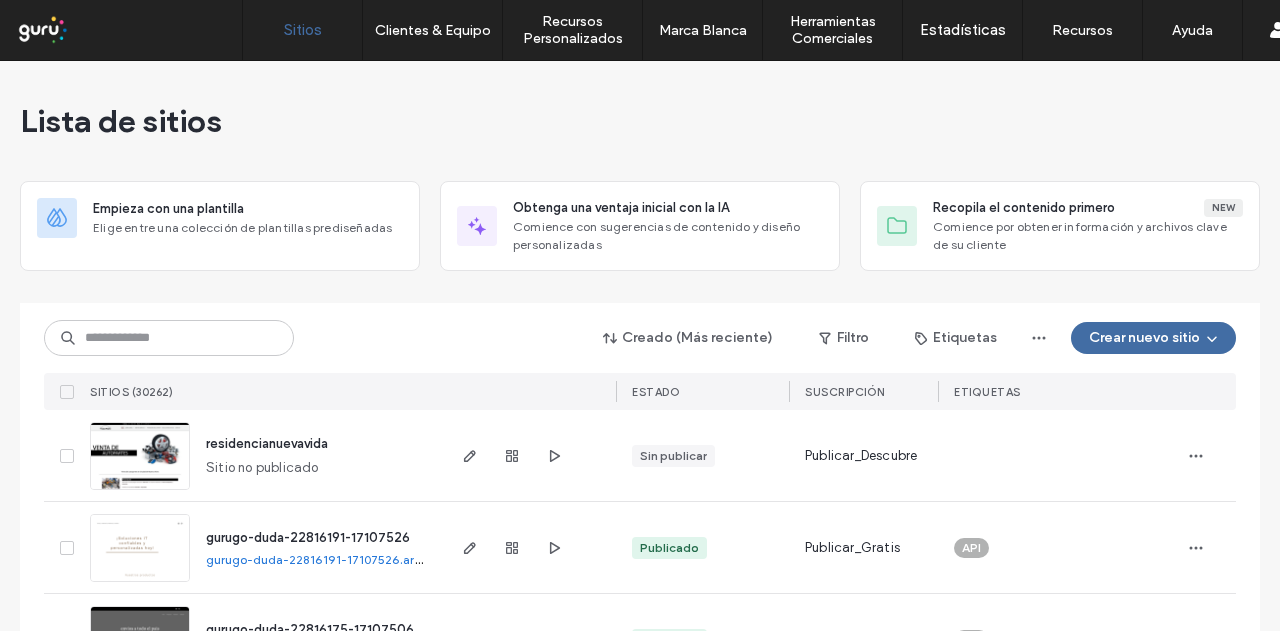 scroll, scrollTop: 0, scrollLeft: 0, axis: both 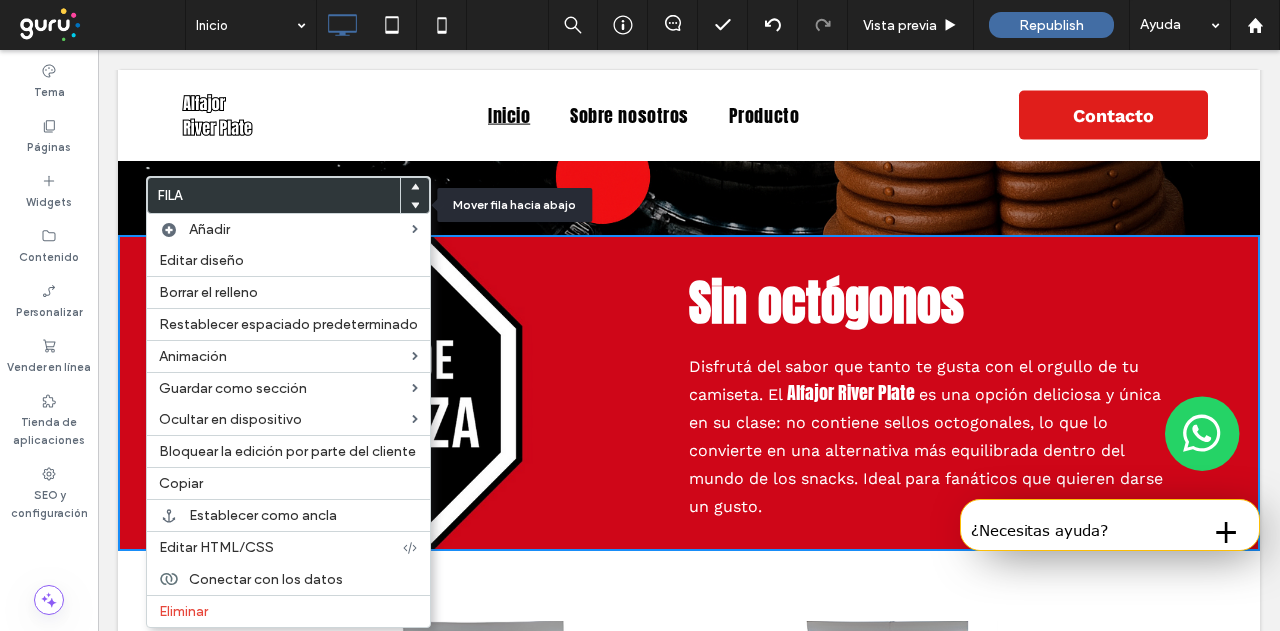 click 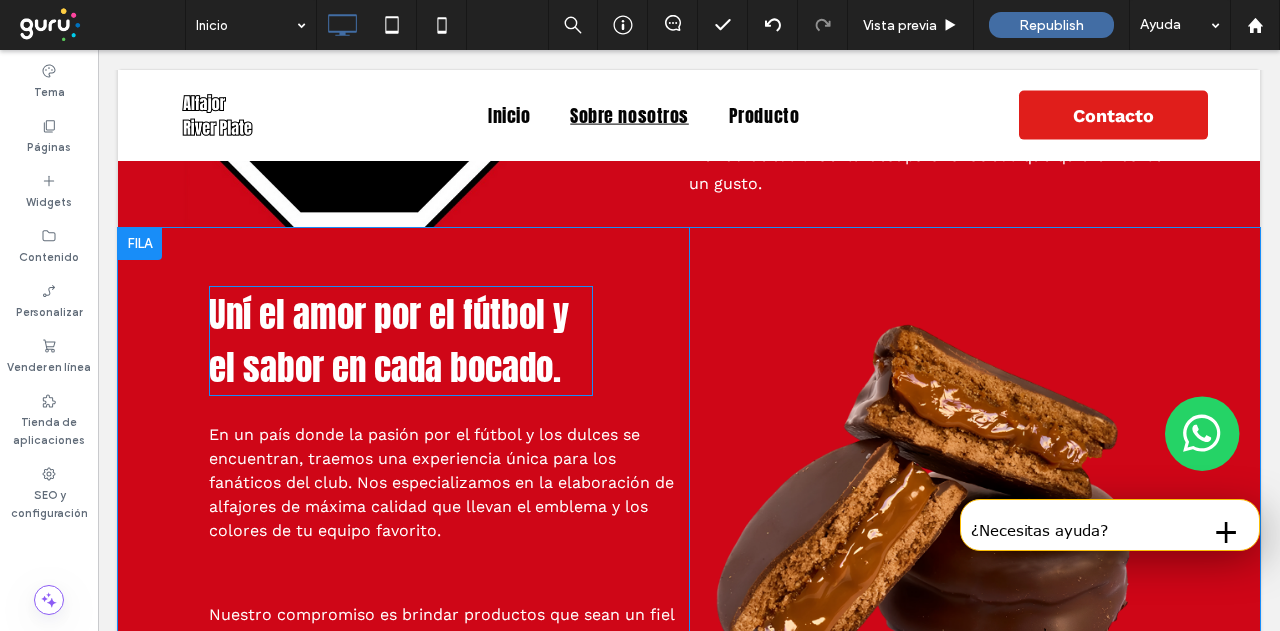 scroll, scrollTop: 1500, scrollLeft: 0, axis: vertical 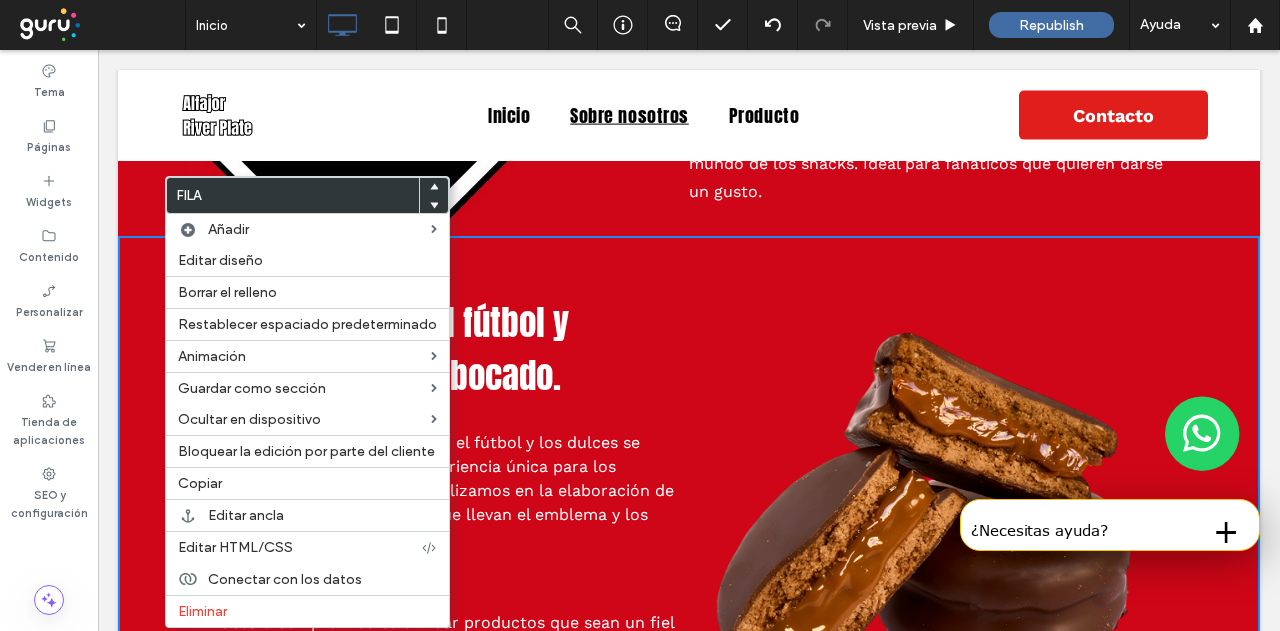 click on "Uní el amor por el fútbol y el sabor en cada bocado.
En un país donde la pasión por el fútbol y los dulces se encuentran, traemos una experiencia única para los fanáticos del club. Nos especializamos en la elaboración de alfajores de máxima calidad que llevan el emblema y los colores de tu equipo favorito.
﻿
Nuestro compromiso es brindar productos que sean un fiel reflejo de la tradición argentina, cuidando cada detalle desde la selección de ingredientes hasta el empaquetado final. Por eso, cada alfajor es más que un dulce; es un pedazo de historia y pasión que te acompaña en cada bocado y une al hincha con su club.
Ver productos
Click To Paste
Click To Paste
Fila + Añadir sección" at bounding box center [689, 566] 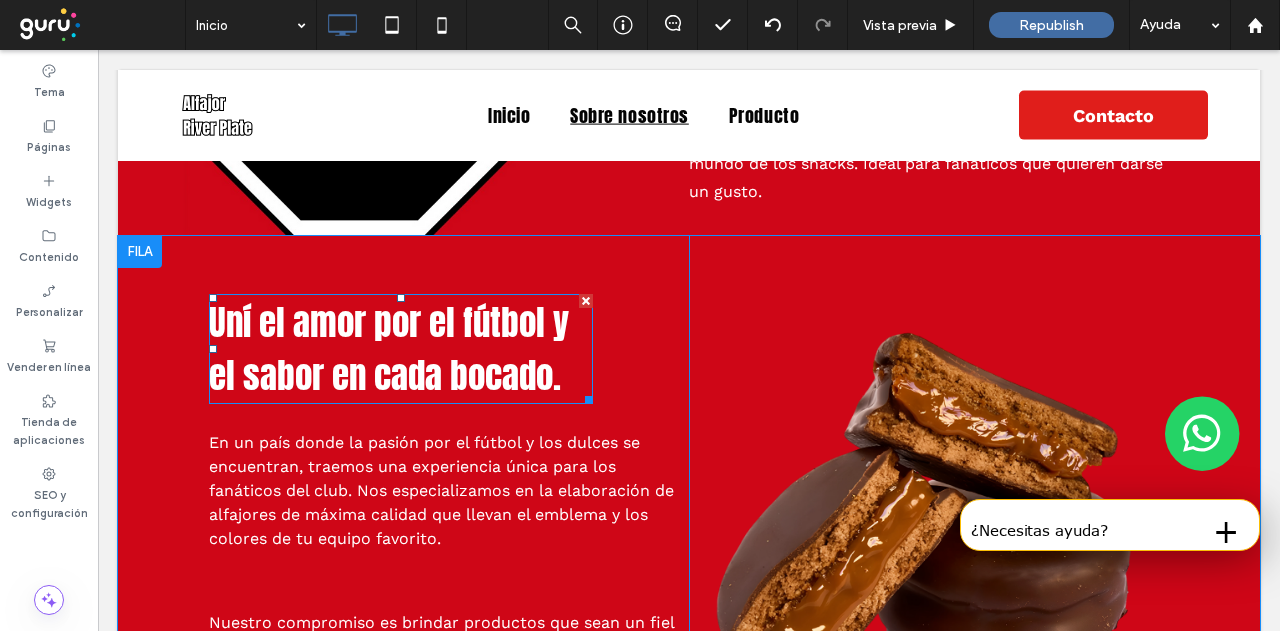 click on "Uní el amor por el fútbol y el sabor en cada bocado." at bounding box center (389, 349) 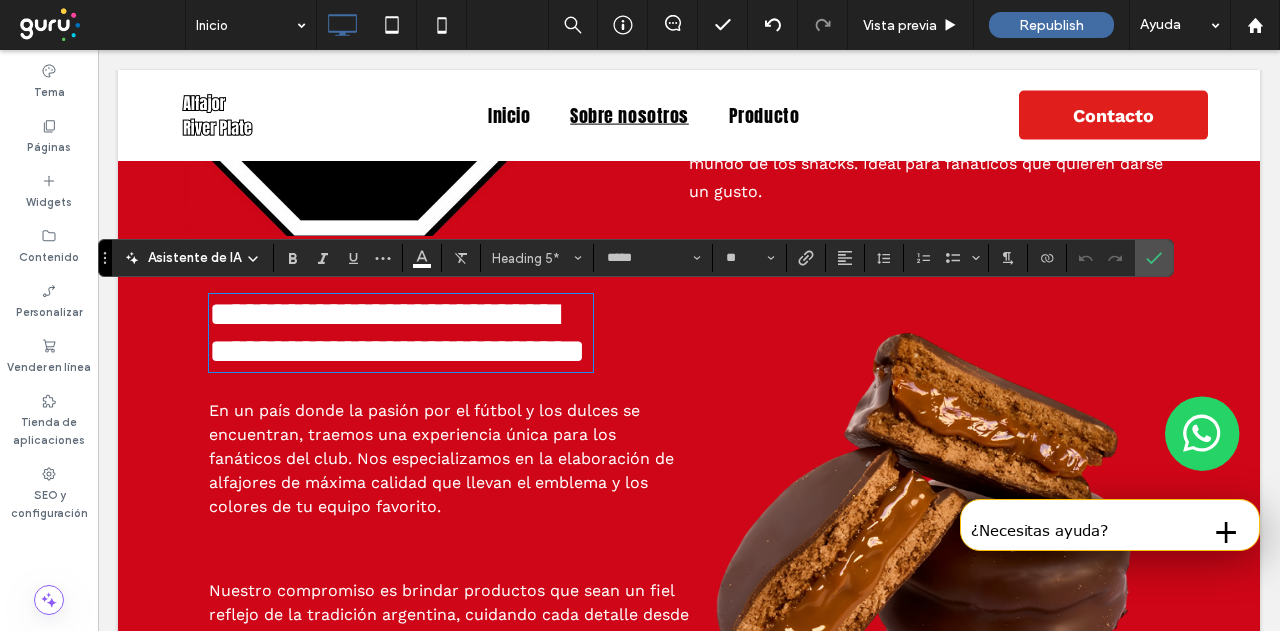 click on "En un país donde la pasión por el fútbol y los dulces se encuentran, traemos una experiencia única para los fanáticos del club. Nos especializamos en la elaboración de alfajores de máxima calidad que llevan el emblema y los colores de tu equipo favorito." at bounding box center [441, 458] 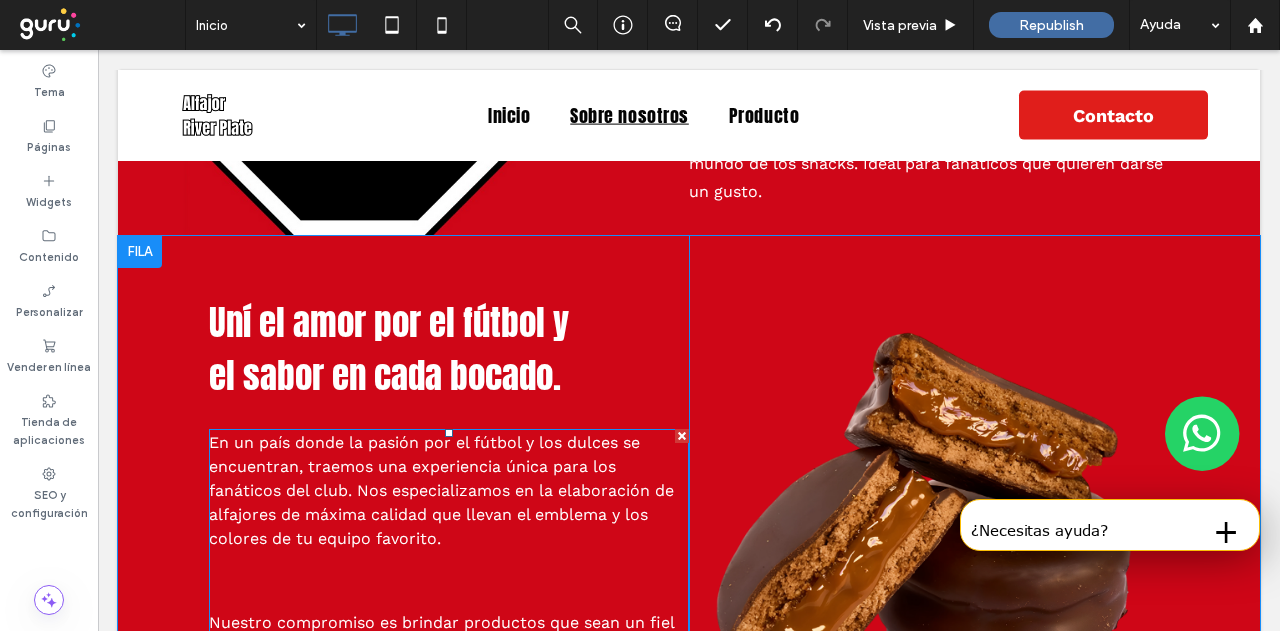 click on "En un país donde la pasión por el fútbol y los dulces se encuentran, traemos una experiencia única para los fanáticos del club. Nos especializamos en la elaboración de alfajores de máxima calidad que llevan el emblema y los colores de tu equipo favorito." at bounding box center [441, 490] 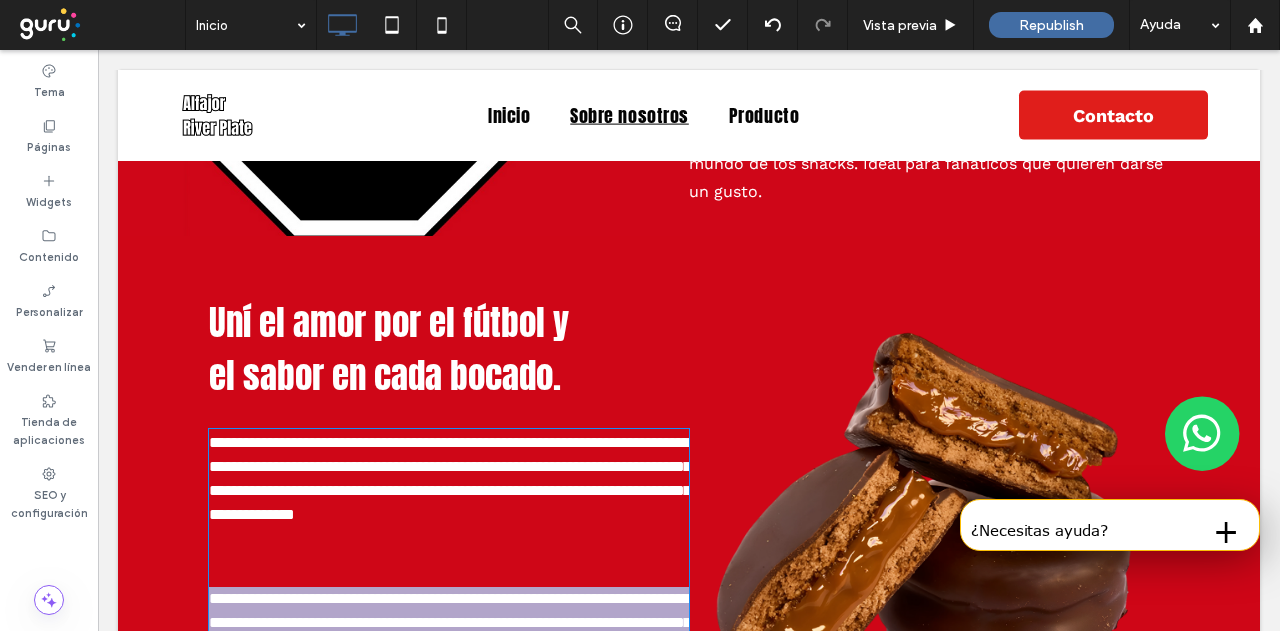scroll, scrollTop: 1750, scrollLeft: 0, axis: vertical 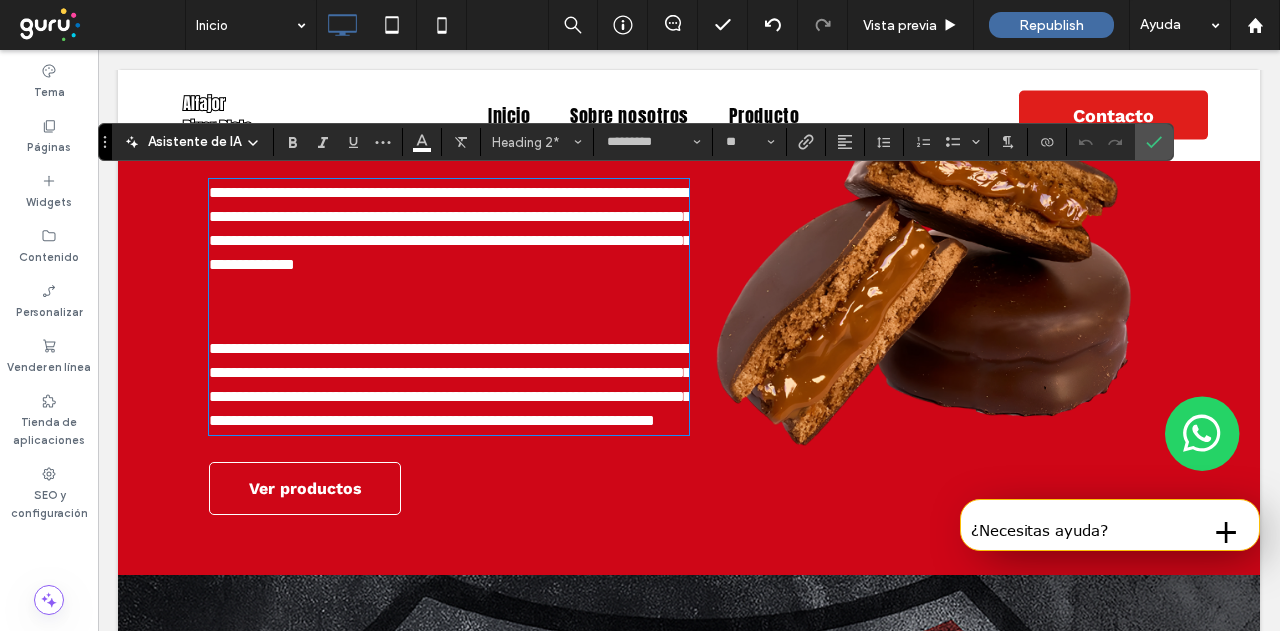 click on "**********" at bounding box center (450, 228) 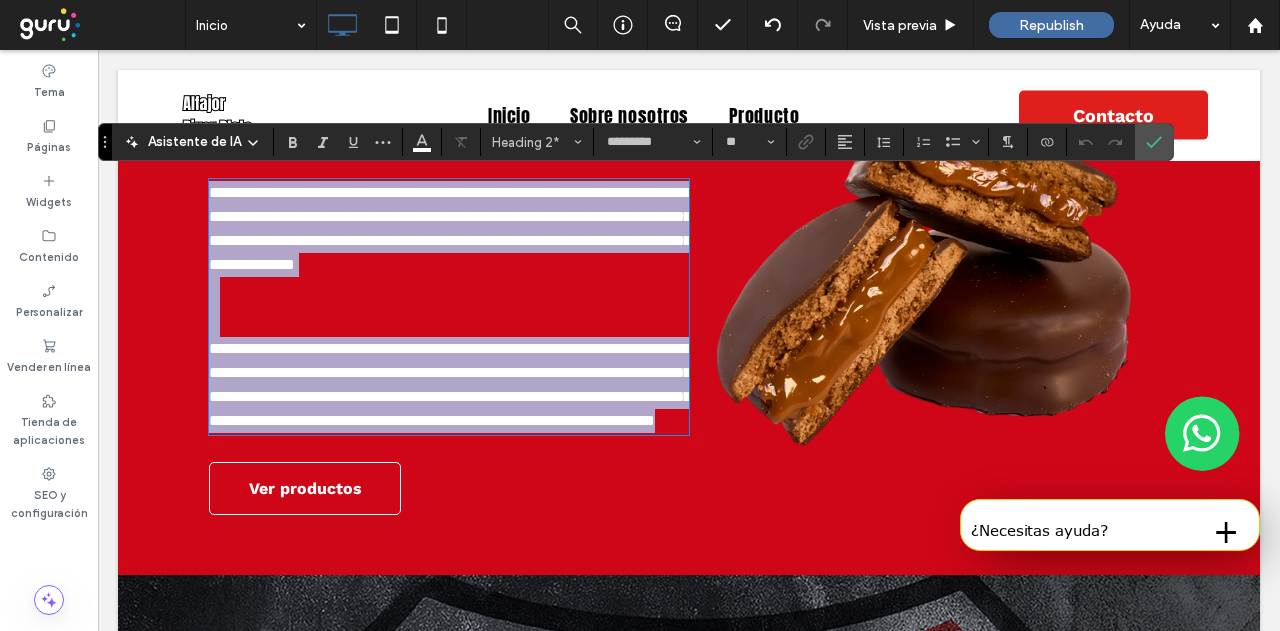 click on "**********" at bounding box center (449, 385) 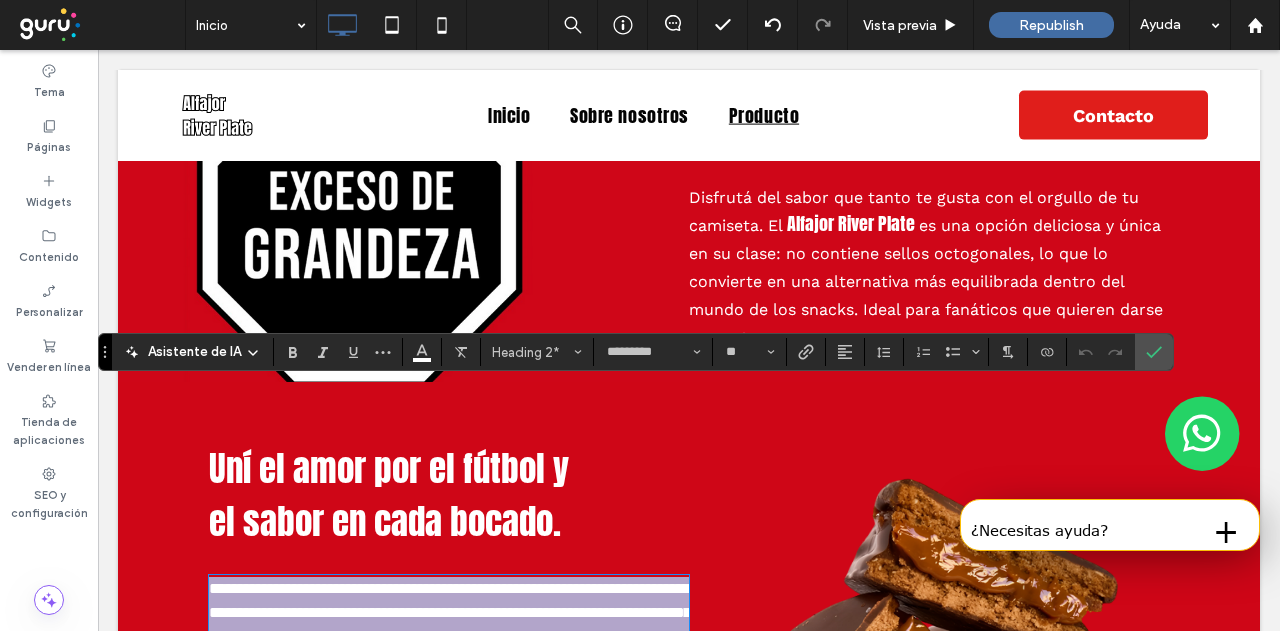 scroll, scrollTop: 1550, scrollLeft: 0, axis: vertical 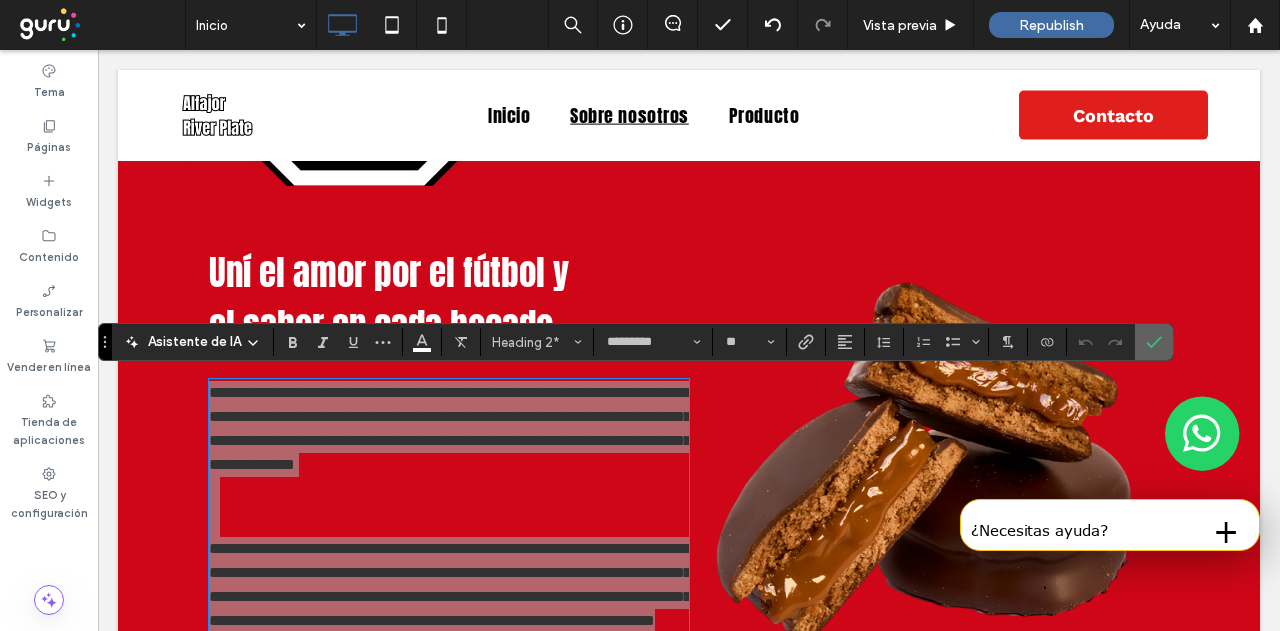 drag, startPoint x: 1154, startPoint y: 334, endPoint x: 1056, endPoint y: 284, distance: 110.01818 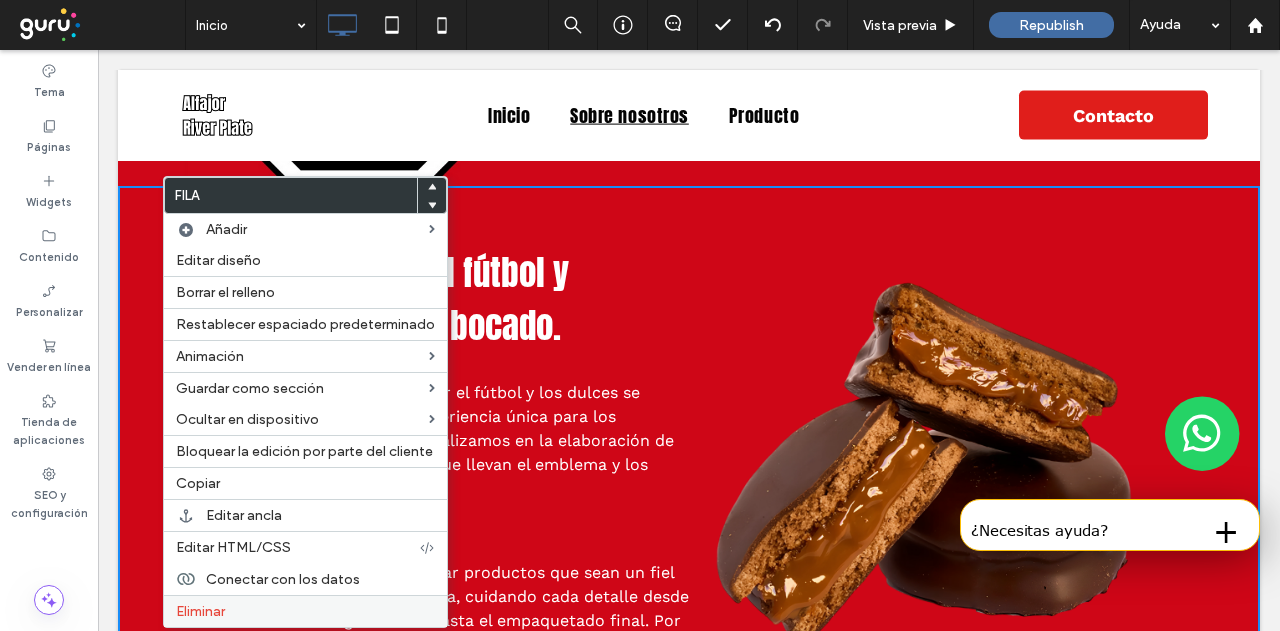 click on "Eliminar" at bounding box center (305, 611) 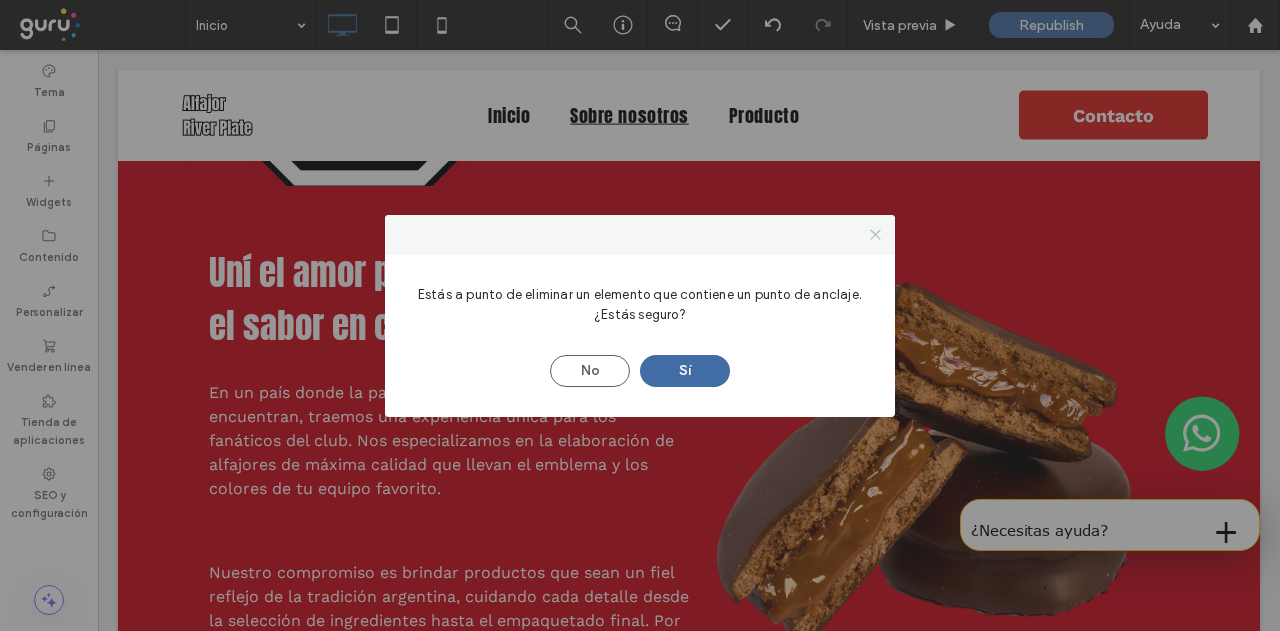 click 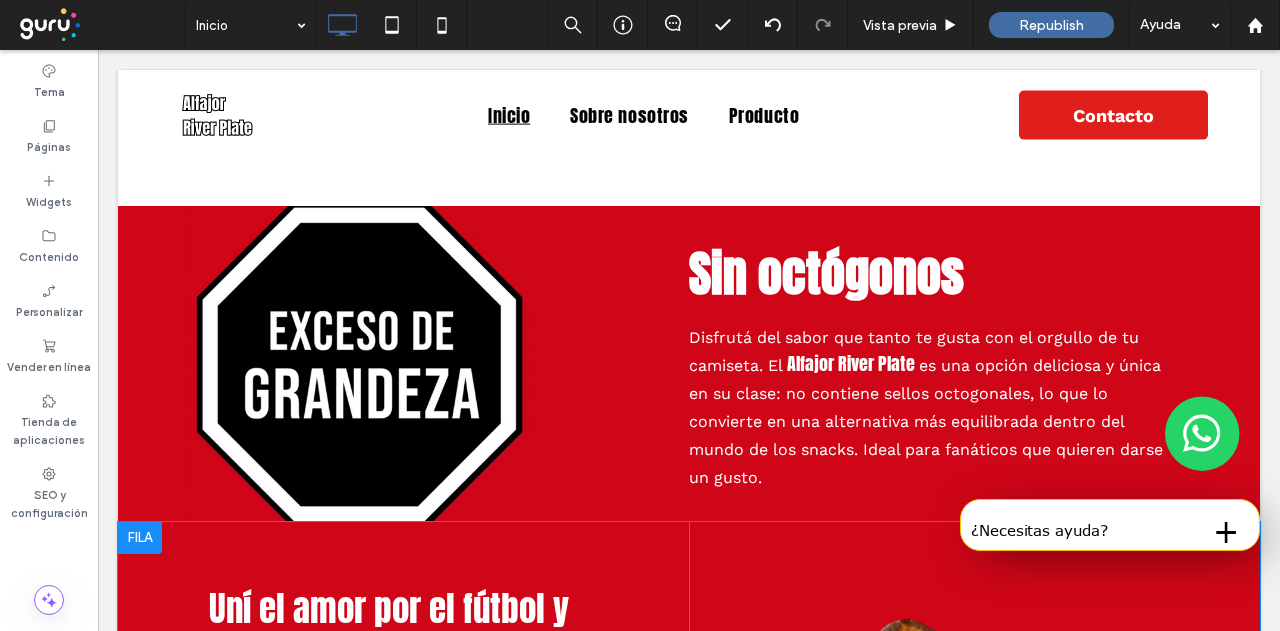 scroll, scrollTop: 1500, scrollLeft: 0, axis: vertical 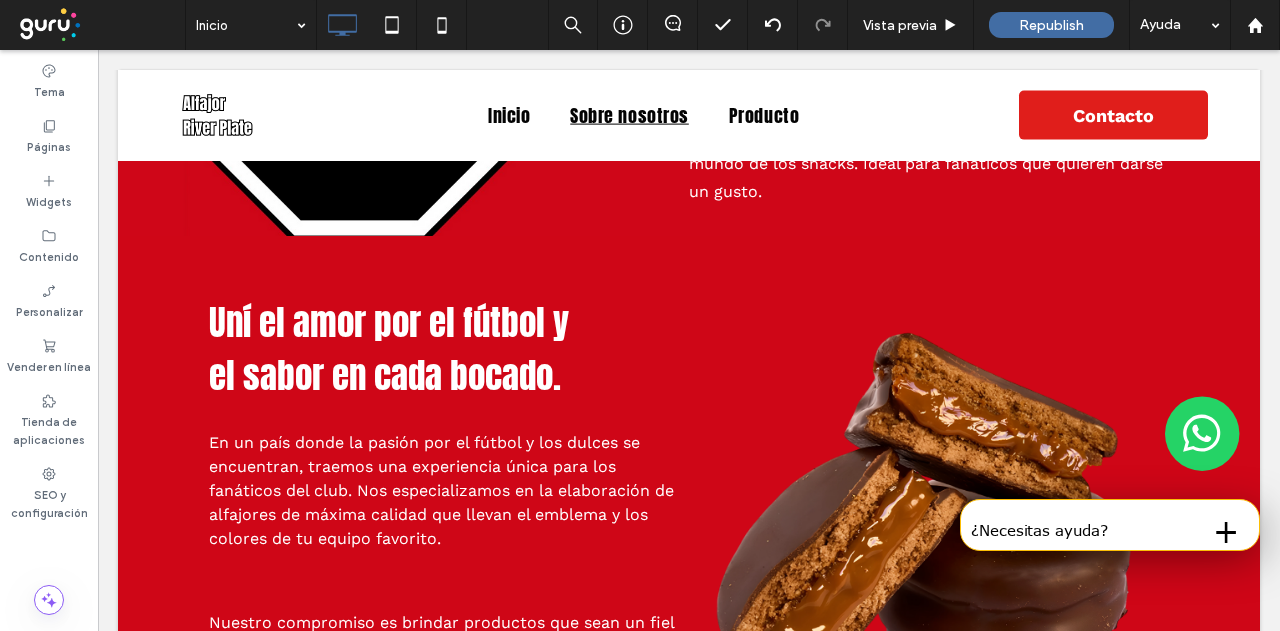 click at bounding box center [100, 25] 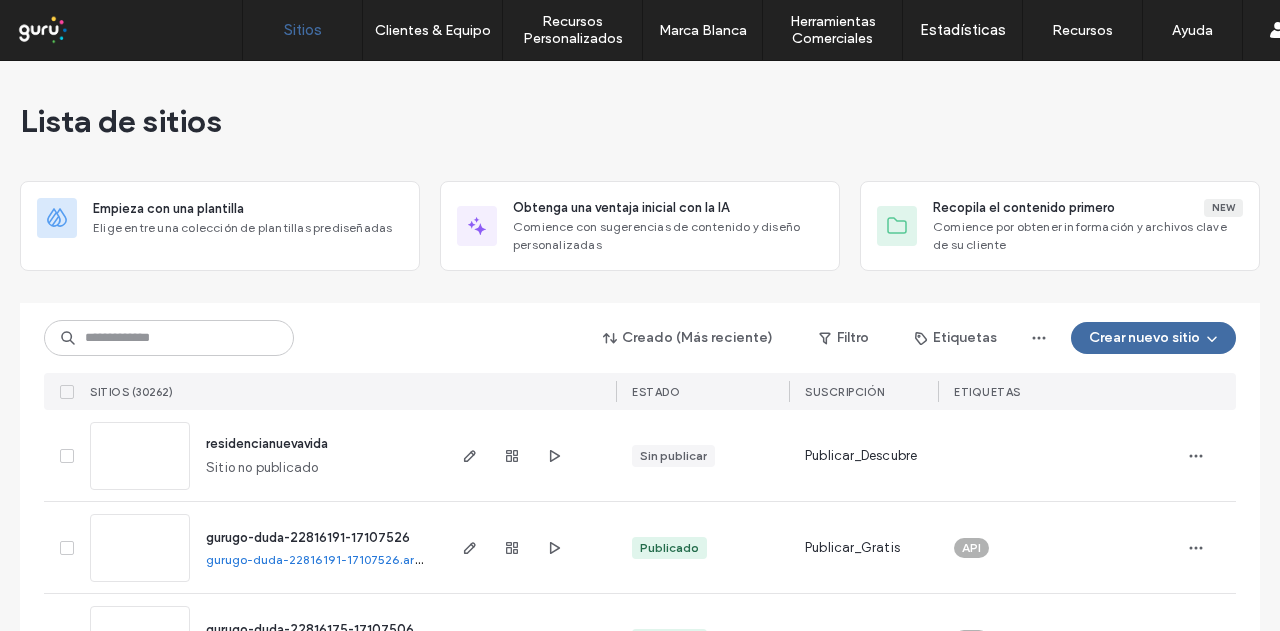 scroll, scrollTop: 0, scrollLeft: 0, axis: both 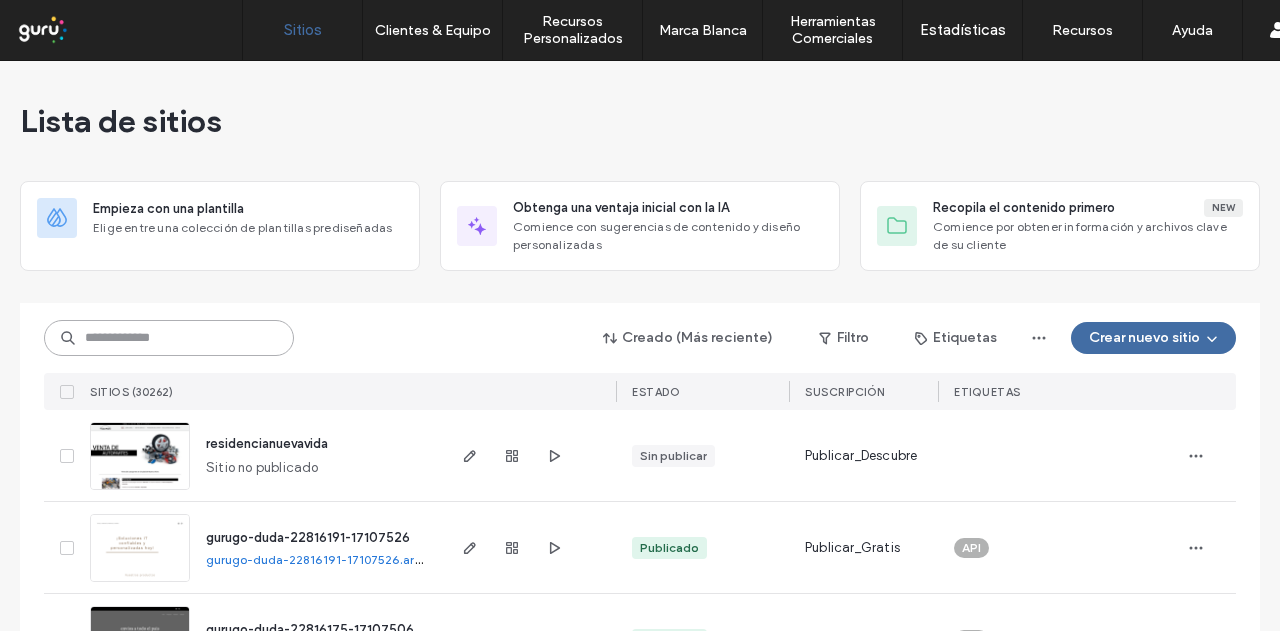 click at bounding box center [169, 338] 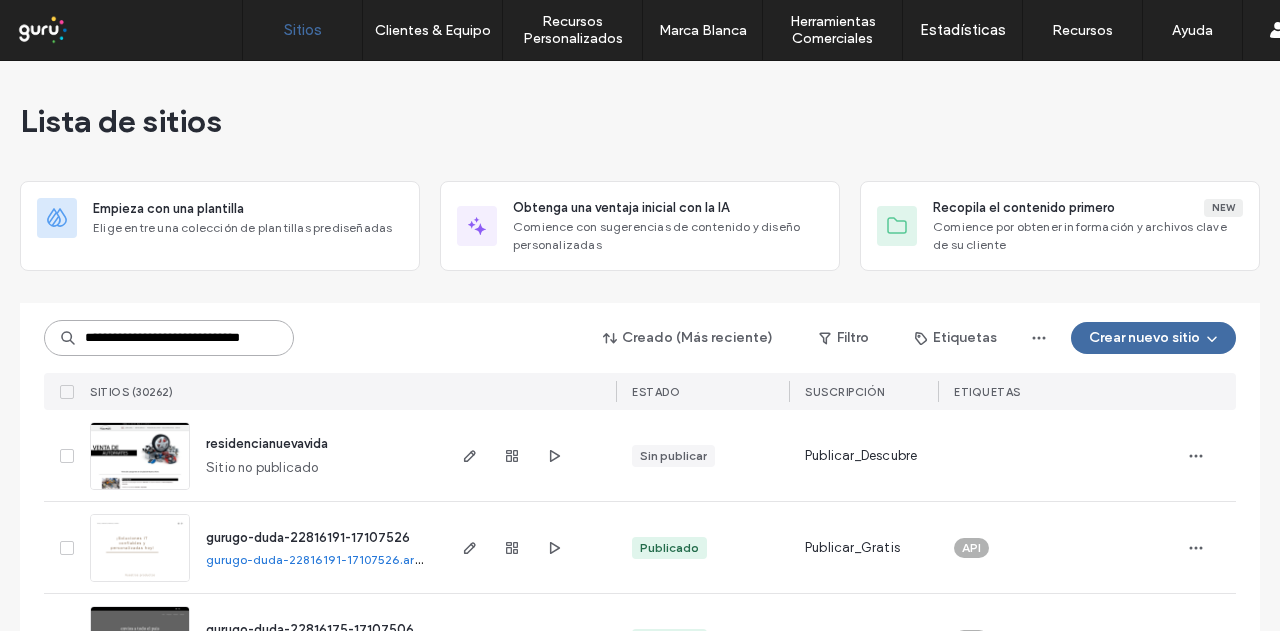 scroll, scrollTop: 0, scrollLeft: 49, axis: horizontal 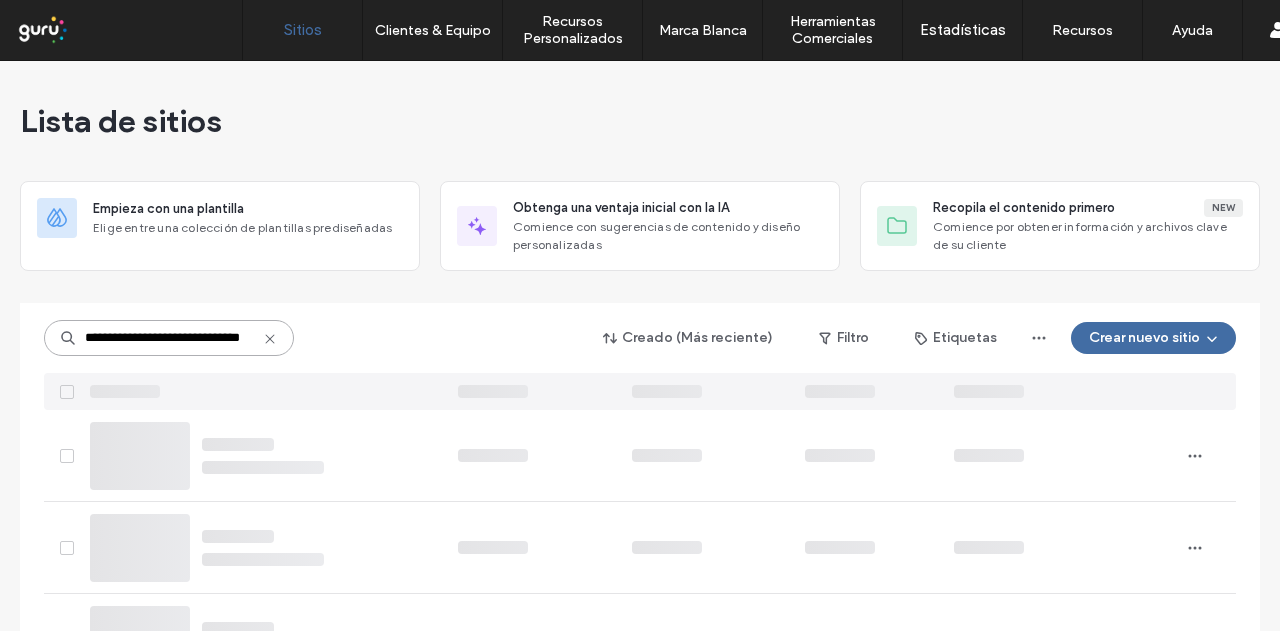 type on "**********" 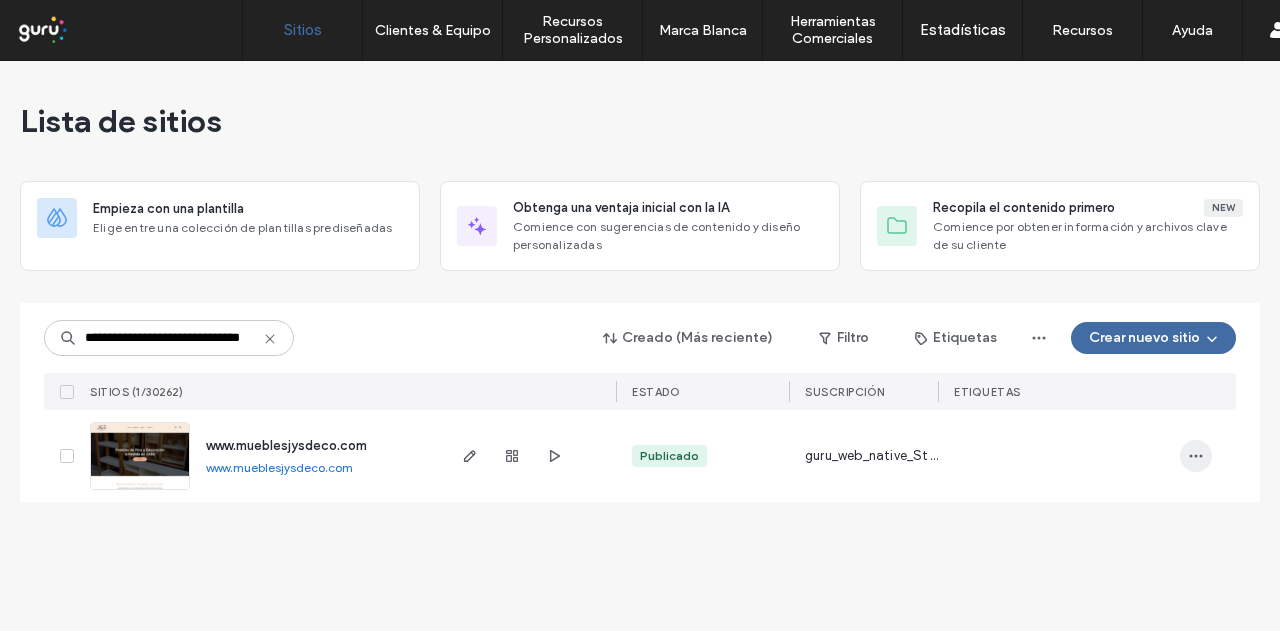 click 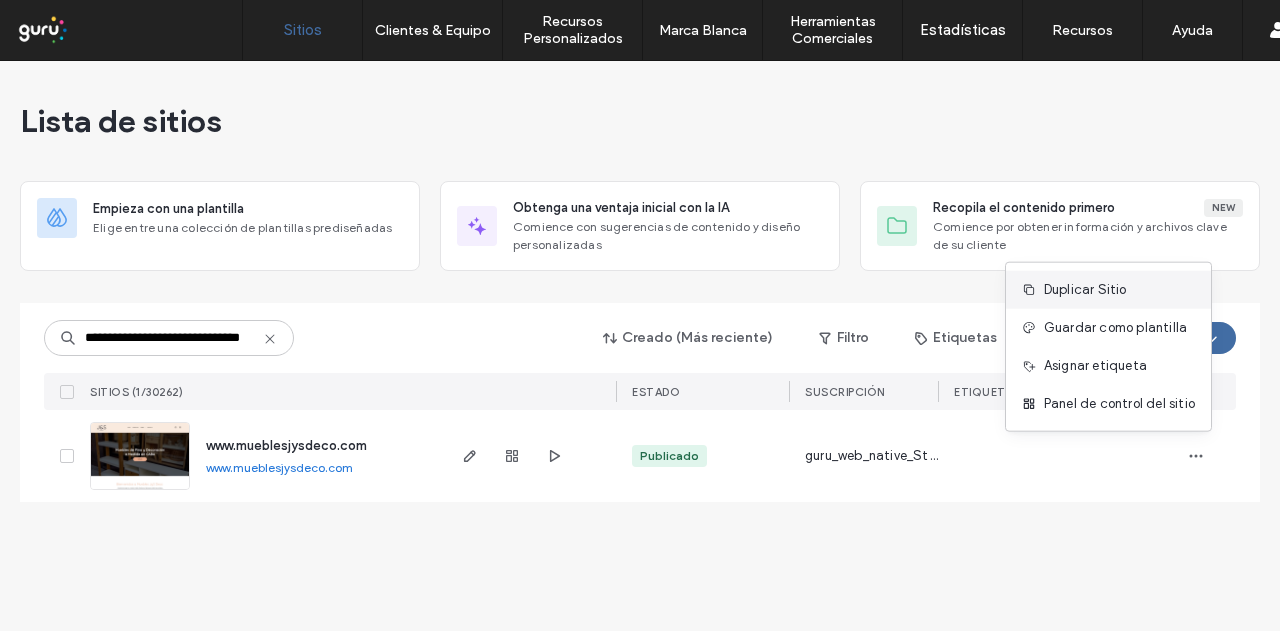 click on "Duplicar Sitio" at bounding box center [1085, 290] 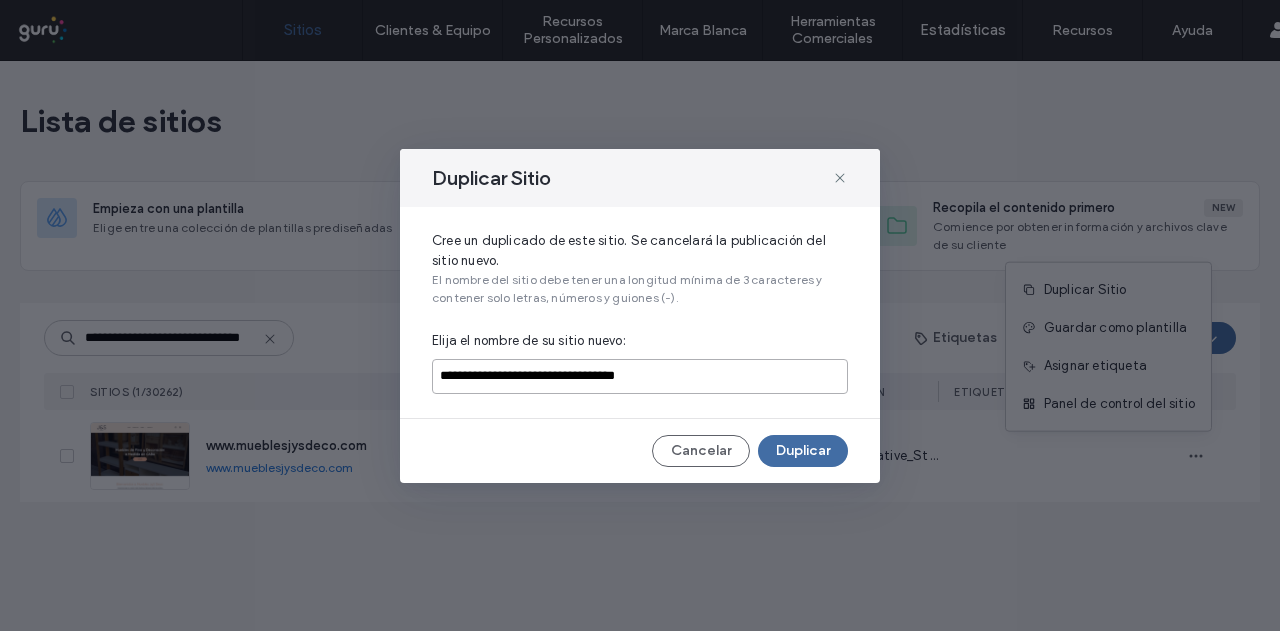 click on "**********" at bounding box center (640, 376) 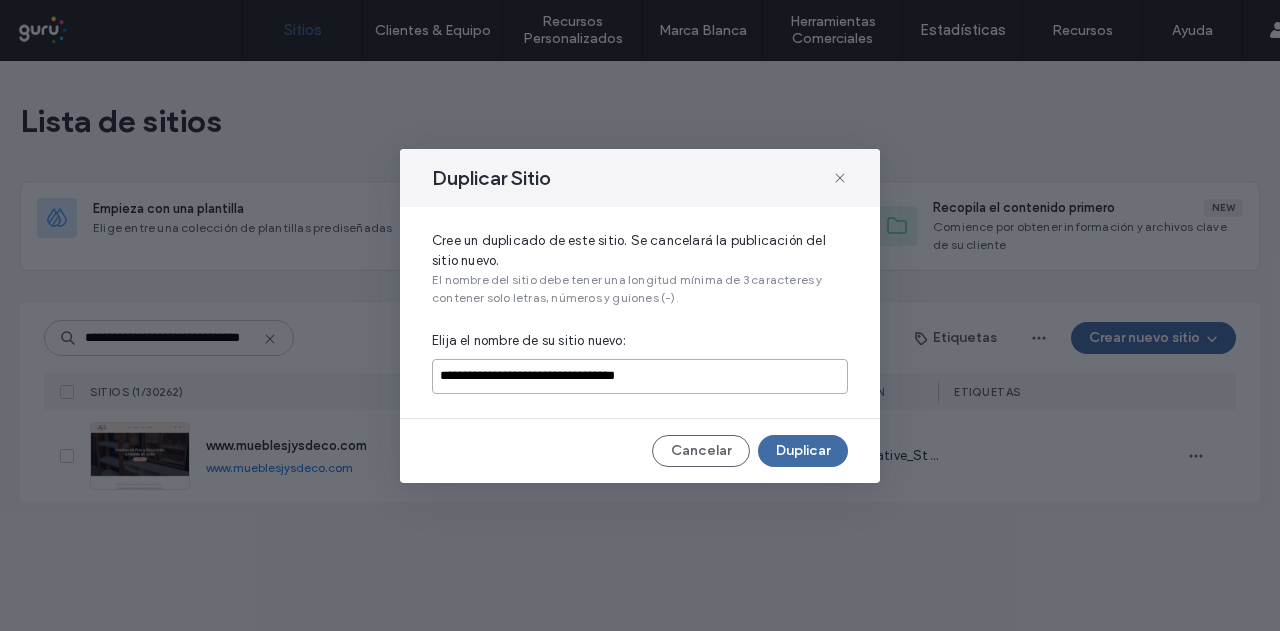 click on "**********" at bounding box center [640, 376] 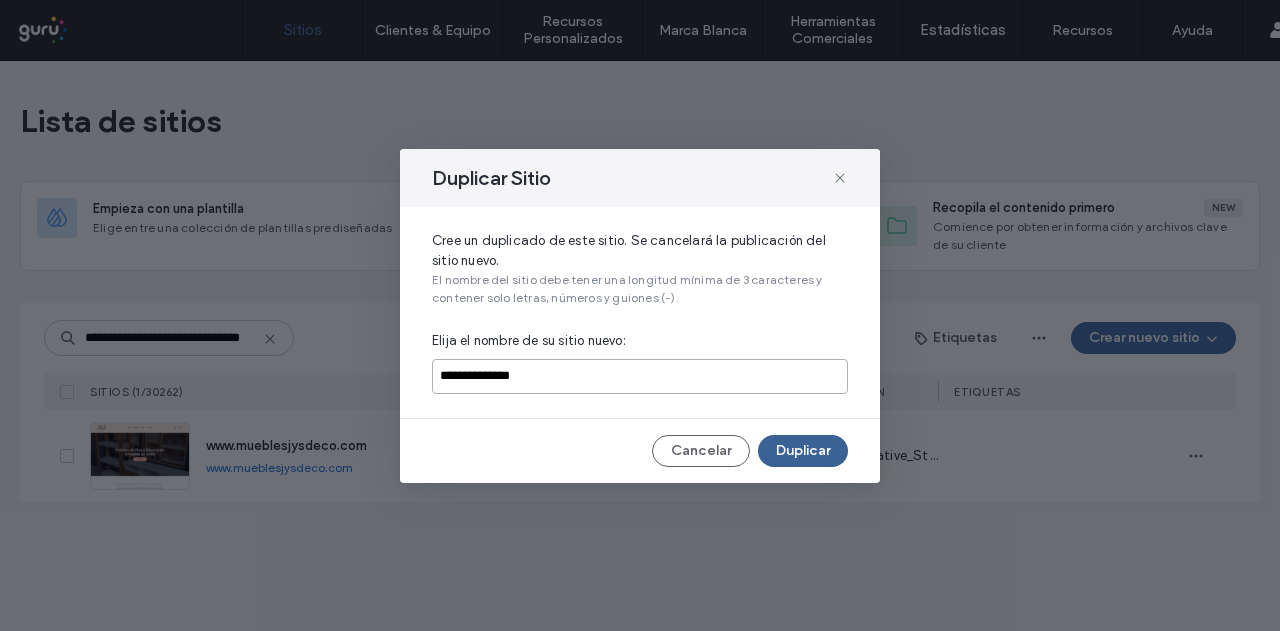 type on "**********" 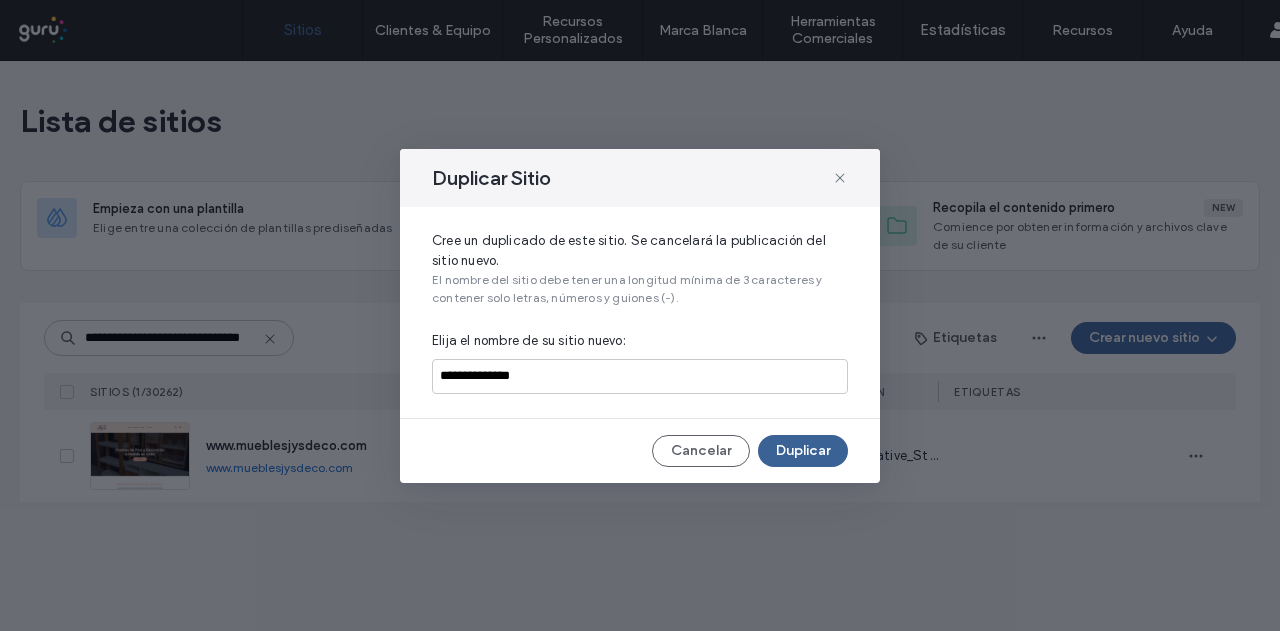 click on "Duplicar" at bounding box center [803, 451] 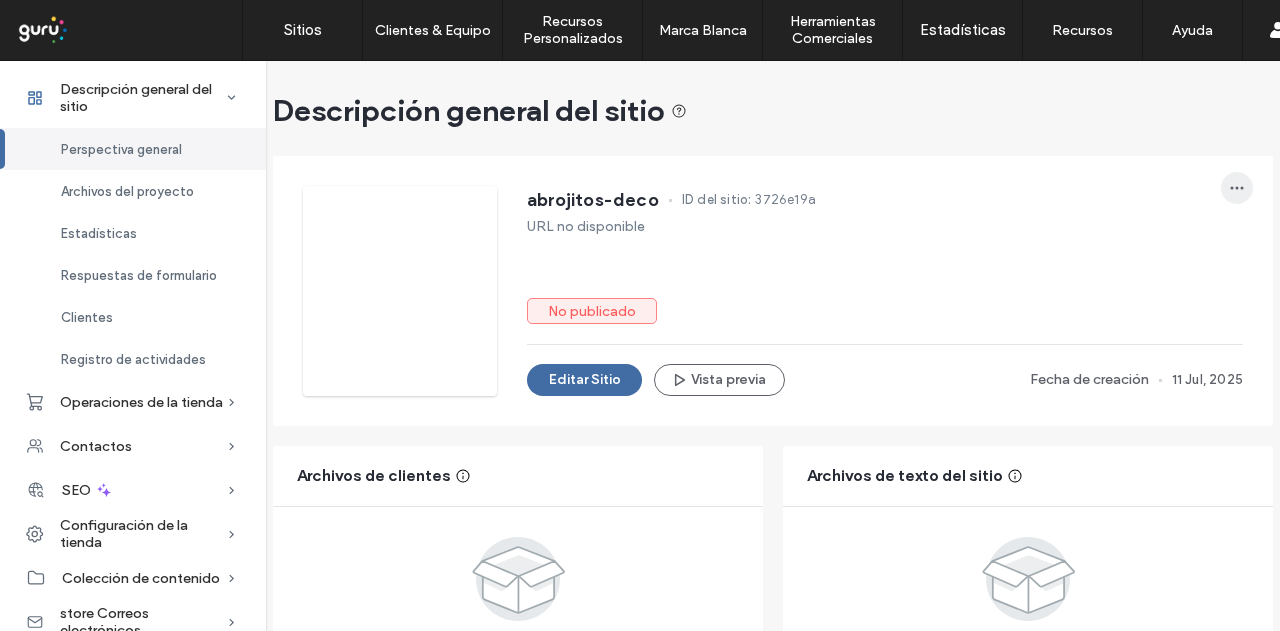click at bounding box center (1237, 188) 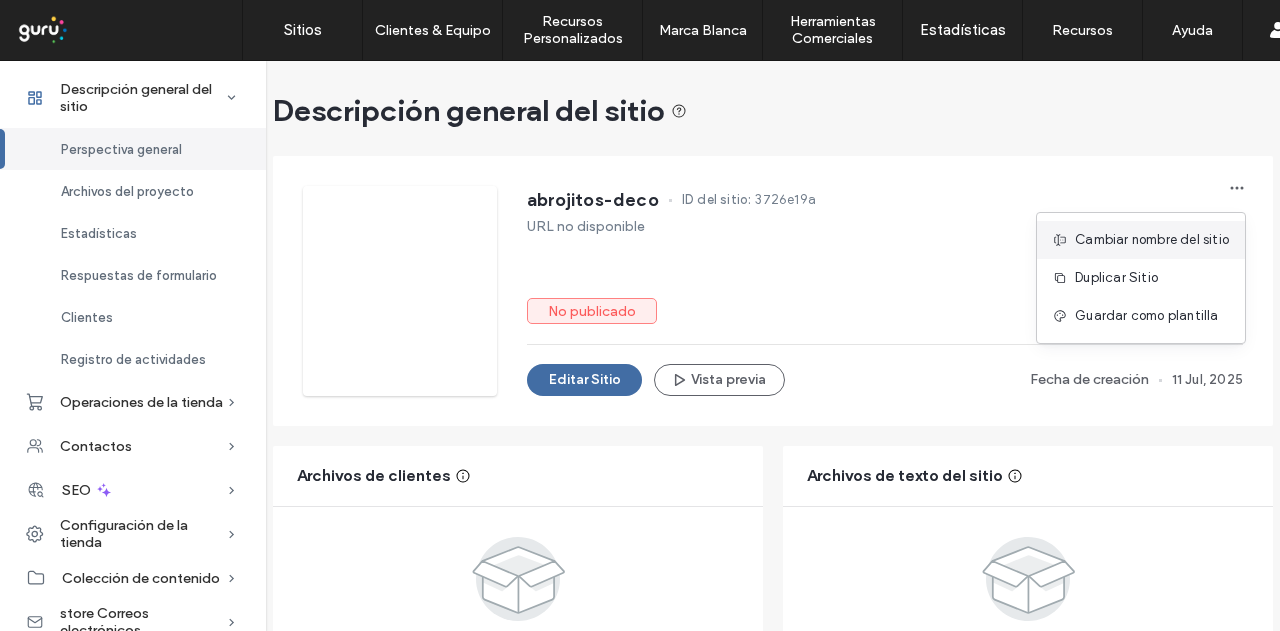 click on "Cambiar nombre del sitio" at bounding box center [1152, 240] 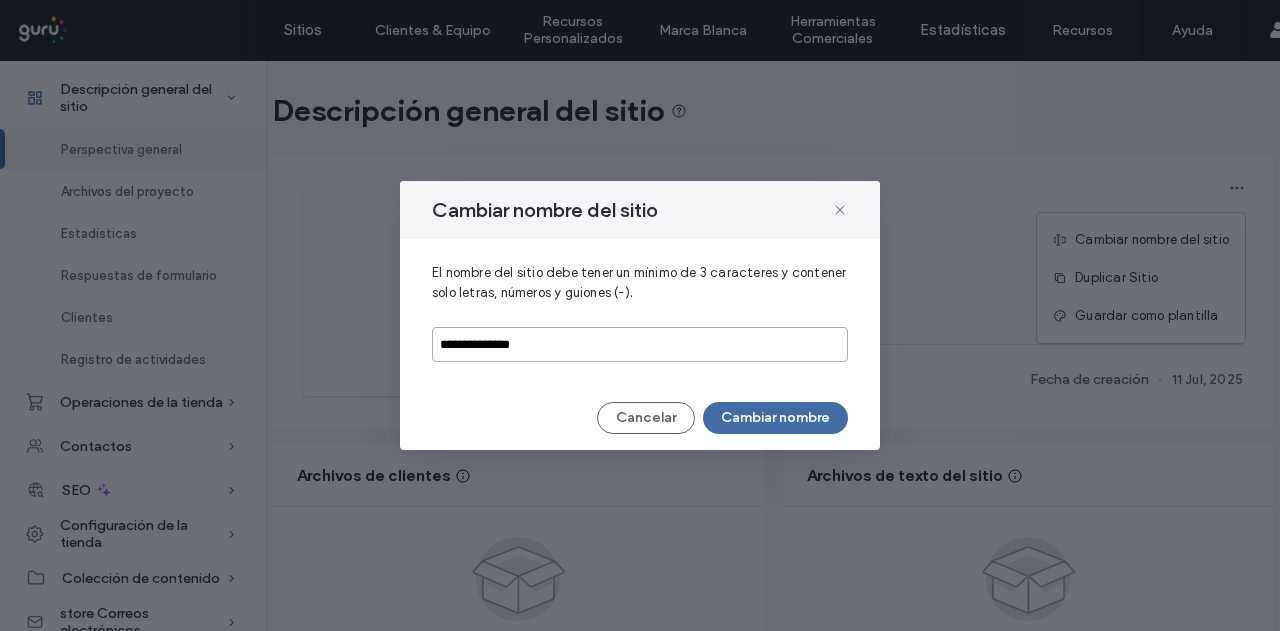 click on "**********" at bounding box center (640, 344) 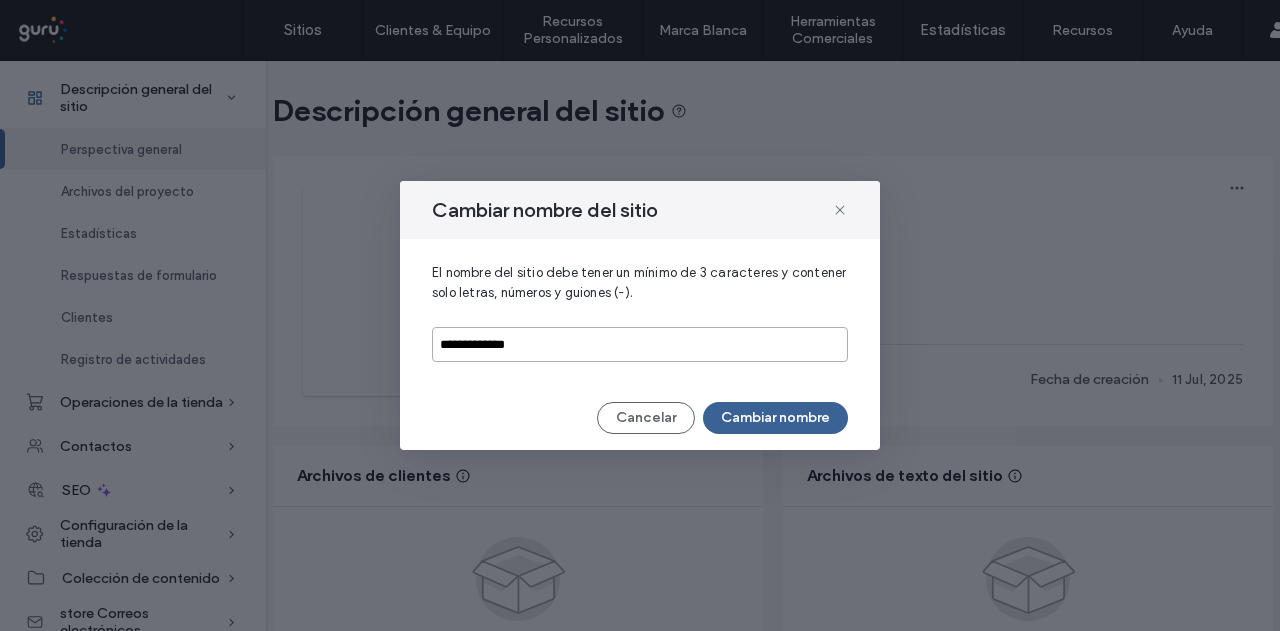 type on "**********" 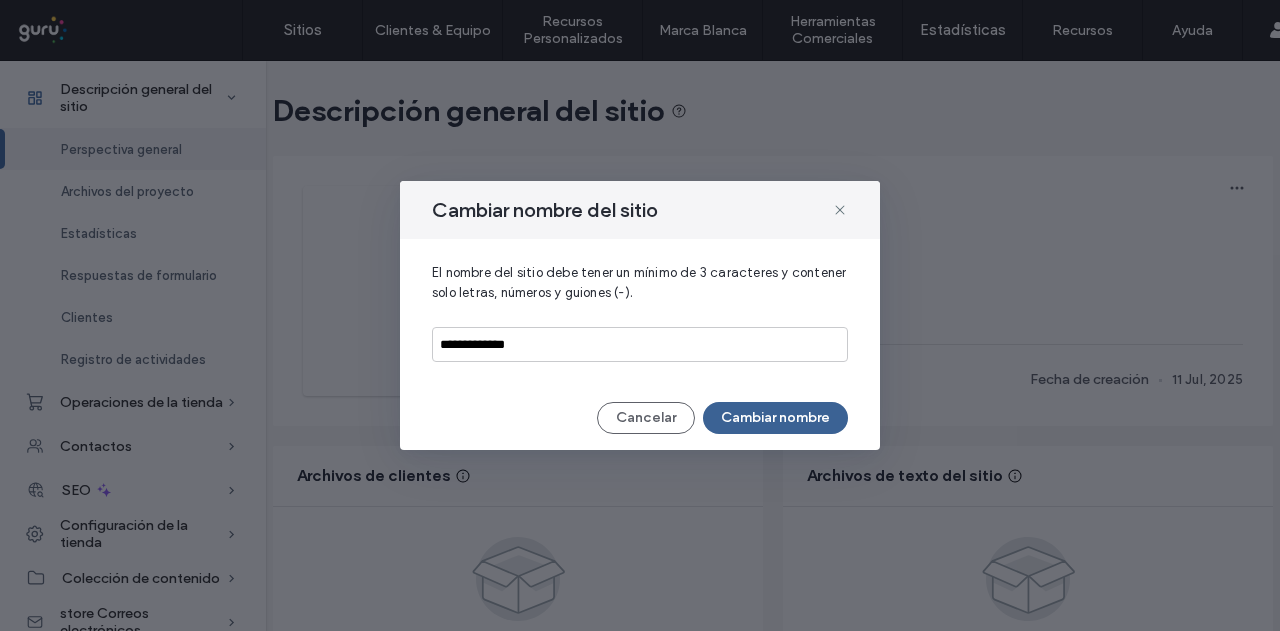 click on "Cambiar nombre" at bounding box center (775, 418) 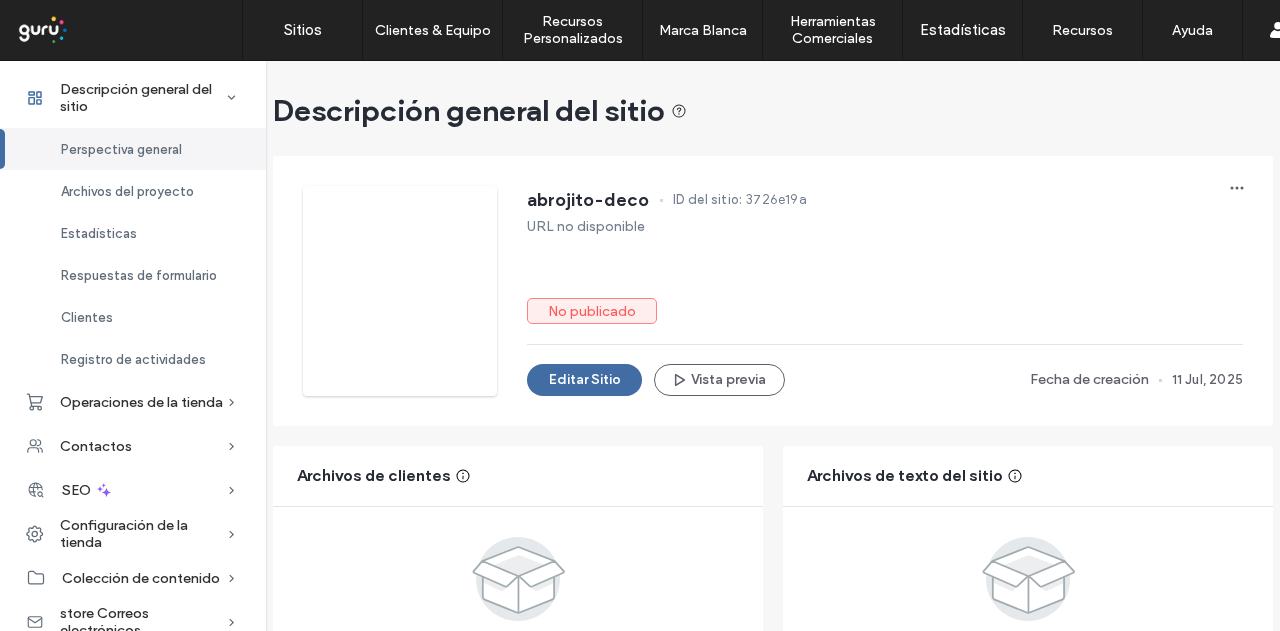 click on "abrojito-deco" at bounding box center (588, 200) 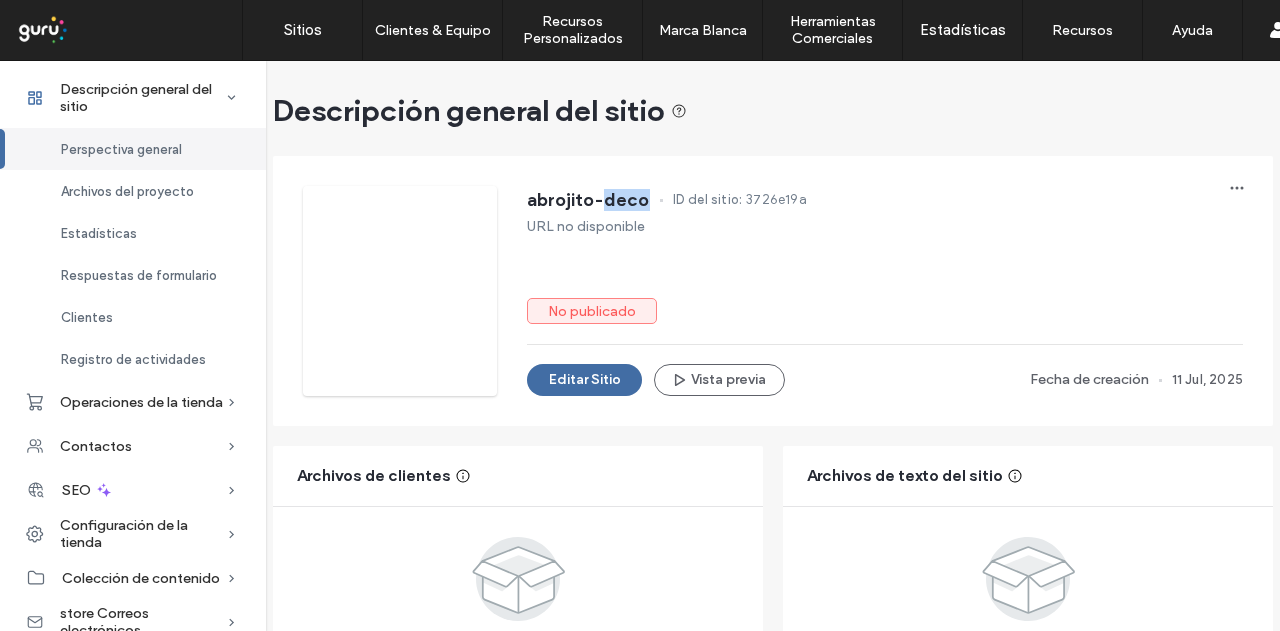 click on "abrojito-deco" at bounding box center [588, 200] 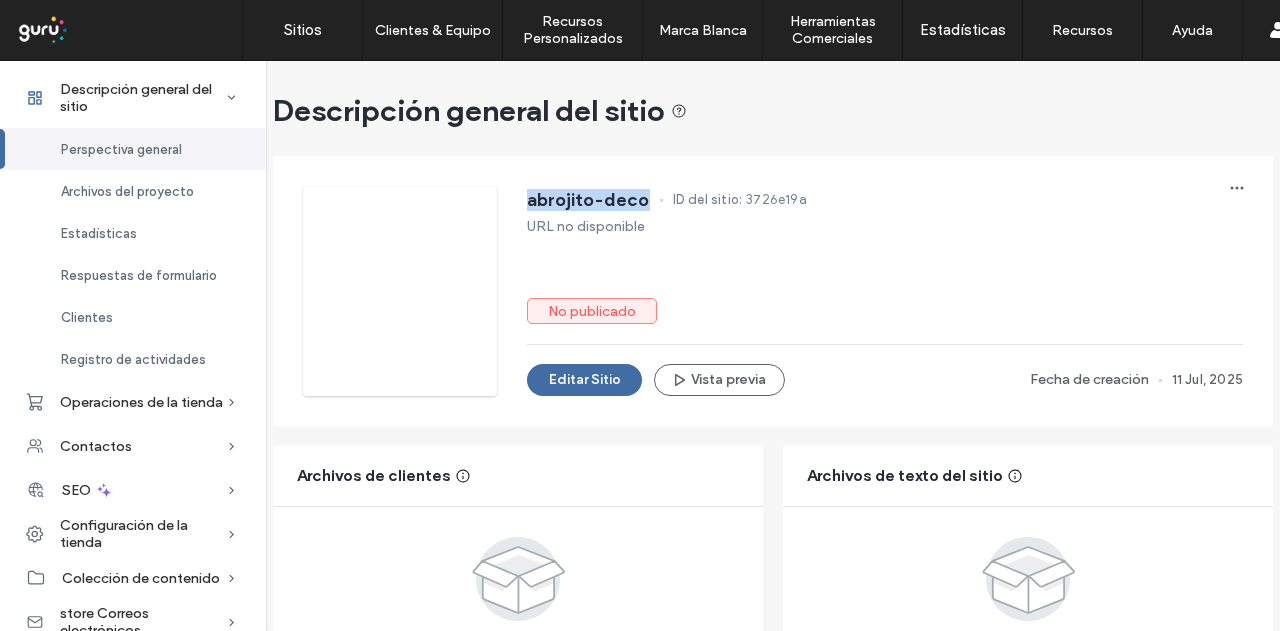click on "abrojito-deco" at bounding box center [588, 200] 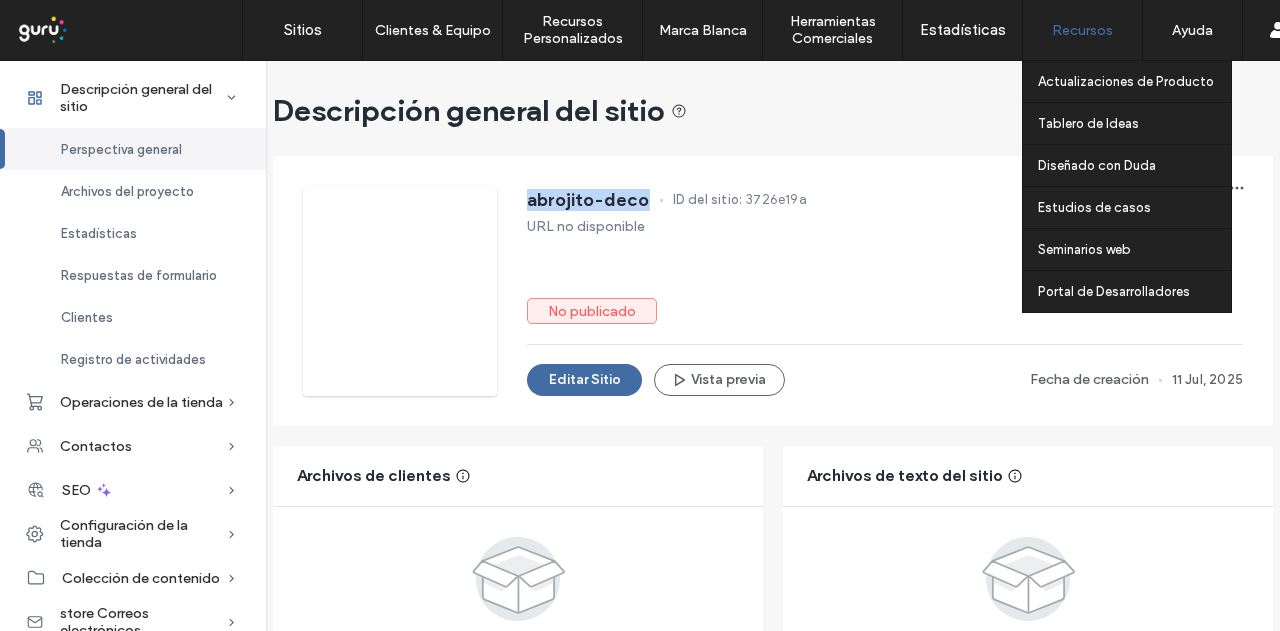 copy on "abrojito-deco" 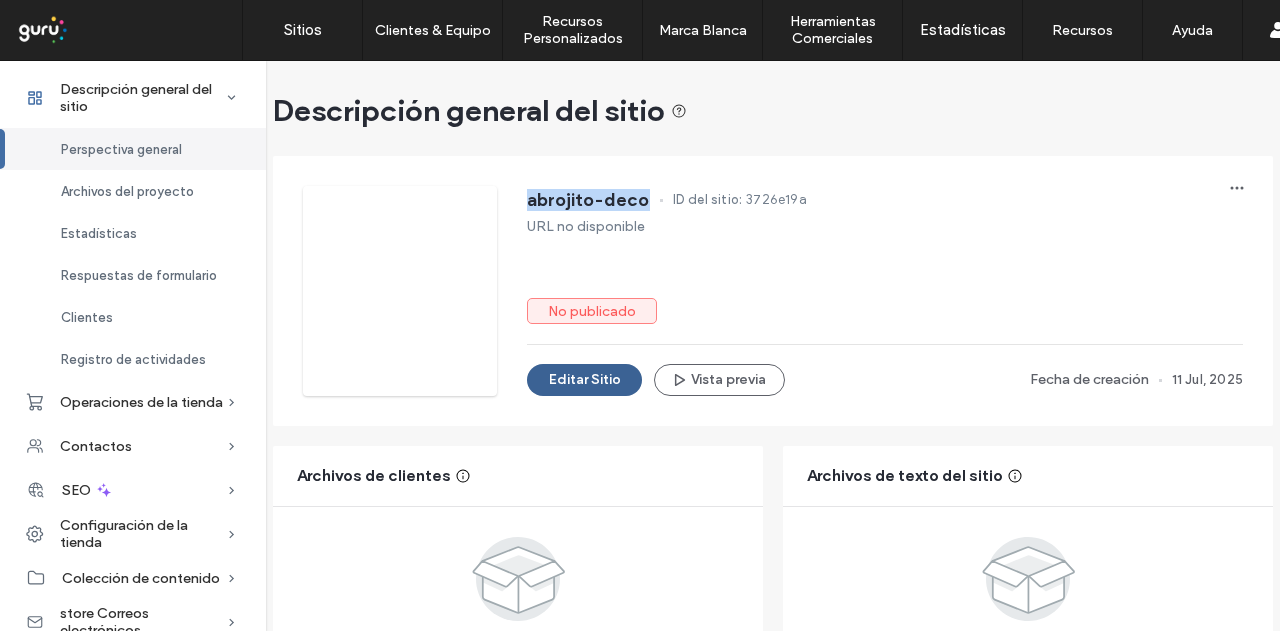 click on "Editar Sitio" at bounding box center [584, 380] 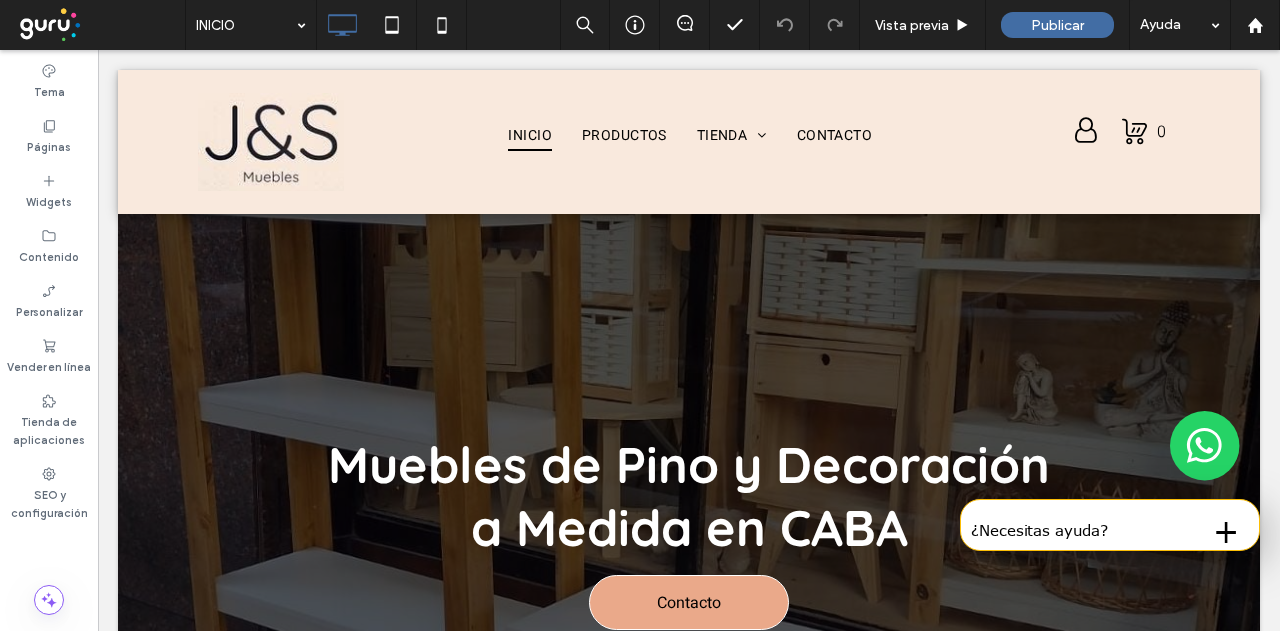 scroll, scrollTop: 0, scrollLeft: 0, axis: both 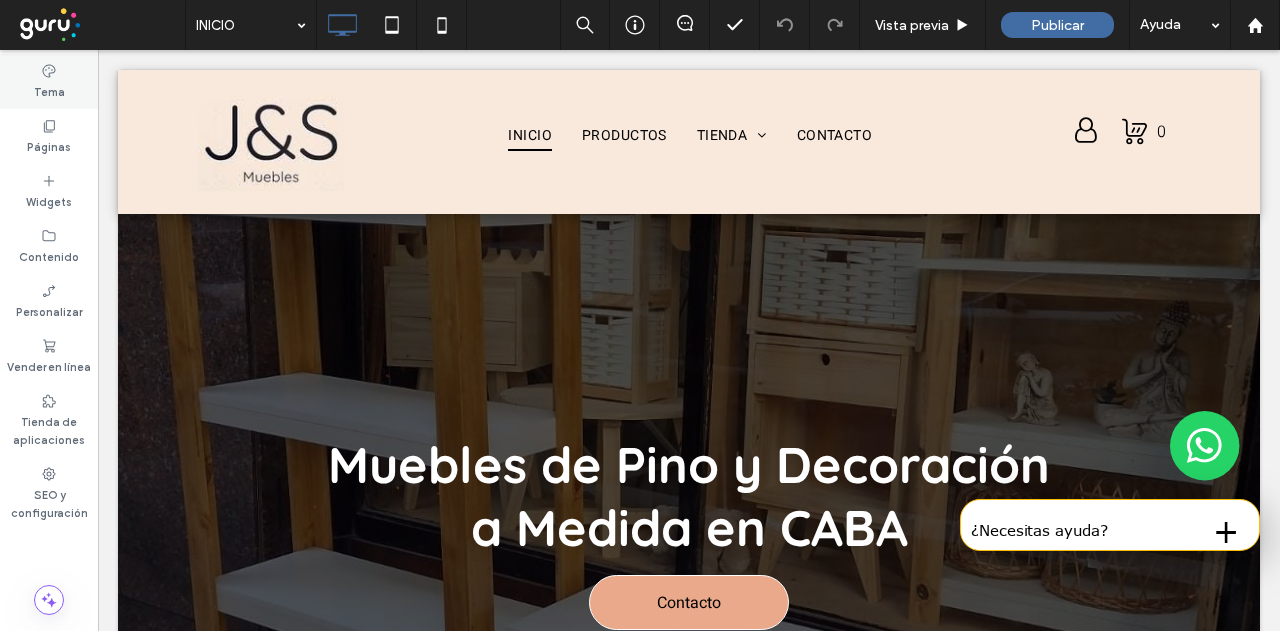 click 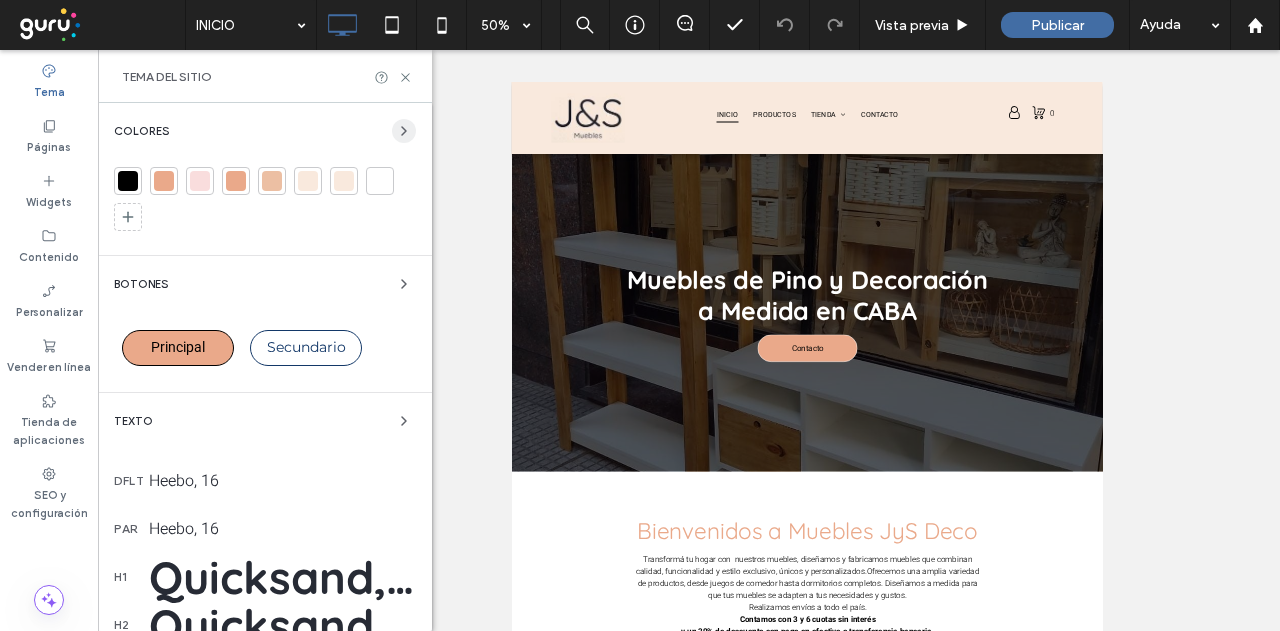 click 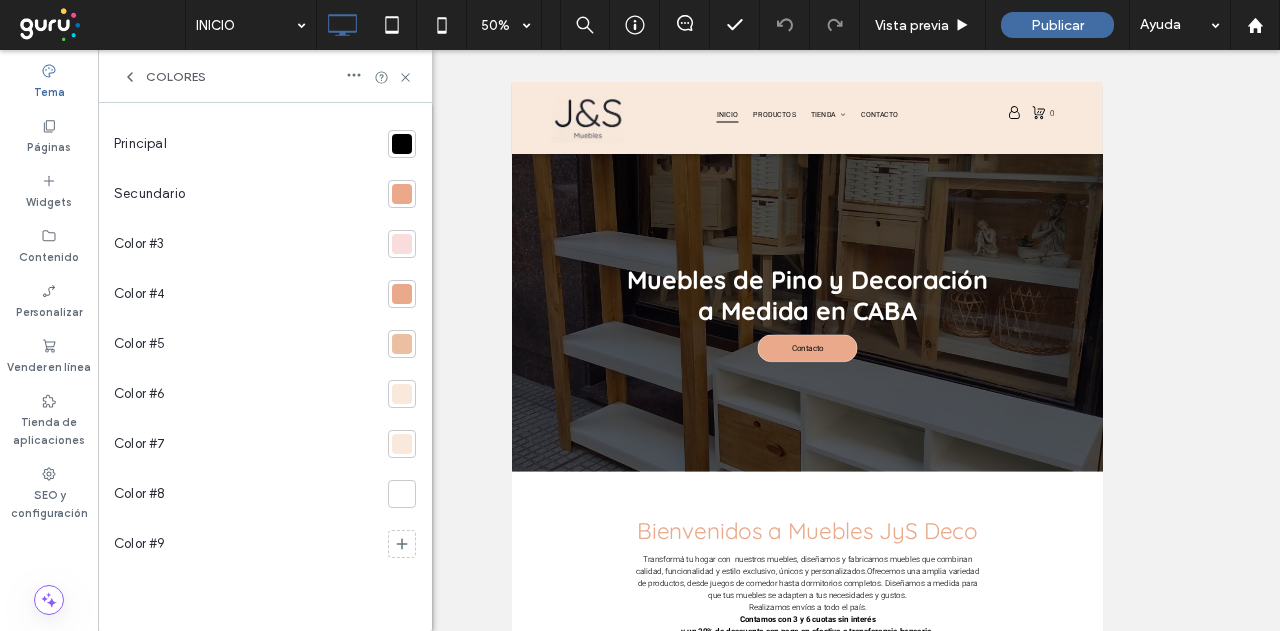 click at bounding box center [402, 194] 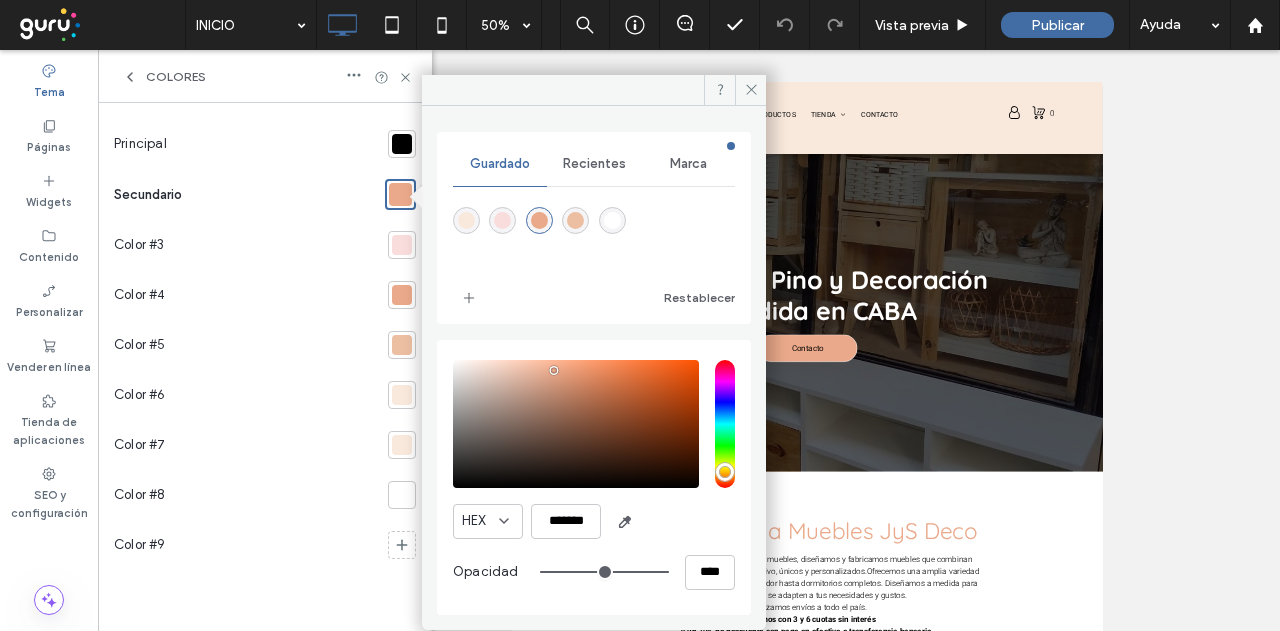 click at bounding box center [398, 245] 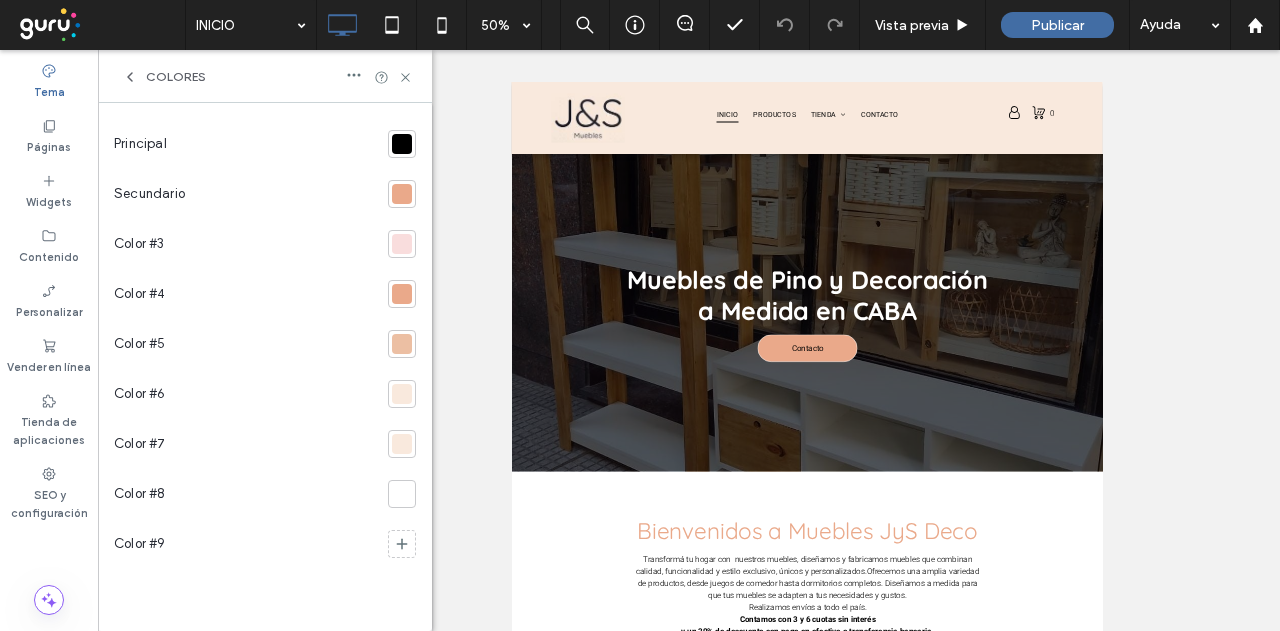 click at bounding box center [402, 244] 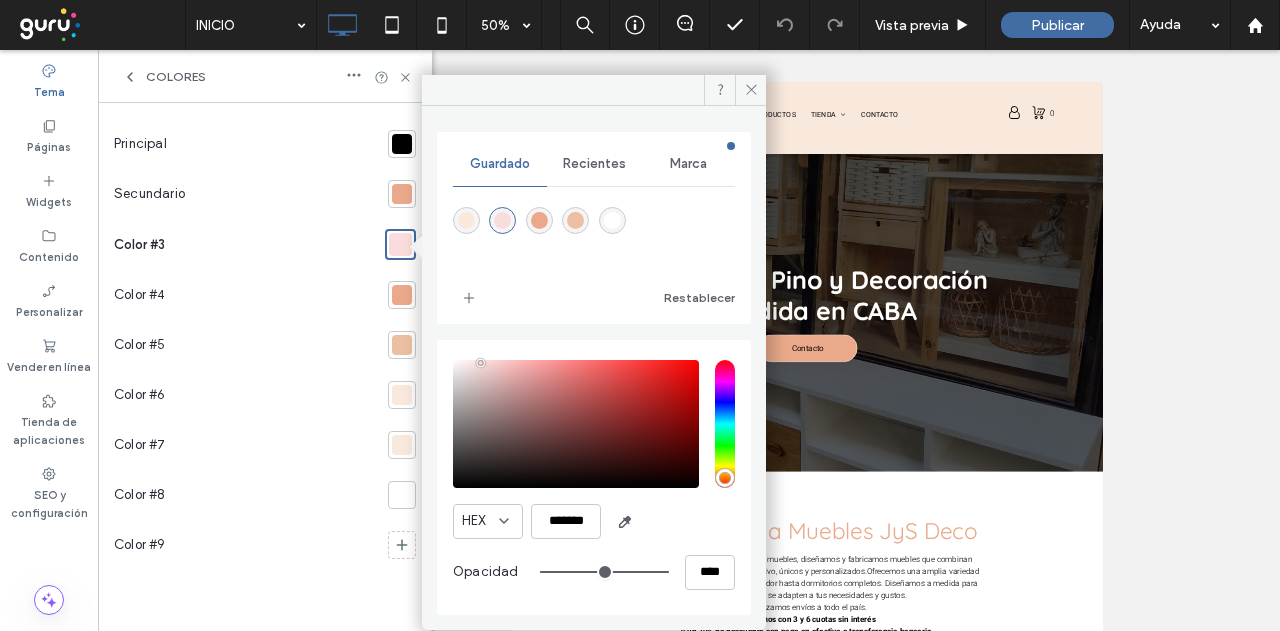 click on "Recientes" at bounding box center [594, 164] 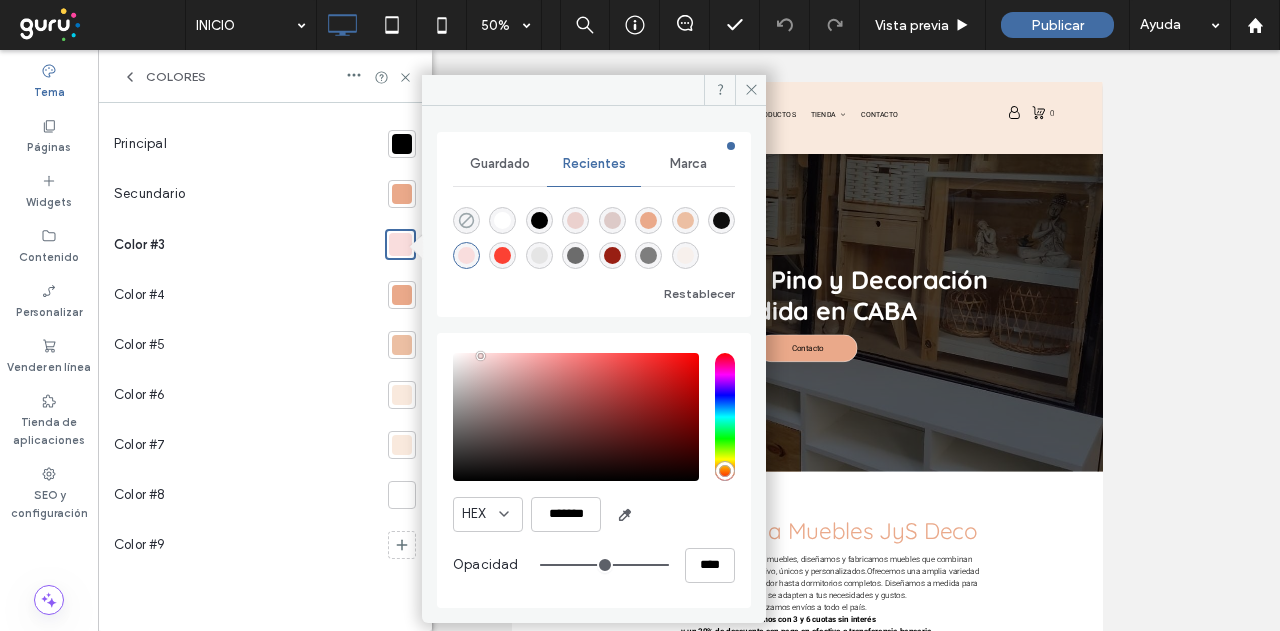 click 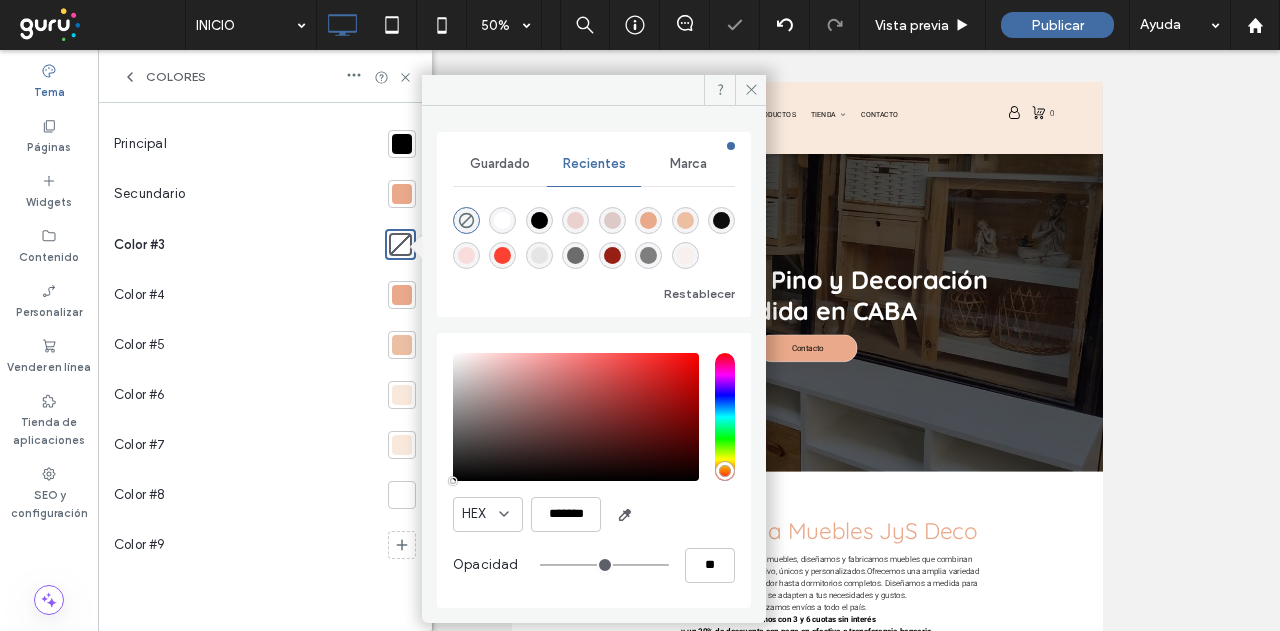 click at bounding box center (402, 295) 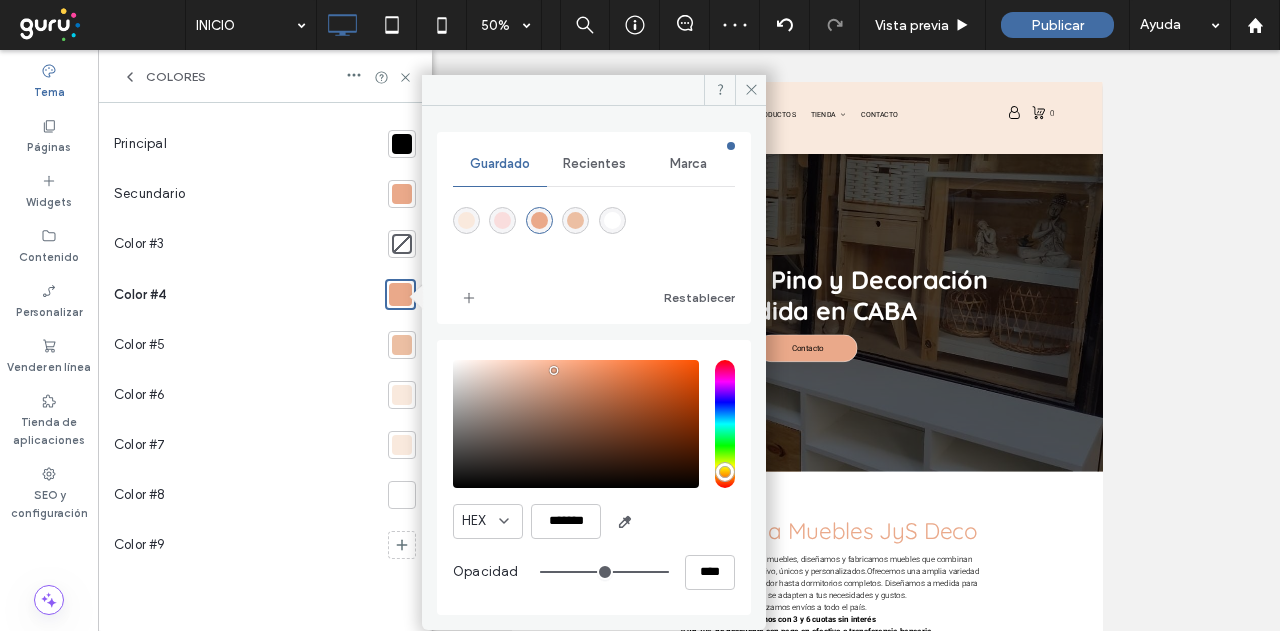 click on "Recientes" at bounding box center [594, 164] 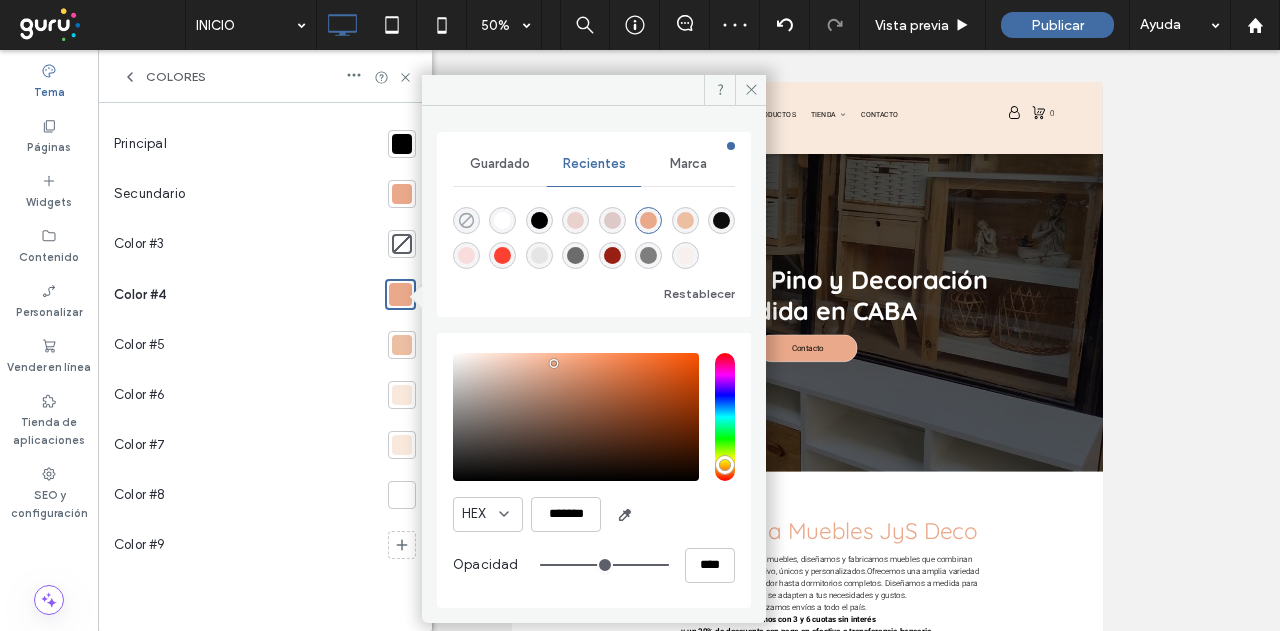 click 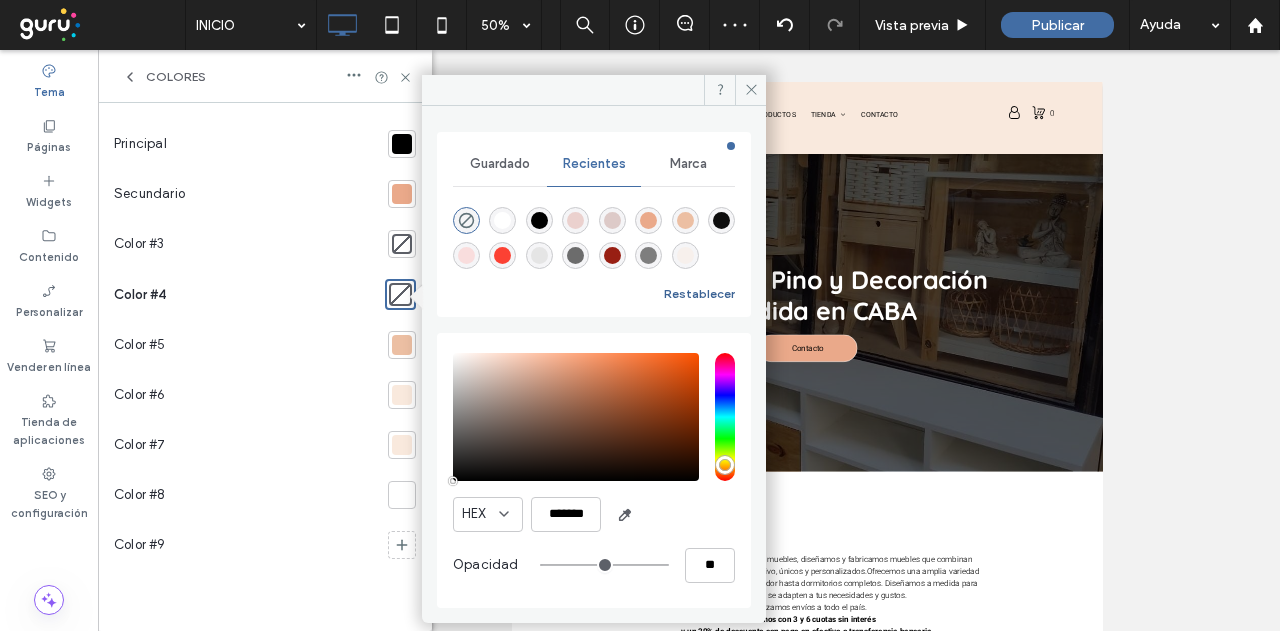 click on "Restablecer" at bounding box center [699, 294] 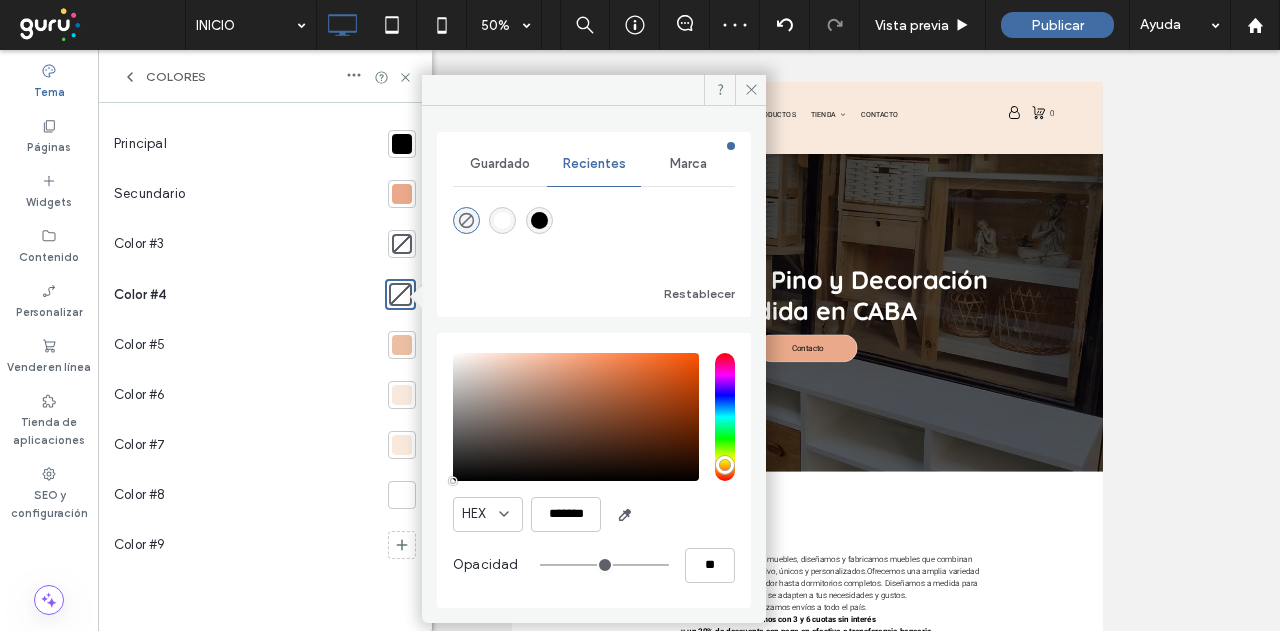 click on "Guardado" at bounding box center (500, 164) 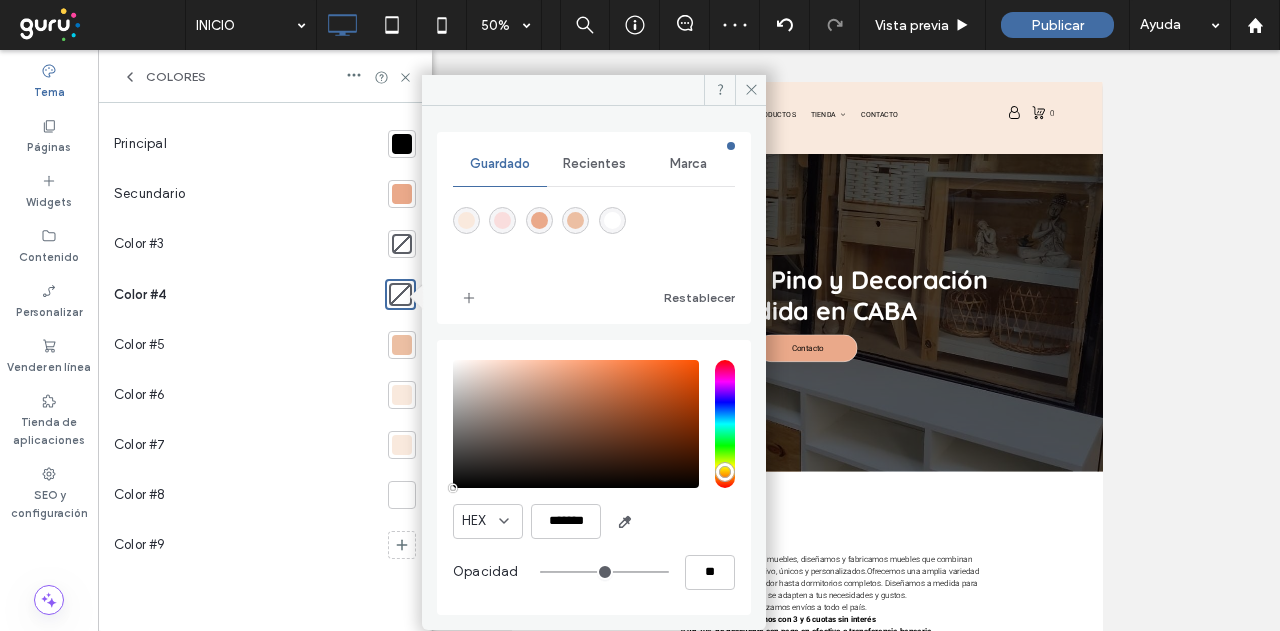 click on "Recientes" at bounding box center [594, 164] 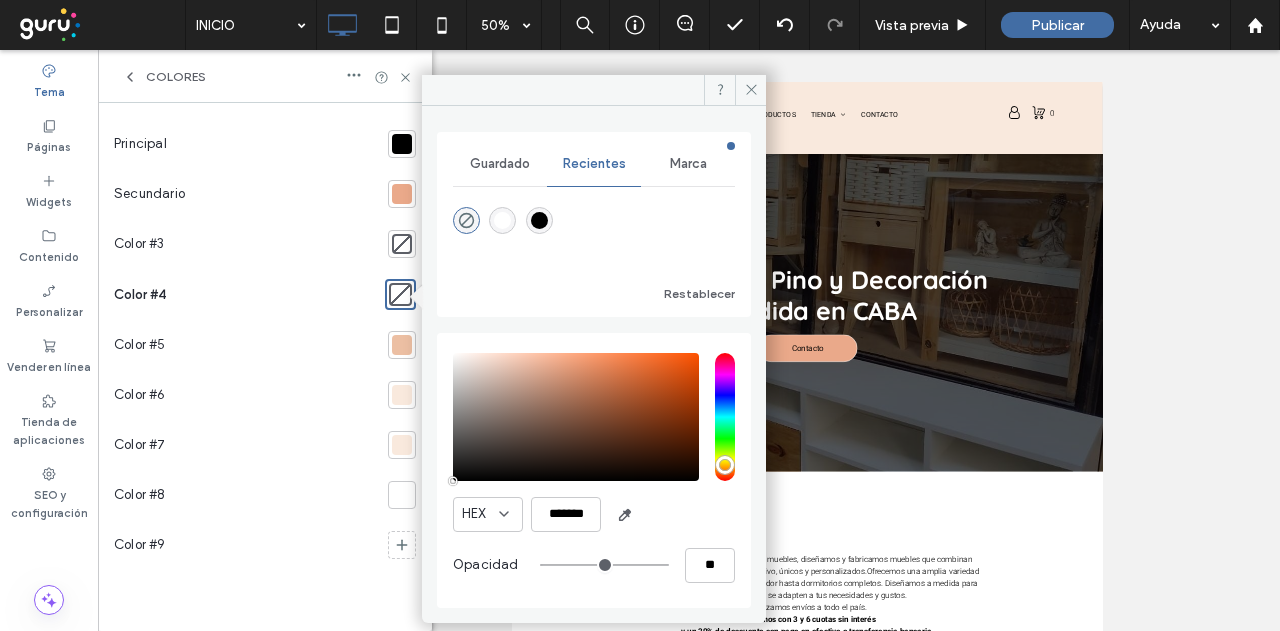 click on "Guardado" at bounding box center (500, 164) 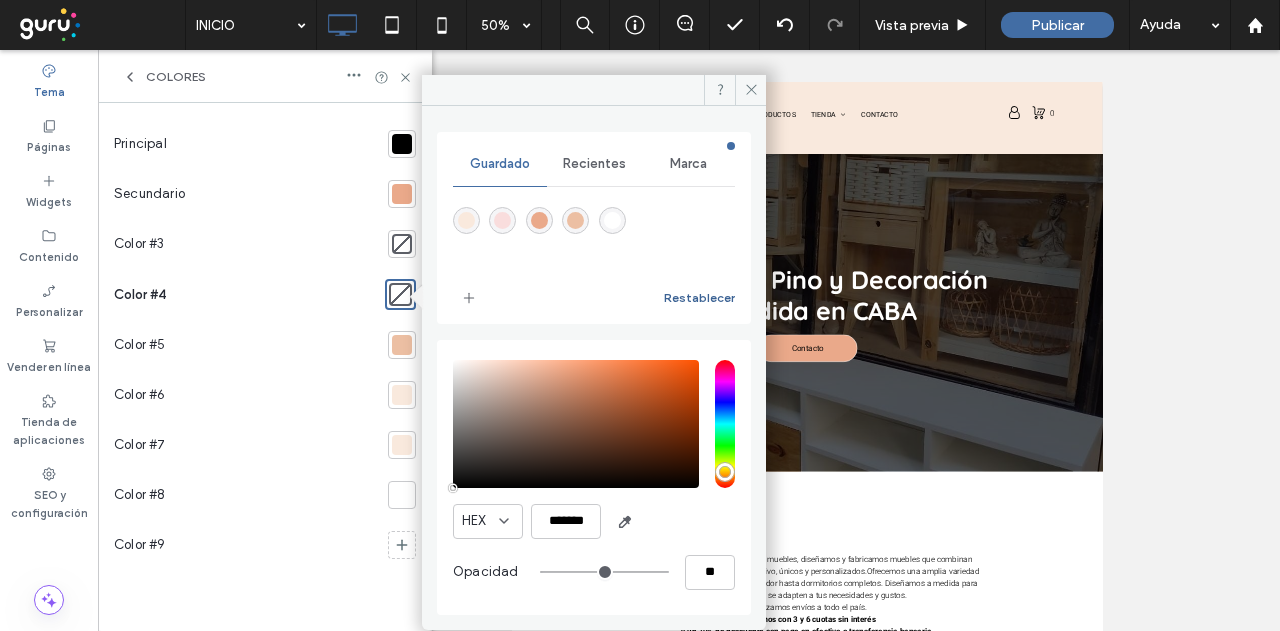 click on "Restablecer" at bounding box center (699, 298) 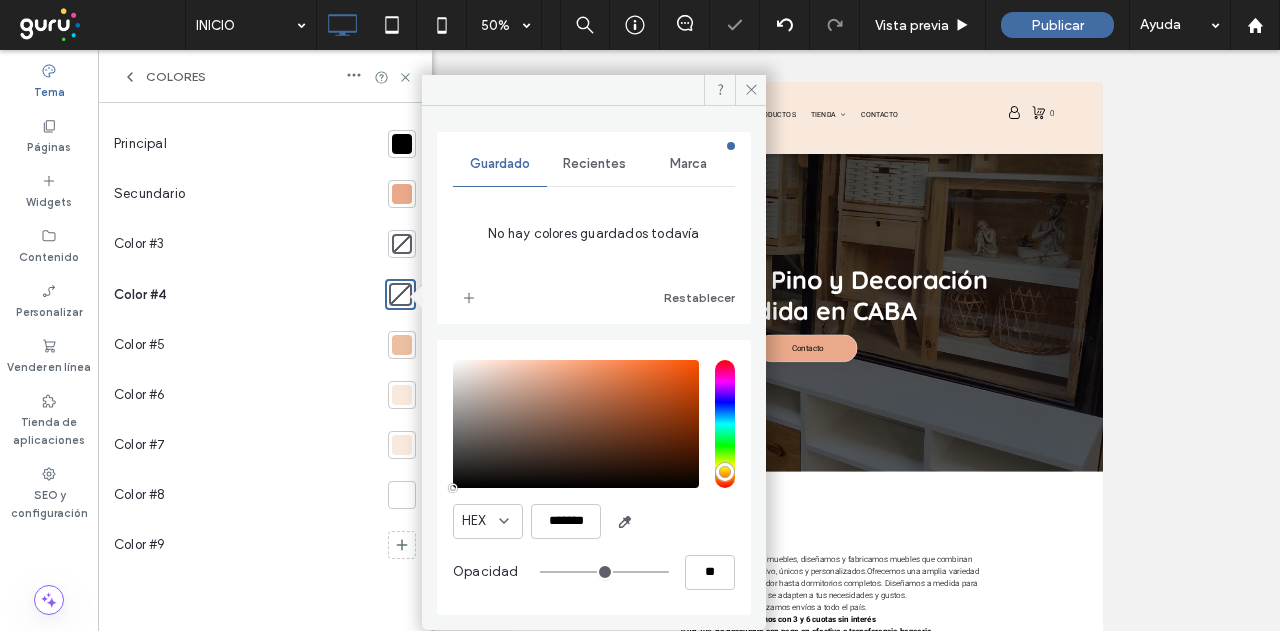 click on "Recientes" at bounding box center [594, 164] 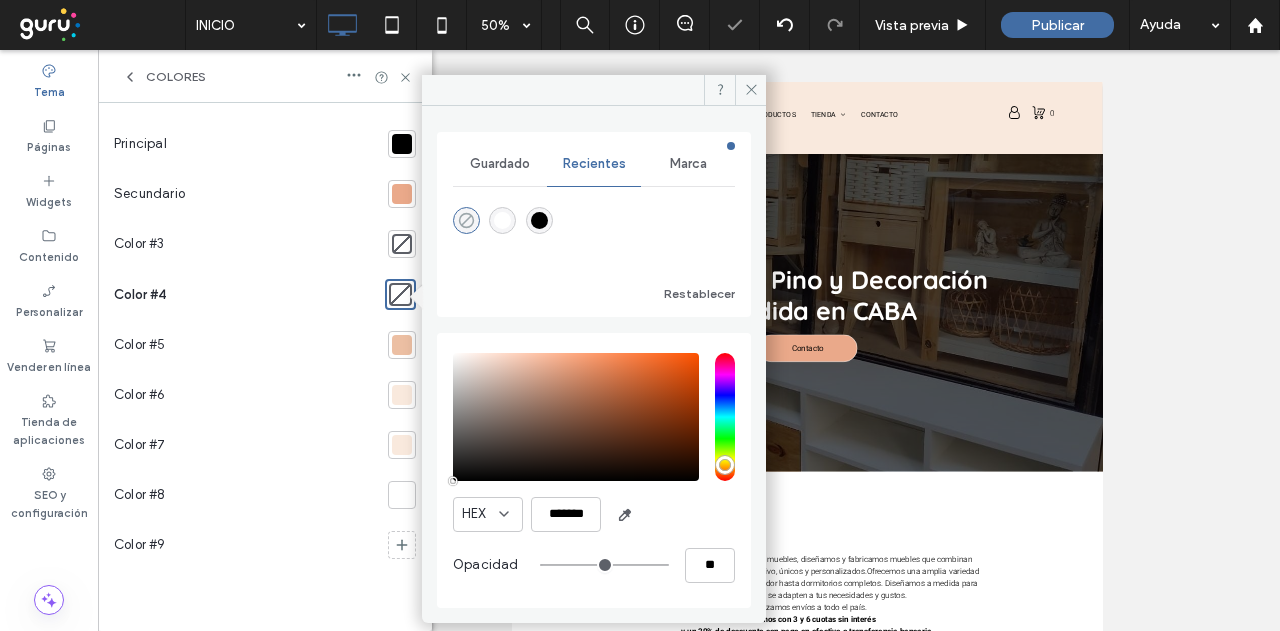 click 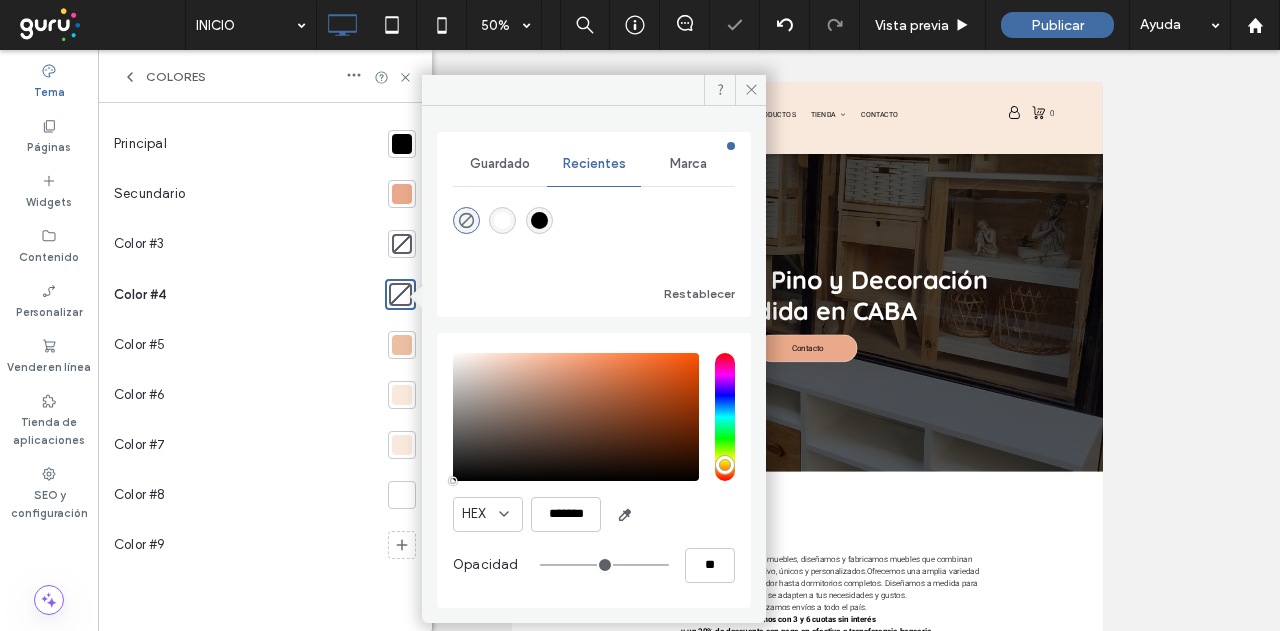 click at bounding box center [402, 345] 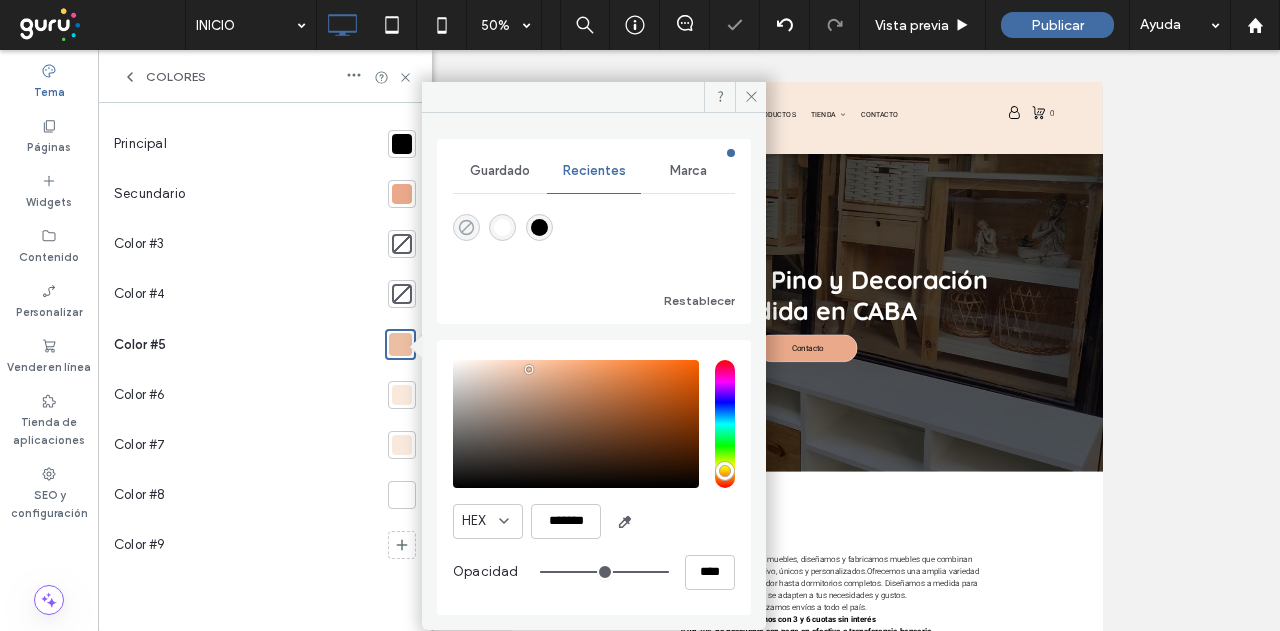click 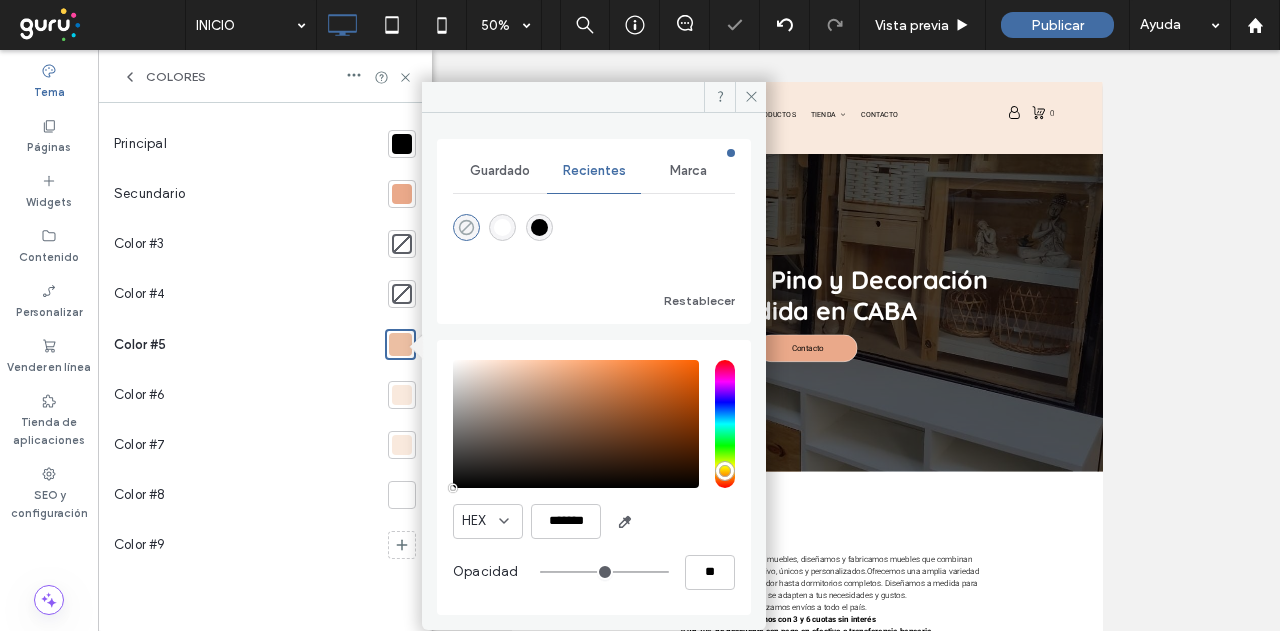 type on "*******" 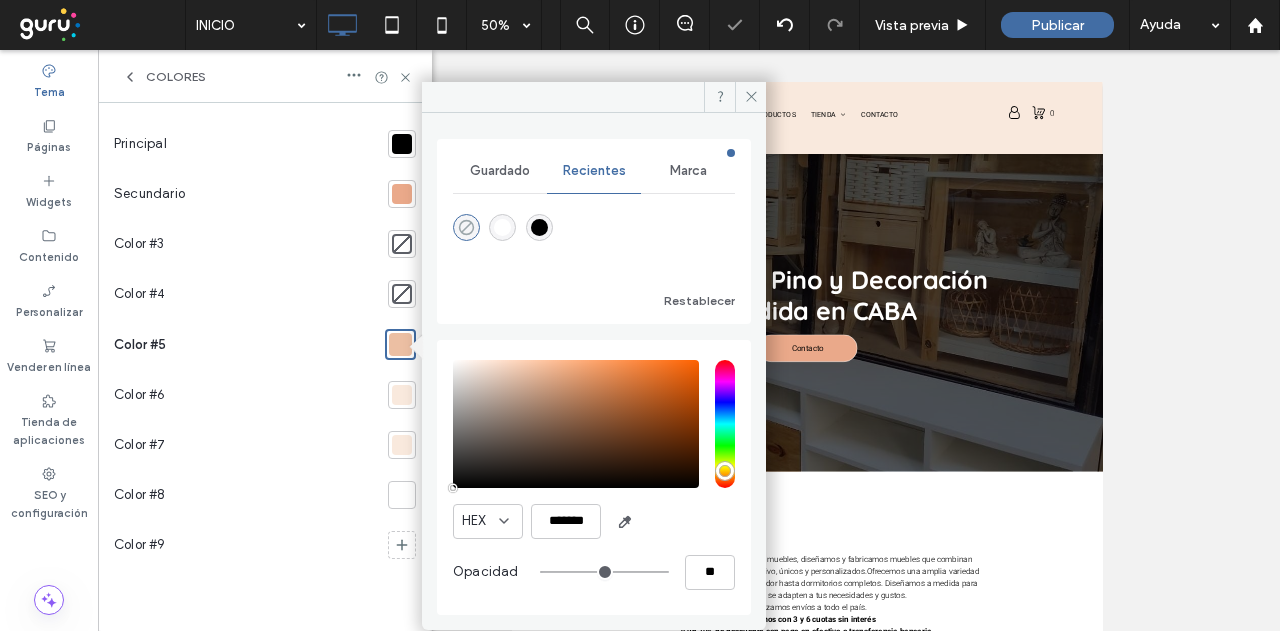 type on "*" 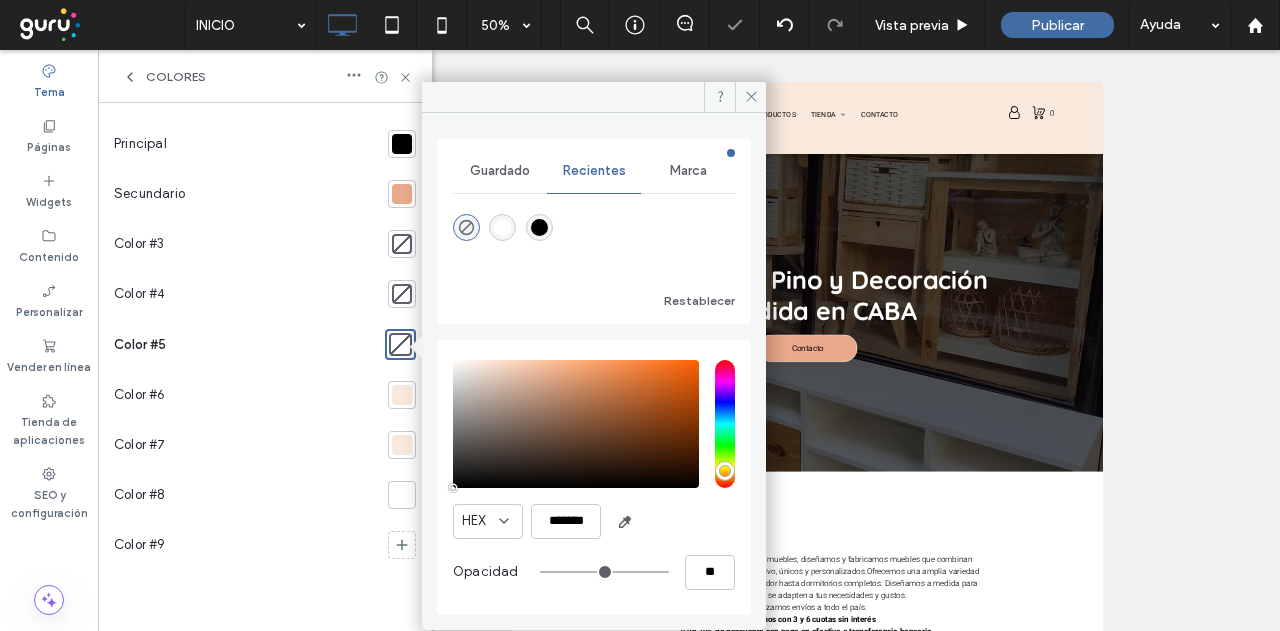 click at bounding box center [402, 395] 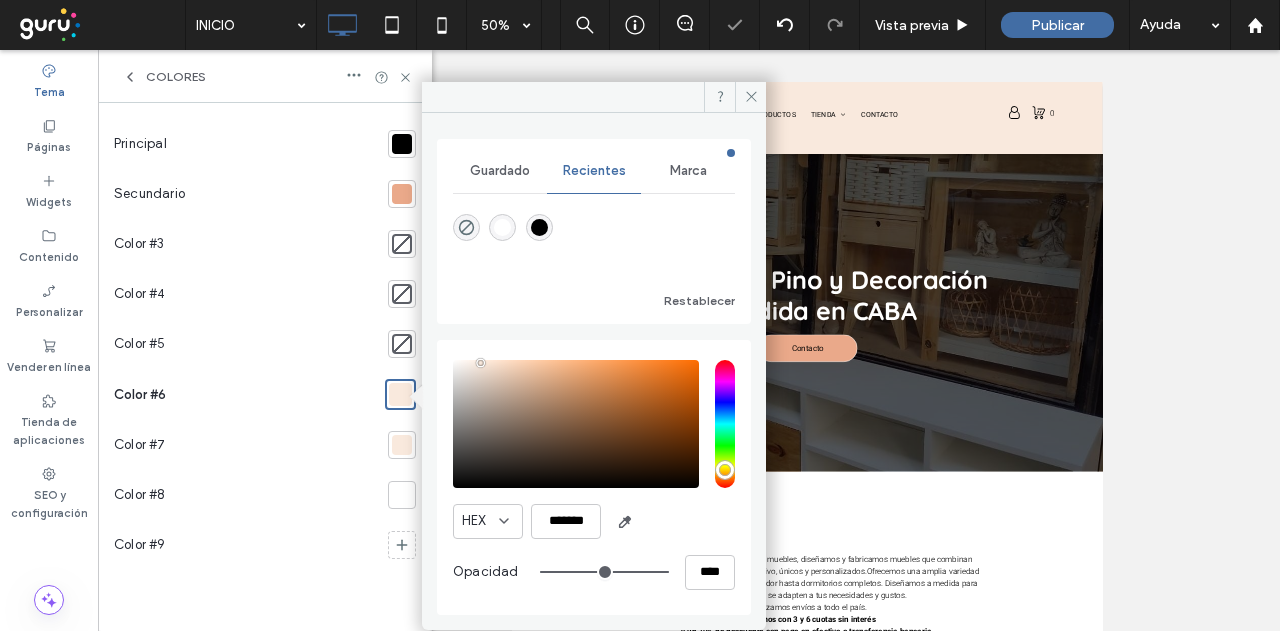 click 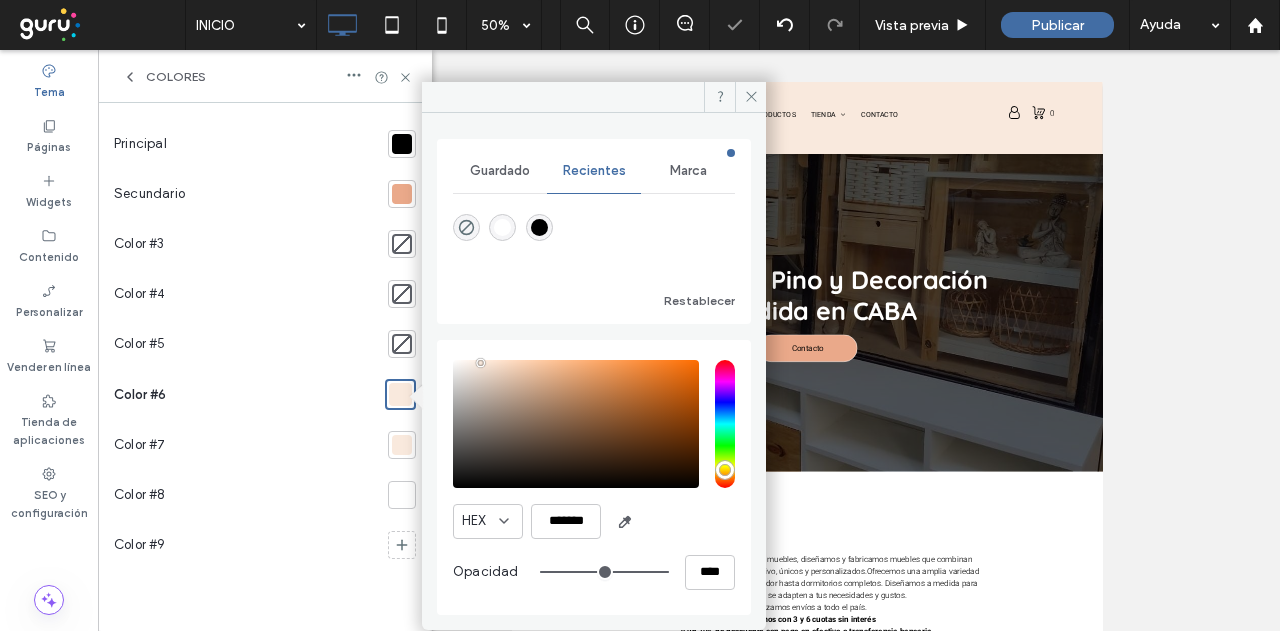 type on "*******" 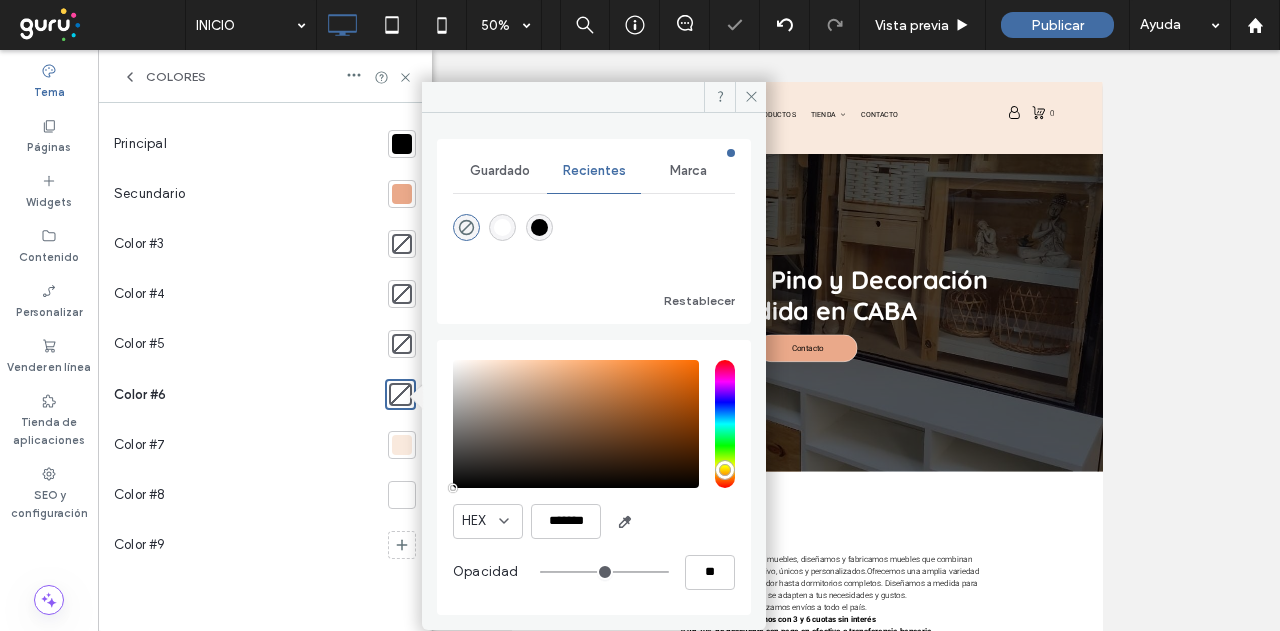 click at bounding box center (402, 445) 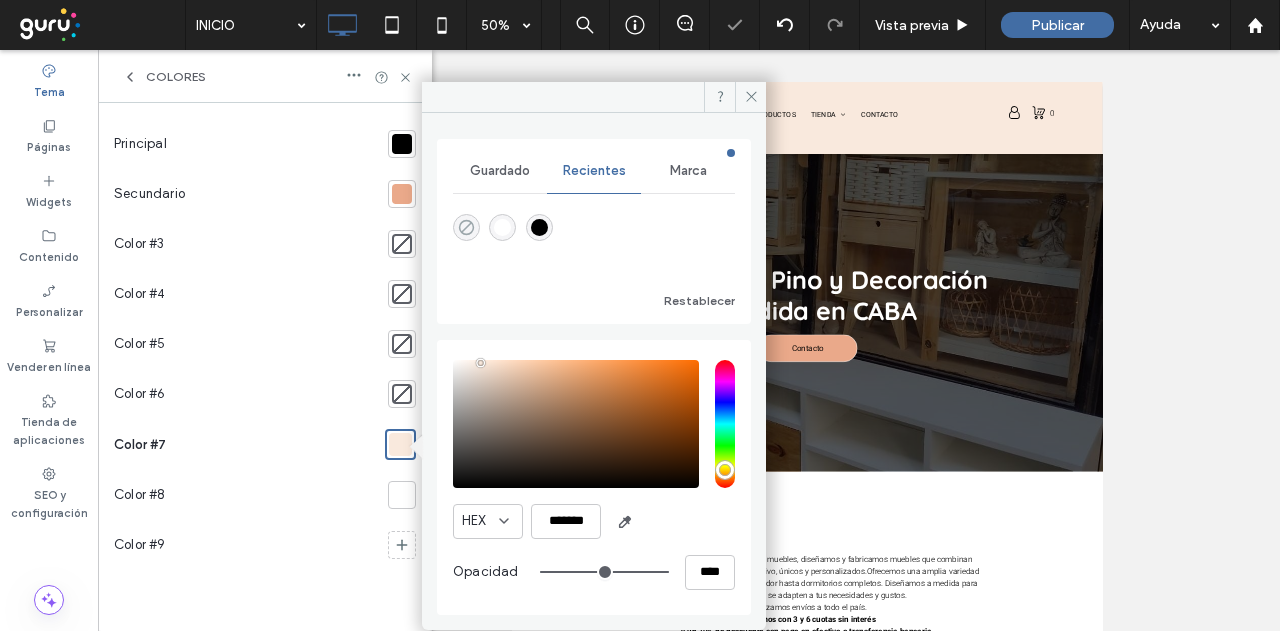 click 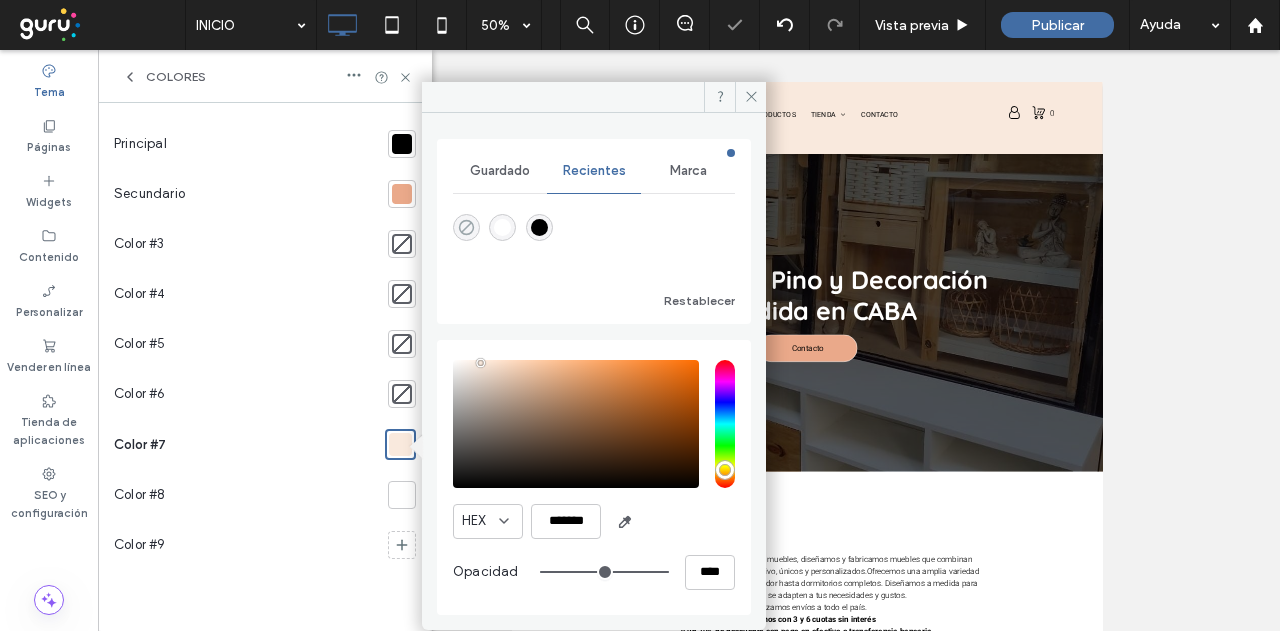 type on "*******" 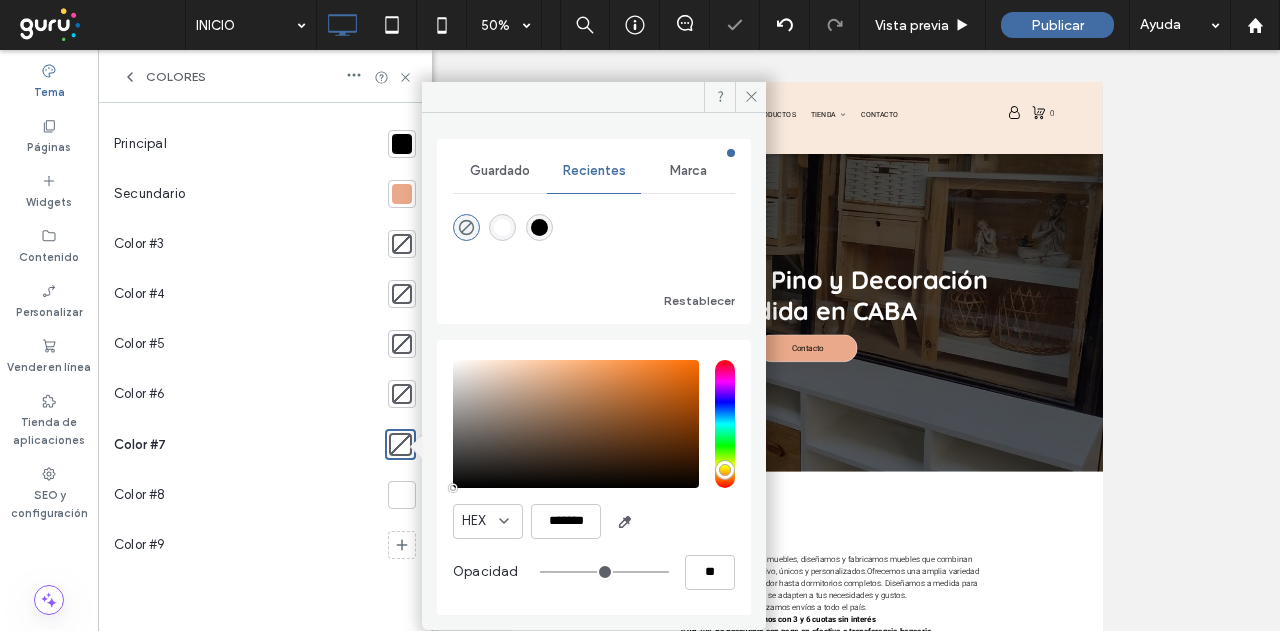 click on "Color #9" at bounding box center [247, 545] 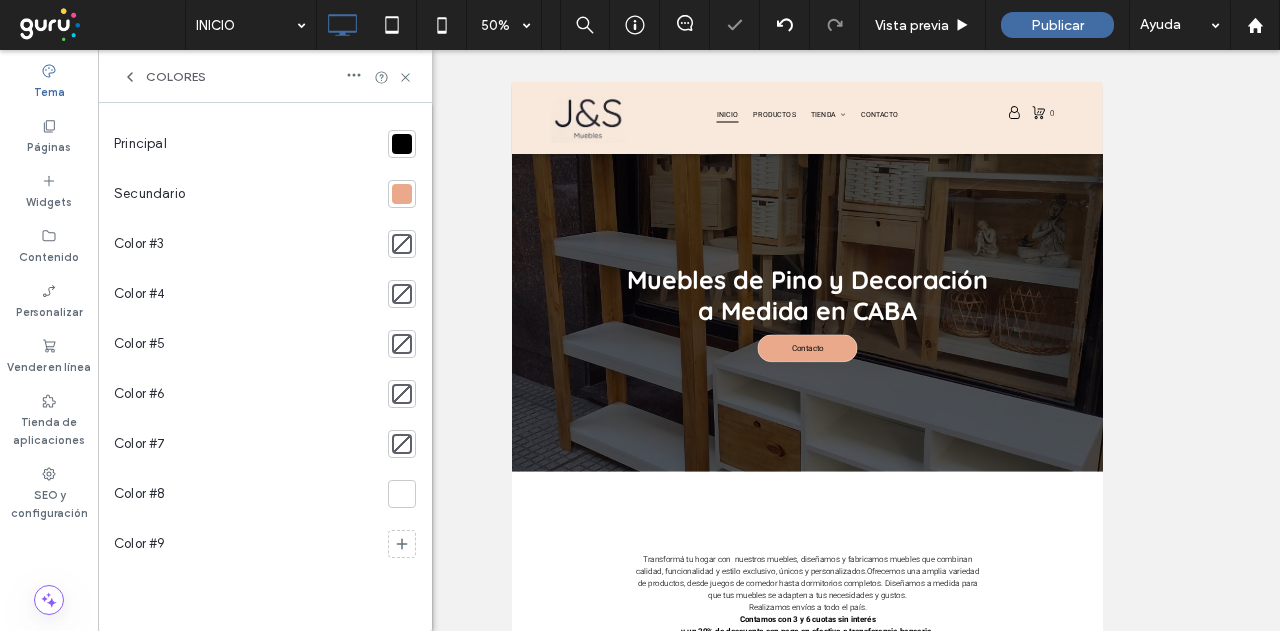 click at bounding box center [402, 244] 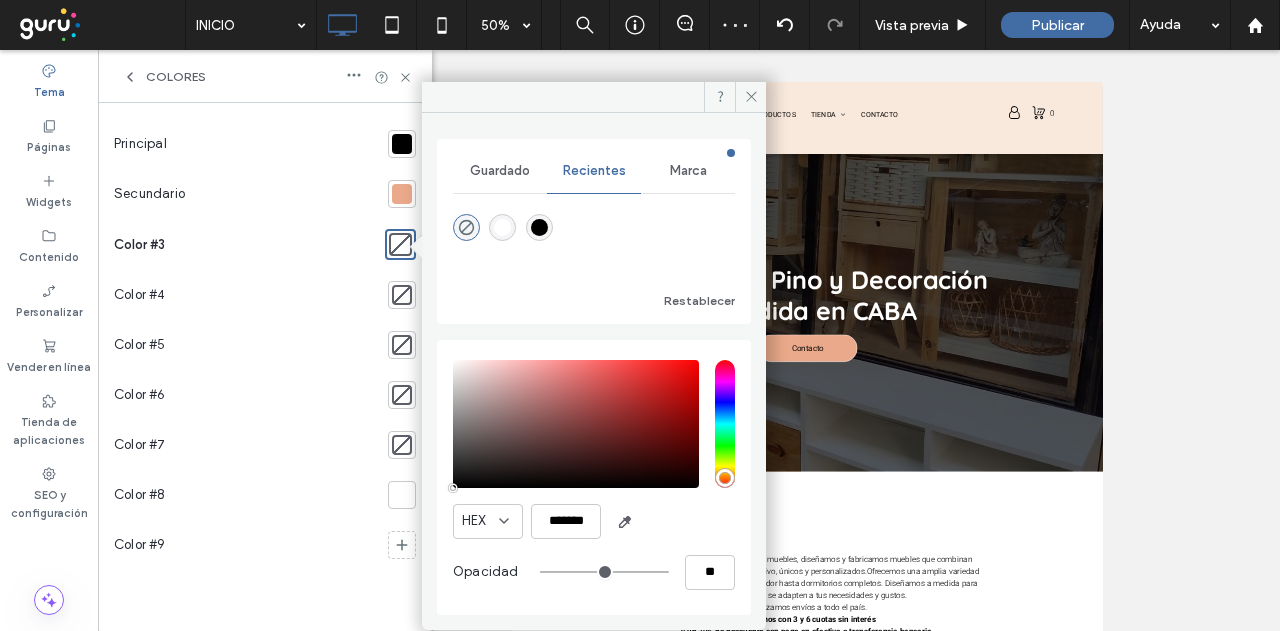 click at bounding box center (502, 227) 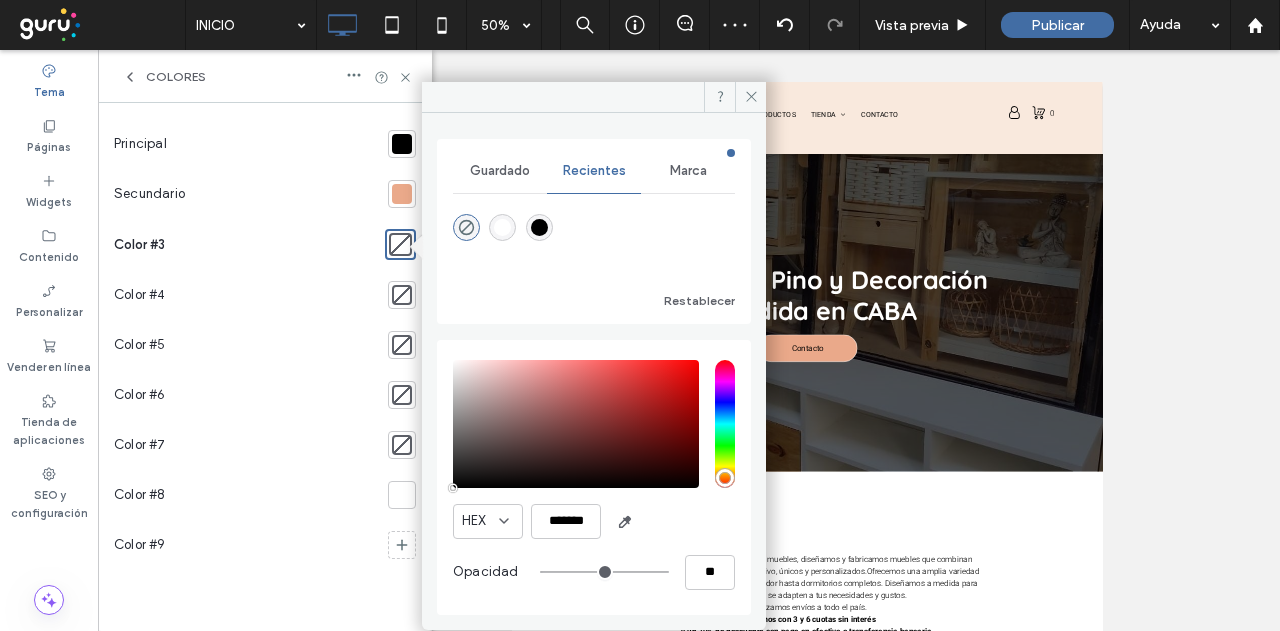 type on "*******" 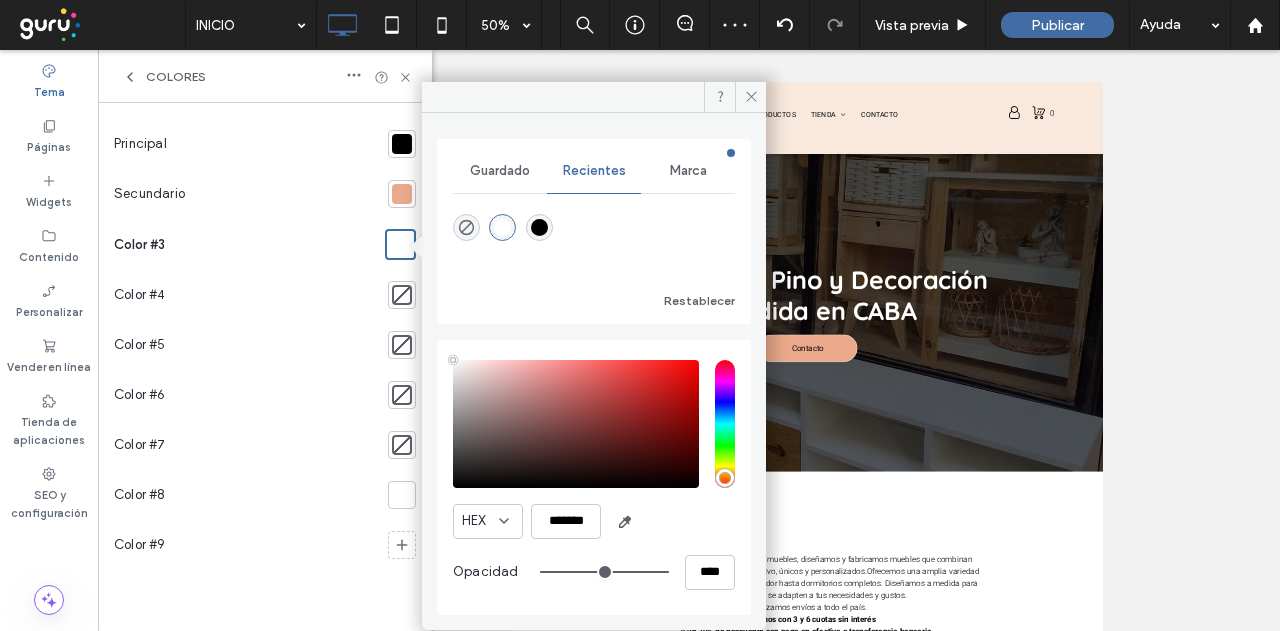 click on "Color #9" at bounding box center (247, 545) 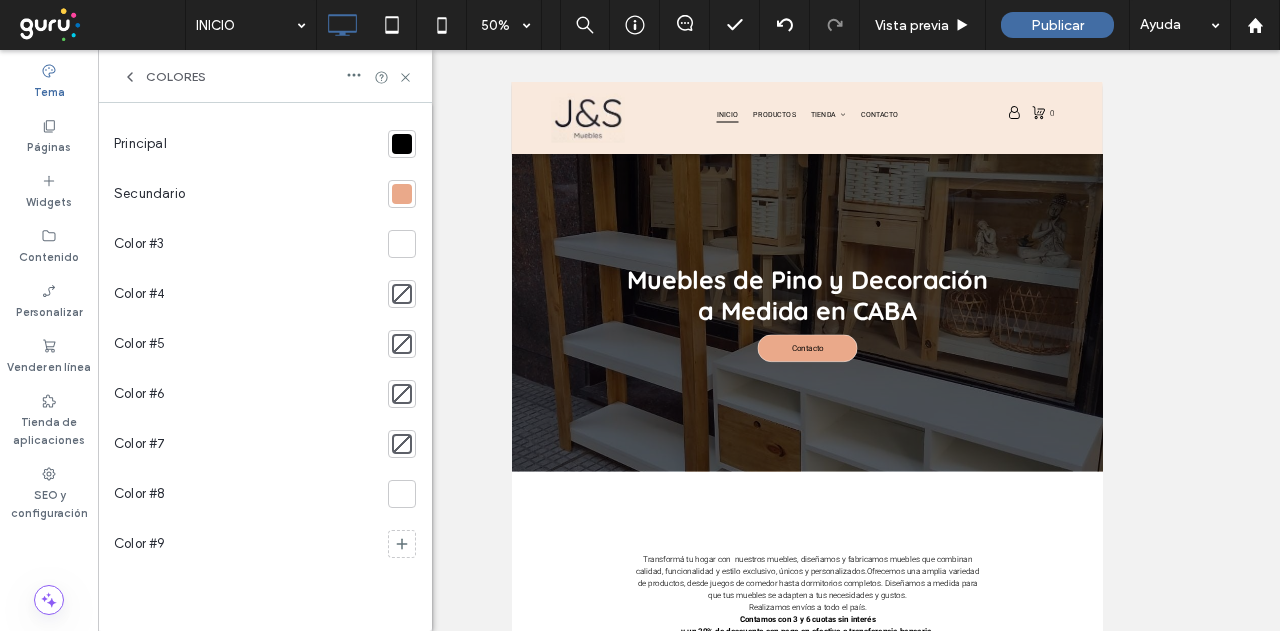 click at bounding box center (402, 244) 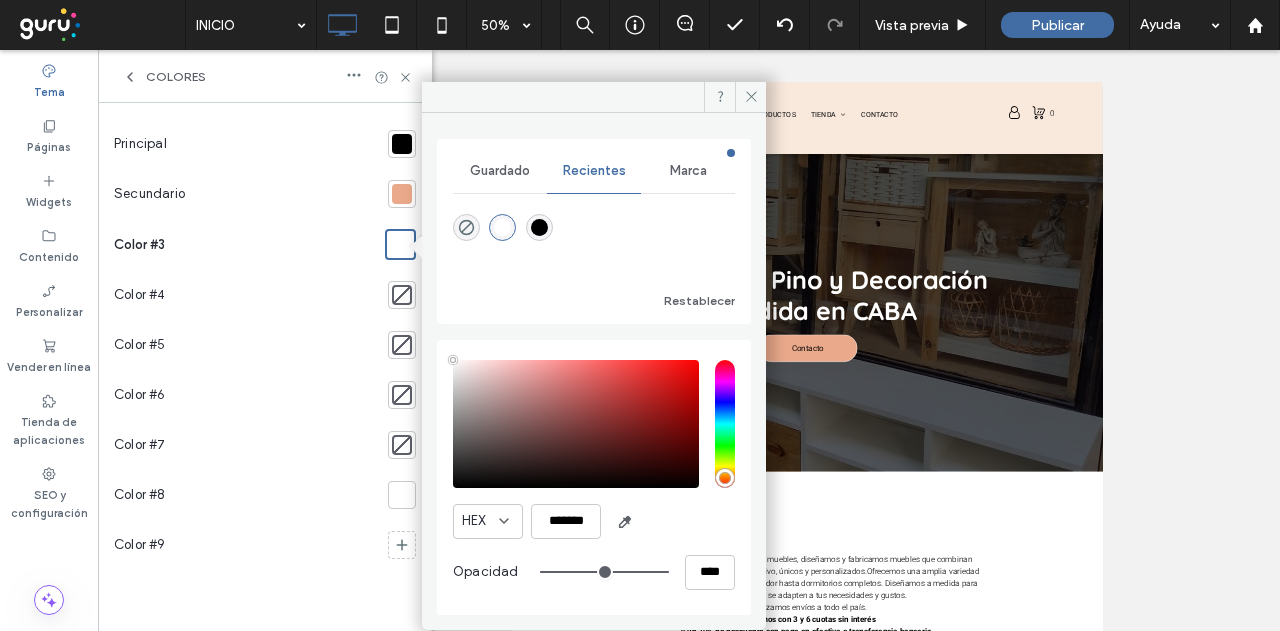 click at bounding box center [402, 295] 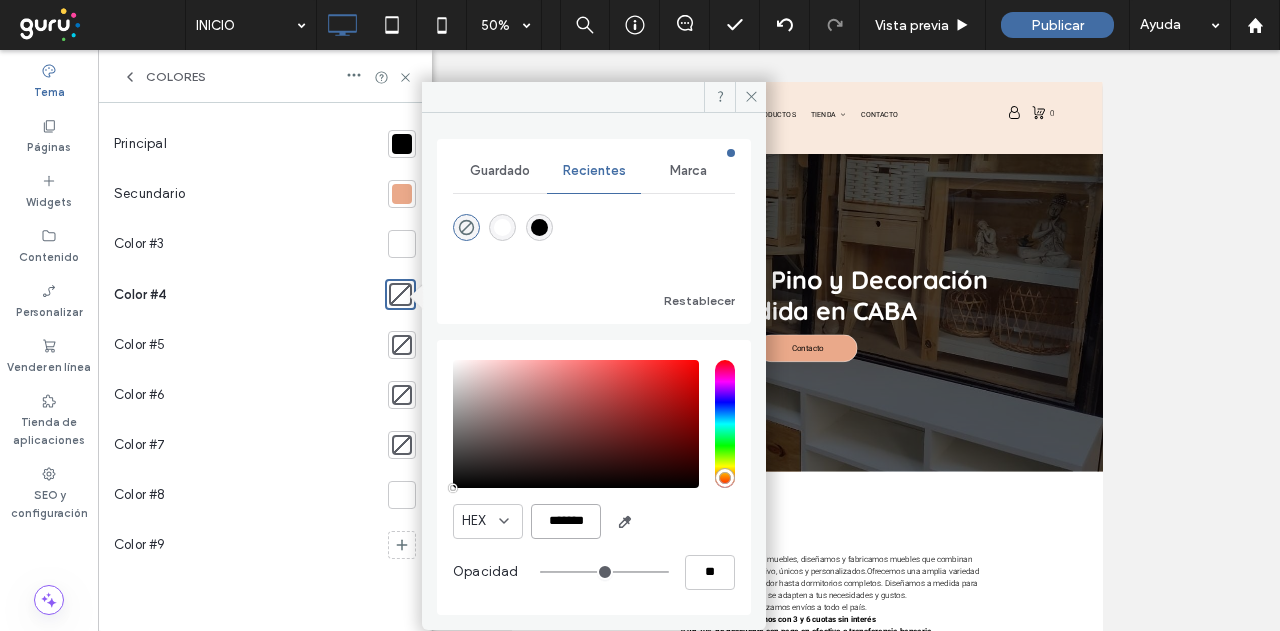 click on "*******" at bounding box center (566, 521) 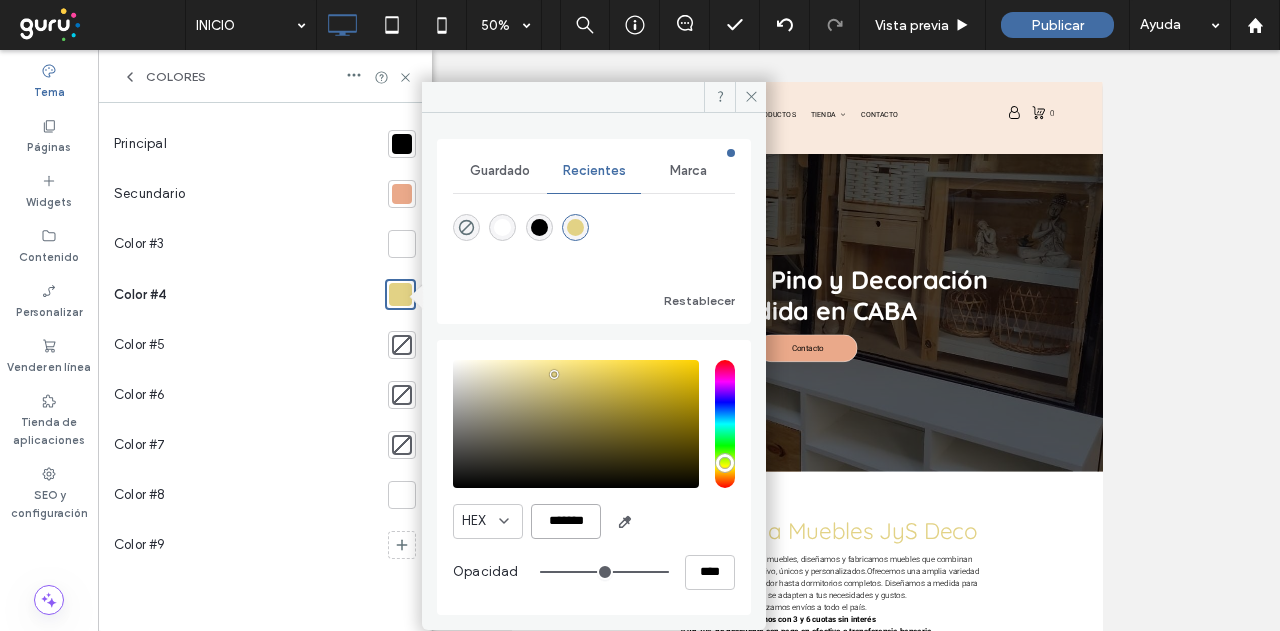type on "*******" 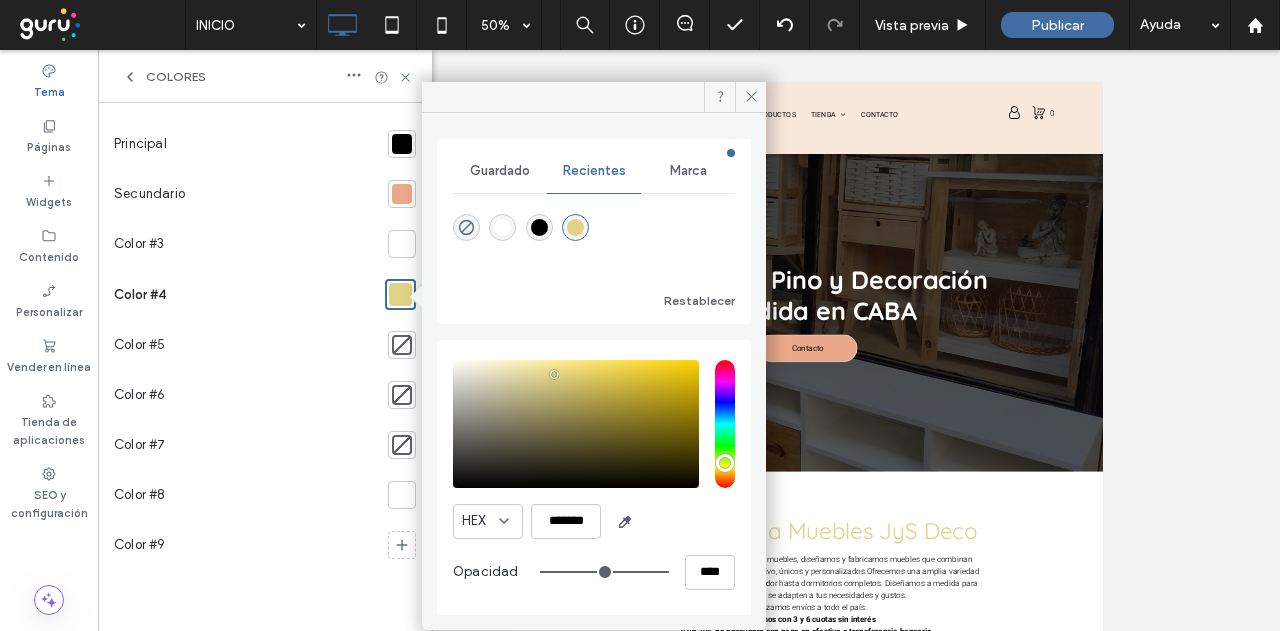 click at bounding box center [402, 345] 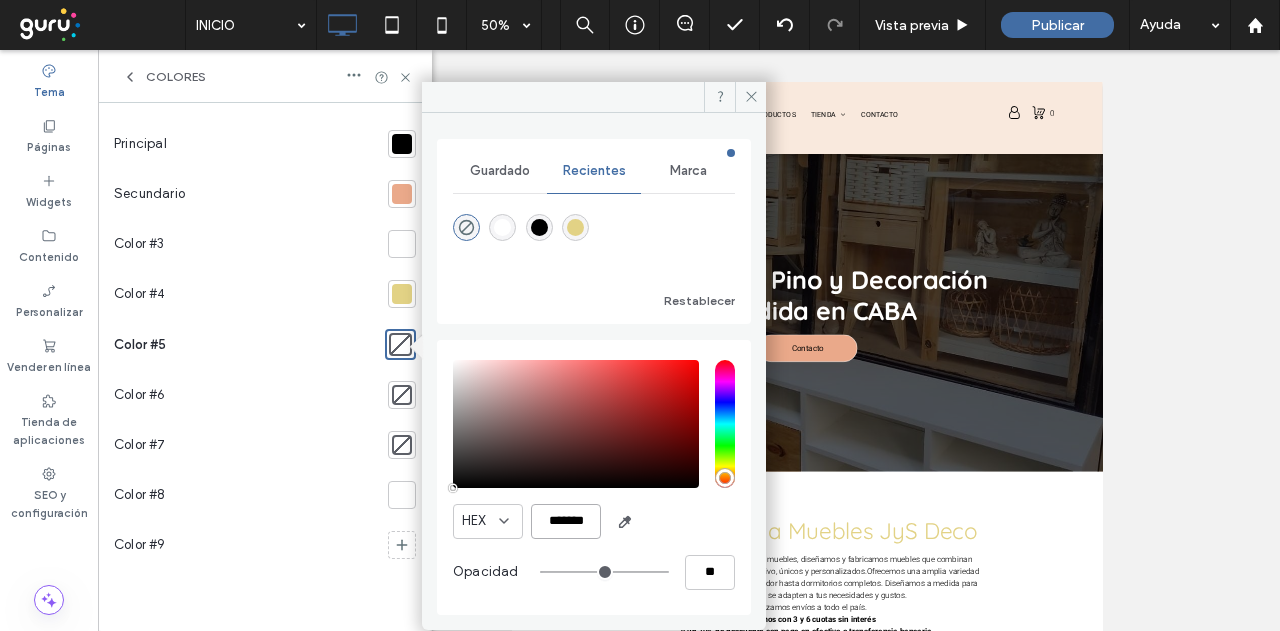 click on "*******" at bounding box center [566, 521] 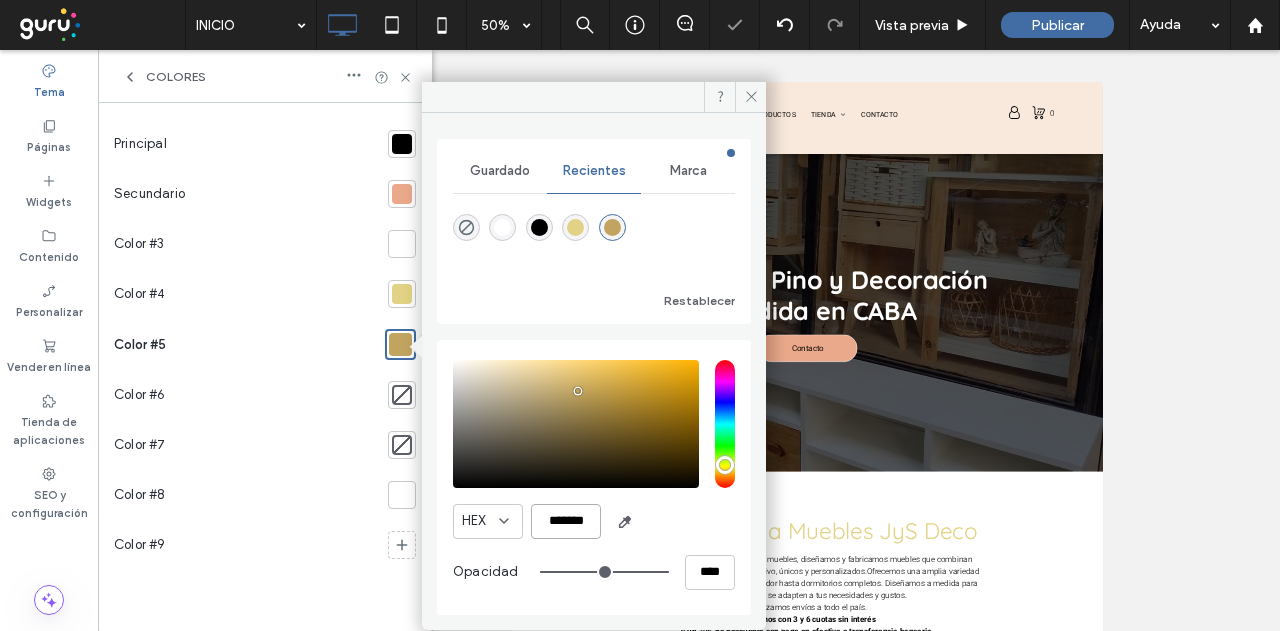 type on "*******" 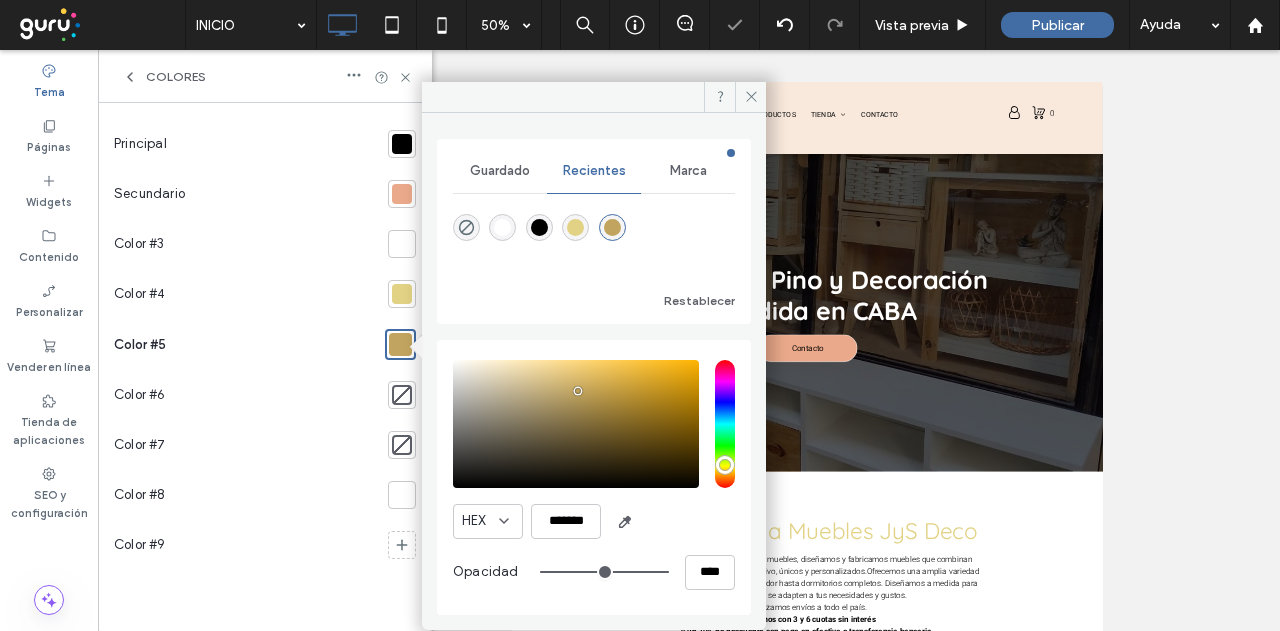 click on "Principal Secundario Color #3 Color #4 Color #5 Color #6 Color #7 Color #8 Color #9" at bounding box center (265, 367) 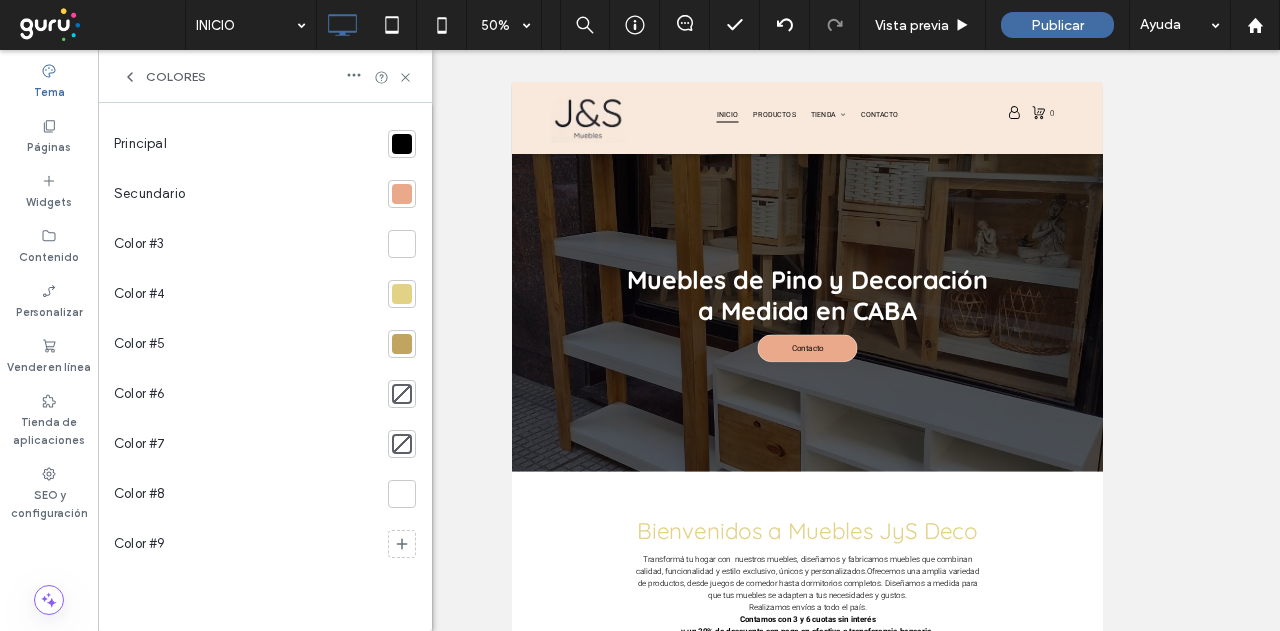 click at bounding box center (402, 394) 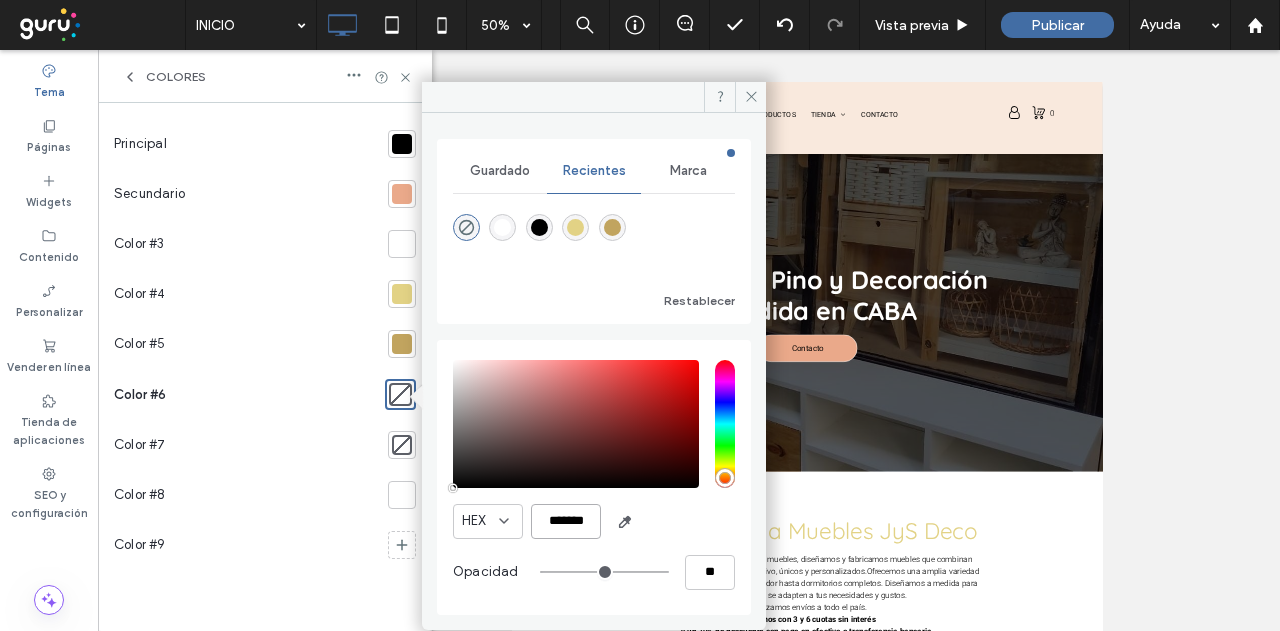 click on "*******" at bounding box center [566, 521] 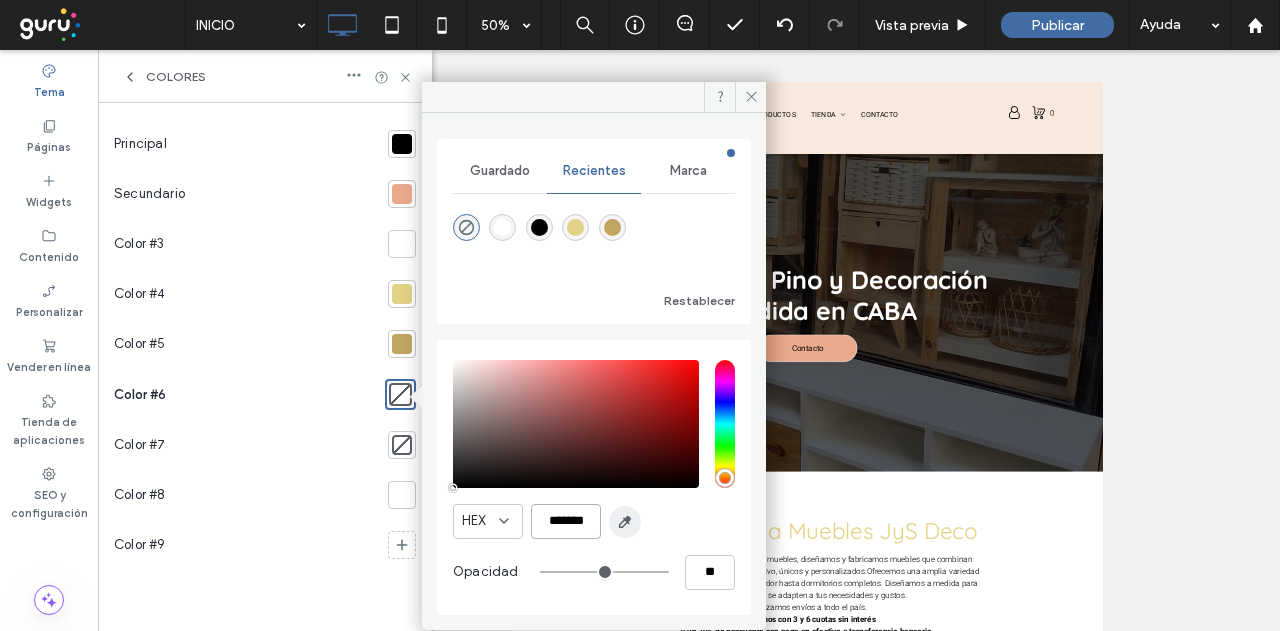 paste 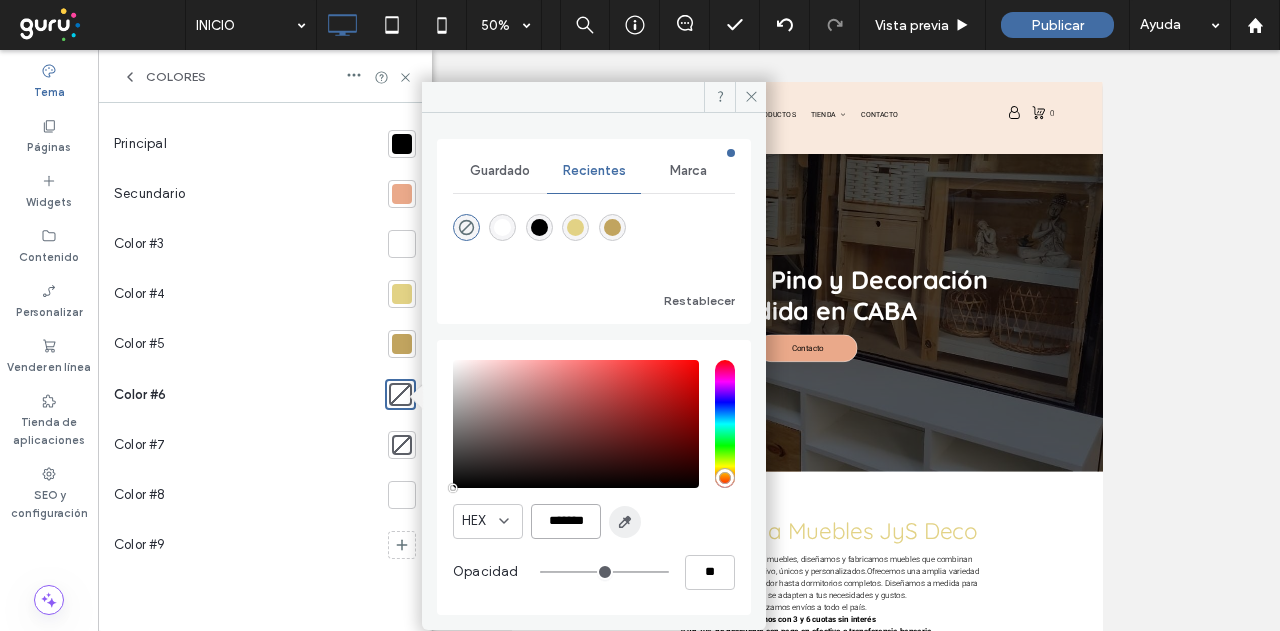 type on "*******" 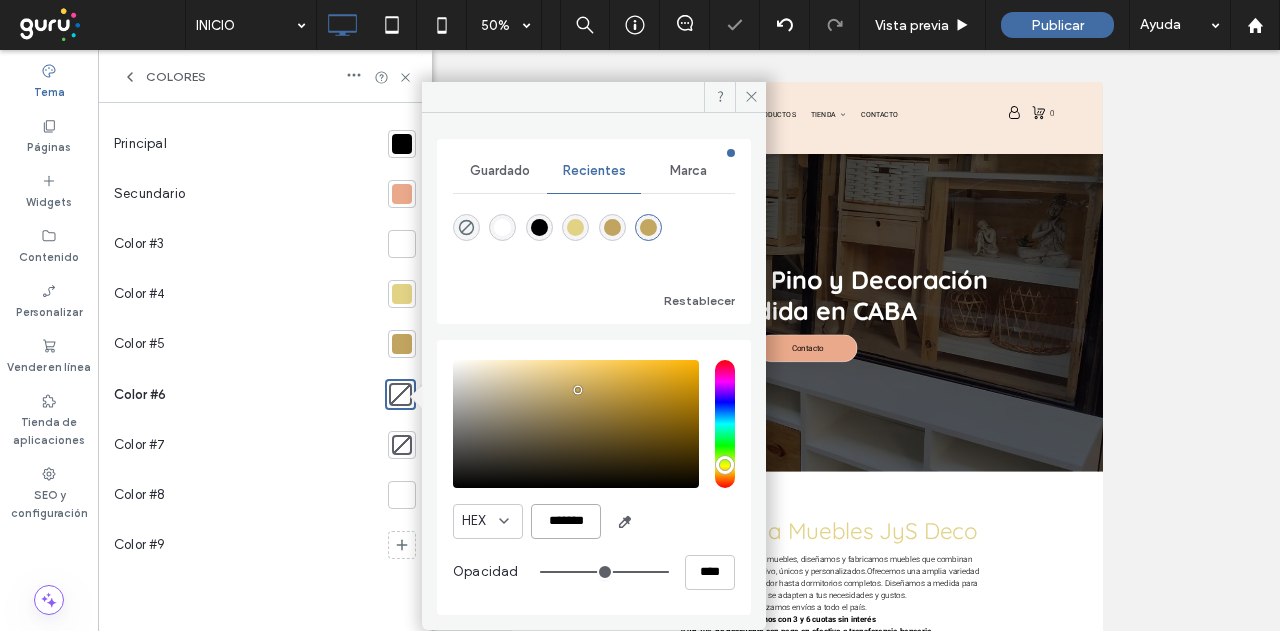 type on "*******" 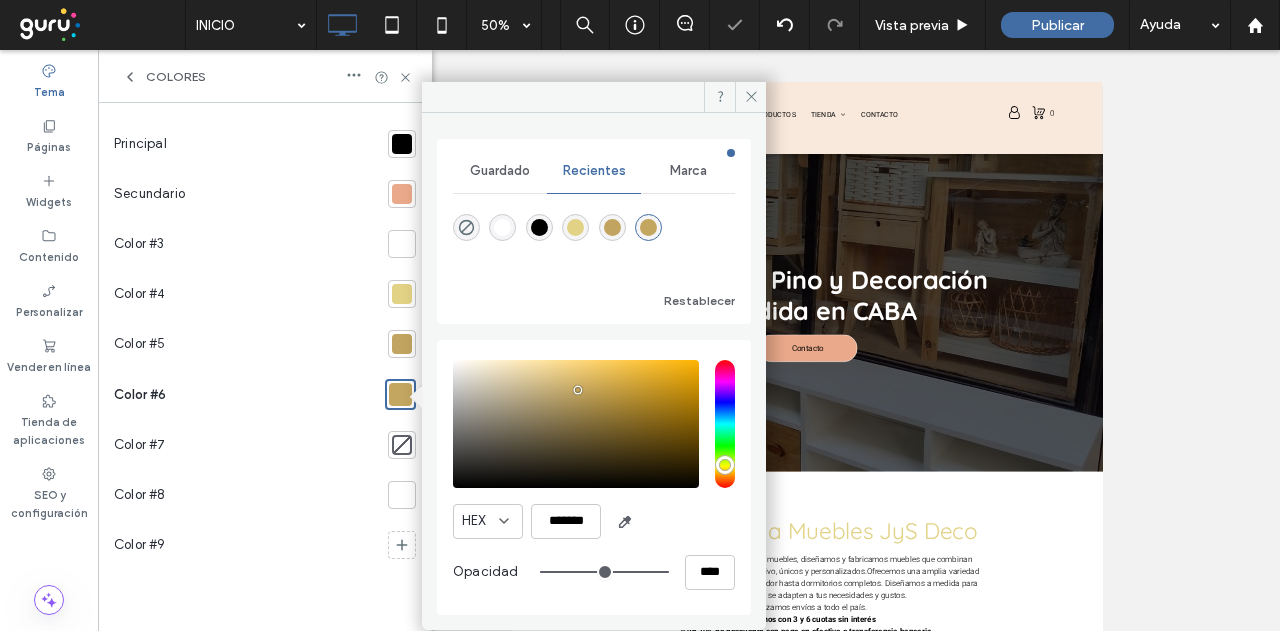 click on "HEX *******" at bounding box center [594, 521] 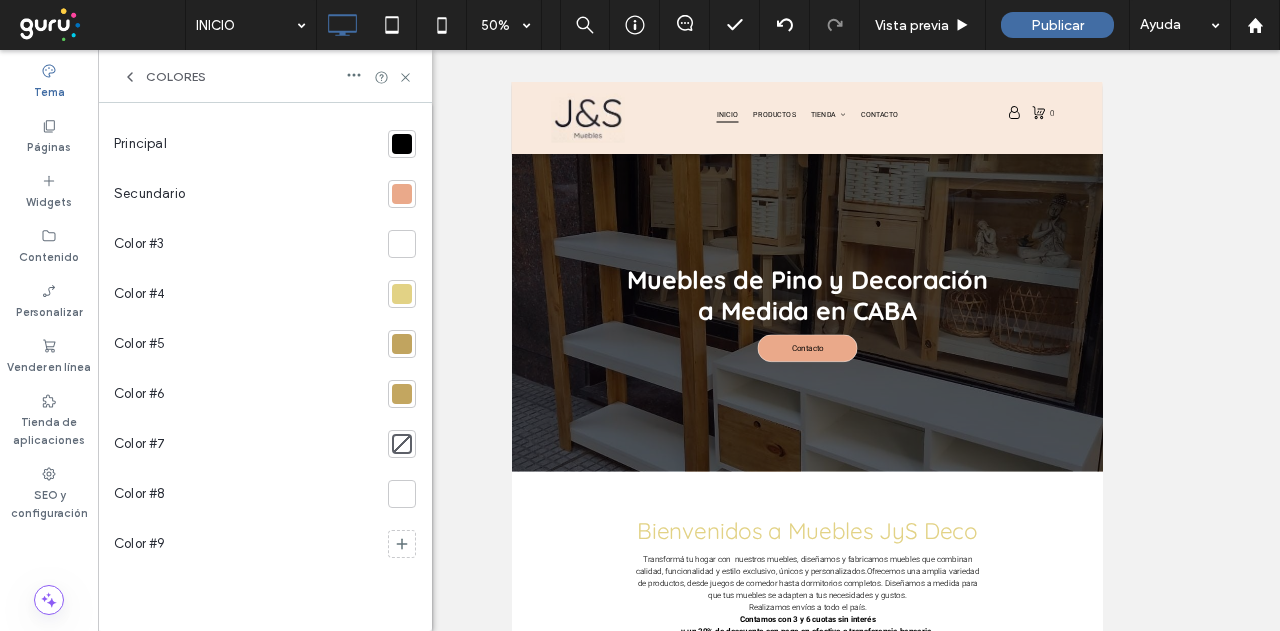 click at bounding box center [402, 394] 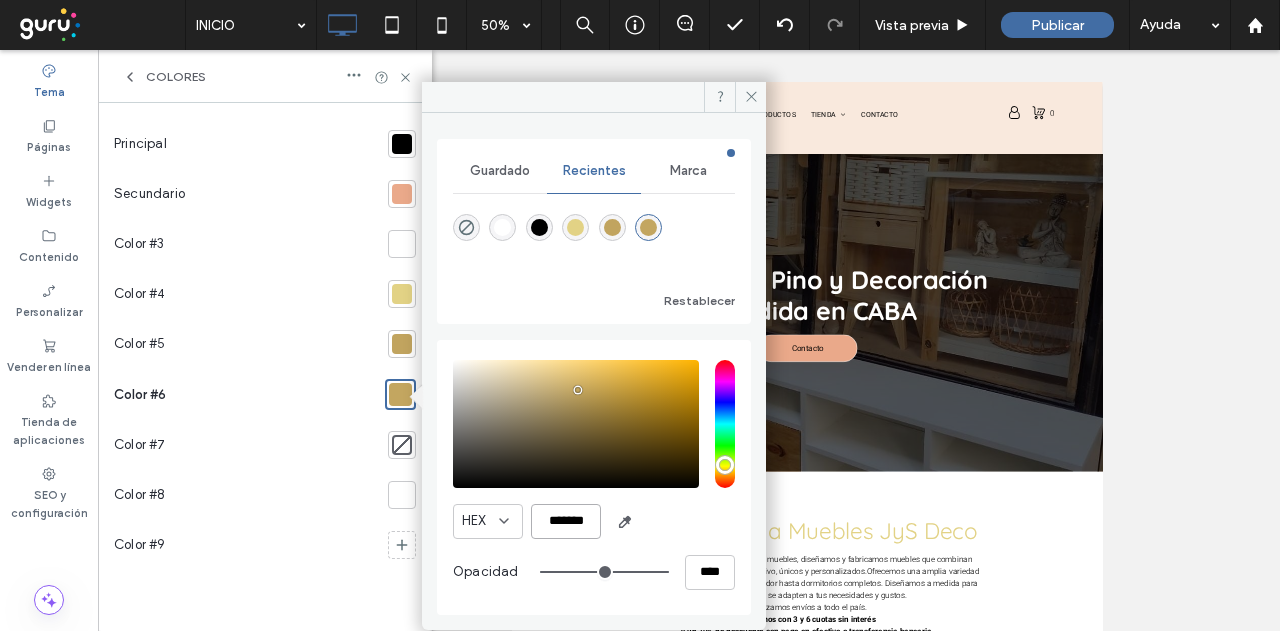 click on "*******" at bounding box center (566, 521) 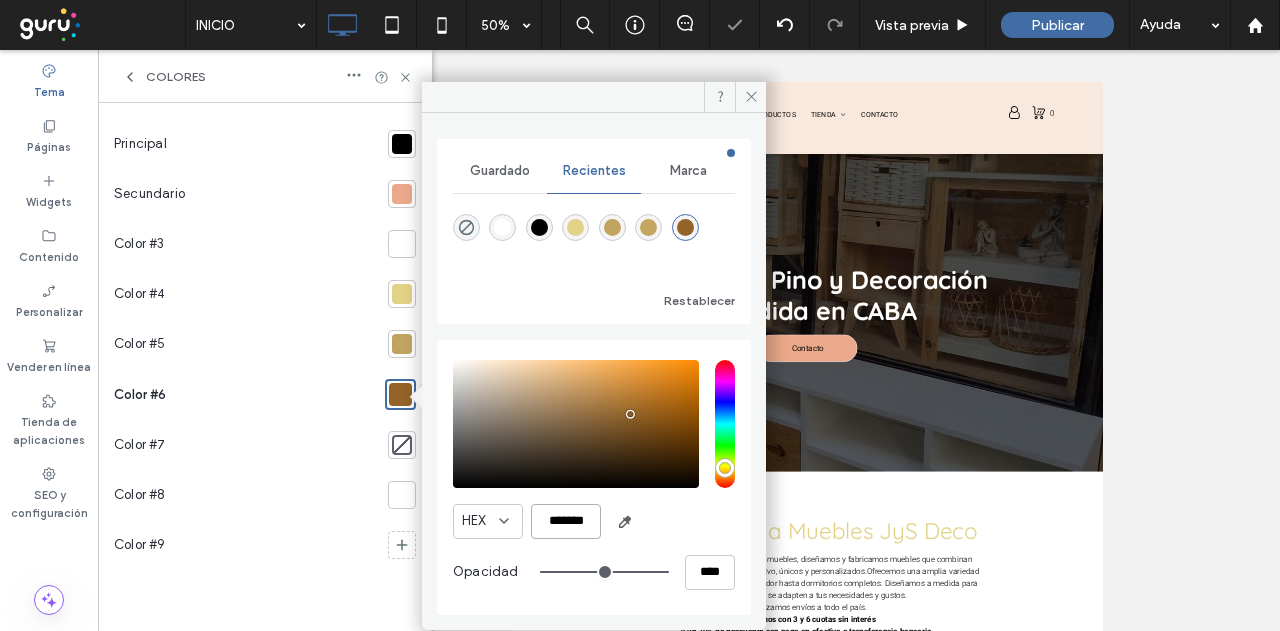 type on "*******" 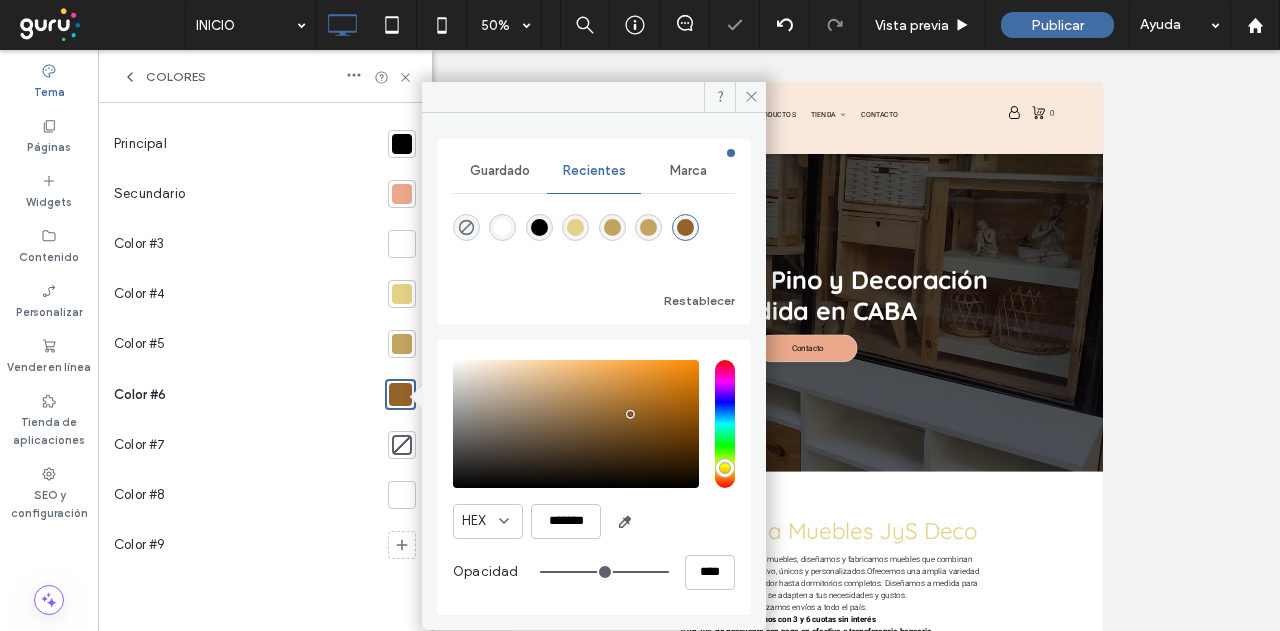 click on "Principal Secundario Color #3 Color #4 Color #5 Color #6 Color #7 Color #8 Color #9" at bounding box center (265, 367) 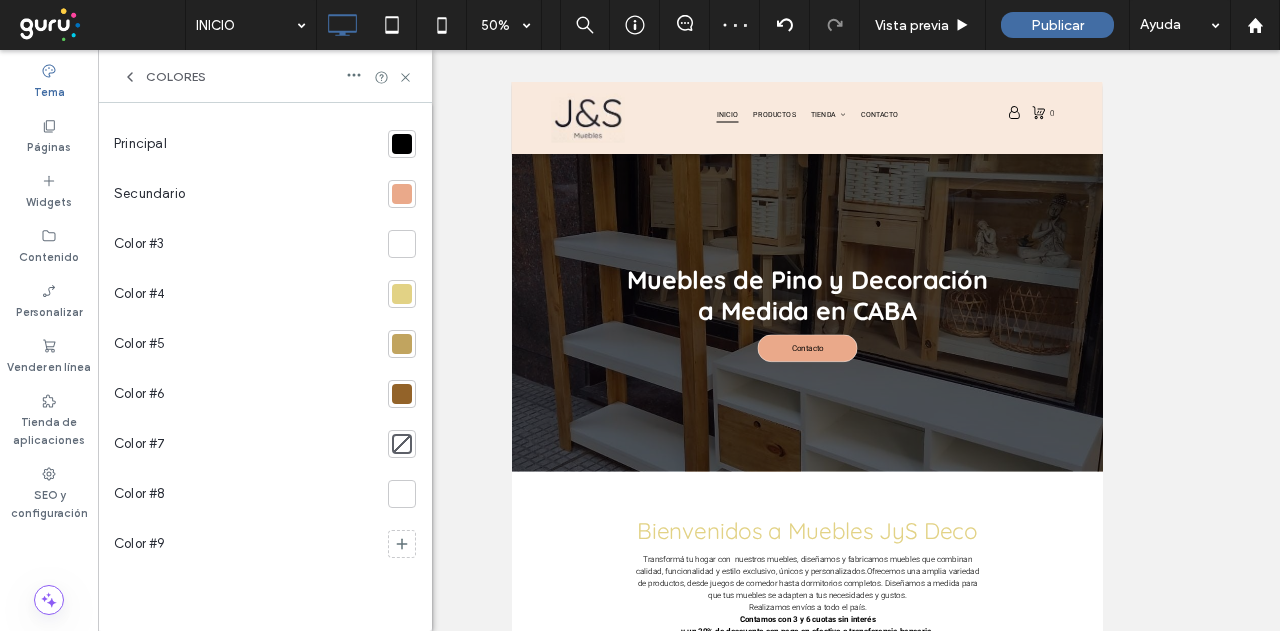 click at bounding box center [402, 194] 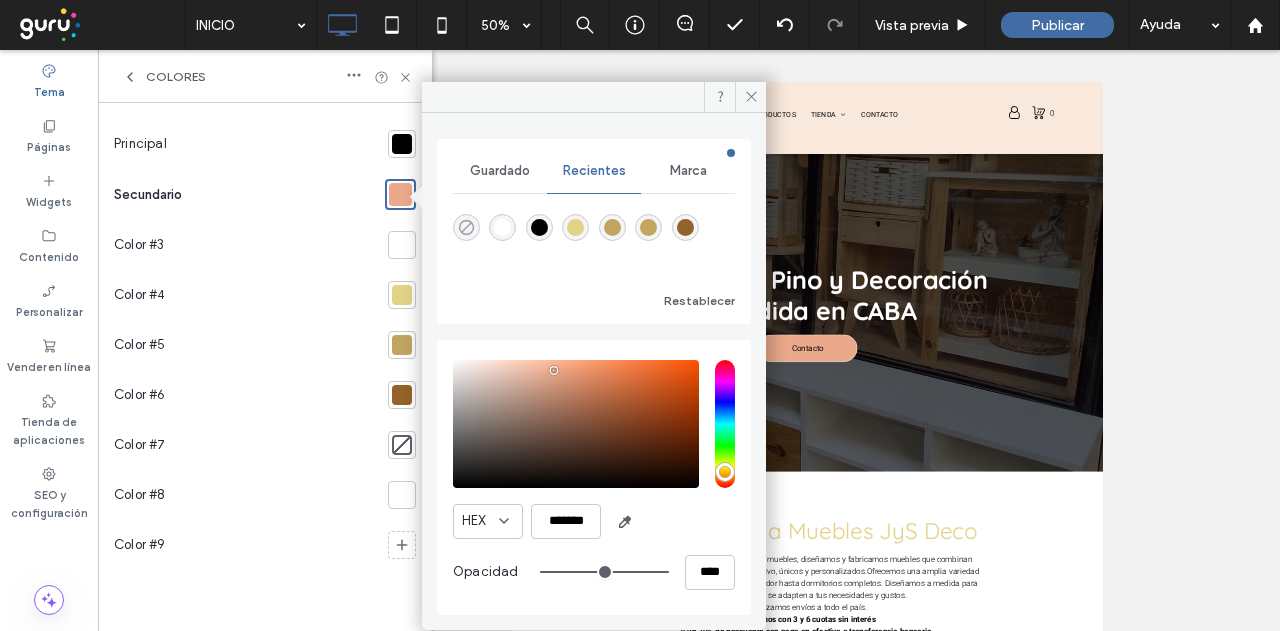 click 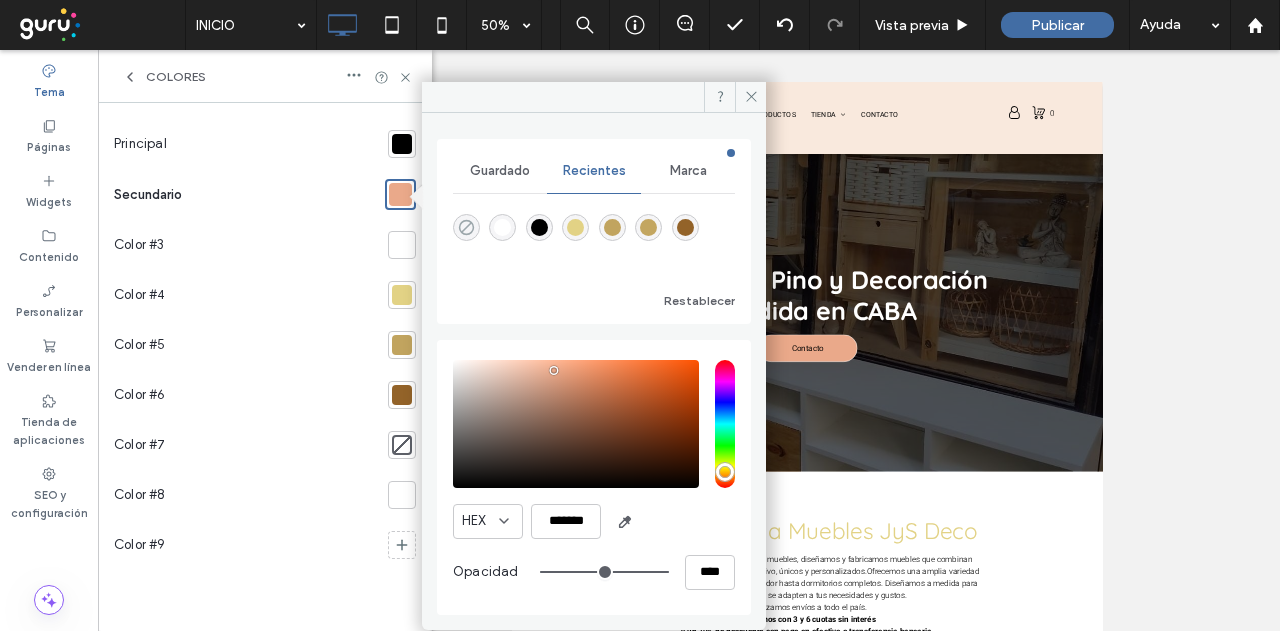type on "*******" 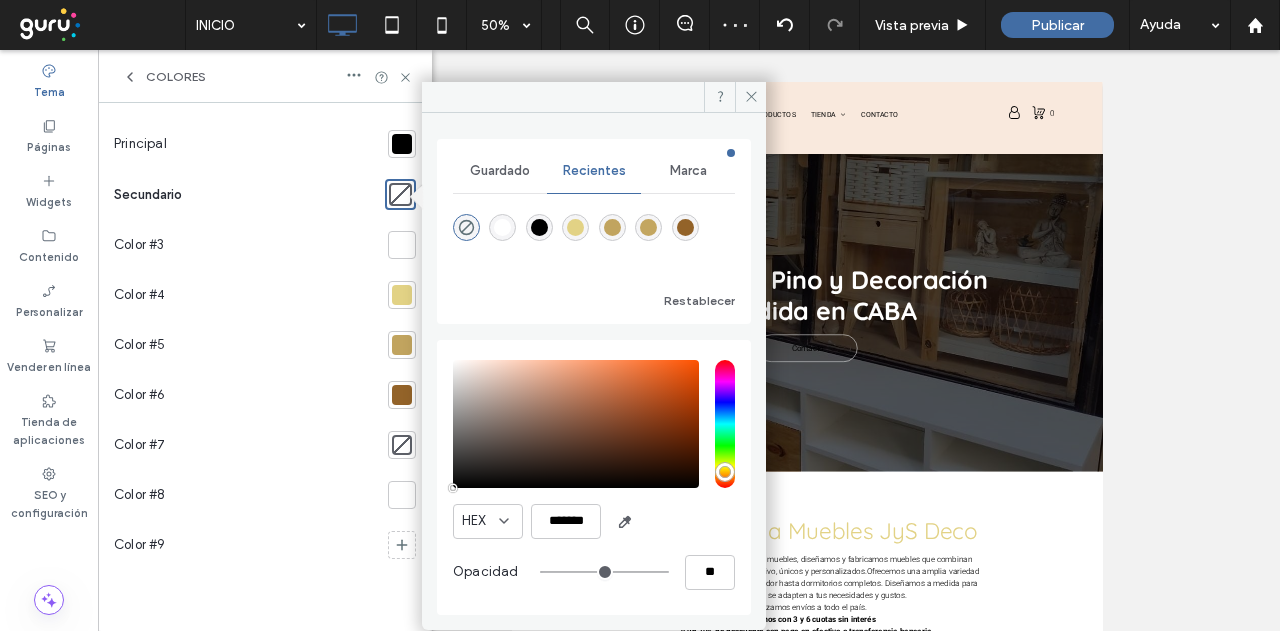 click 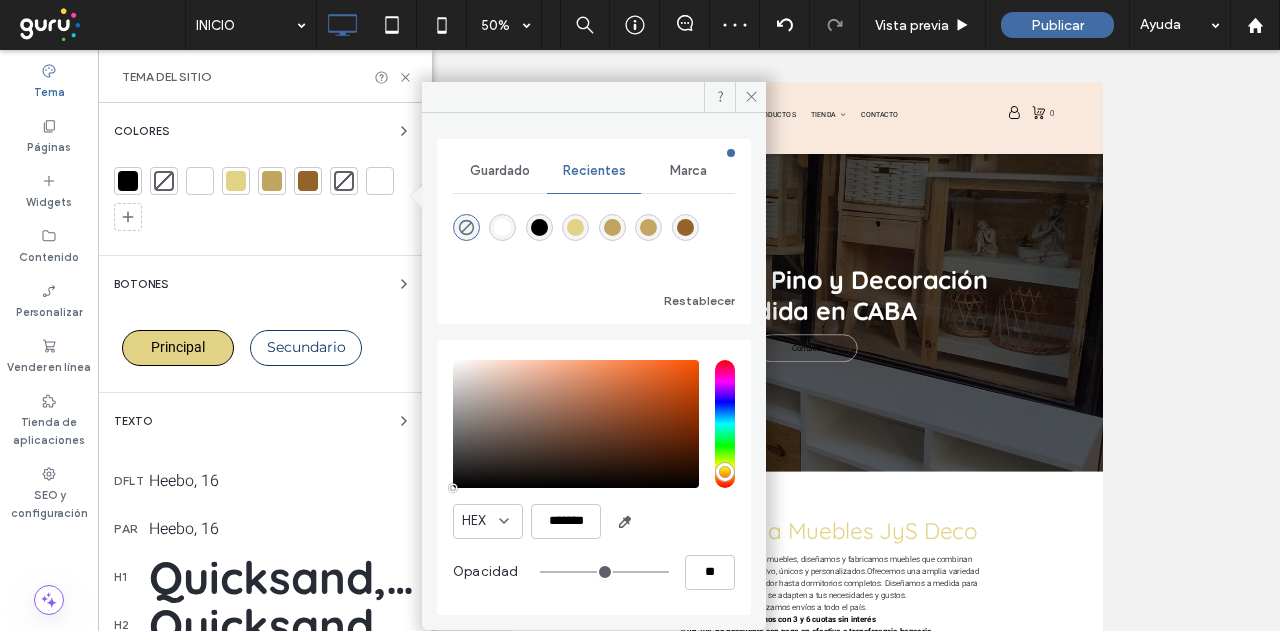 click on "Colores Botones Principal Secundario Texto dflt Heebo, 16 par Heebo, 16 h1 Quicksand, 70 h2 Quicksand, 45 h3 Heebo, 22 h4 Quicksand, 20 h5 Heebo, 15 h6 Heebo, 14 Imágenes  Filas y columnas Fondos Diseño del sitio" at bounding box center [265, 594] 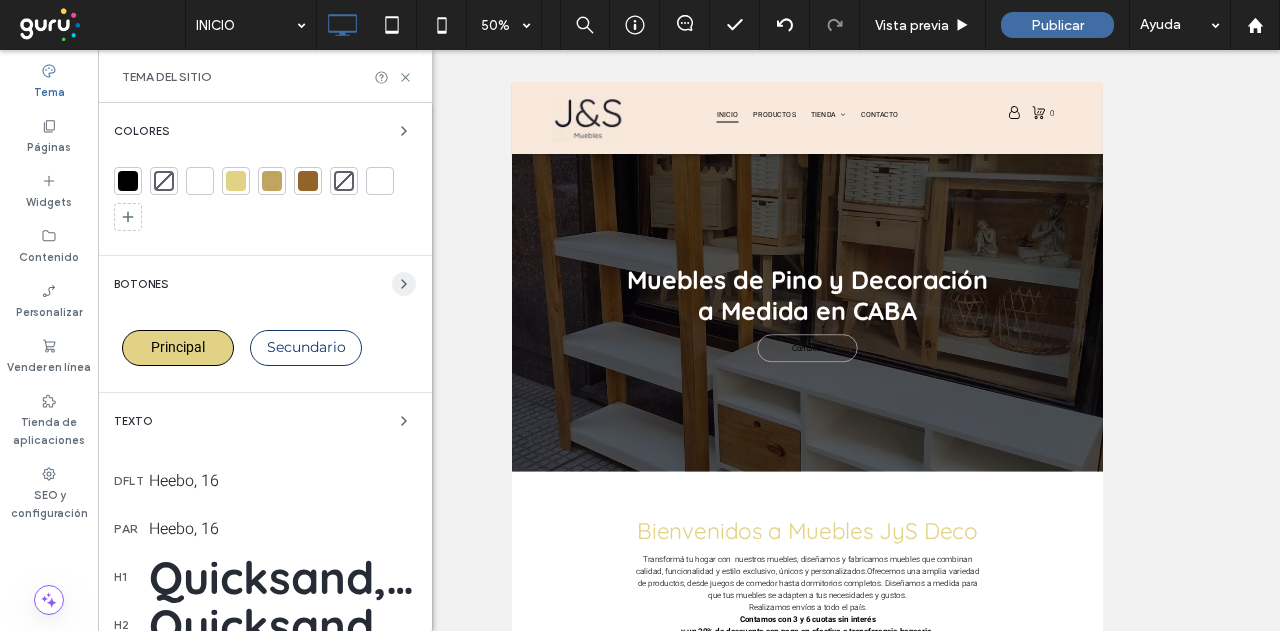 click at bounding box center (404, 284) 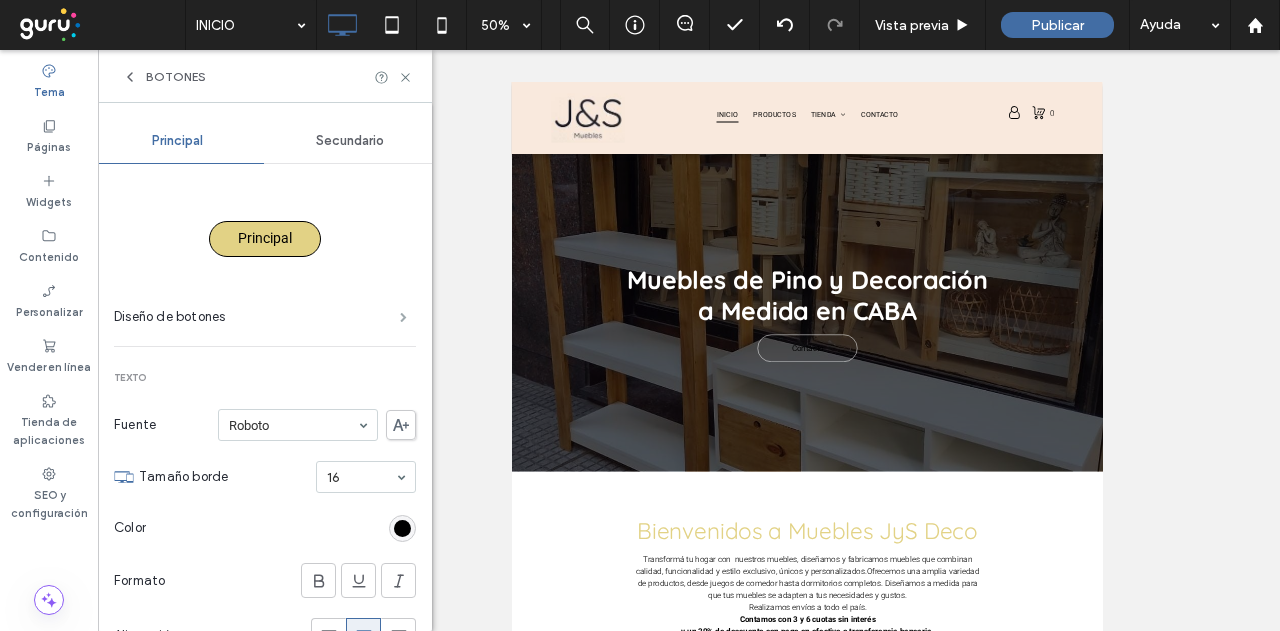 click at bounding box center [403, 317] 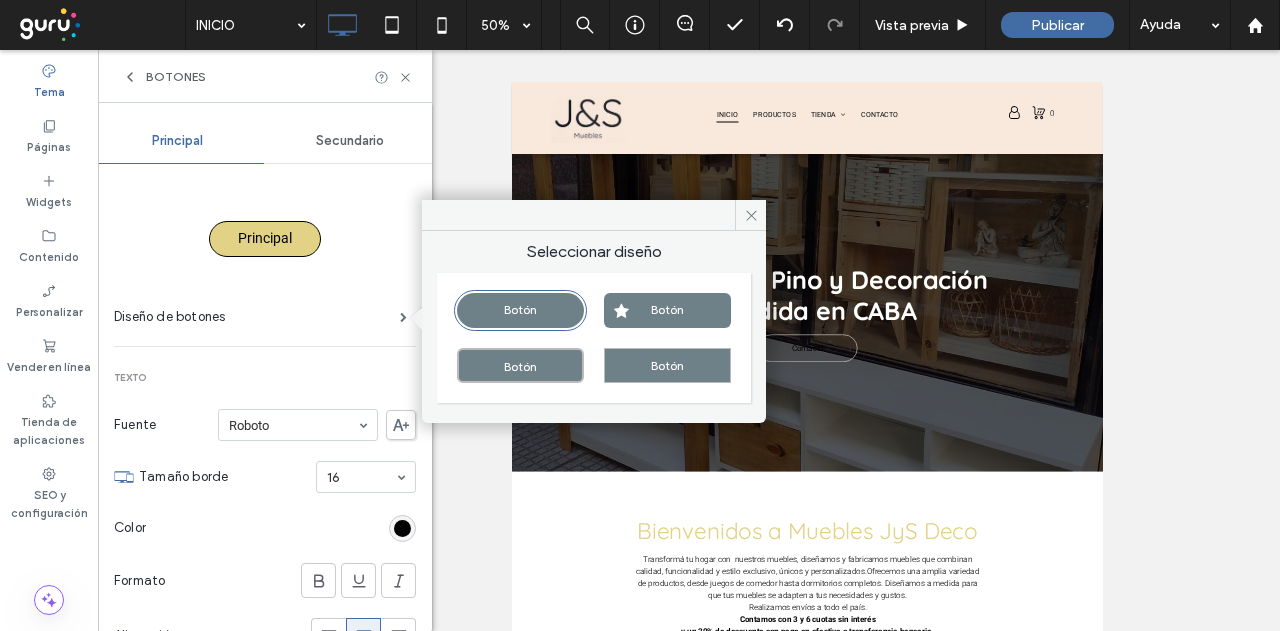 click on "Botón" at bounding box center [520, 365] 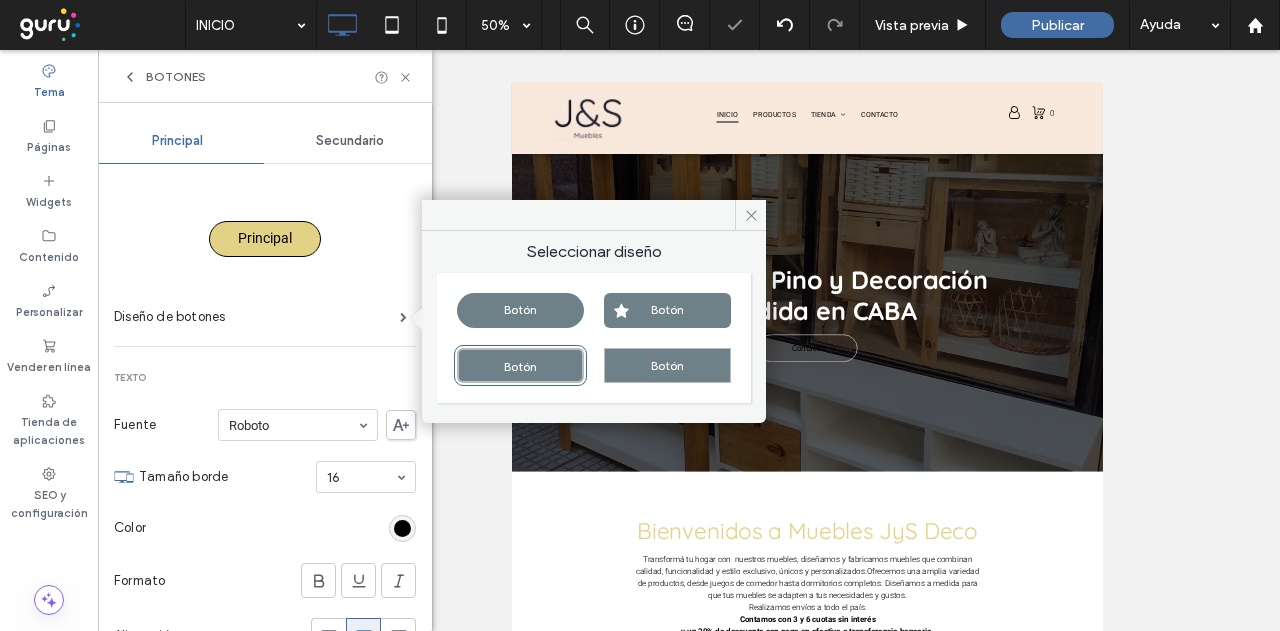 type on "*" 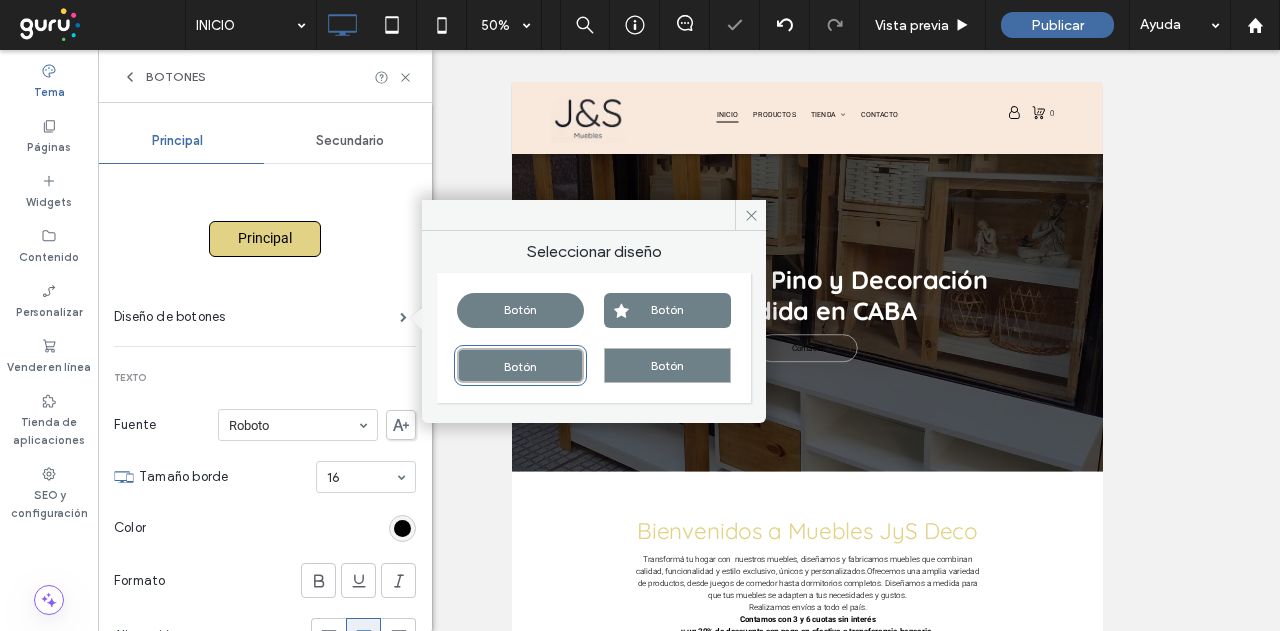 click on "Secundario" at bounding box center [350, 141] 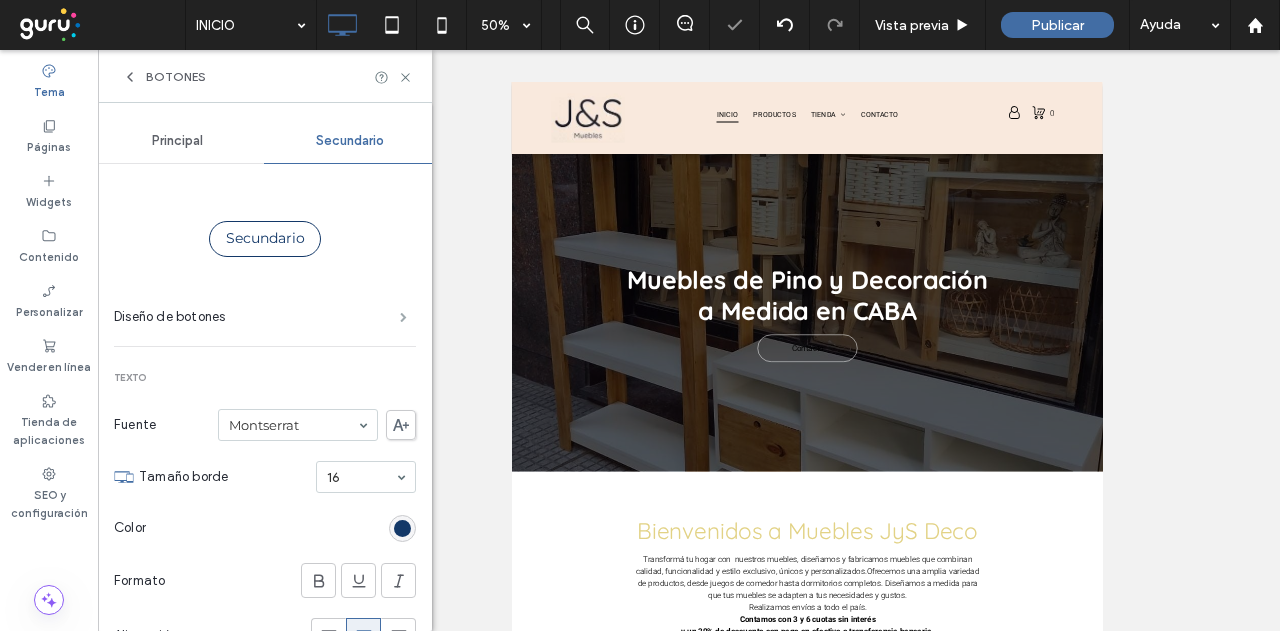 click at bounding box center [403, 317] 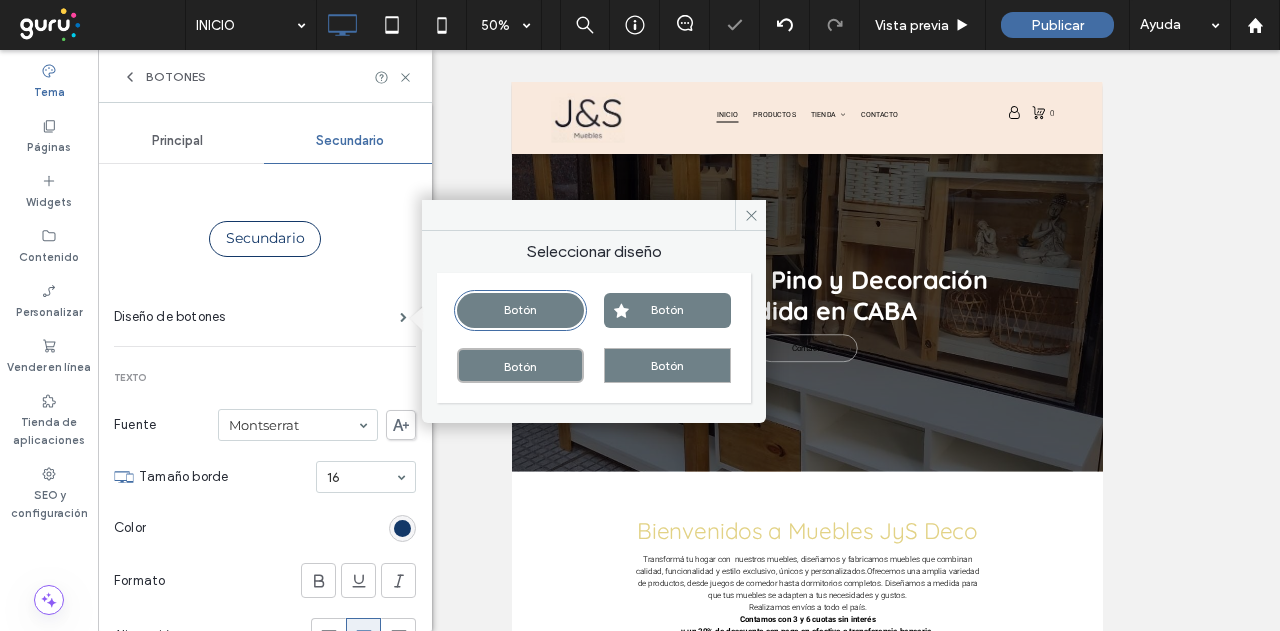 click on "Botón" at bounding box center (520, 365) 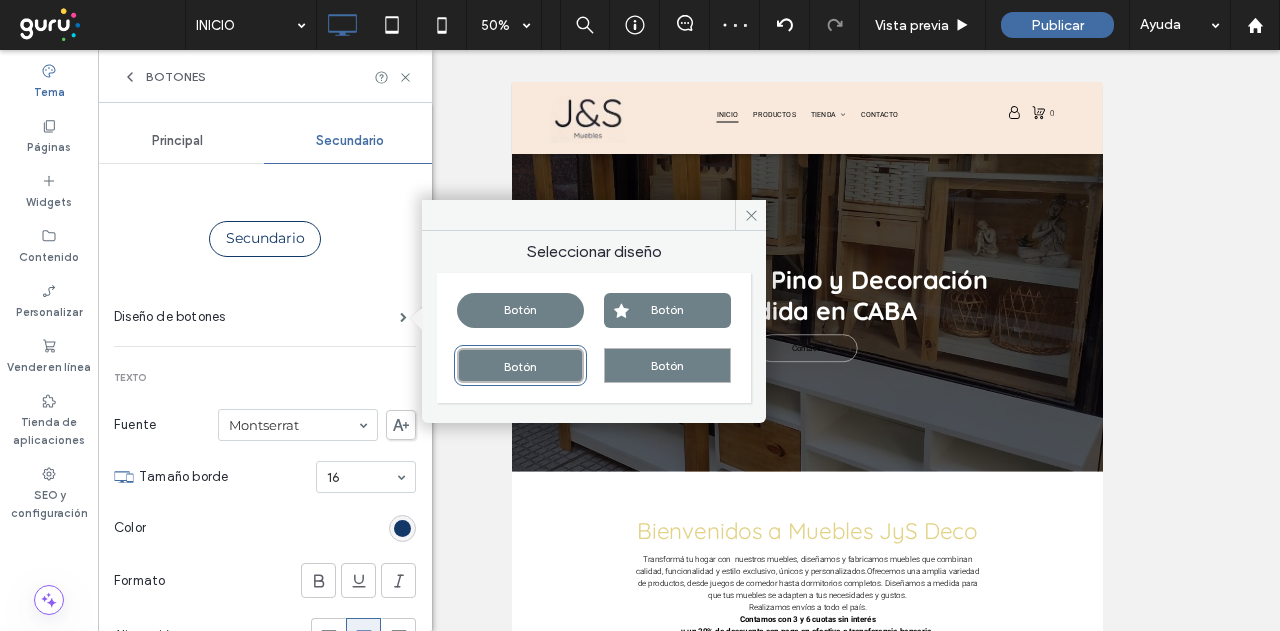 type on "*" 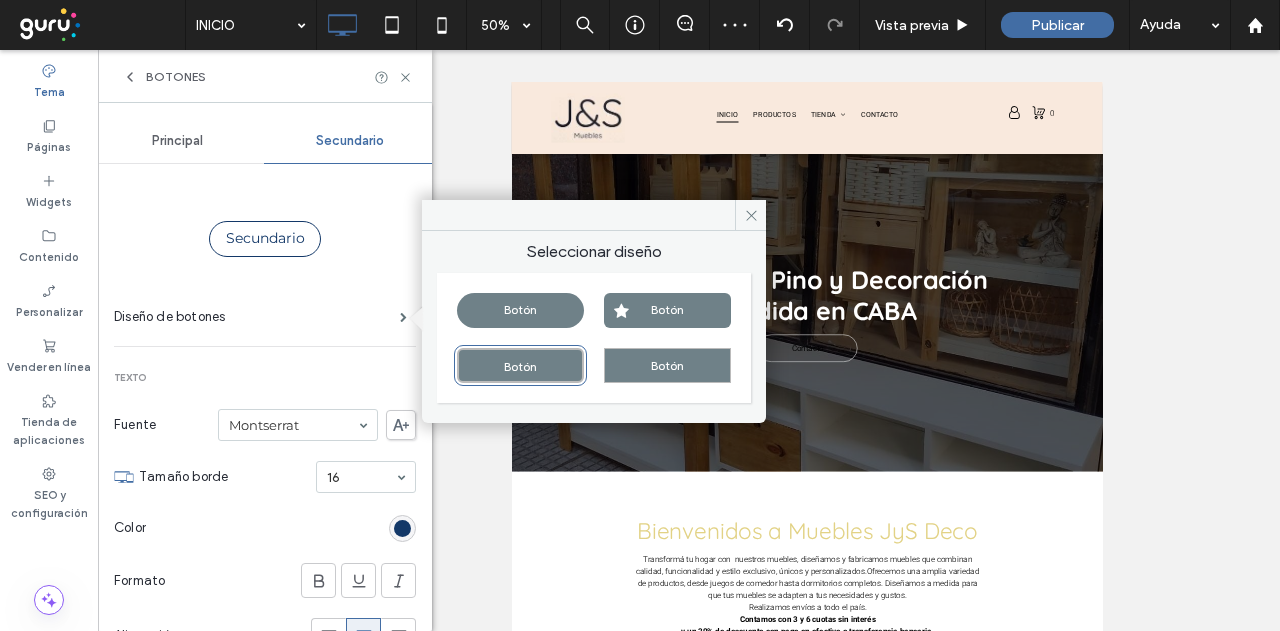 type on "*" 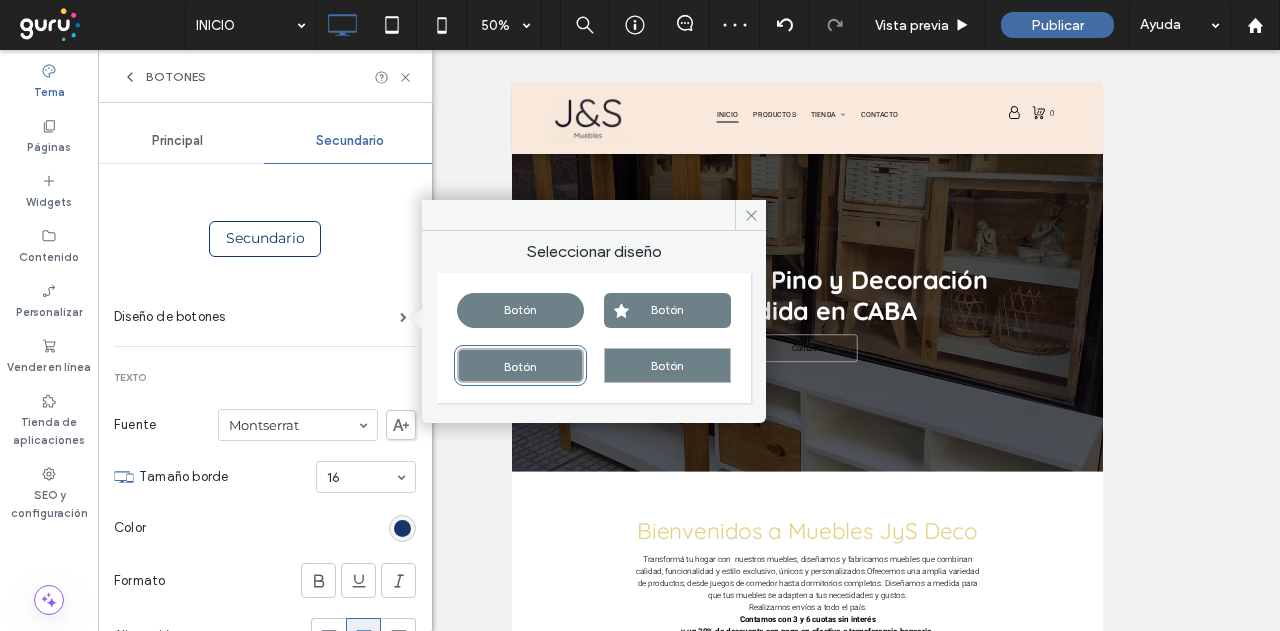click on "Principal" at bounding box center (177, 141) 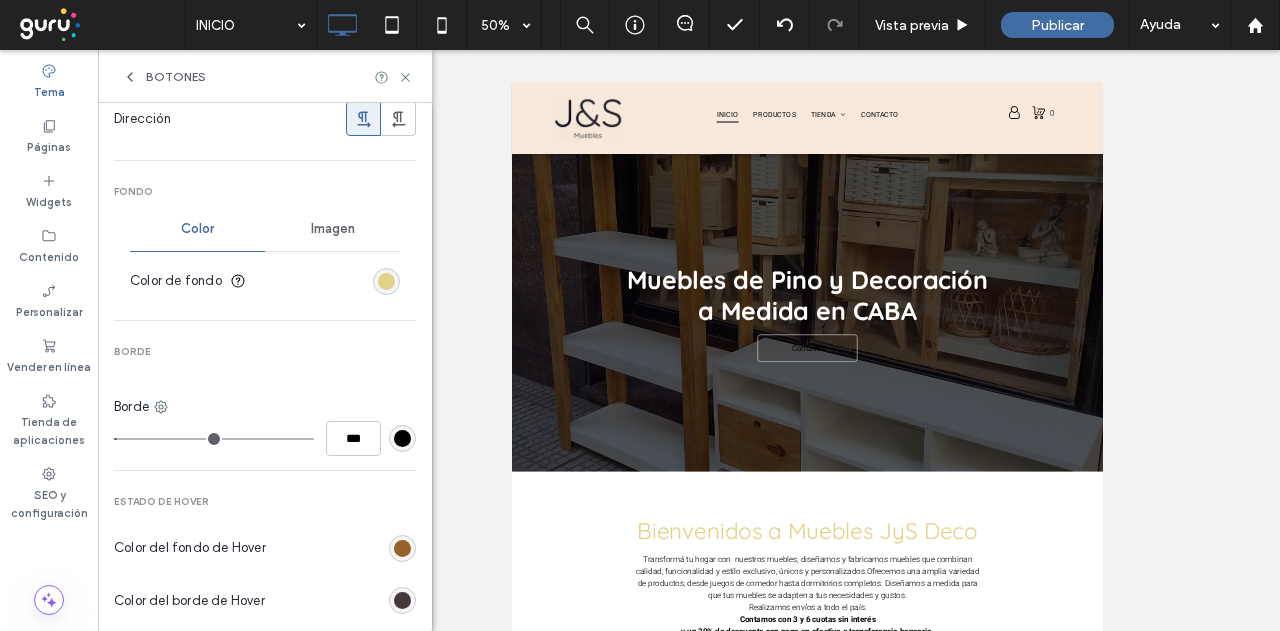 scroll, scrollTop: 600, scrollLeft: 0, axis: vertical 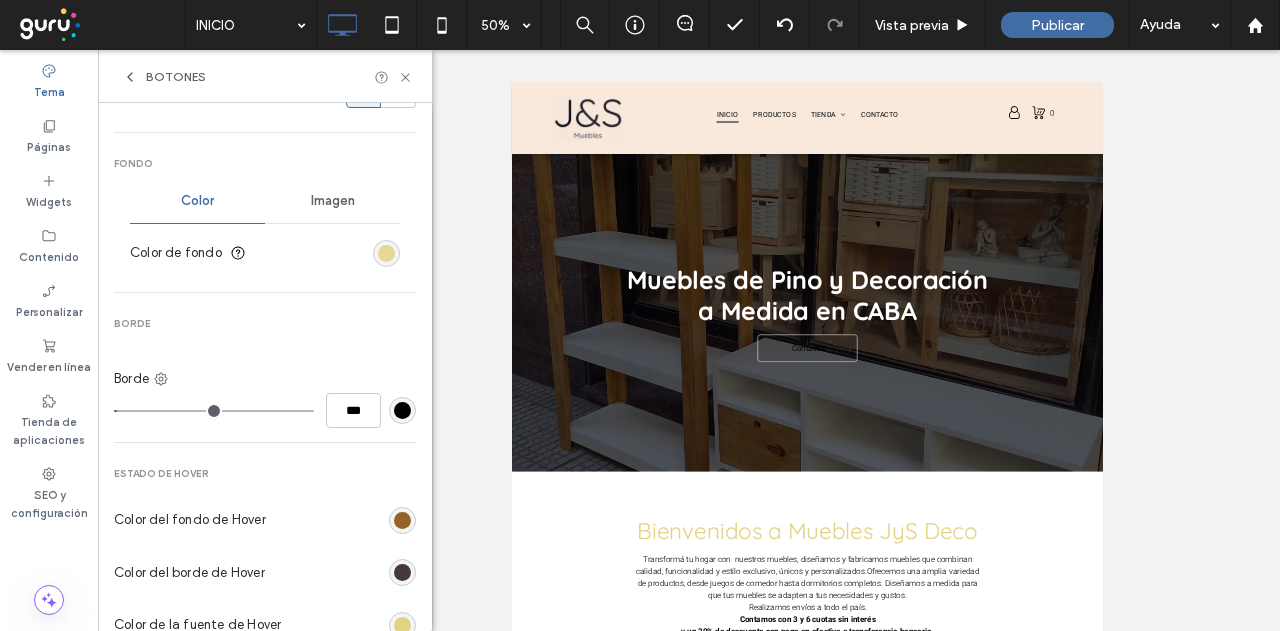click at bounding box center (386, 253) 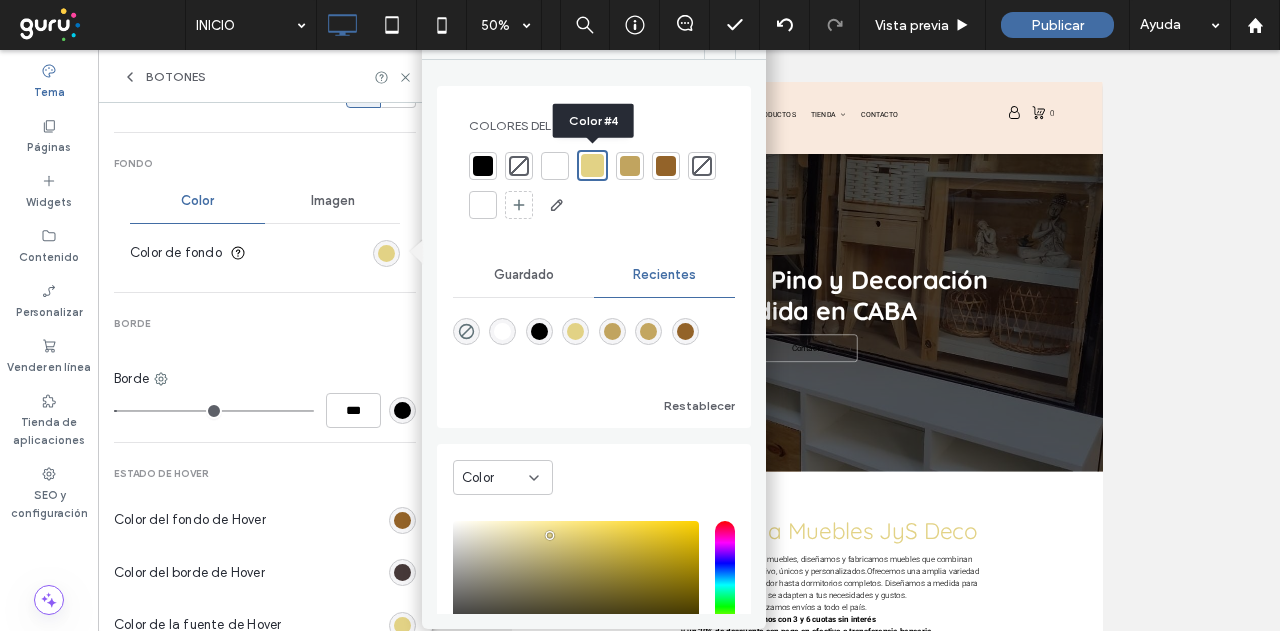 click at bounding box center [592, 165] 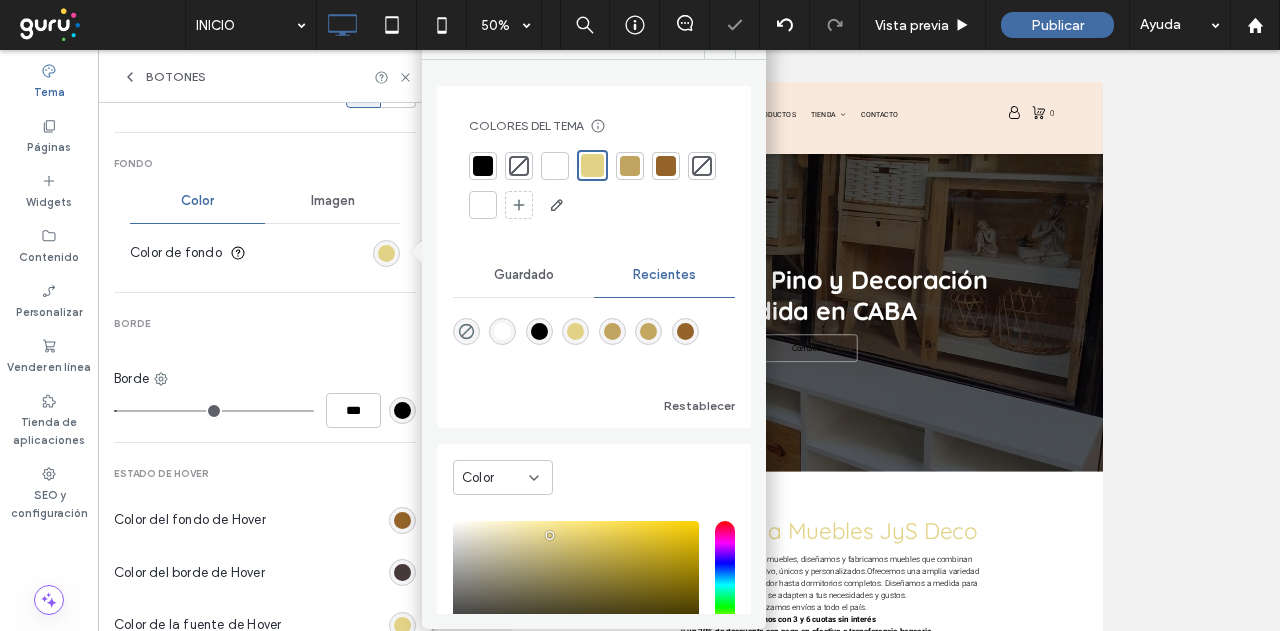 click on "Principal Diseño de botones Texto Fuente Roboto Tamaño borde 16 Color Formato Alineación Dirección Fondo Color Imagen Color de fondo Borde Borde *** Estado de hover Color del fondo de Hover Color del borde de Hover Color de la fuente de Hover Formato de la fuente de Hover Esquinas y sombras Radio de la esquina * px Sombra" at bounding box center [265, 227] 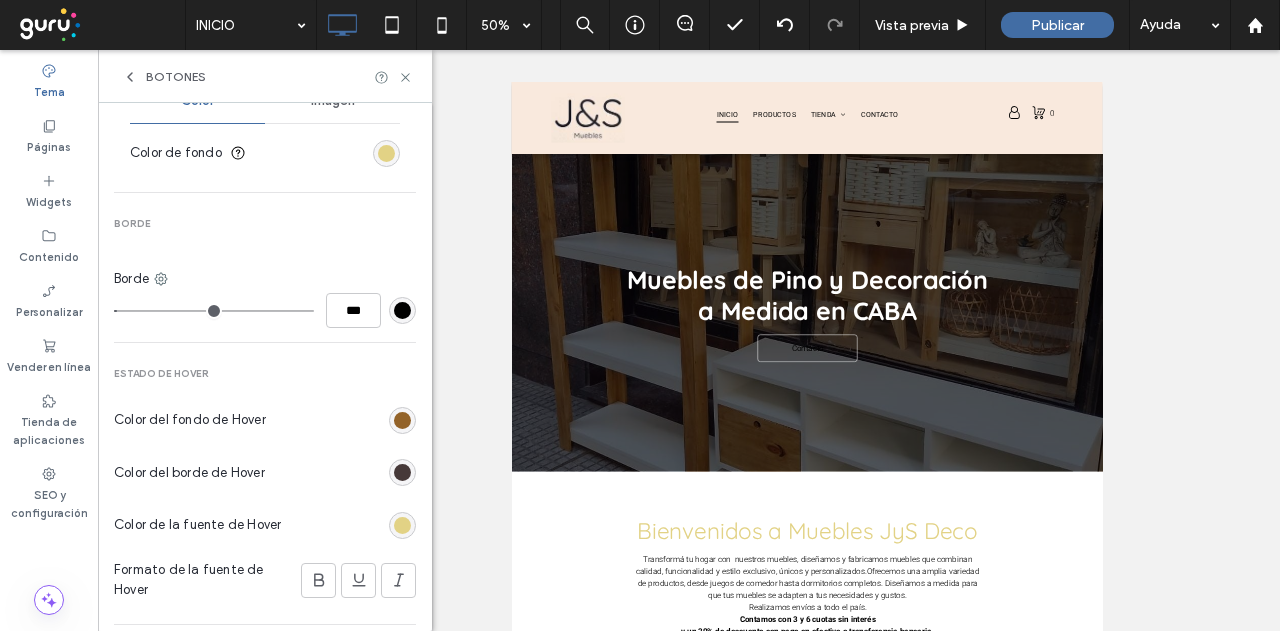 scroll, scrollTop: 800, scrollLeft: 0, axis: vertical 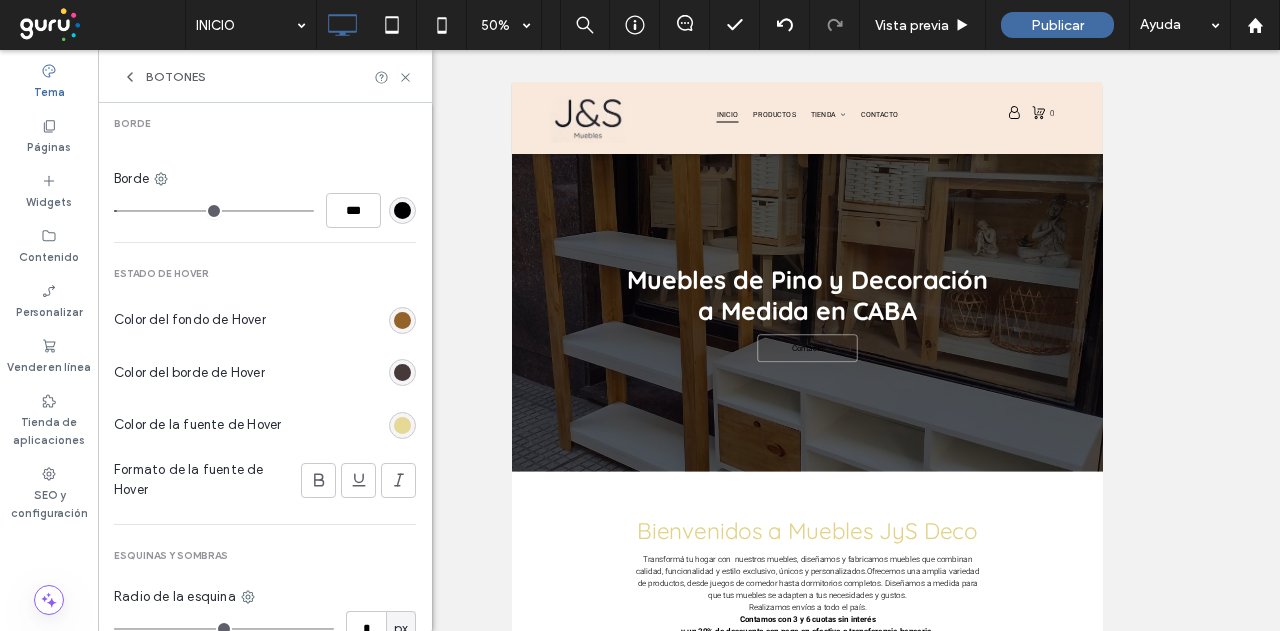 click at bounding box center (402, 425) 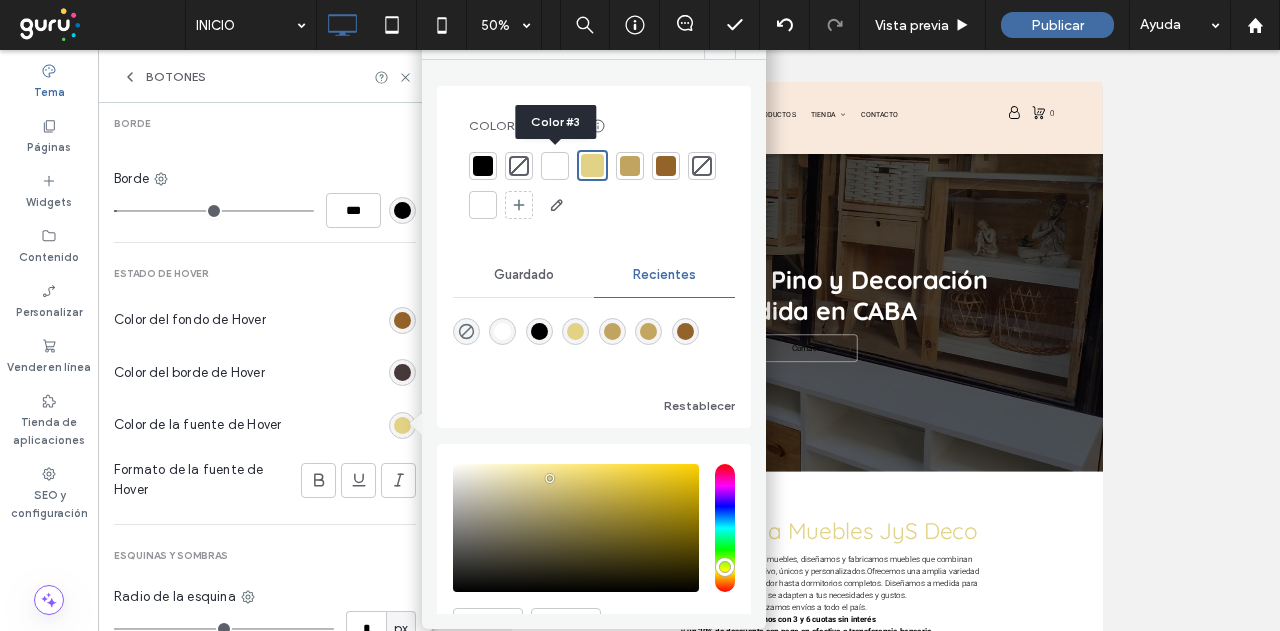 click at bounding box center [555, 166] 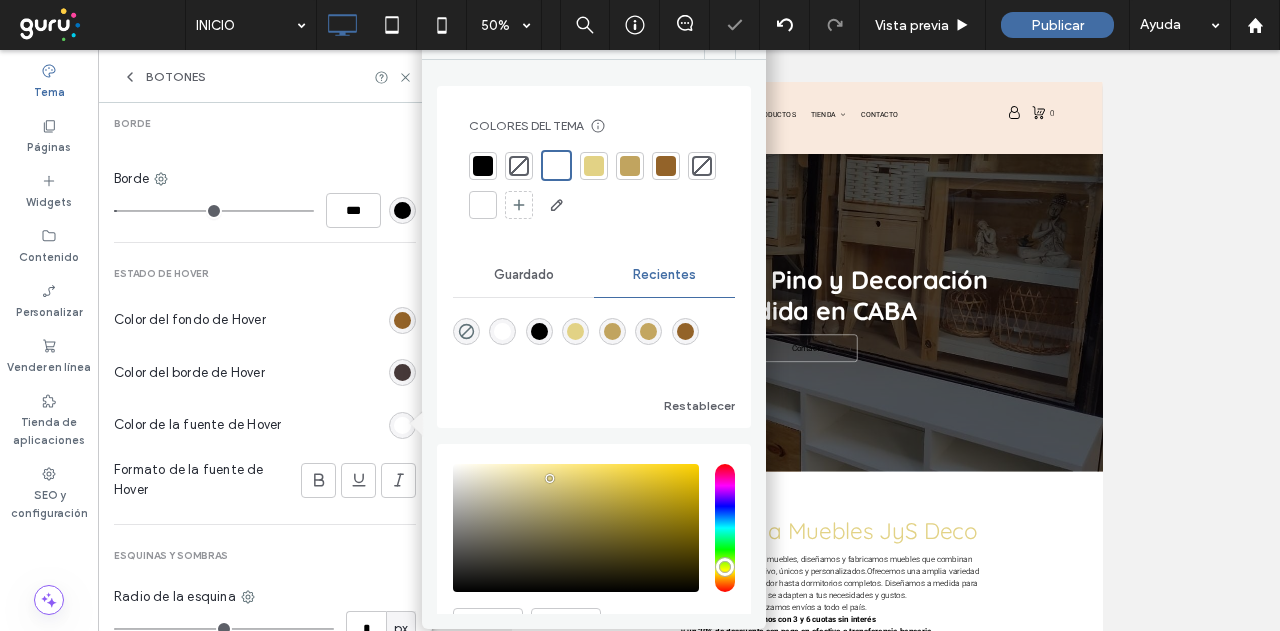 click at bounding box center (402, 372) 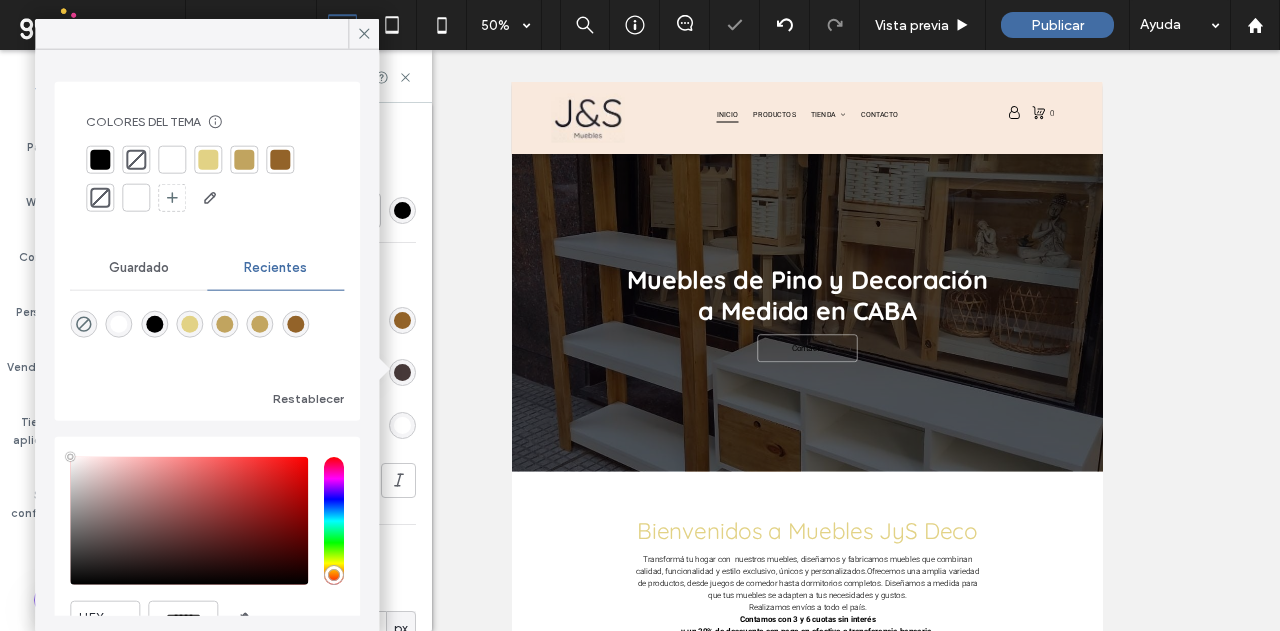 type on "*" 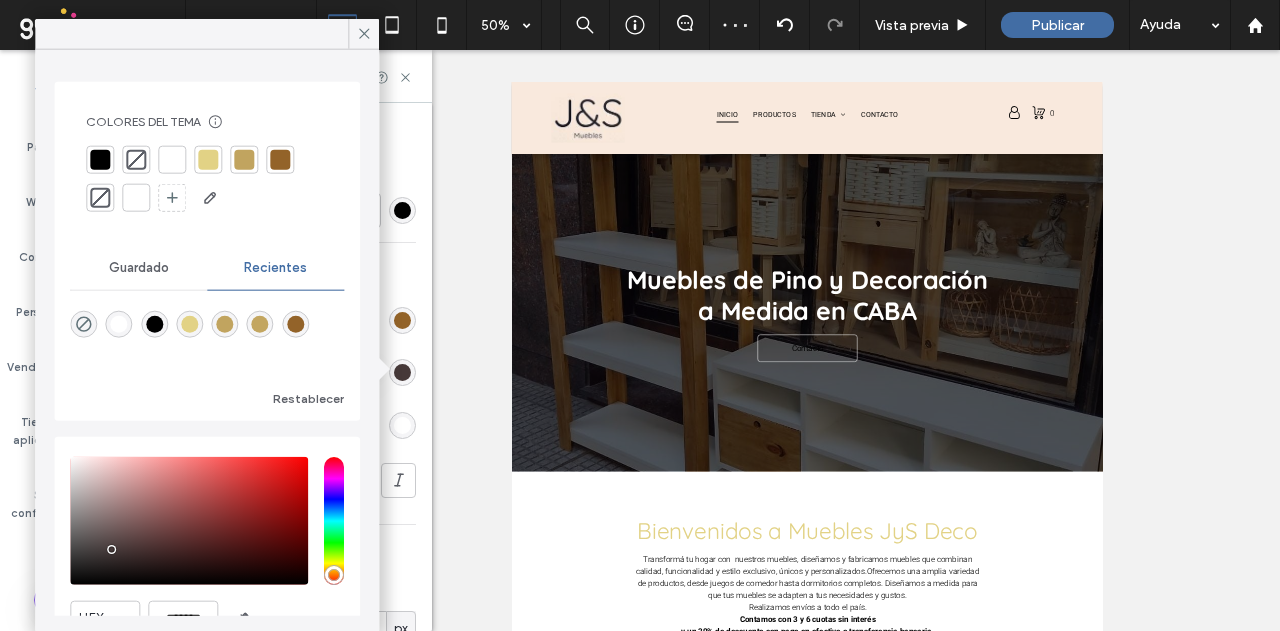 drag, startPoint x: 130, startPoint y: 147, endPoint x: 144, endPoint y: 157, distance: 17.20465 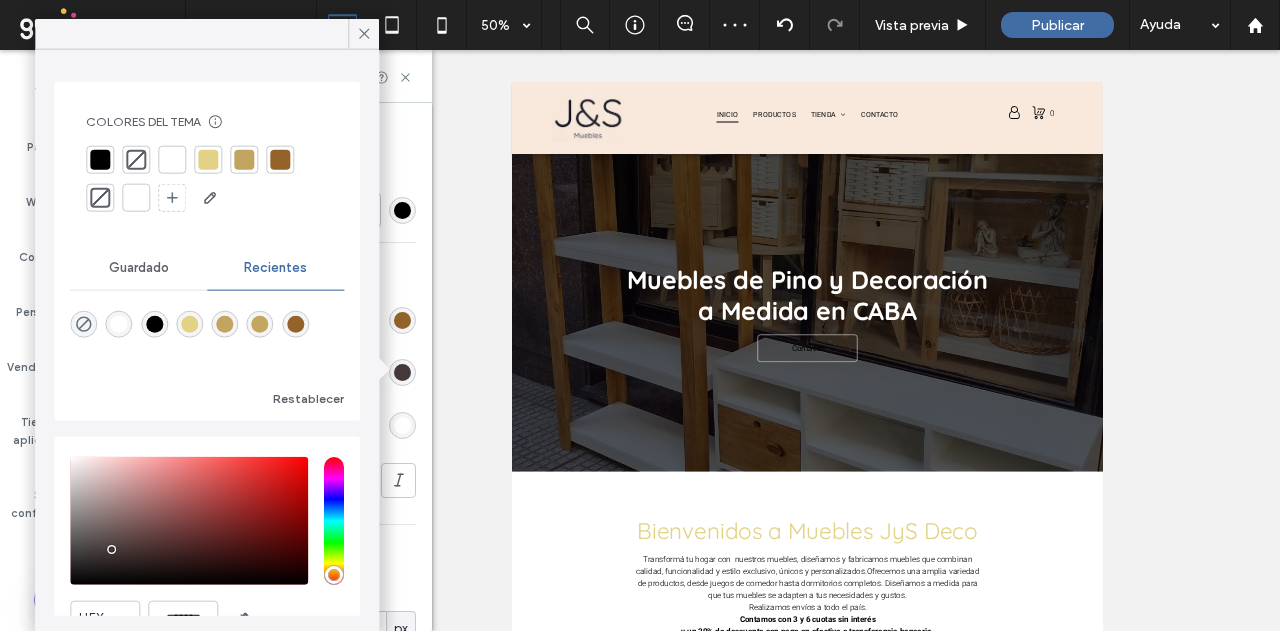 click at bounding box center (136, 160) 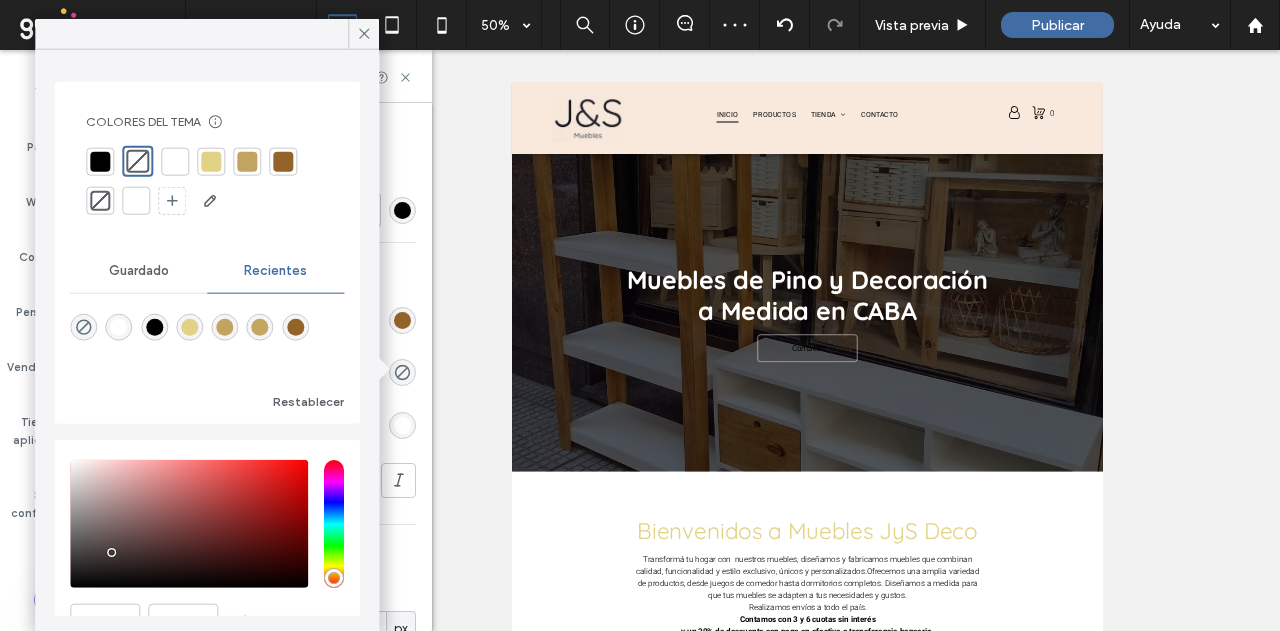 click on "Principal Secundario Principal Diseño de botones Texto Fuente Roboto Tamaño borde 16 Color Formato Alineación Dirección Fondo Color Imagen Color de fondo Borde Borde *** Estado de hover Color del fondo de Hover Color del borde de Hover Color de la fuente de Hover Formato de la fuente de Hover Esquinas y sombras Radio de la esquina * px Sombra" at bounding box center [265, 17] 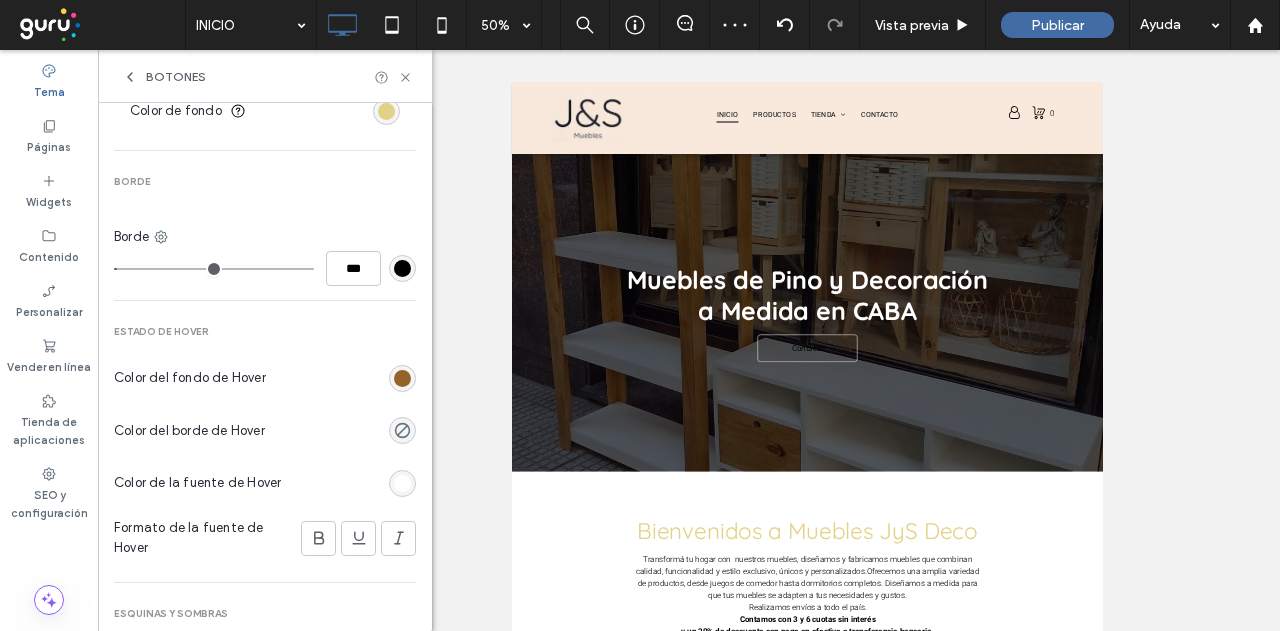 scroll, scrollTop: 700, scrollLeft: 0, axis: vertical 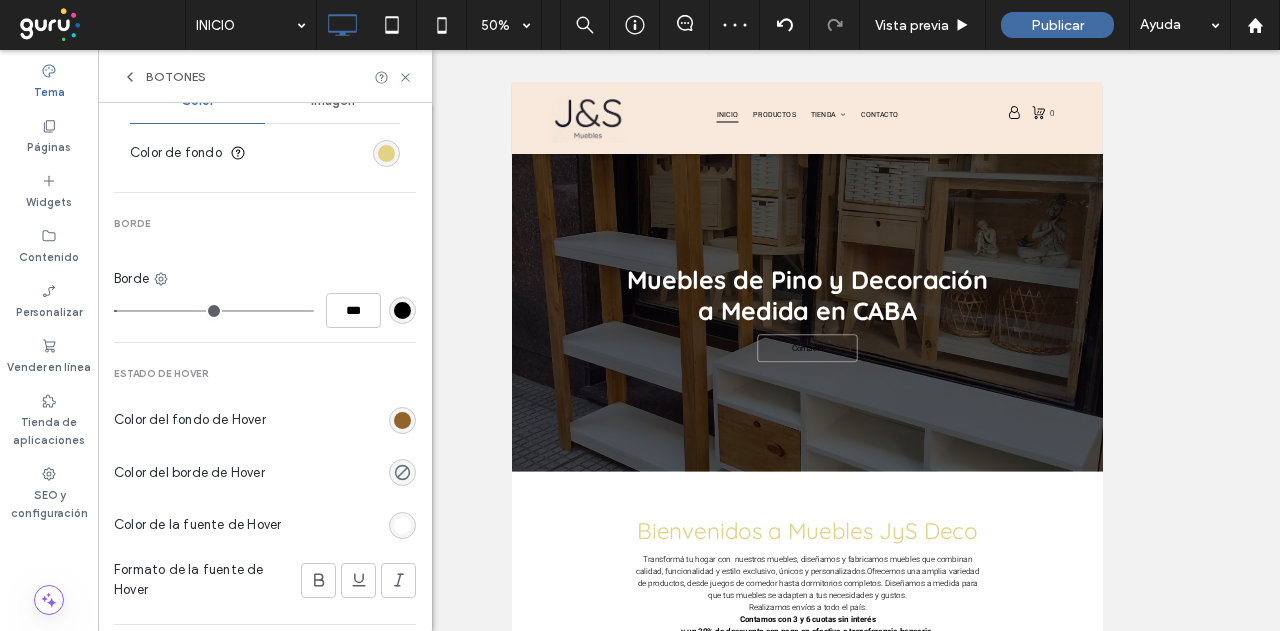 click at bounding box center (402, 310) 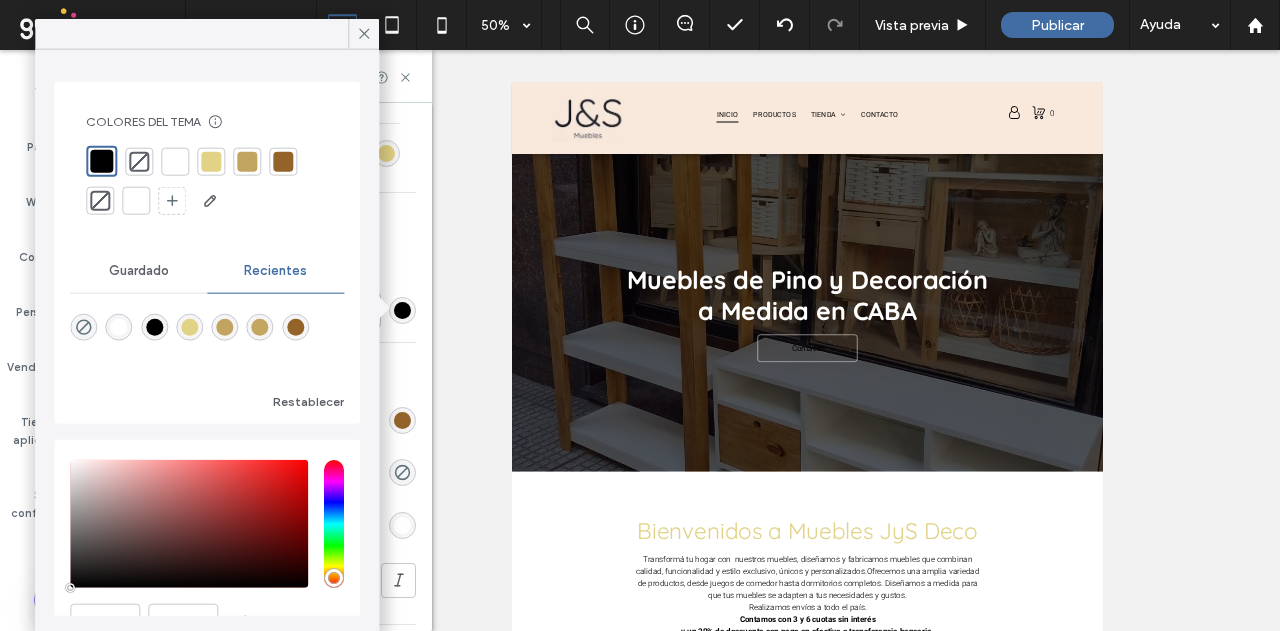 click at bounding box center (139, 161) 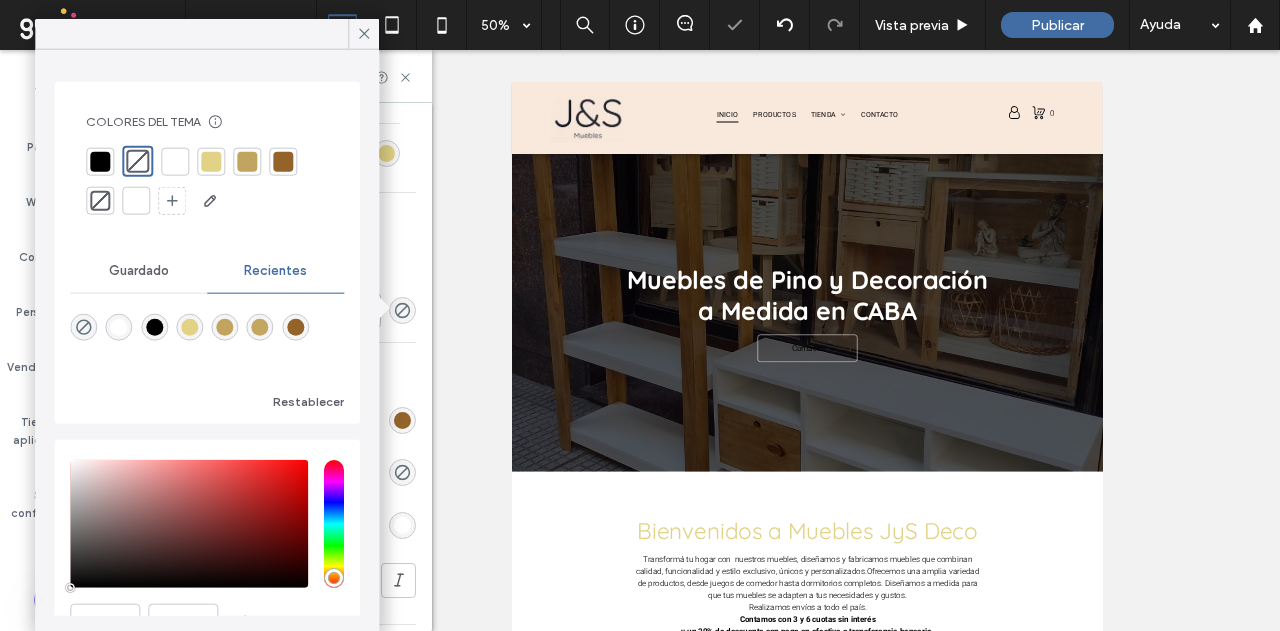 click on "Principal Secundario Principal Diseño de botones Texto Fuente Roboto Tamaño borde 16 Color Formato Alineación Dirección Fondo Color Imagen Color de fondo Borde Borde *** Estado de hover Color del fondo de Hover Color del borde de Hover Color de la fuente de Hover Formato de la fuente de Hover Esquinas y sombras Radio de la esquina * px Sombra" at bounding box center (265, 117) 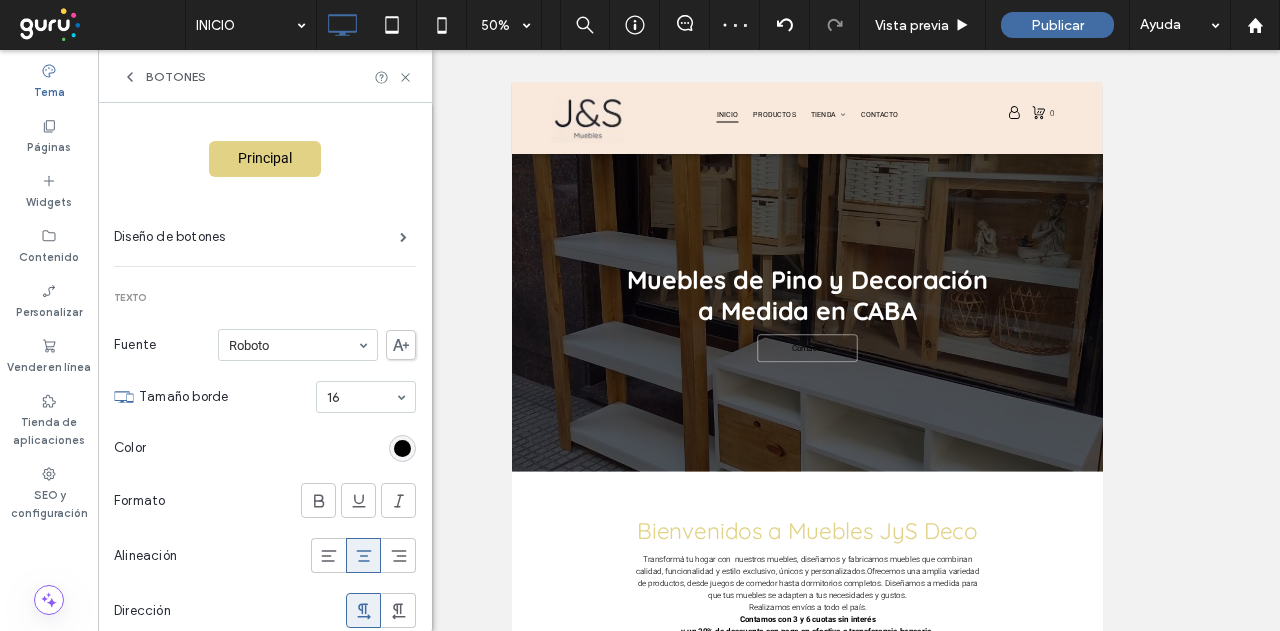 scroll, scrollTop: 0, scrollLeft: 0, axis: both 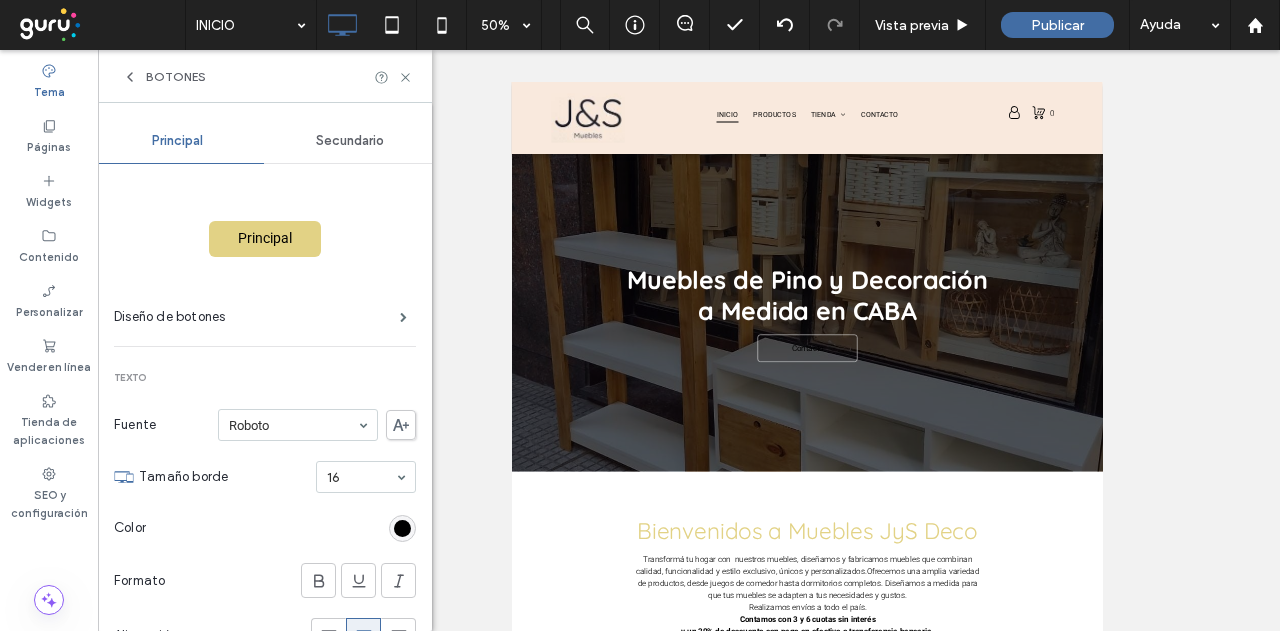 click 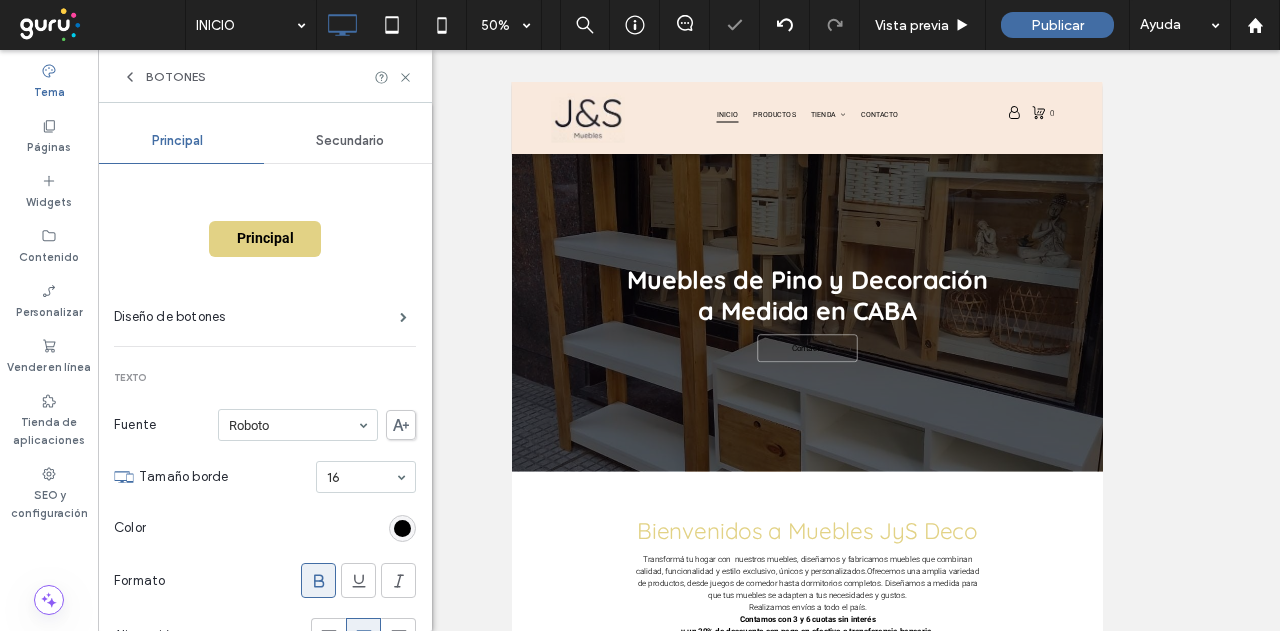 type on "*" 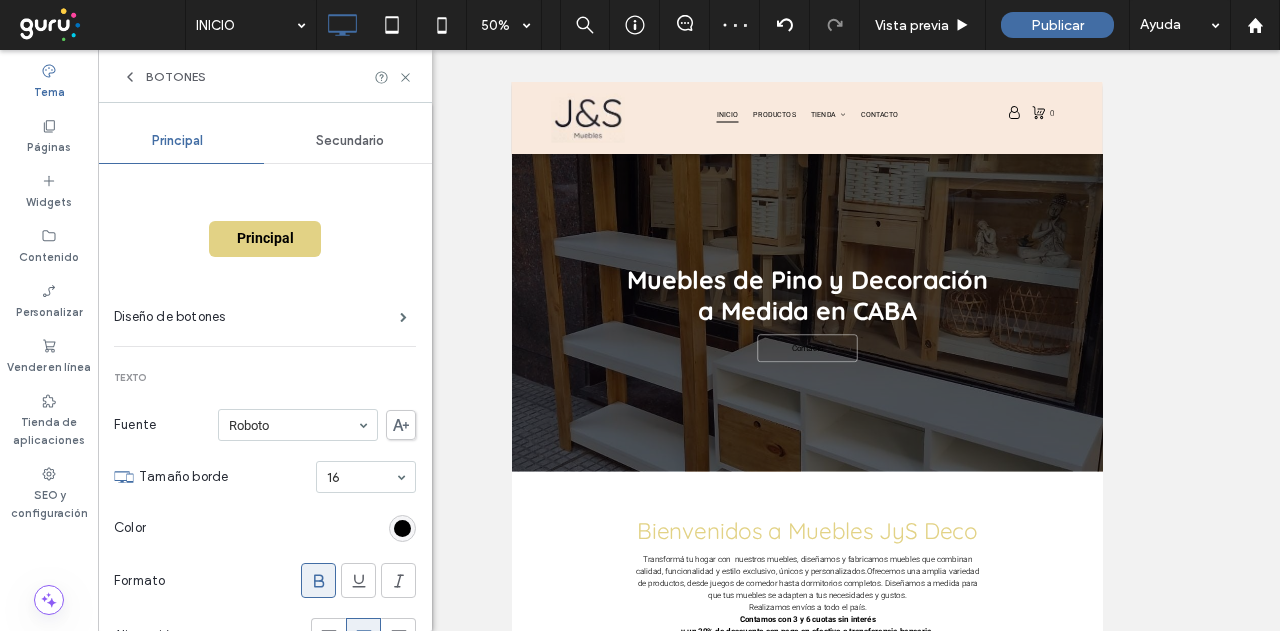 click on "Secundario" at bounding box center [350, 141] 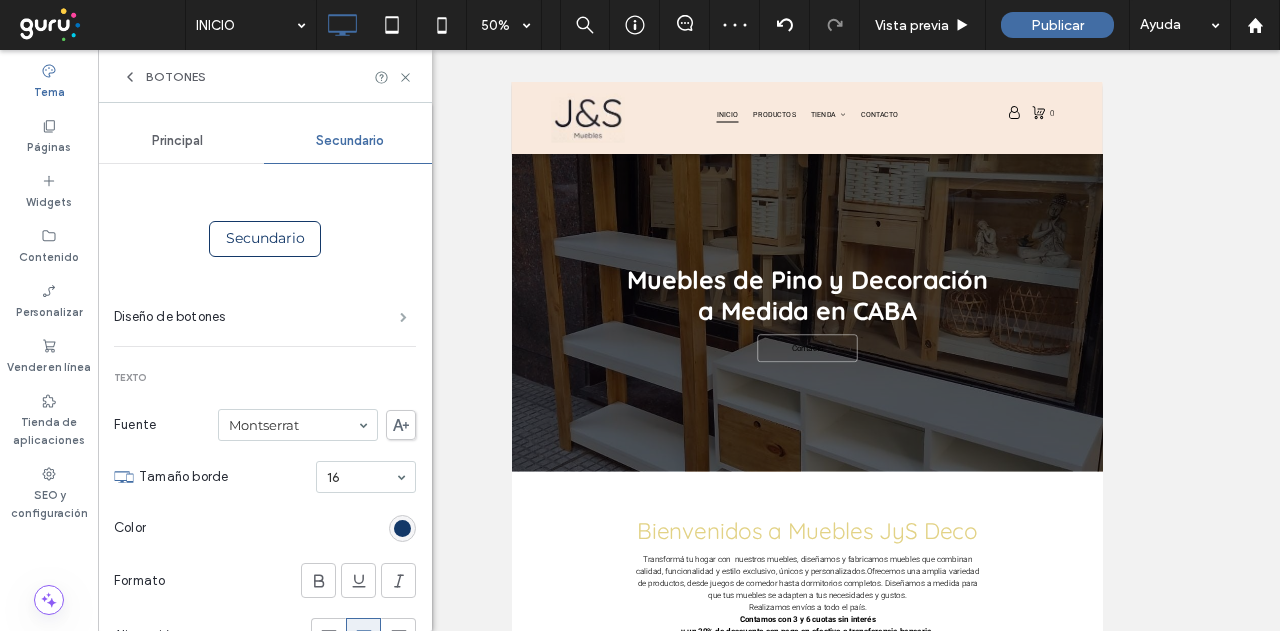 click at bounding box center (403, 317) 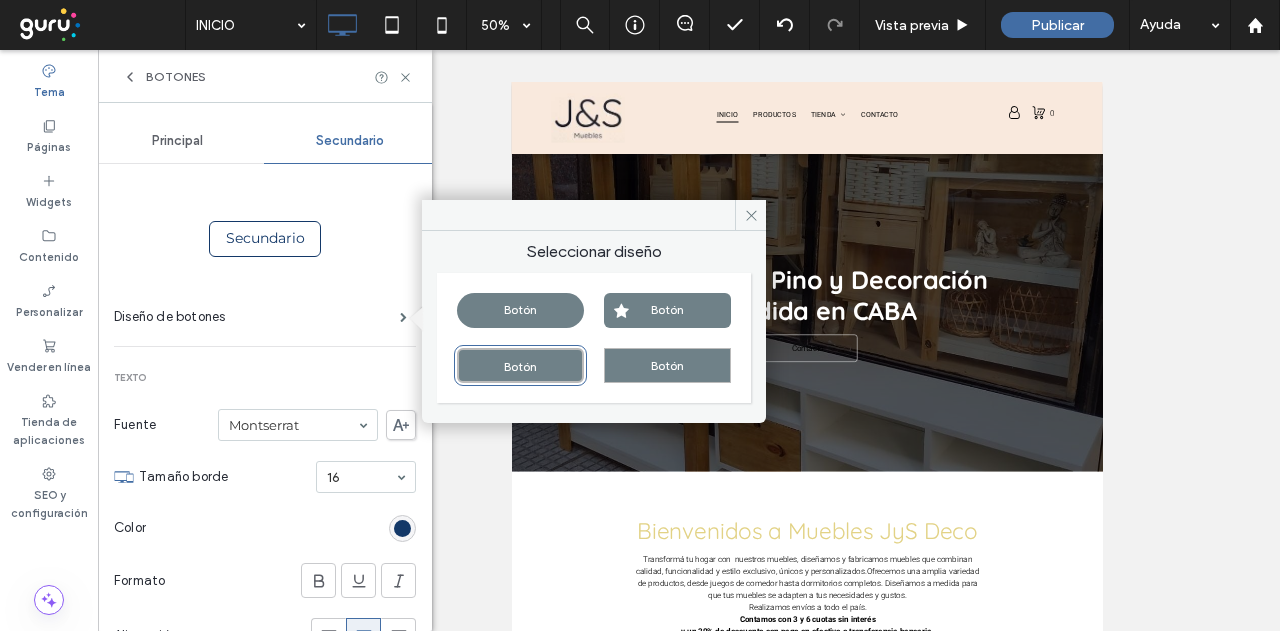 drag, startPoint x: 318, startPoint y: 387, endPoint x: 348, endPoint y: 411, distance: 38.418747 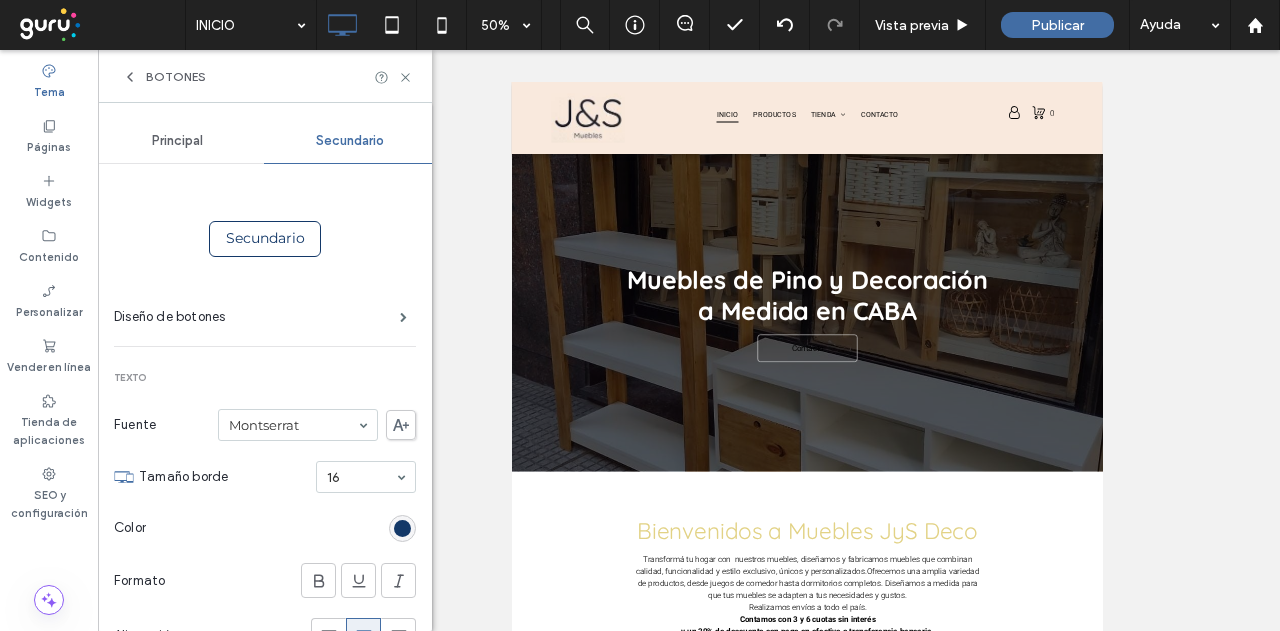 click at bounding box center [402, 528] 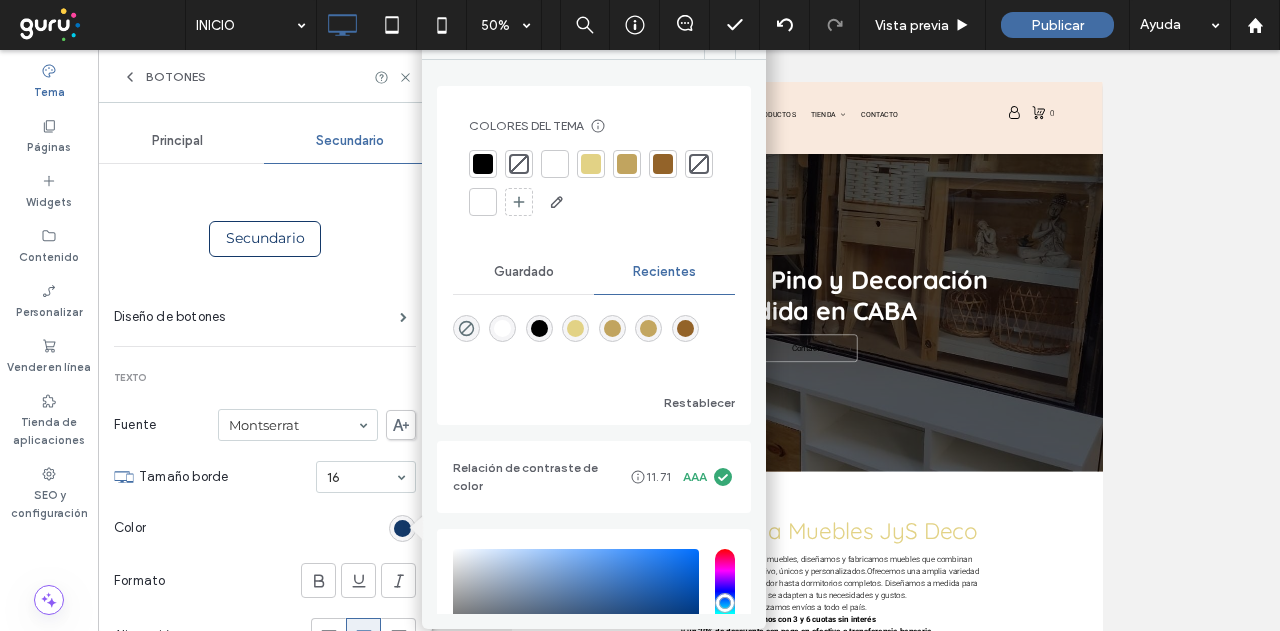 click at bounding box center (483, 164) 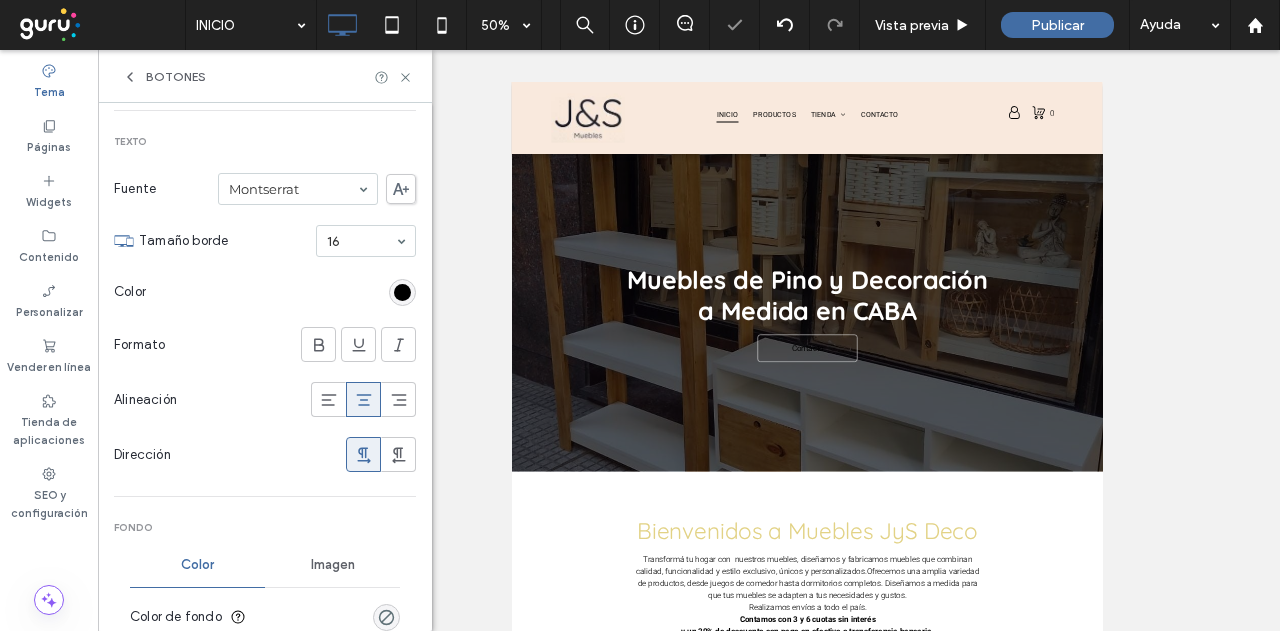 scroll, scrollTop: 300, scrollLeft: 0, axis: vertical 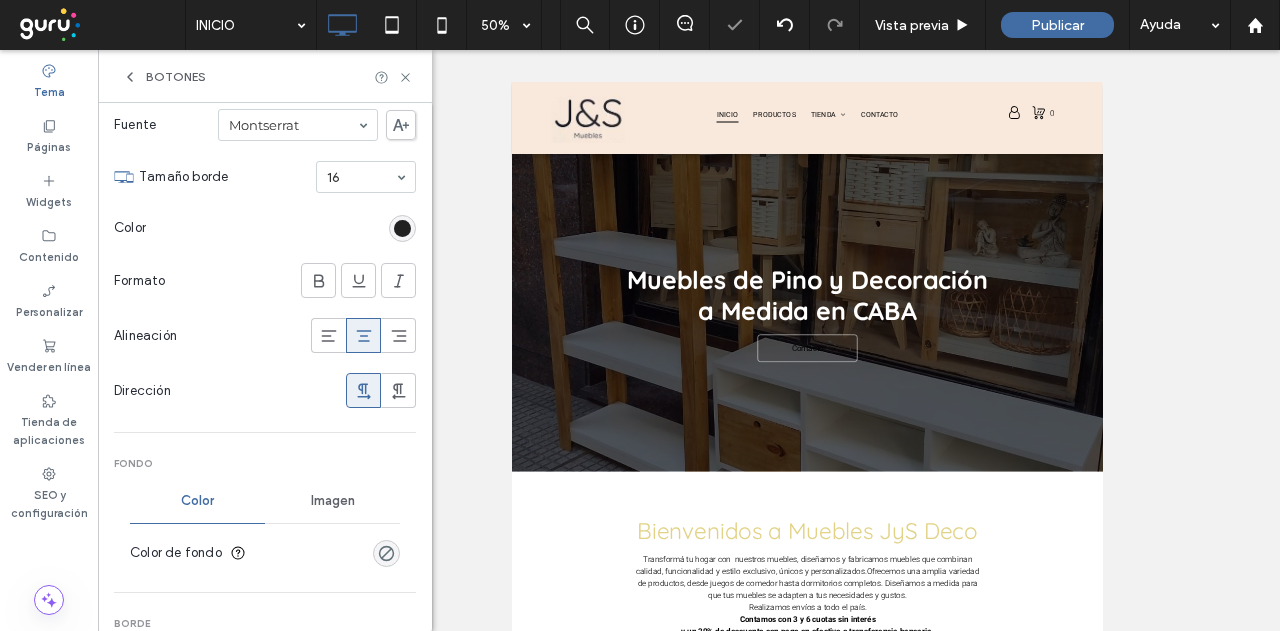 click at bounding box center (402, 228) 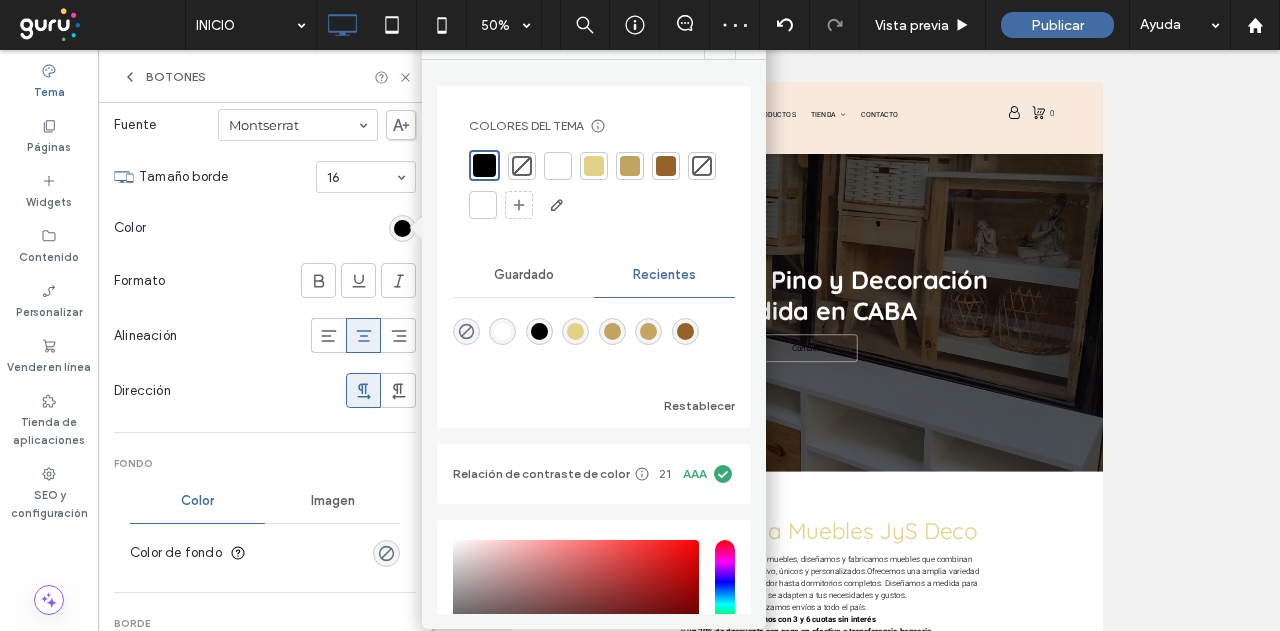 click at bounding box center [594, 166] 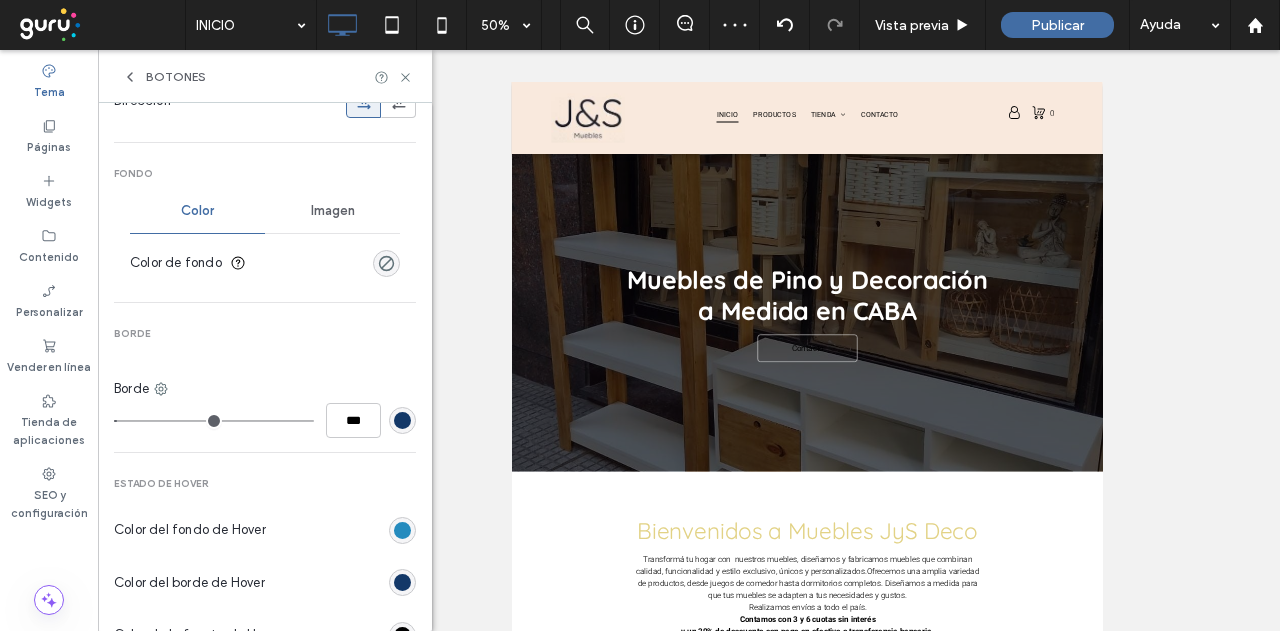scroll, scrollTop: 600, scrollLeft: 0, axis: vertical 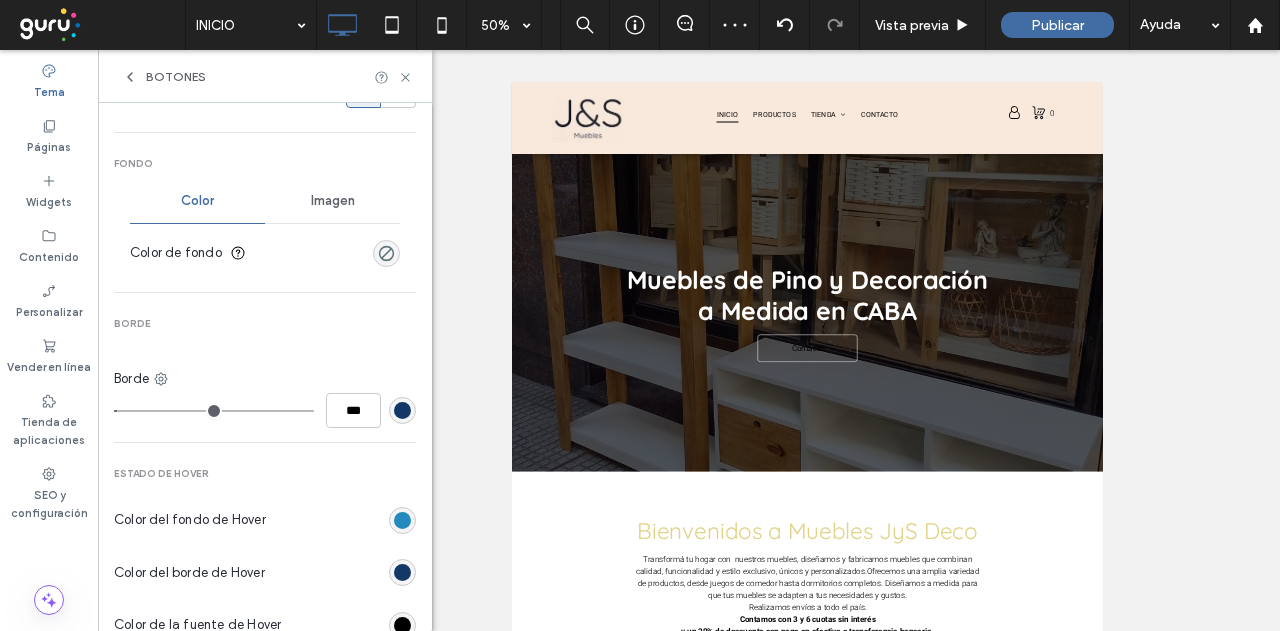 click at bounding box center (386, 253) 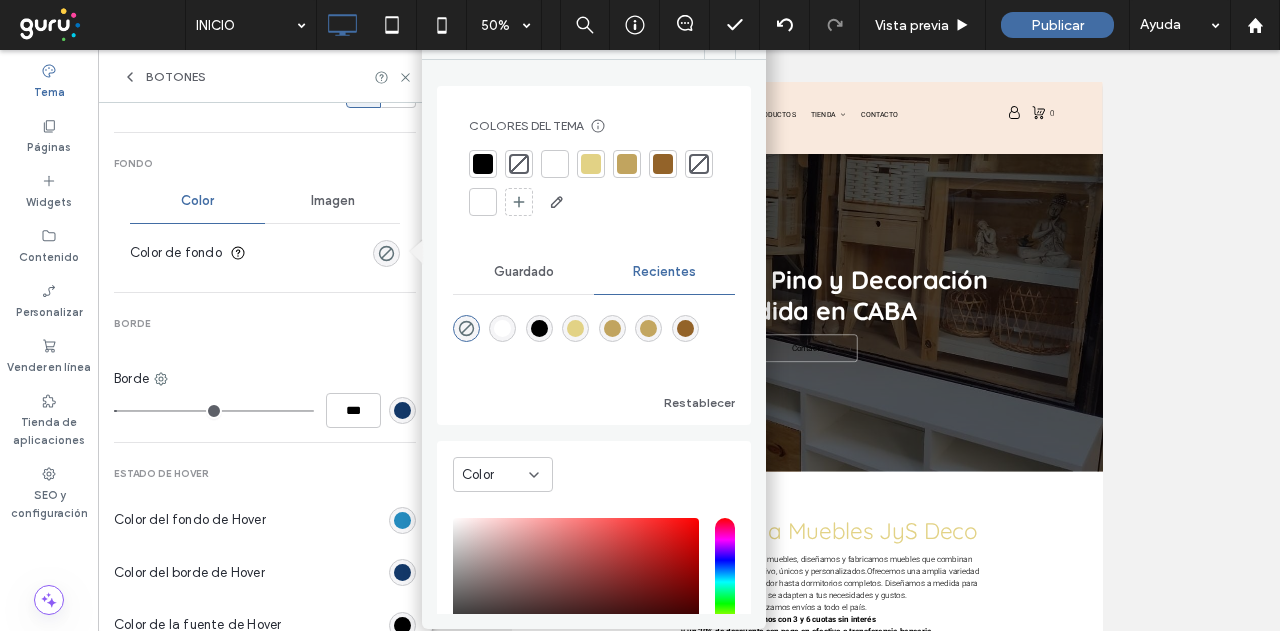 click at bounding box center (483, 164) 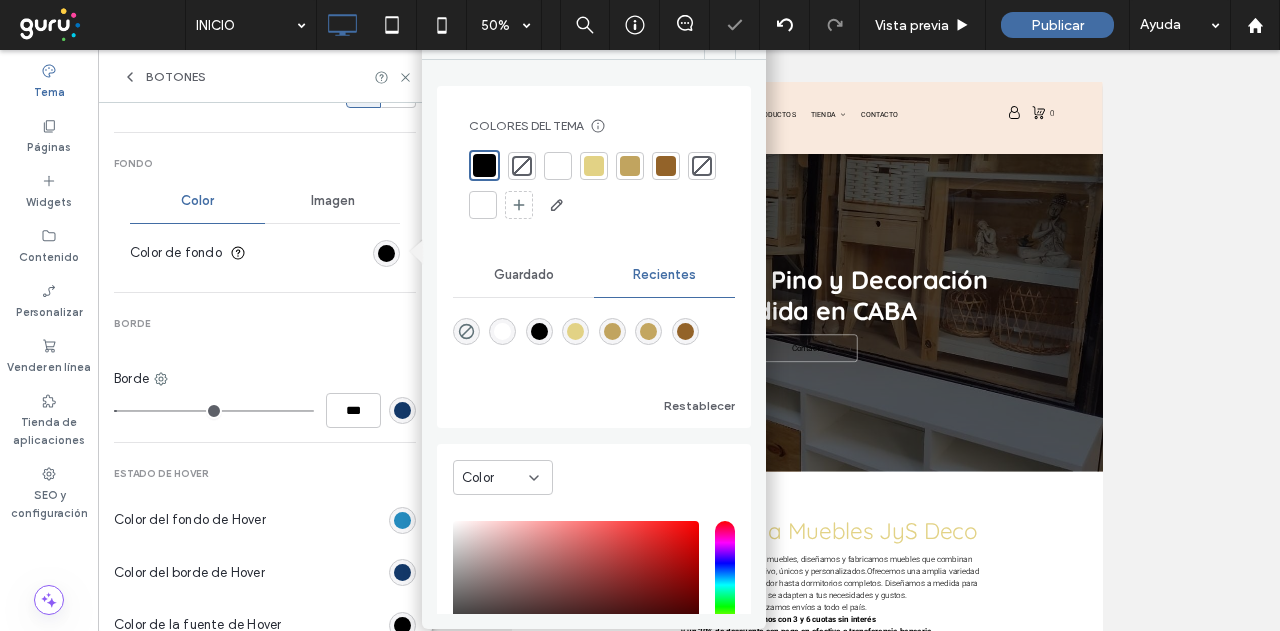 click on "Secundario Diseño de botones Texto Fuente Montserrat Tamaño borde 16 Color Formato Alineación Dirección Fondo Color Imagen Color de fondo Borde Borde *** Estado de hover Color del fondo de Hover Color del borde de Hover Color de la fuente de Hover Formato de la fuente de Hover Esquinas y sombras Radio de la esquina * px Sombra" at bounding box center [265, 227] 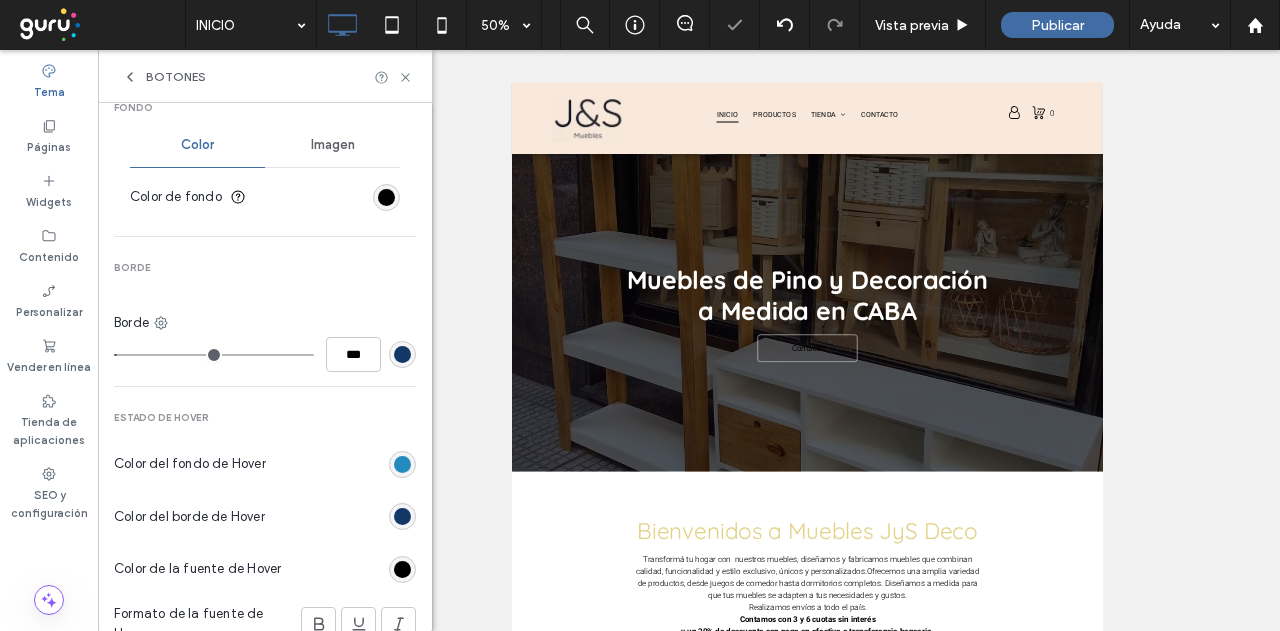 scroll, scrollTop: 700, scrollLeft: 0, axis: vertical 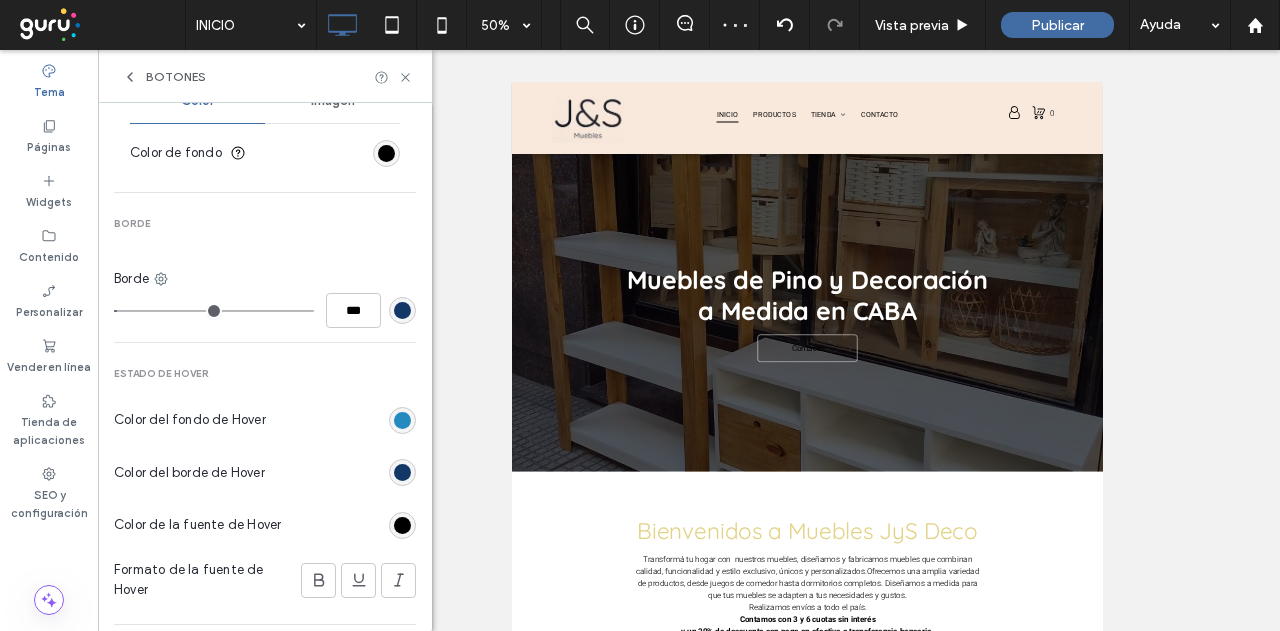 click at bounding box center [402, 310] 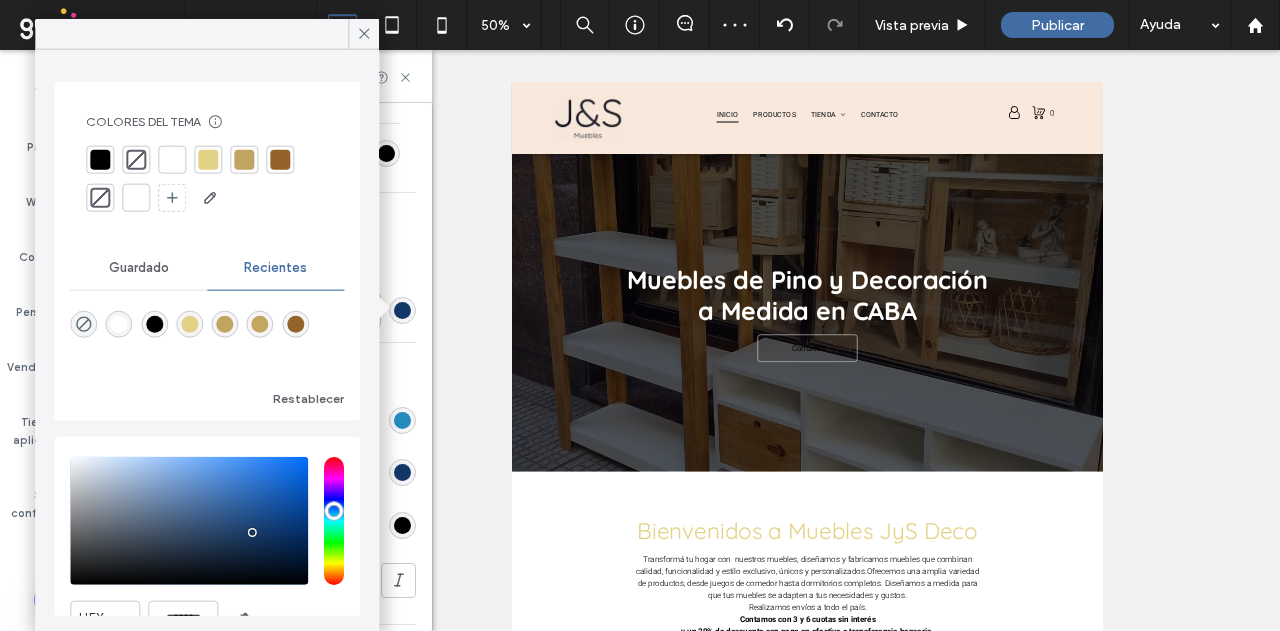 click at bounding box center [136, 160] 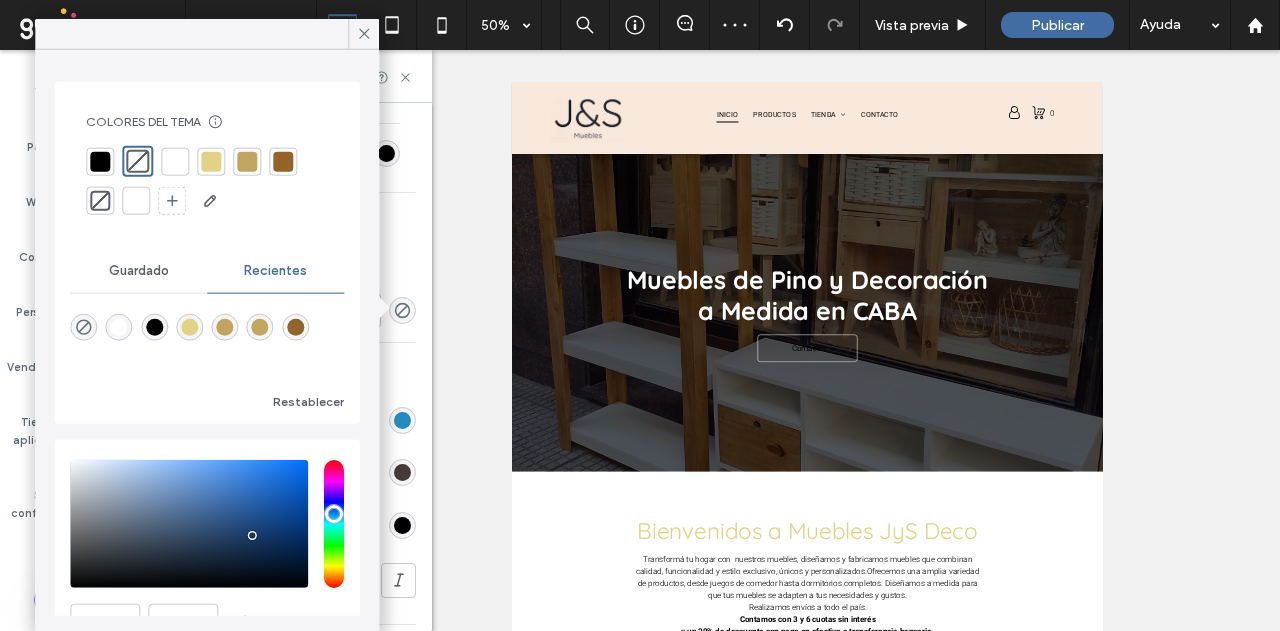 click on "Principal Secundario Secundario Diseño de botones Texto Fuente Montserrat Tamaño borde 16 Color Formato Alineación Dirección Fondo Color Imagen Color de fondo Borde Borde *** Estado de hover Color del fondo de Hover Color del borde de Hover Color de la fuente de Hover Formato de la fuente de Hover Esquinas y sombras Radio de la esquina * px Sombra" at bounding box center [265, 117] 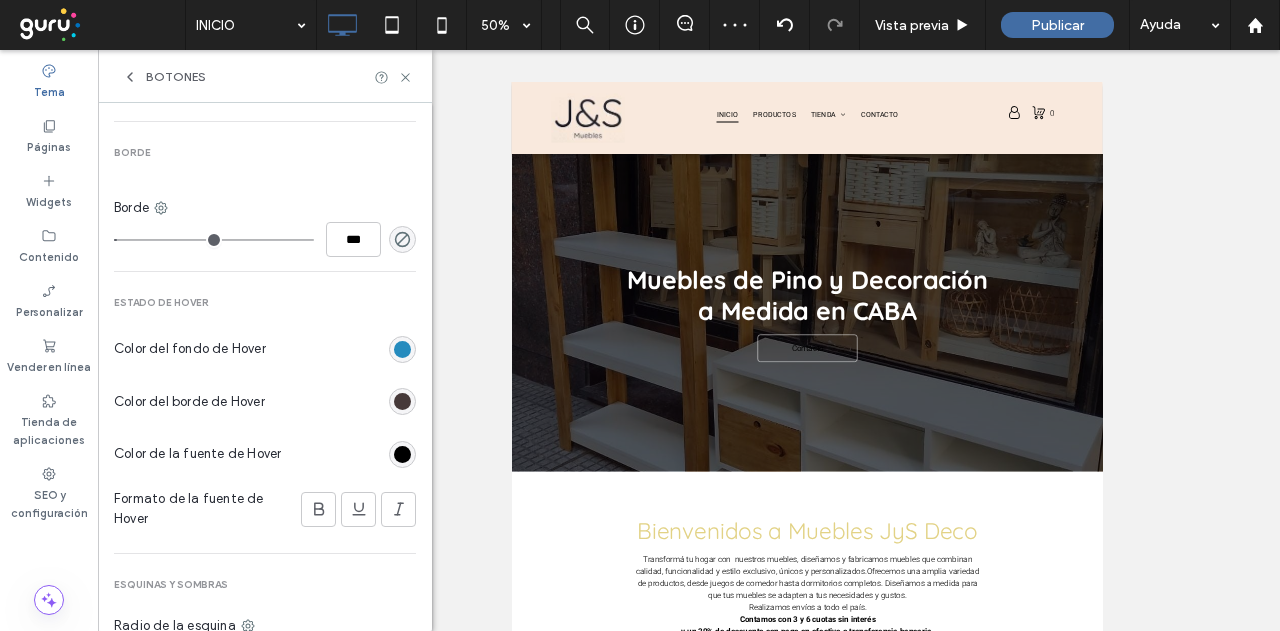 scroll, scrollTop: 800, scrollLeft: 0, axis: vertical 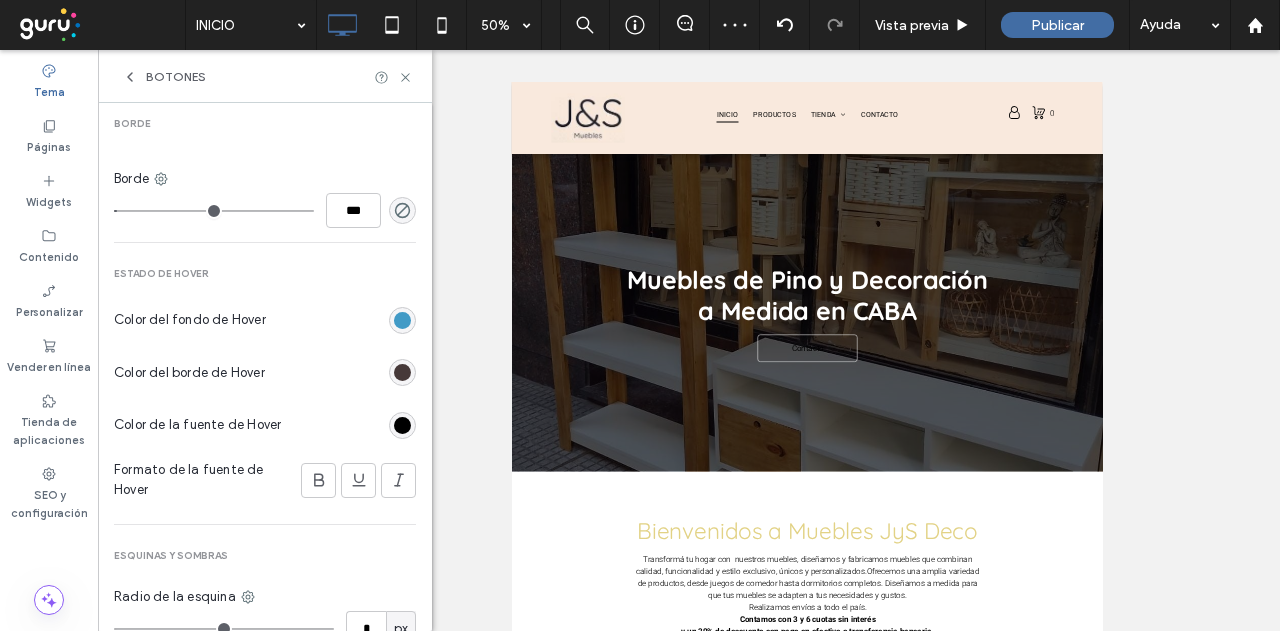 click at bounding box center [402, 320] 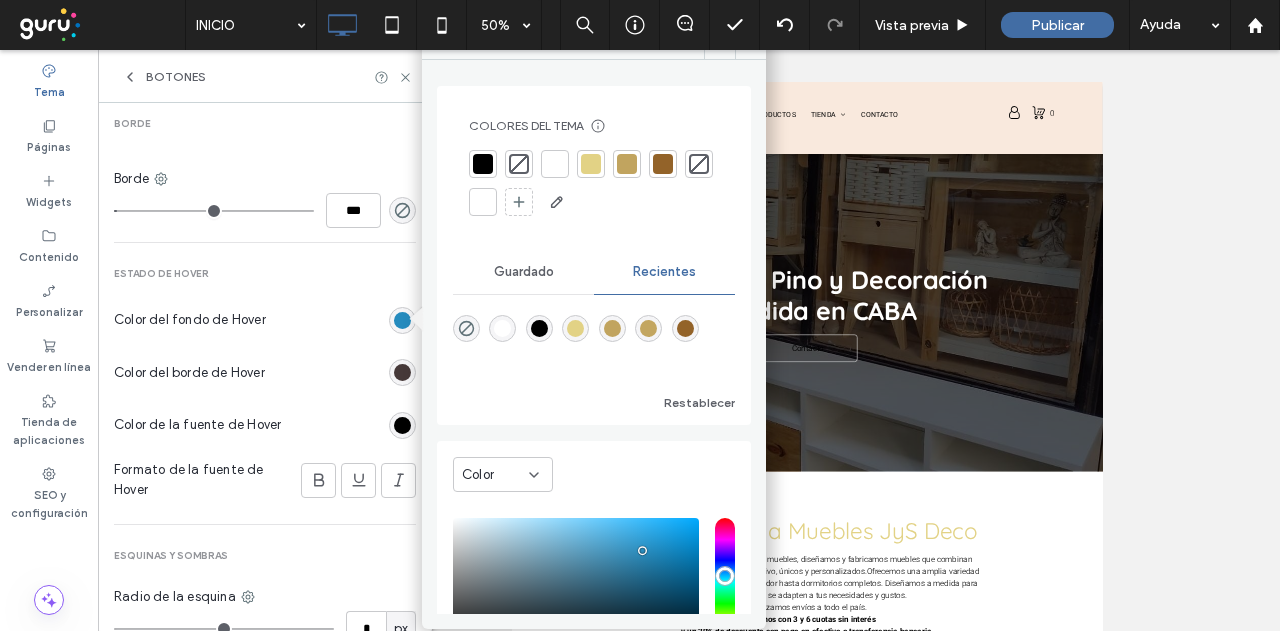 click at bounding box center (591, 164) 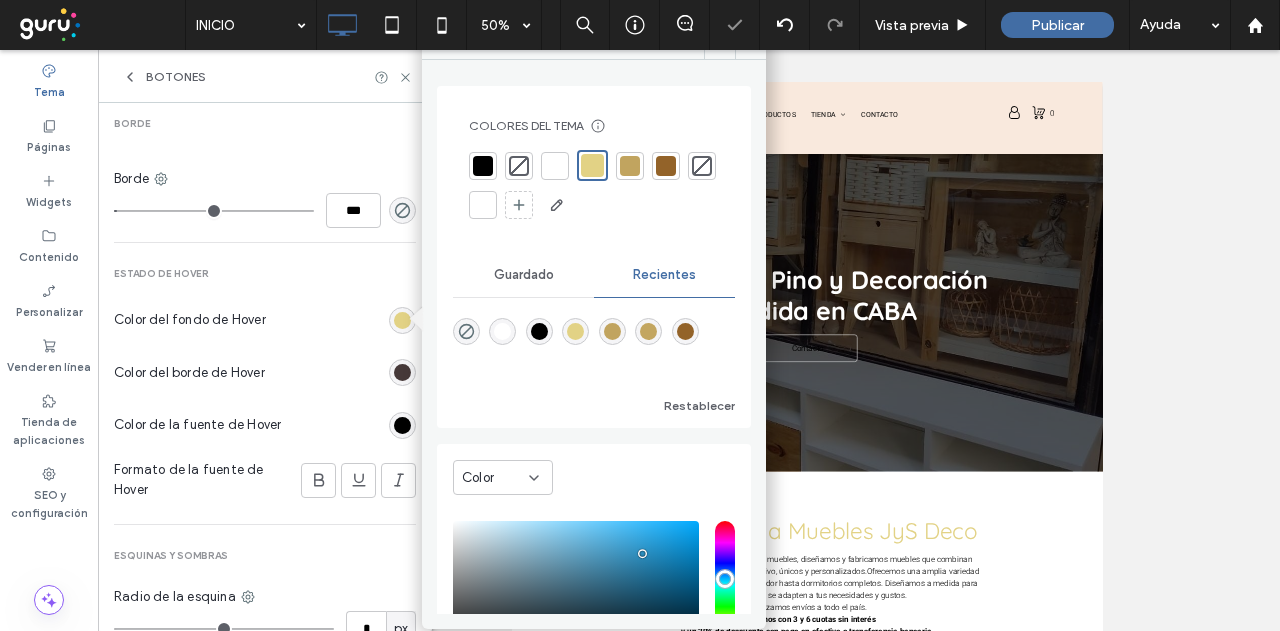 click at bounding box center (402, 372) 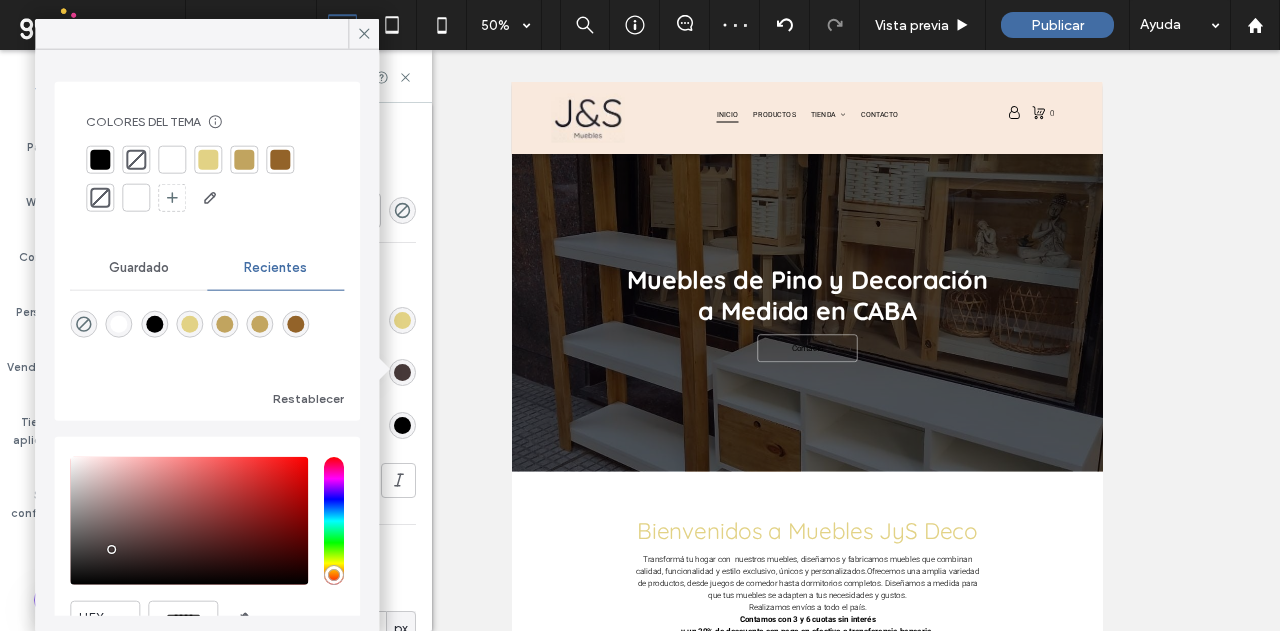 drag, startPoint x: 137, startPoint y: 154, endPoint x: 147, endPoint y: 161, distance: 12.206555 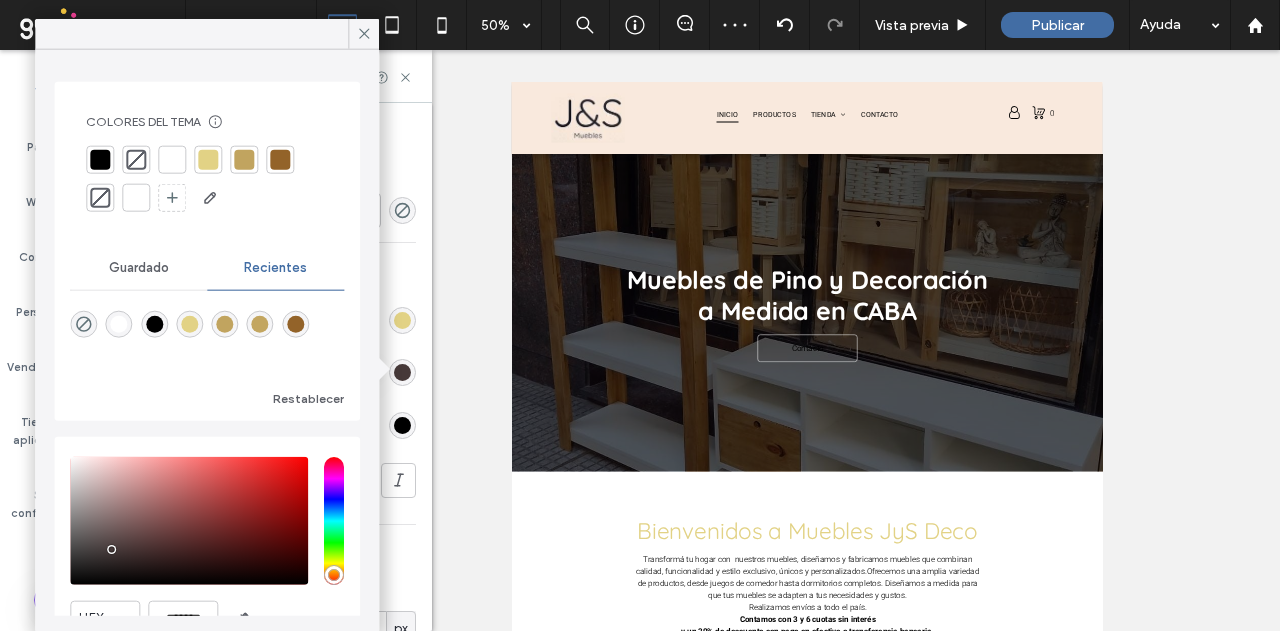 click at bounding box center [136, 160] 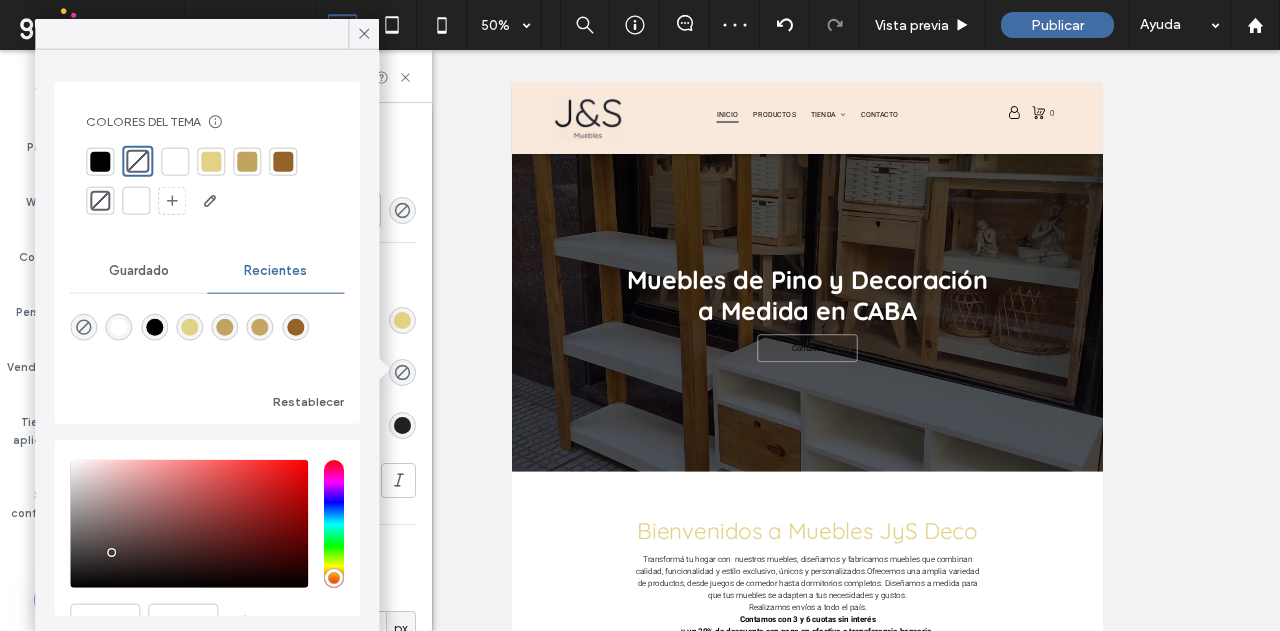 click at bounding box center (402, 425) 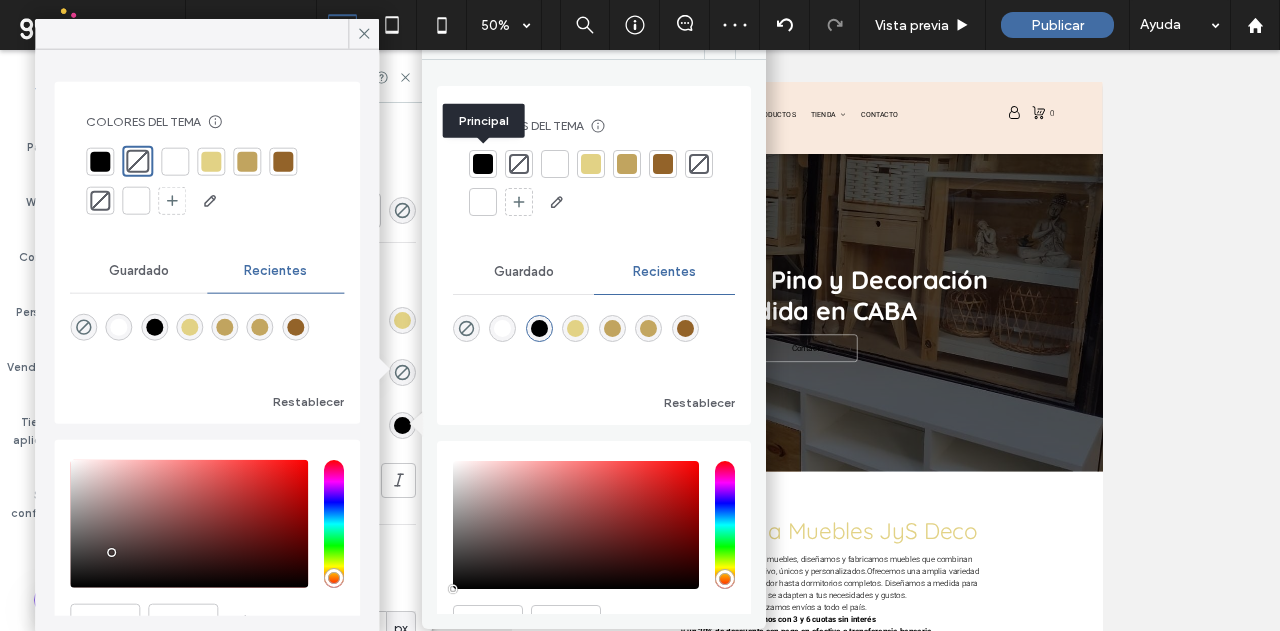 click at bounding box center [483, 164] 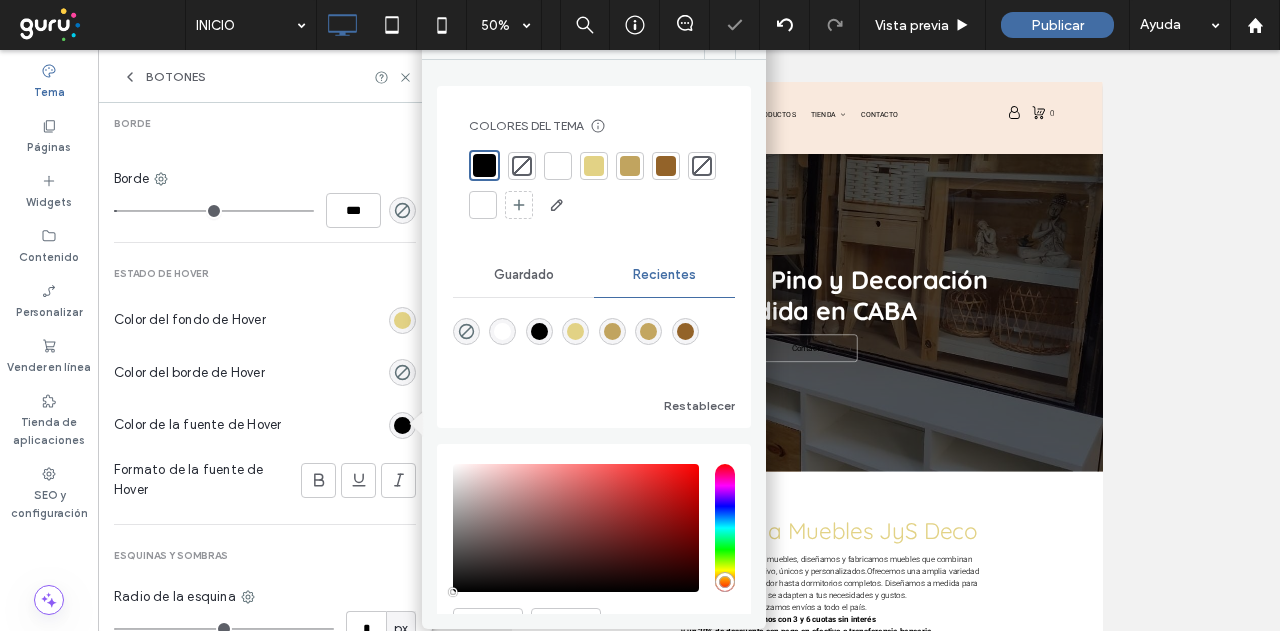 click at bounding box center (319, 480) 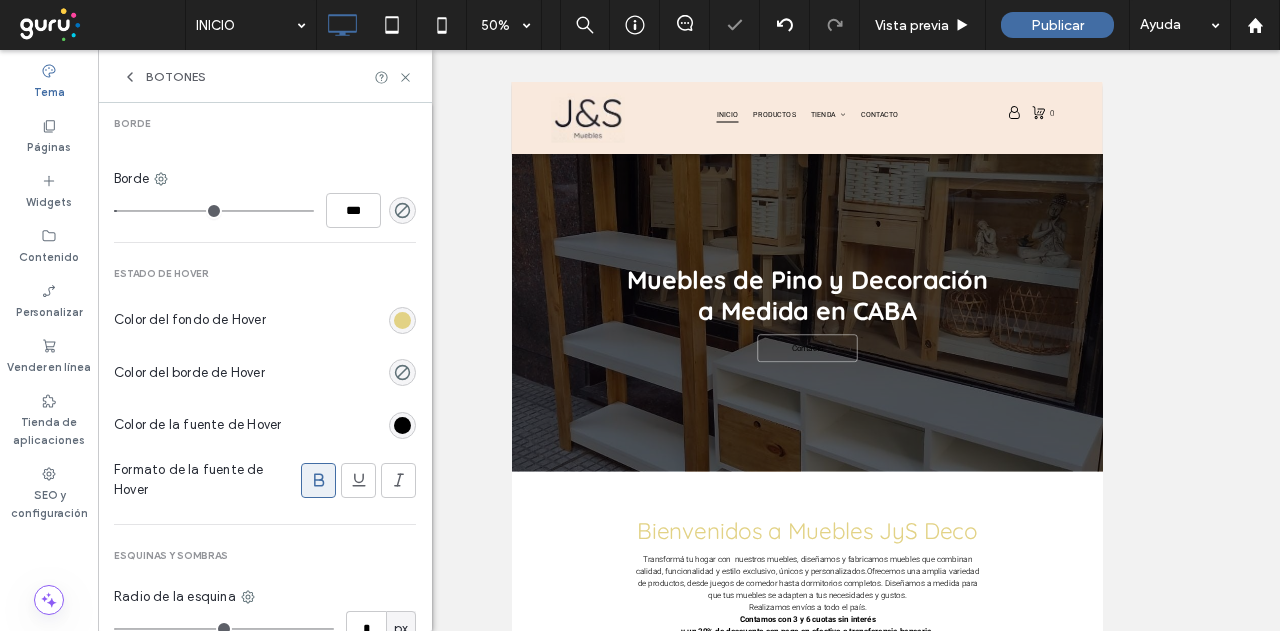 click at bounding box center [319, 480] 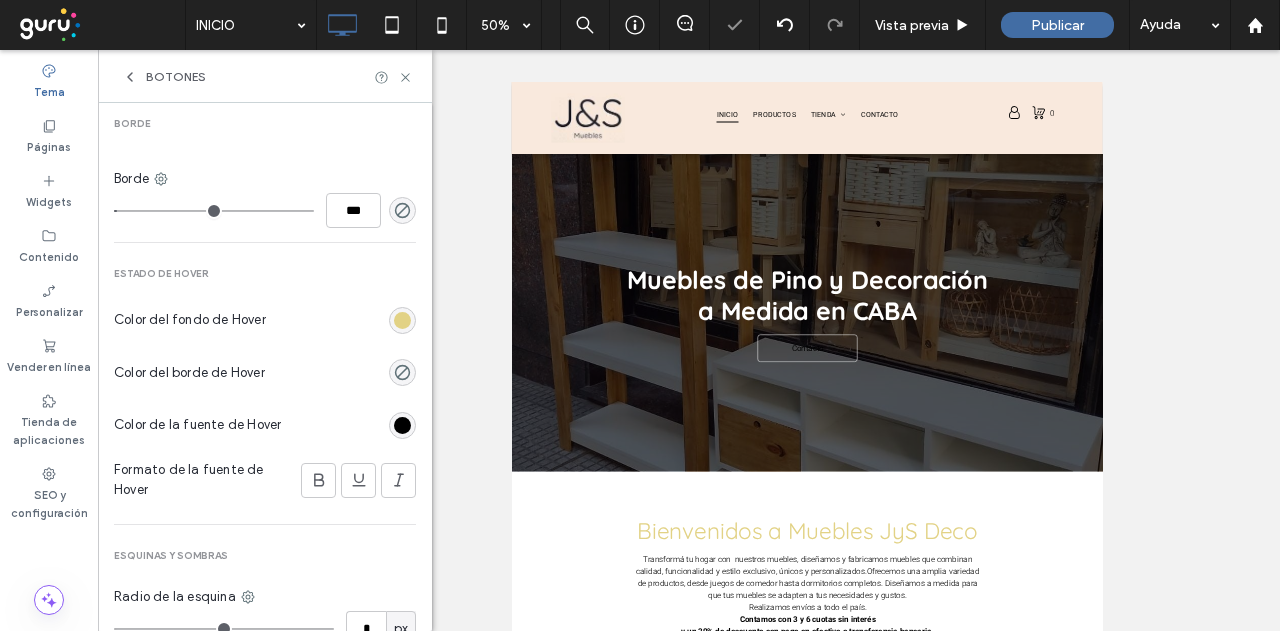 click 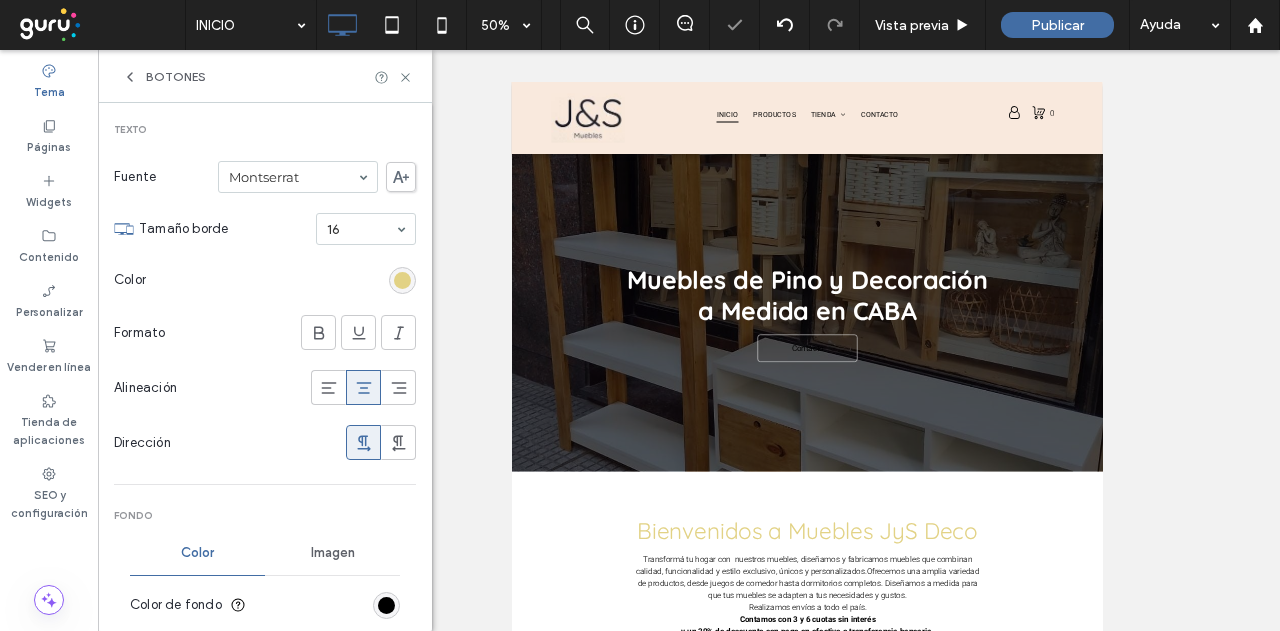 scroll, scrollTop: 196, scrollLeft: 0, axis: vertical 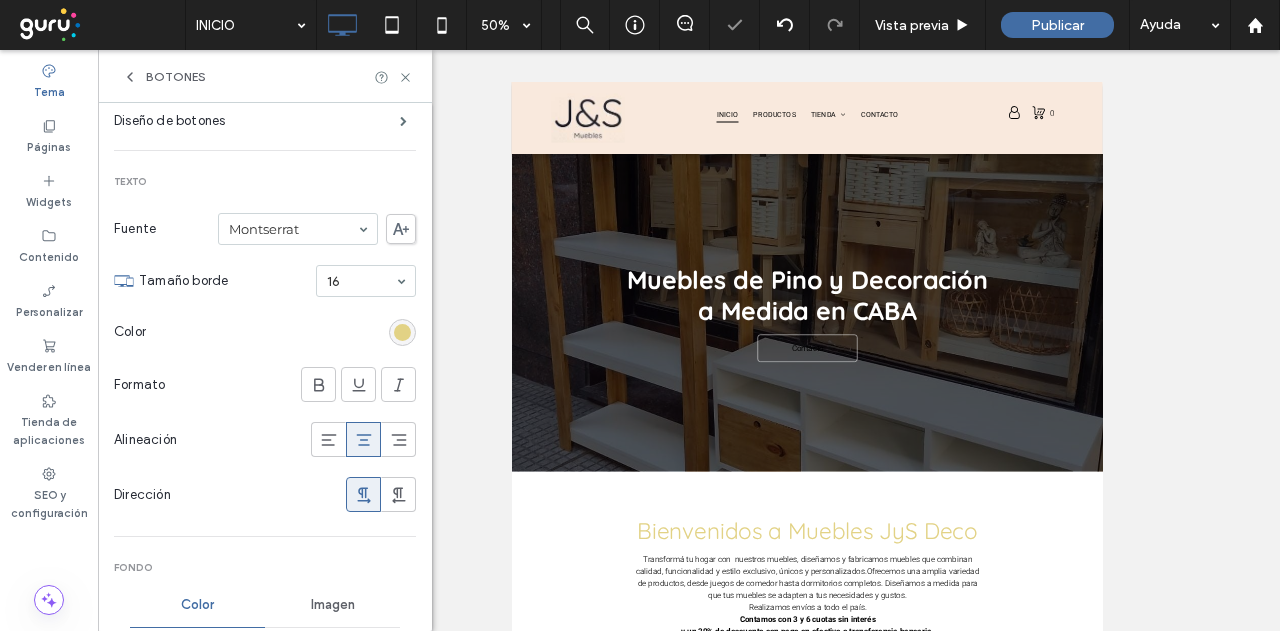 click 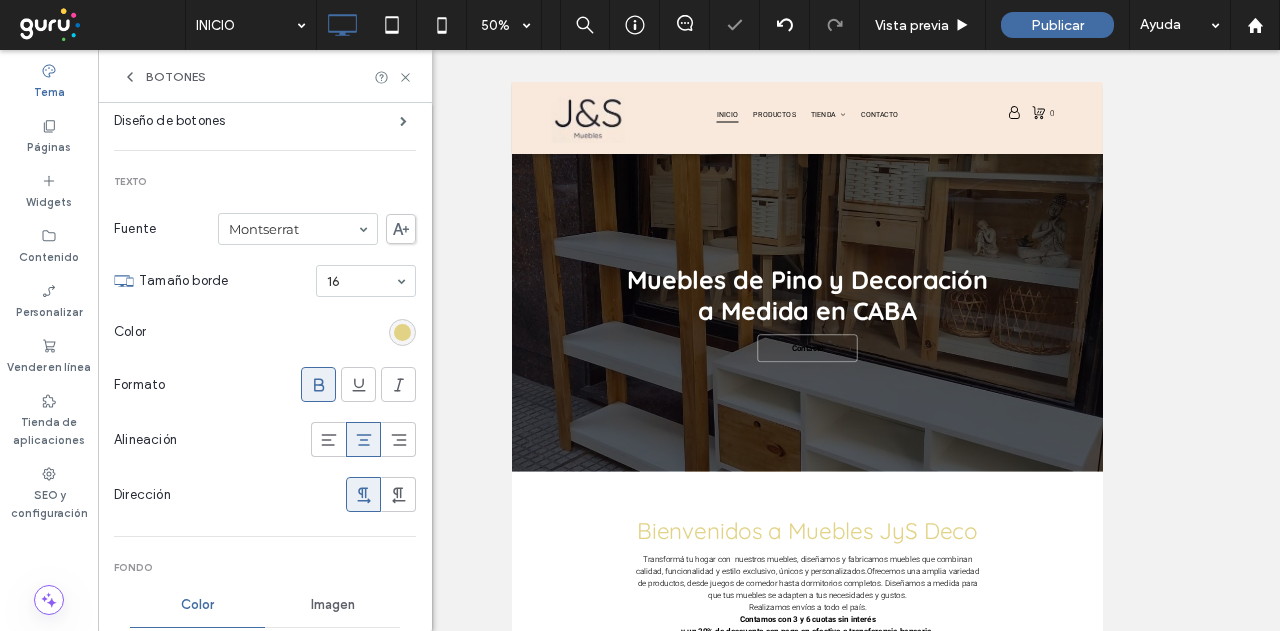type on "*" 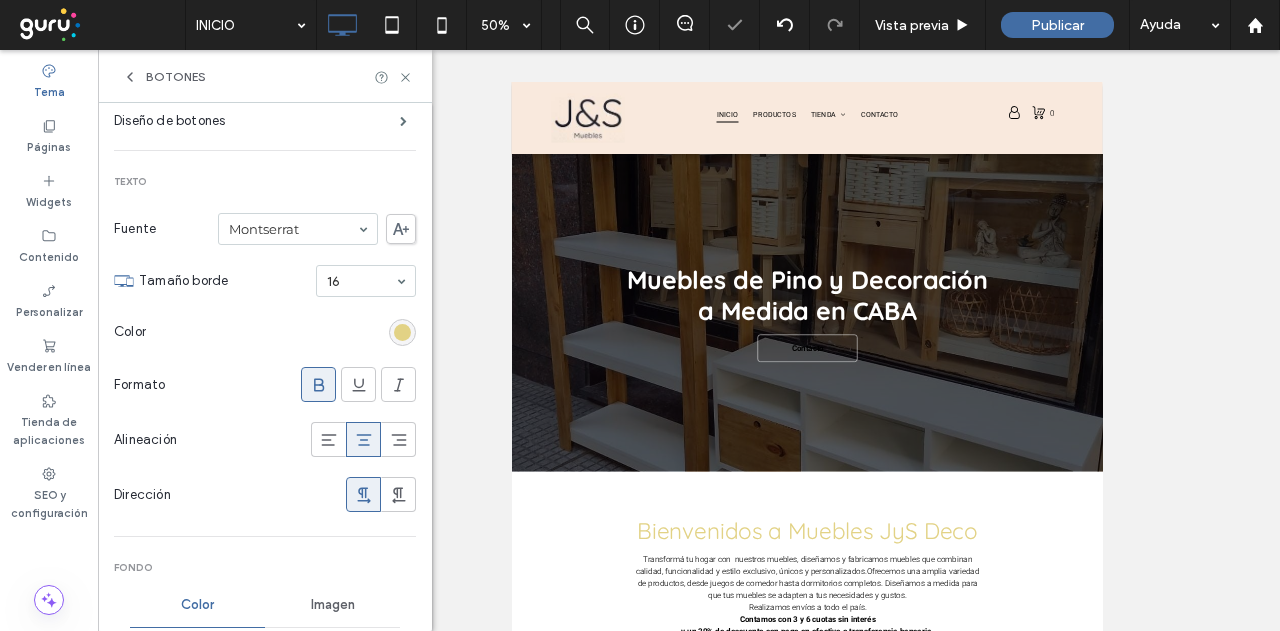 click 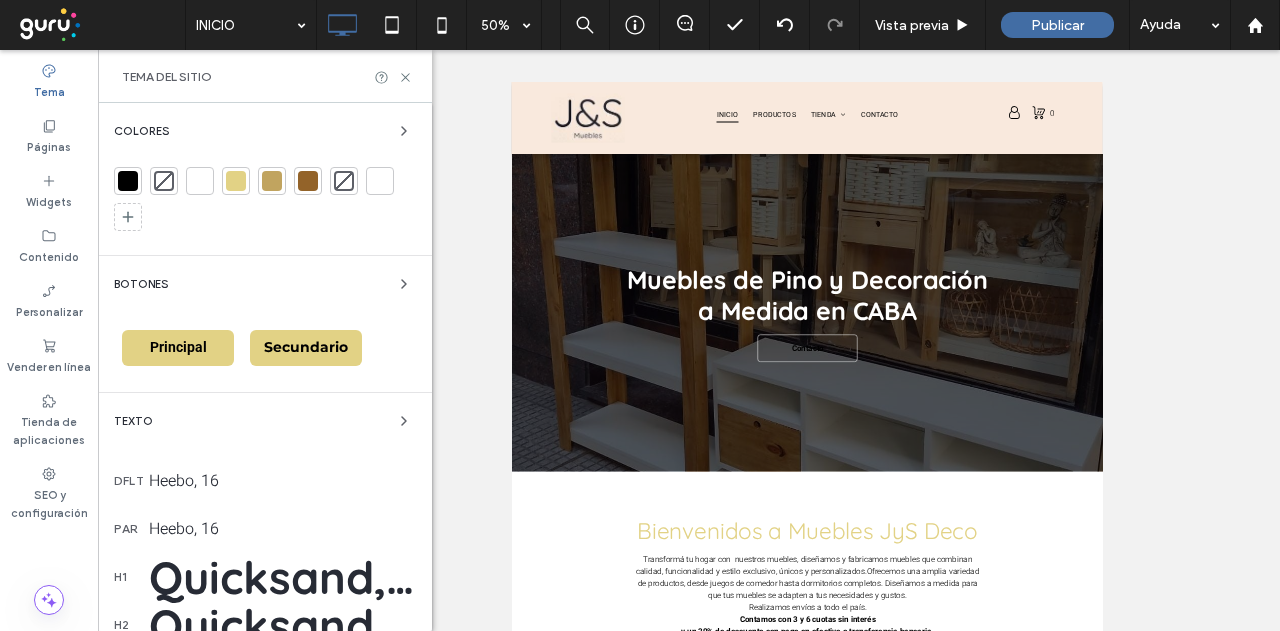 scroll, scrollTop: 0, scrollLeft: 0, axis: both 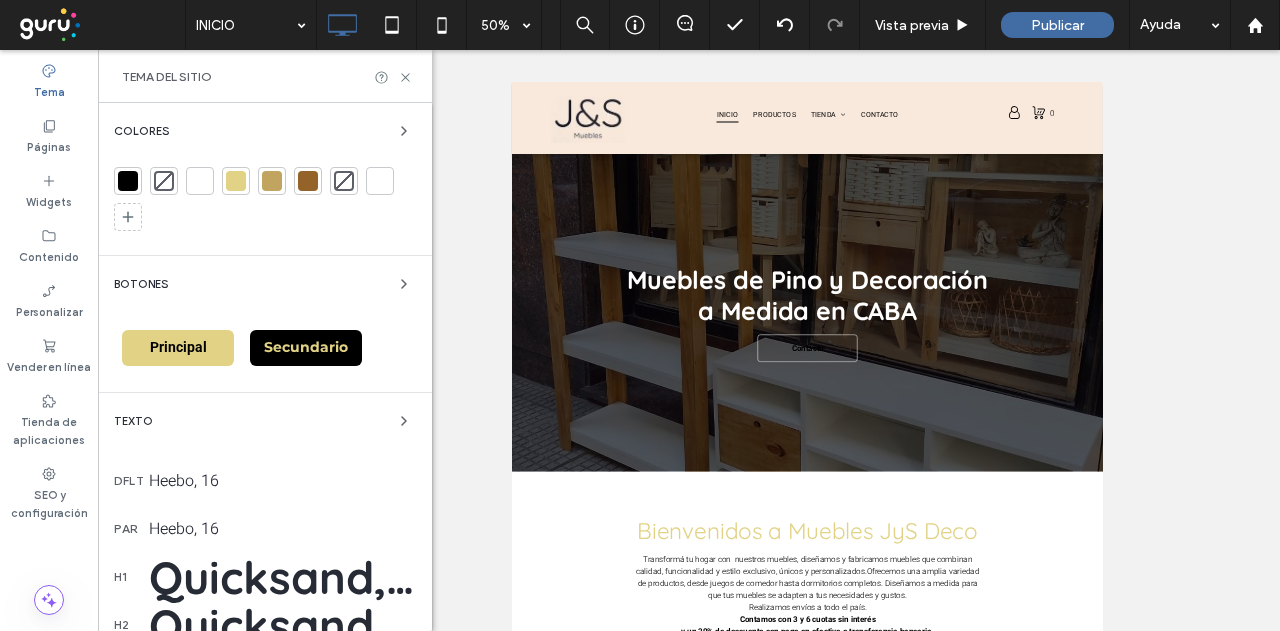 click on "Texto" at bounding box center (265, 421) 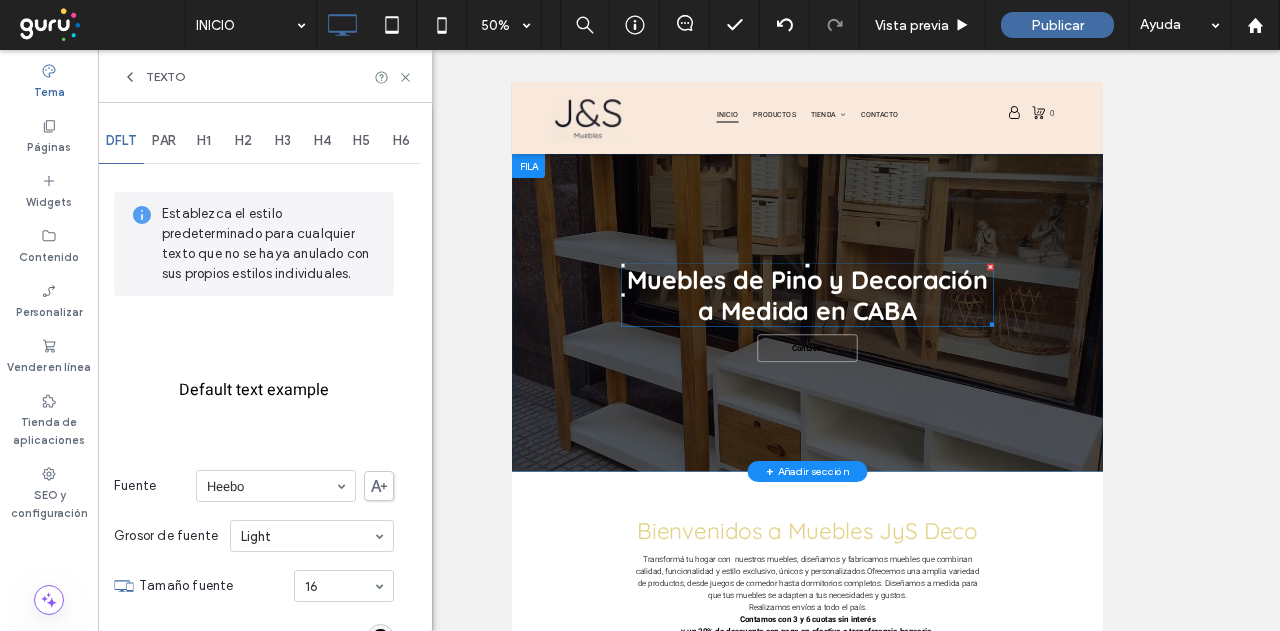 click on "Muebles de Pino y Decoración a Medida en CABA" at bounding box center (1102, 508) 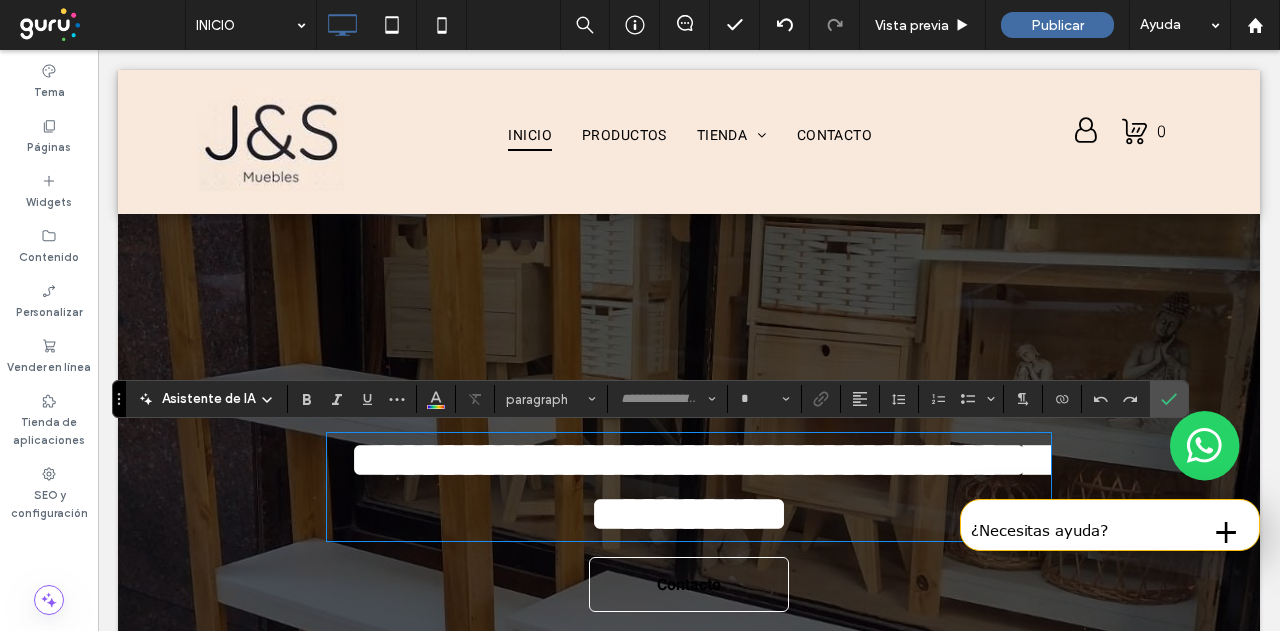 type on "*********" 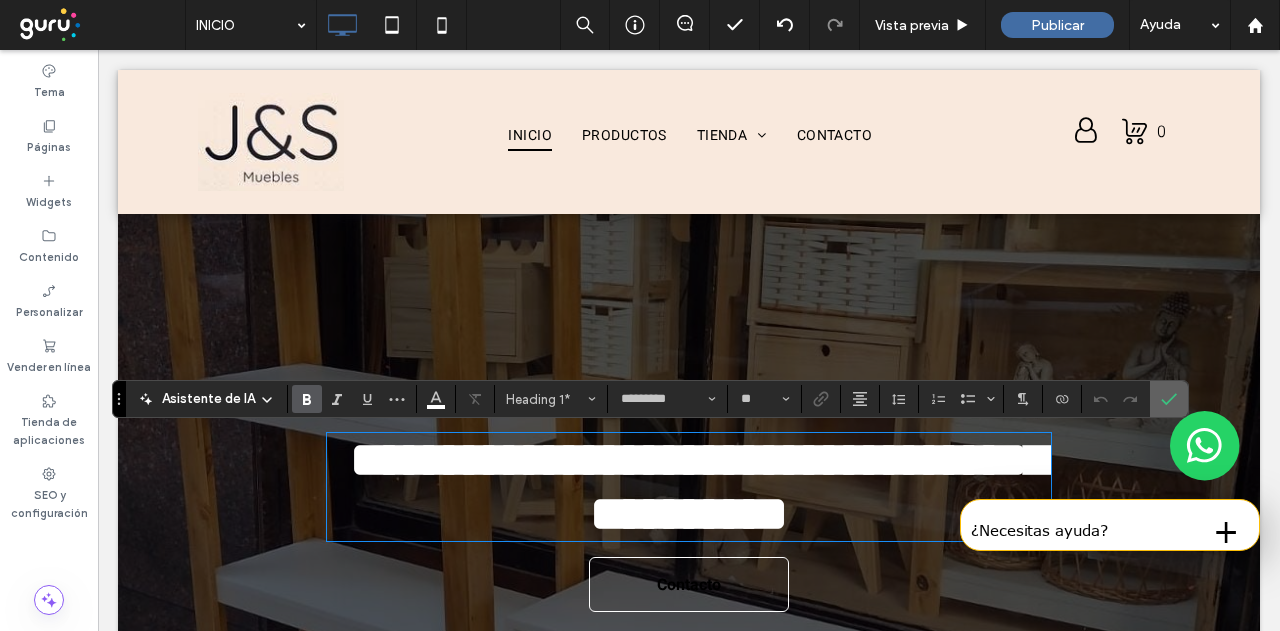 click 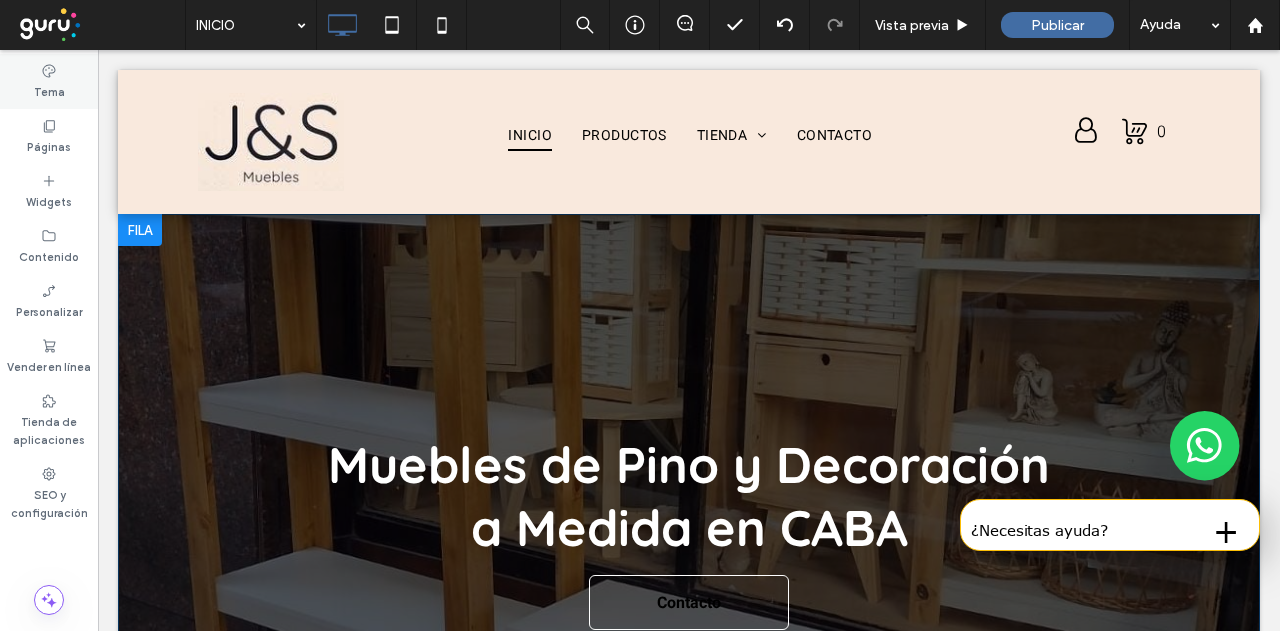 click on "Tema" at bounding box center (49, 90) 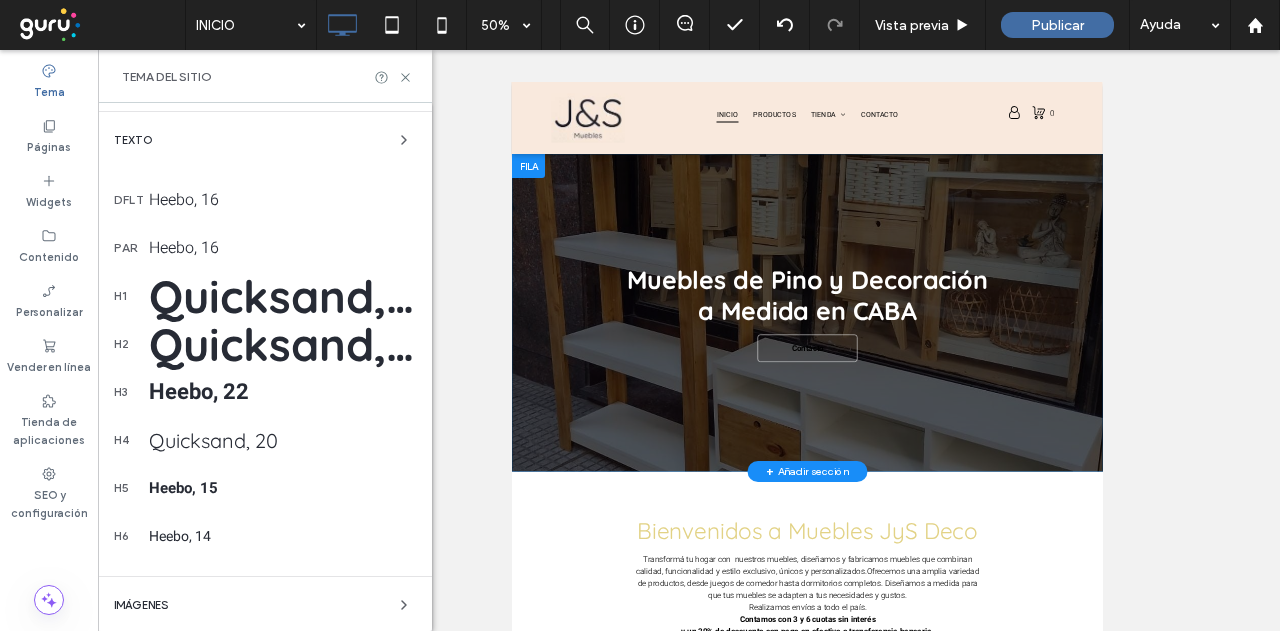 scroll, scrollTop: 300, scrollLeft: 0, axis: vertical 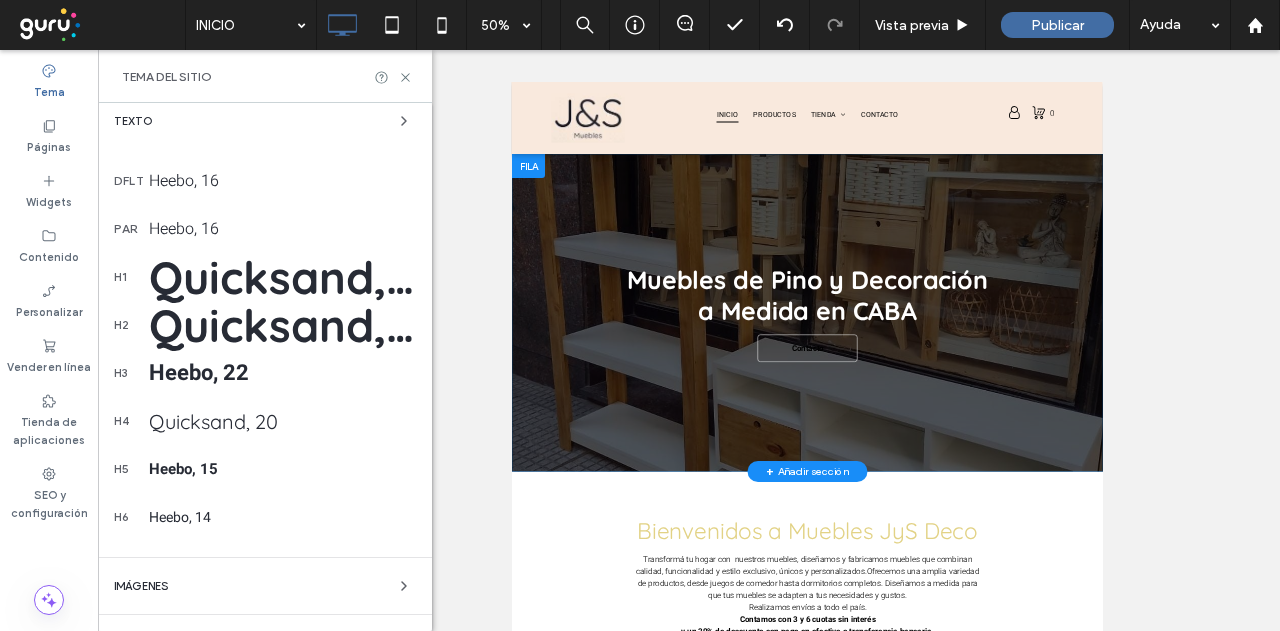click on "Texto" at bounding box center [265, 121] 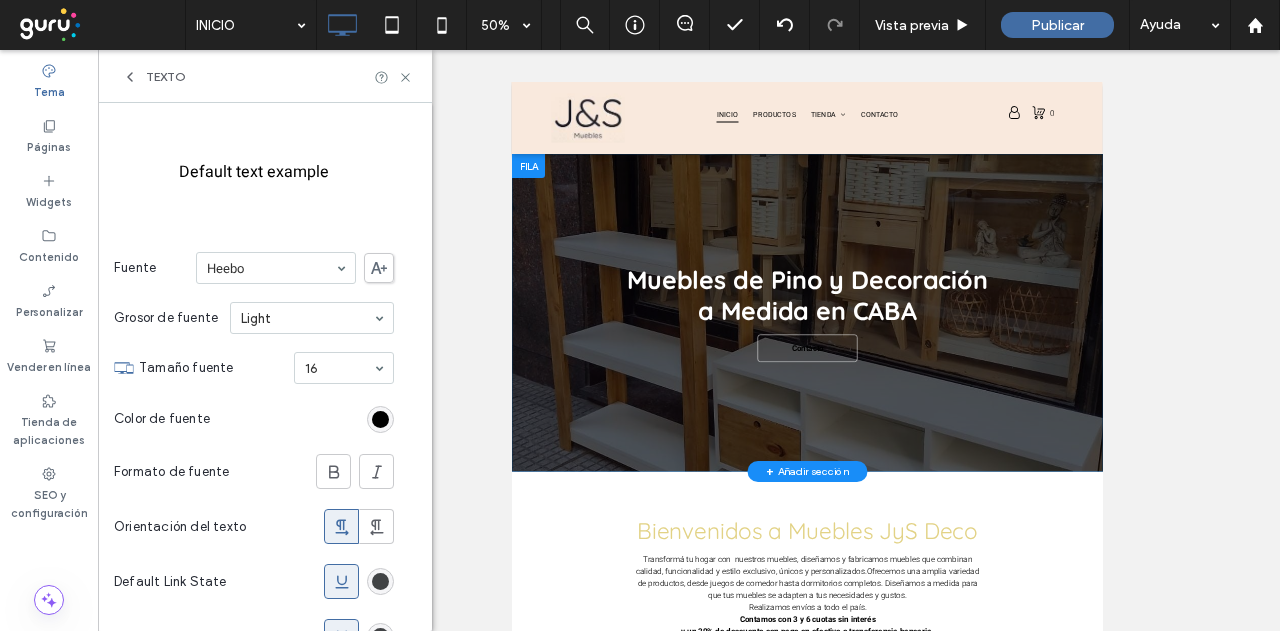 scroll, scrollTop: 80, scrollLeft: 0, axis: vertical 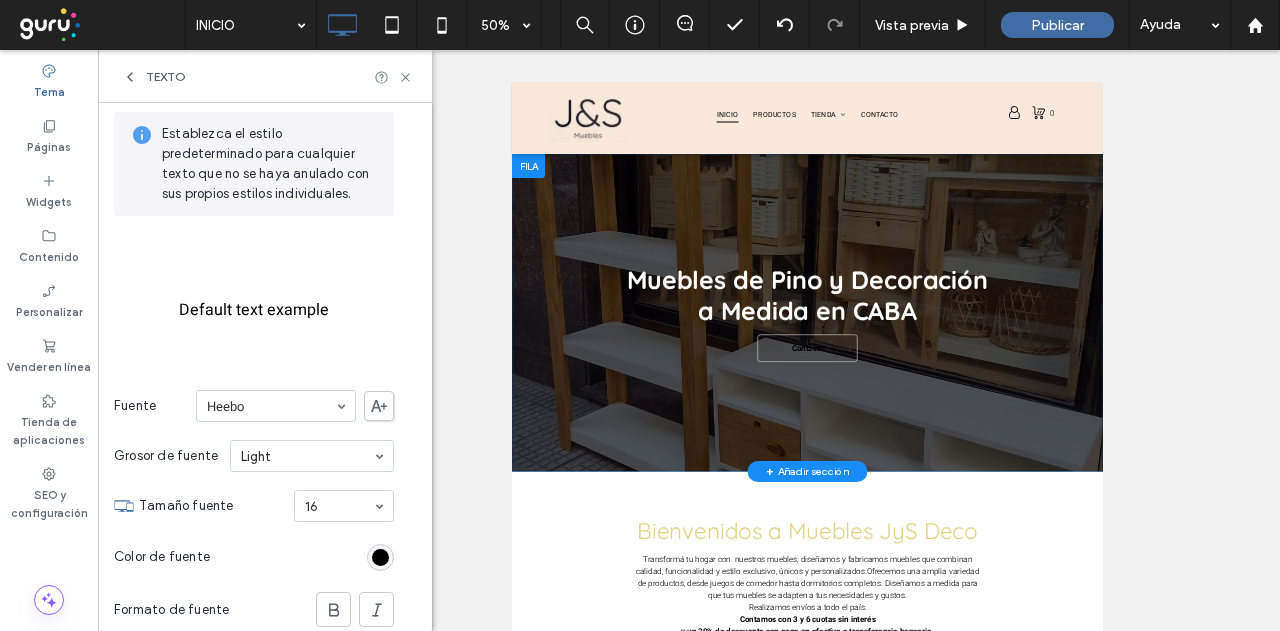 click 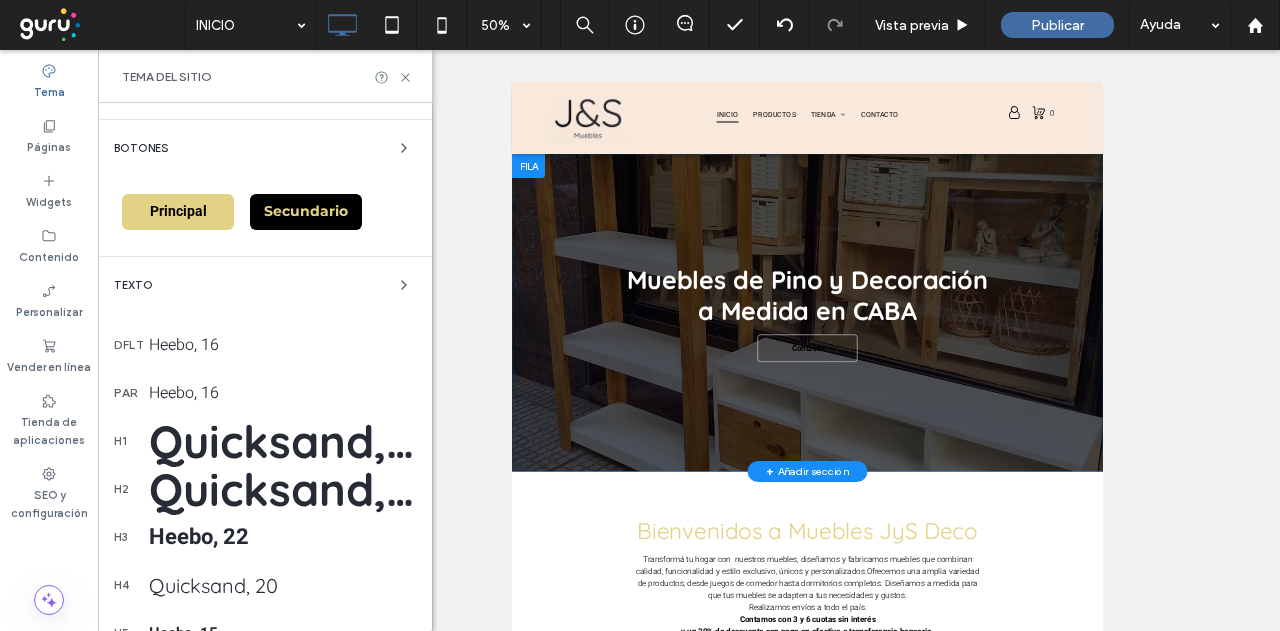 scroll, scrollTop: 180, scrollLeft: 0, axis: vertical 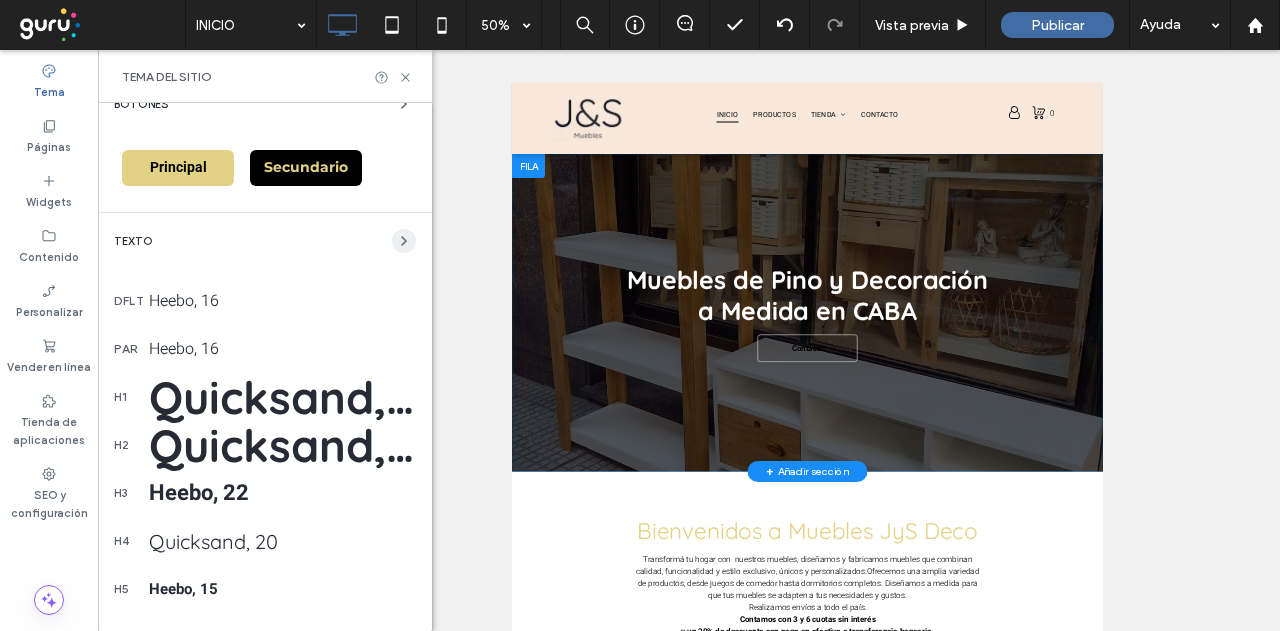 click 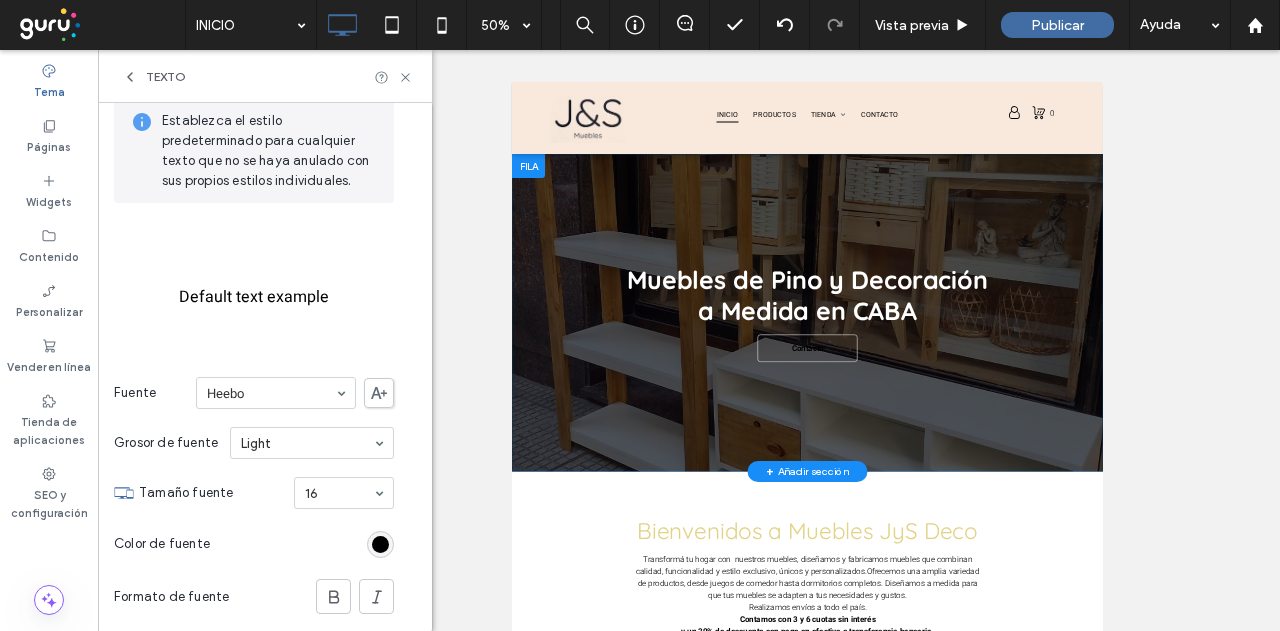 scroll, scrollTop: 0, scrollLeft: 0, axis: both 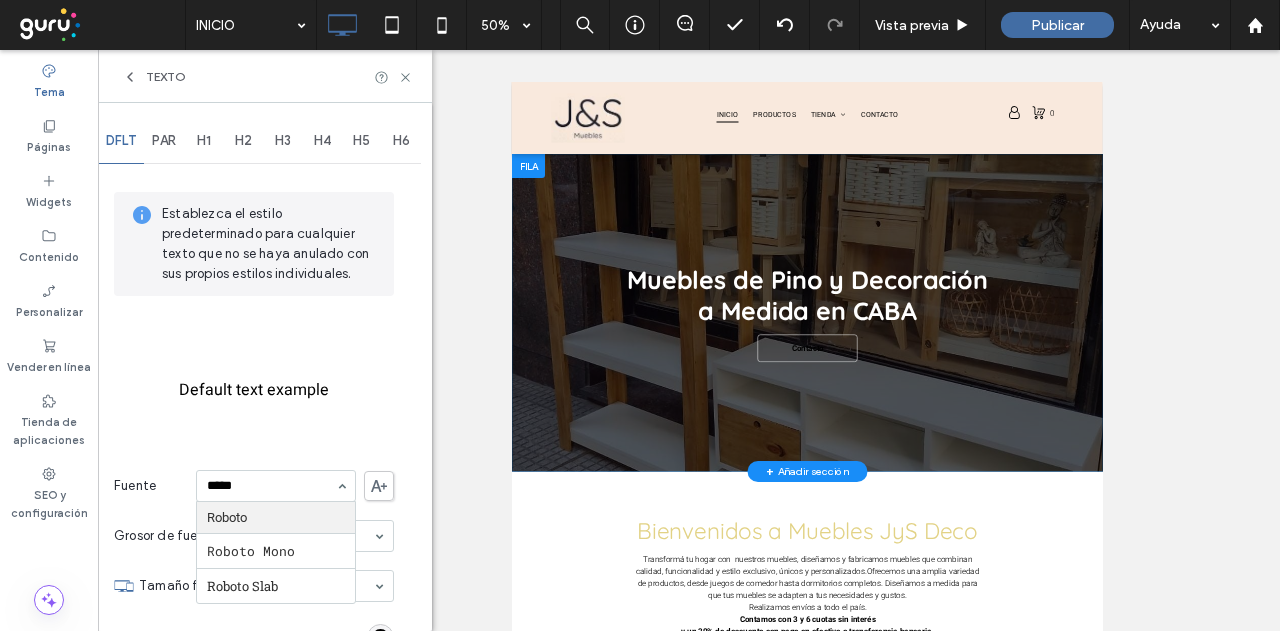 type on "******" 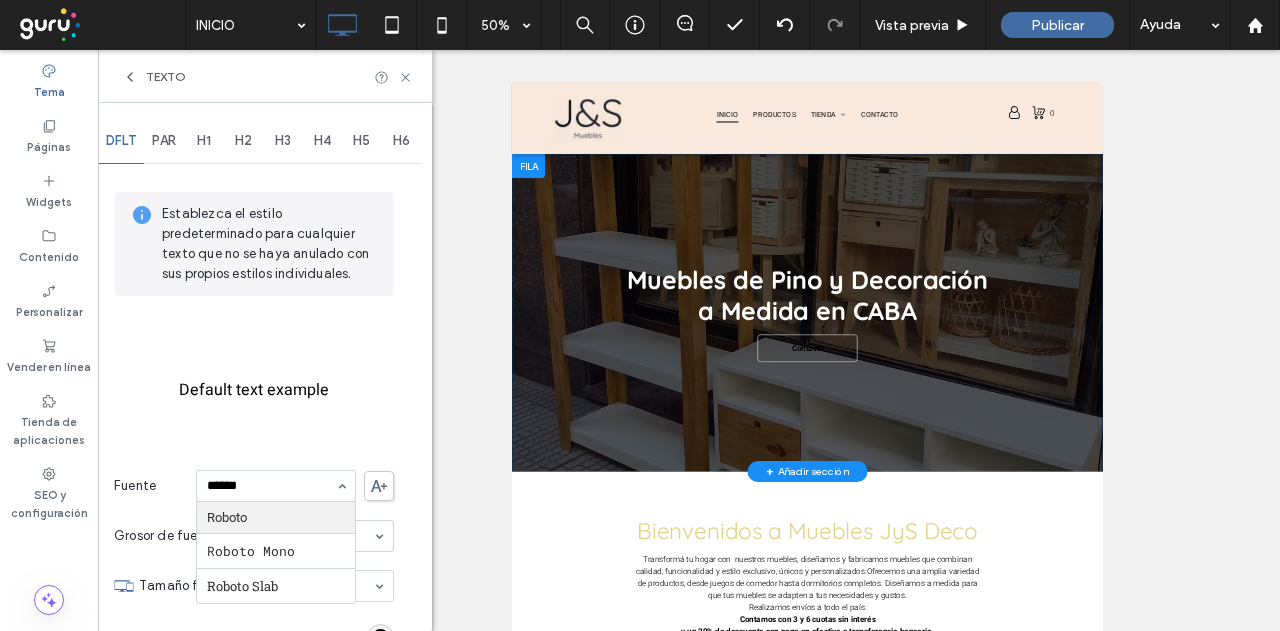 type 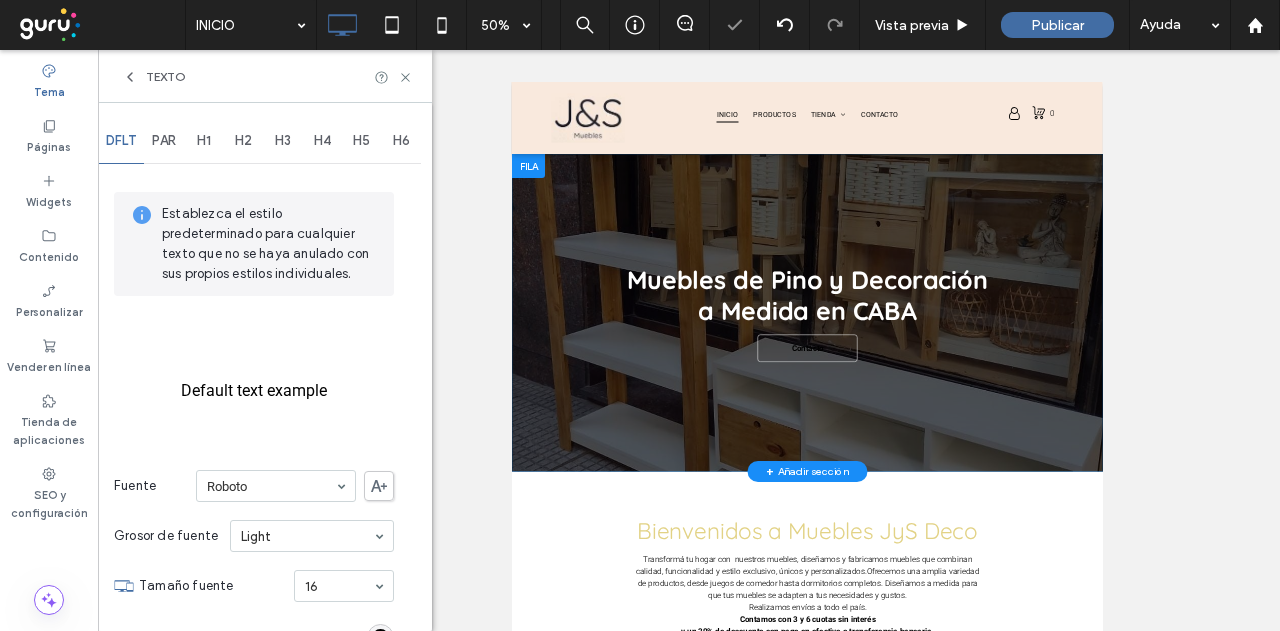 click on "PAR" at bounding box center [164, 141] 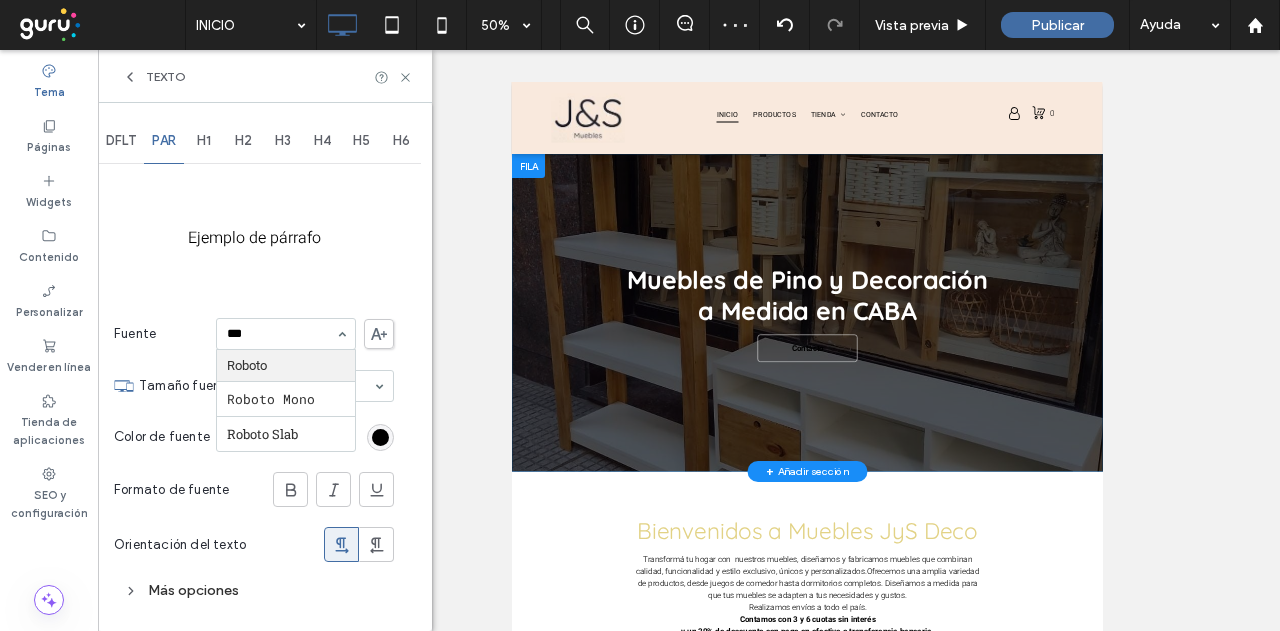 scroll, scrollTop: 0, scrollLeft: 0, axis: both 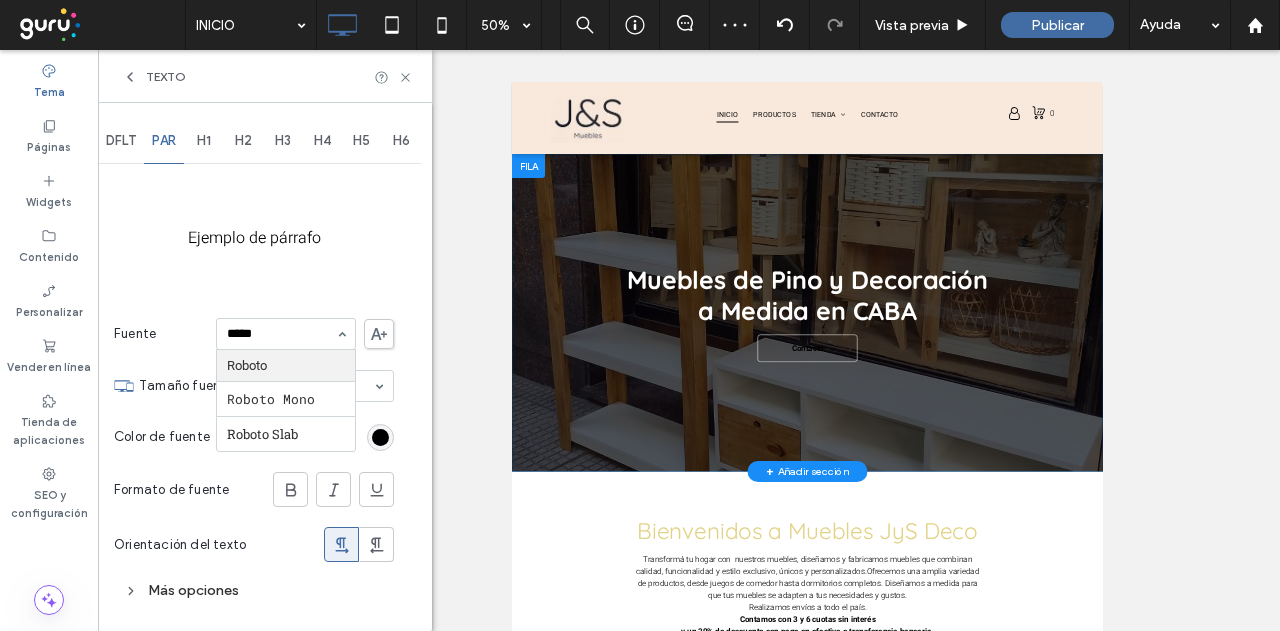 type on "******" 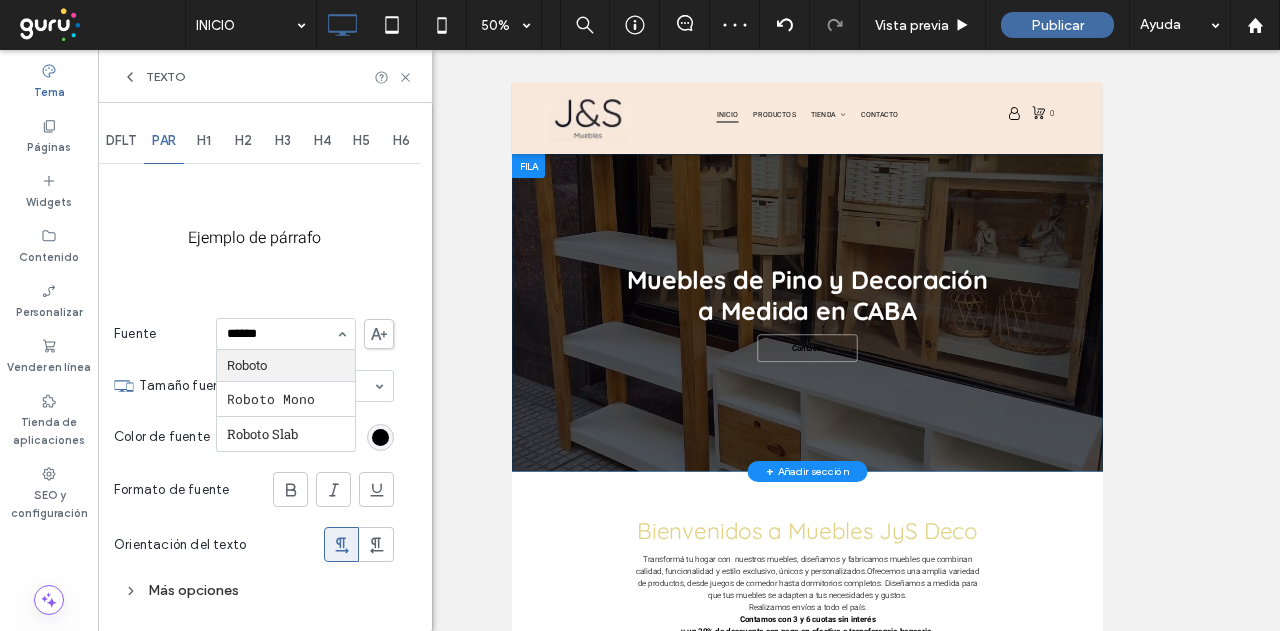 type 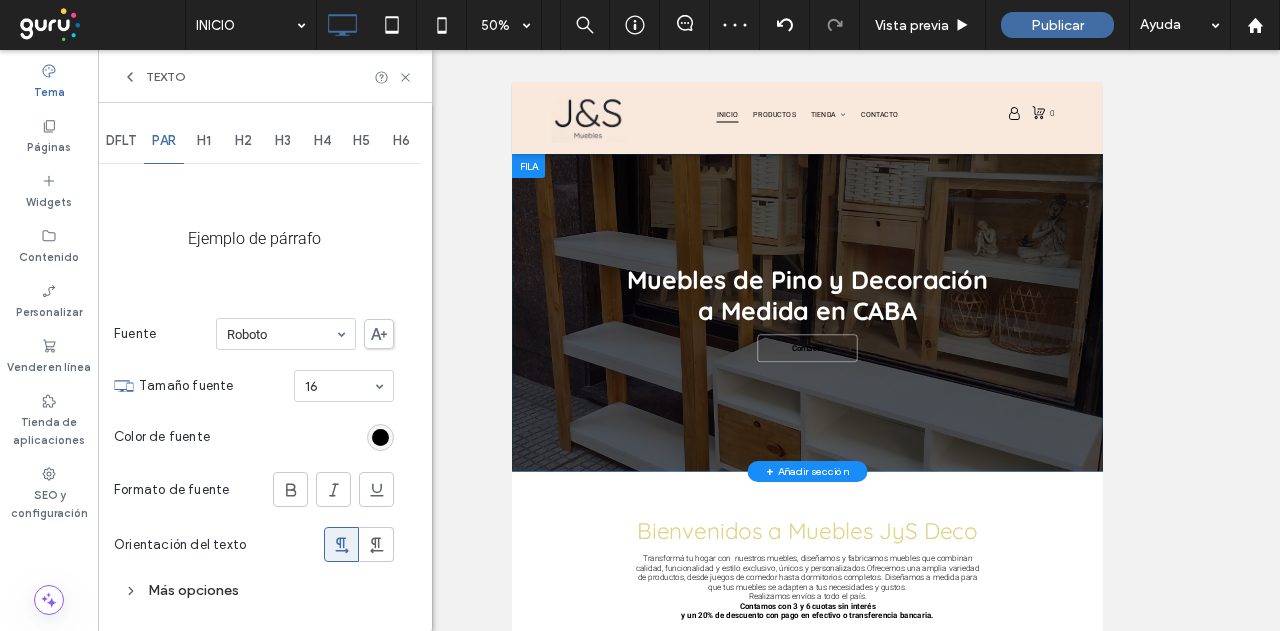 click on "H1" at bounding box center [204, 141] 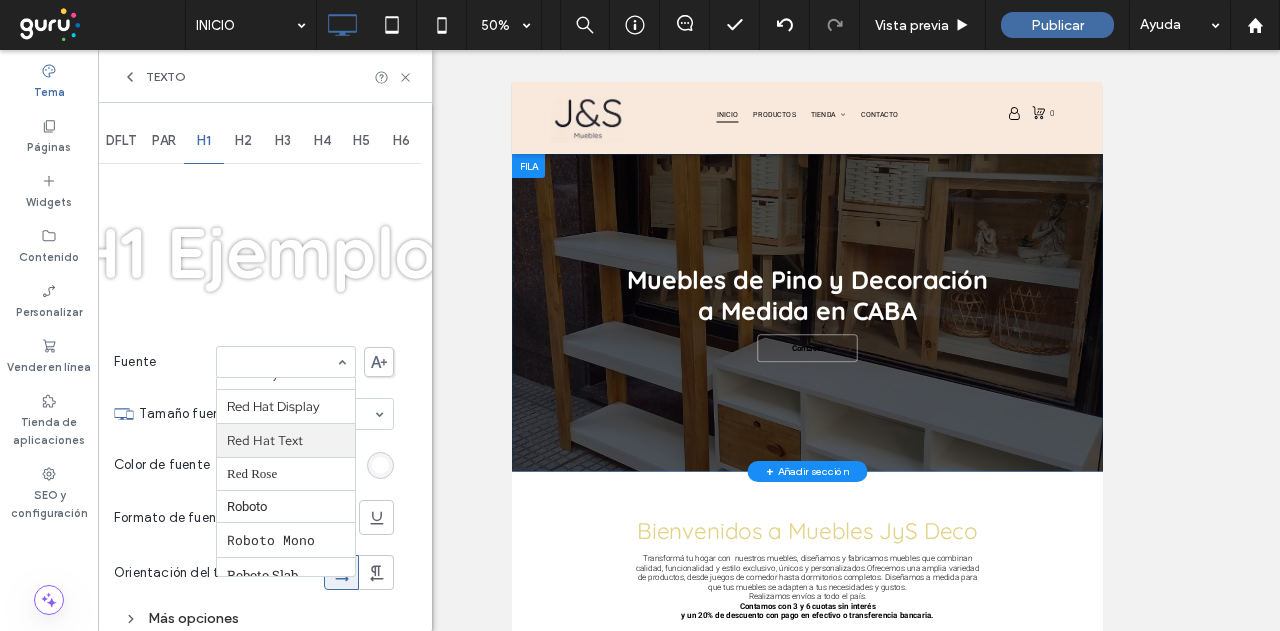 scroll, scrollTop: 2192, scrollLeft: 0, axis: vertical 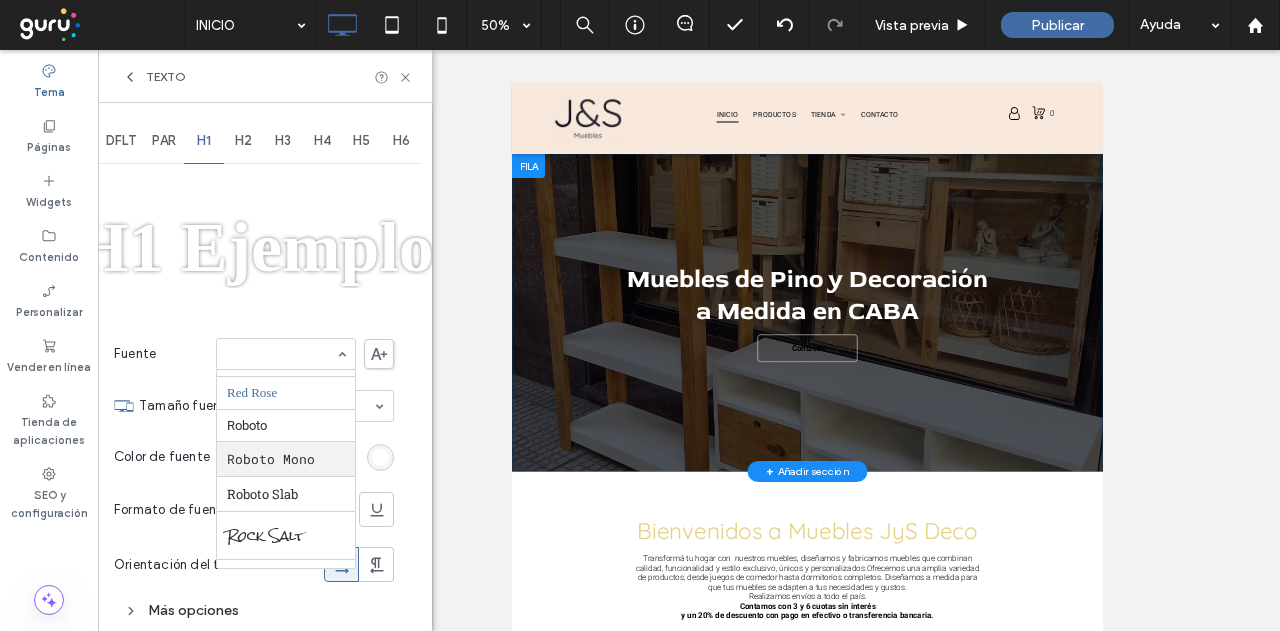 click on "DFLT PAR H1 H2 H3 H4 H5 H6 H1 Ejemplo Fuente Aboreto Abril Fatface Albert Sans Alegreya Amiko Amiri Arapey Arial Barlow Be Vietnam Bebas Neue Chakra Petch Changa One Cinzel Comfortaa Crimson Text Dancing Script DM Sans DM Serif Display Droid Sans Droid Sans Mono Droid Serif Epilogue Exo 2 Fjalla One Fraunces Georgia Gruppo Hedvig Letters Serif Heebo Helvetica Inter Jost Lato Libre Baskerville Lobster Lora Marcellus Merriweather Montserrat Muli Mulish Noto Sans Noto Serif Nunito Sans Old Standard TT Open Sans Orbitron Oswald Outfit Pacifico Parisienne Petit Formal Script Playball Playfair Display Poppins Prata Prompt PT Sans Quattrocento Sans Questrial Quicksand Raleway Red Hat Display Red Hat Text Red Rose Roboto Roboto Mono Roboto Slab Rock Salt Rubik Shadows Into Light Slabo 27px Source Sans Pro Space Grotesk Spartan Sulphur Point Tahoma Ubuntu Verdana Vidaloka Work Sans Yeseva One   Tamaño fuente 70 Color de fuente   Formato de fuente Orientación del texto Más opciones" at bounding box center (265, 374) 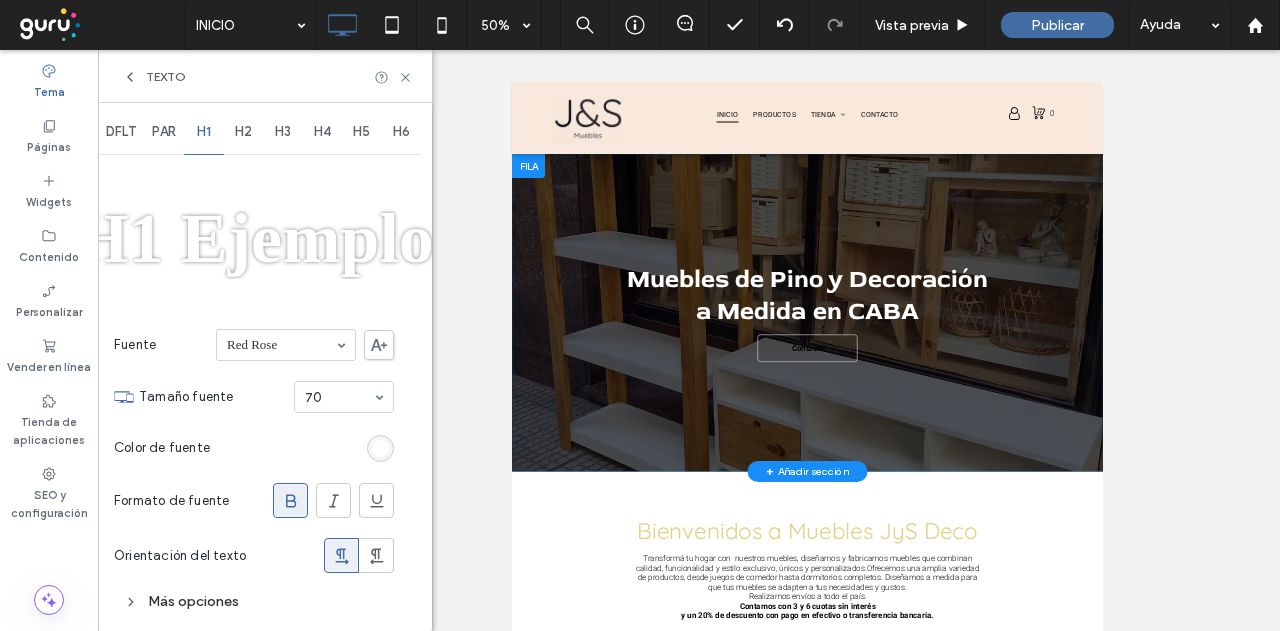 scroll, scrollTop: 12, scrollLeft: 0, axis: vertical 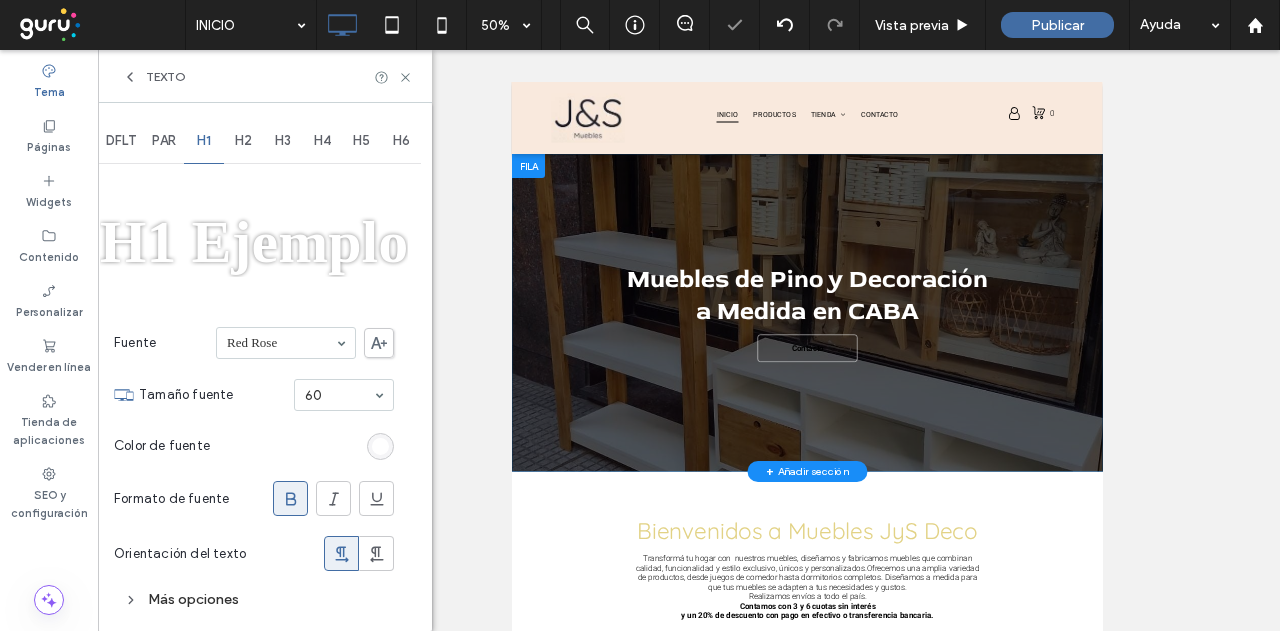 click on "H2" at bounding box center (243, 141) 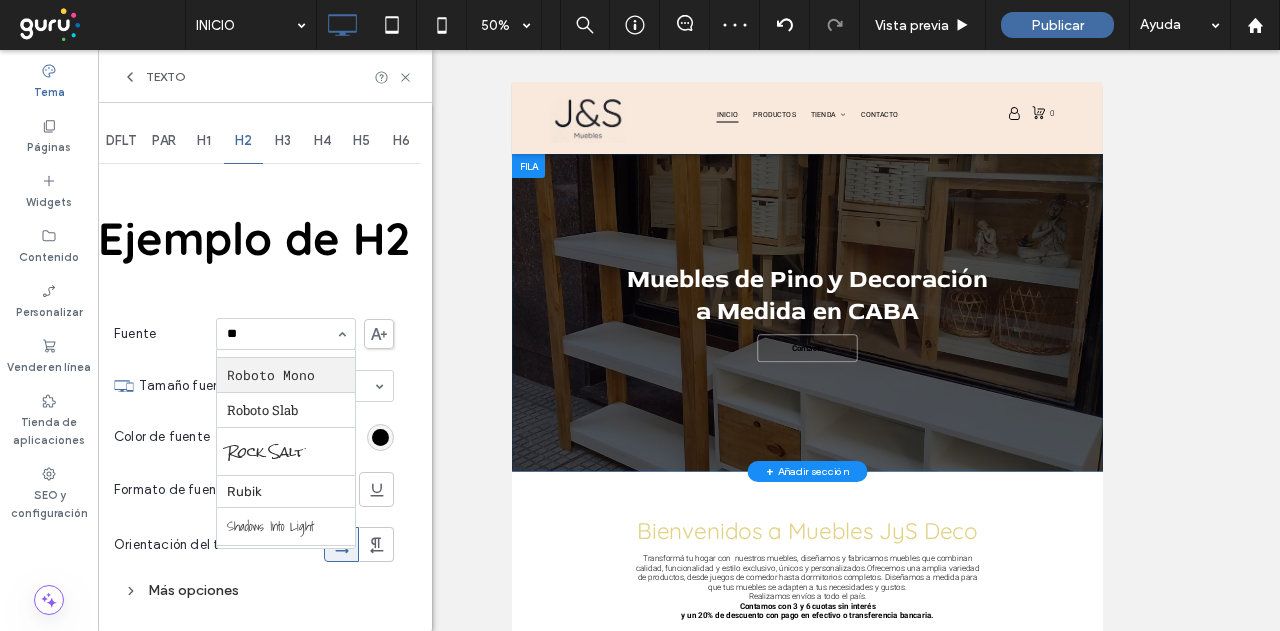 scroll, scrollTop: 15, scrollLeft: 0, axis: vertical 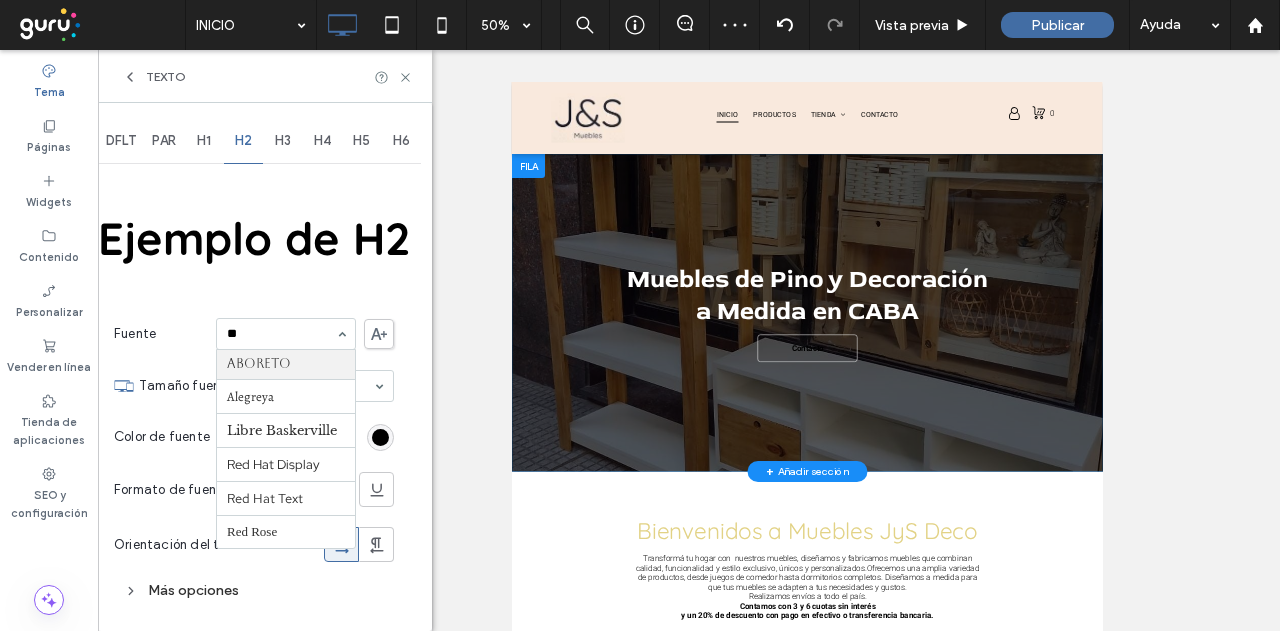 type on "***" 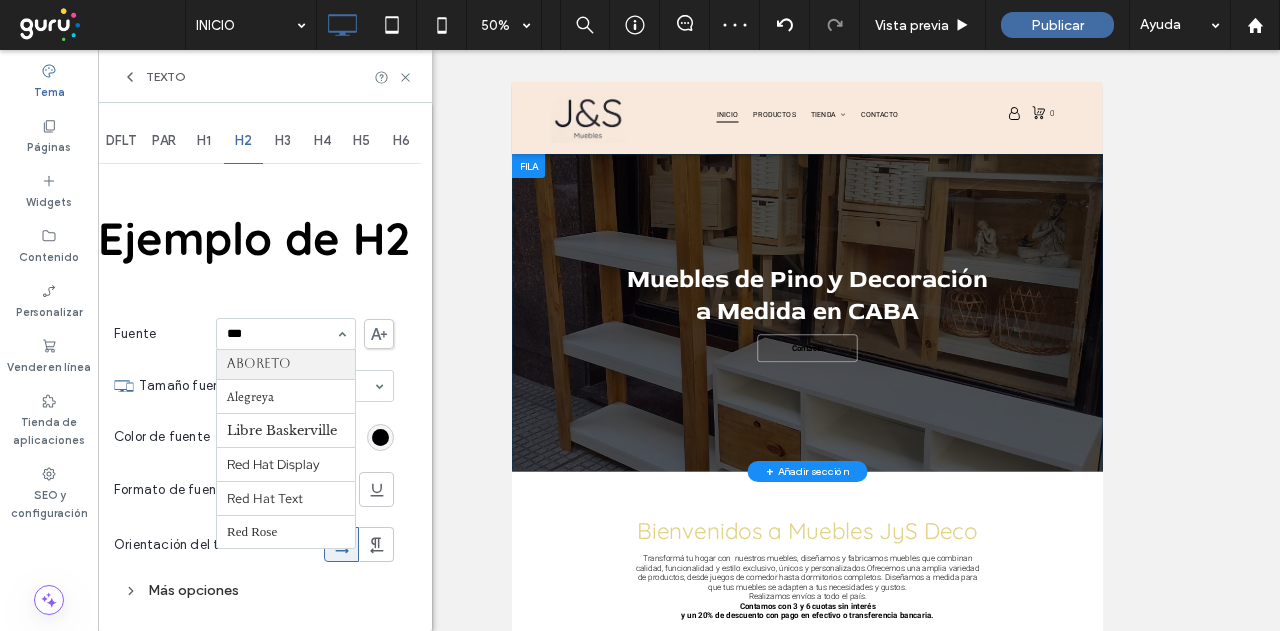 scroll, scrollTop: 0, scrollLeft: 0, axis: both 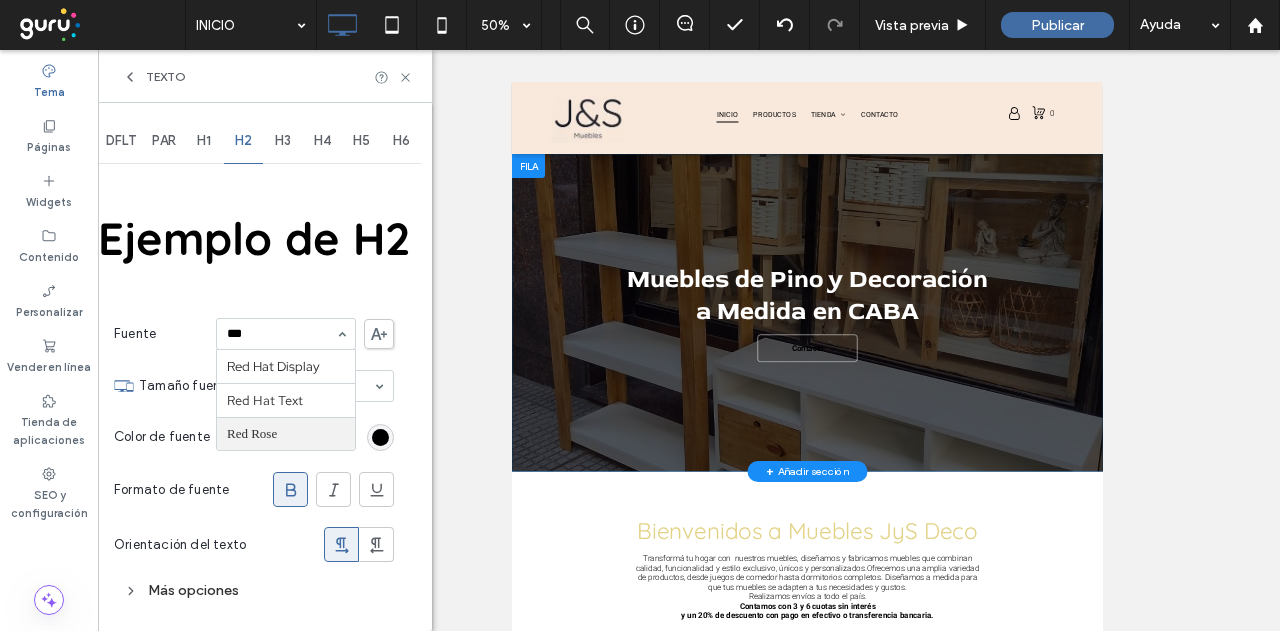 type 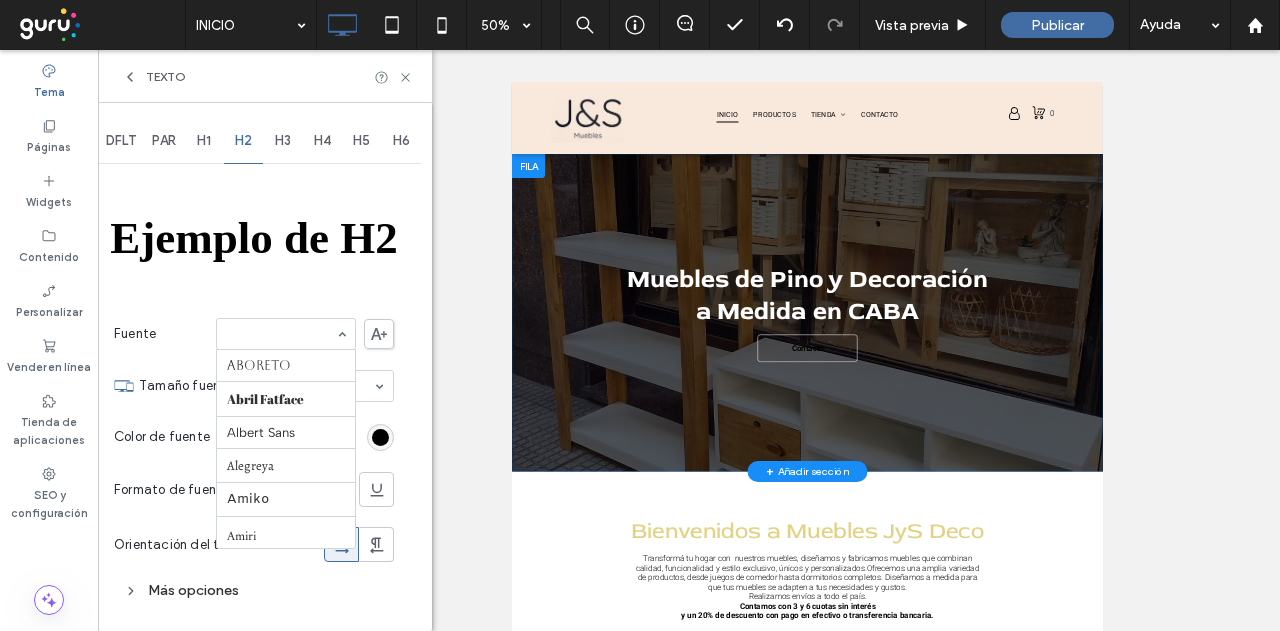 click at bounding box center (281, 334) 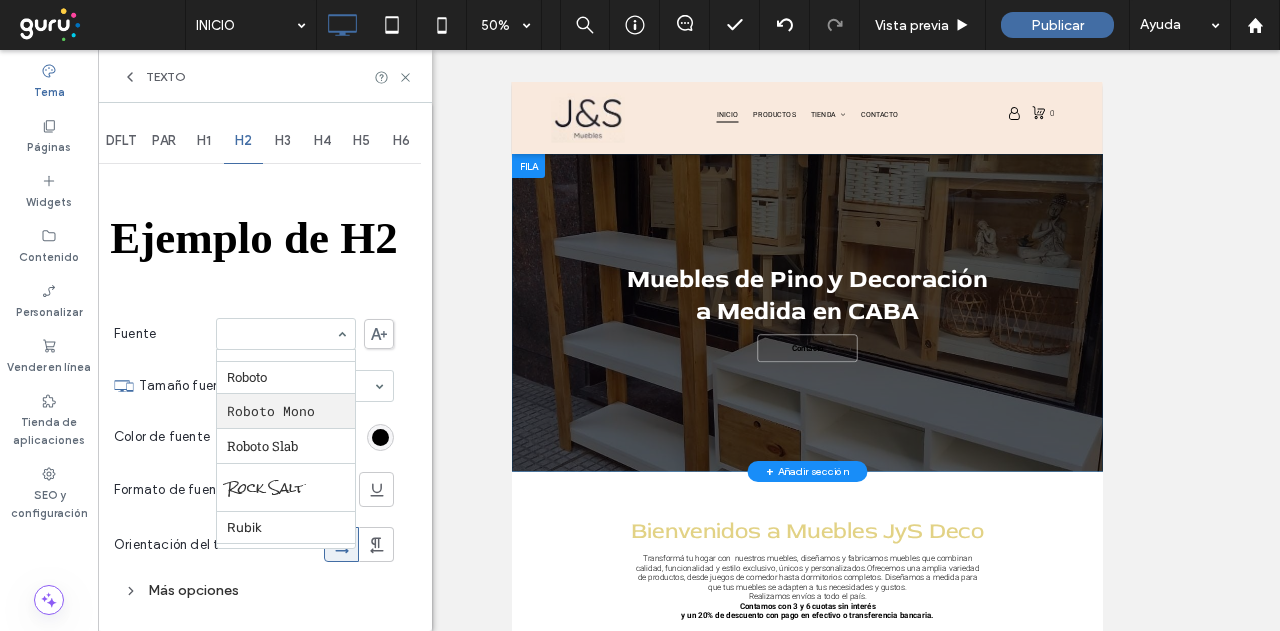 scroll, scrollTop: 2325, scrollLeft: 0, axis: vertical 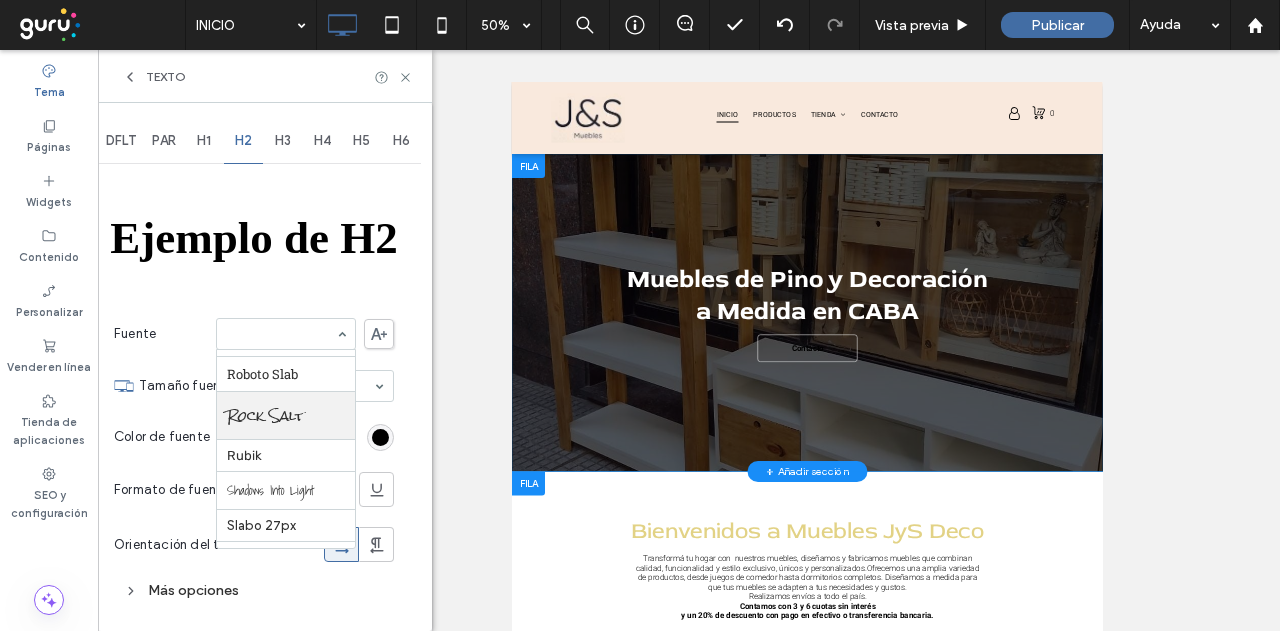 click on "Bienvenidos a Muebles JyS Deco" at bounding box center (1101, 979) 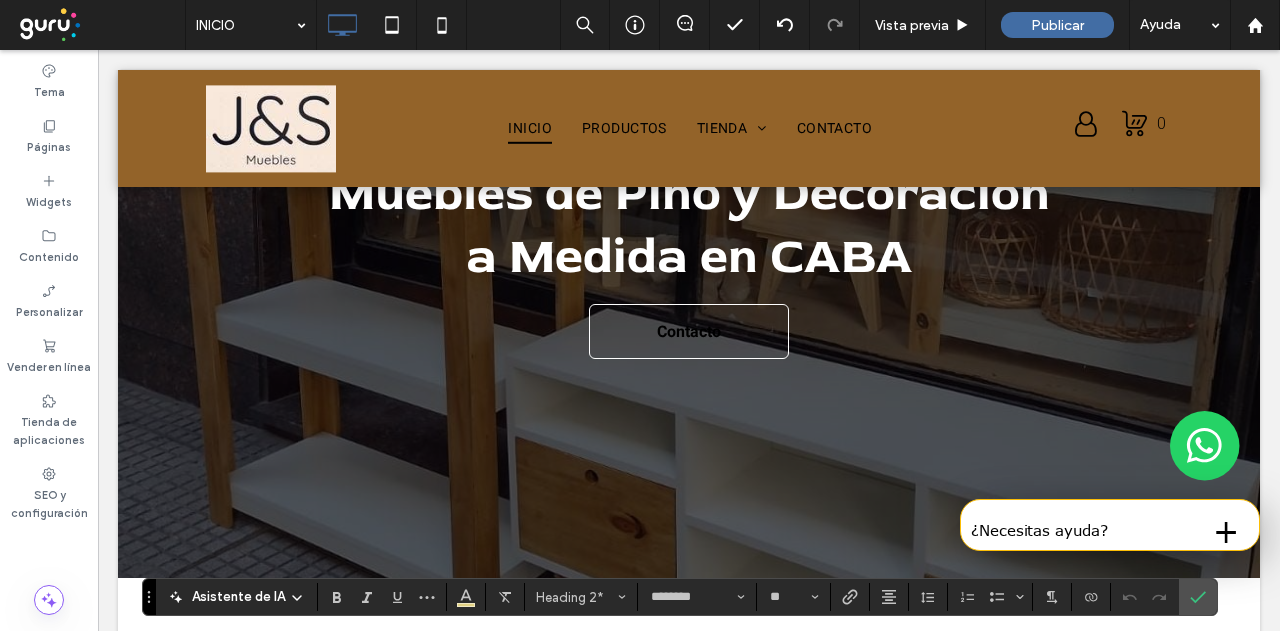 scroll, scrollTop: 600, scrollLeft: 0, axis: vertical 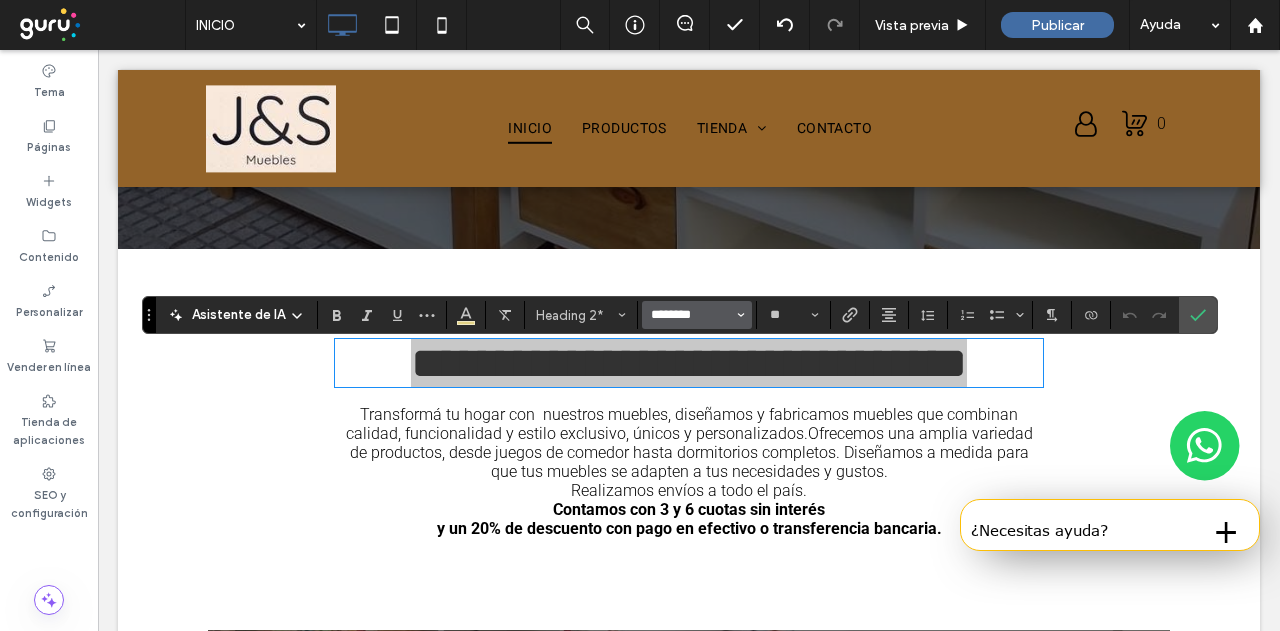 click on "********" at bounding box center (691, 315) 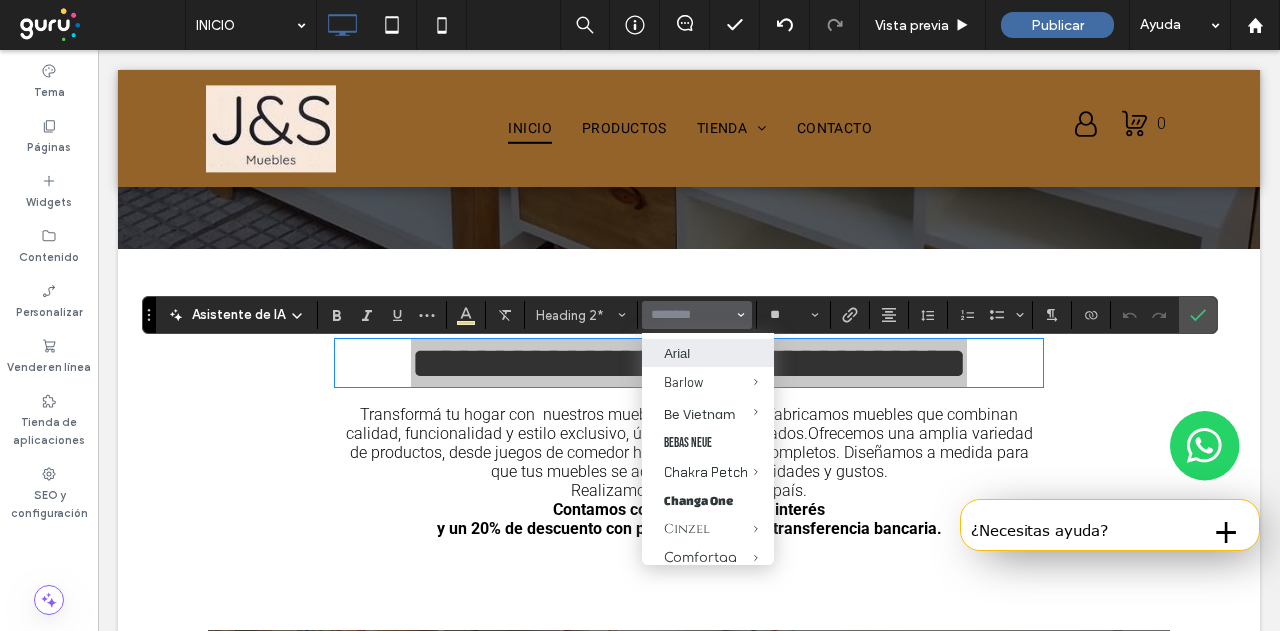 scroll, scrollTop: 400, scrollLeft: 0, axis: vertical 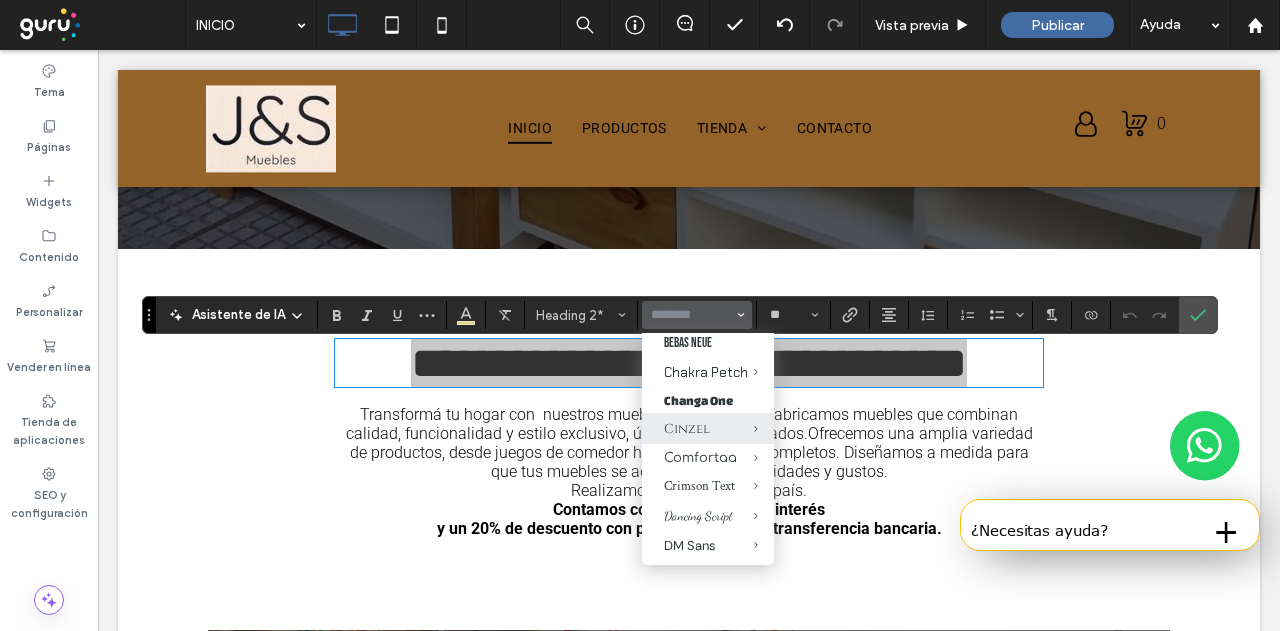 click on "Cinzel" at bounding box center [708, 429] 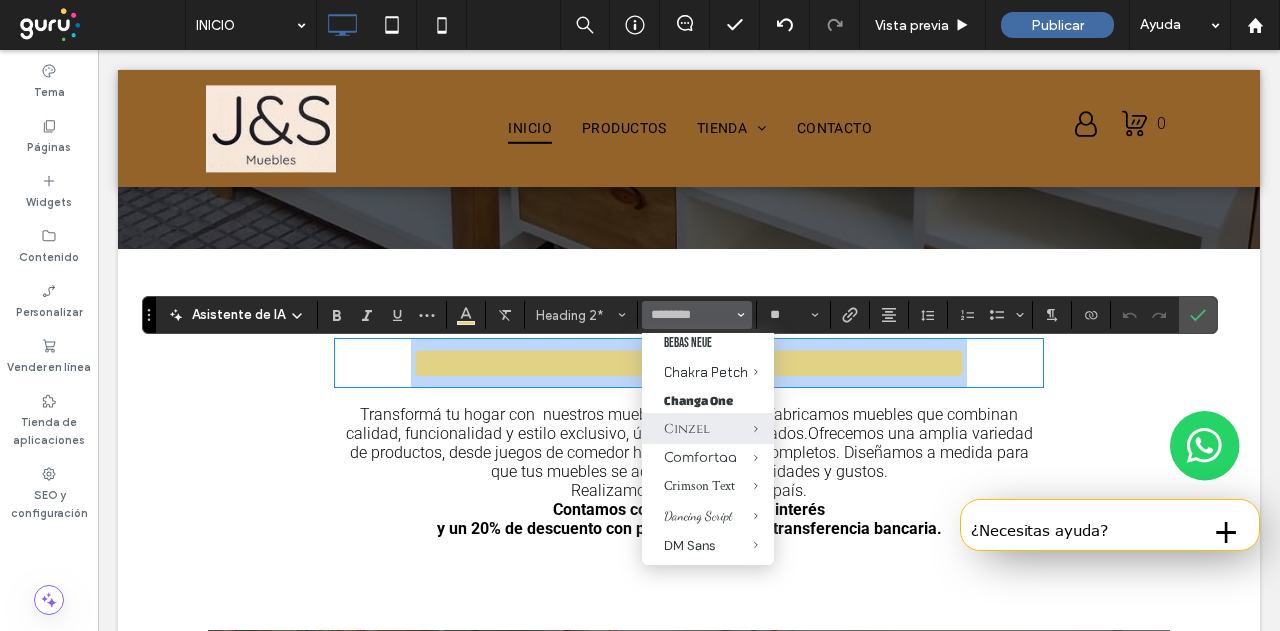 type on "******" 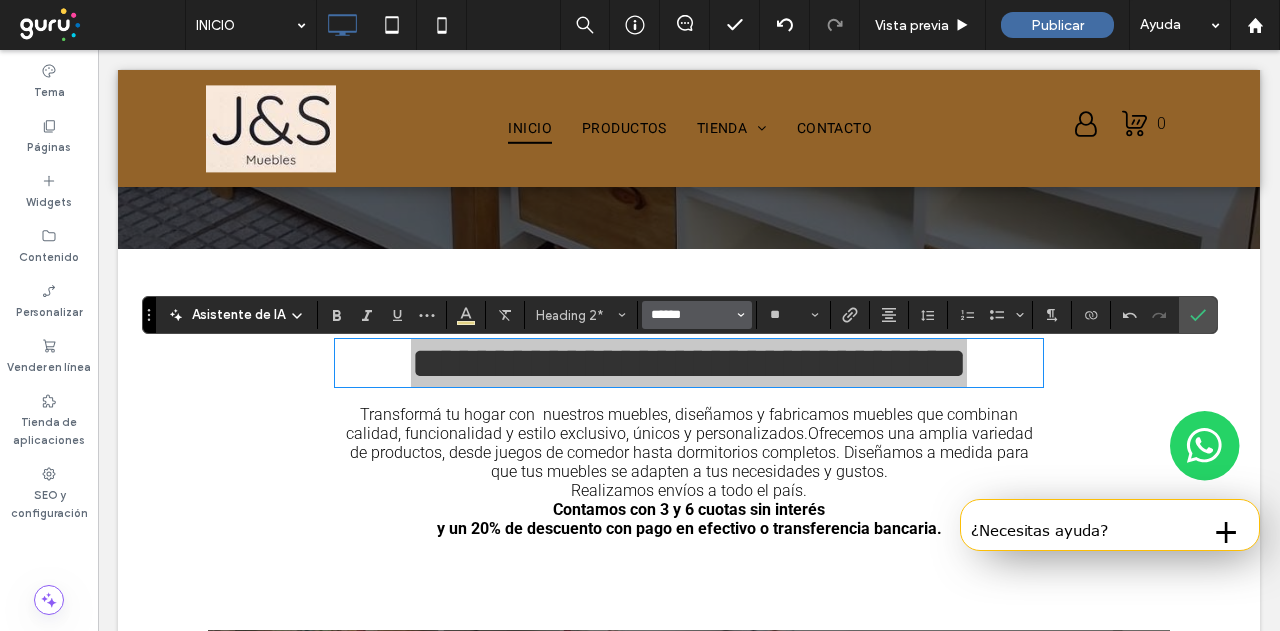 click on "******" at bounding box center [691, 315] 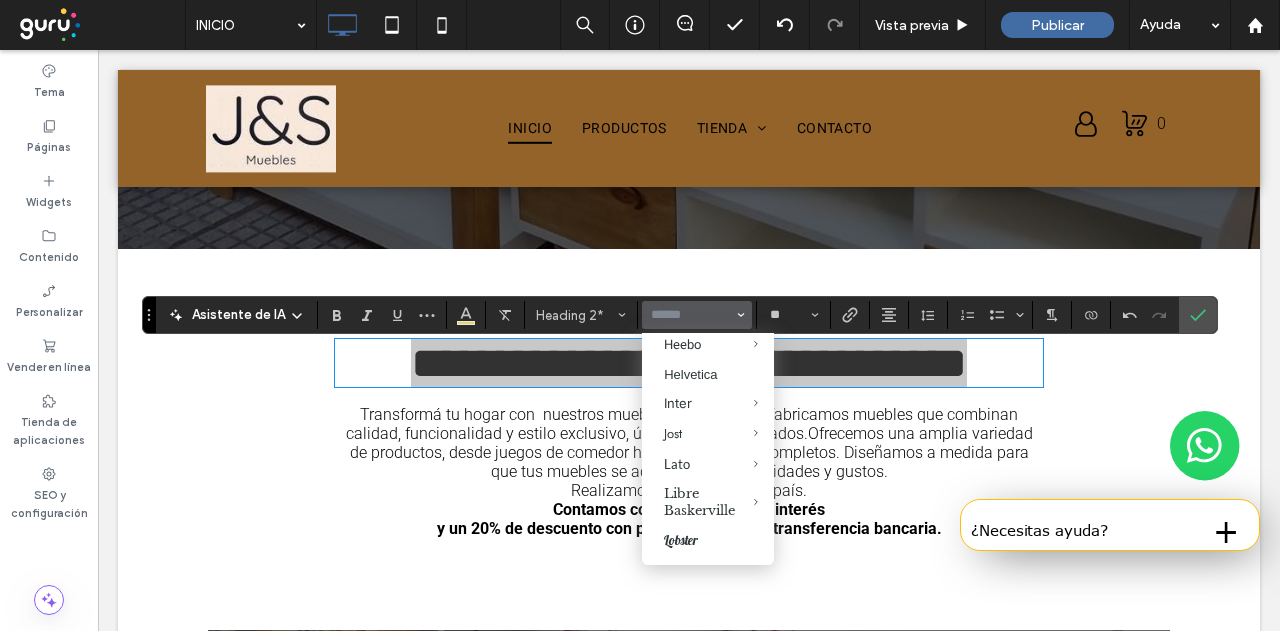 scroll, scrollTop: 1100, scrollLeft: 0, axis: vertical 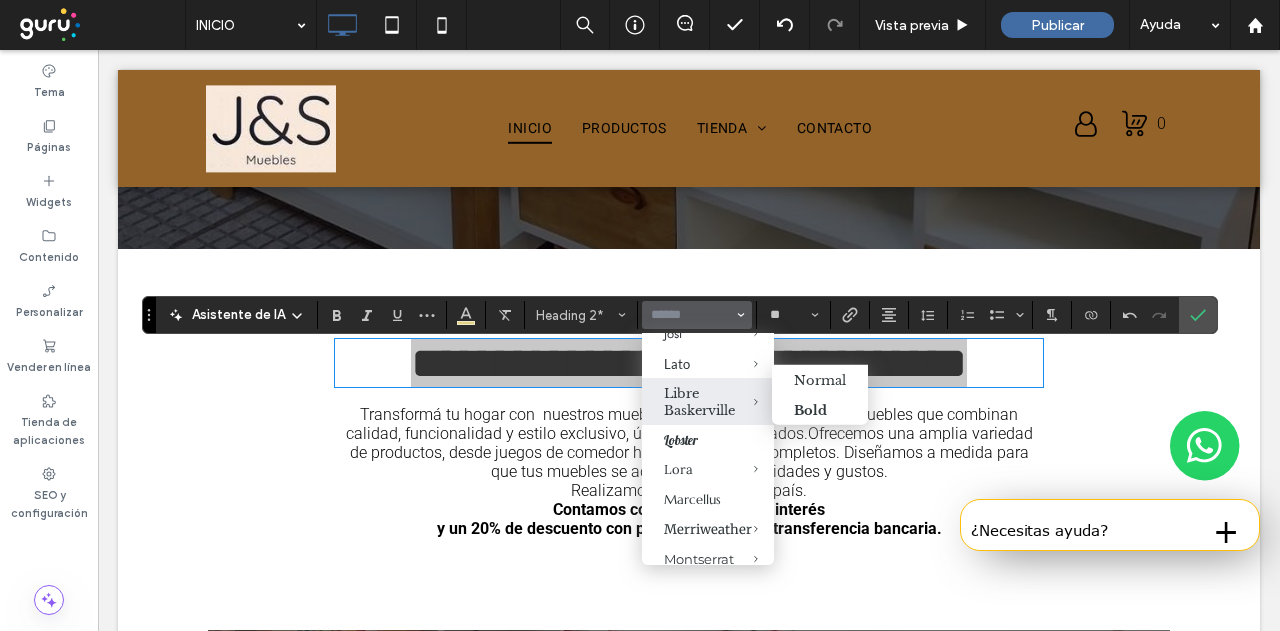 click at bounding box center (741, 401) 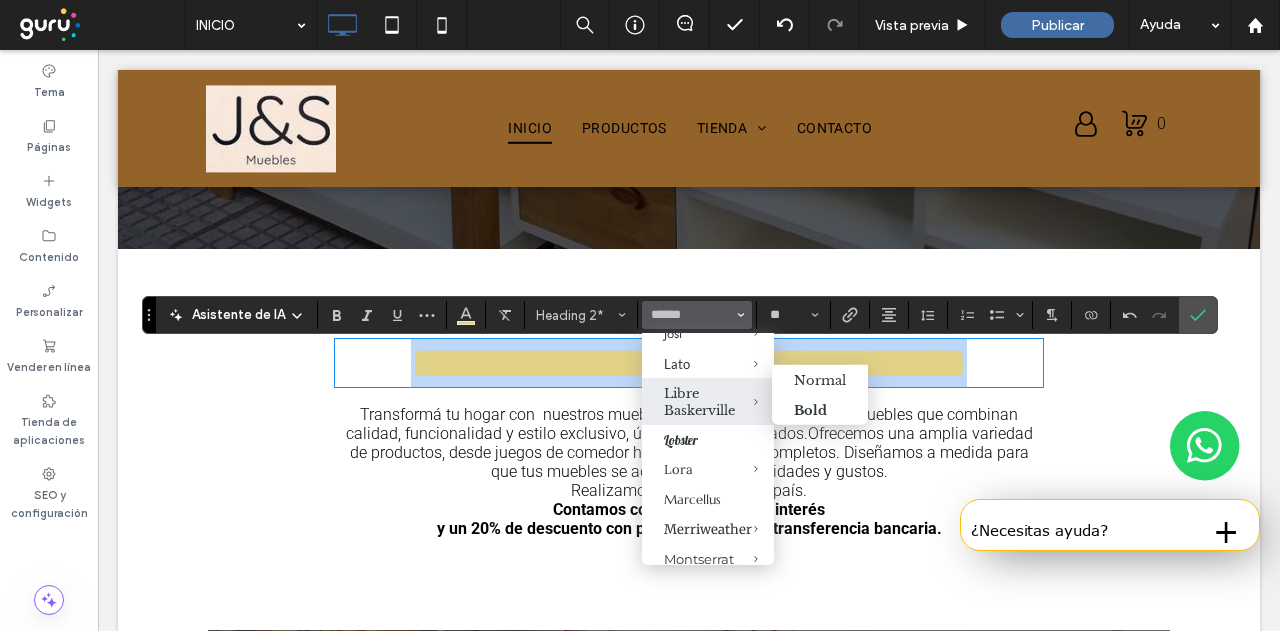 type on "**********" 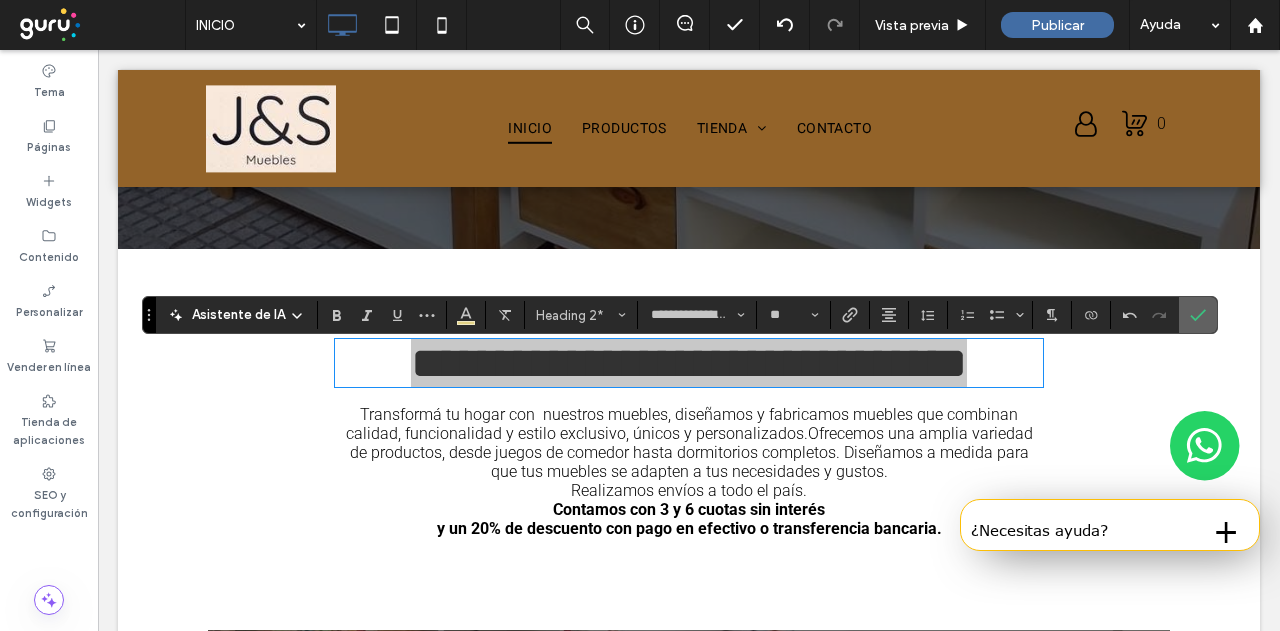 click 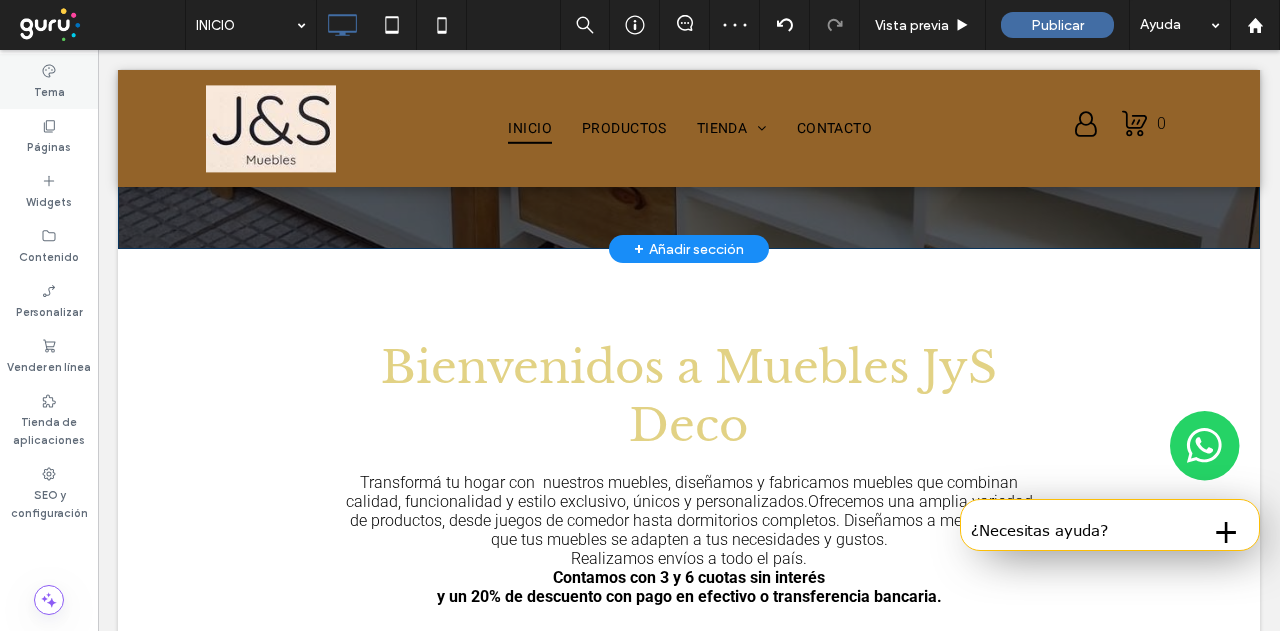 click on "Tema" at bounding box center [49, 90] 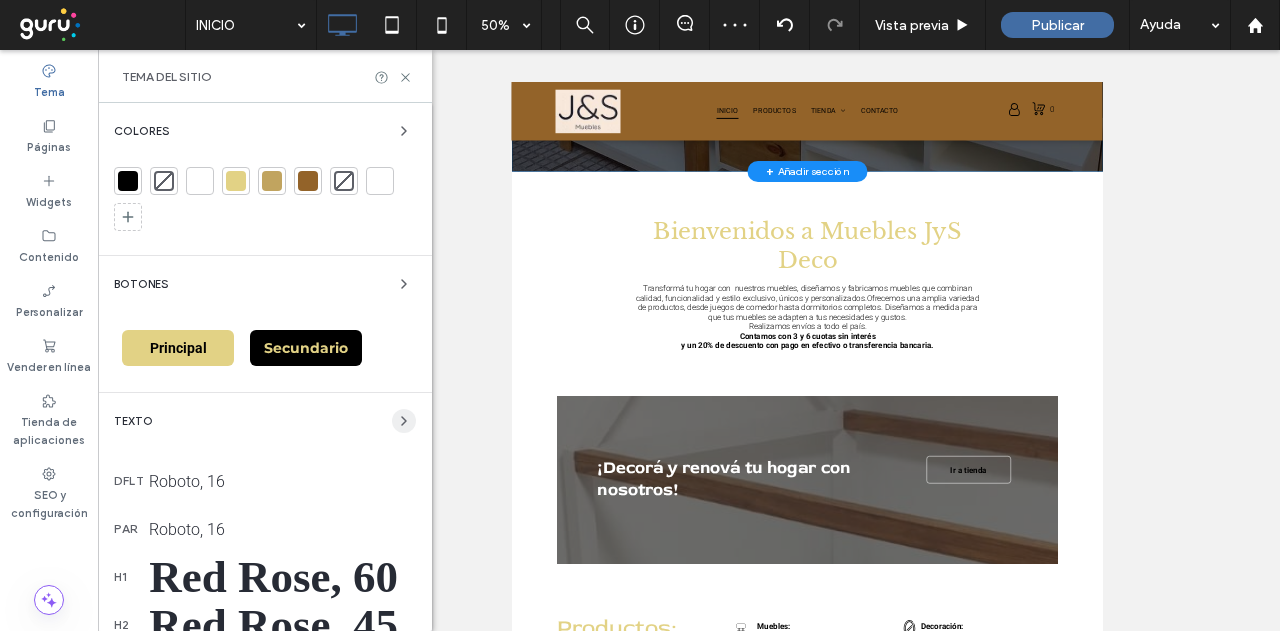 click at bounding box center [404, 421] 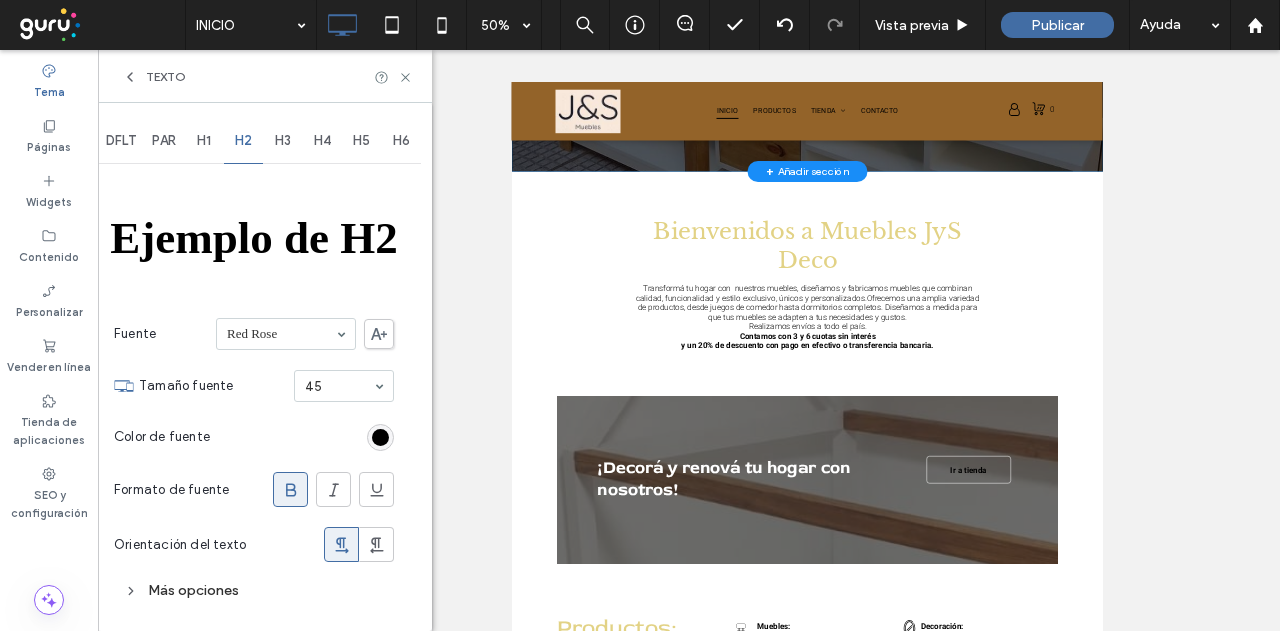 click on "H1" at bounding box center (204, 141) 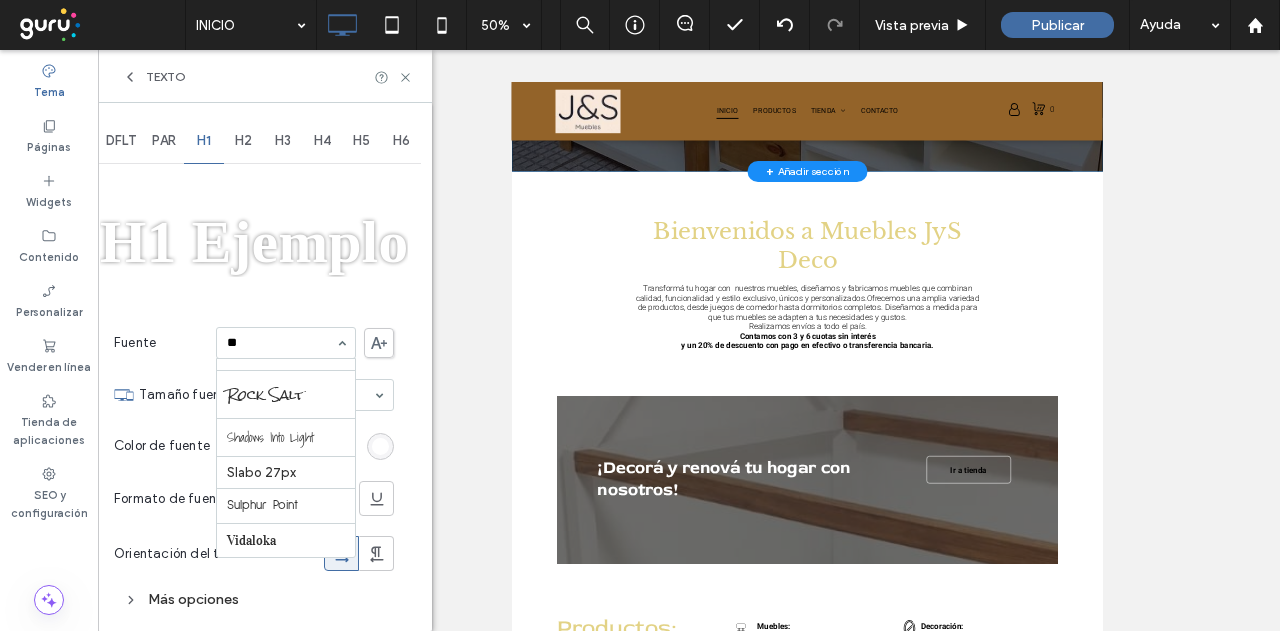 scroll, scrollTop: 0, scrollLeft: 0, axis: both 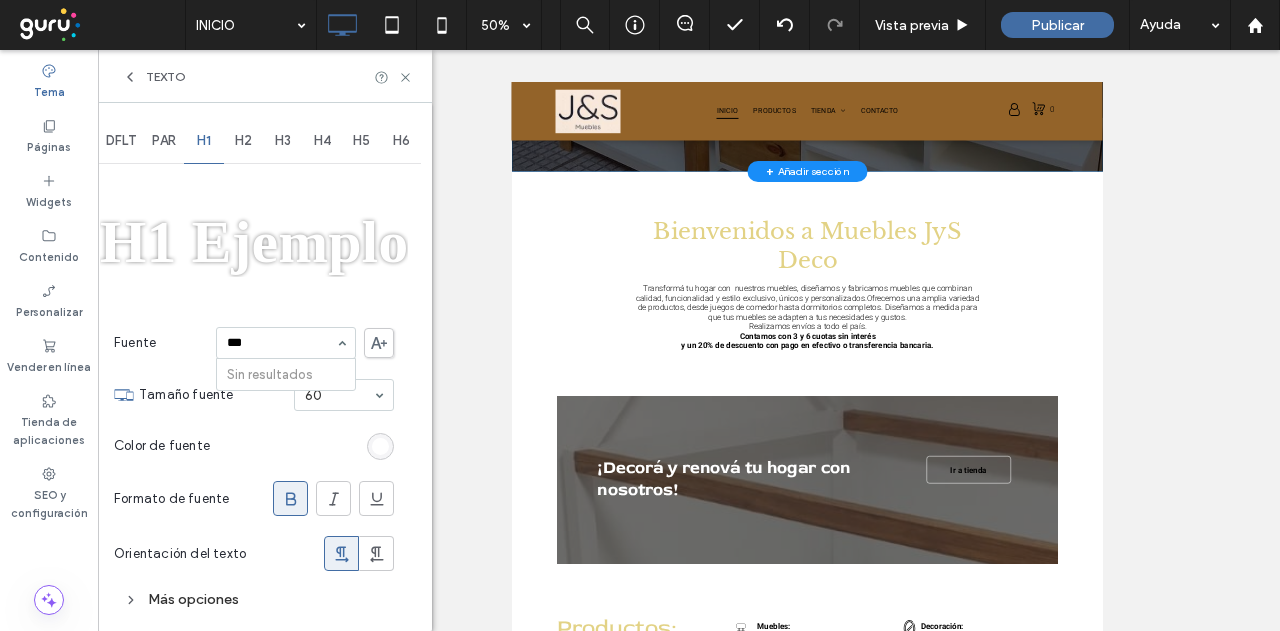 type on "**" 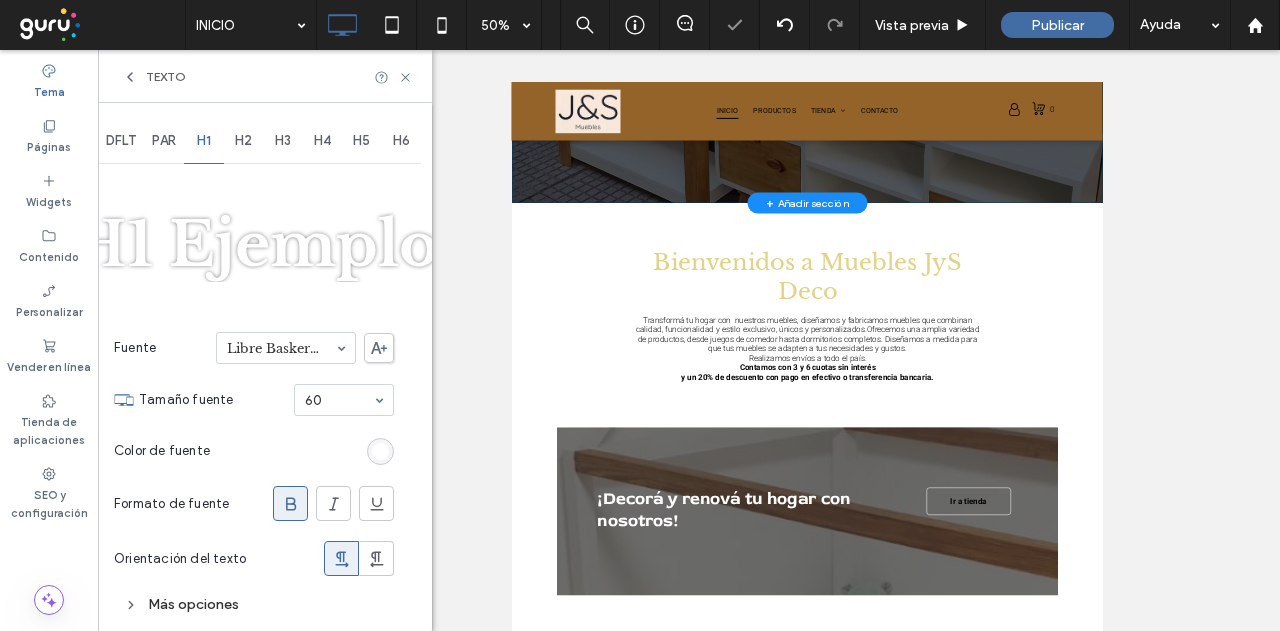 click on "H2" at bounding box center (243, 141) 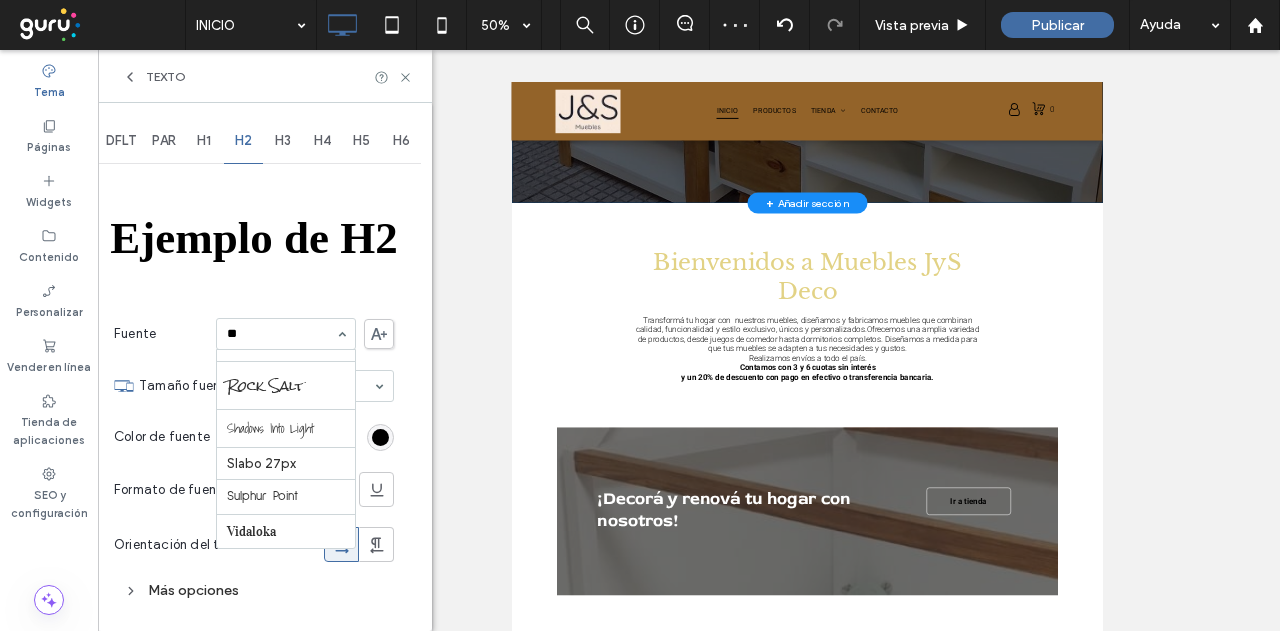 scroll, scrollTop: 0, scrollLeft: 0, axis: both 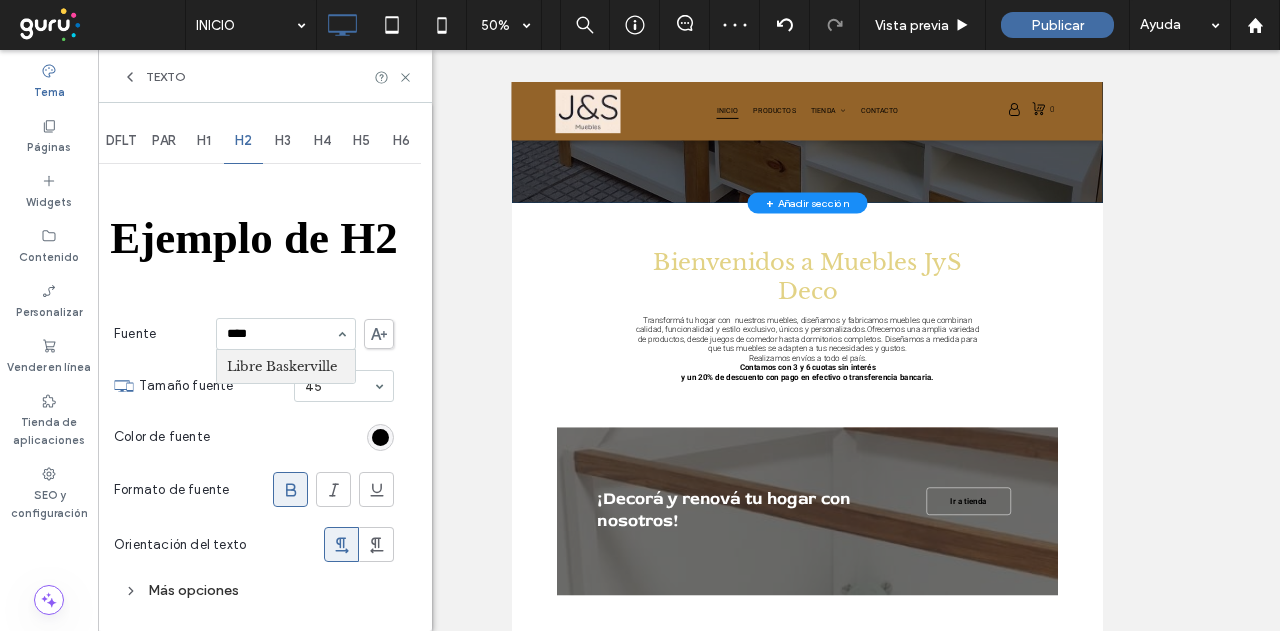 type on "*****" 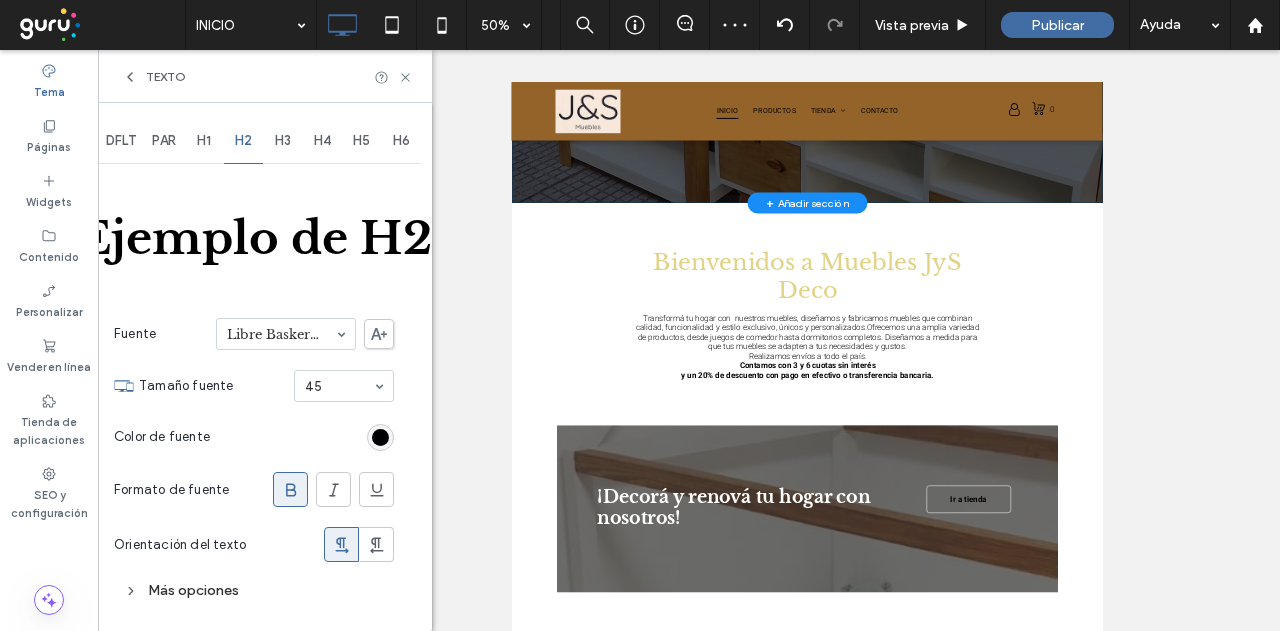 click on "H3" at bounding box center [283, 141] 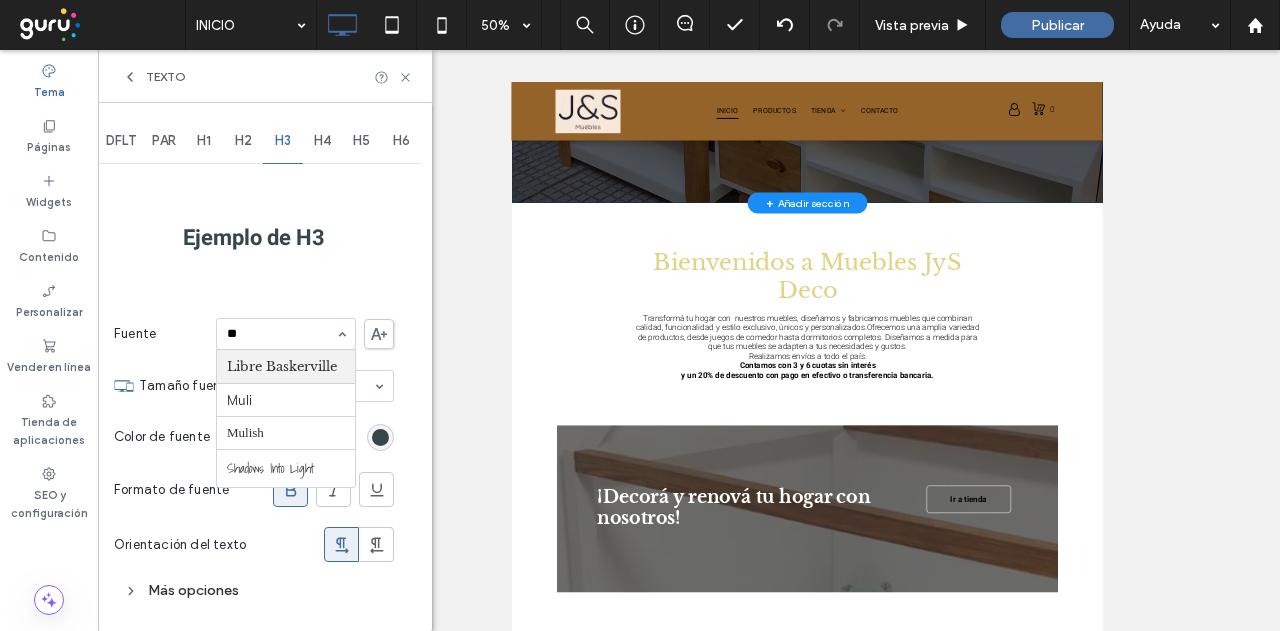scroll, scrollTop: 0, scrollLeft: 0, axis: both 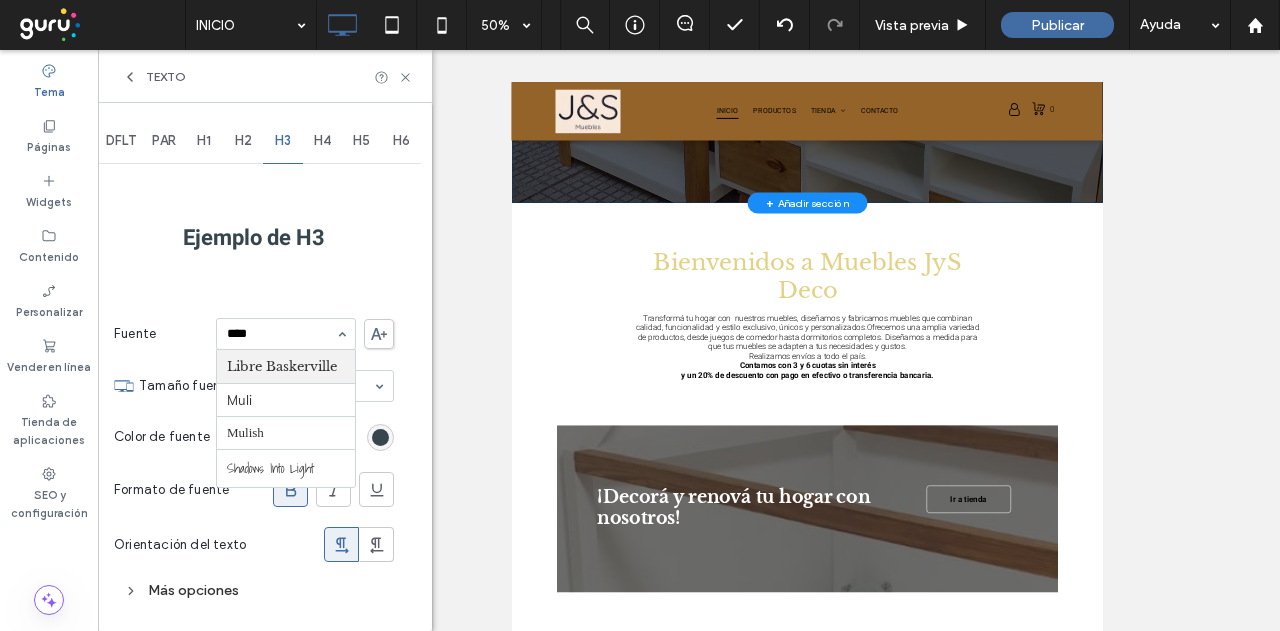 type on "*****" 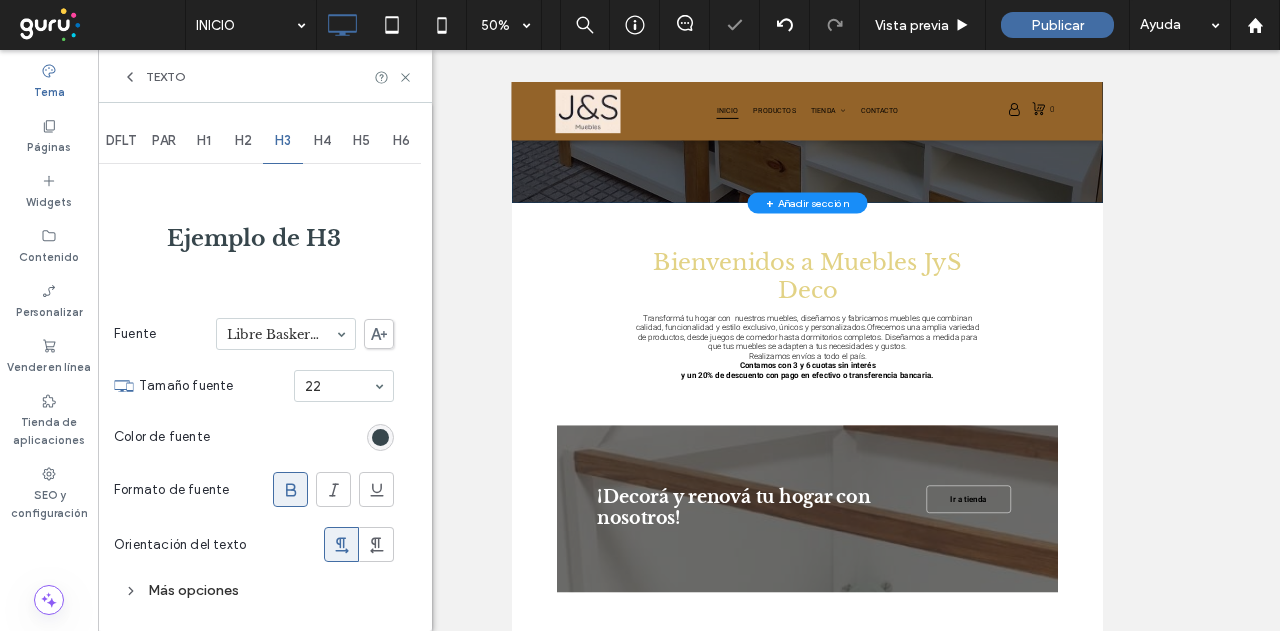 click on "H4" at bounding box center (322, 141) 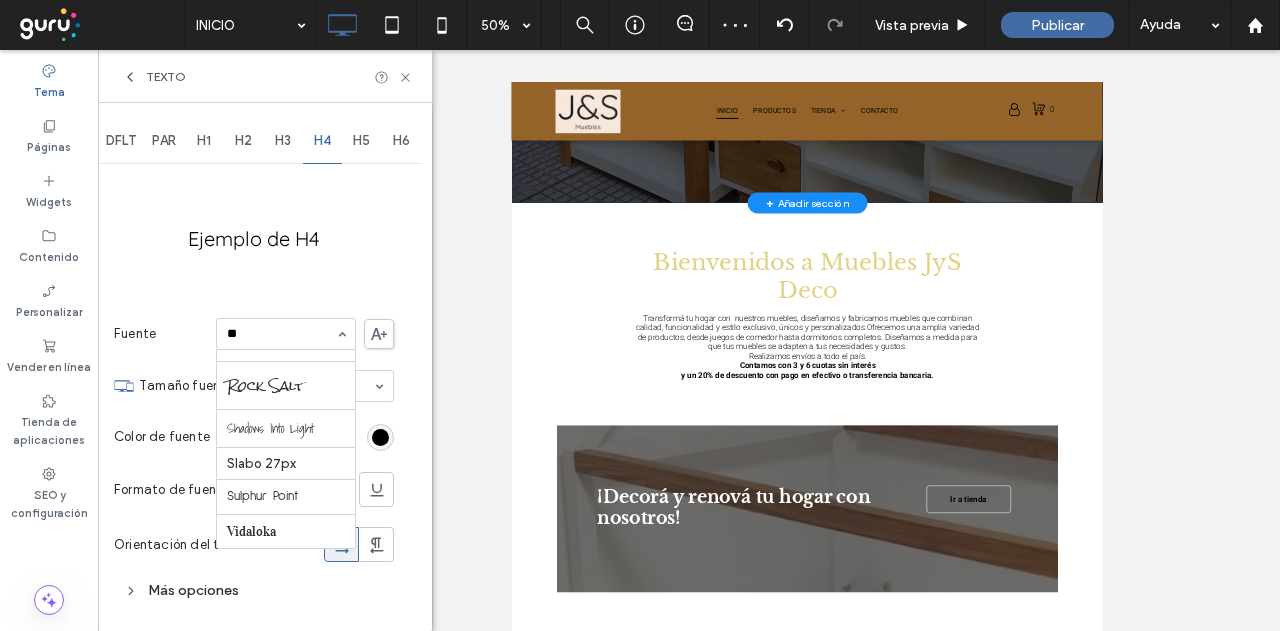 scroll, scrollTop: 0, scrollLeft: 0, axis: both 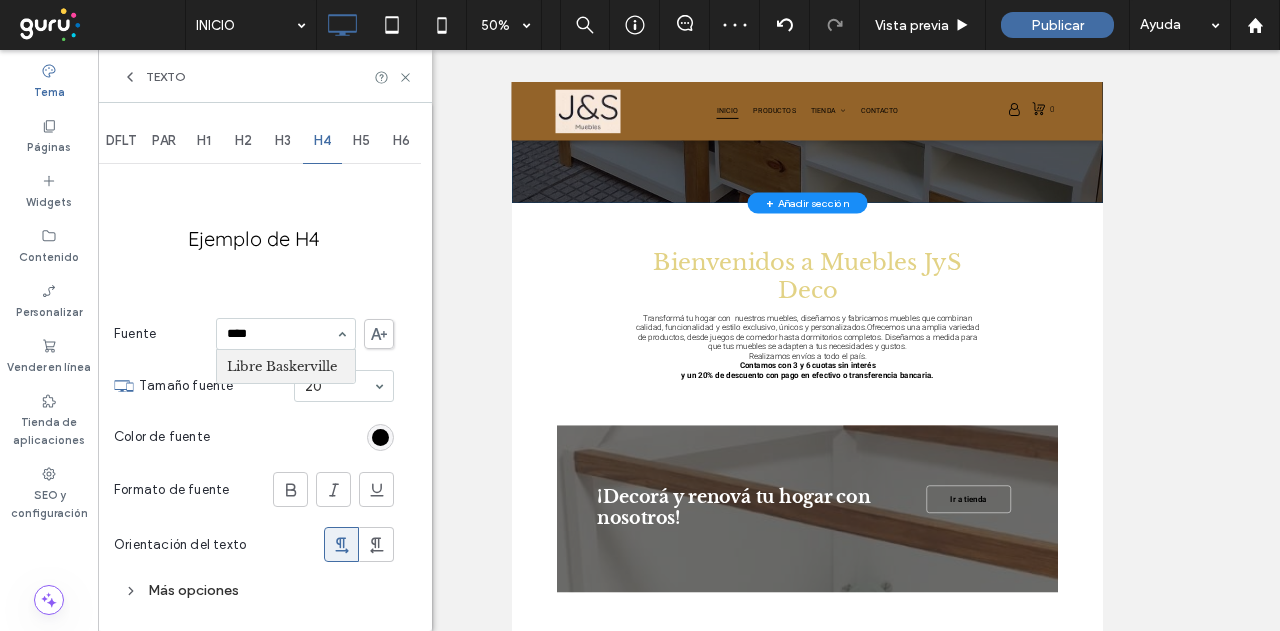 type on "*****" 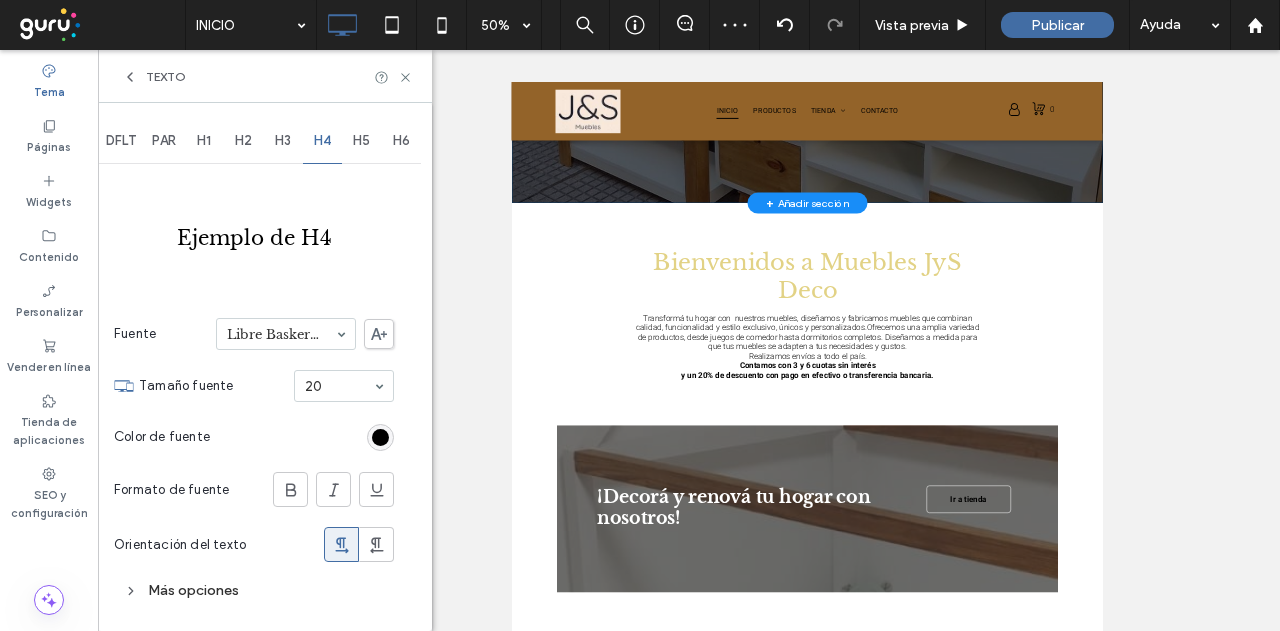 click on "H5" at bounding box center [361, 141] 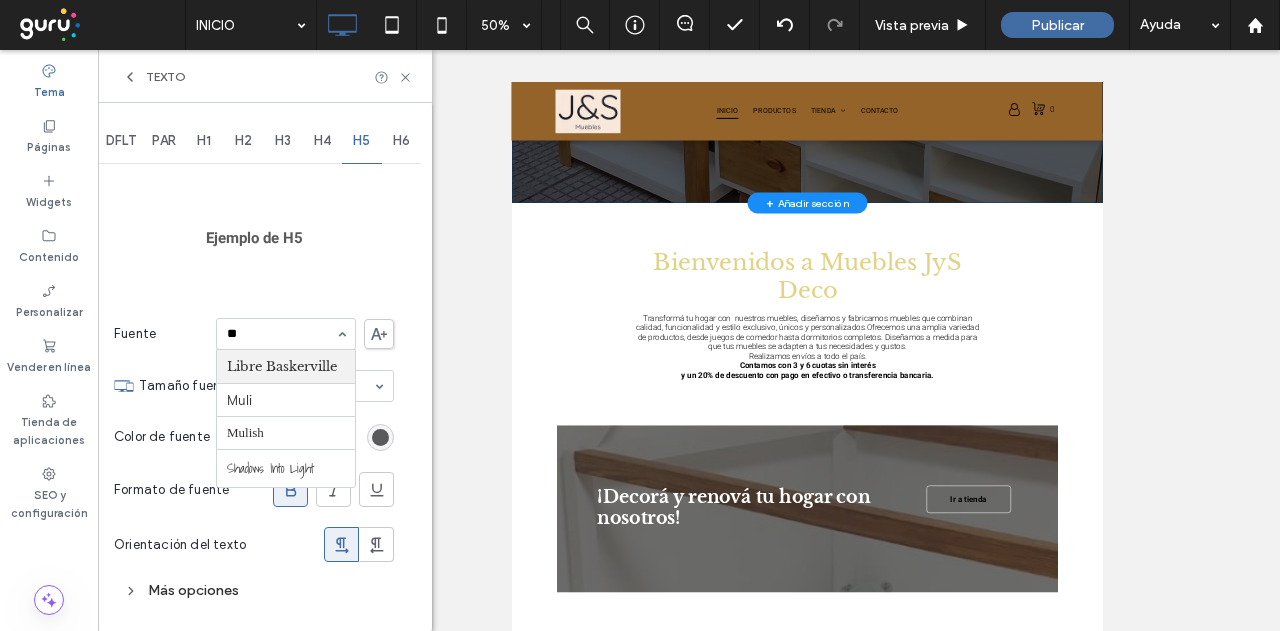 scroll, scrollTop: 0, scrollLeft: 0, axis: both 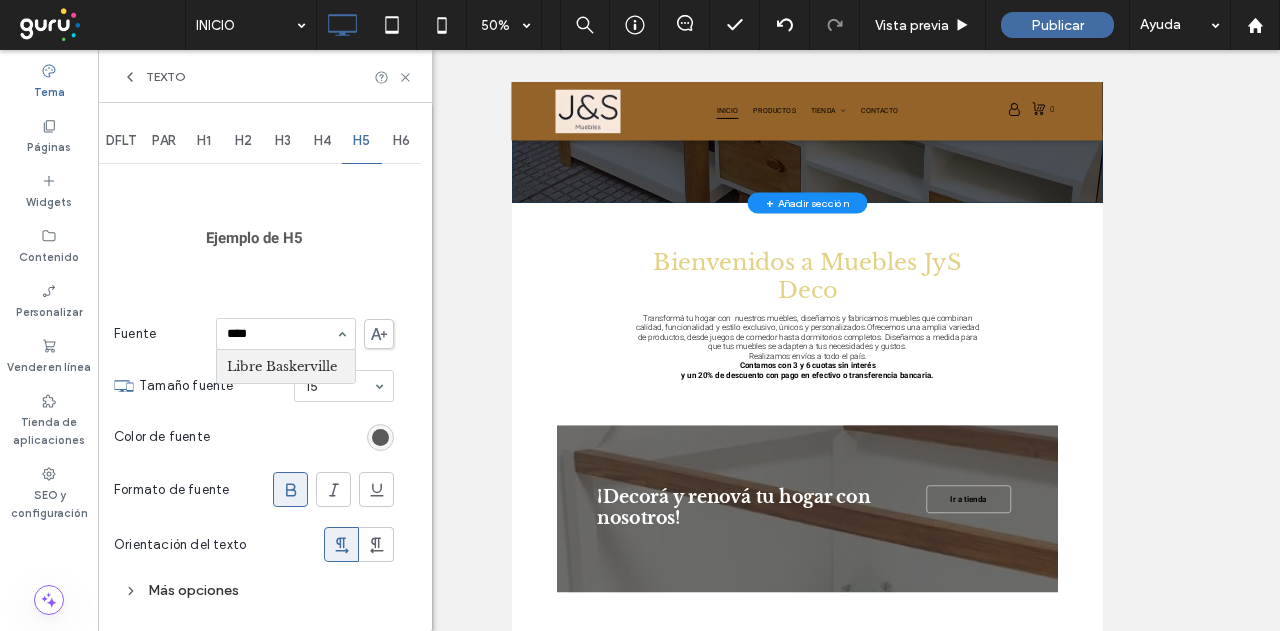 type on "*****" 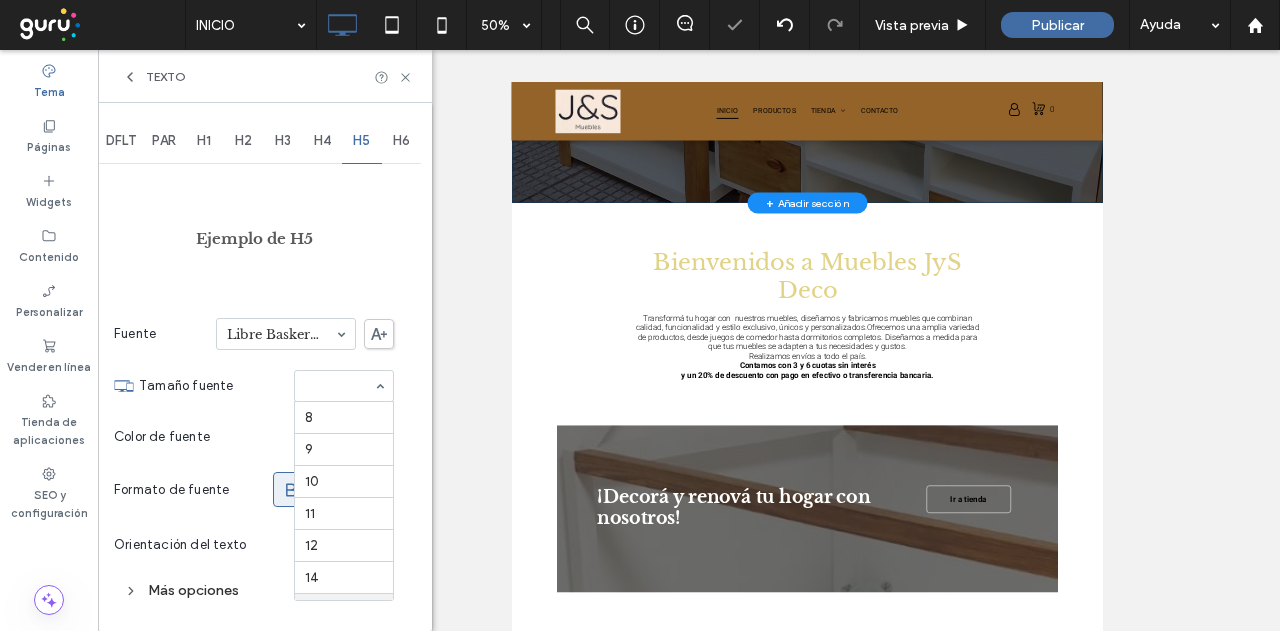 scroll, scrollTop: 196, scrollLeft: 0, axis: vertical 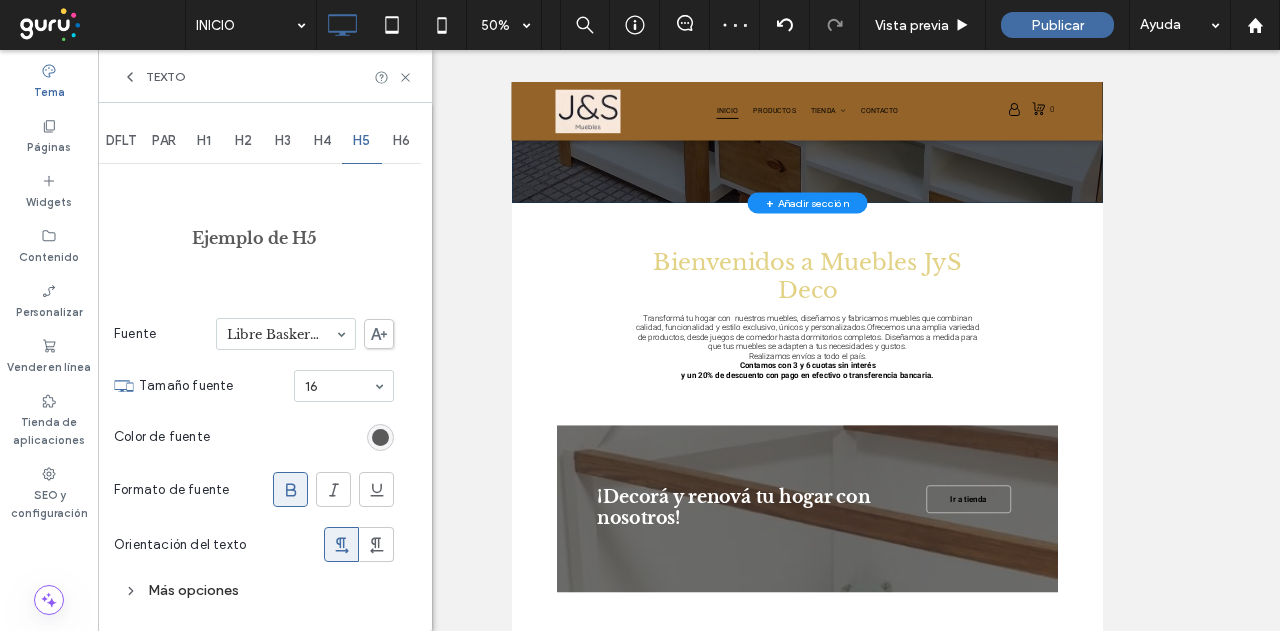 click on "H6" at bounding box center [402, 141] 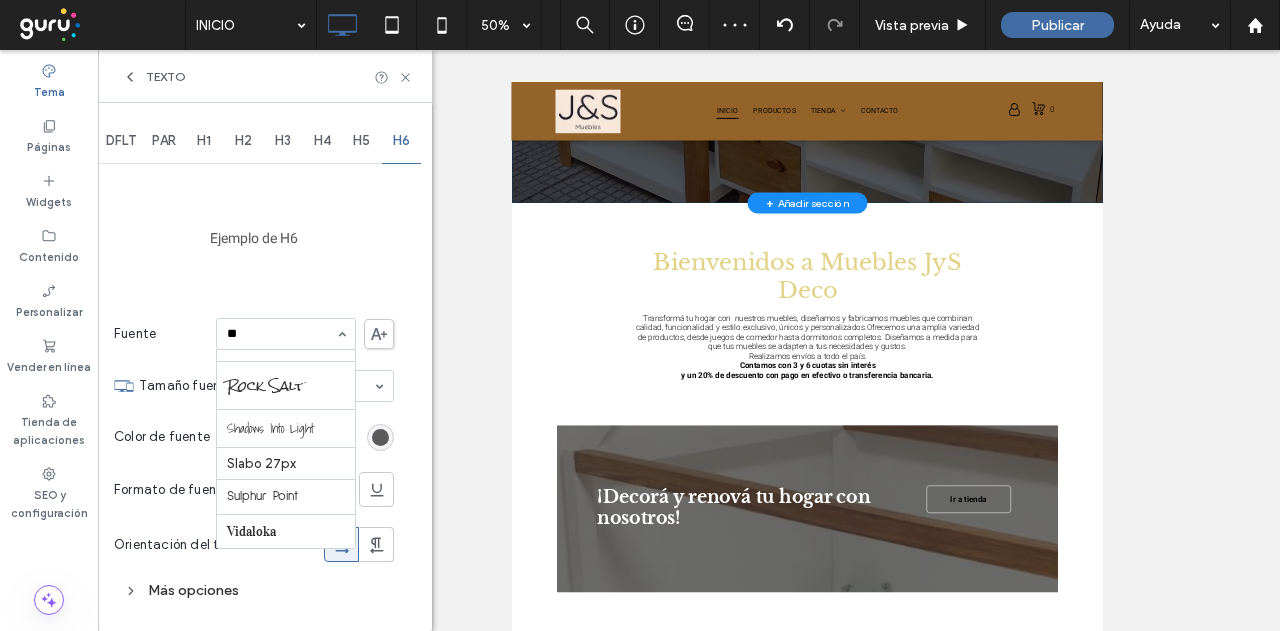 scroll, scrollTop: 0, scrollLeft: 0, axis: both 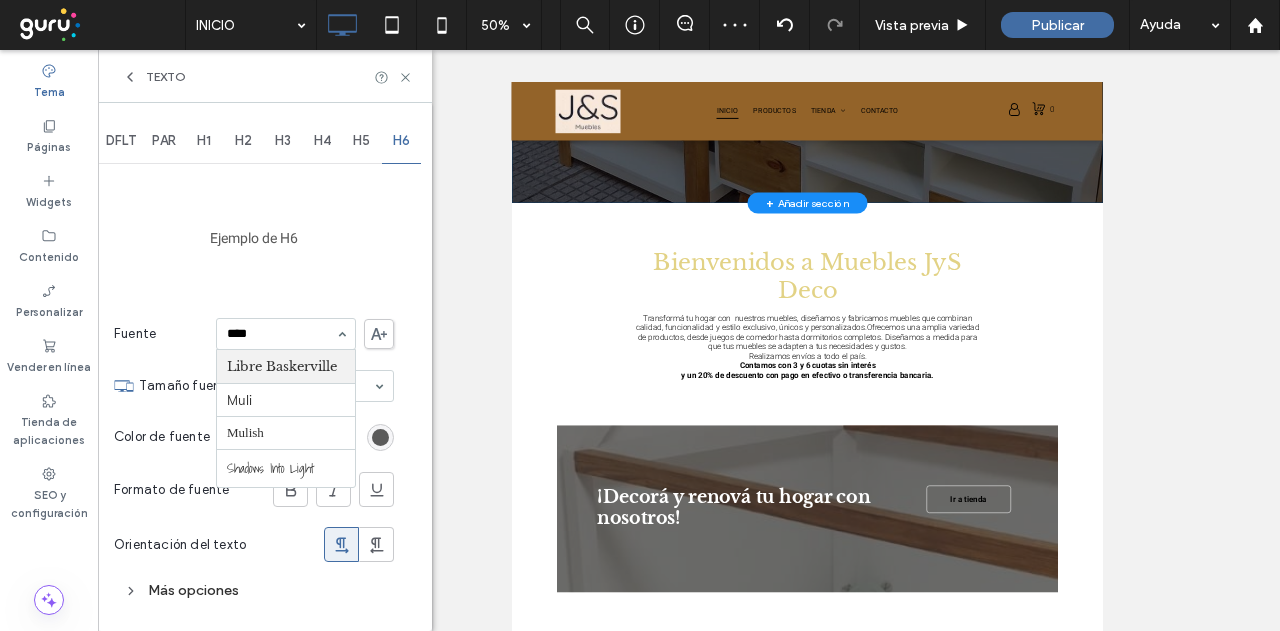 type on "*****" 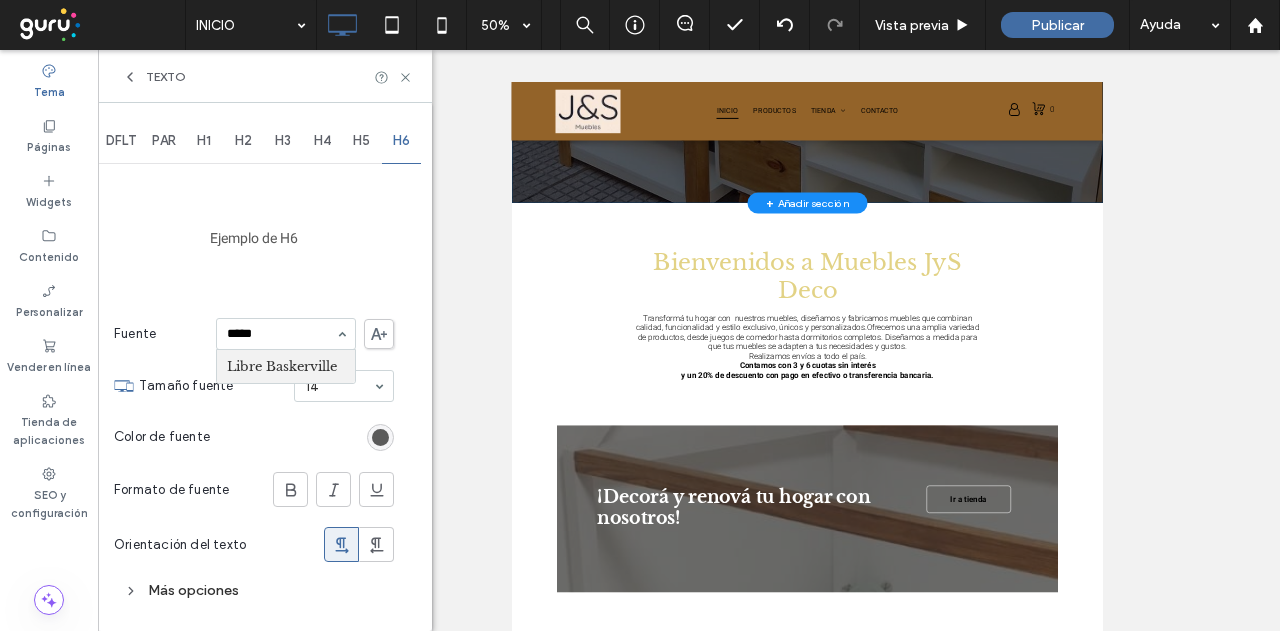 type 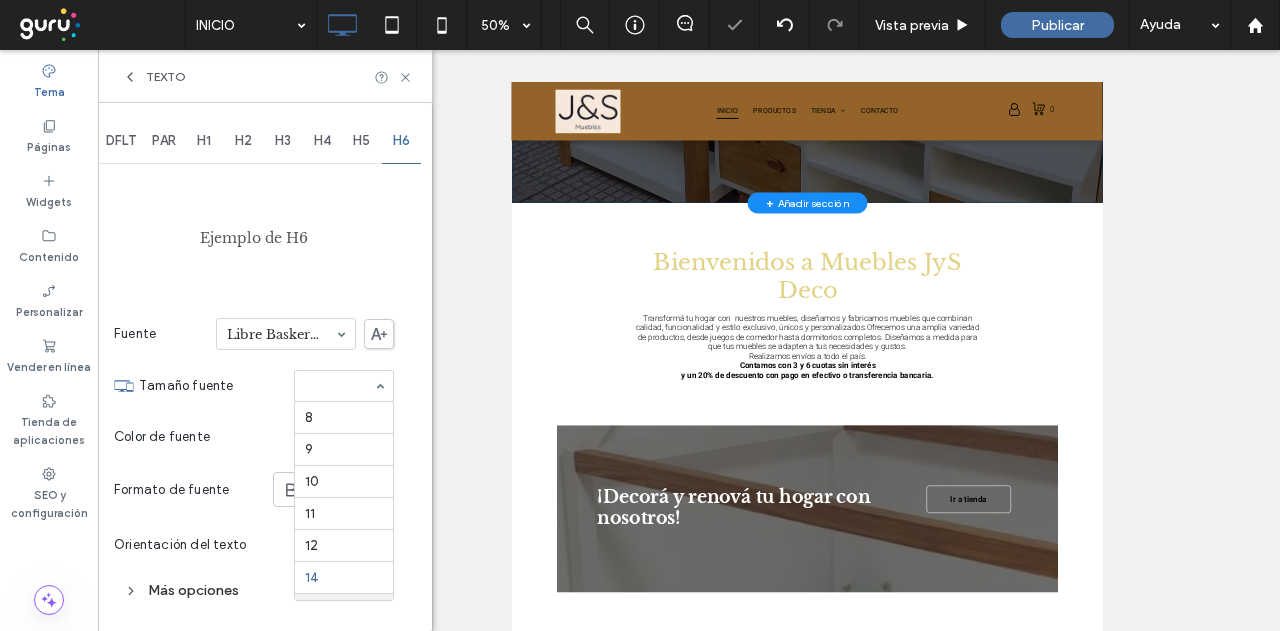 scroll, scrollTop: 196, scrollLeft: 0, axis: vertical 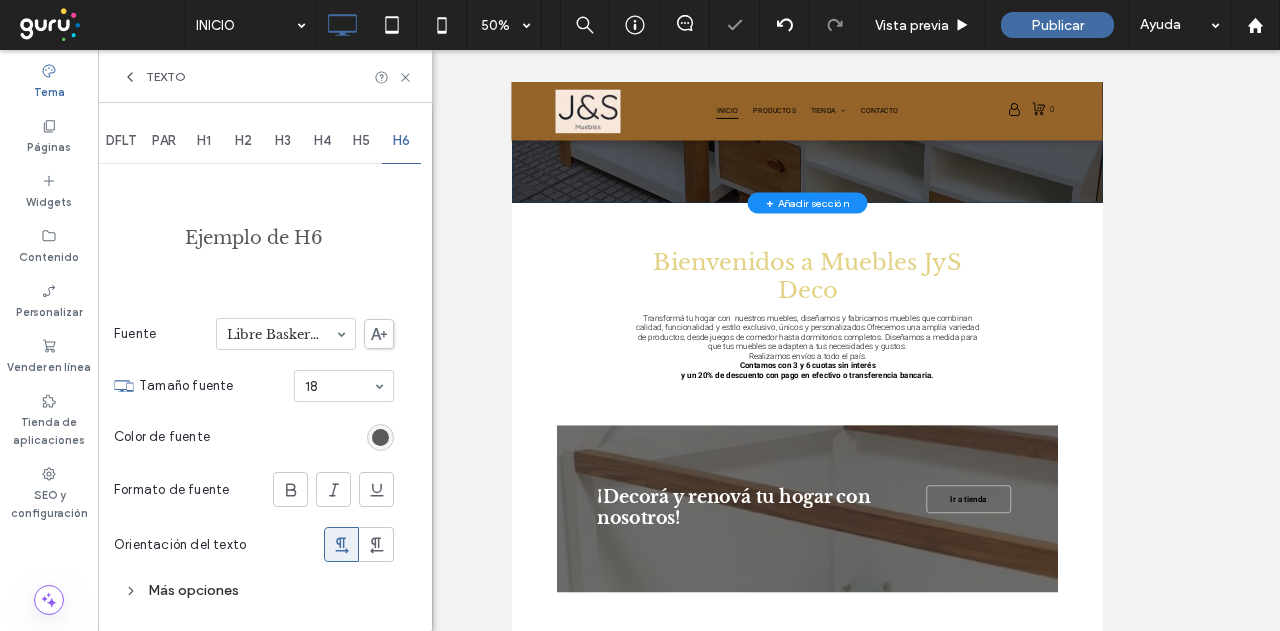 click on "DFLT" at bounding box center [121, 141] 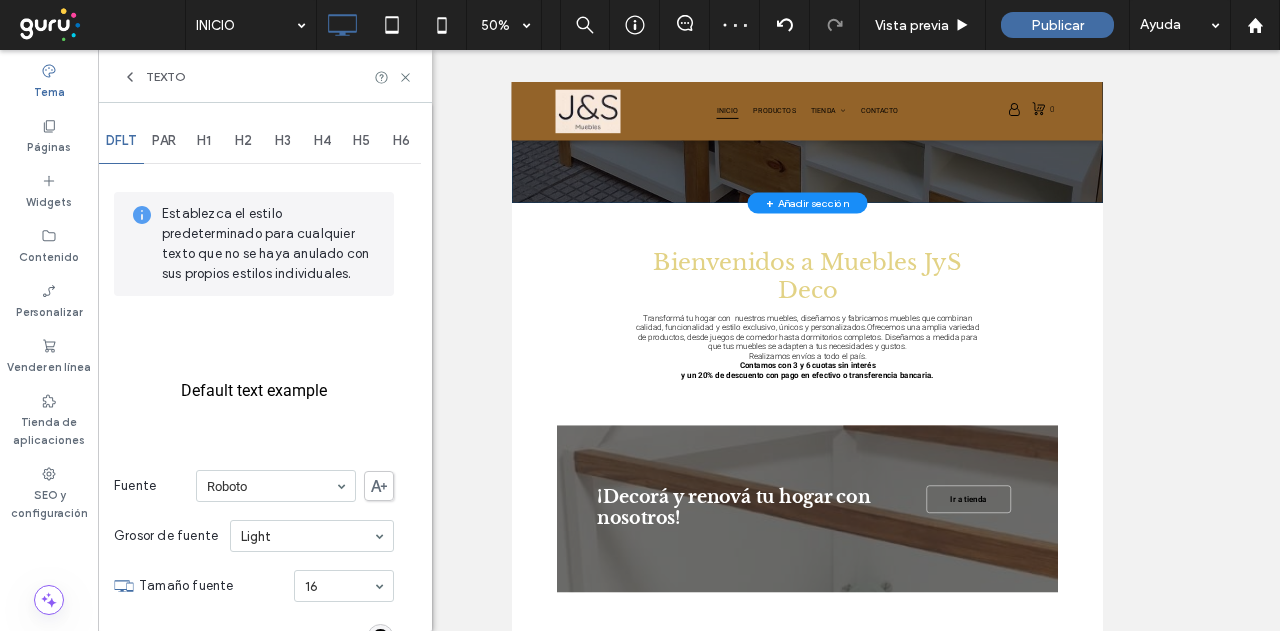 click 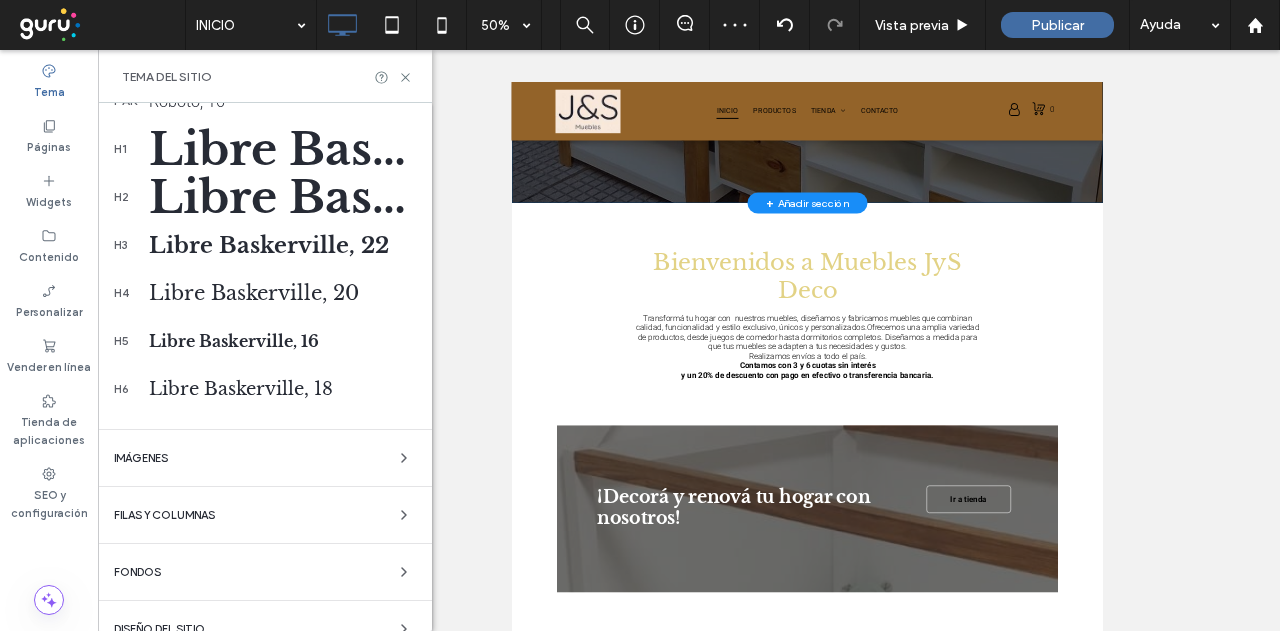 scroll, scrollTop: 451, scrollLeft: 0, axis: vertical 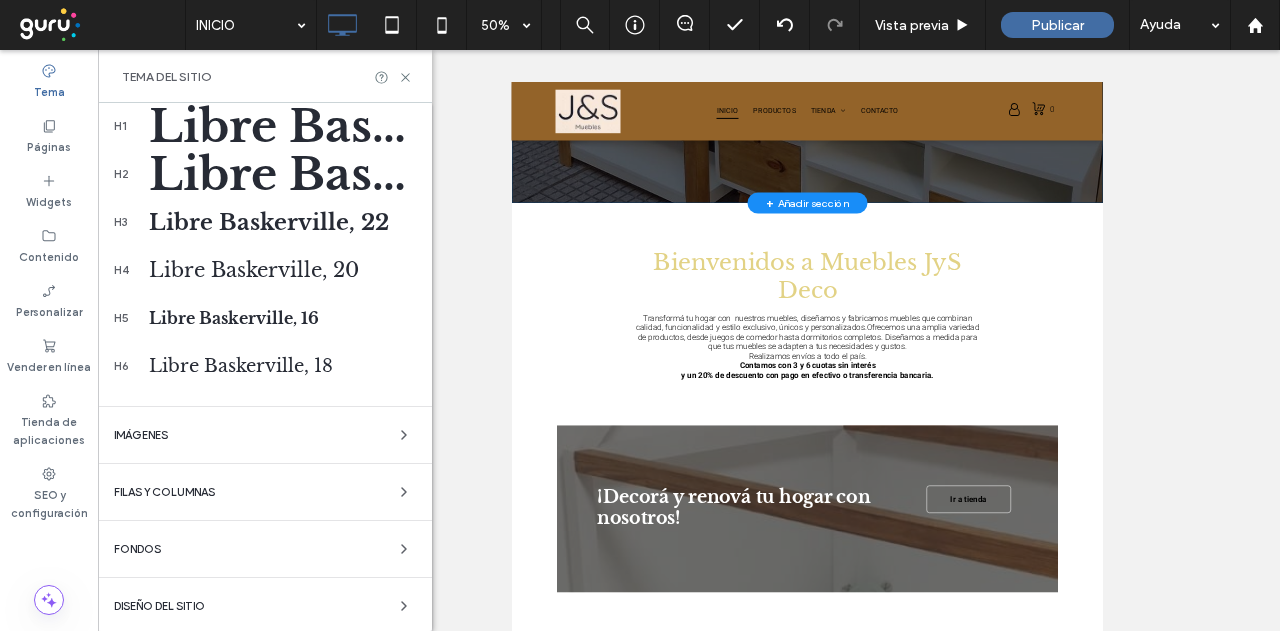click on "Diseño del sitio" at bounding box center (265, 606) 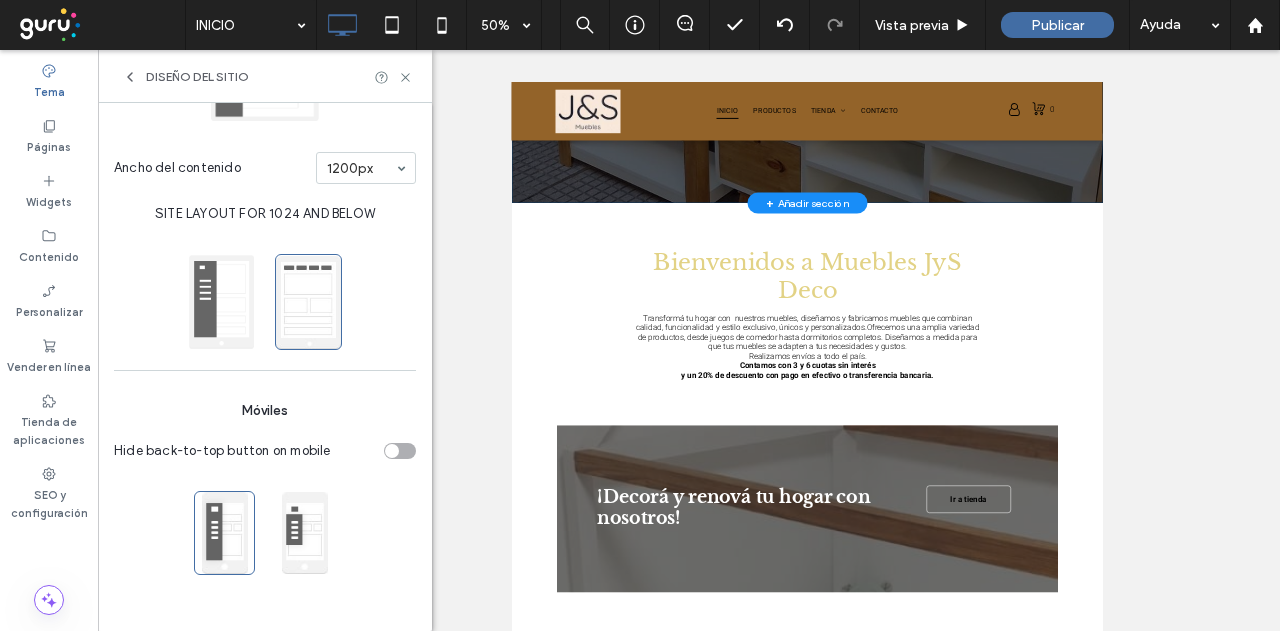 scroll, scrollTop: 356, scrollLeft: 0, axis: vertical 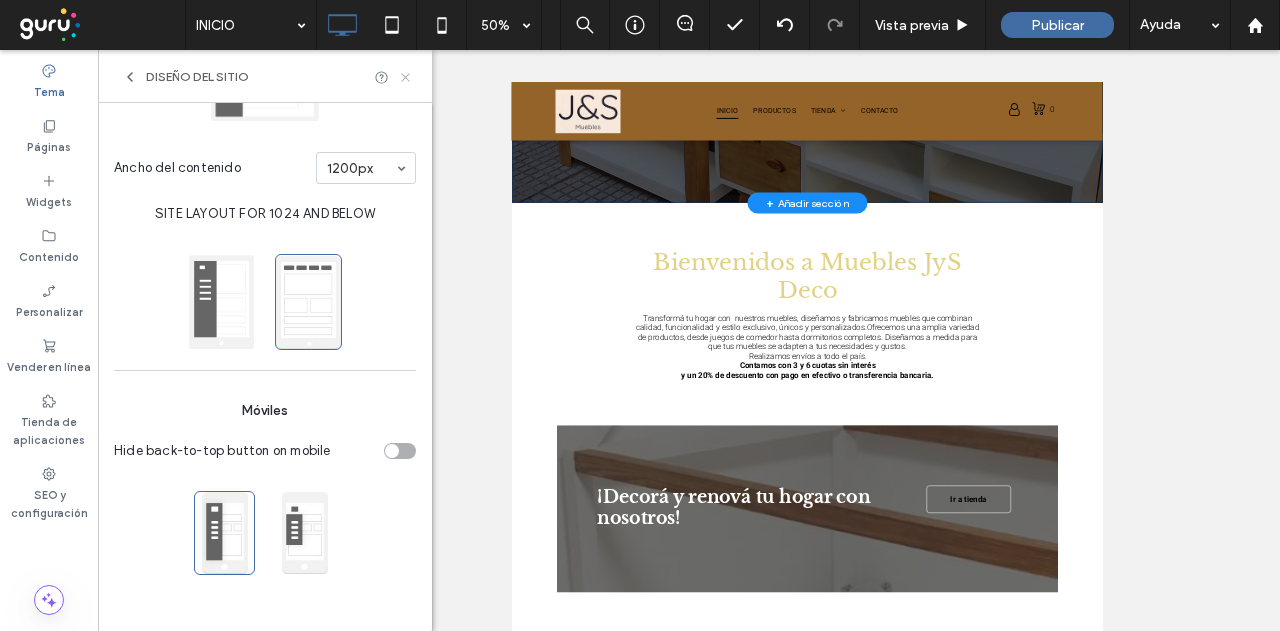 click 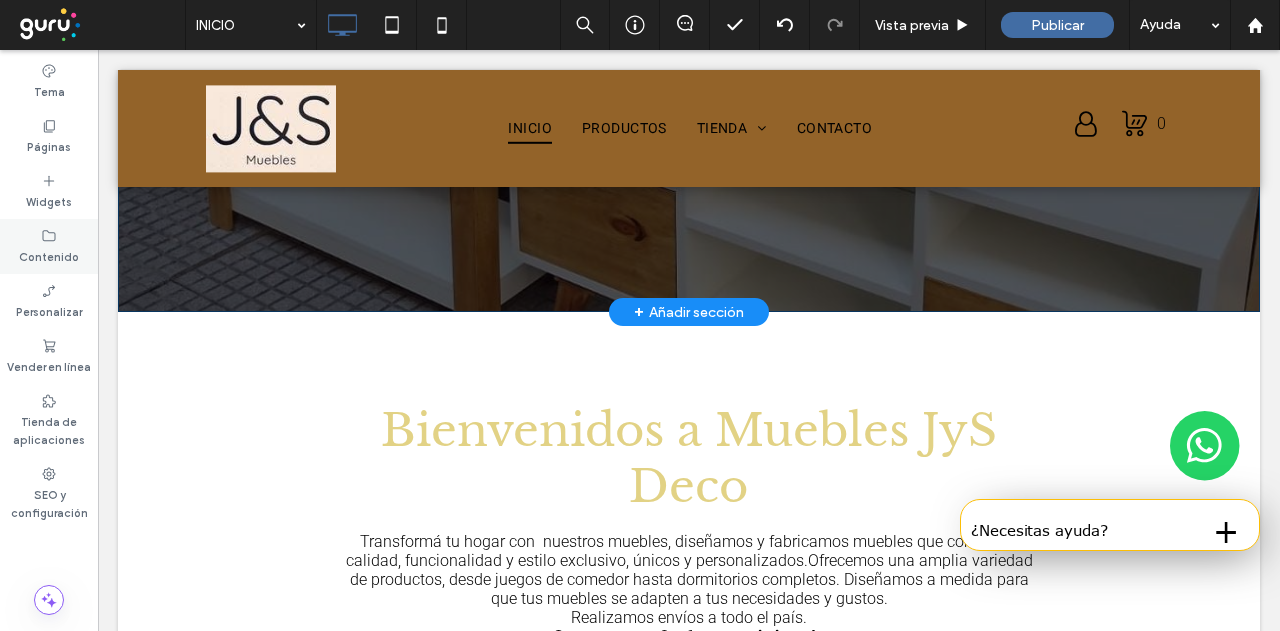 click on "Contenido" at bounding box center (49, 255) 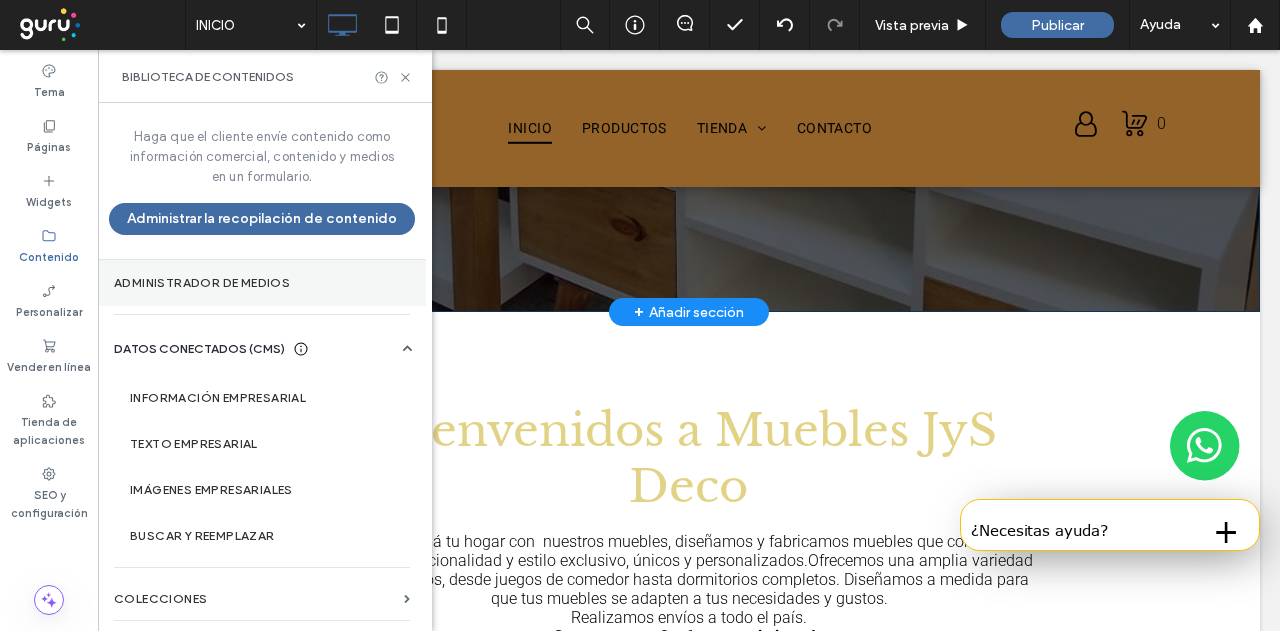 click on "Administrador de medios" at bounding box center [262, 283] 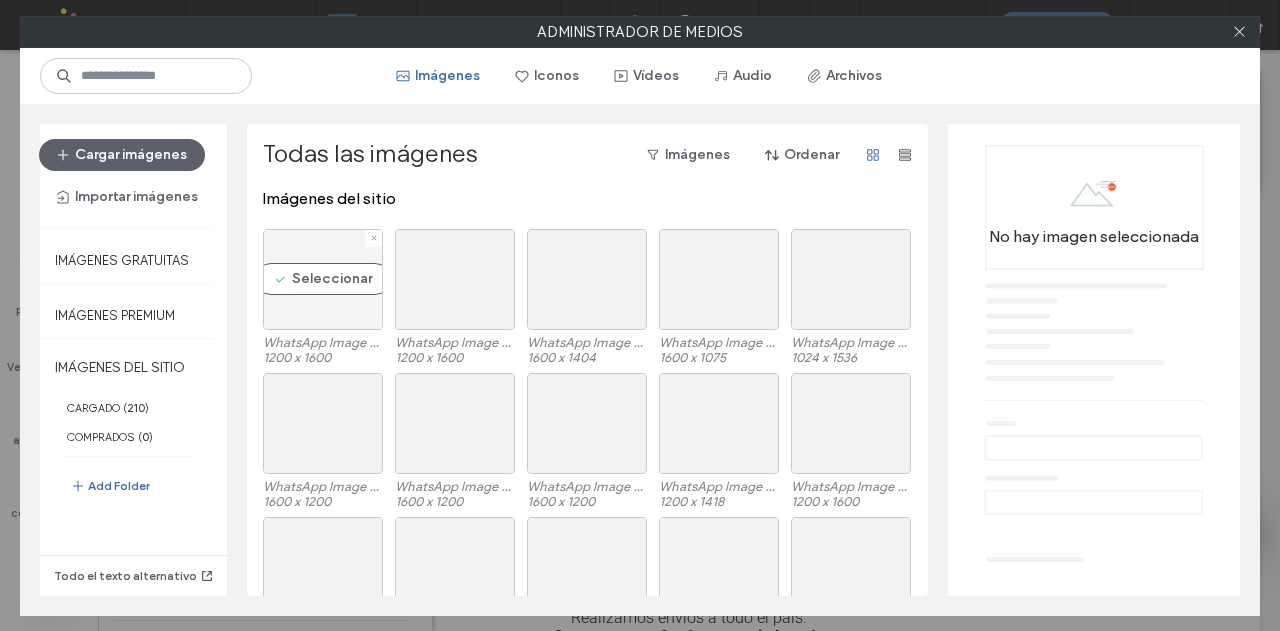 click on "Seleccionar" at bounding box center [323, 279] 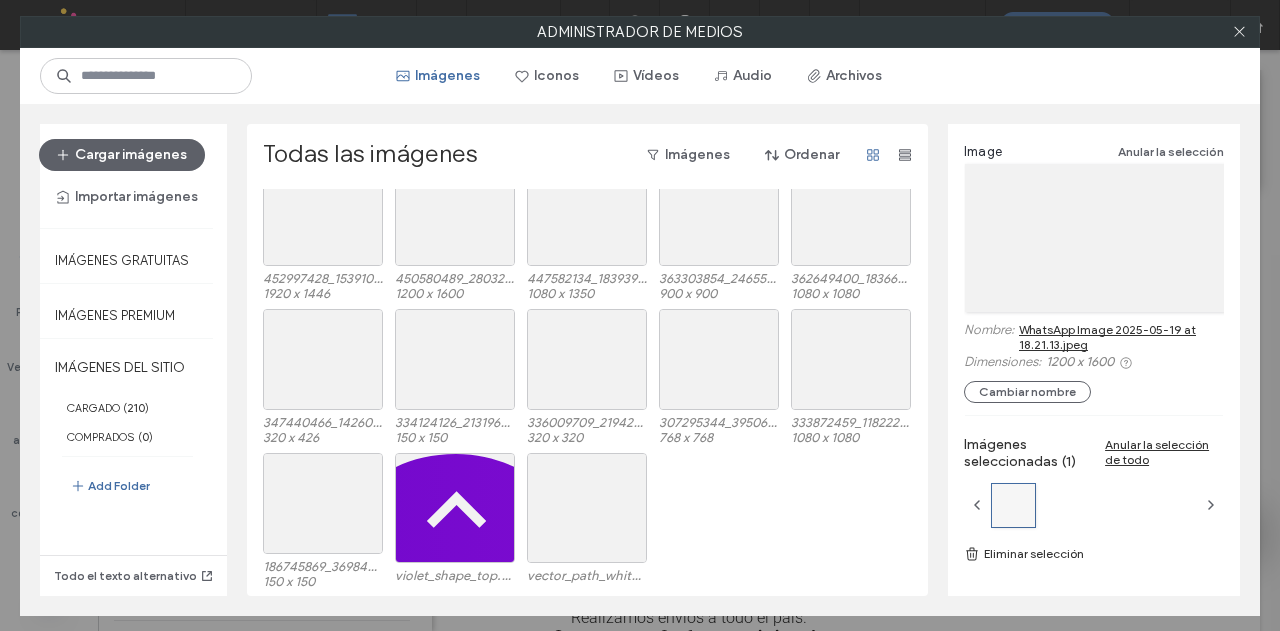 scroll, scrollTop: 5844, scrollLeft: 0, axis: vertical 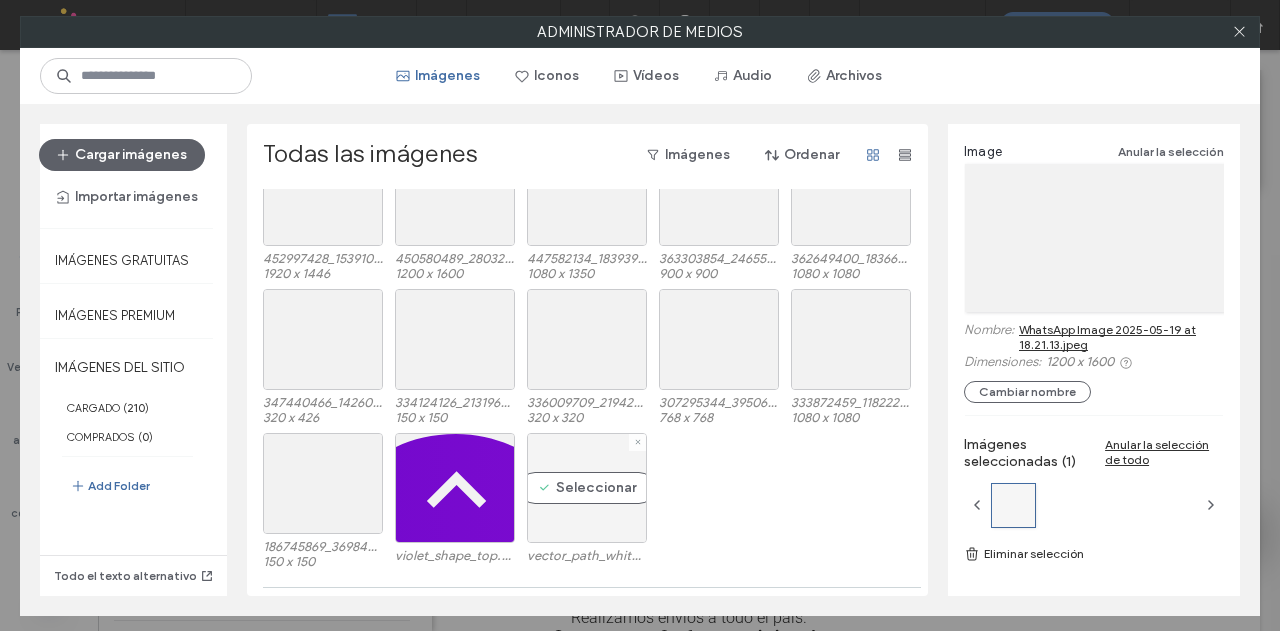 click on "Seleccionar" at bounding box center (587, 488) 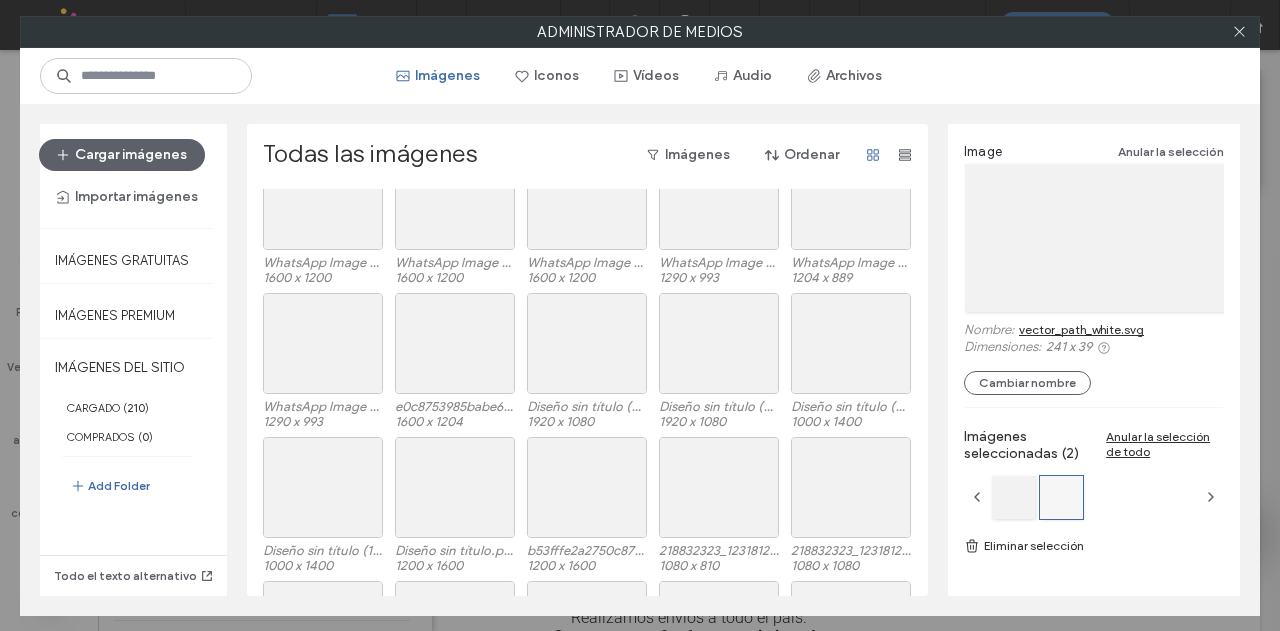 scroll, scrollTop: 3644, scrollLeft: 0, axis: vertical 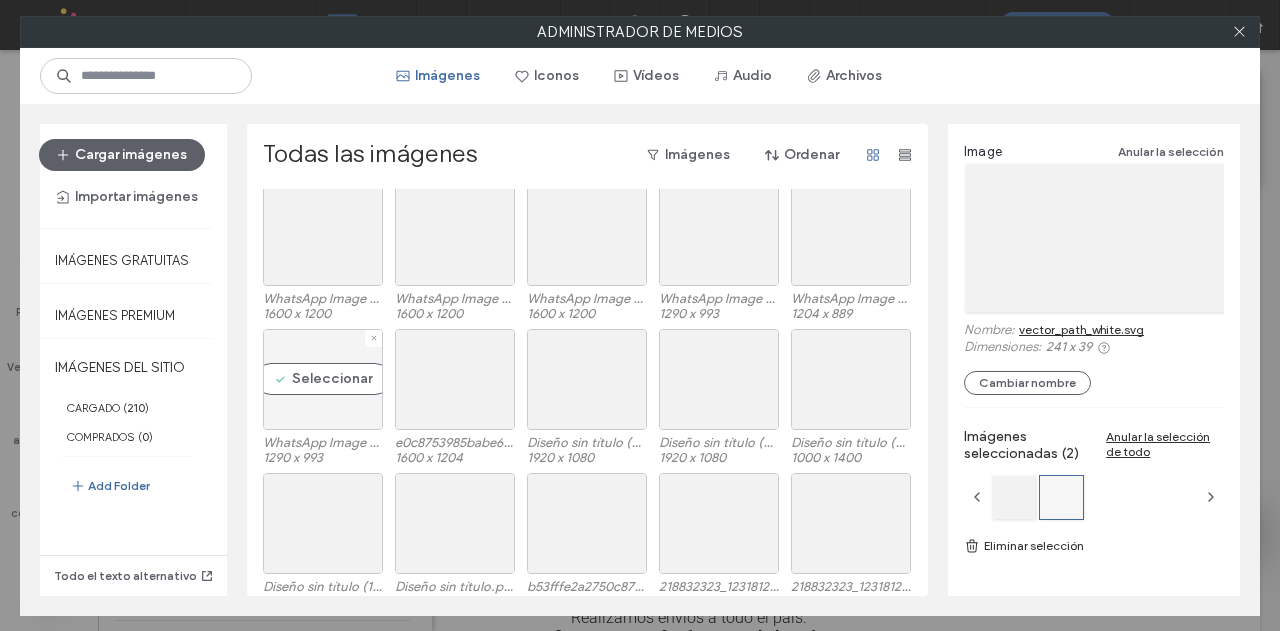 click on "Seleccionar" at bounding box center [323, 379] 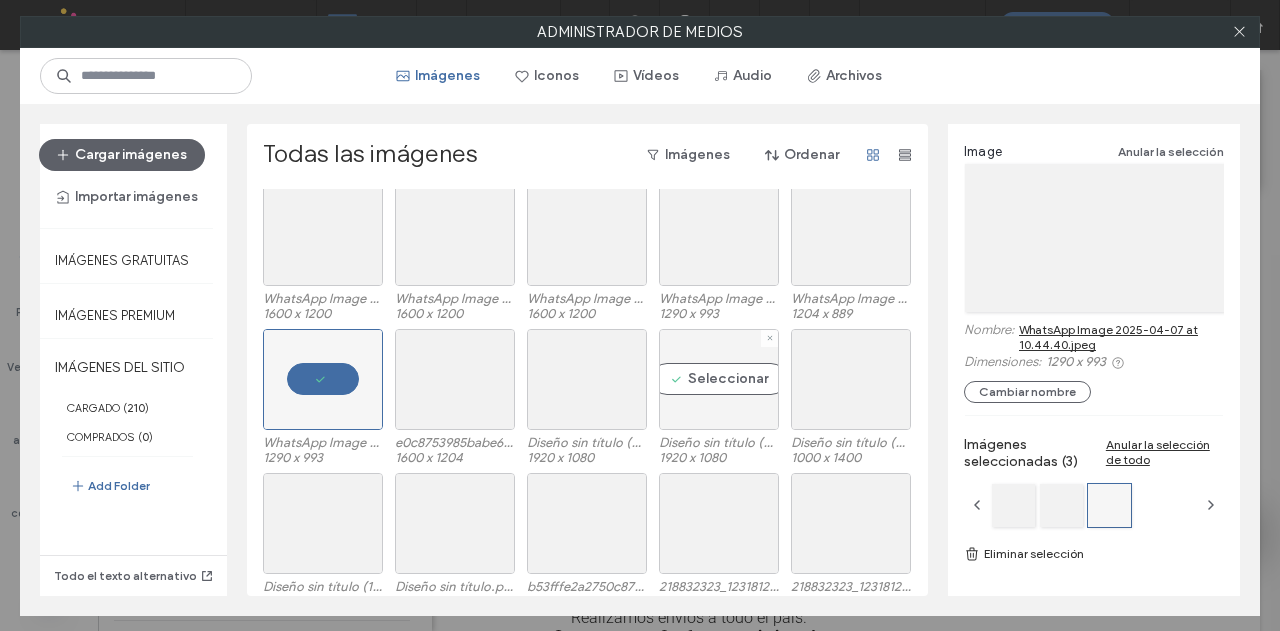 click on "Seleccionar" at bounding box center [719, 379] 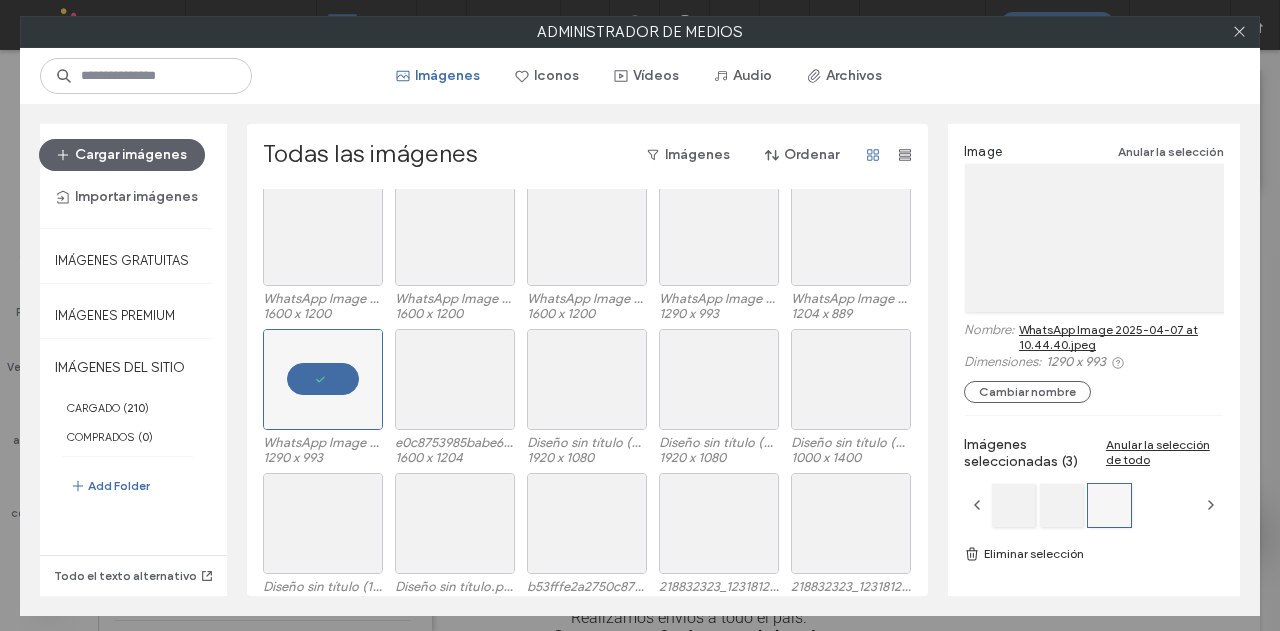 click on "Eliminar selección" at bounding box center [1094, 554] 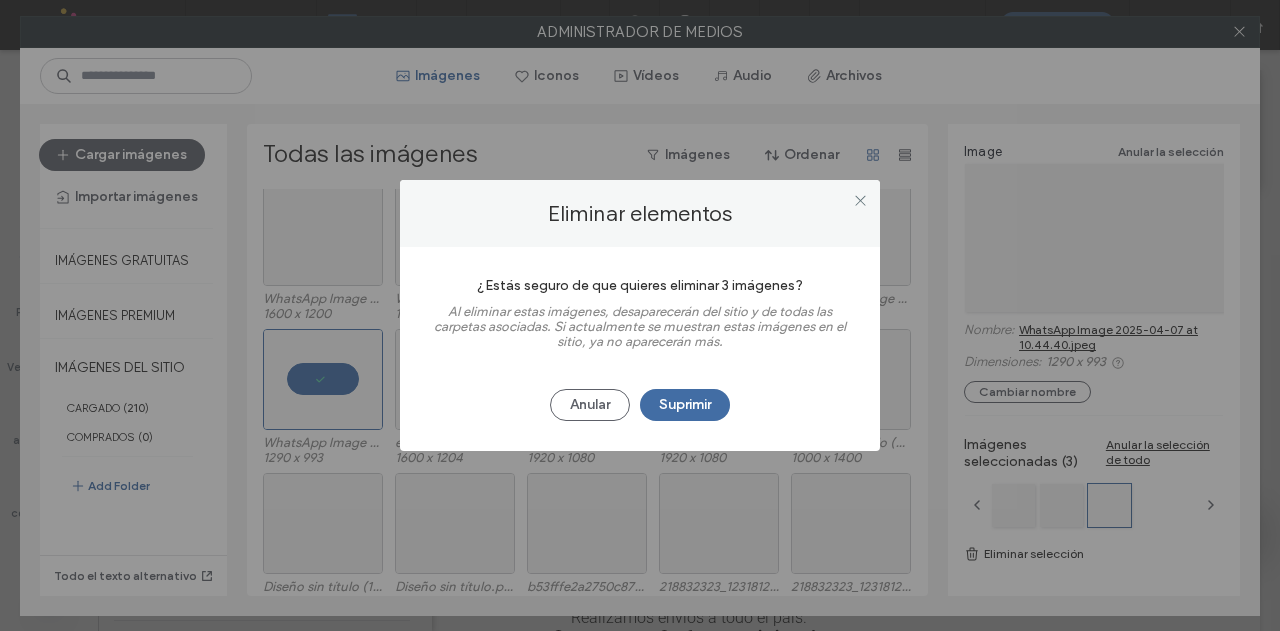 click on "¿Estás seguro de que quieres eliminar 3 imágenes? Al eliminar estas imágenes, desaparecerán del sitio y de todas las carpetas asociadas. Si actualmente se muestran estas imágenes en el sitio, ya no aparecerán más. Anular Suprimir" at bounding box center [640, 349] 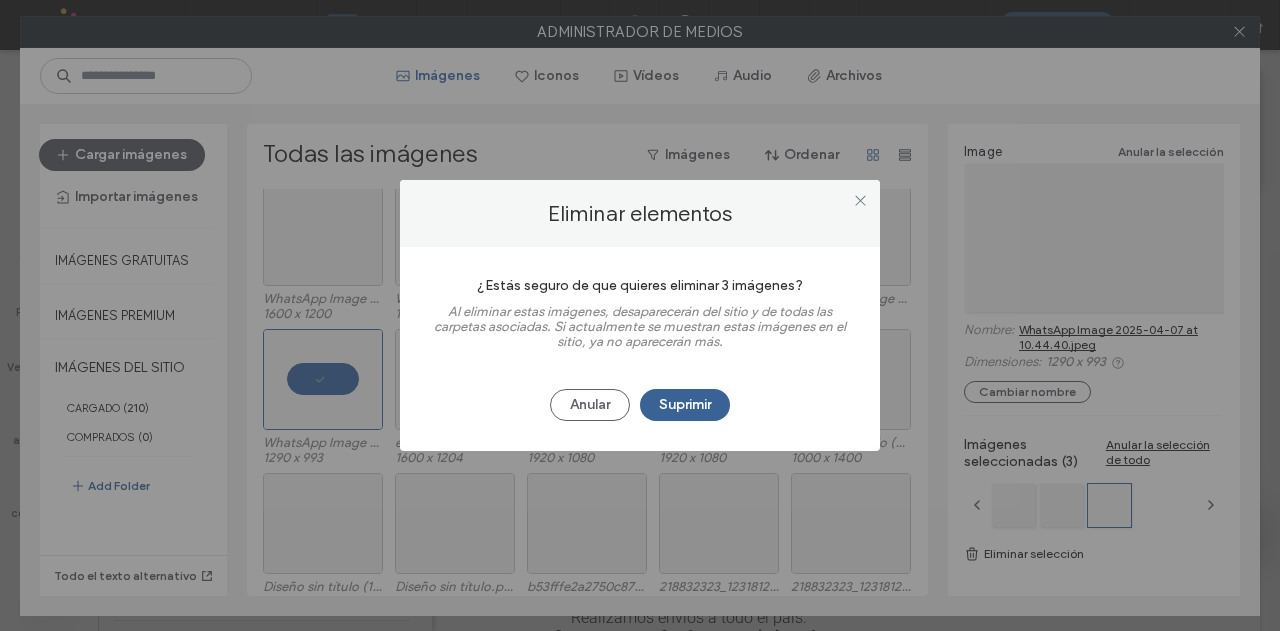 click on "Suprimir" at bounding box center [685, 405] 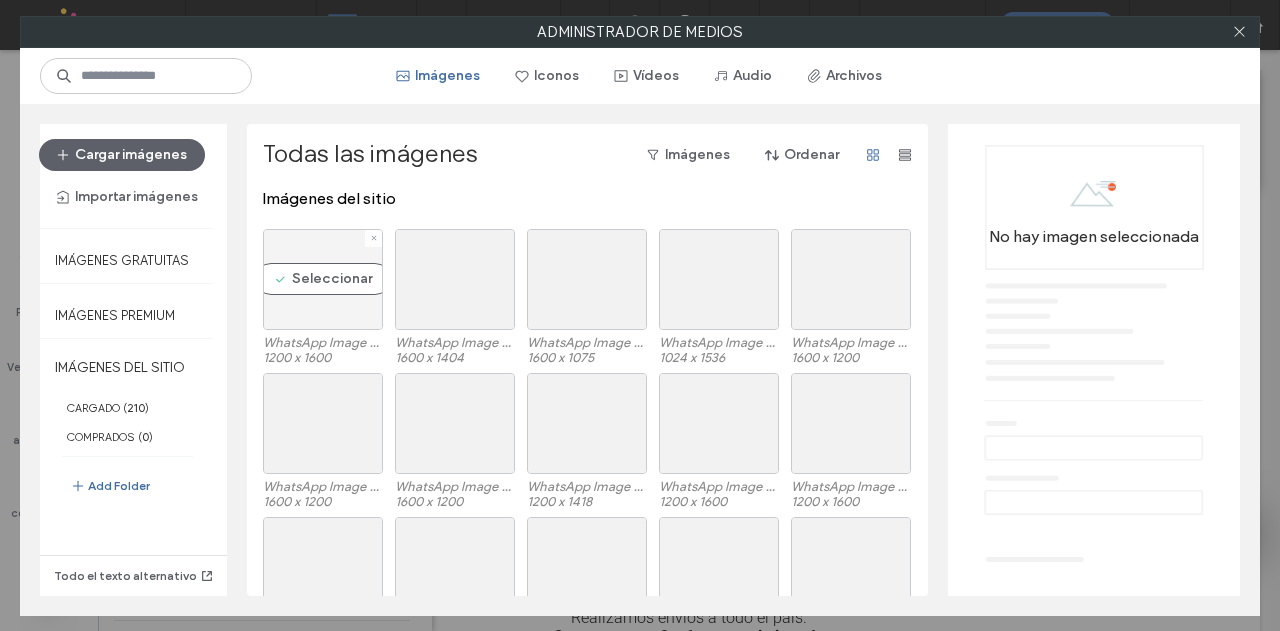 click on "Seleccionar" at bounding box center (323, 279) 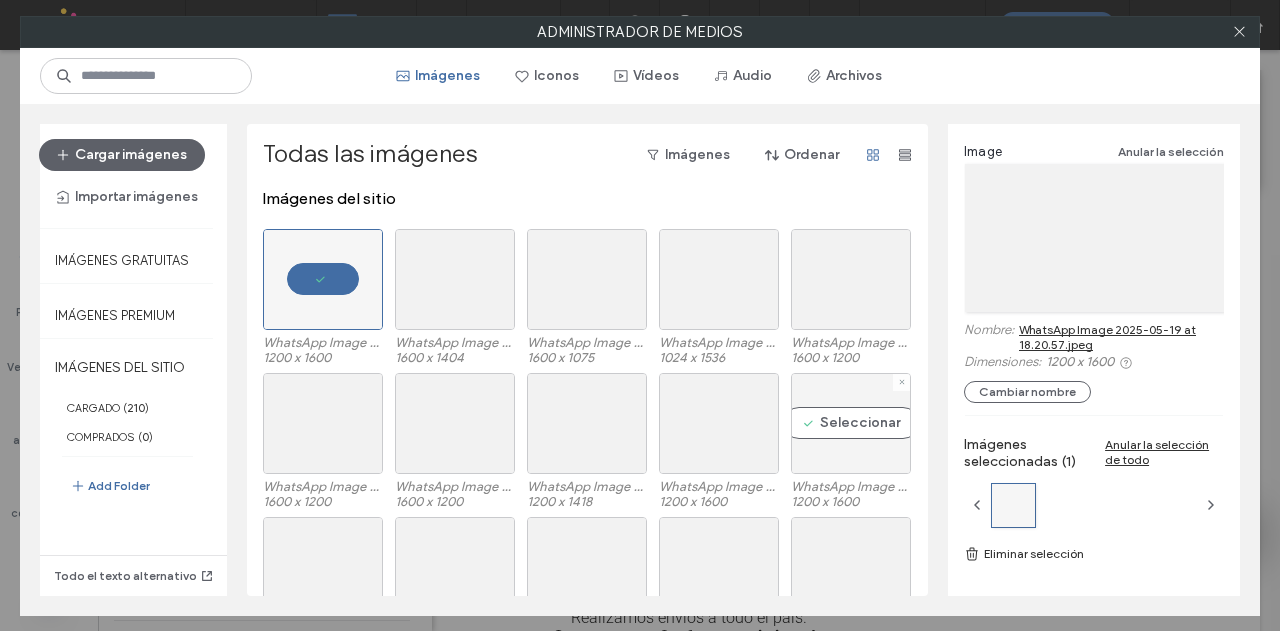 click on "Seleccionar" at bounding box center [851, 423] 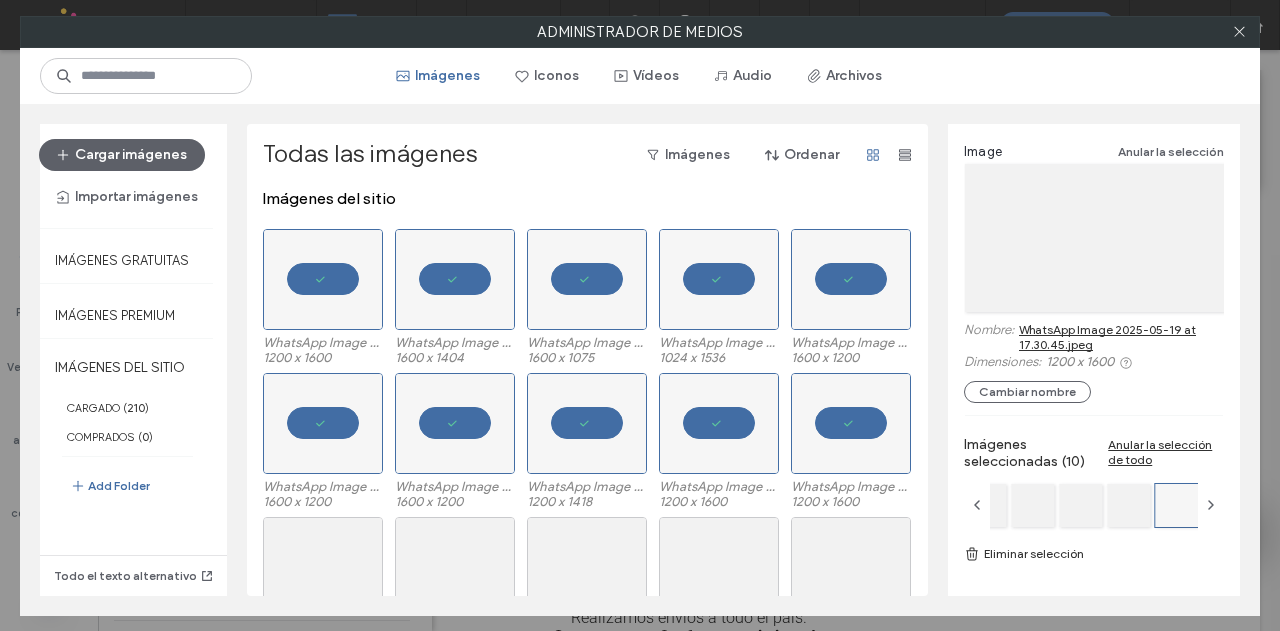 click on "Eliminar selección" at bounding box center [1094, 554] 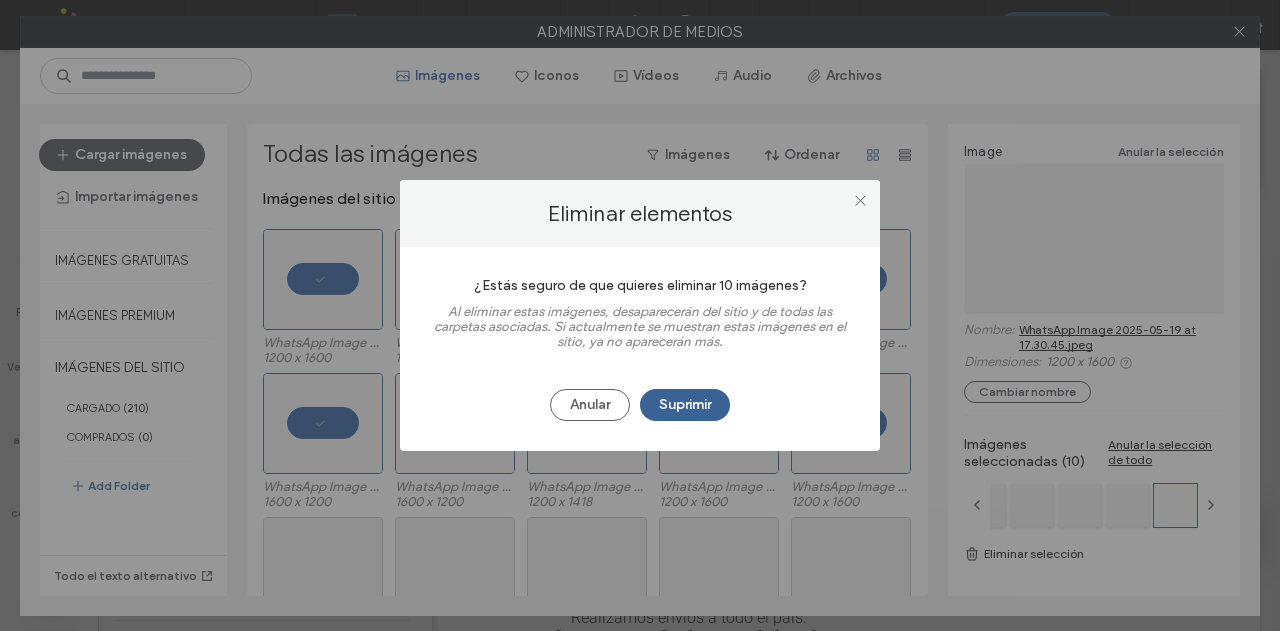 click on "Suprimir" at bounding box center (685, 405) 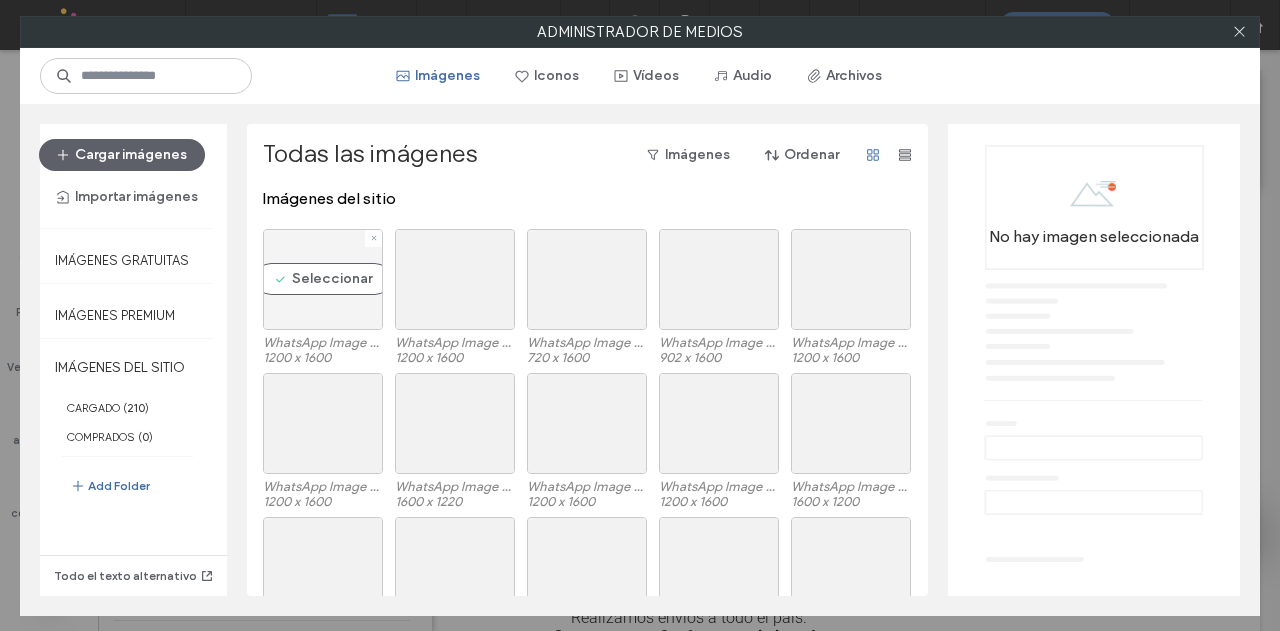 click on "Seleccionar" at bounding box center [323, 279] 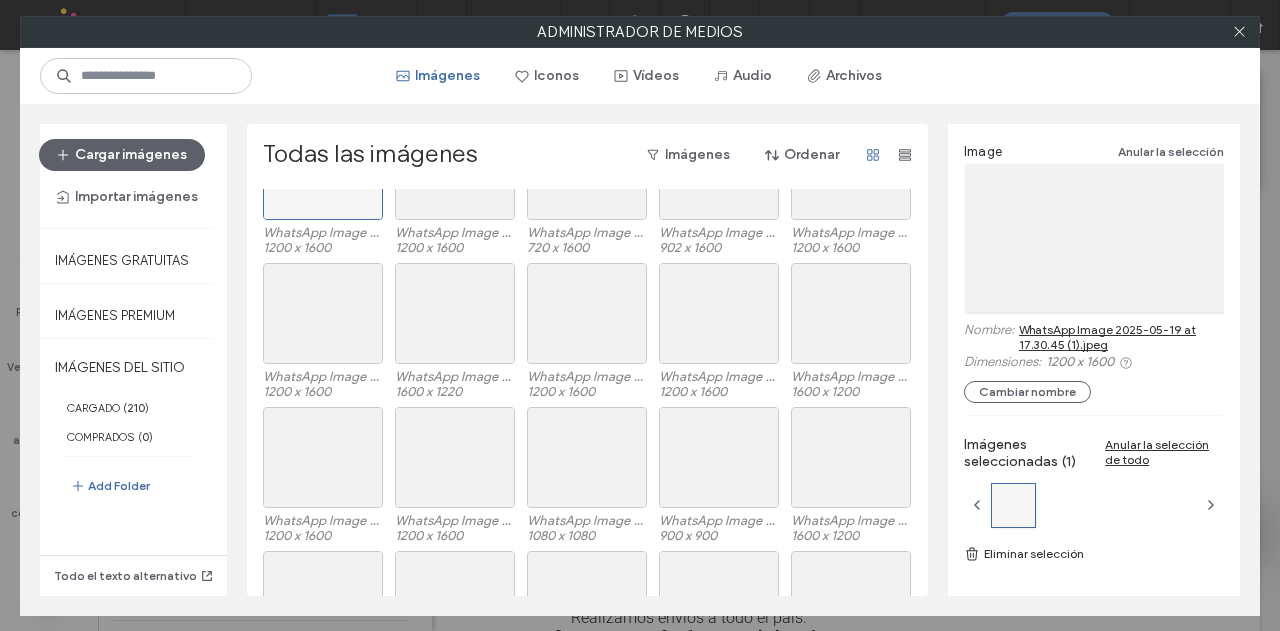 scroll, scrollTop: 208, scrollLeft: 0, axis: vertical 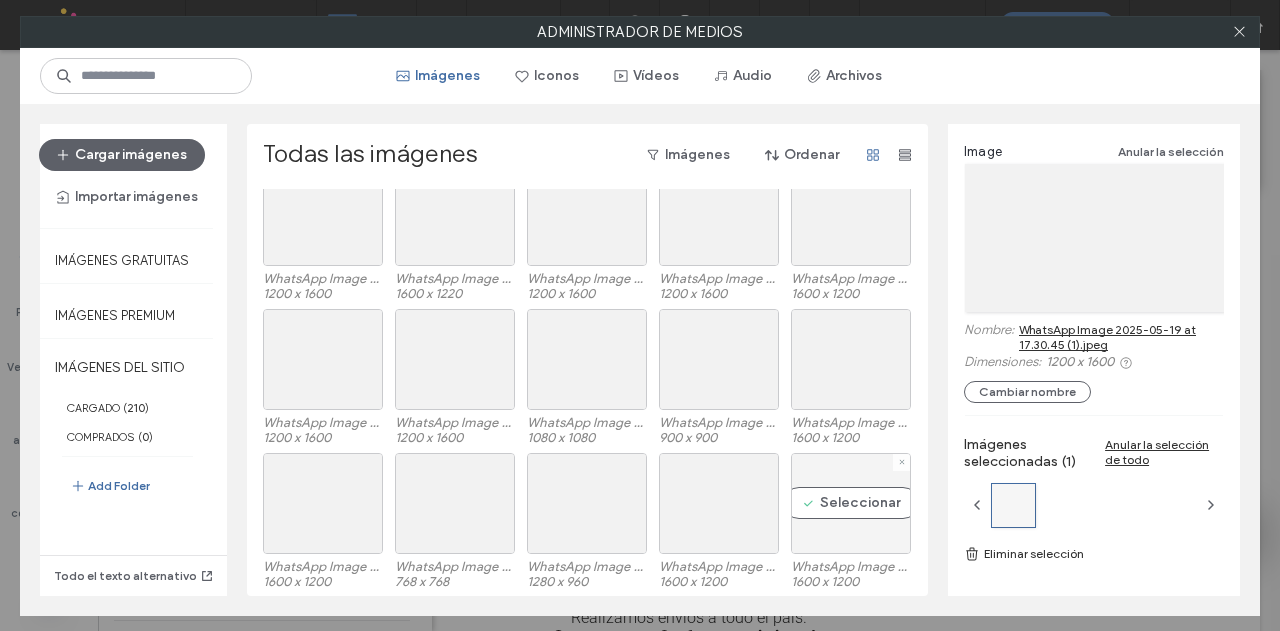 click on "Seleccionar" at bounding box center (851, 503) 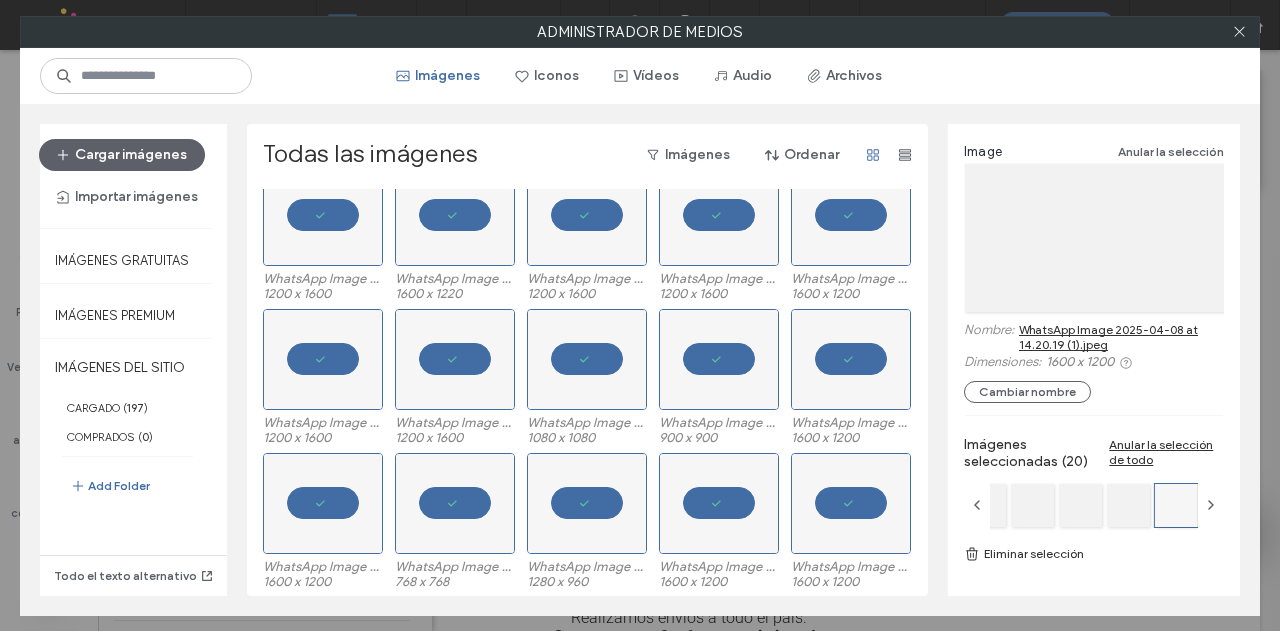 click on "Eliminar selección" at bounding box center [1094, 554] 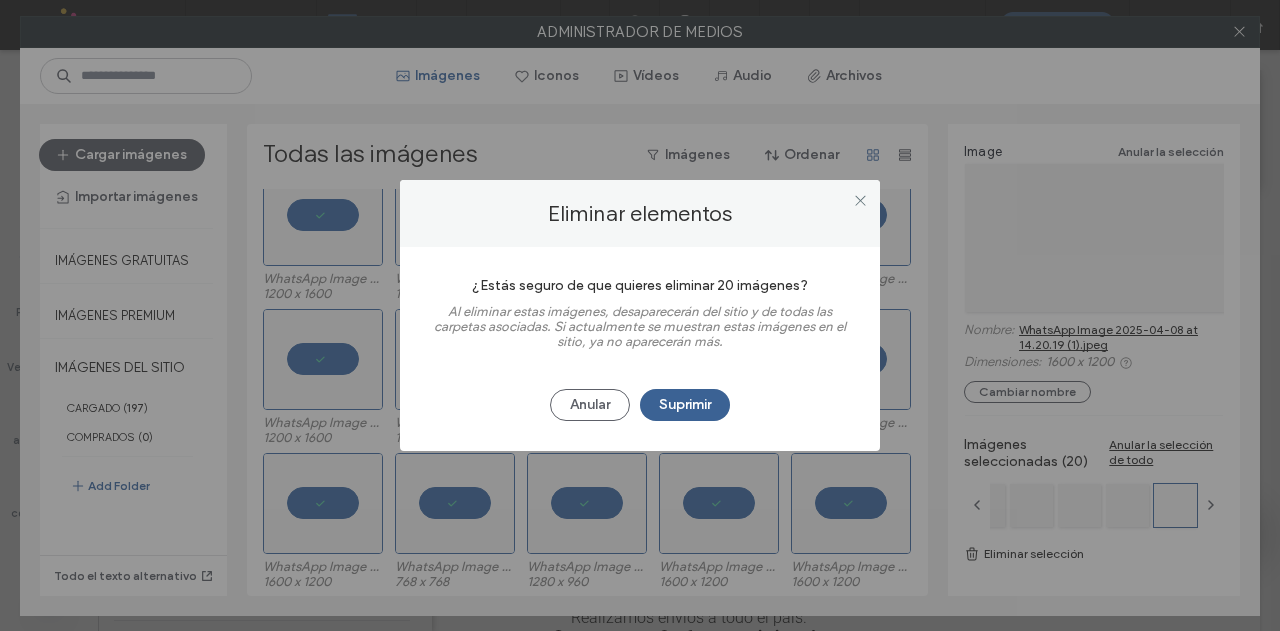 click on "Suprimir" at bounding box center (685, 405) 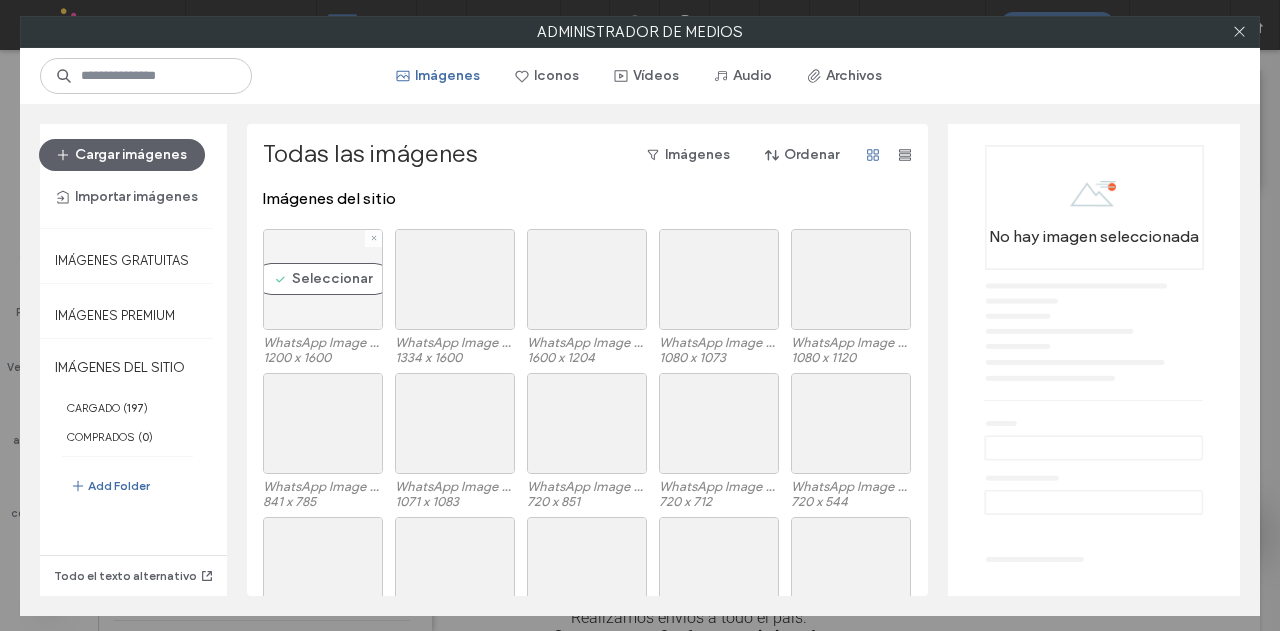 click on "Seleccionar" at bounding box center [323, 279] 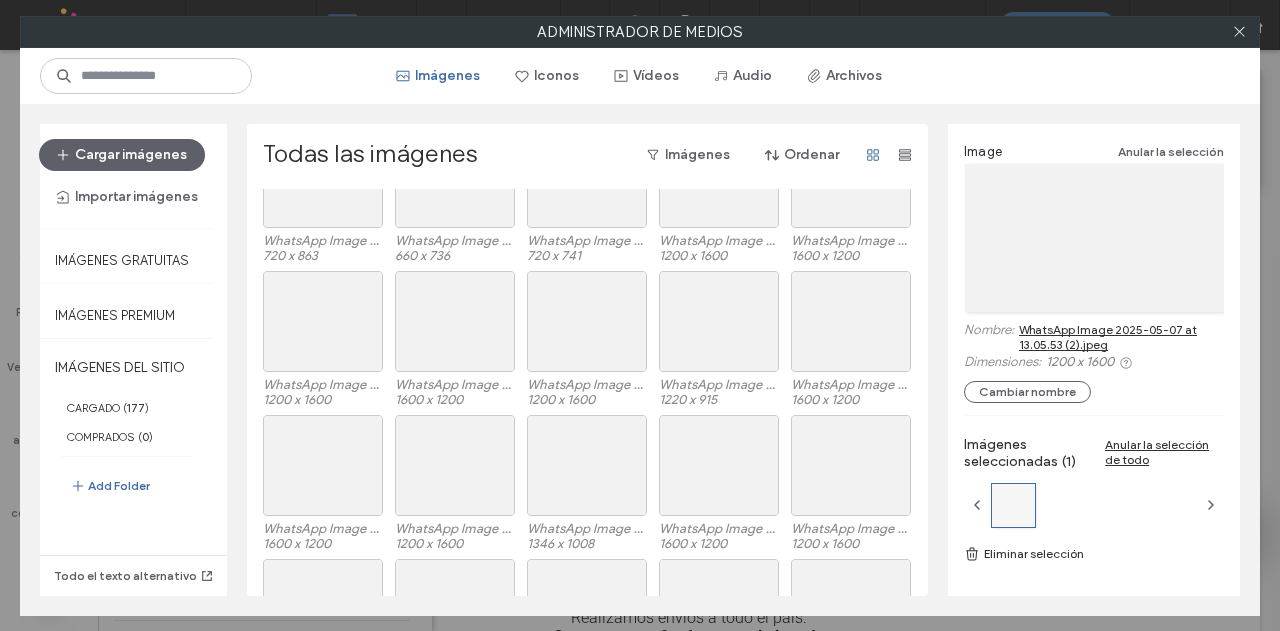 scroll, scrollTop: 628, scrollLeft: 0, axis: vertical 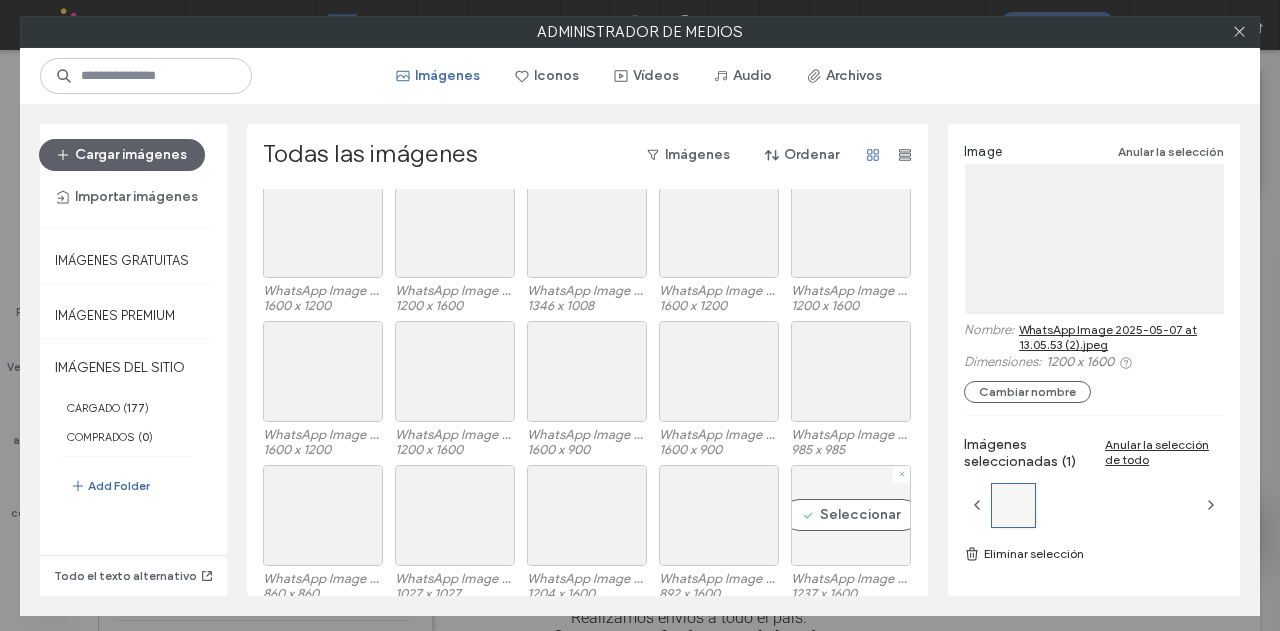 click on "Seleccionar" at bounding box center [851, 515] 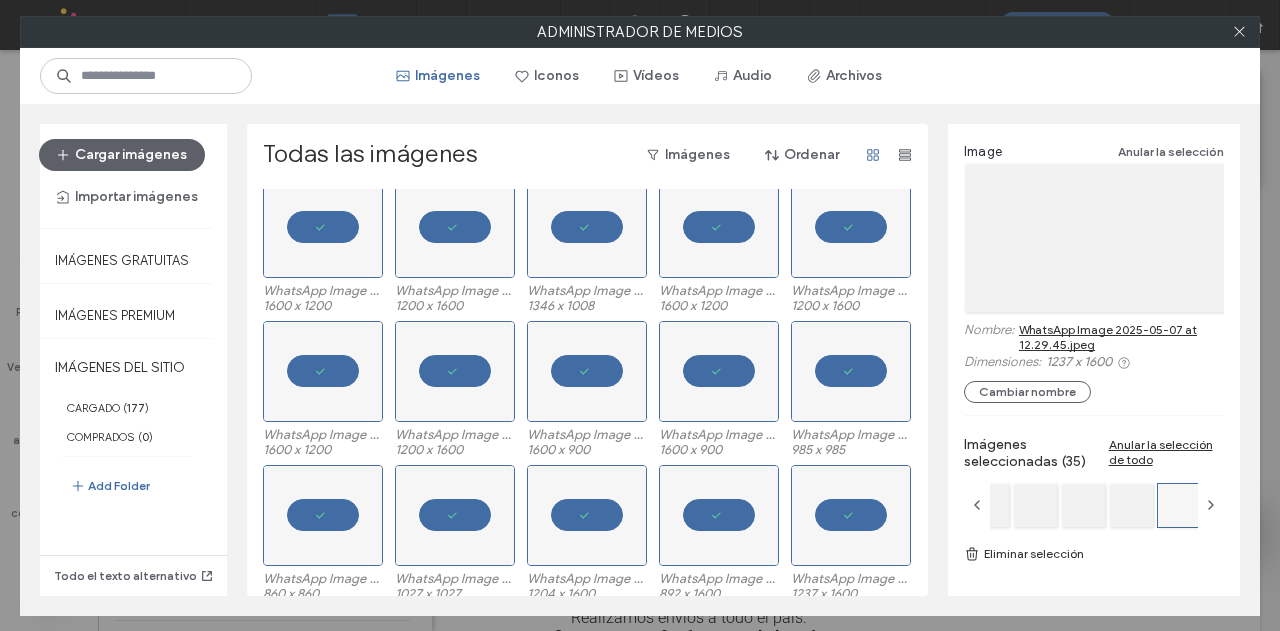 click on "Eliminar selección" at bounding box center [1094, 554] 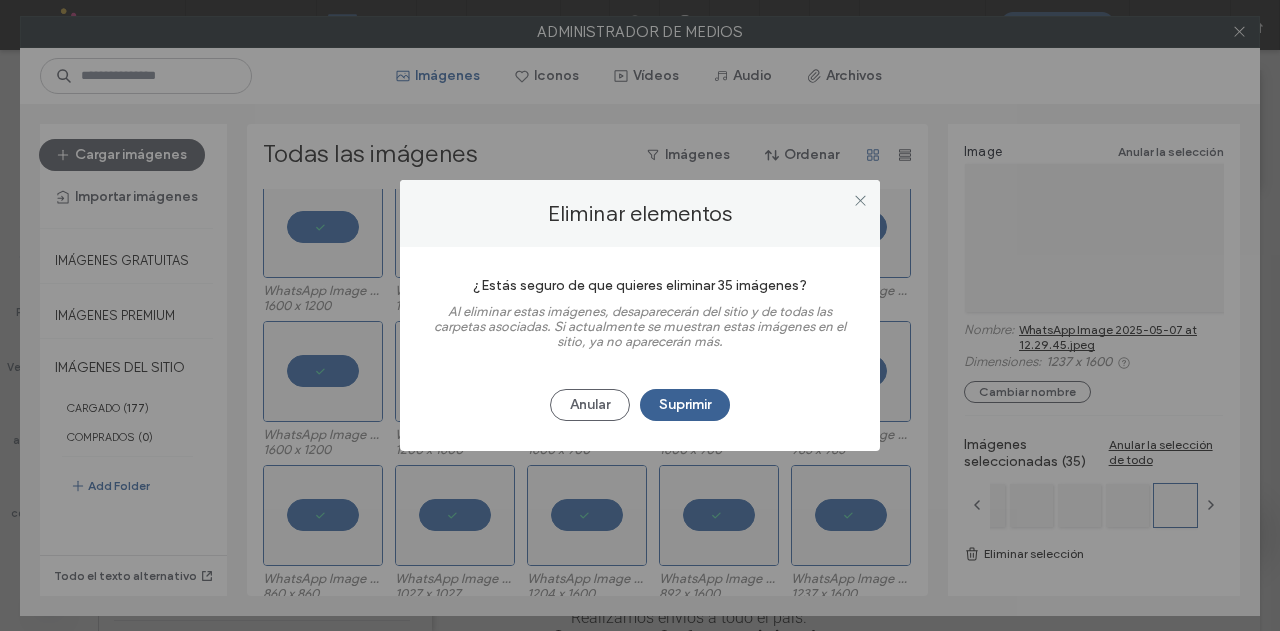 click on "Suprimir" at bounding box center (685, 405) 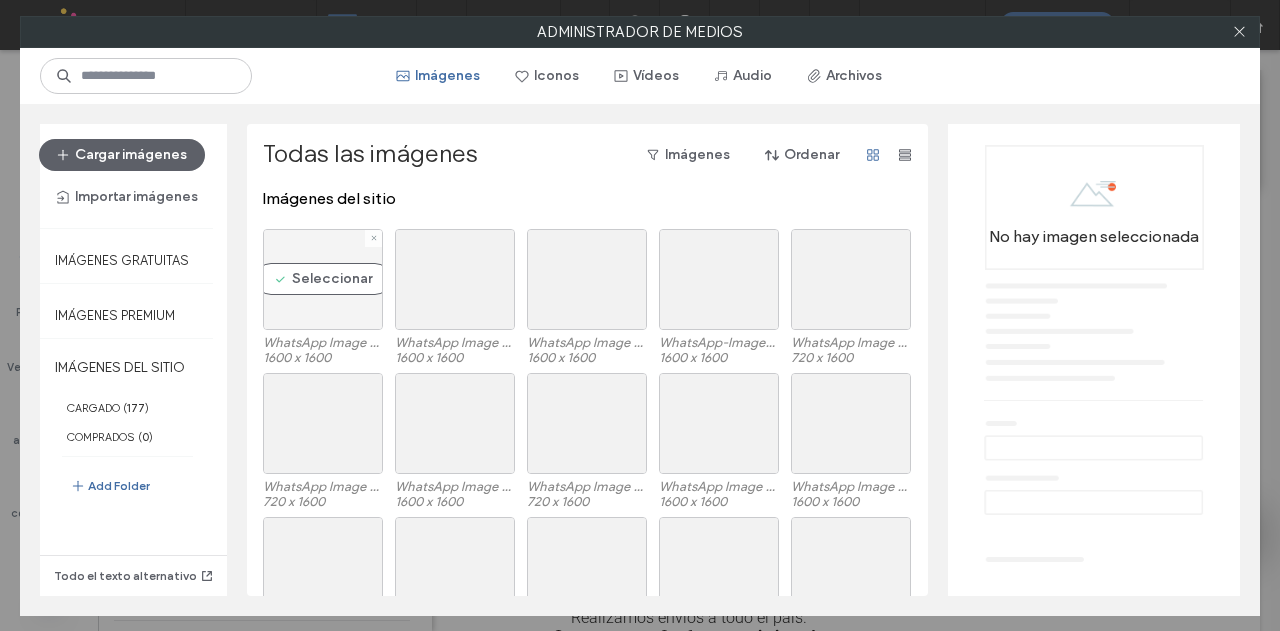 click on "Seleccionar" at bounding box center [323, 279] 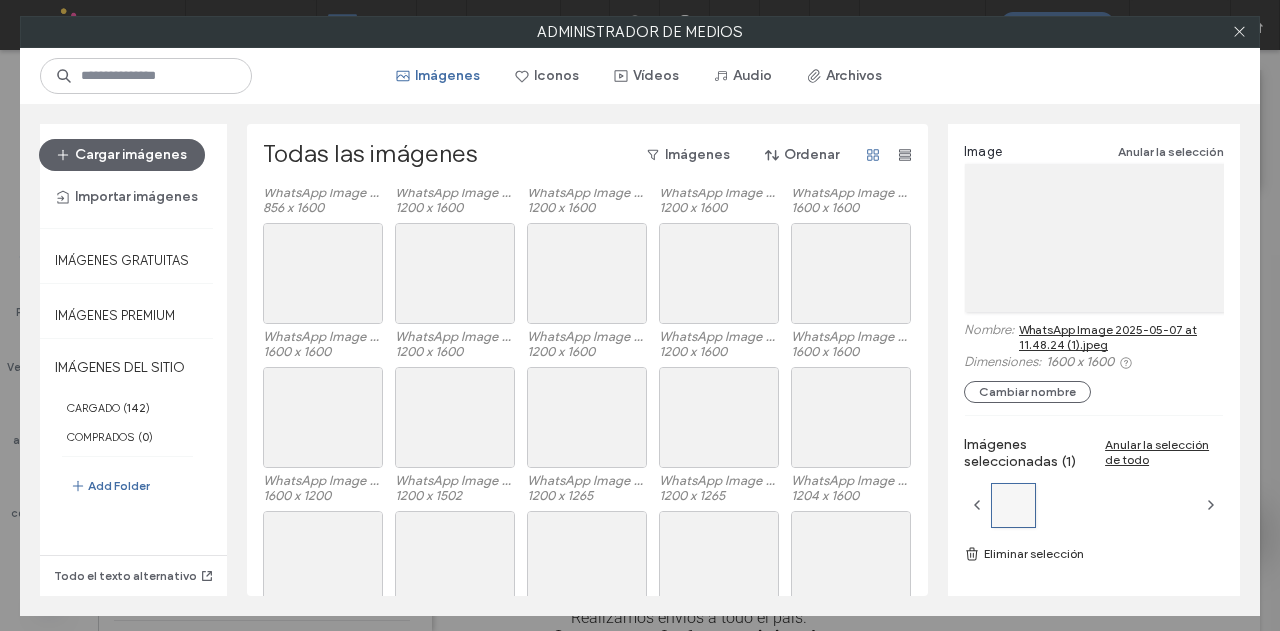 scroll, scrollTop: 628, scrollLeft: 0, axis: vertical 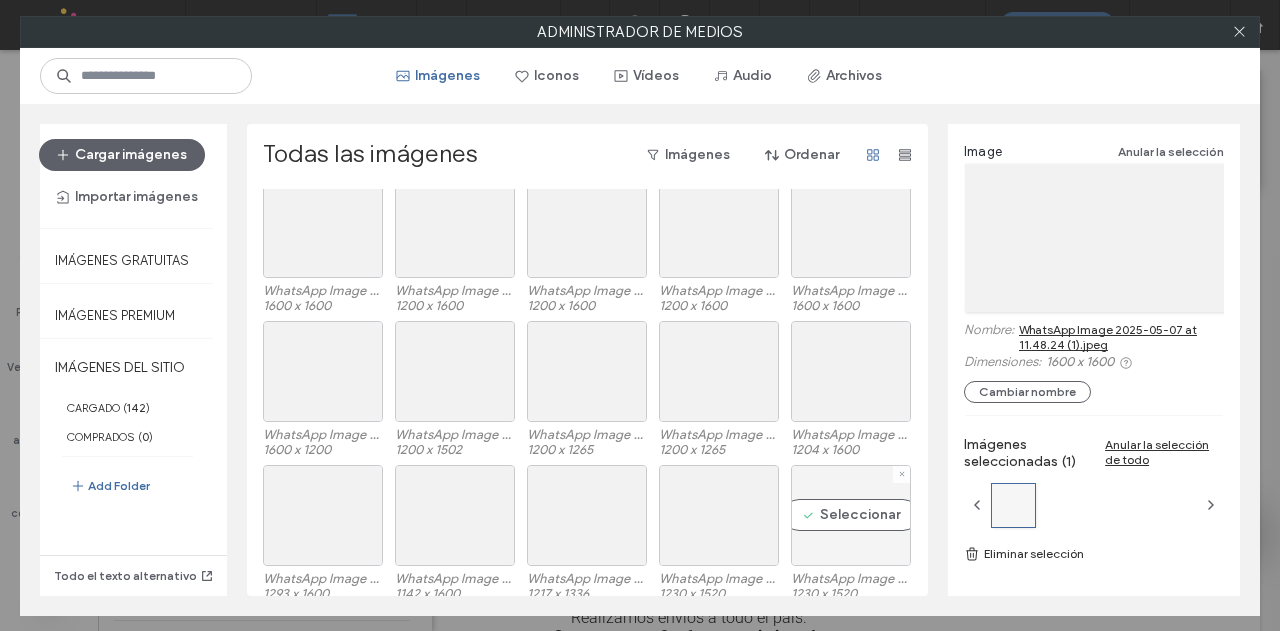 click on "Seleccionar" at bounding box center (851, 515) 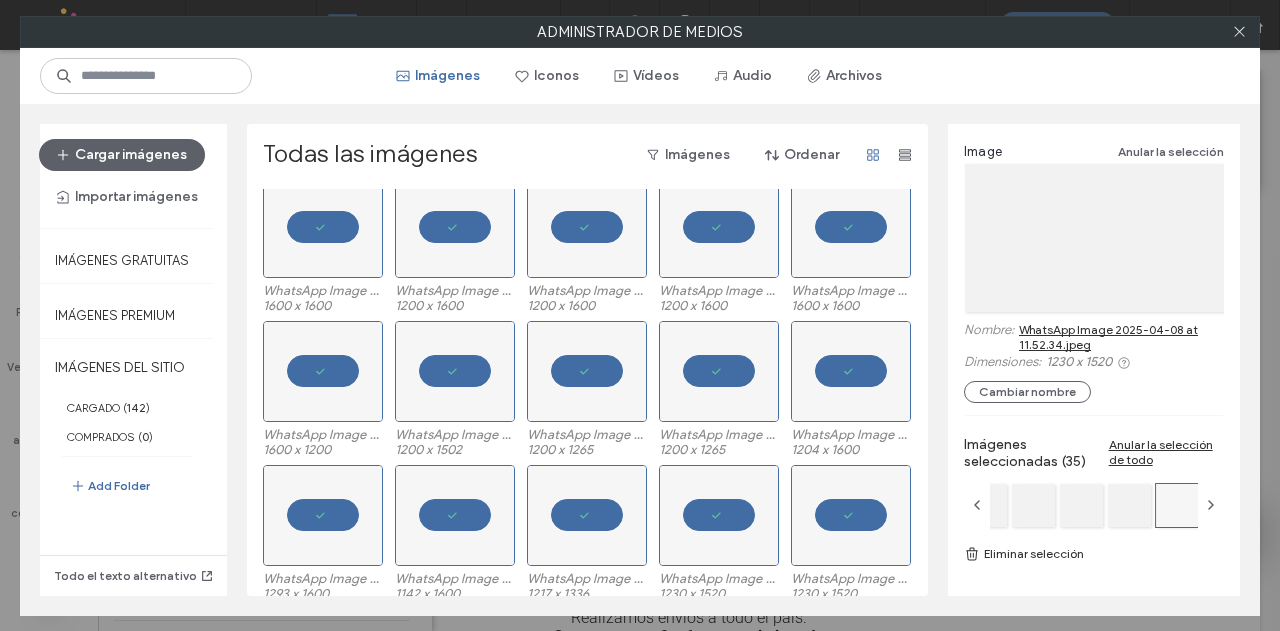 click on "Eliminar selección" at bounding box center (1094, 554) 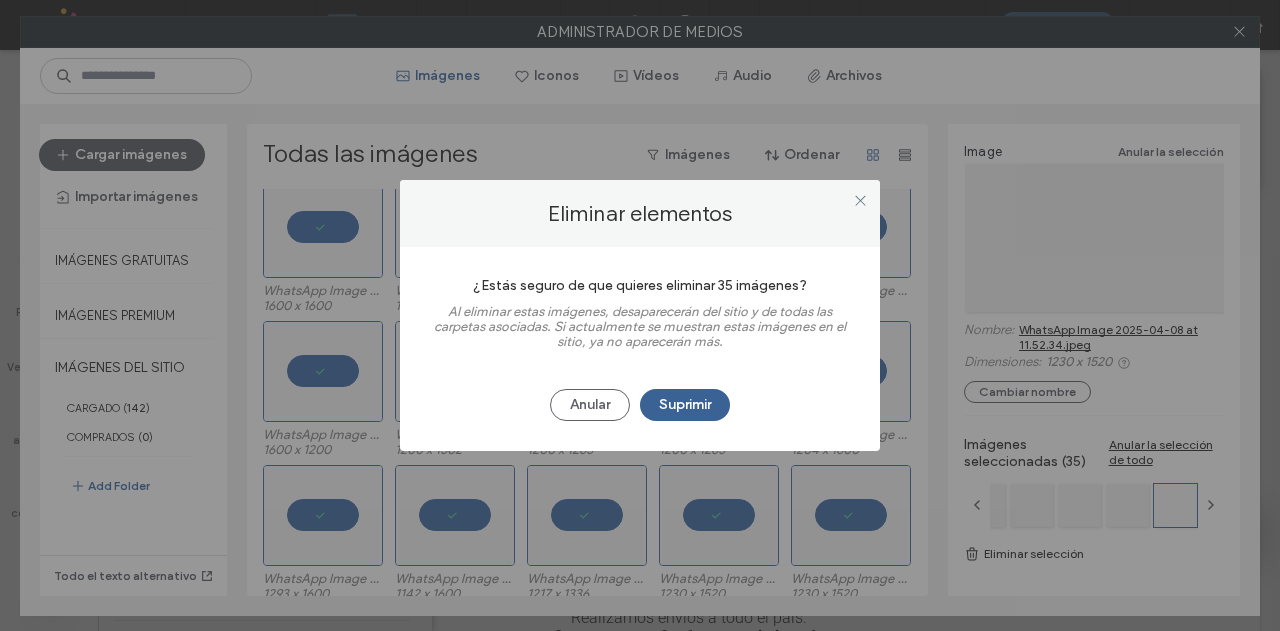 click on "Suprimir" at bounding box center [685, 405] 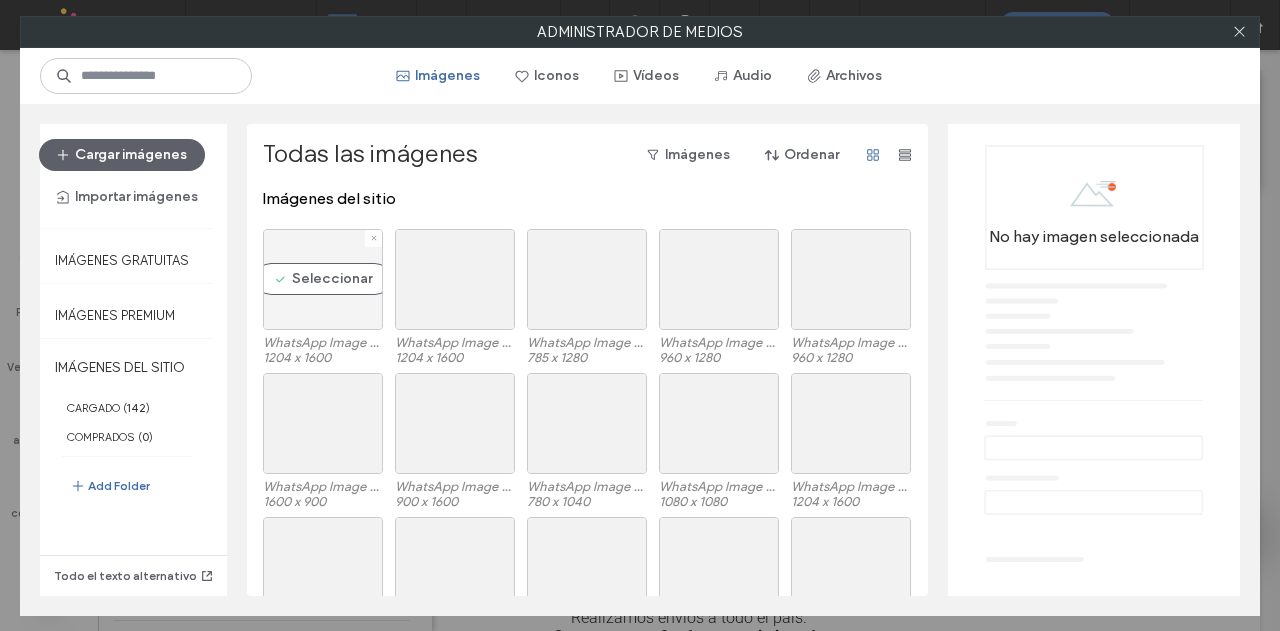 click on "Seleccionar" at bounding box center [323, 279] 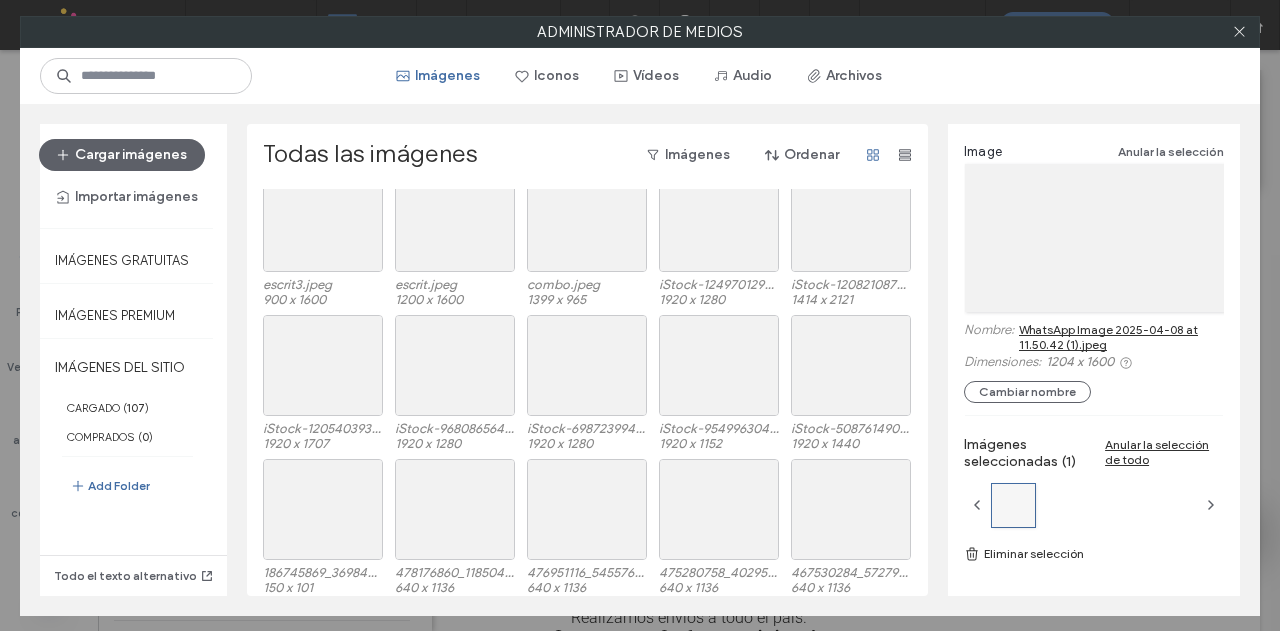 scroll, scrollTop: 2368, scrollLeft: 0, axis: vertical 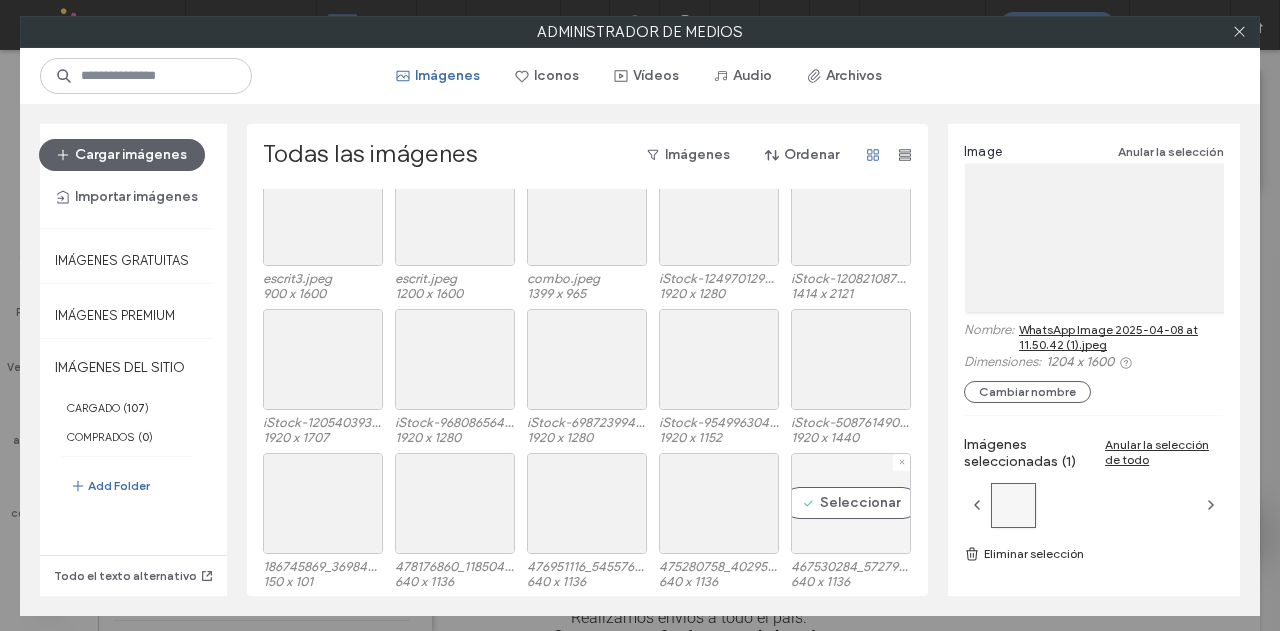 click on "Seleccionar" at bounding box center [851, 503] 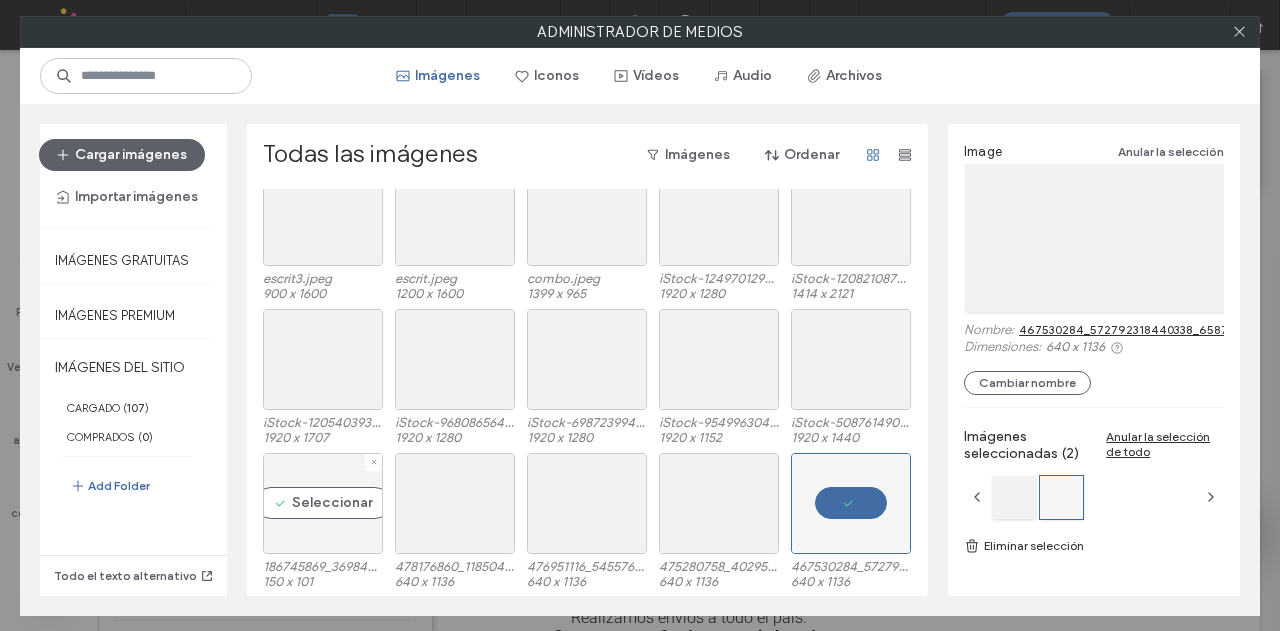 click on "Seleccionar" at bounding box center (323, 503) 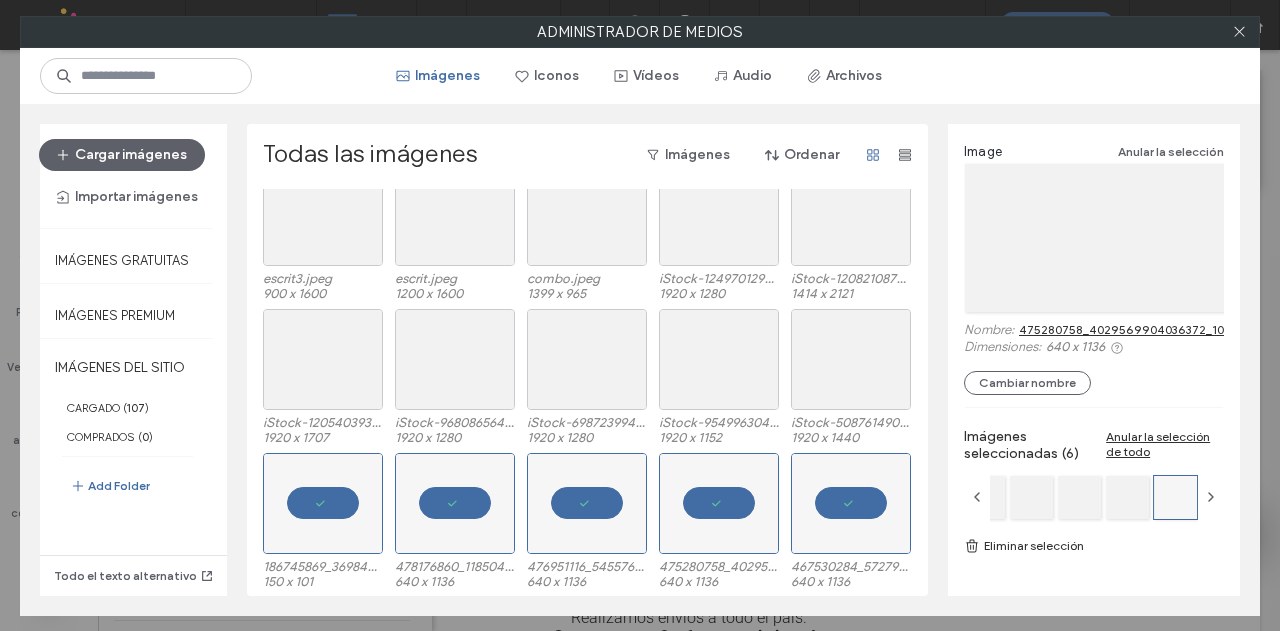 click on "Eliminar selección" at bounding box center [1094, 546] 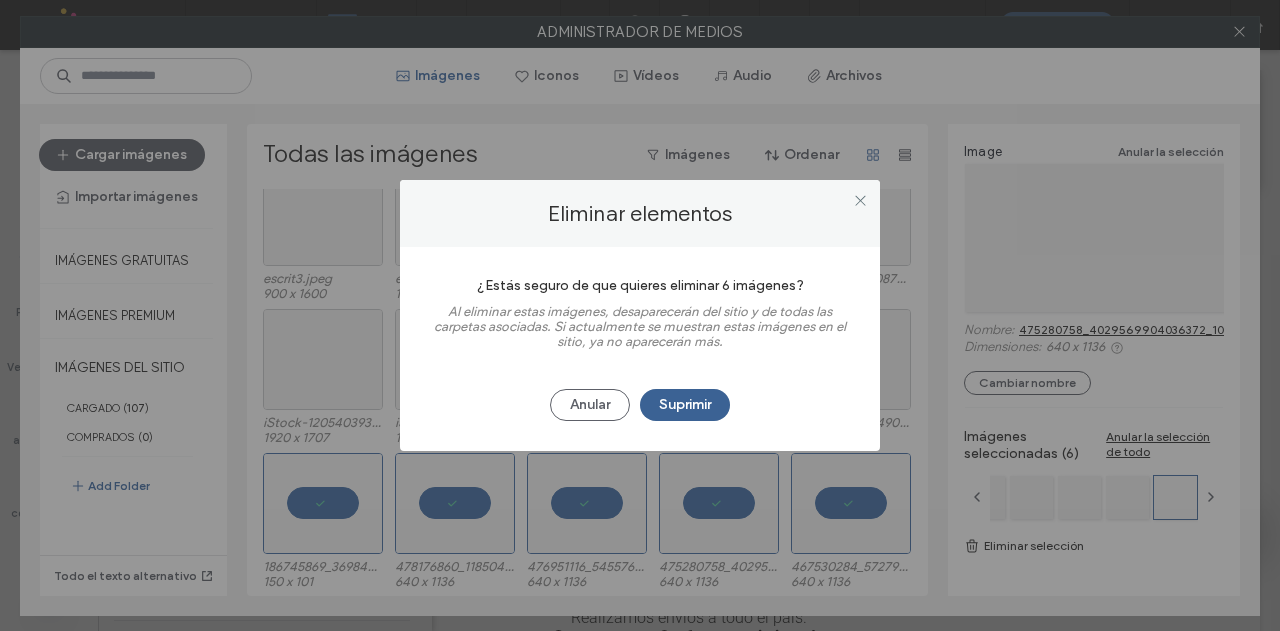 click on "Suprimir" at bounding box center [685, 405] 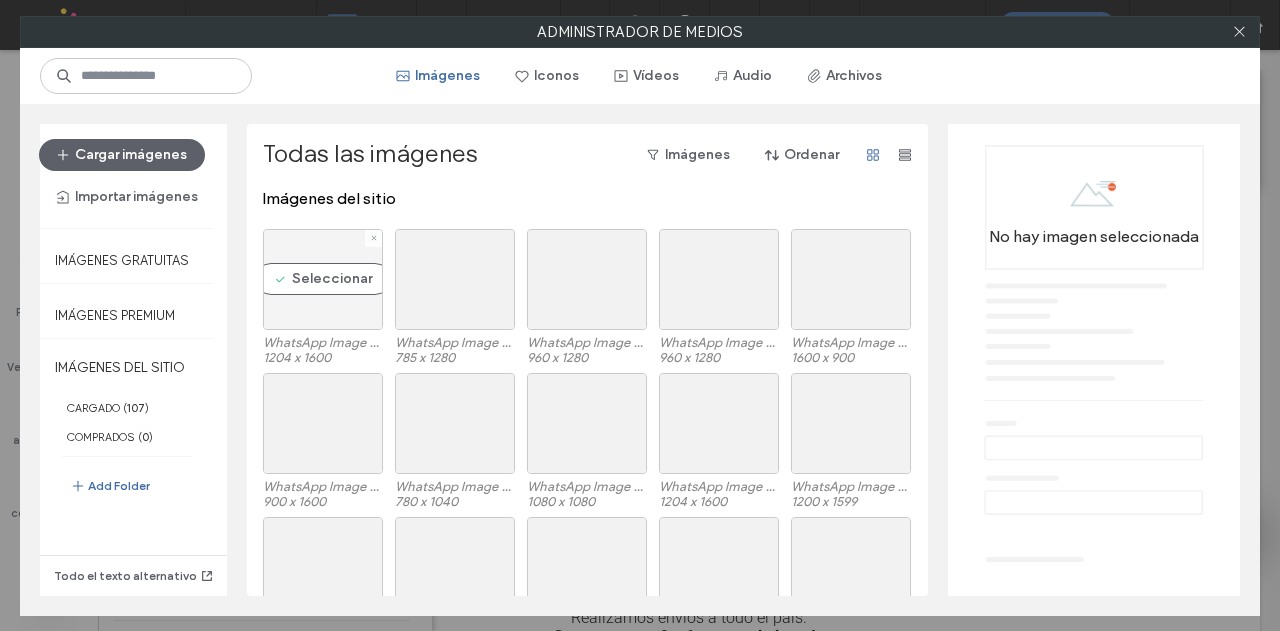 click on "Seleccionar" at bounding box center [323, 279] 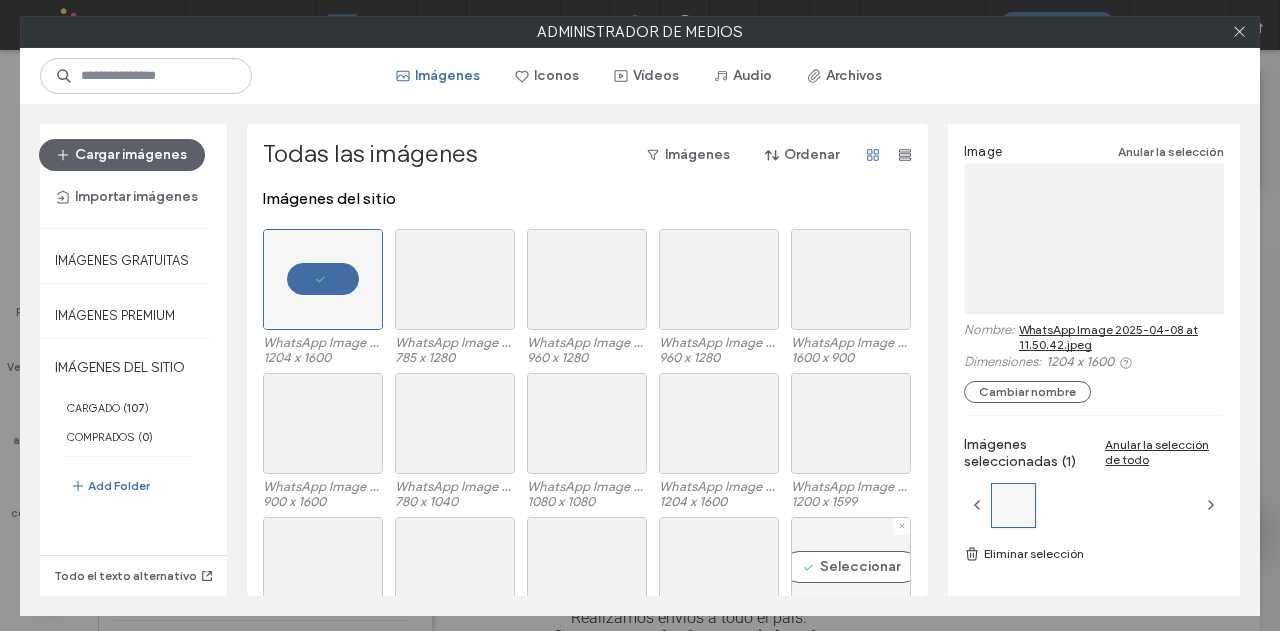 click on "Seleccionar" at bounding box center [851, 567] 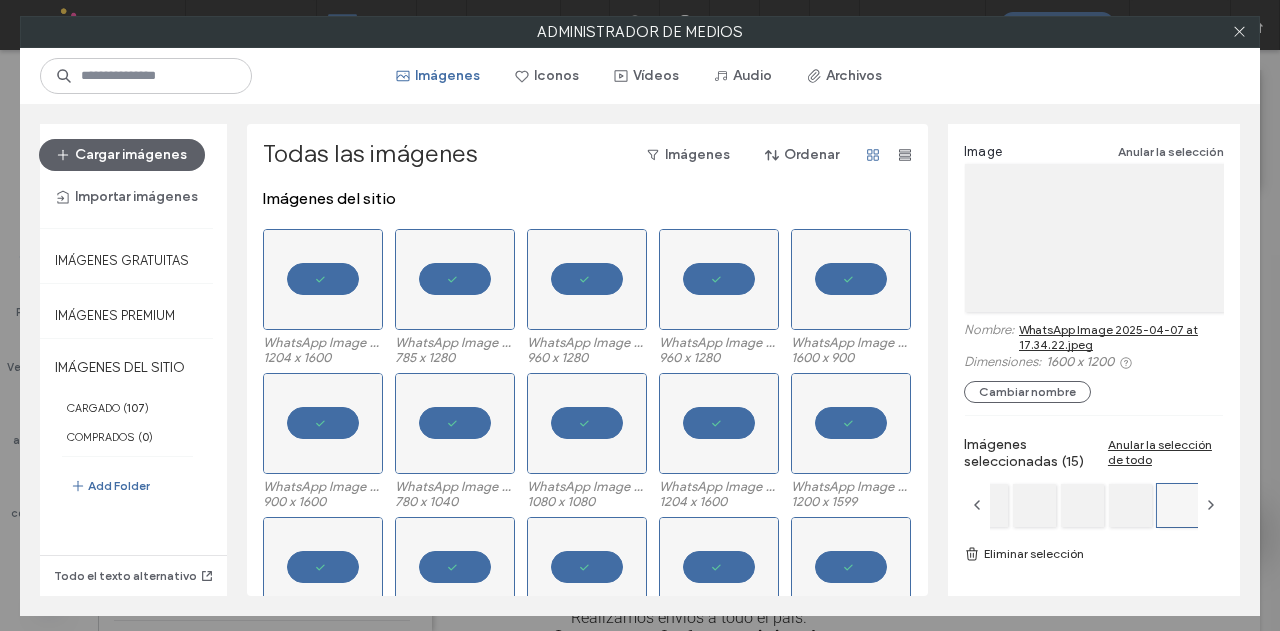 click on "Eliminar selección" at bounding box center [1094, 554] 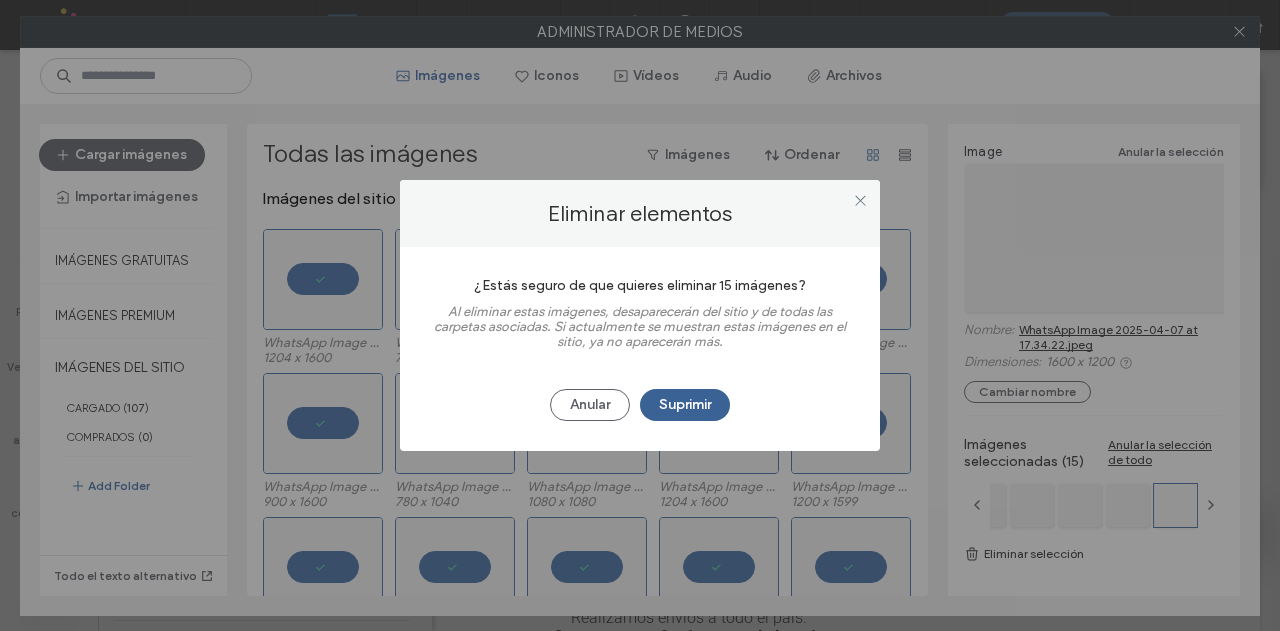 click on "Suprimir" at bounding box center [685, 405] 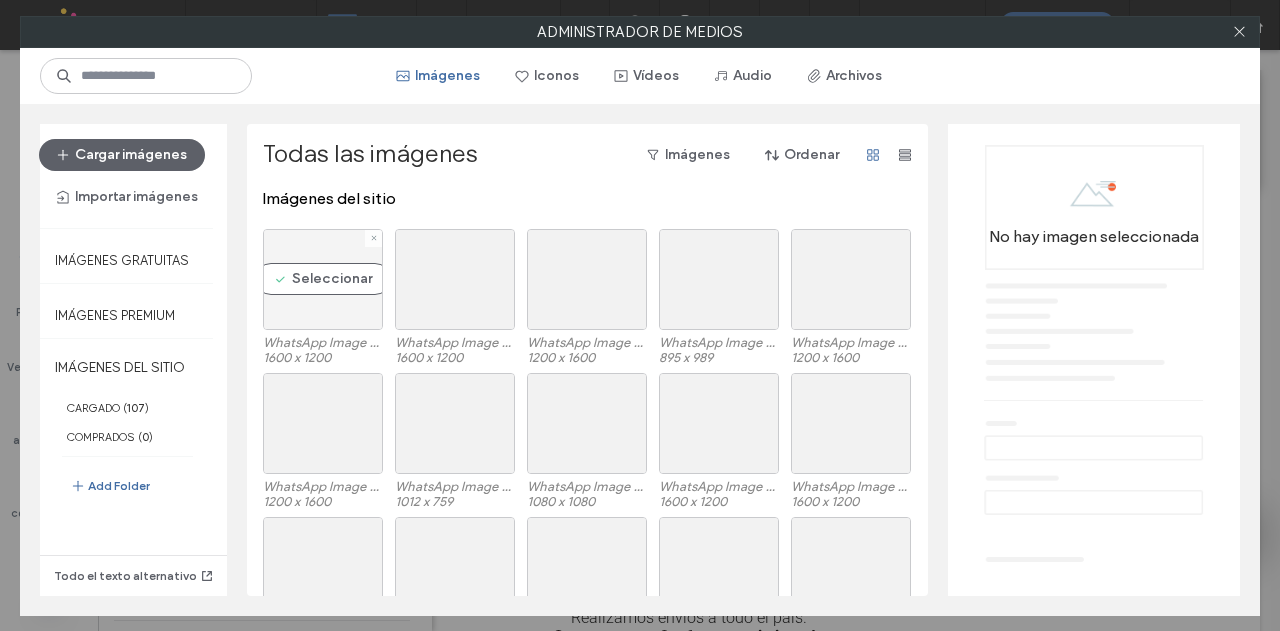 click on "Seleccionar" at bounding box center (323, 279) 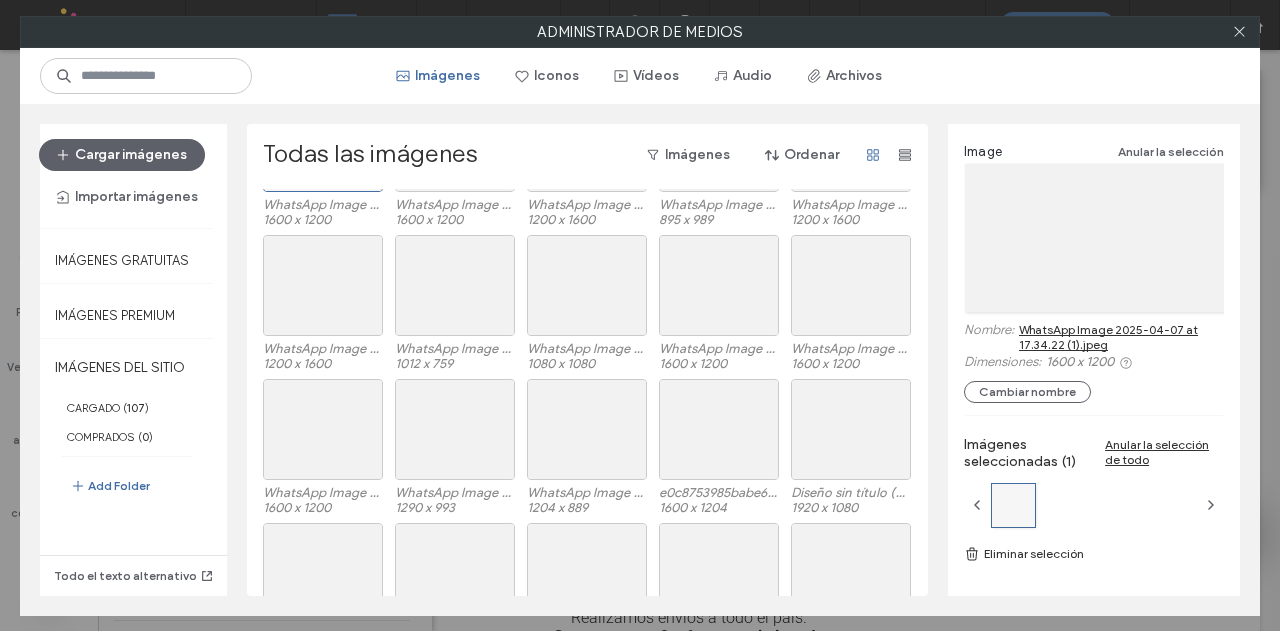 scroll, scrollTop: 208, scrollLeft: 0, axis: vertical 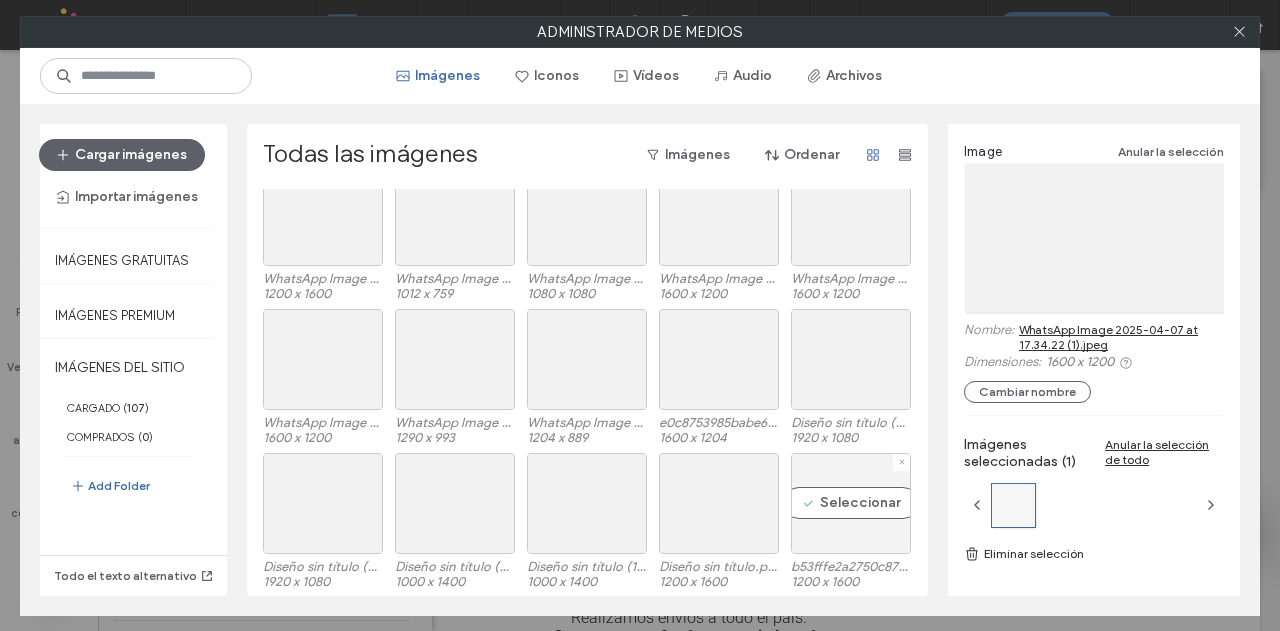 click on "Seleccionar" at bounding box center (851, 503) 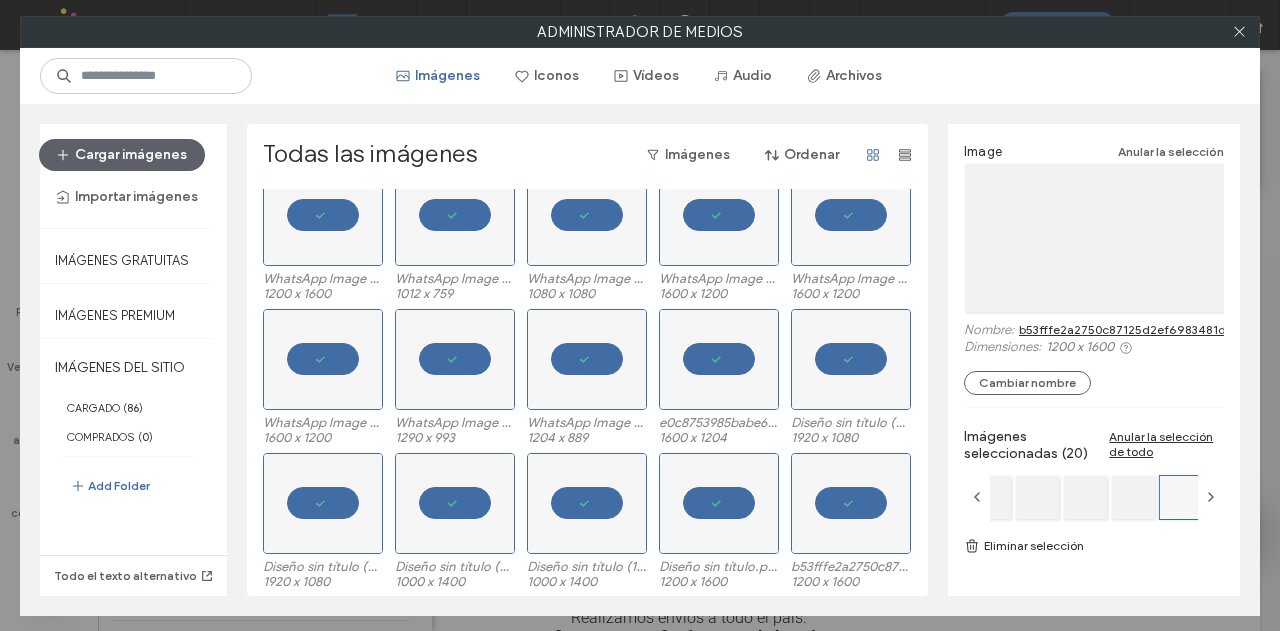 click on "Eliminar selección" at bounding box center [1094, 546] 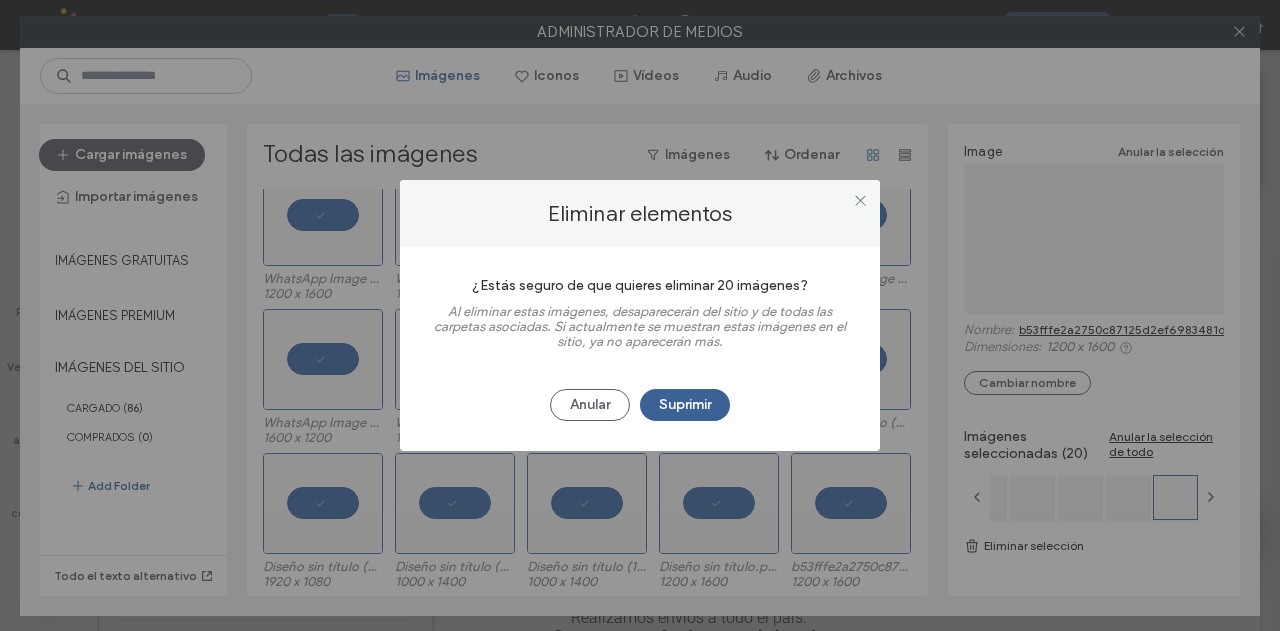 click on "Suprimir" at bounding box center (685, 405) 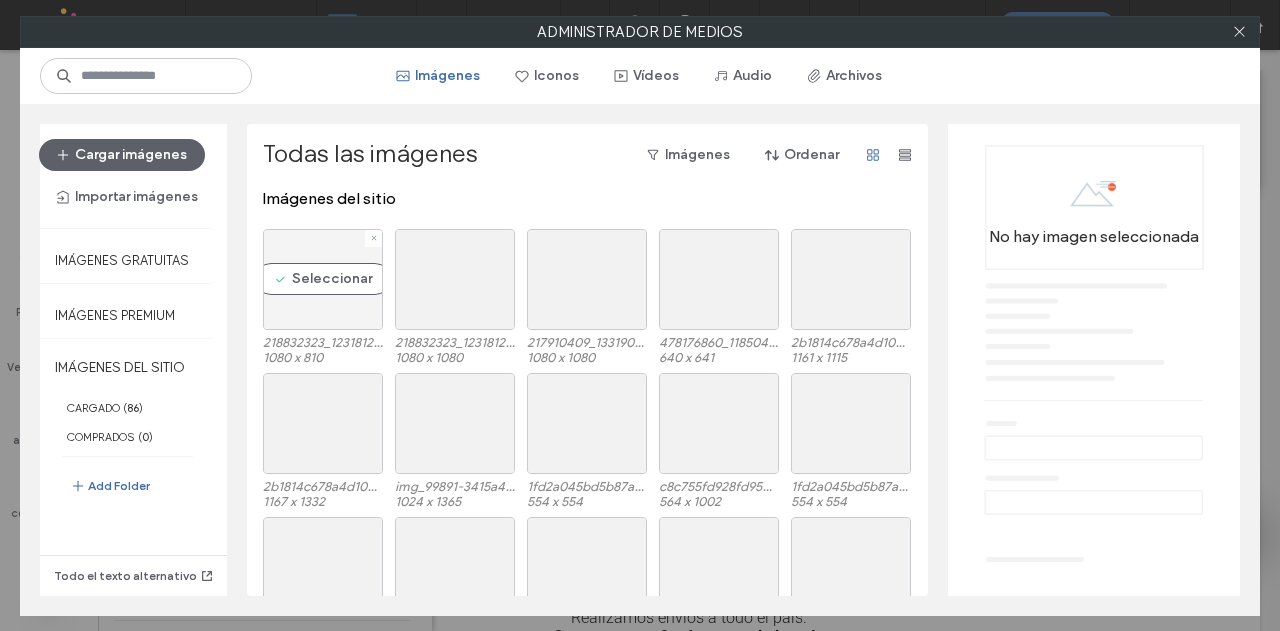 click on "Seleccionar" at bounding box center (323, 279) 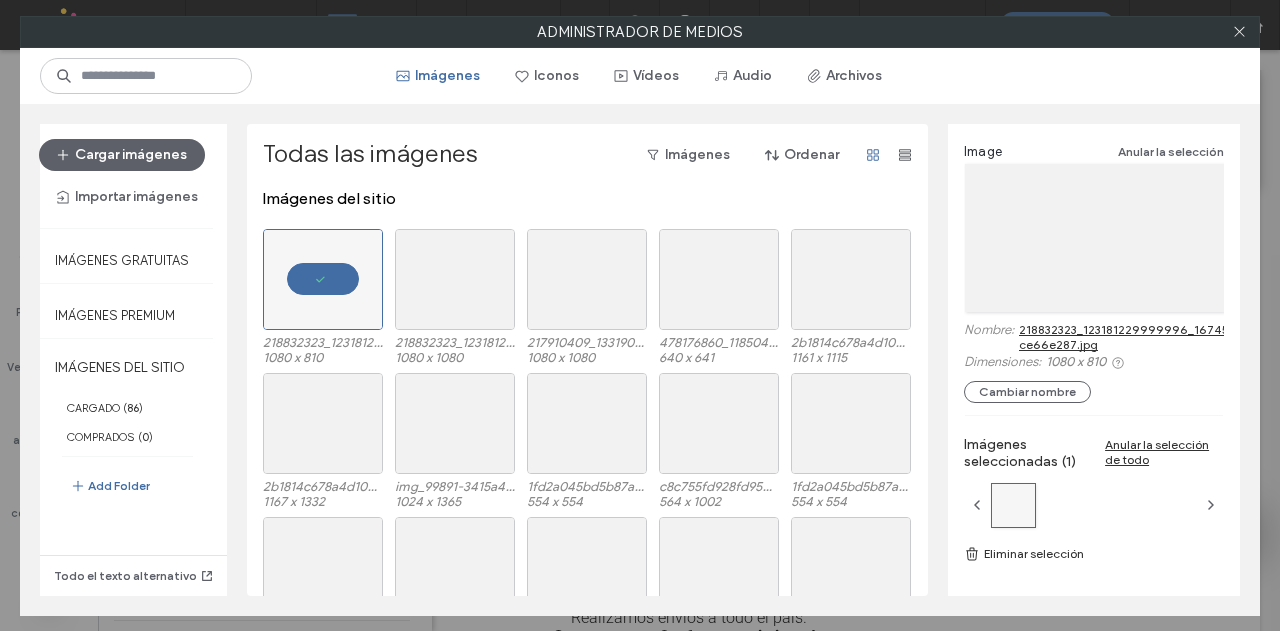 scroll, scrollTop: 208, scrollLeft: 0, axis: vertical 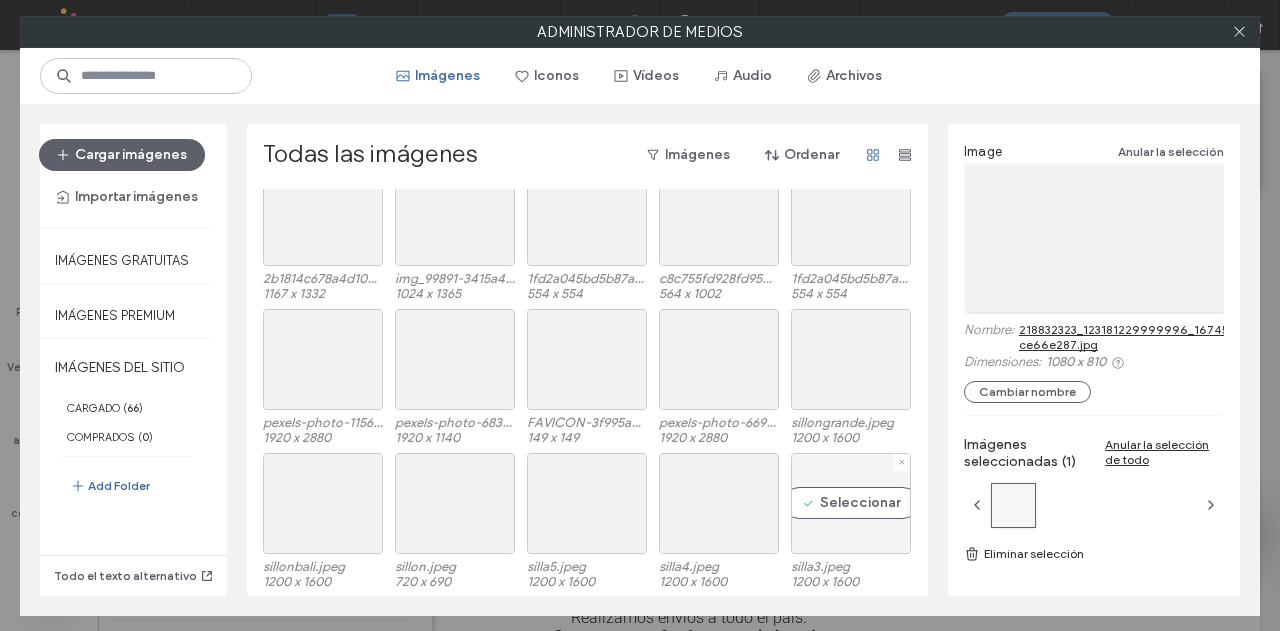 click on "Seleccionar" at bounding box center (851, 503) 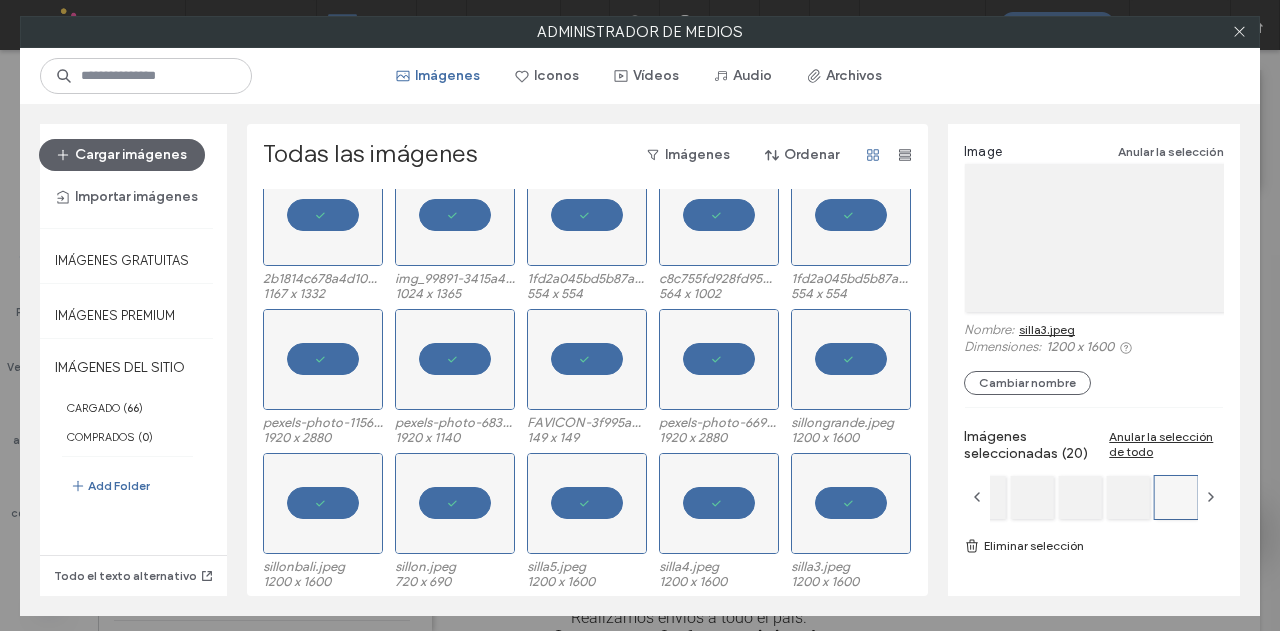 click on "Eliminar selección" at bounding box center [1094, 546] 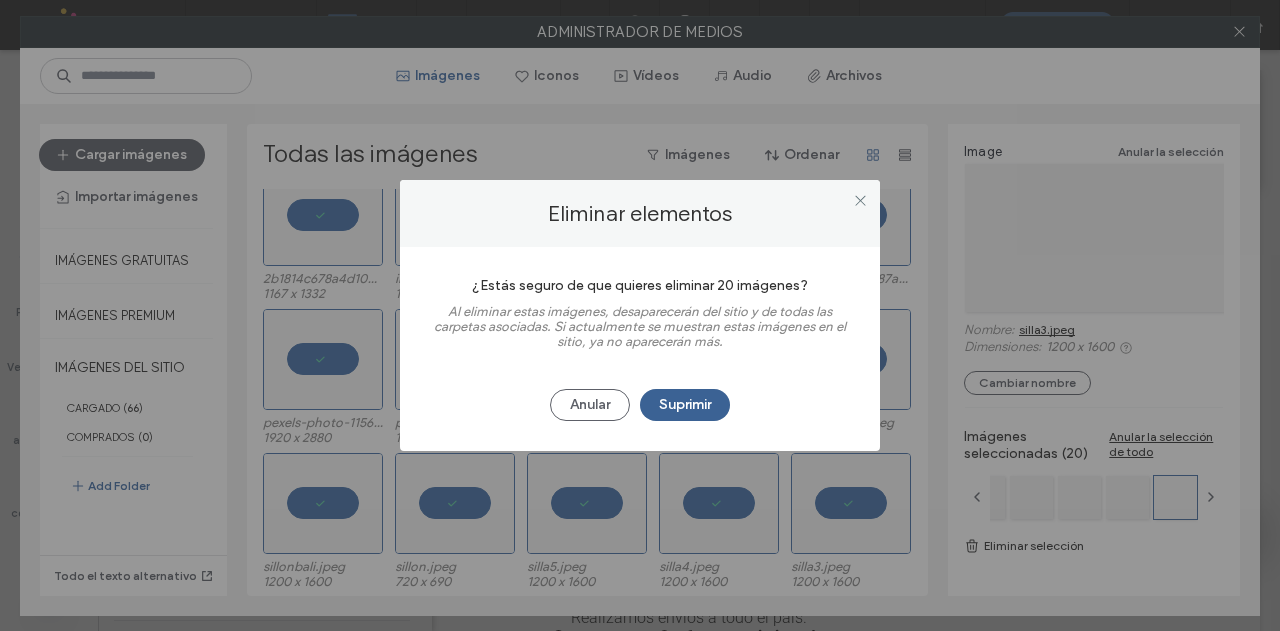 click on "Suprimir" at bounding box center [685, 405] 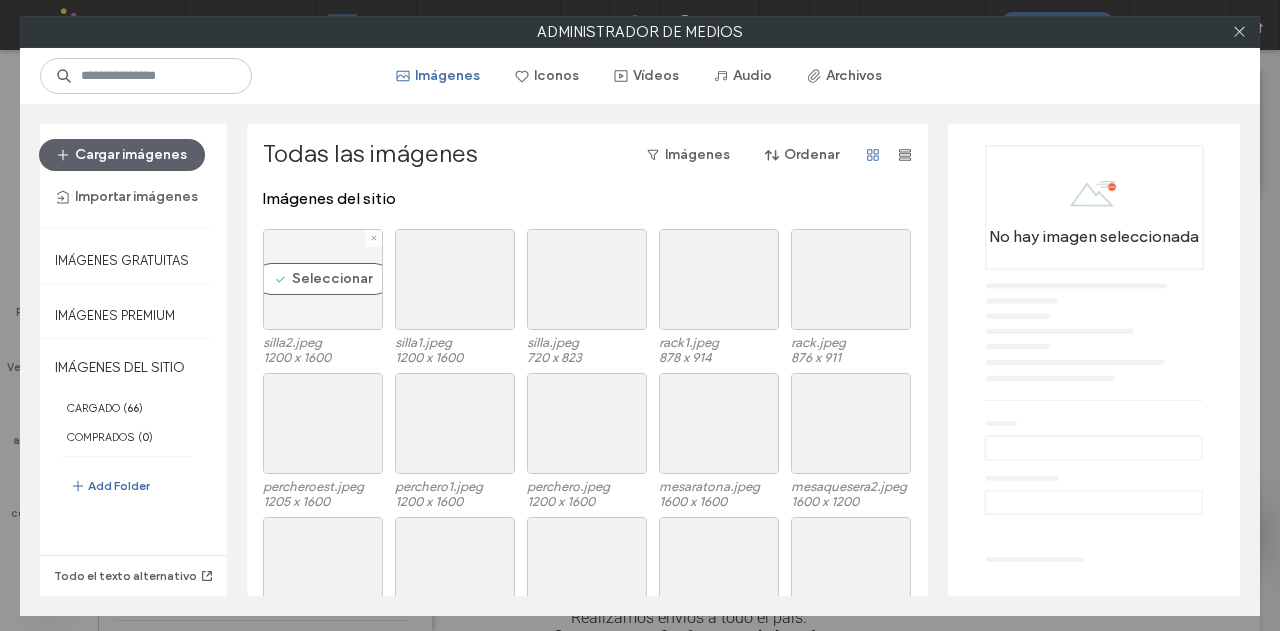 click on "Seleccionar" at bounding box center [323, 279] 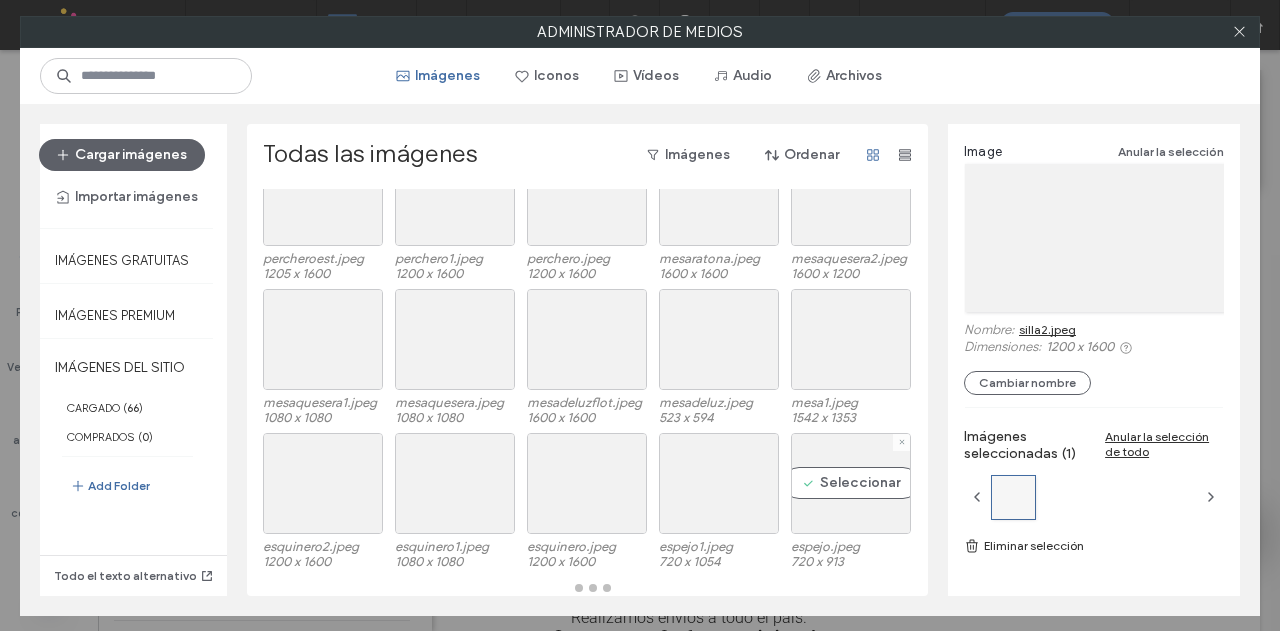scroll, scrollTop: 228, scrollLeft: 0, axis: vertical 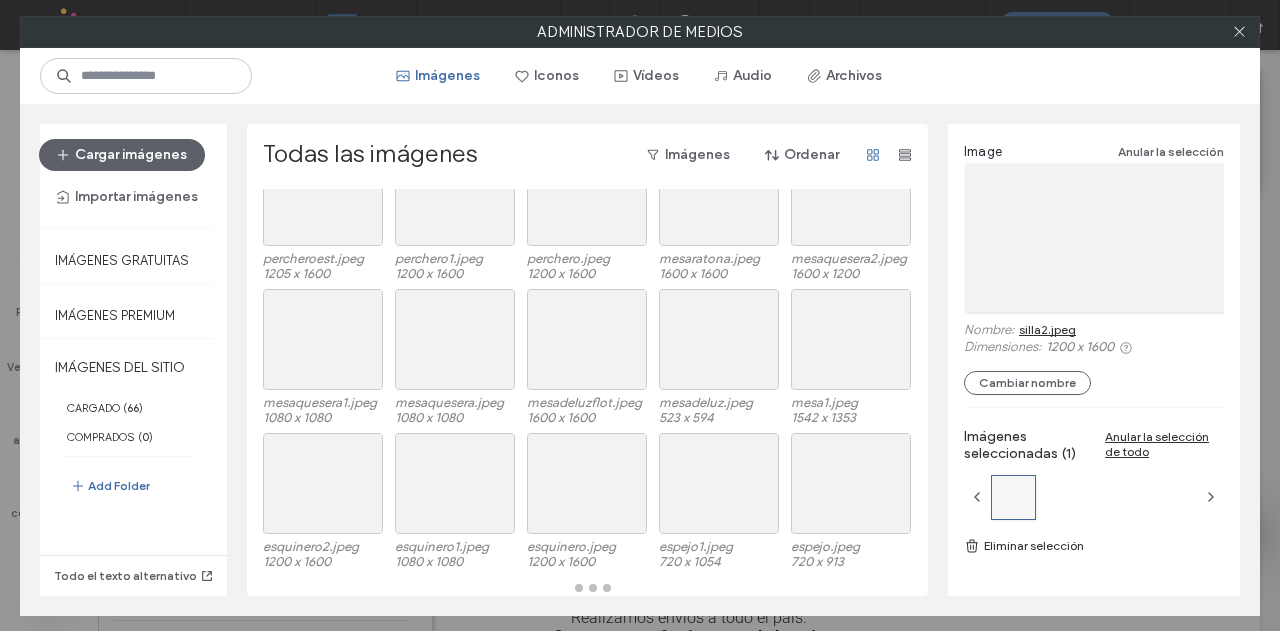 click at bounding box center (851, 483) 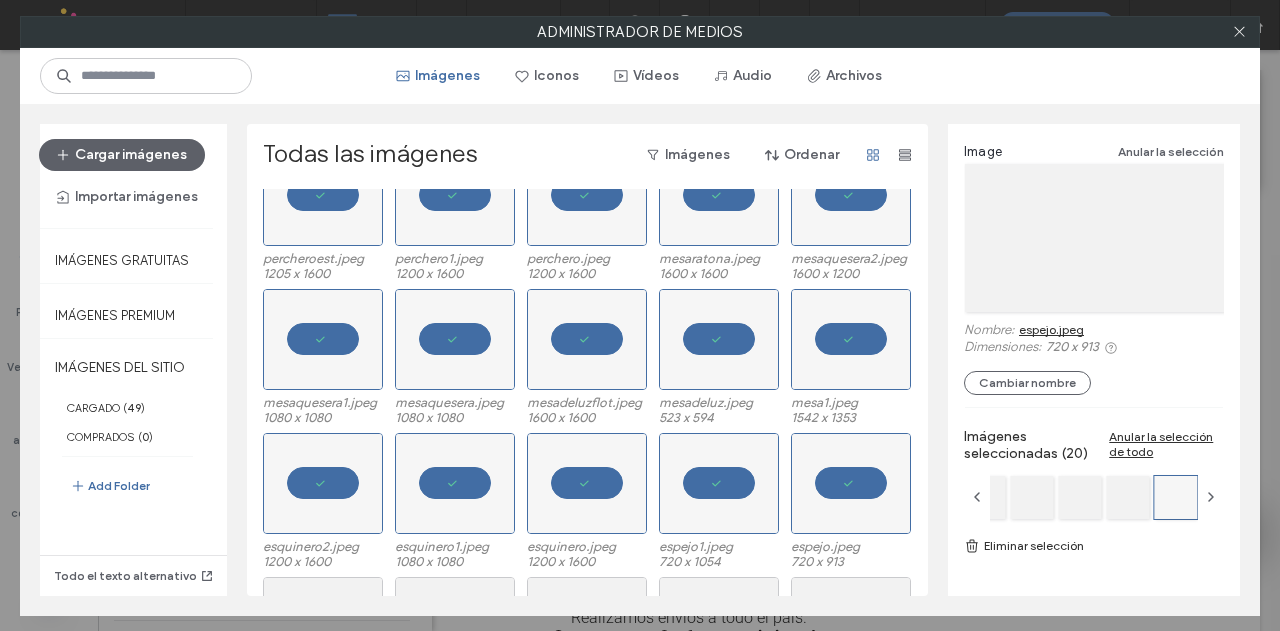click on "Eliminar selección" at bounding box center (1094, 546) 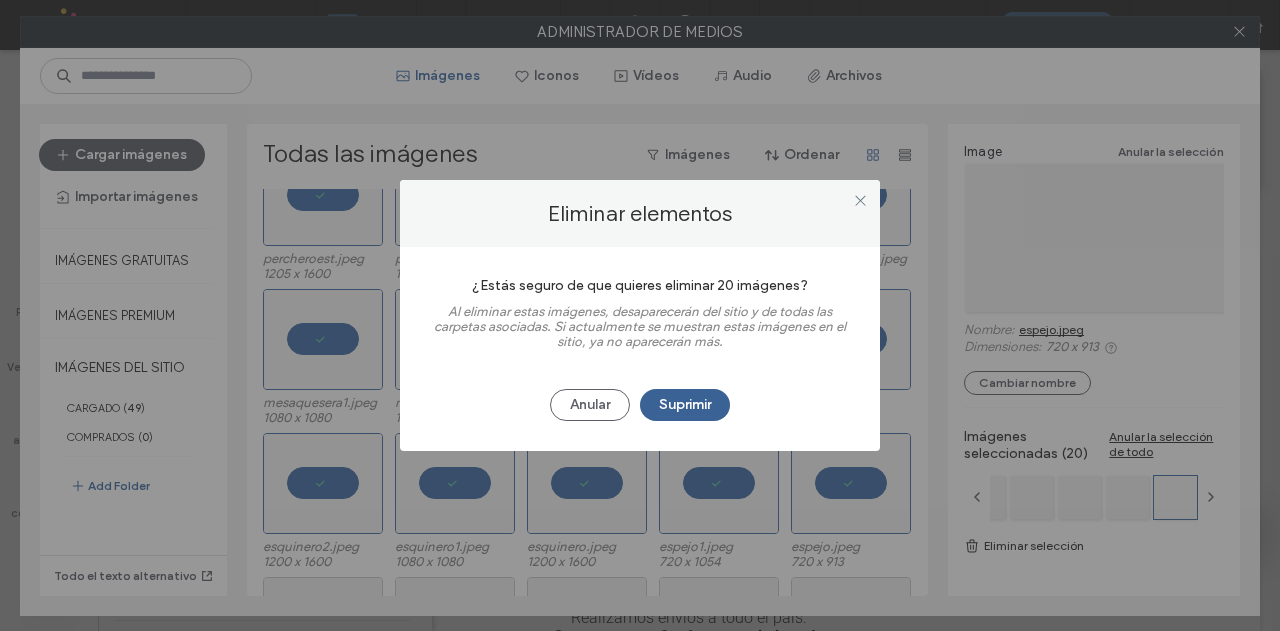 click on "Suprimir" at bounding box center [685, 405] 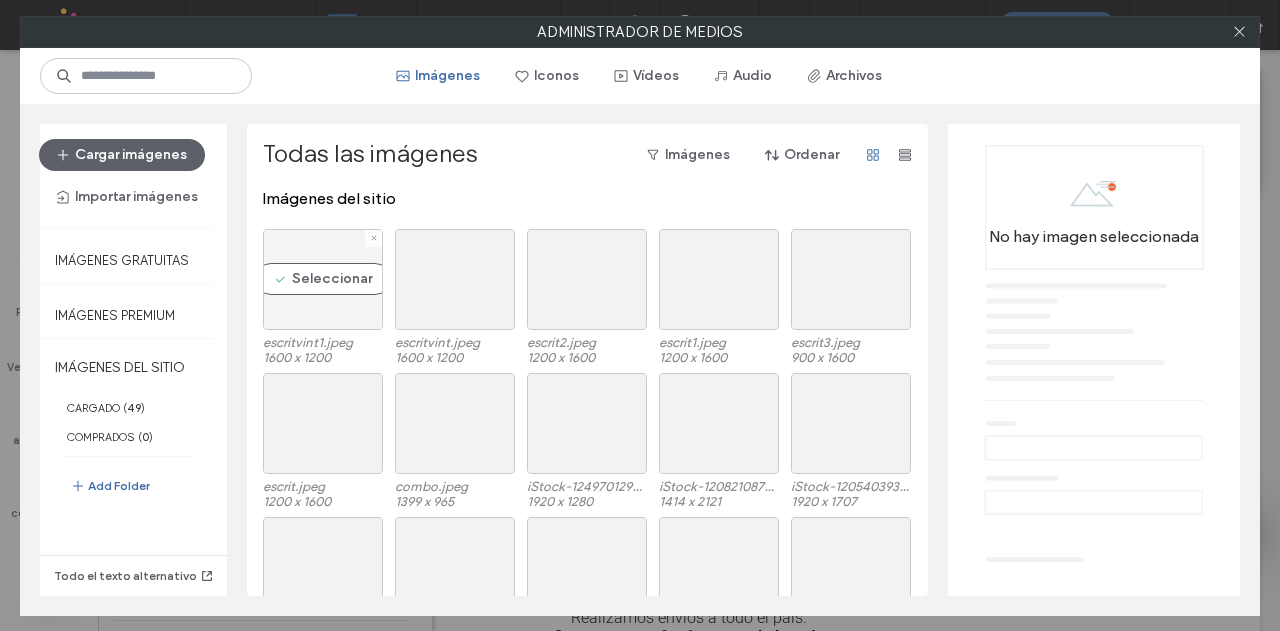 click on "Seleccionar" at bounding box center (323, 279) 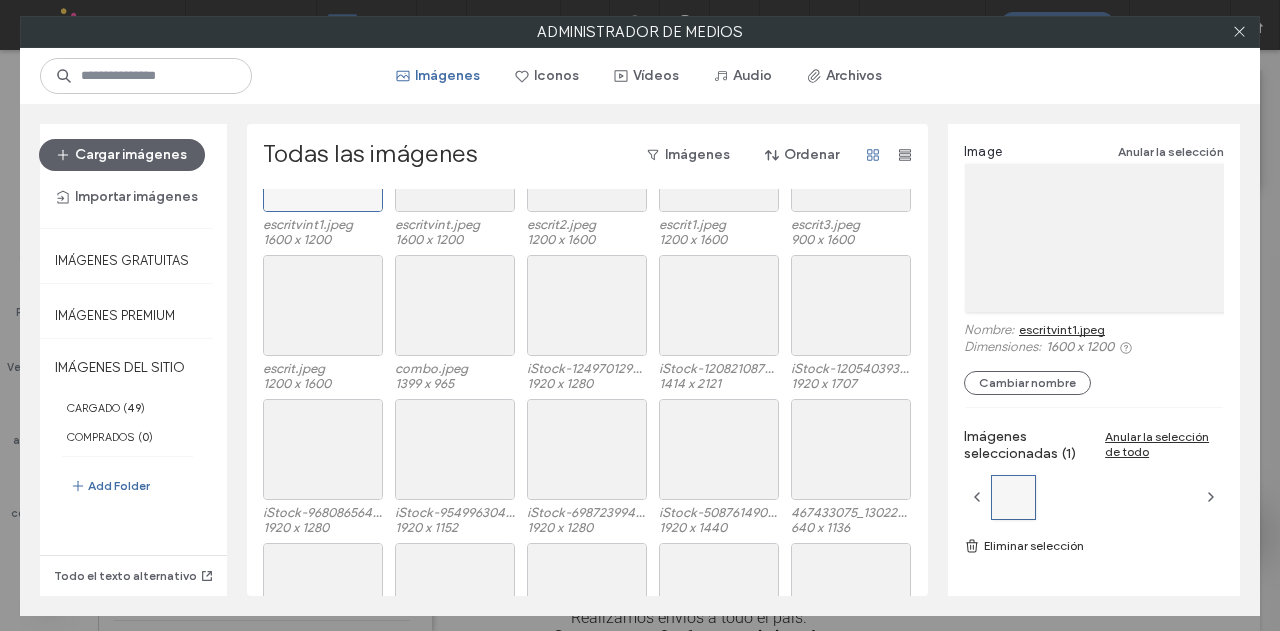 scroll, scrollTop: 208, scrollLeft: 0, axis: vertical 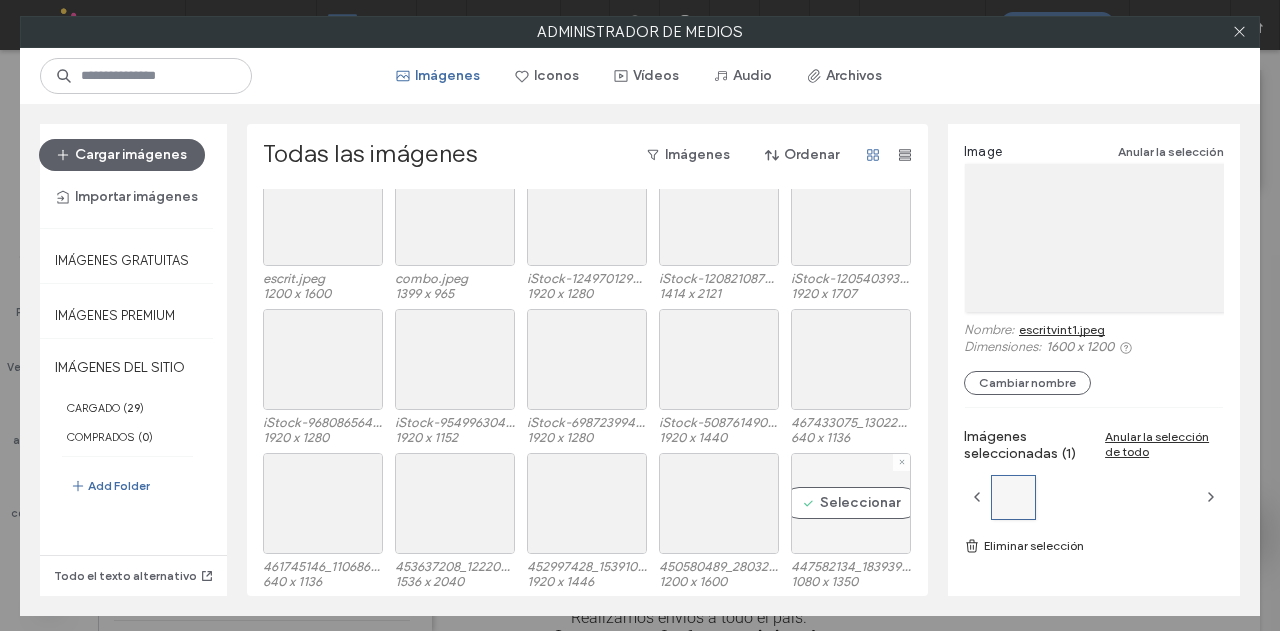 click on "Seleccionar" at bounding box center [851, 503] 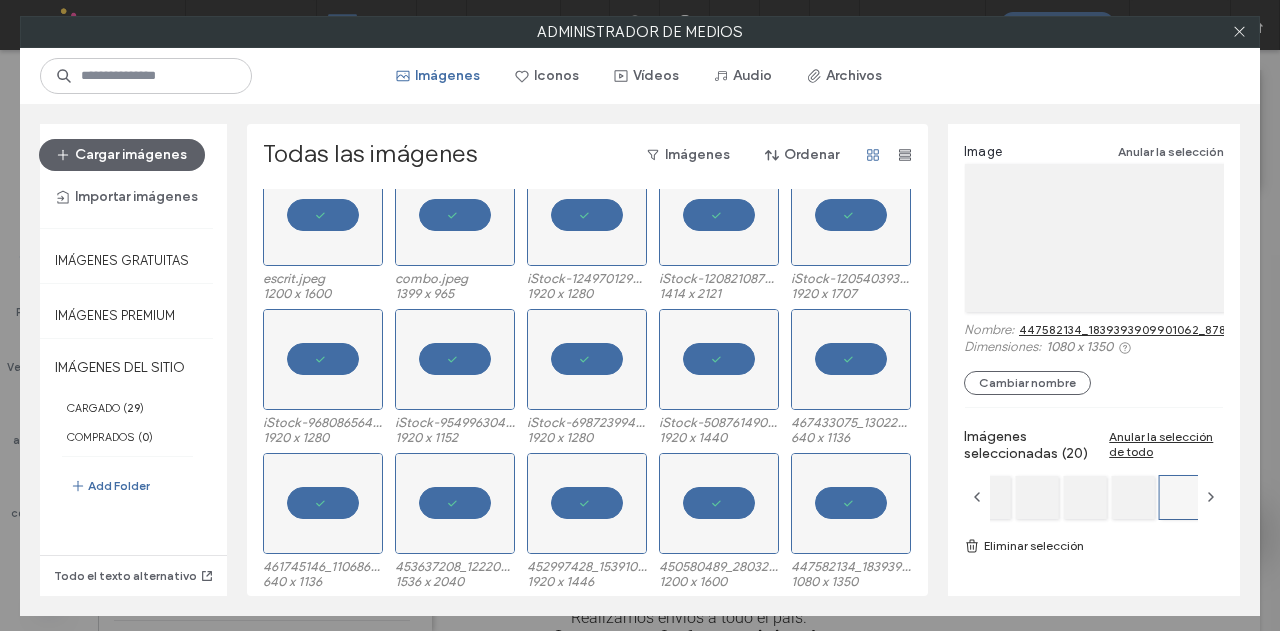 click on "Eliminar selección" at bounding box center [1094, 546] 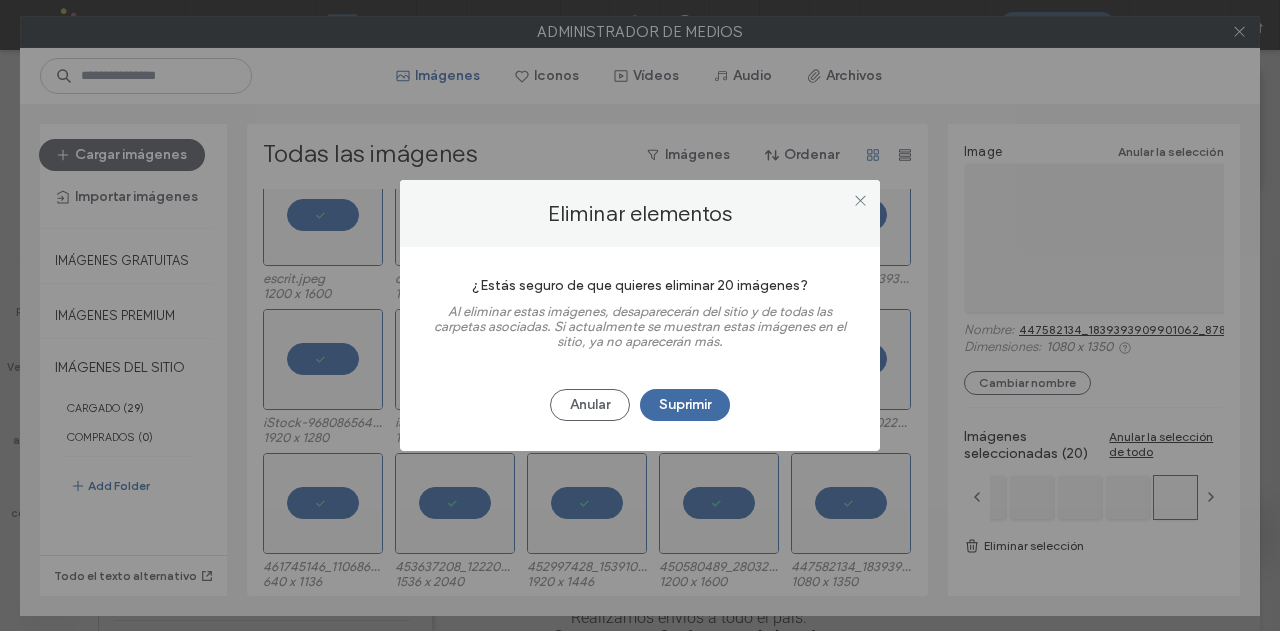 drag, startPoint x: 688, startPoint y: 409, endPoint x: 691, endPoint y: 423, distance: 14.3178215 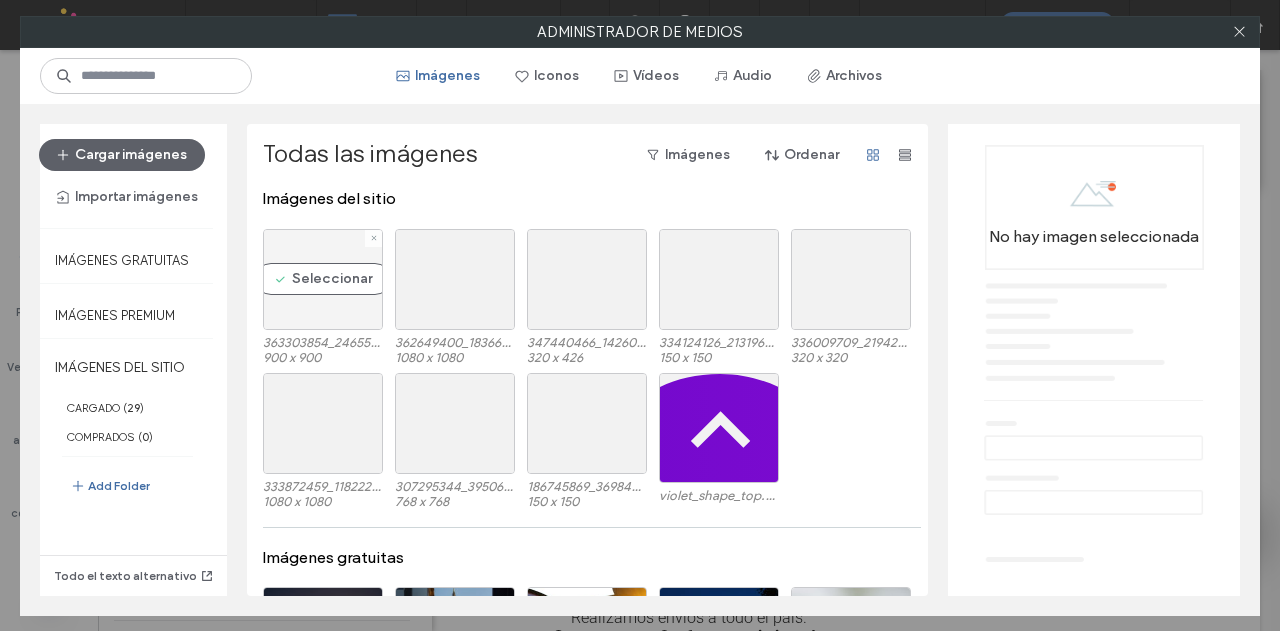 click on "Seleccionar" at bounding box center (323, 279) 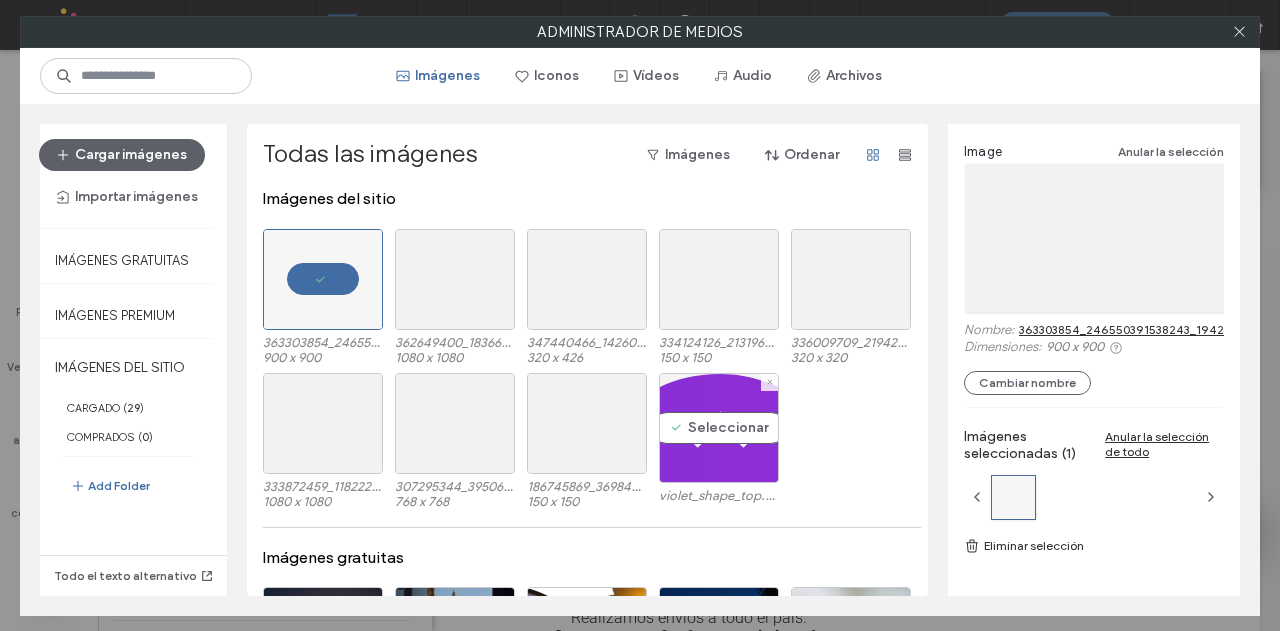 click on "Seleccionar" at bounding box center [719, 428] 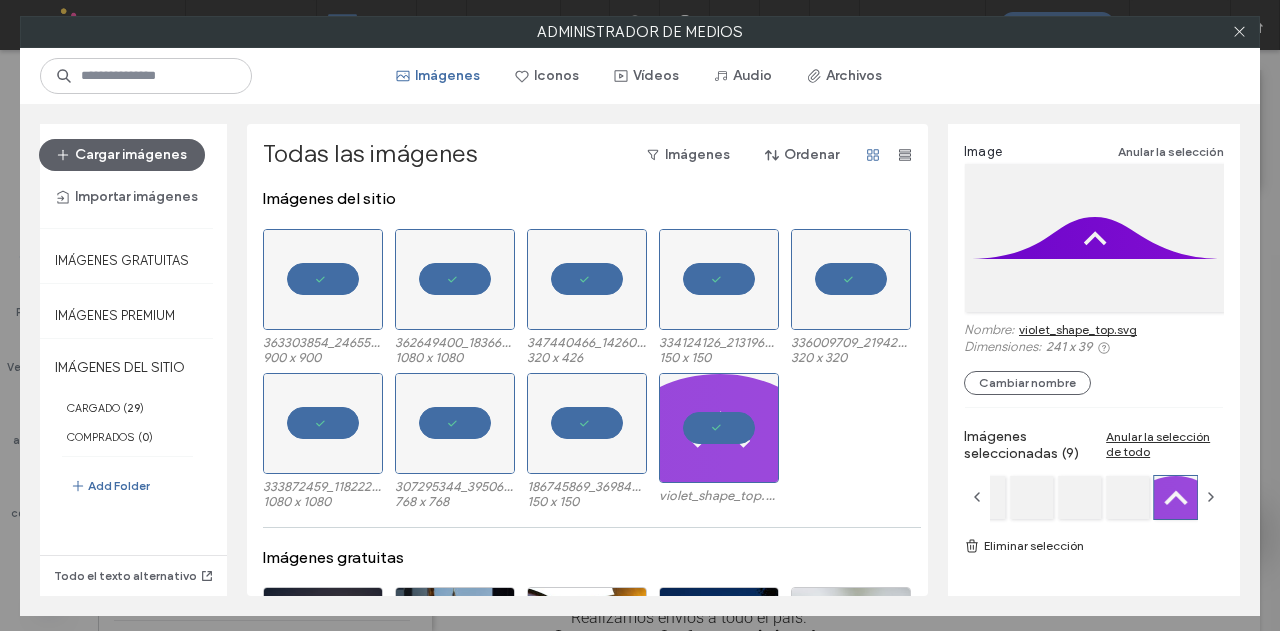 click on "Eliminar selección" at bounding box center (1094, 546) 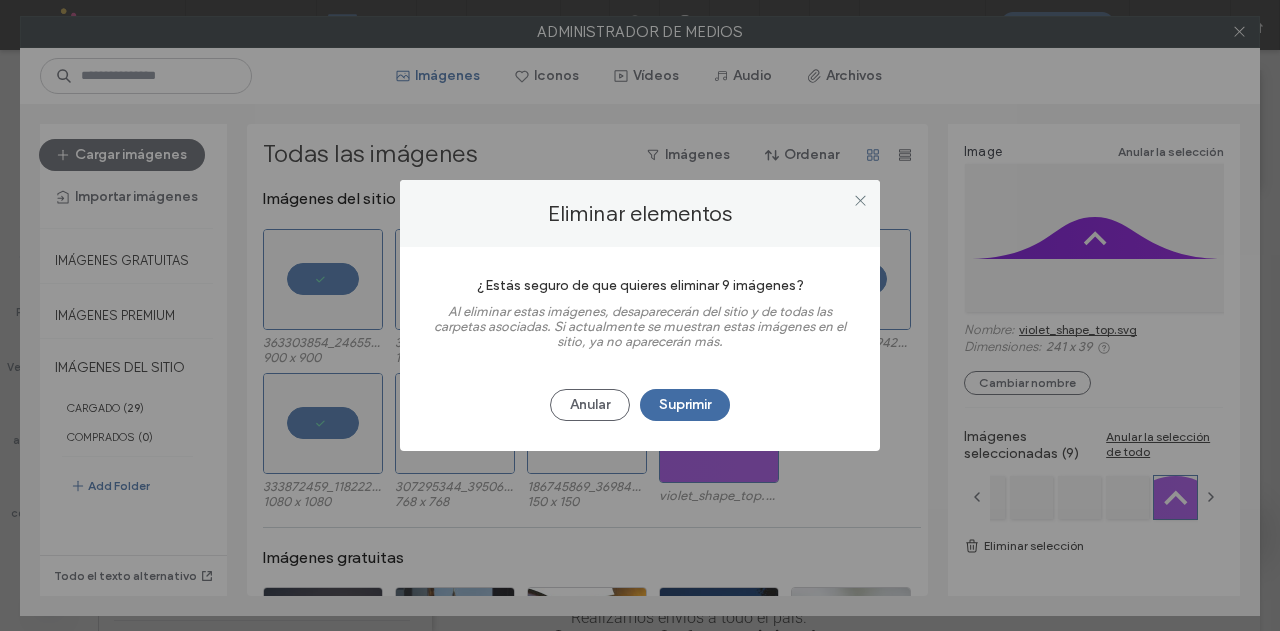 click on "Eliminar elementos ¿Estás seguro de que quieres eliminar 9 imágenes? Al eliminar estas imágenes, desaparecerán del sitio y de todas las carpetas asociadas. Si actualmente se muestran estas imágenes en el sitio, ya no aparecerán más. Anular Suprimir" at bounding box center [640, 315] 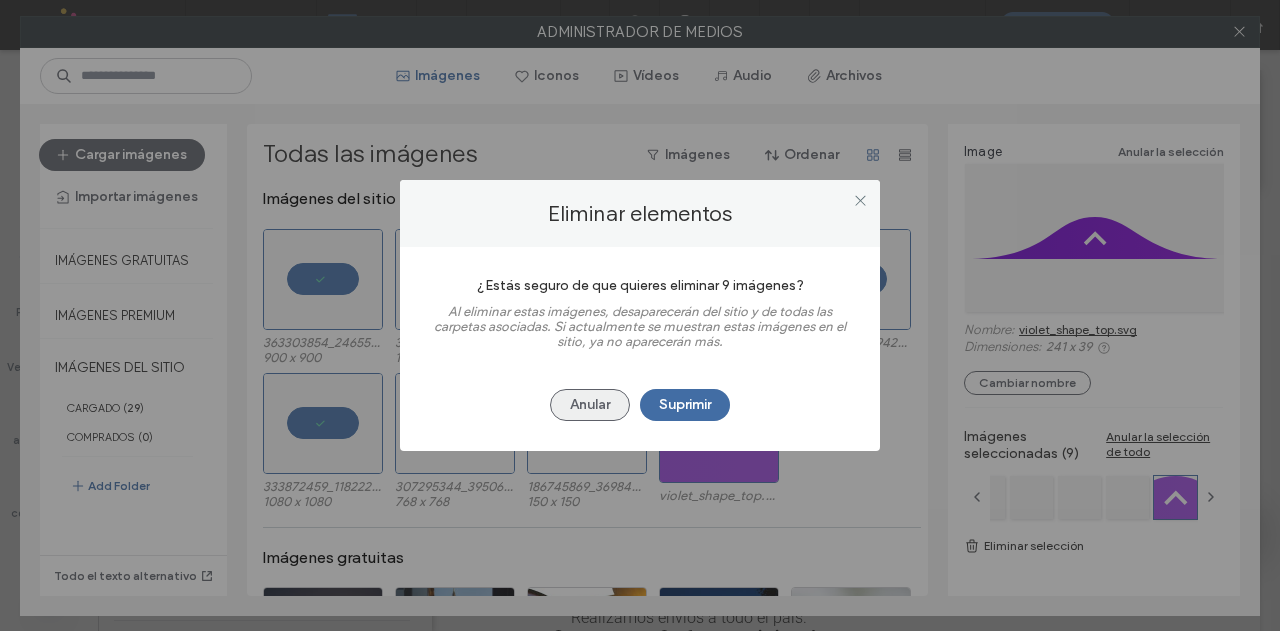 click on "Anular" at bounding box center (590, 405) 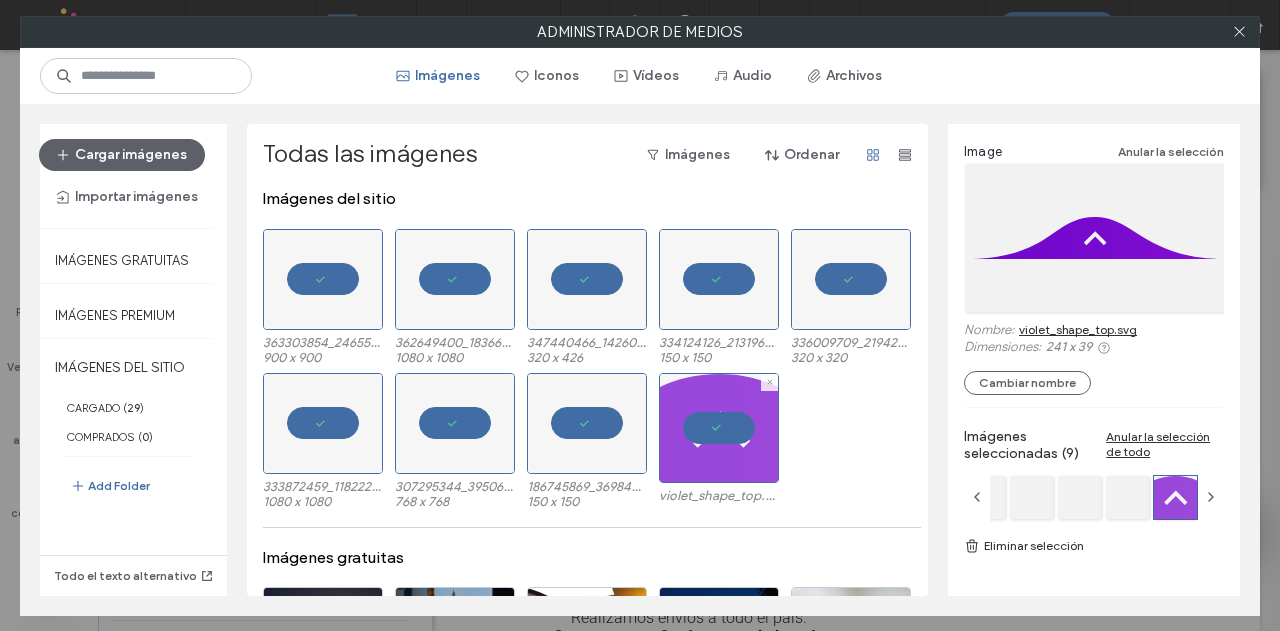 click at bounding box center (719, 428) 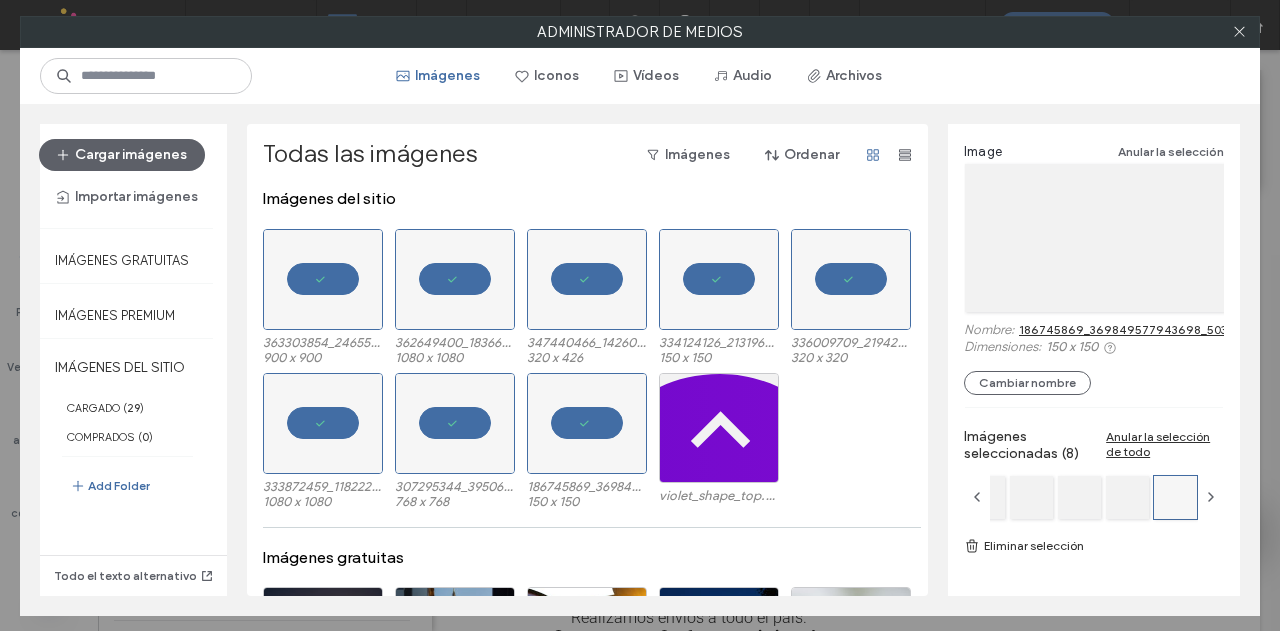 click at bounding box center (1239, 32) 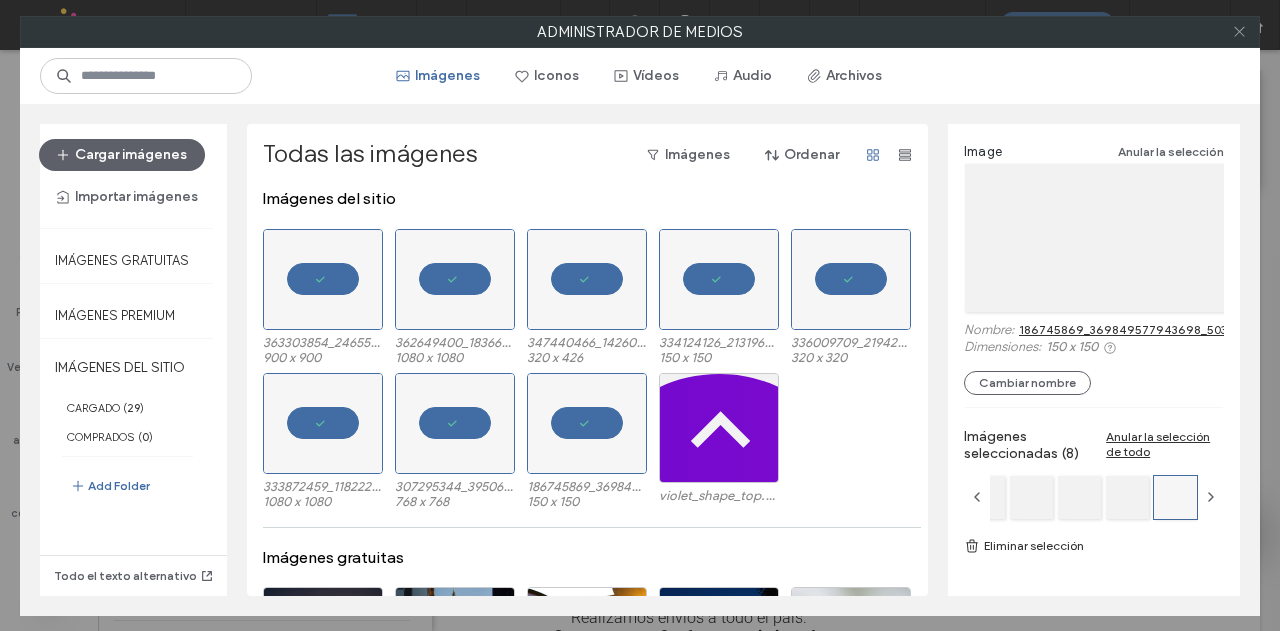 click 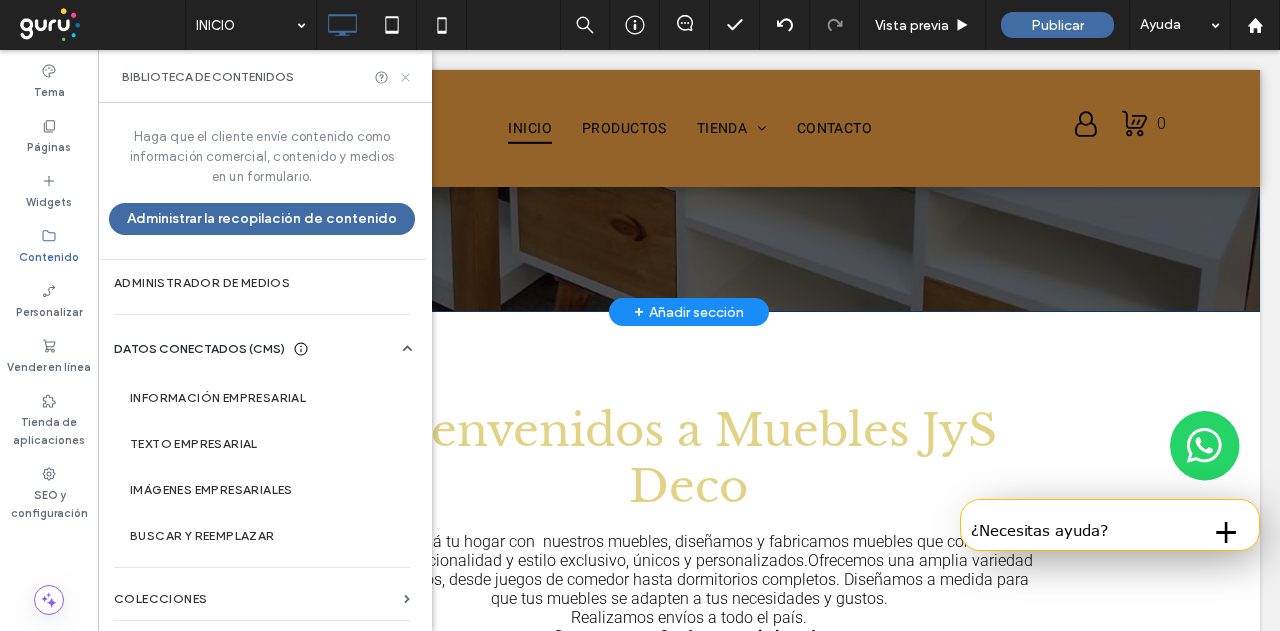 click 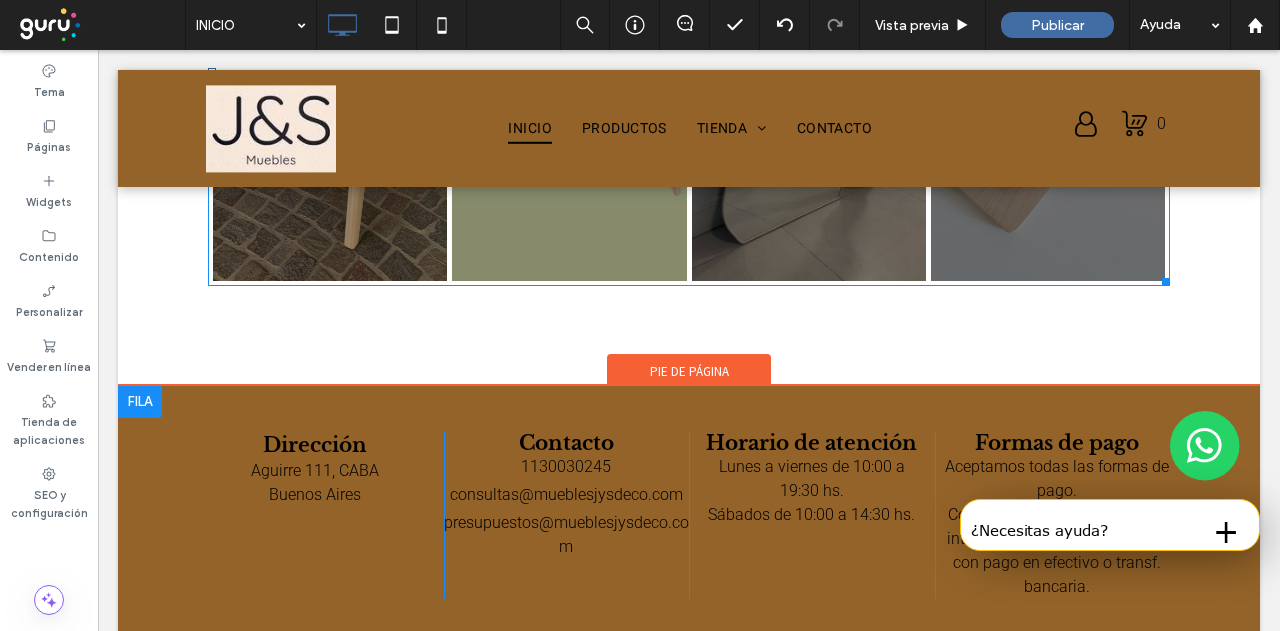 scroll, scrollTop: 3434, scrollLeft: 0, axis: vertical 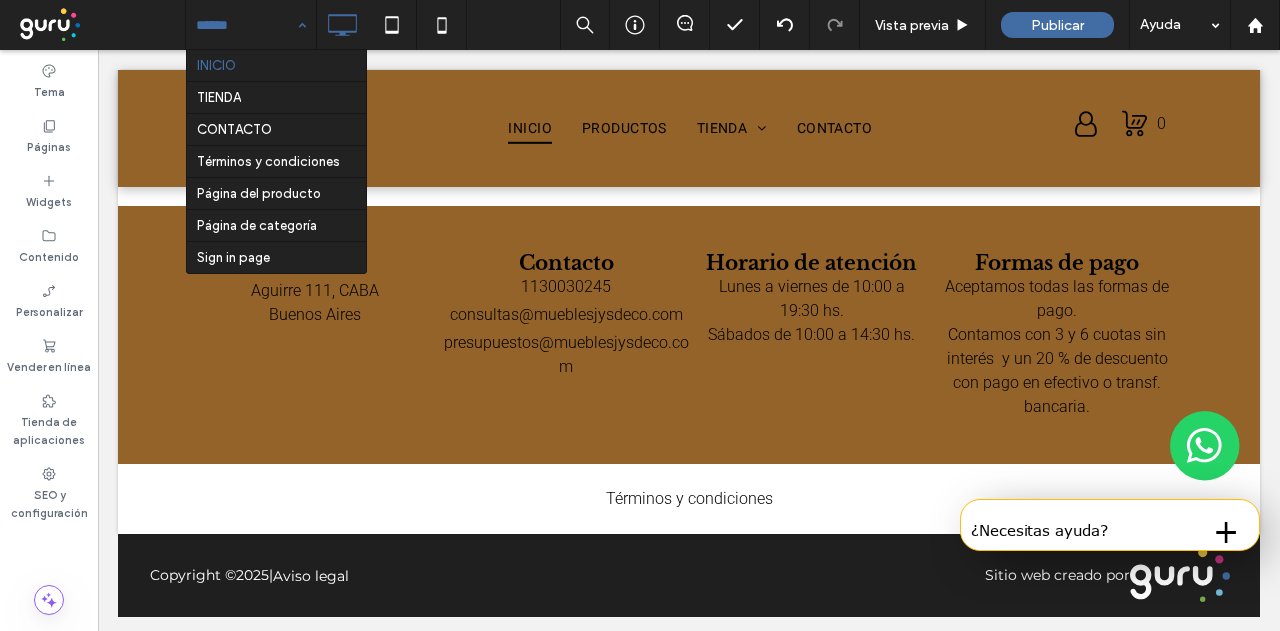 drag, startPoint x: 254, startPoint y: 14, endPoint x: 254, endPoint y: 27, distance: 13 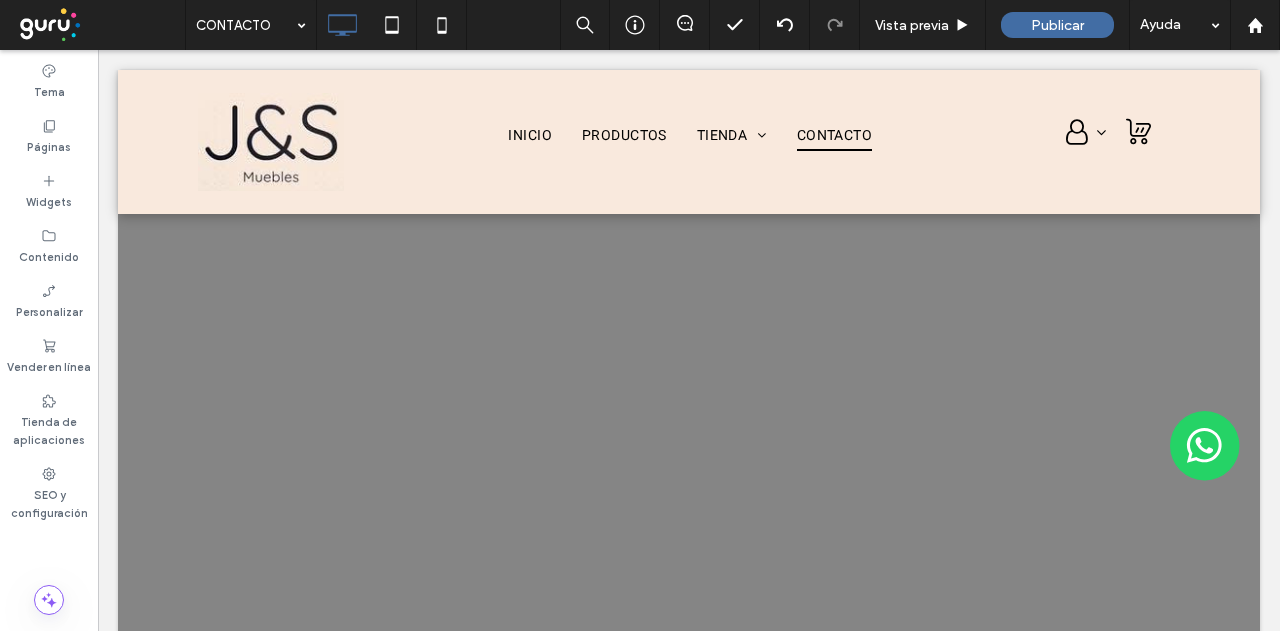 scroll, scrollTop: 0, scrollLeft: 0, axis: both 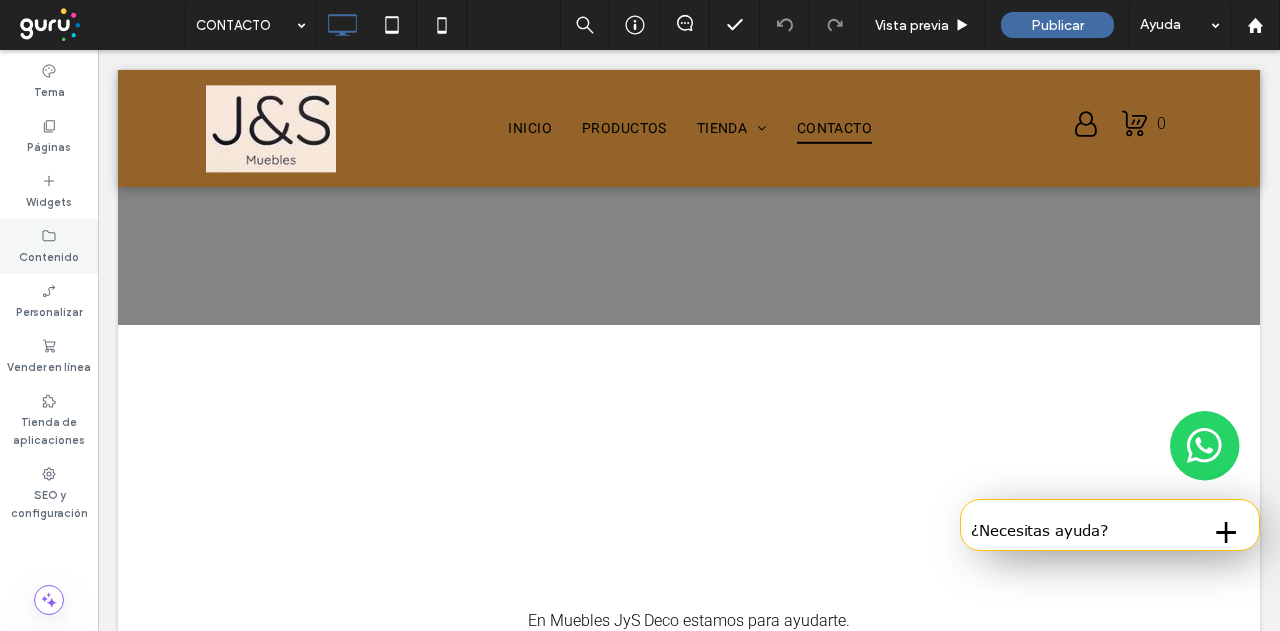click 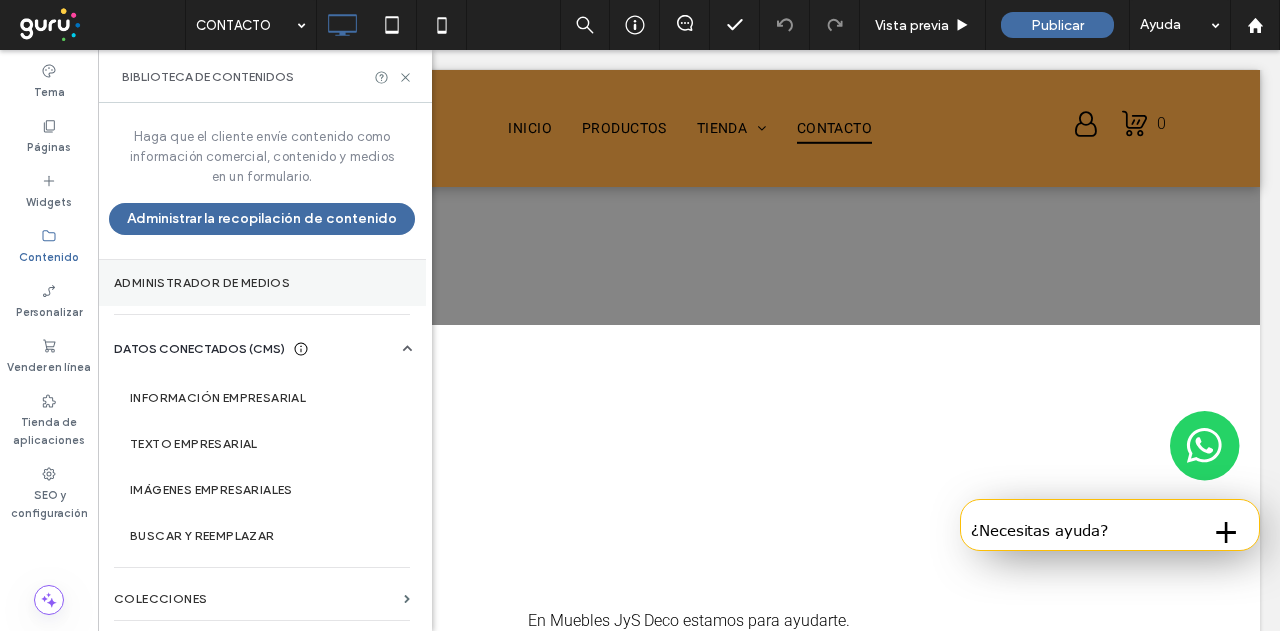 click on "Administrador de medios" at bounding box center [262, 283] 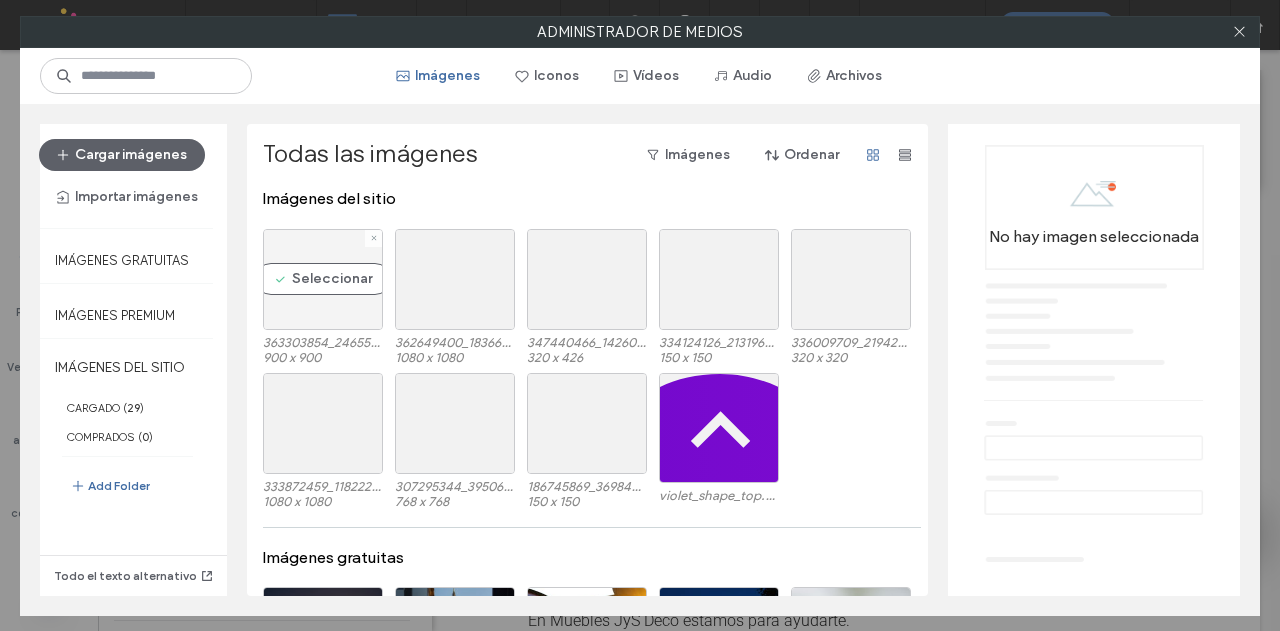click on "Seleccionar" at bounding box center [323, 279] 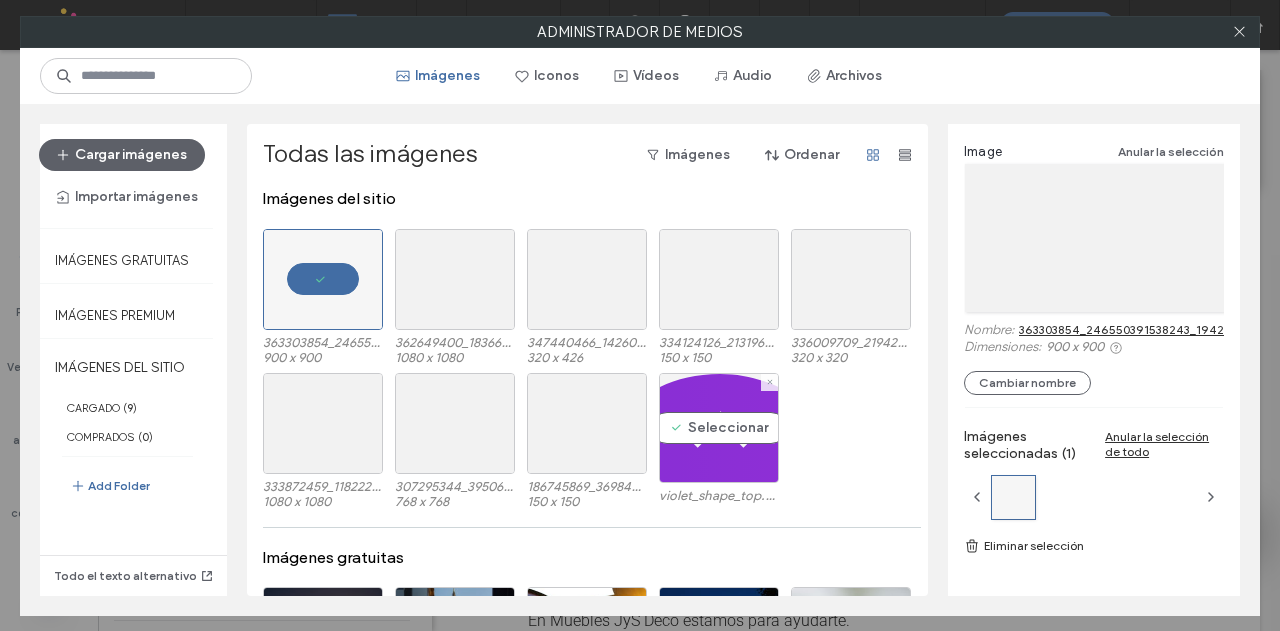 click on "Seleccionar" at bounding box center (719, 428) 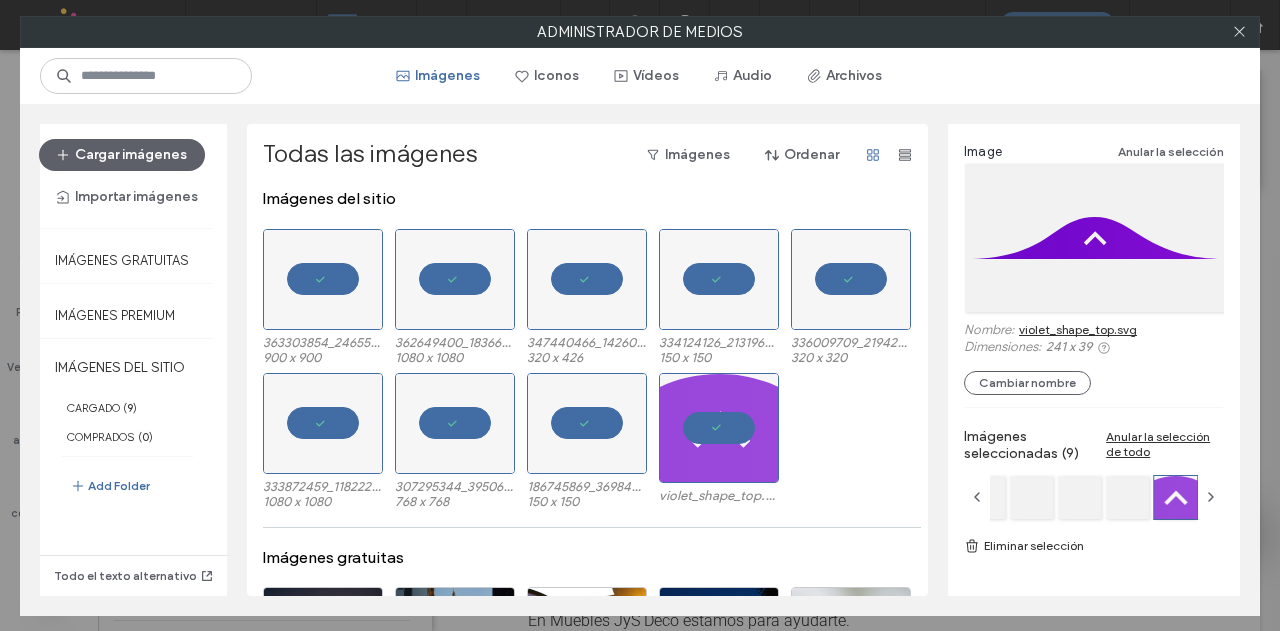 click on "Eliminar selección" at bounding box center (1094, 546) 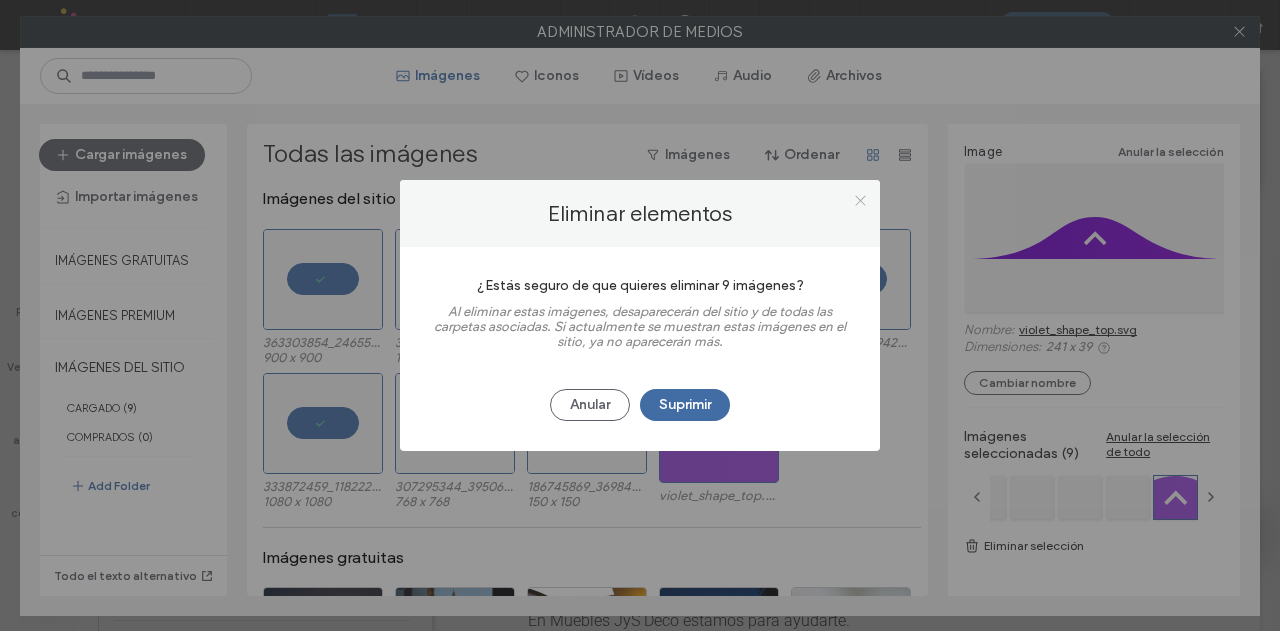 click 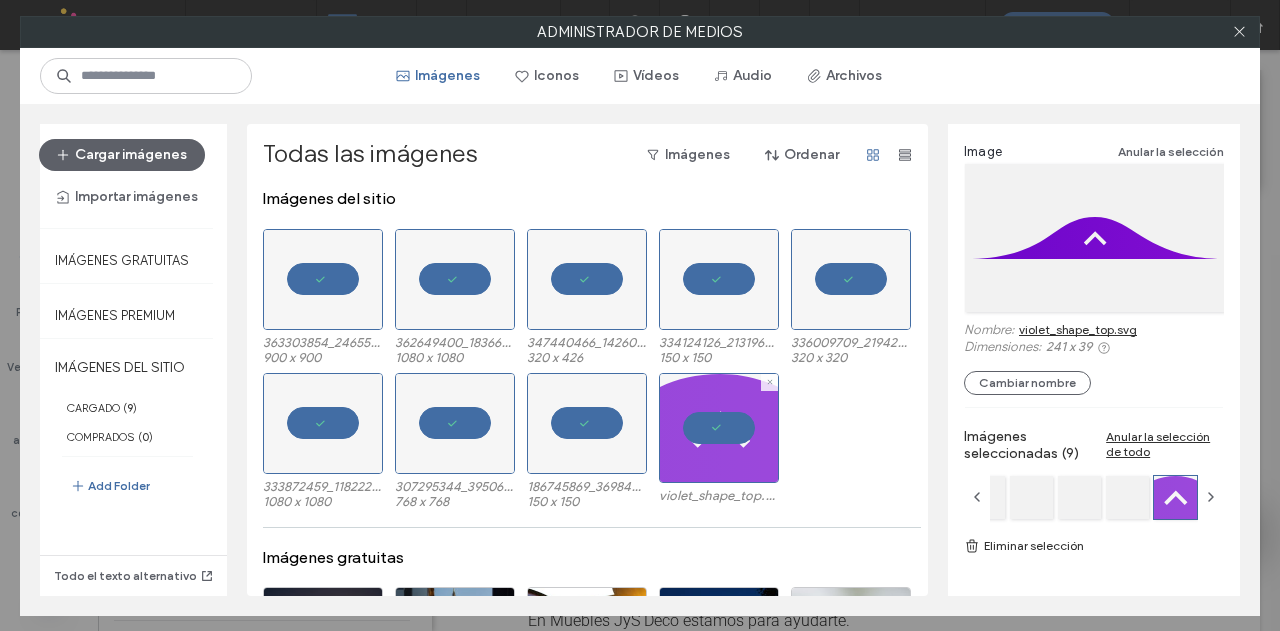 click at bounding box center (719, 428) 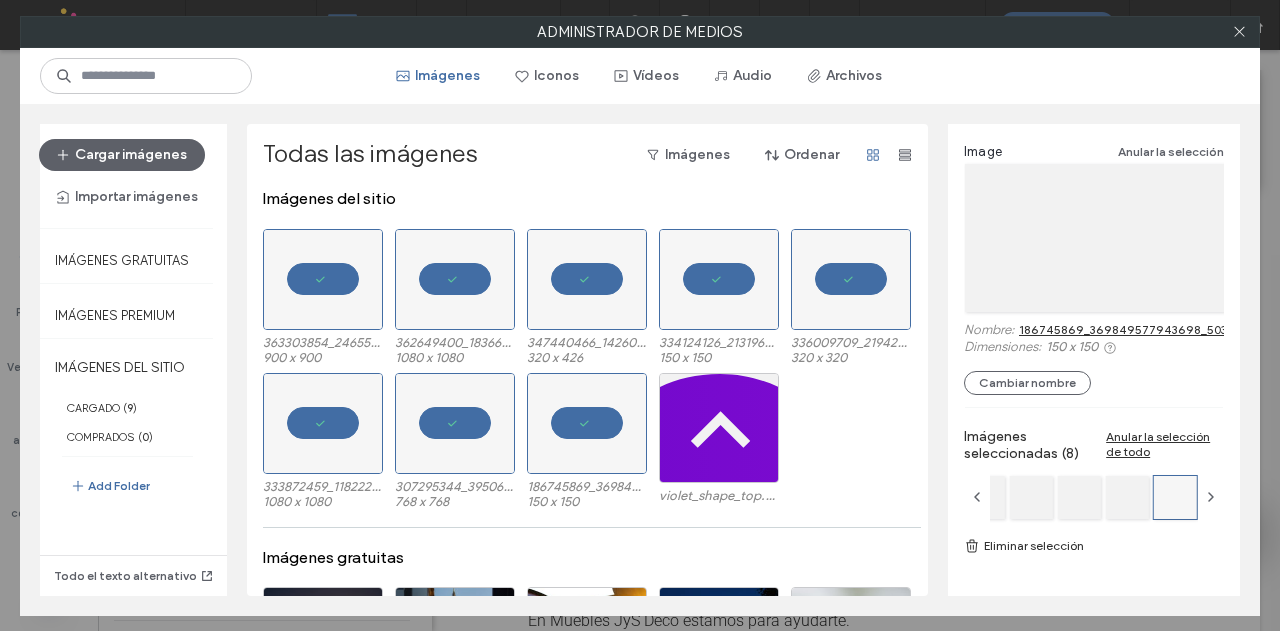 click on "Eliminar selección" at bounding box center (1094, 546) 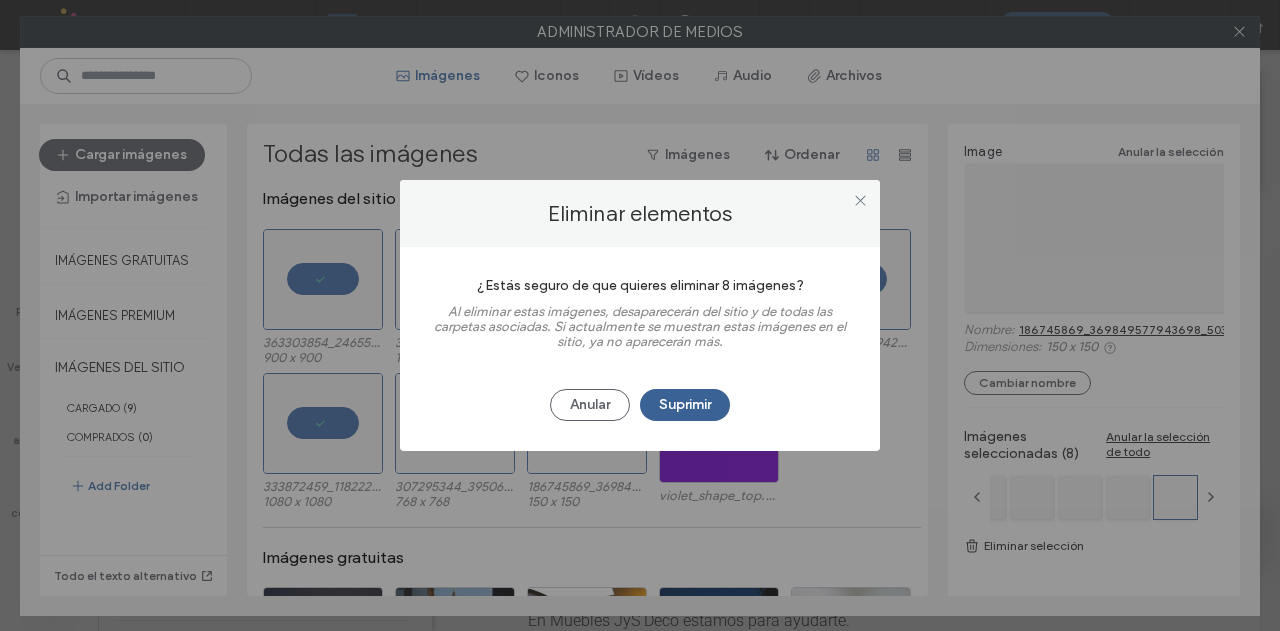 click on "Suprimir" at bounding box center [685, 405] 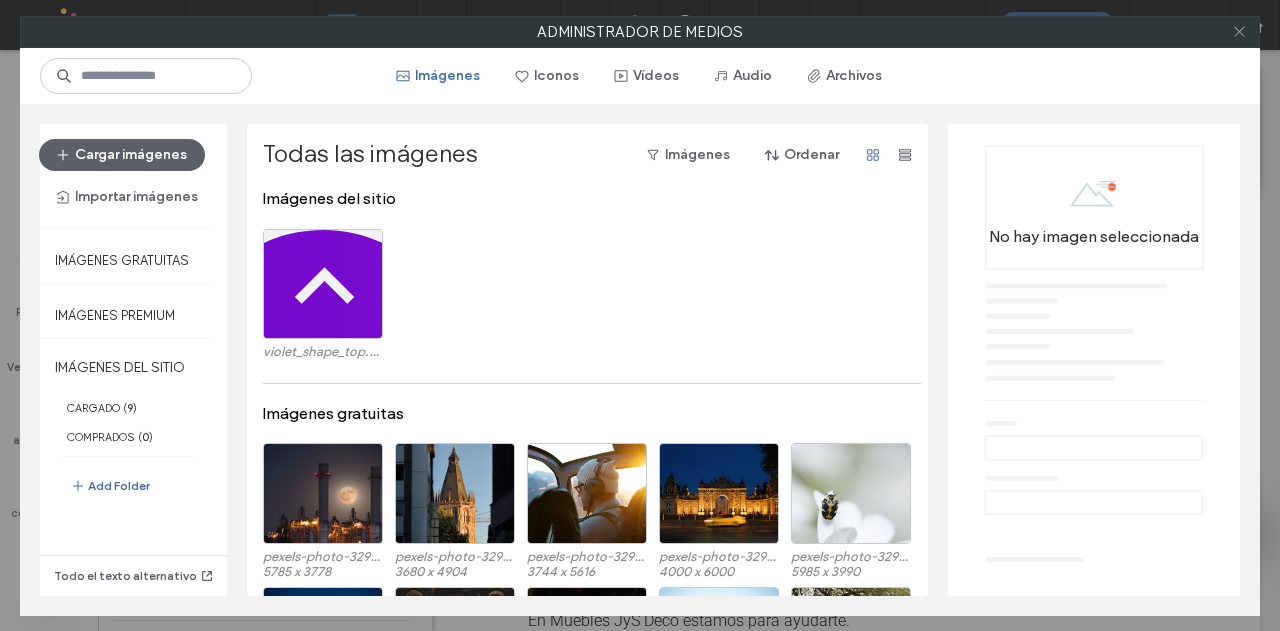 click 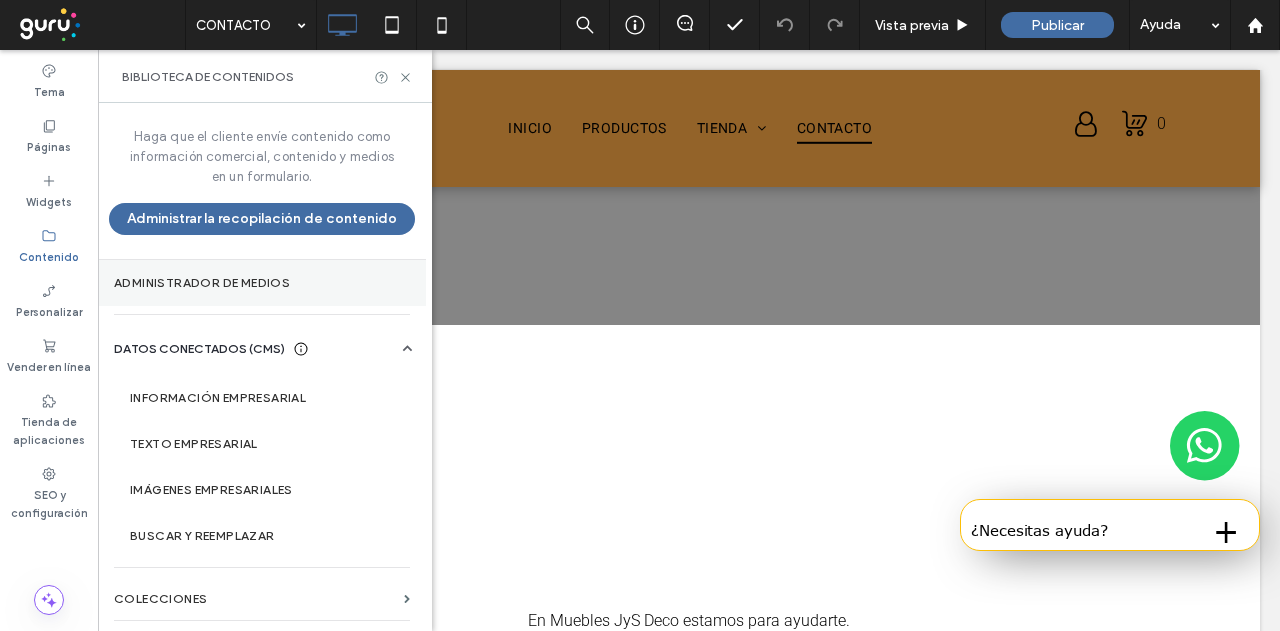 click on "Administrador de medios" at bounding box center (262, 283) 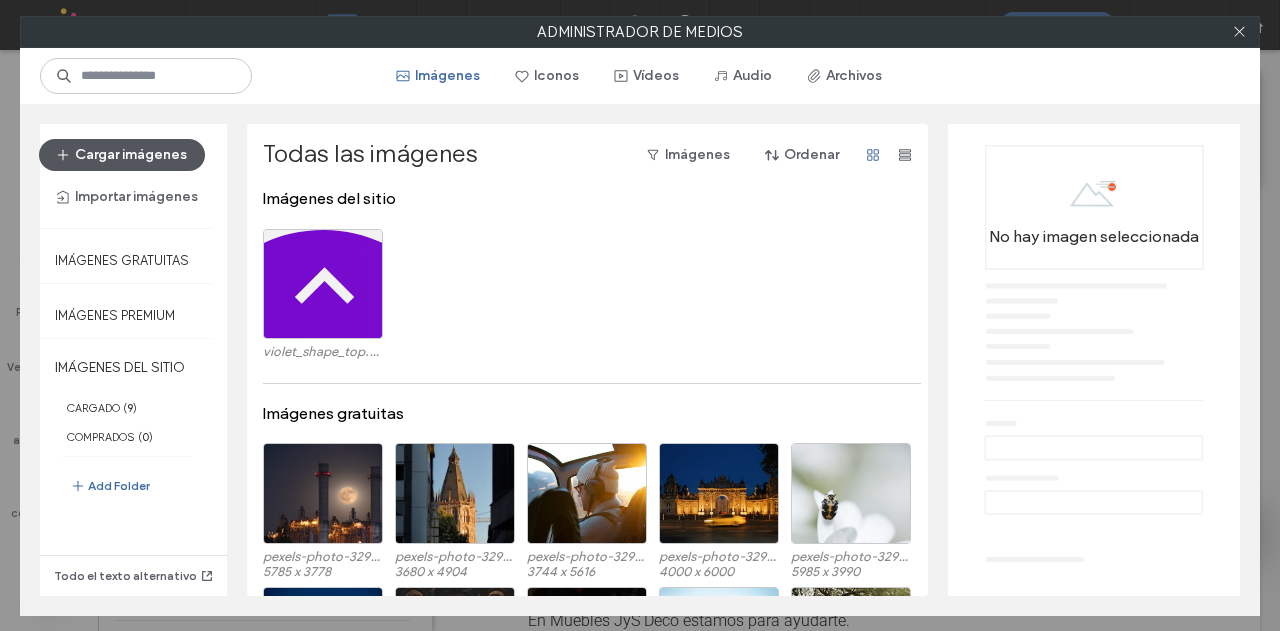 click on "Cargar imágenes" at bounding box center [122, 155] 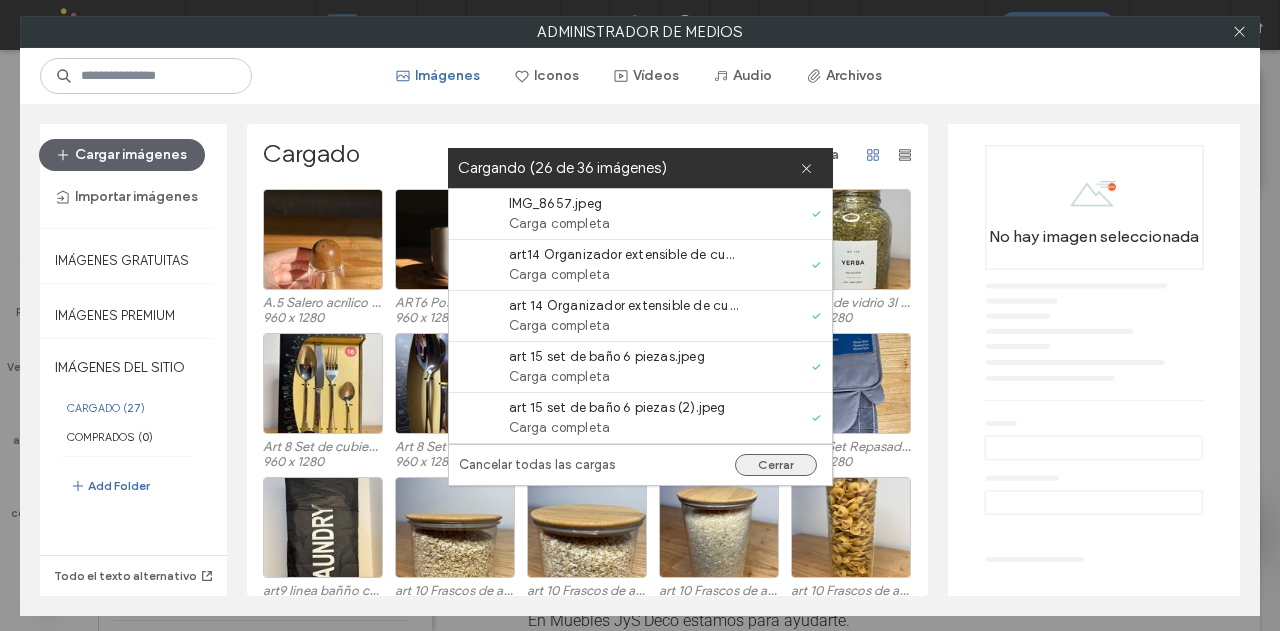 click on "Cerrar" at bounding box center (776, 465) 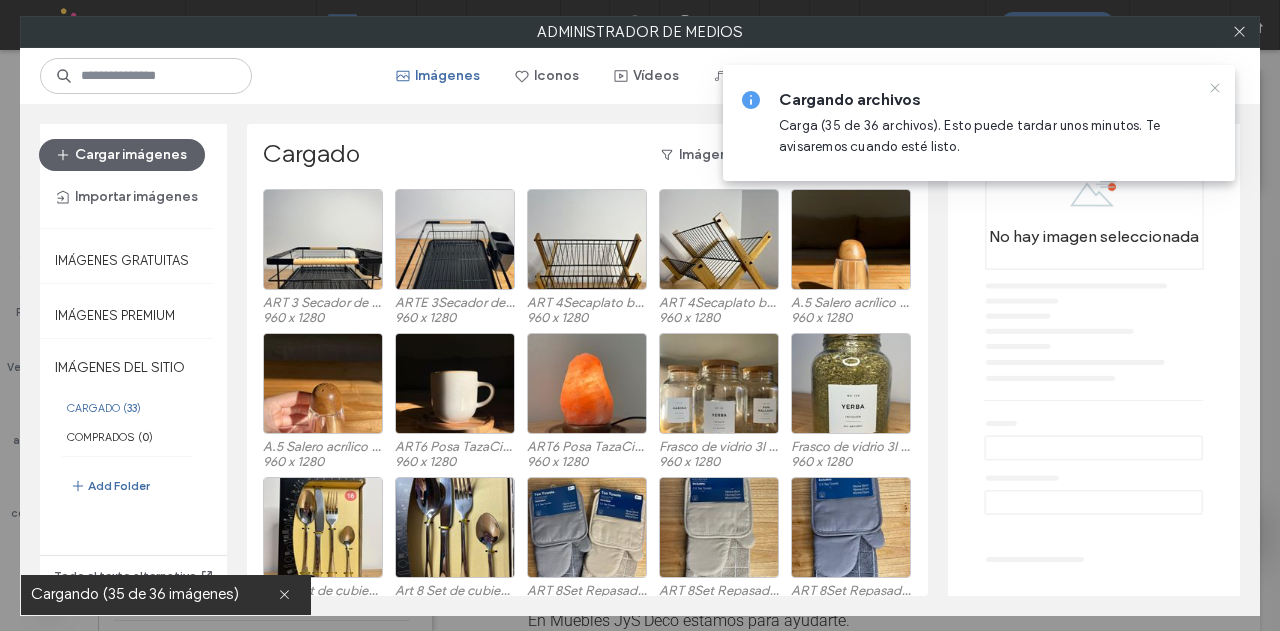 click 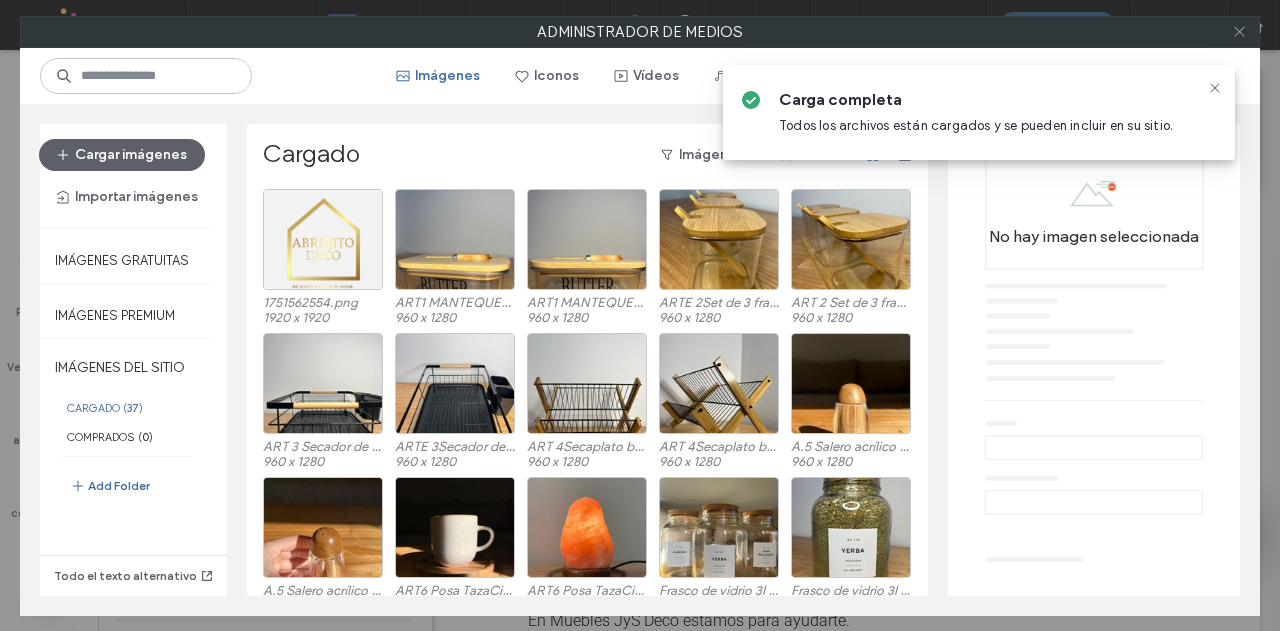 click 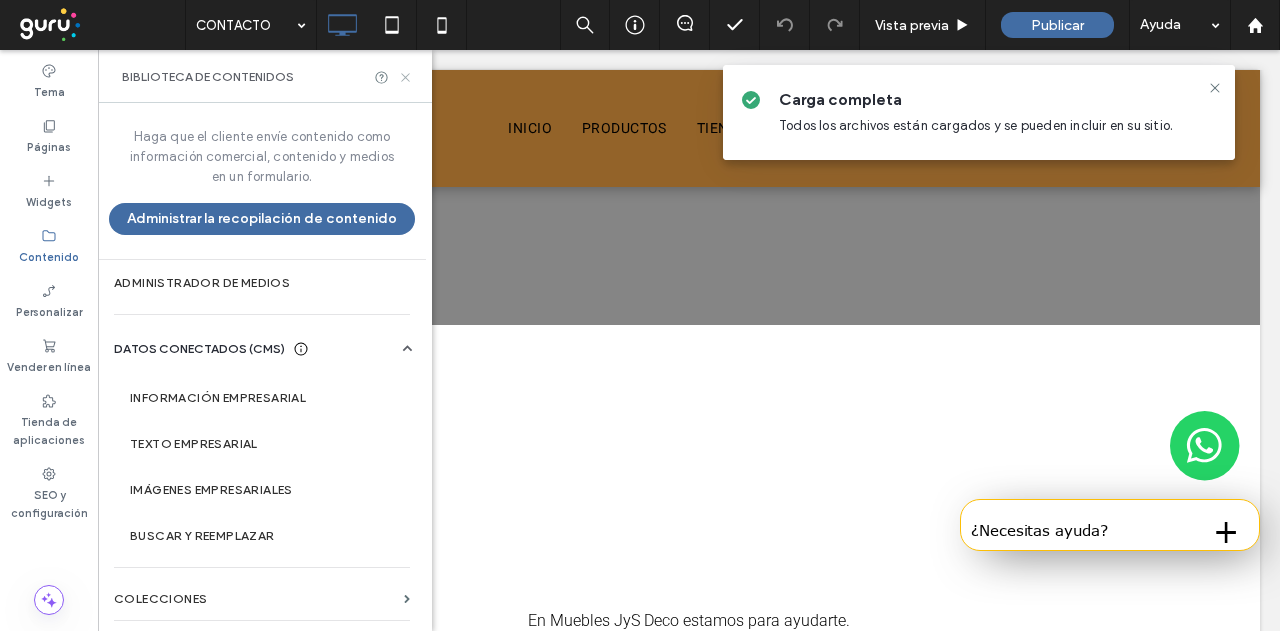 click 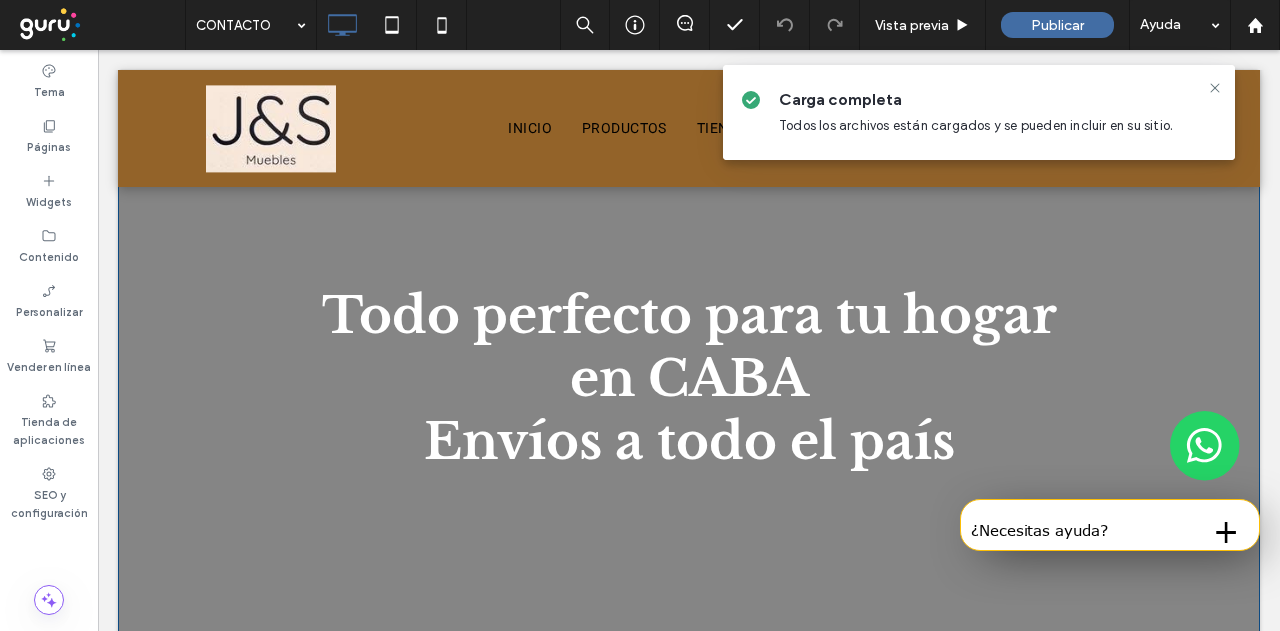 scroll, scrollTop: 0, scrollLeft: 0, axis: both 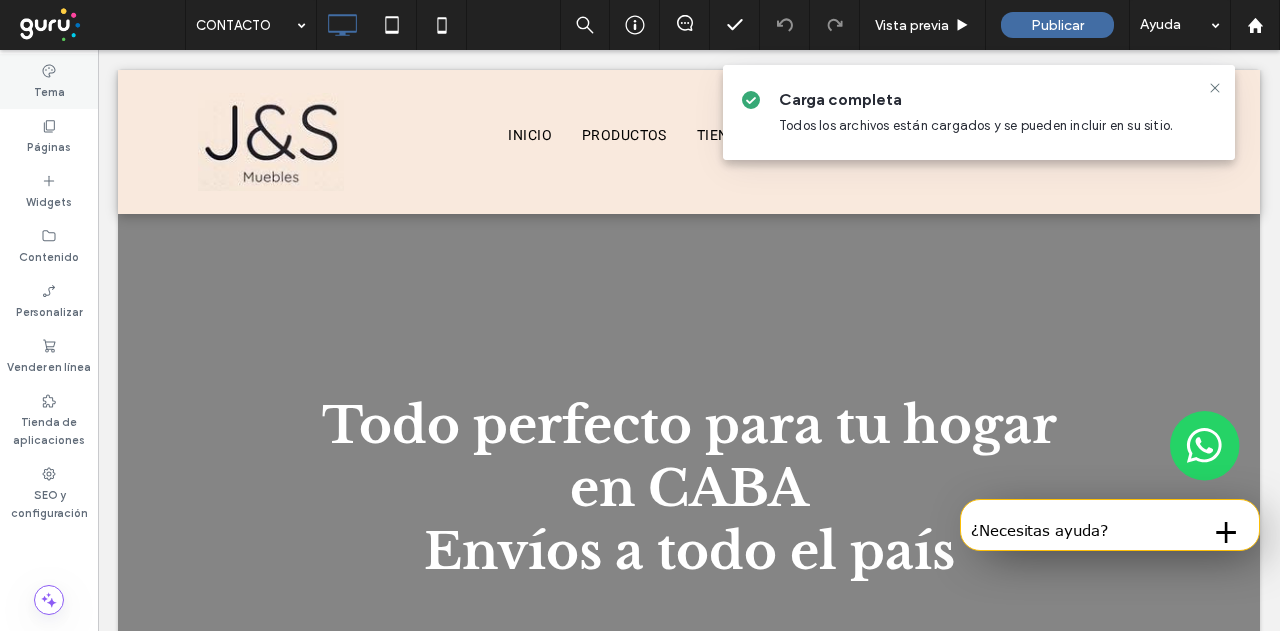click on "Tema" at bounding box center [49, 90] 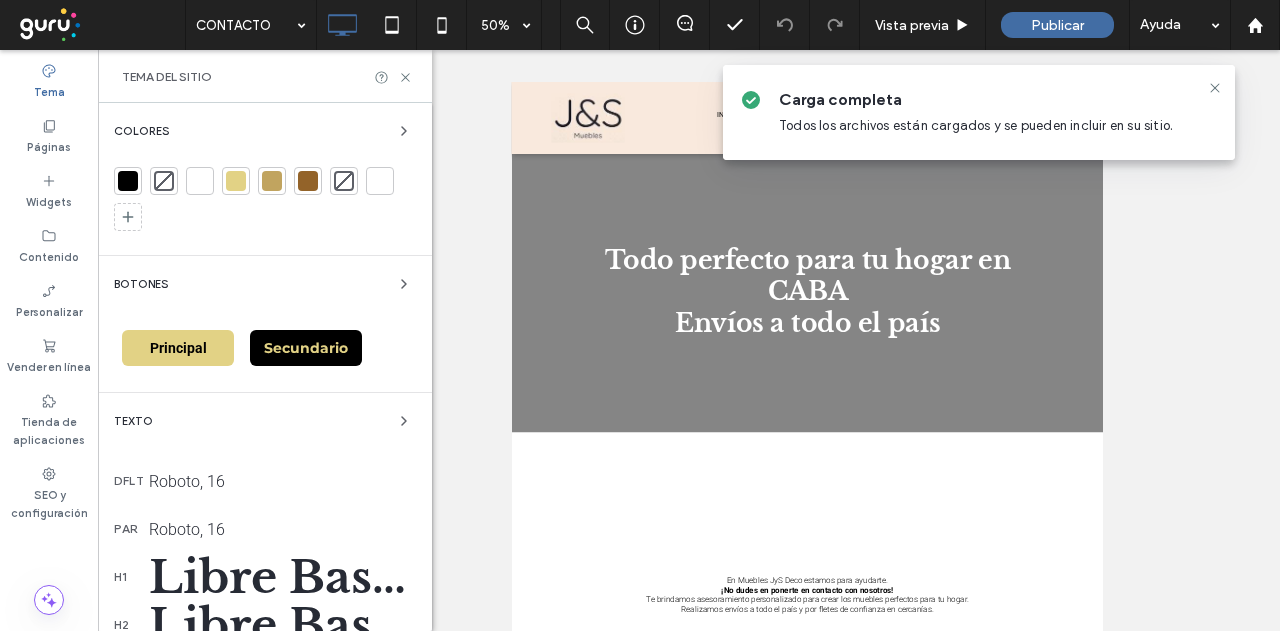 click on "Tema del sitio" at bounding box center (265, 76) 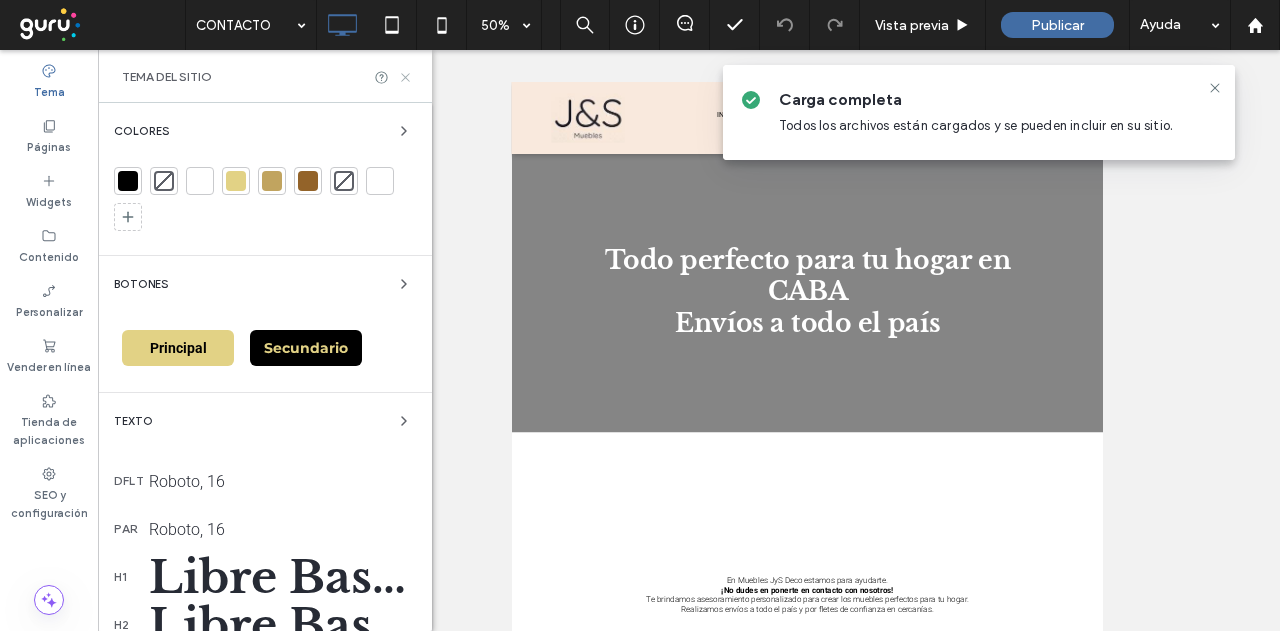 click 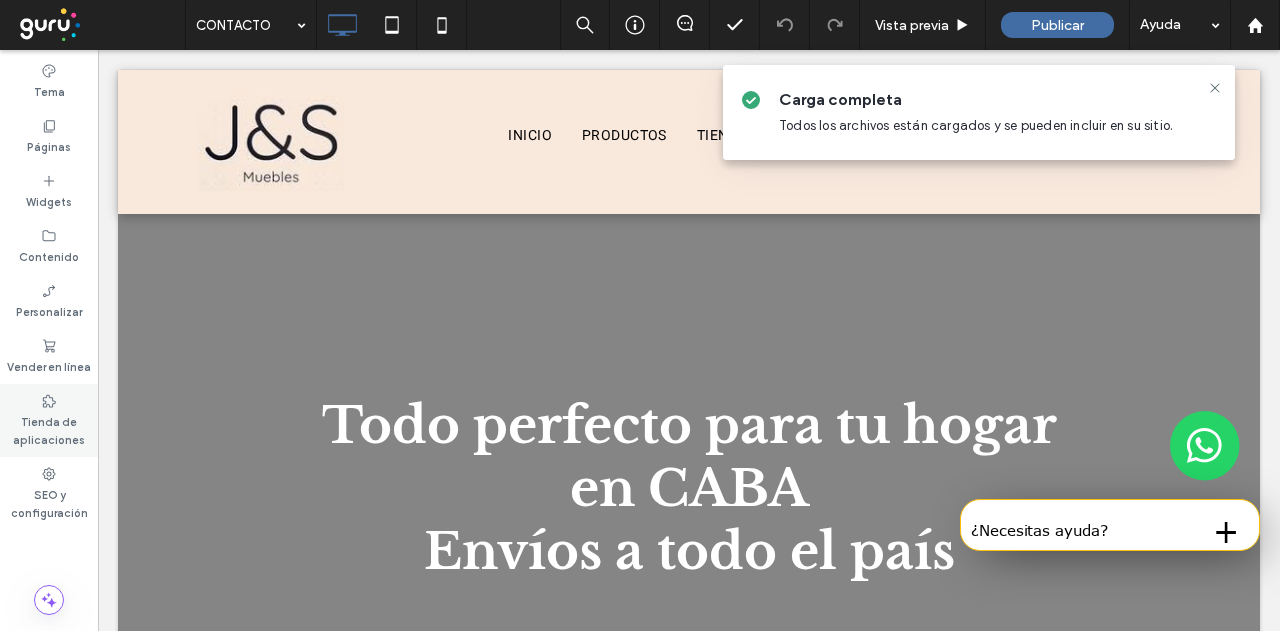 click on "Tienda de aplicaciones" at bounding box center [49, 429] 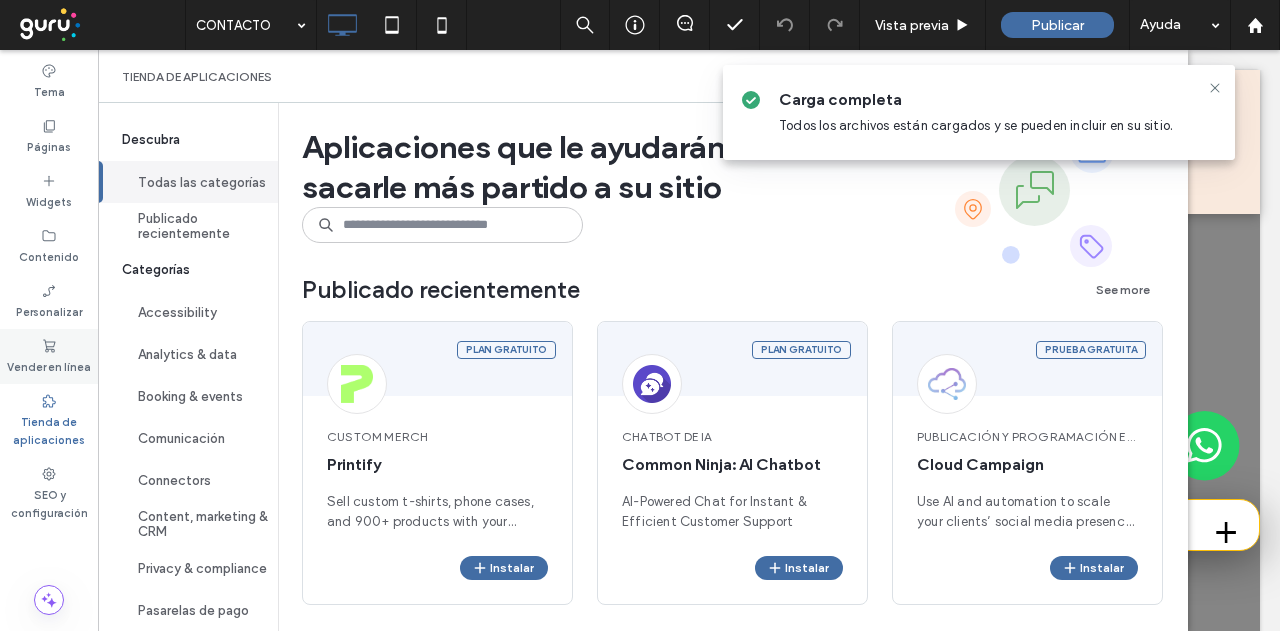 click 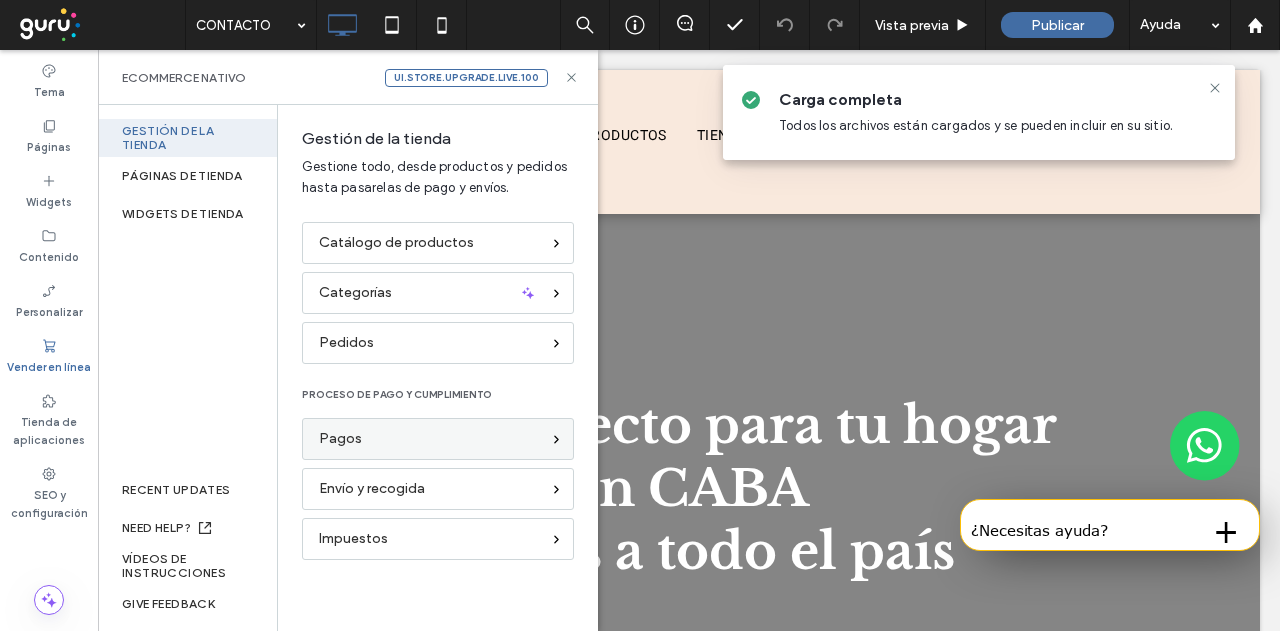 click on "Pagos" at bounding box center (429, 439) 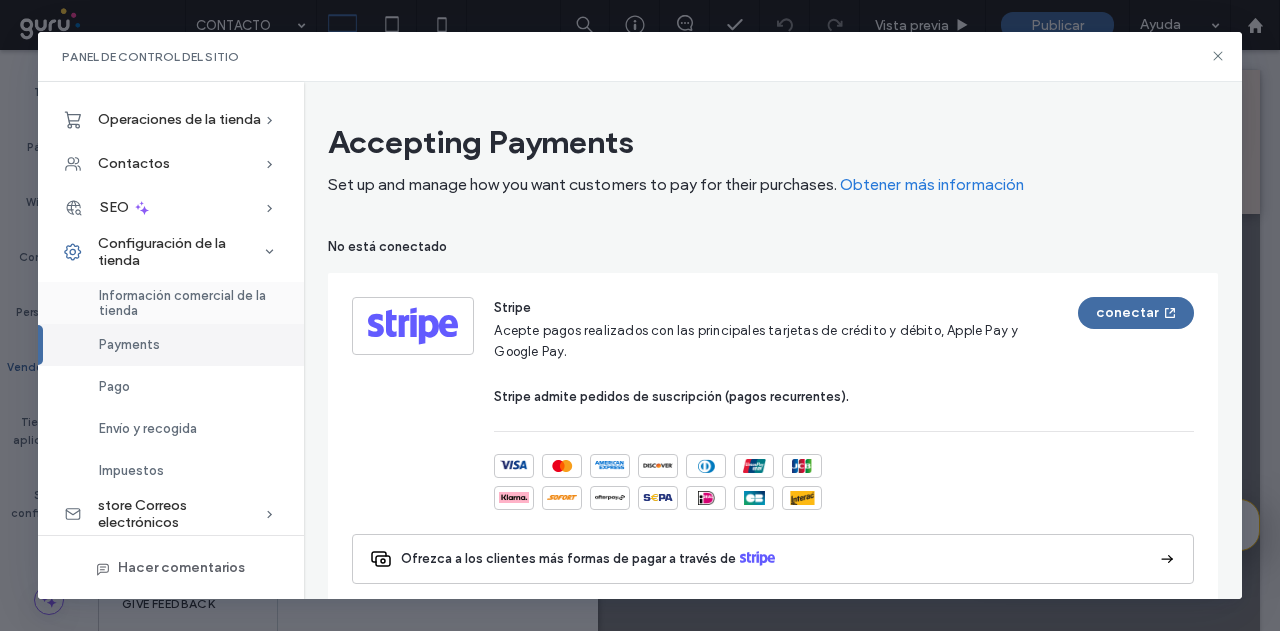 click on "Información comercial de la tienda" at bounding box center [189, 303] 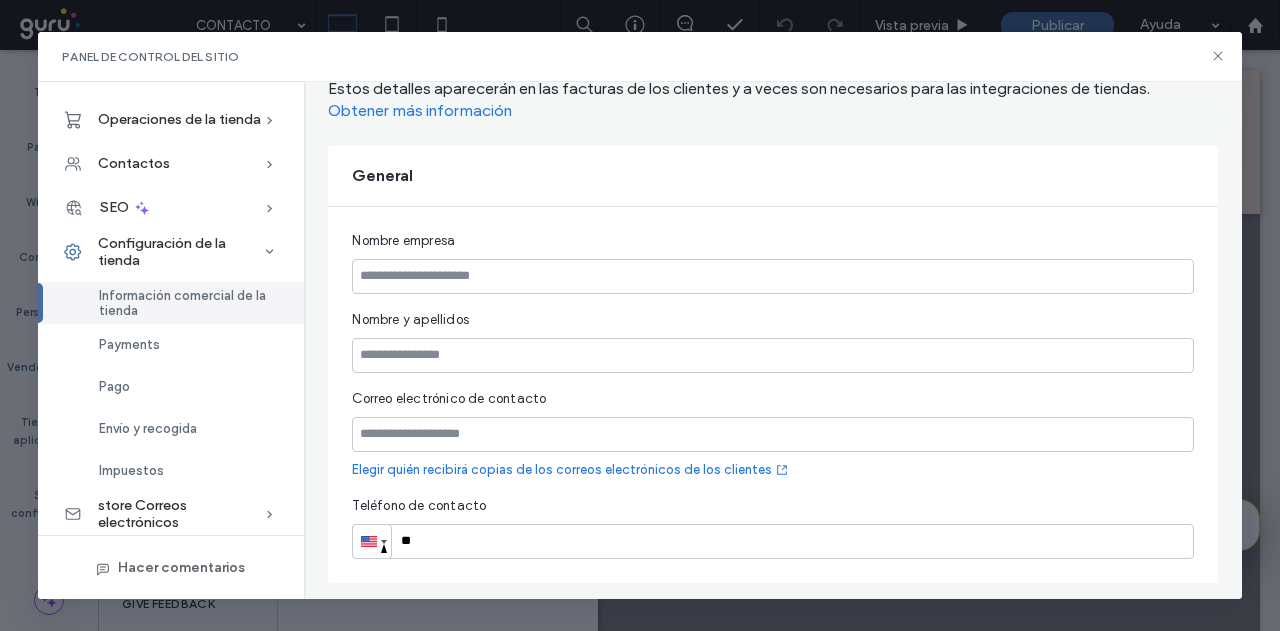 scroll, scrollTop: 0, scrollLeft: 0, axis: both 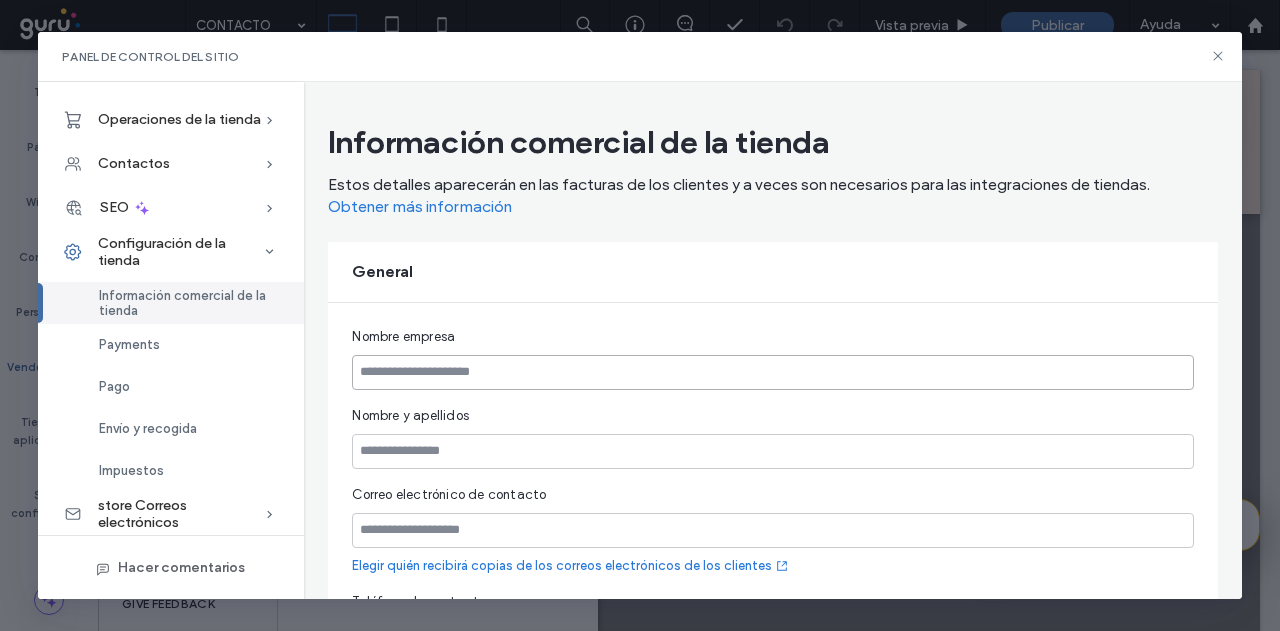 click at bounding box center [772, 372] 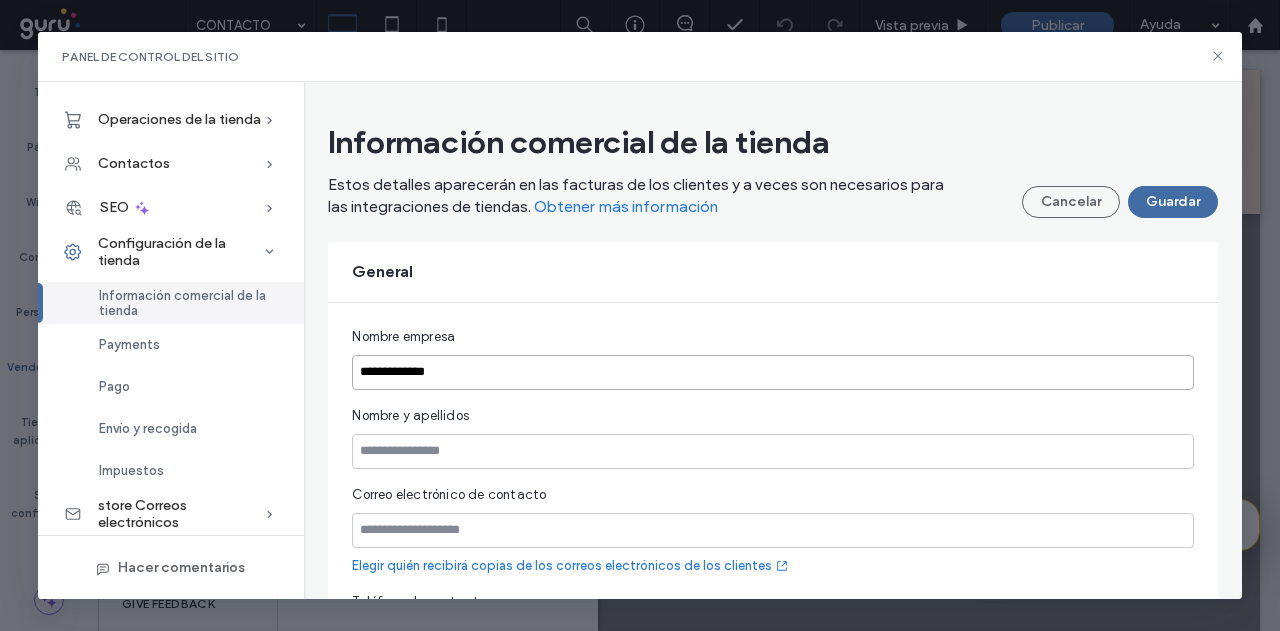 click on "**********" at bounding box center (772, 372) 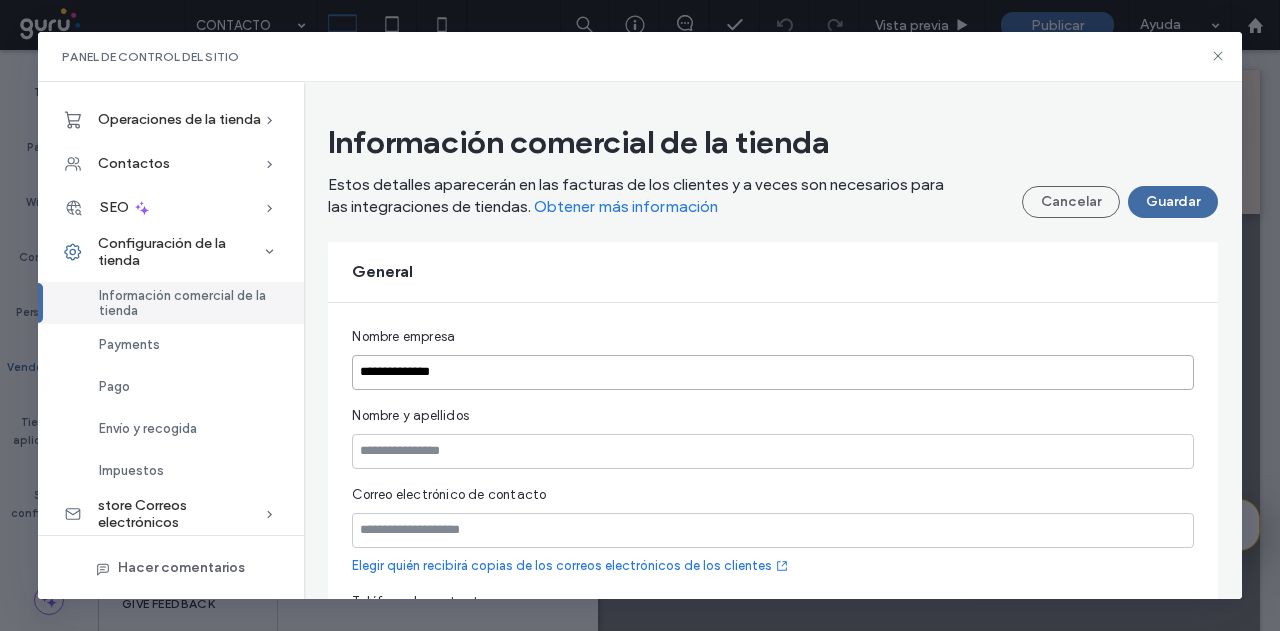 type on "**********" 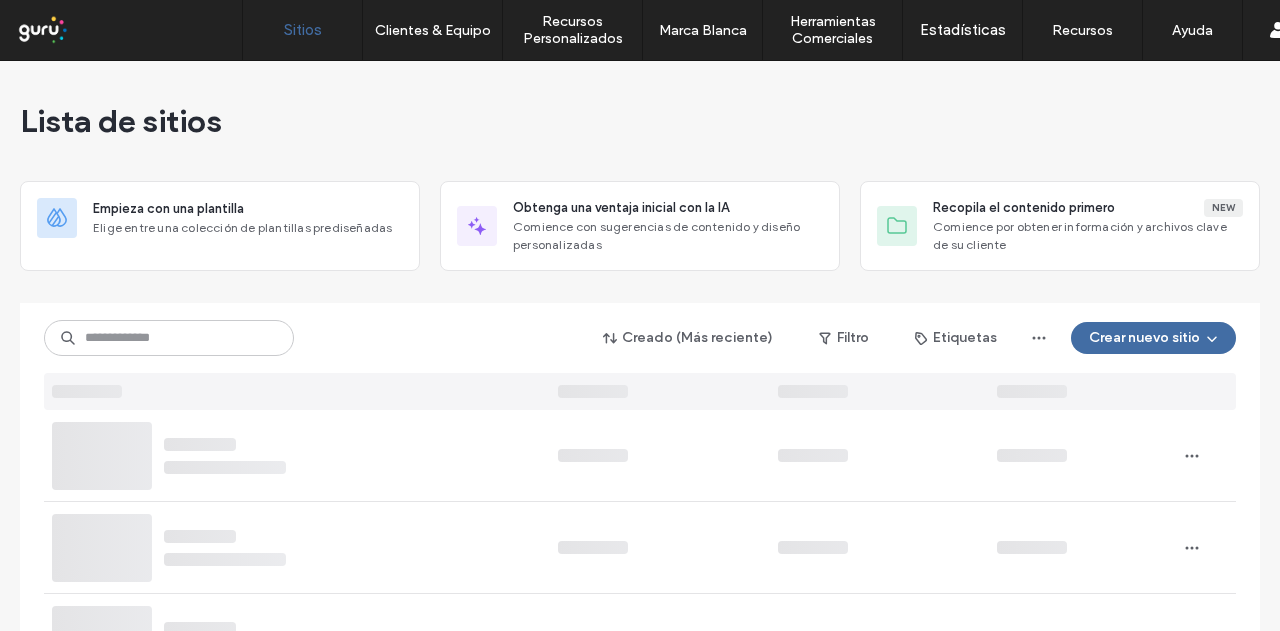 scroll, scrollTop: 0, scrollLeft: 0, axis: both 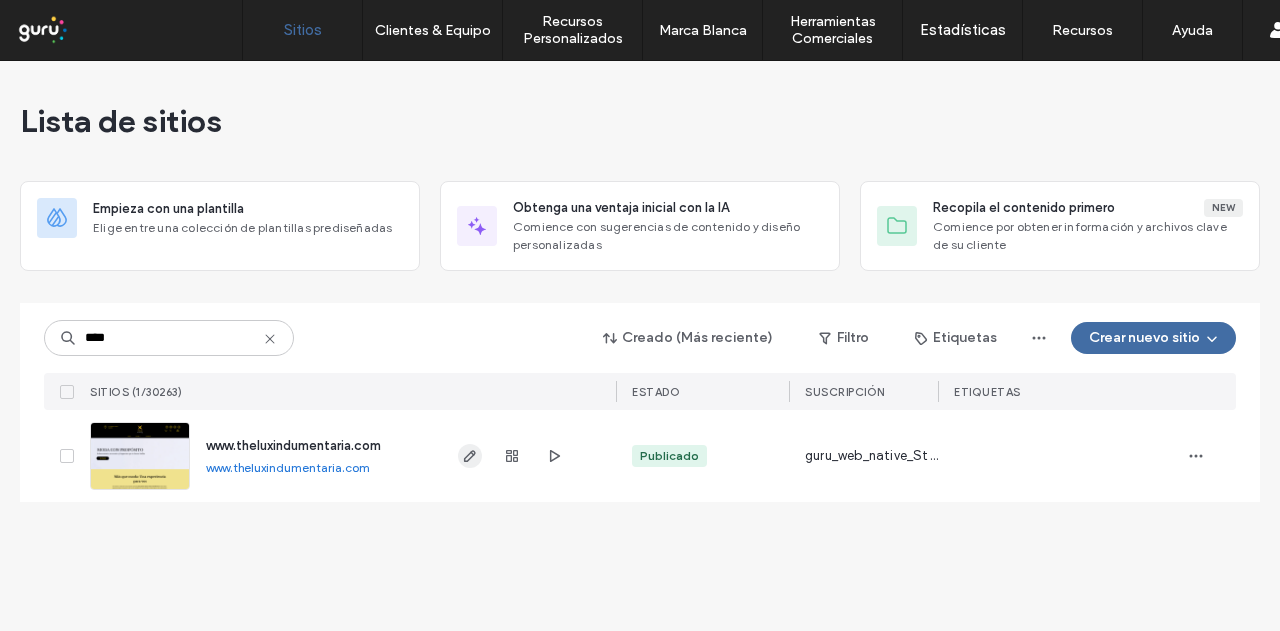 type on "****" 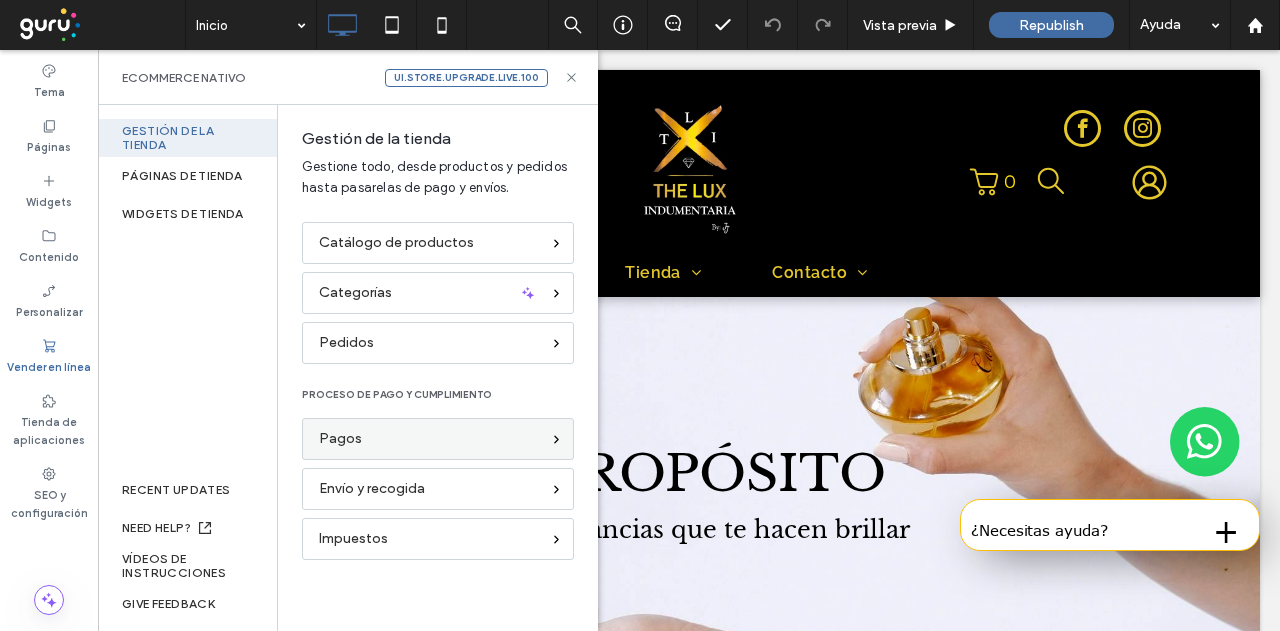 scroll, scrollTop: 0, scrollLeft: 0, axis: both 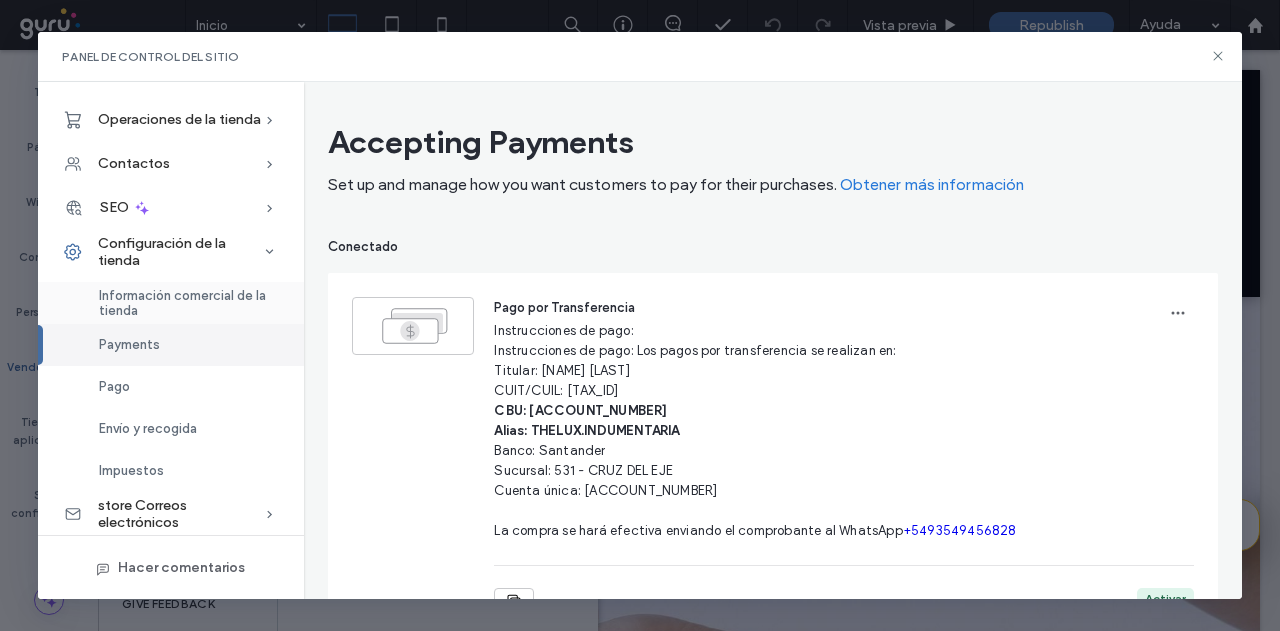 click on "Información comercial de la tienda" at bounding box center [189, 303] 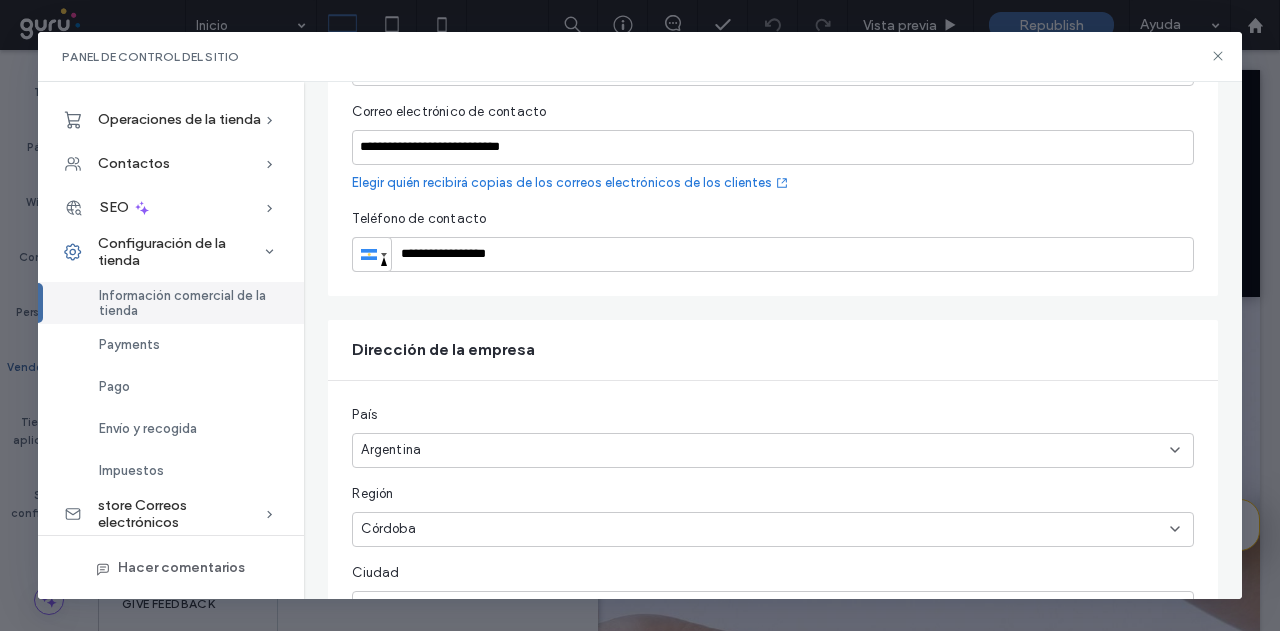 scroll, scrollTop: 400, scrollLeft: 0, axis: vertical 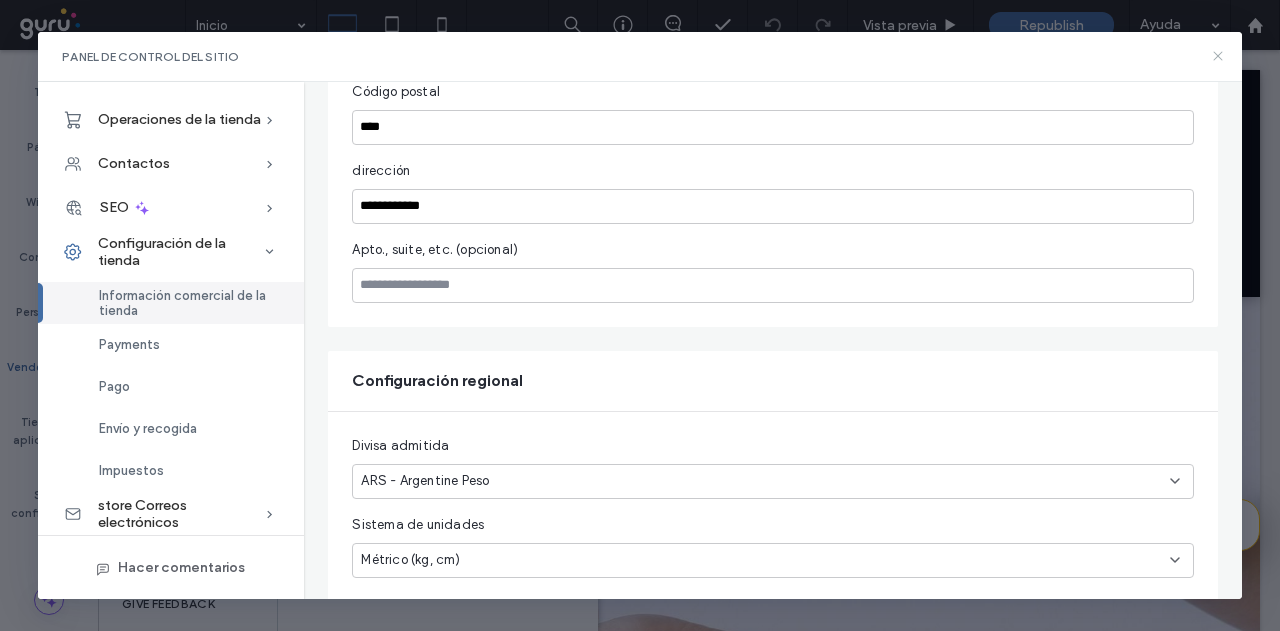 click 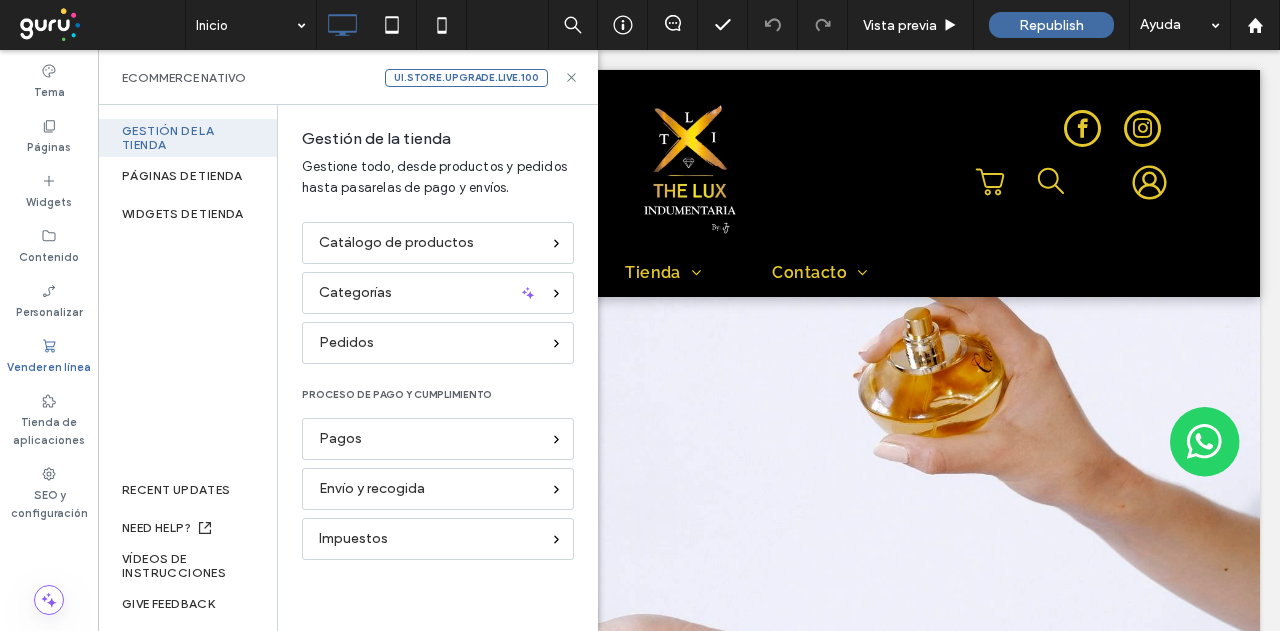 scroll, scrollTop: 0, scrollLeft: 0, axis: both 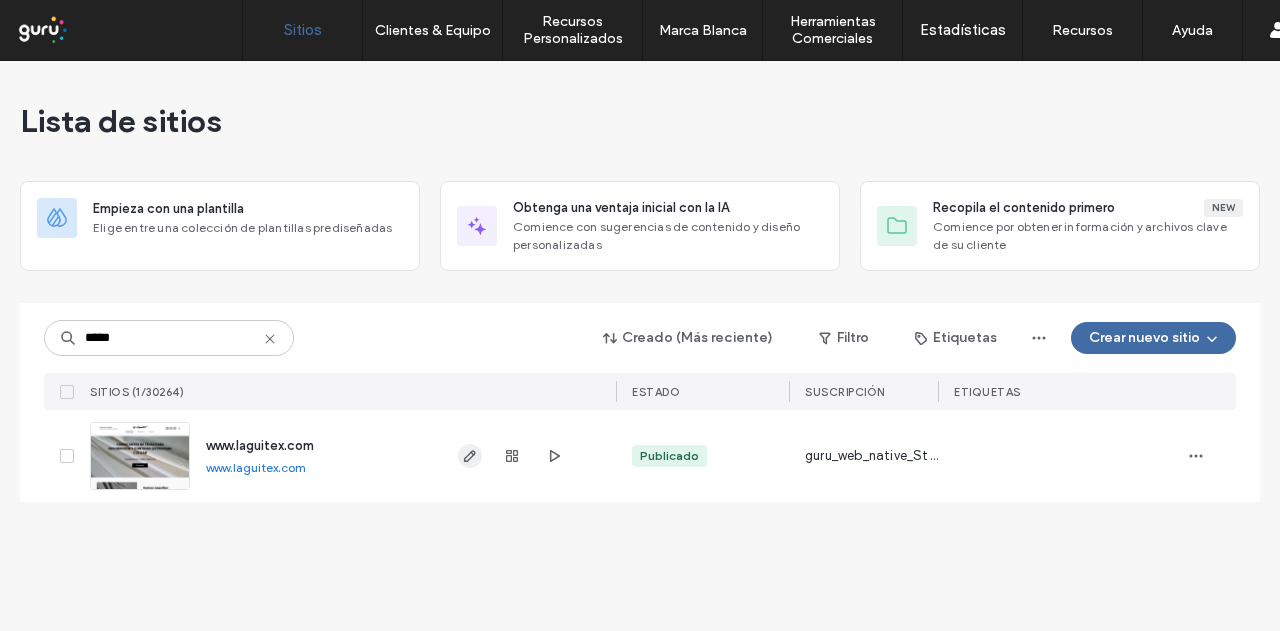 type on "*****" 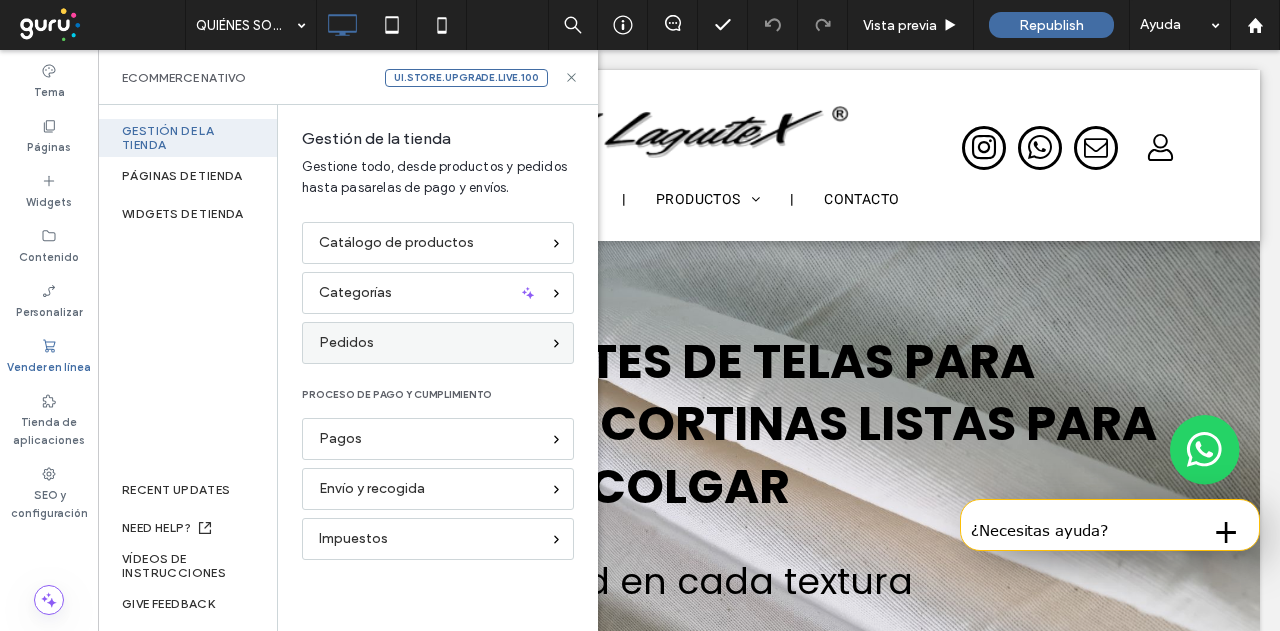 scroll, scrollTop: 0, scrollLeft: 0, axis: both 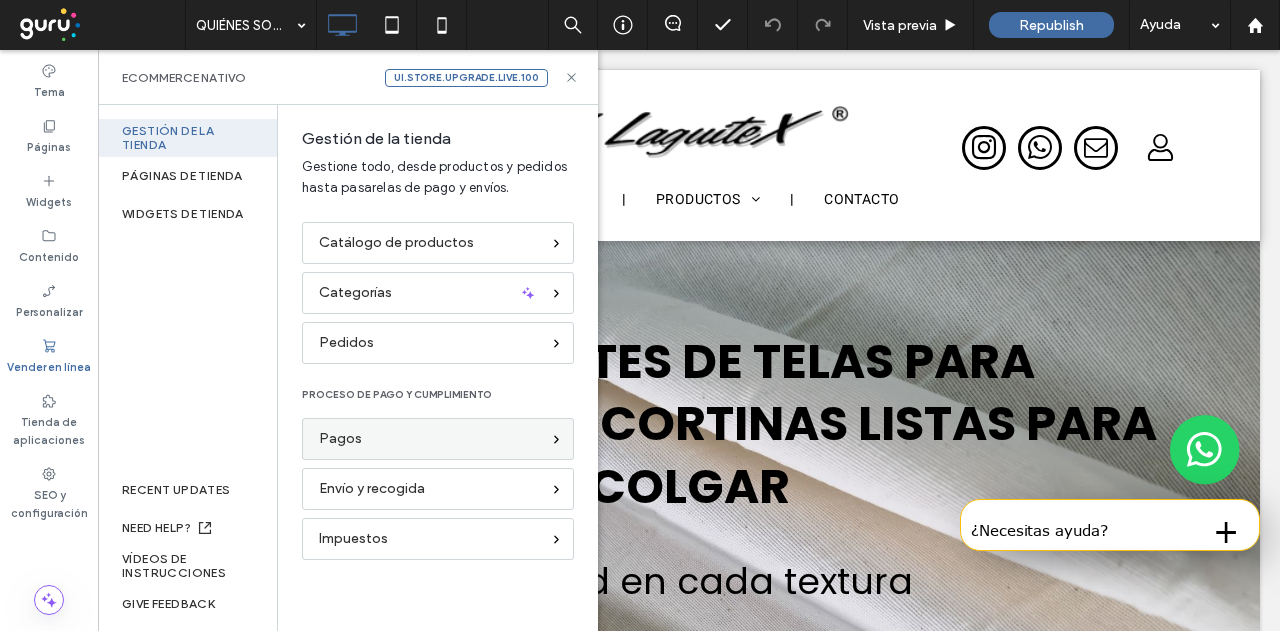 click on "Pagos" at bounding box center [429, 439] 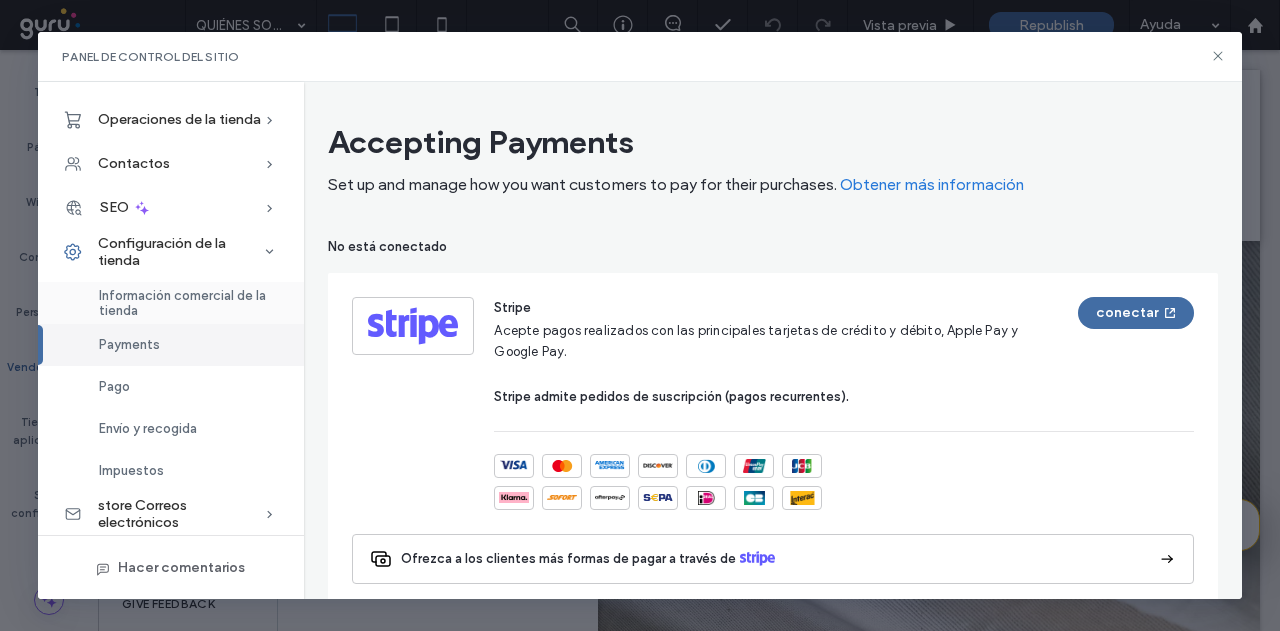 click on "Información comercial de la tienda" at bounding box center (189, 303) 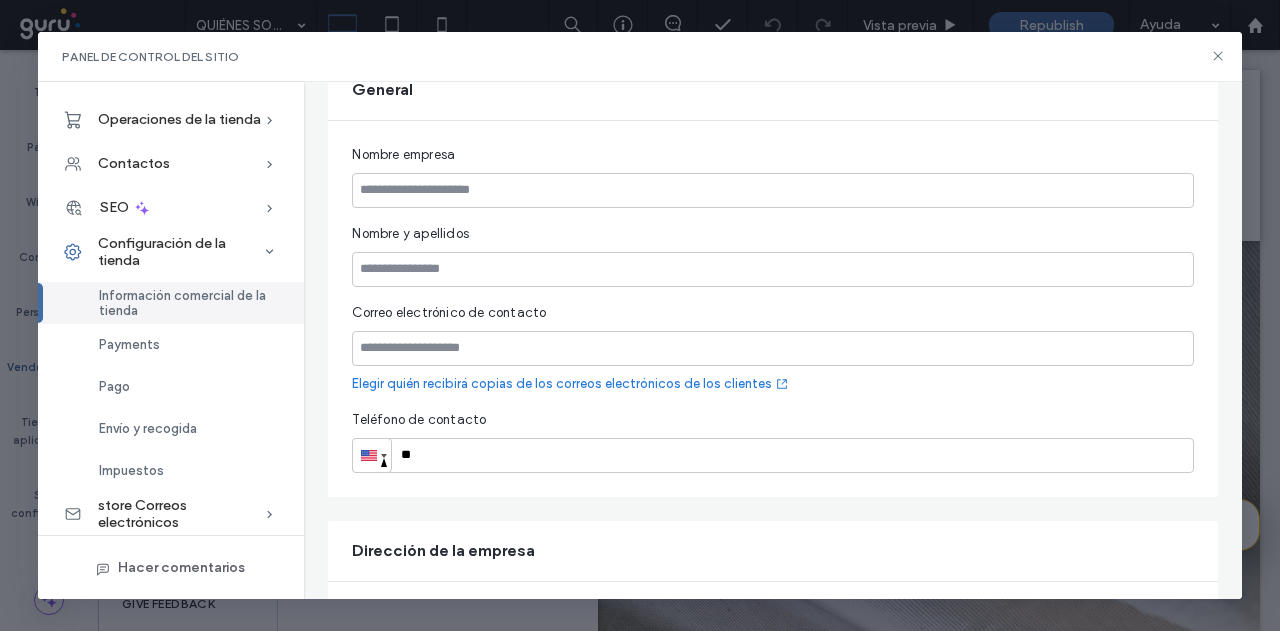 scroll, scrollTop: 100, scrollLeft: 0, axis: vertical 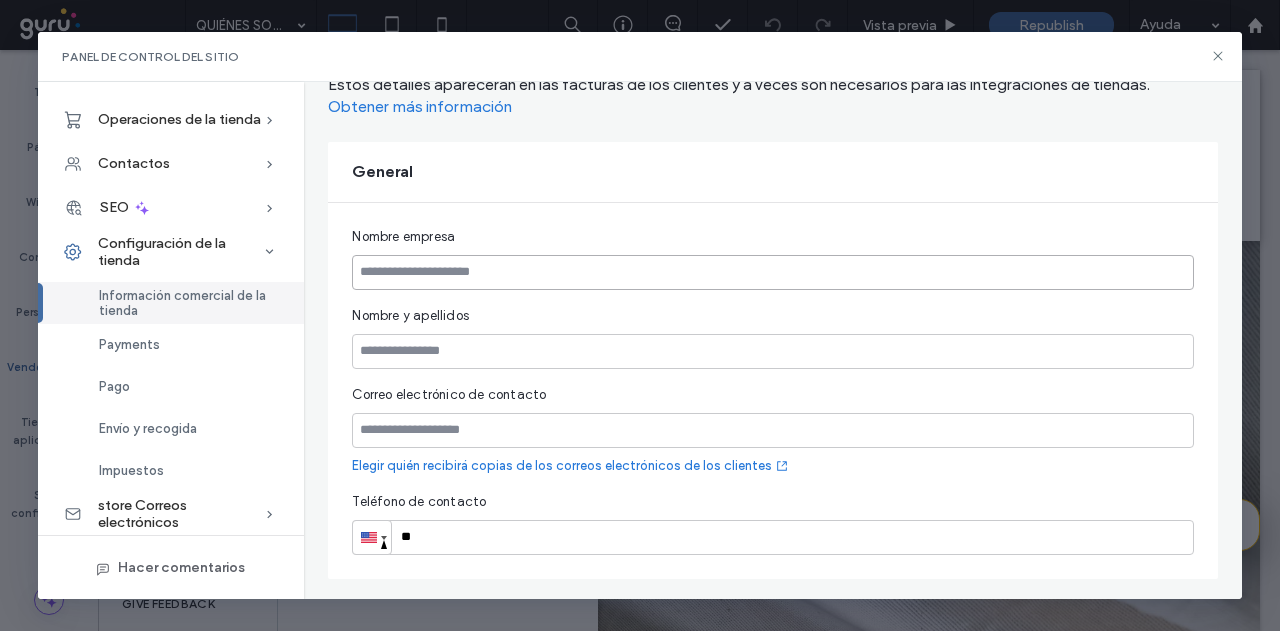 click at bounding box center (772, 272) 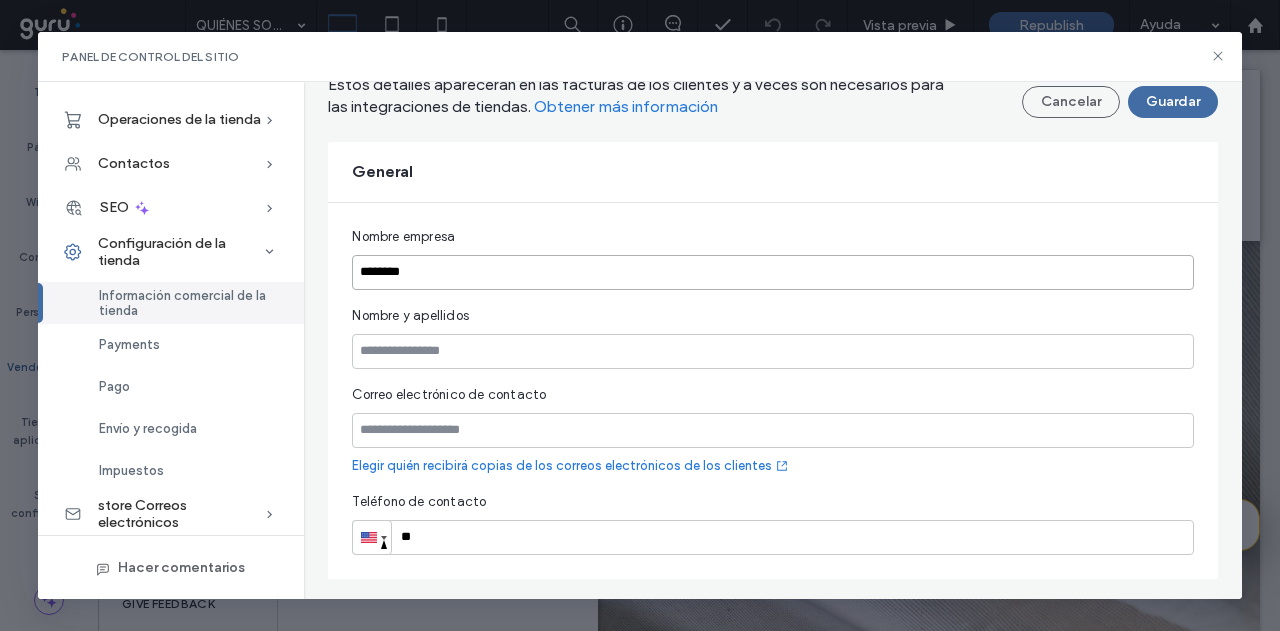 type on "********" 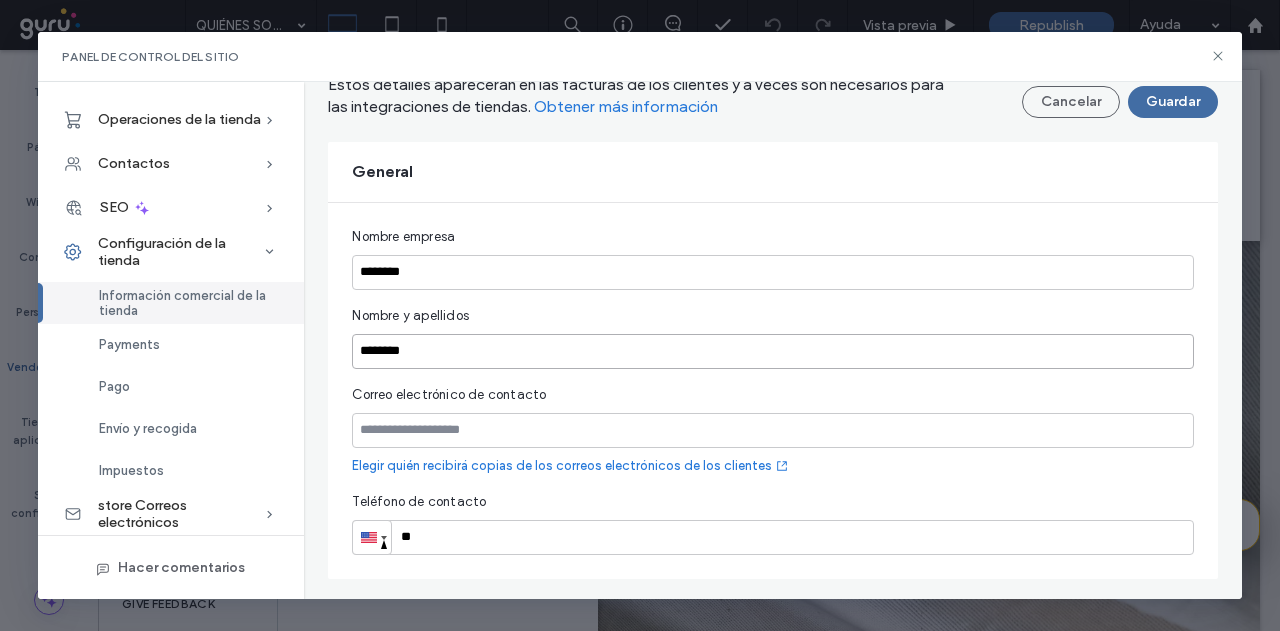 type on "********" 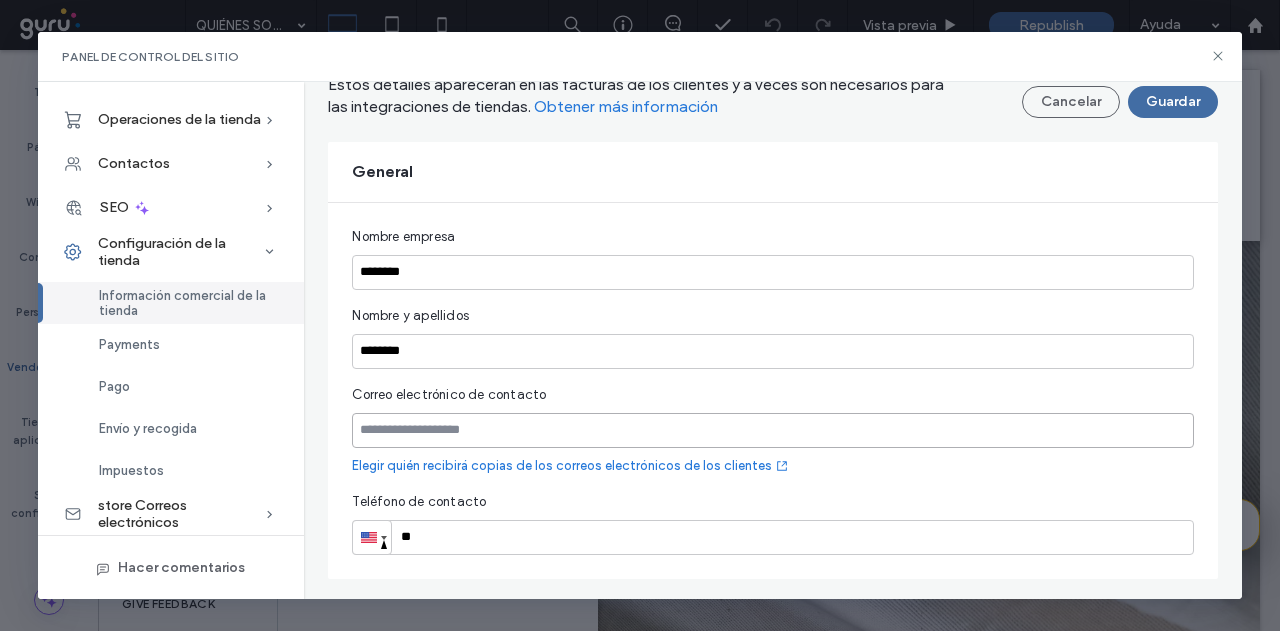 click at bounding box center (772, 430) 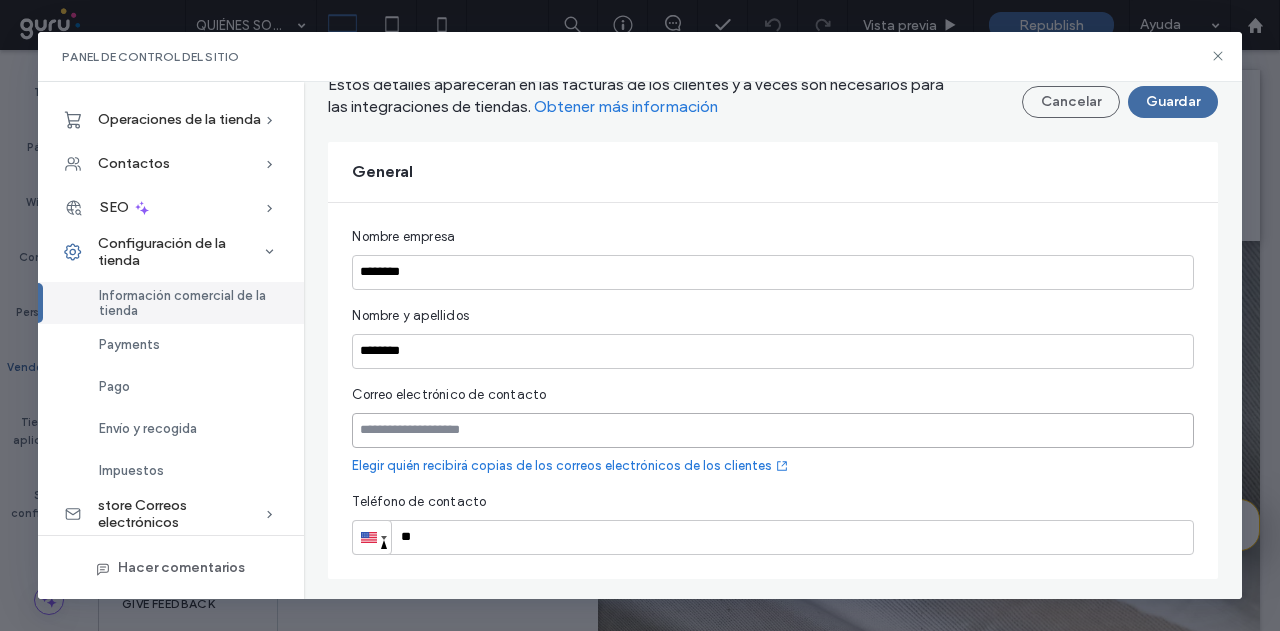 paste on "**********" 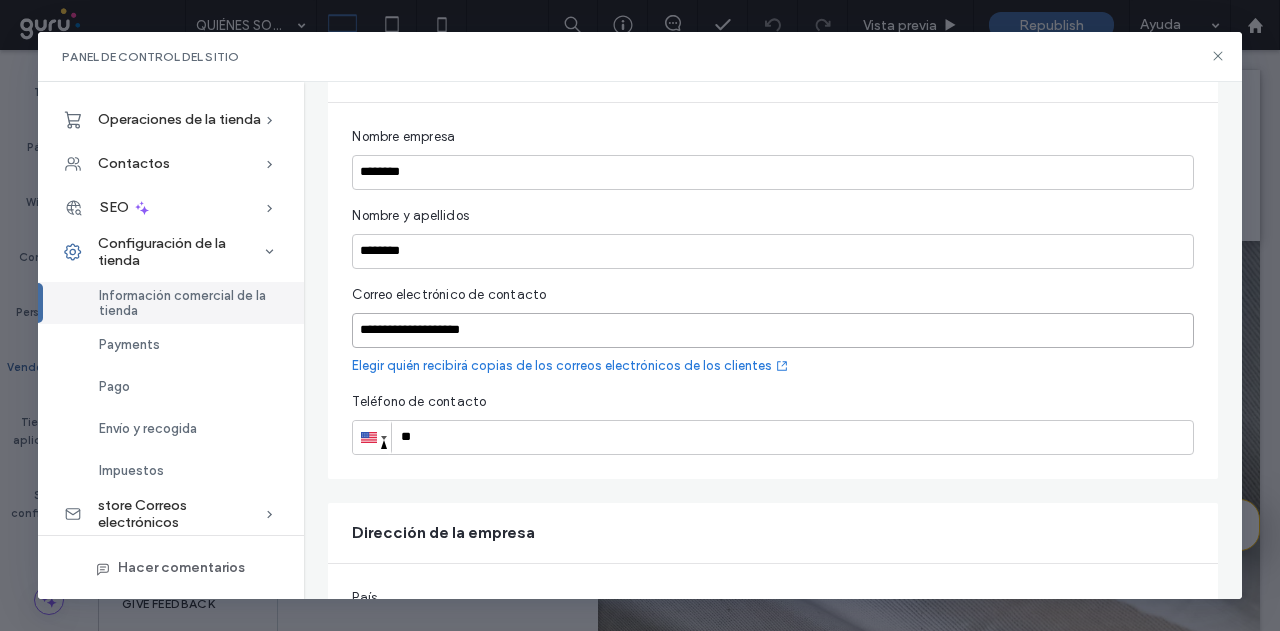 type on "**********" 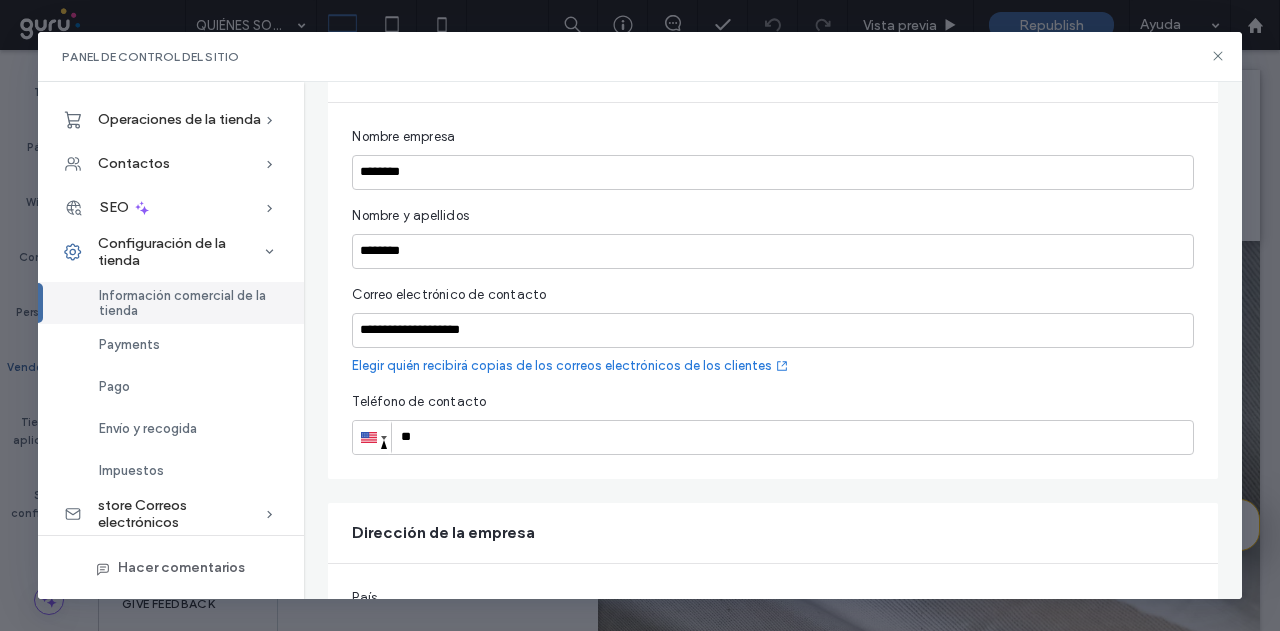 click at bounding box center [384, 442] 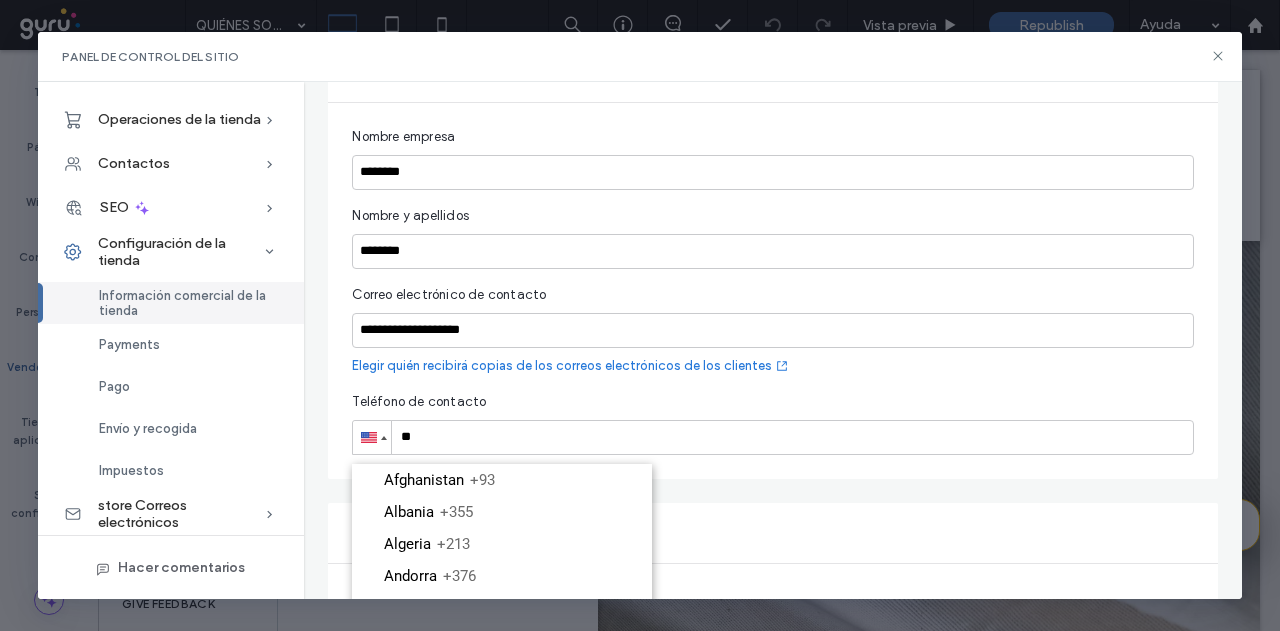 scroll, scrollTop: 264, scrollLeft: 0, axis: vertical 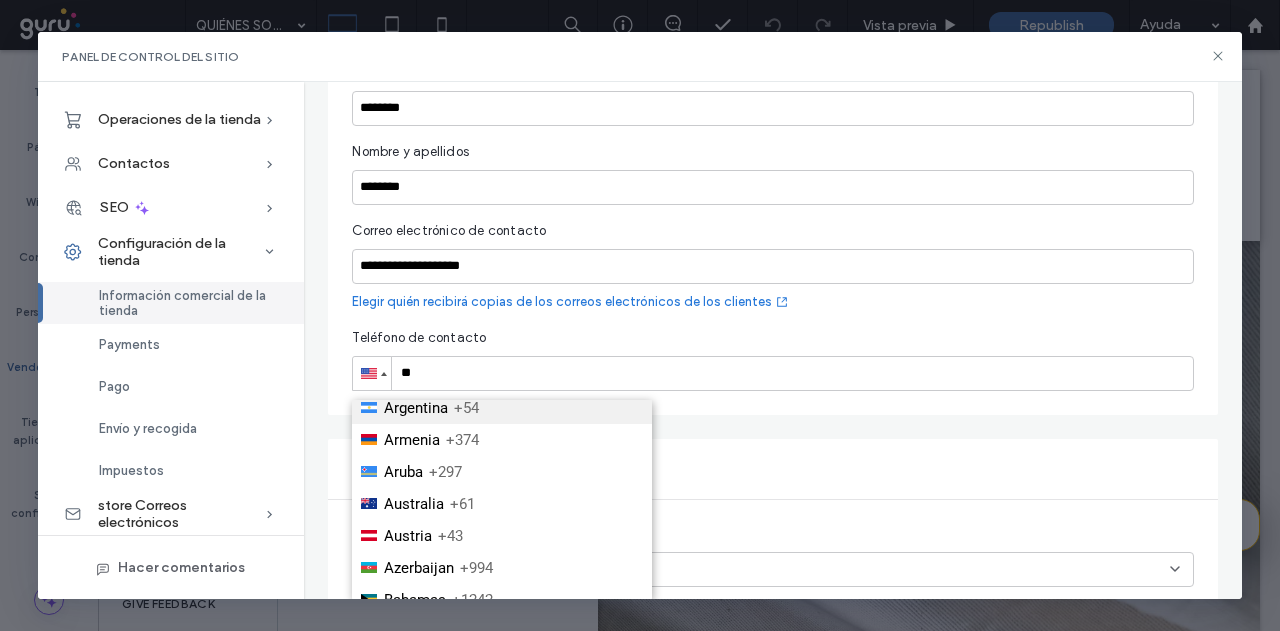 click on "Argentina" at bounding box center (416, 408) 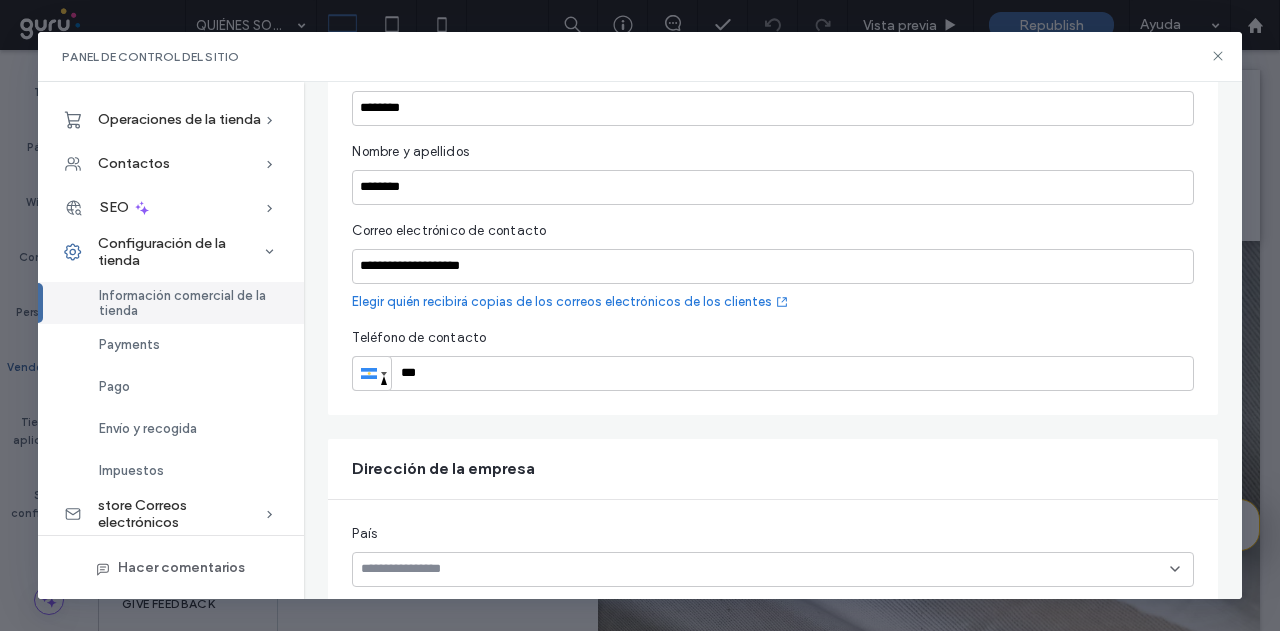 click on "***" at bounding box center [772, 373] 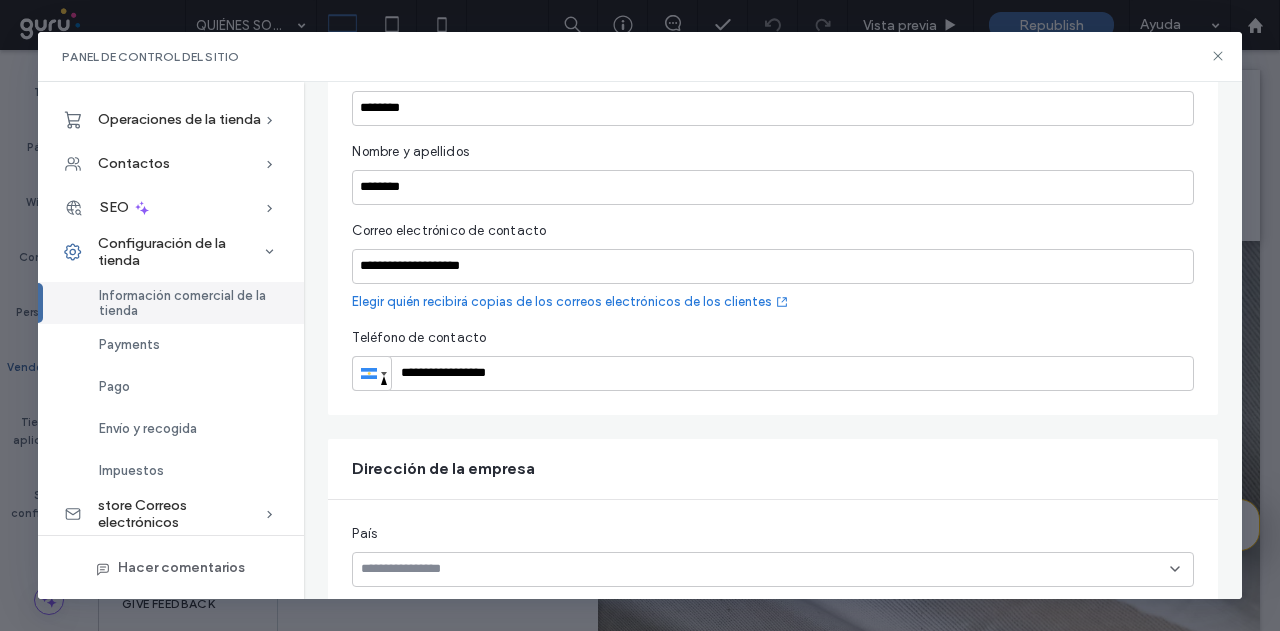 drag, startPoint x: 464, startPoint y: 372, endPoint x: 434, endPoint y: 375, distance: 30.149628 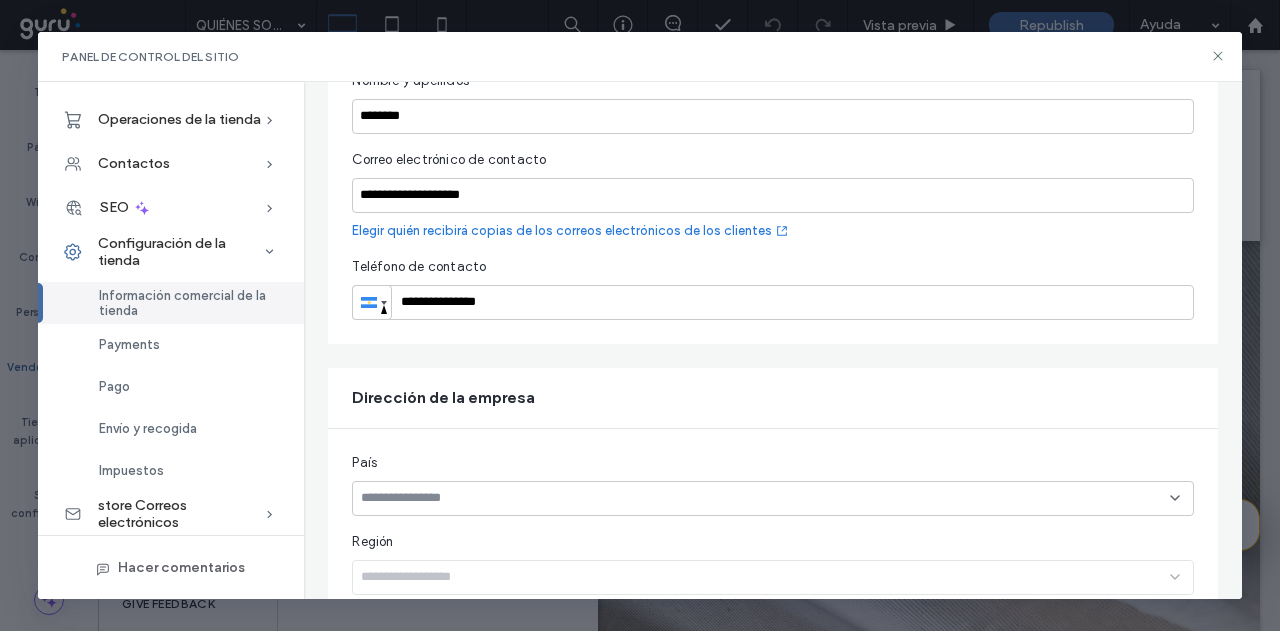 scroll, scrollTop: 364, scrollLeft: 0, axis: vertical 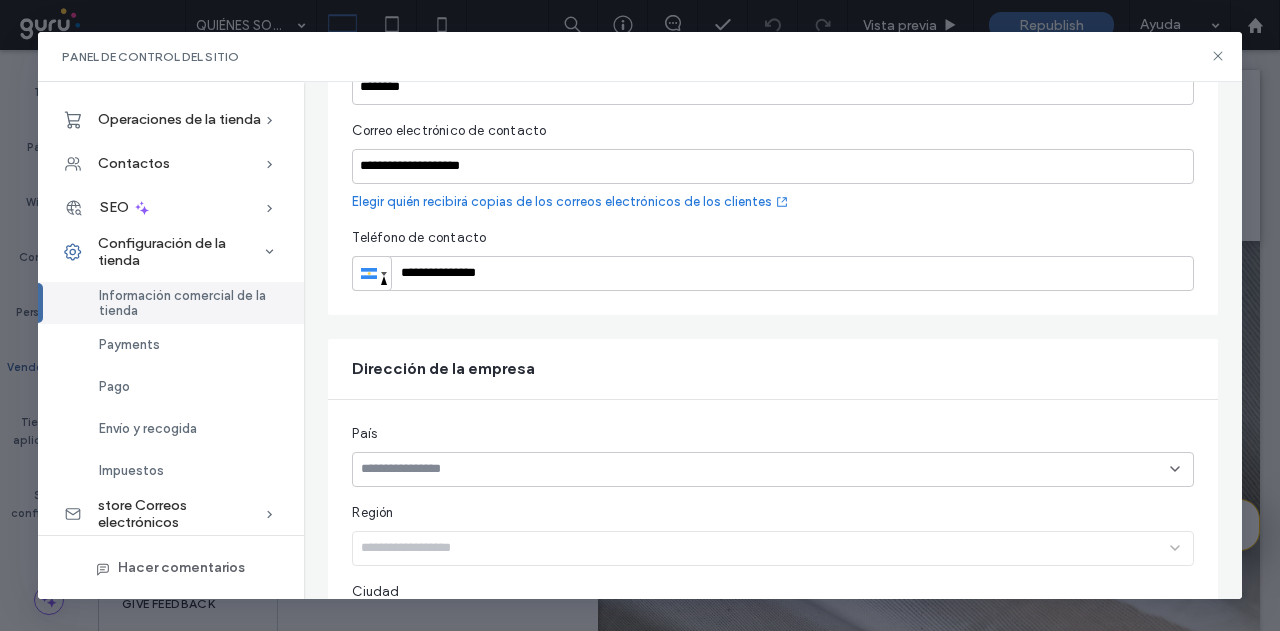 click on "**********" at bounding box center (772, 273) 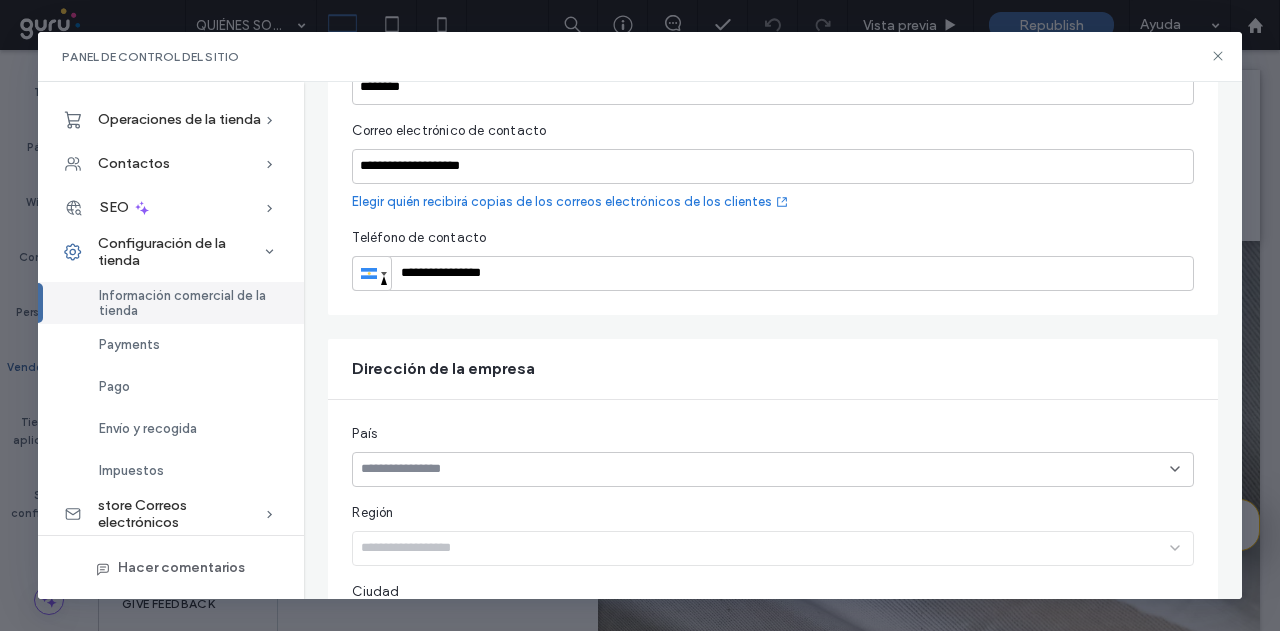 click on "**********" at bounding box center (772, 273) 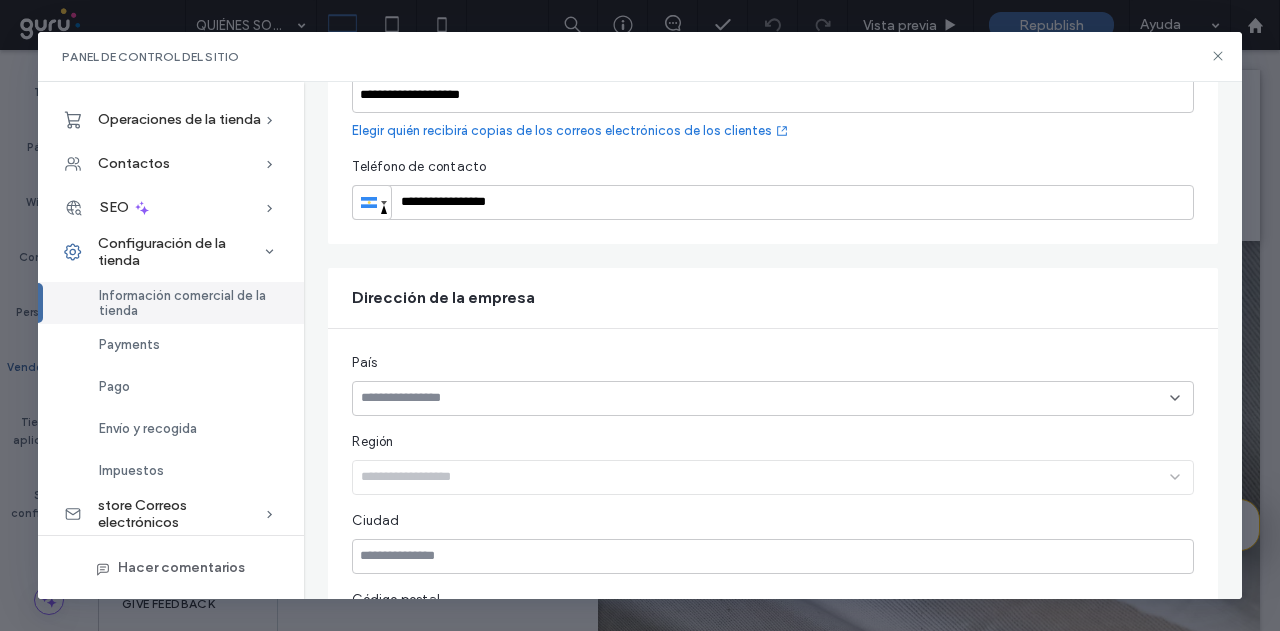 scroll, scrollTop: 464, scrollLeft: 0, axis: vertical 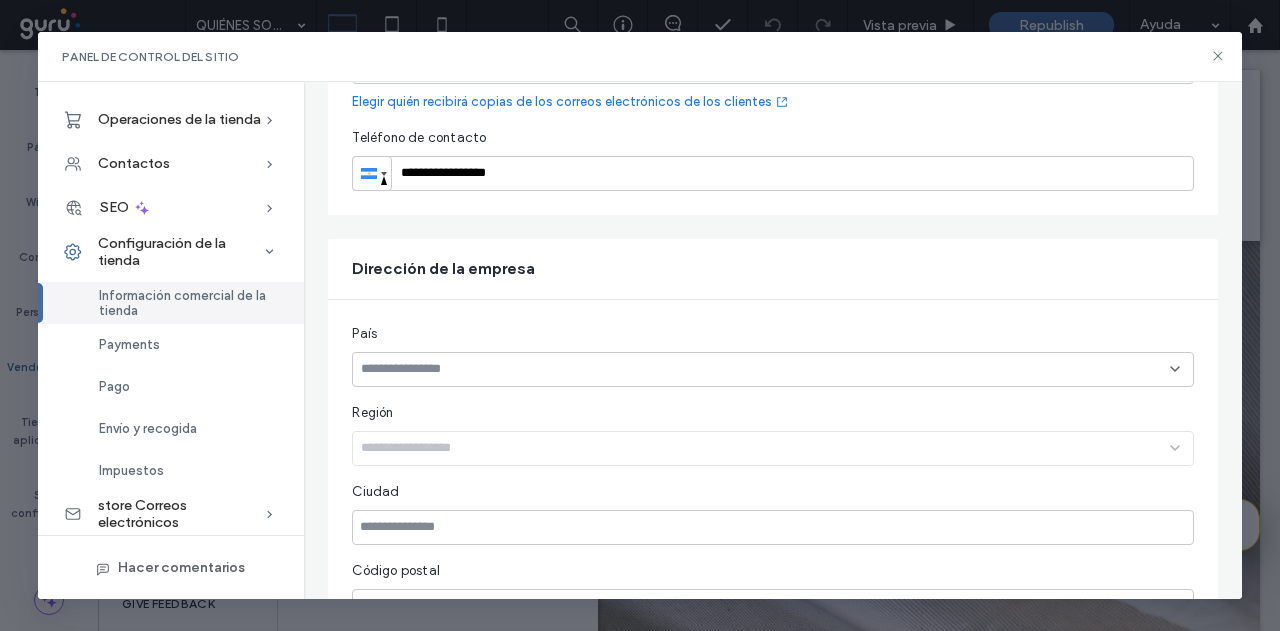 type on "**********" 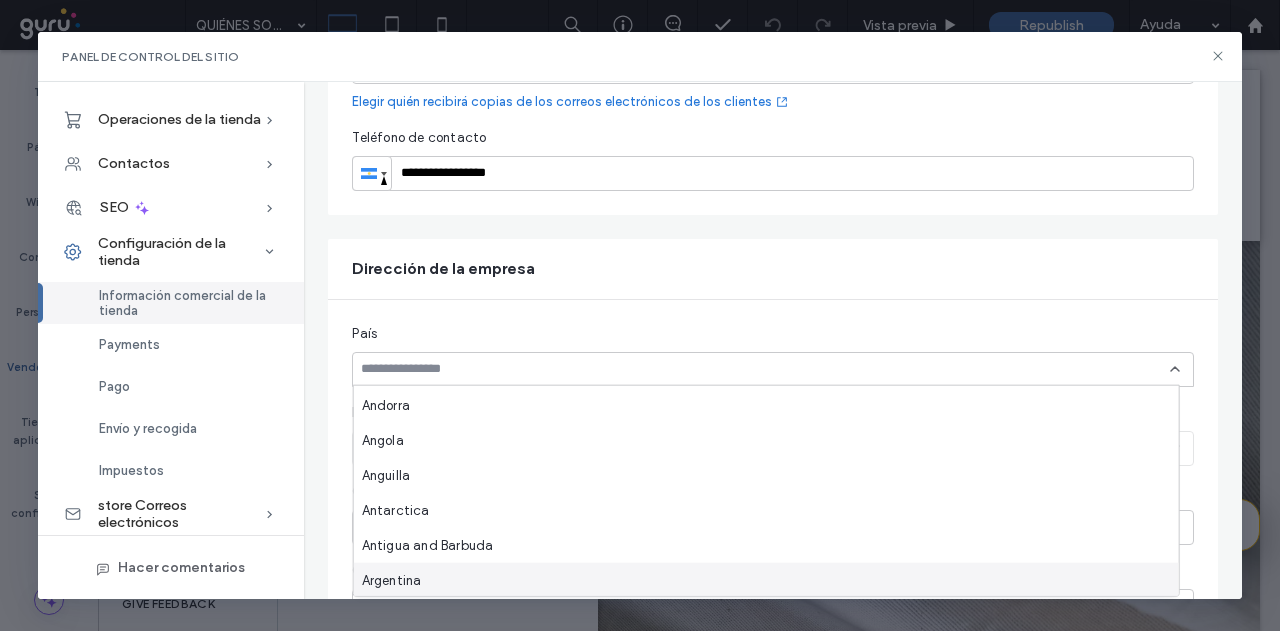scroll, scrollTop: 200, scrollLeft: 0, axis: vertical 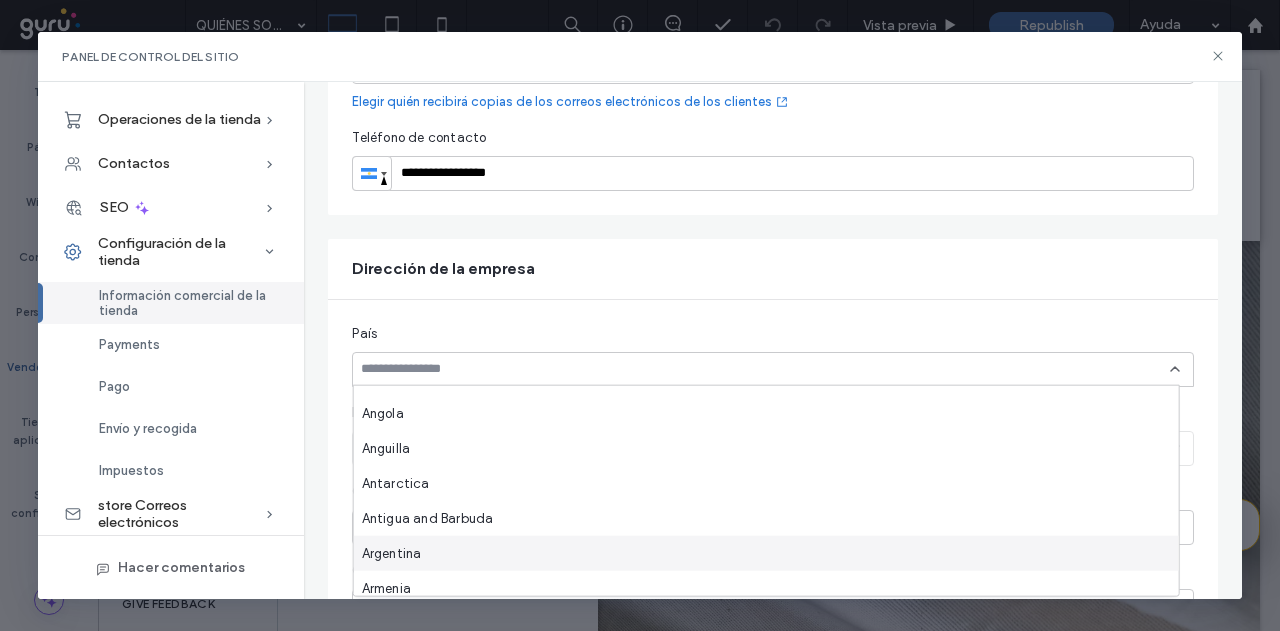 click on "Argentina" at bounding box center [392, 553] 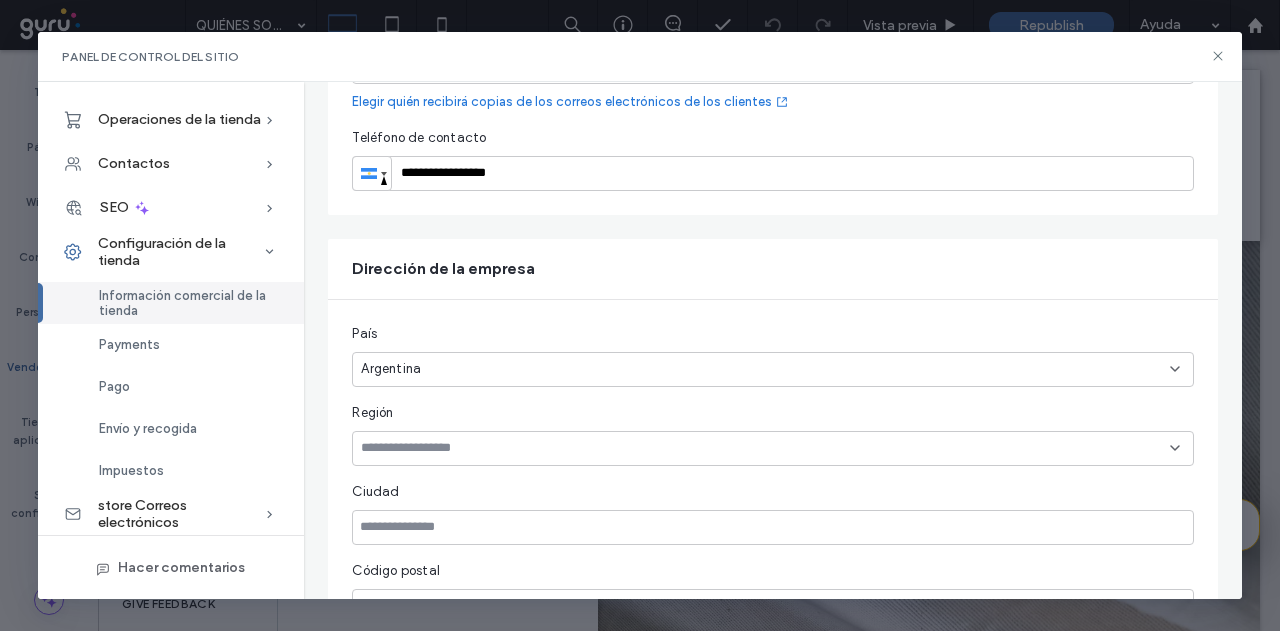 click at bounding box center (765, 448) 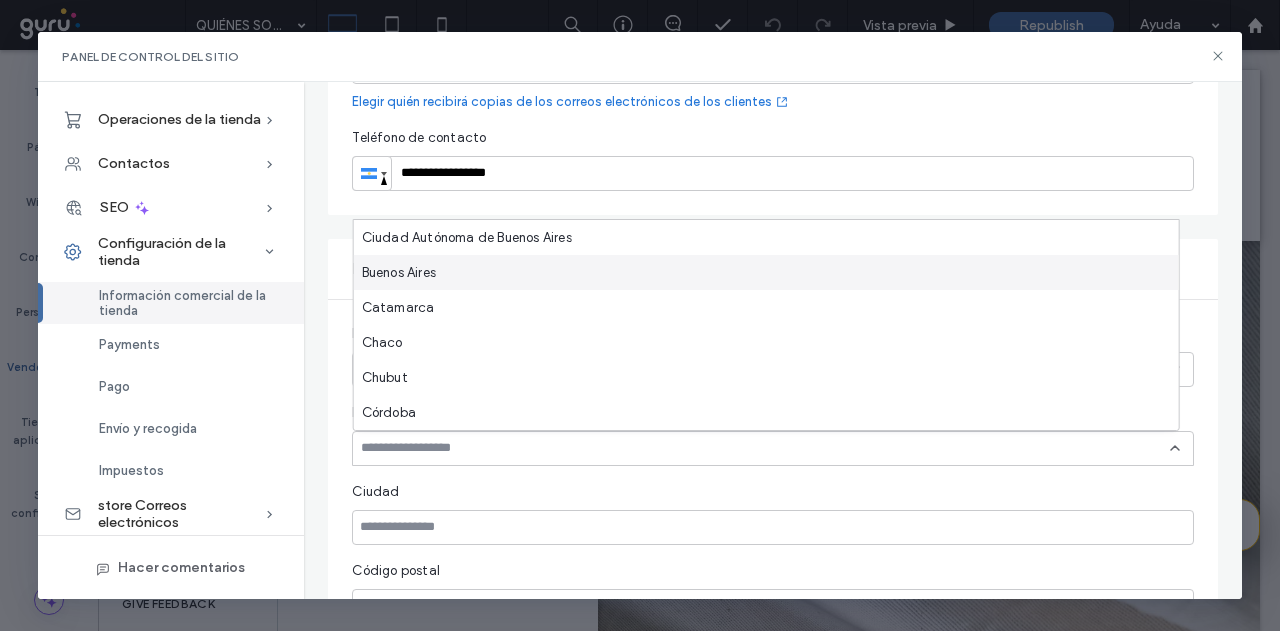 click on "Buenos Aires" at bounding box center (766, 272) 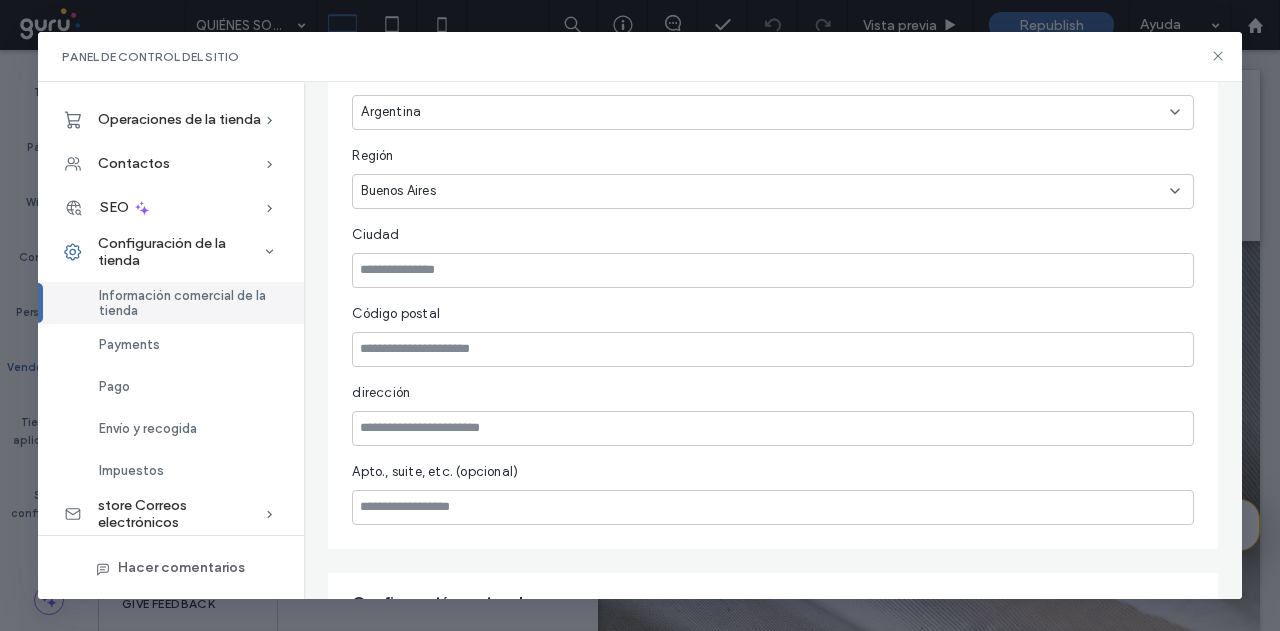 scroll, scrollTop: 764, scrollLeft: 0, axis: vertical 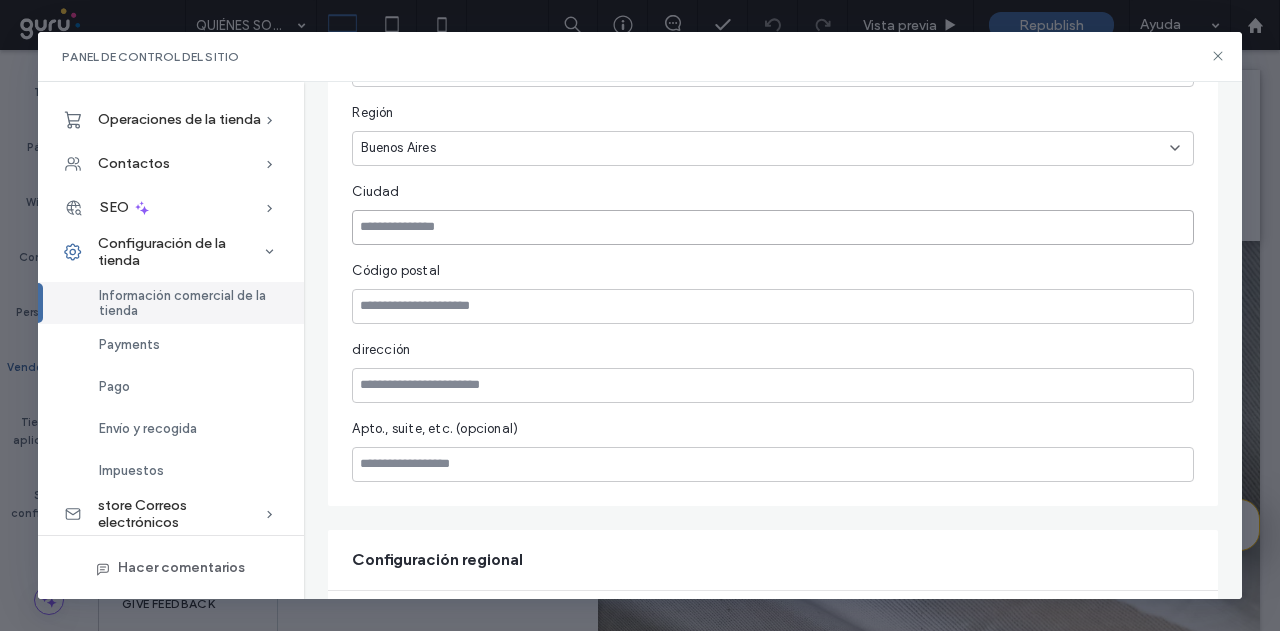 click at bounding box center [772, 227] 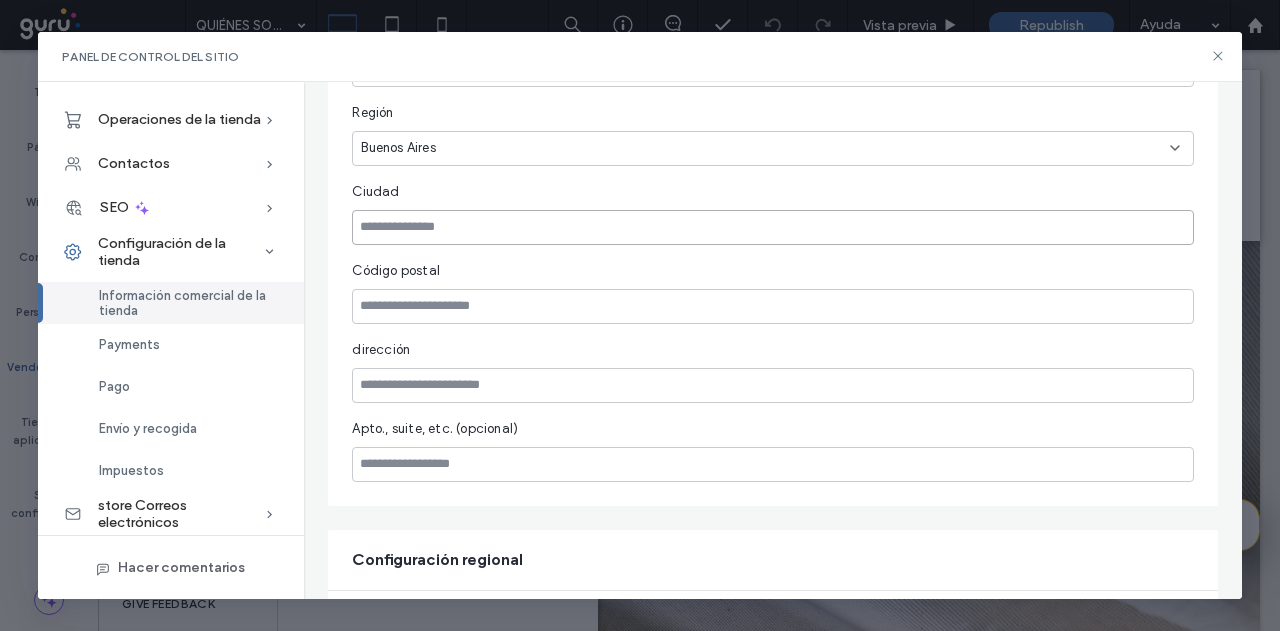 paste on "**********" 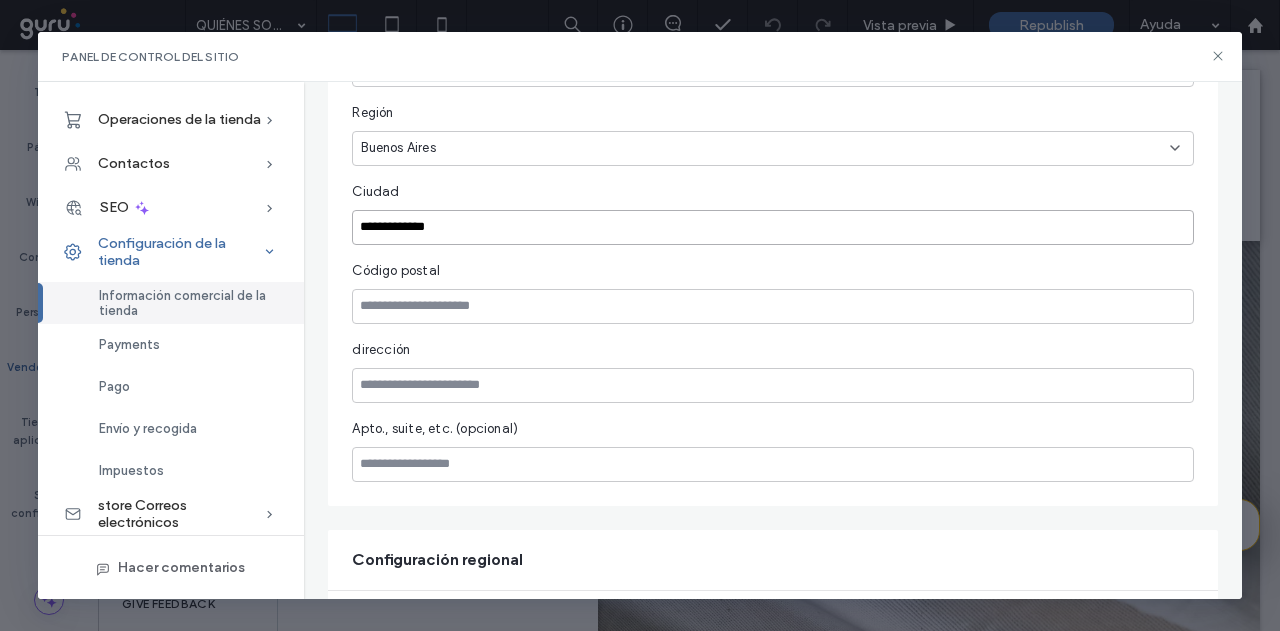 drag, startPoint x: 512, startPoint y: 225, endPoint x: 178, endPoint y: 229, distance: 334.02396 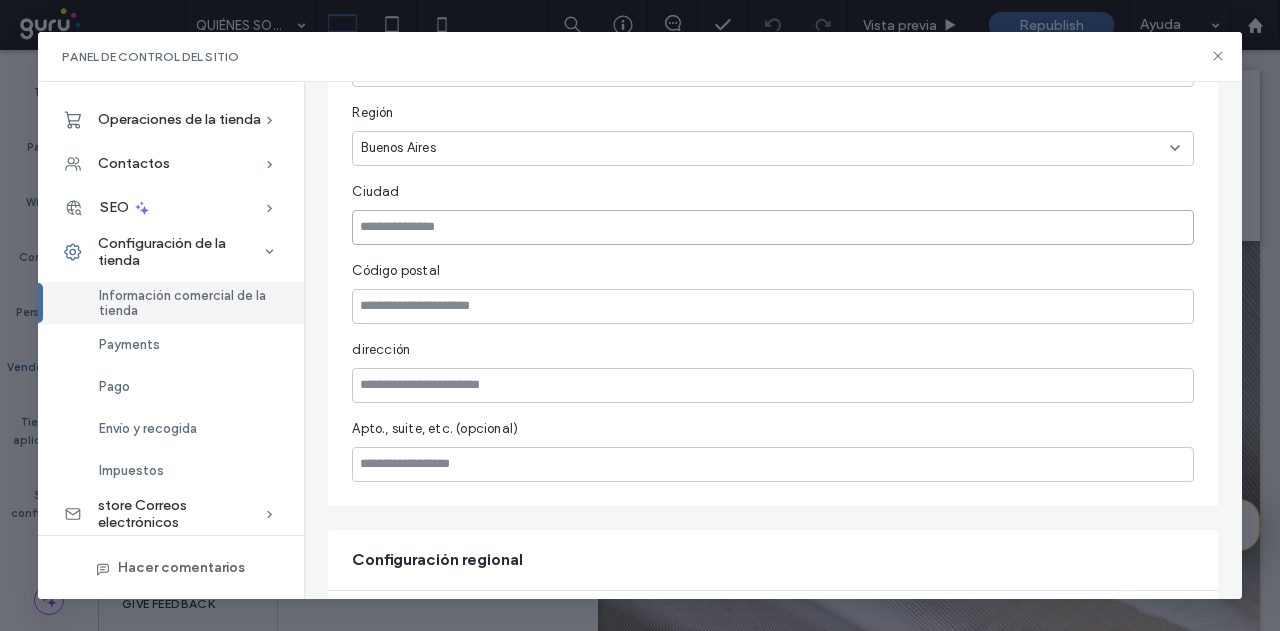 paste on "**********" 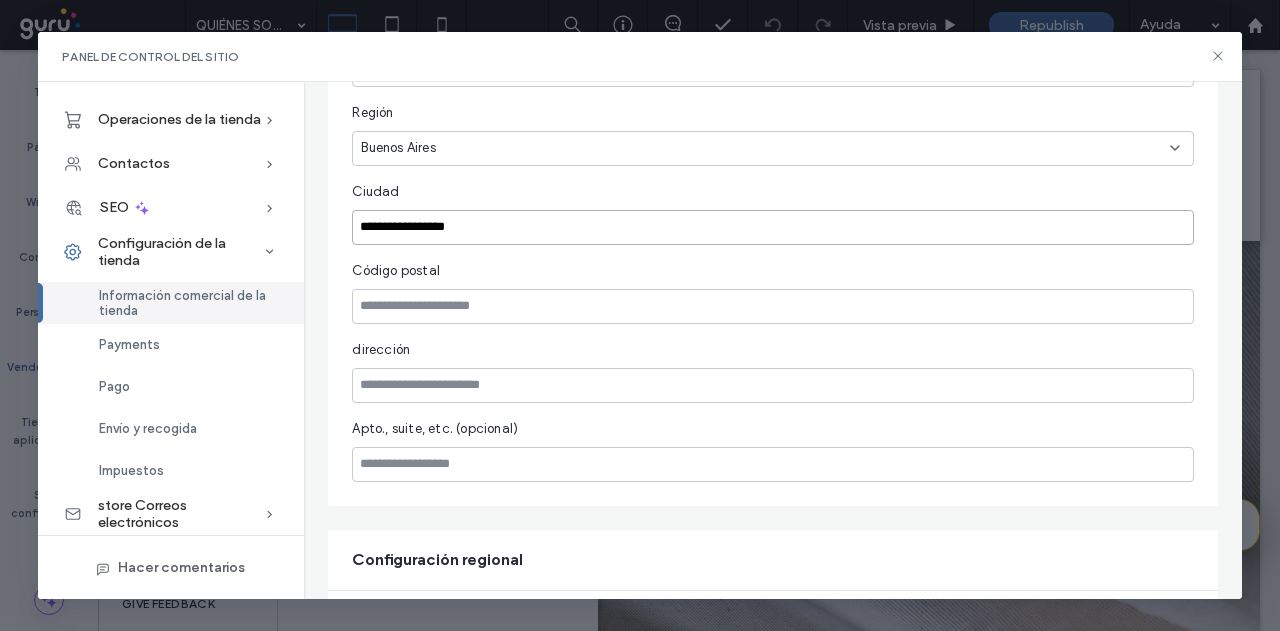click on "**********" at bounding box center [772, 227] 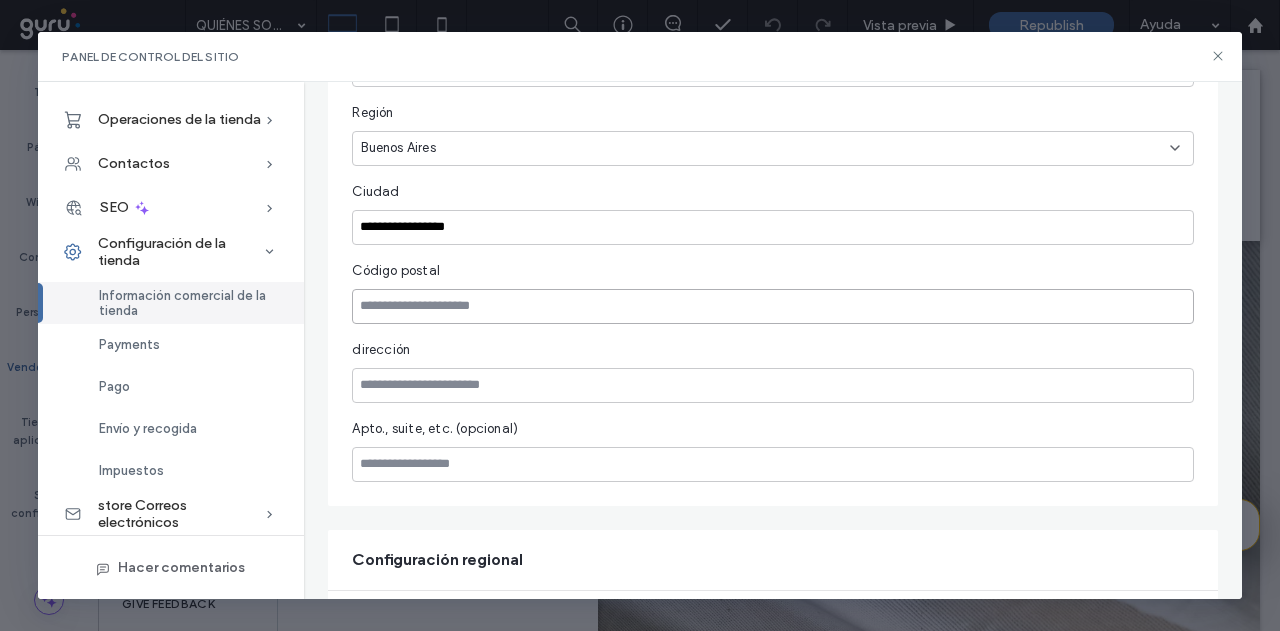 click at bounding box center [772, 306] 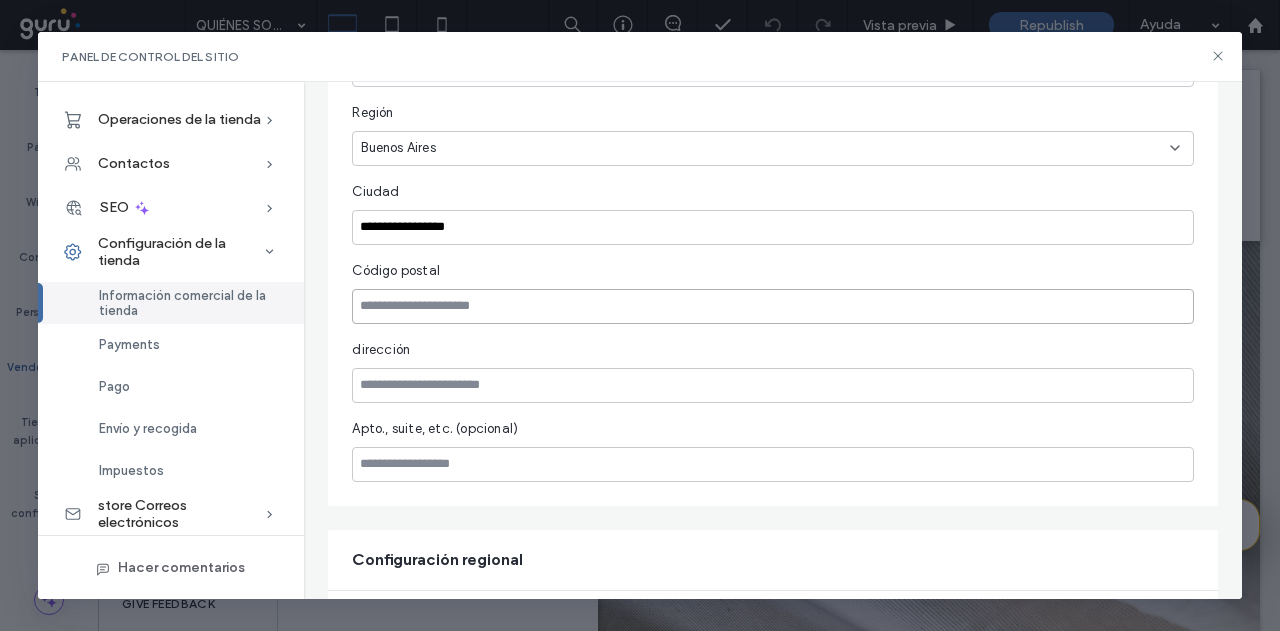 paste on "****" 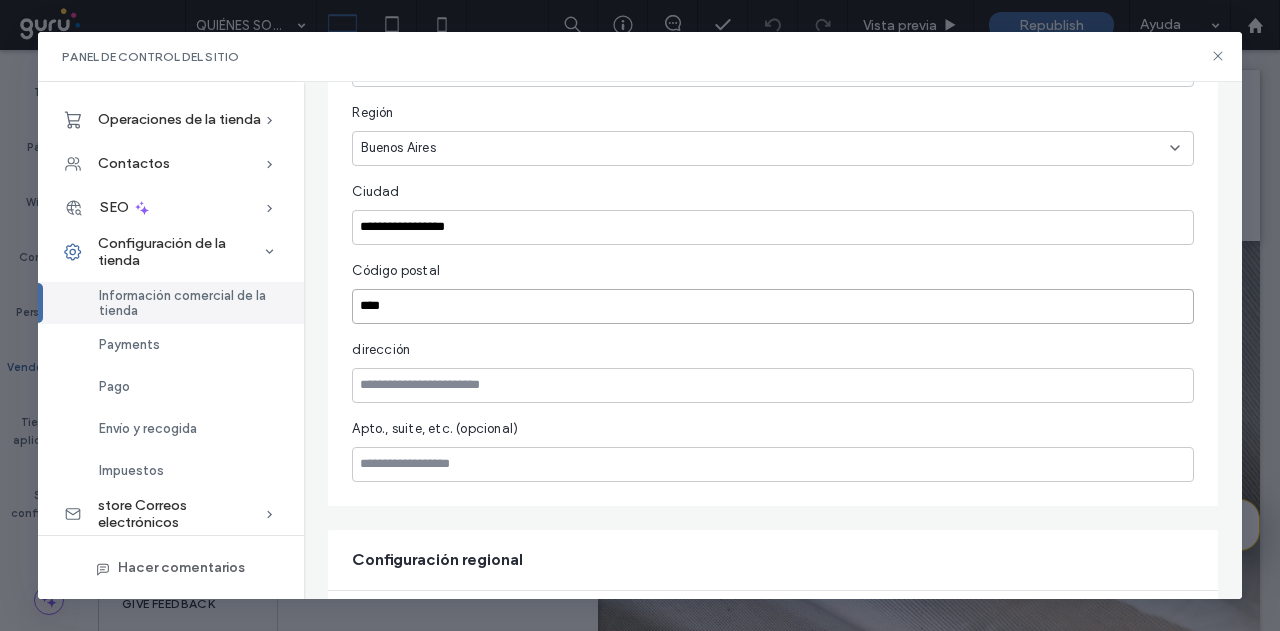type on "****" 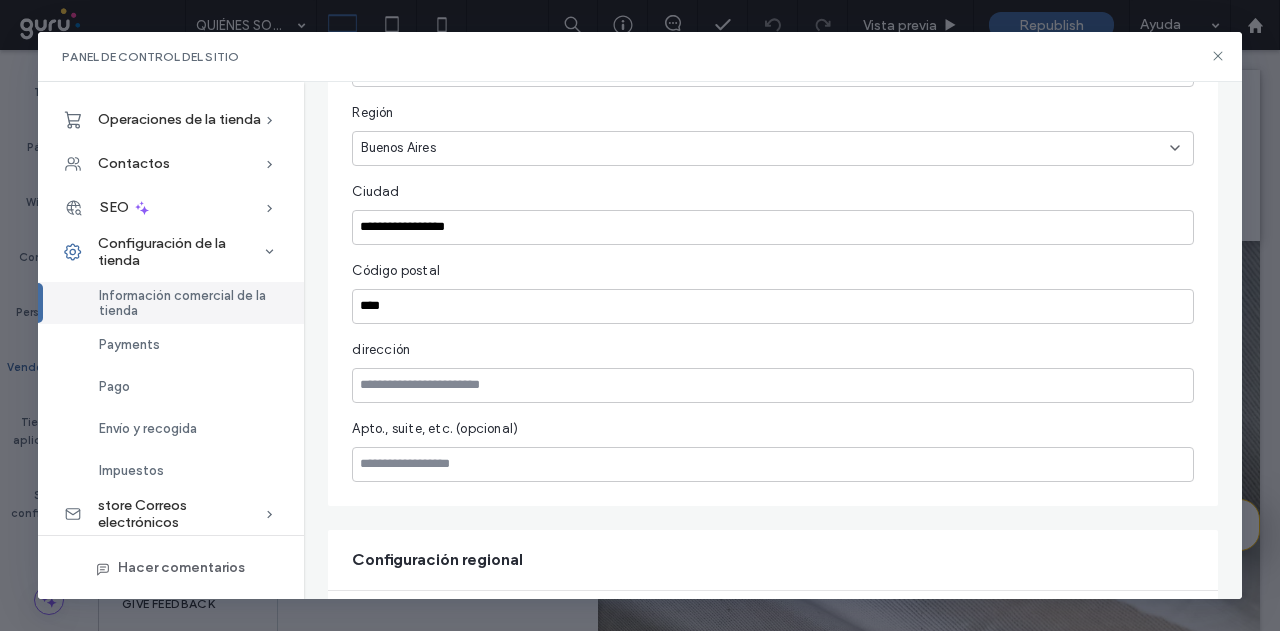 click on "**********" at bounding box center [772, 253] 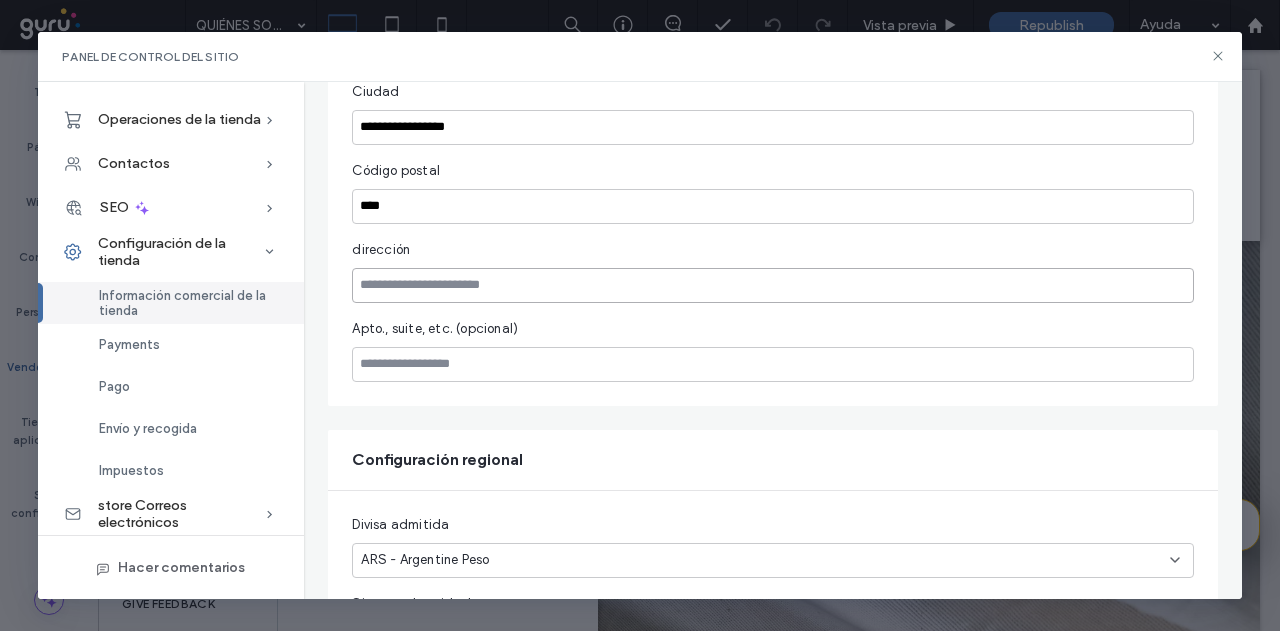 click at bounding box center (772, 285) 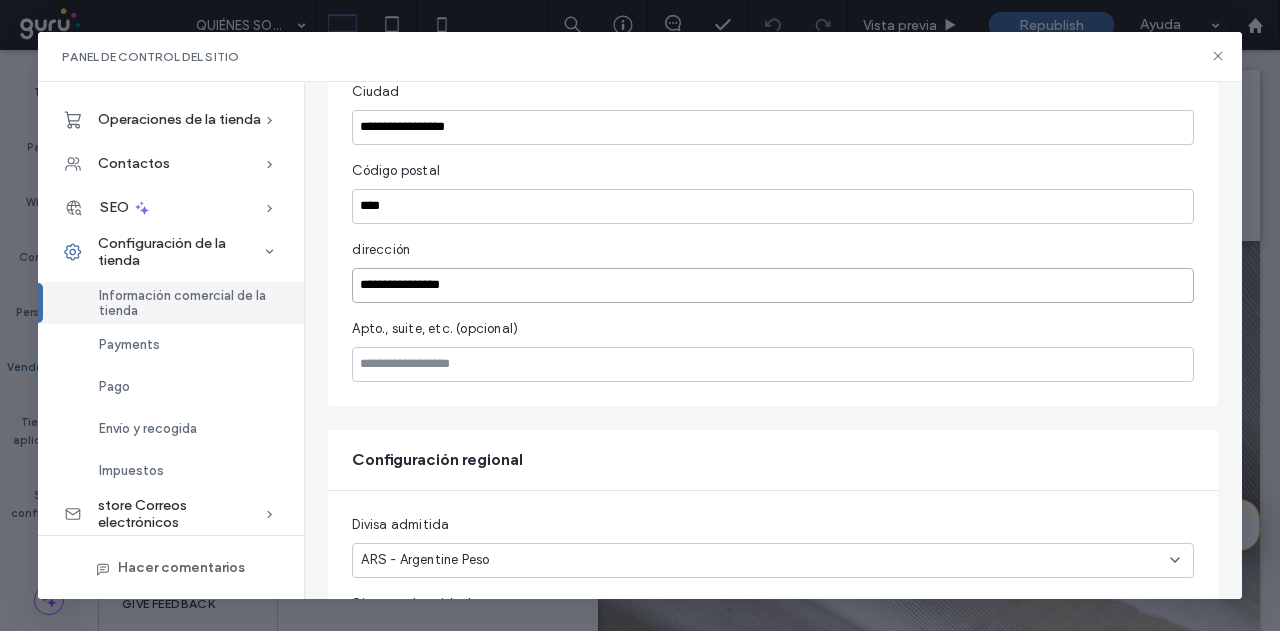 type on "**********" 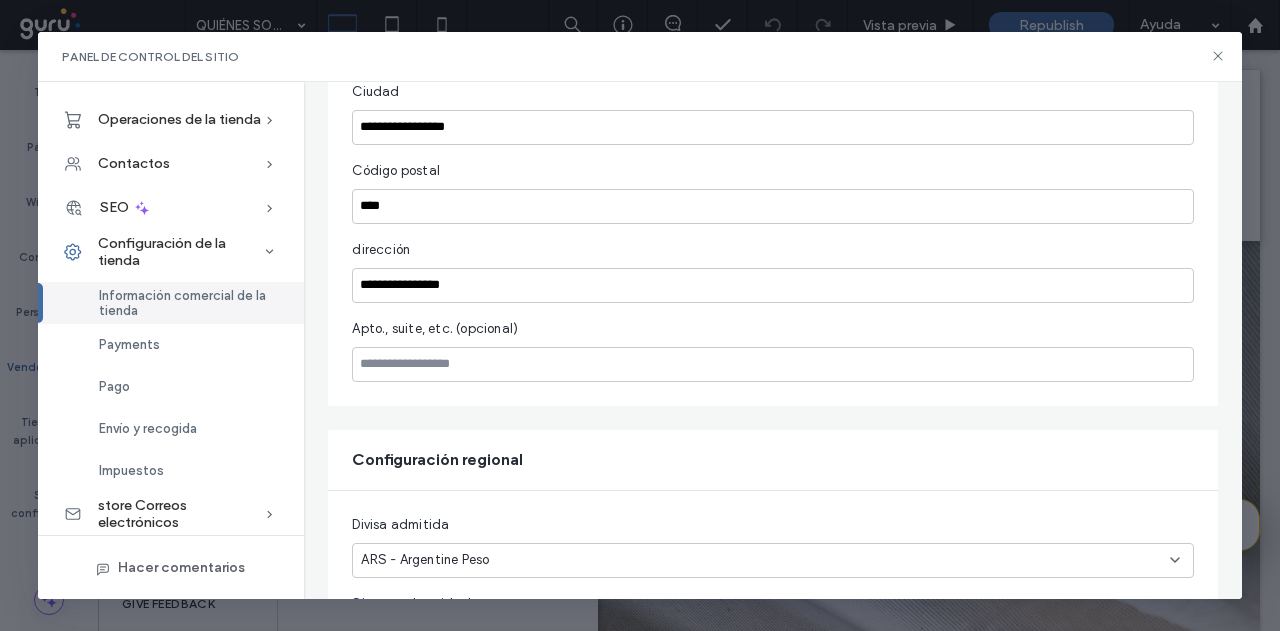 click on "**********" at bounding box center [772, 153] 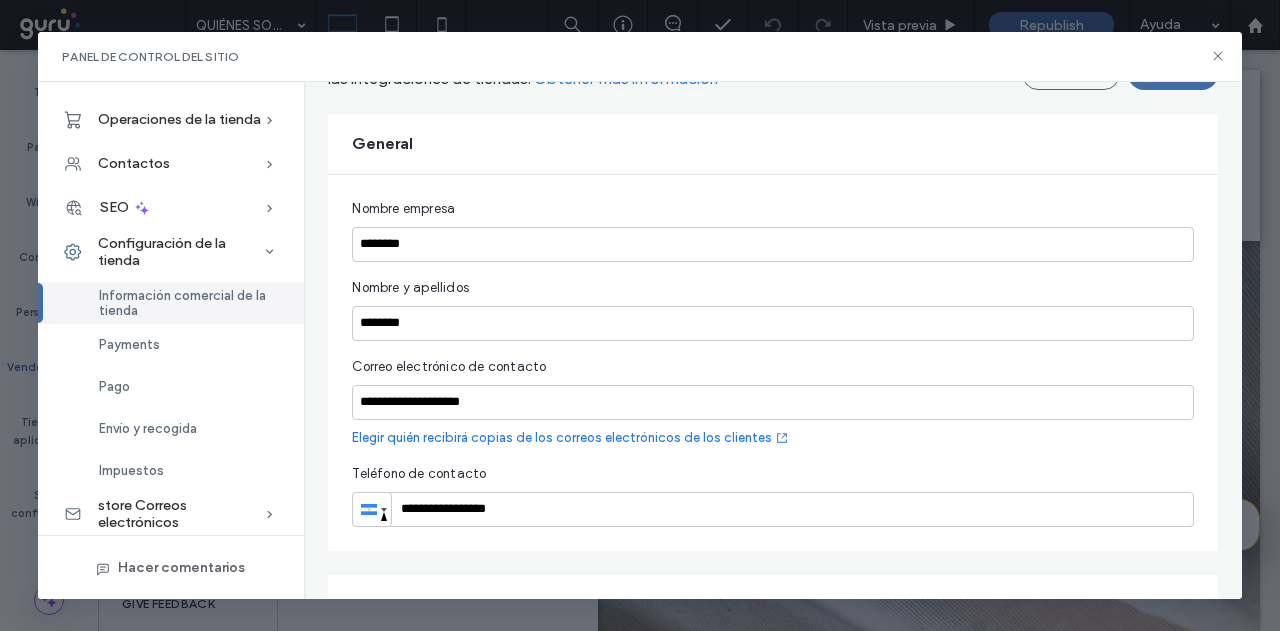 scroll, scrollTop: 0, scrollLeft: 0, axis: both 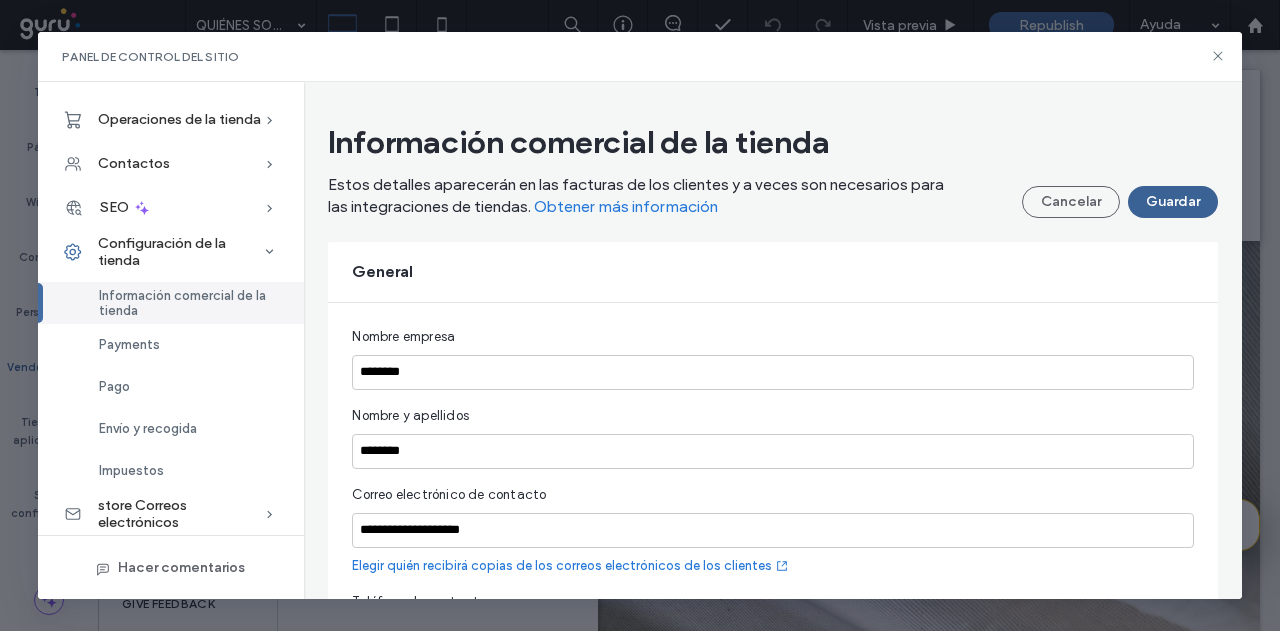 click on "Guardar" at bounding box center [1173, 202] 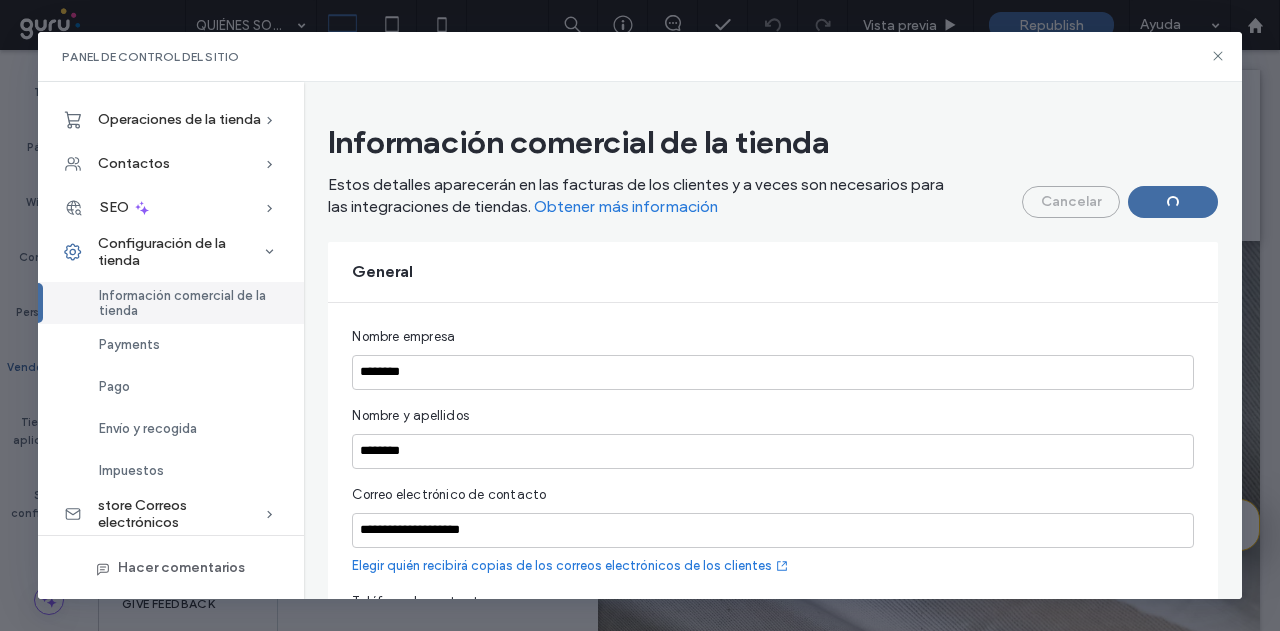 type on "**********" 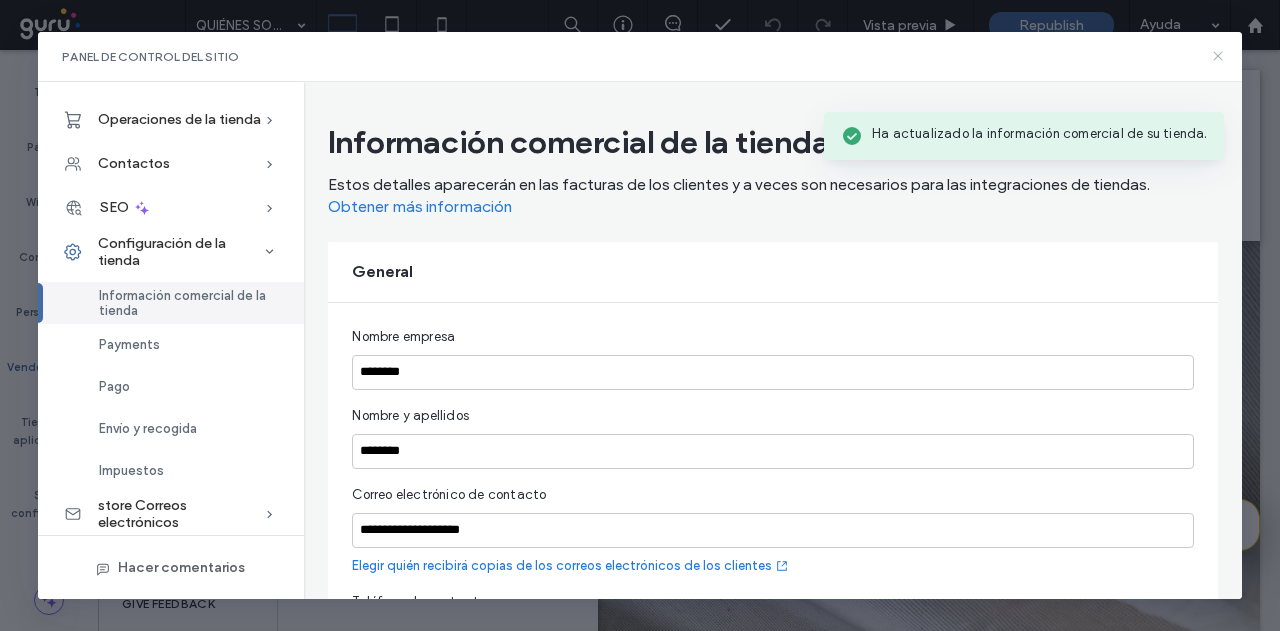 click 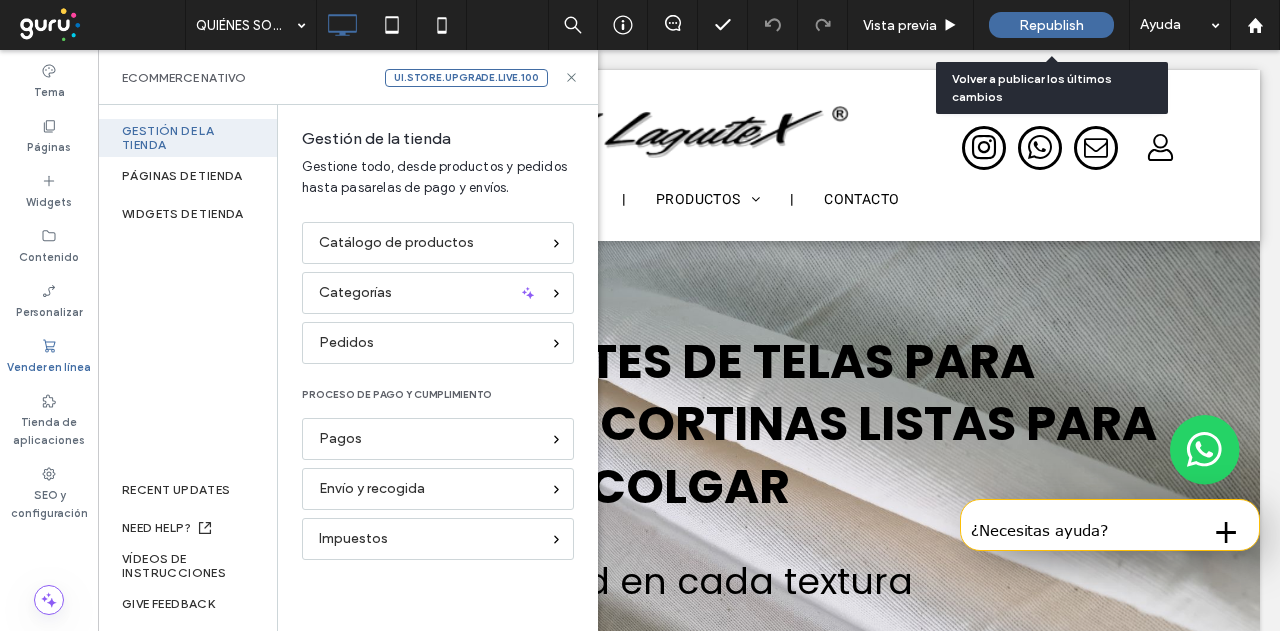 click on "Republish" at bounding box center [1051, 25] 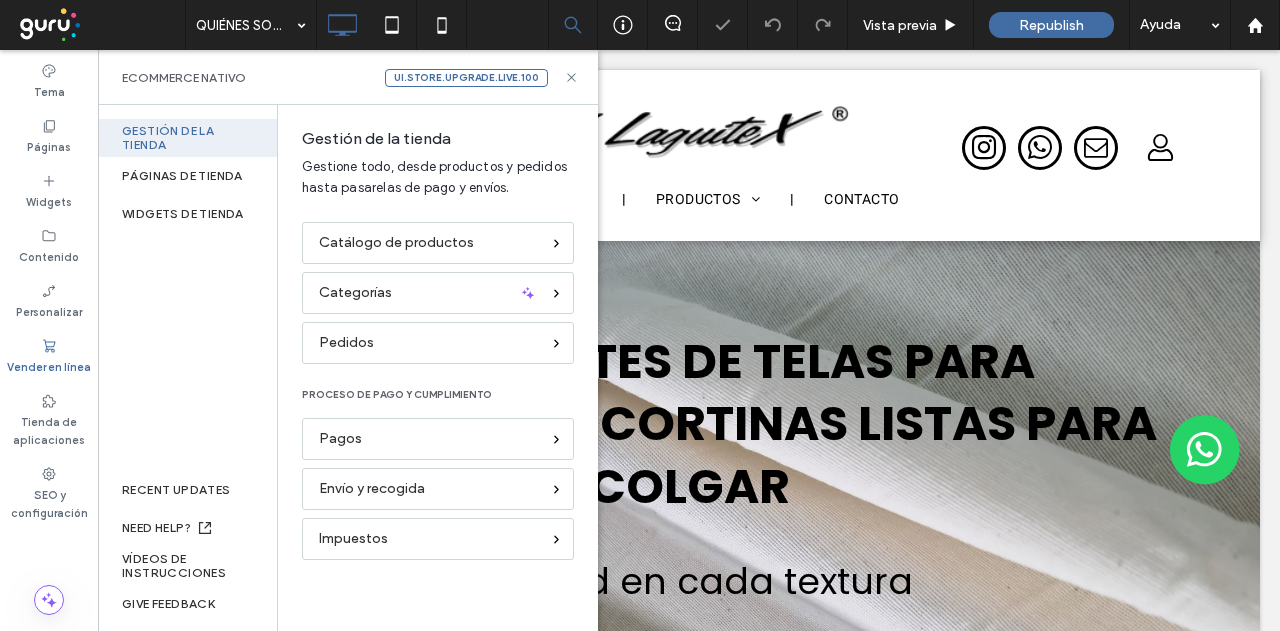 scroll, scrollTop: 0, scrollLeft: 0, axis: both 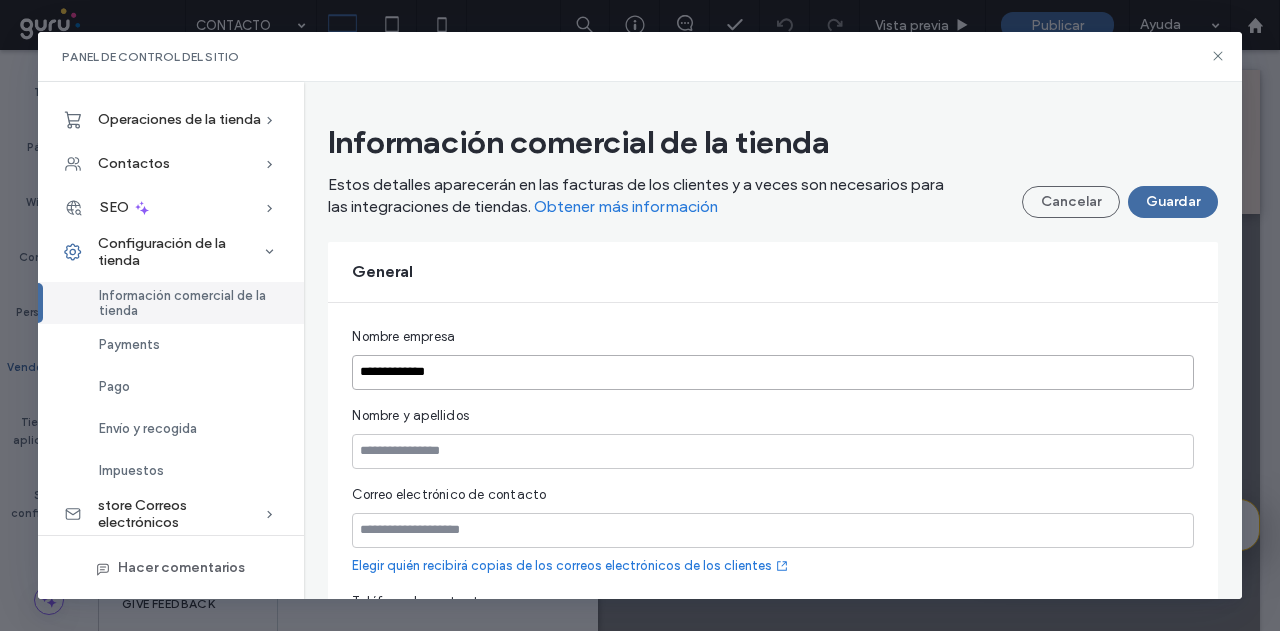 type on "**********" 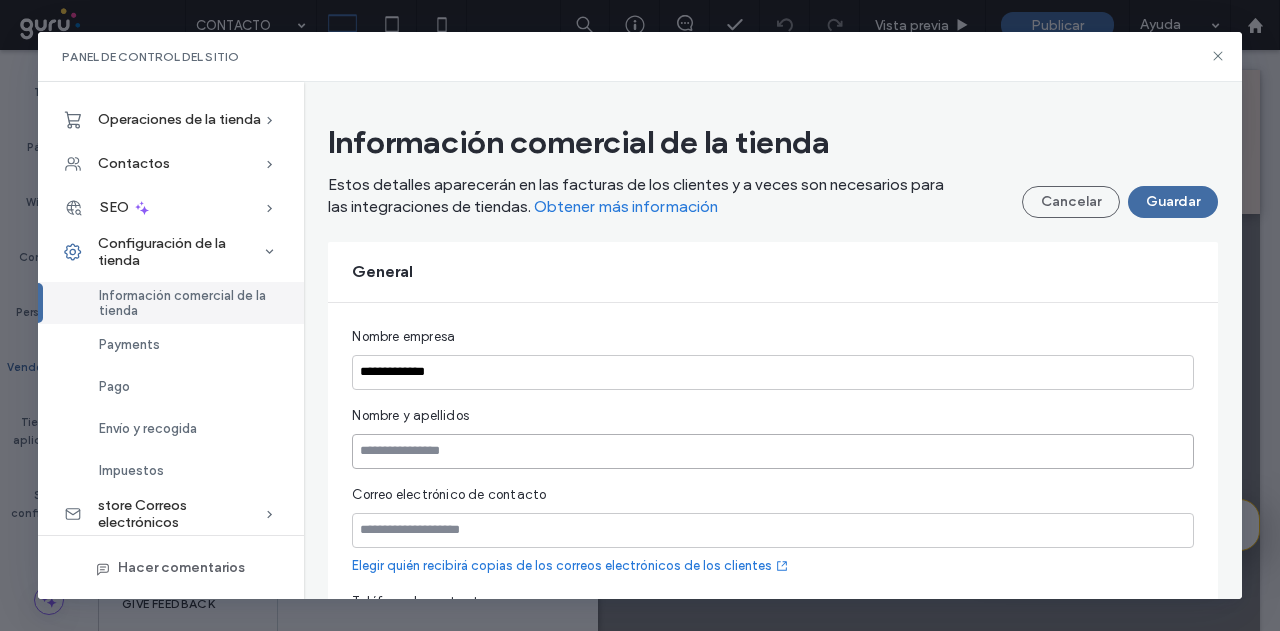 click at bounding box center [772, 451] 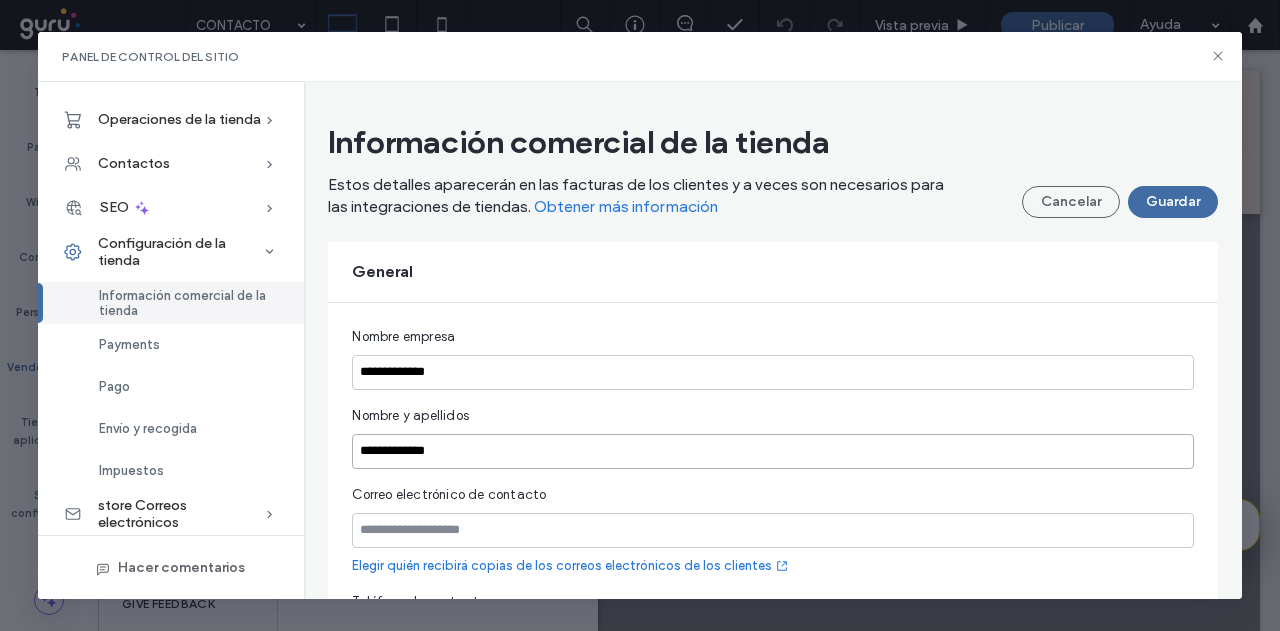 type on "**********" 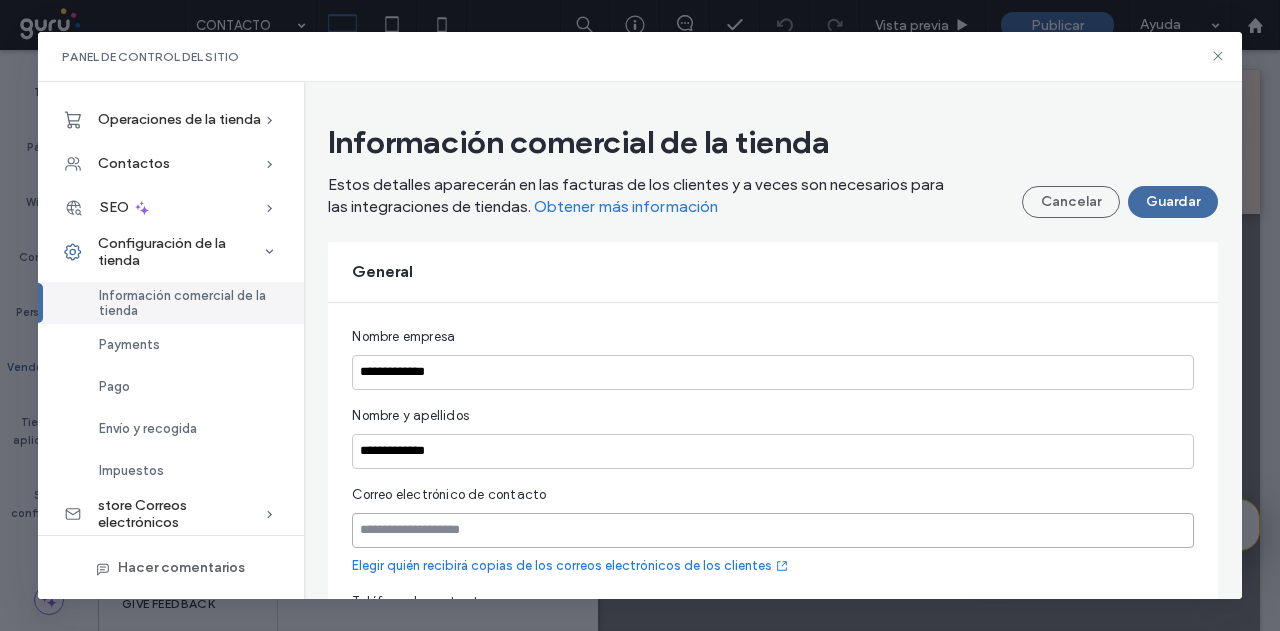click at bounding box center [772, 530] 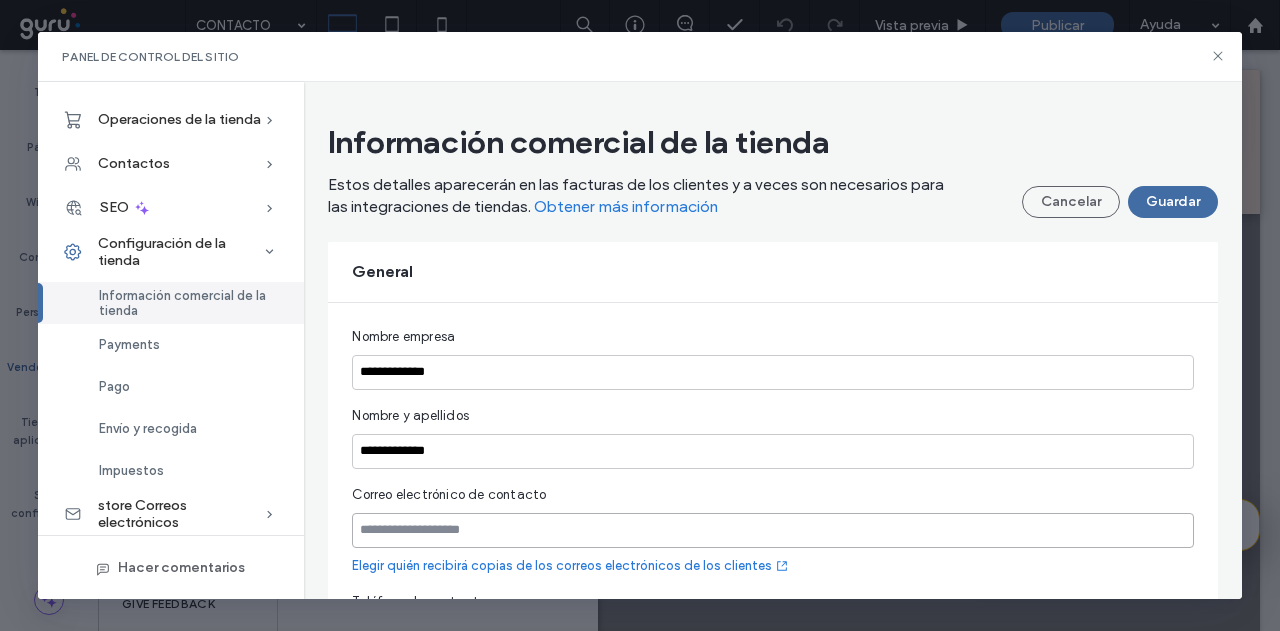 paste on "**********" 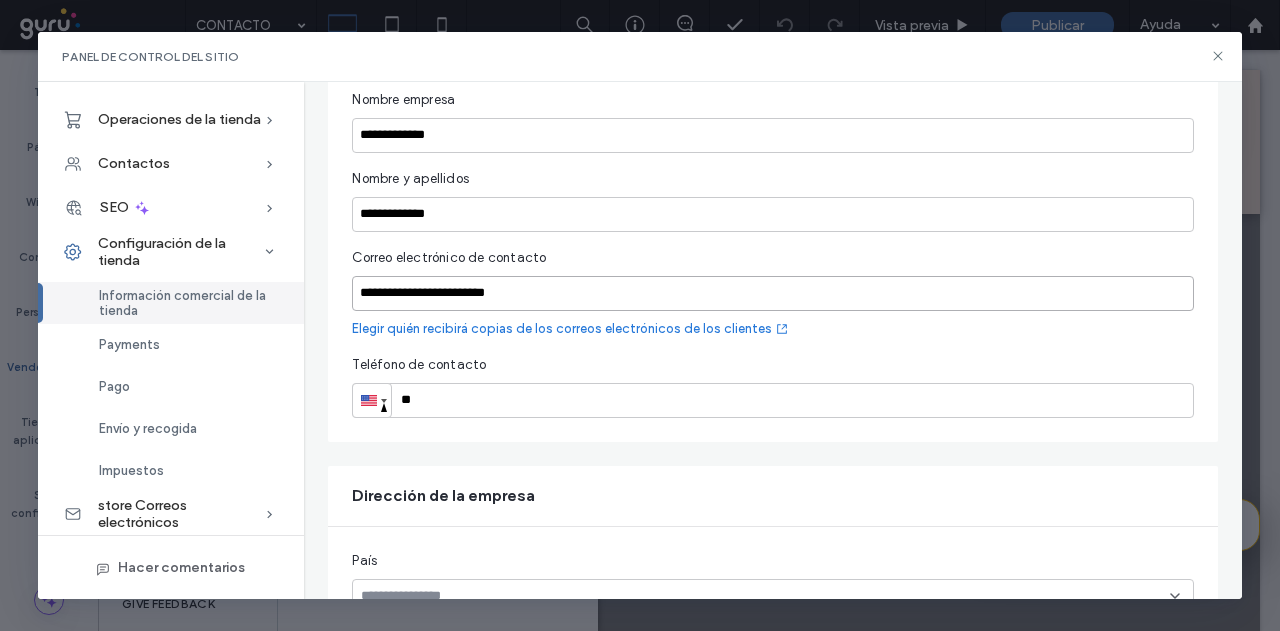 scroll, scrollTop: 300, scrollLeft: 0, axis: vertical 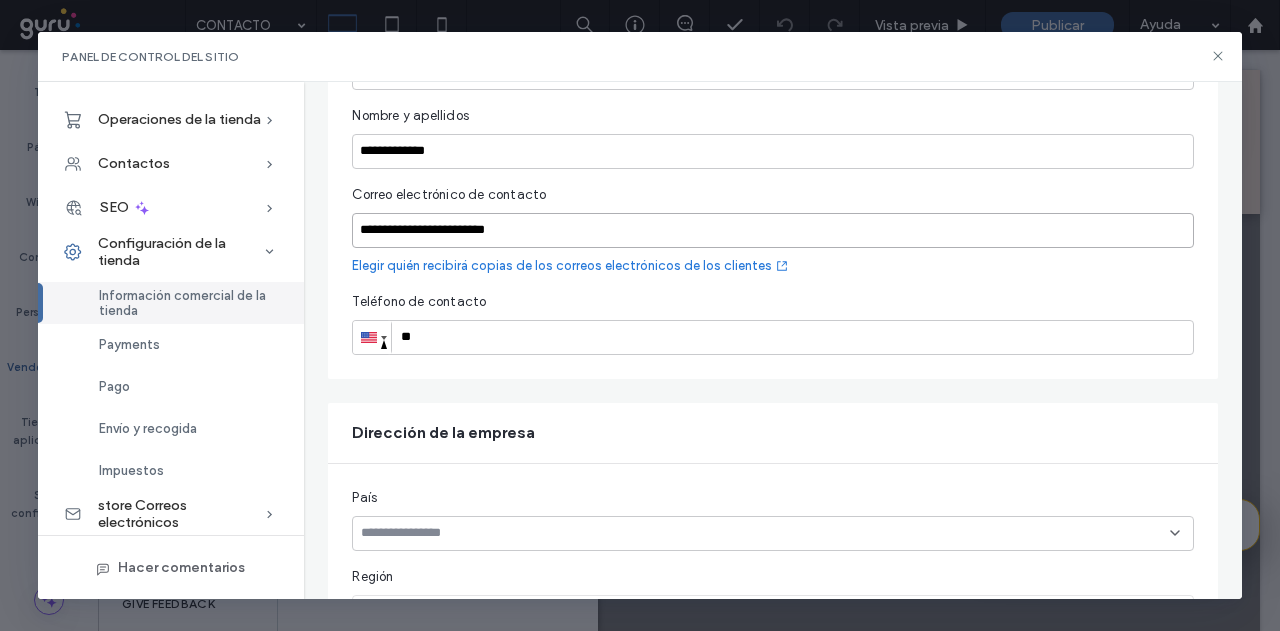 type on "**********" 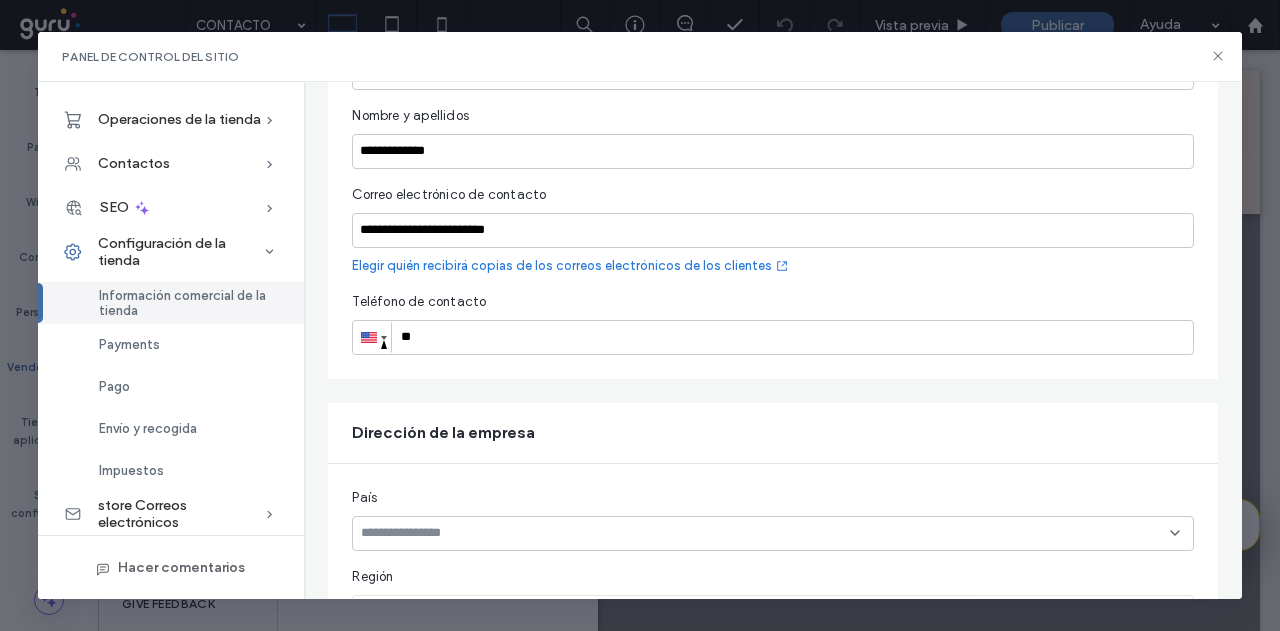 click at bounding box center [372, 337] 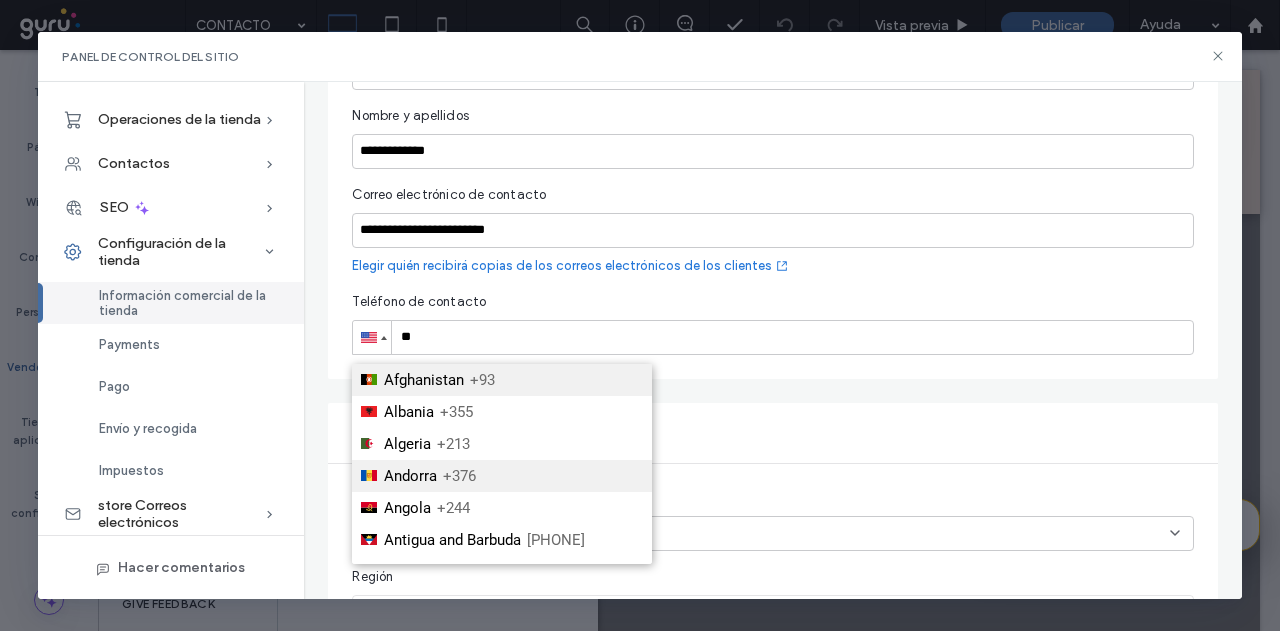 scroll, scrollTop: 100, scrollLeft: 0, axis: vertical 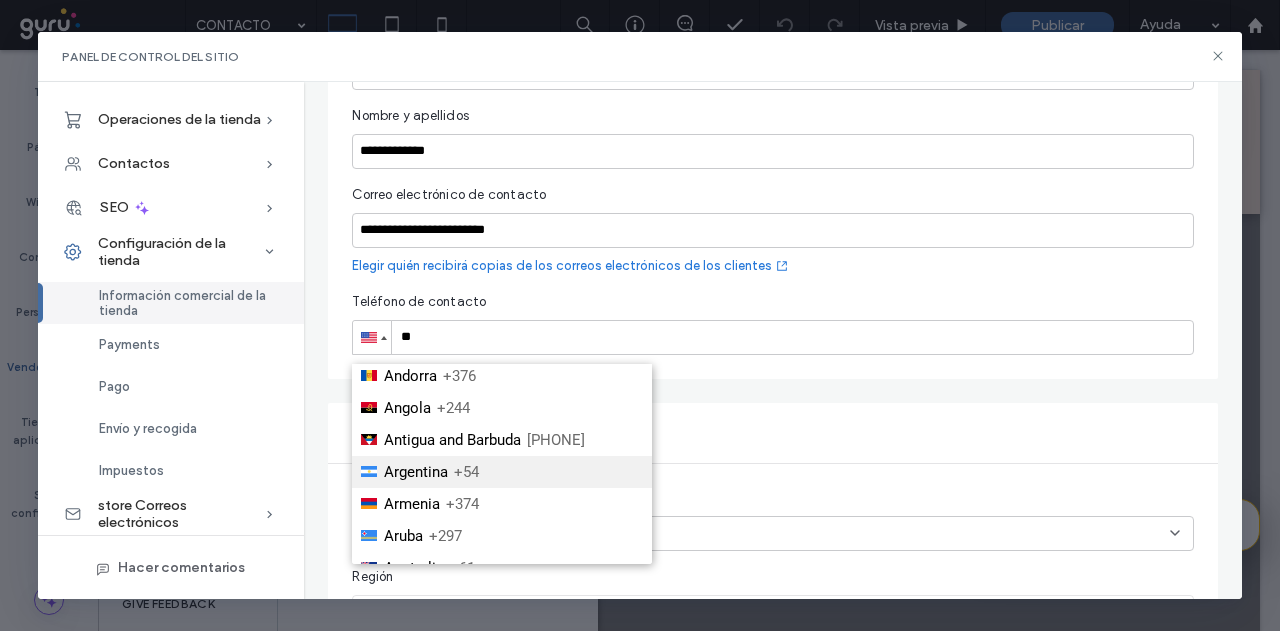 click on "Argentina" at bounding box center (416, 472) 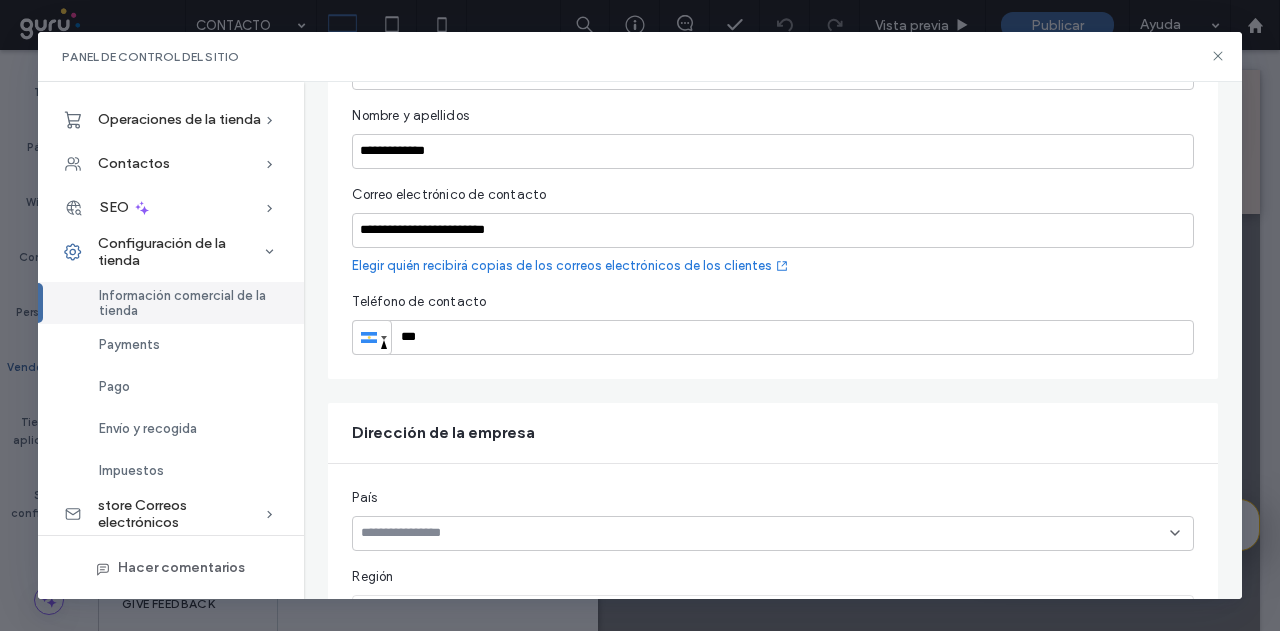 click on "***" at bounding box center [772, 337] 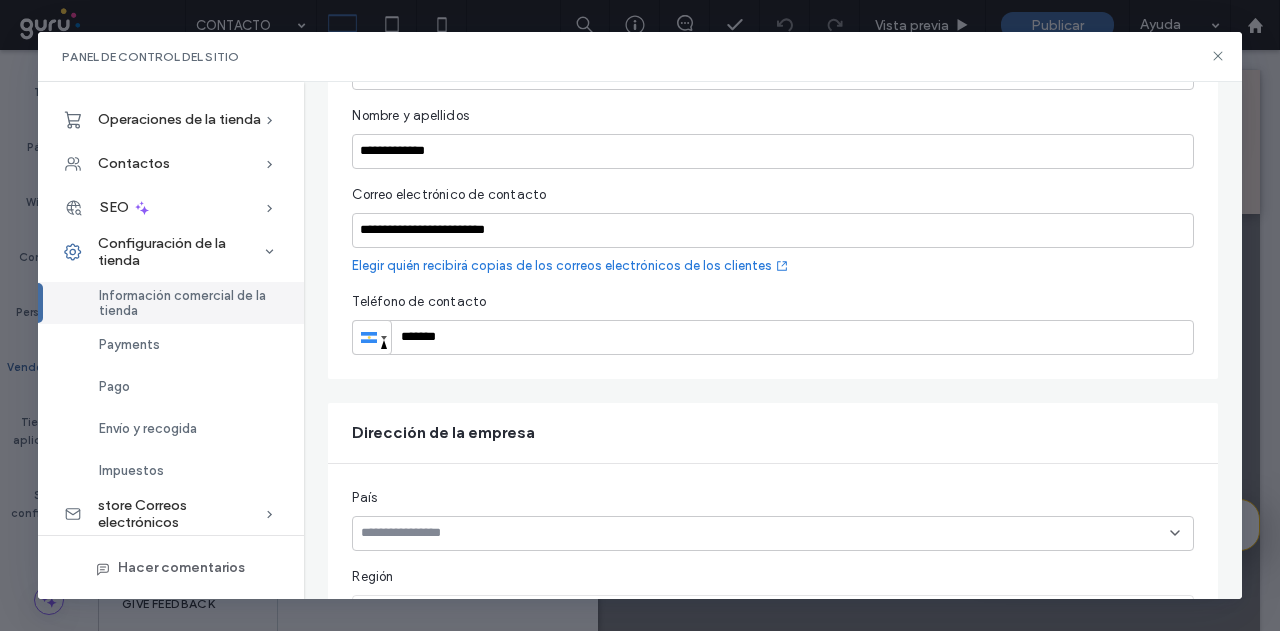 paste on "**********" 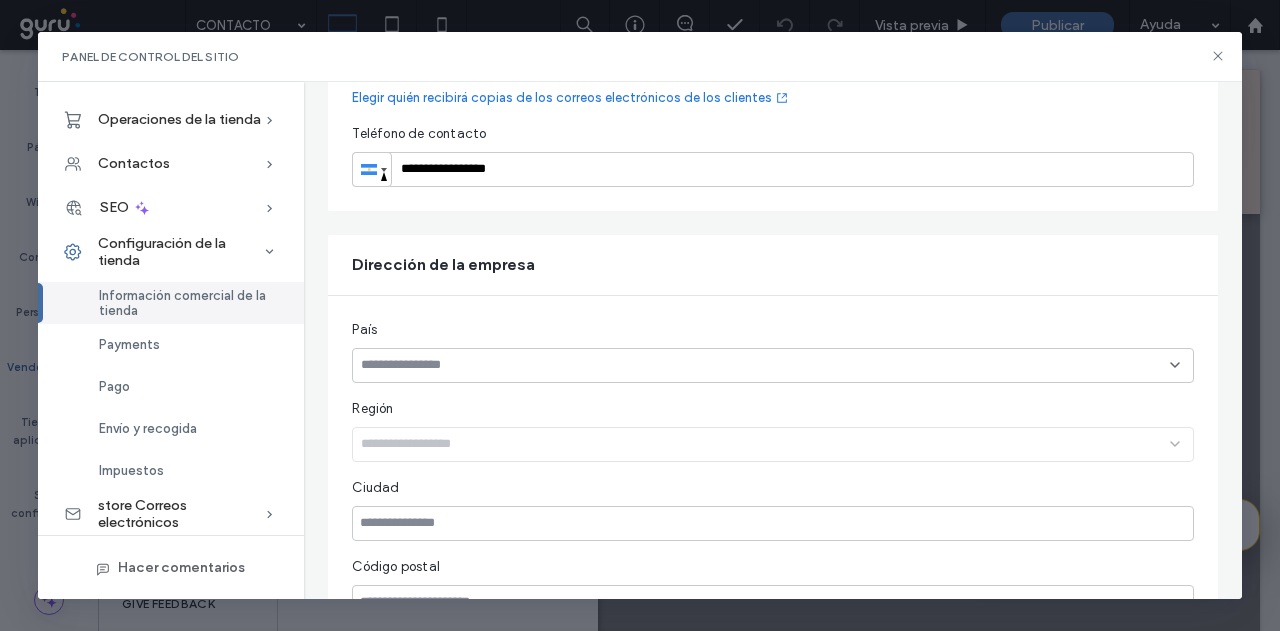 scroll, scrollTop: 500, scrollLeft: 0, axis: vertical 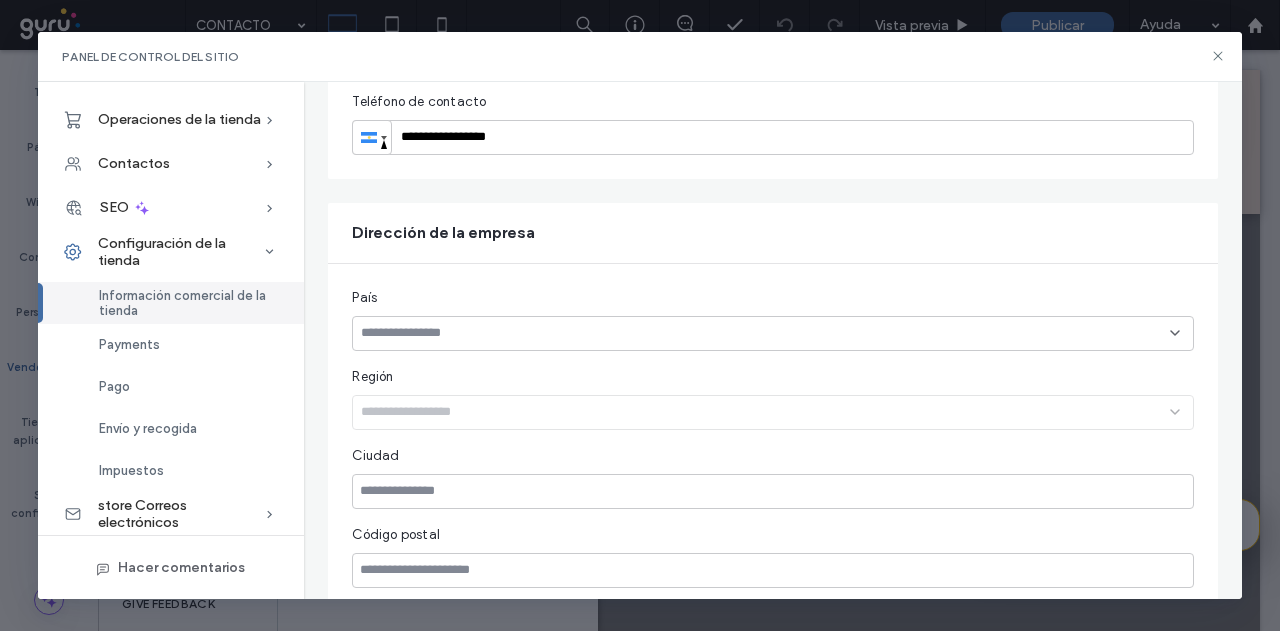 type on "**********" 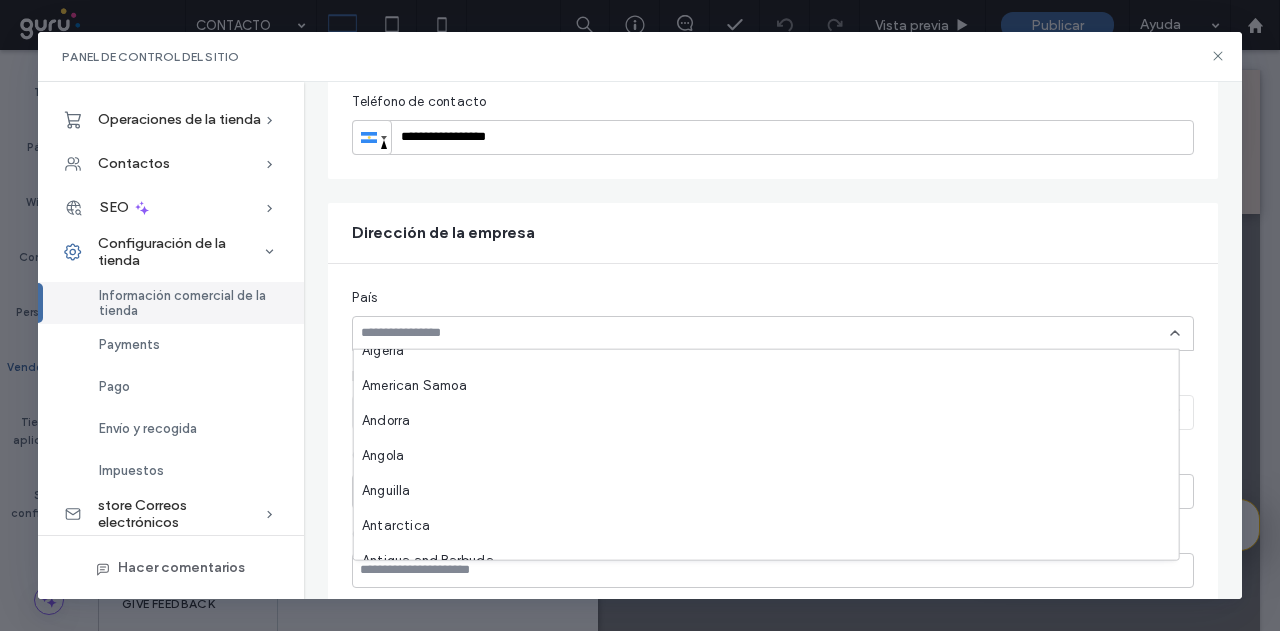 scroll, scrollTop: 300, scrollLeft: 0, axis: vertical 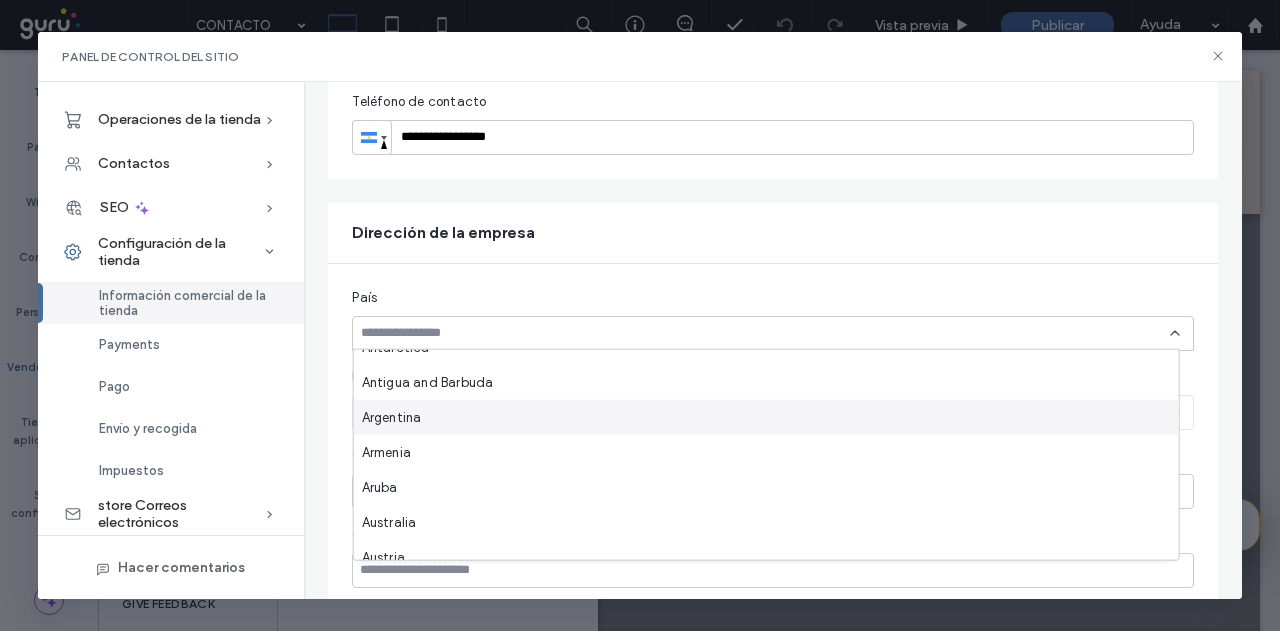 click on "Argentina" at bounding box center (766, 417) 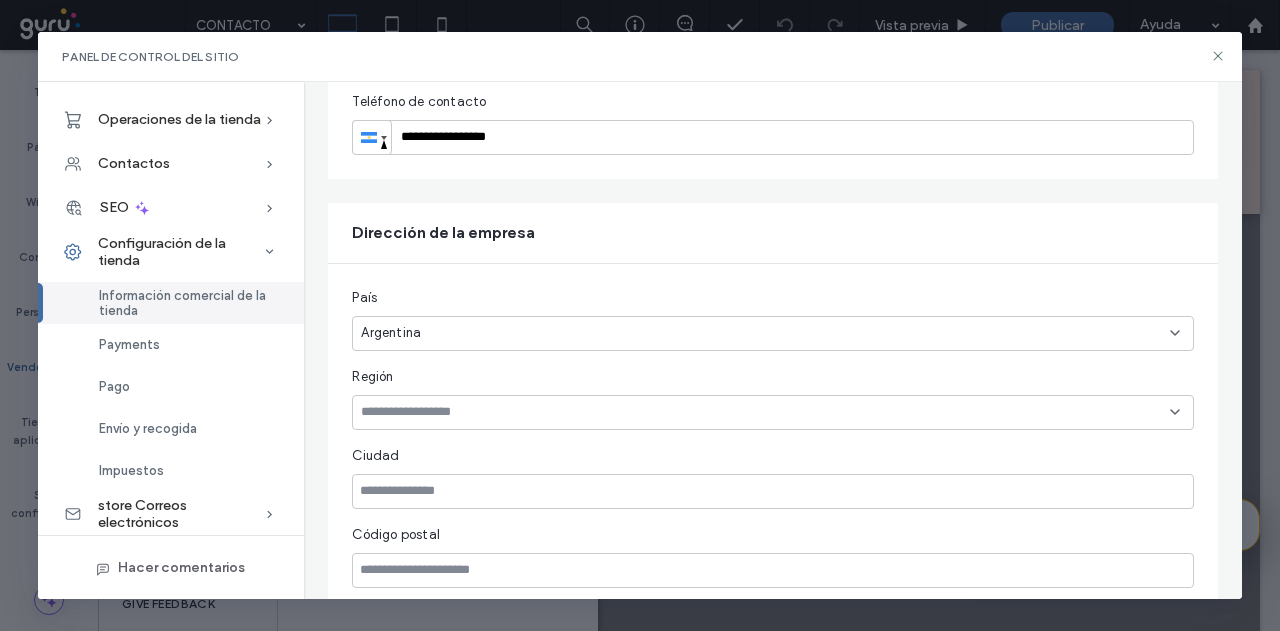 click at bounding box center (765, 412) 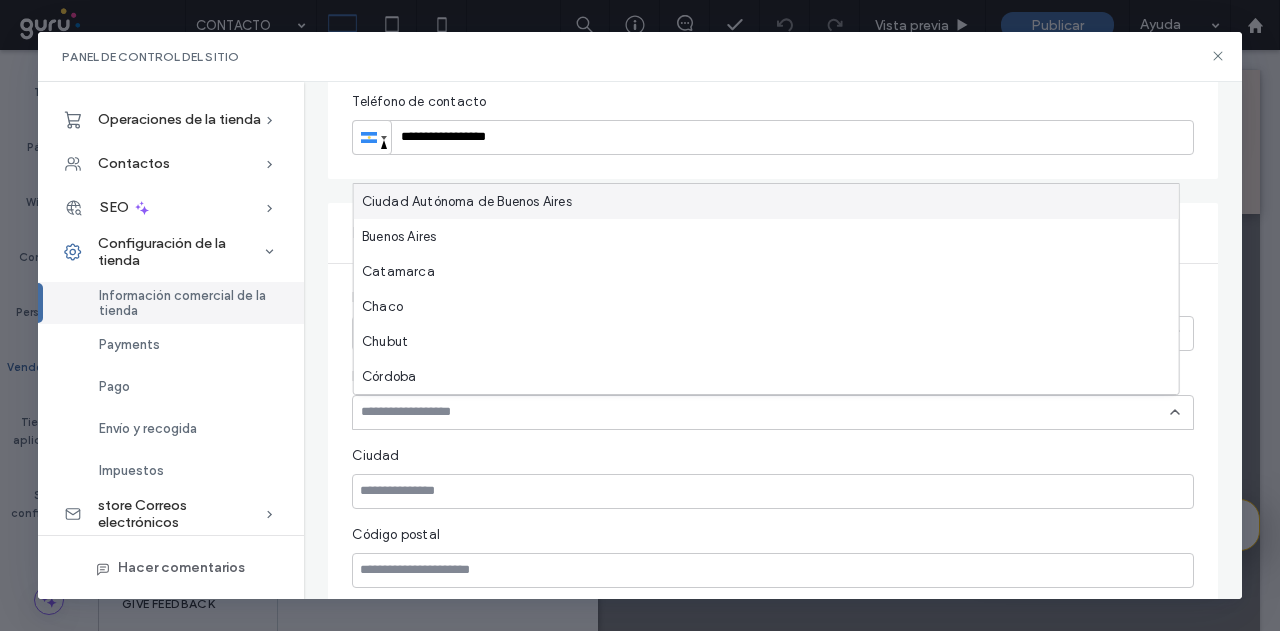 click on "Ciudad Autónoma de Buenos Aires" at bounding box center [467, 202] 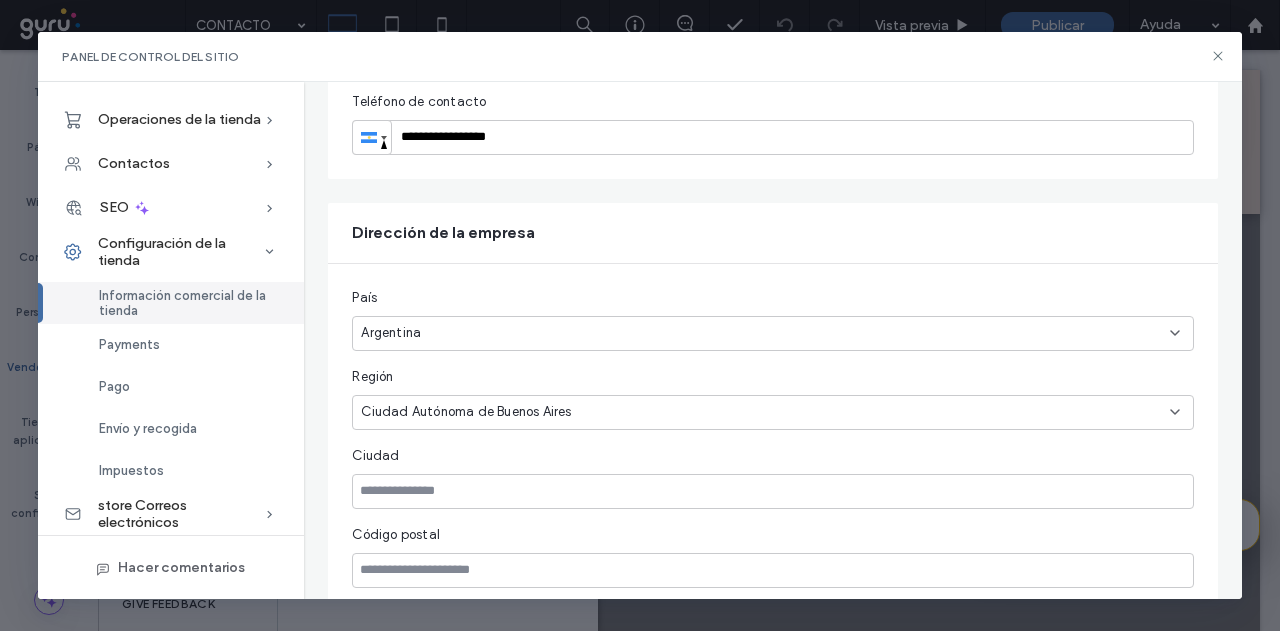 scroll, scrollTop: 600, scrollLeft: 0, axis: vertical 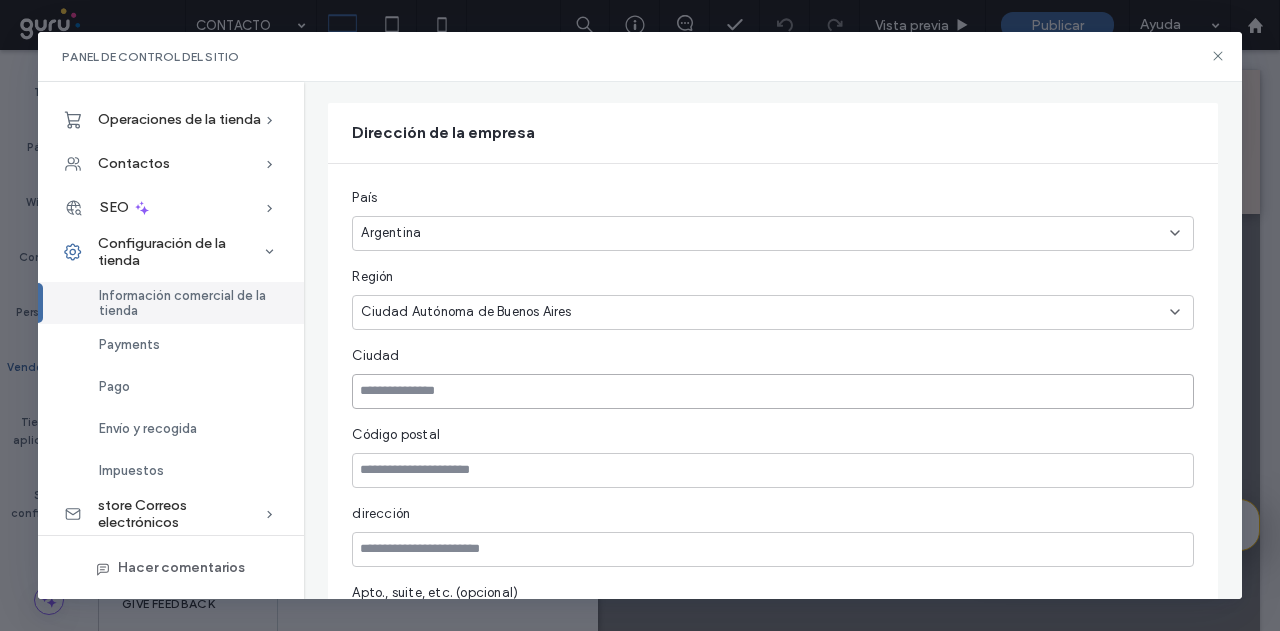 click at bounding box center (772, 391) 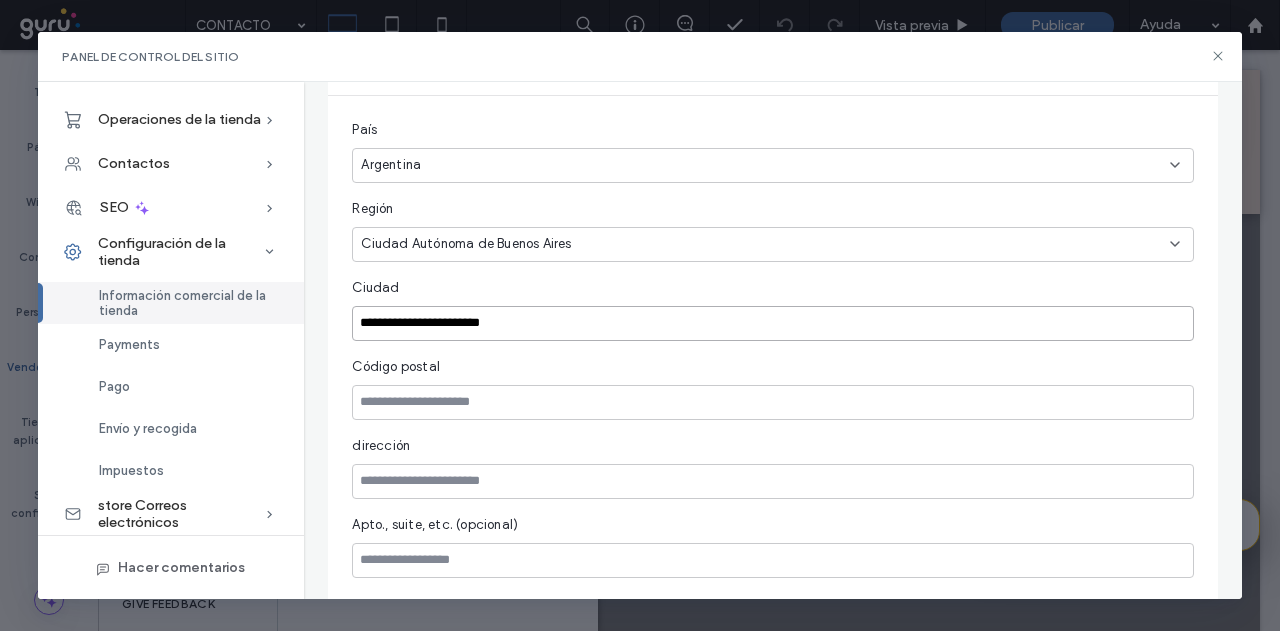 scroll, scrollTop: 700, scrollLeft: 0, axis: vertical 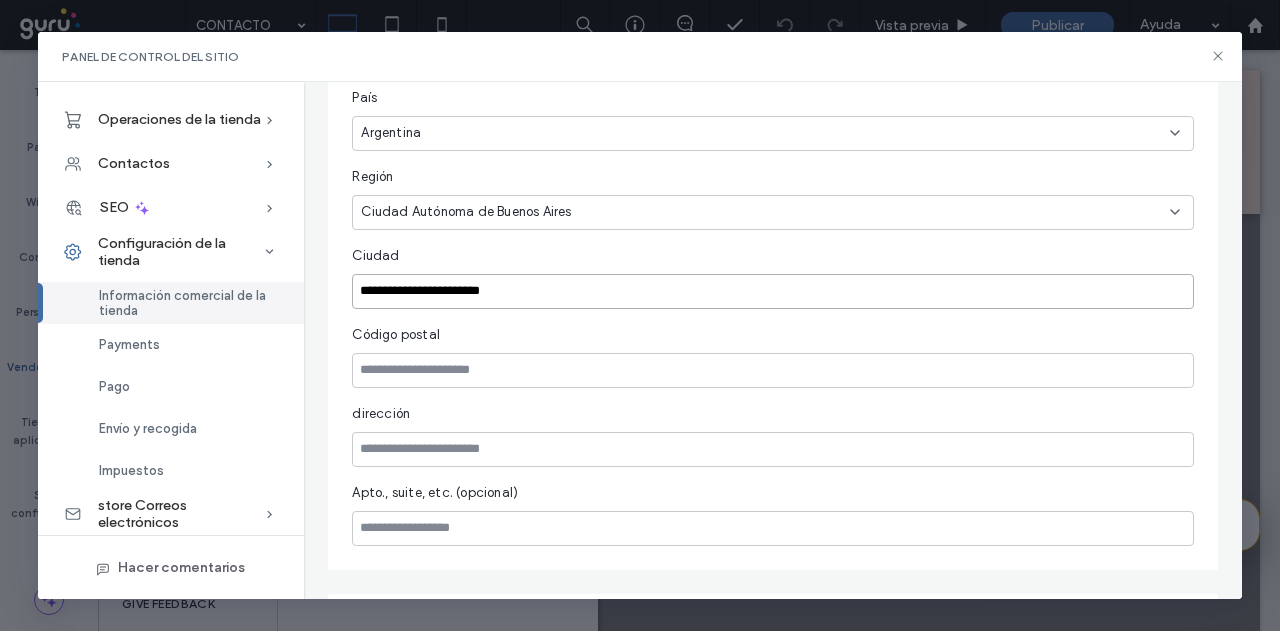 drag, startPoint x: 534, startPoint y: 286, endPoint x: 480, endPoint y: 289, distance: 54.08327 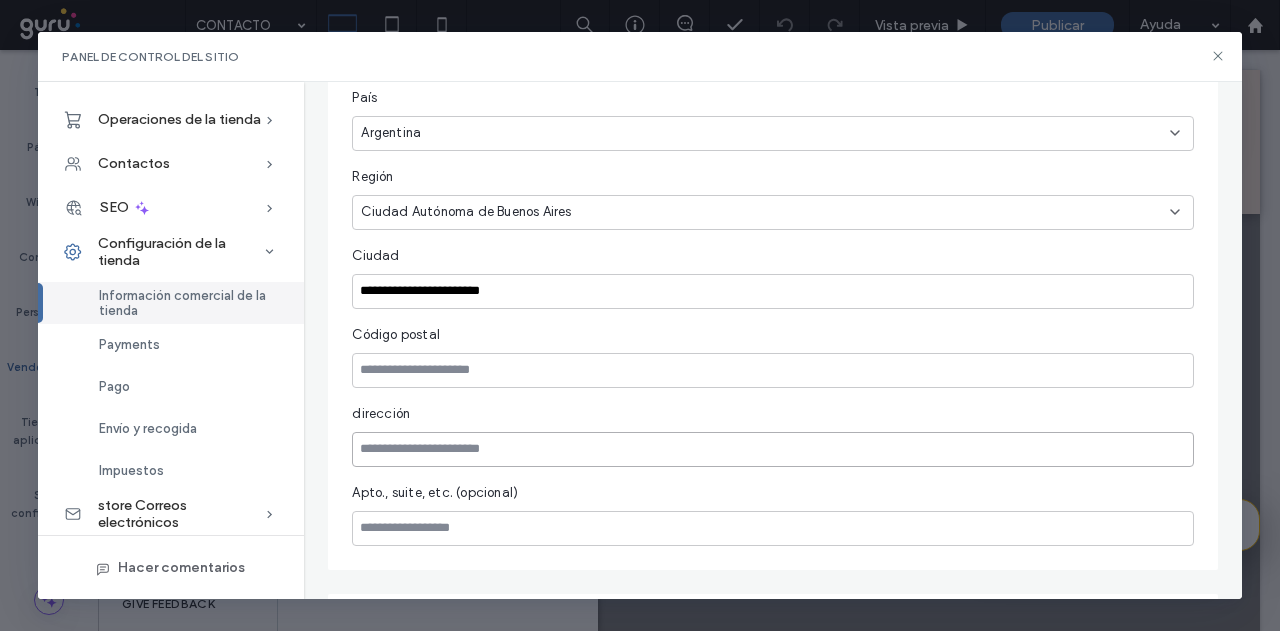 click at bounding box center (772, 449) 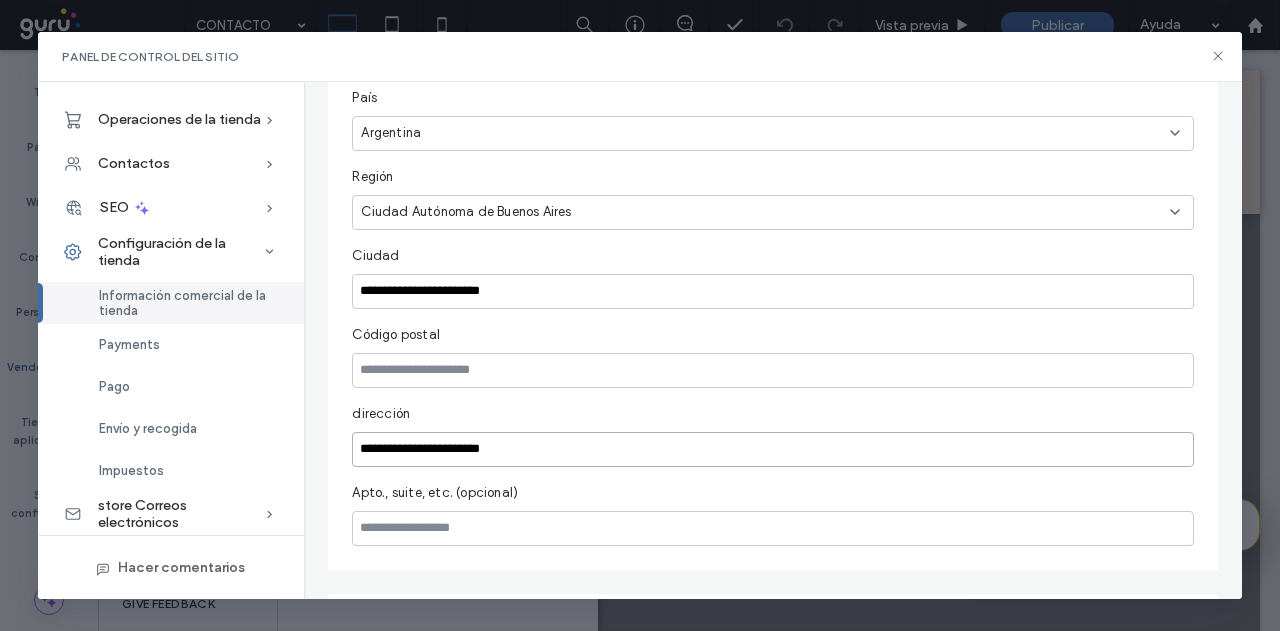 drag, startPoint x: 537, startPoint y: 450, endPoint x: 476, endPoint y: 450, distance: 61 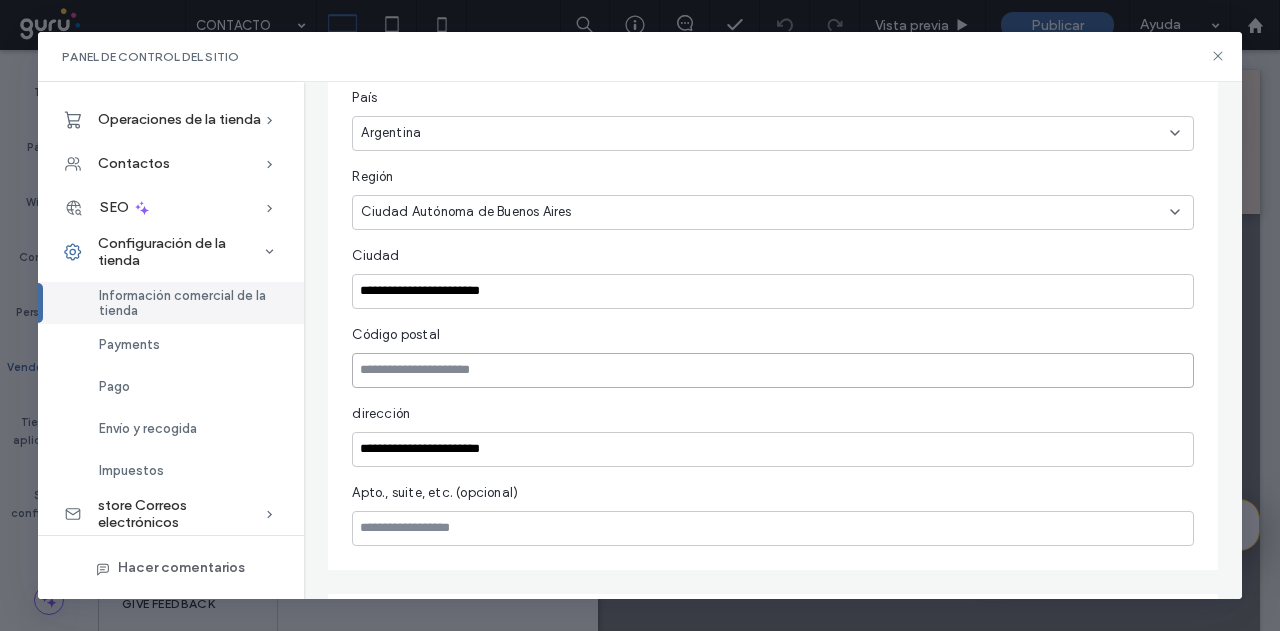 click at bounding box center [772, 370] 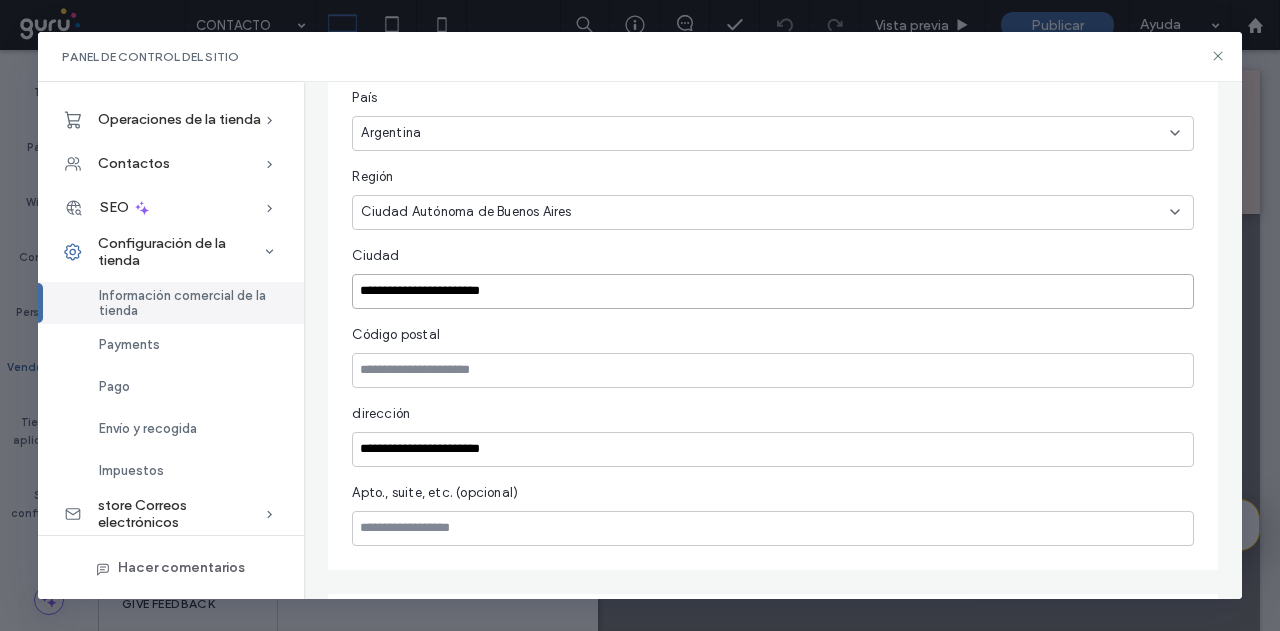 drag, startPoint x: 541, startPoint y: 289, endPoint x: 226, endPoint y: 291, distance: 315.00635 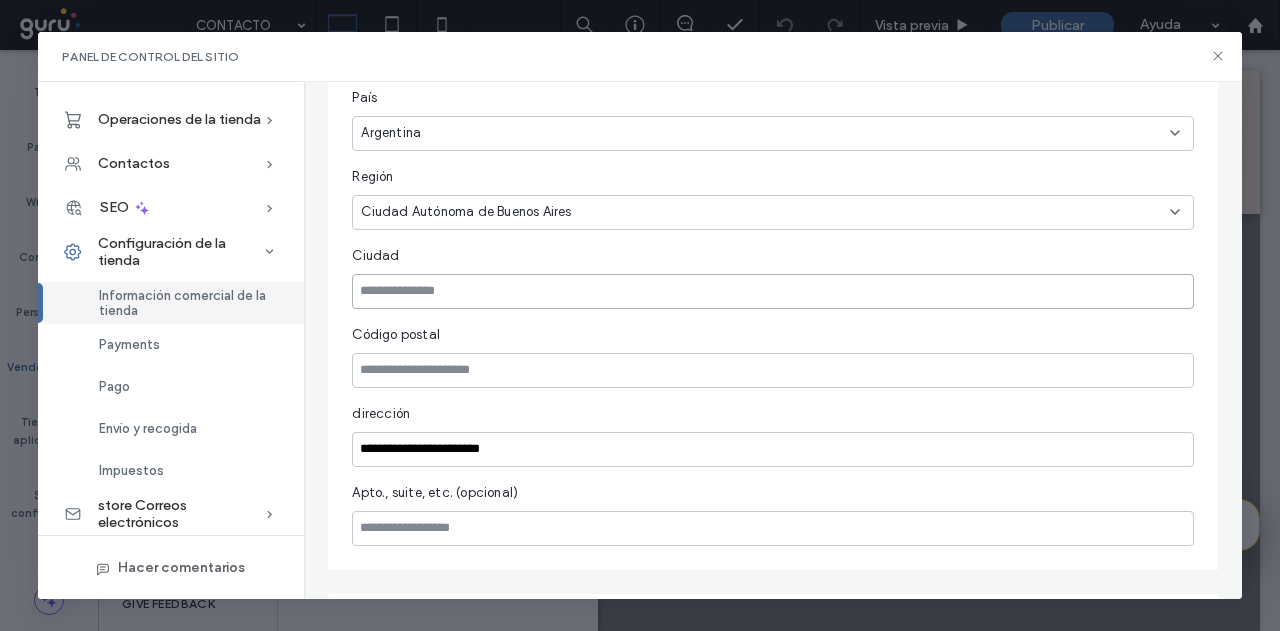 type on "*" 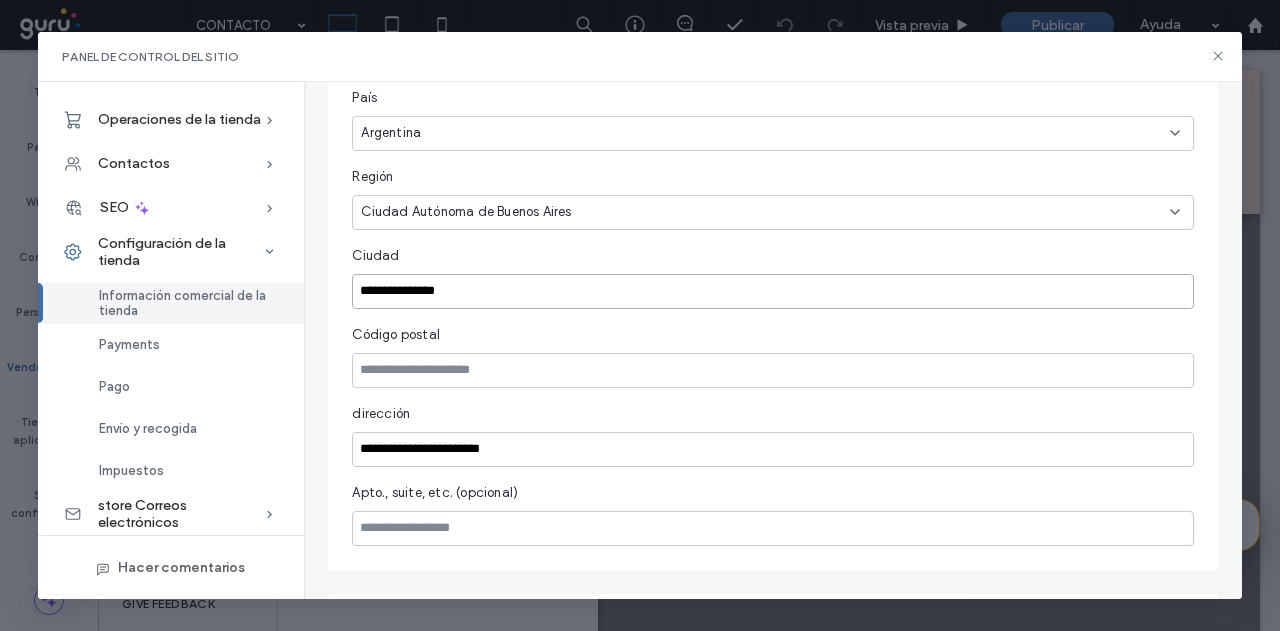 type on "**********" 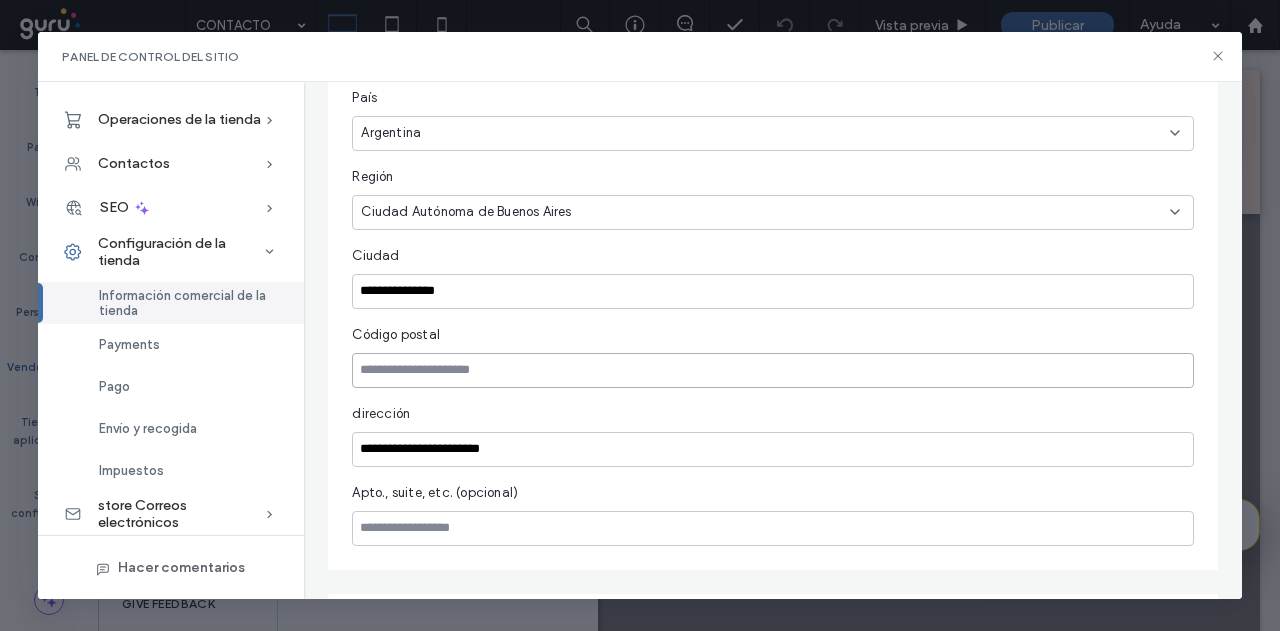 click at bounding box center (772, 370) 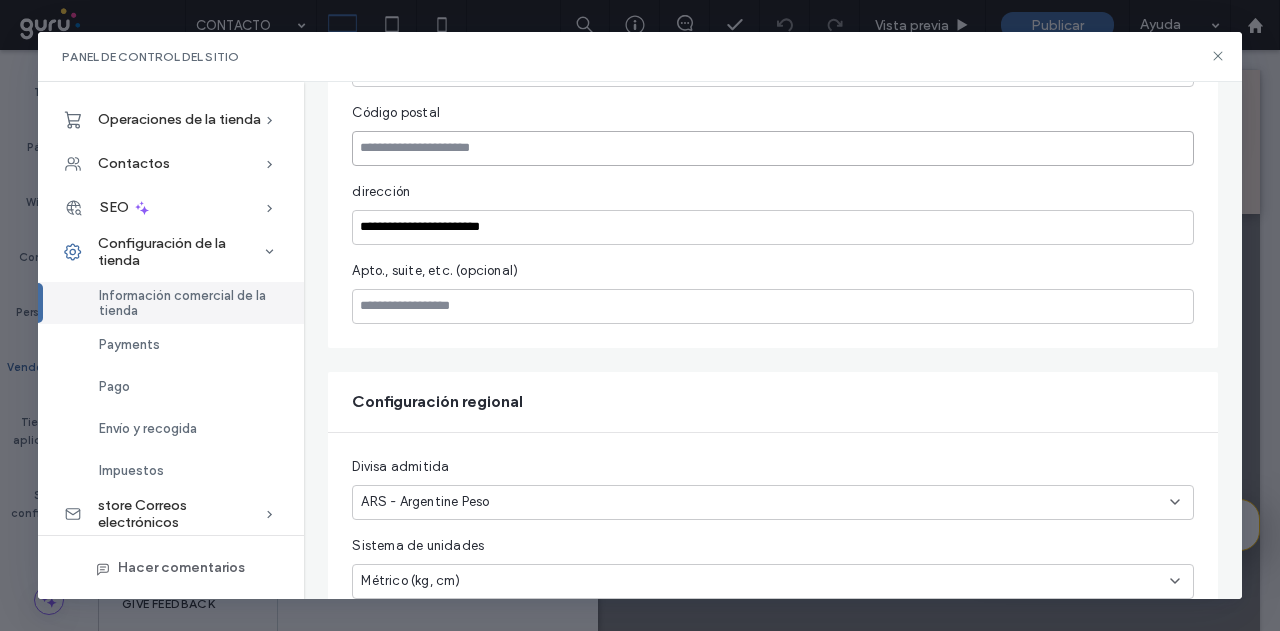 scroll, scrollTop: 943, scrollLeft: 0, axis: vertical 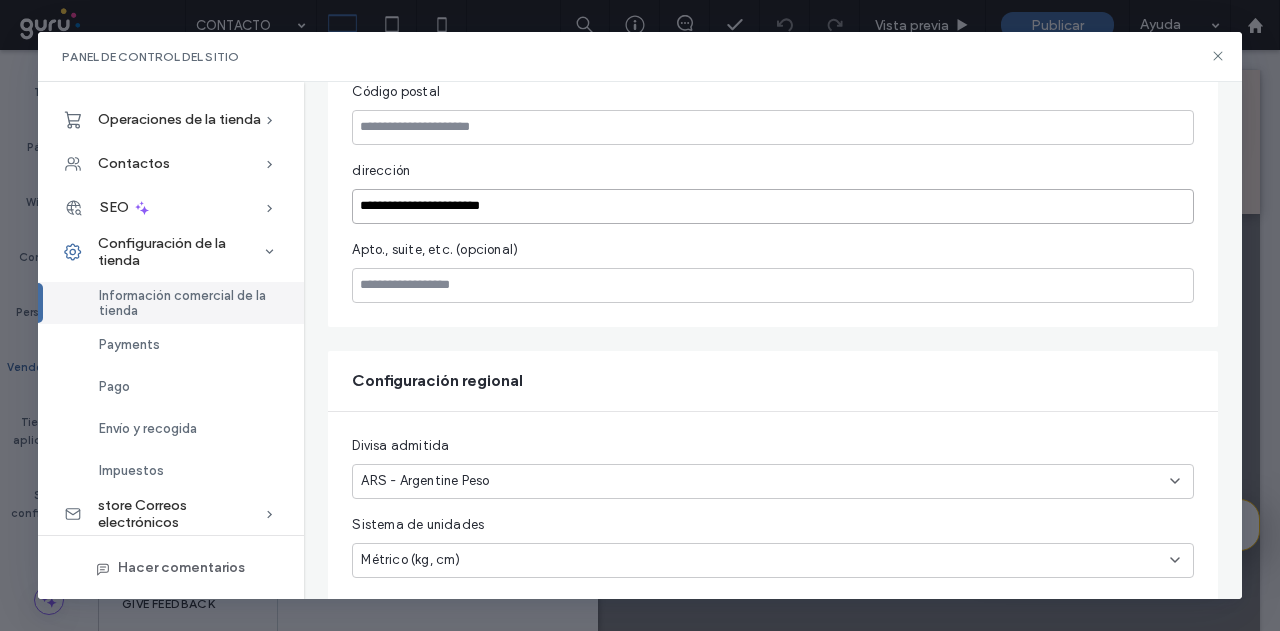 drag, startPoint x: 526, startPoint y: 201, endPoint x: 315, endPoint y: 215, distance: 211.46394 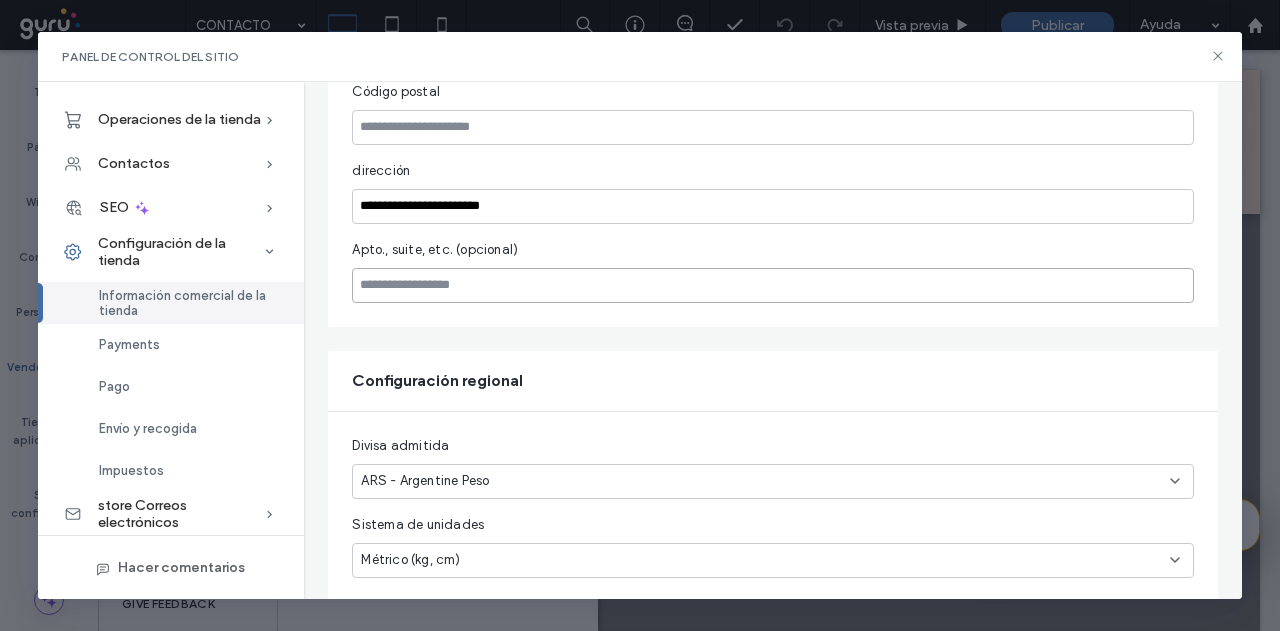 click at bounding box center [772, 285] 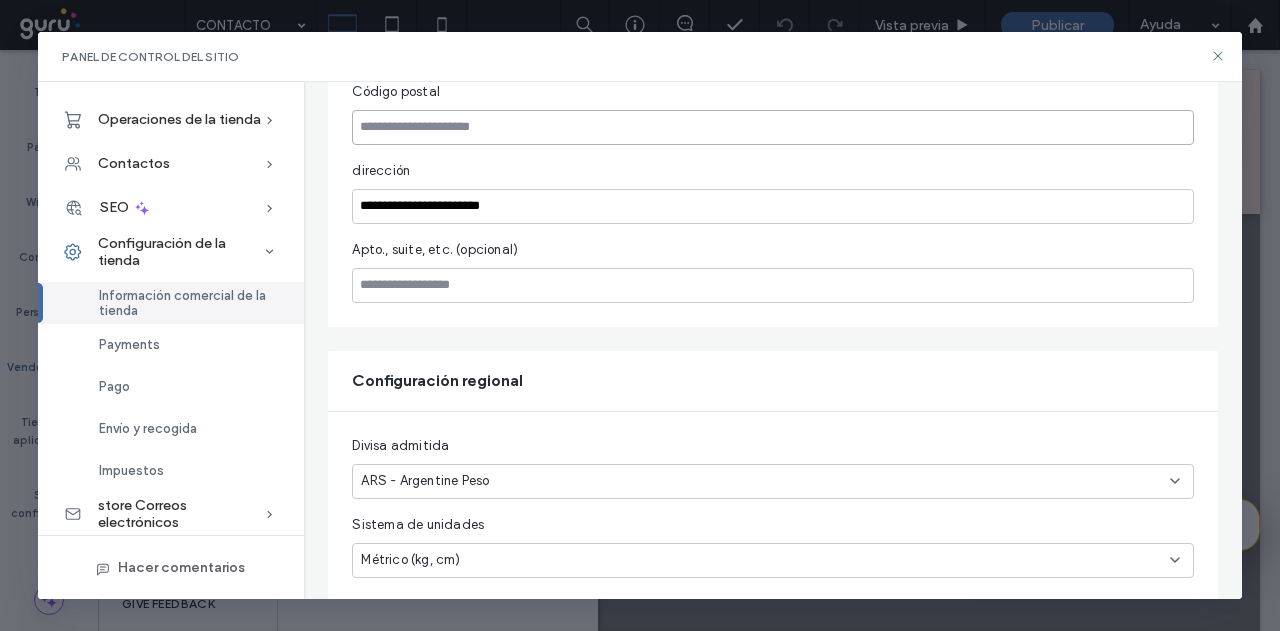 click at bounding box center [772, 127] 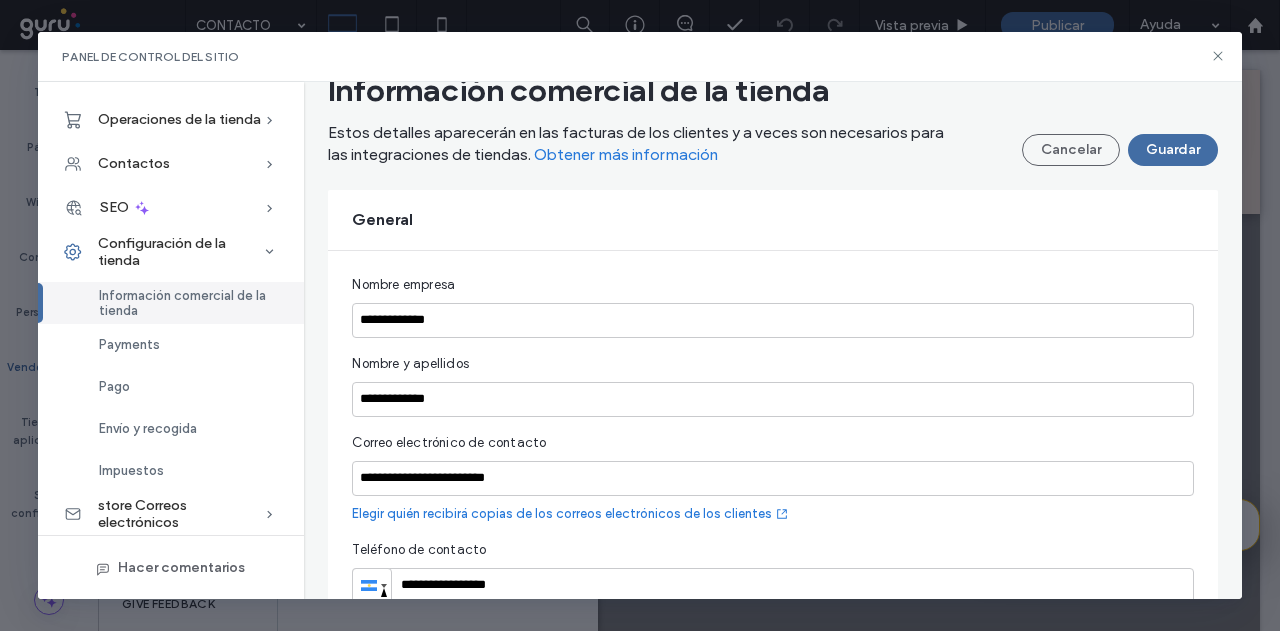 scroll, scrollTop: 0, scrollLeft: 0, axis: both 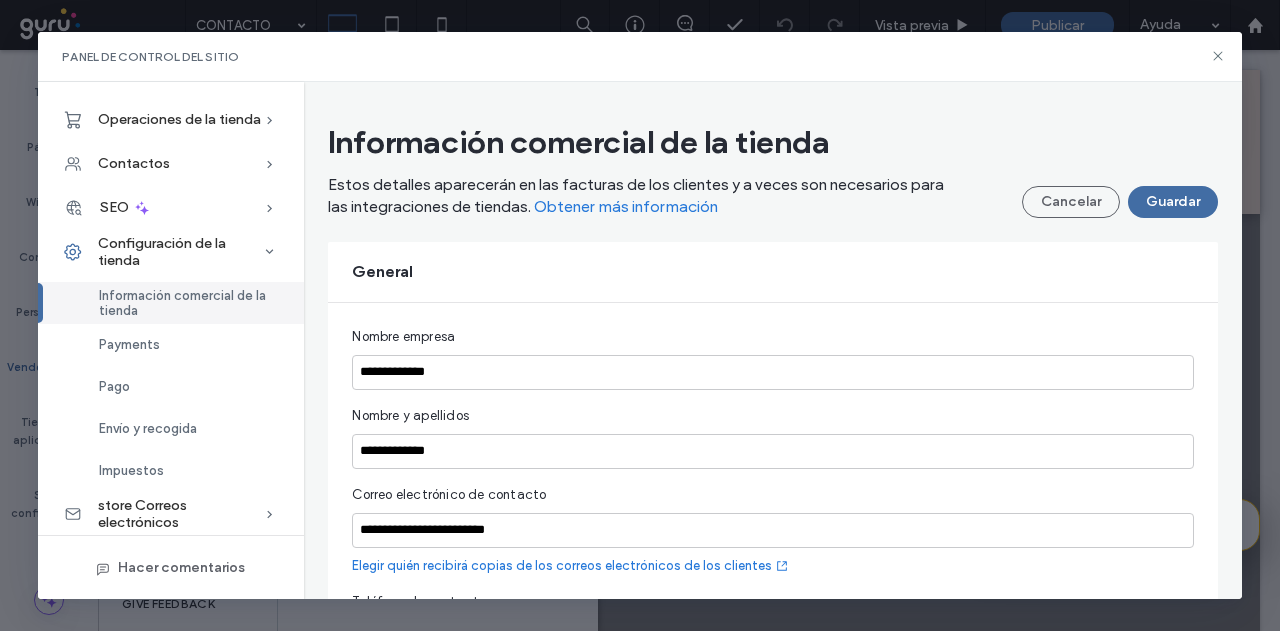 type on "****" 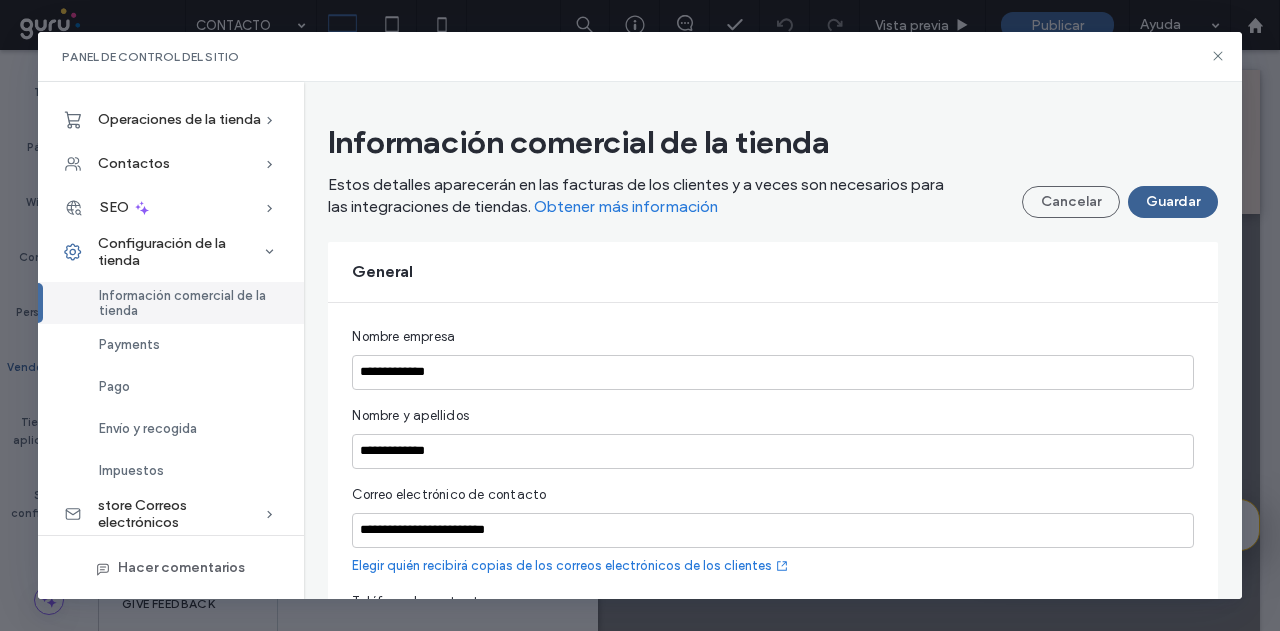 click on "Guardar" at bounding box center (1173, 202) 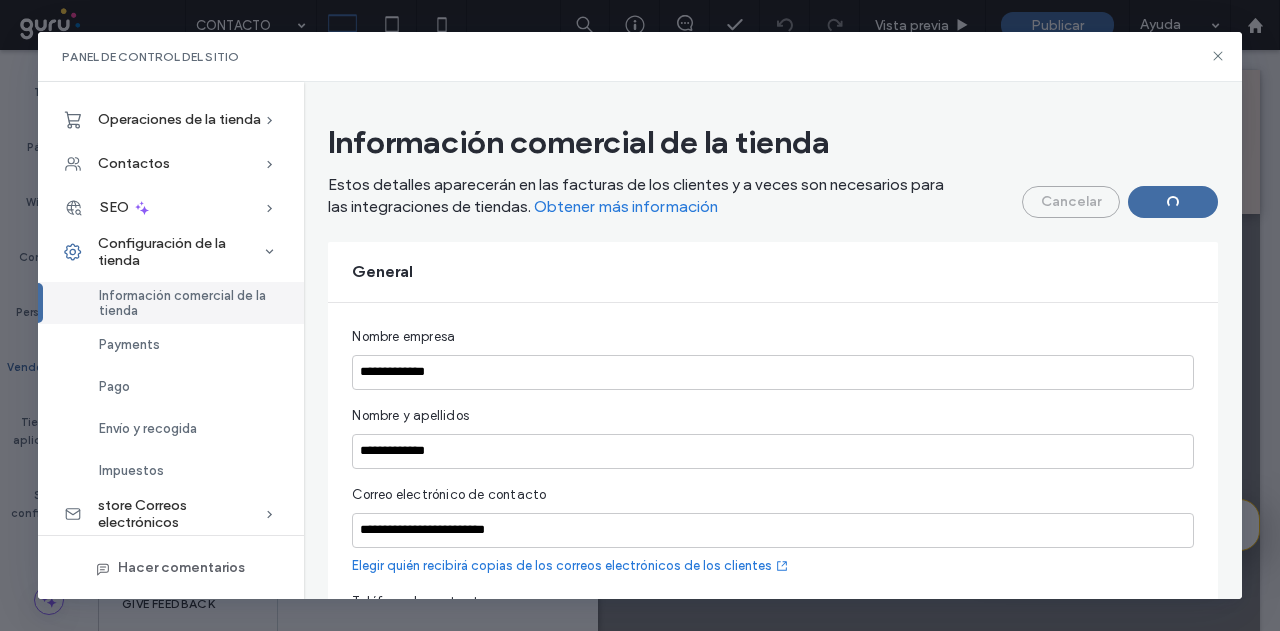 type on "**********" 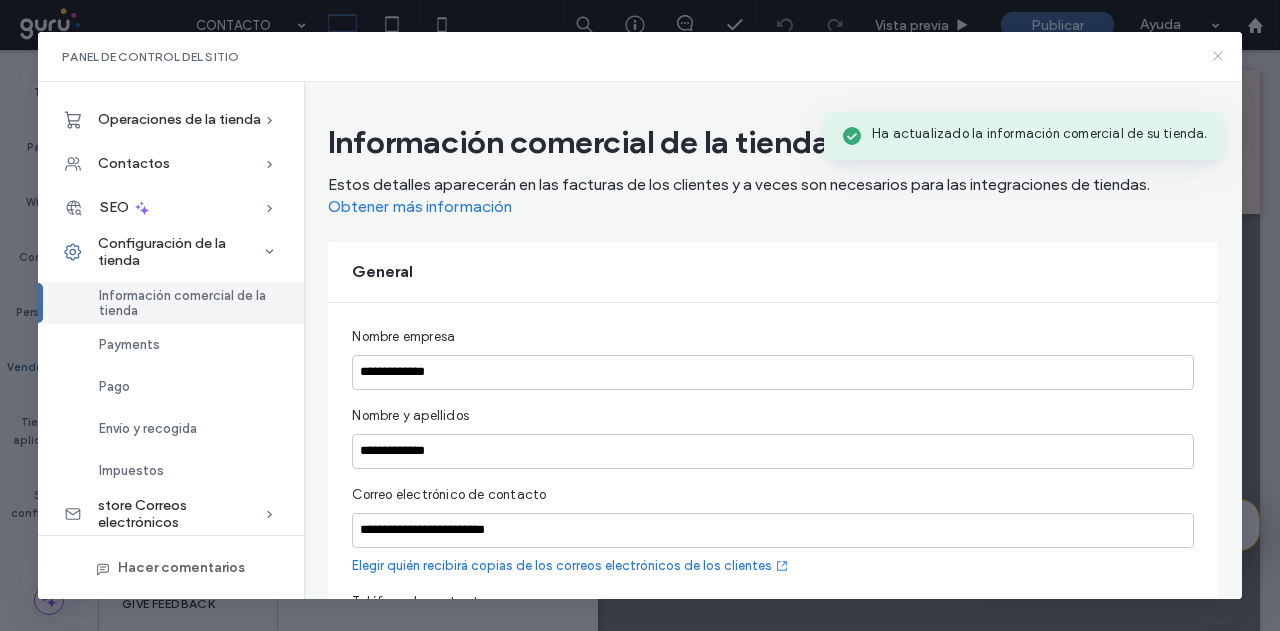 click 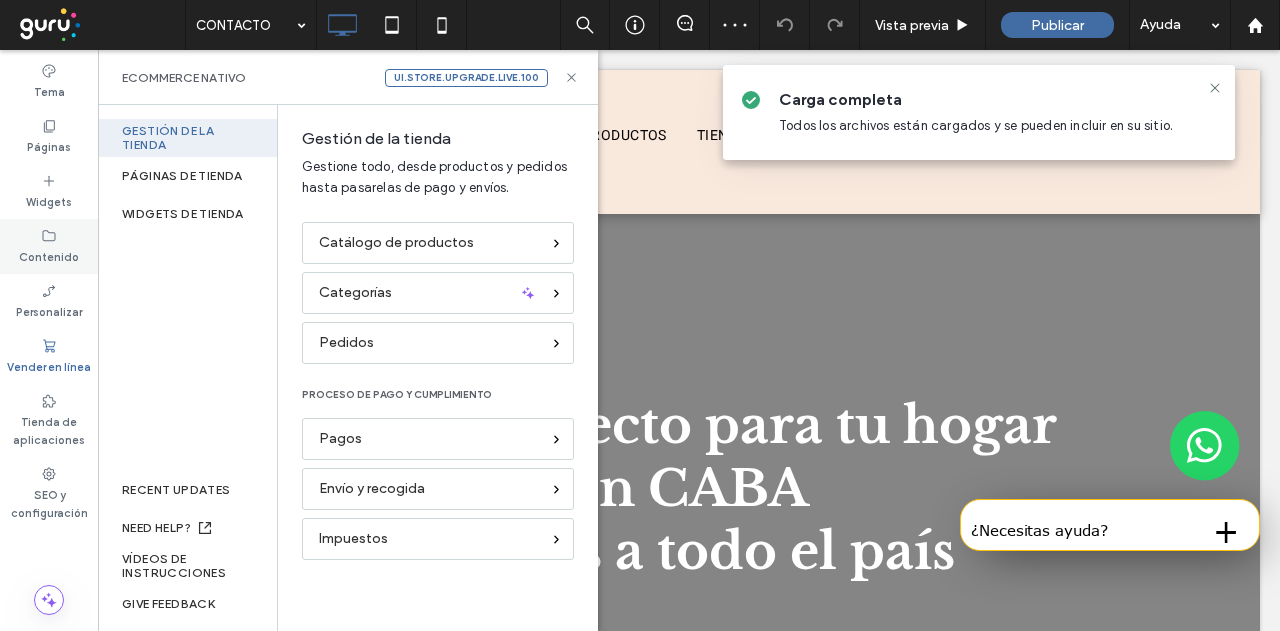 click on "Contenido" at bounding box center [49, 255] 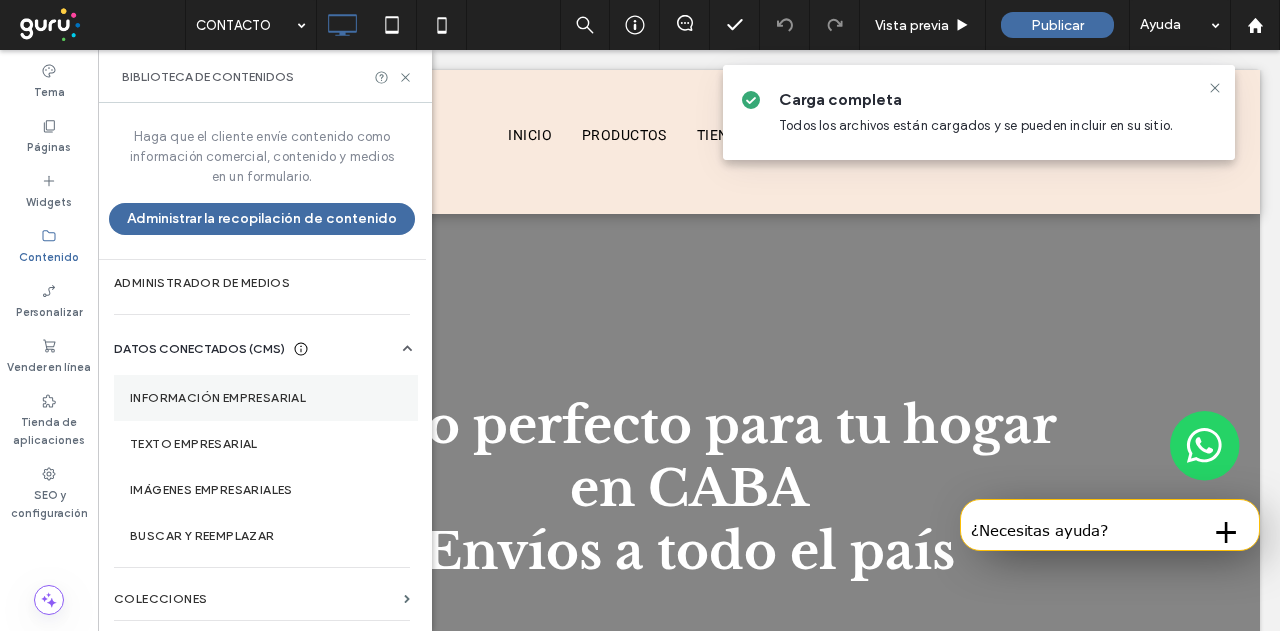 click on "Información empresarial" at bounding box center (266, 398) 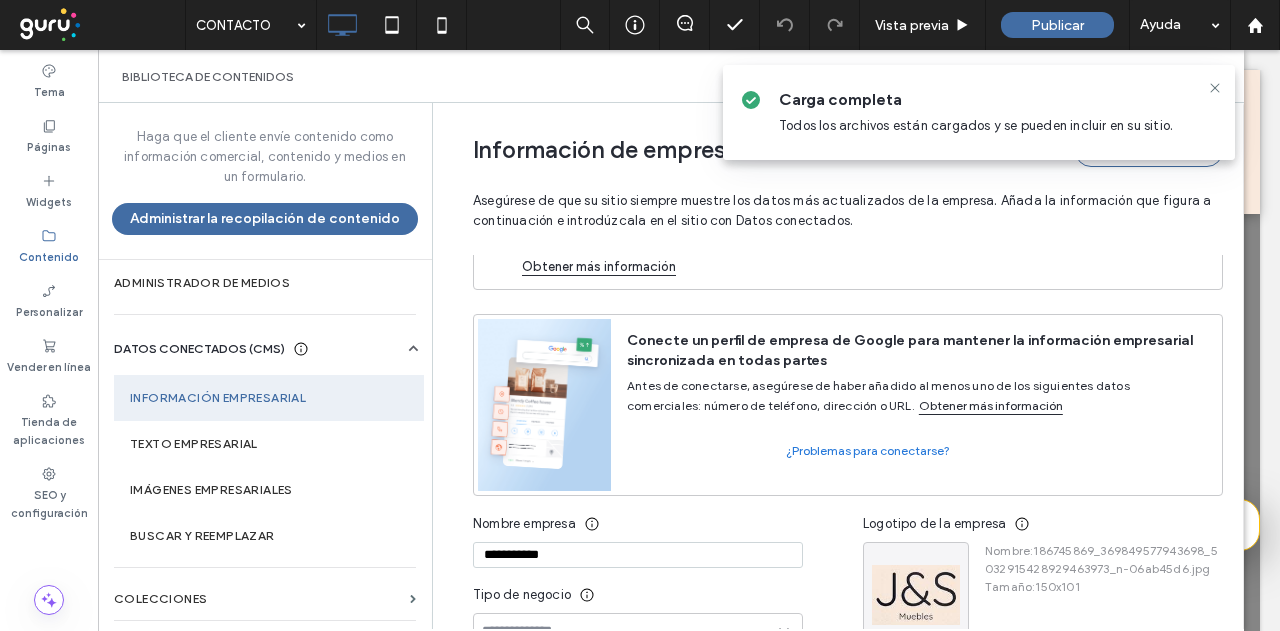 scroll, scrollTop: 100, scrollLeft: 0, axis: vertical 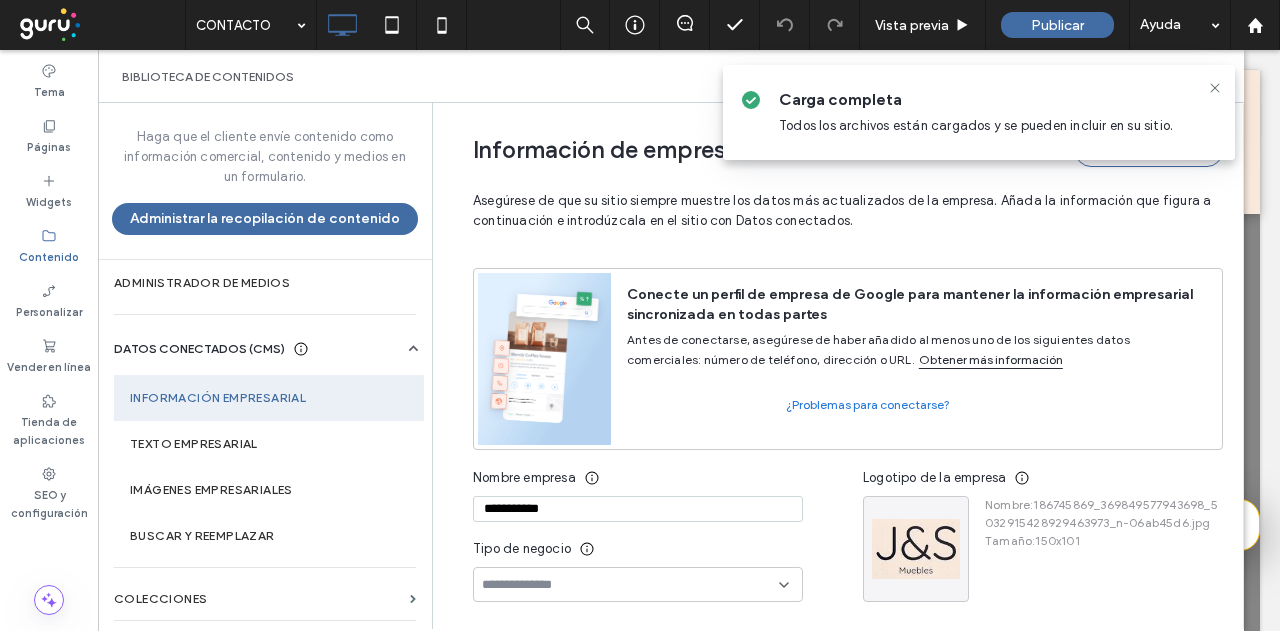 click on "**********" at bounding box center [638, 509] 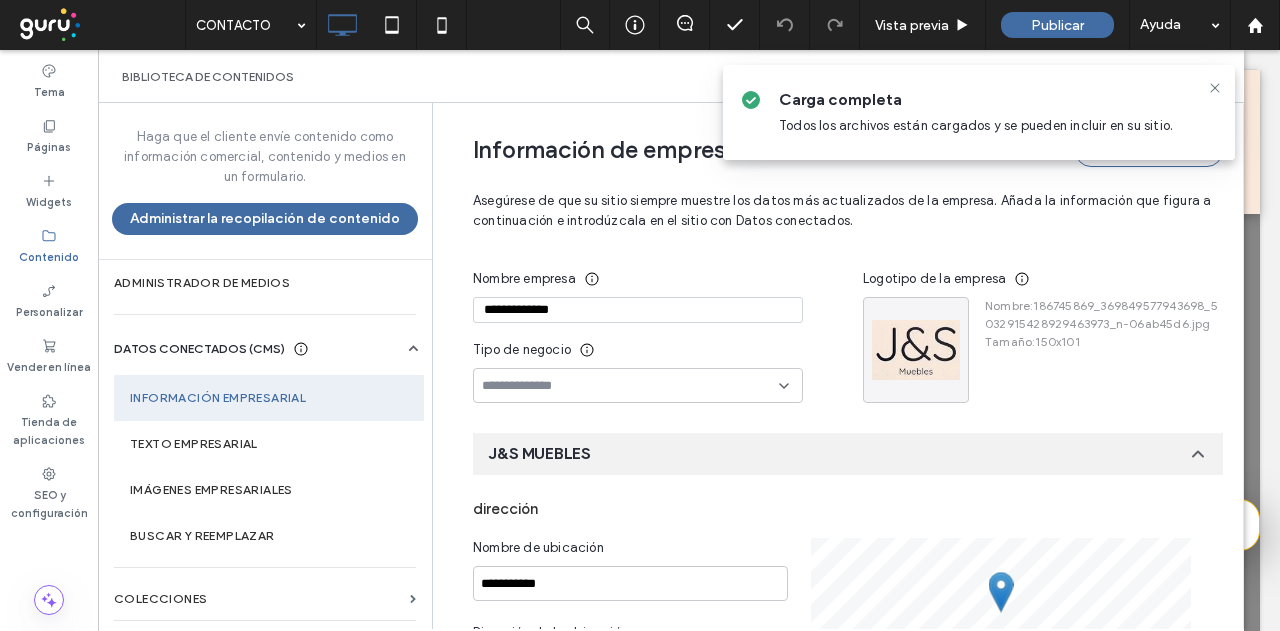 scroll, scrollTop: 300, scrollLeft: 0, axis: vertical 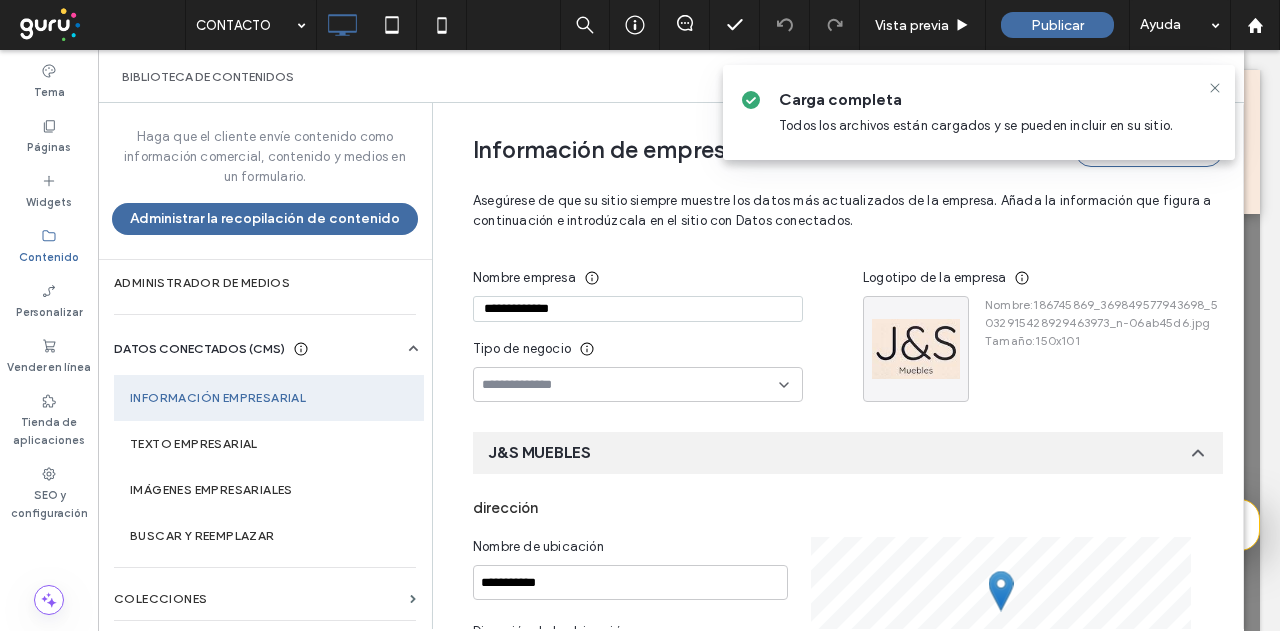 type on "**********" 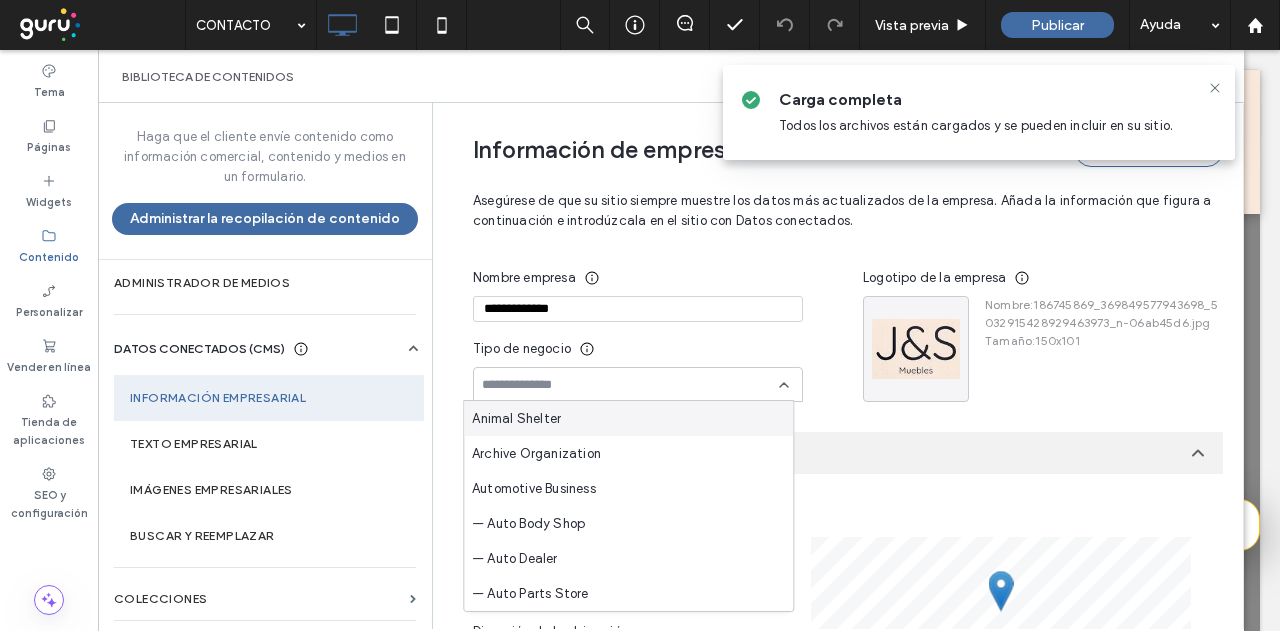 click at bounding box center (630, 385) 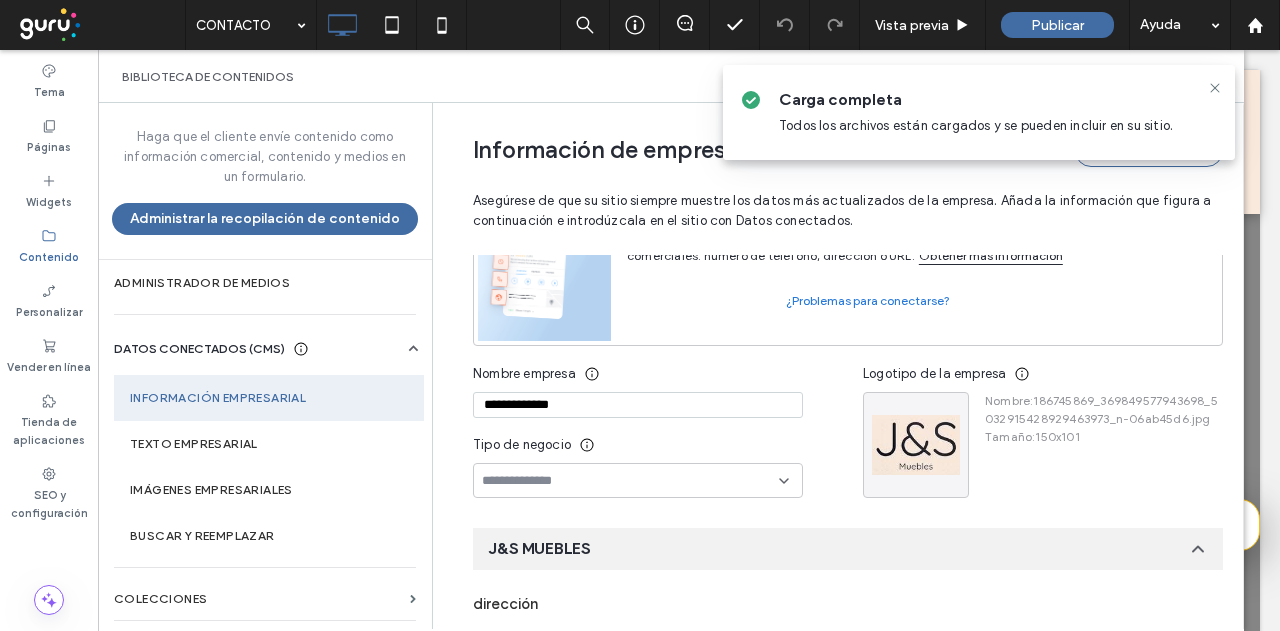 scroll, scrollTop: 200, scrollLeft: 0, axis: vertical 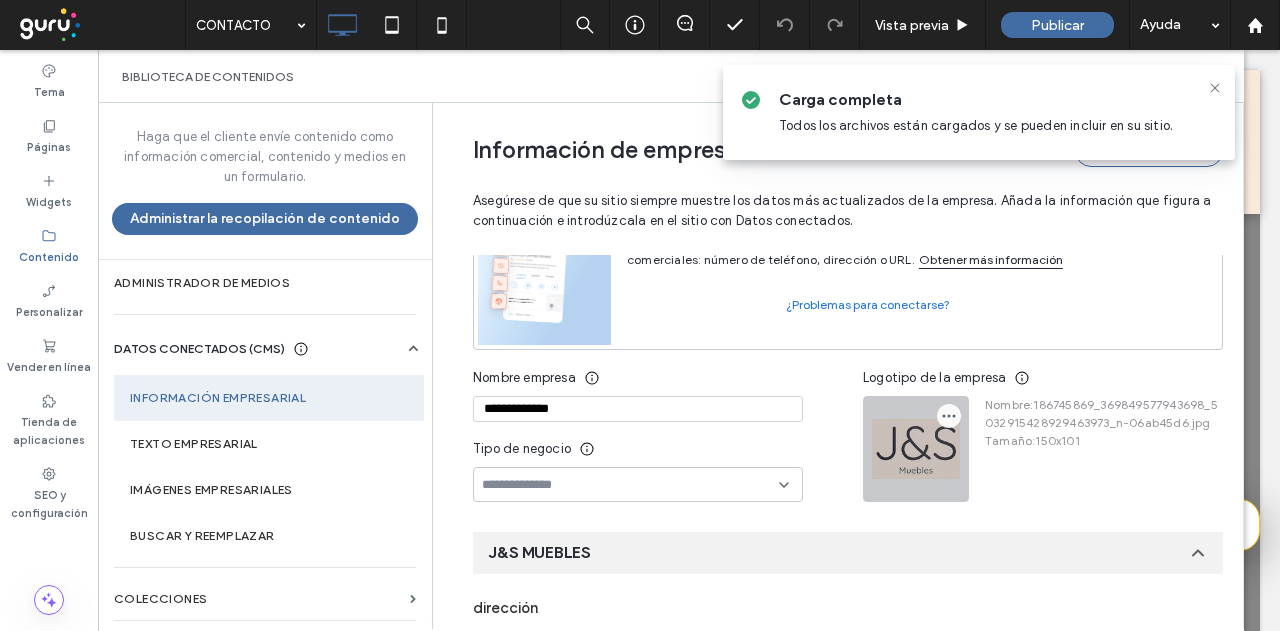 click 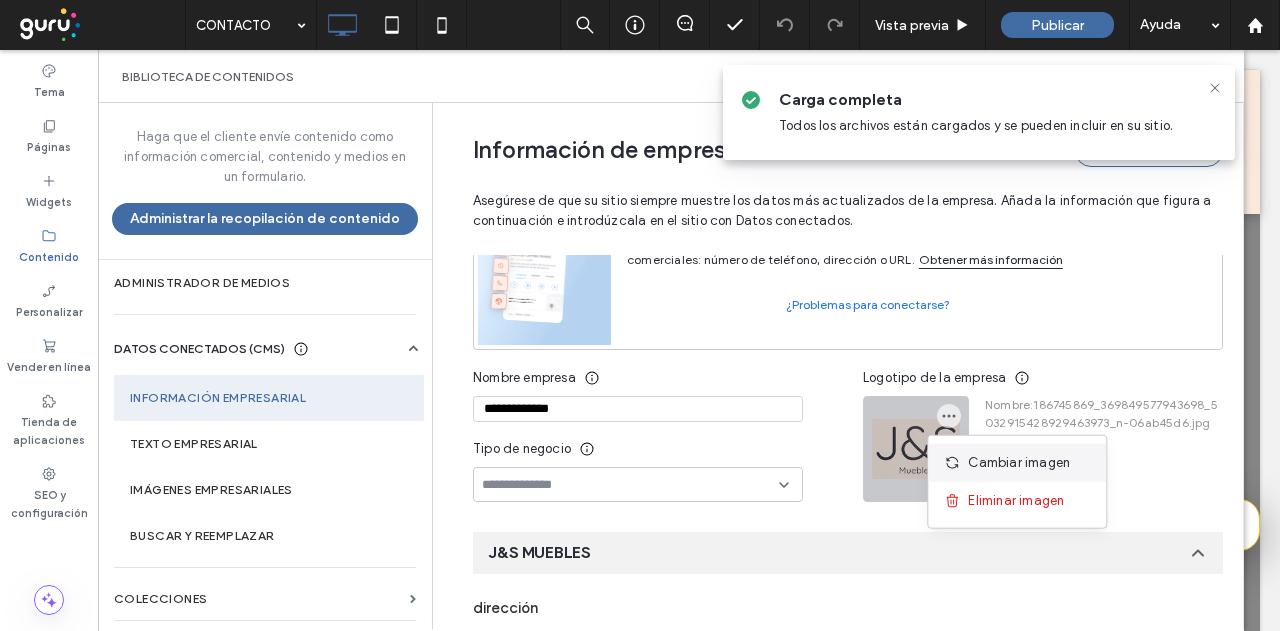 click on "Cambiar imagen" at bounding box center [1019, 463] 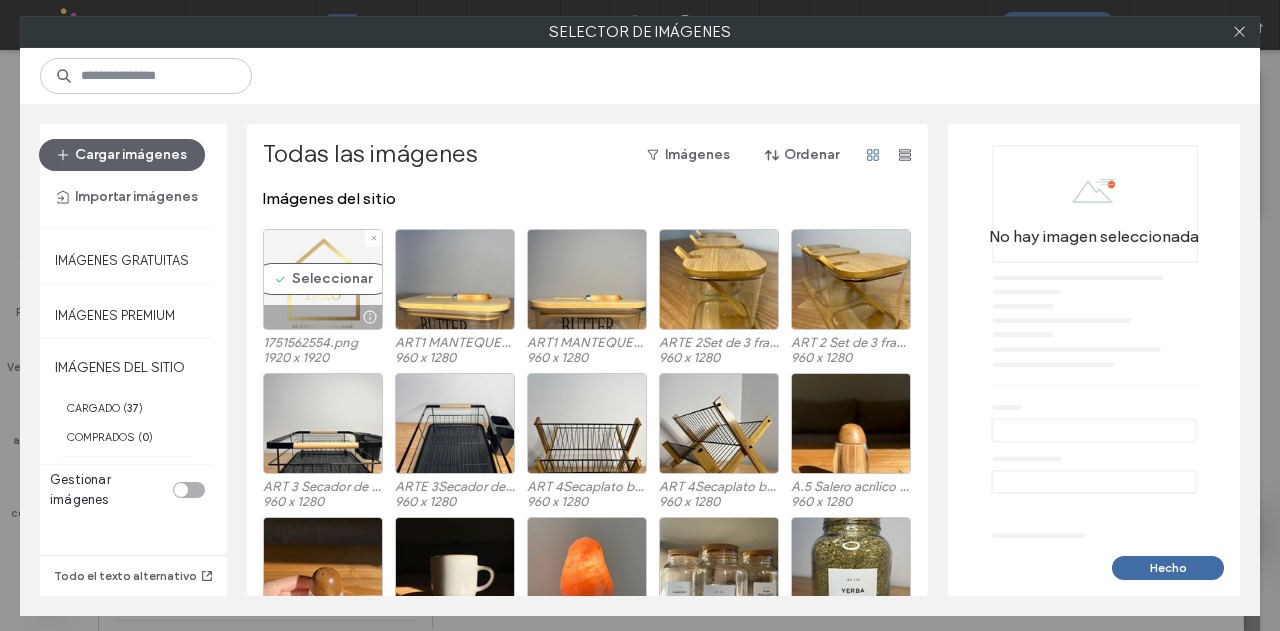 click on "Seleccionar" at bounding box center (323, 279) 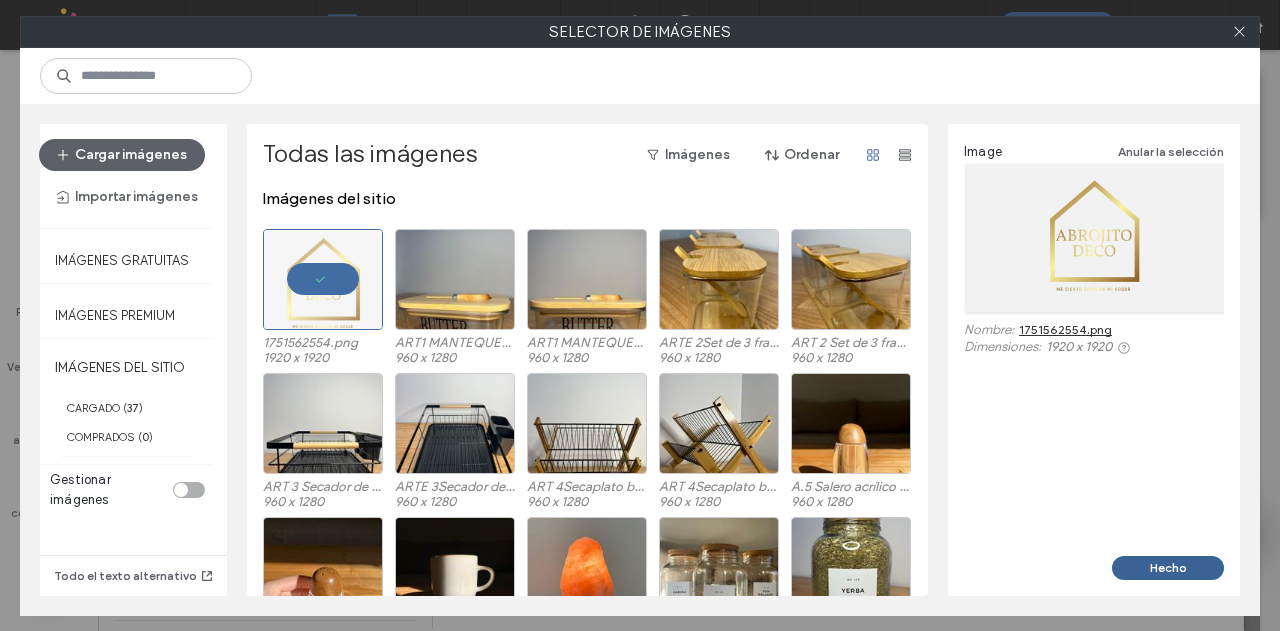 click on "Hecho" at bounding box center (1094, 576) 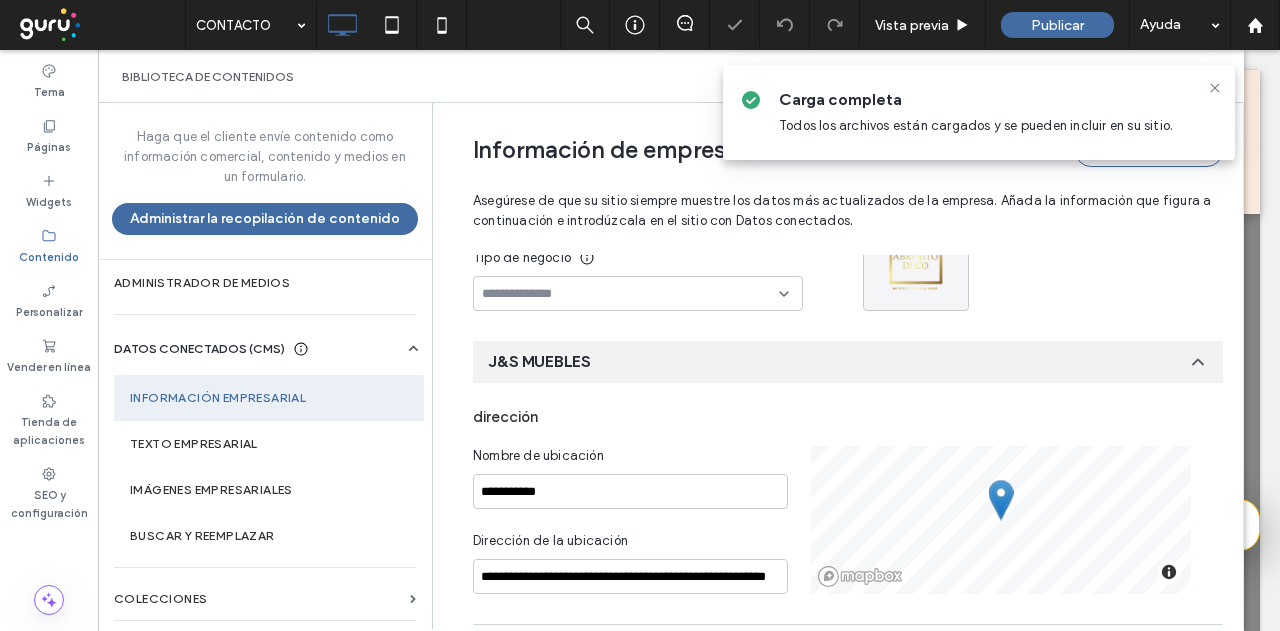scroll, scrollTop: 400, scrollLeft: 0, axis: vertical 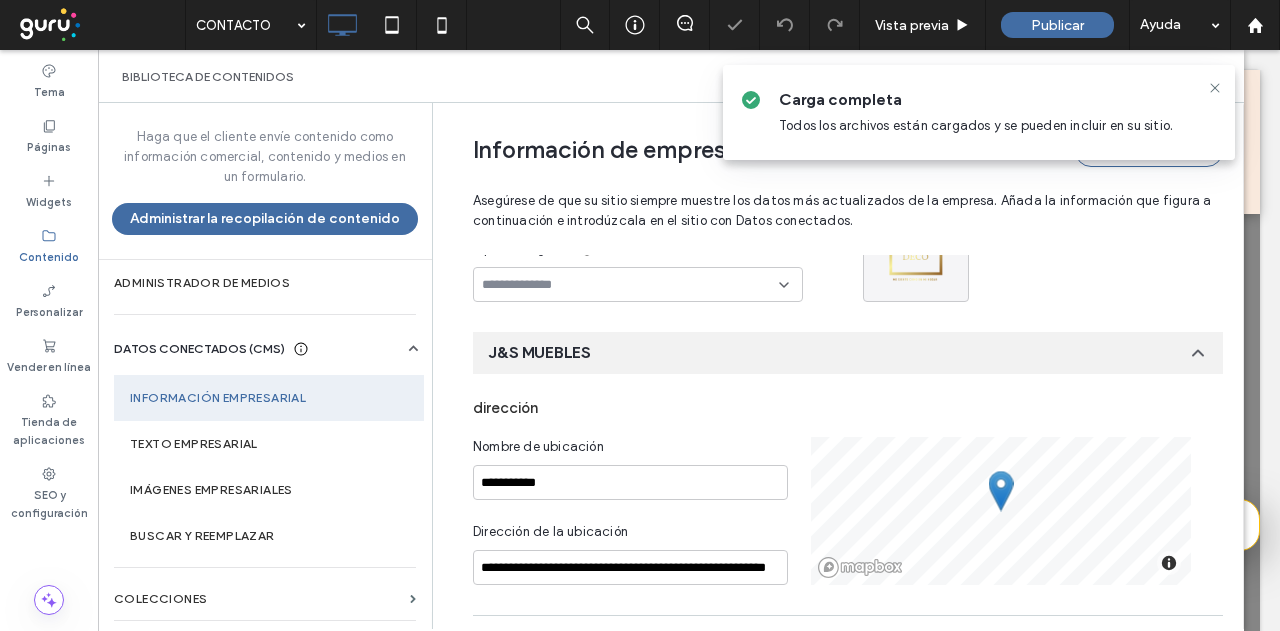 click on "**********" at bounding box center (630, 468) 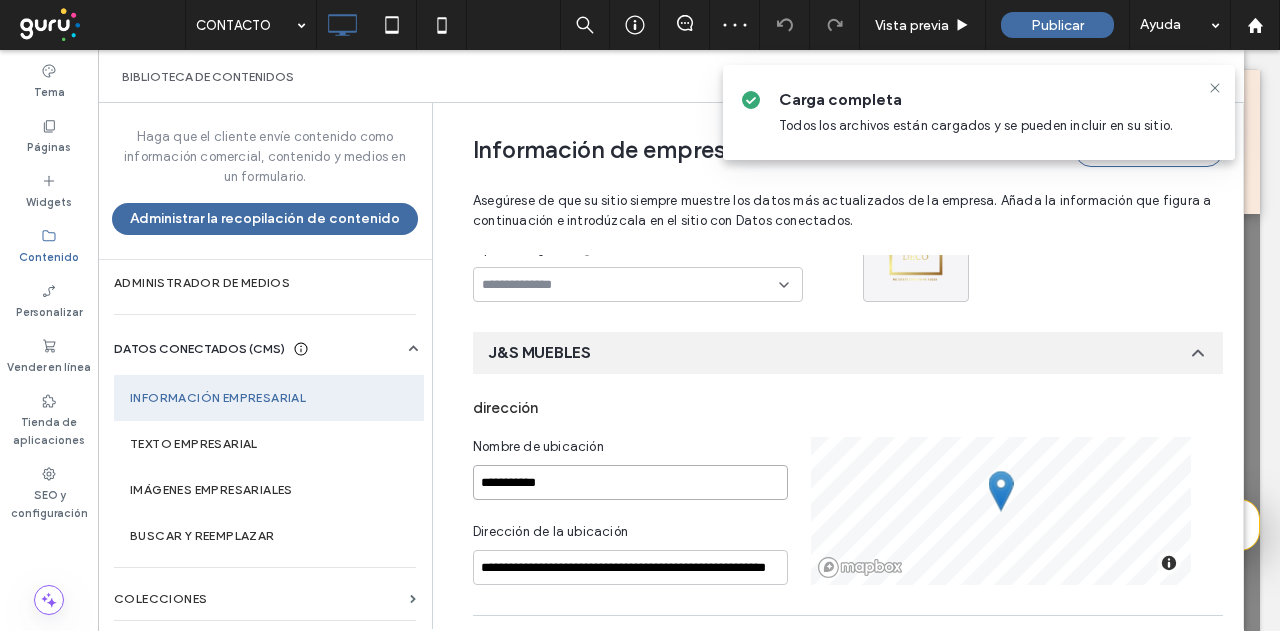 click on "**********" at bounding box center [630, 482] 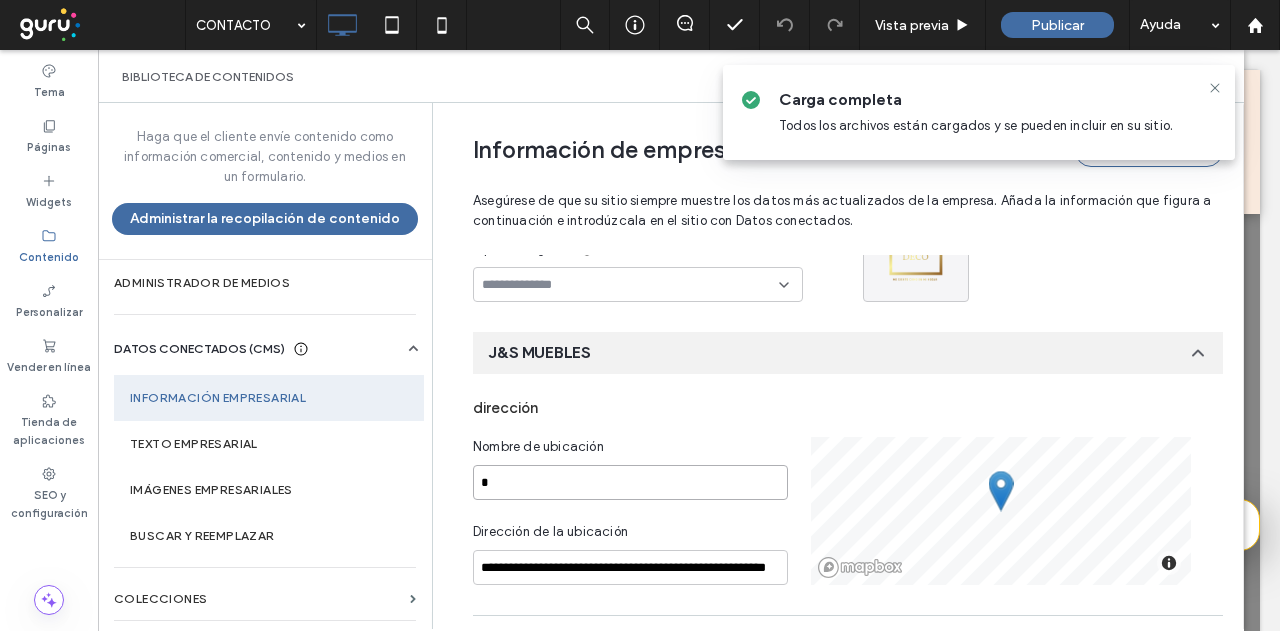type on "**" 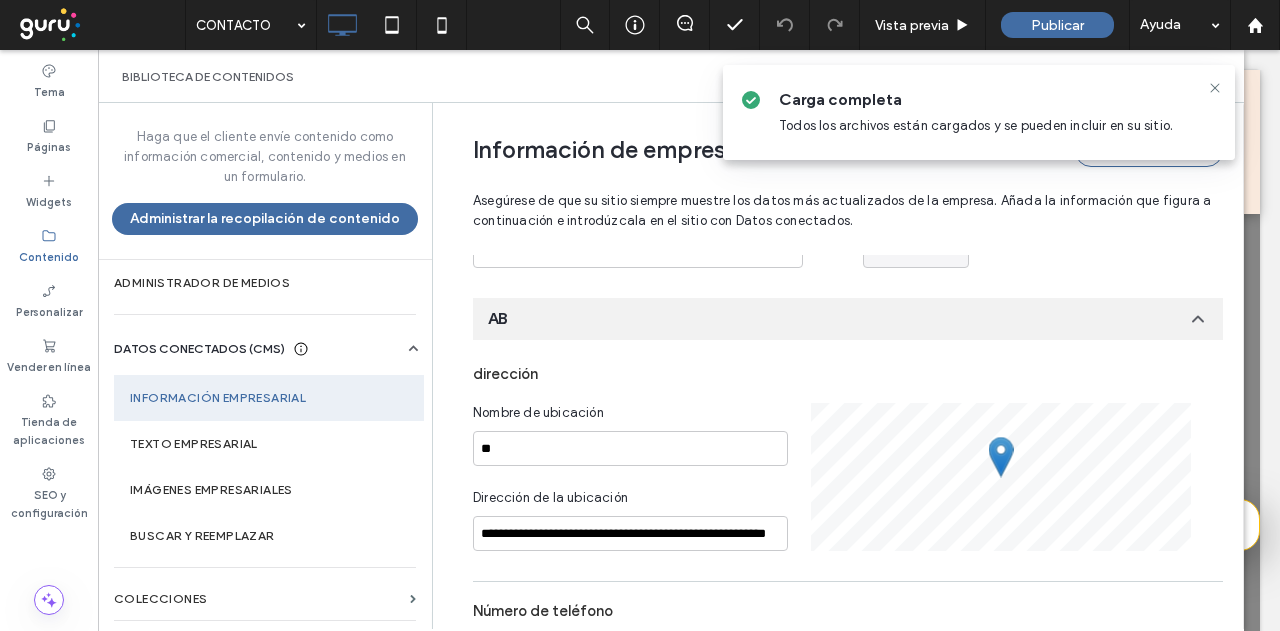 scroll, scrollTop: 556, scrollLeft: 0, axis: vertical 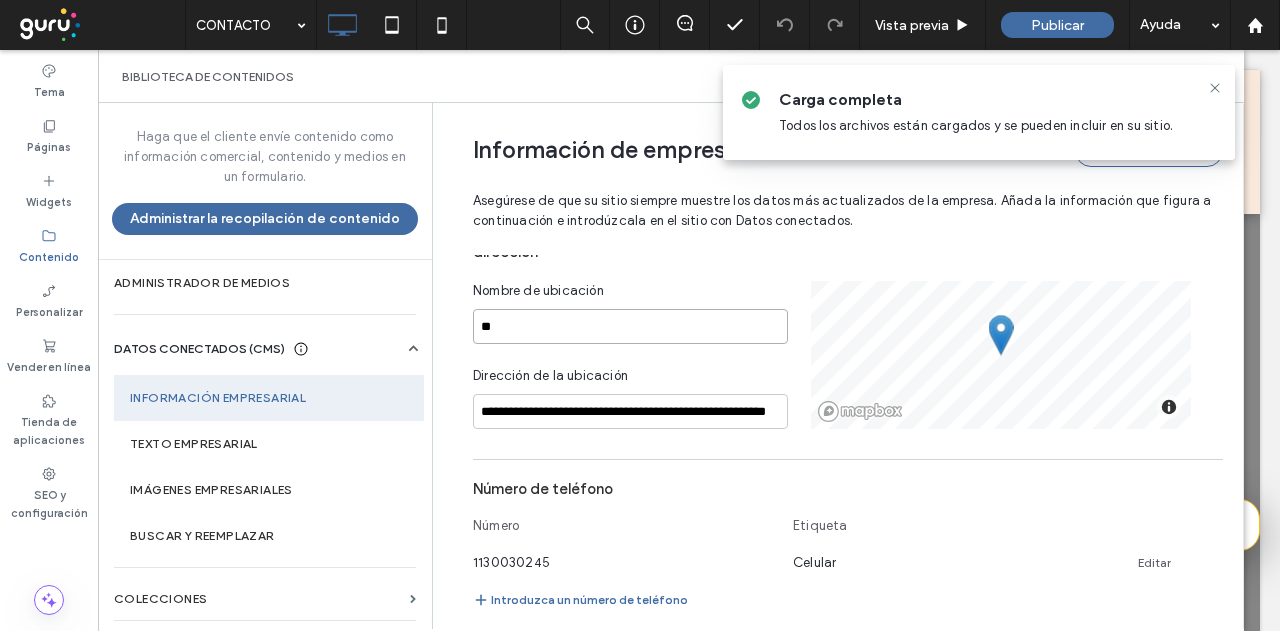 click on "**" at bounding box center [630, 326] 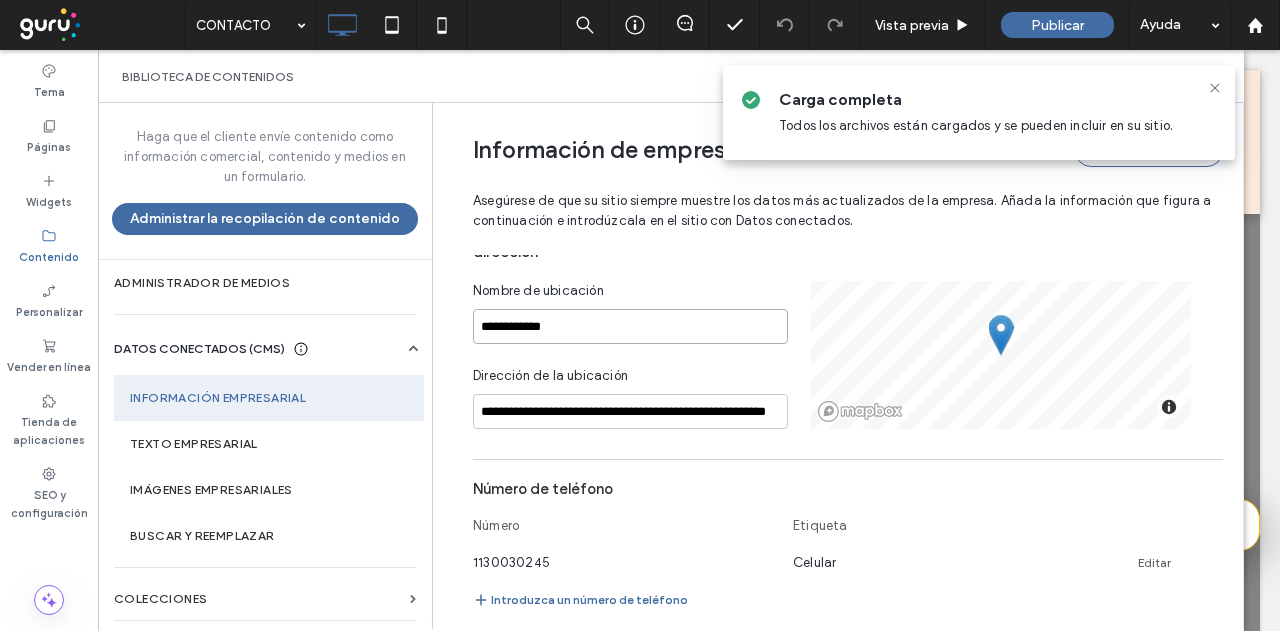 type on "**********" 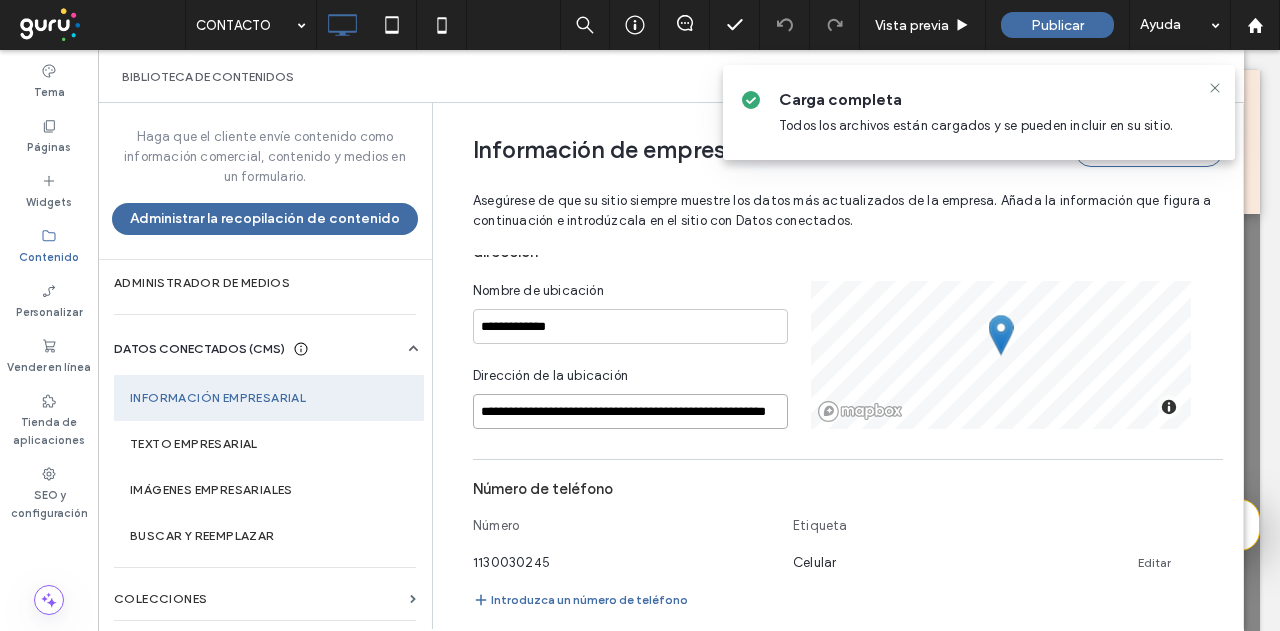 click on "**********" at bounding box center (630, 411) 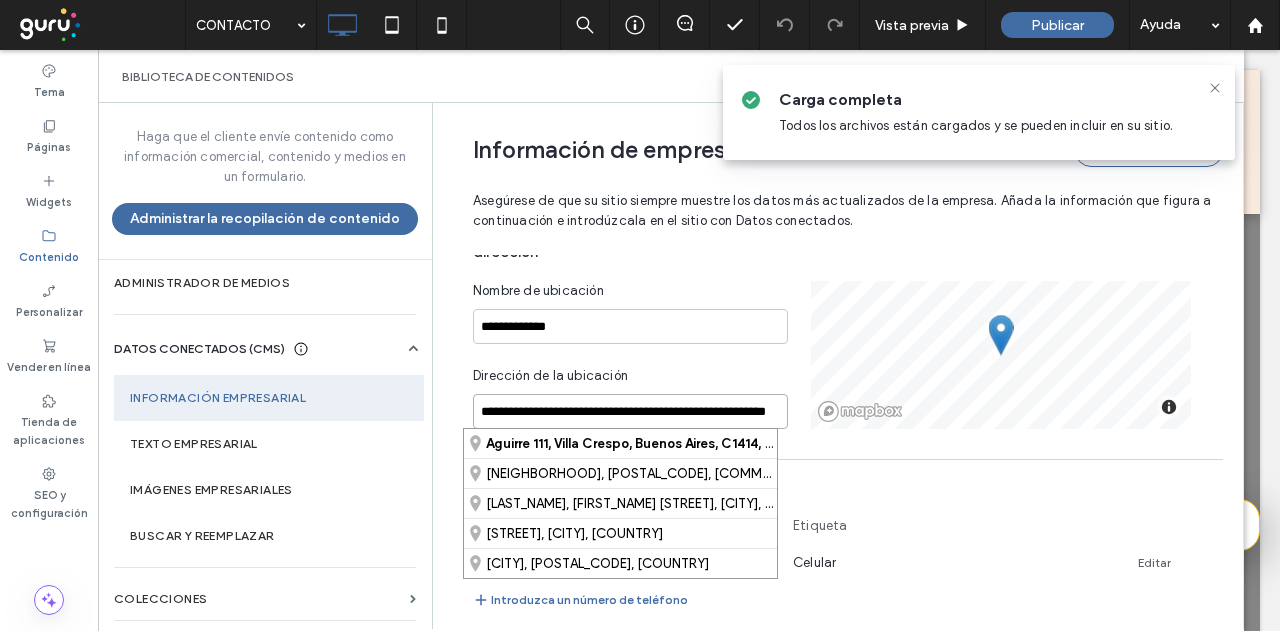 click on "**********" at bounding box center (630, 411) 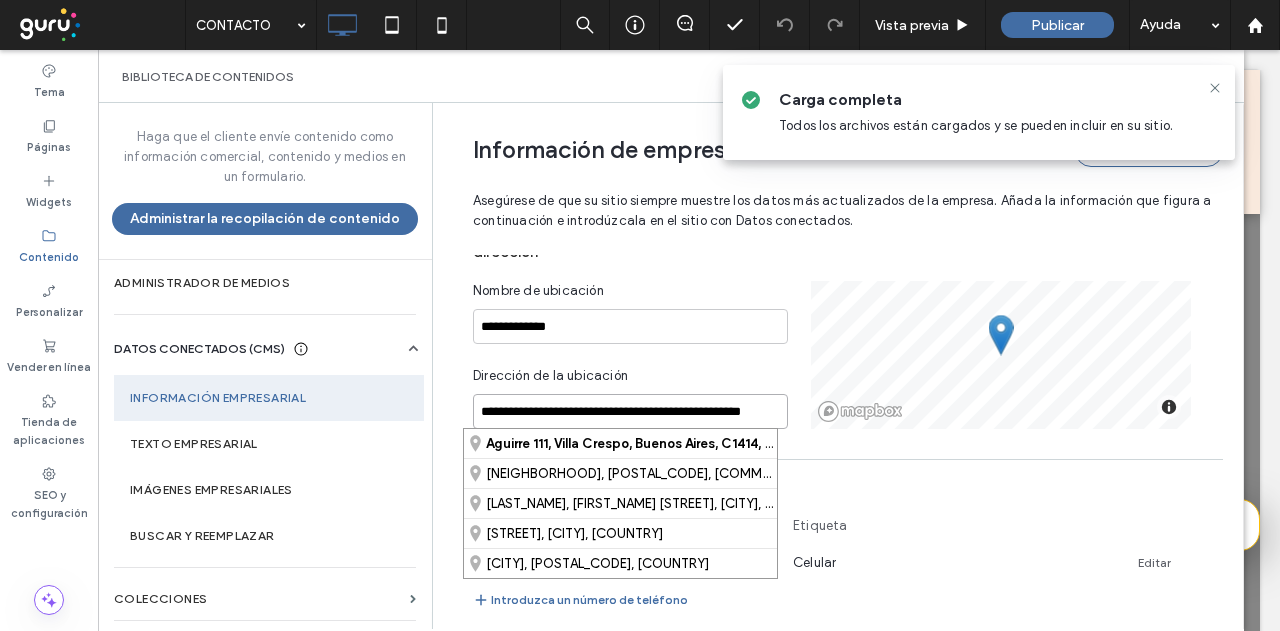 scroll, scrollTop: 0, scrollLeft: 56, axis: horizontal 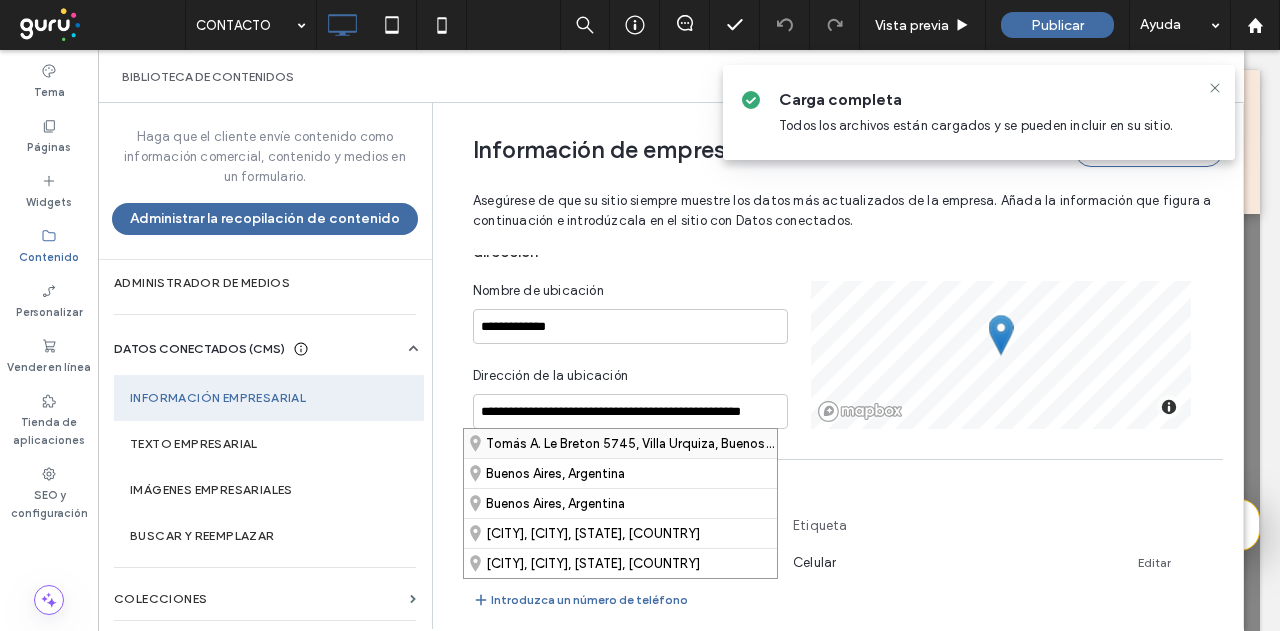 click on "Tomás A. Le Breton 5745, Villa Urquiza, Buenos Aires, C1431, Argentina" at bounding box center (620, 443) 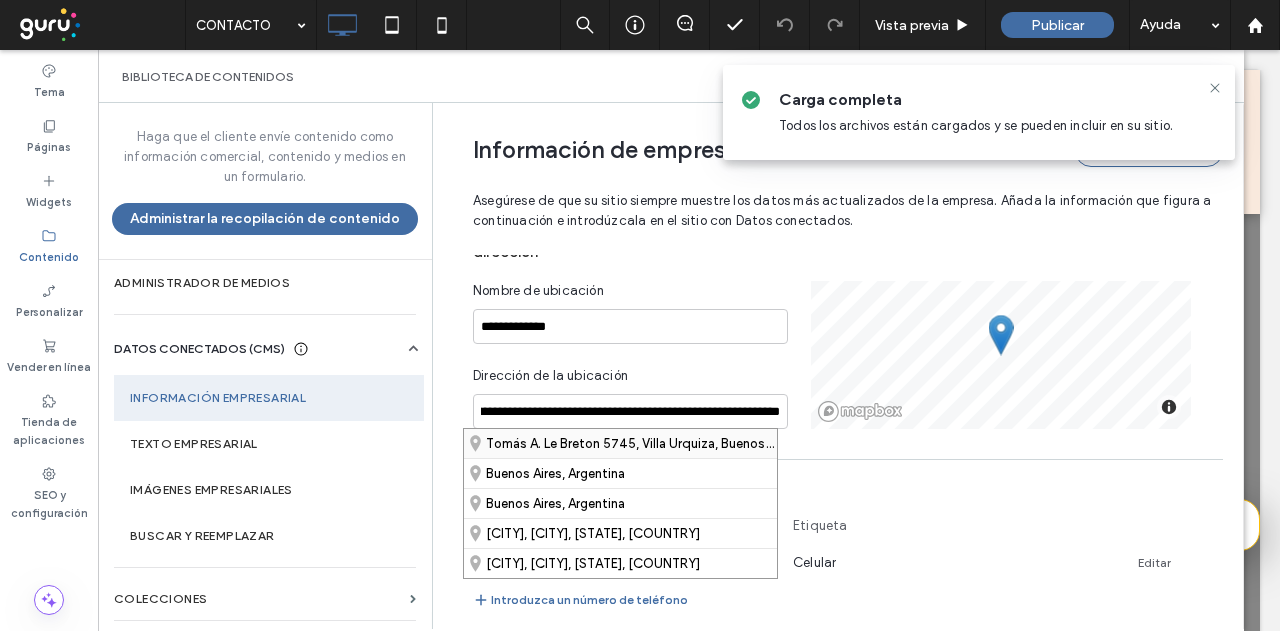 scroll, scrollTop: 0, scrollLeft: 0, axis: both 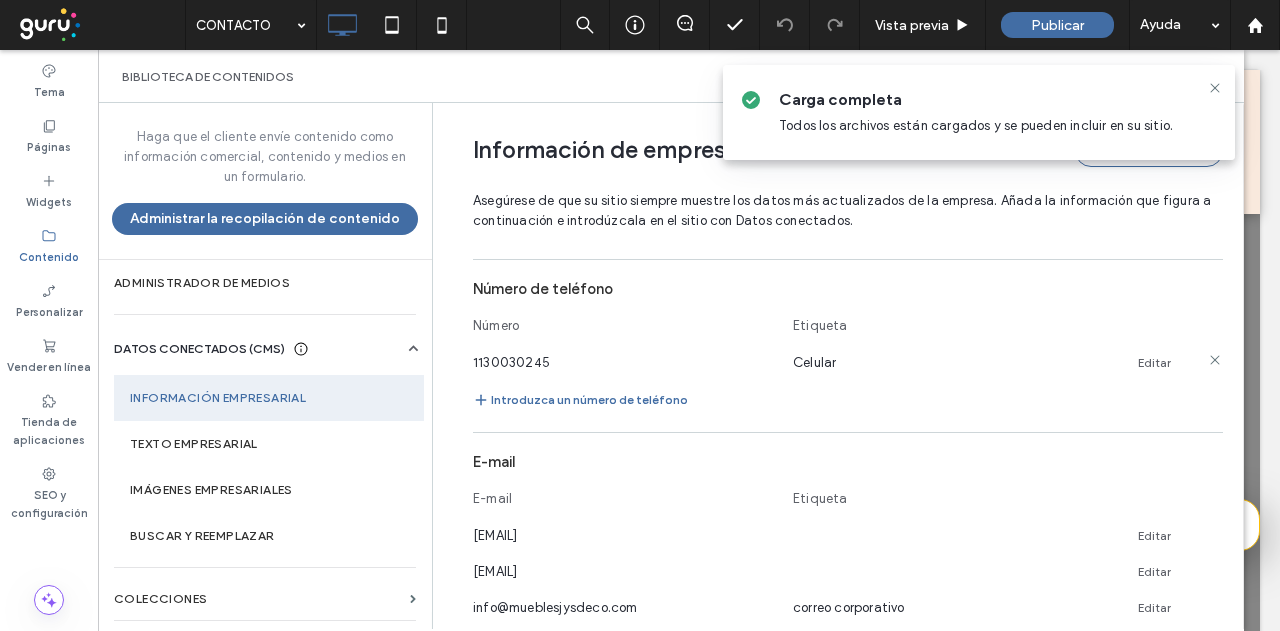 click 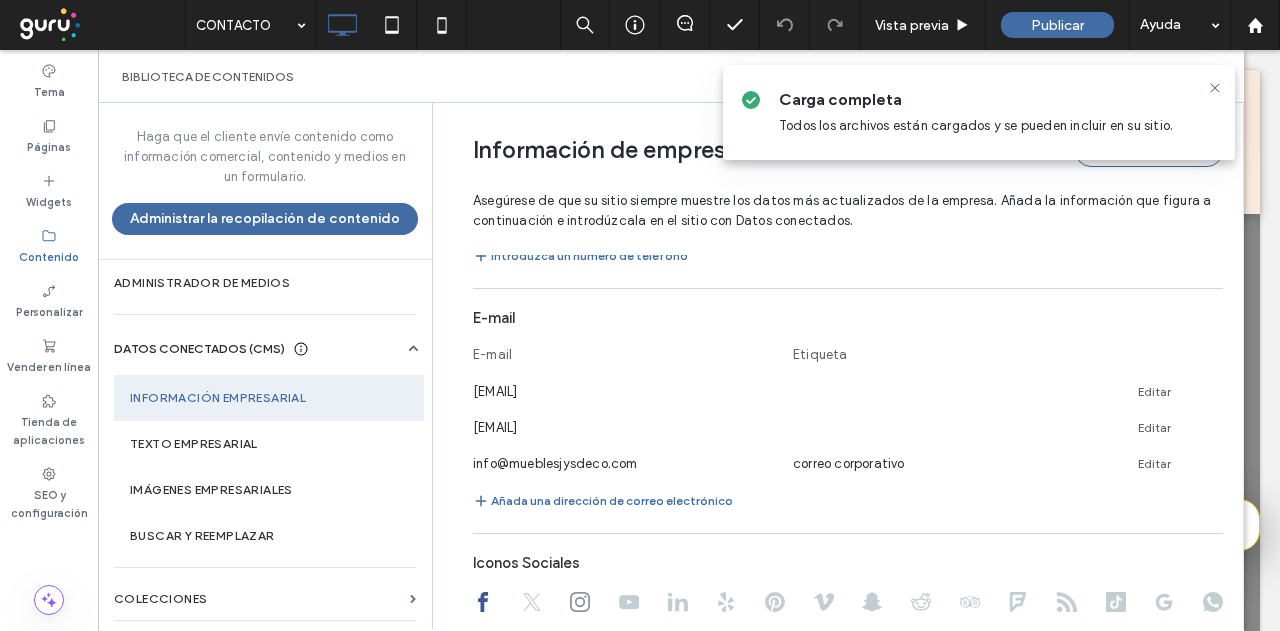 scroll, scrollTop: 756, scrollLeft: 0, axis: vertical 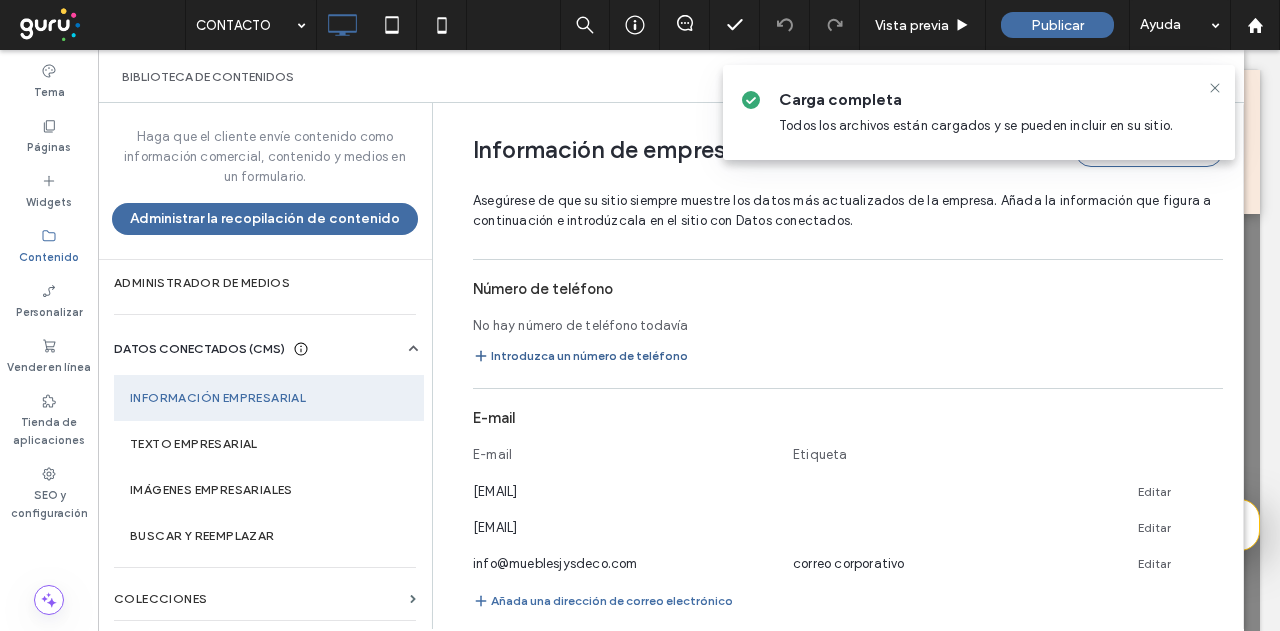 click on "Introduzca un número de teléfono" at bounding box center [580, 356] 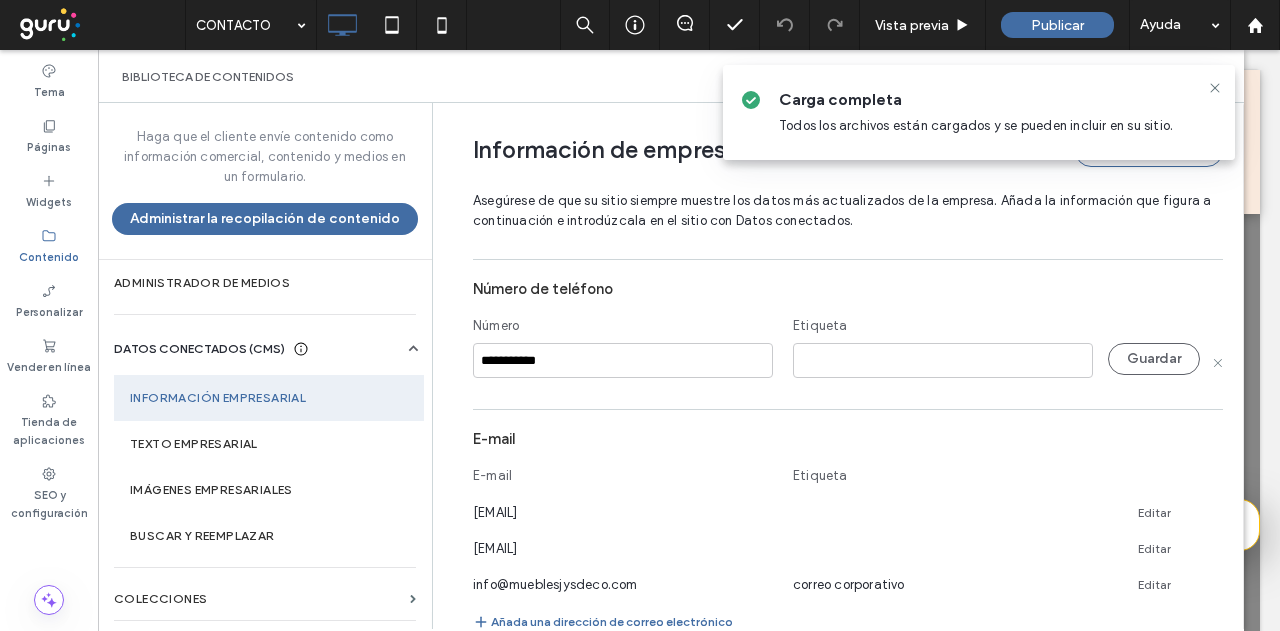 click on "**********" at bounding box center [623, 360] 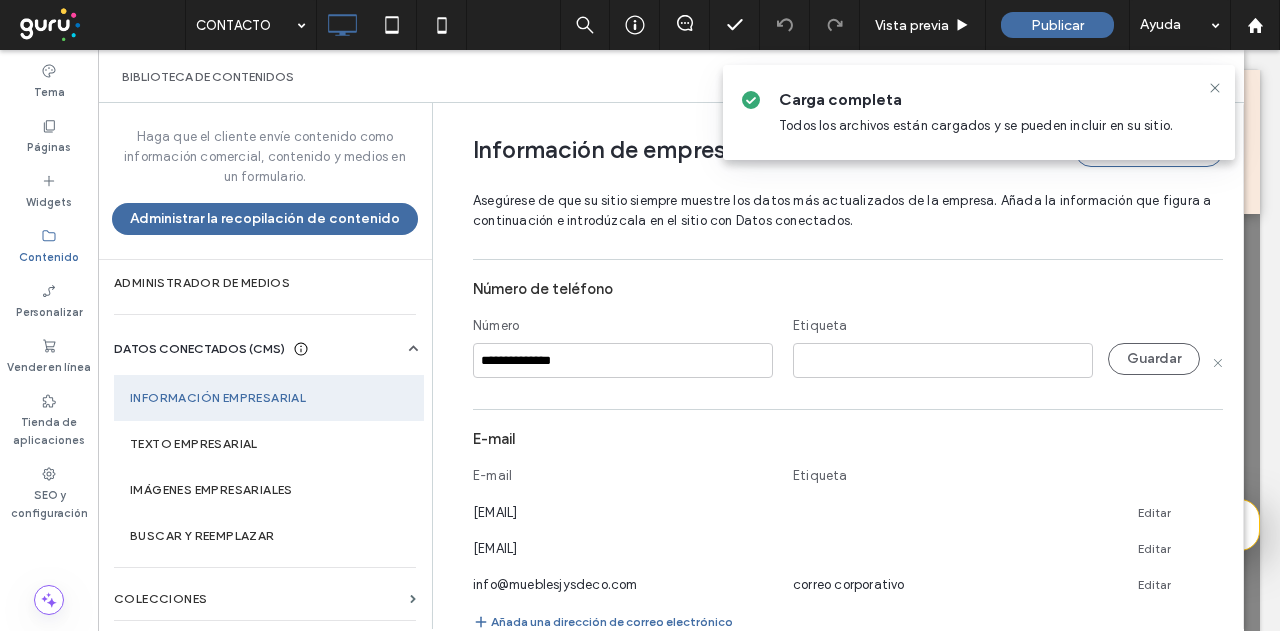 type on "**********" 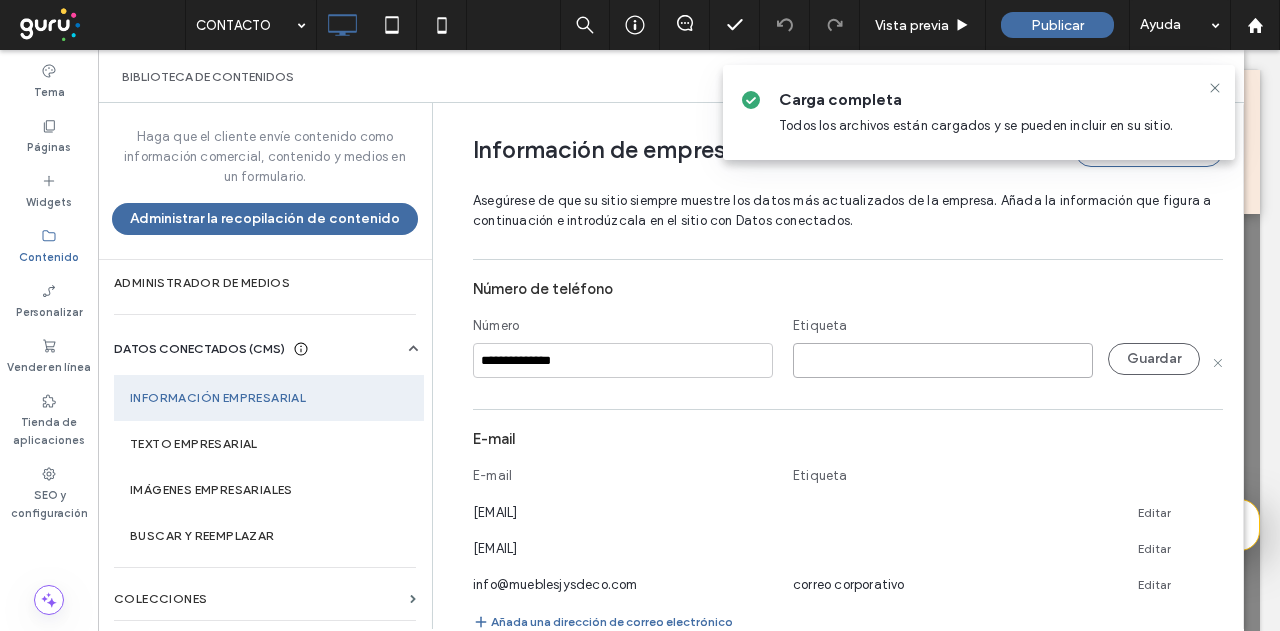 click at bounding box center (943, 360) 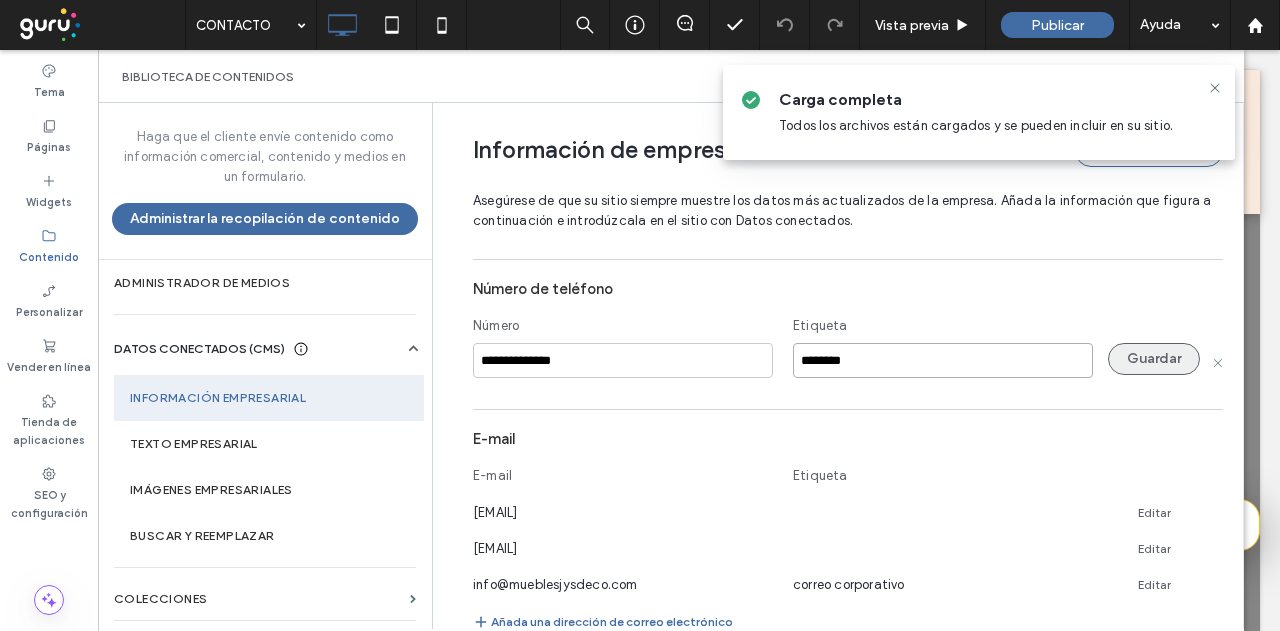 type on "********" 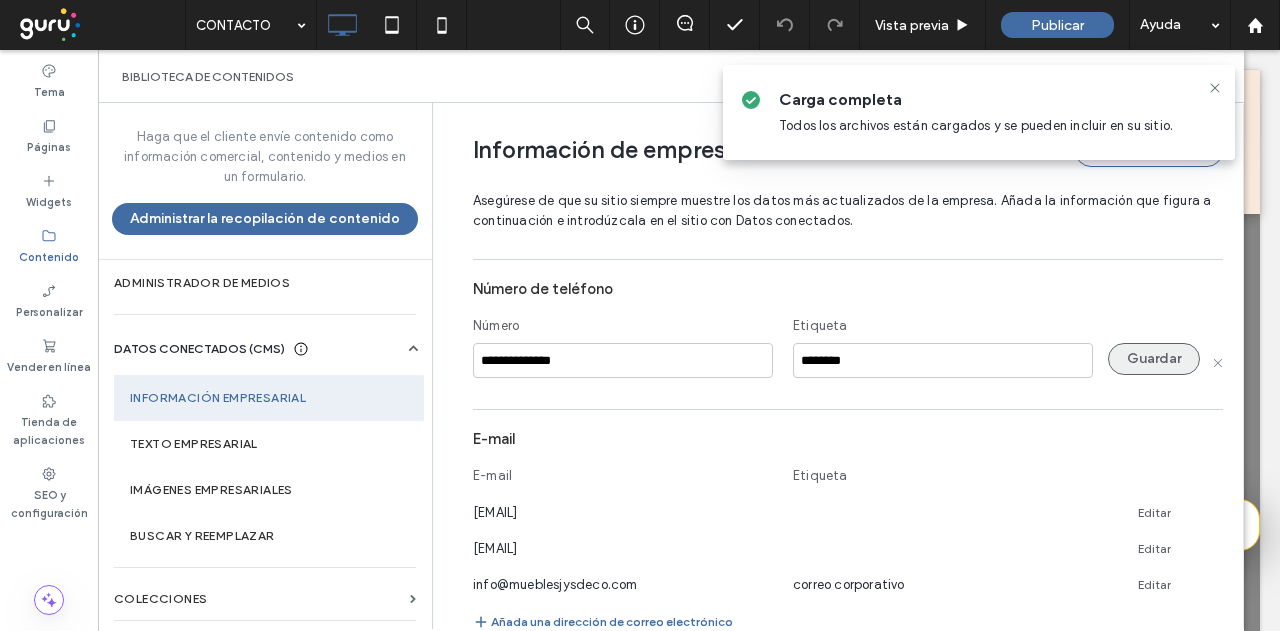 click on "Guardar" at bounding box center (1154, 359) 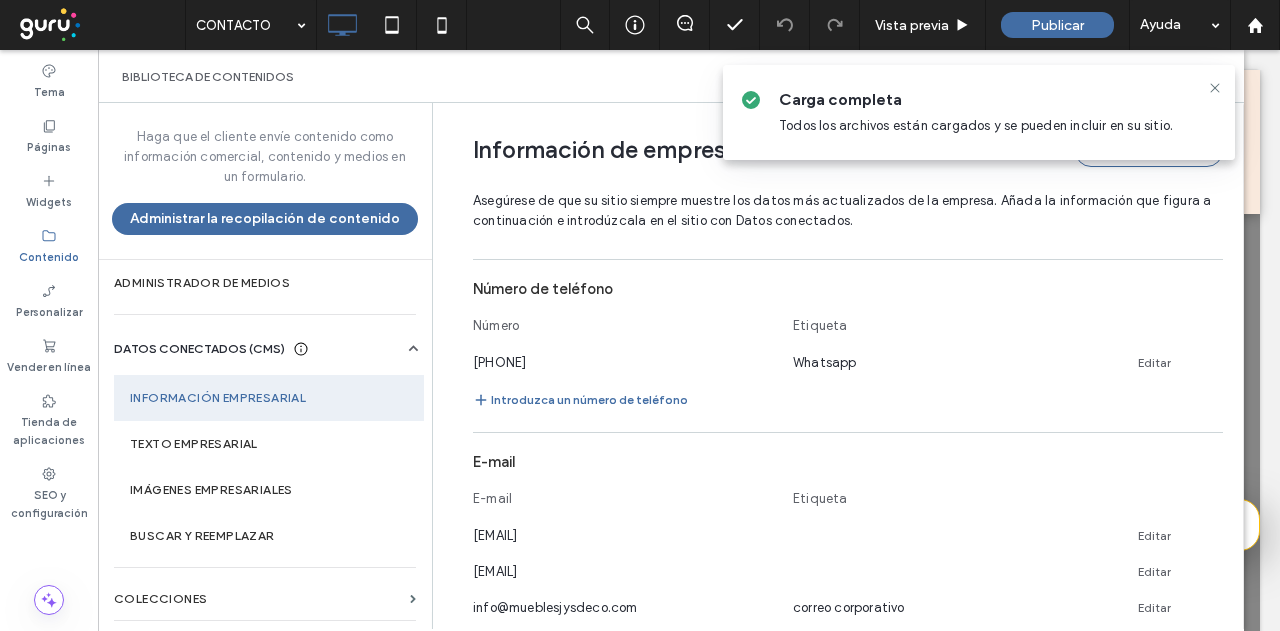 scroll, scrollTop: 856, scrollLeft: 0, axis: vertical 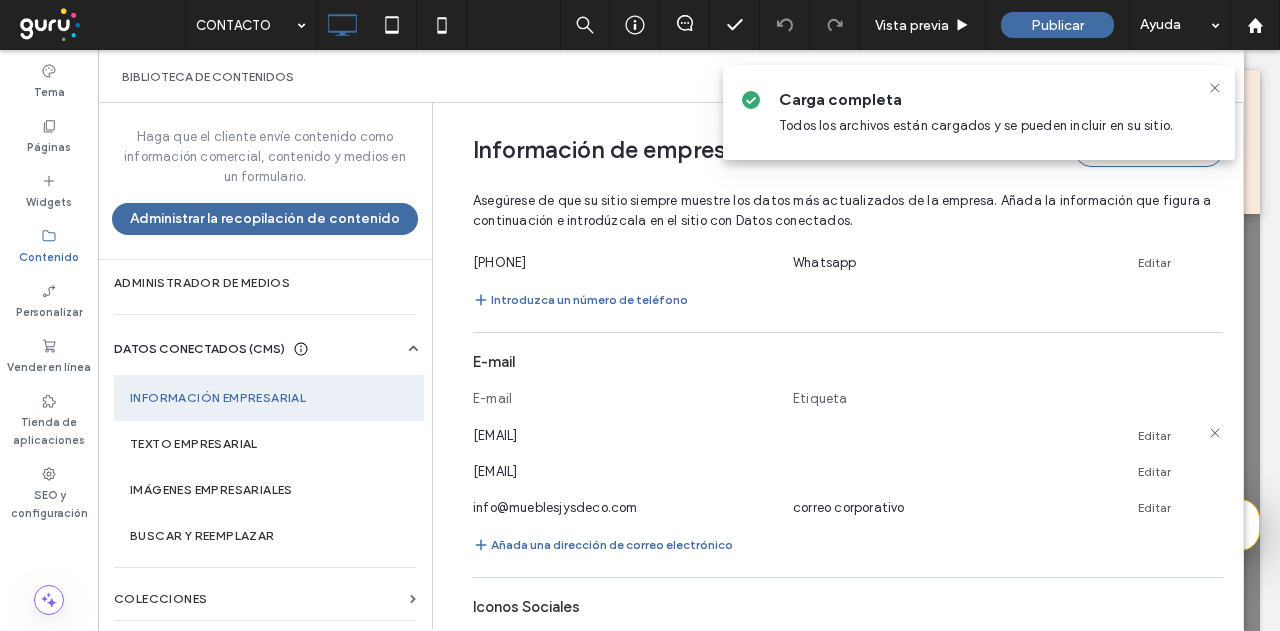 click 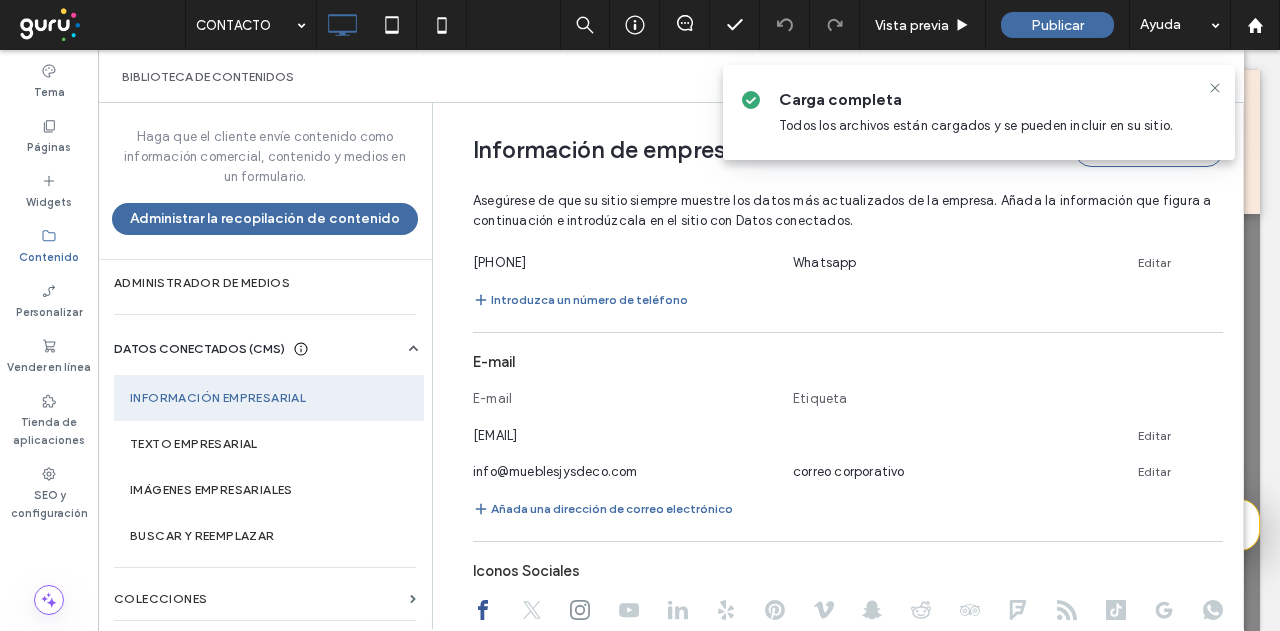 click 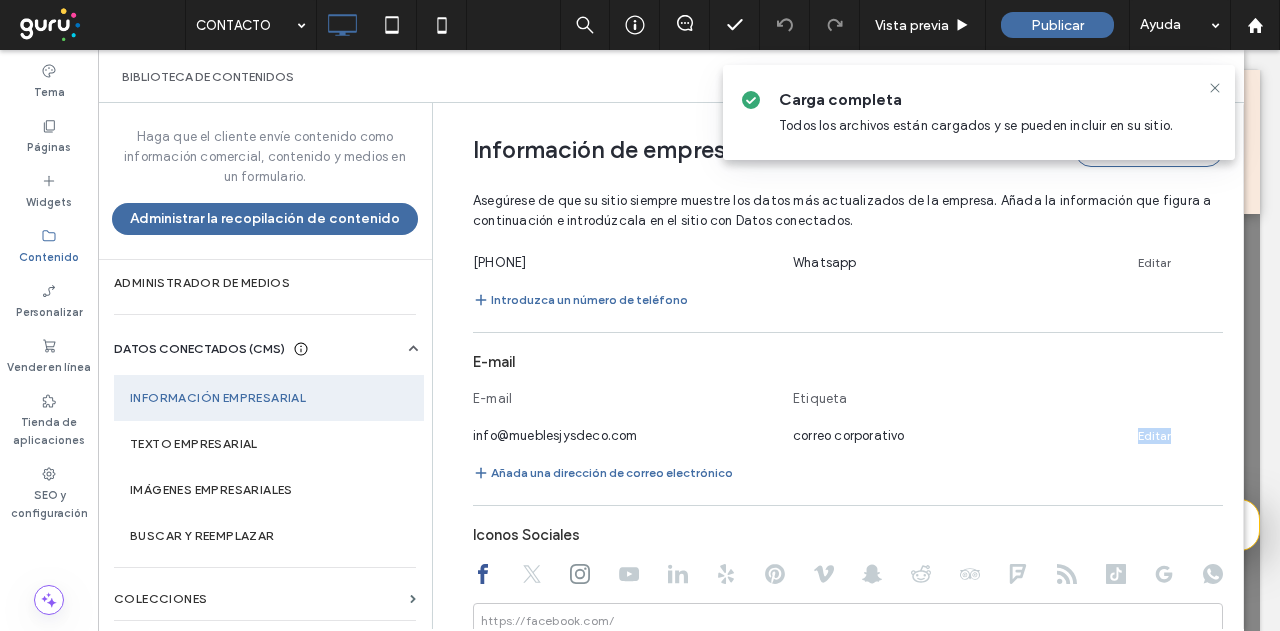 click 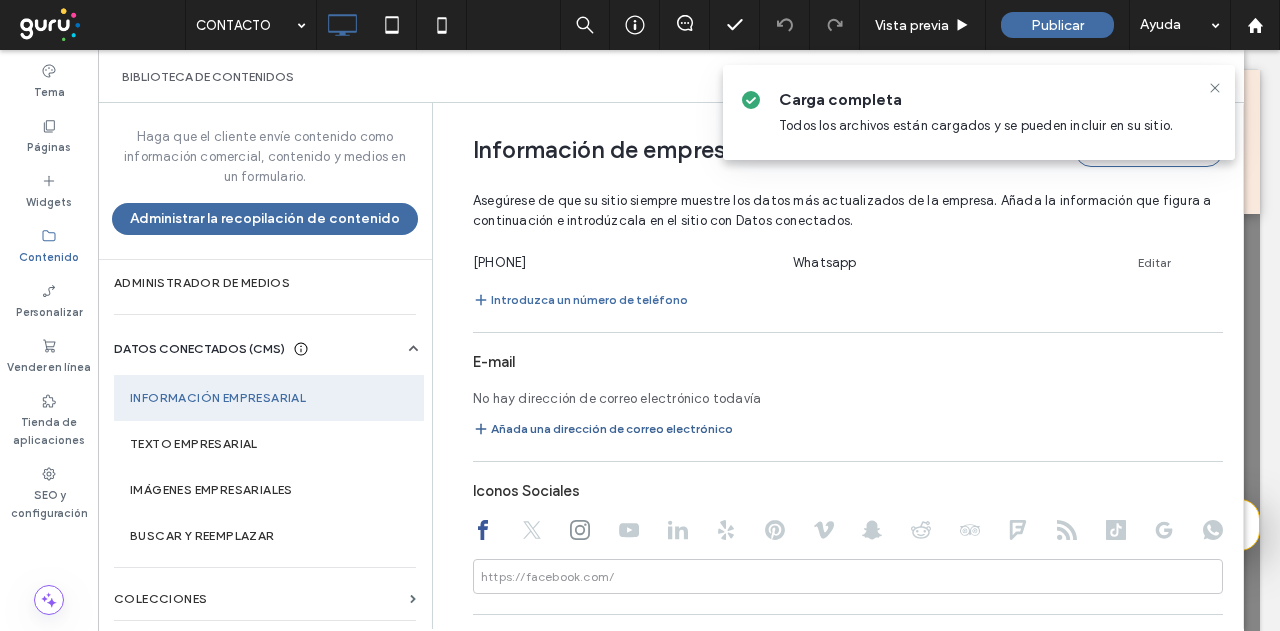 click on "Añada una dirección de correo electrónico" at bounding box center [603, 429] 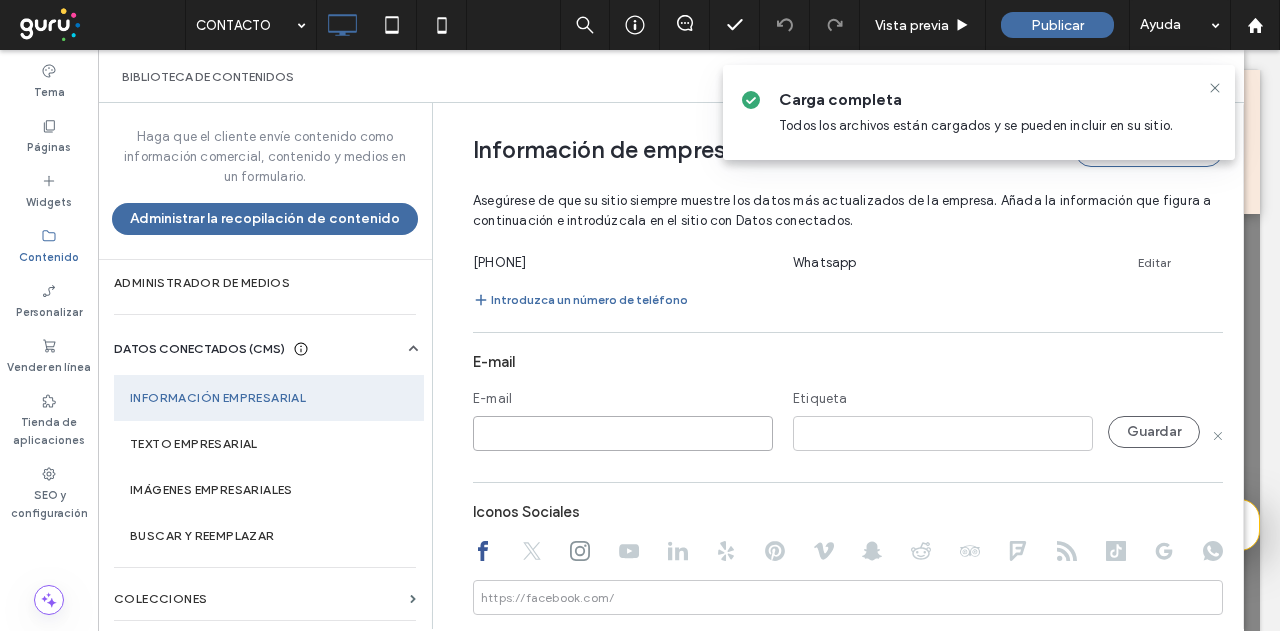 paste on "**********" 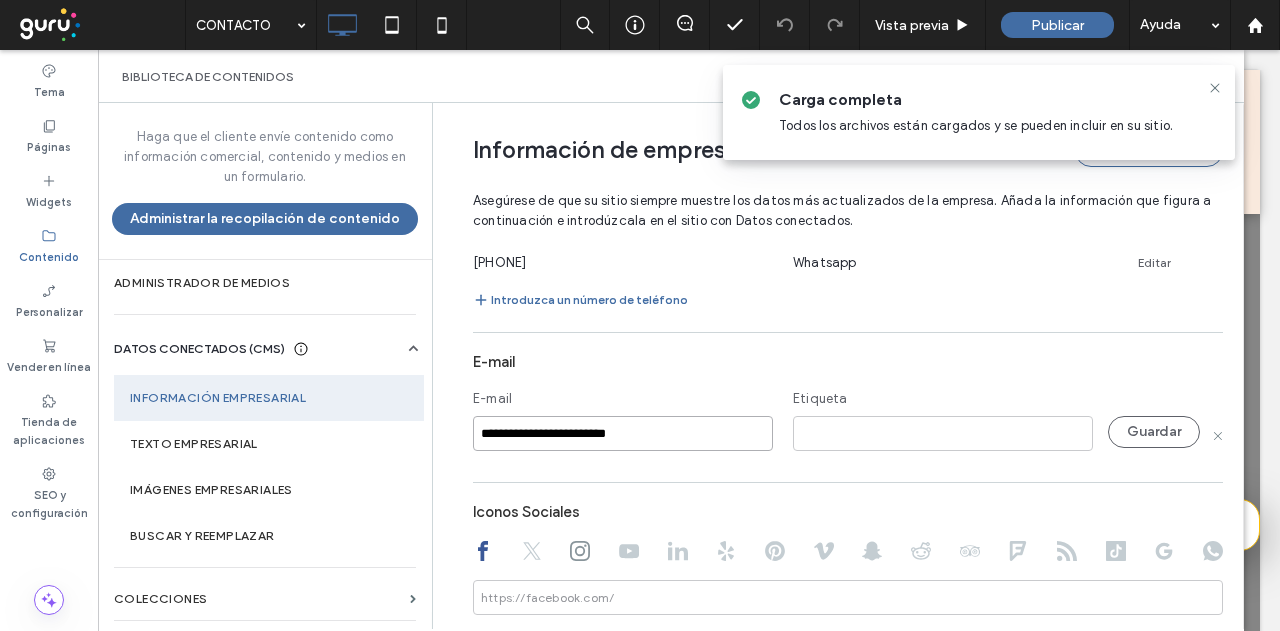 type on "**********" 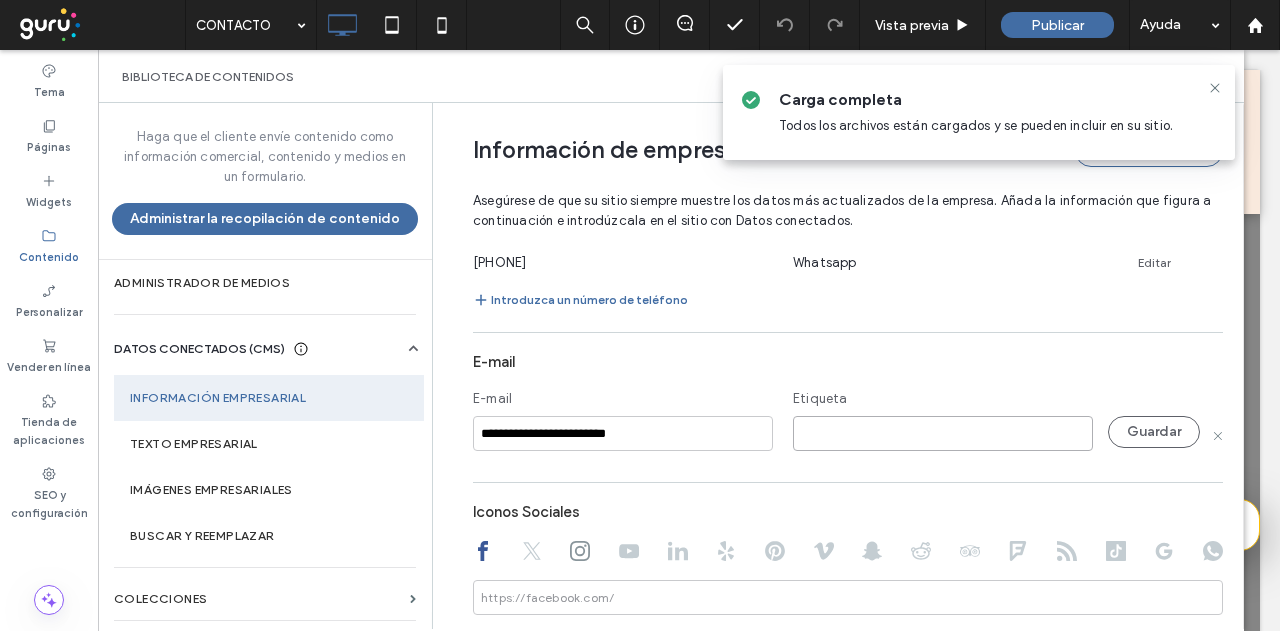 click at bounding box center (943, 433) 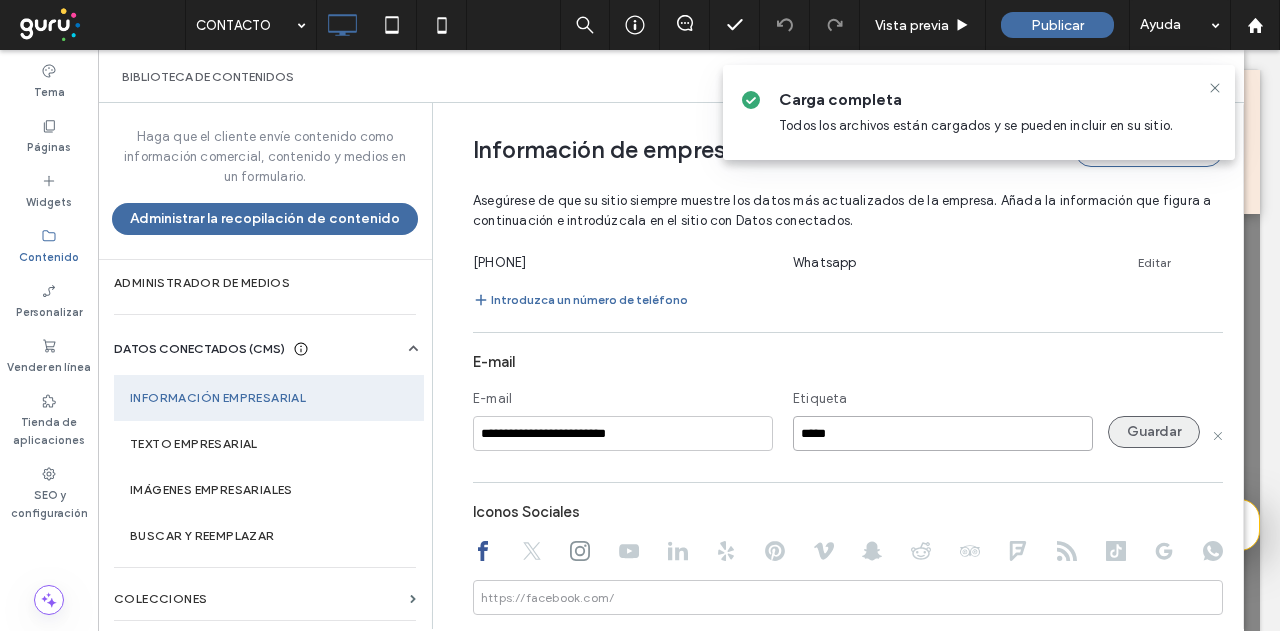 type on "*****" 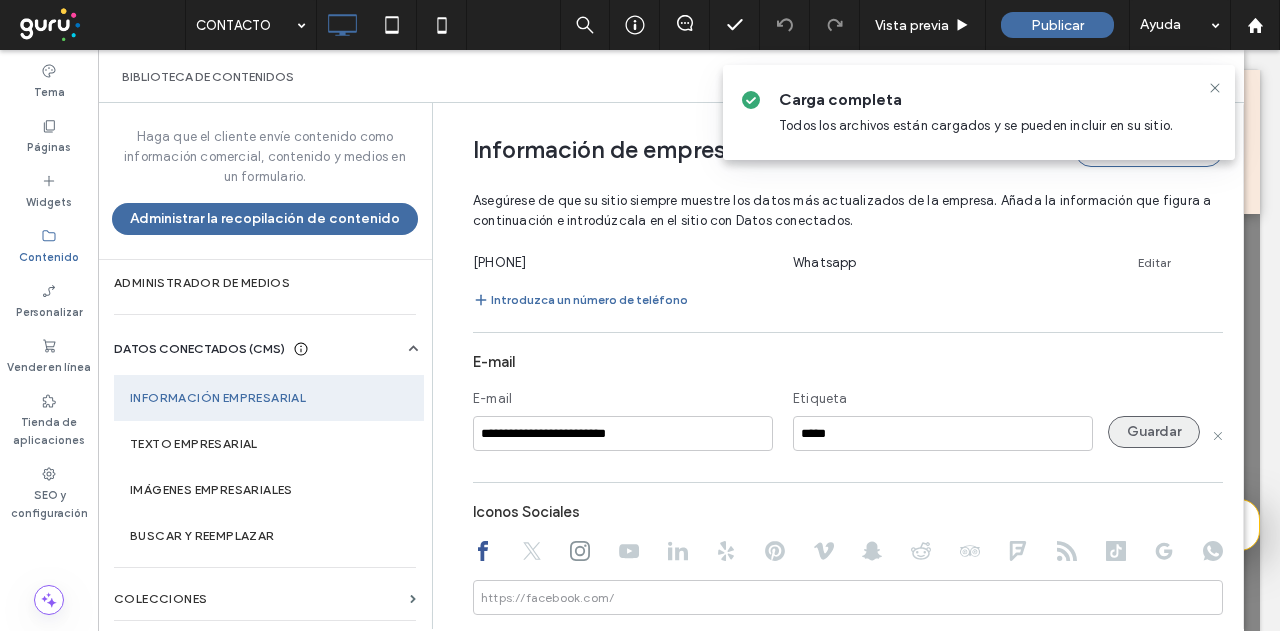 click on "Guardar" at bounding box center [1154, 432] 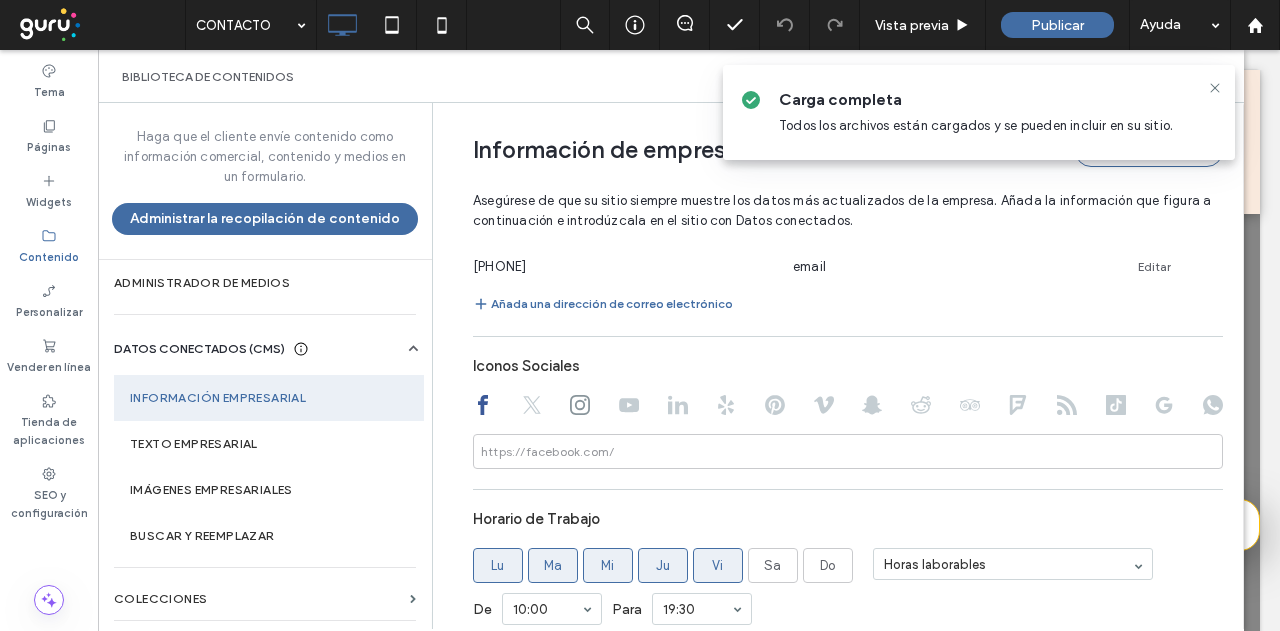 scroll, scrollTop: 1056, scrollLeft: 0, axis: vertical 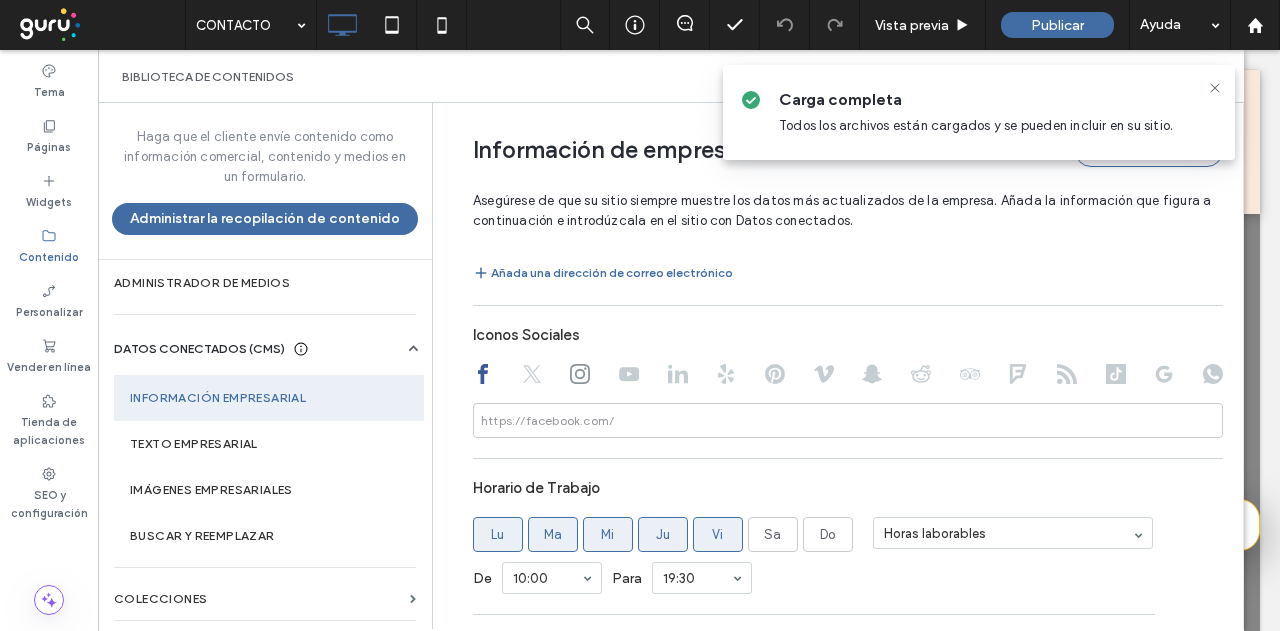 click 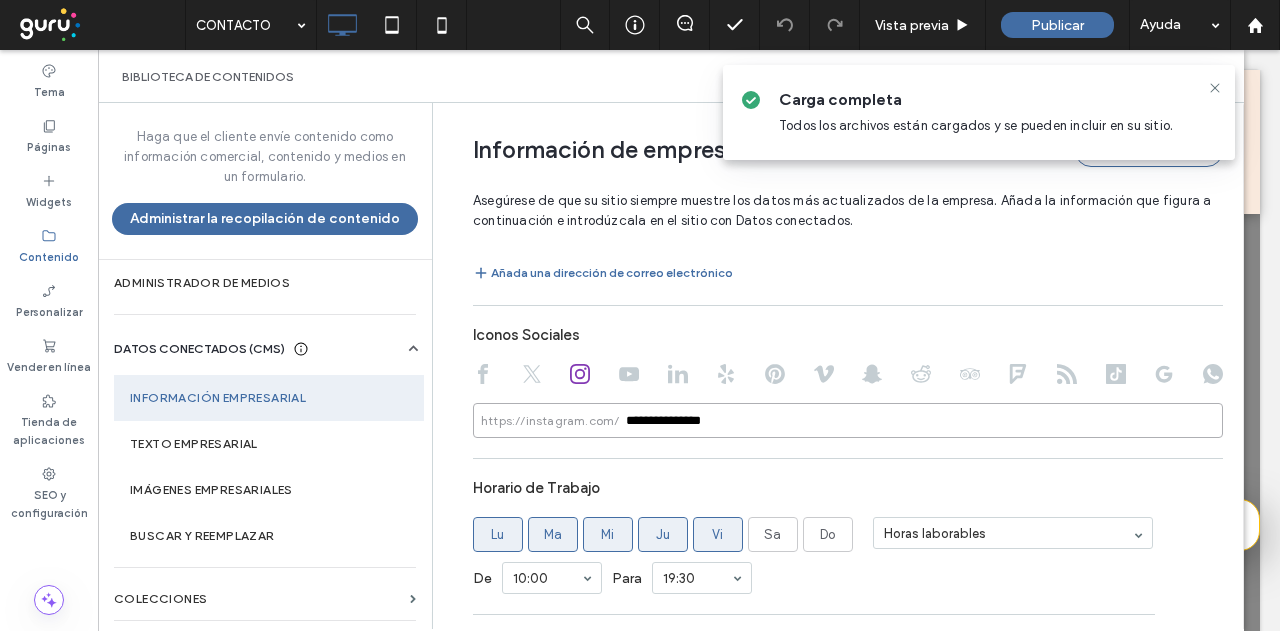 click on "**********" at bounding box center (848, 420) 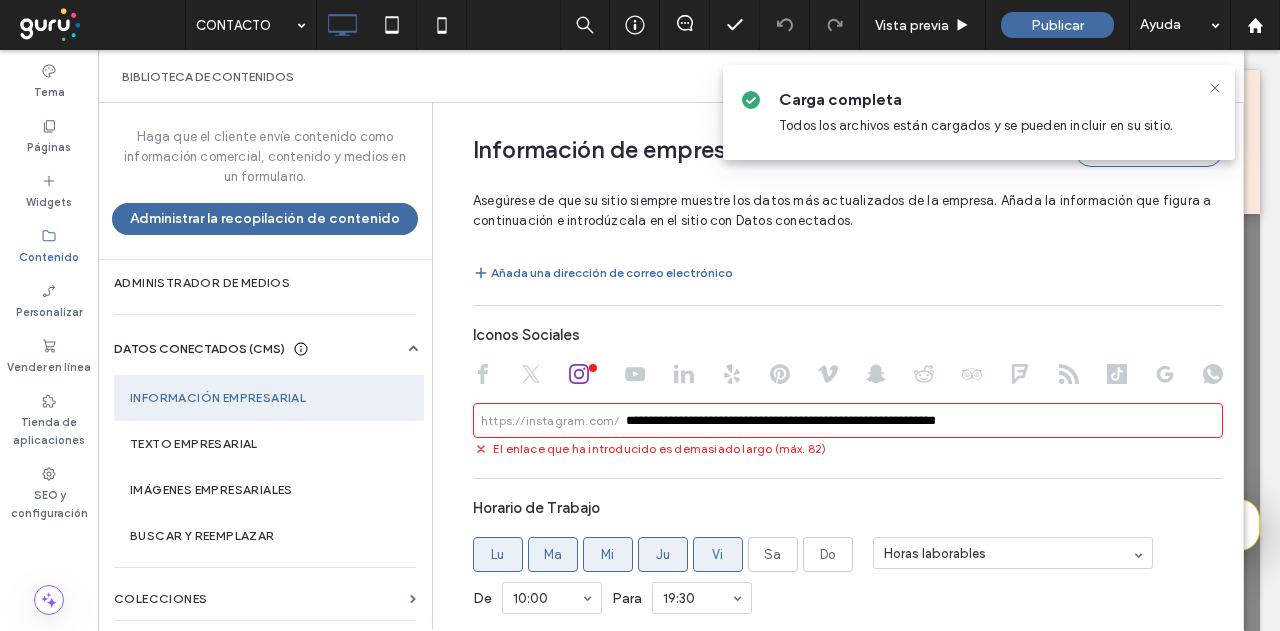 drag, startPoint x: 794, startPoint y: 419, endPoint x: 496, endPoint y: 415, distance: 298.02686 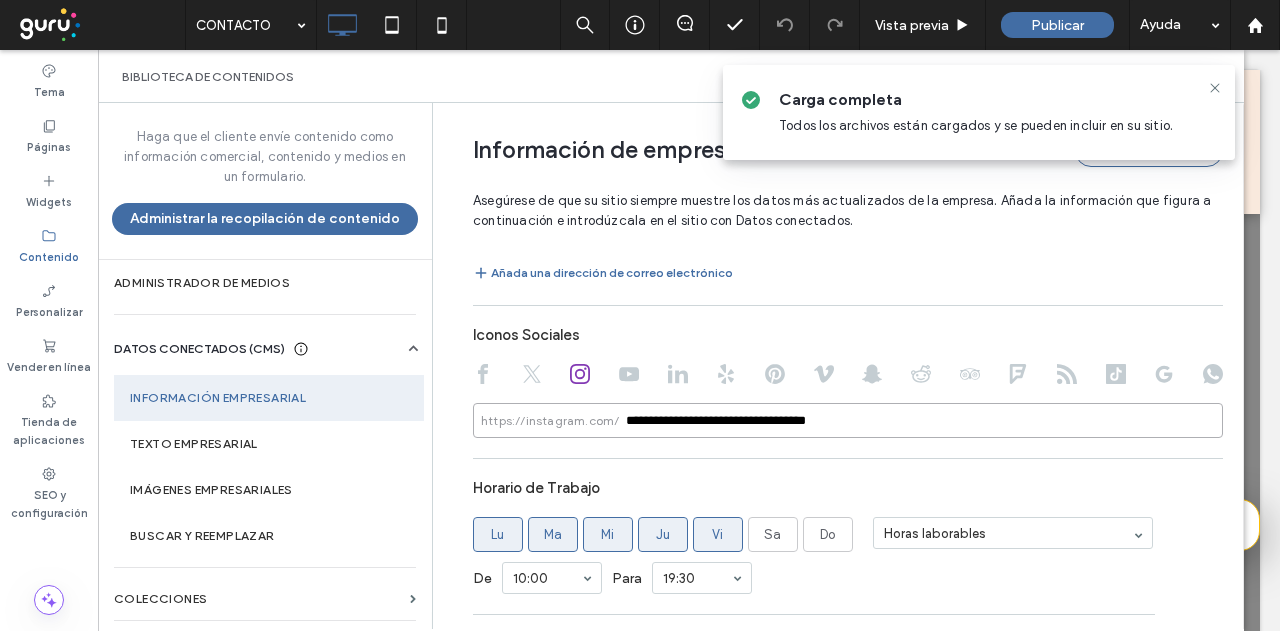 type on "**********" 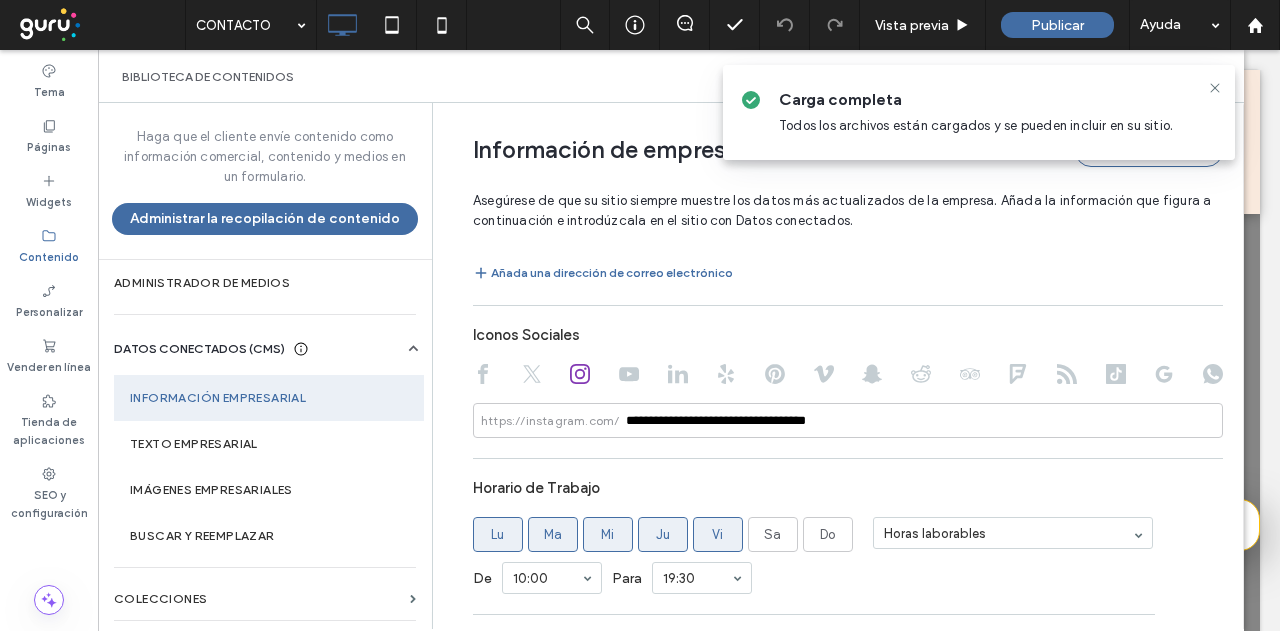 click 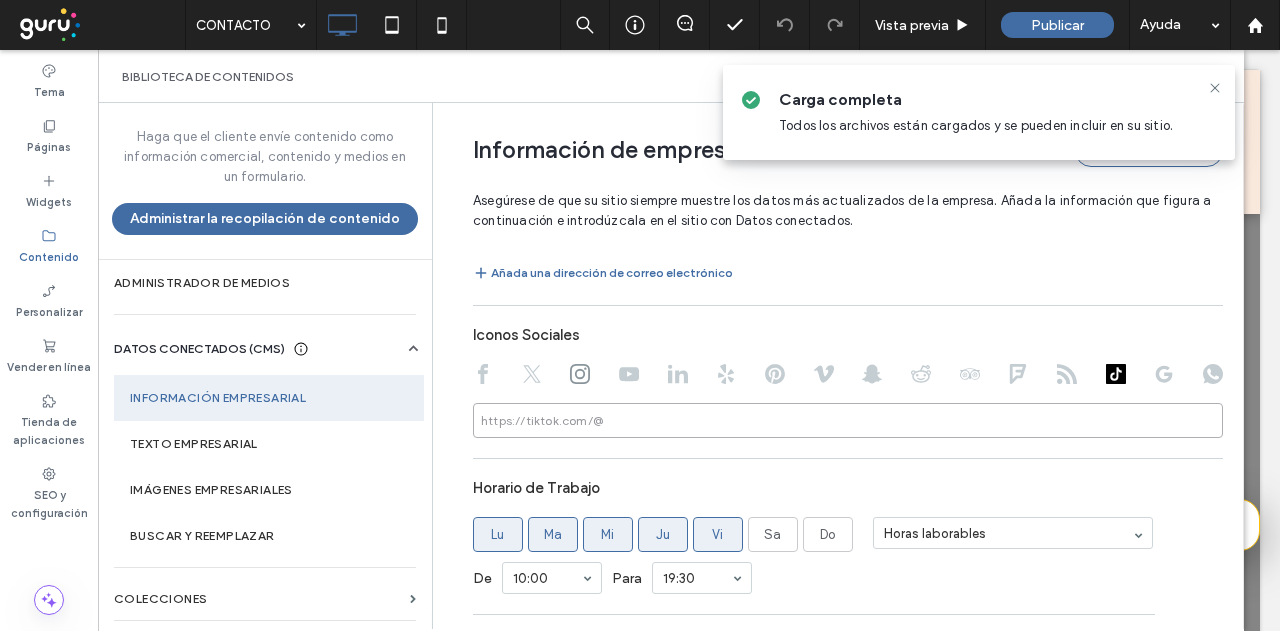 click at bounding box center (848, 420) 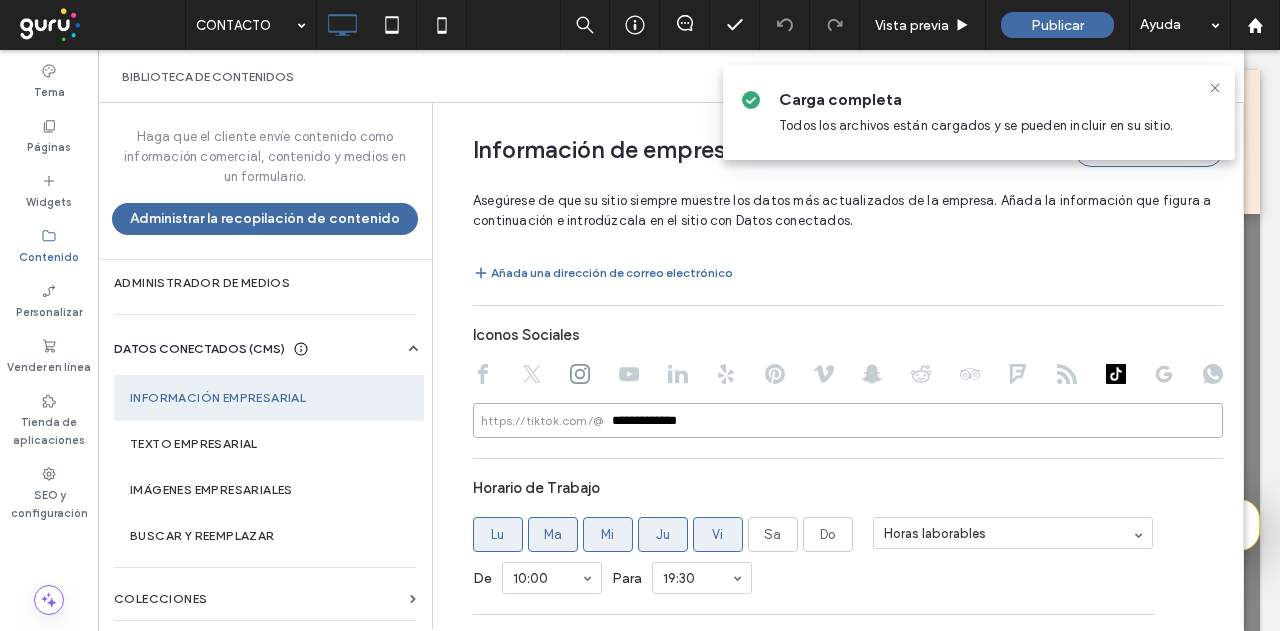 type on "**********" 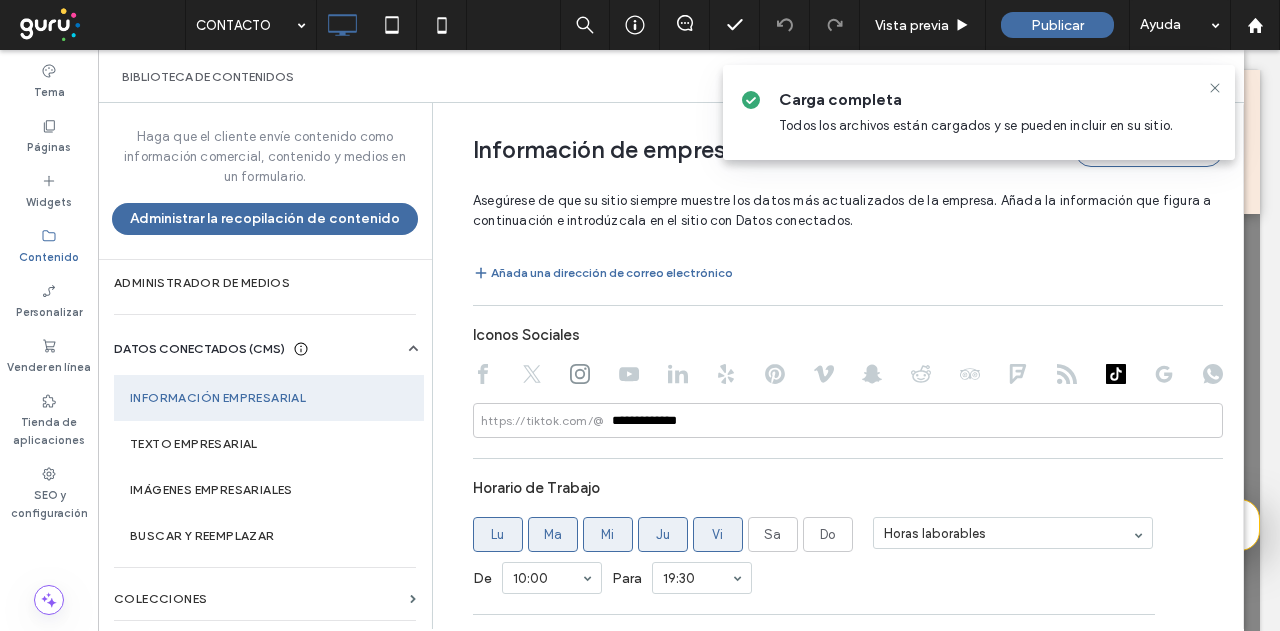 click on "**********" at bounding box center (848, 331) 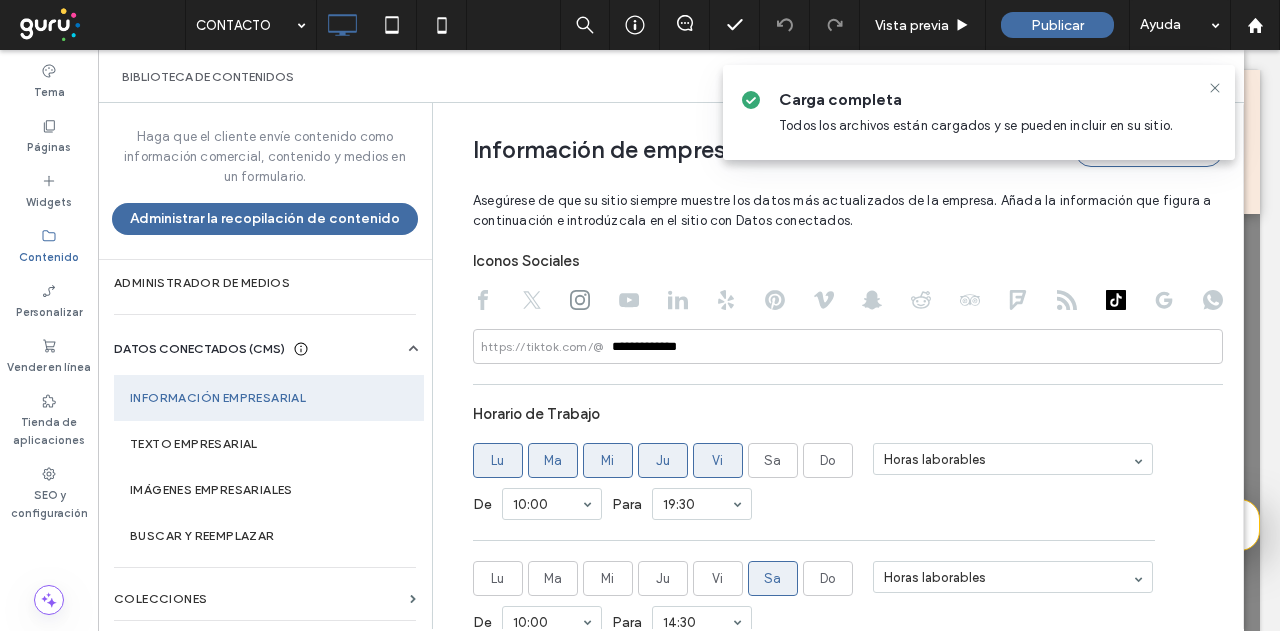 scroll, scrollTop: 1156, scrollLeft: 0, axis: vertical 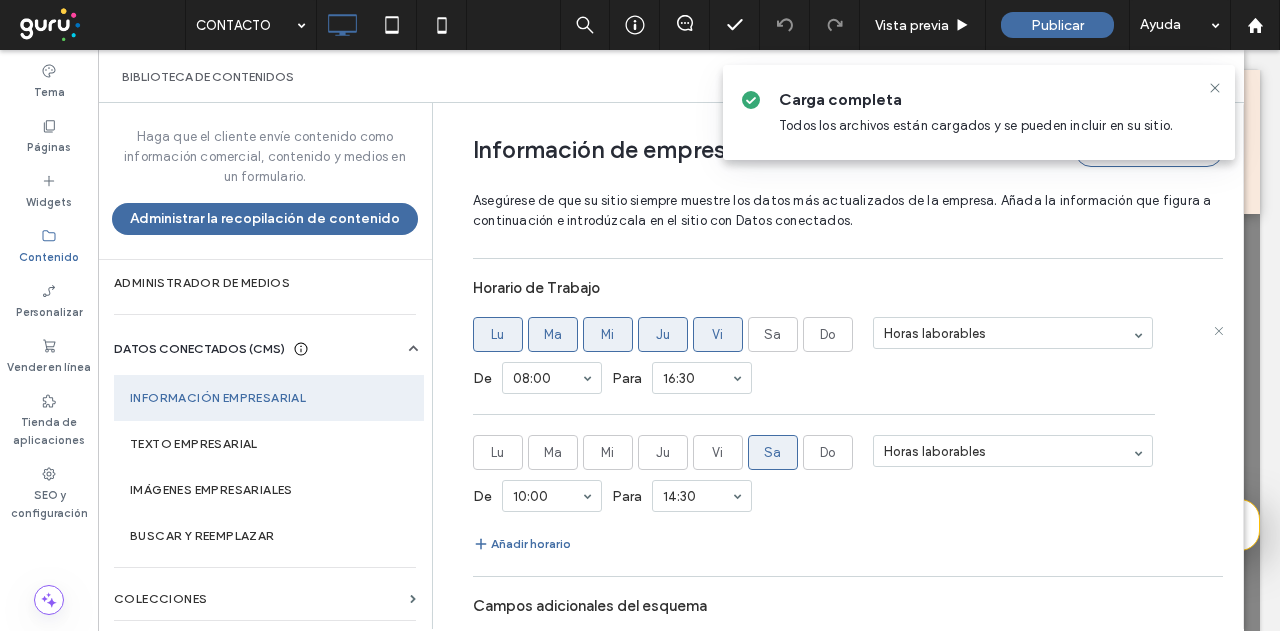 click on "Lu Ma Mi Ju Vi Sa Do Horas laborables De 08:00 Para 16:30" at bounding box center (848, 366) 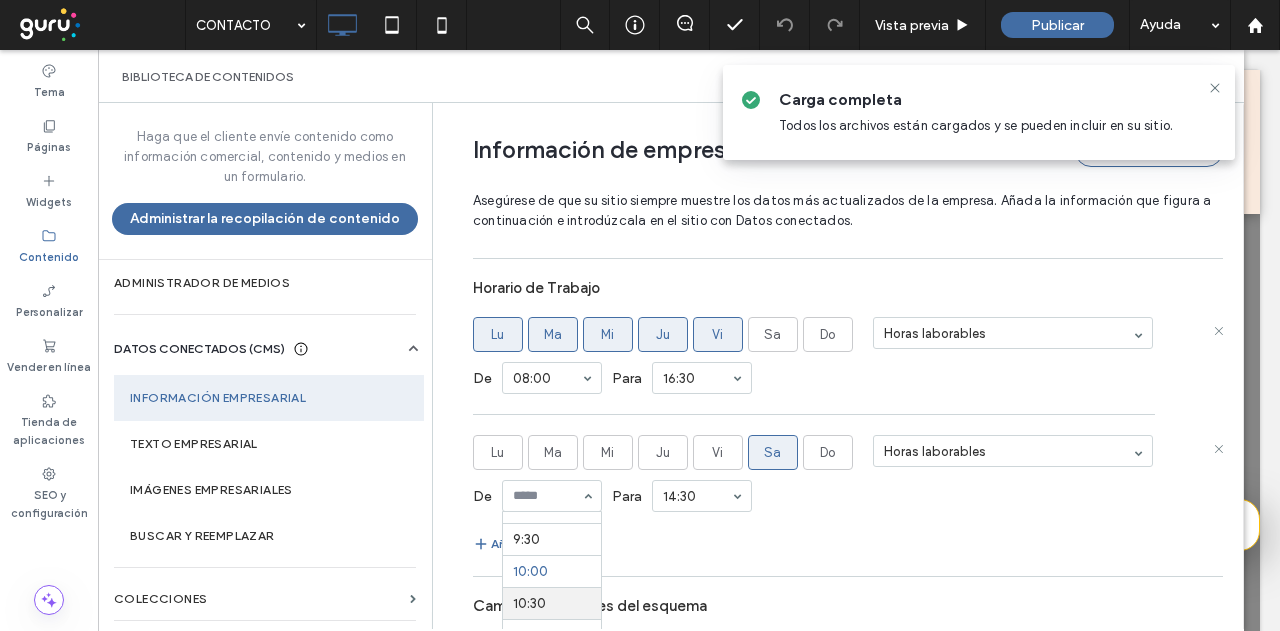 scroll, scrollTop: 553, scrollLeft: 0, axis: vertical 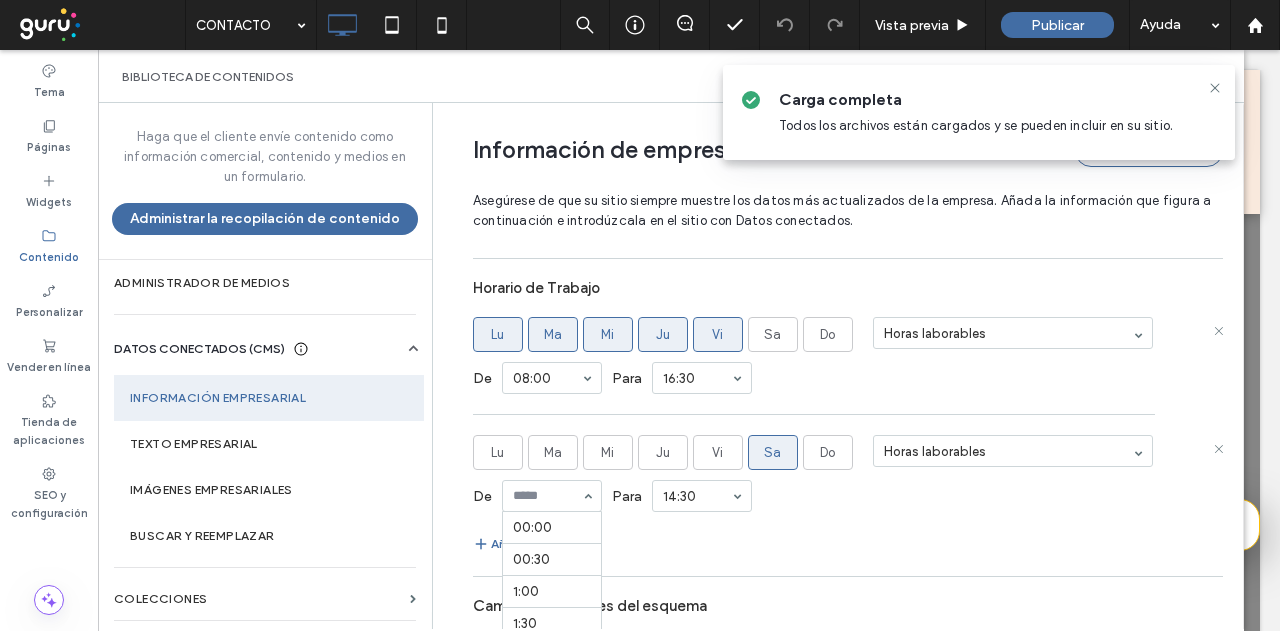 click on "00:00 00:30 1:00 1:30 2:00 2:30 3:00 3:30 4:00 4:30 5:00 5:30 6:00 6:30 7:00 7:30 8:00 8:30 9:00 9:30 10:00 10:30 11:00 11:30 12:00 12:30 13:00 13:30 14:00 14:30 15:00 15:30 16:00 16:30 17:00 17:30 18:00 18:30 19:00 19:30 20:00 20:30 21:00 21:30 22:00 22:30 23:00 23:30" at bounding box center [552, 496] 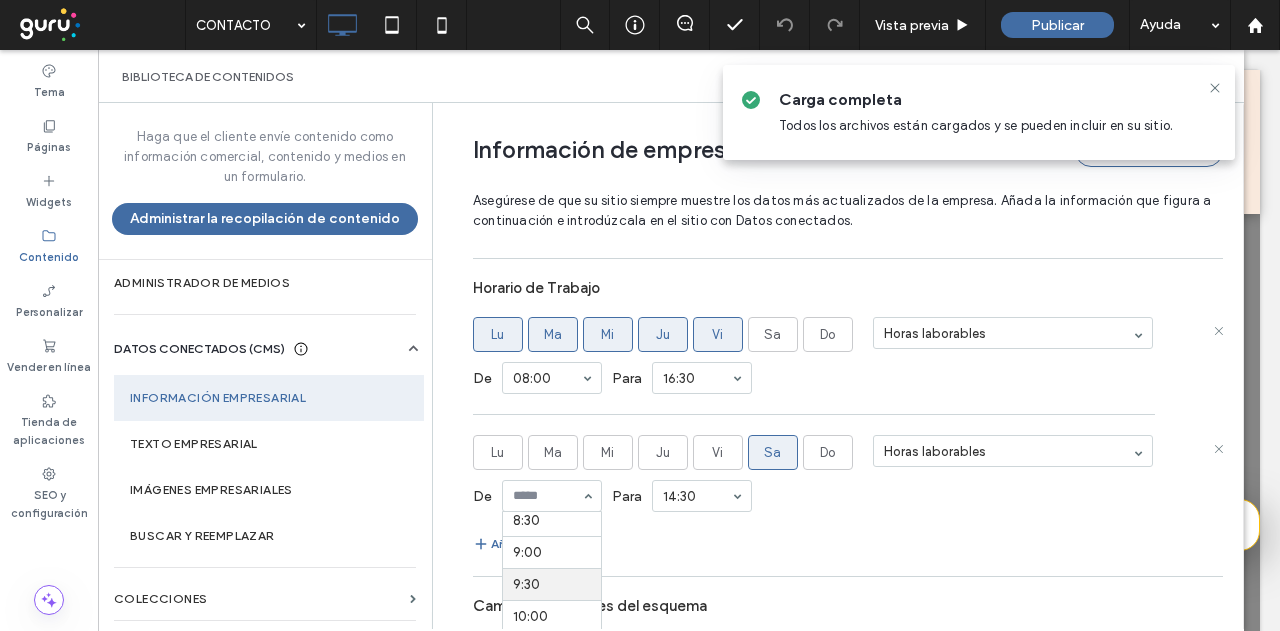 scroll, scrollTop: 521, scrollLeft: 0, axis: vertical 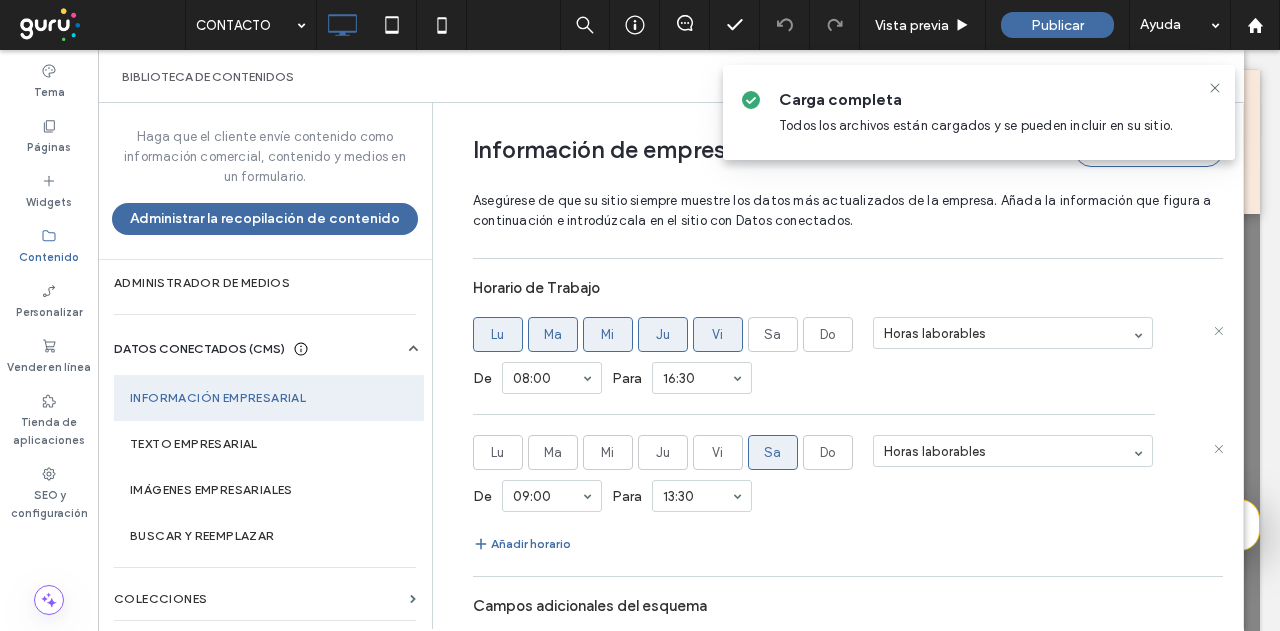 click at bounding box center [697, 496] 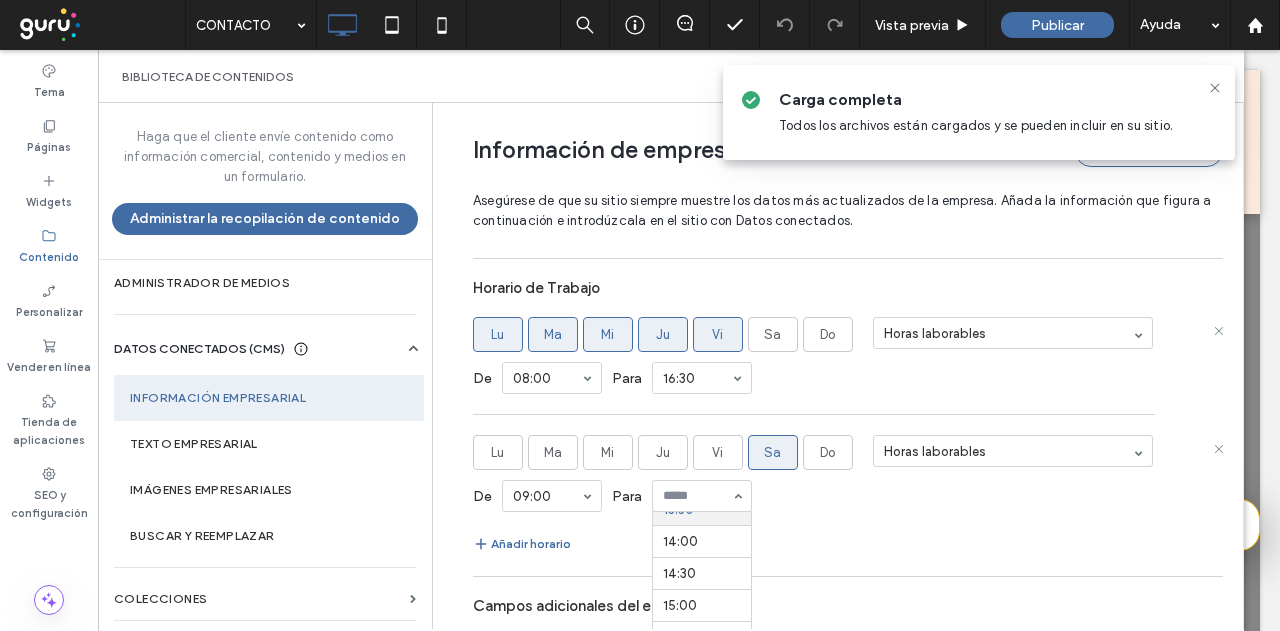scroll, scrollTop: 782, scrollLeft: 0, axis: vertical 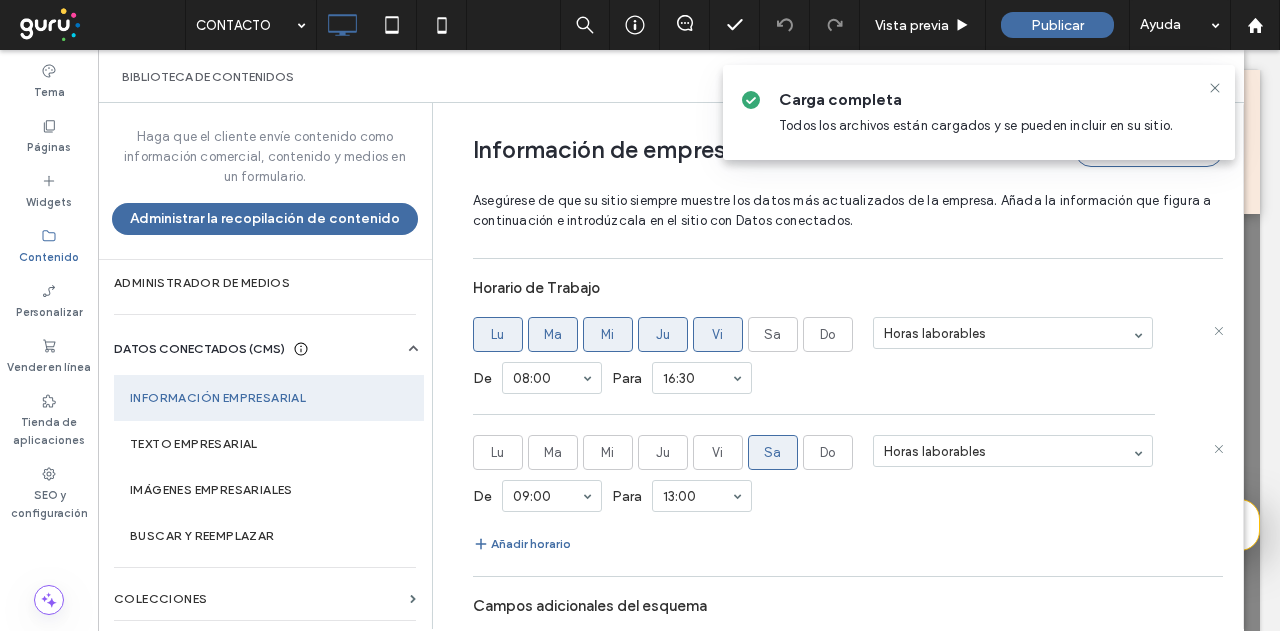 click on "Añadir horario" at bounding box center [848, 544] 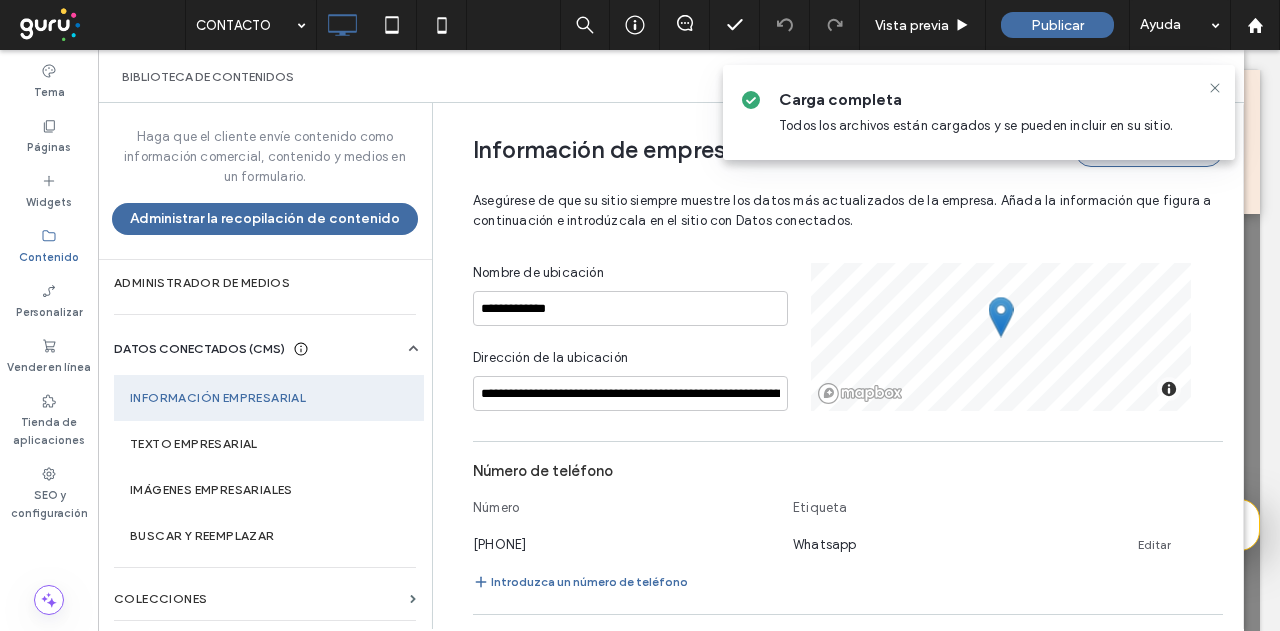 scroll, scrollTop: 537, scrollLeft: 0, axis: vertical 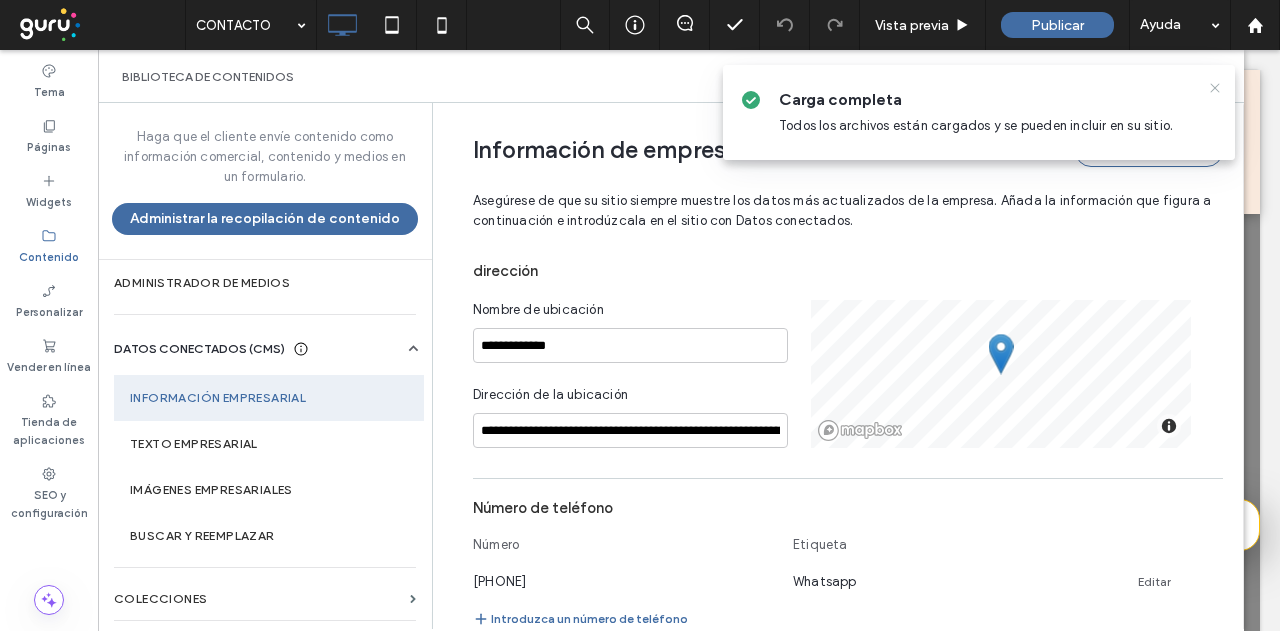 click 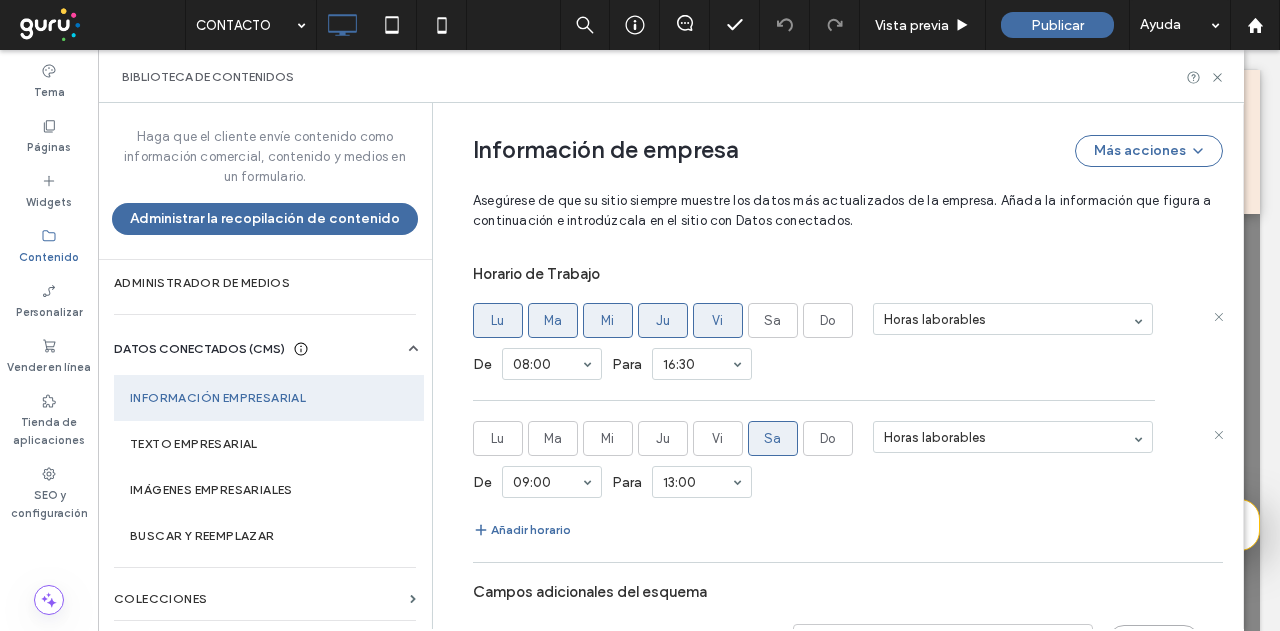 scroll, scrollTop: 1437, scrollLeft: 0, axis: vertical 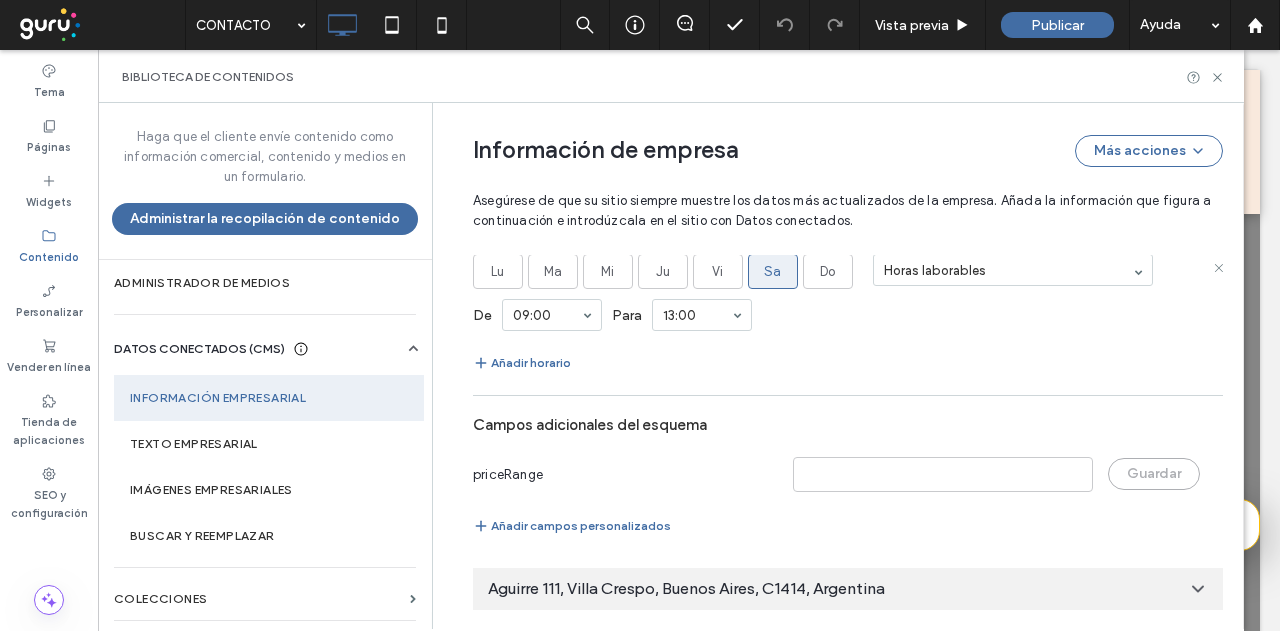 click 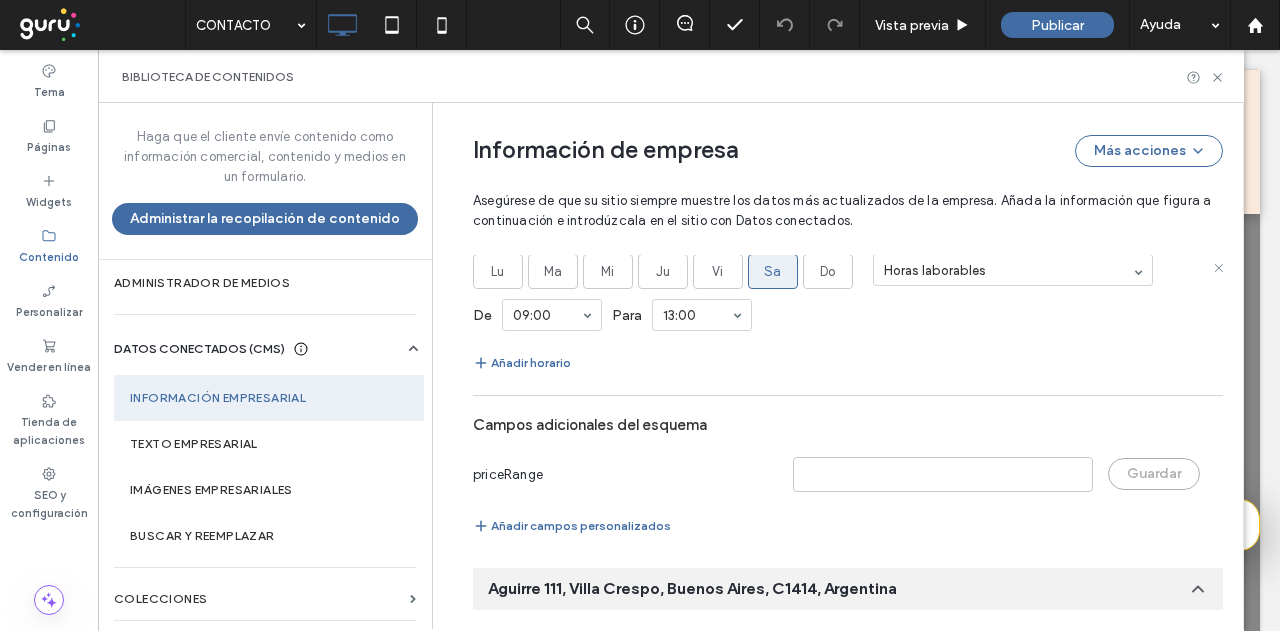 scroll, scrollTop: 0, scrollLeft: 0, axis: both 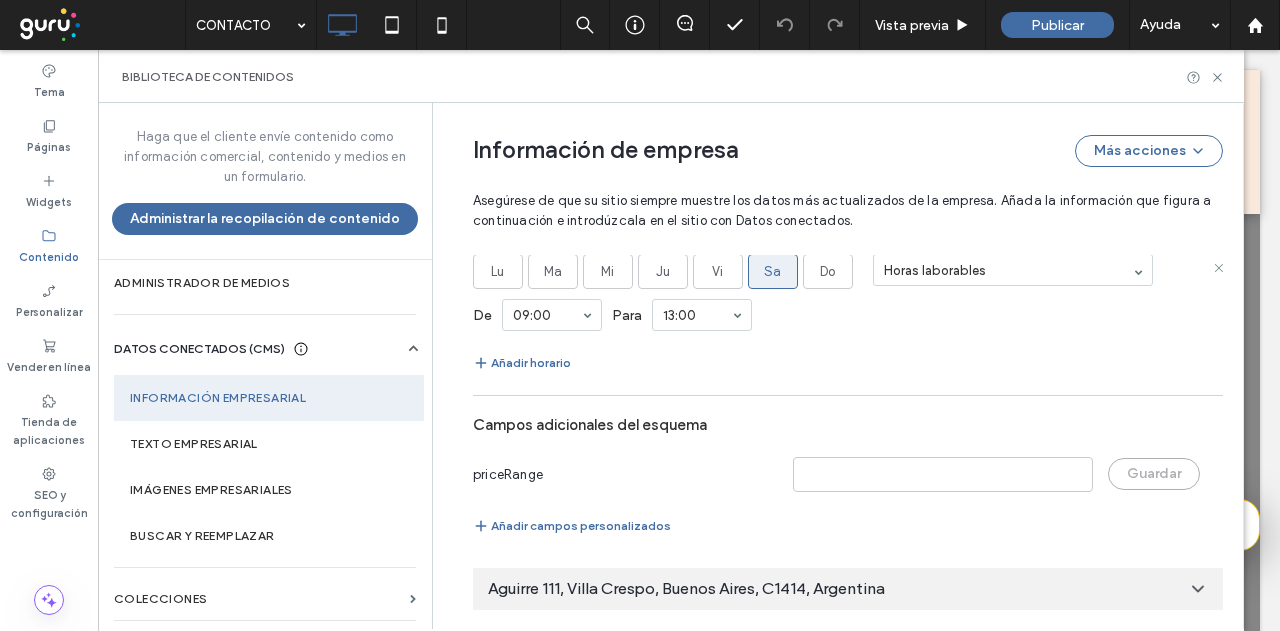 click 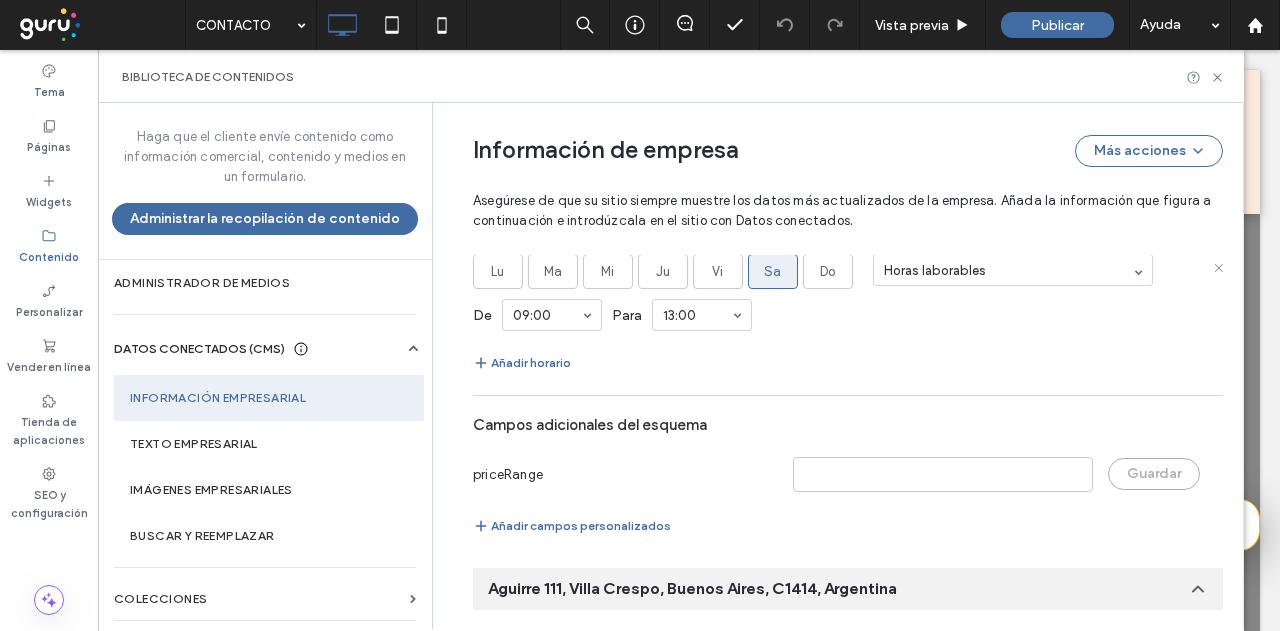 scroll, scrollTop: 0, scrollLeft: 0, axis: both 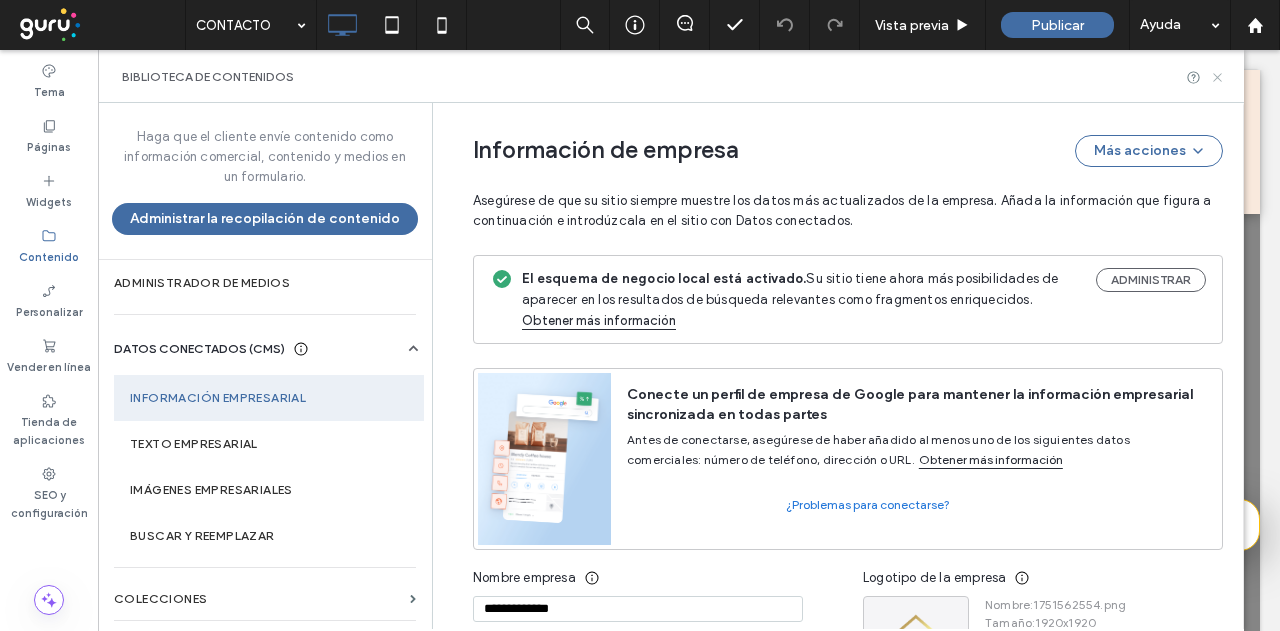 click 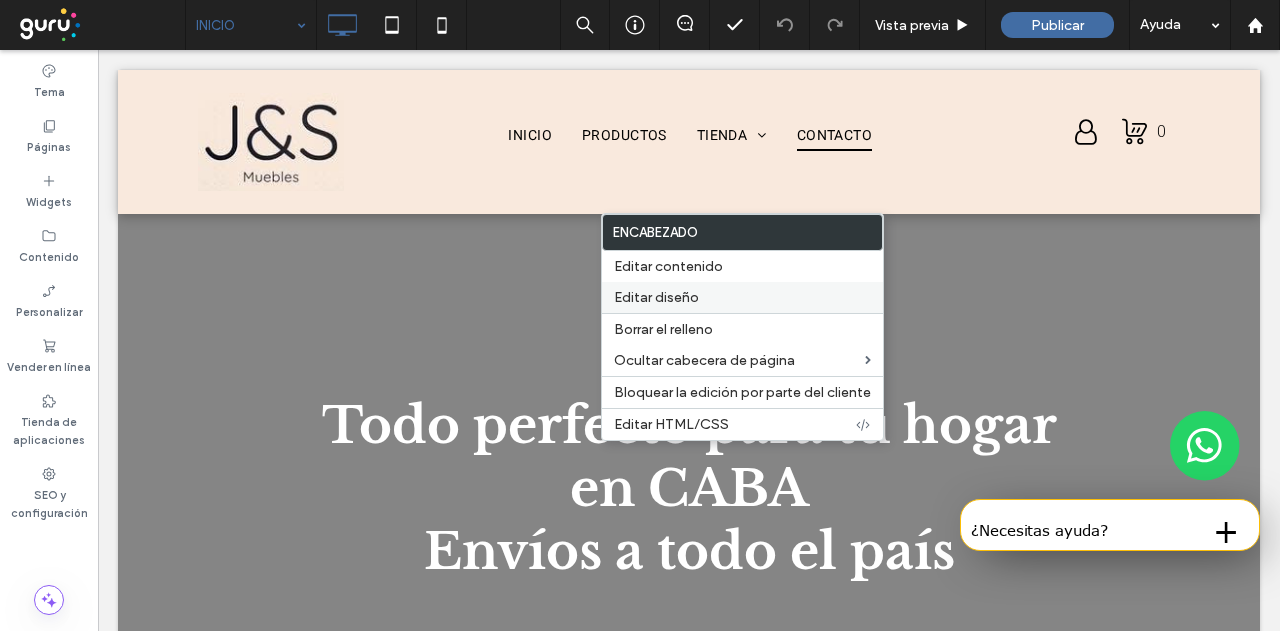 click on "Editar diseño" at bounding box center (742, 297) 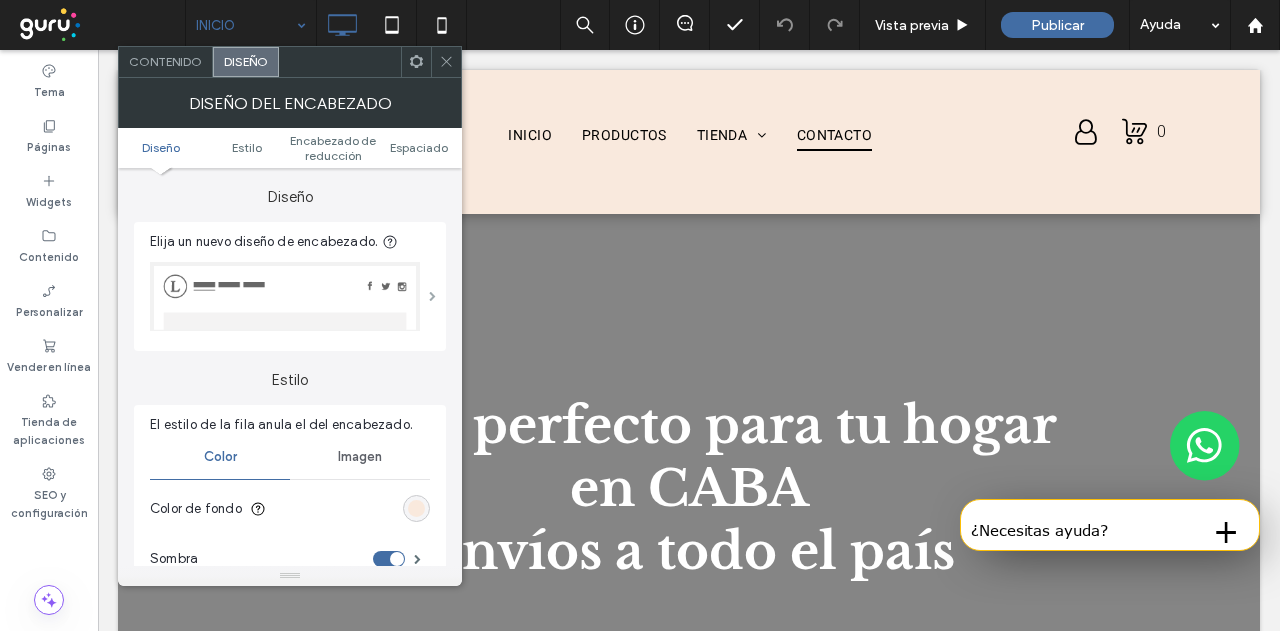 click at bounding box center (432, 296) 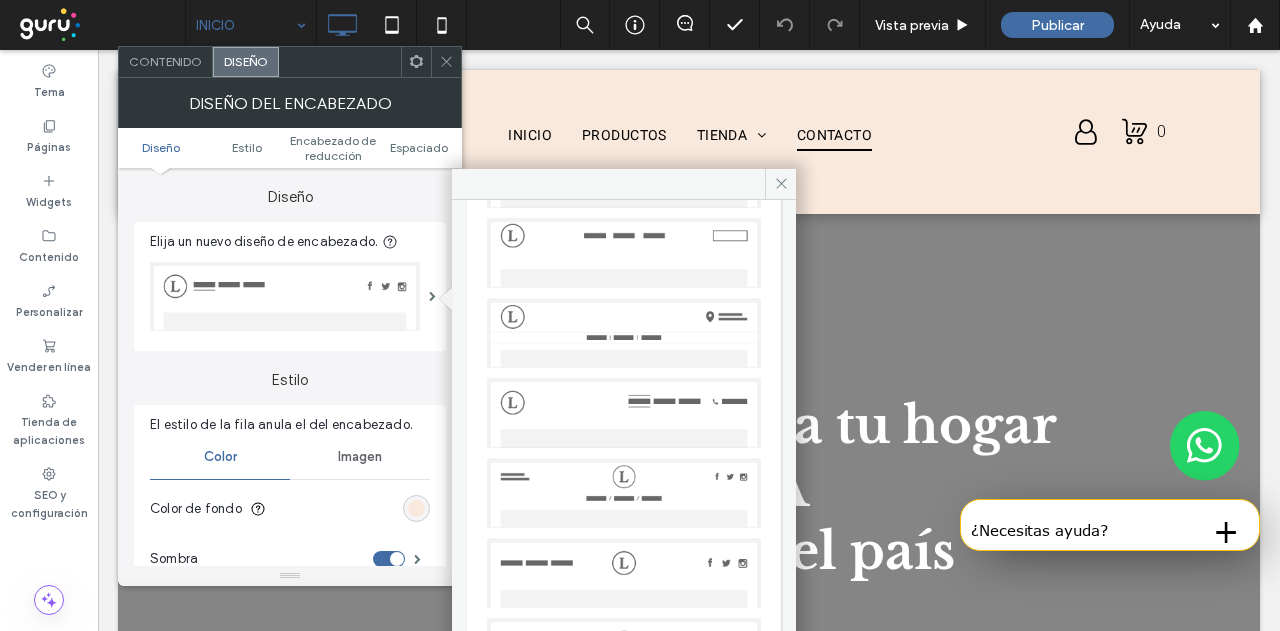 scroll, scrollTop: 332, scrollLeft: 0, axis: vertical 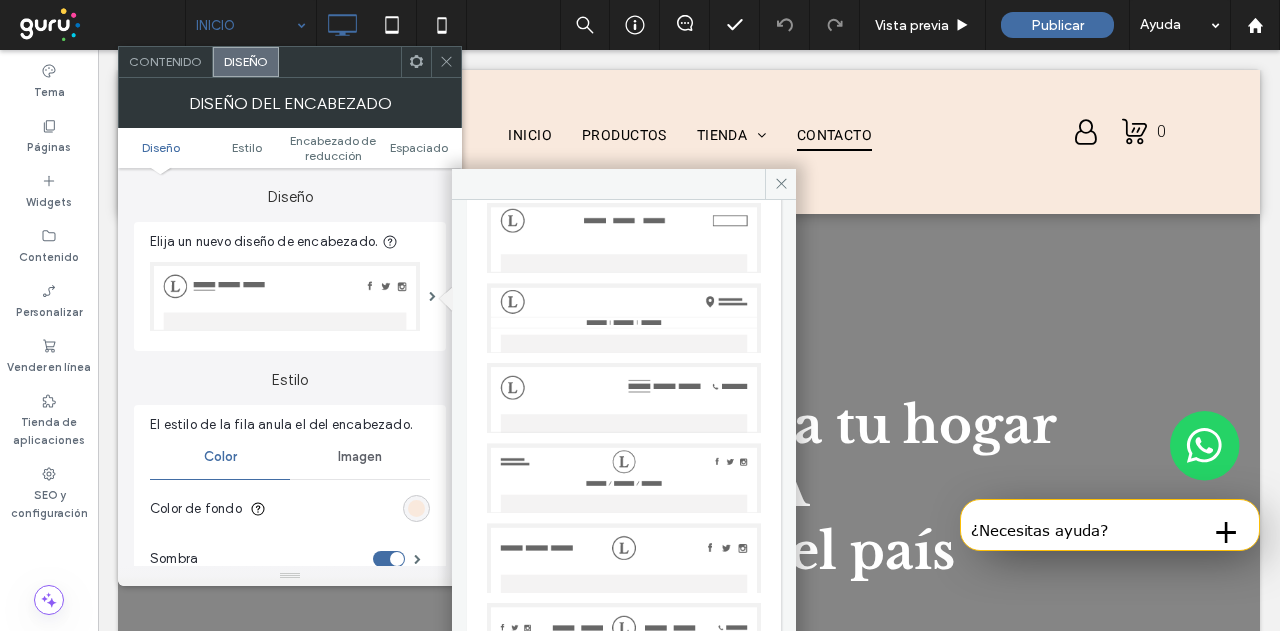 click at bounding box center (624, 478) 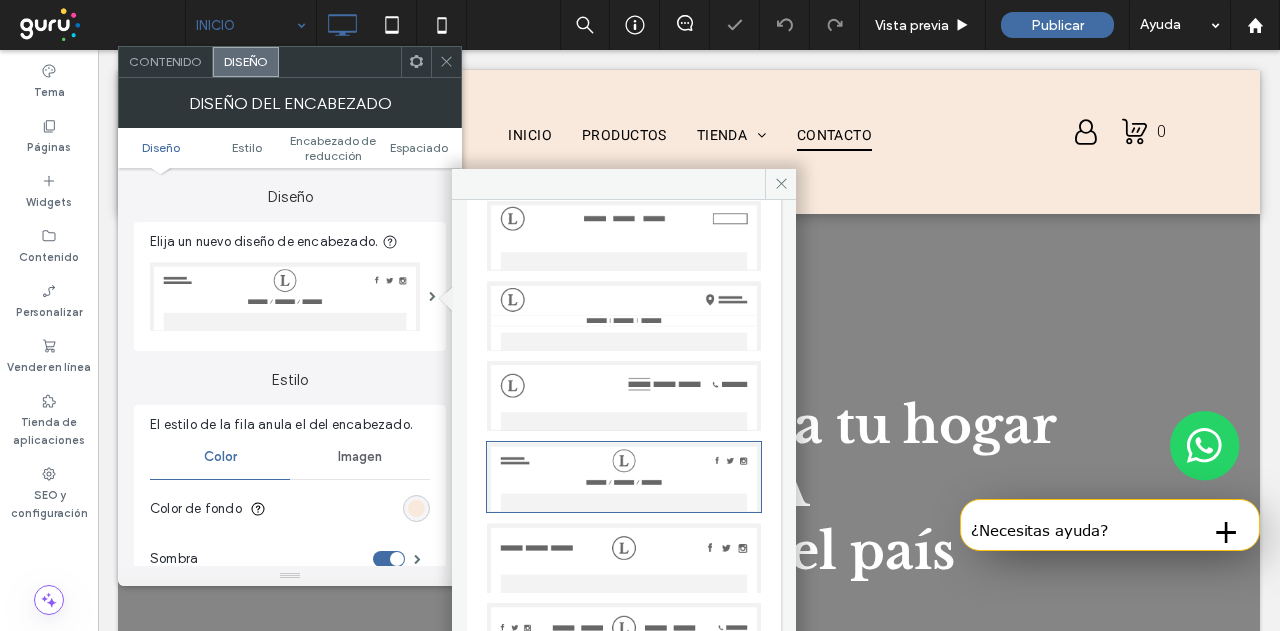 scroll, scrollTop: 330, scrollLeft: 0, axis: vertical 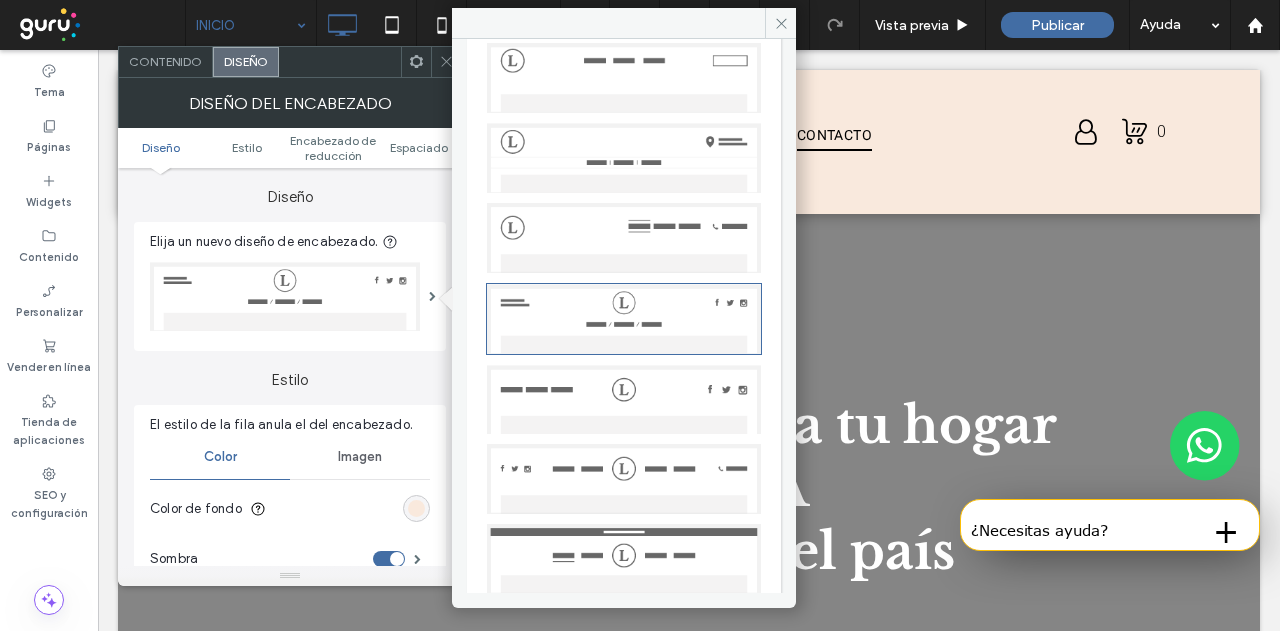 click on "Elija un nuevo diseño de encabezado." at bounding box center [290, 286] 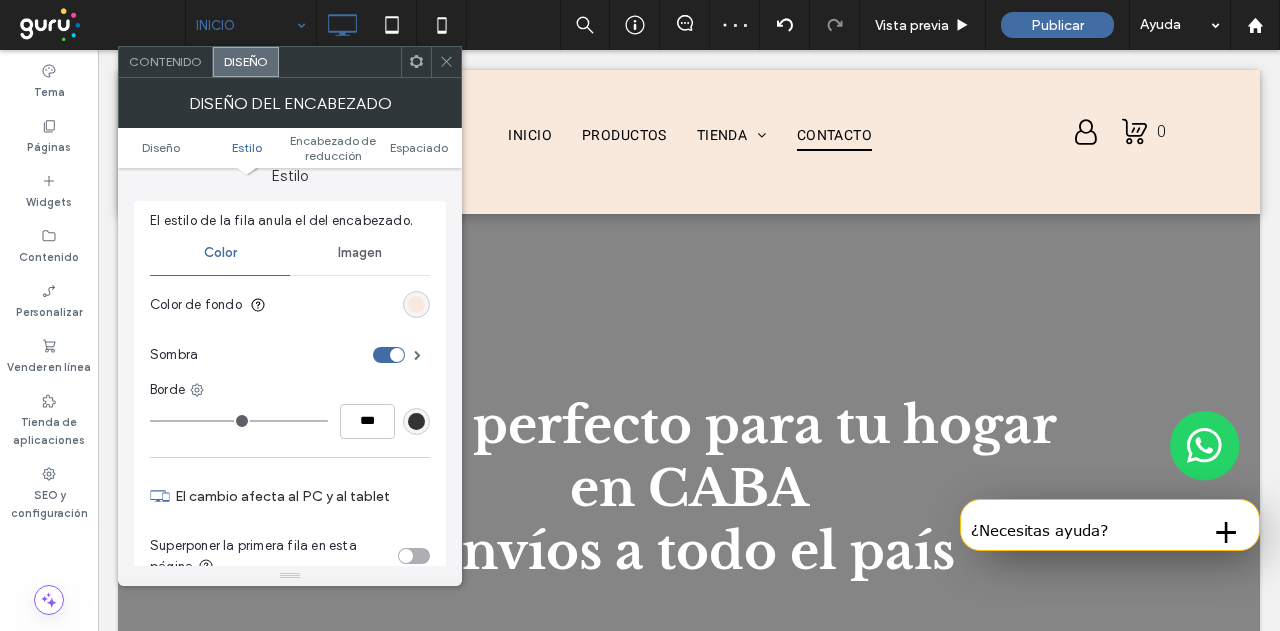 scroll, scrollTop: 300, scrollLeft: 0, axis: vertical 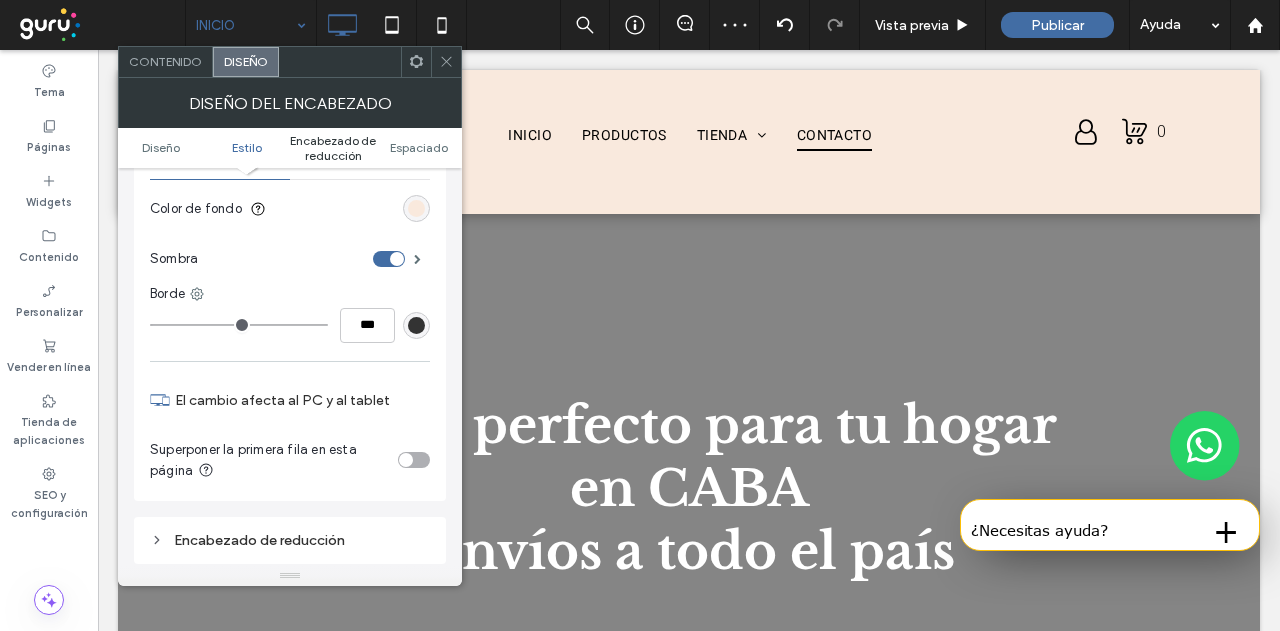 click on "Encabezado de reducción" at bounding box center (333, 148) 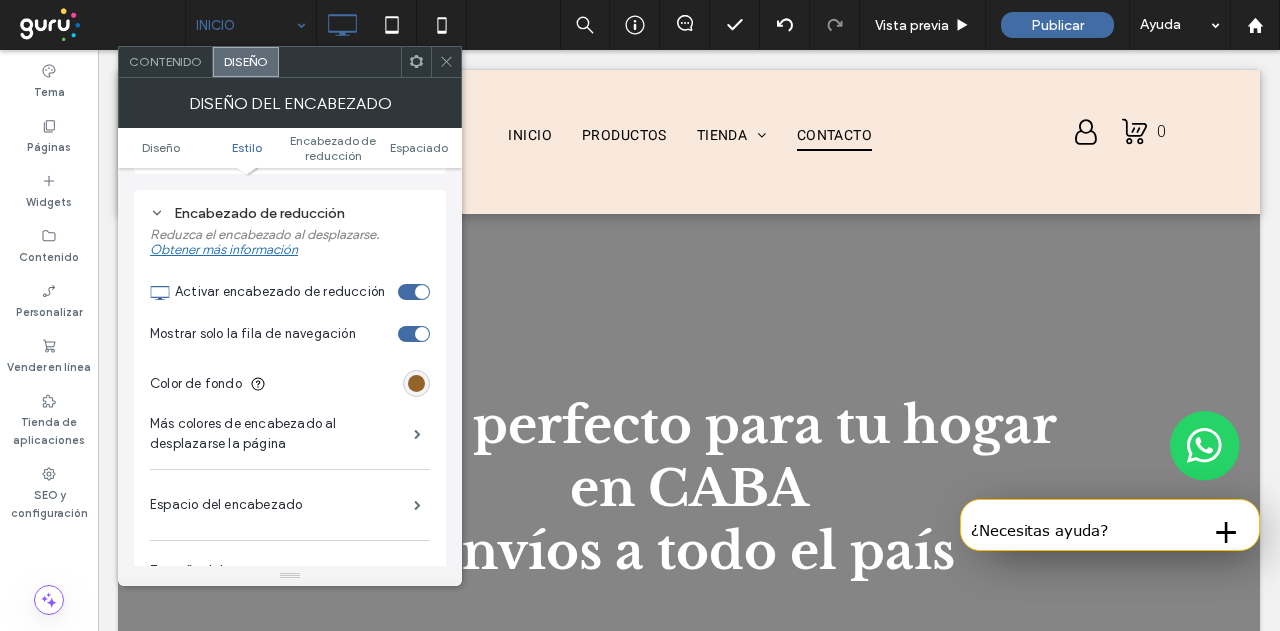 scroll, scrollTop: 633, scrollLeft: 0, axis: vertical 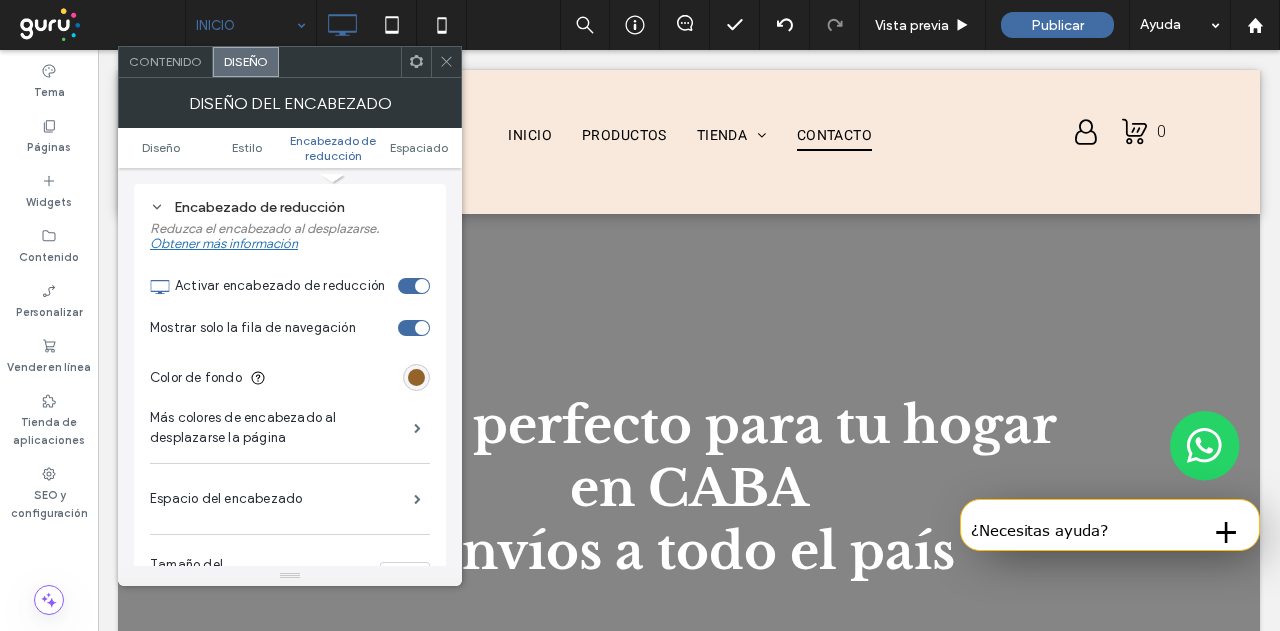 click at bounding box center (414, 286) 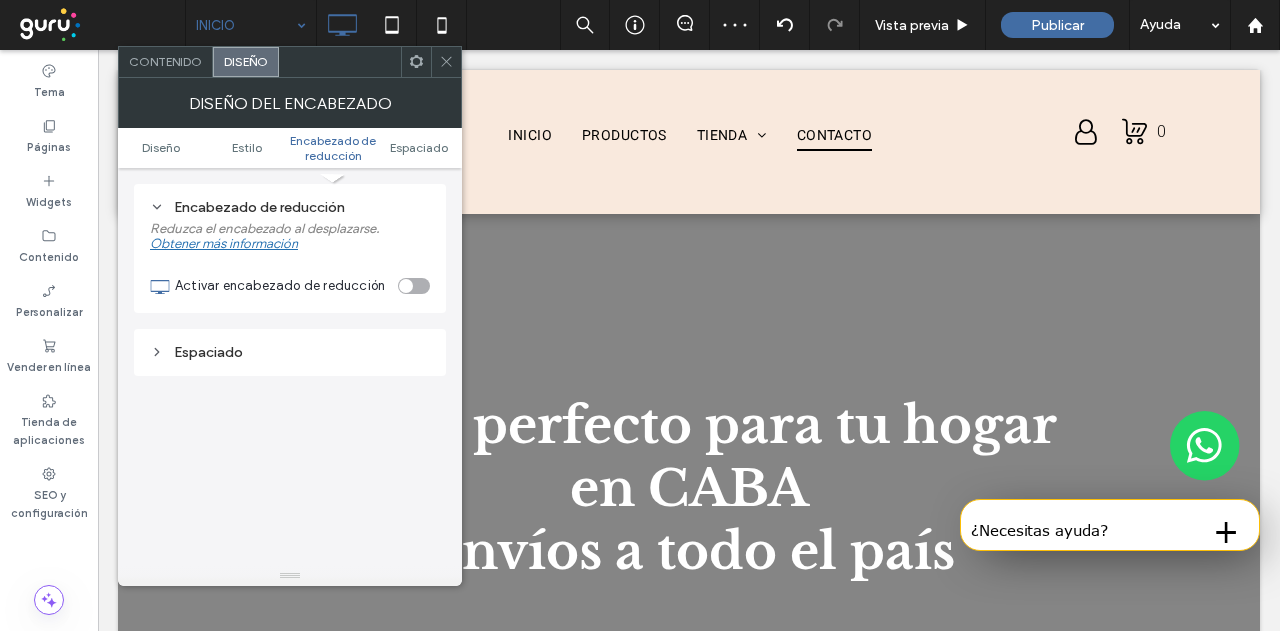 click on "Contenido" at bounding box center [166, 62] 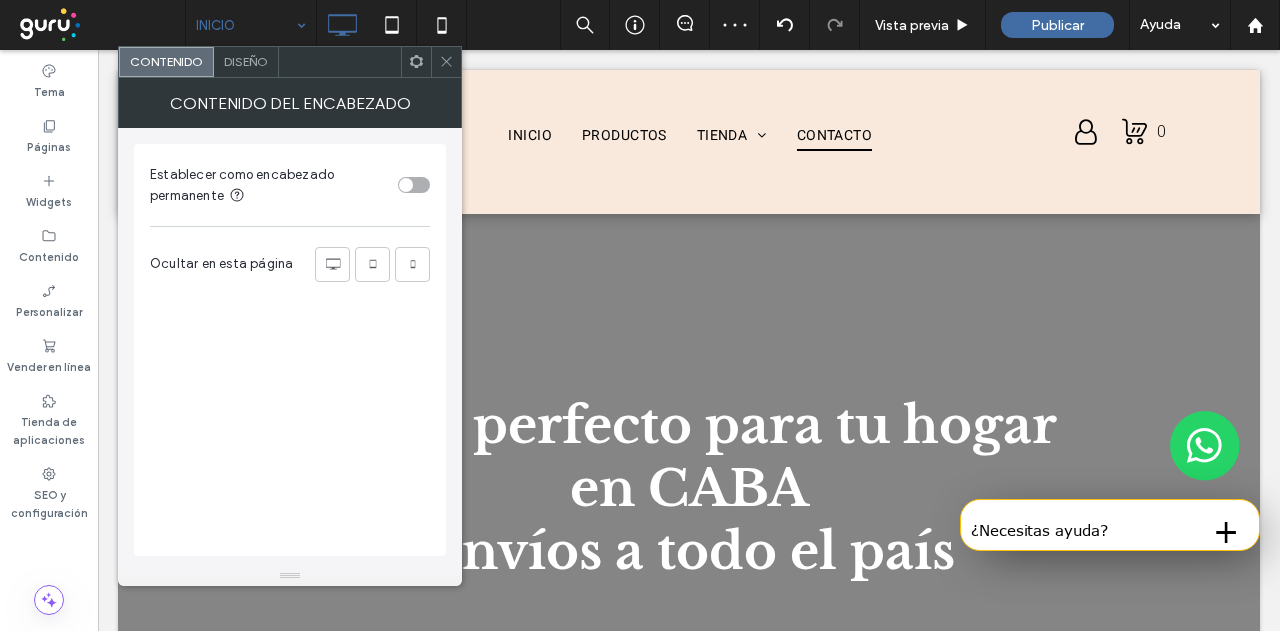 click at bounding box center (413, 264) 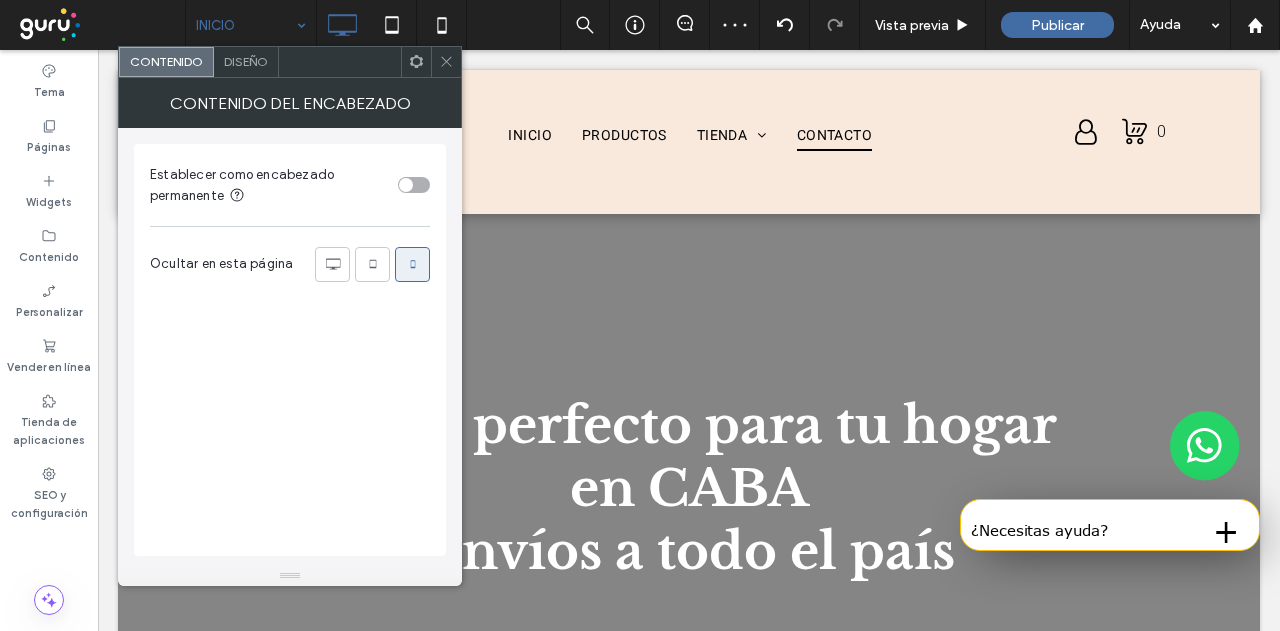click 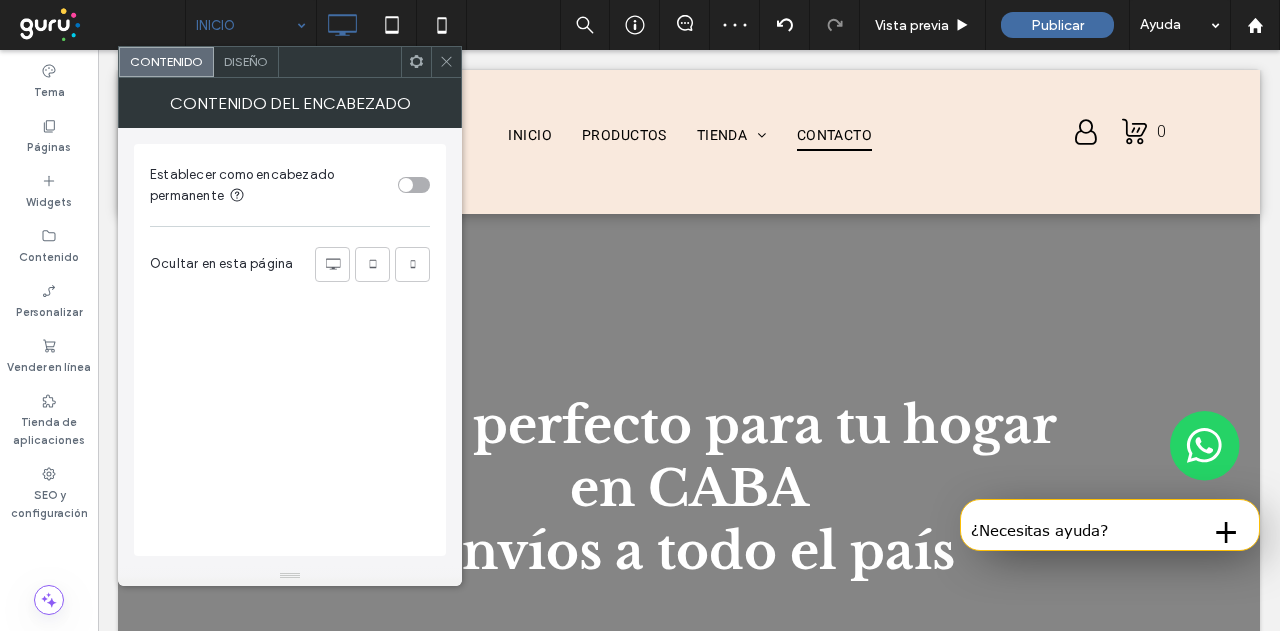 click at bounding box center [414, 185] 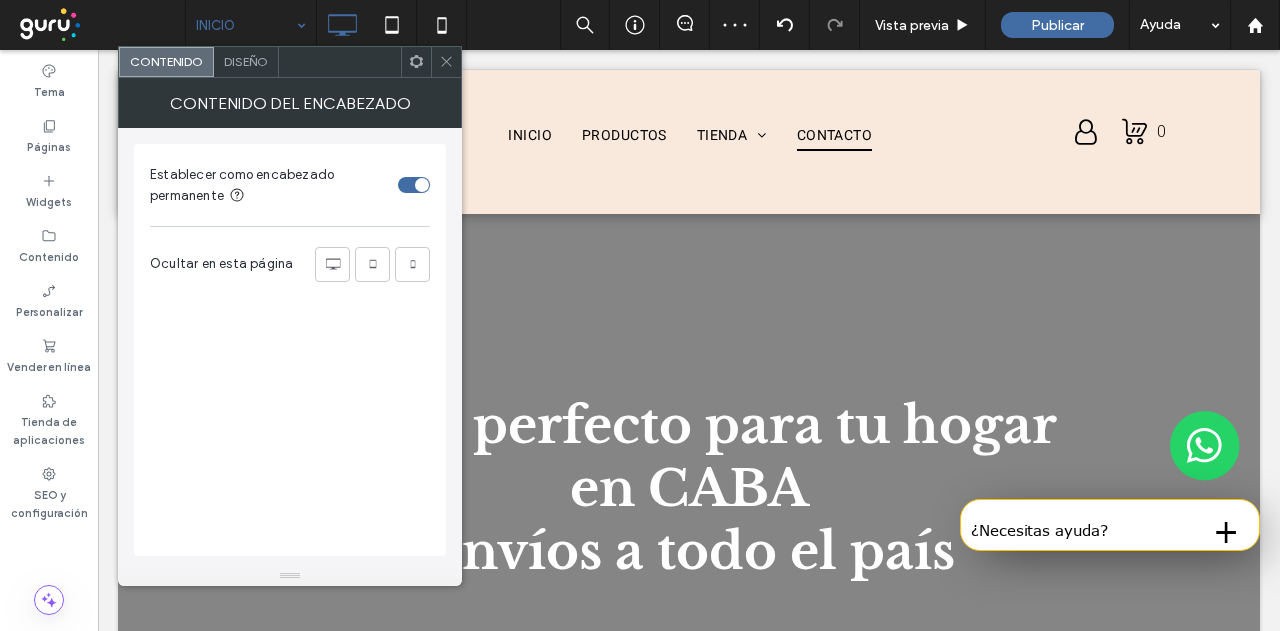 click on "Diseño" at bounding box center (246, 61) 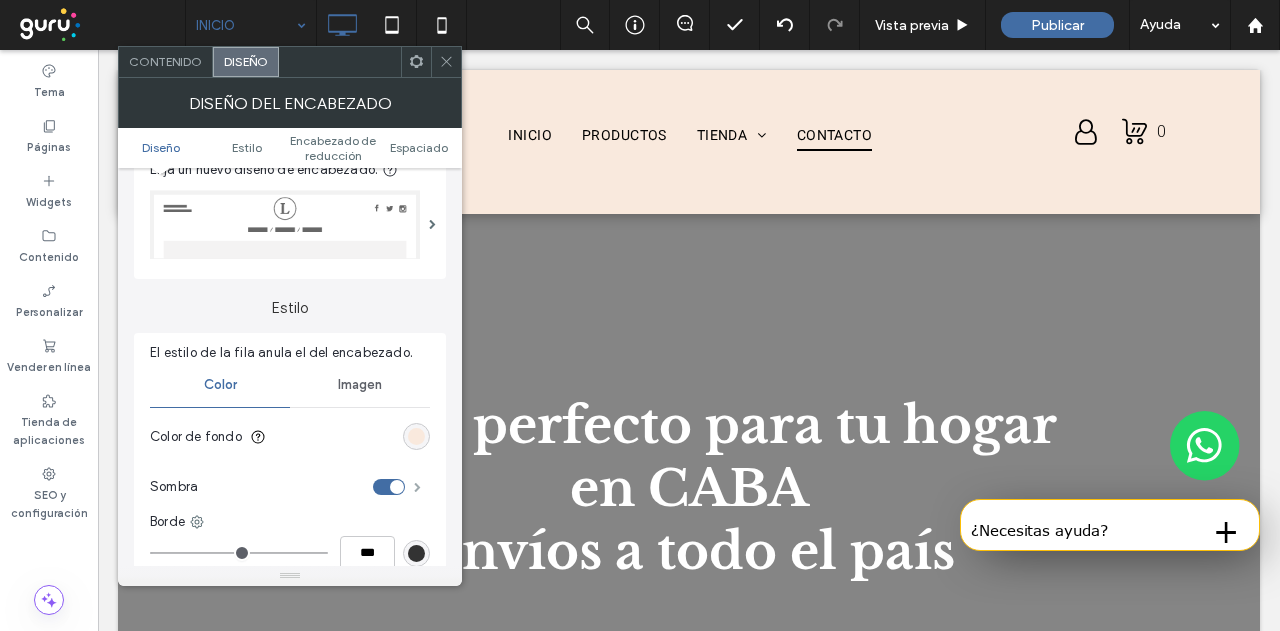 scroll, scrollTop: 100, scrollLeft: 0, axis: vertical 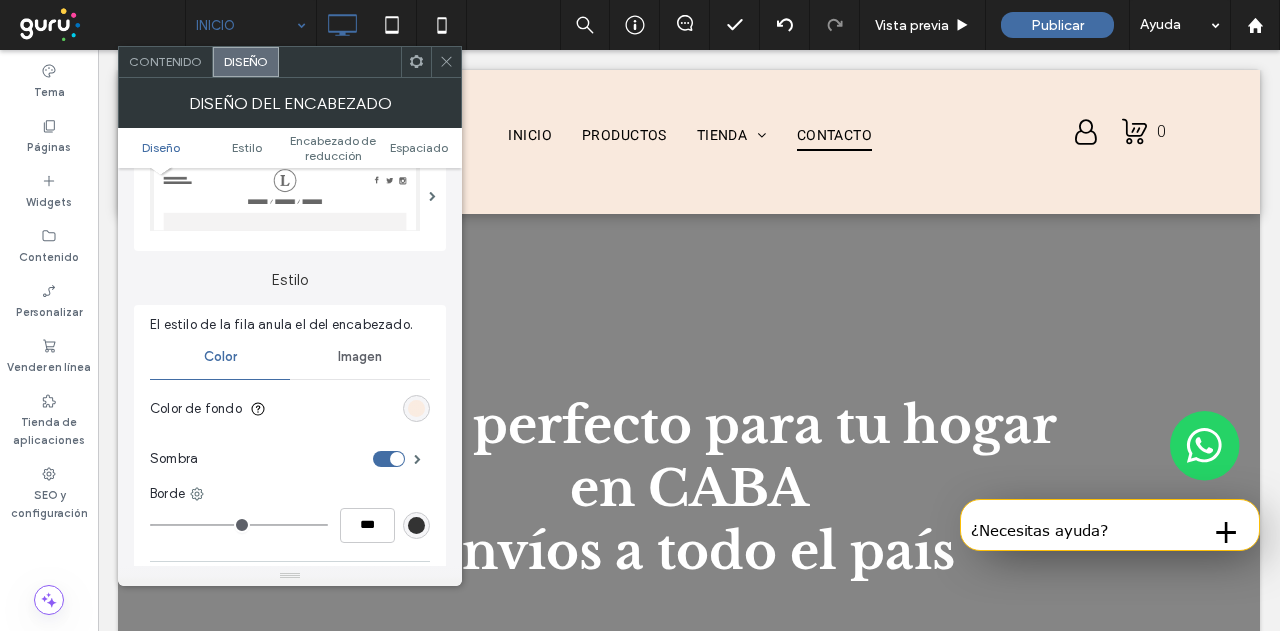 click at bounding box center (416, 408) 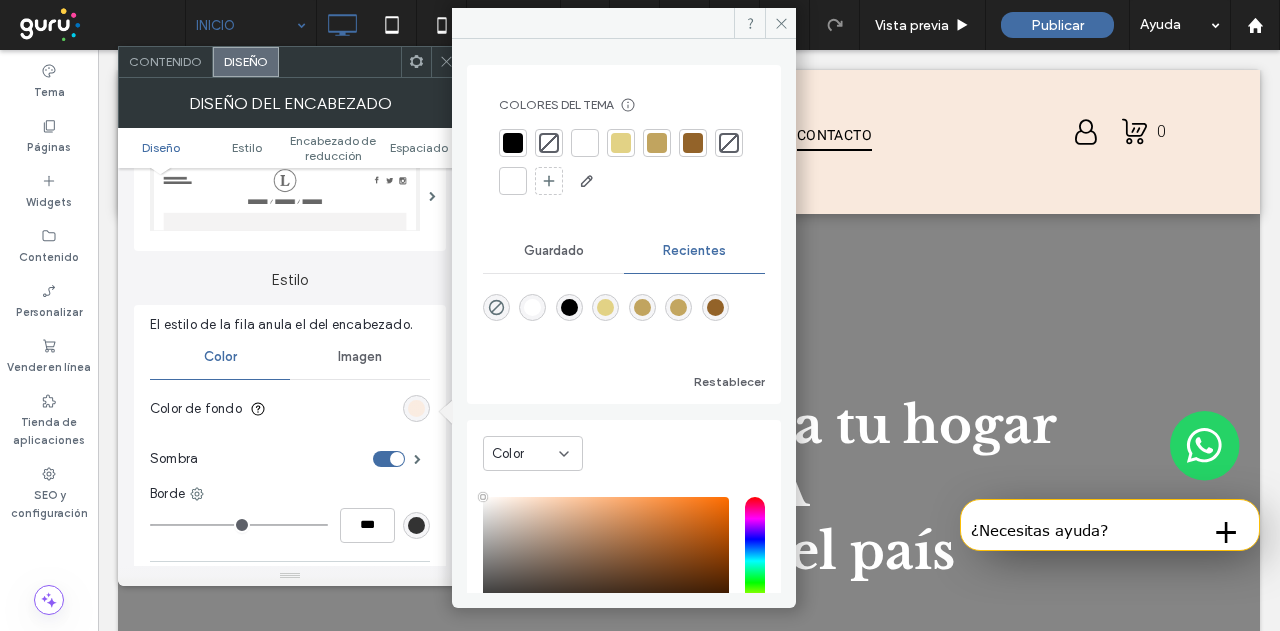 type on "****" 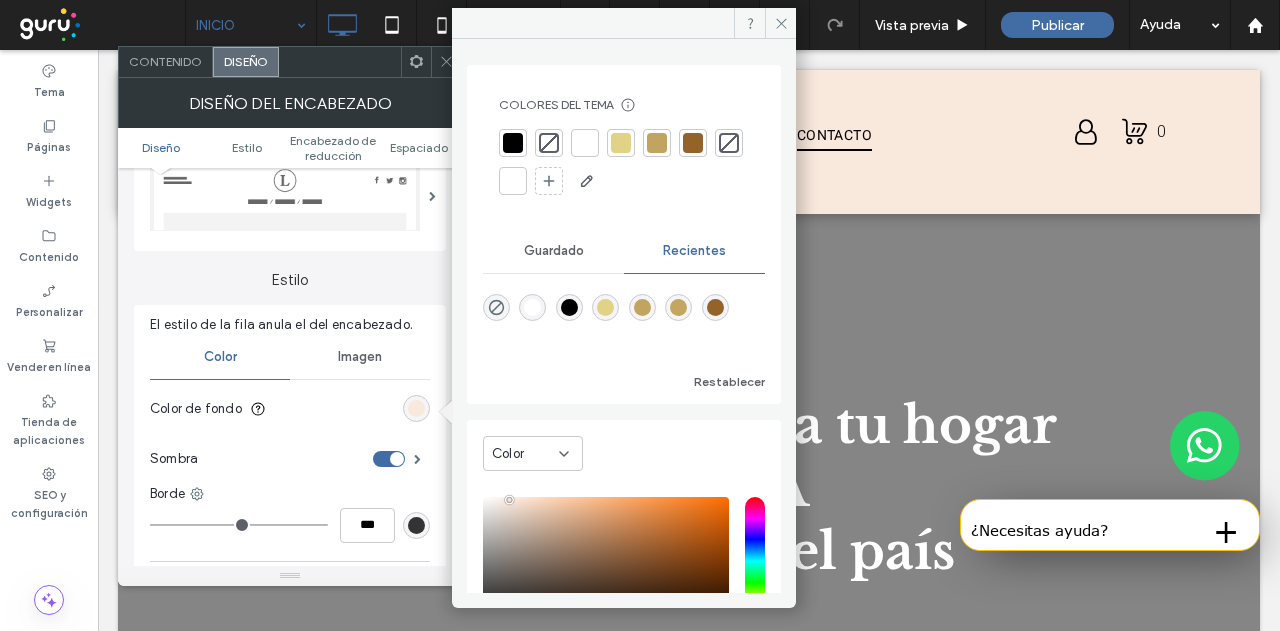 click at bounding box center [513, 143] 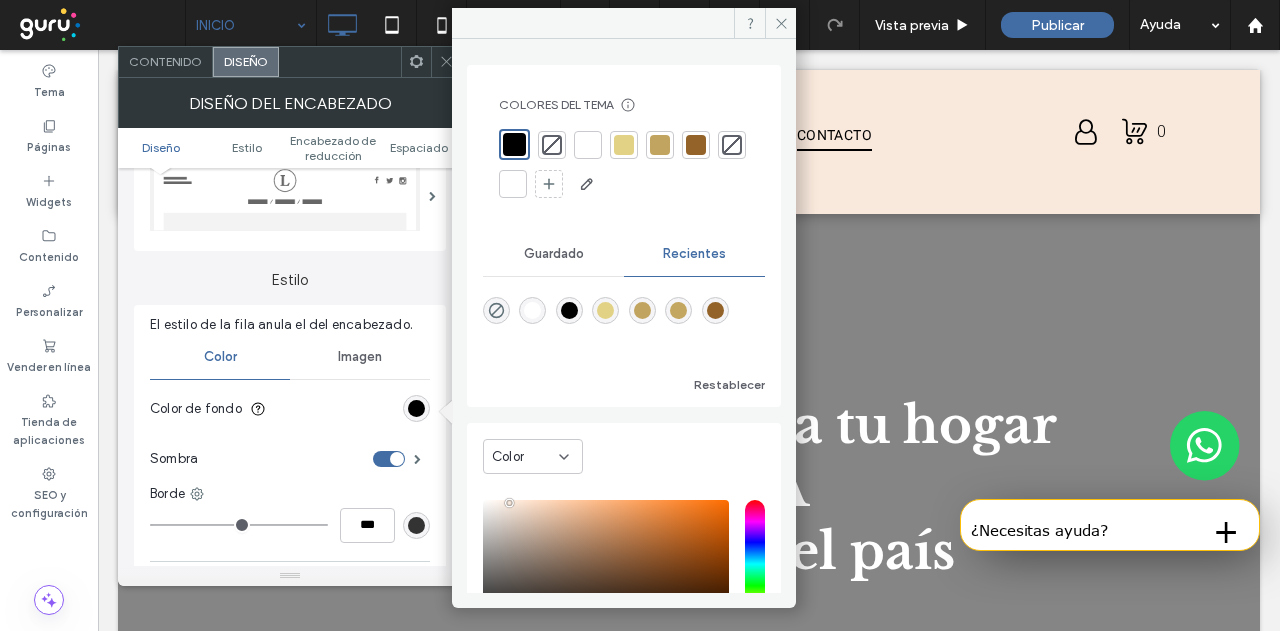 click 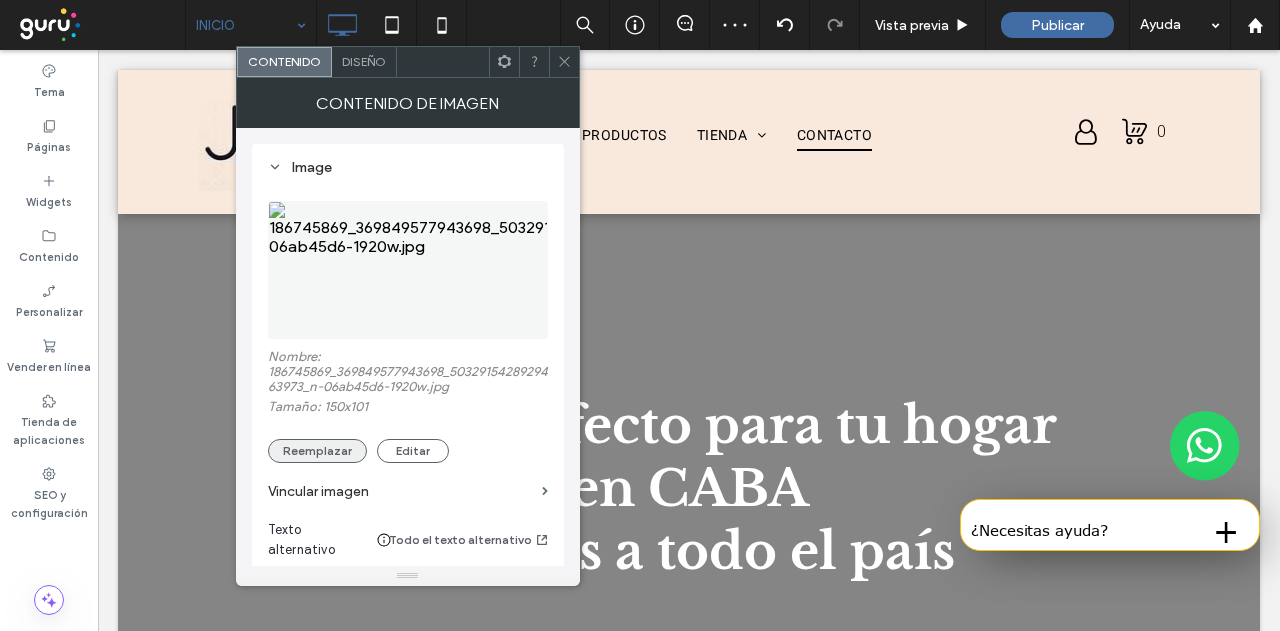 click on "Reemplazar" at bounding box center (317, 451) 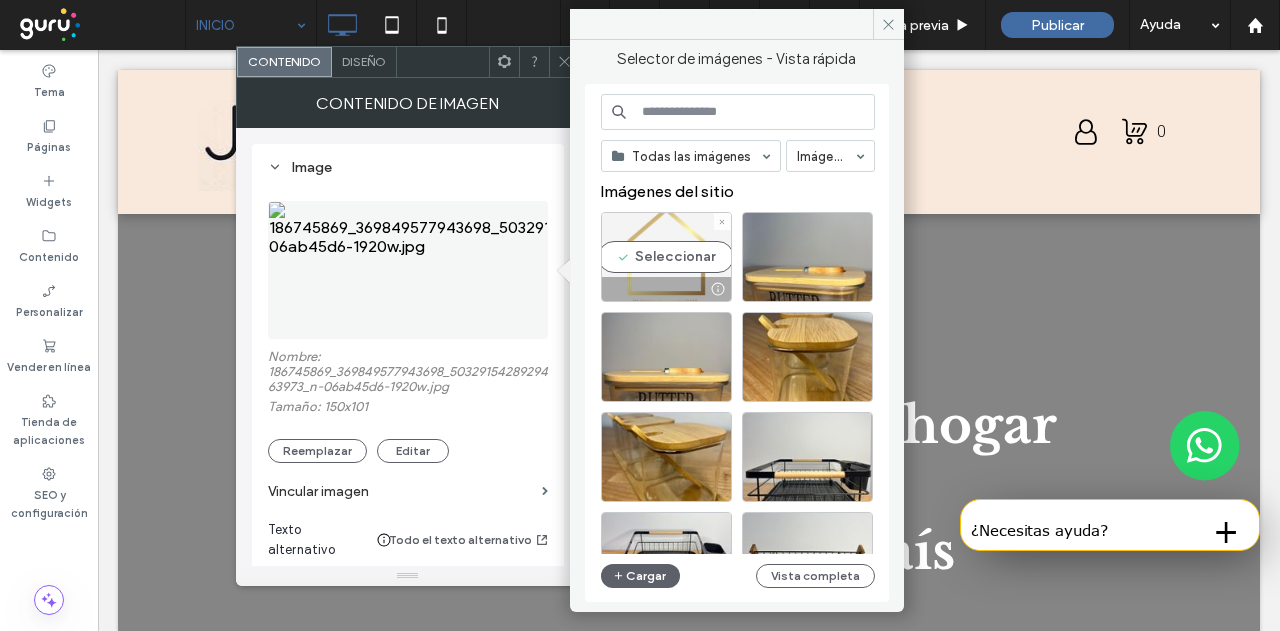 click on "Seleccionar" at bounding box center [666, 257] 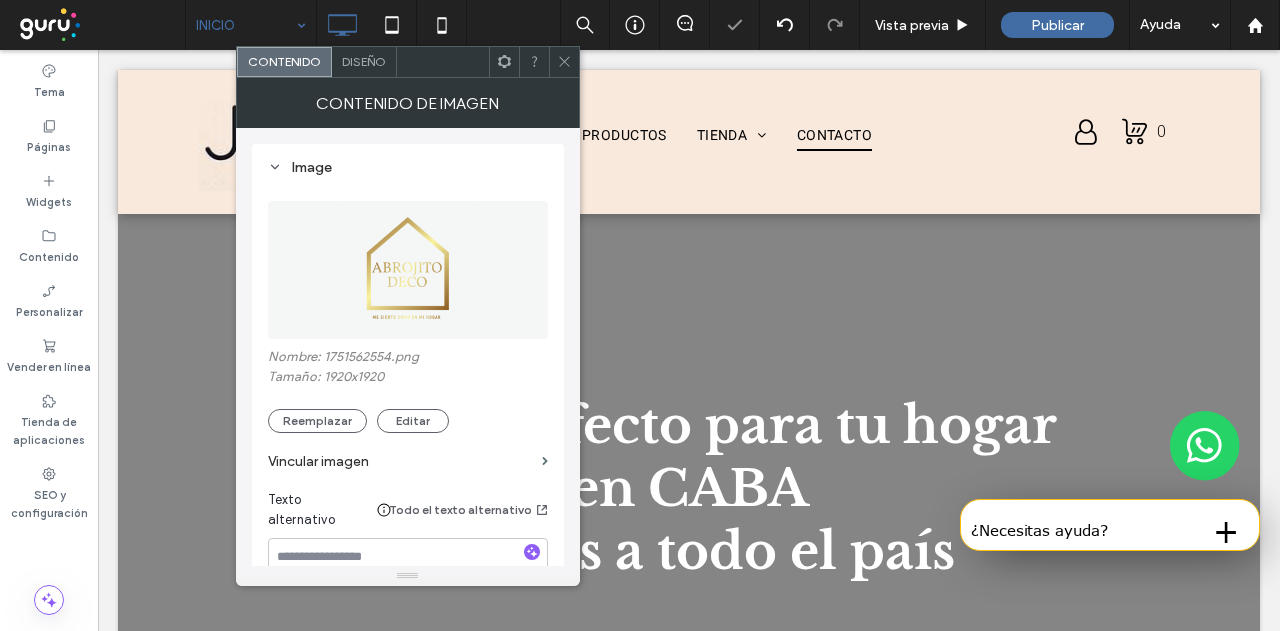 click at bounding box center [564, 62] 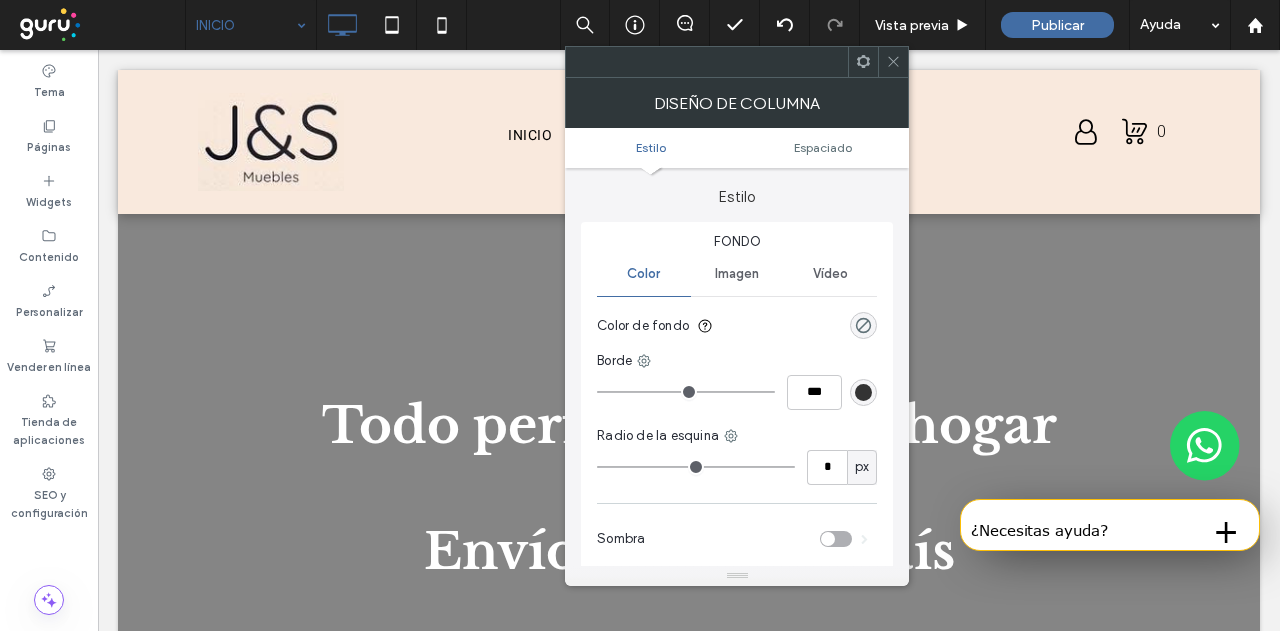 click 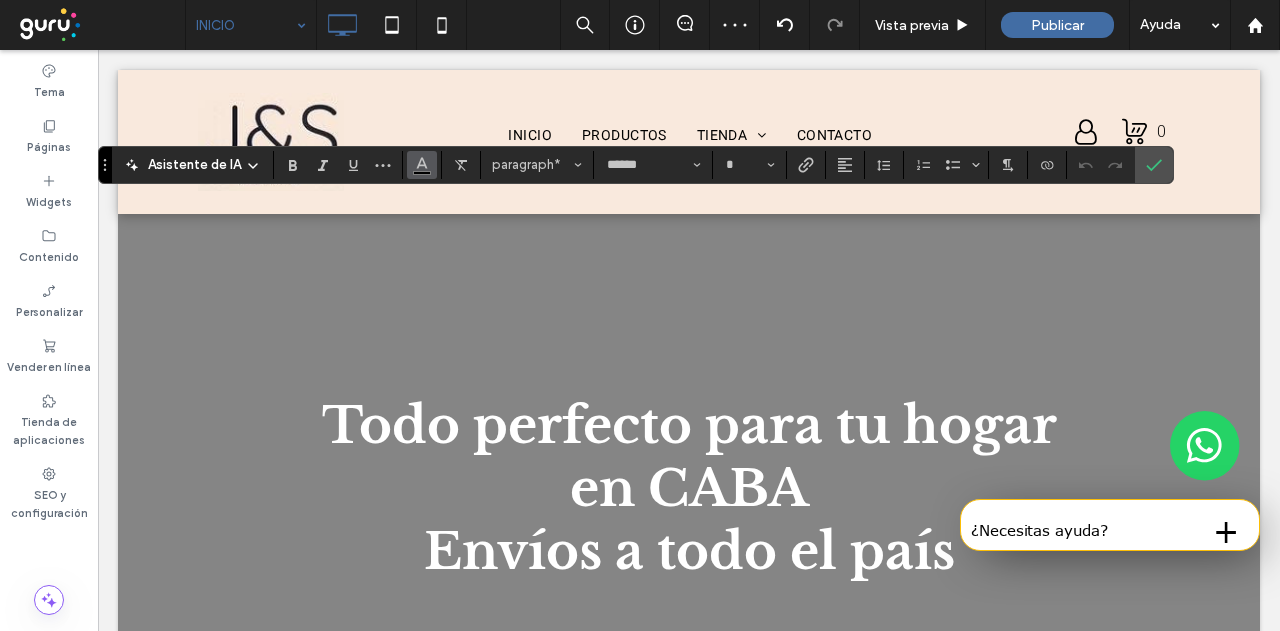 click 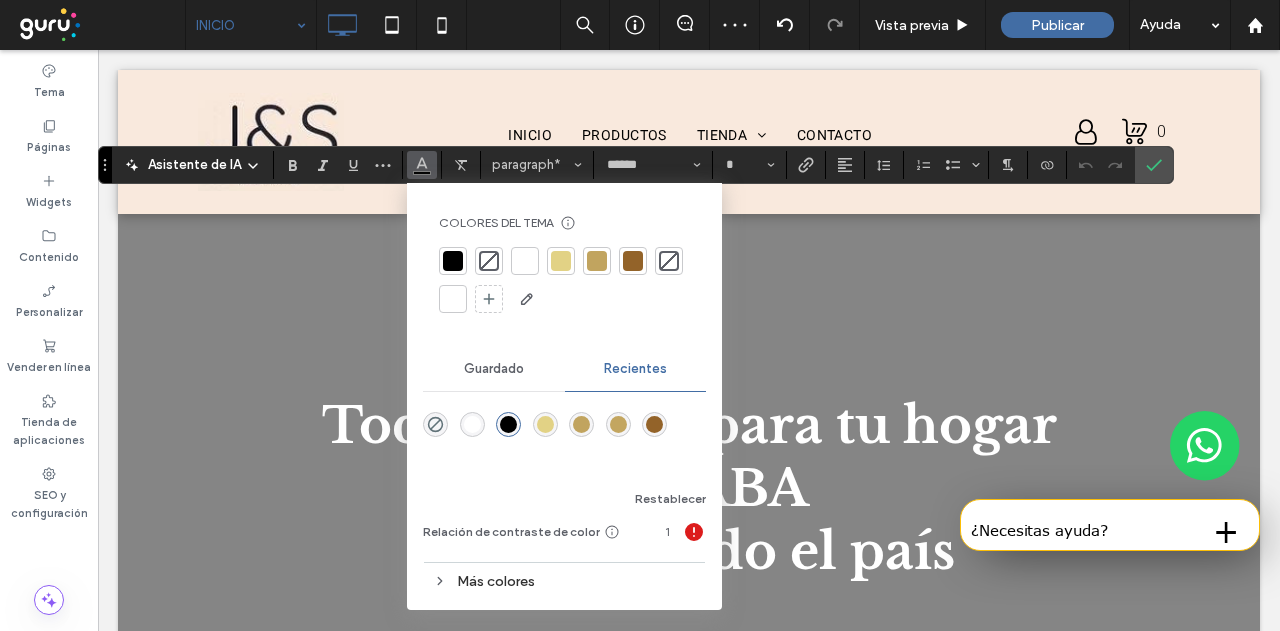 click at bounding box center [525, 261] 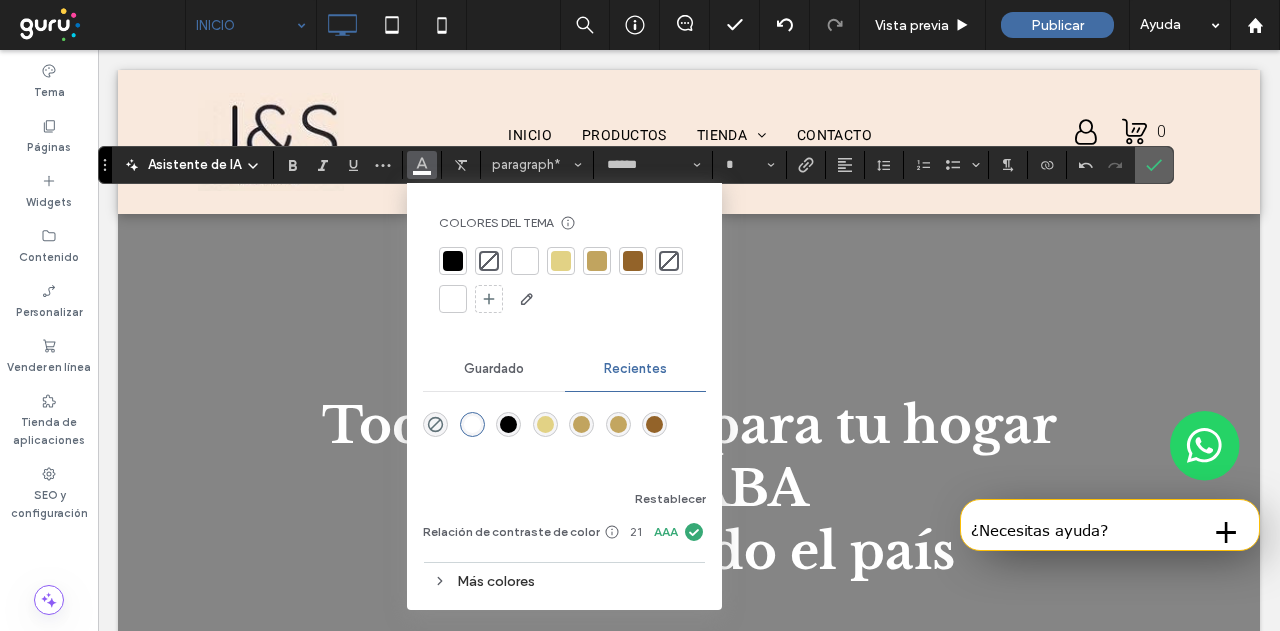 click 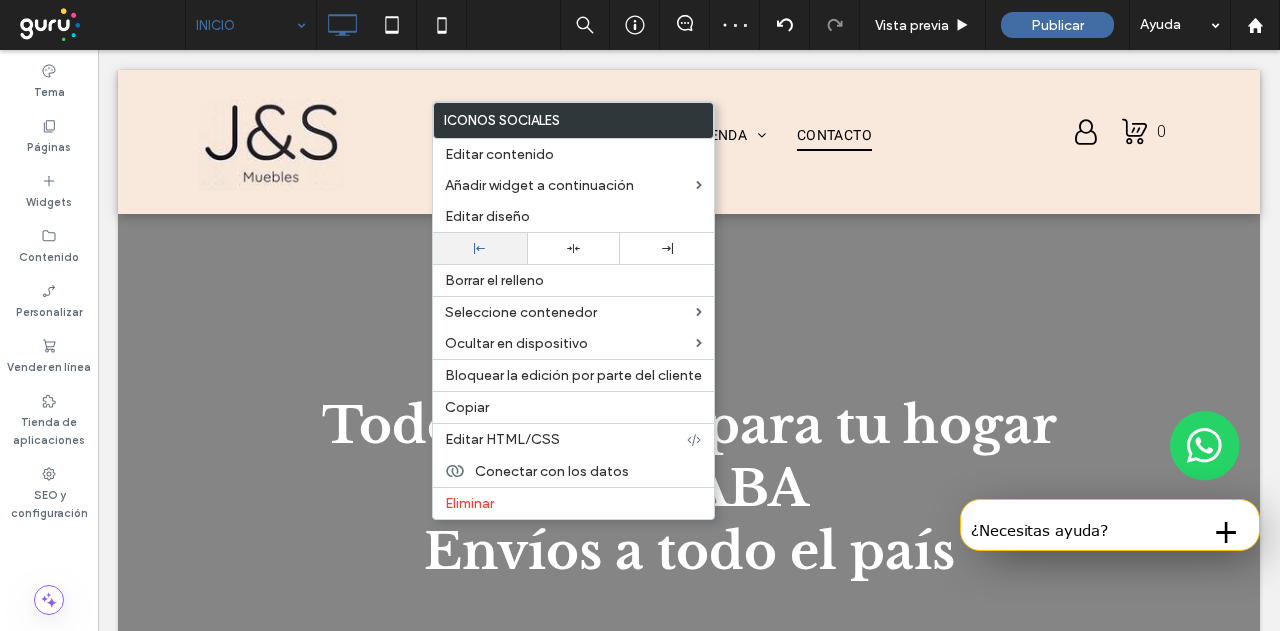 click at bounding box center (480, 248) 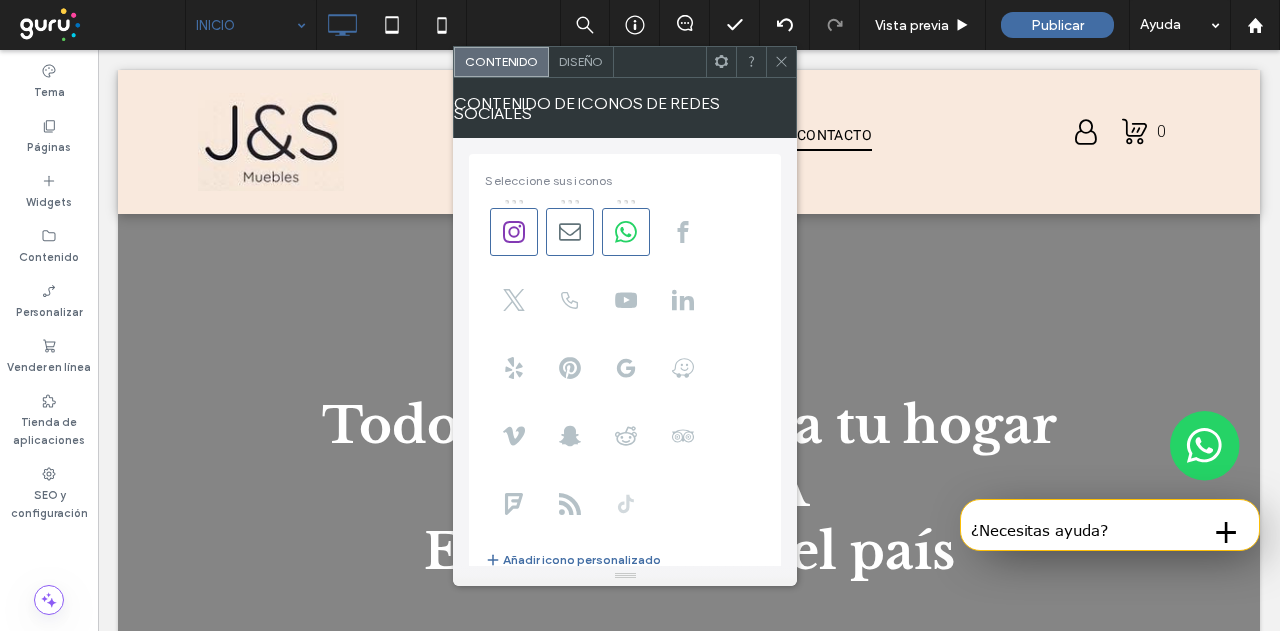 click 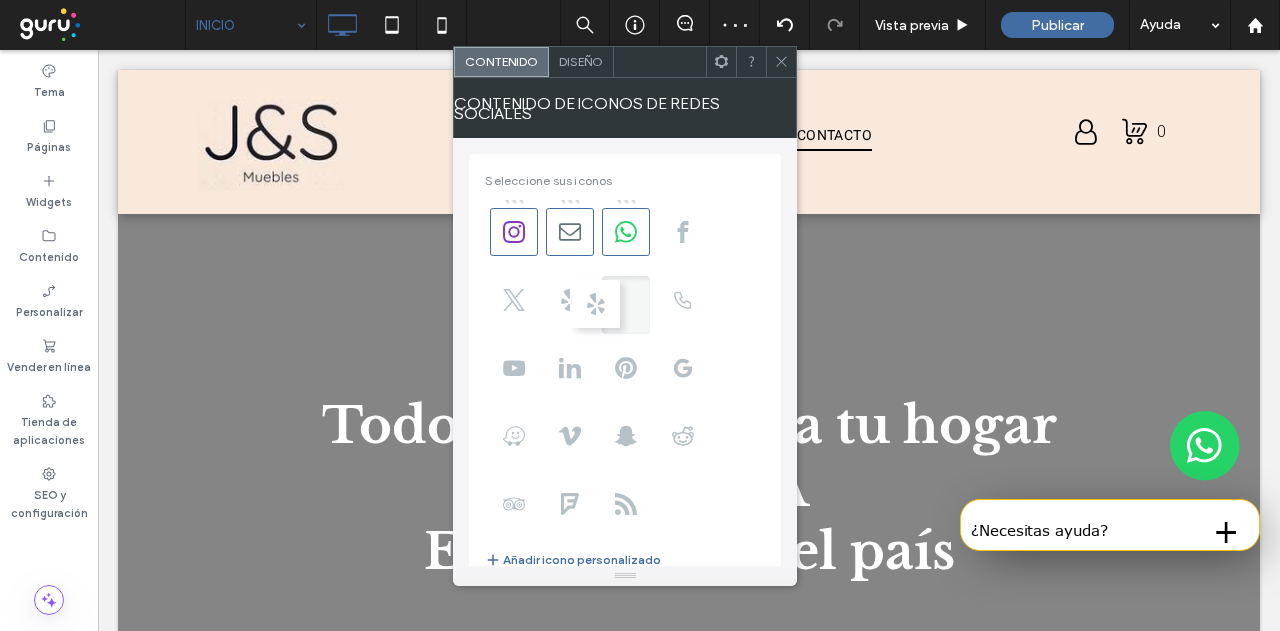 drag, startPoint x: 608, startPoint y: 483, endPoint x: 532, endPoint y: 103, distance: 387.52548 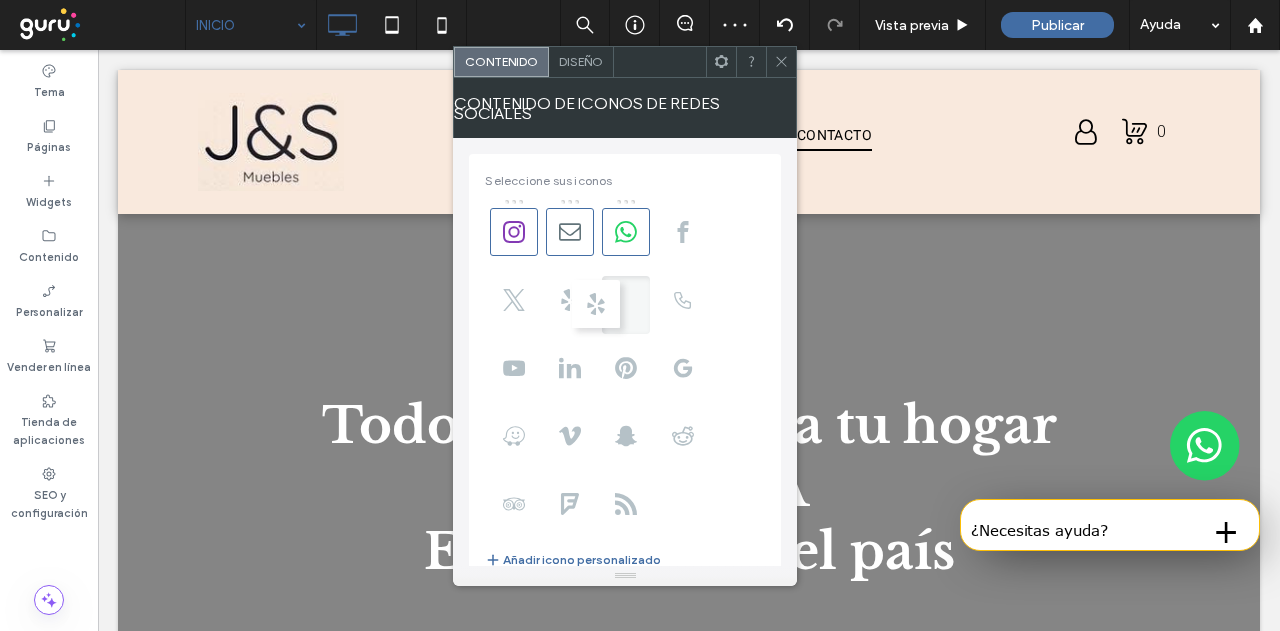 click on "**********" at bounding box center [625, 316] 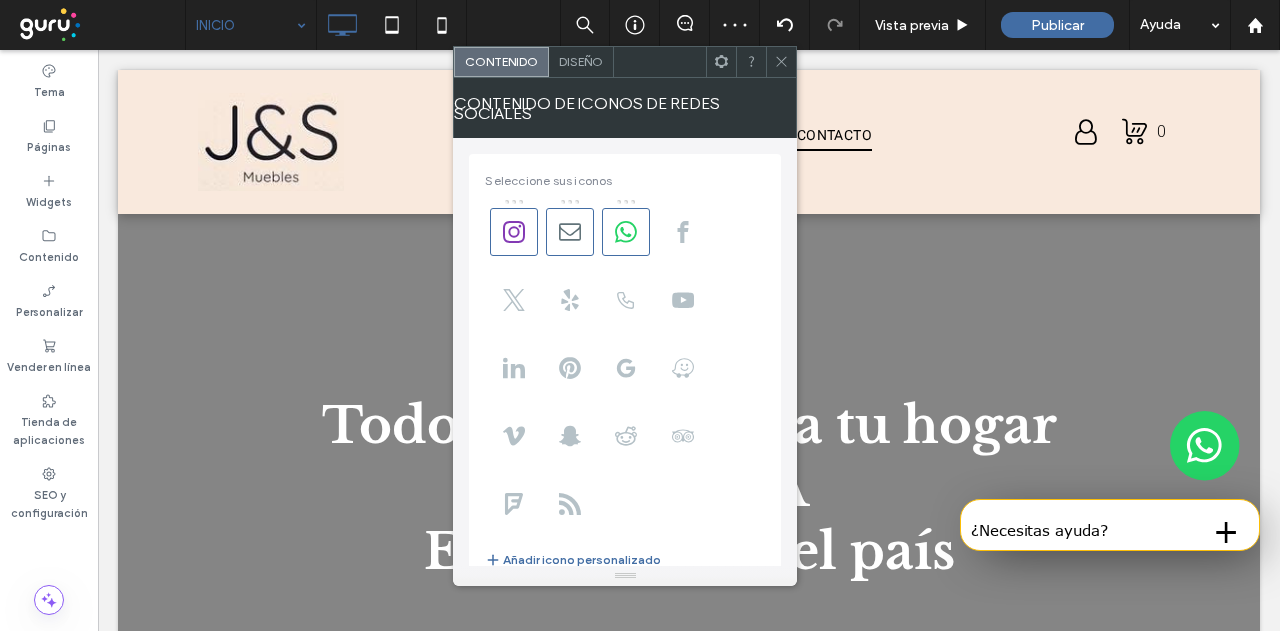 click 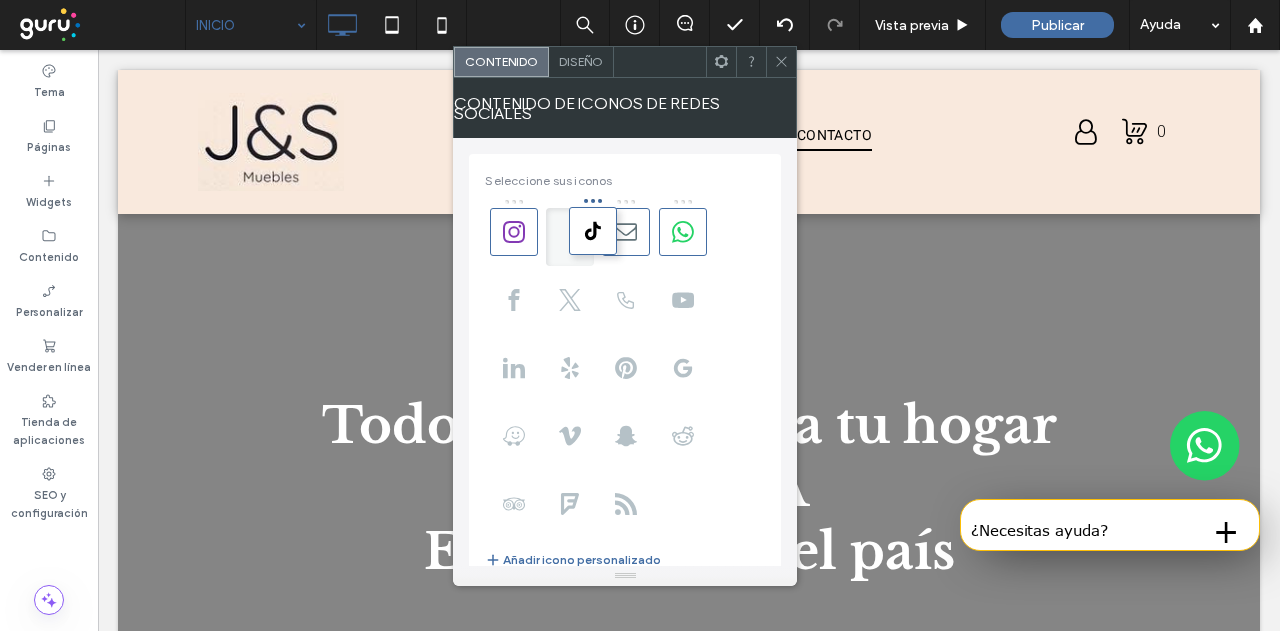 drag, startPoint x: 676, startPoint y: 227, endPoint x: 542, endPoint y: 227, distance: 134 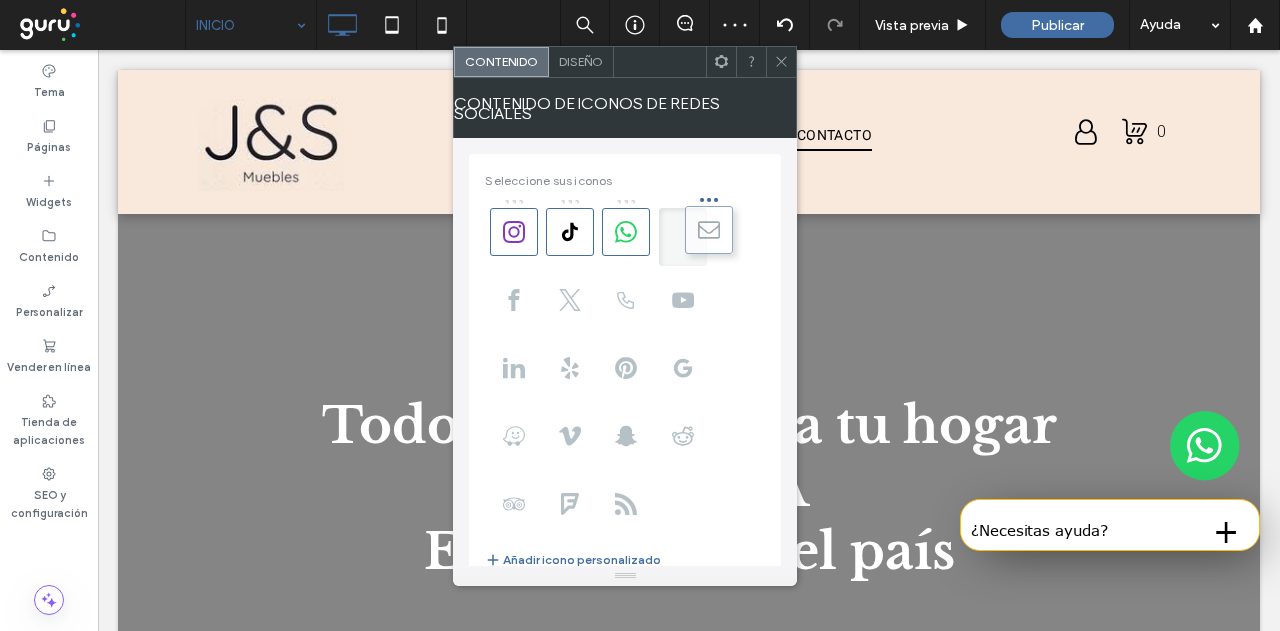 drag, startPoint x: 630, startPoint y: 229, endPoint x: 708, endPoint y: 227, distance: 78.025635 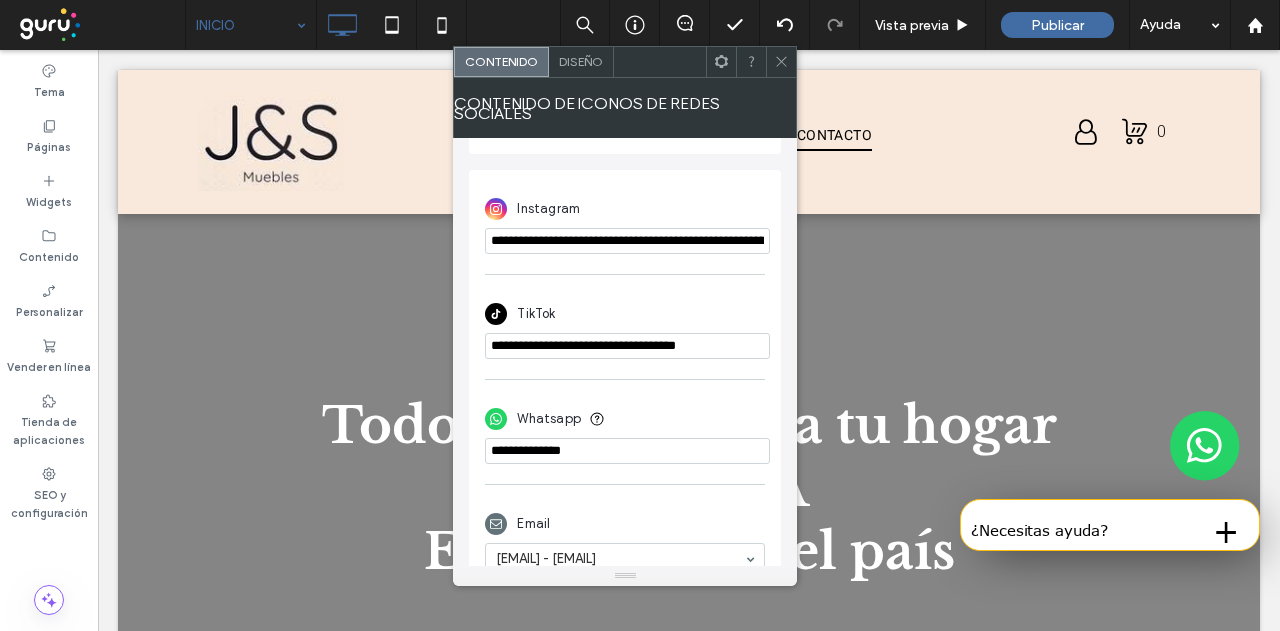 scroll, scrollTop: 458, scrollLeft: 0, axis: vertical 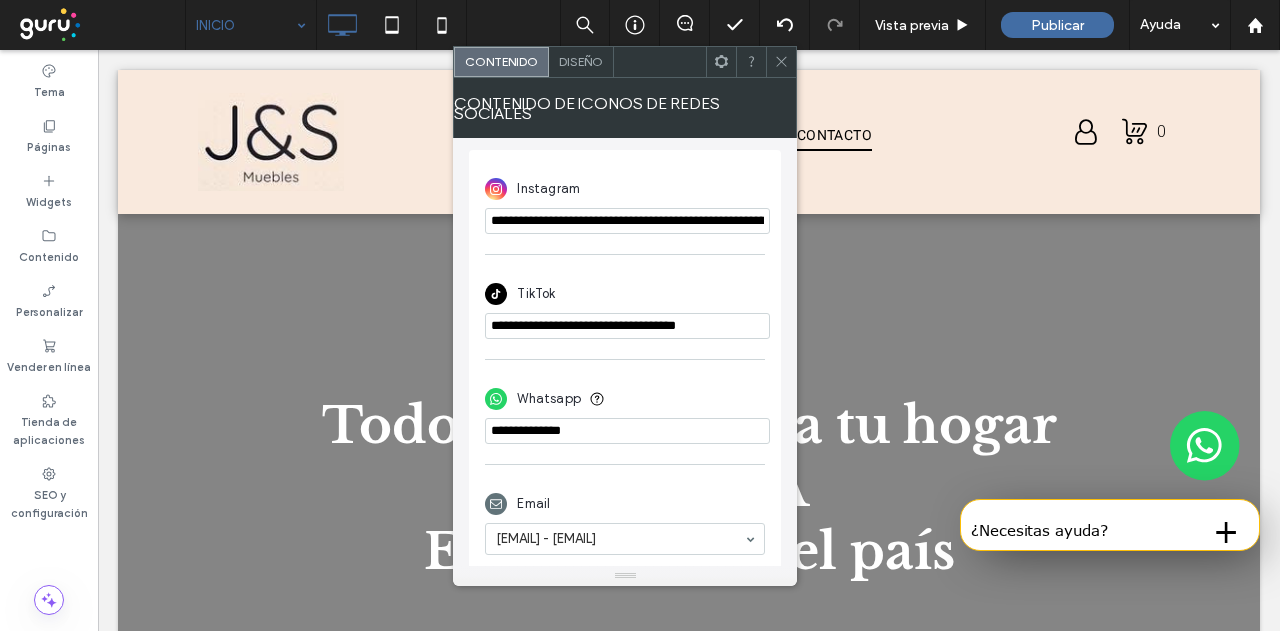 click on "Diseño" at bounding box center [581, 61] 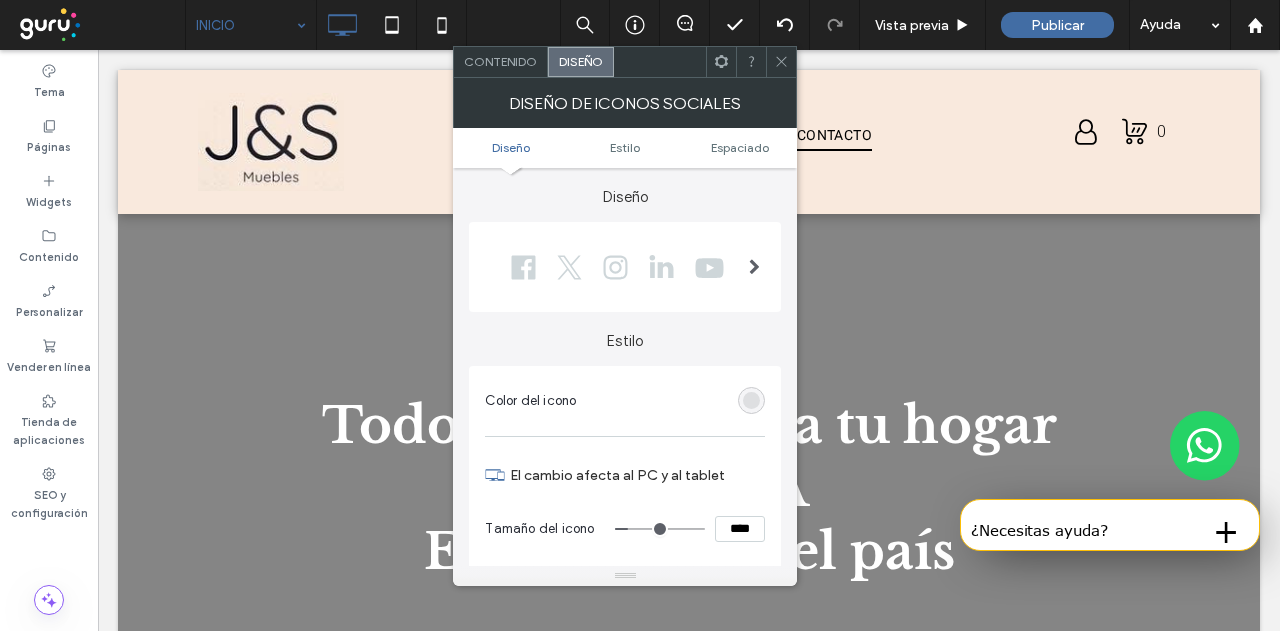 click at bounding box center [754, 267] 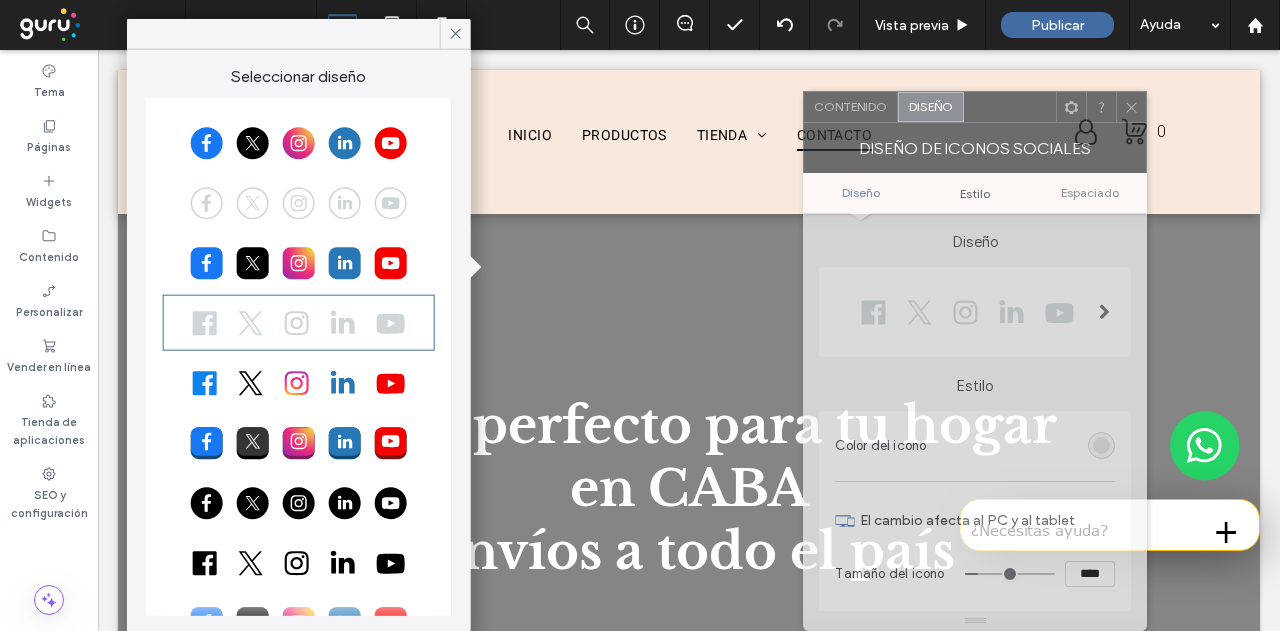 drag, startPoint x: 655, startPoint y: 73, endPoint x: 1006, endPoint y: 187, distance: 369.04877 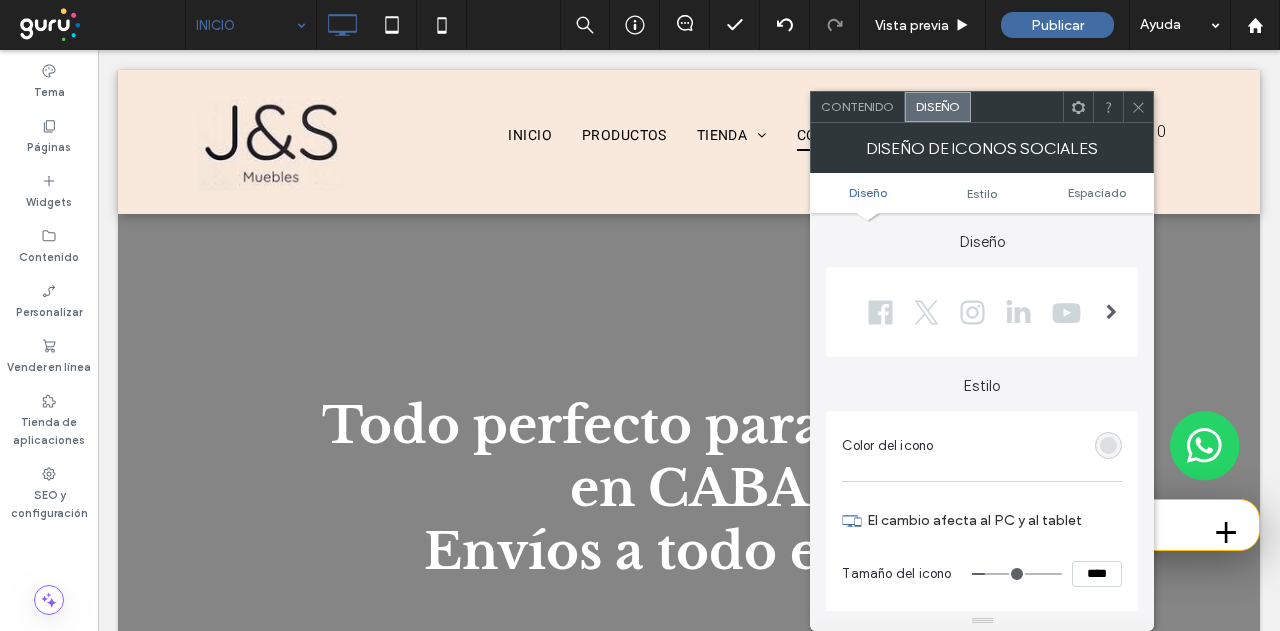click at bounding box center (974, 312) 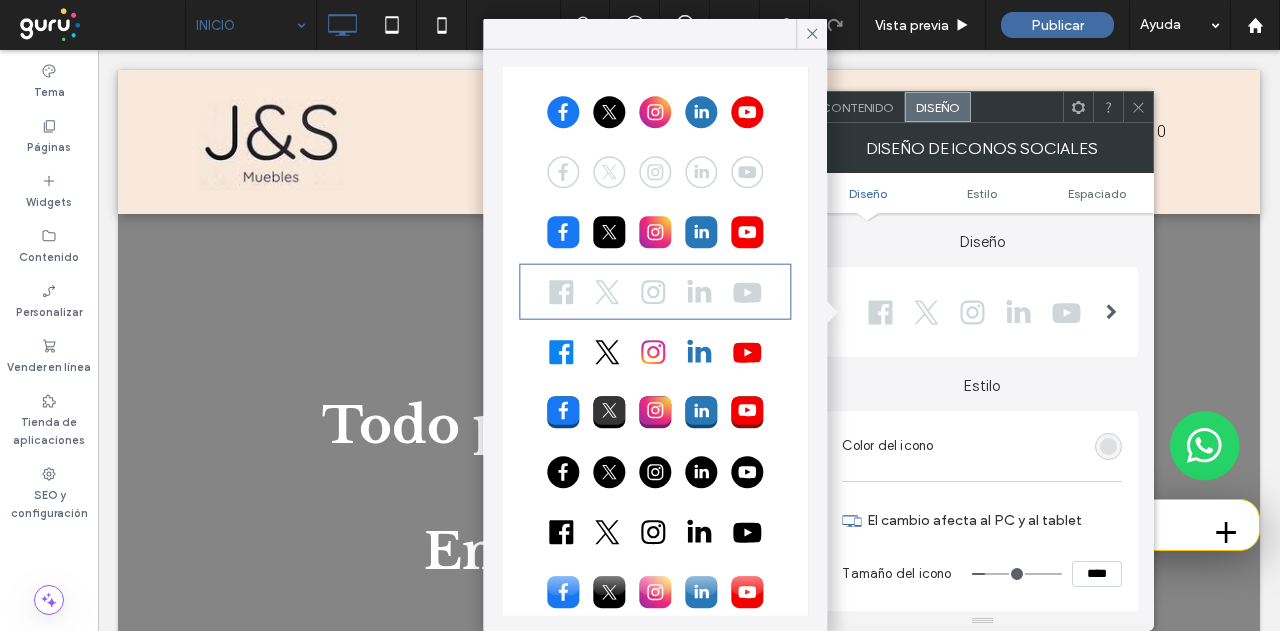 scroll, scrollTop: 57, scrollLeft: 0, axis: vertical 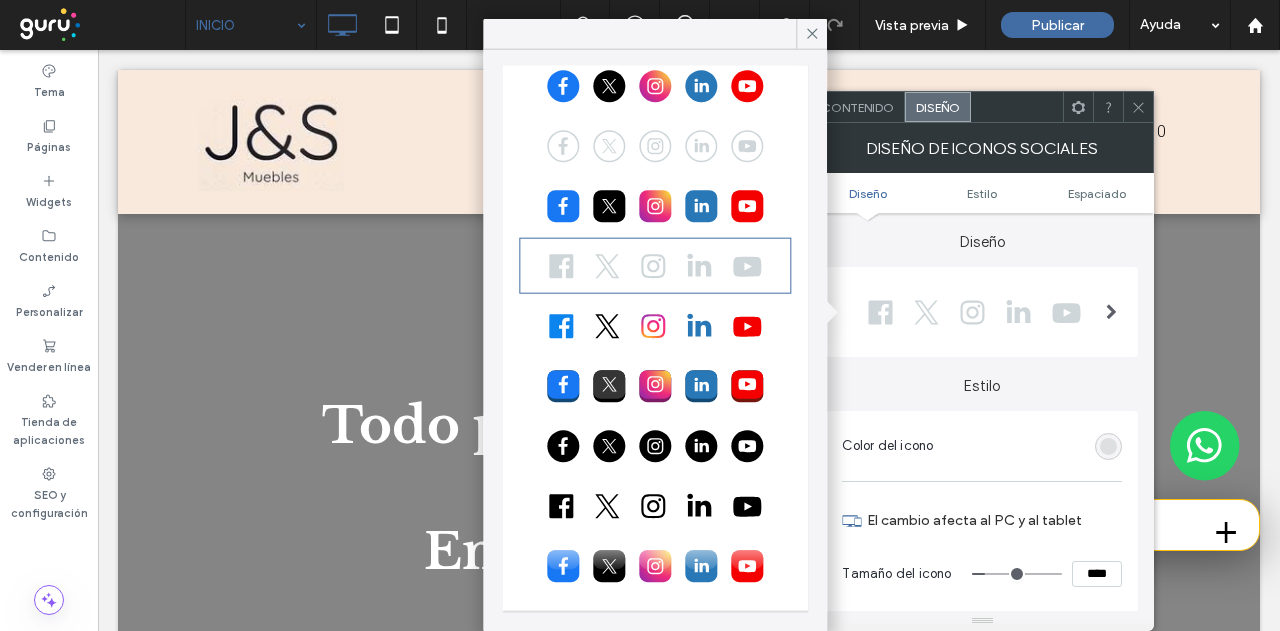 click at bounding box center (655, 506) 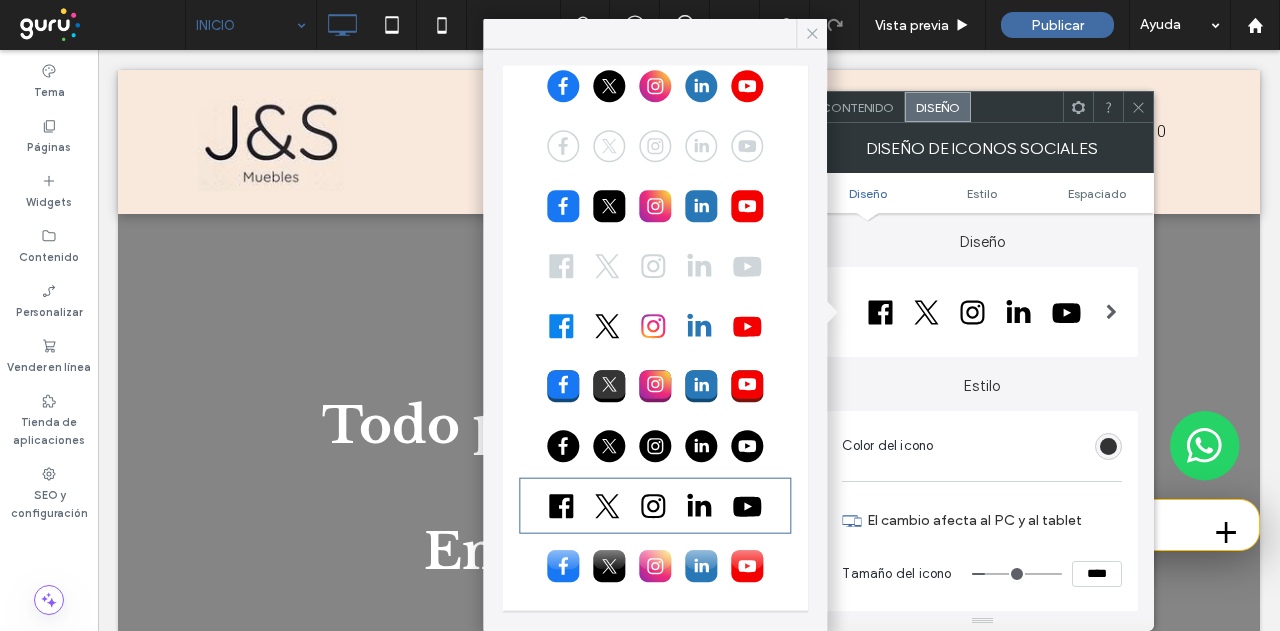 click 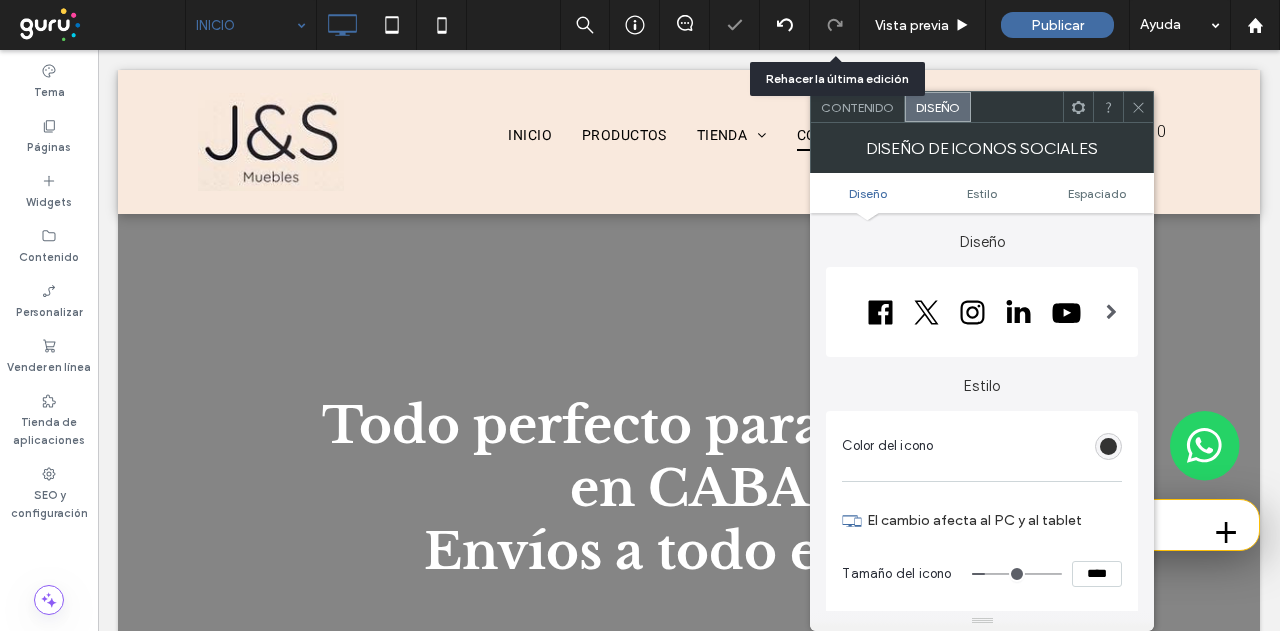 click on "Color del icono" at bounding box center (982, 446) 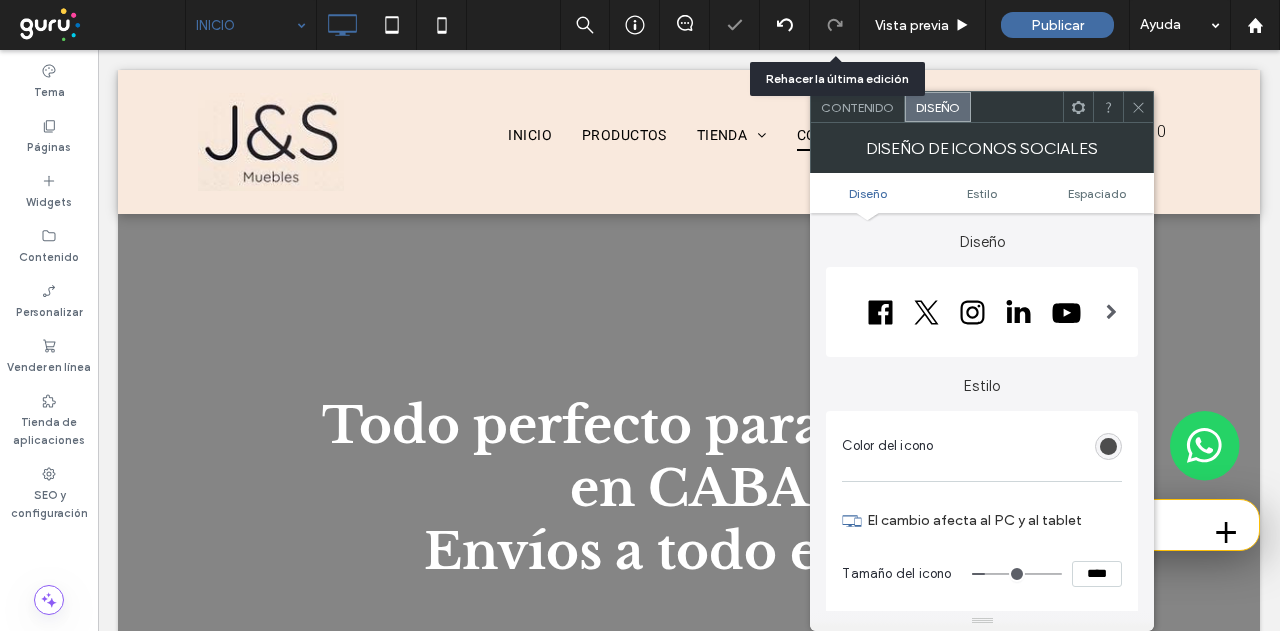 click at bounding box center [1108, 446] 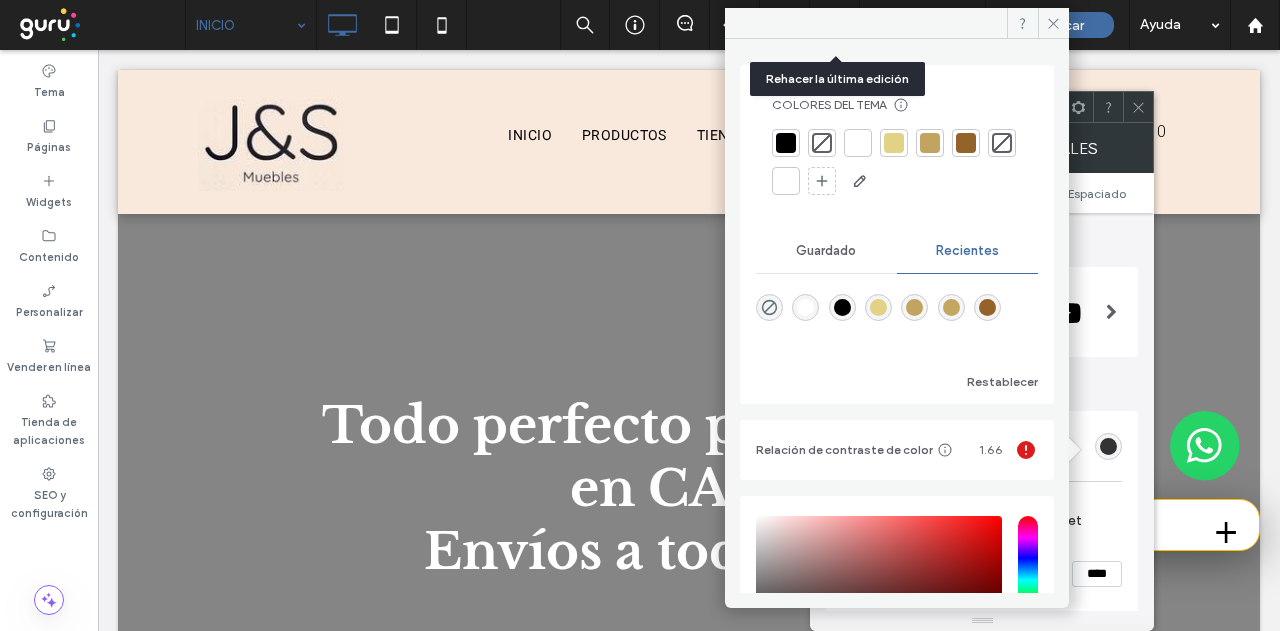 click at bounding box center (894, 143) 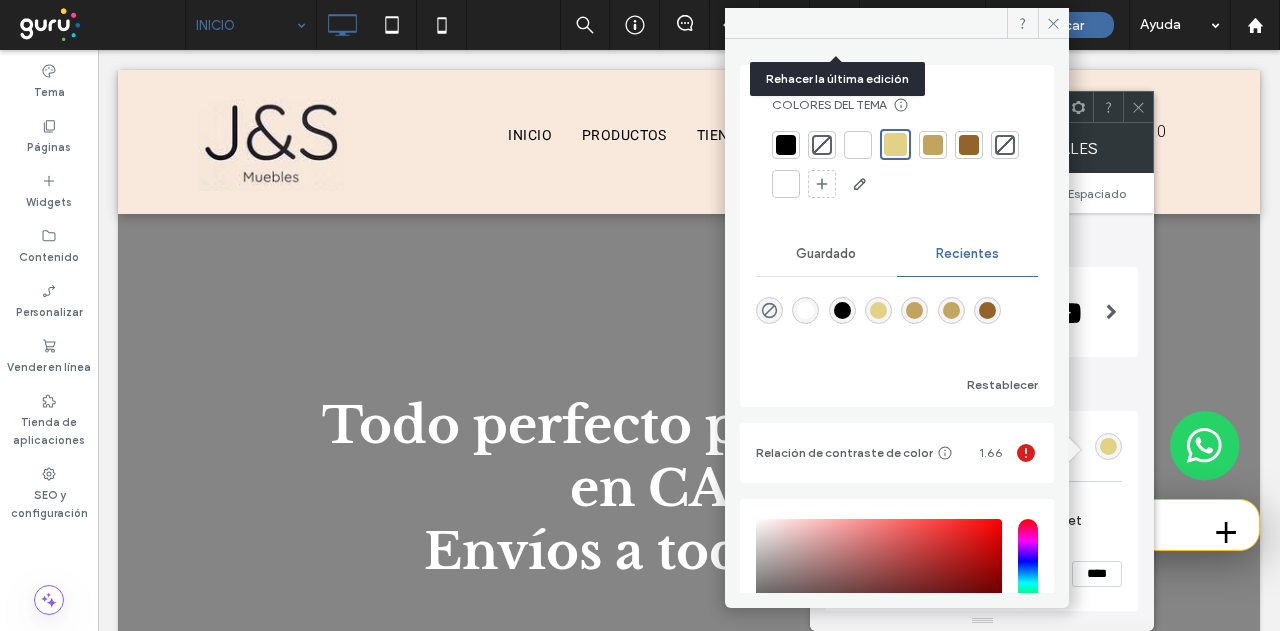 click on "Diseño de iconos sociales" at bounding box center [982, 148] 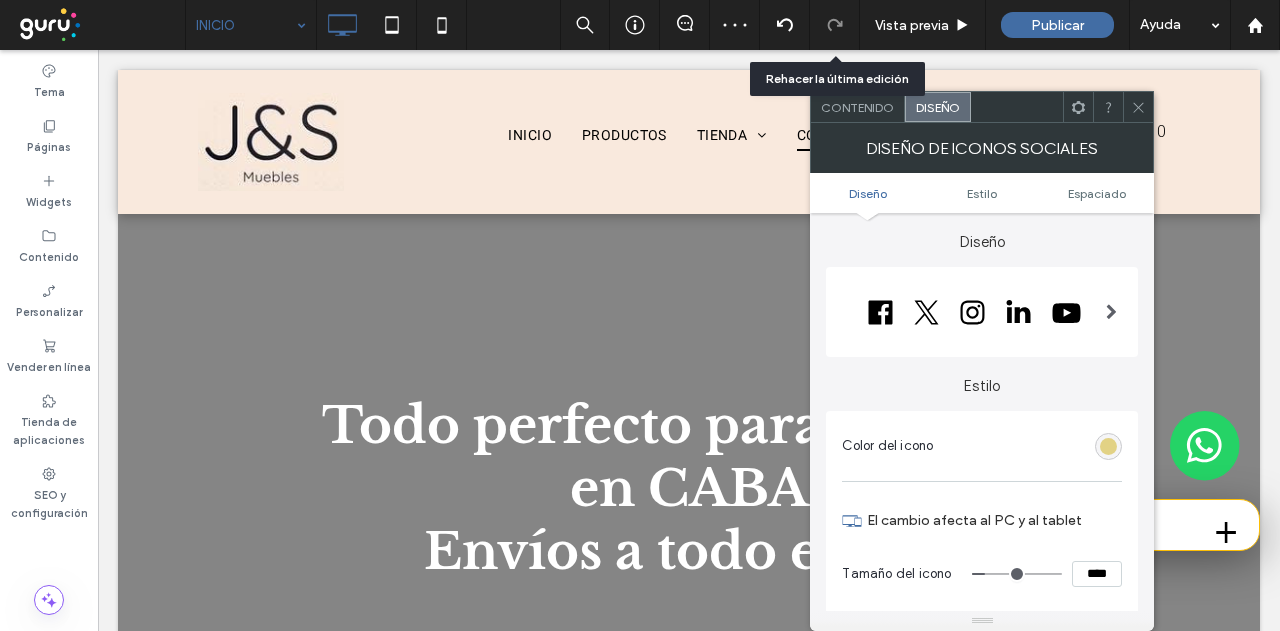click at bounding box center (1138, 107) 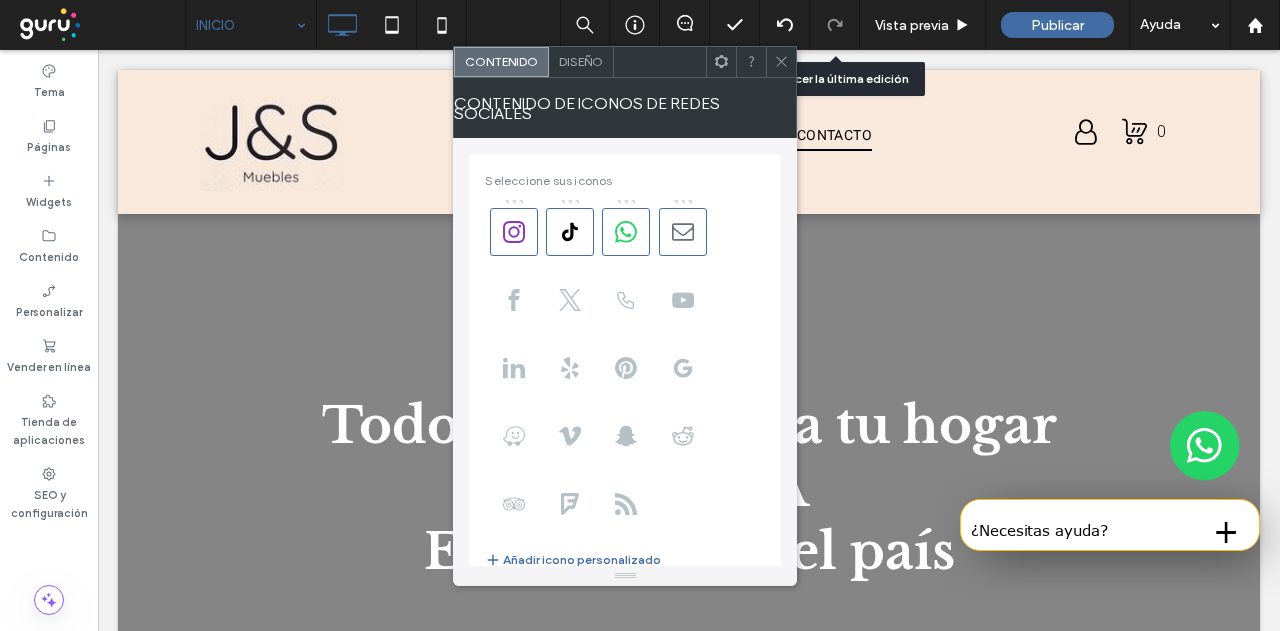 click on "Diseño" at bounding box center (581, 62) 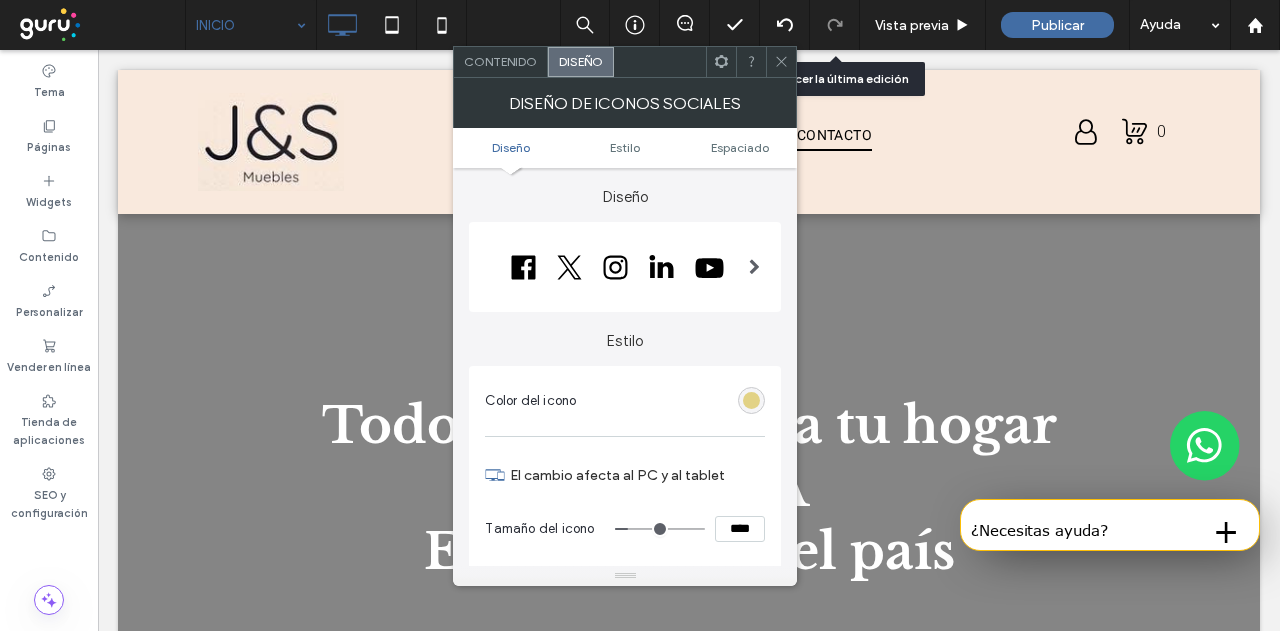 type on "**" 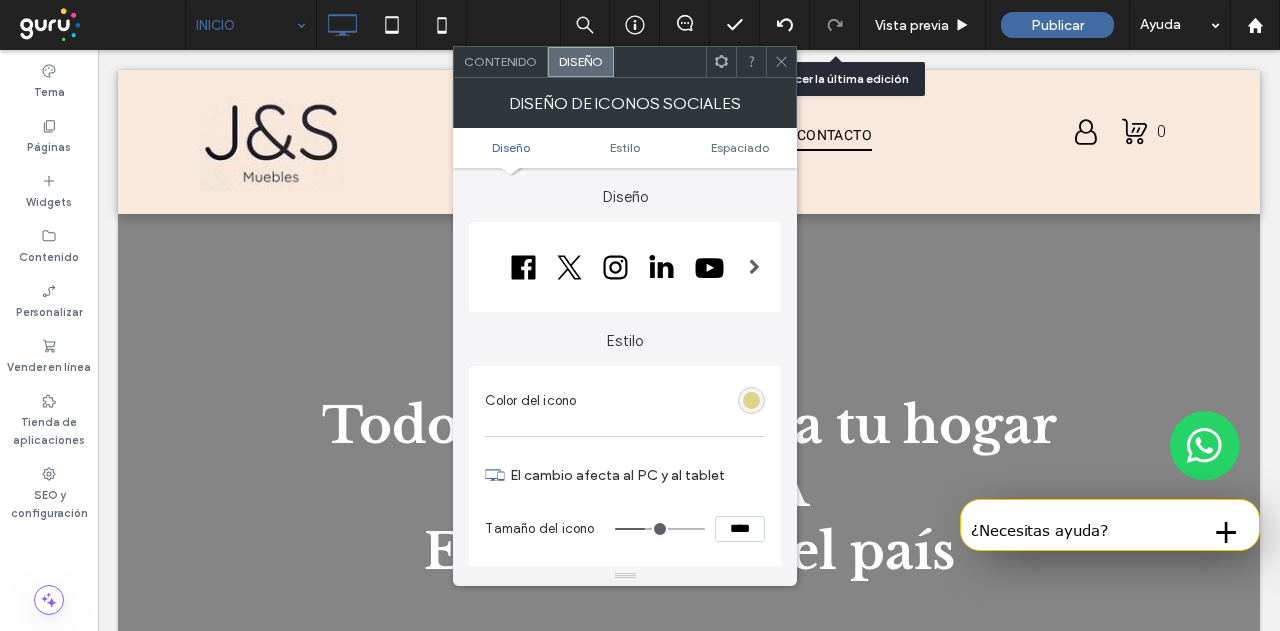 type on "**" 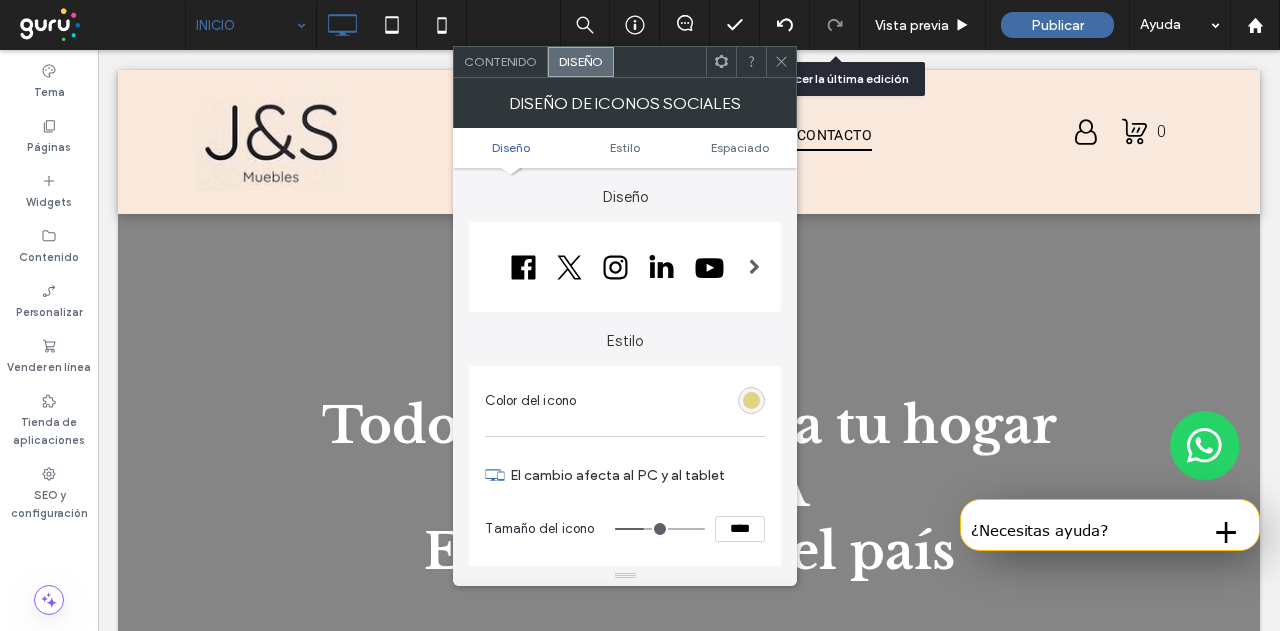 type on "**" 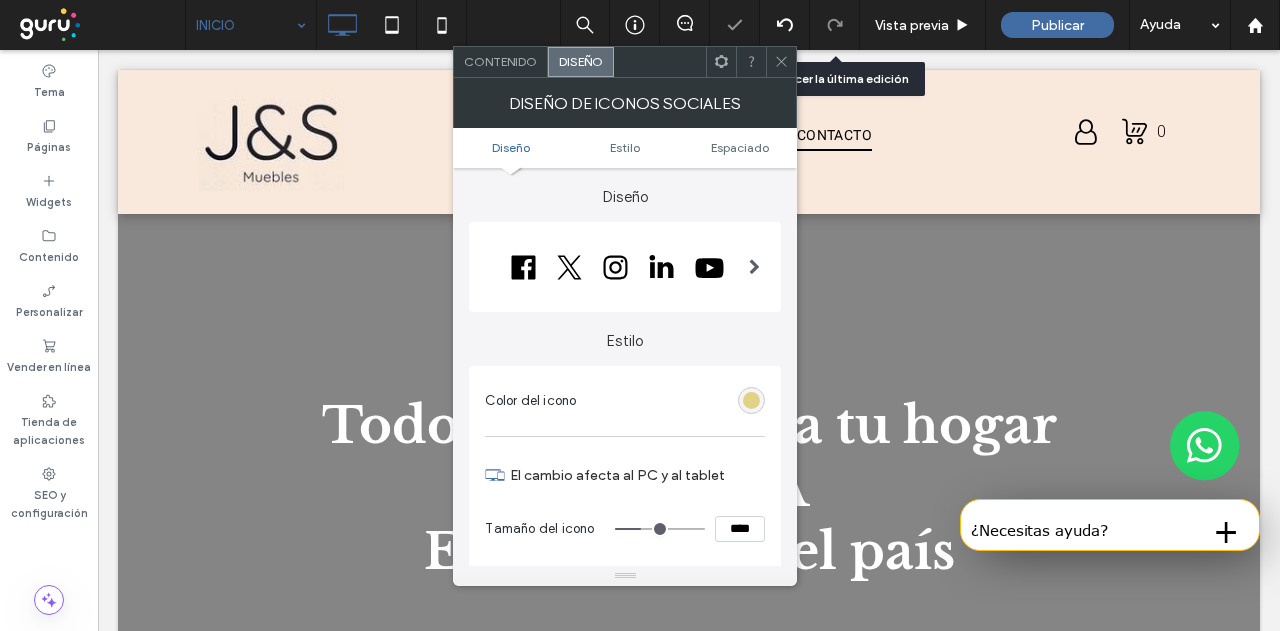 type on "**" 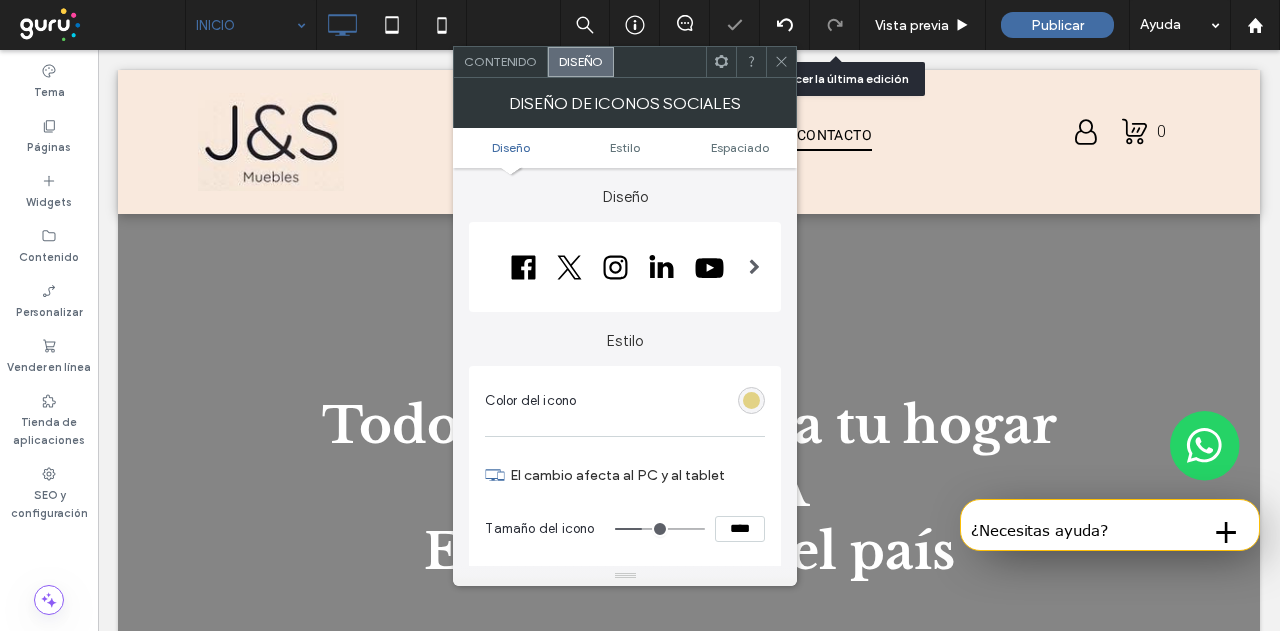 type on "**" 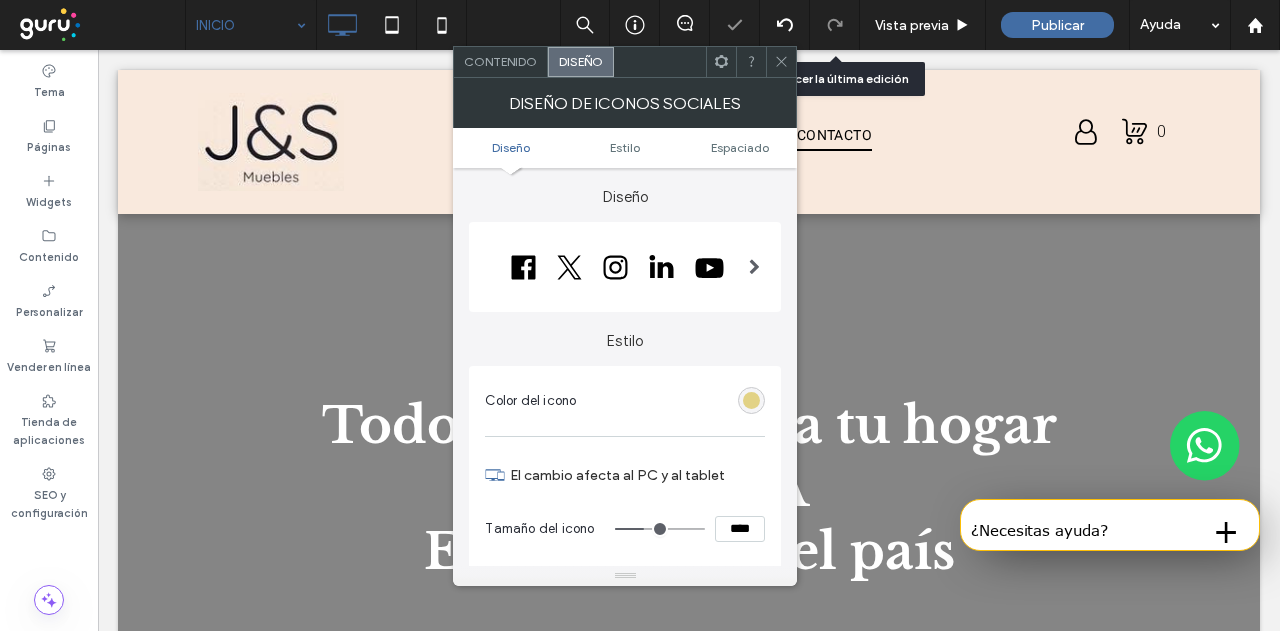 type on "**" 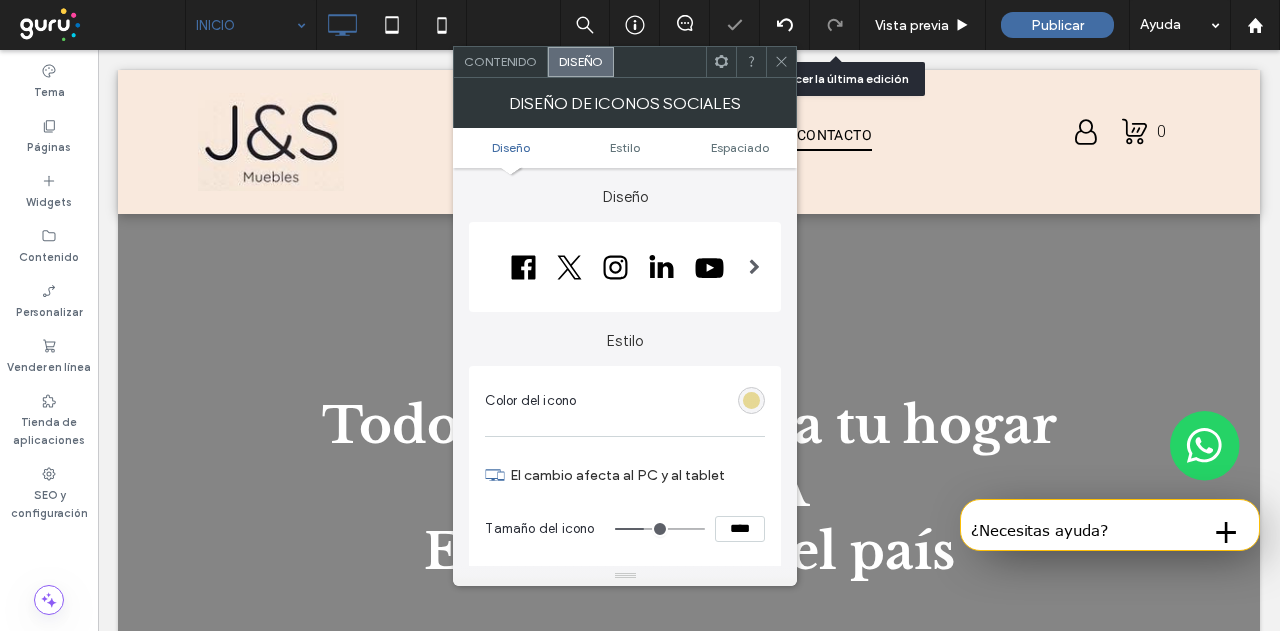 click at bounding box center (751, 400) 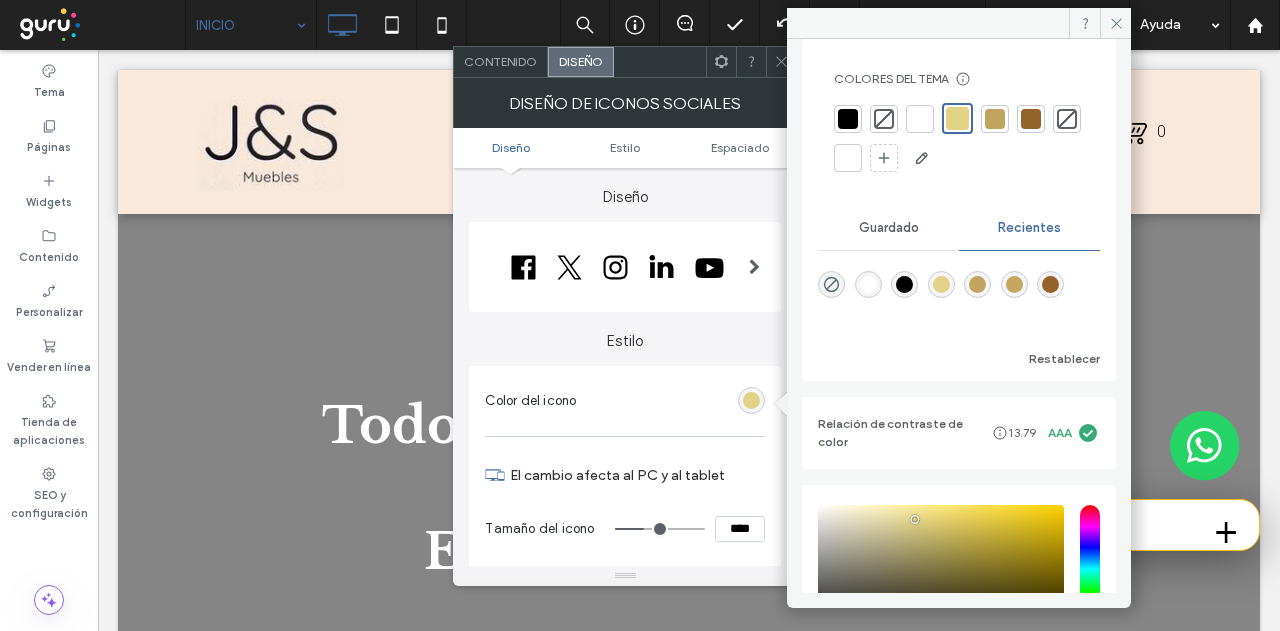 scroll, scrollTop: 0, scrollLeft: 0, axis: both 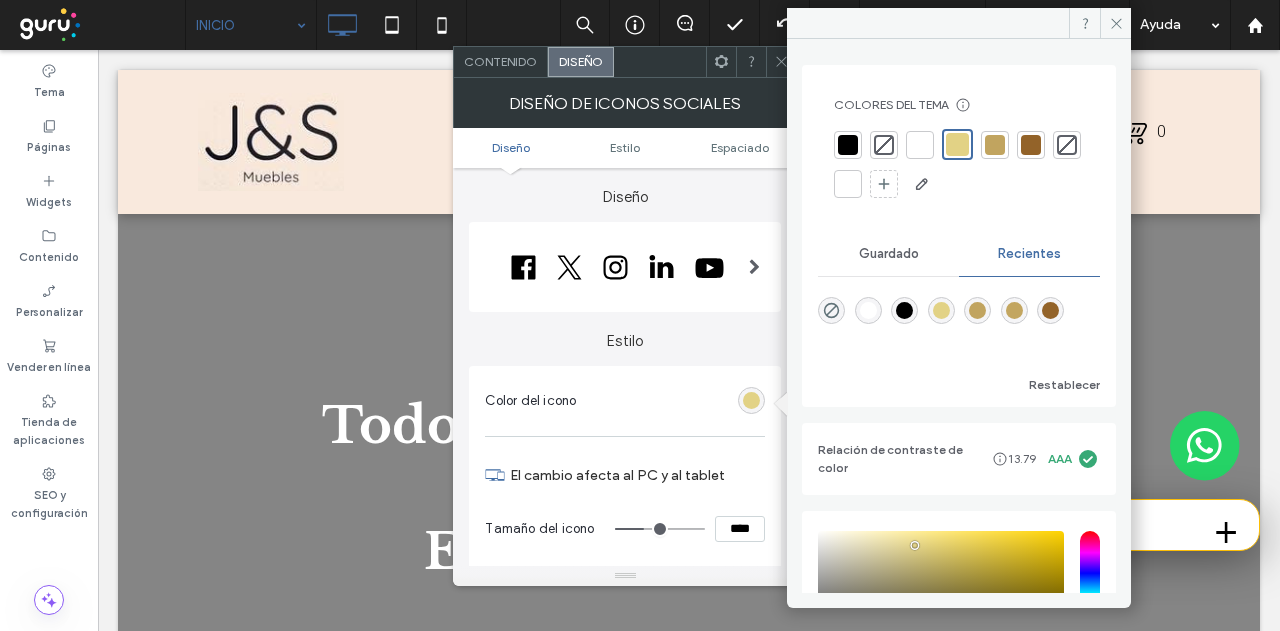 click on "Guardado" at bounding box center [889, 254] 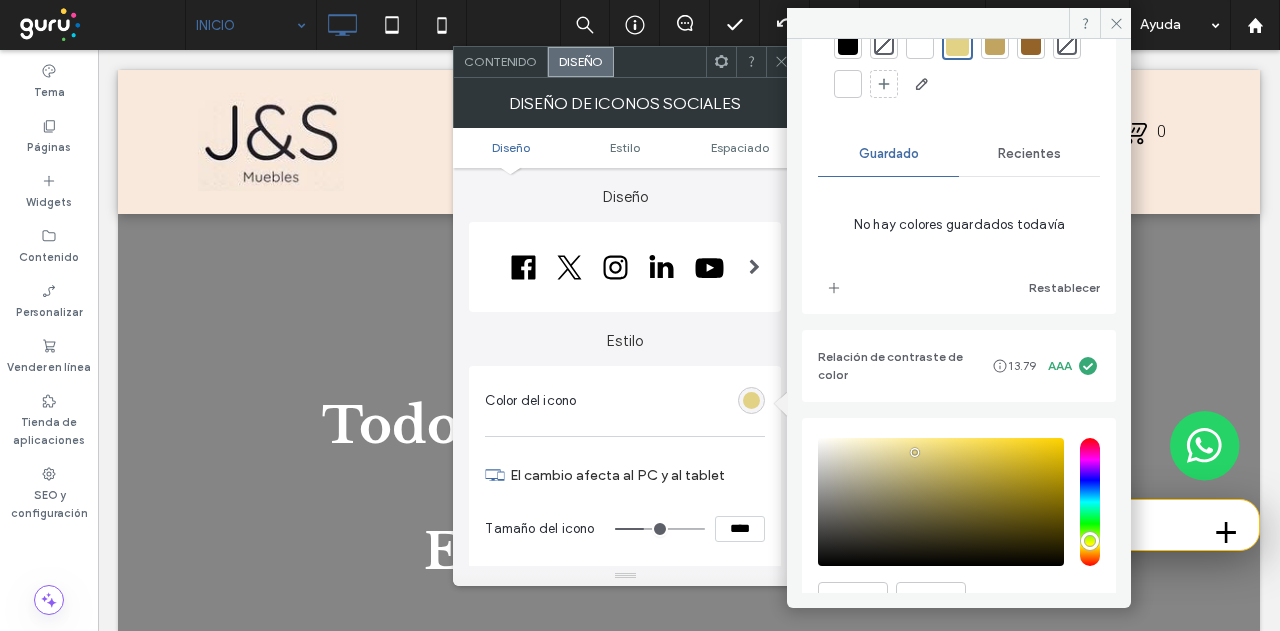 scroll, scrollTop: 199, scrollLeft: 0, axis: vertical 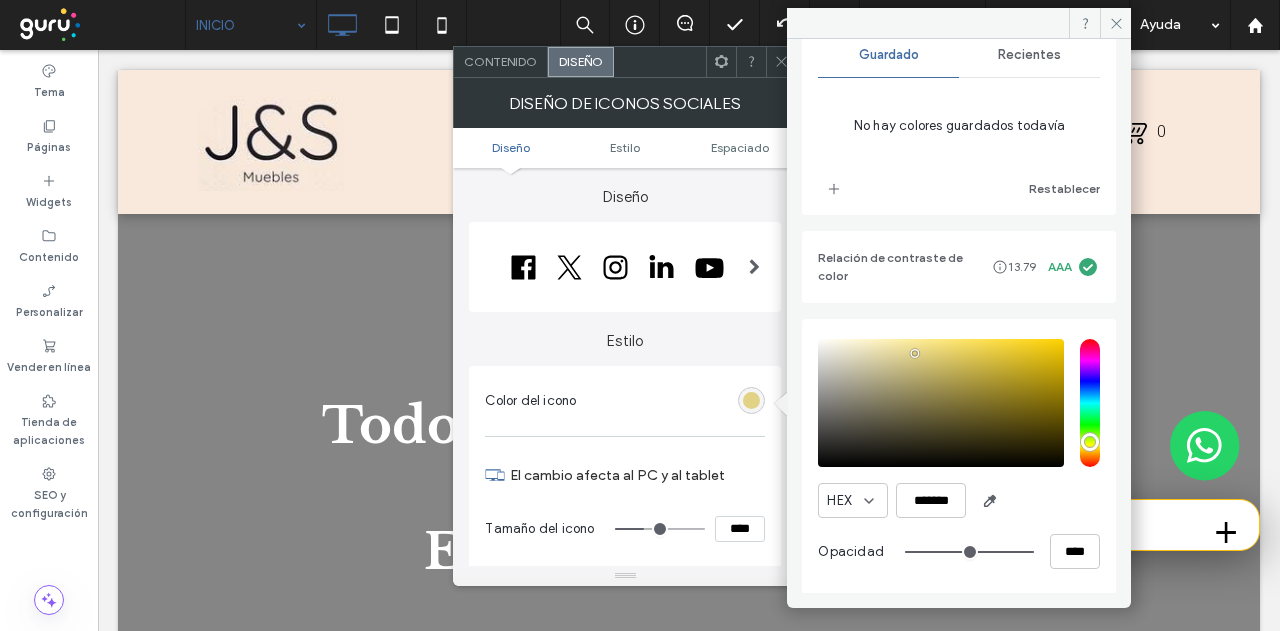 click 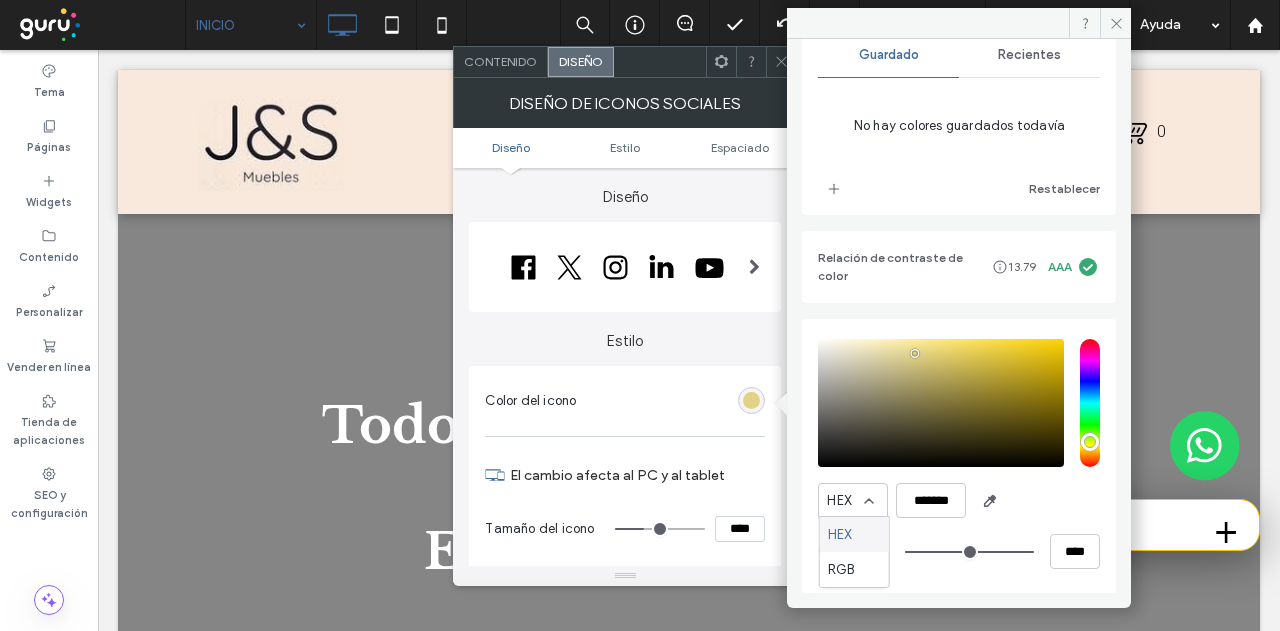 click 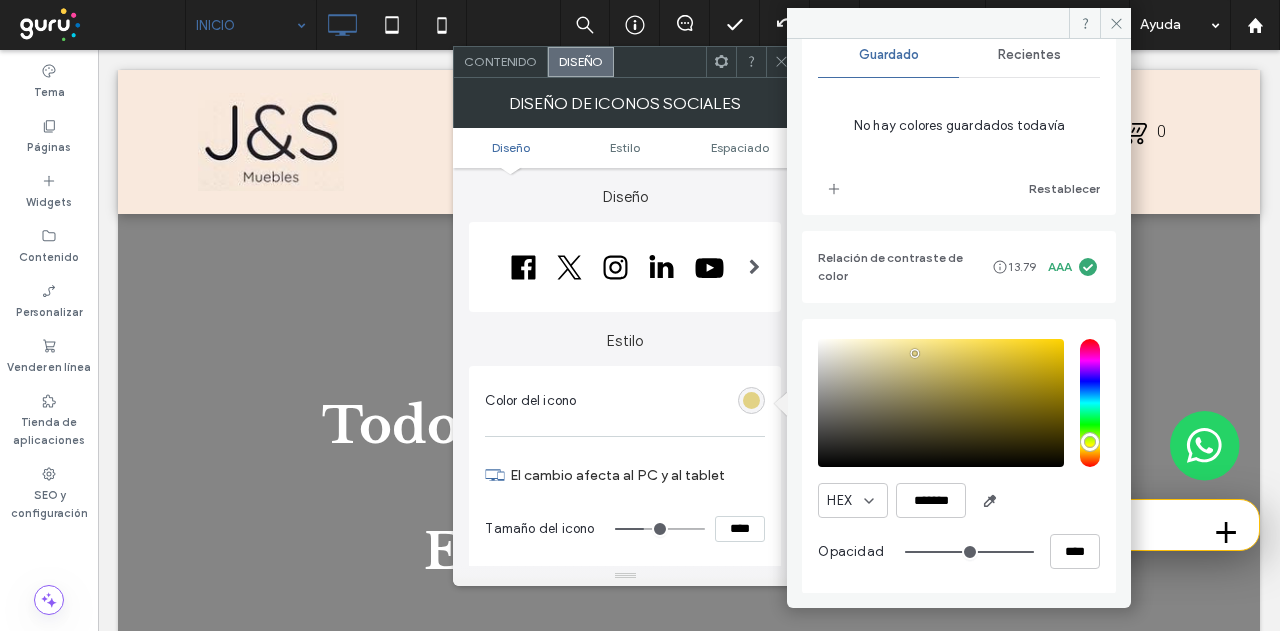 click on "HEX *******" at bounding box center [959, 500] 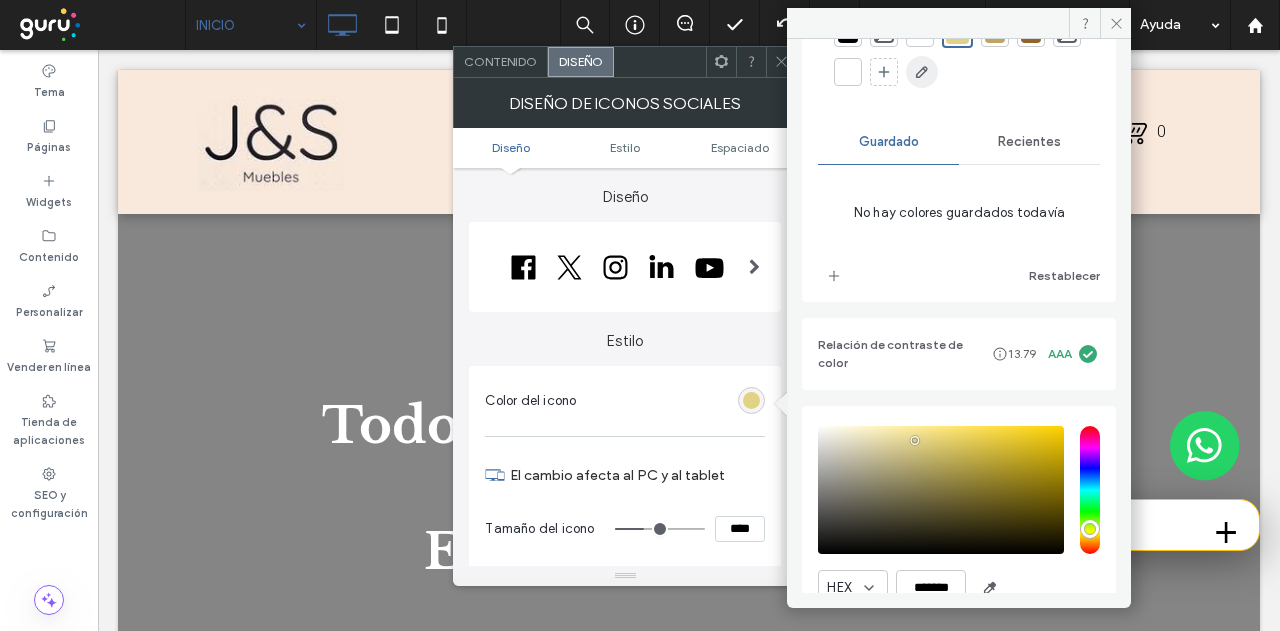 scroll, scrollTop: 0, scrollLeft: 0, axis: both 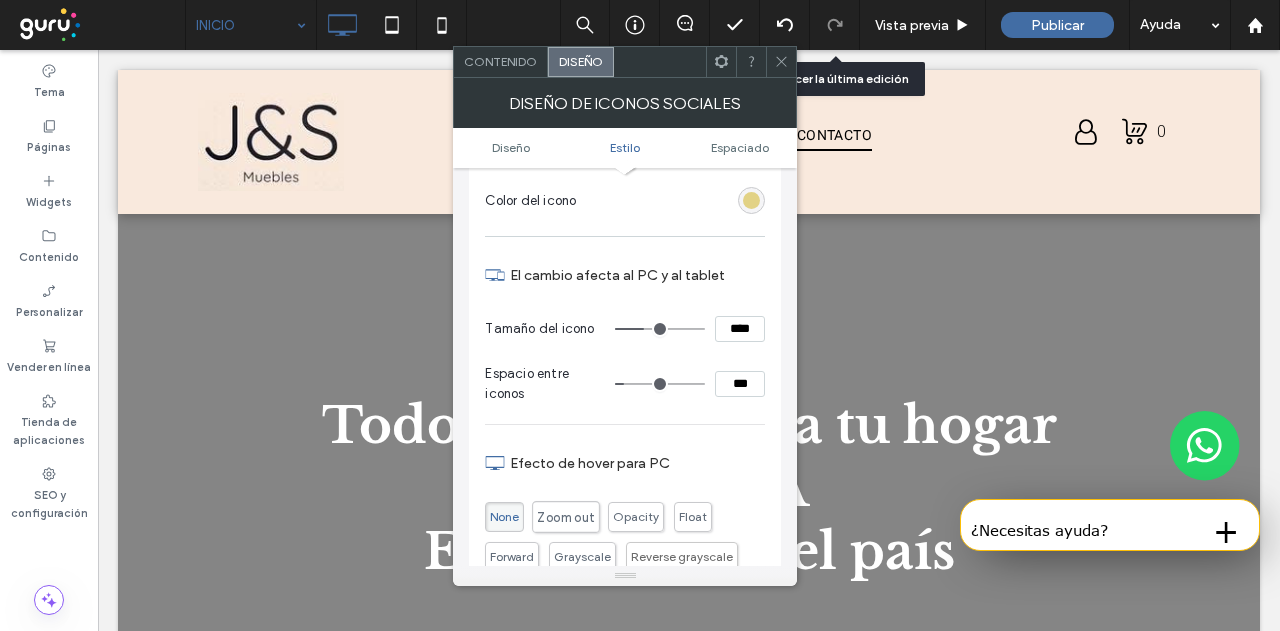 click on "Zoom out" at bounding box center (566, 517) 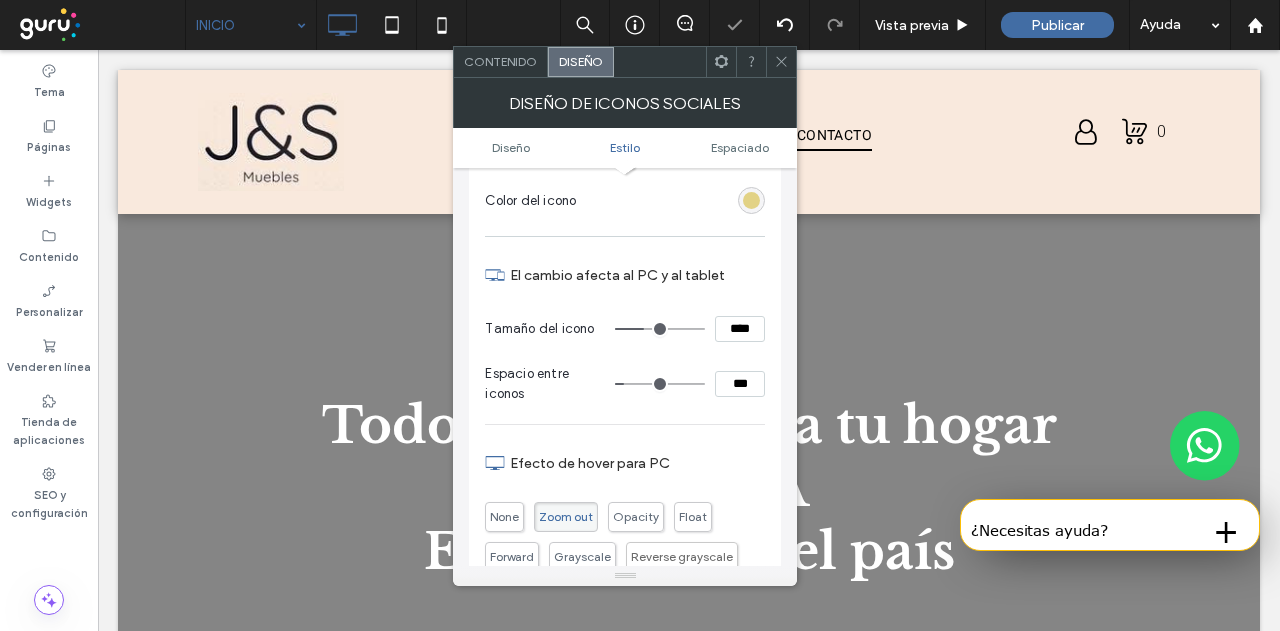 click 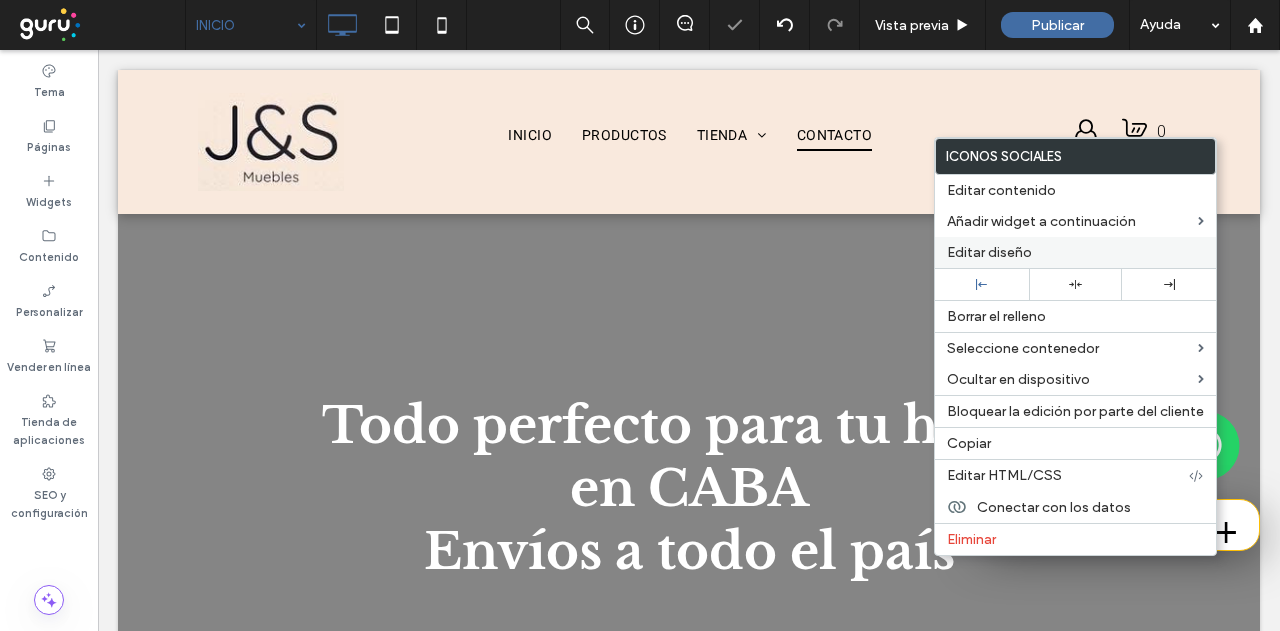 drag, startPoint x: 1148, startPoint y: 274, endPoint x: 1112, endPoint y: 266, distance: 36.878178 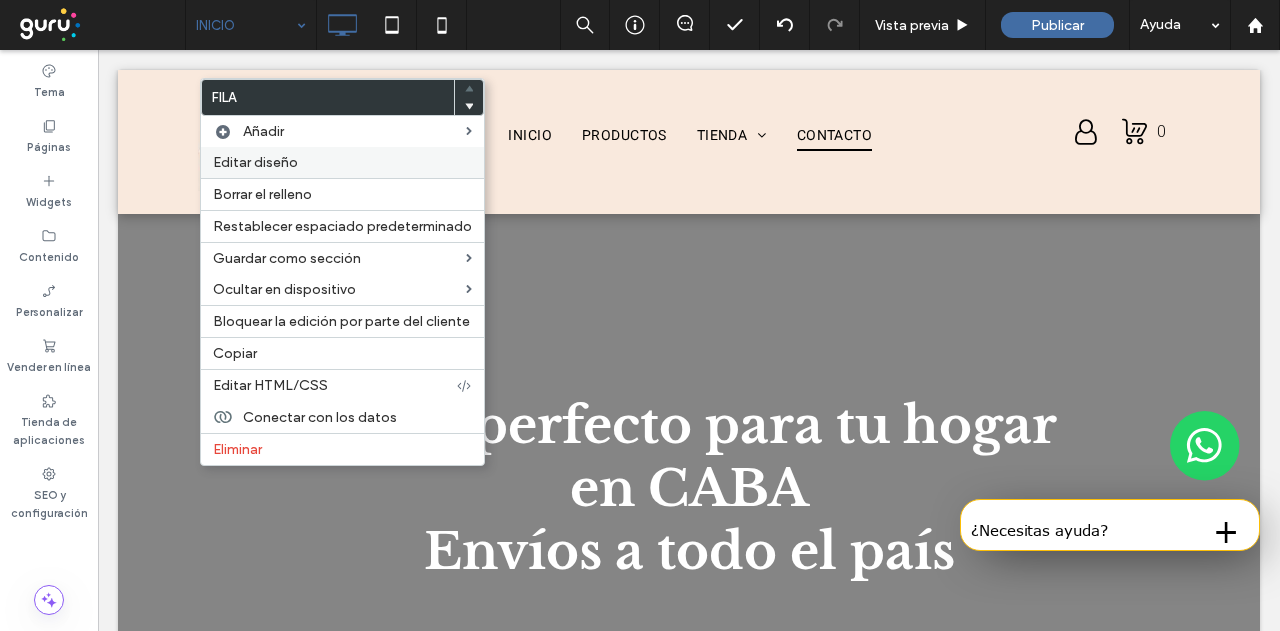 click on "Editar diseño" at bounding box center [342, 162] 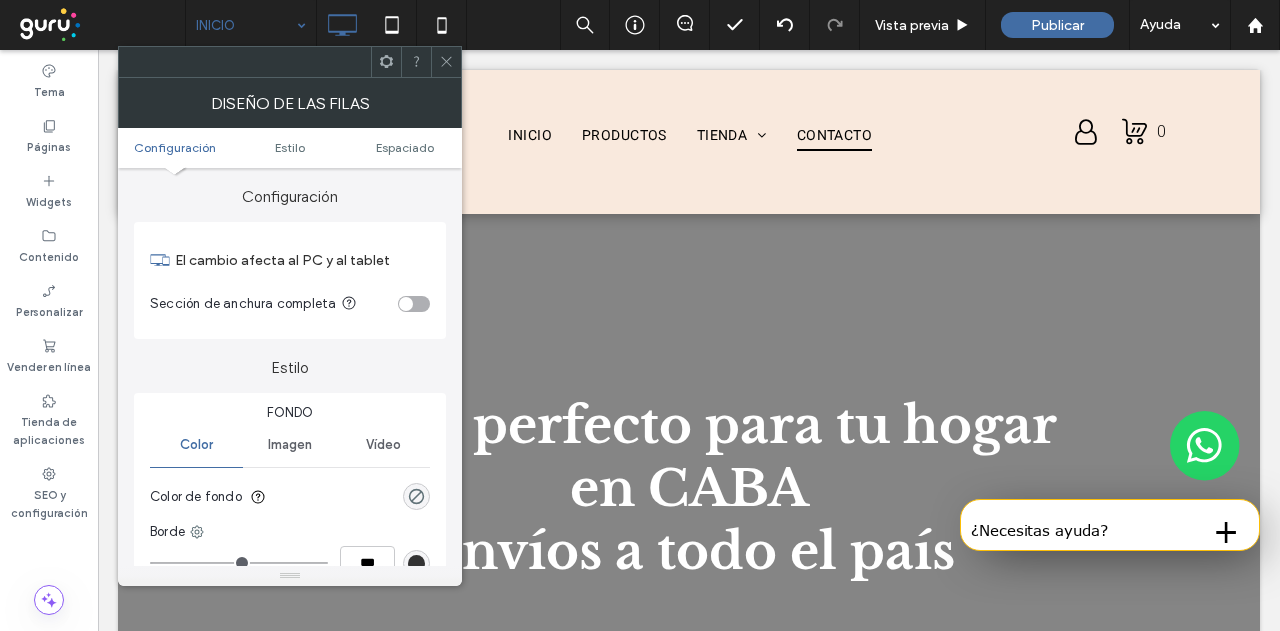 click on "Configuración Estilo Espaciado" at bounding box center [290, 148] 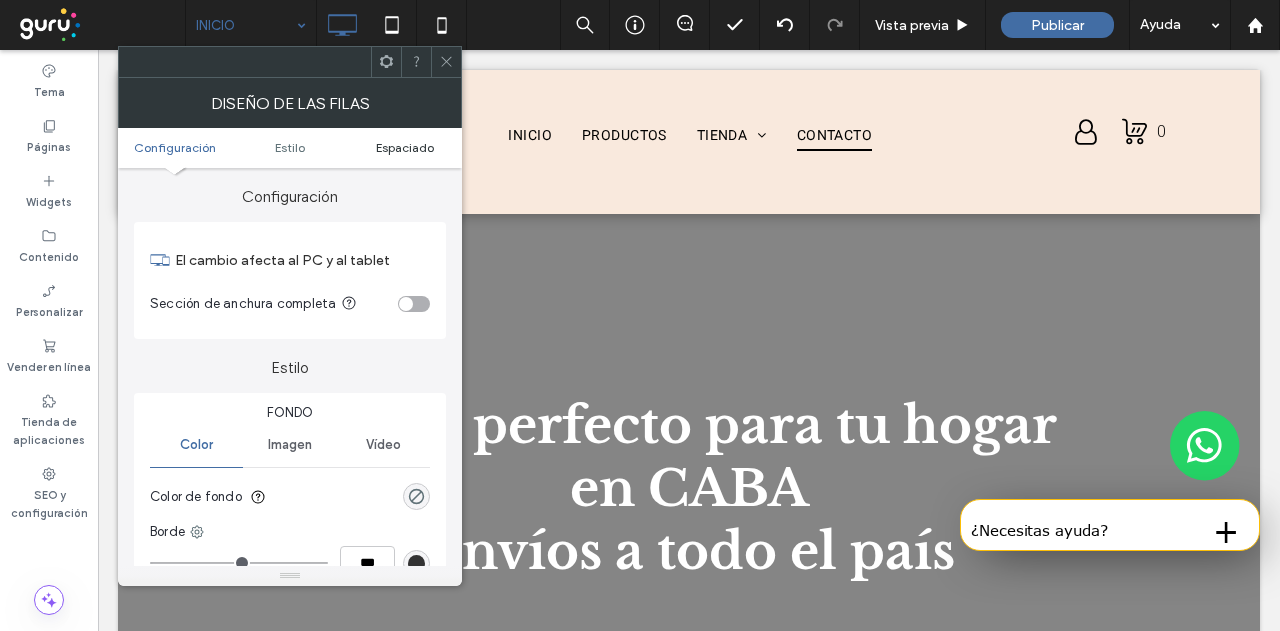 click on "Espaciado" at bounding box center (405, 147) 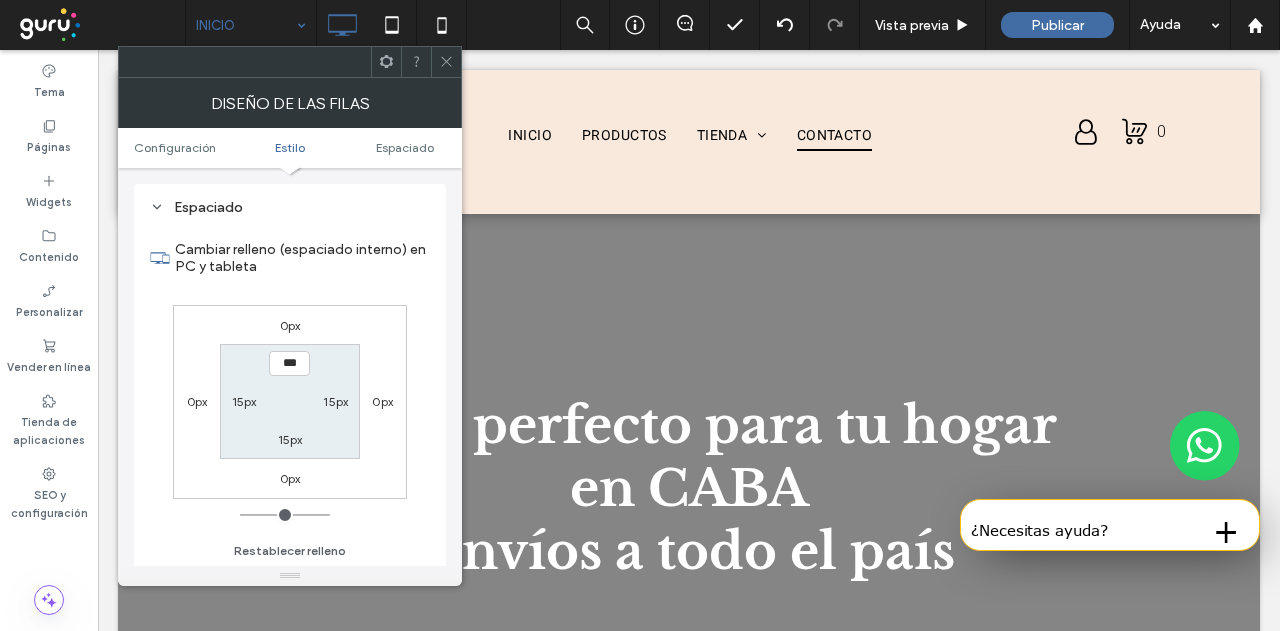 scroll, scrollTop: 502, scrollLeft: 0, axis: vertical 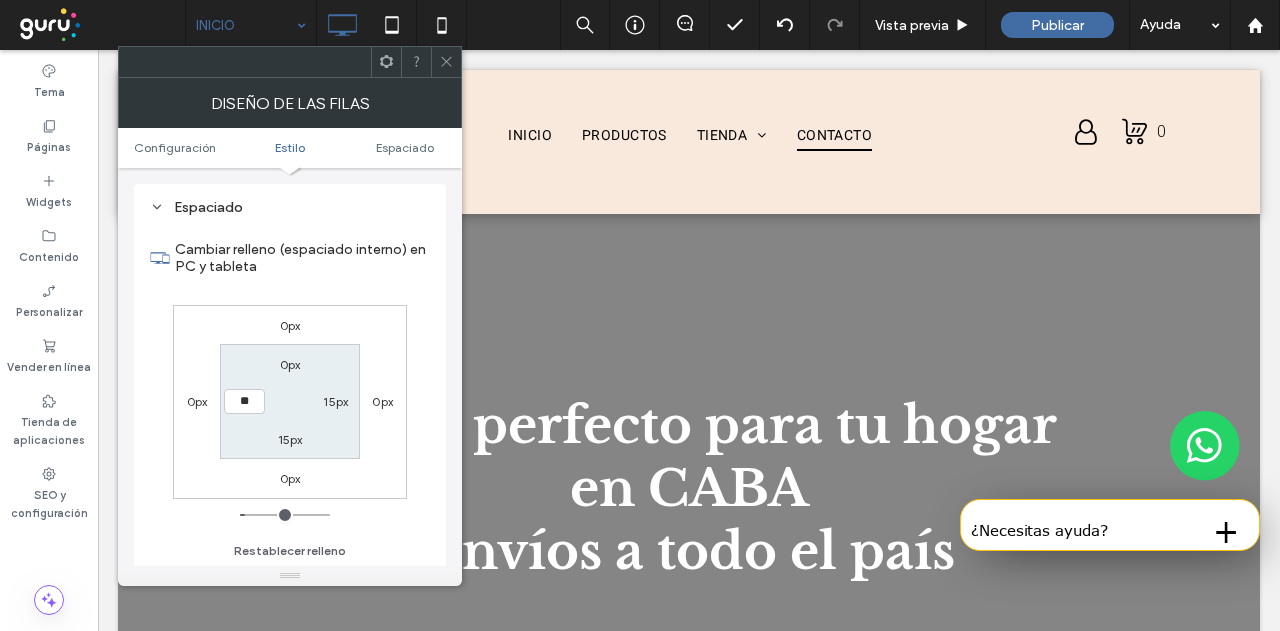 type on "**" 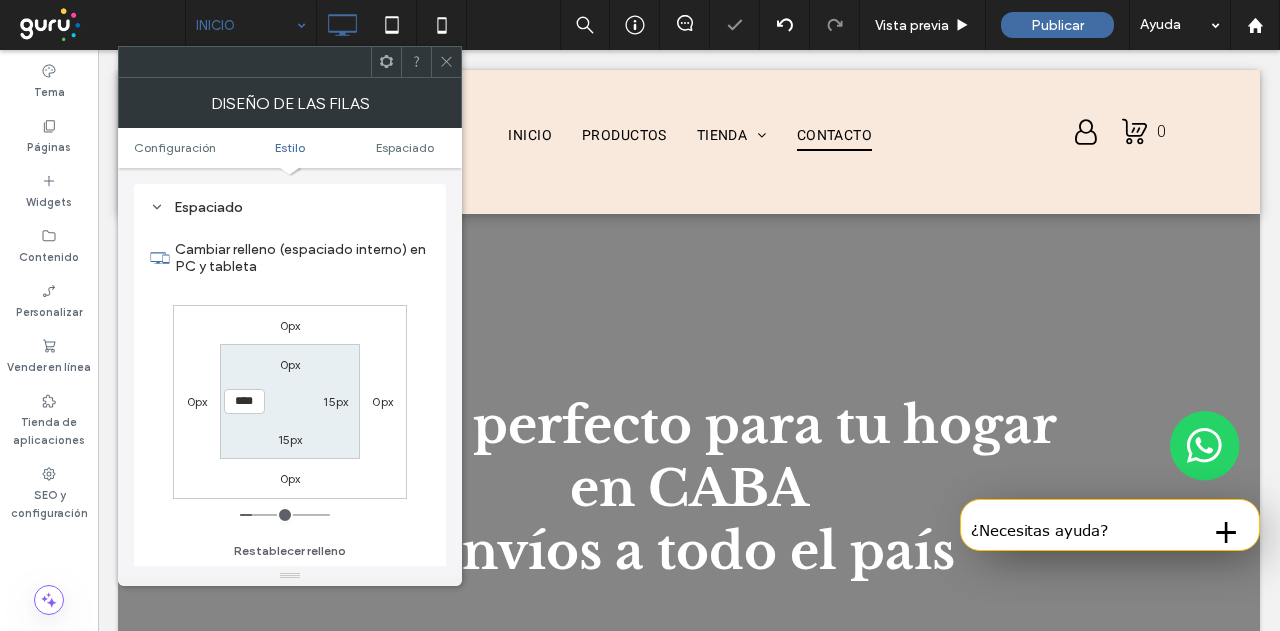 click at bounding box center [446, 62] 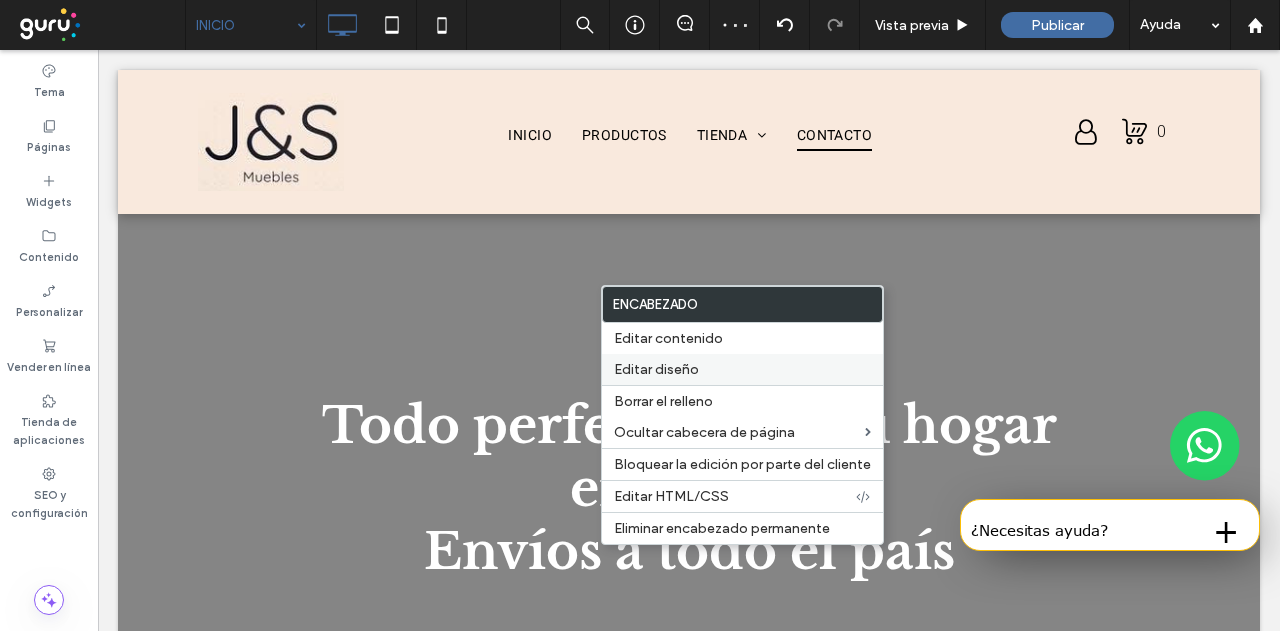 click on "Editar diseño" at bounding box center (742, 369) 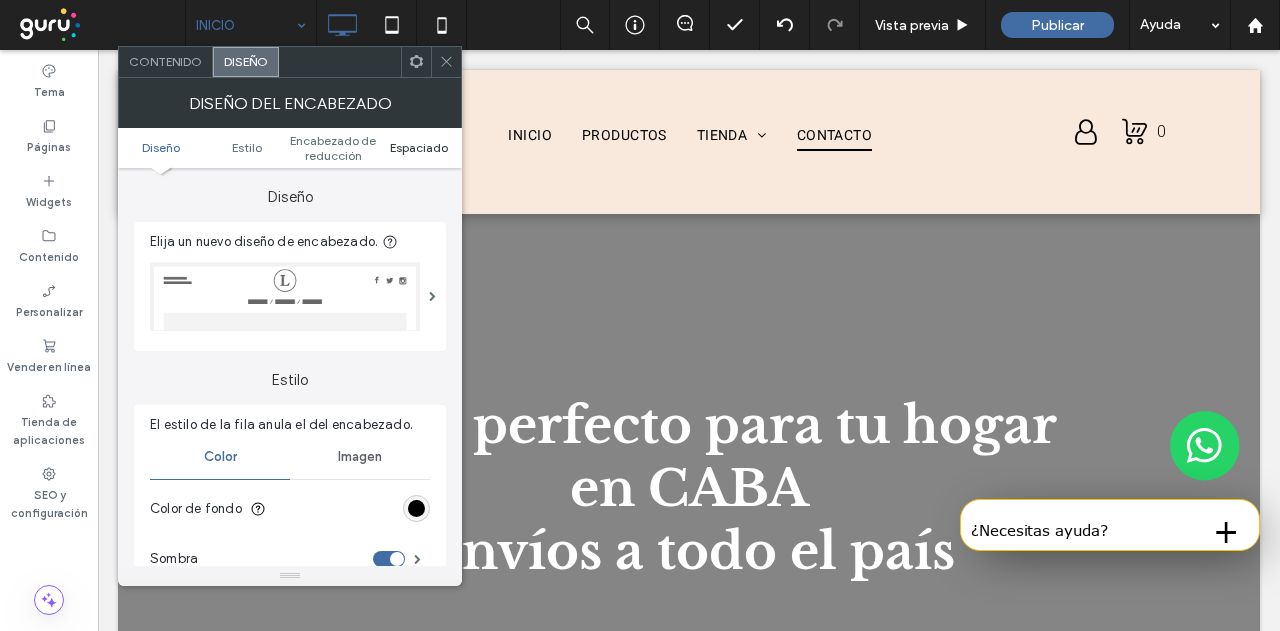 click on "Espaciado" at bounding box center [419, 147] 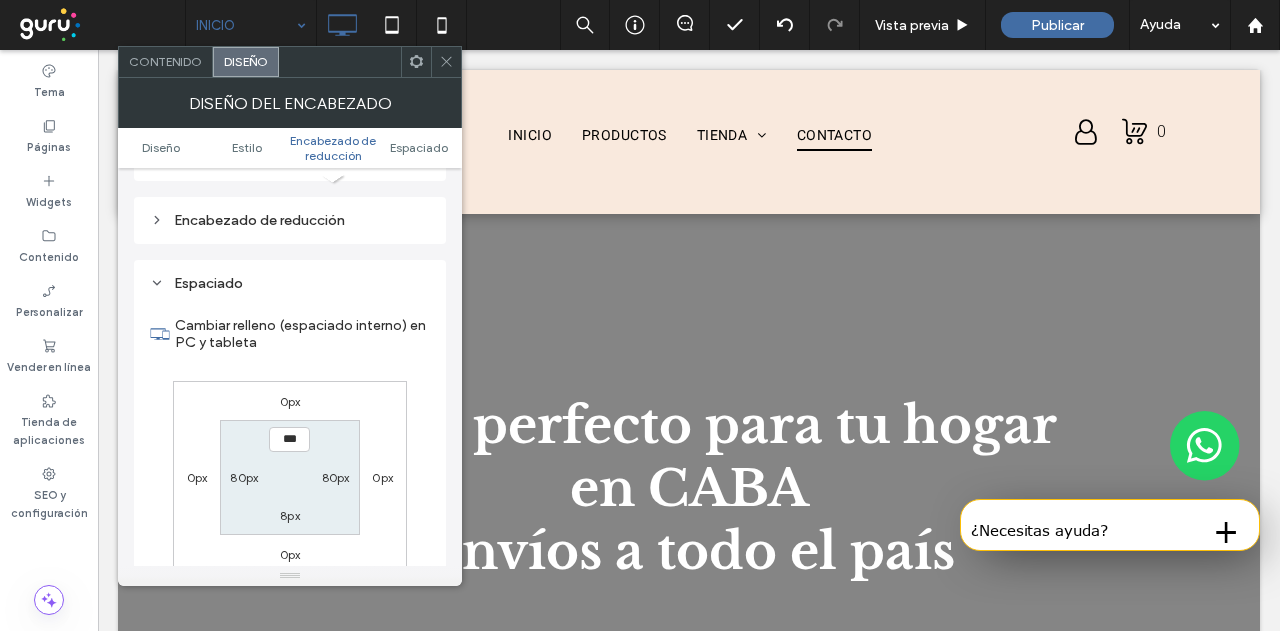 scroll, scrollTop: 695, scrollLeft: 0, axis: vertical 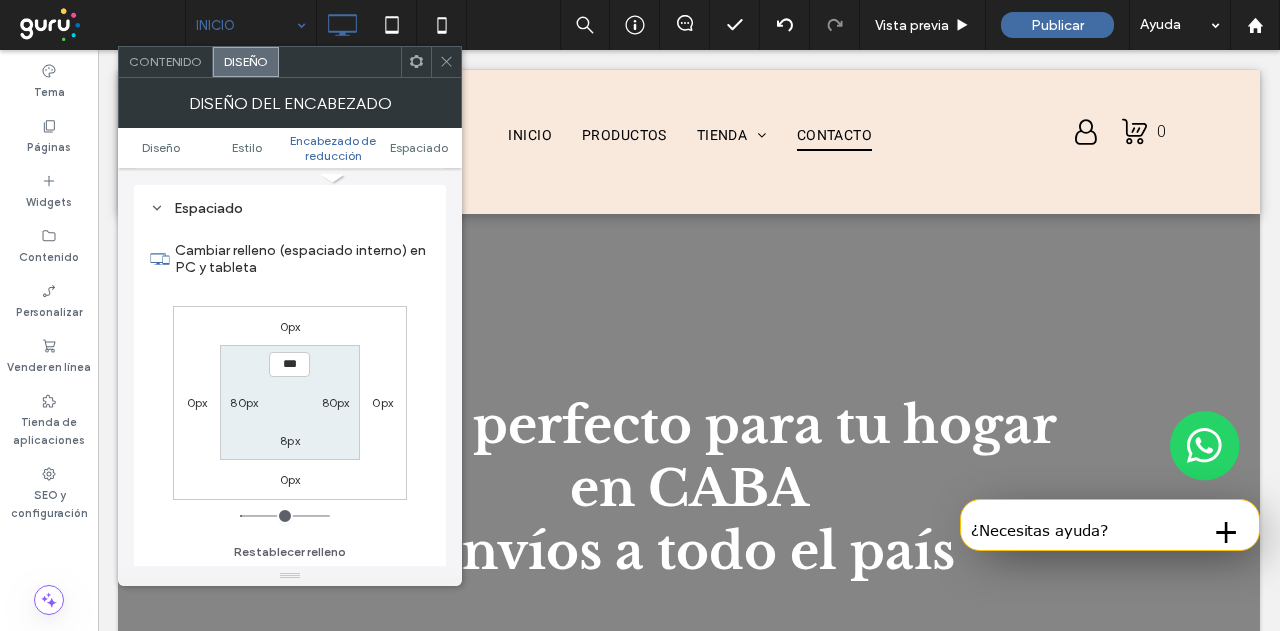 drag, startPoint x: 264, startPoint y: 395, endPoint x: 246, endPoint y: 397, distance: 18.110771 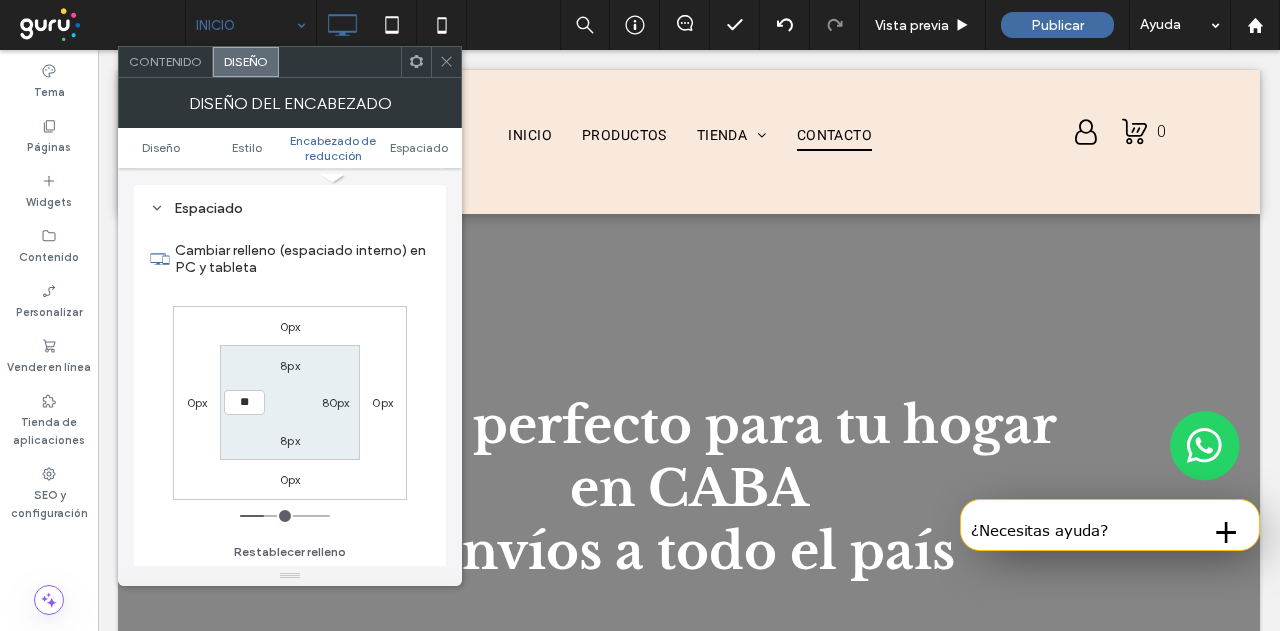 type on "**" 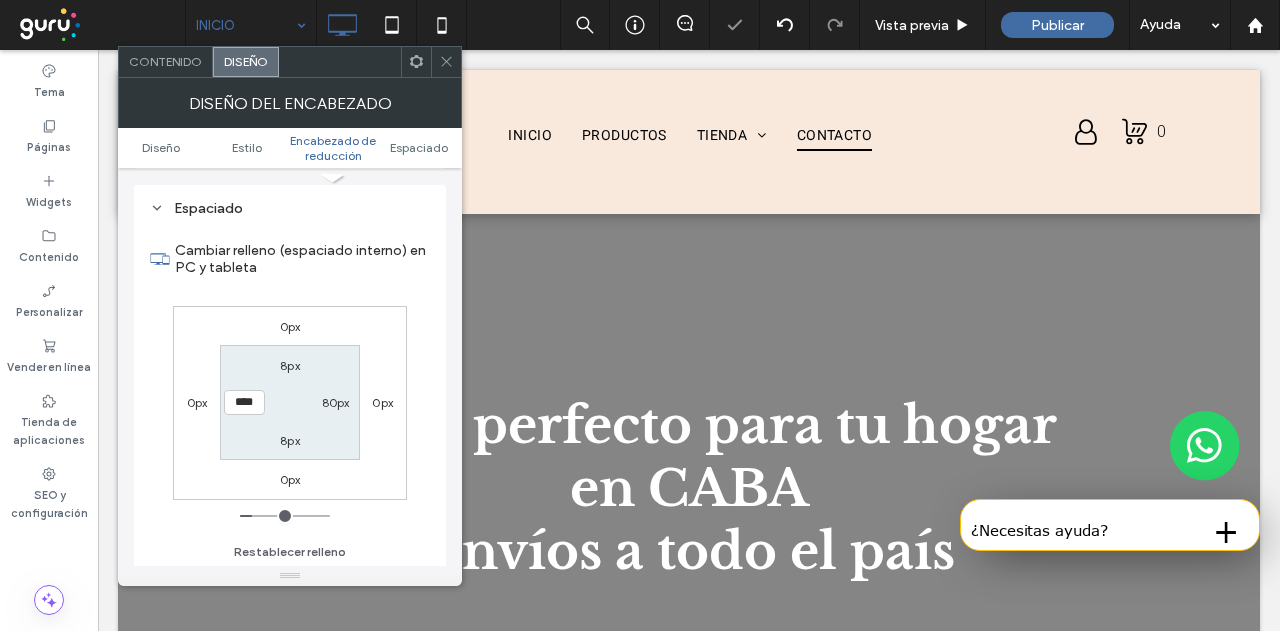 click on "80px" at bounding box center (336, 402) 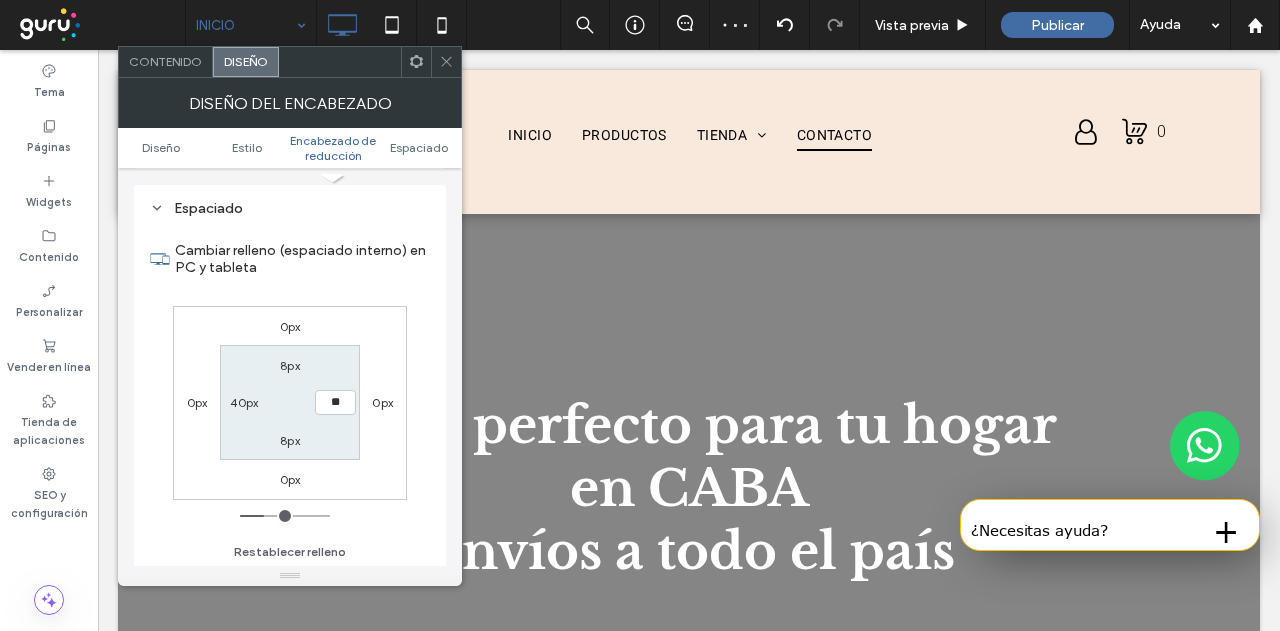 type on "**" 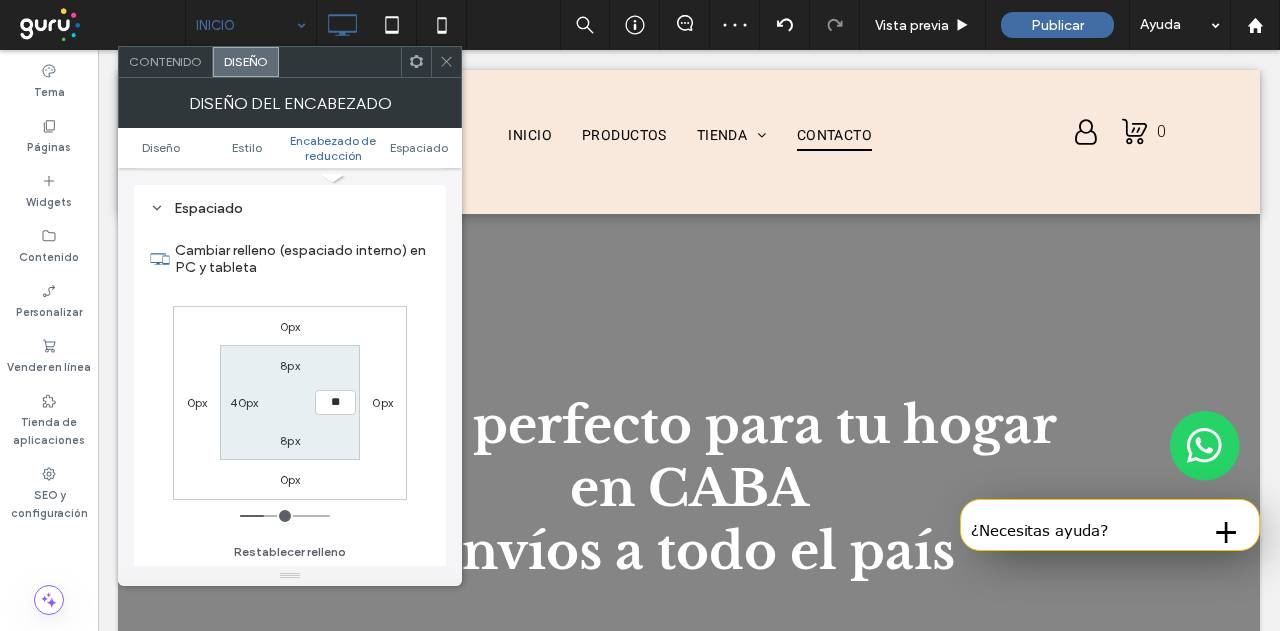 type on "**" 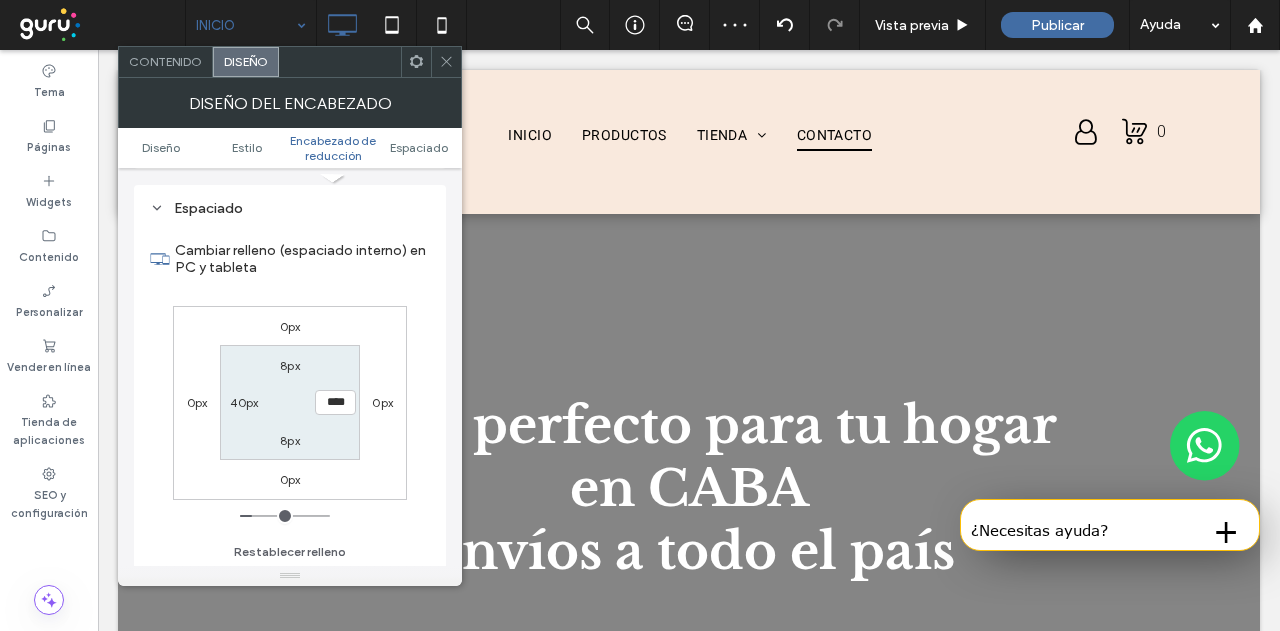 click 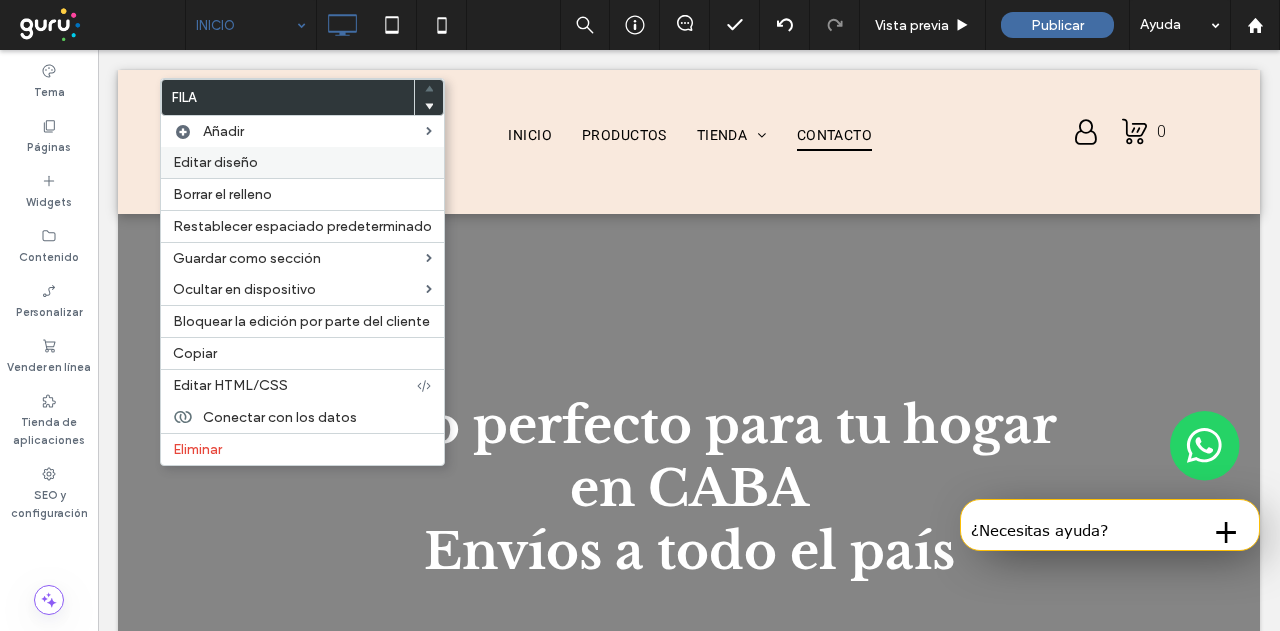 click on "Editar diseño" at bounding box center (302, 162) 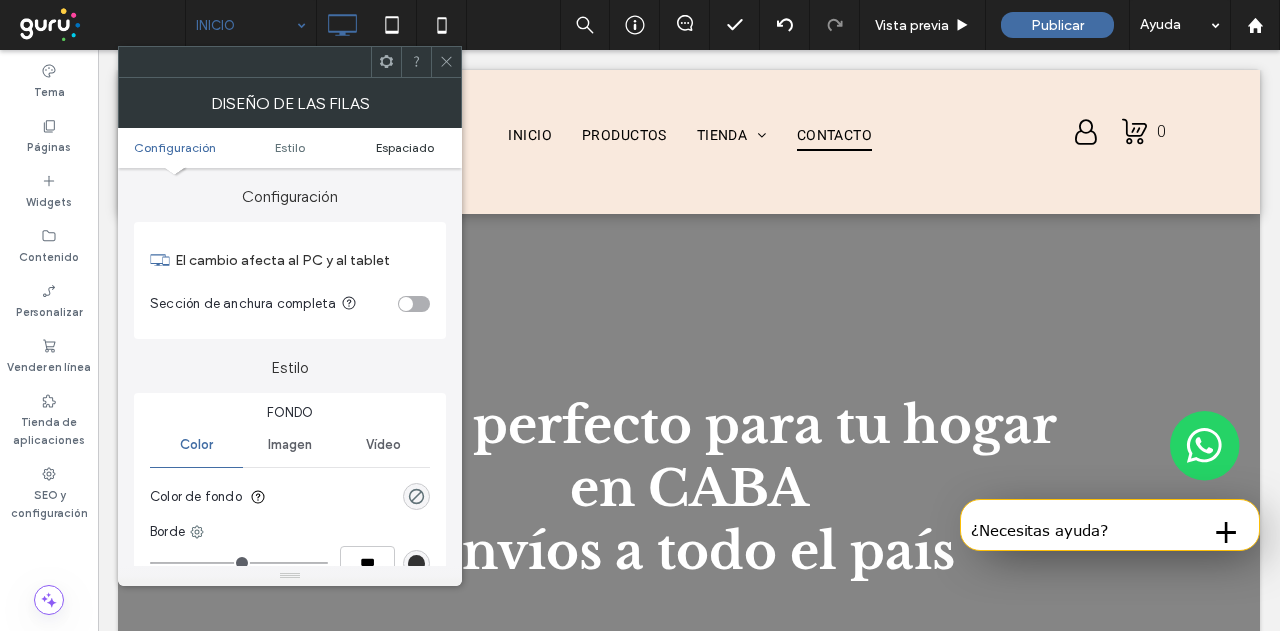 click on "Espaciado" at bounding box center (405, 147) 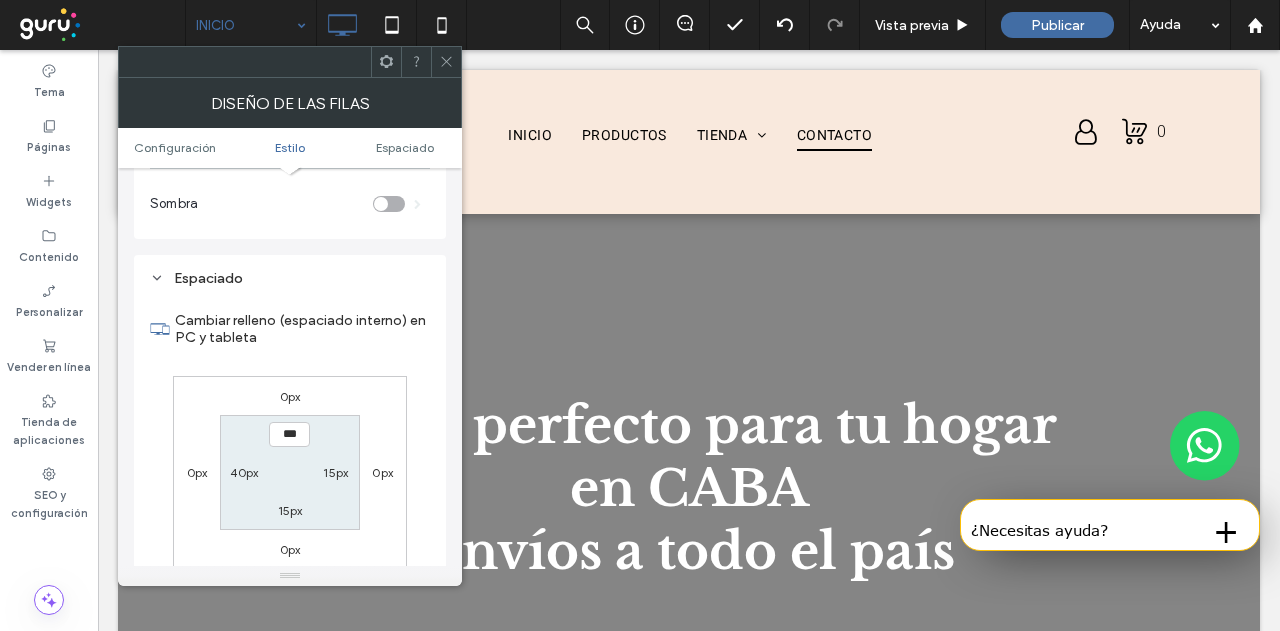 scroll, scrollTop: 502, scrollLeft: 0, axis: vertical 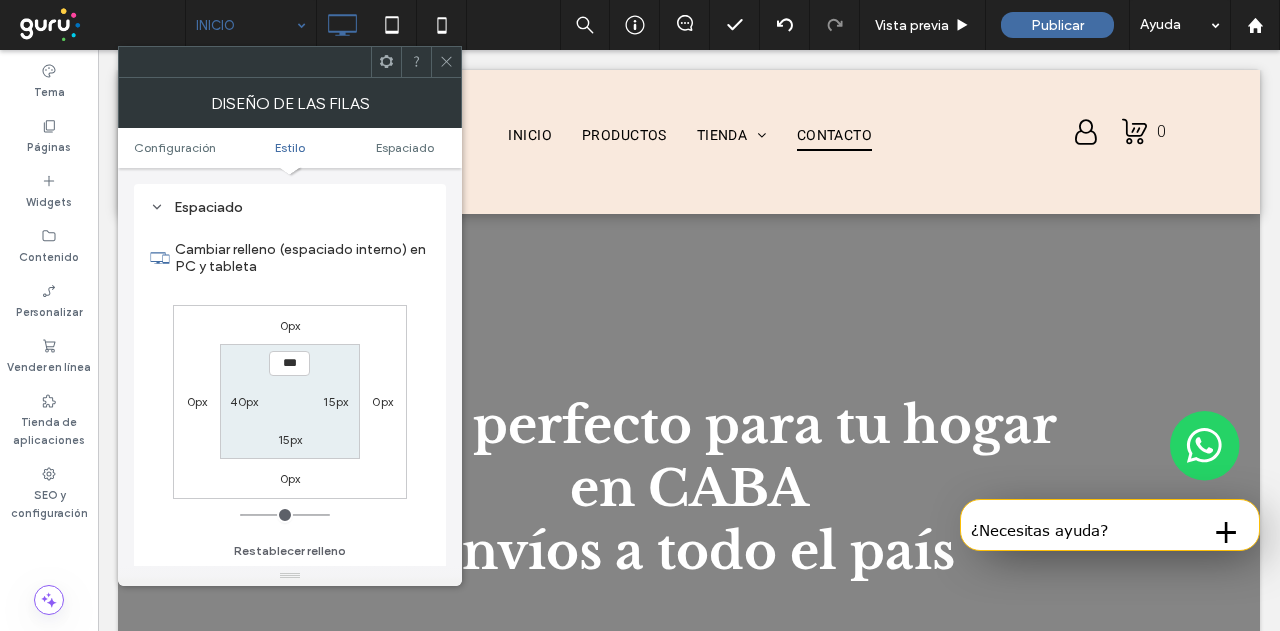 click on "40px" at bounding box center [244, 401] 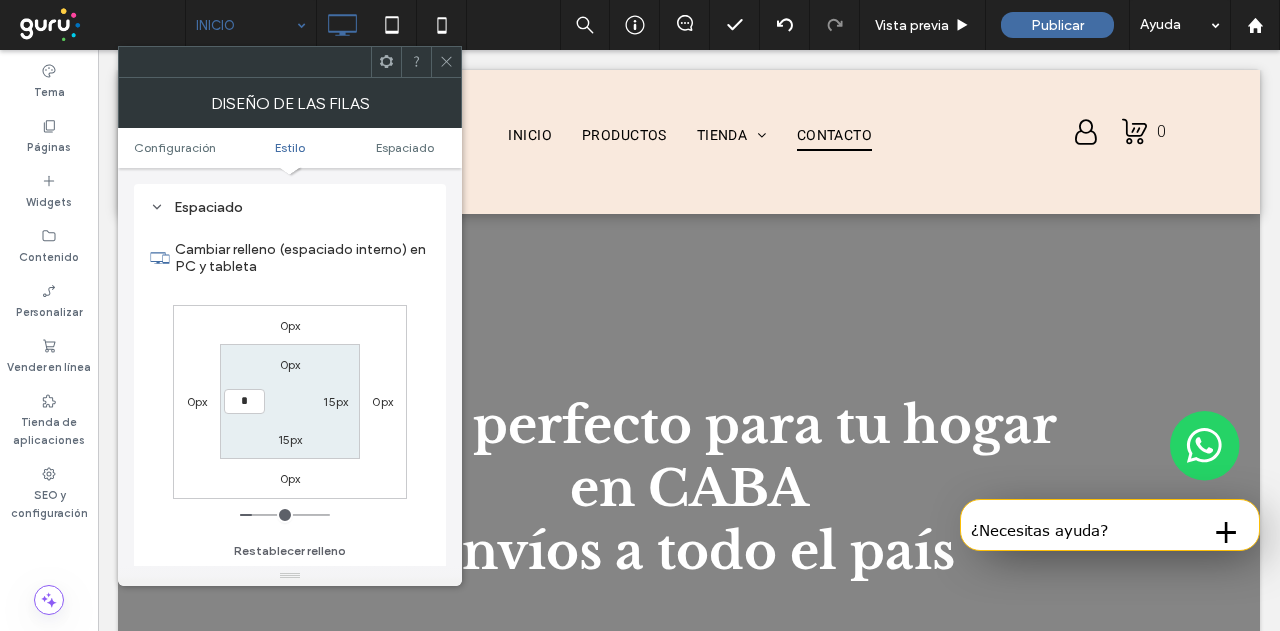 type on "*" 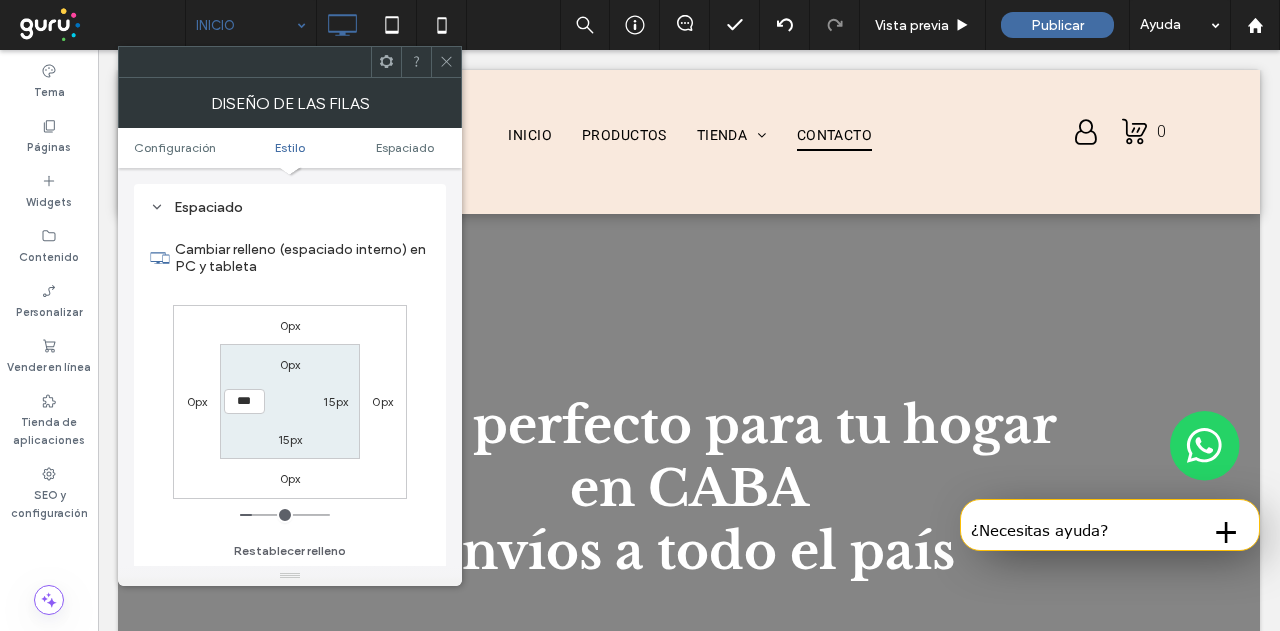 click on "15px" at bounding box center (335, 401) 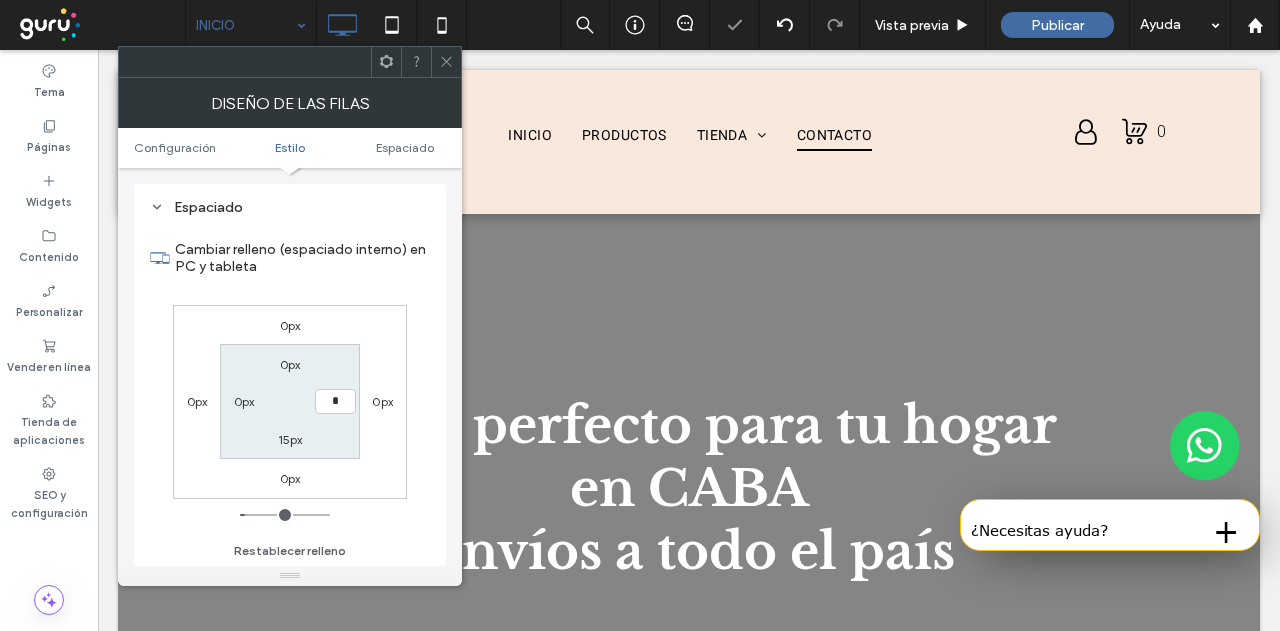 type on "*" 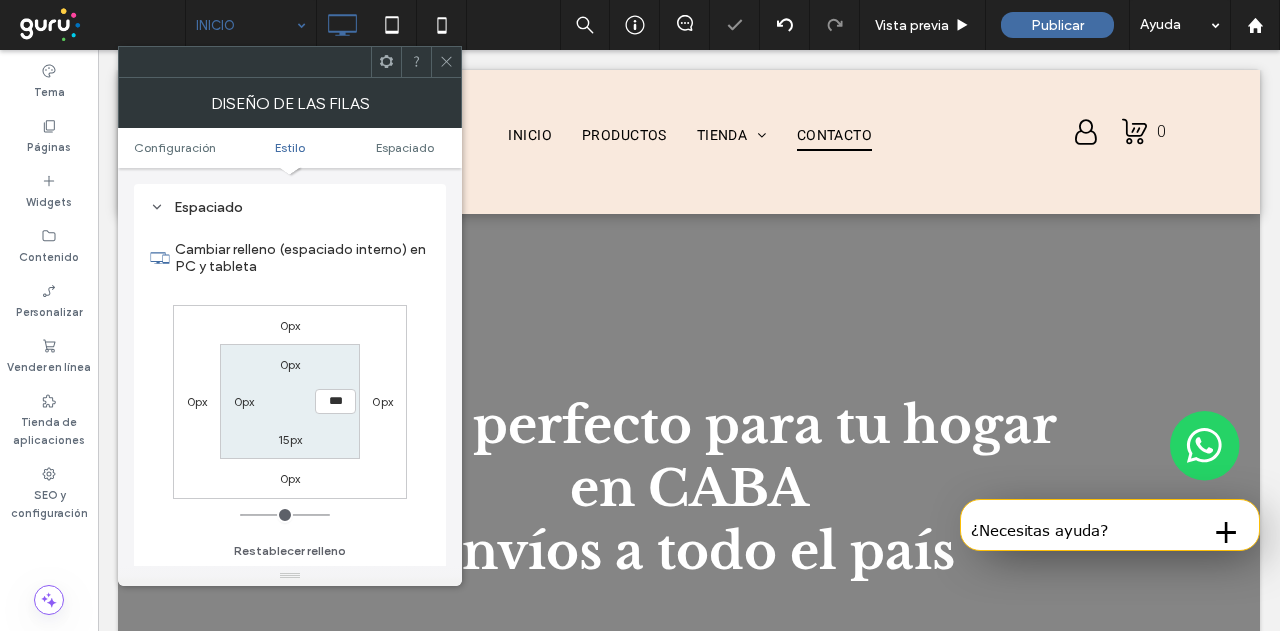 click at bounding box center (446, 62) 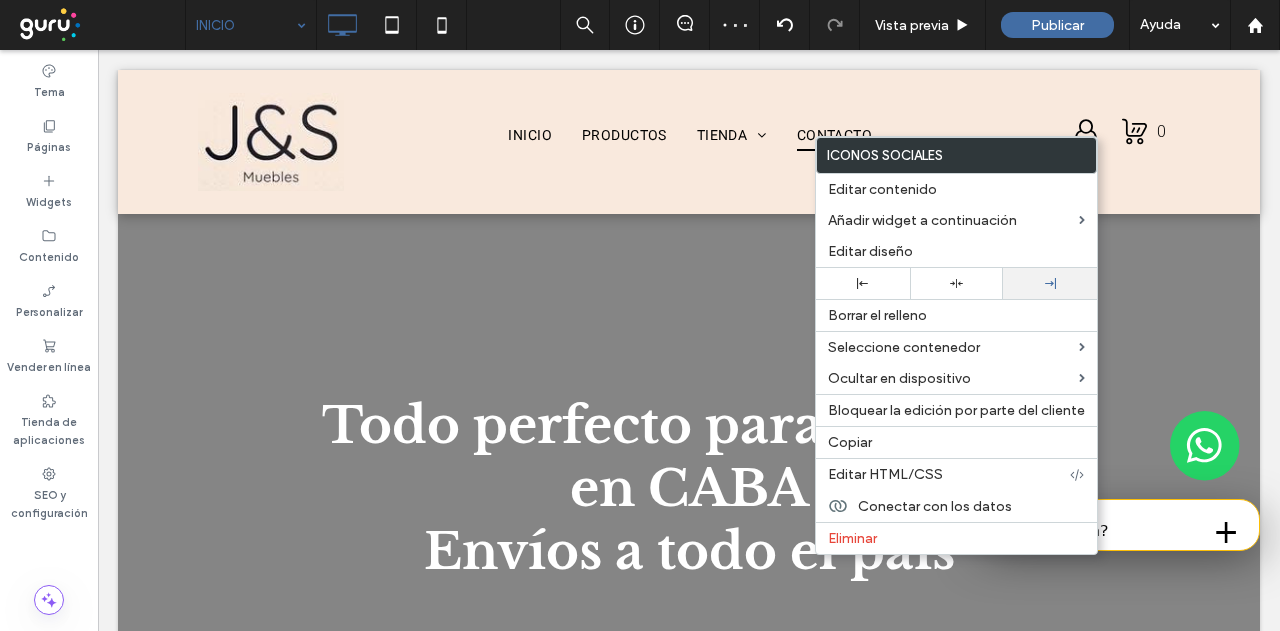 click at bounding box center (1050, 283) 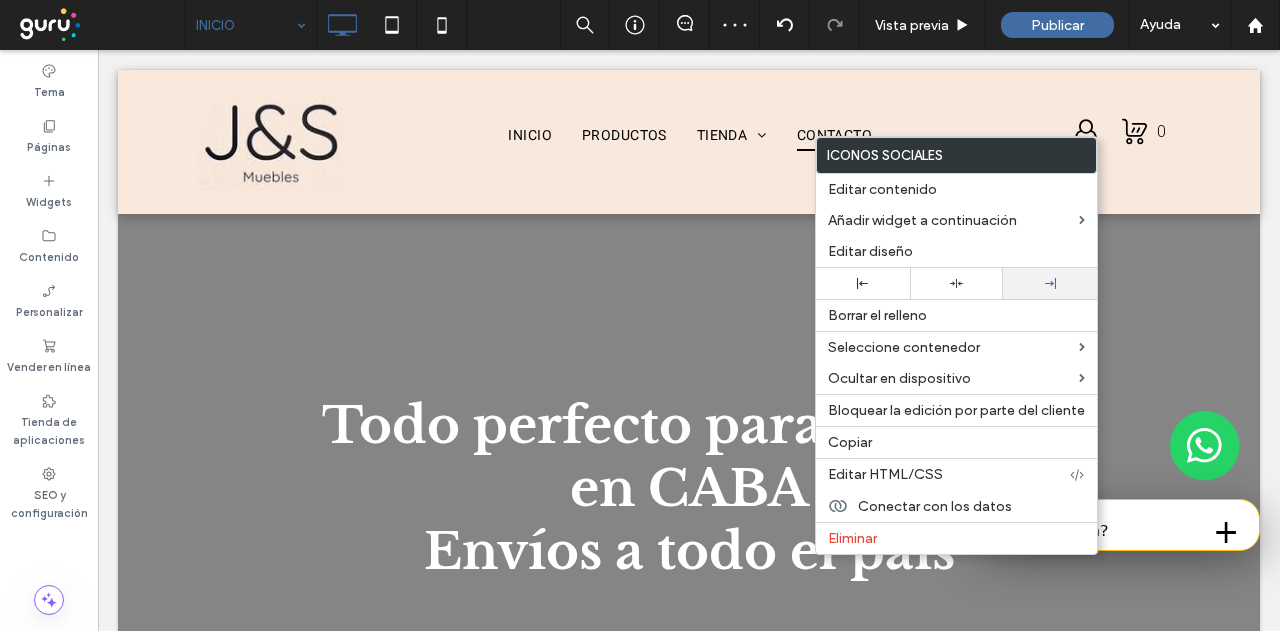 click at bounding box center [1050, 283] 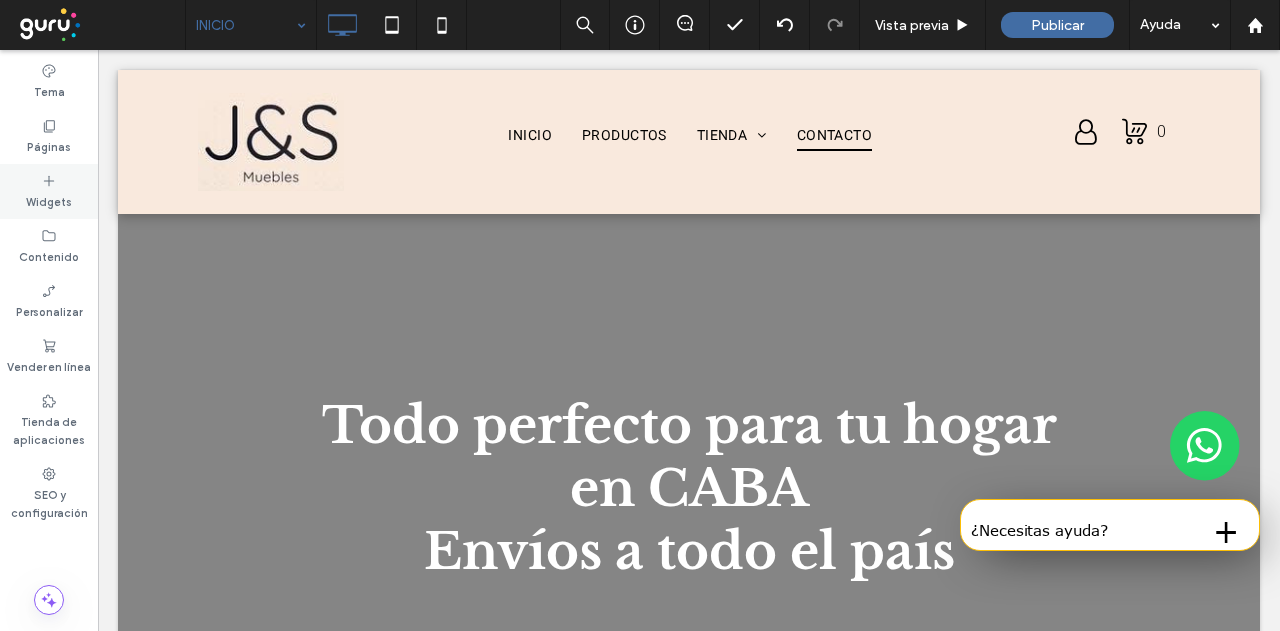 click 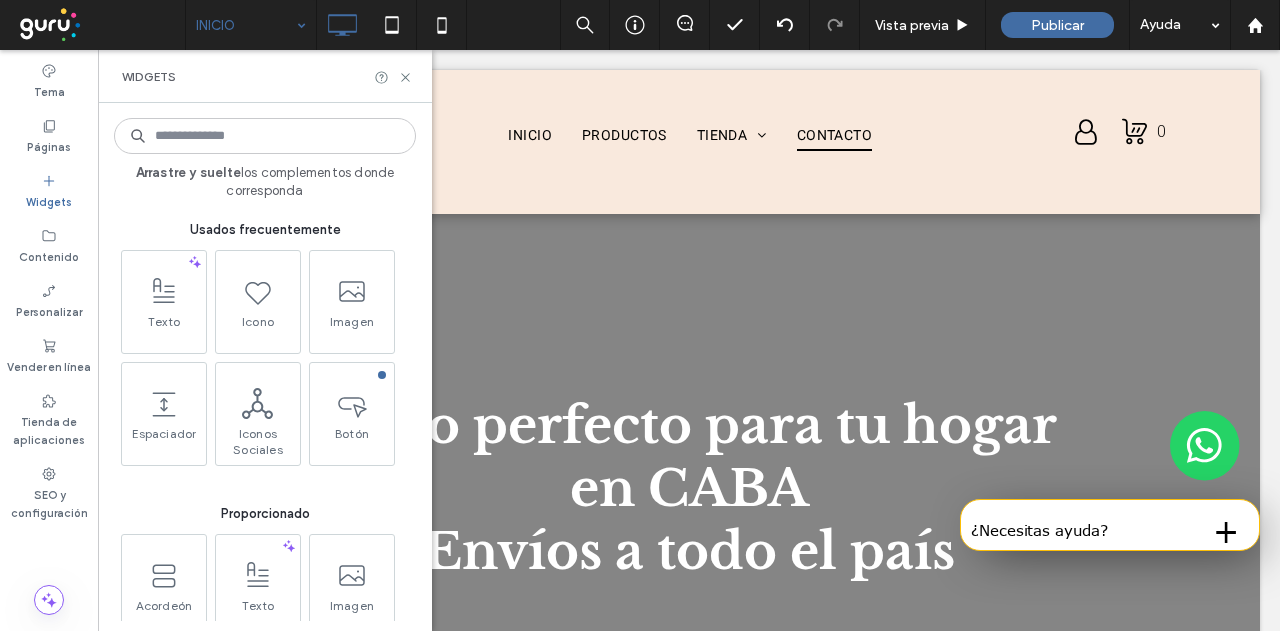 type on "*" 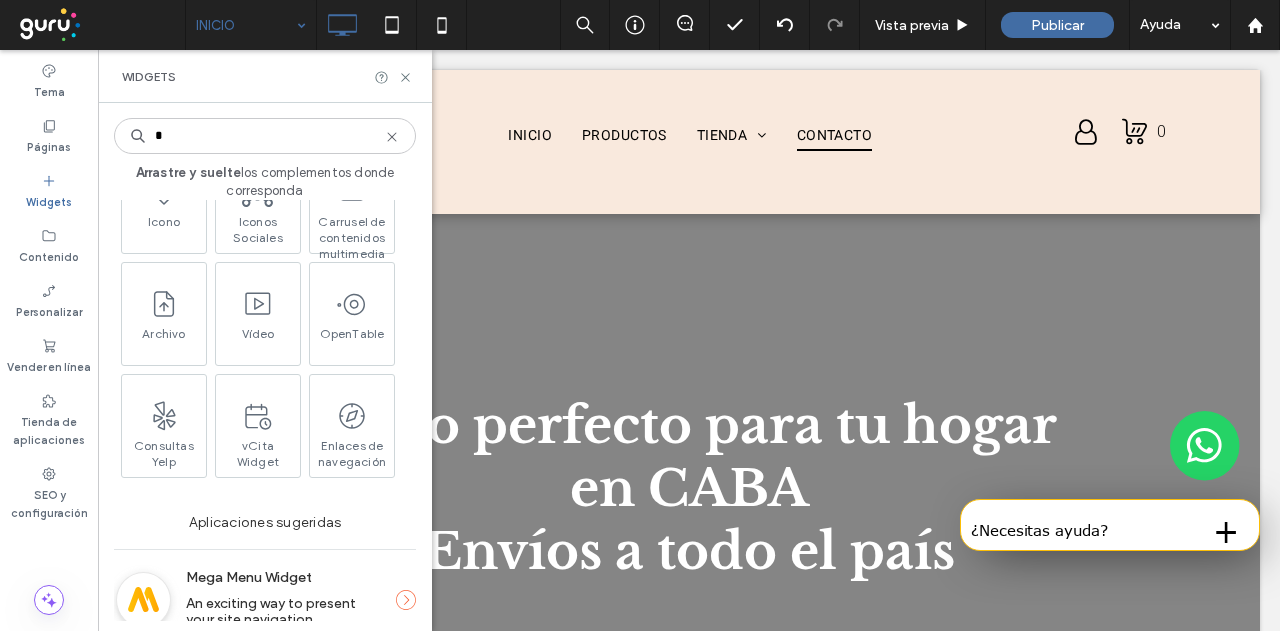 scroll, scrollTop: 0, scrollLeft: 0, axis: both 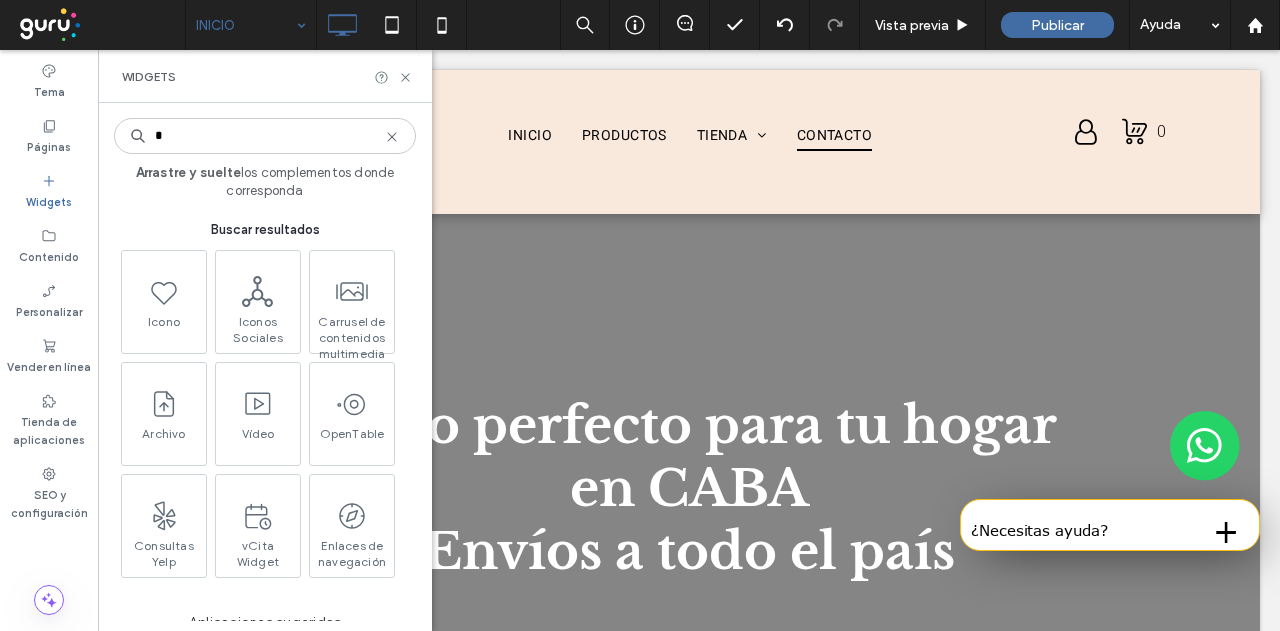 type 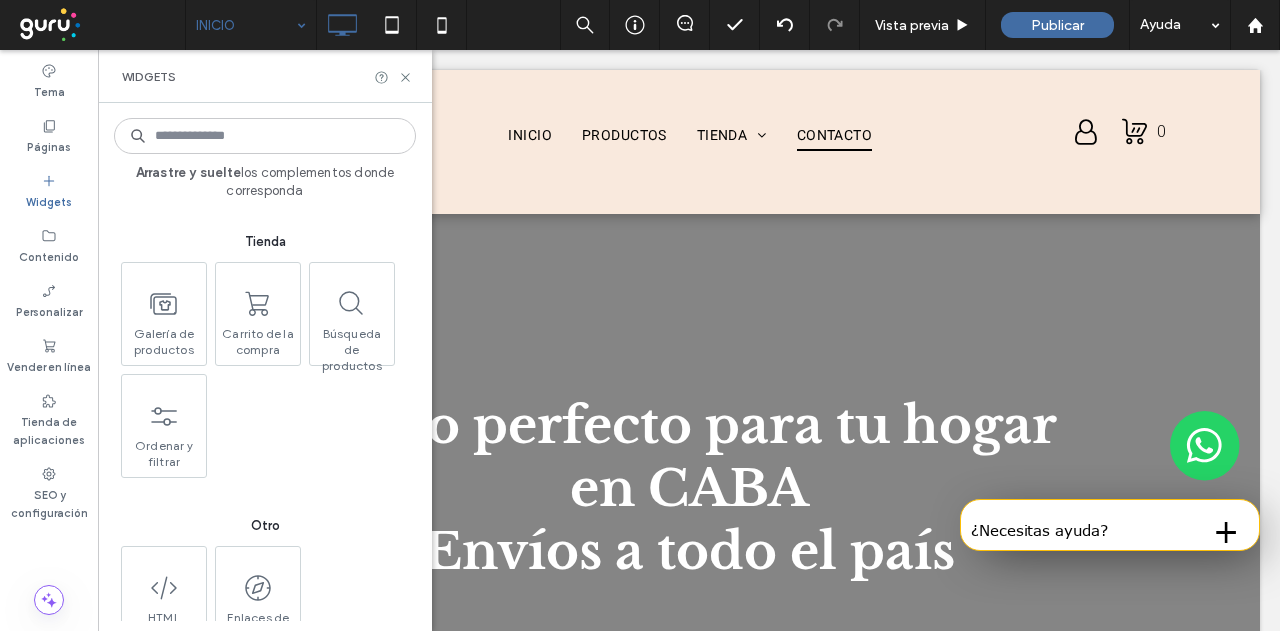 scroll, scrollTop: 3400, scrollLeft: 0, axis: vertical 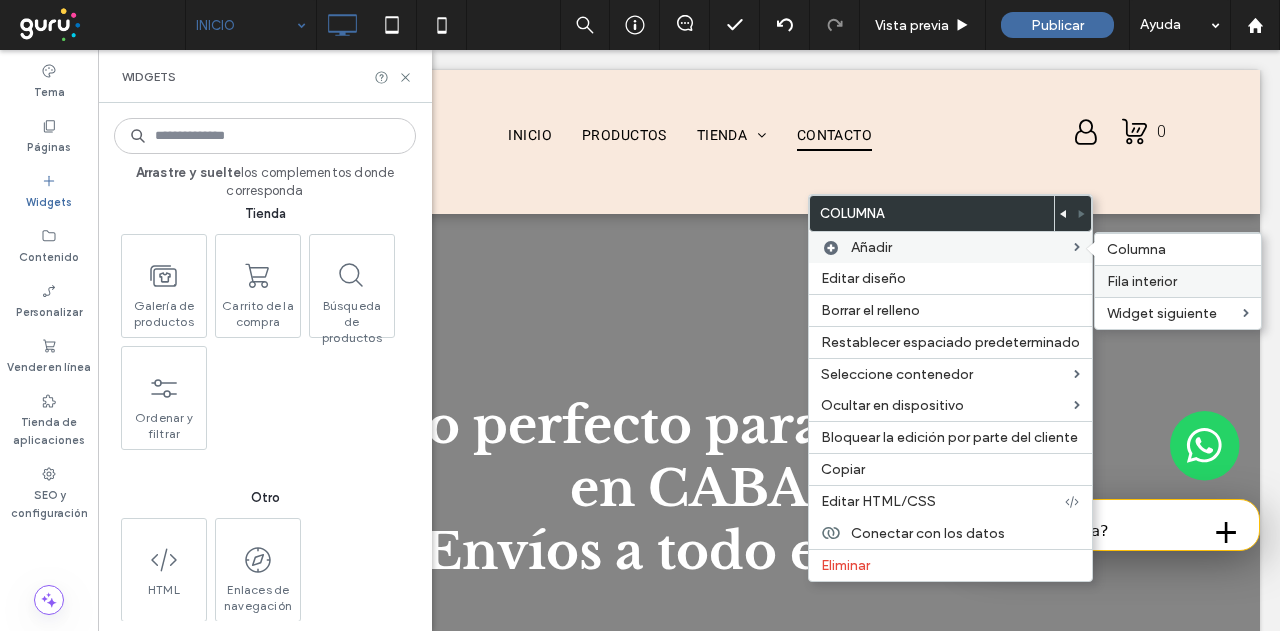 click on "Fila interior" at bounding box center [1142, 281] 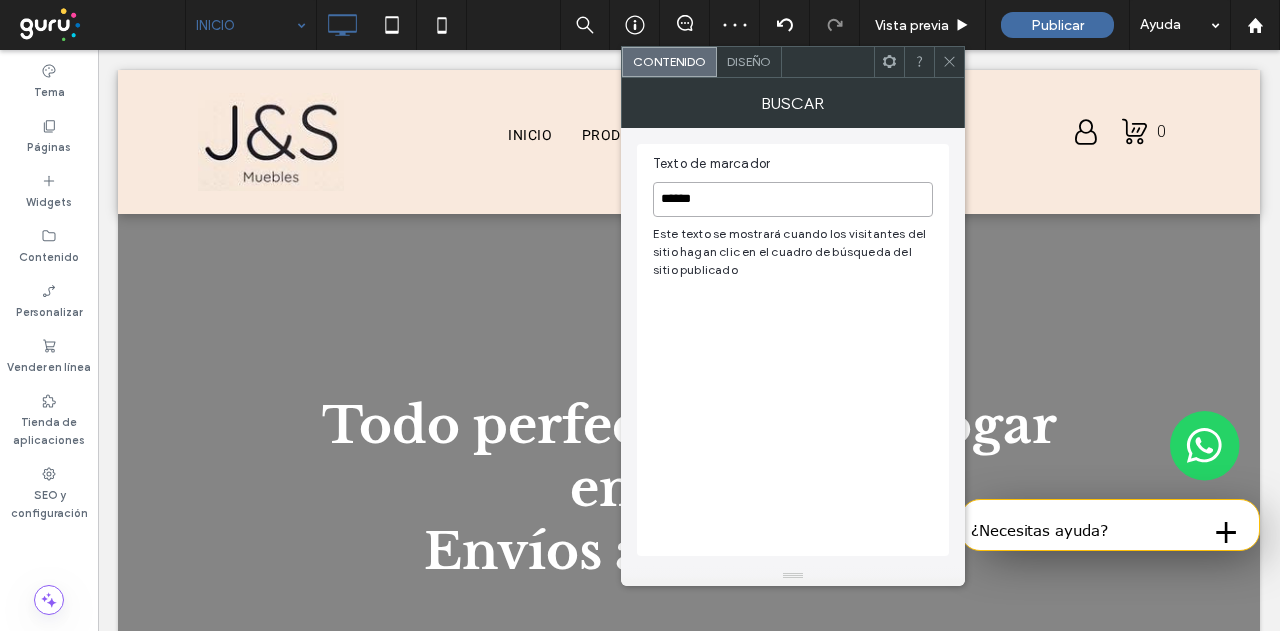 click on "******" at bounding box center [793, 199] 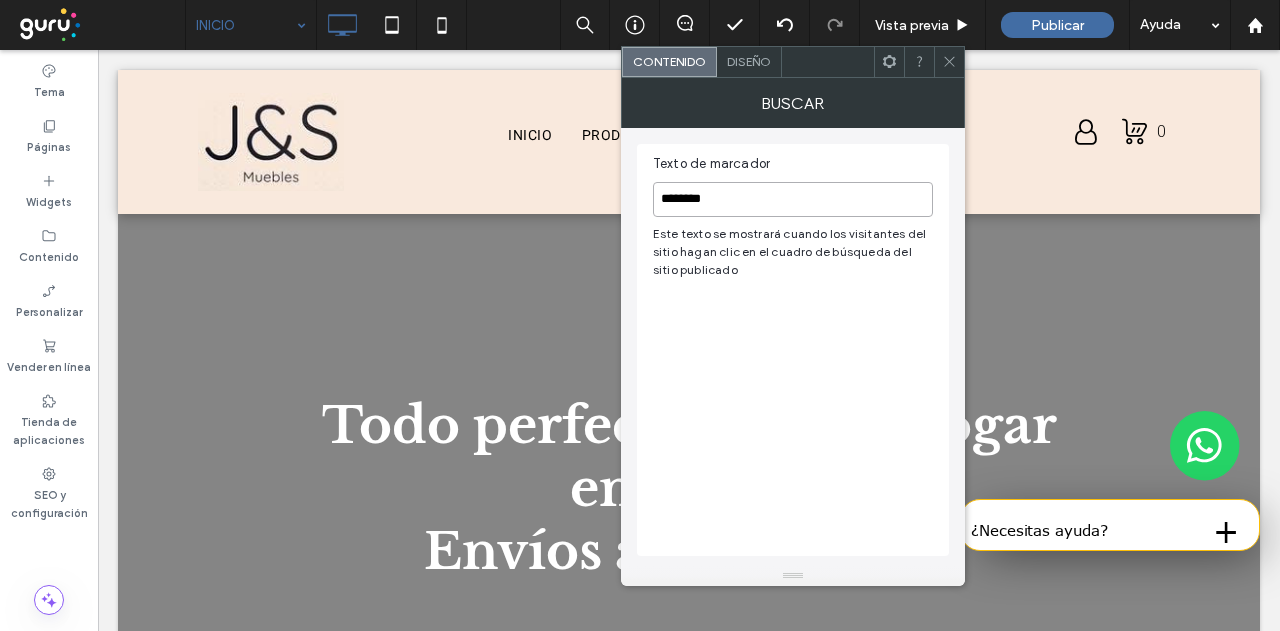 type on "********" 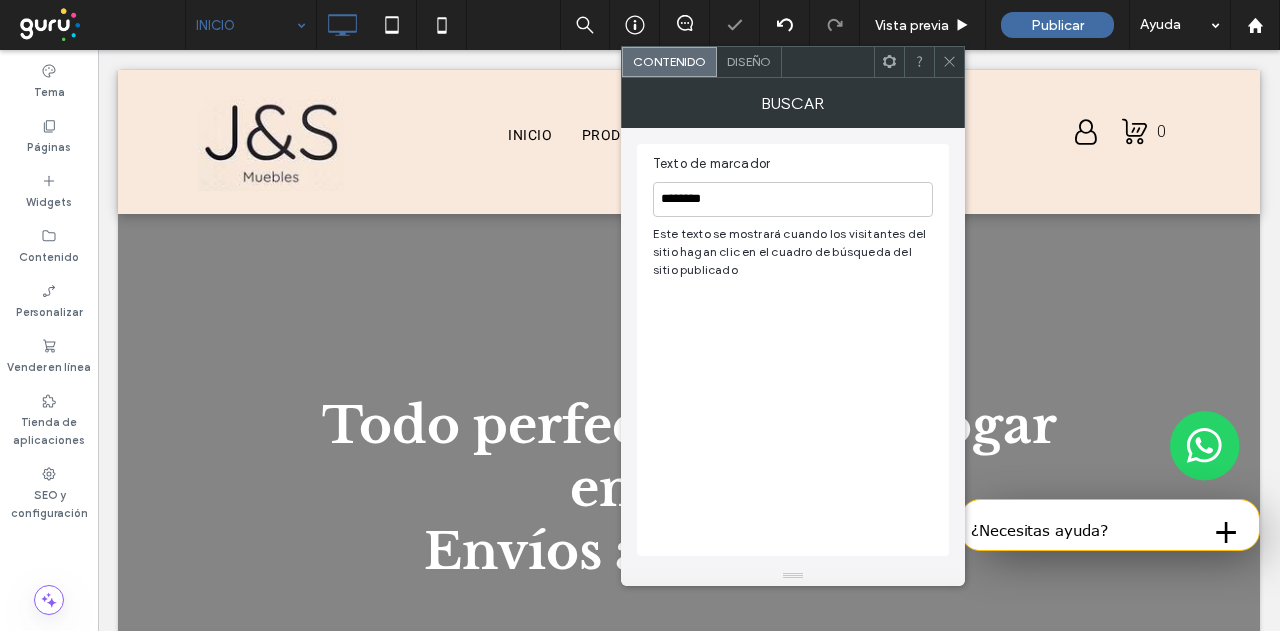click on "Diseño" at bounding box center (749, 62) 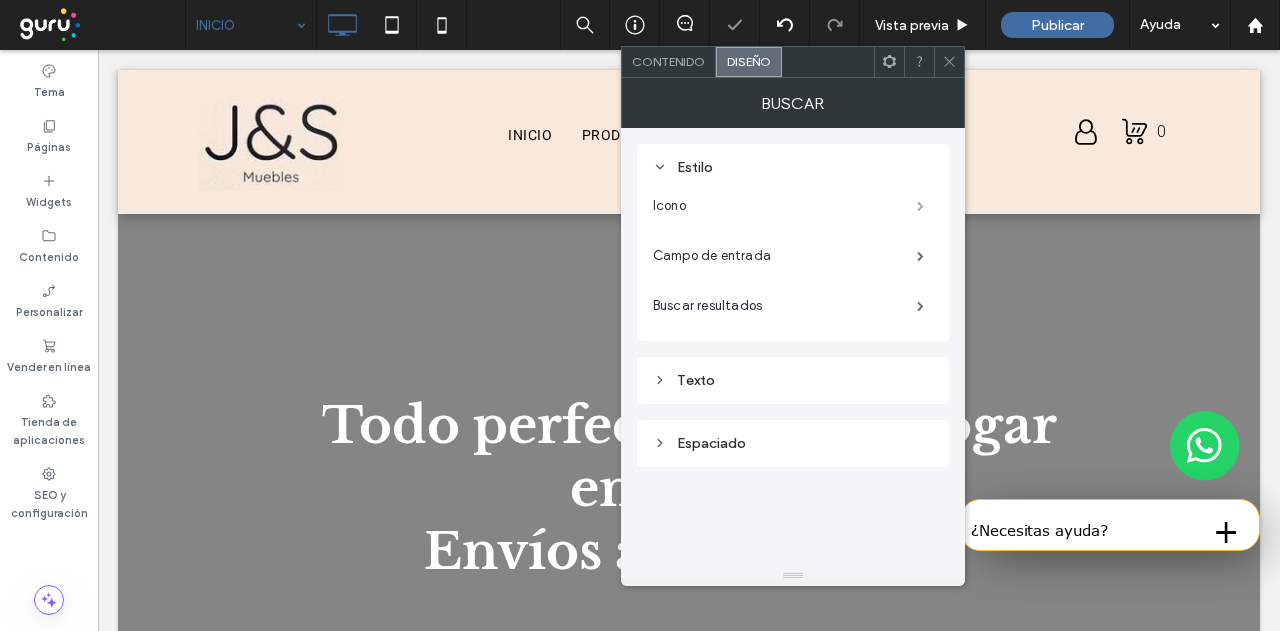 click at bounding box center (920, 206) 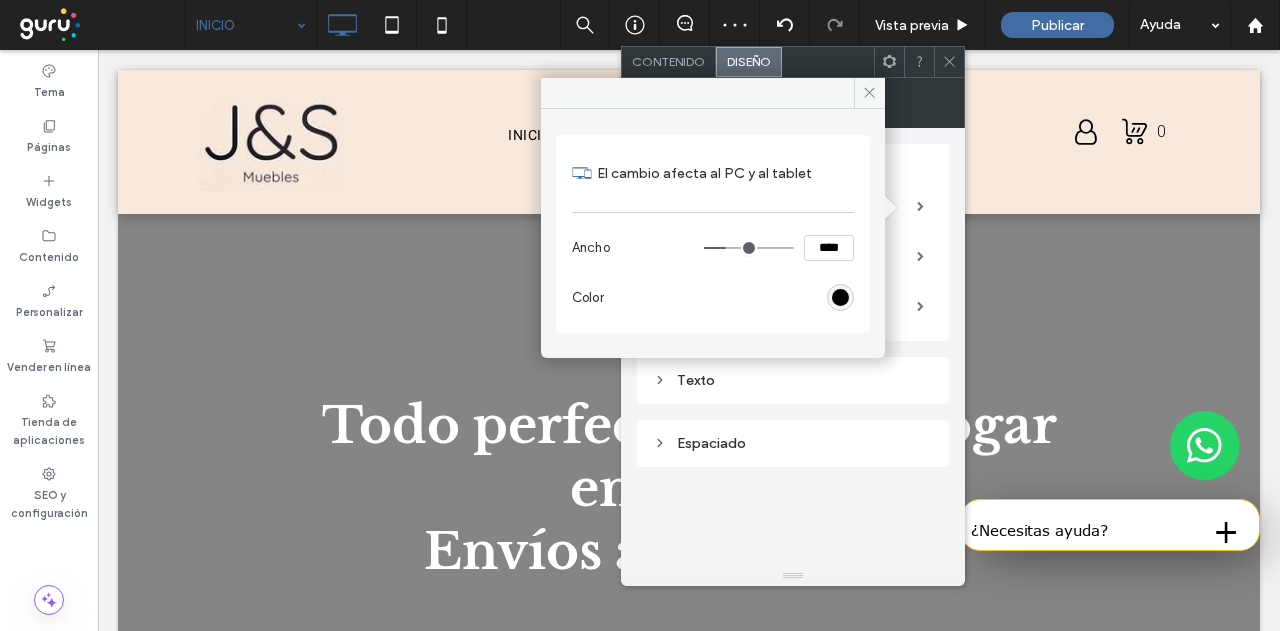 click at bounding box center (840, 297) 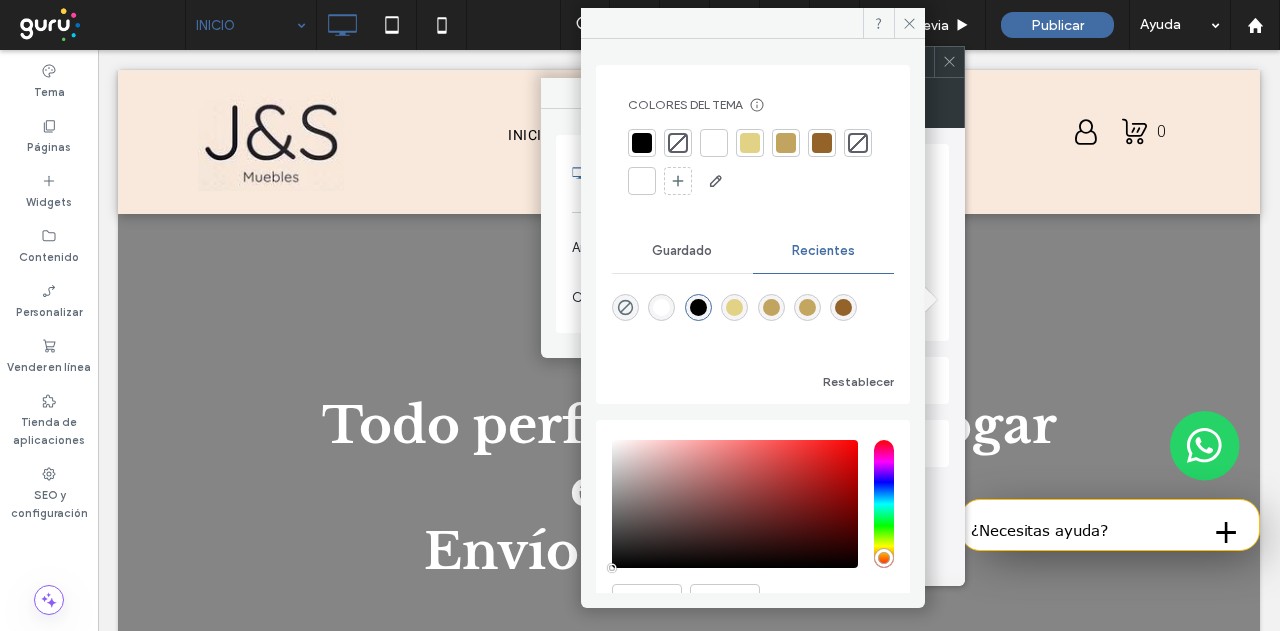 click at bounding box center (786, 143) 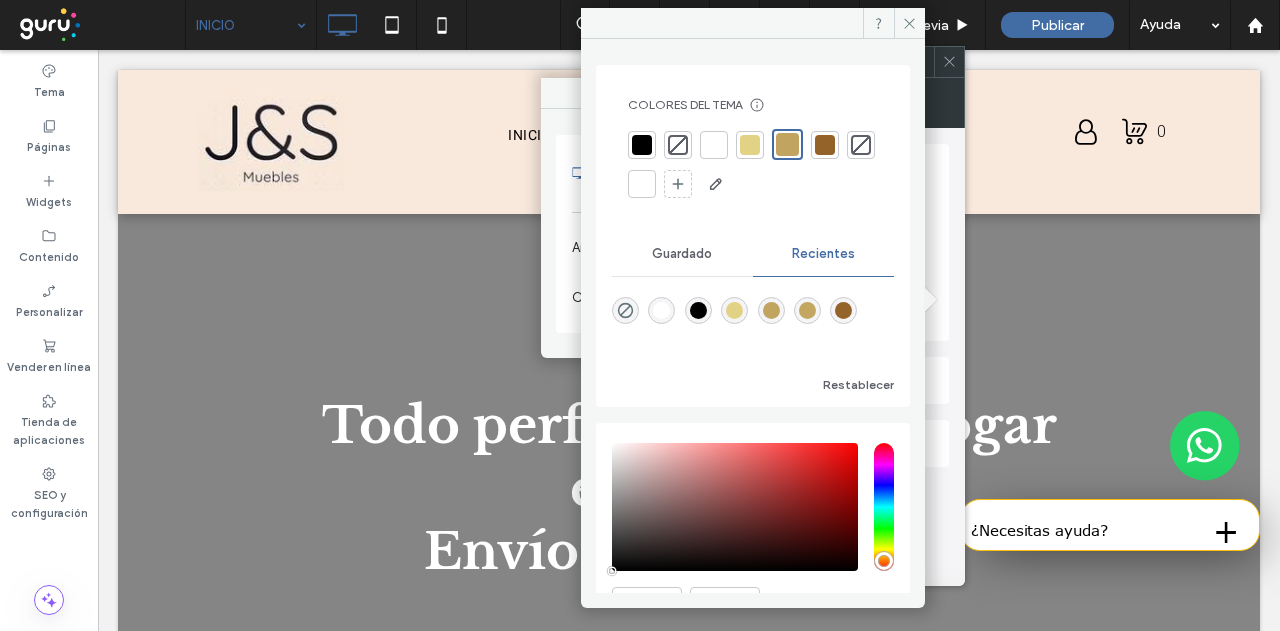click at bounding box center (750, 145) 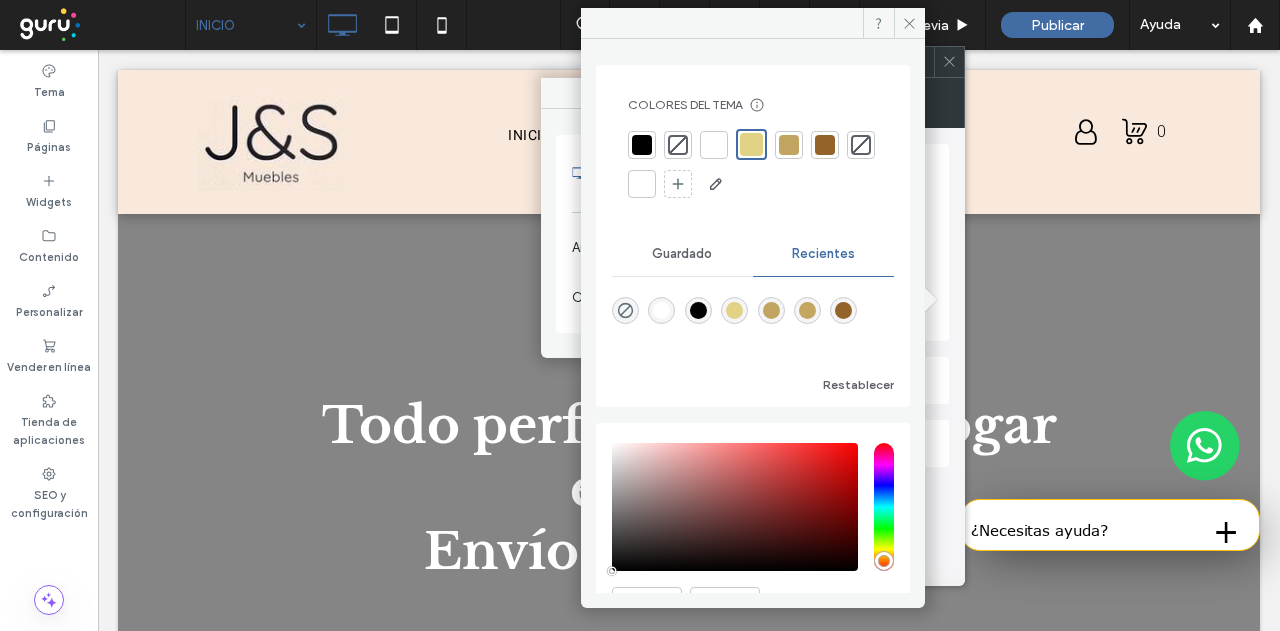 click on "Estilo Icono Campo de entrada Buscar resultados" at bounding box center (793, 242) 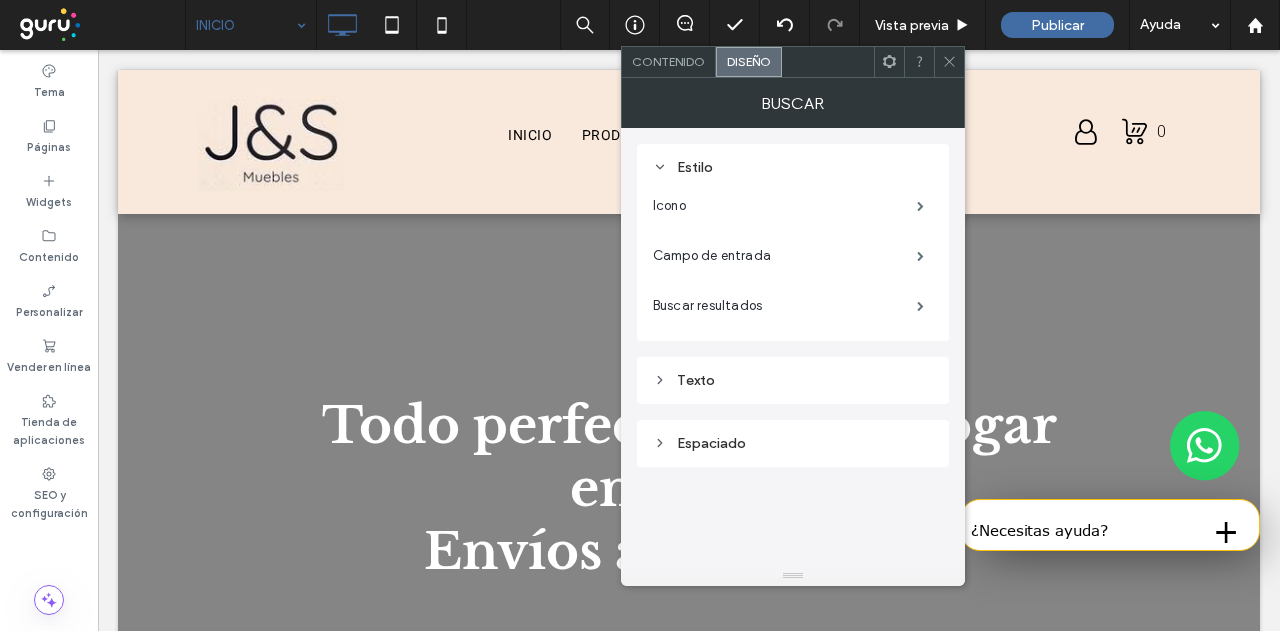 click on "Texto" at bounding box center (793, 380) 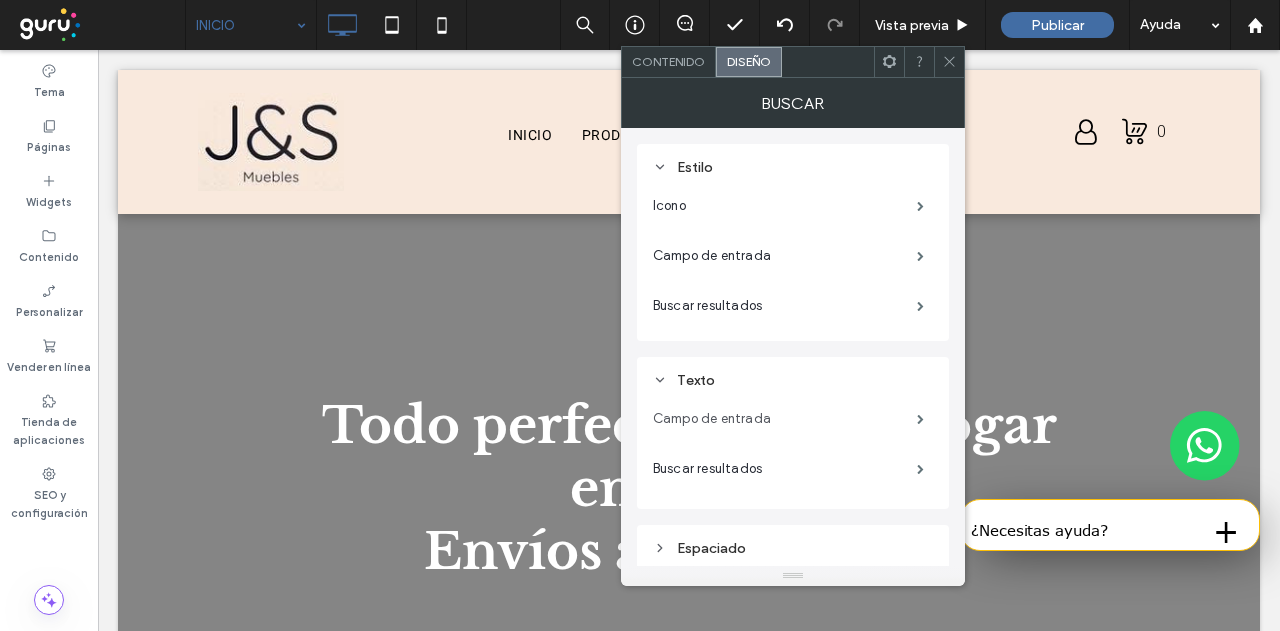 click on "Campo de entrada" at bounding box center [785, 419] 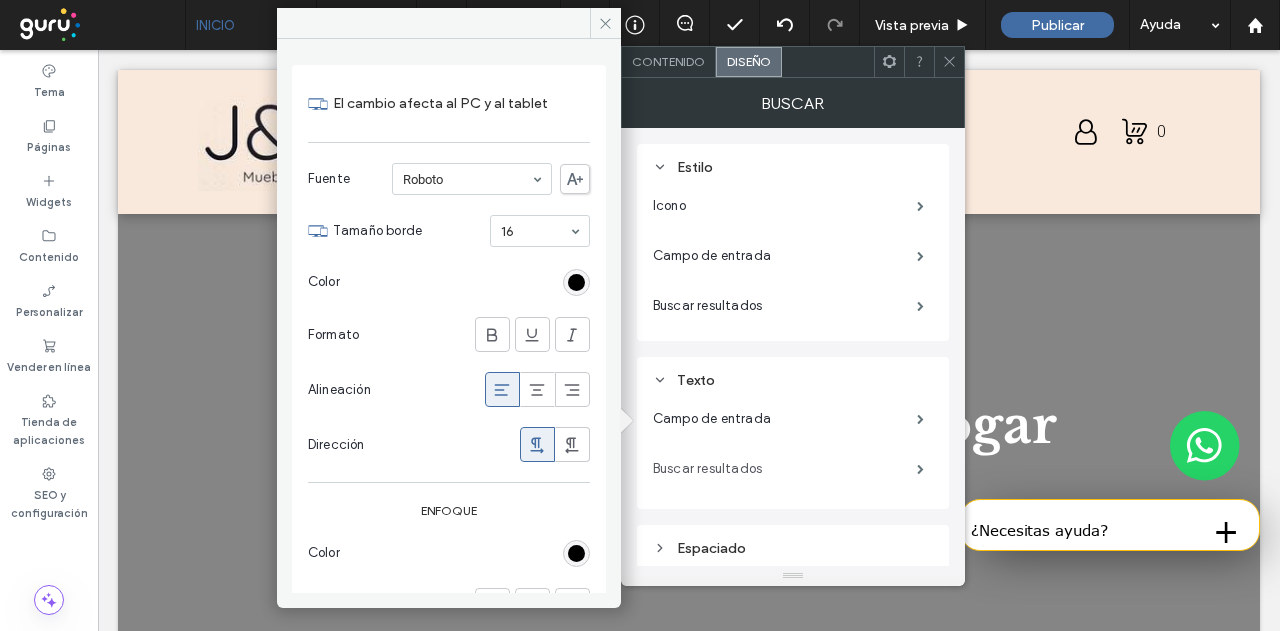 click on "Buscar resultados" at bounding box center [785, 469] 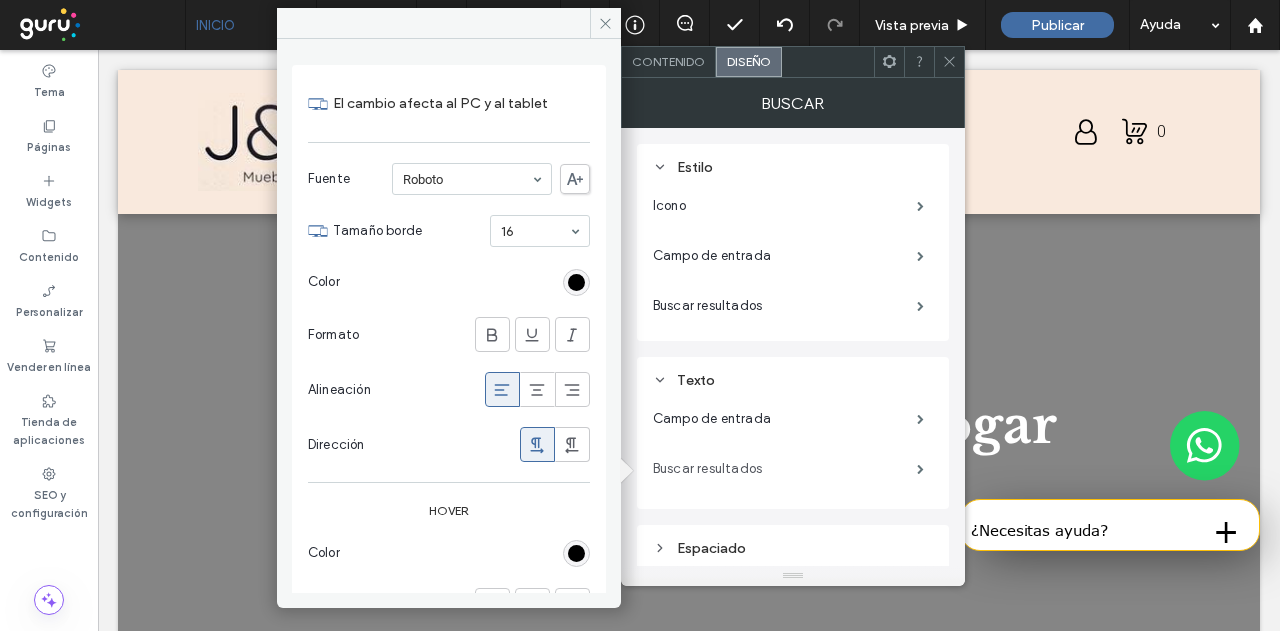 click on "Buscar resultados" at bounding box center [785, 469] 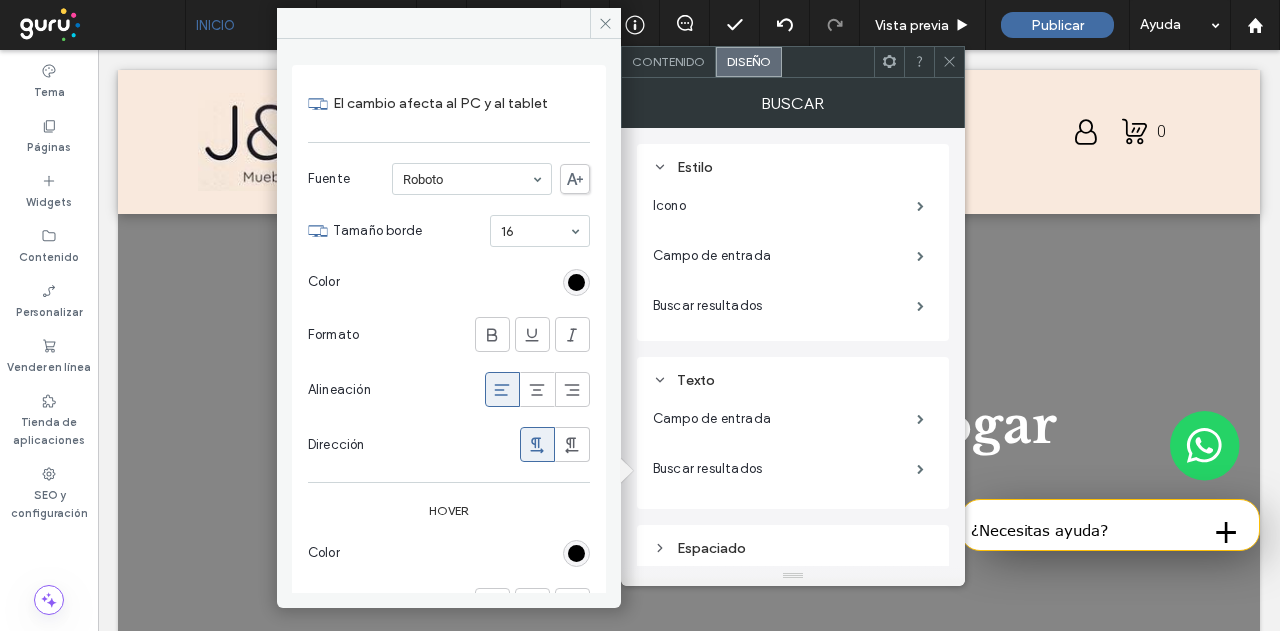 click on "Contenido" at bounding box center (668, 61) 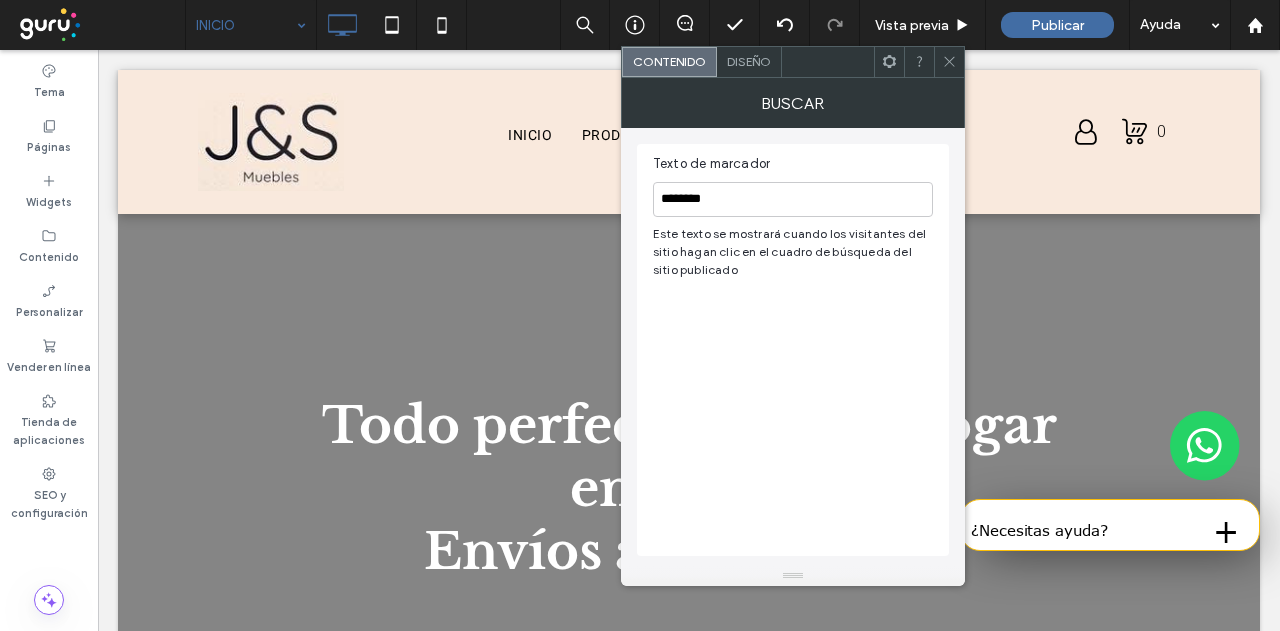 click at bounding box center (949, 62) 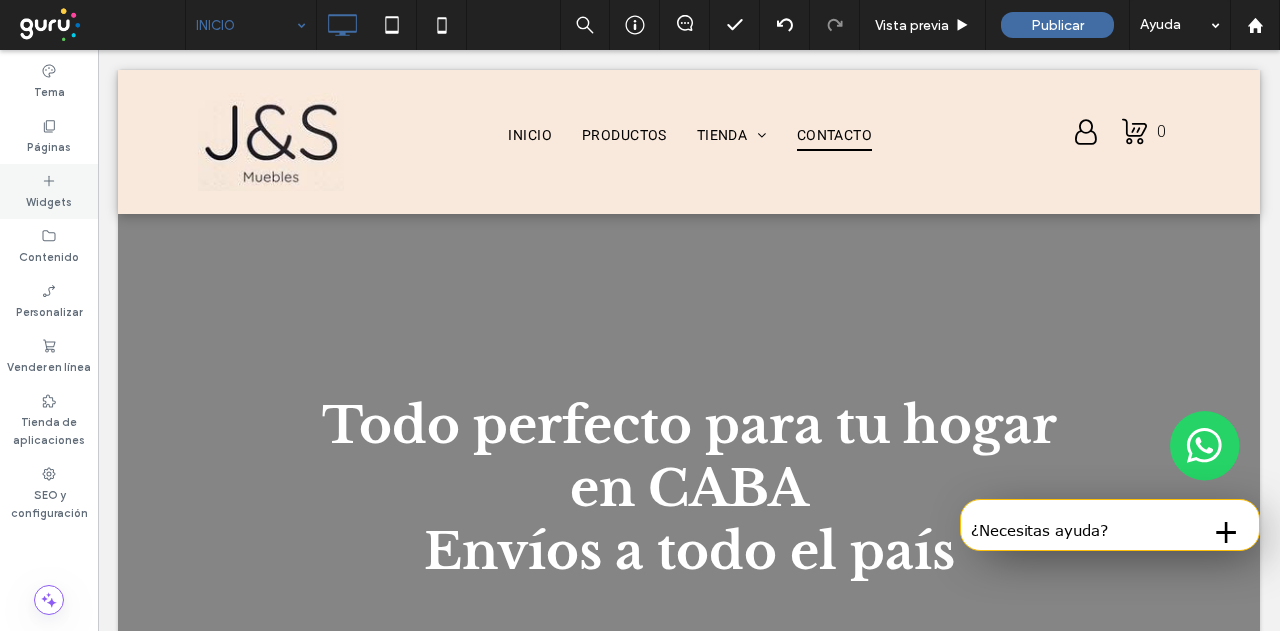 click on "Widgets" at bounding box center [49, 191] 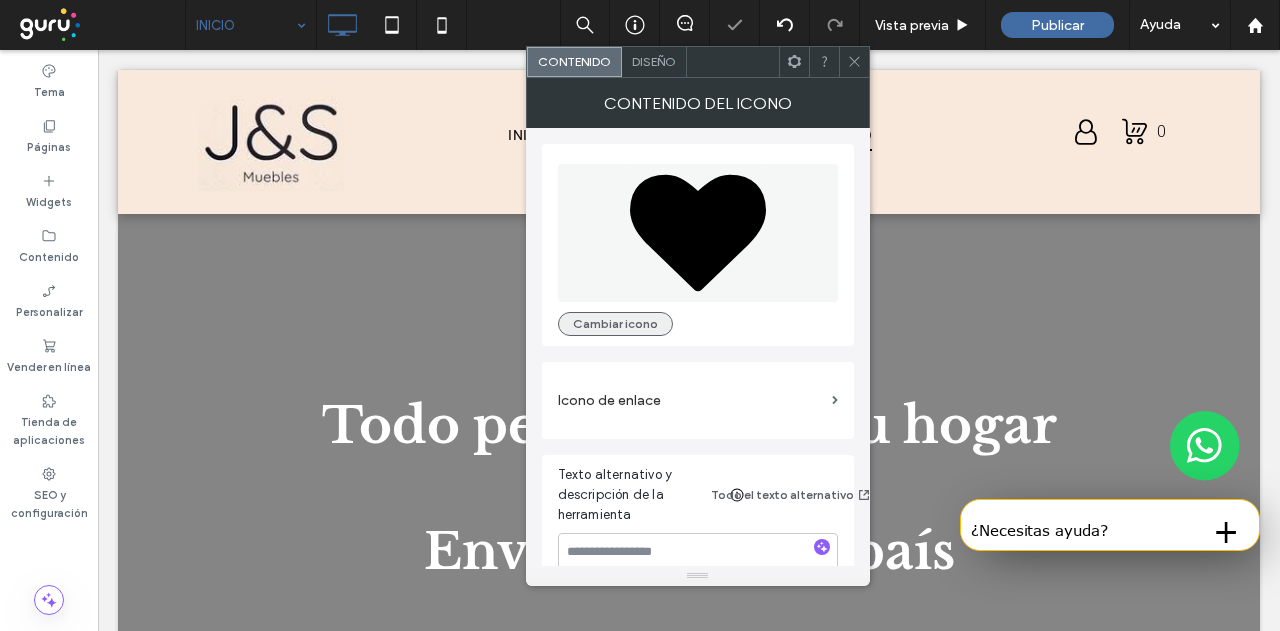 click on "Cambiar icono" at bounding box center (615, 324) 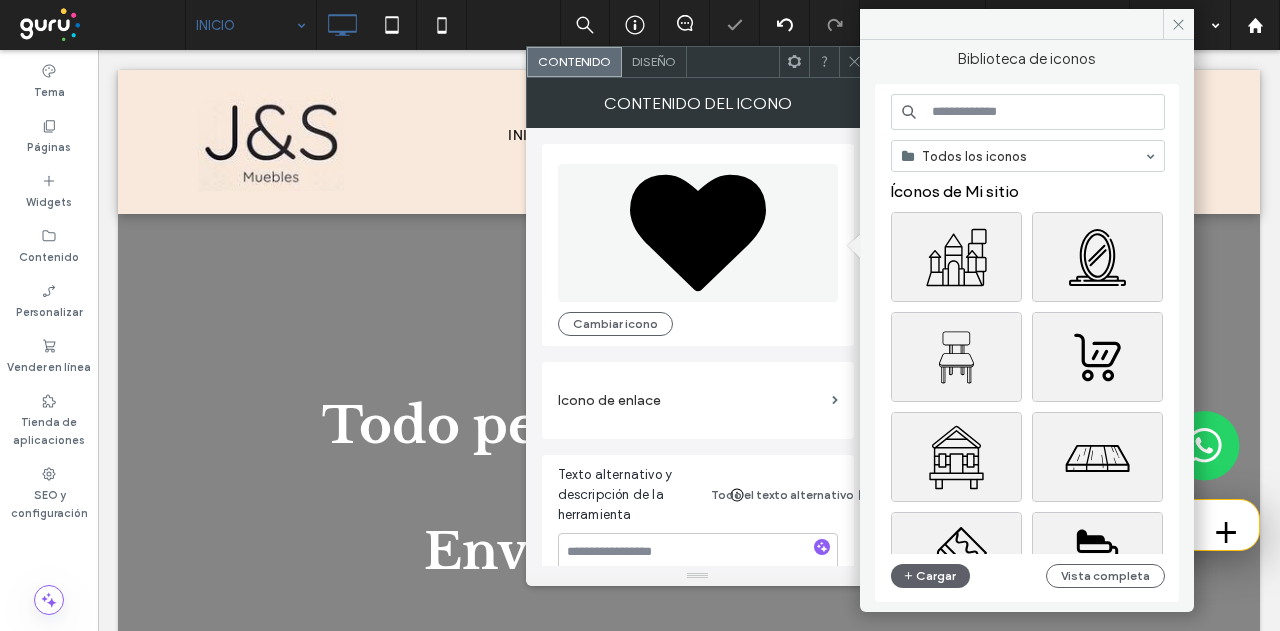 click at bounding box center [1028, 112] 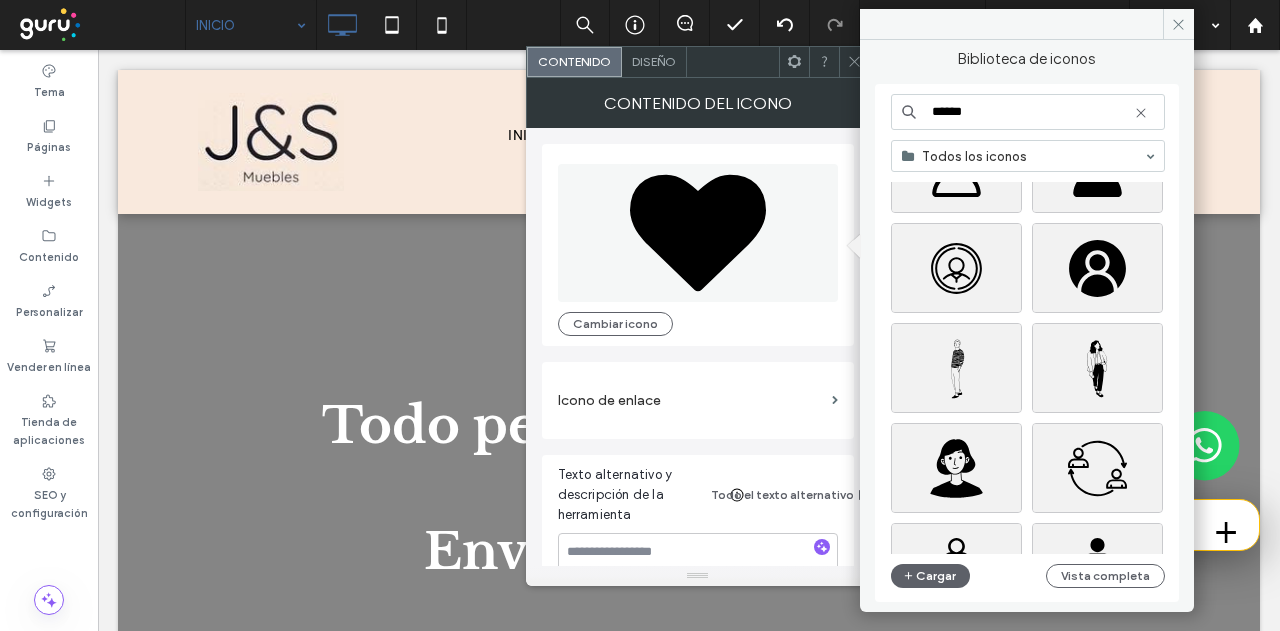 scroll, scrollTop: 0, scrollLeft: 0, axis: both 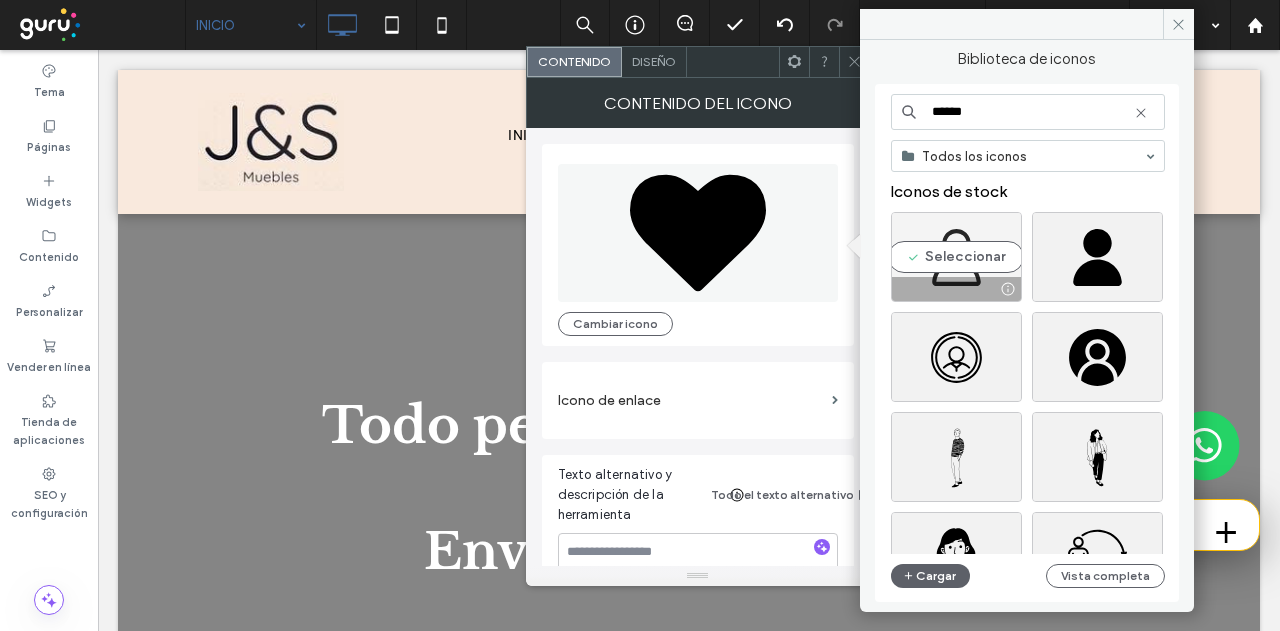 type on "******" 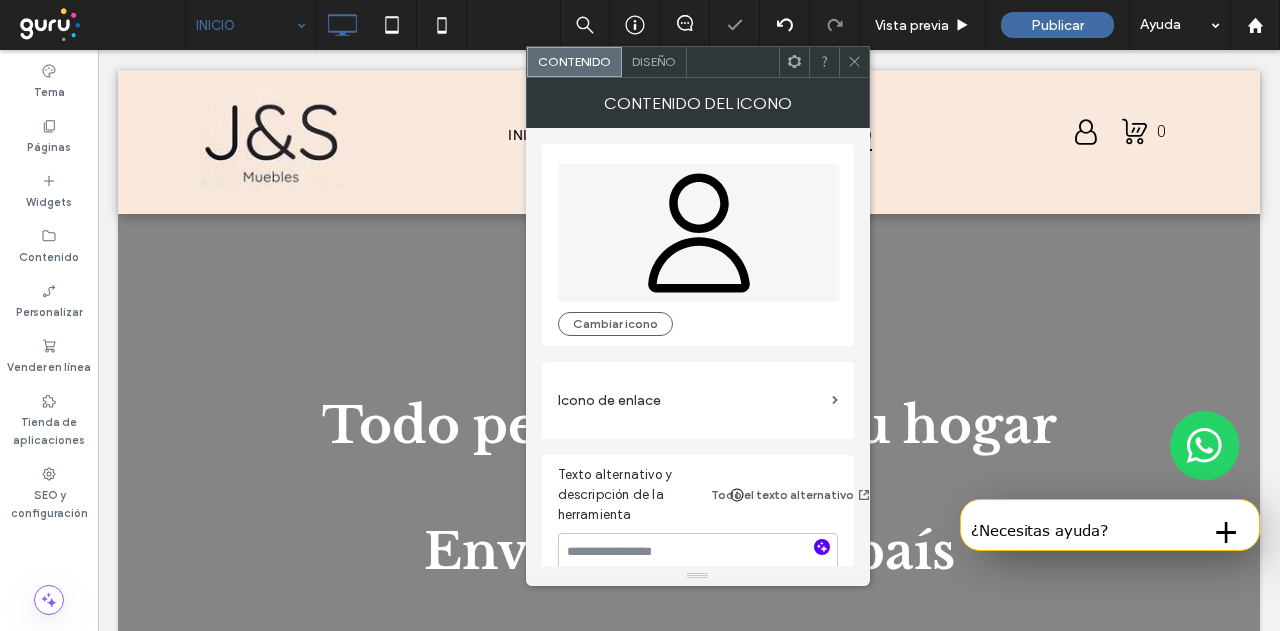 click 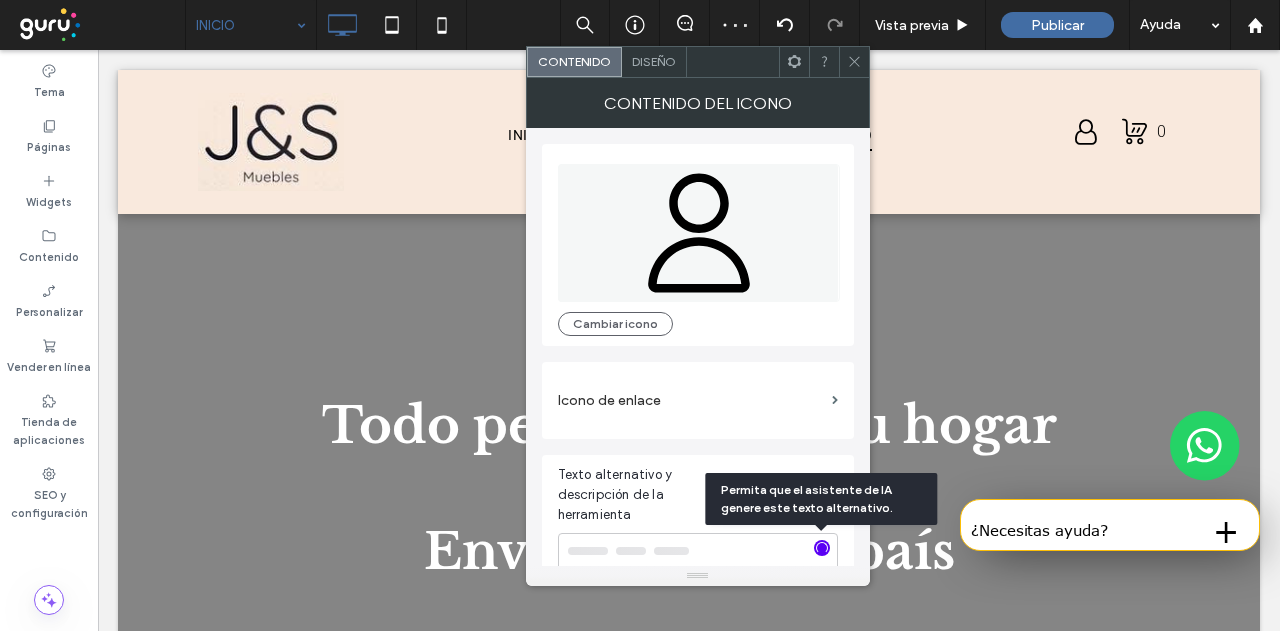 type on "**********" 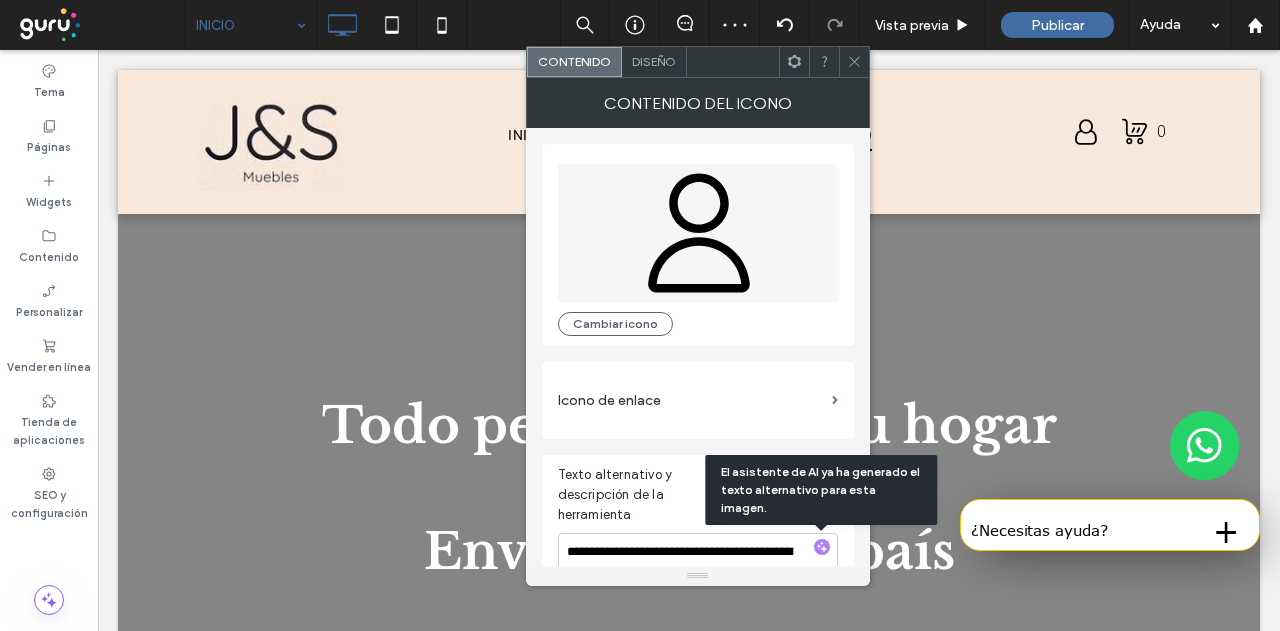 click on "Diseño" at bounding box center [654, 61] 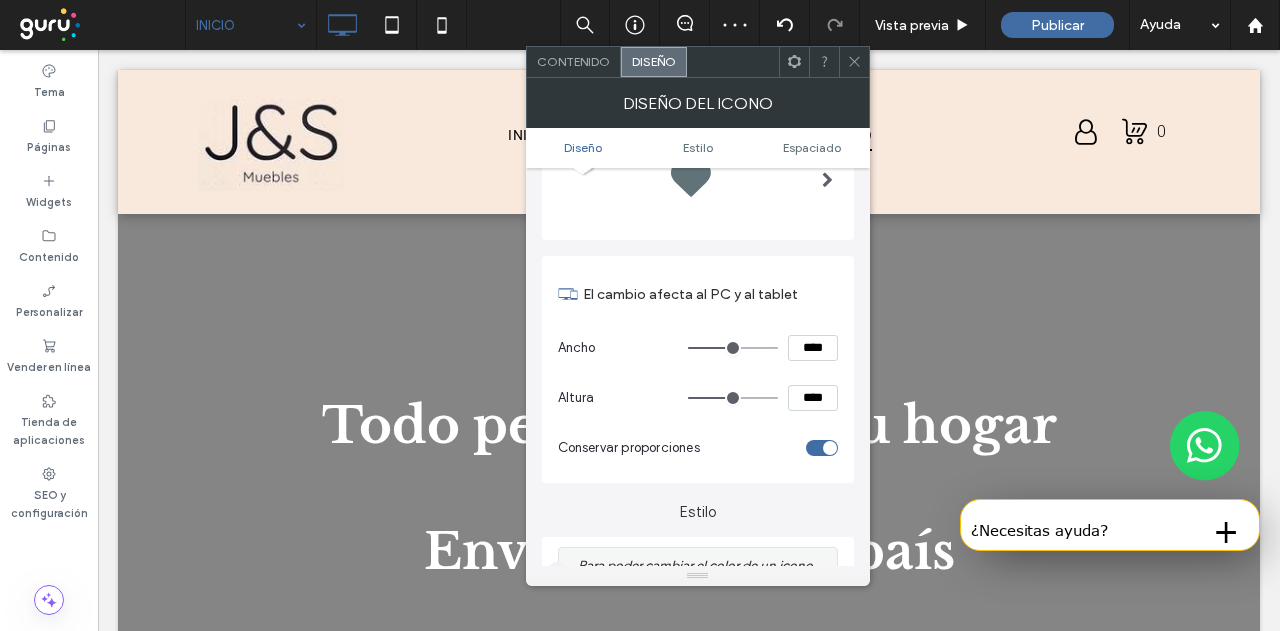 scroll, scrollTop: 200, scrollLeft: 0, axis: vertical 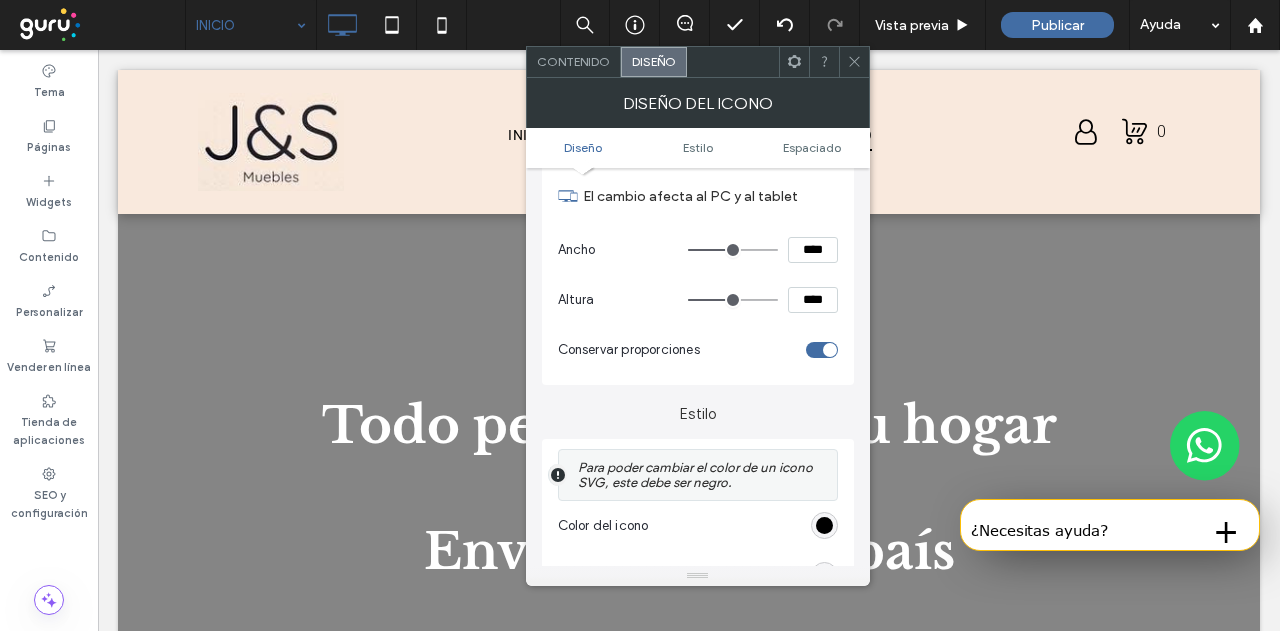 click at bounding box center [824, 525] 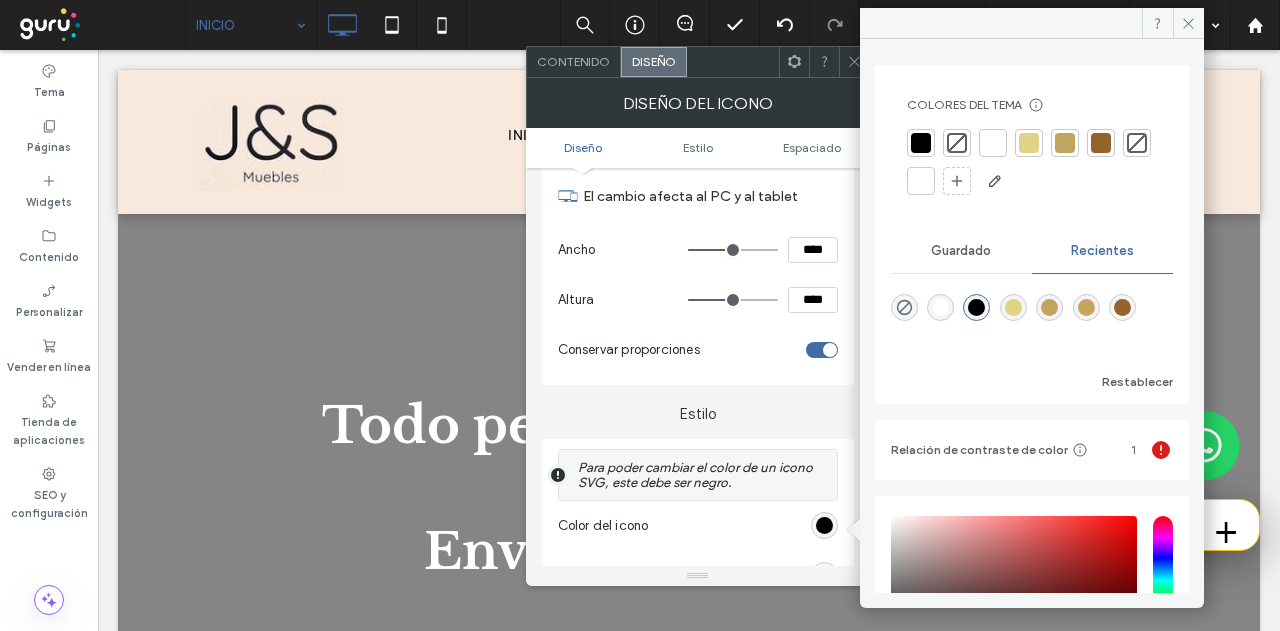 click at bounding box center [1029, 143] 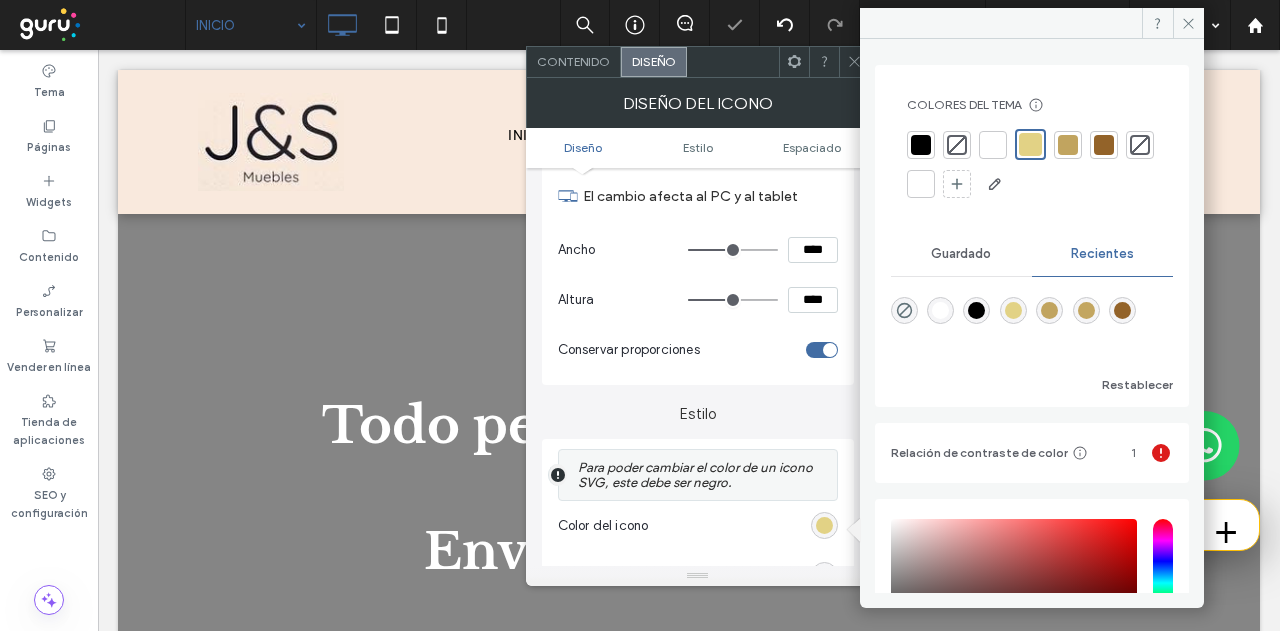 click 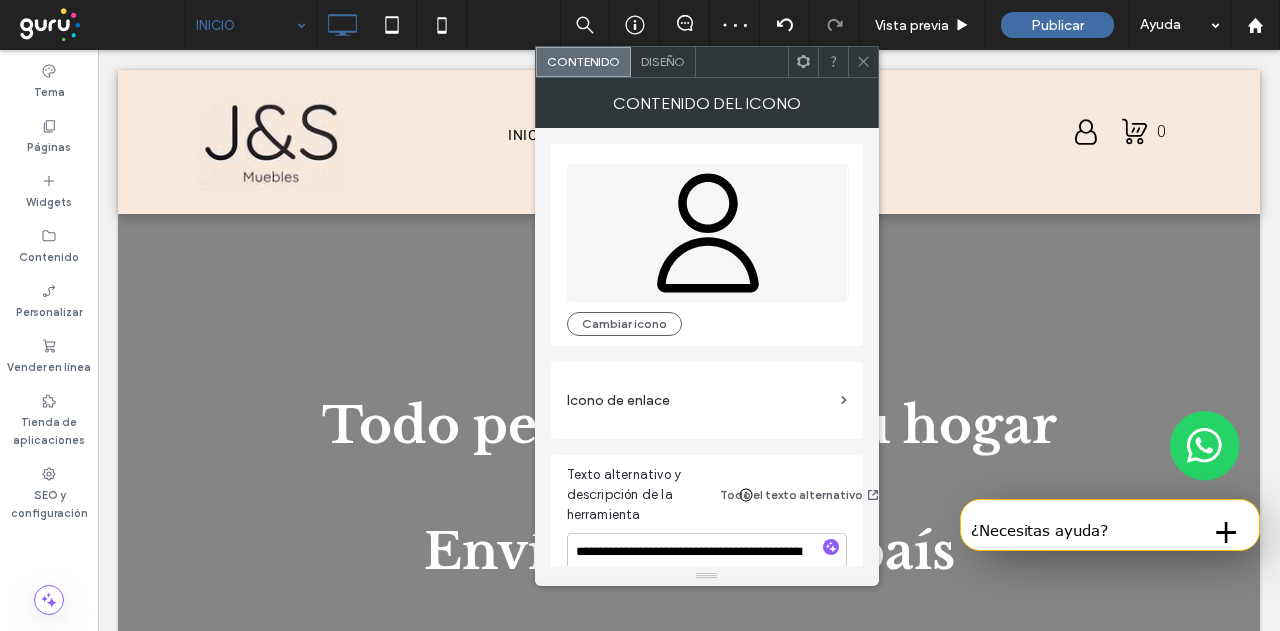 click on "Icono de enlace" at bounding box center (700, 400) 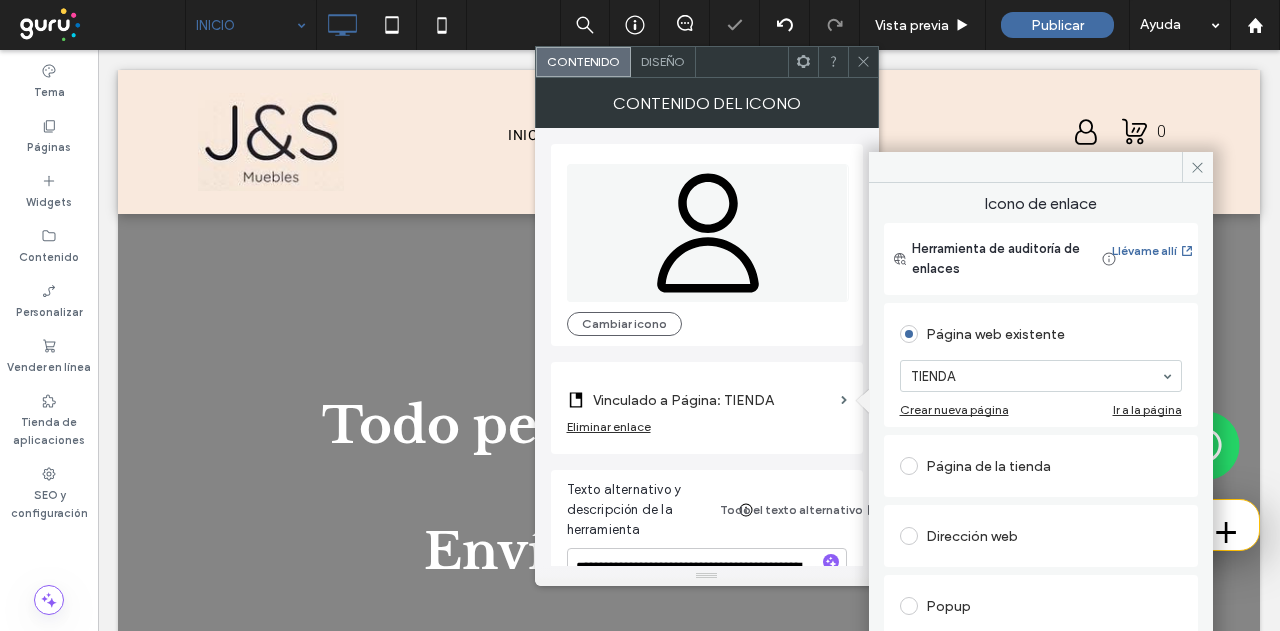 click on "Diseño" at bounding box center (663, 61) 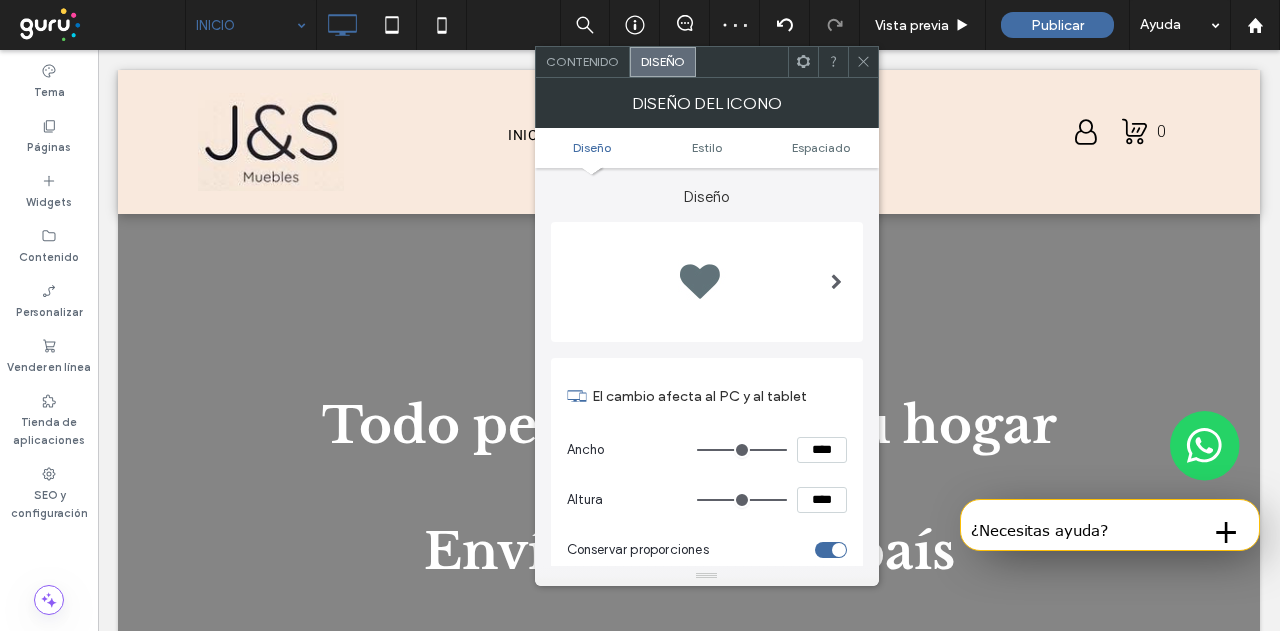 click 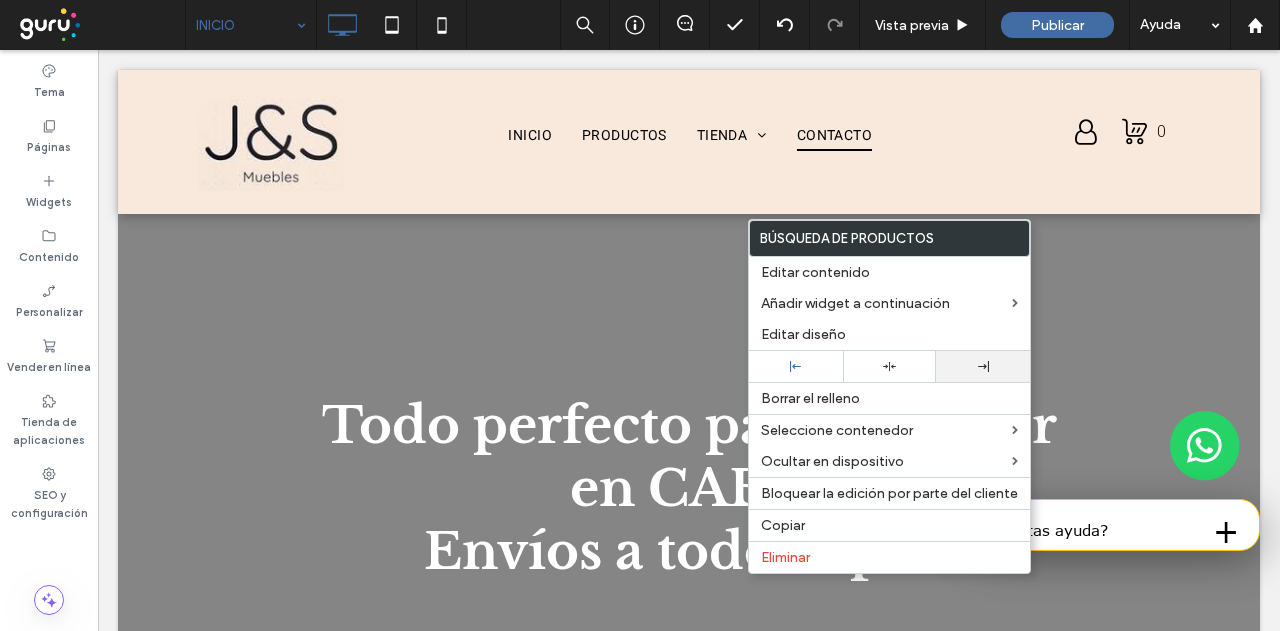 click at bounding box center (983, 366) 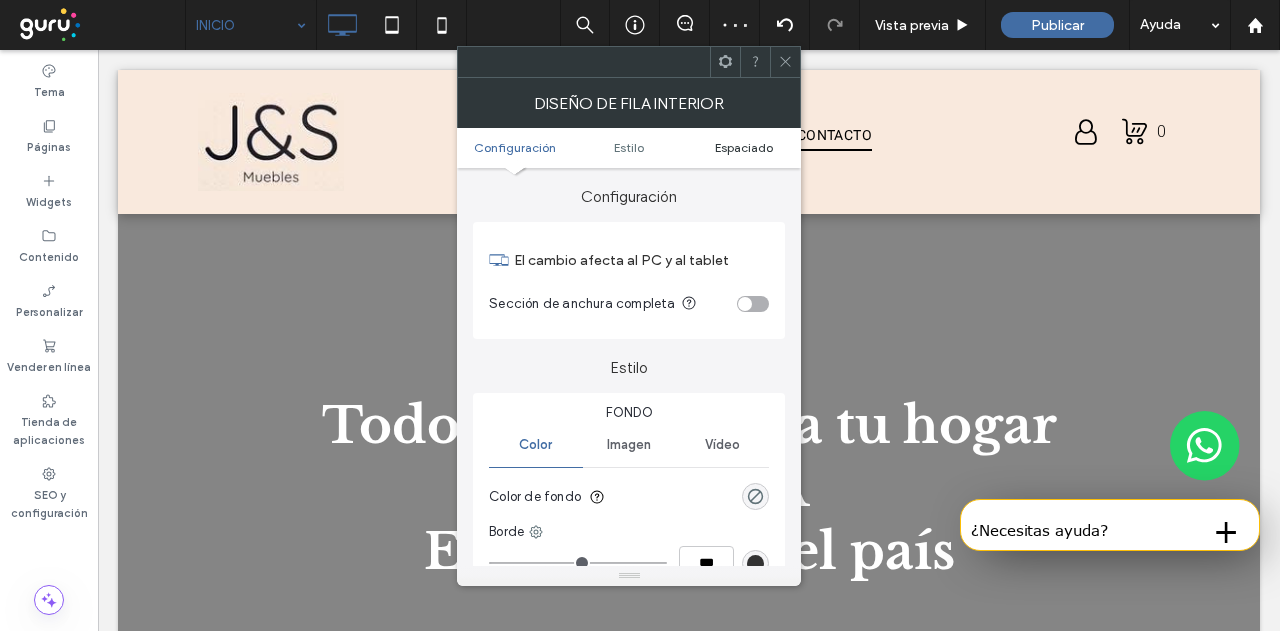 click on "Espaciado" at bounding box center (744, 147) 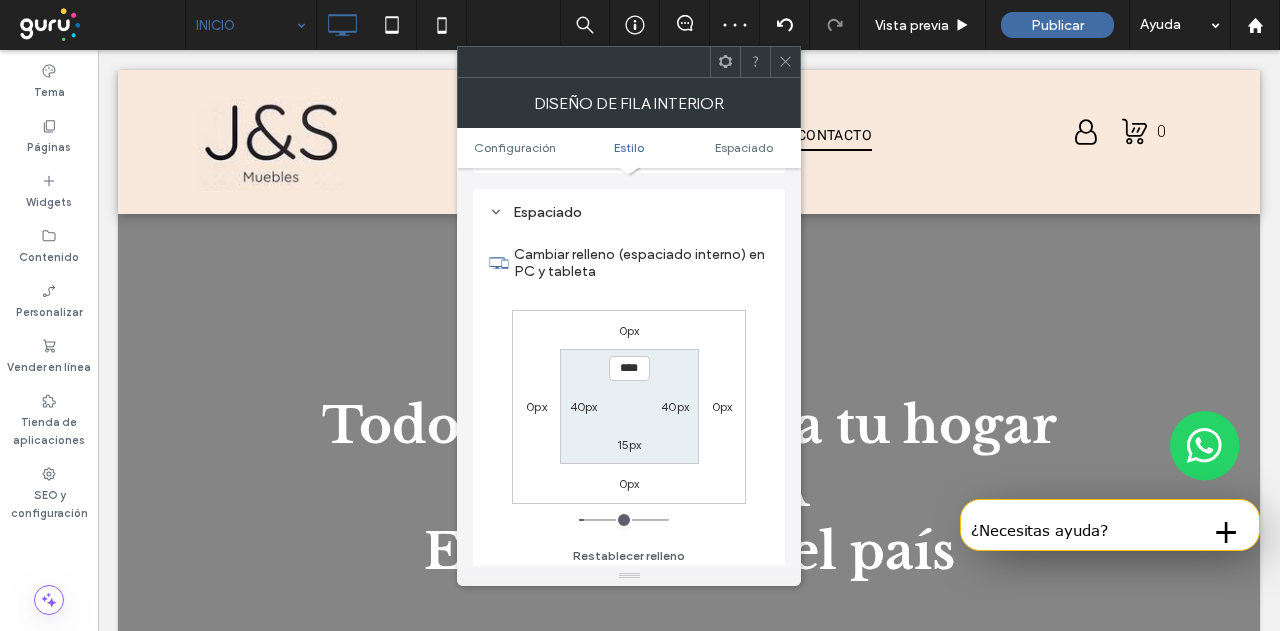 scroll, scrollTop: 577, scrollLeft: 0, axis: vertical 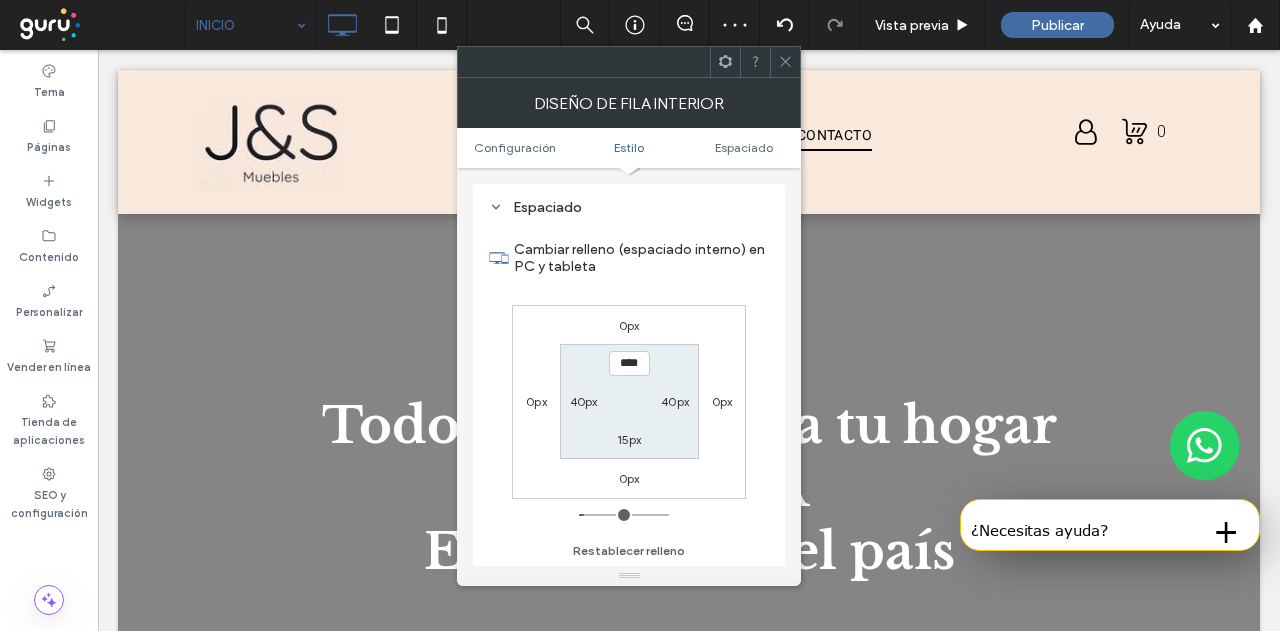 click on "40px" at bounding box center (675, 401) 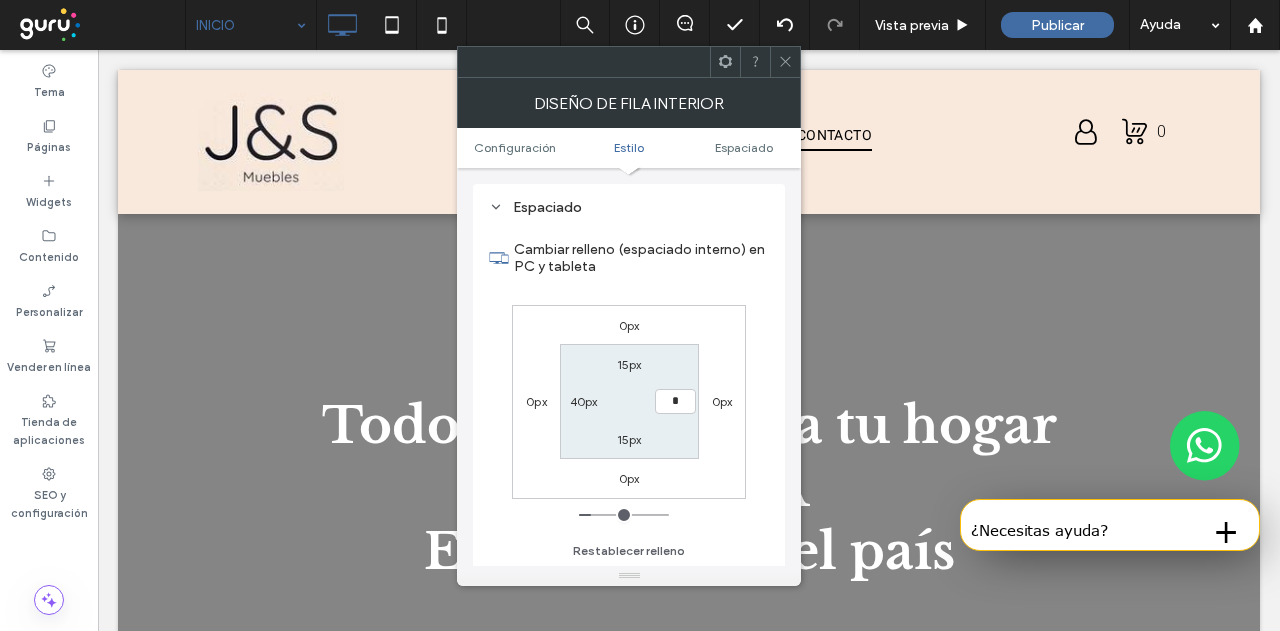 type on "*" 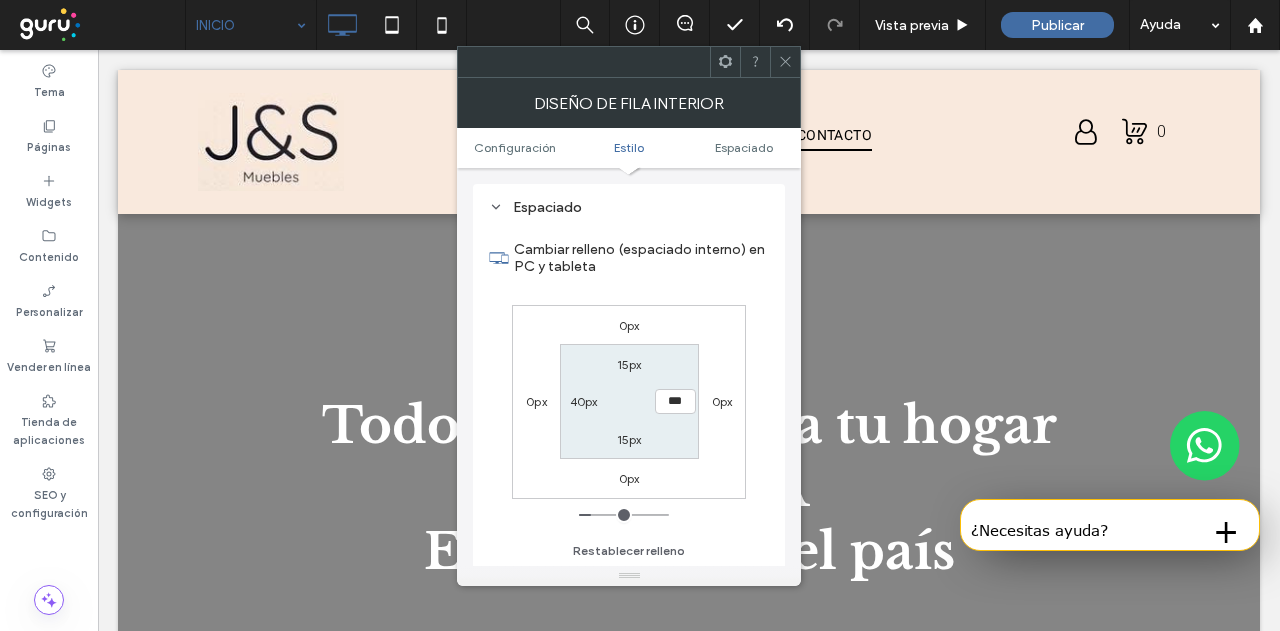 click on "40px" at bounding box center (584, 401) 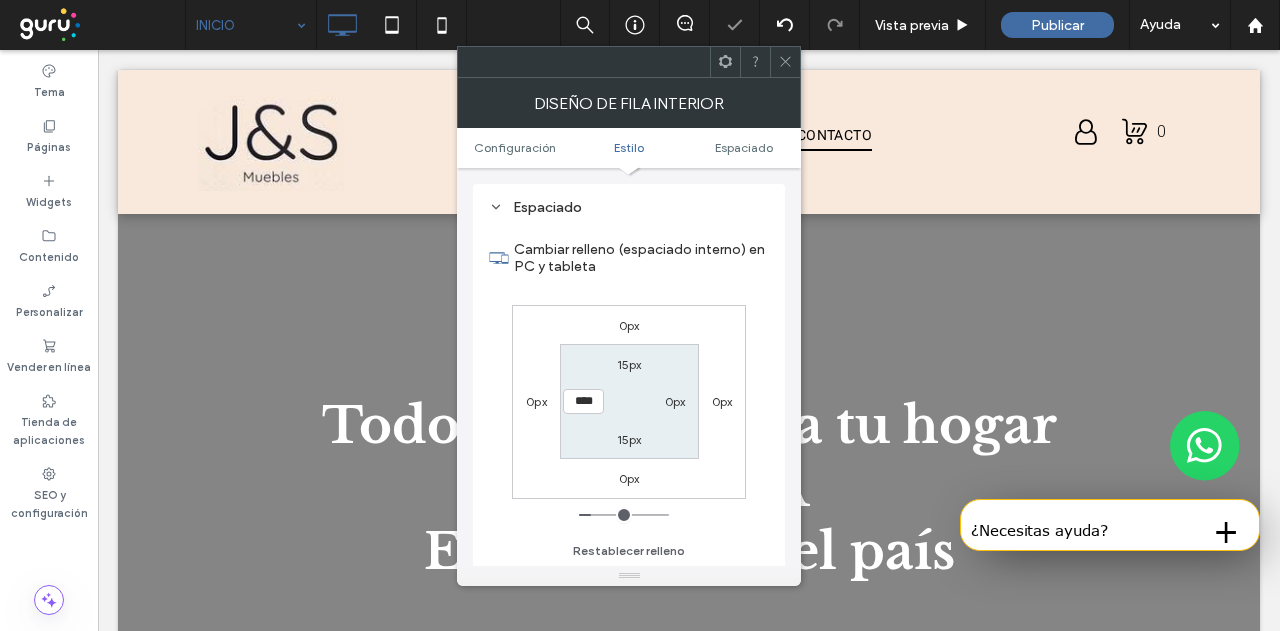 type on "**" 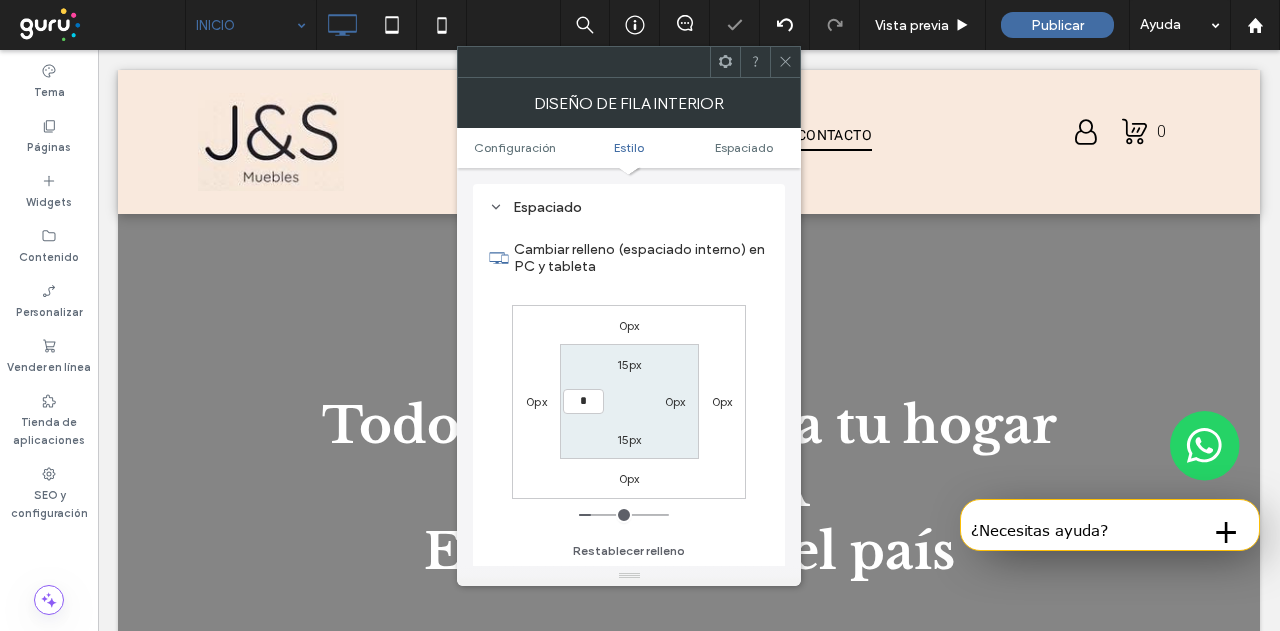 type on "*" 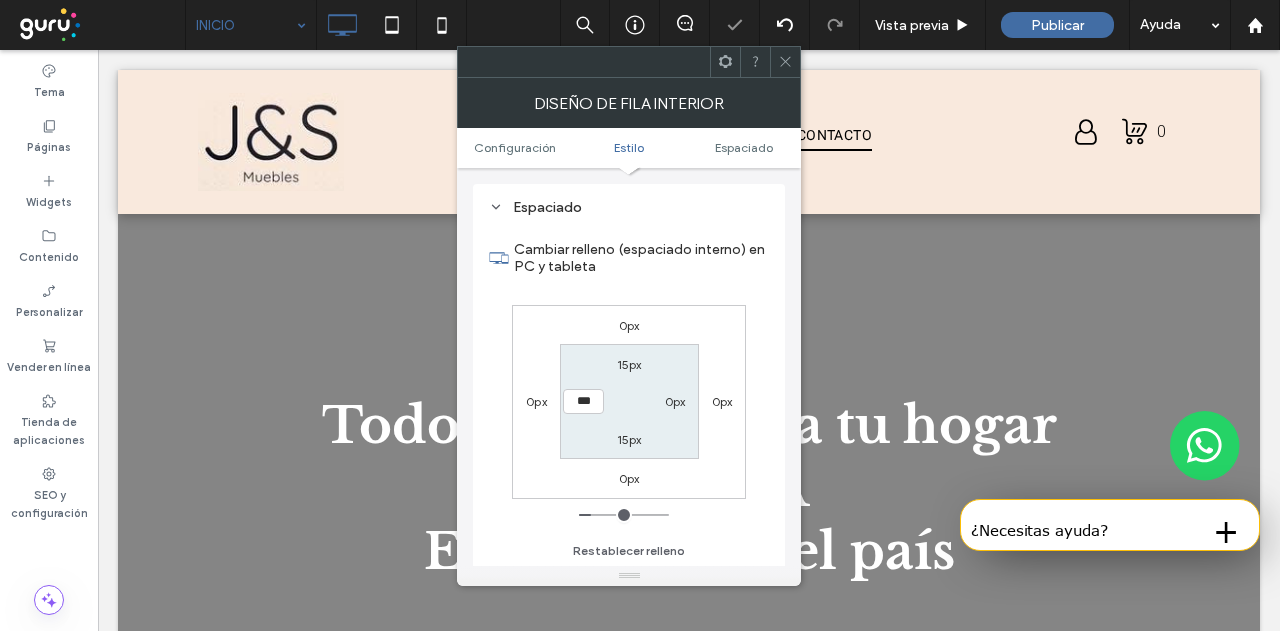 click on "0px 0px 0px 0px 15px 0px 15px ***" at bounding box center (629, 402) 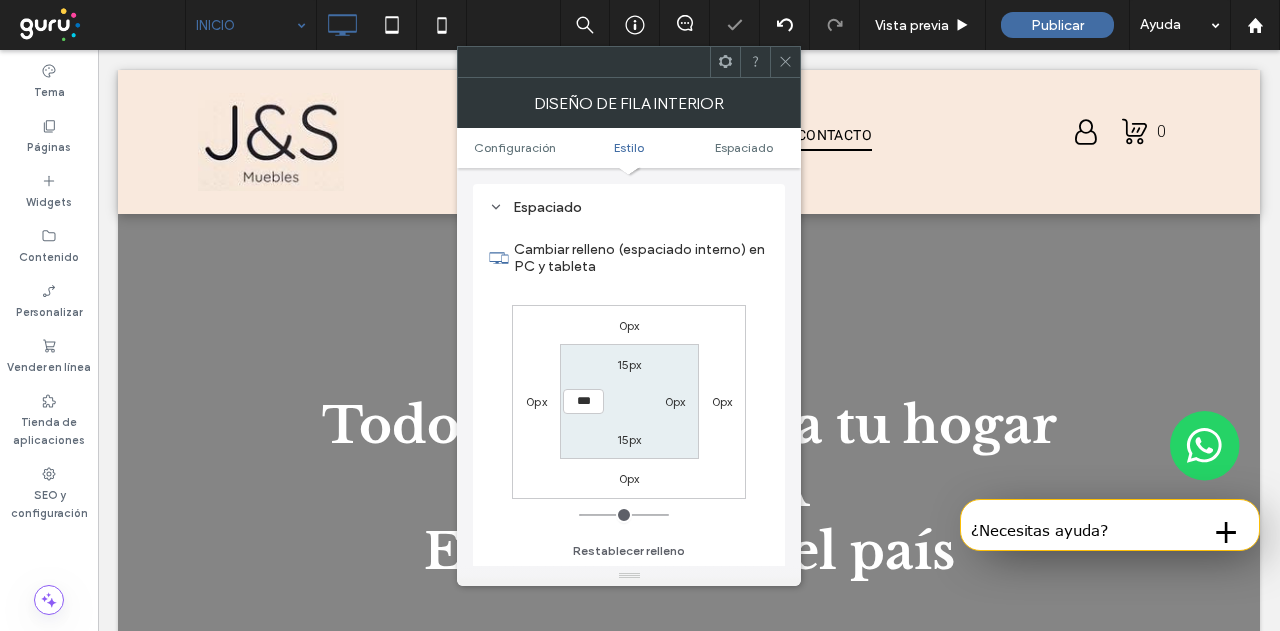 click 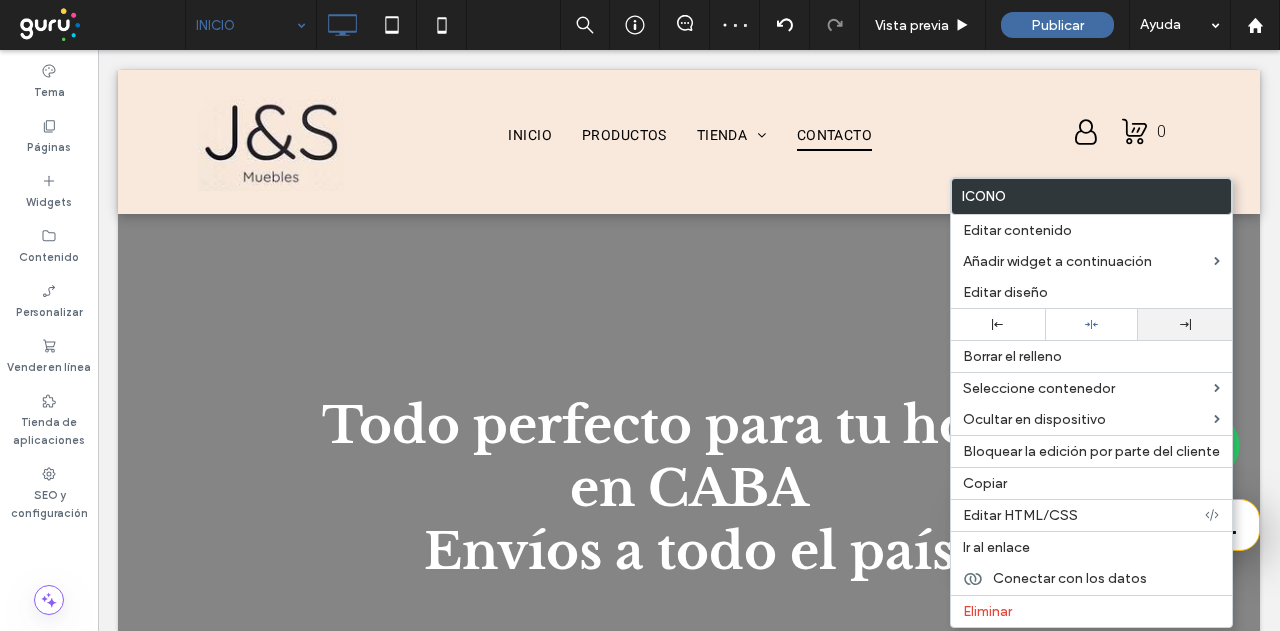 click at bounding box center [1185, 324] 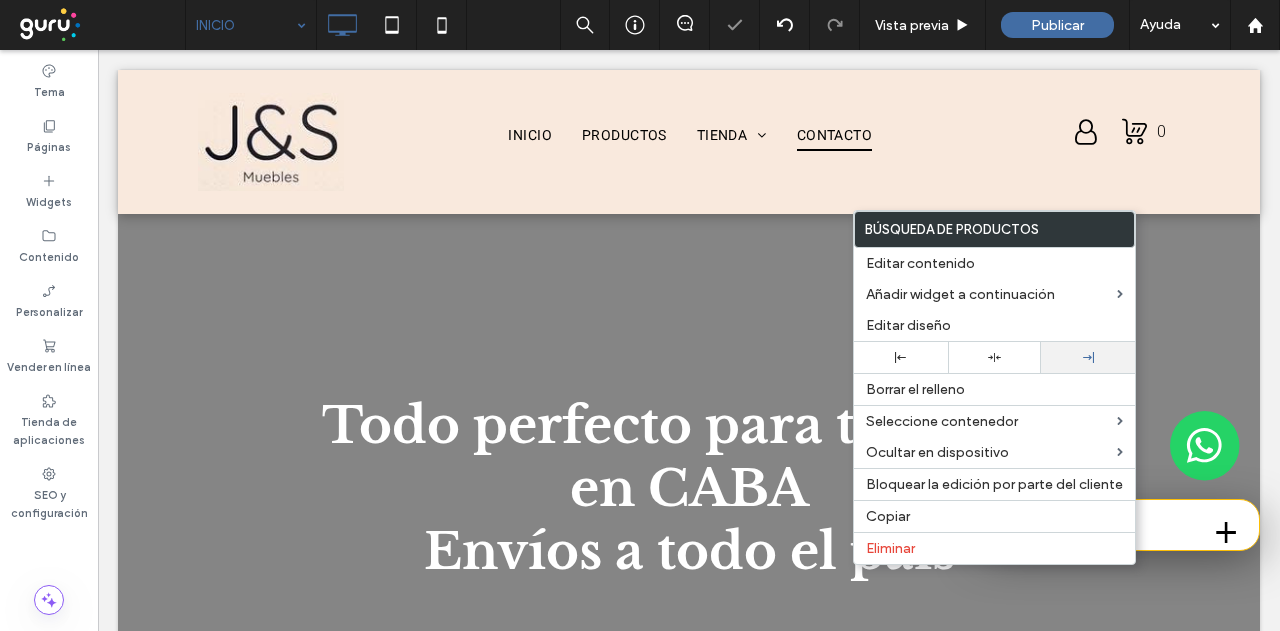 click at bounding box center (1088, 357) 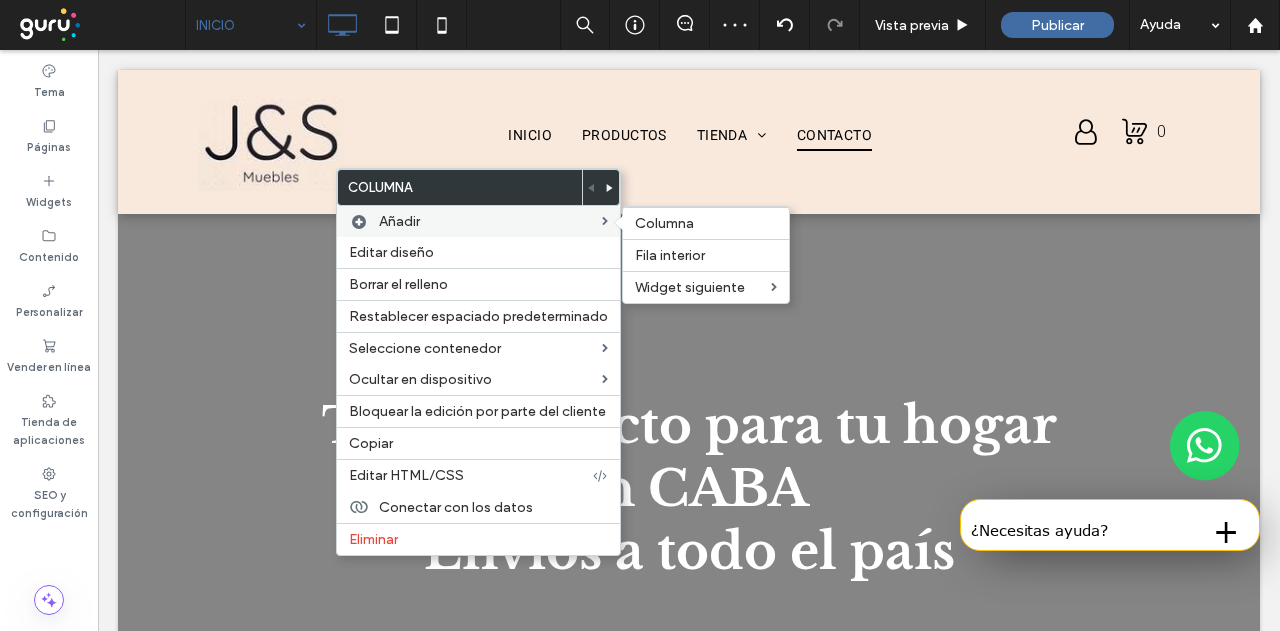 click on "Añadir" at bounding box center (490, 221) 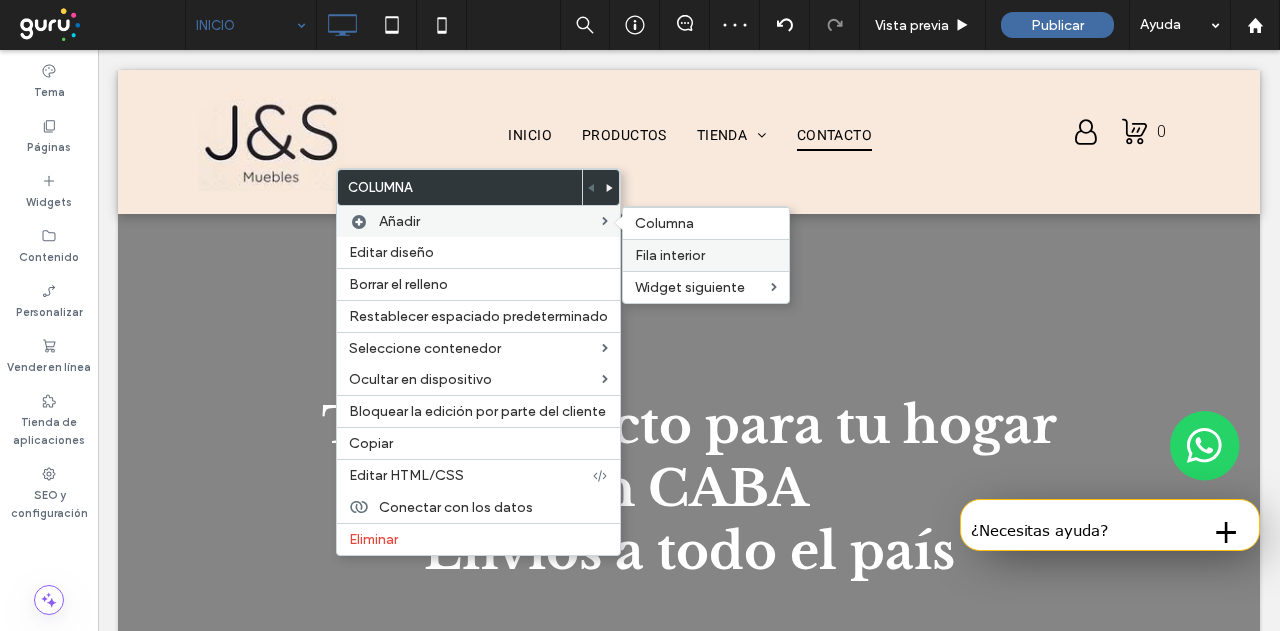 click on "Fila interior" at bounding box center [670, 255] 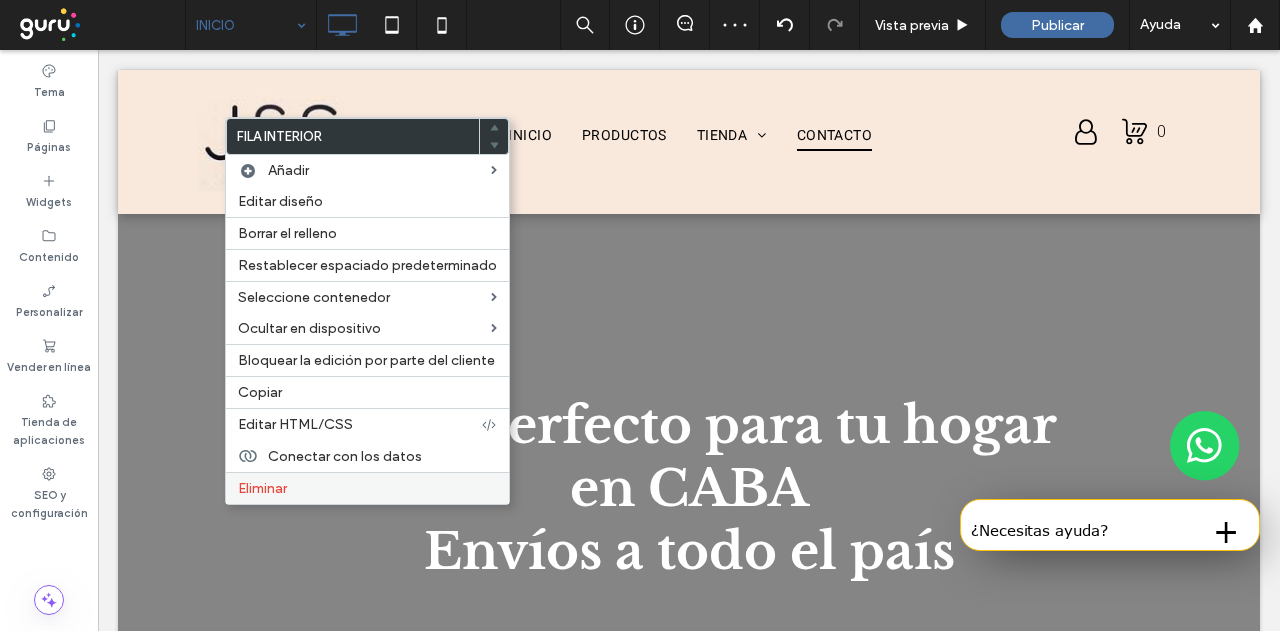 click on "Eliminar" at bounding box center (367, 488) 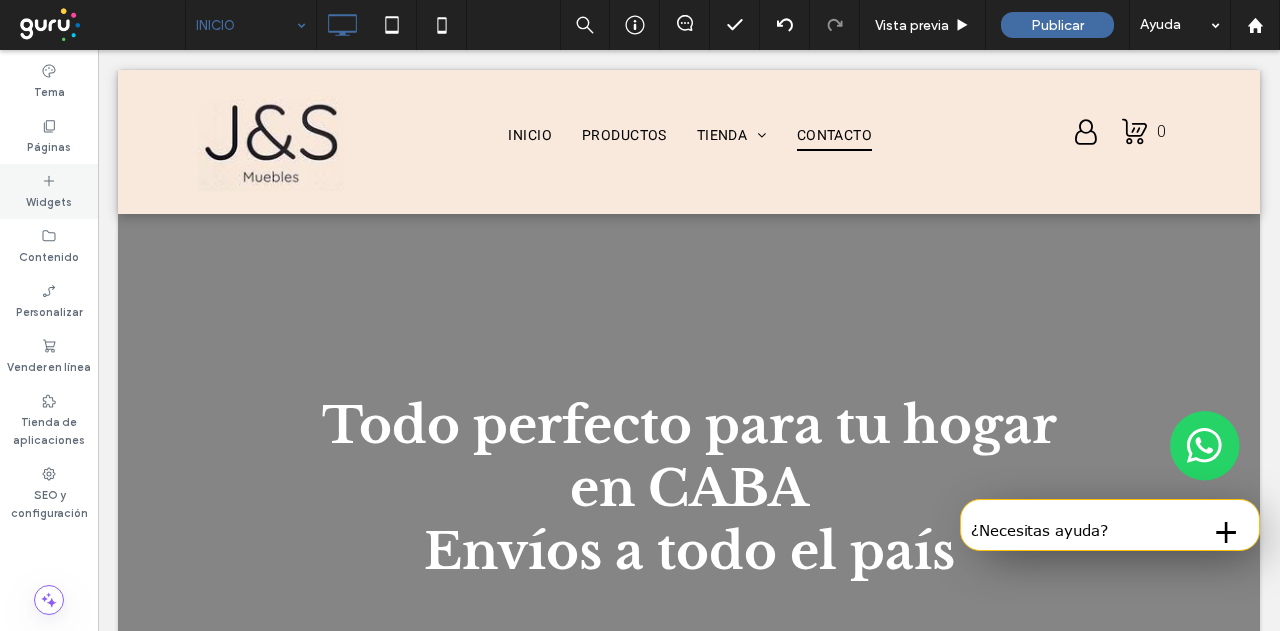 click on "Widgets" at bounding box center [49, 200] 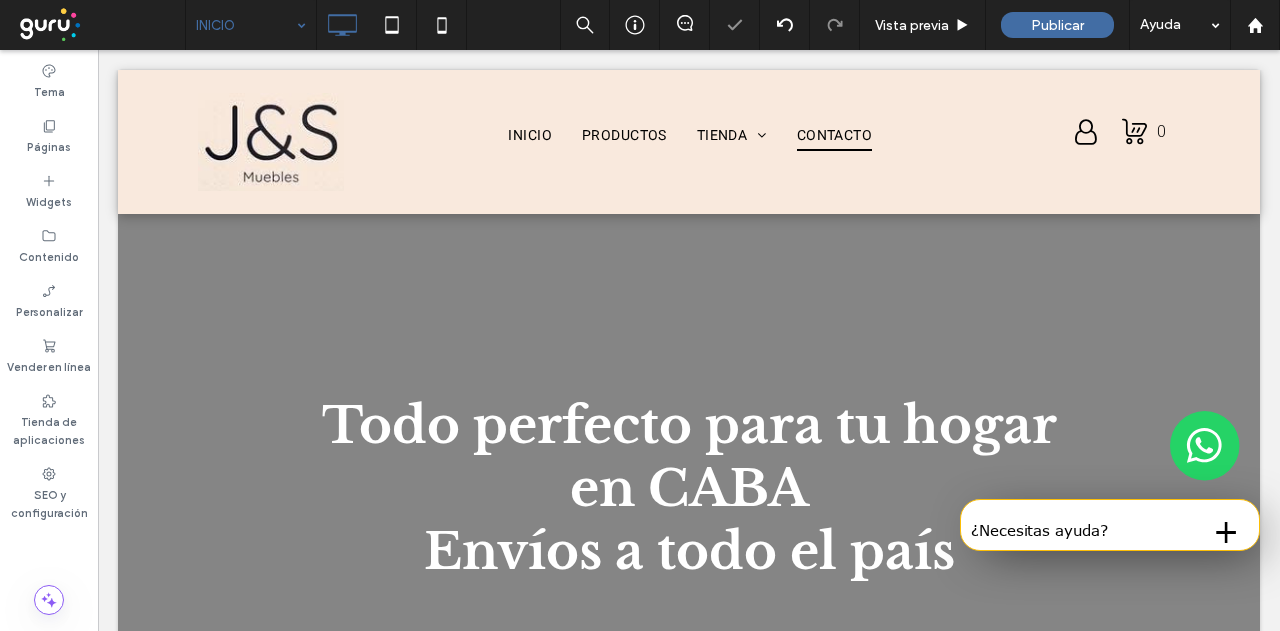 type on "******" 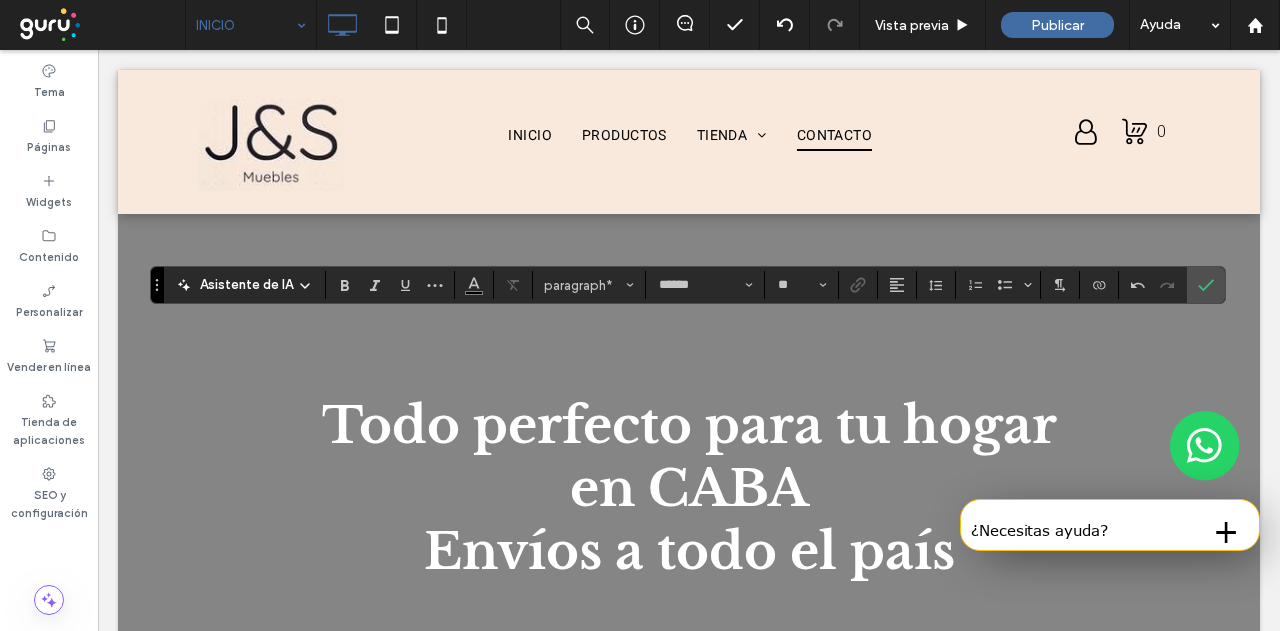 drag, startPoint x: 111, startPoint y: 109, endPoint x: 164, endPoint y: 346, distance: 242.85387 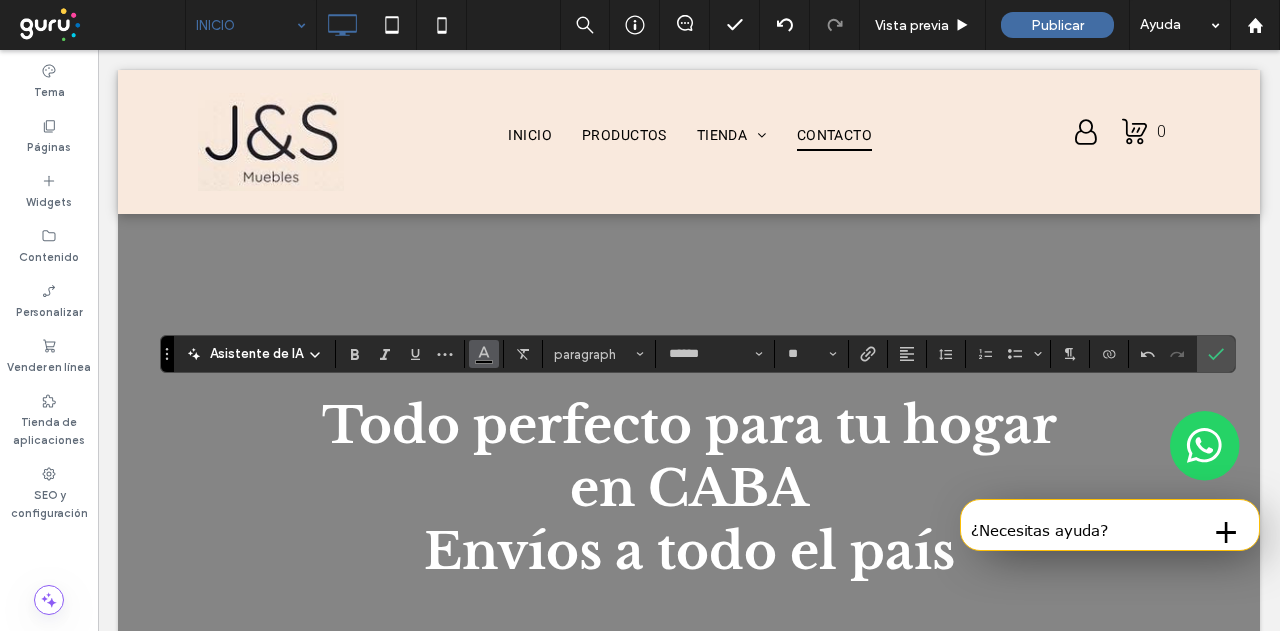 click 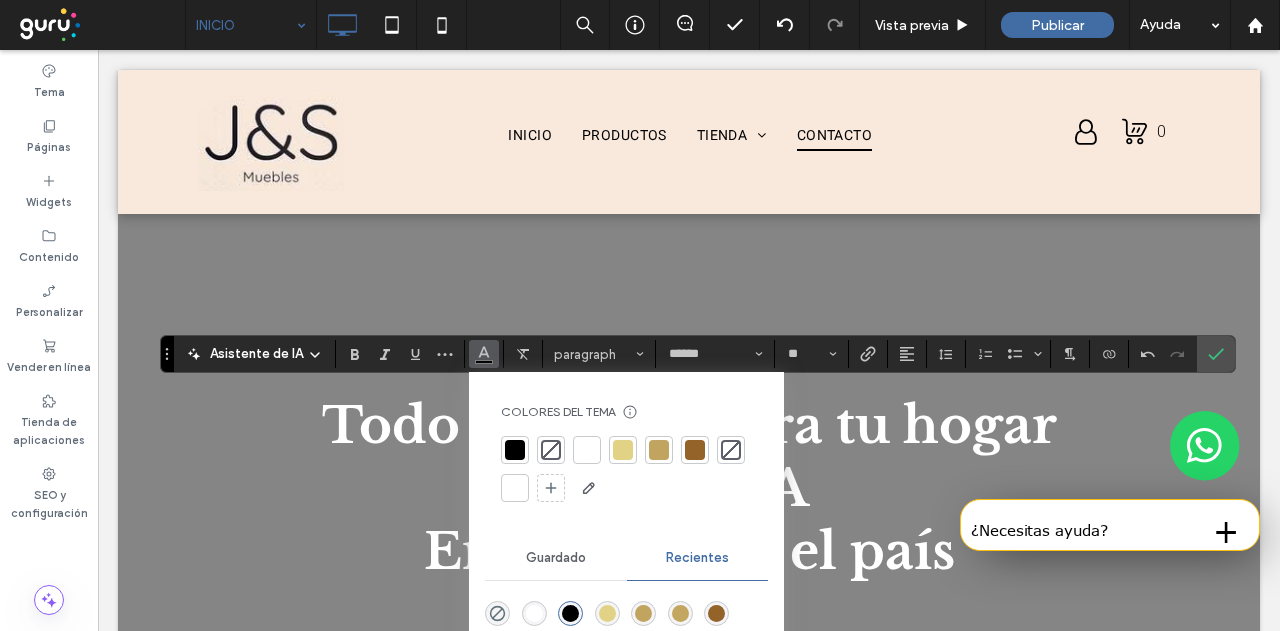 click at bounding box center (587, 450) 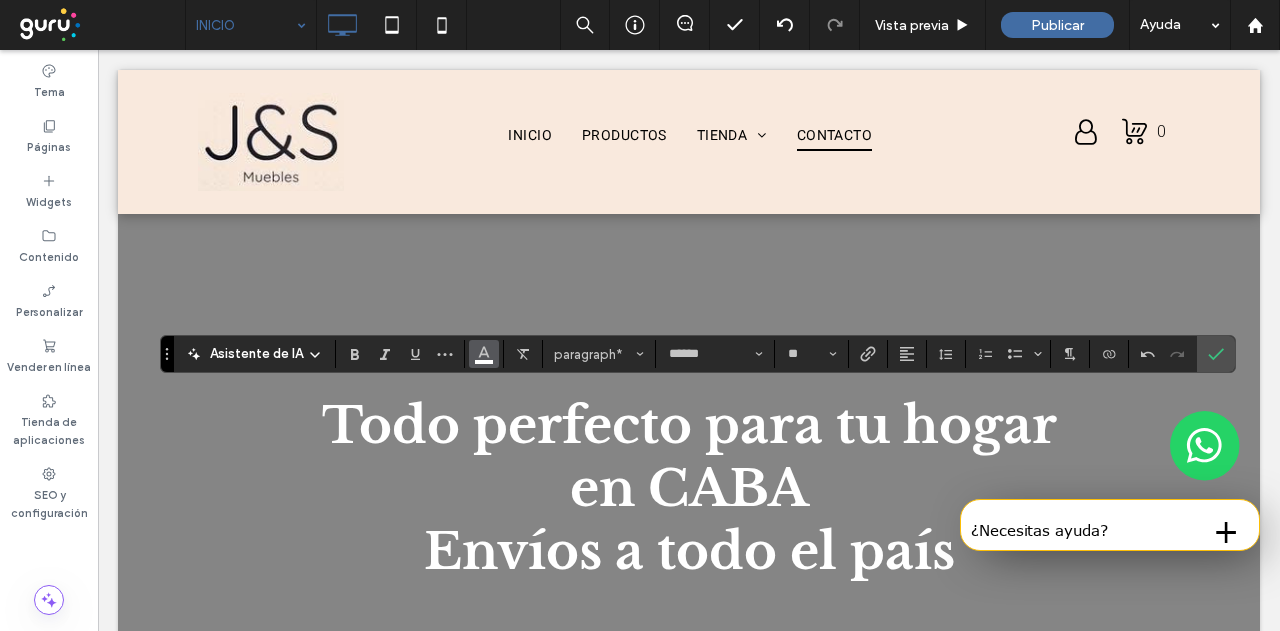 click 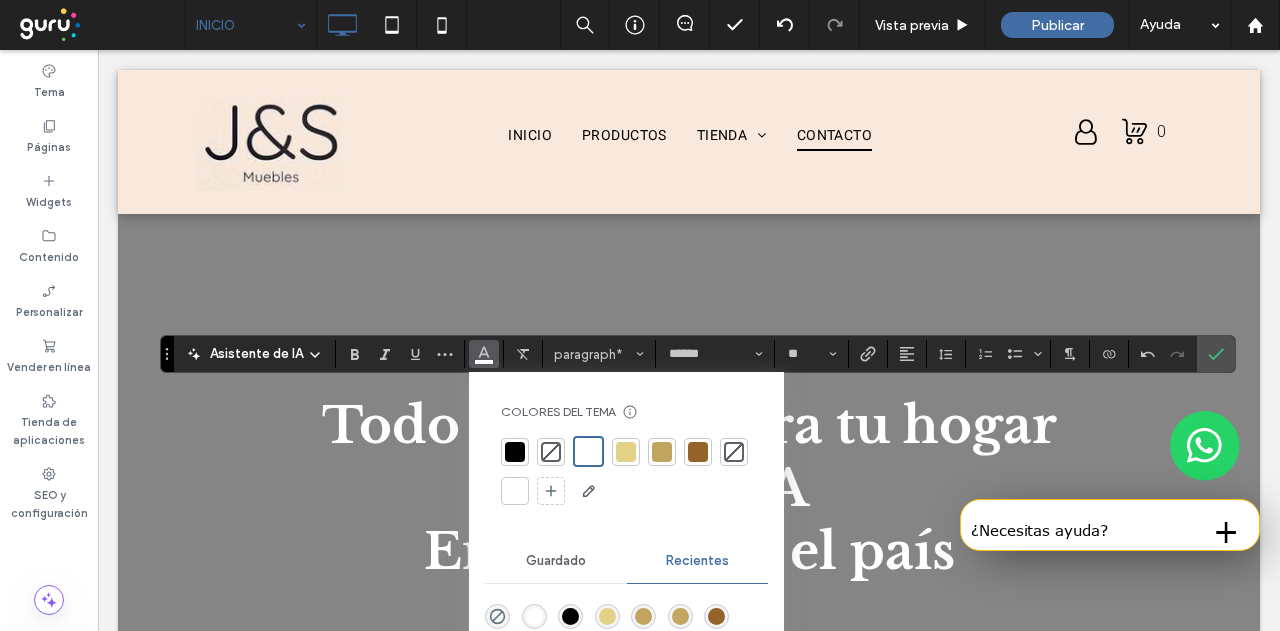 click at bounding box center (626, 452) 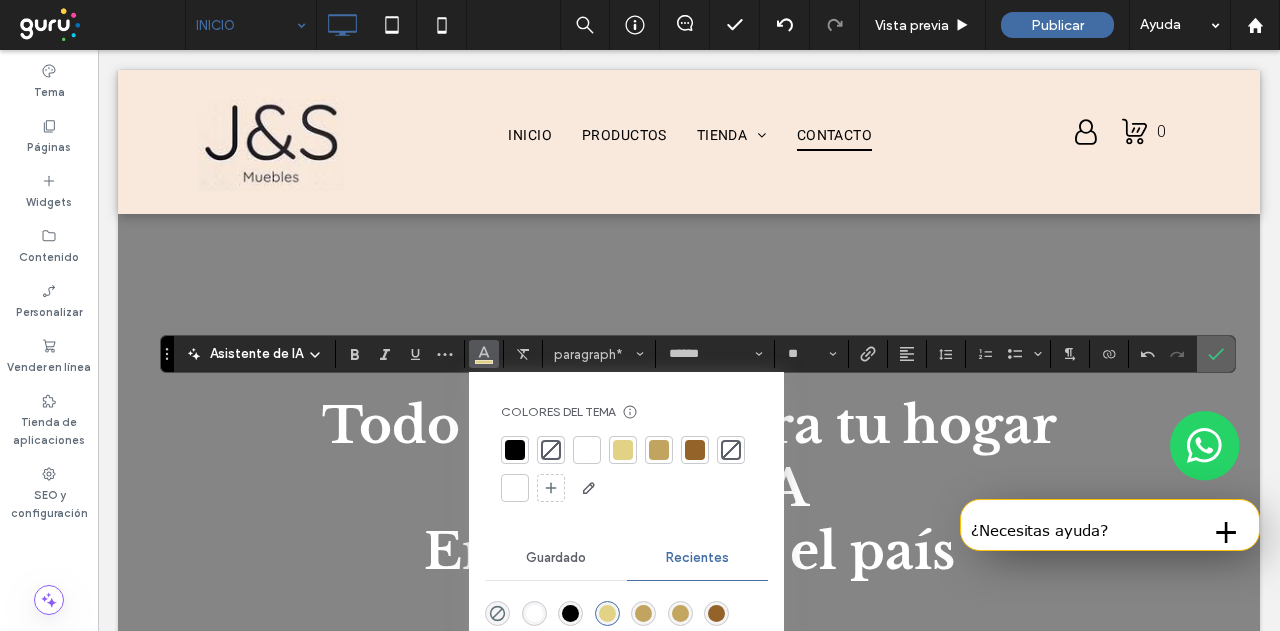 click at bounding box center [1216, 354] 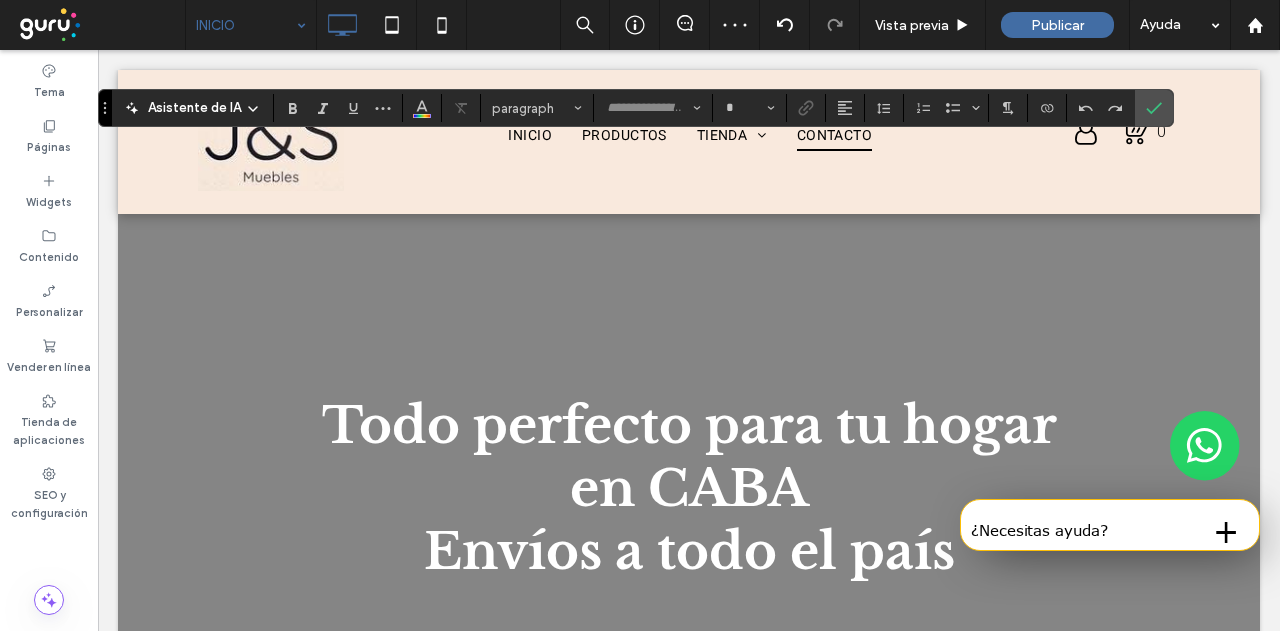 type on "******" 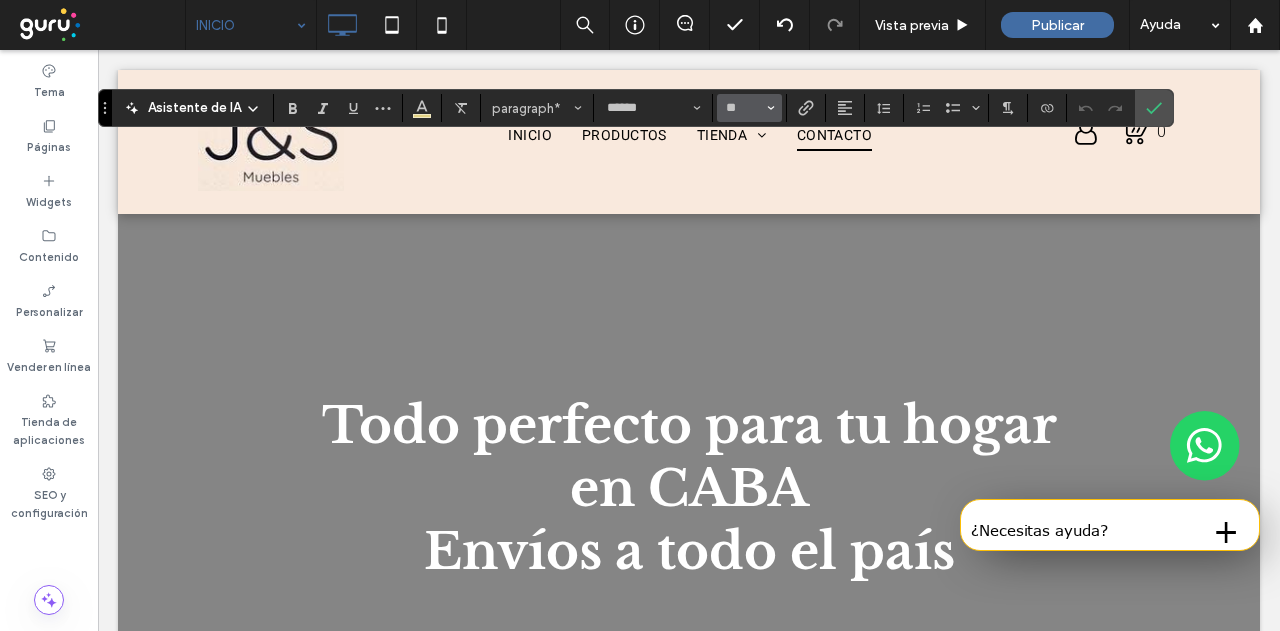 click 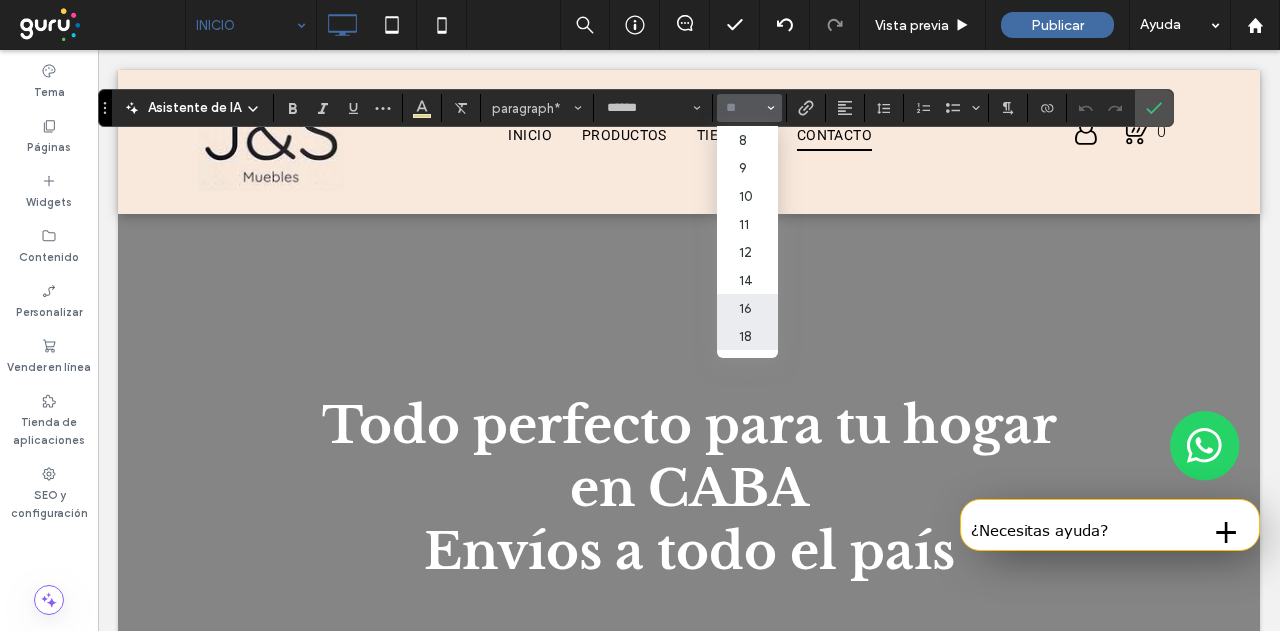 click on "18" at bounding box center [747, 336] 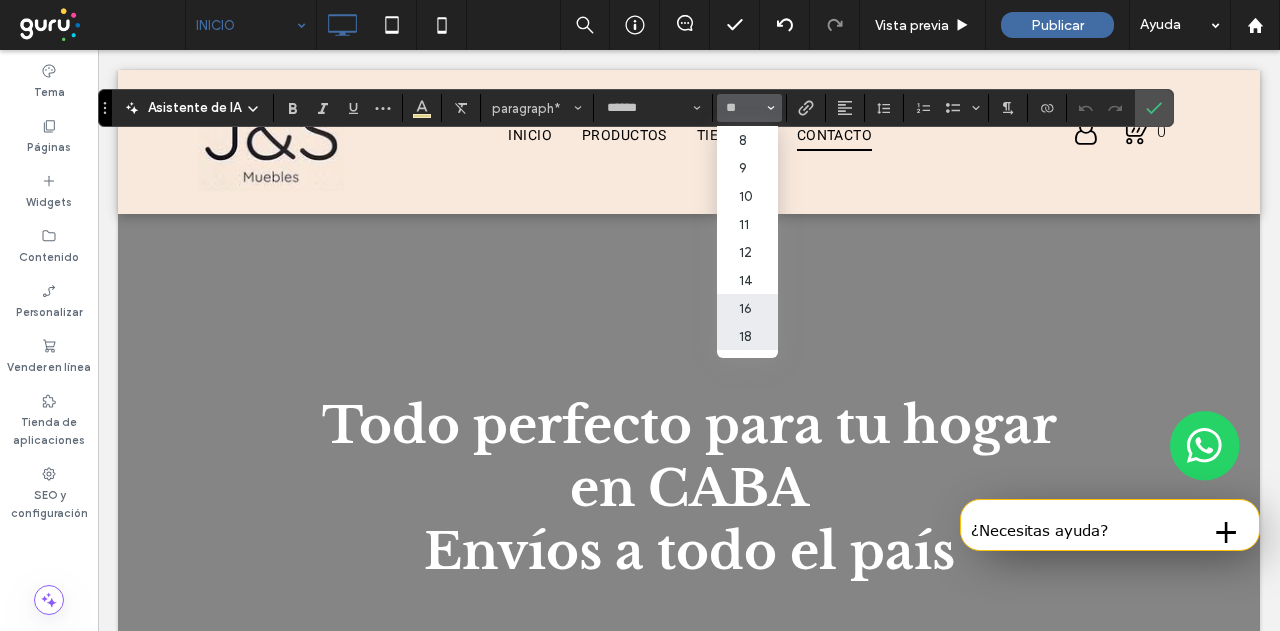 type on "**" 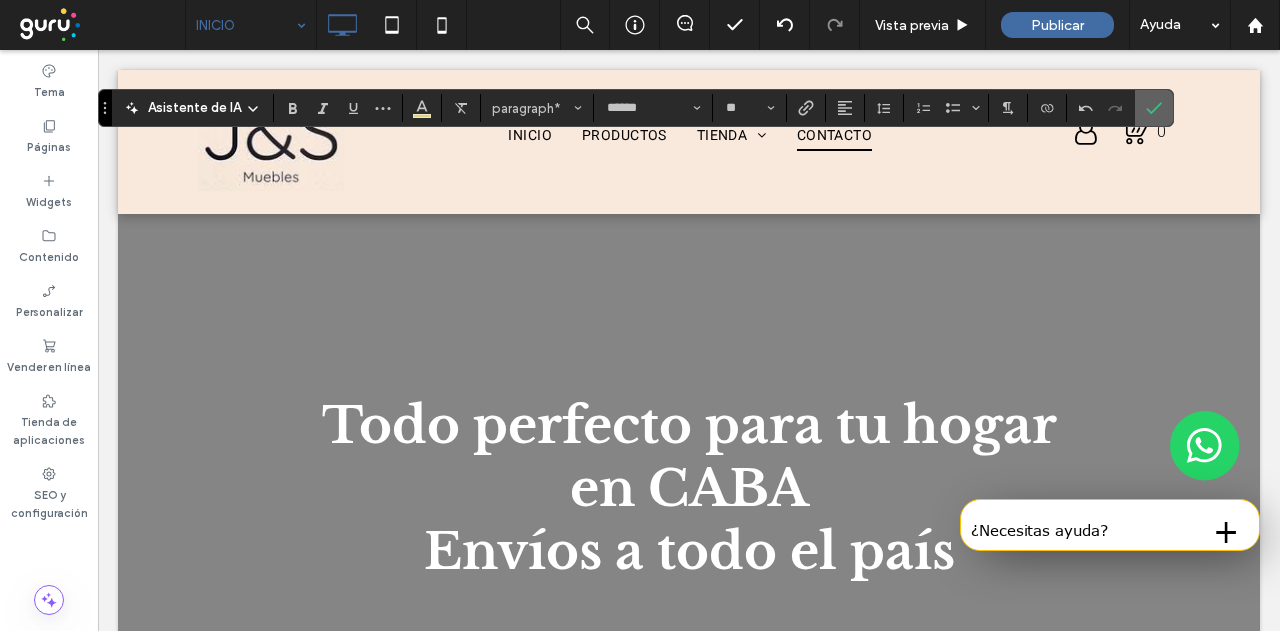 click at bounding box center [1154, 108] 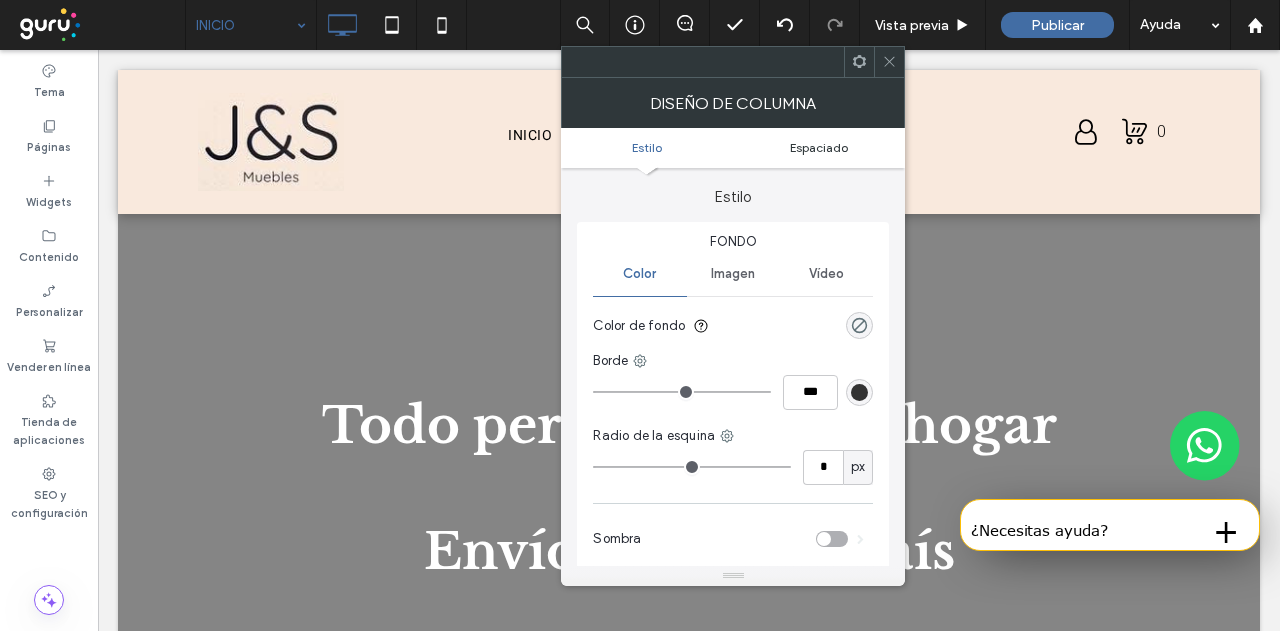 click on "Espaciado" at bounding box center [819, 147] 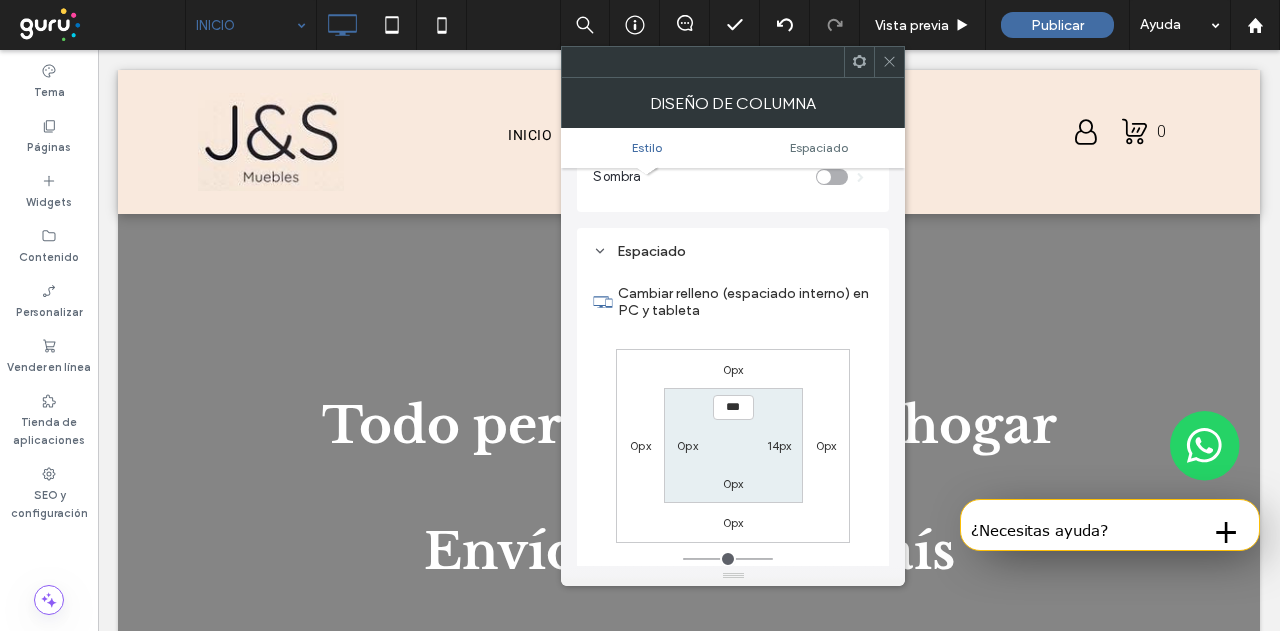 scroll, scrollTop: 406, scrollLeft: 0, axis: vertical 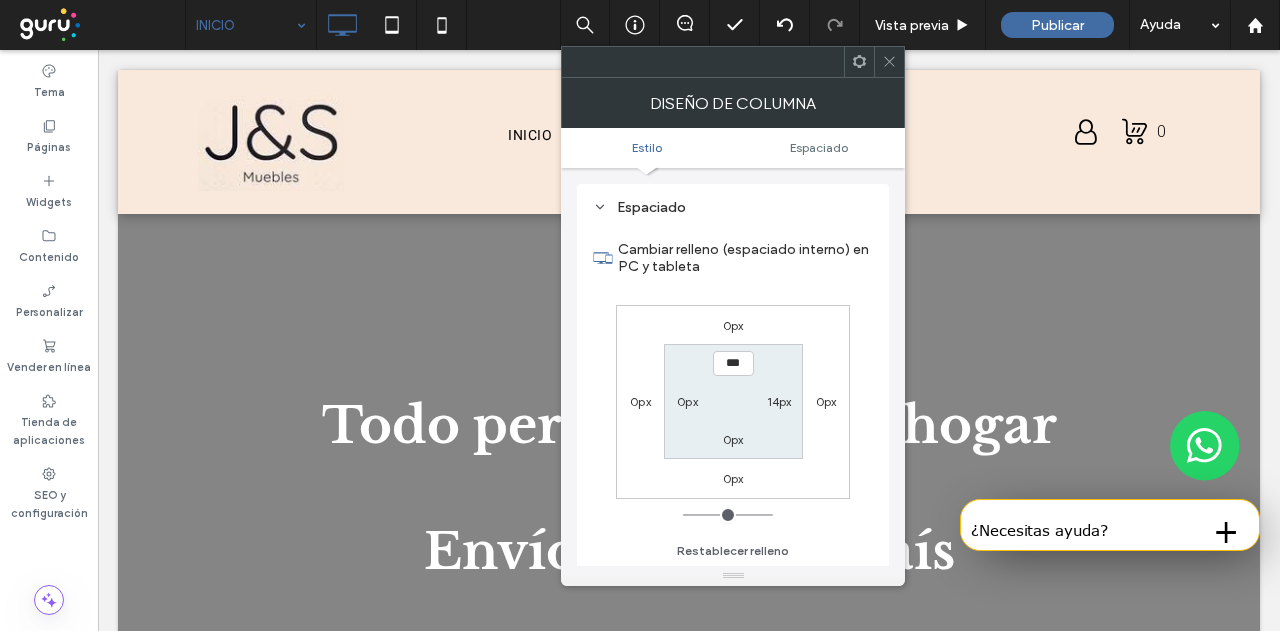 click at bounding box center (889, 62) 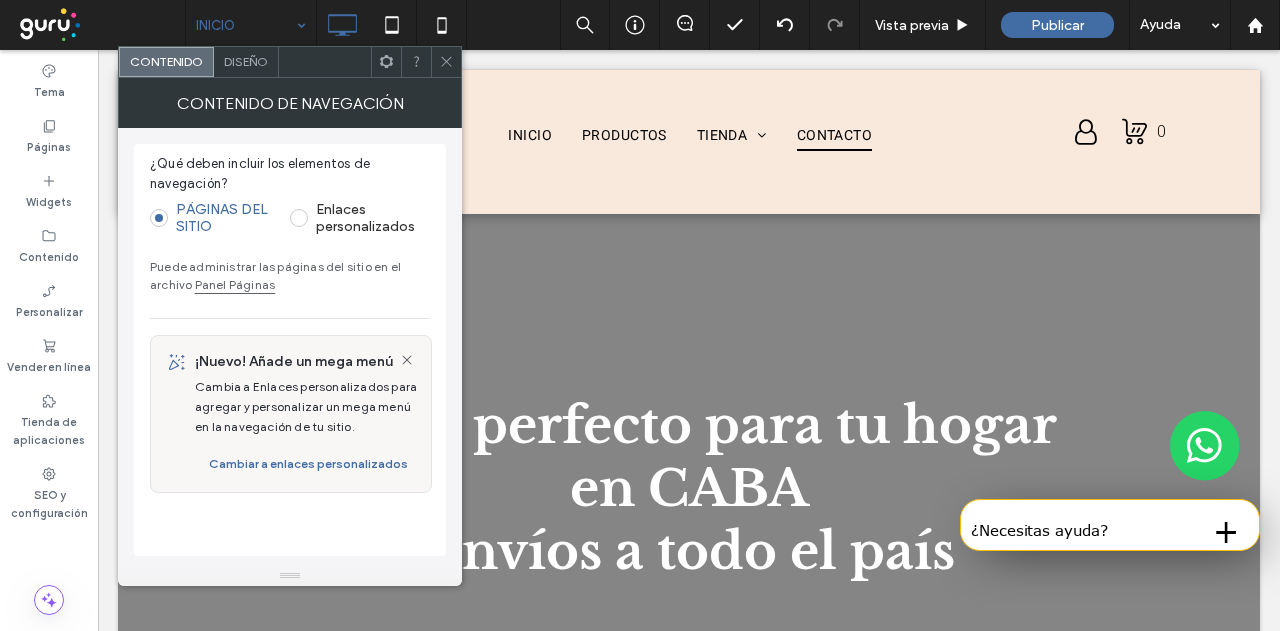 click on "Diseño" at bounding box center (246, 62) 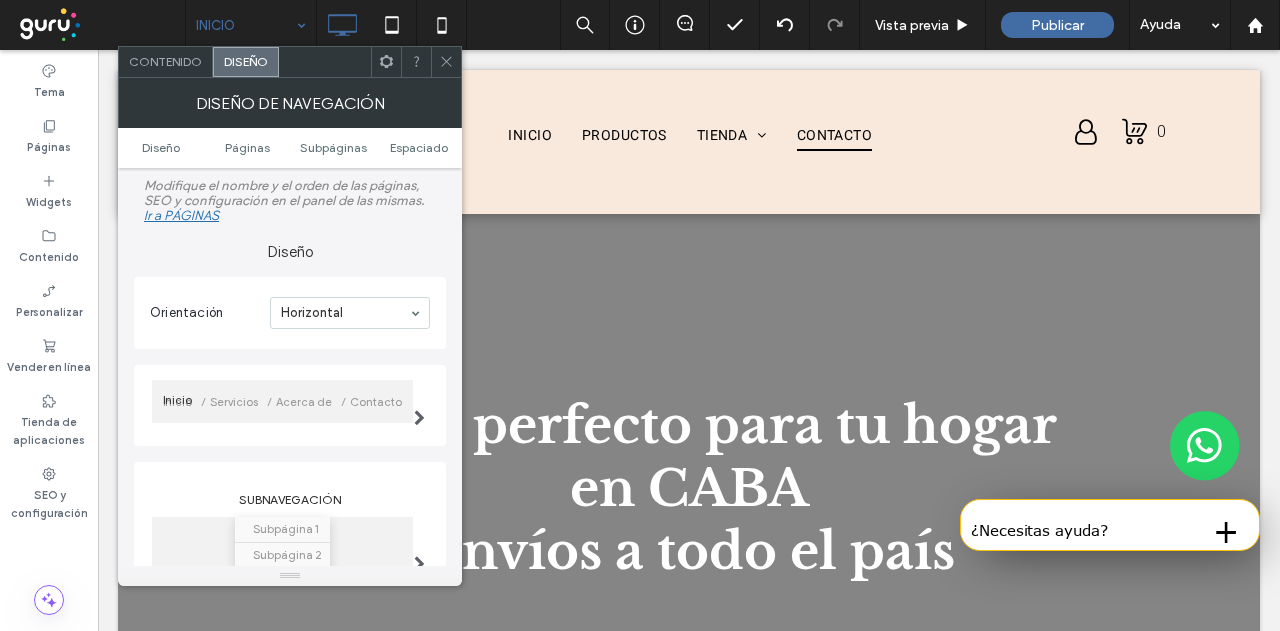 click on "Diseño" at bounding box center [246, 62] 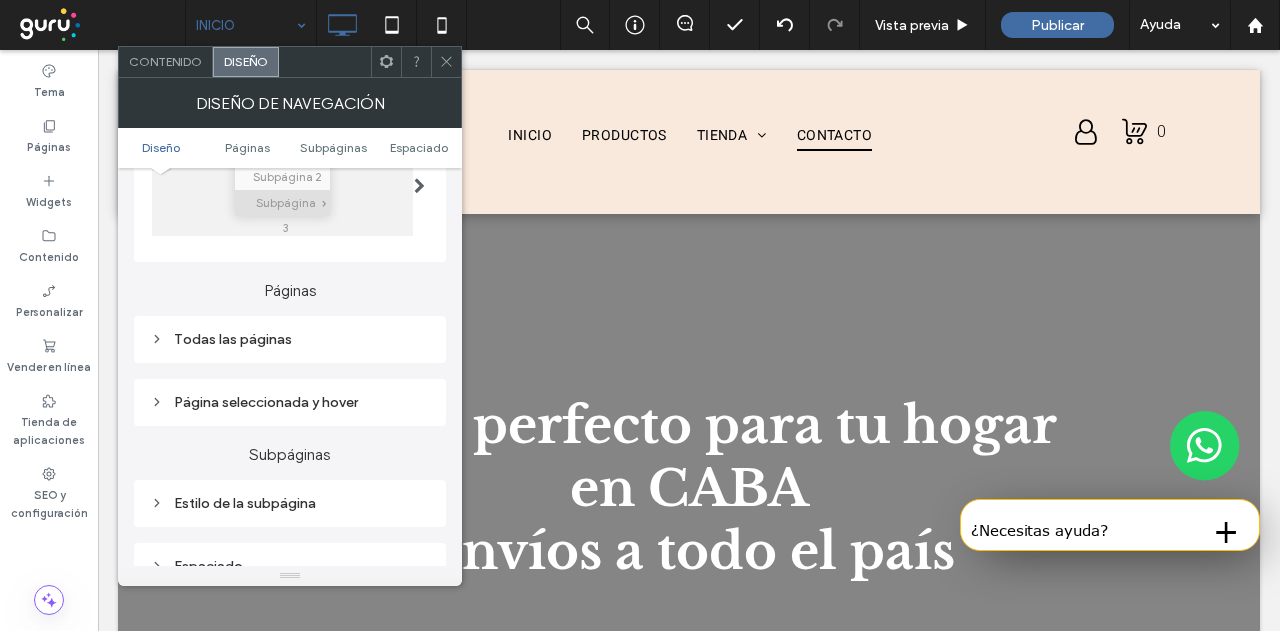 scroll, scrollTop: 400, scrollLeft: 0, axis: vertical 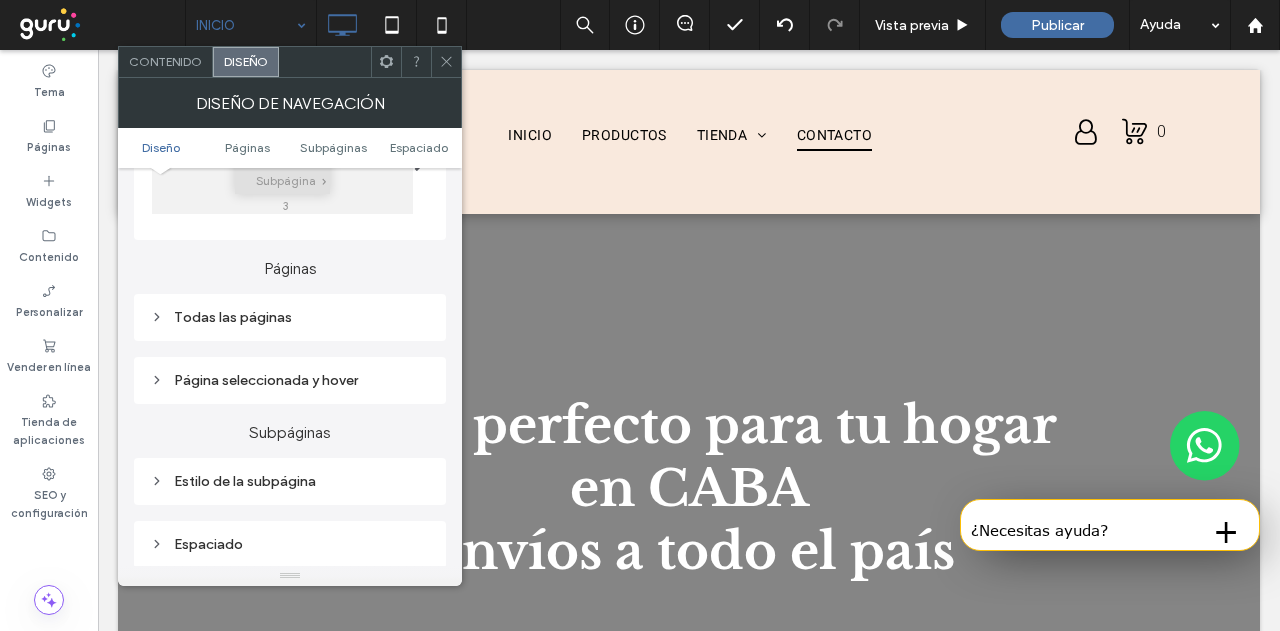 click on "Todas las páginas" at bounding box center [290, 317] 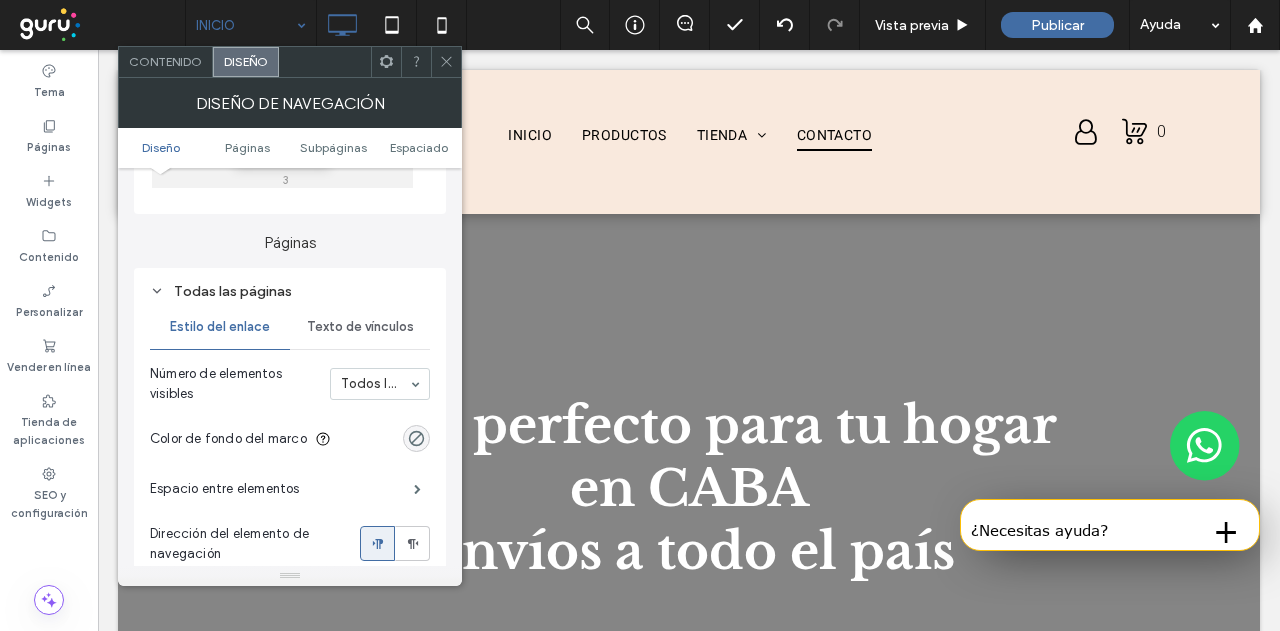 scroll, scrollTop: 500, scrollLeft: 0, axis: vertical 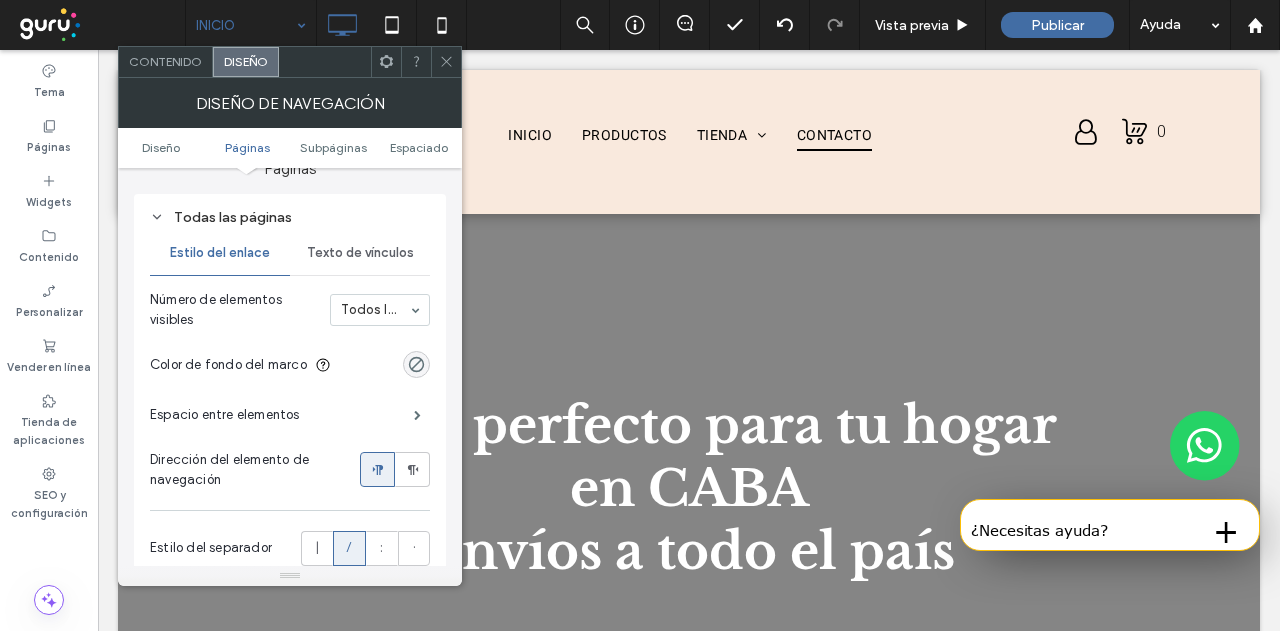 click on "Texto de vínculos" at bounding box center (360, 253) 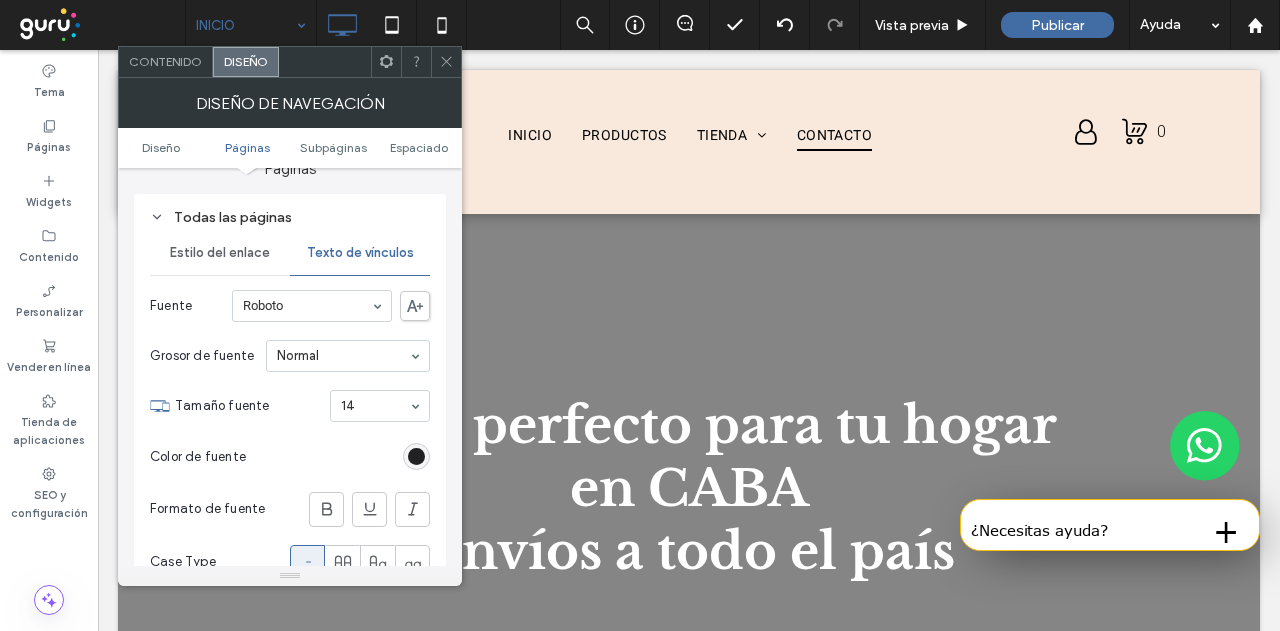 click at bounding box center (416, 456) 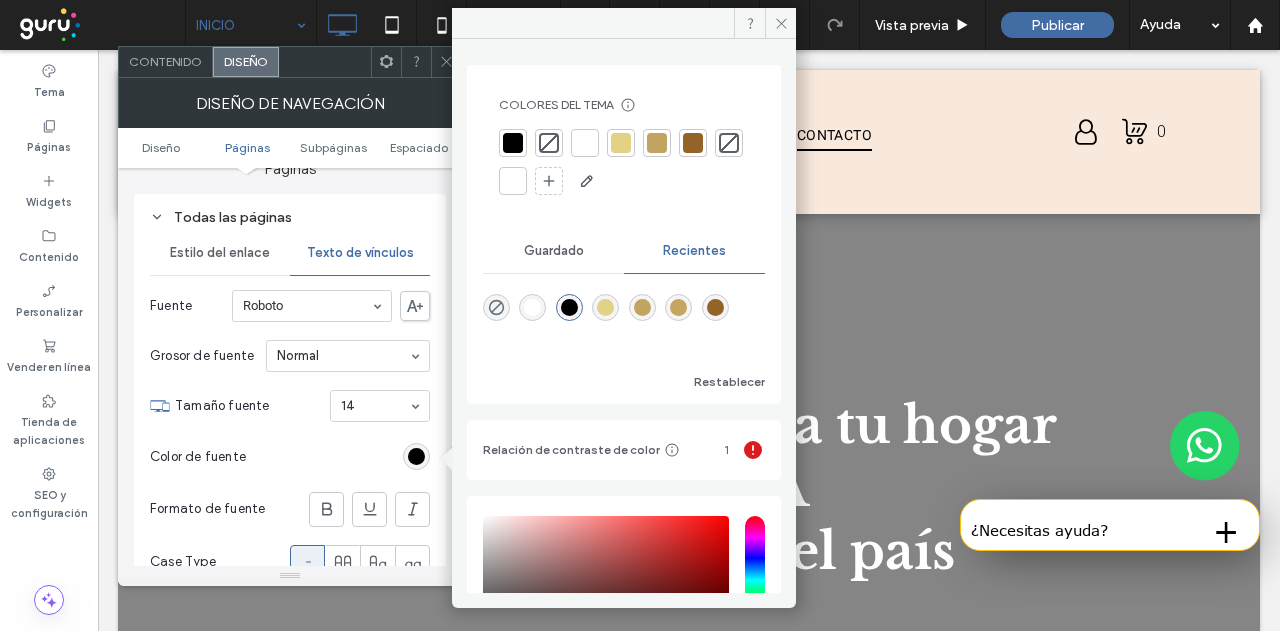 click at bounding box center [585, 143] 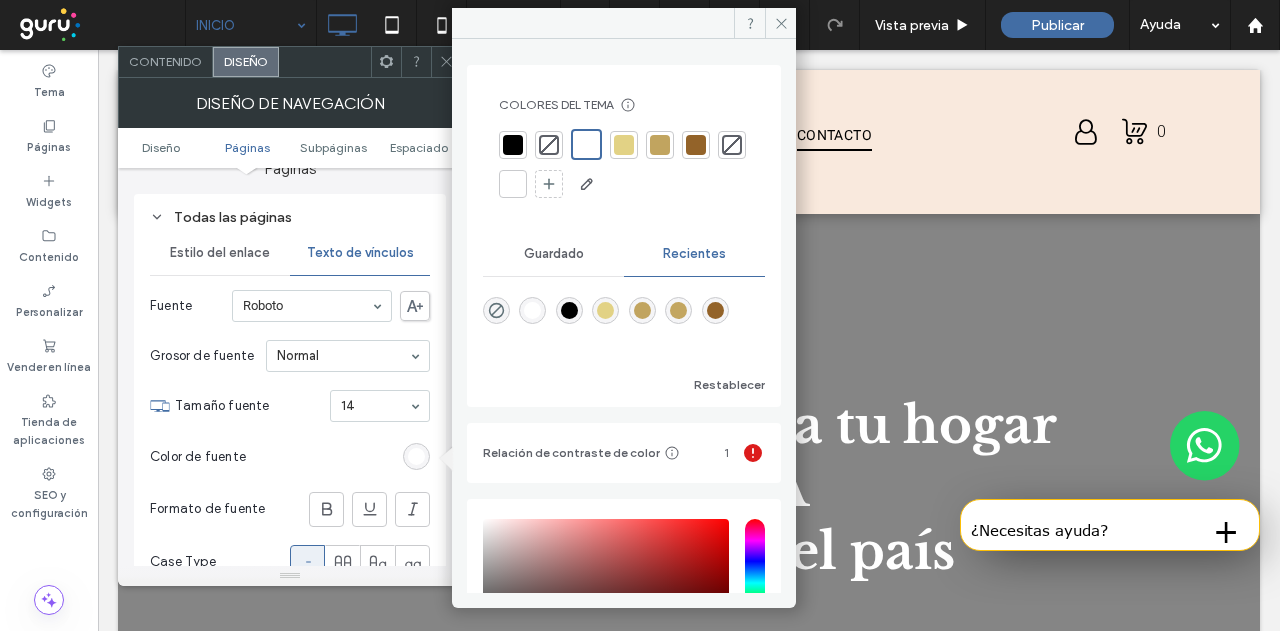click at bounding box center (624, 145) 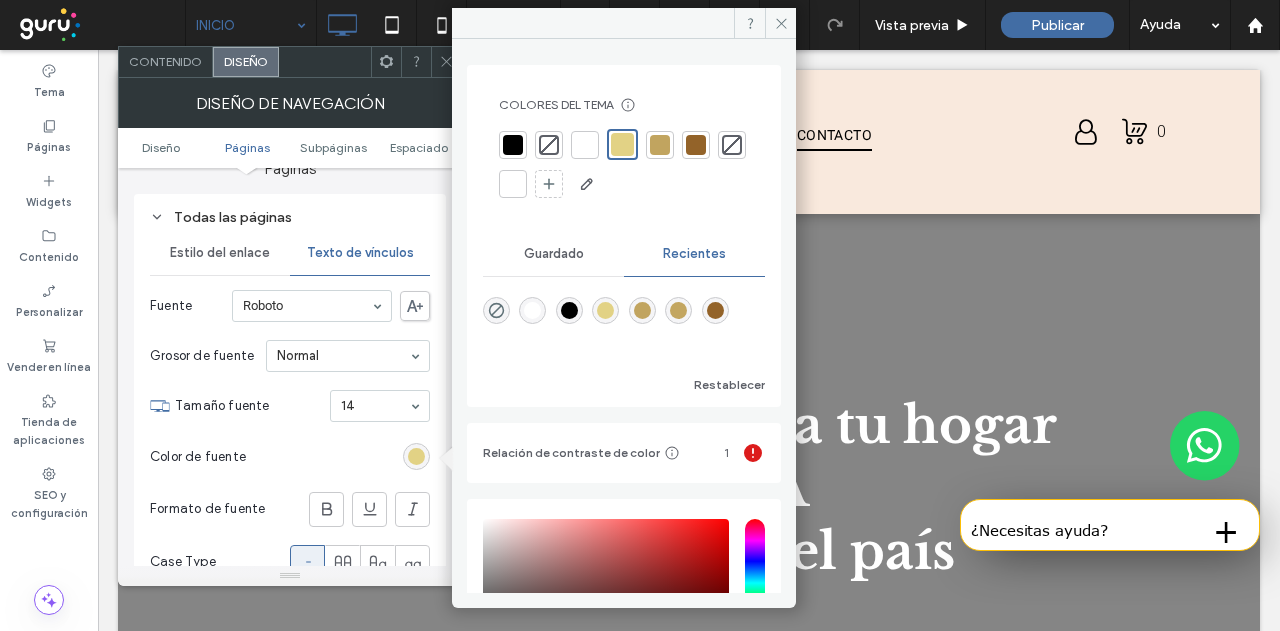 click on "Todas las páginas" at bounding box center (290, 217) 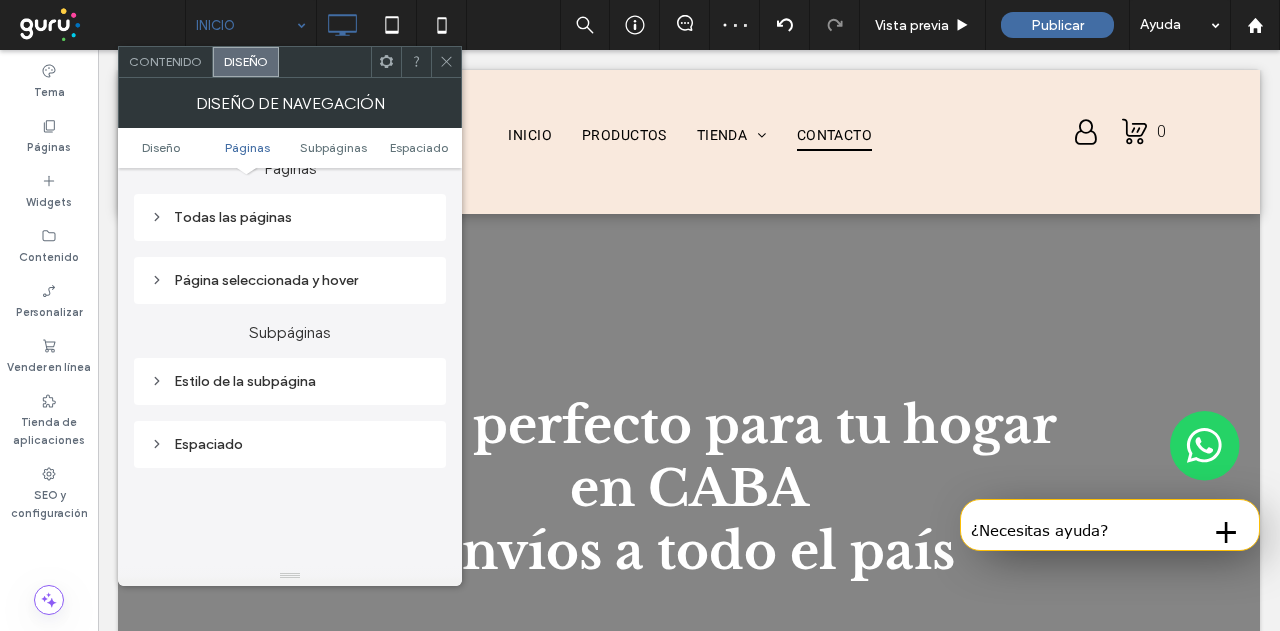 click on "Estilo de la subpágina" at bounding box center (290, 381) 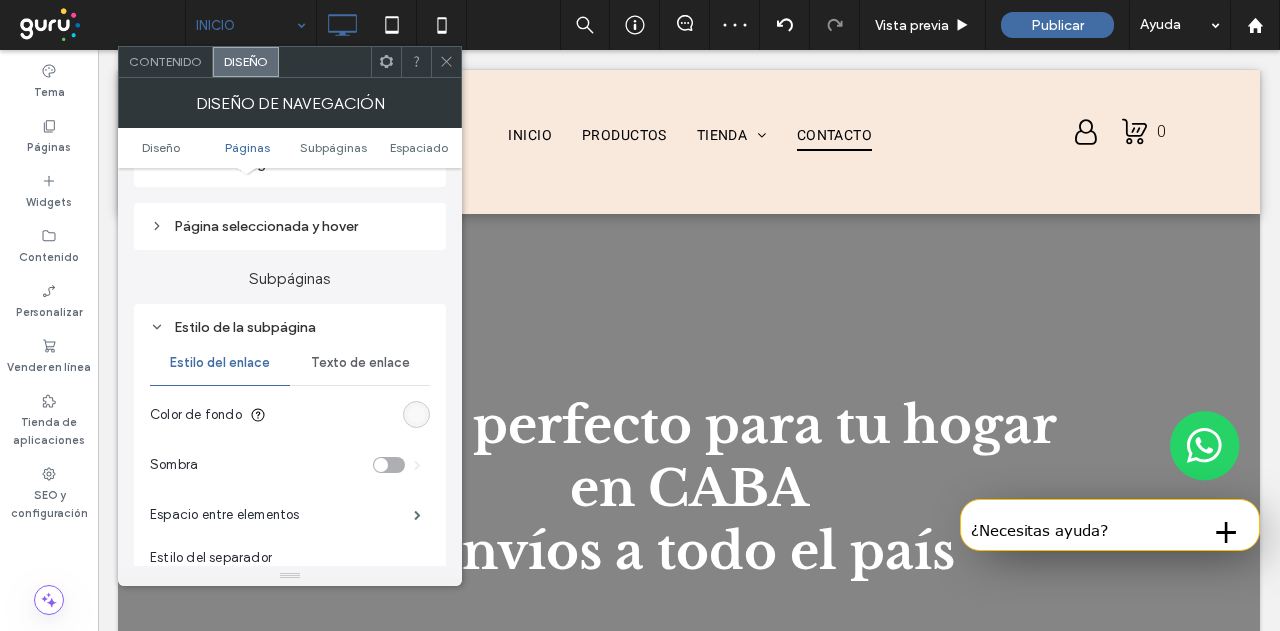 scroll, scrollTop: 600, scrollLeft: 0, axis: vertical 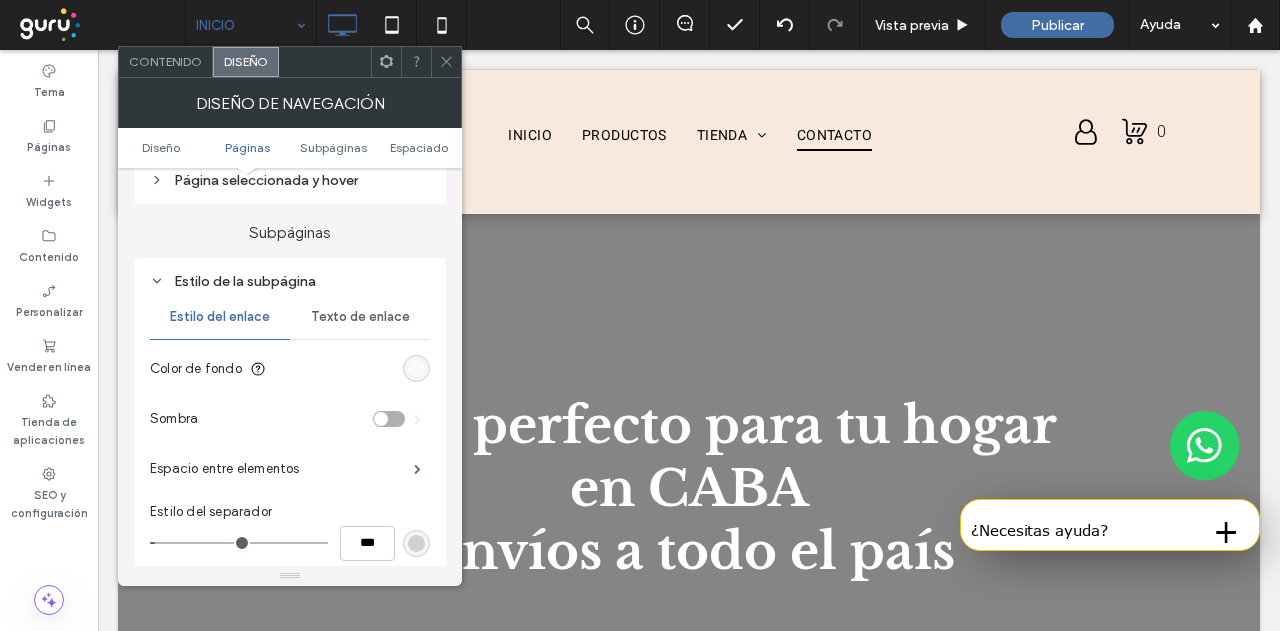 click at bounding box center [416, 368] 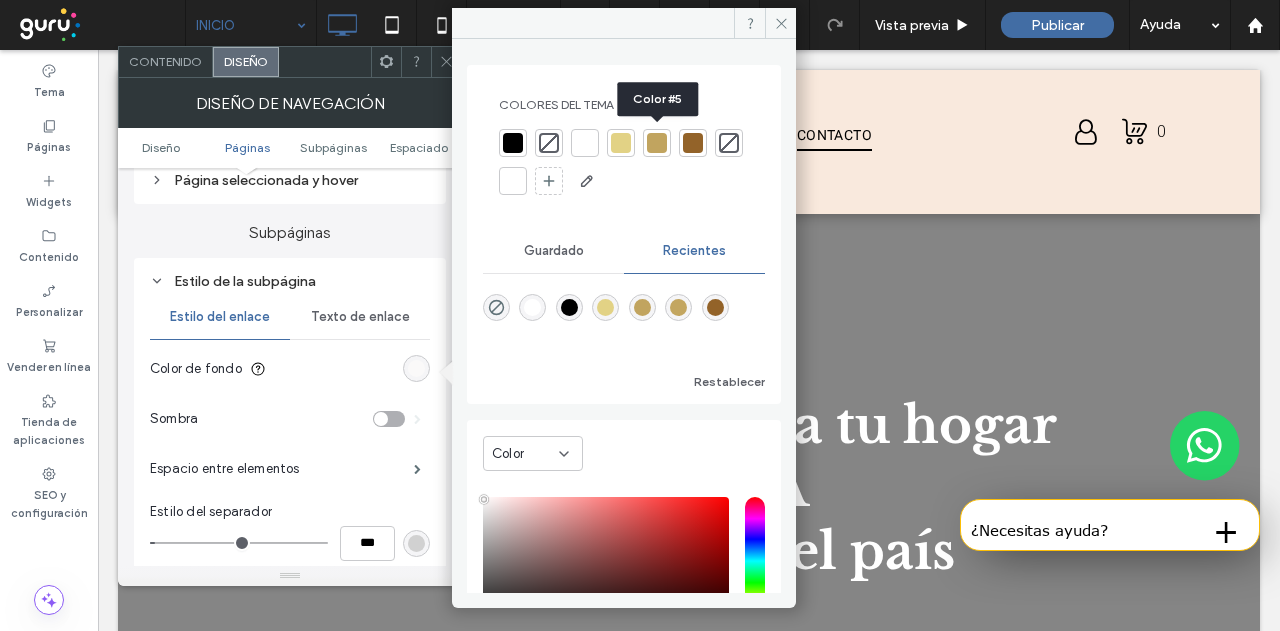 click at bounding box center [657, 143] 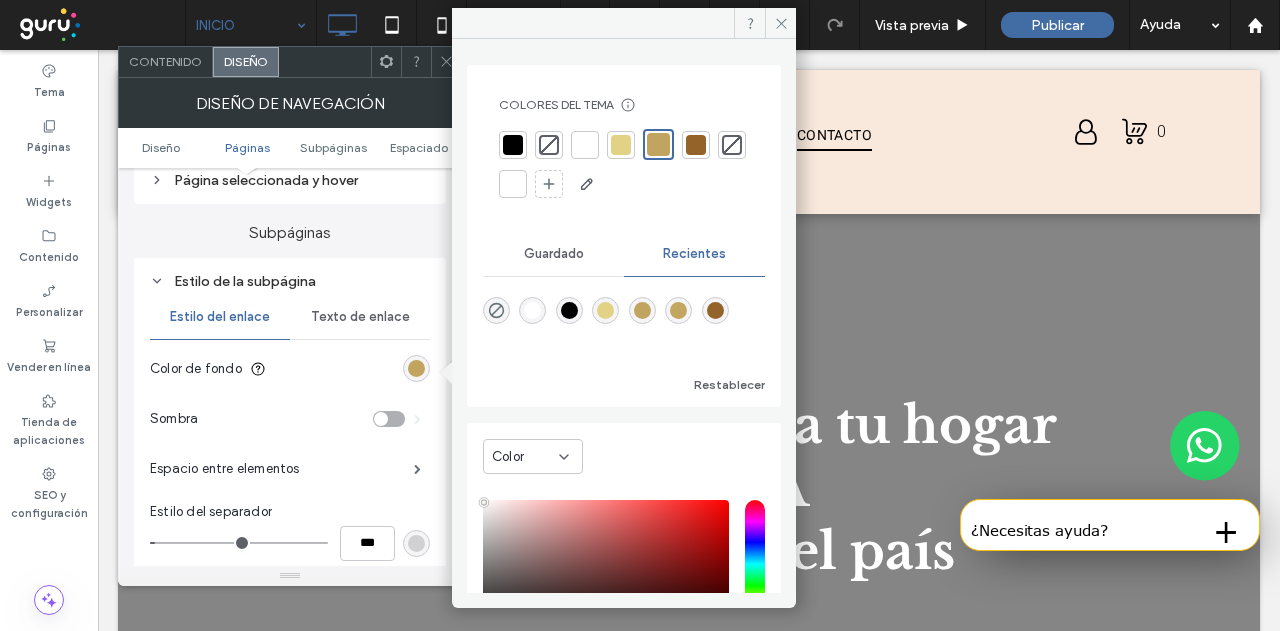 click on "Texto de enlace" at bounding box center [360, 317] 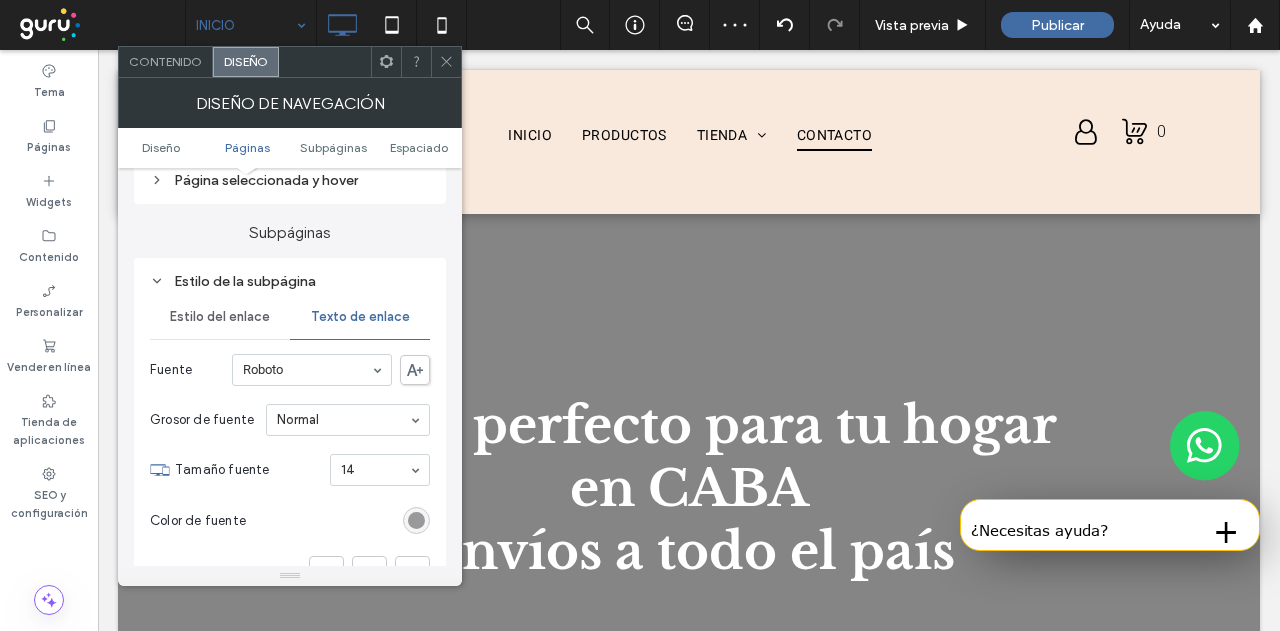 drag, startPoint x: 414, startPoint y: 521, endPoint x: 420, endPoint y: 465, distance: 56.32051 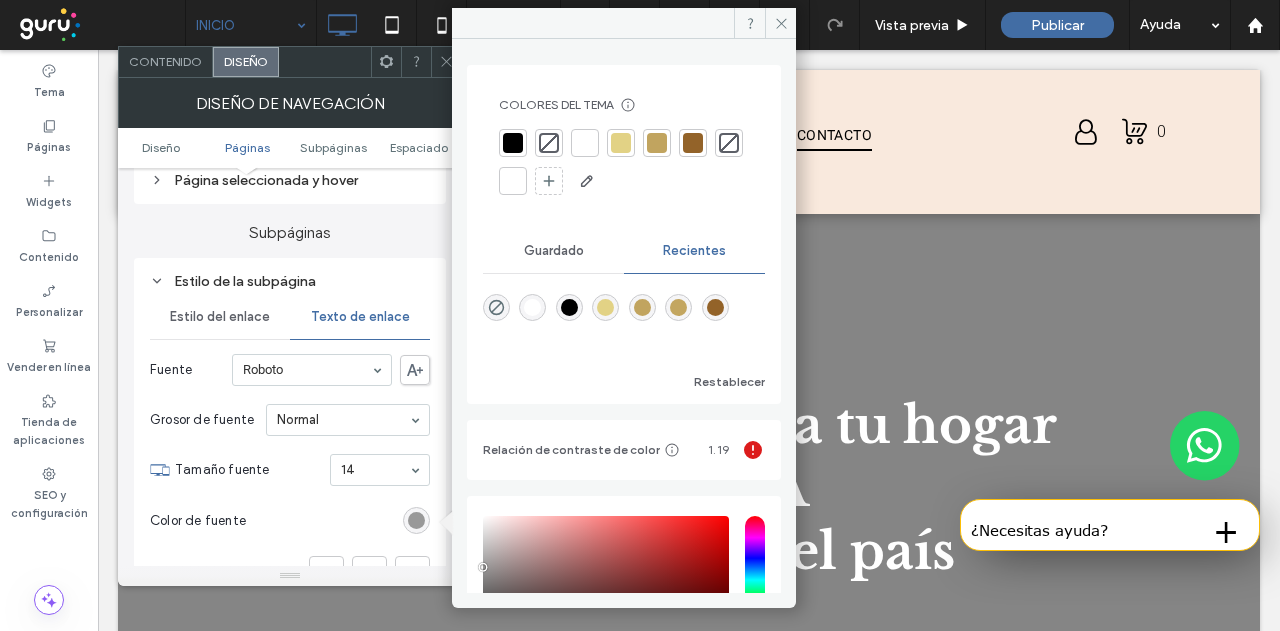 click at bounding box center (513, 143) 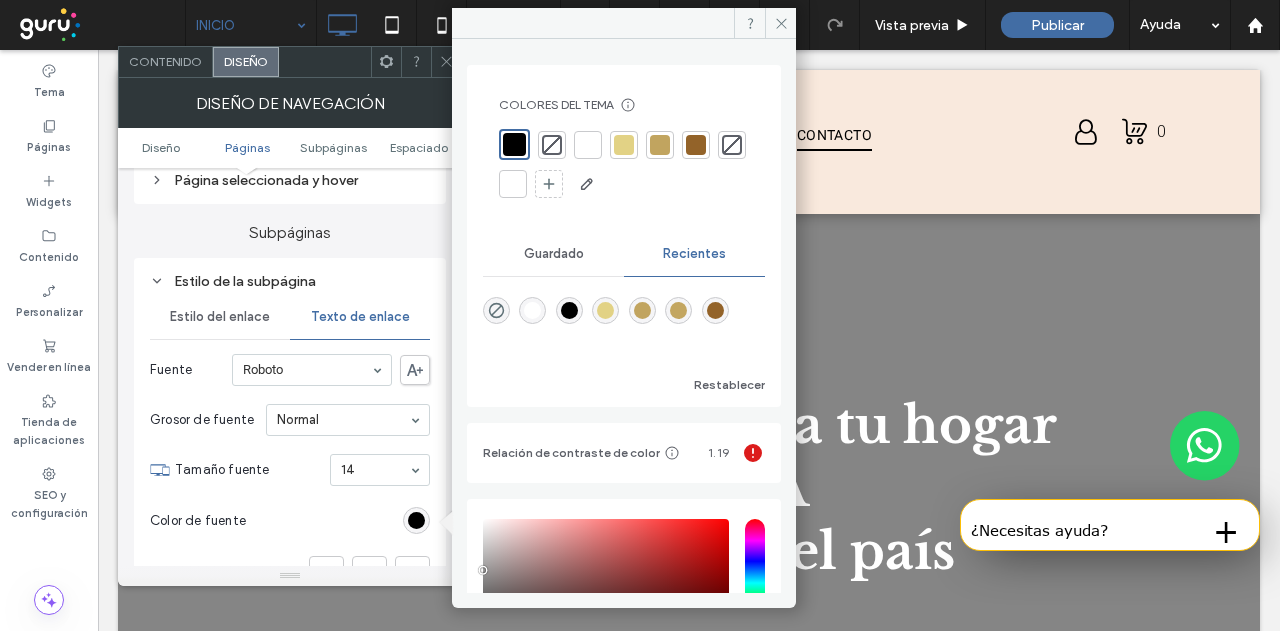 click on "Estilo del enlace" at bounding box center (220, 317) 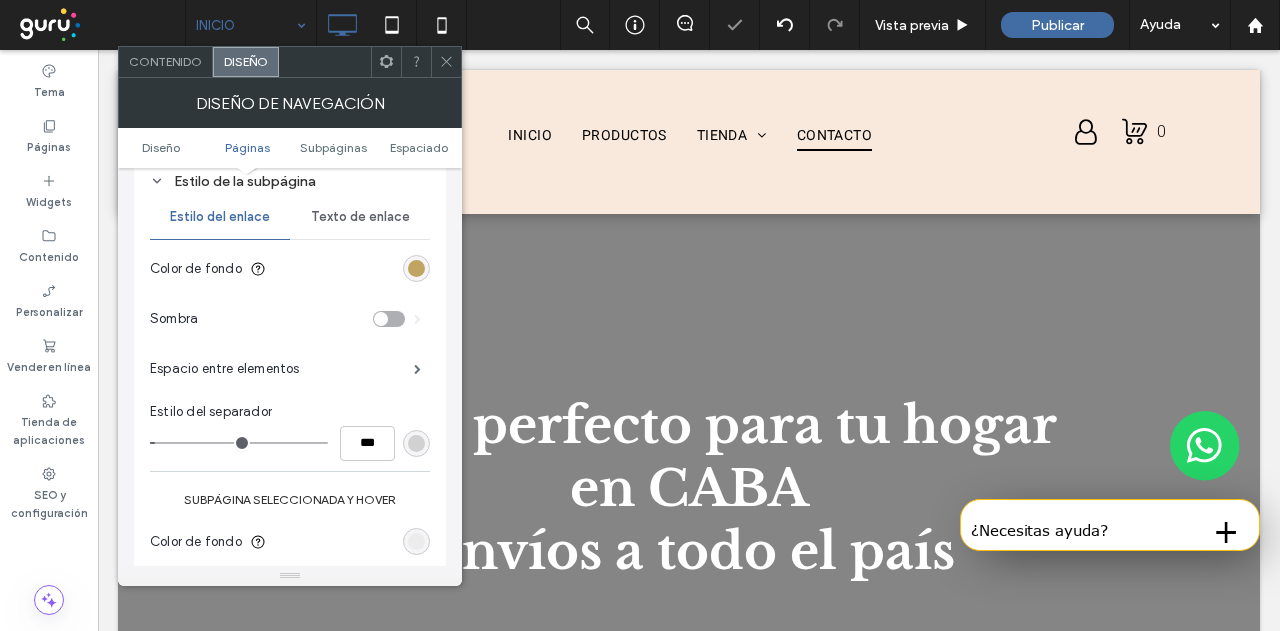 scroll, scrollTop: 900, scrollLeft: 0, axis: vertical 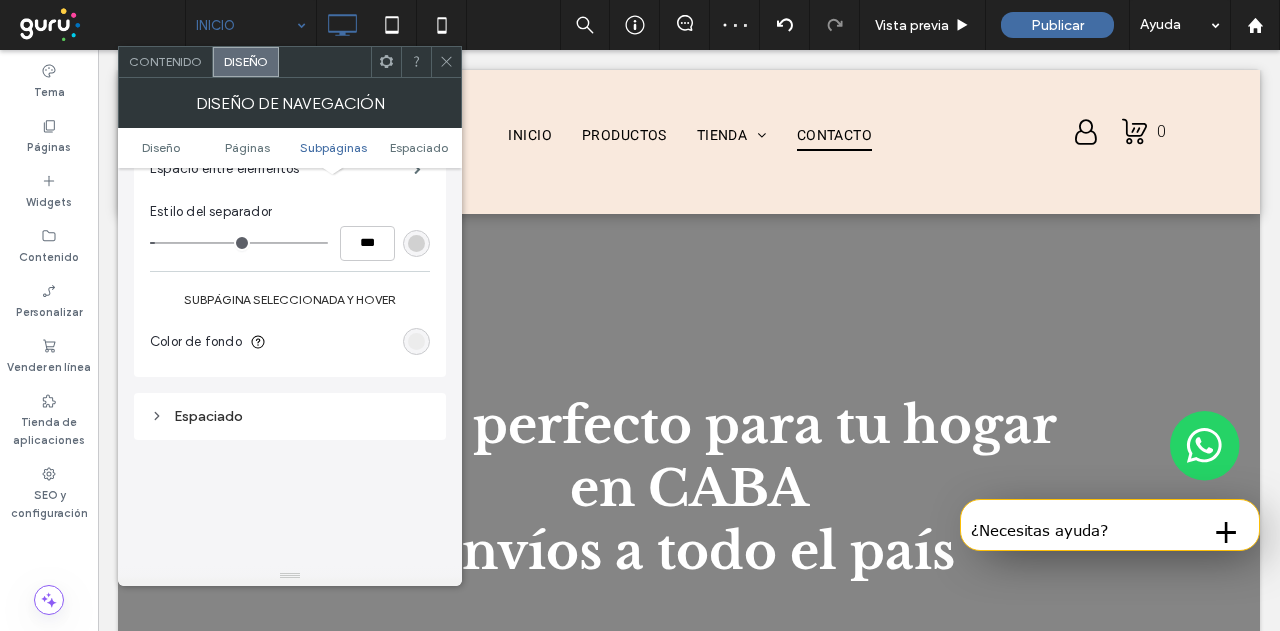 click at bounding box center (416, 243) 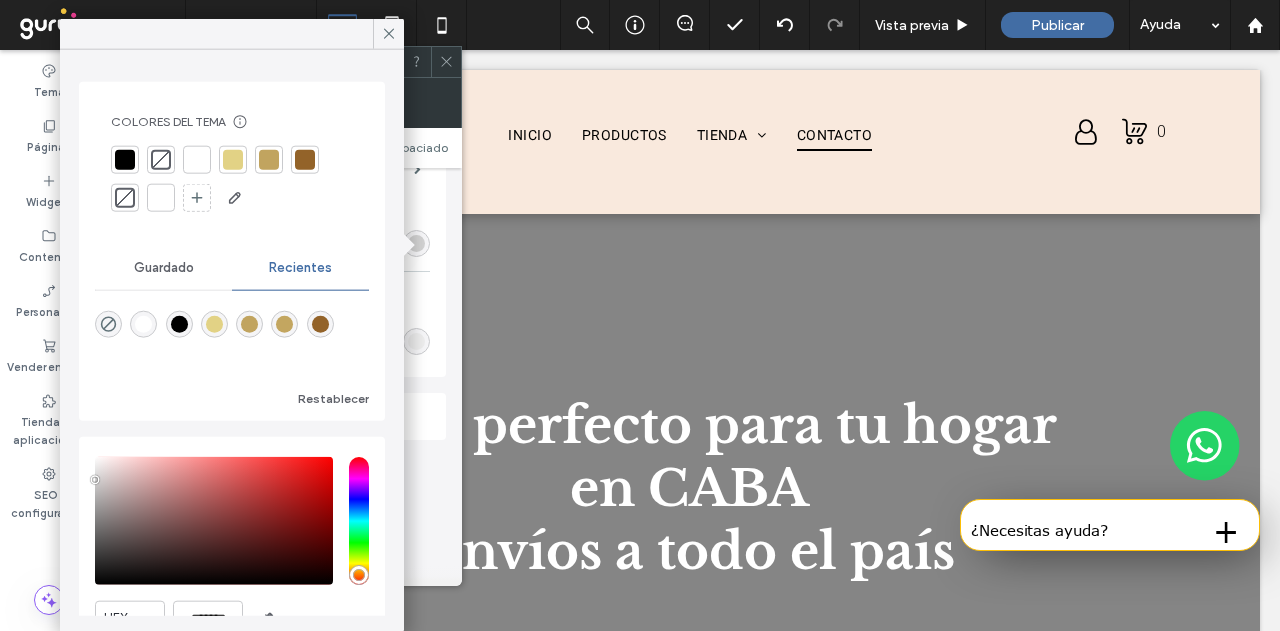 drag, startPoint x: 124, startPoint y: 160, endPoint x: 170, endPoint y: 162, distance: 46.043457 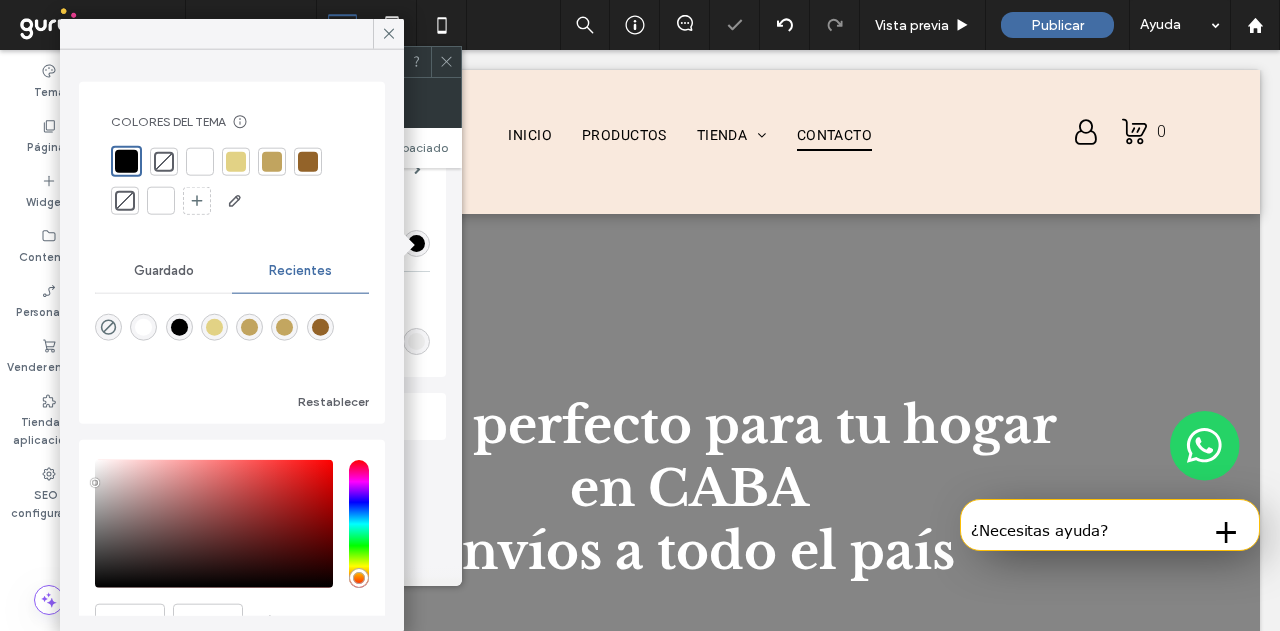 click at bounding box center [308, 161] 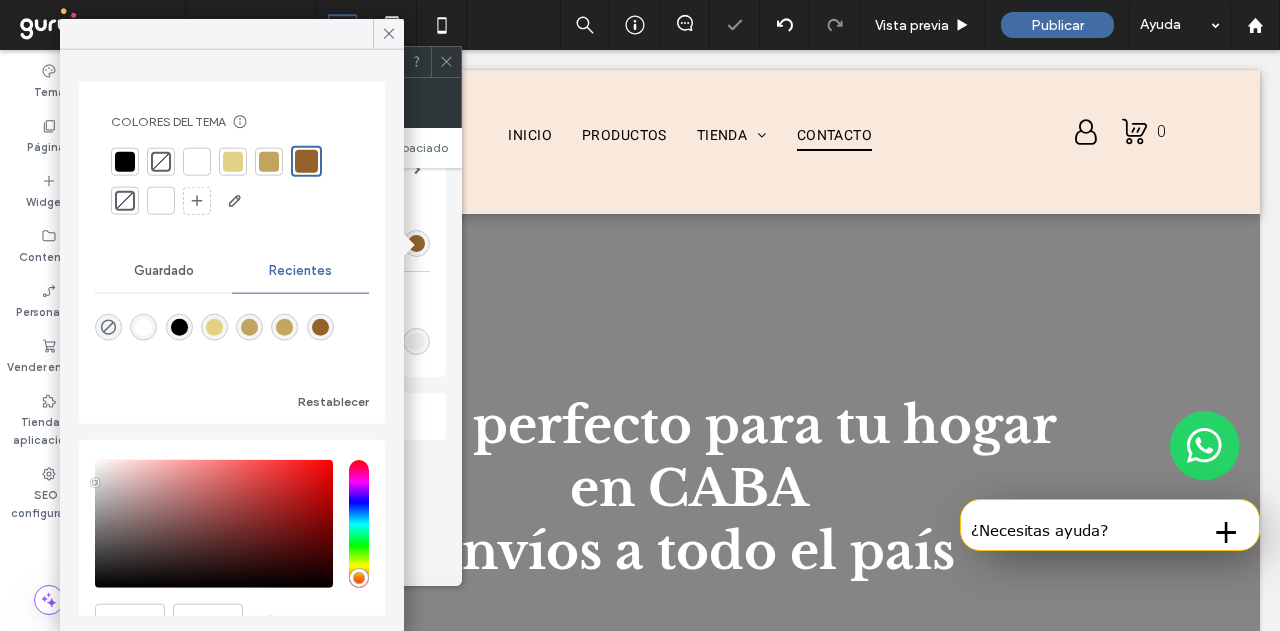 click on "Subpágina seleccionada y hover" at bounding box center (290, 299) 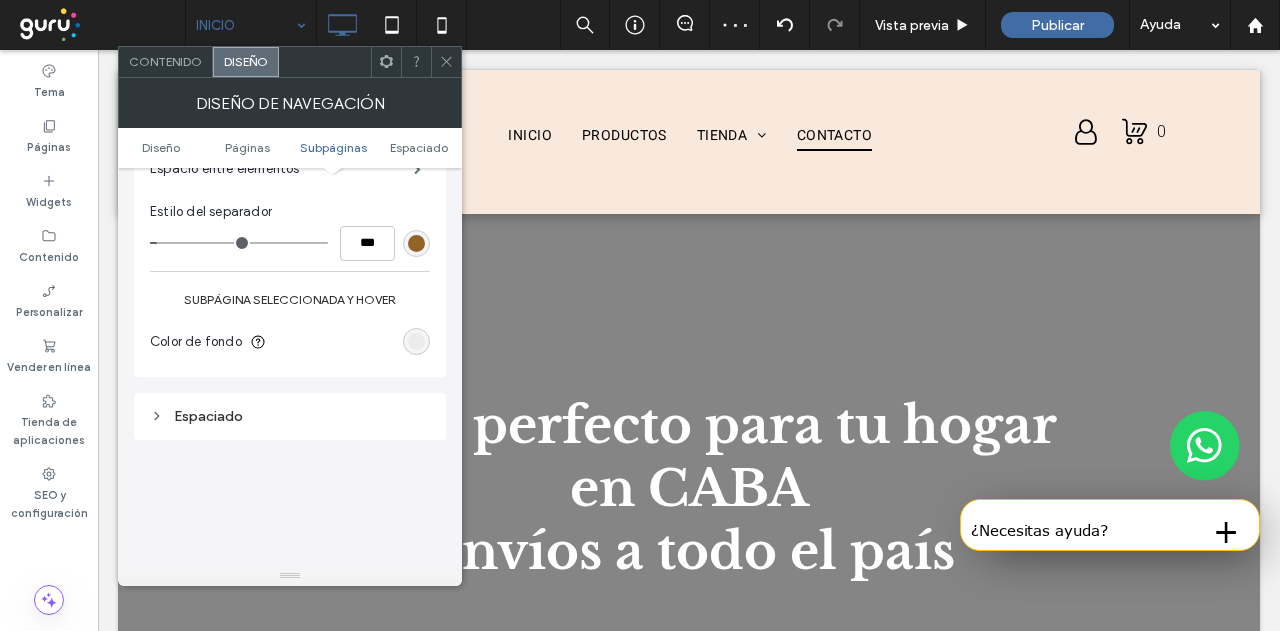 scroll, scrollTop: 800, scrollLeft: 0, axis: vertical 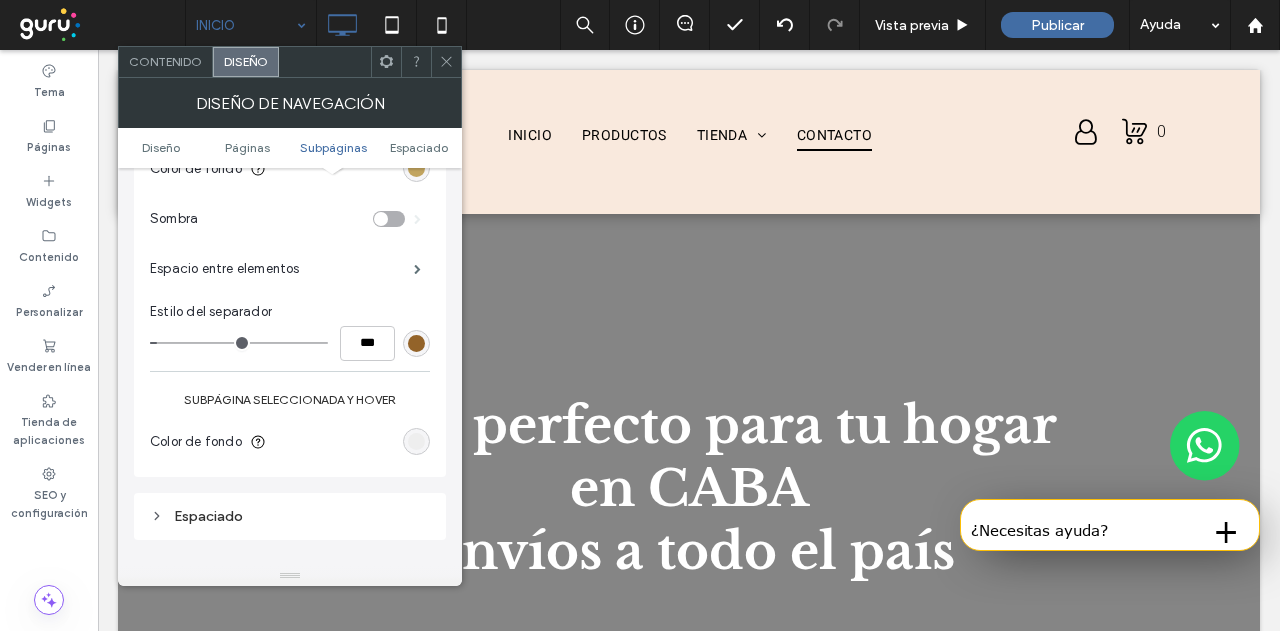 click at bounding box center (416, 441) 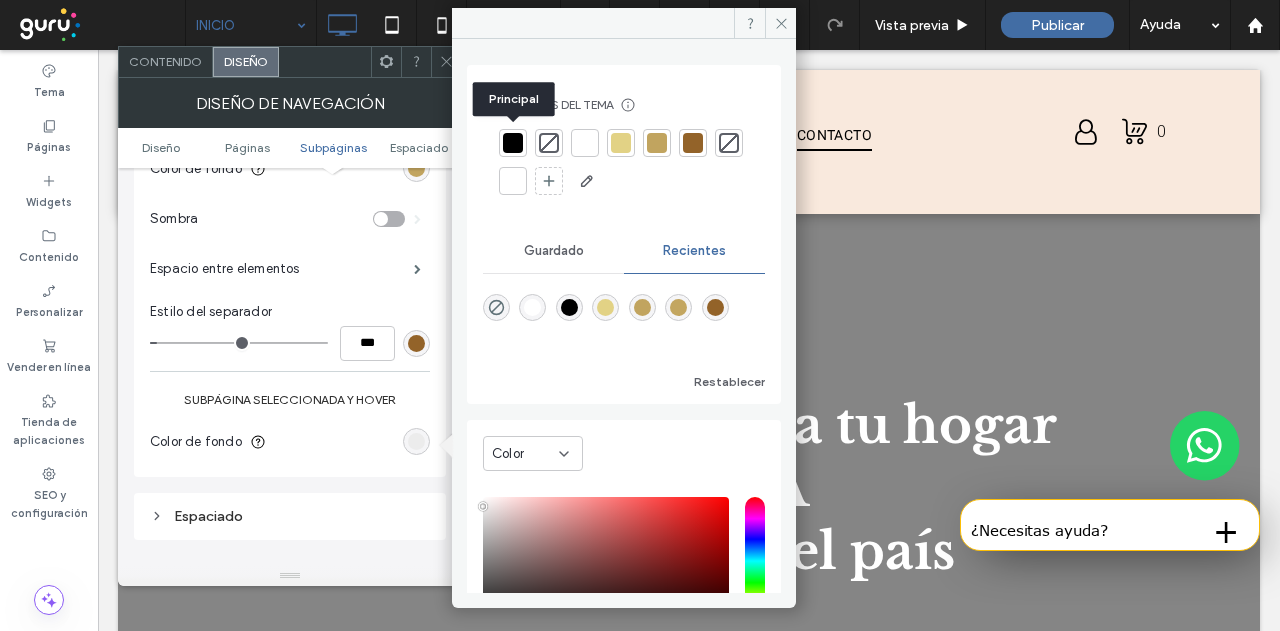 click at bounding box center (513, 143) 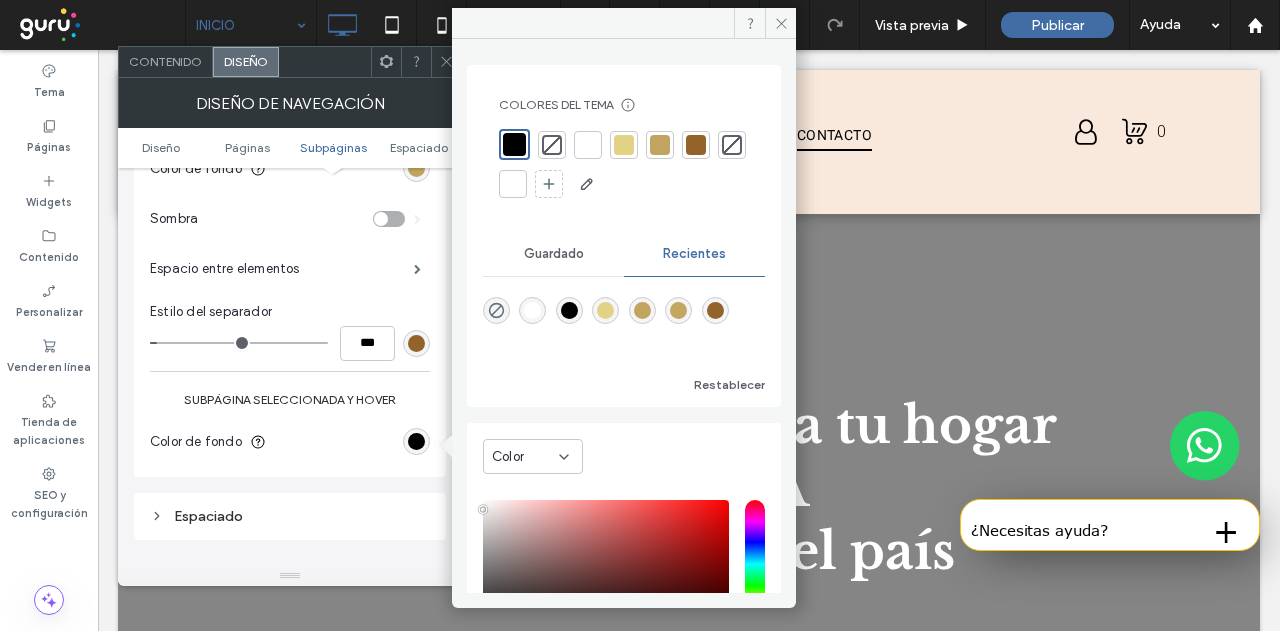click at bounding box center (696, 145) 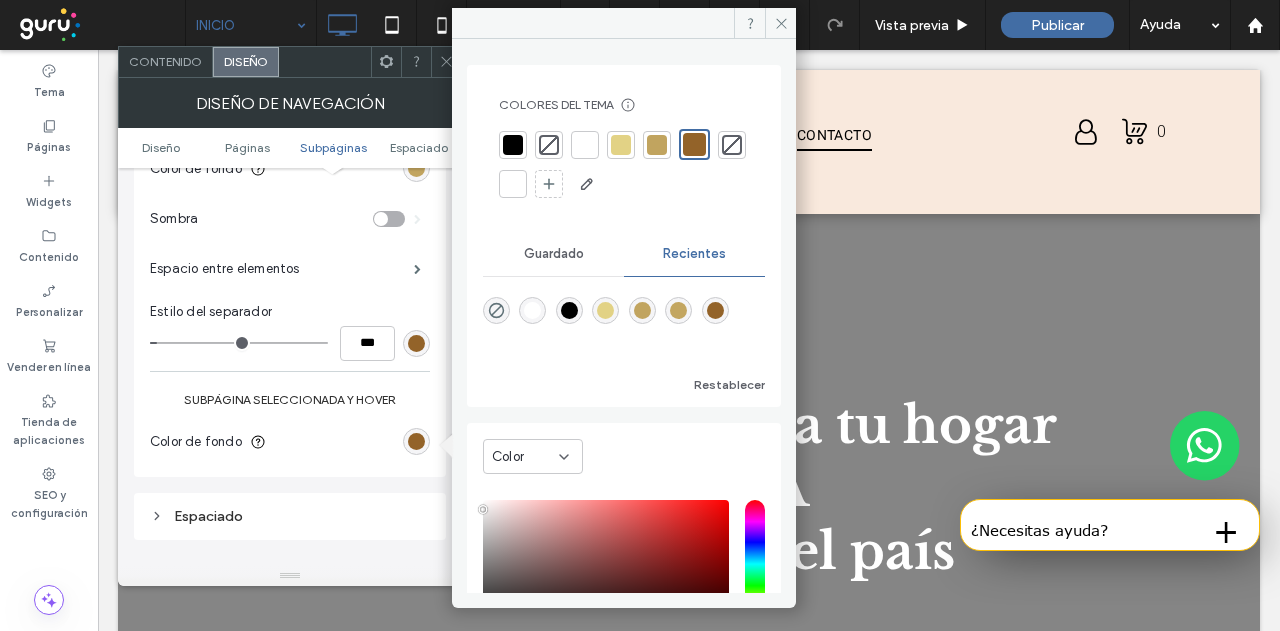 click on "Subpágina seleccionada y hover" at bounding box center (290, 399) 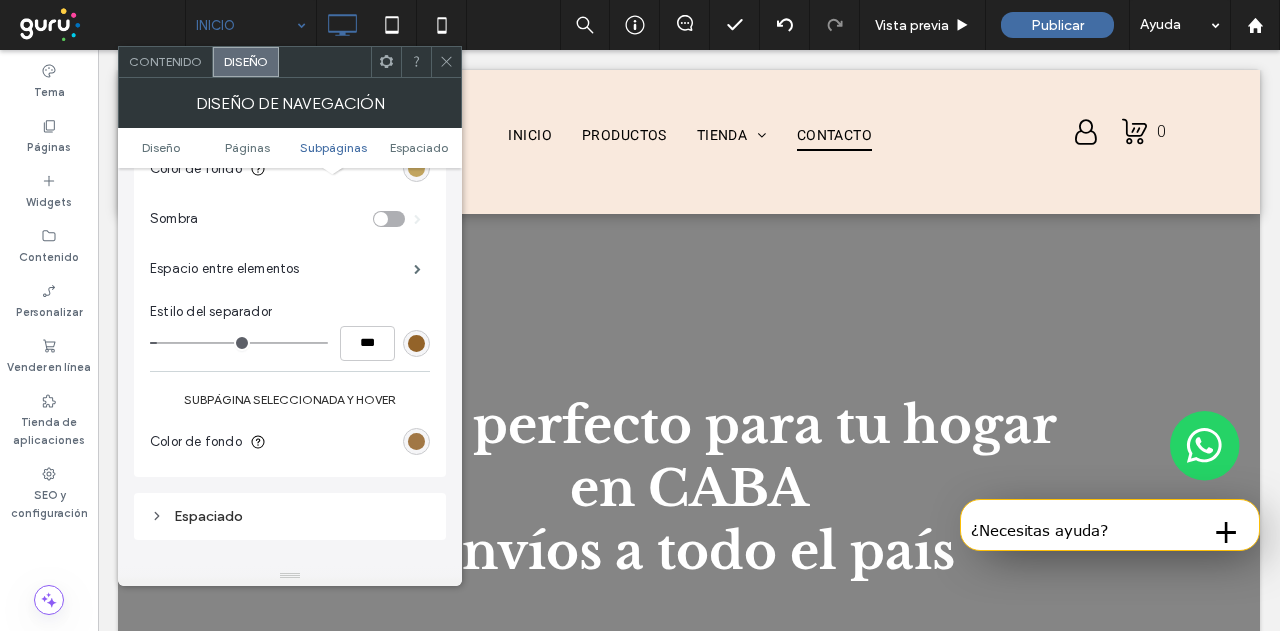 click at bounding box center [416, 441] 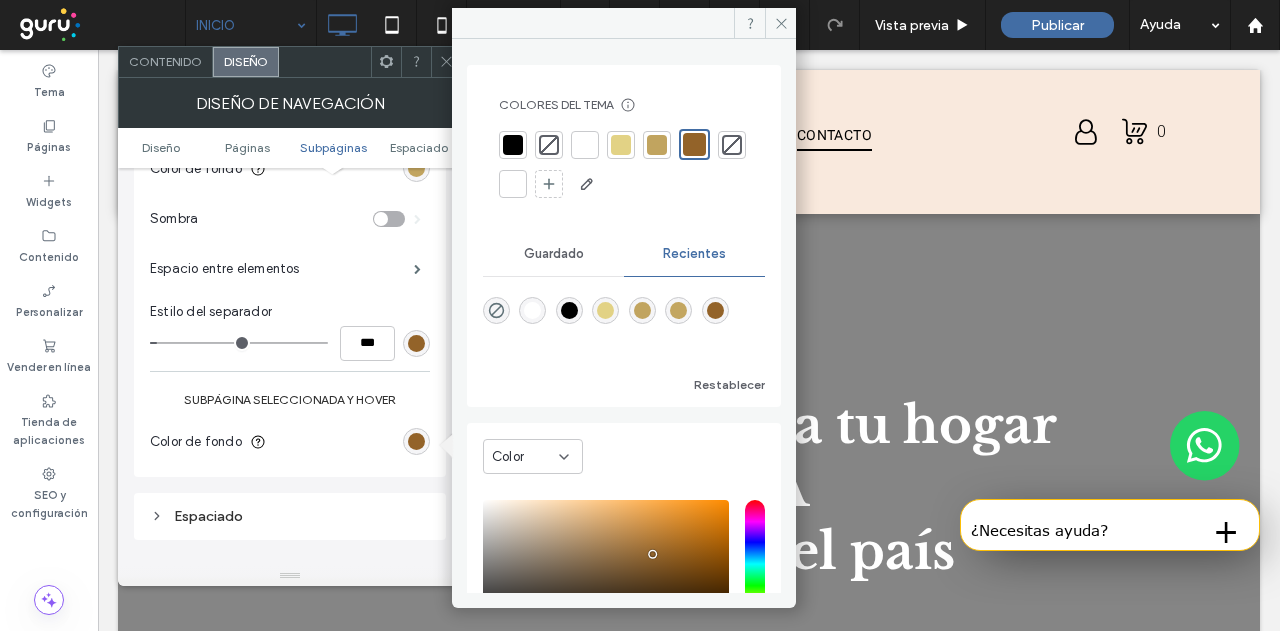 click at bounding box center (621, 145) 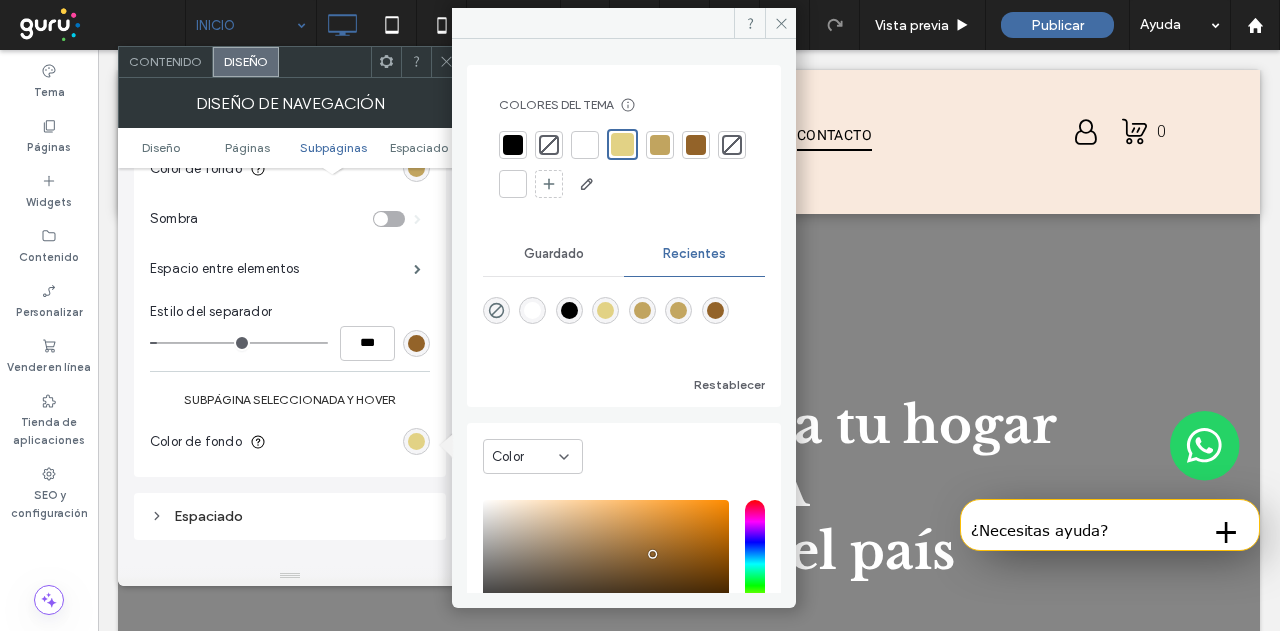 click at bounding box center [290, 576] 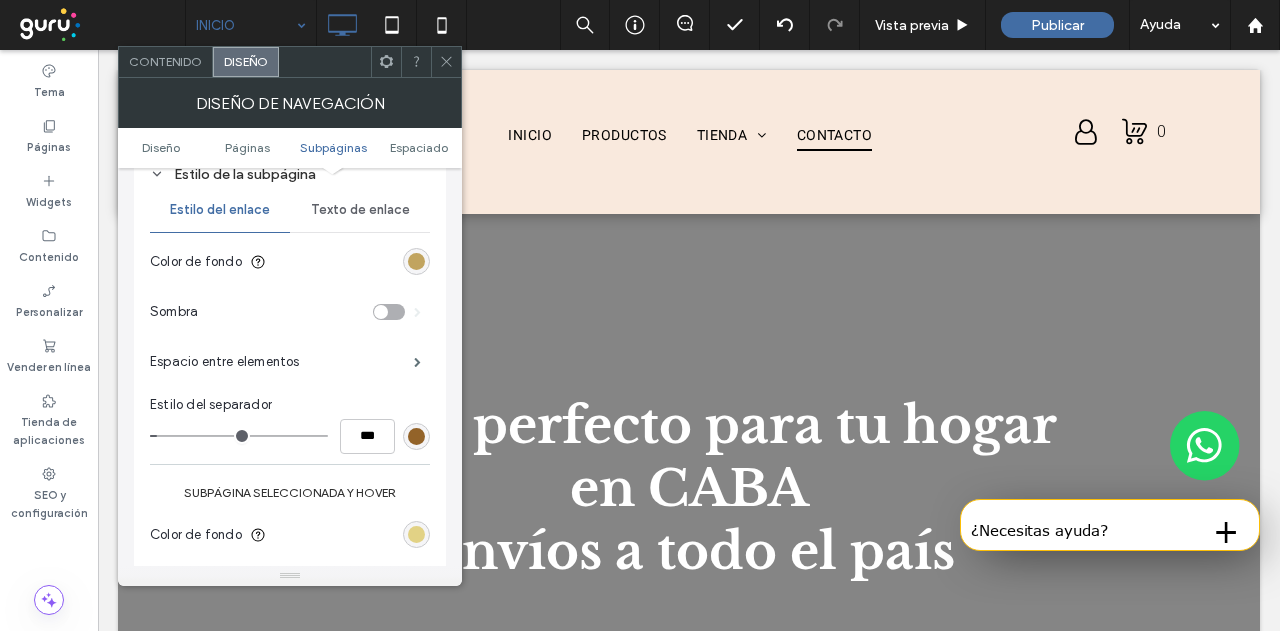 scroll, scrollTop: 700, scrollLeft: 0, axis: vertical 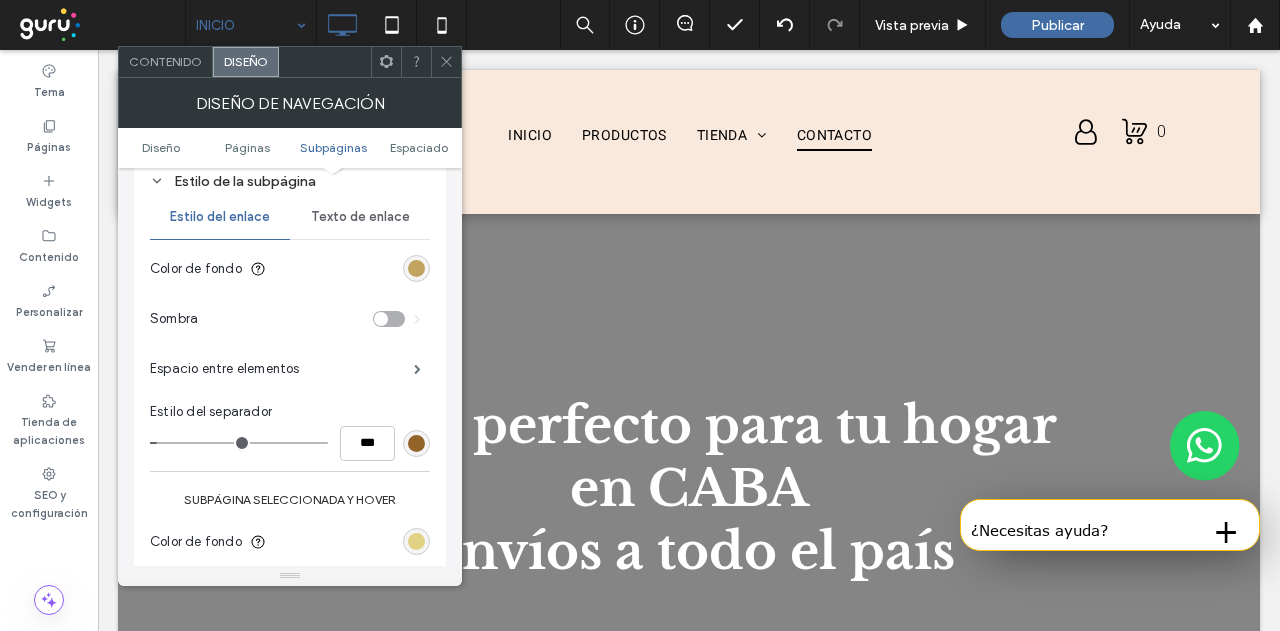 click on "Texto de enlace" at bounding box center (360, 217) 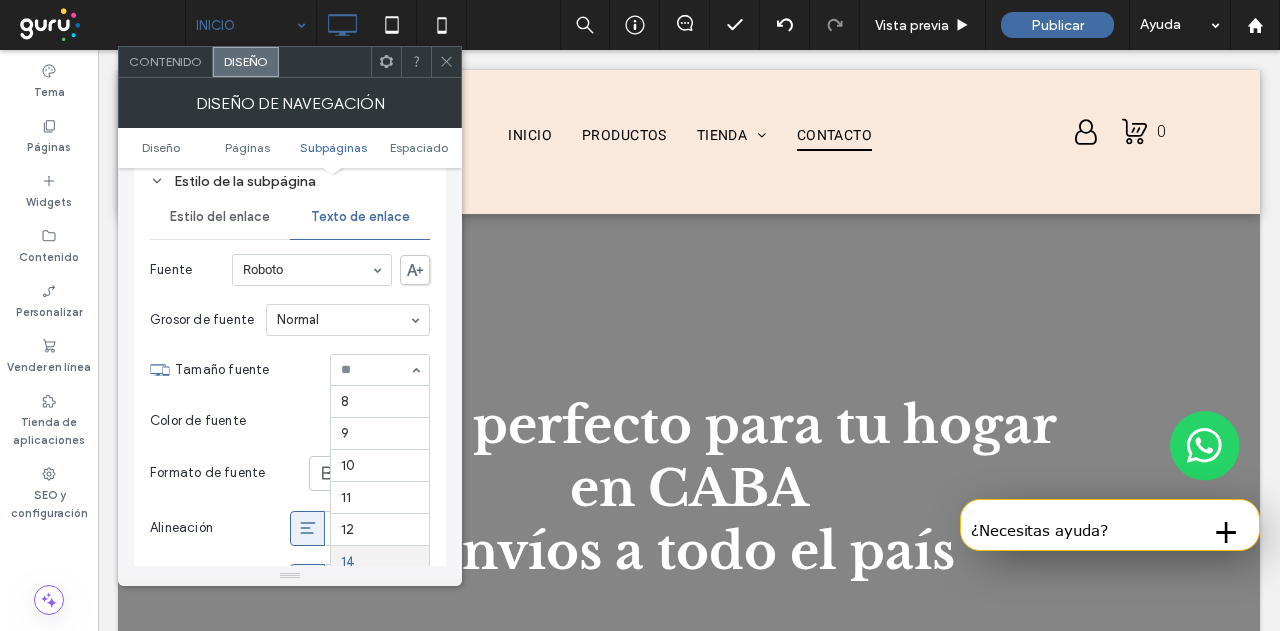 scroll, scrollTop: 163, scrollLeft: 0, axis: vertical 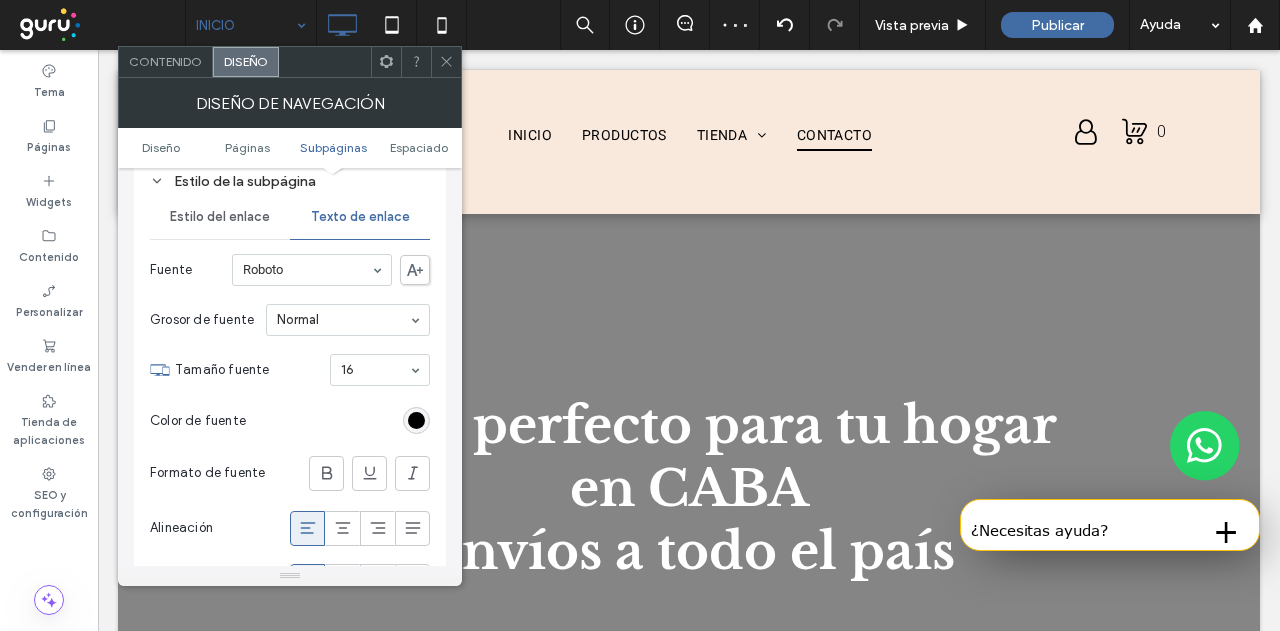 click 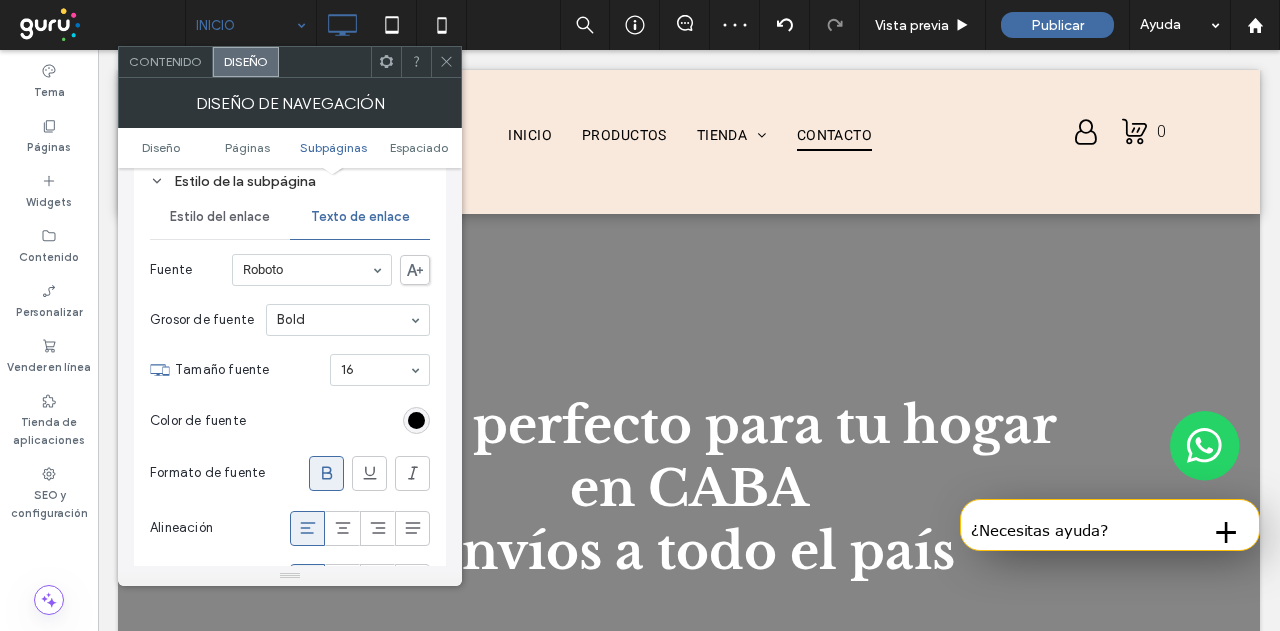 click 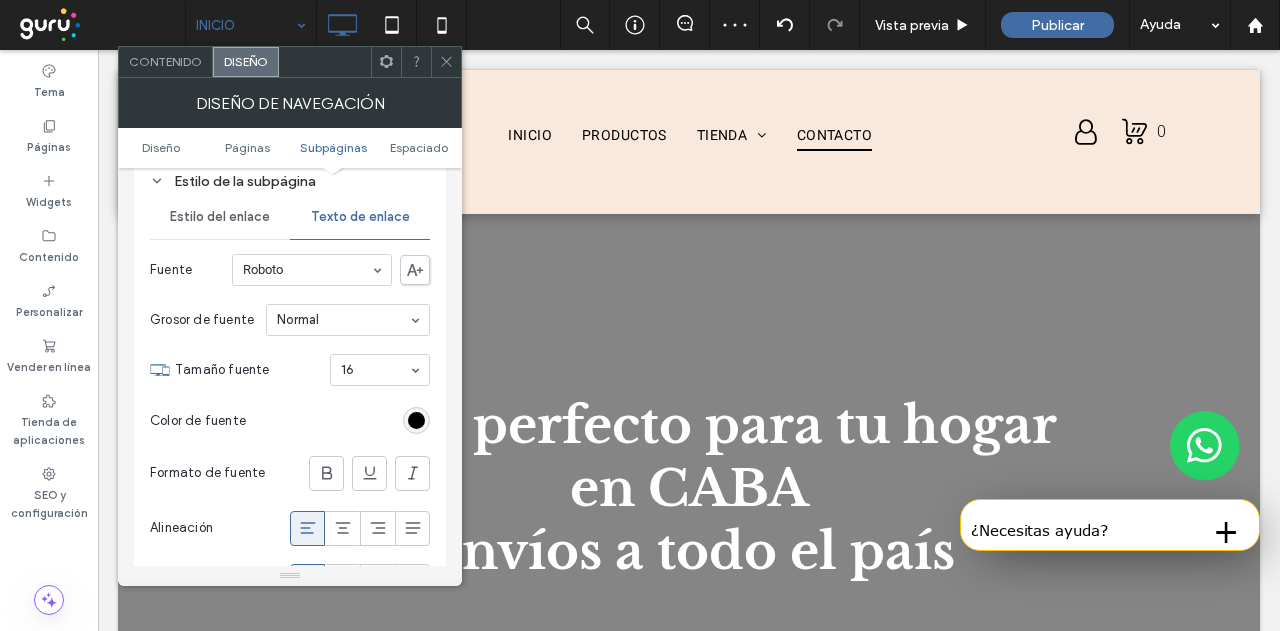 click at bounding box center [446, 62] 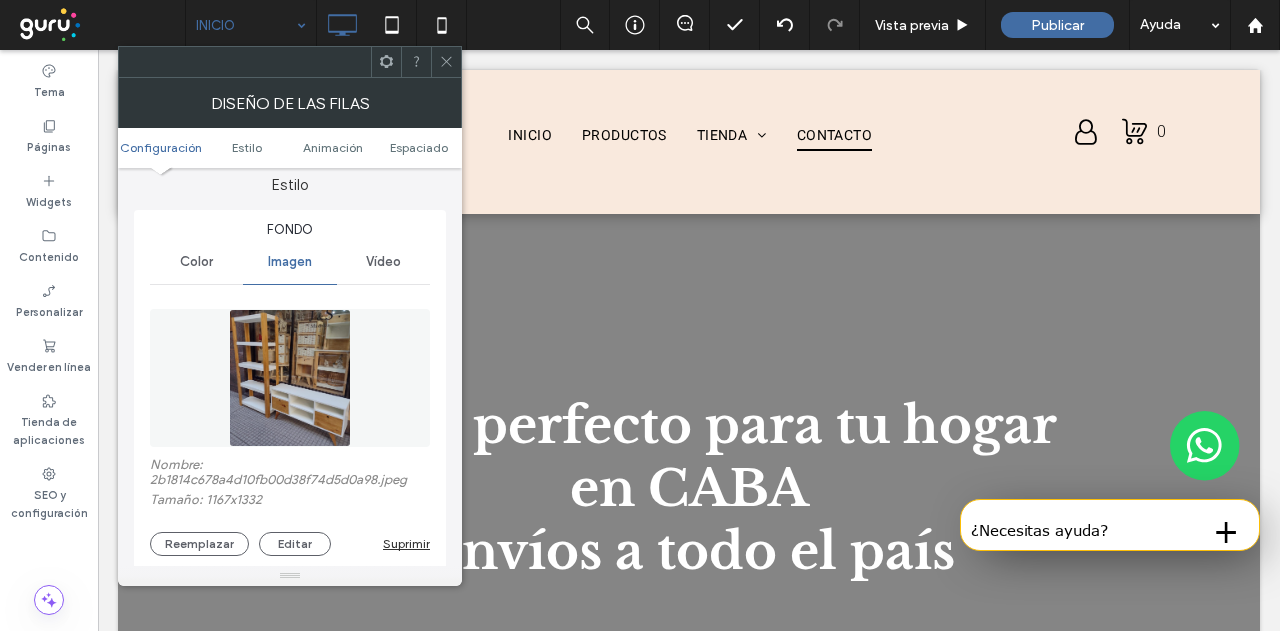 scroll, scrollTop: 200, scrollLeft: 0, axis: vertical 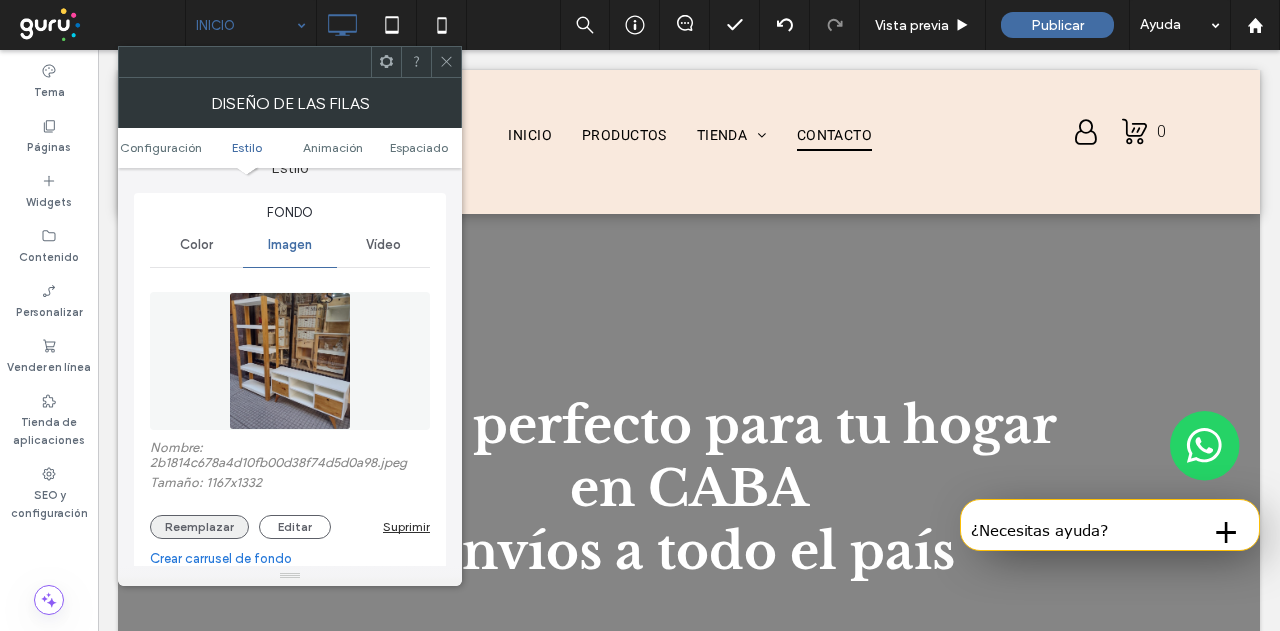 click on "Reemplazar" at bounding box center [199, 527] 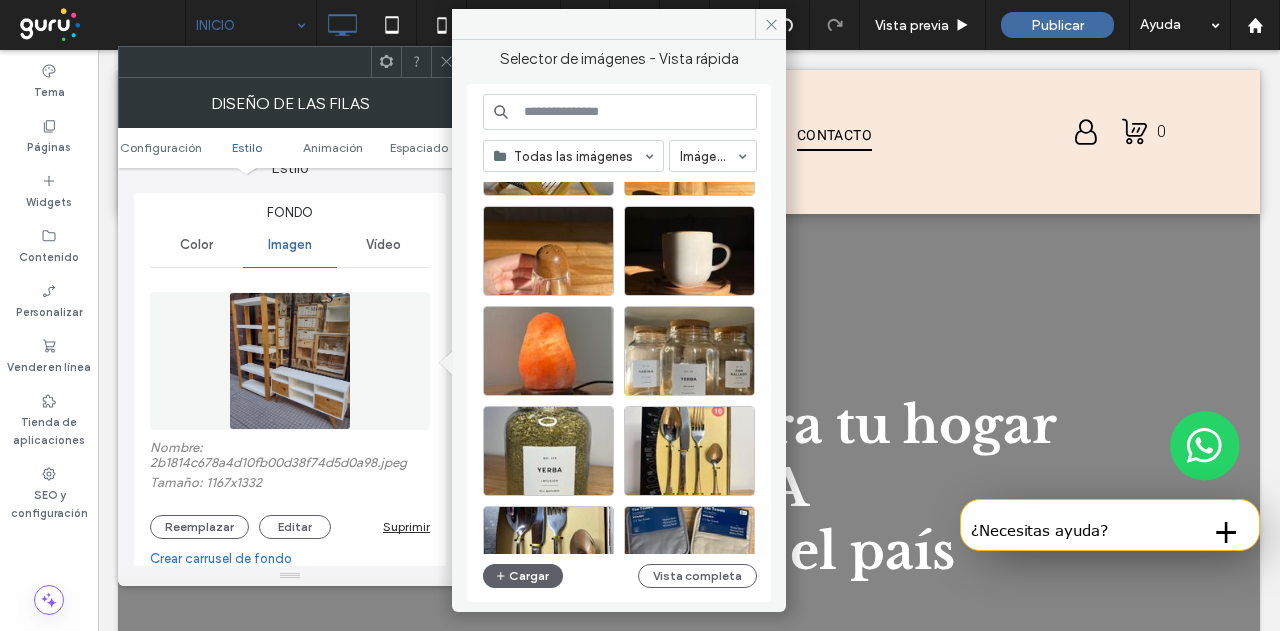 scroll, scrollTop: 475, scrollLeft: 0, axis: vertical 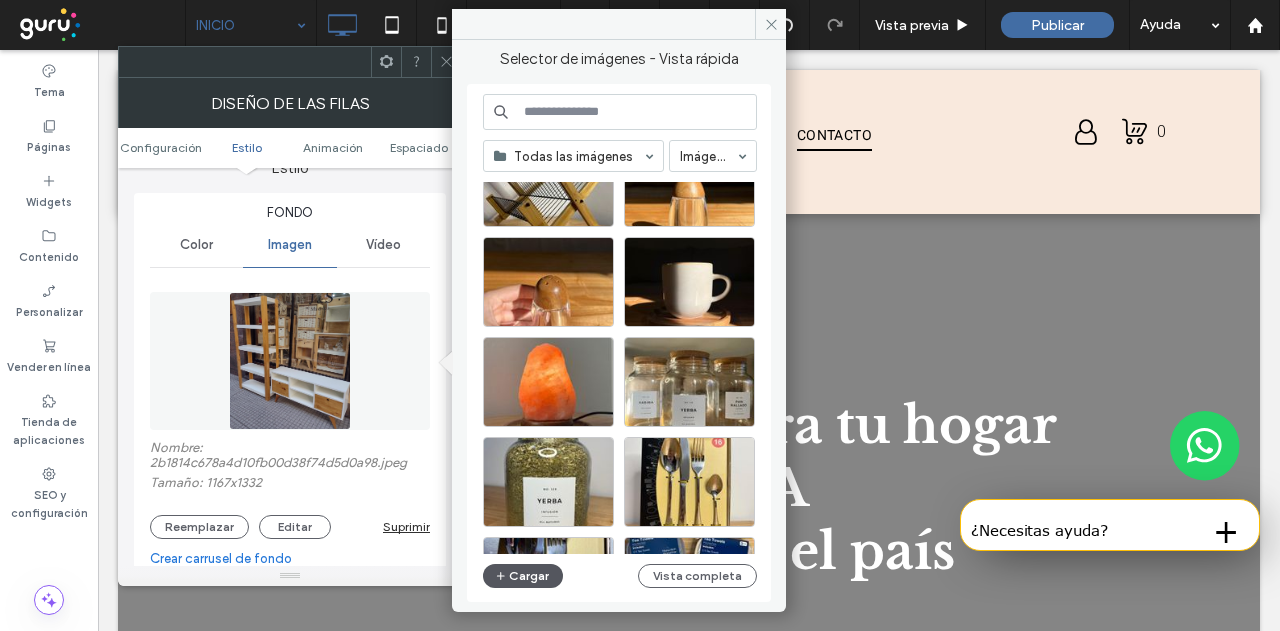 click on "Cargar" at bounding box center (523, 576) 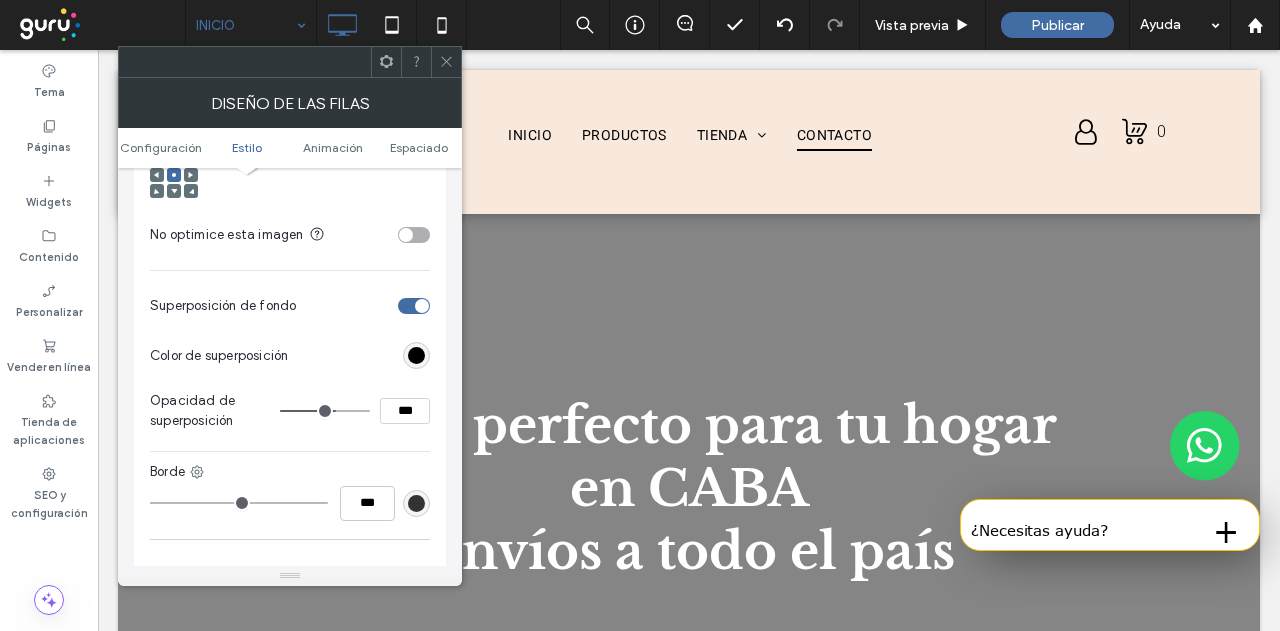 scroll, scrollTop: 900, scrollLeft: 0, axis: vertical 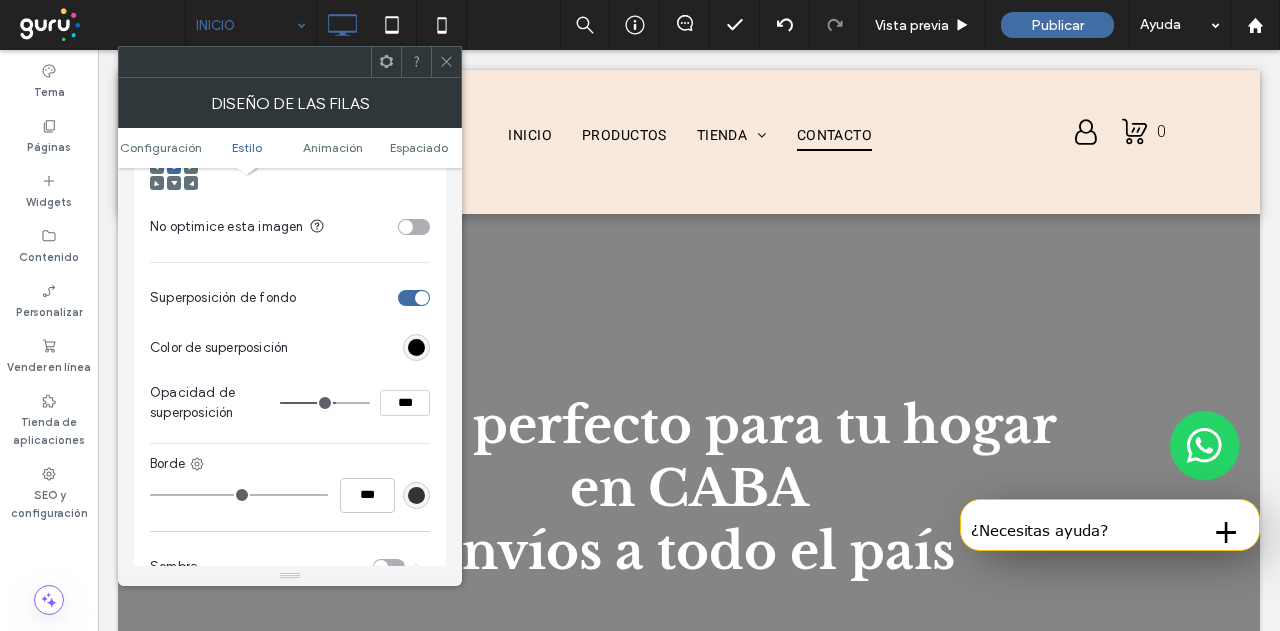 click on "Superposición de fondo" at bounding box center [290, 298] 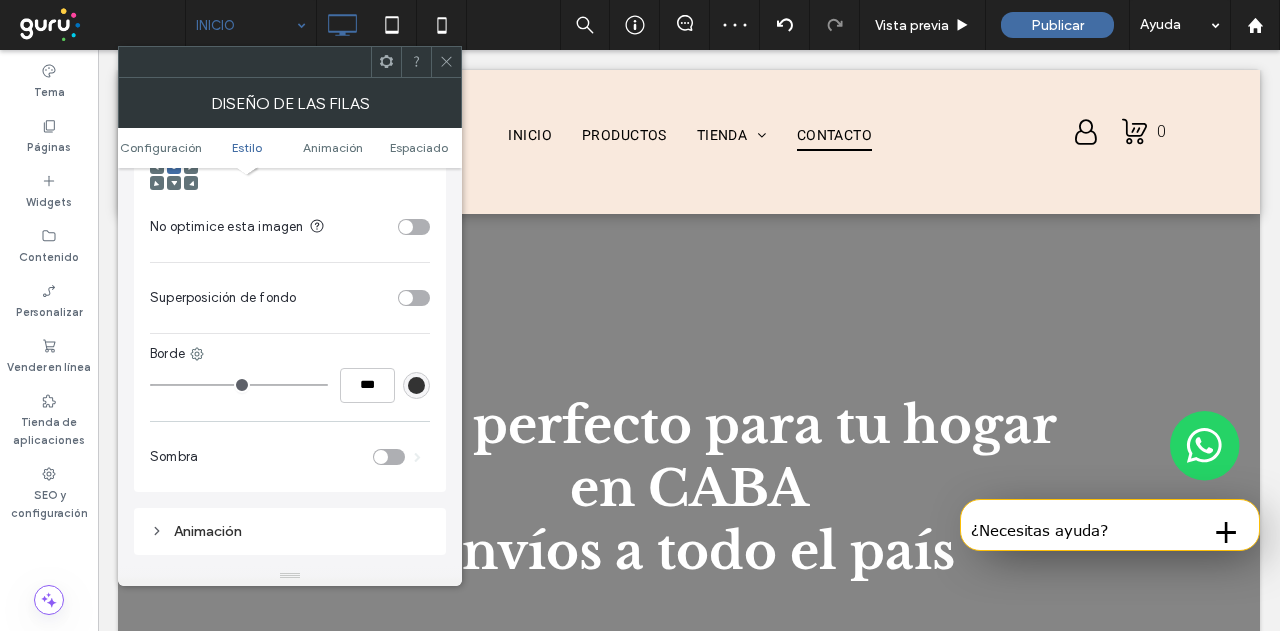 click on "Superposición de fondo" at bounding box center [290, 298] 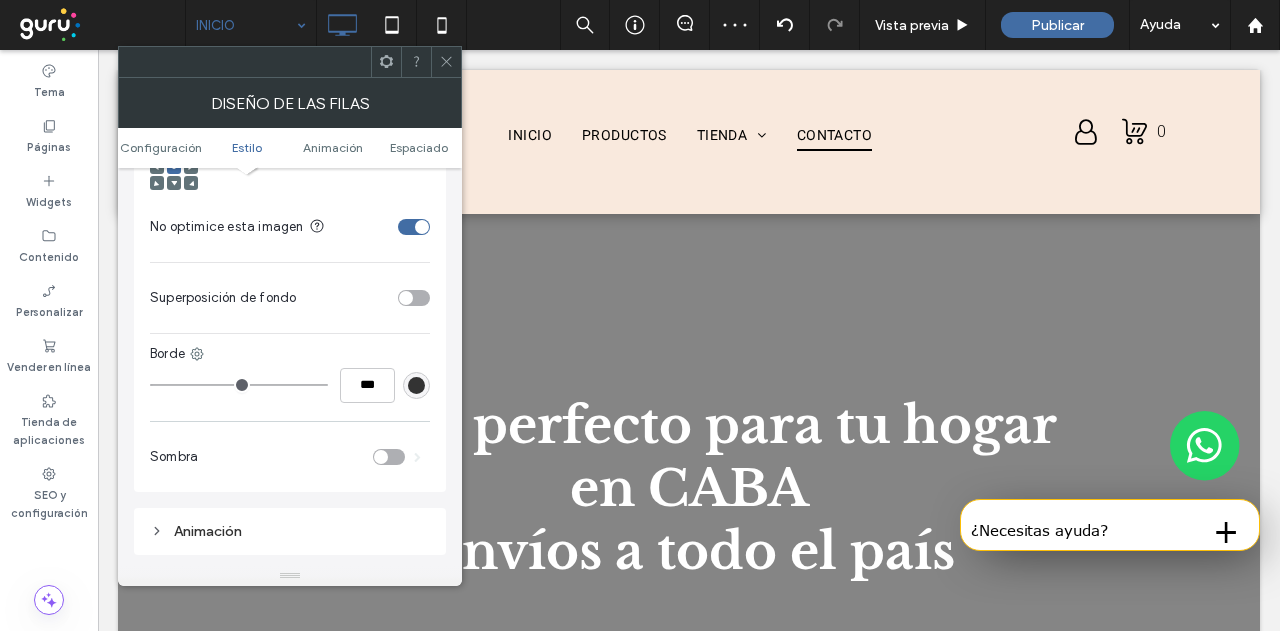 click at bounding box center [422, 227] 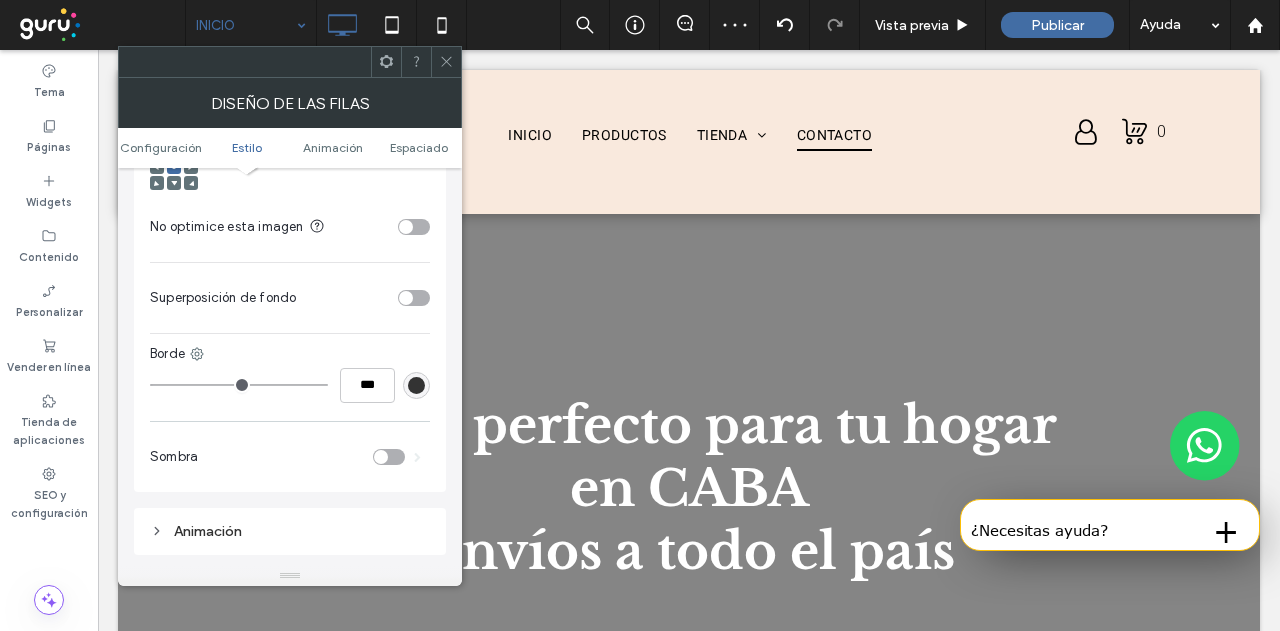 click on "Superposición de fondo" at bounding box center (290, 298) 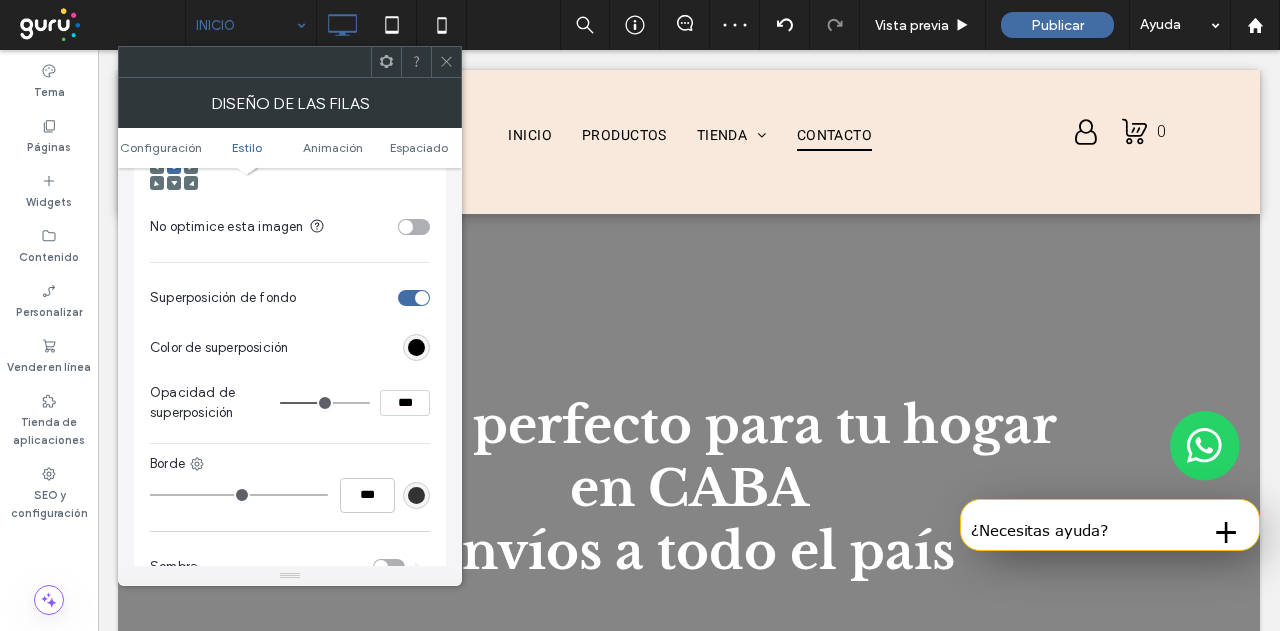 type on "**" 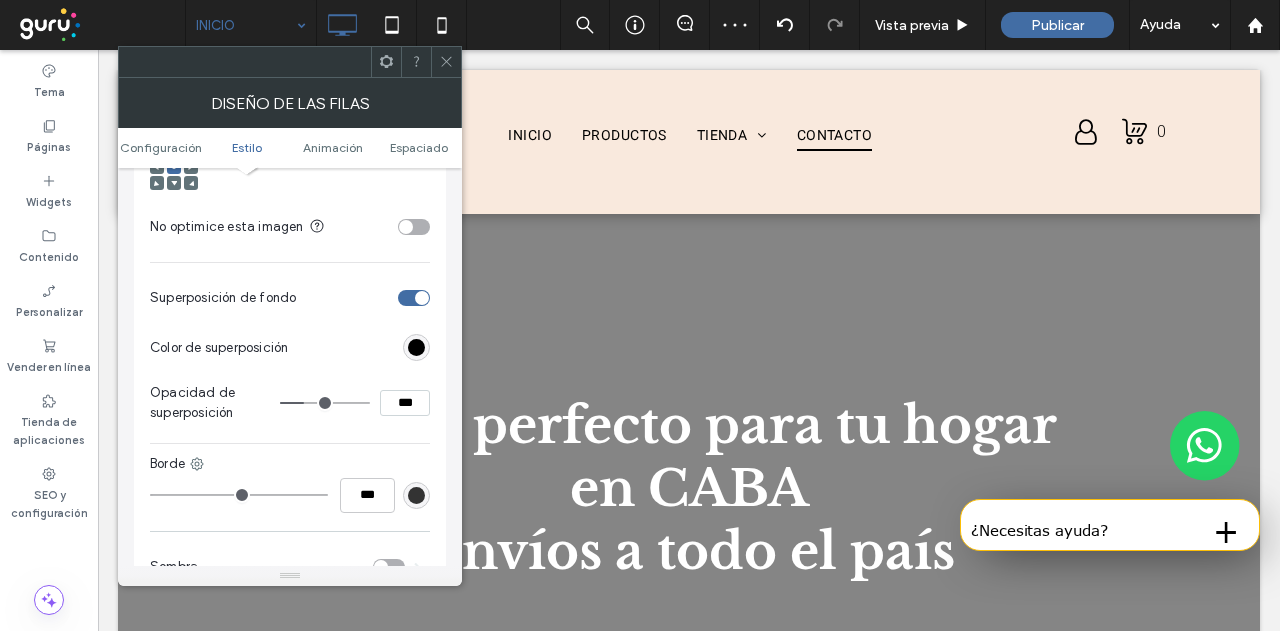 type on "**" 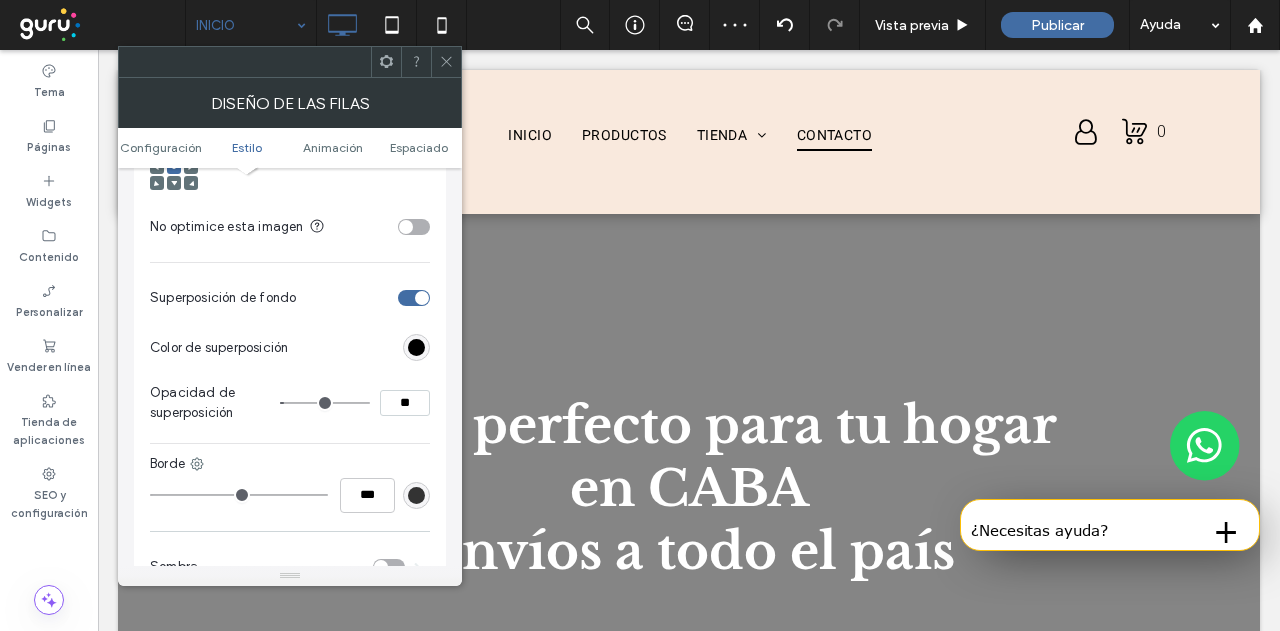 type on "*" 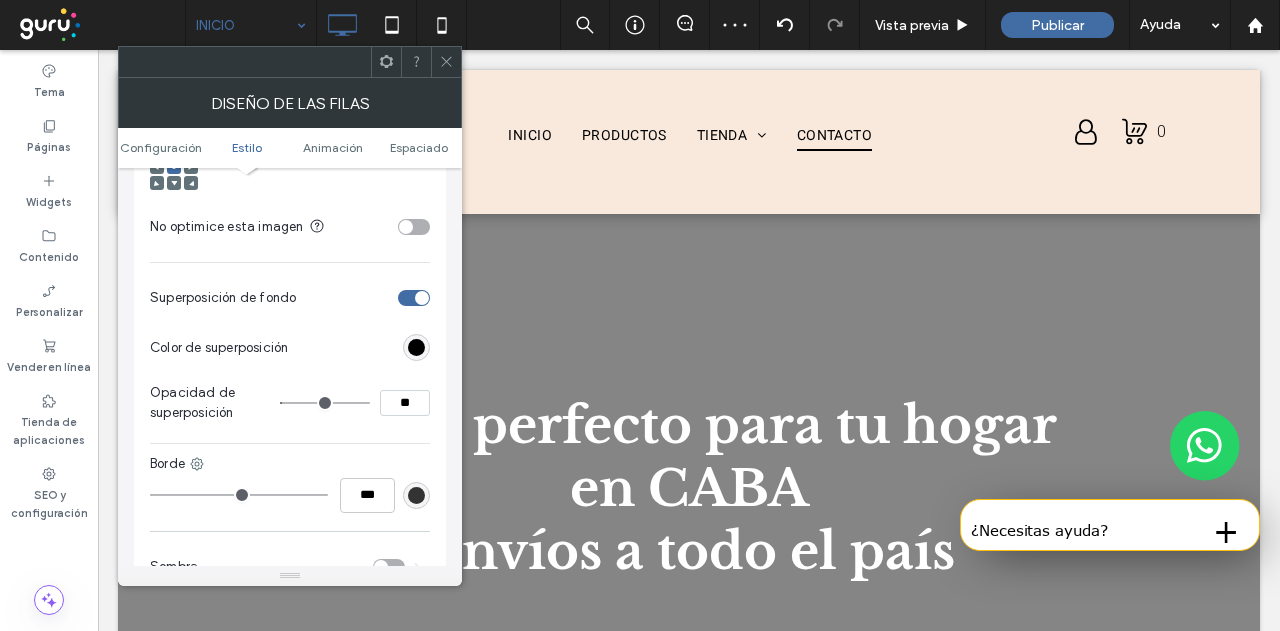 type on "*" 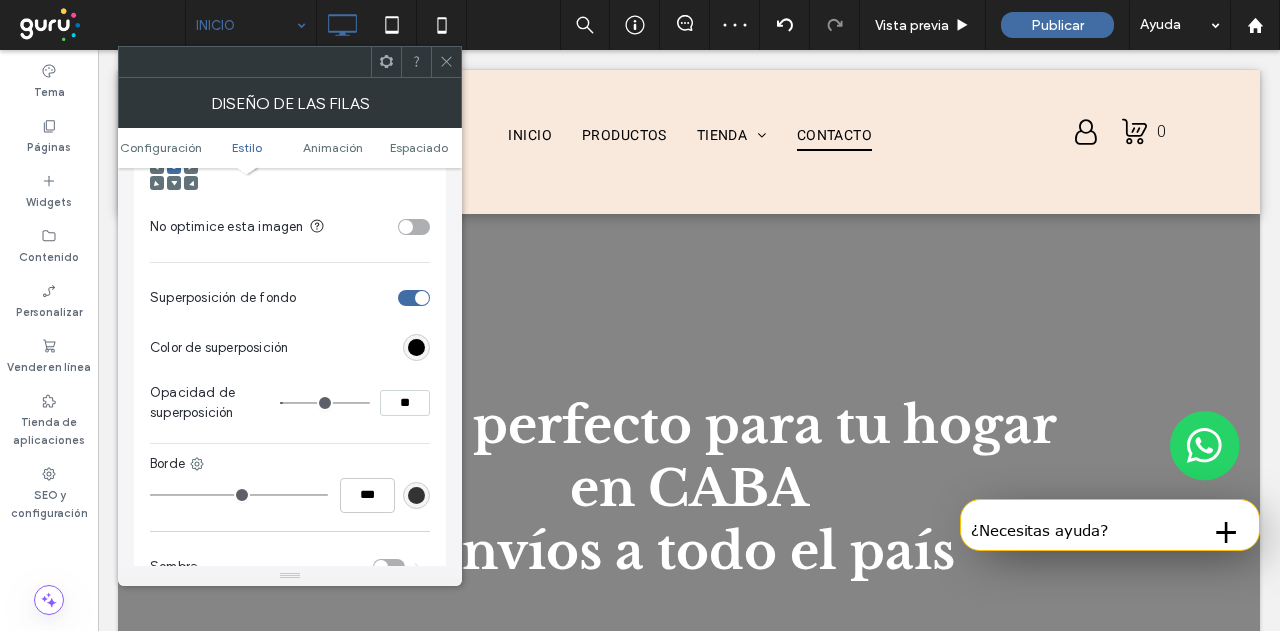 type on "*" 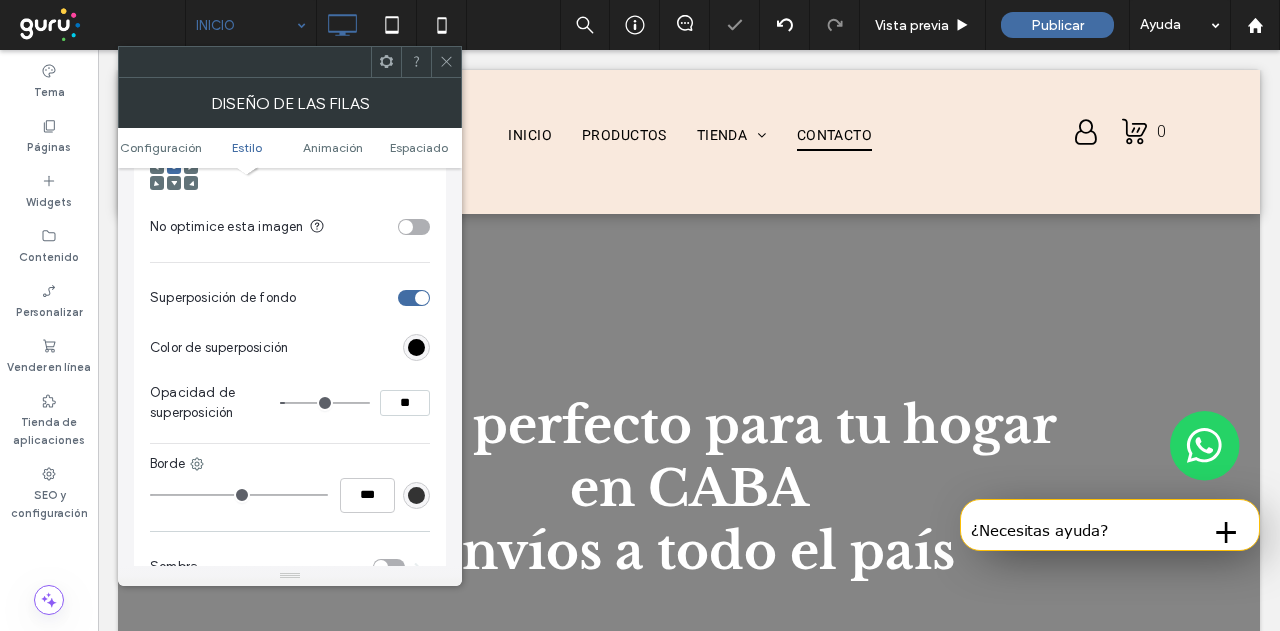 type on "*" 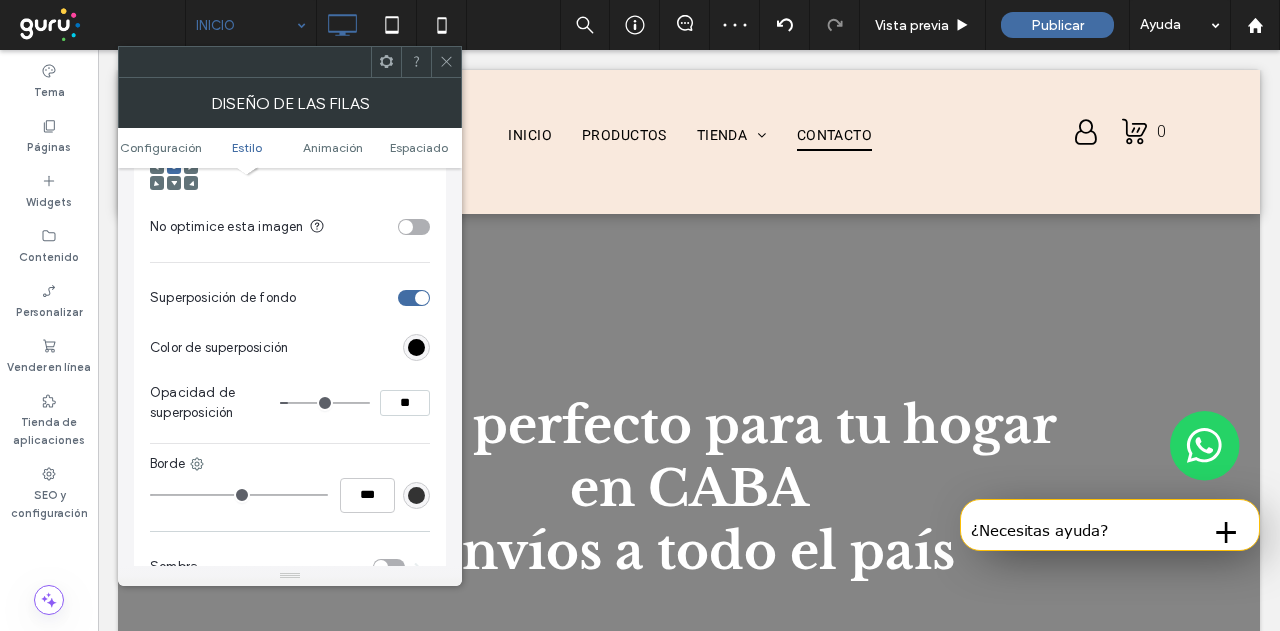 click at bounding box center (325, 403) 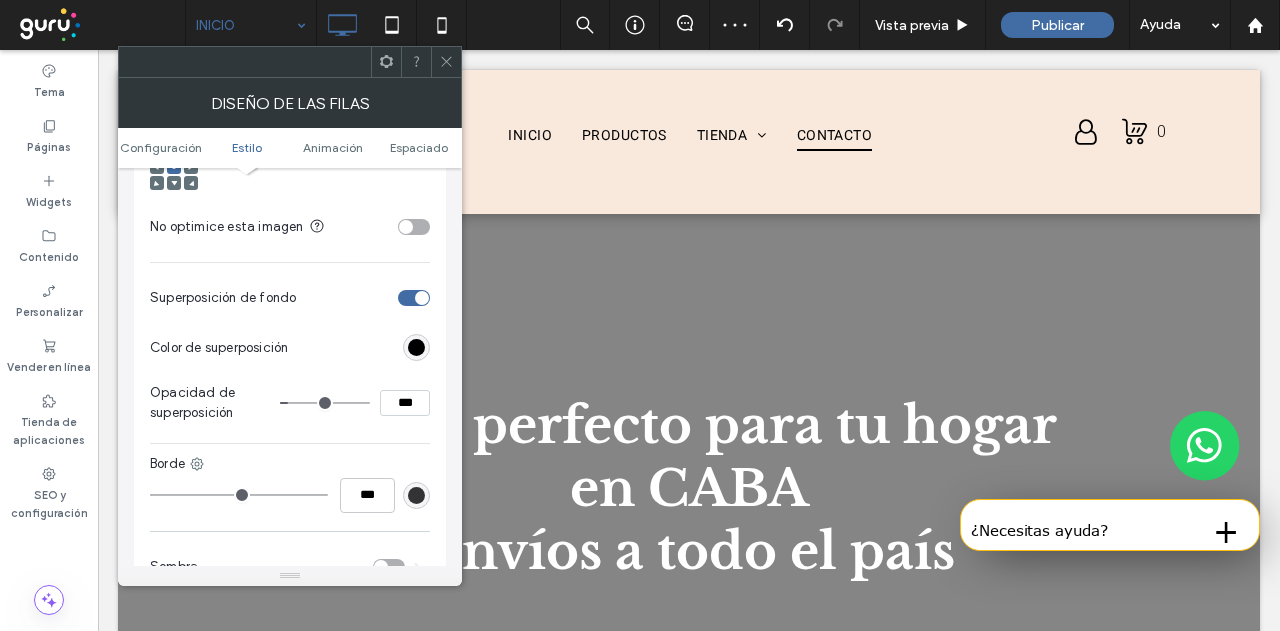 type on "**" 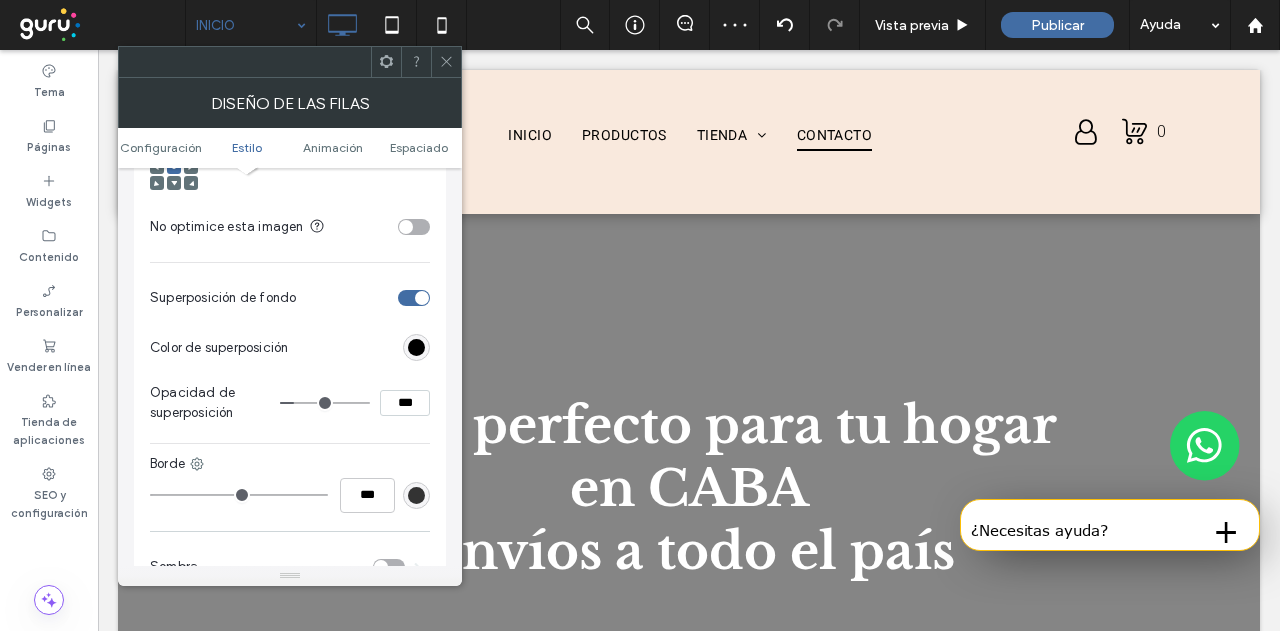 type on "**" 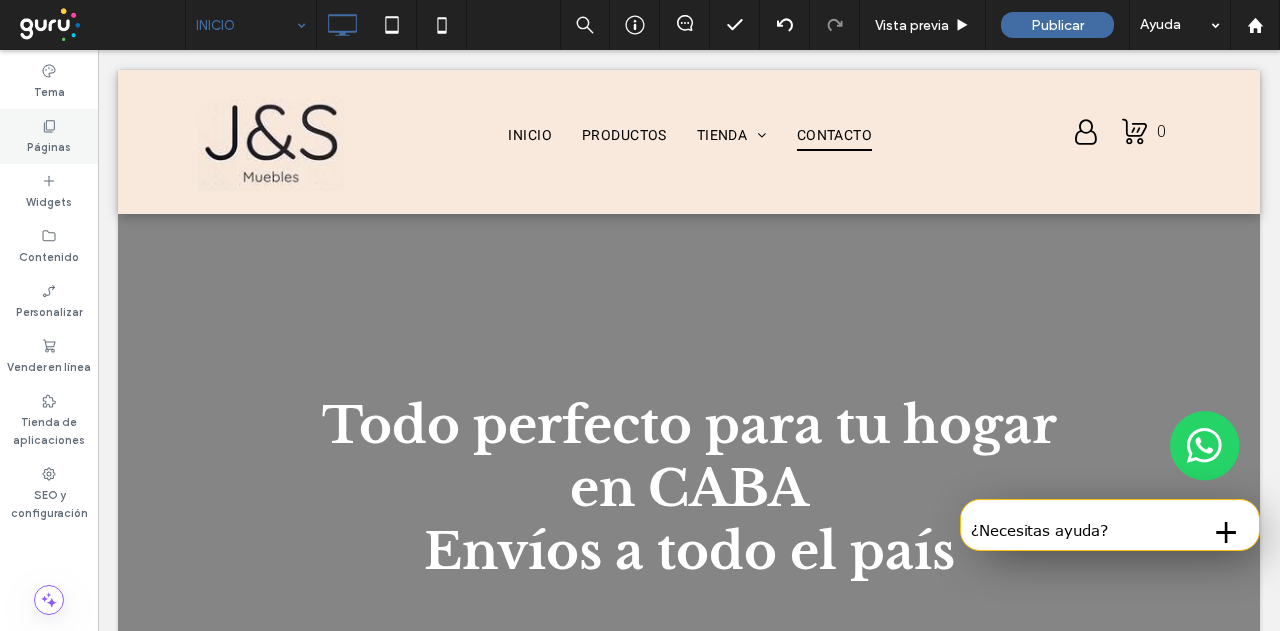 click on "Páginas" at bounding box center [49, 136] 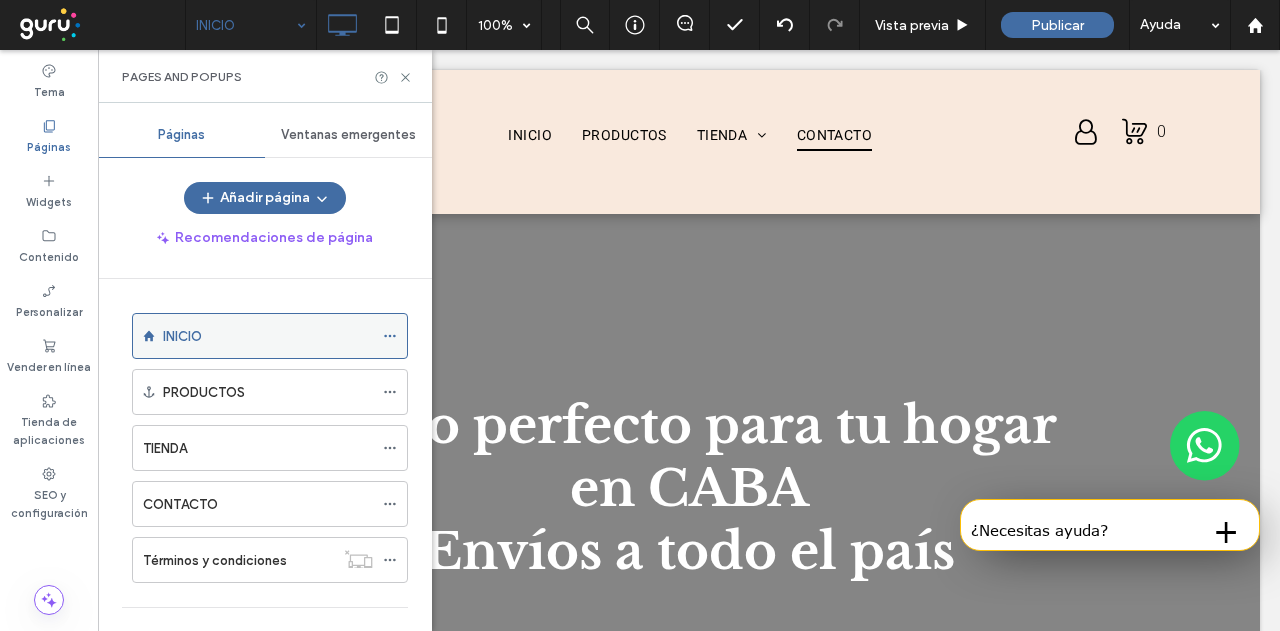 click 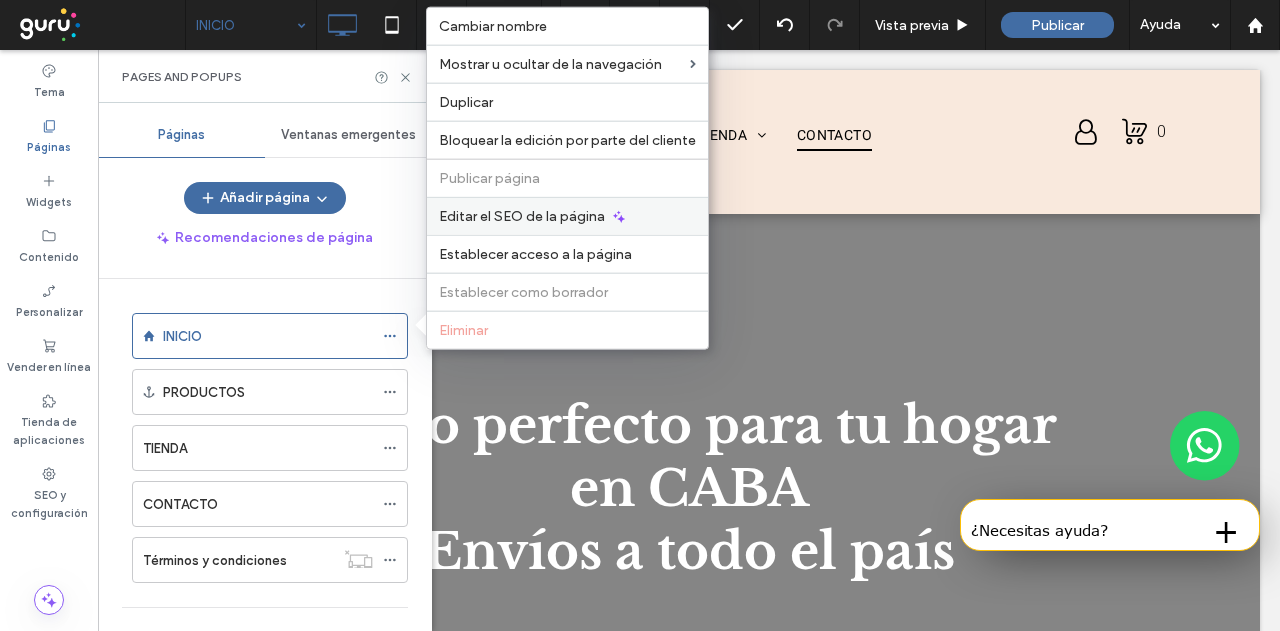click on "Editar el SEO de la página" at bounding box center (522, 216) 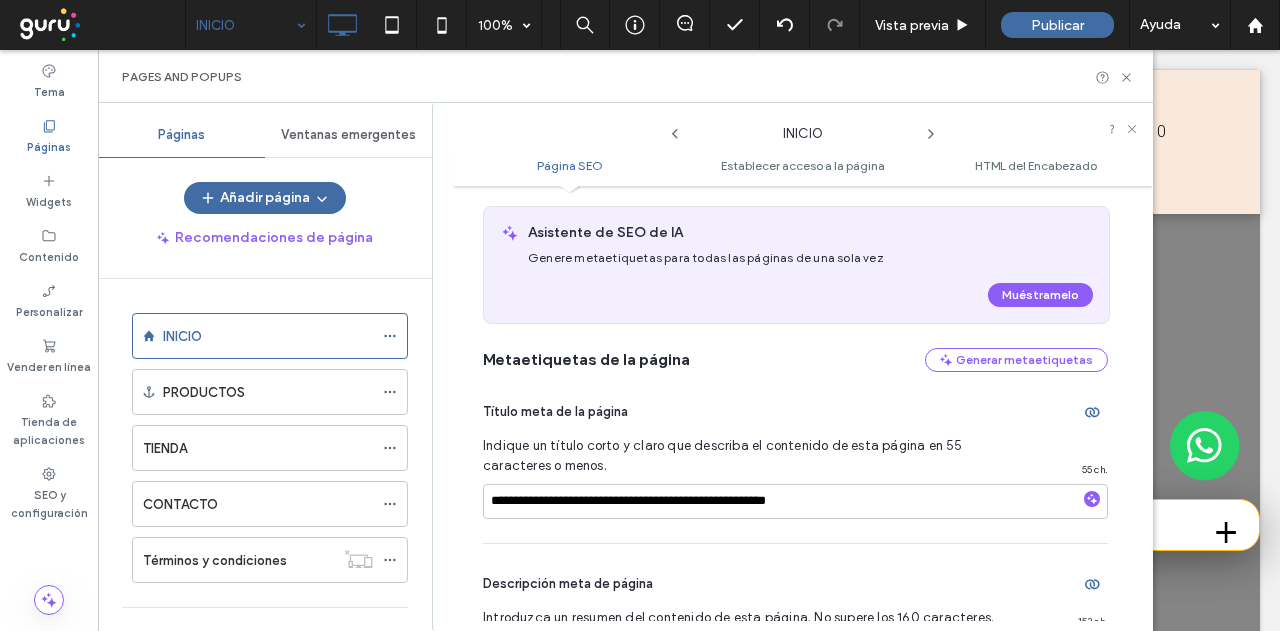 scroll, scrollTop: 310, scrollLeft: 0, axis: vertical 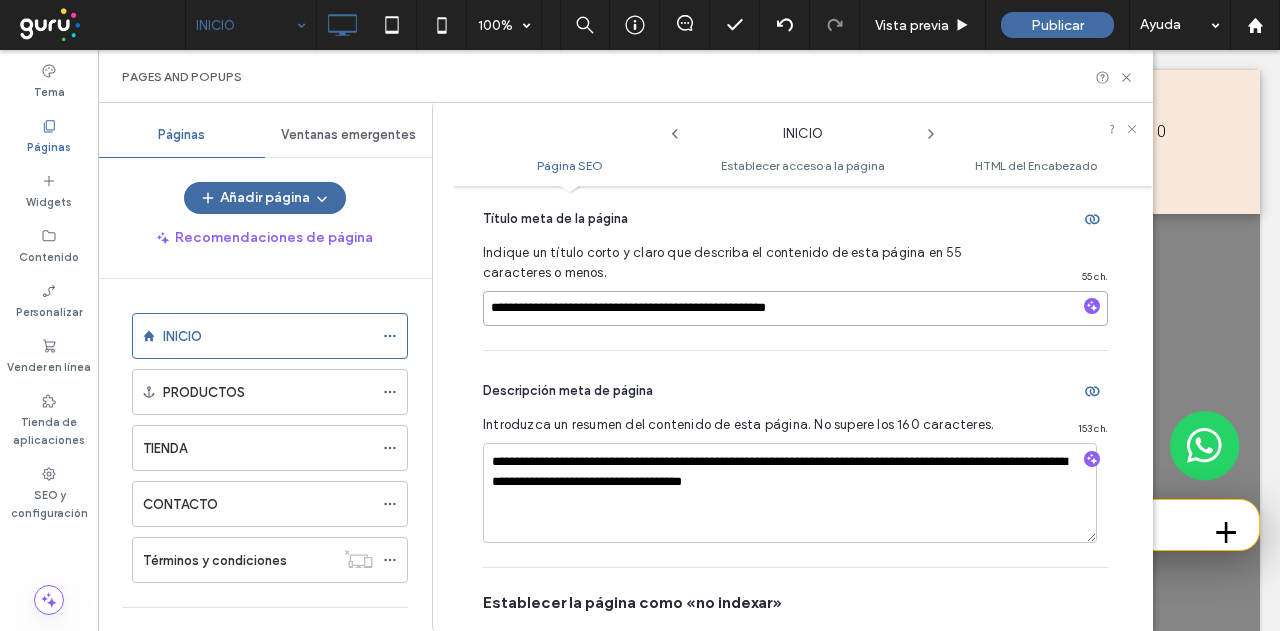 click on "**********" at bounding box center (795, 308) 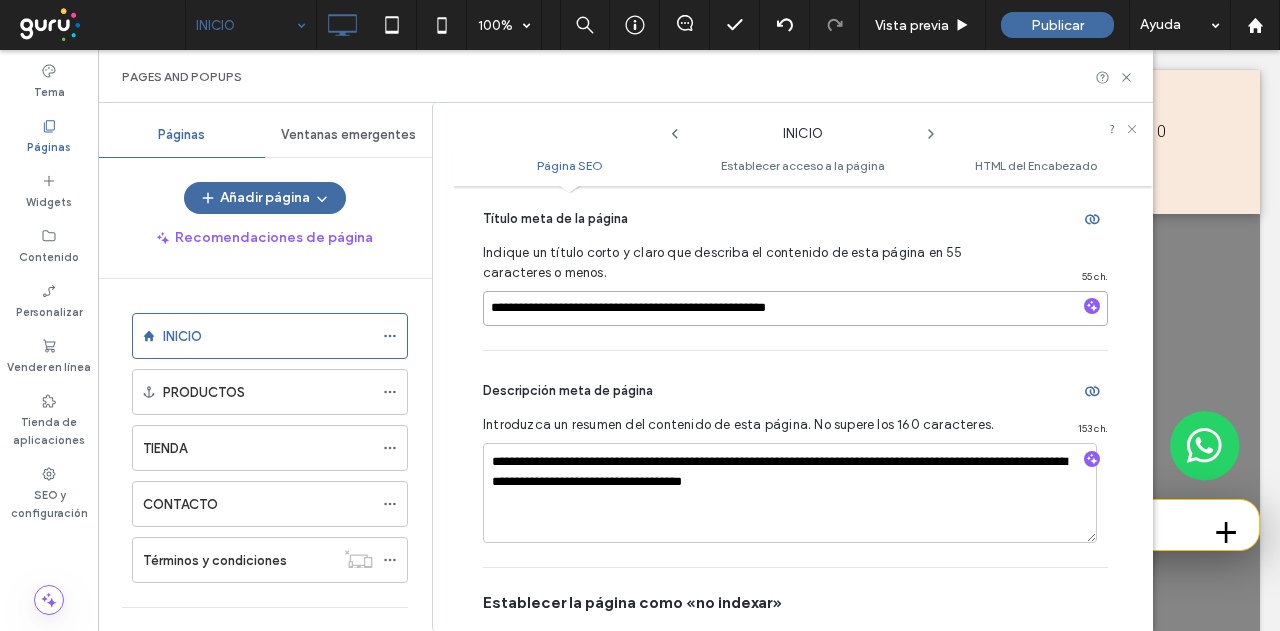 click on "**********" at bounding box center (795, 308) 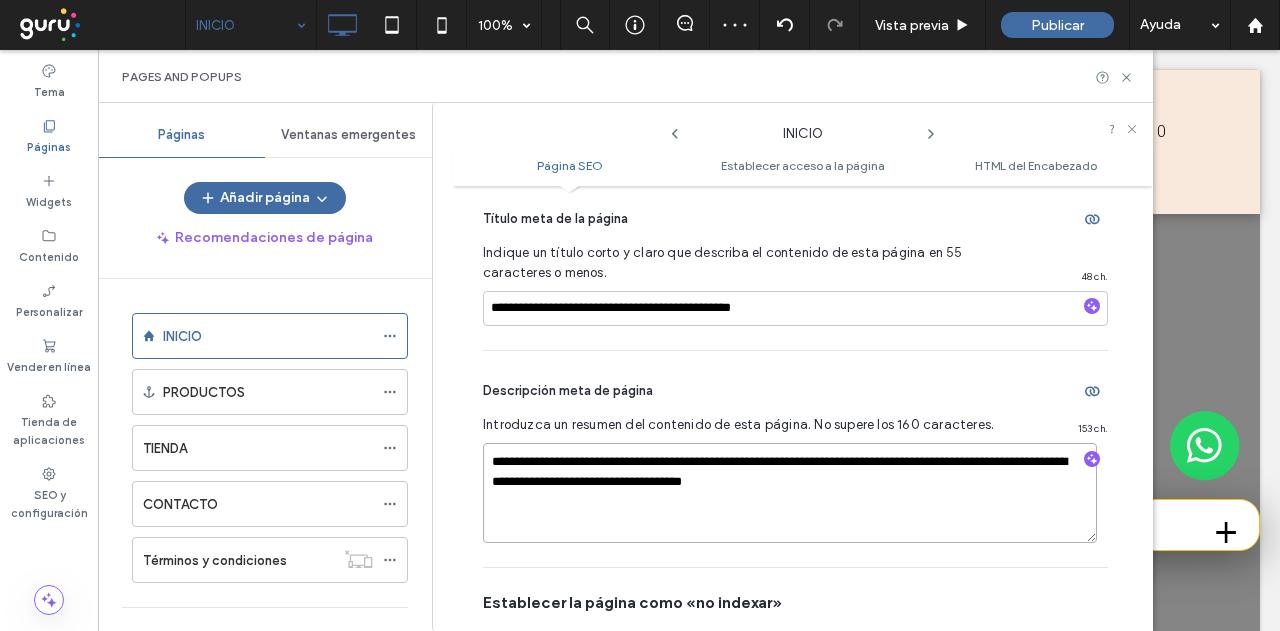click on "**********" at bounding box center [790, 493] 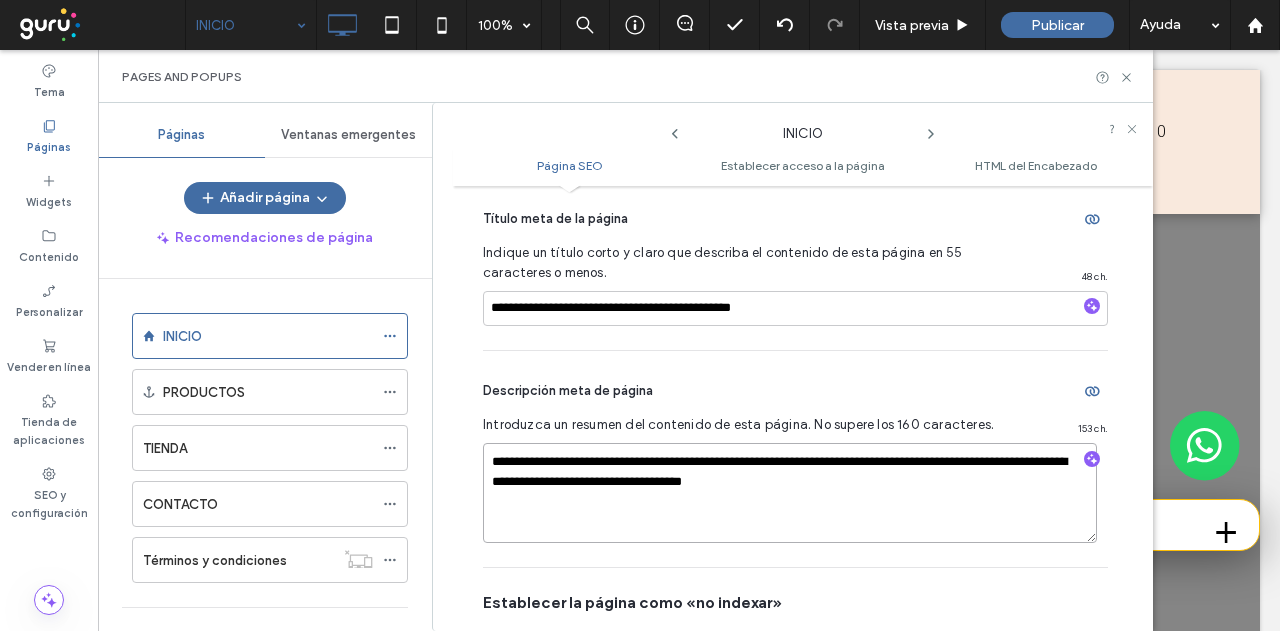 paste 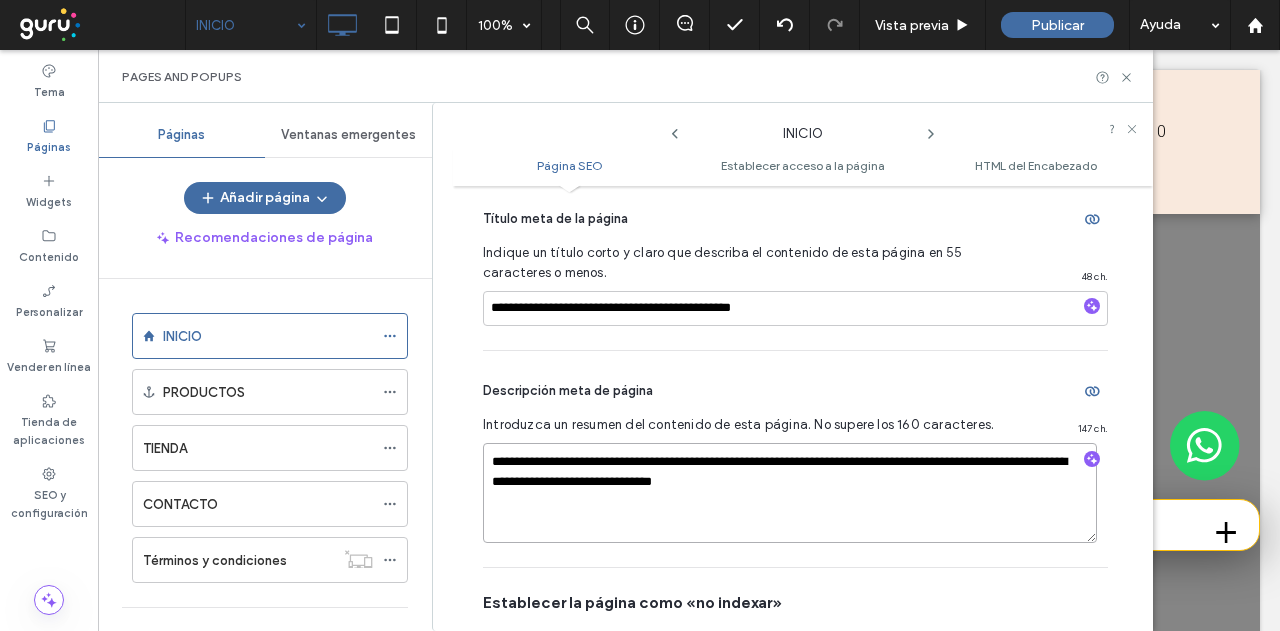 scroll, scrollTop: 510, scrollLeft: 0, axis: vertical 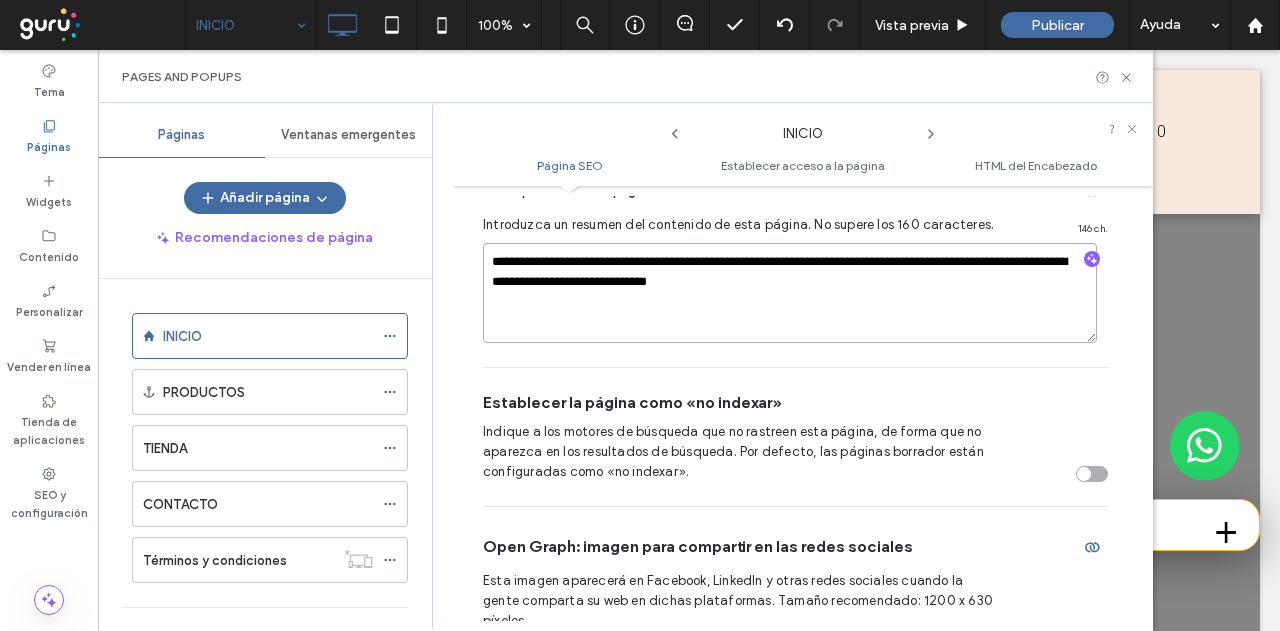 click on "**********" at bounding box center [790, 293] 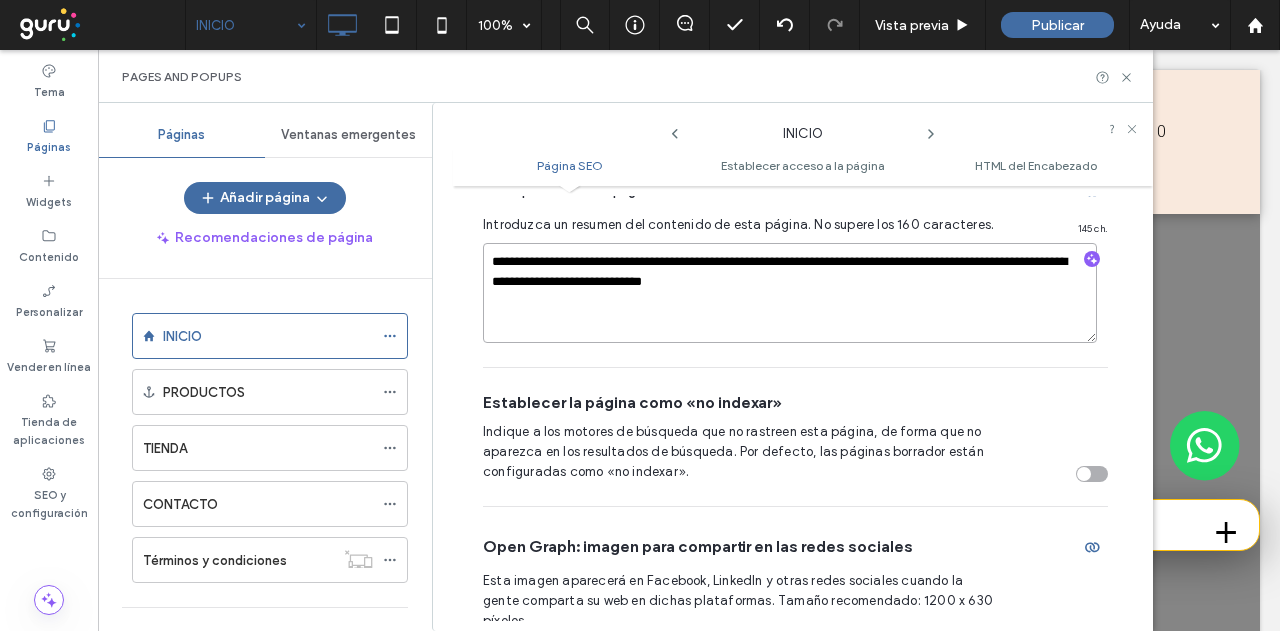 click on "**********" at bounding box center [790, 293] 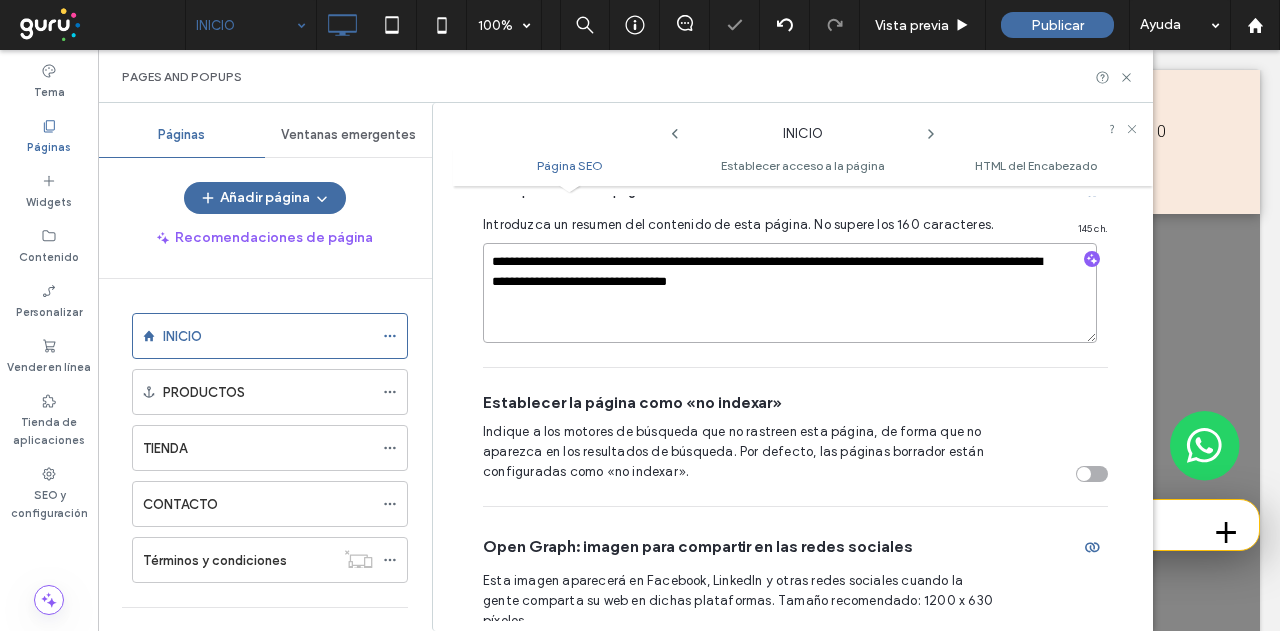 click on "**********" at bounding box center (790, 293) 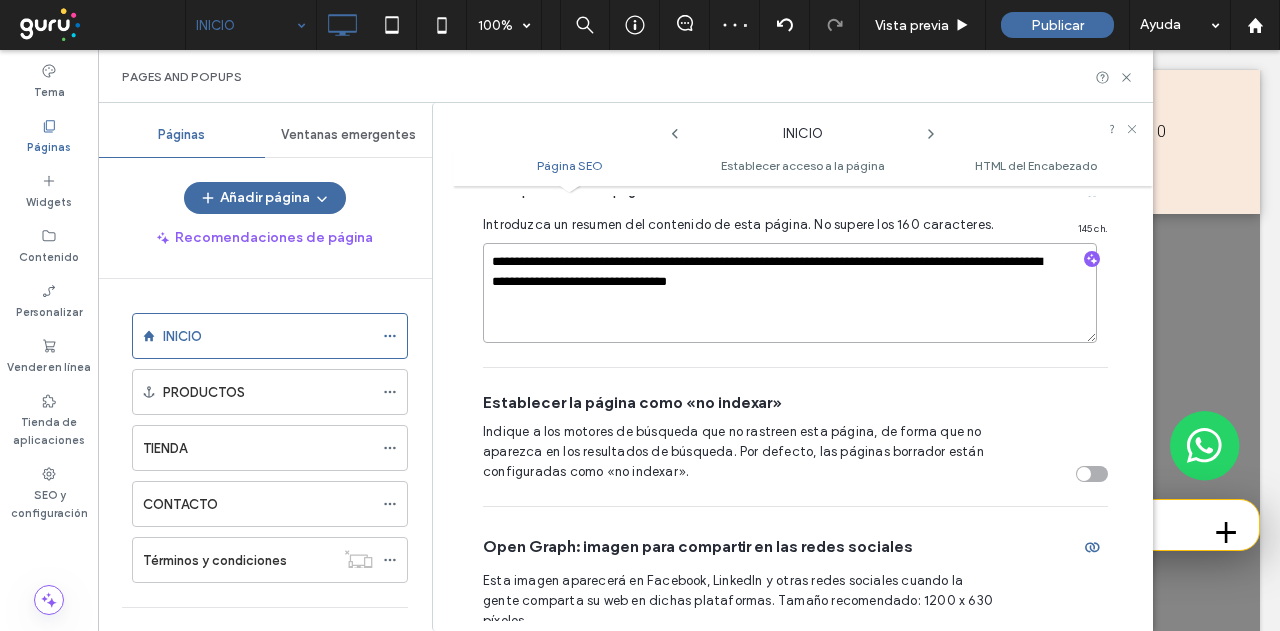 type on "**********" 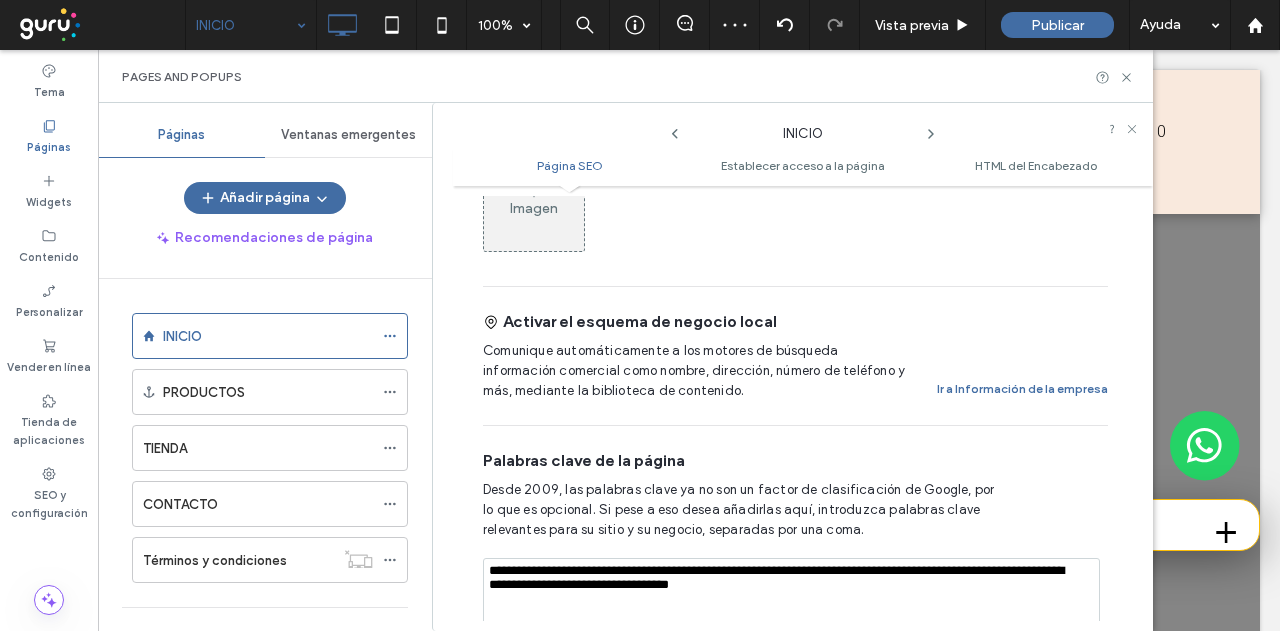 scroll, scrollTop: 1010, scrollLeft: 0, axis: vertical 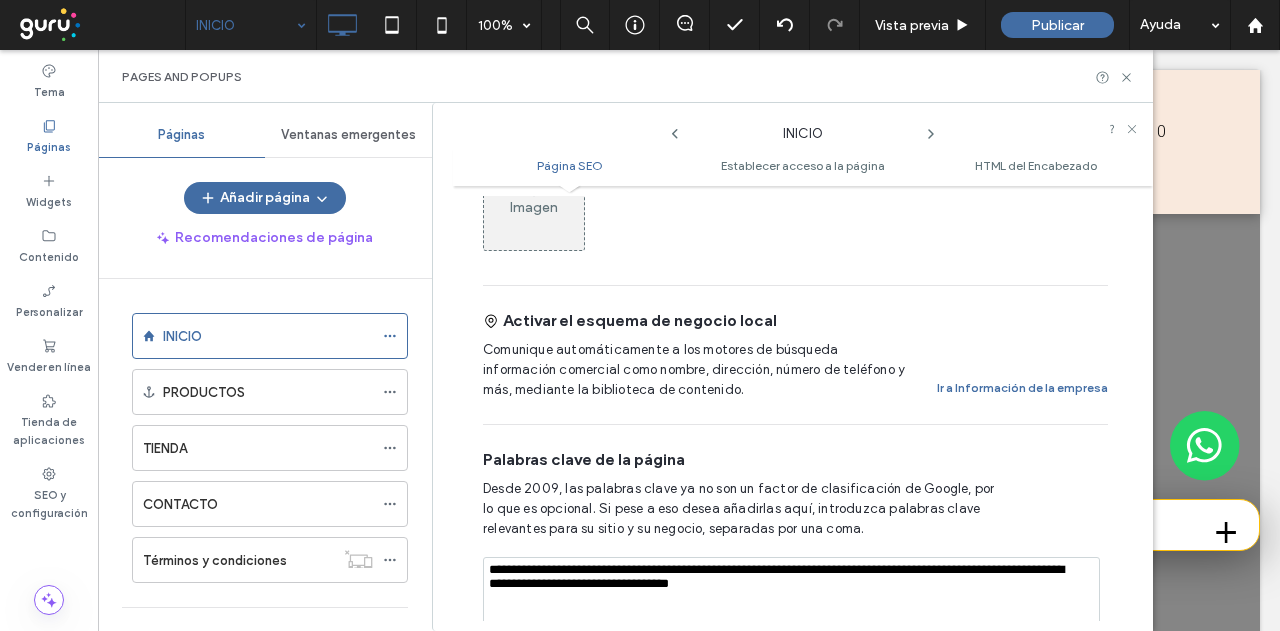 click on "**********" at bounding box center (791, 607) 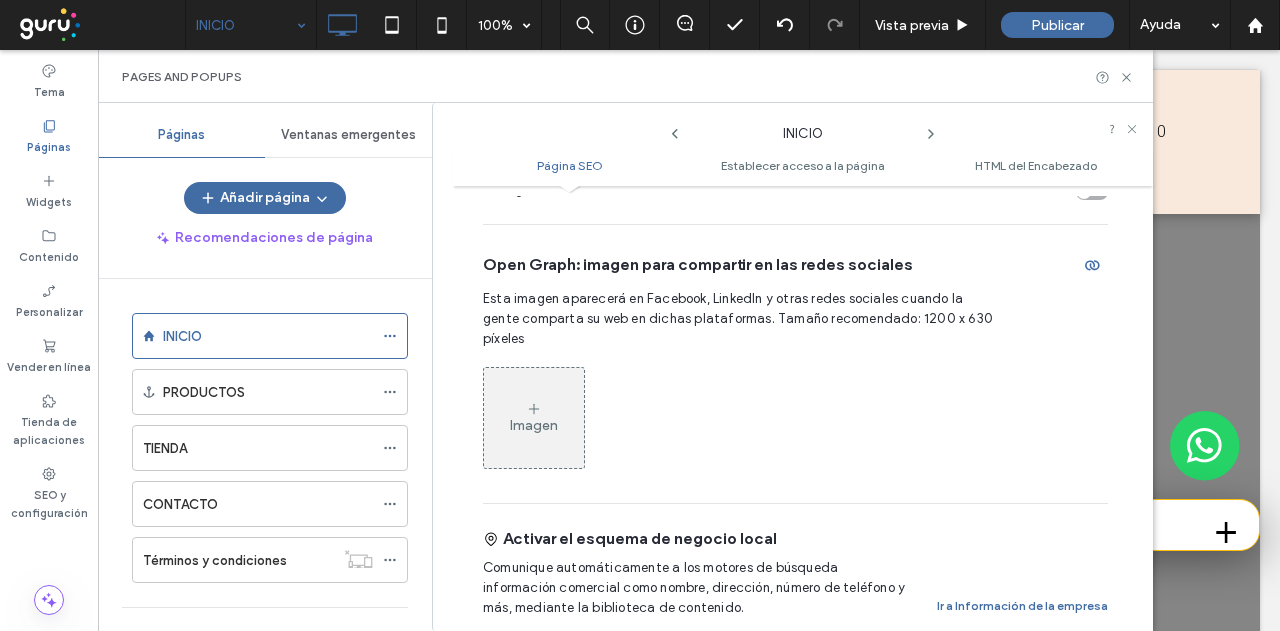 scroll, scrollTop: 610, scrollLeft: 0, axis: vertical 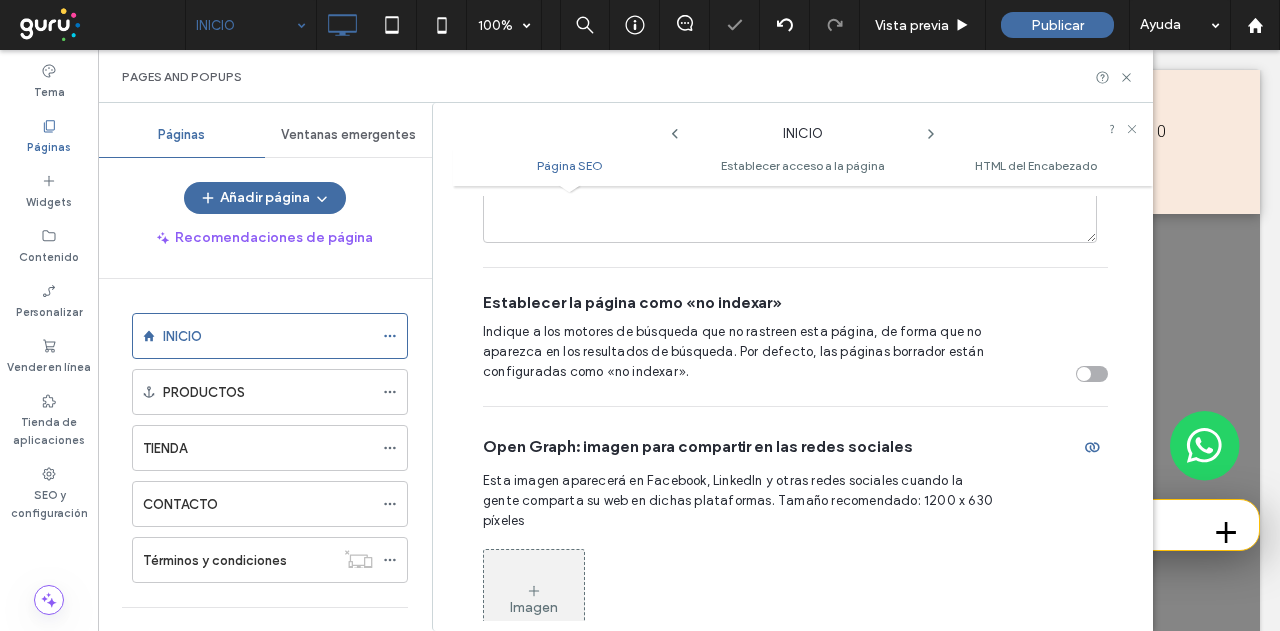 click on "INICIO" at bounding box center (803, 129) 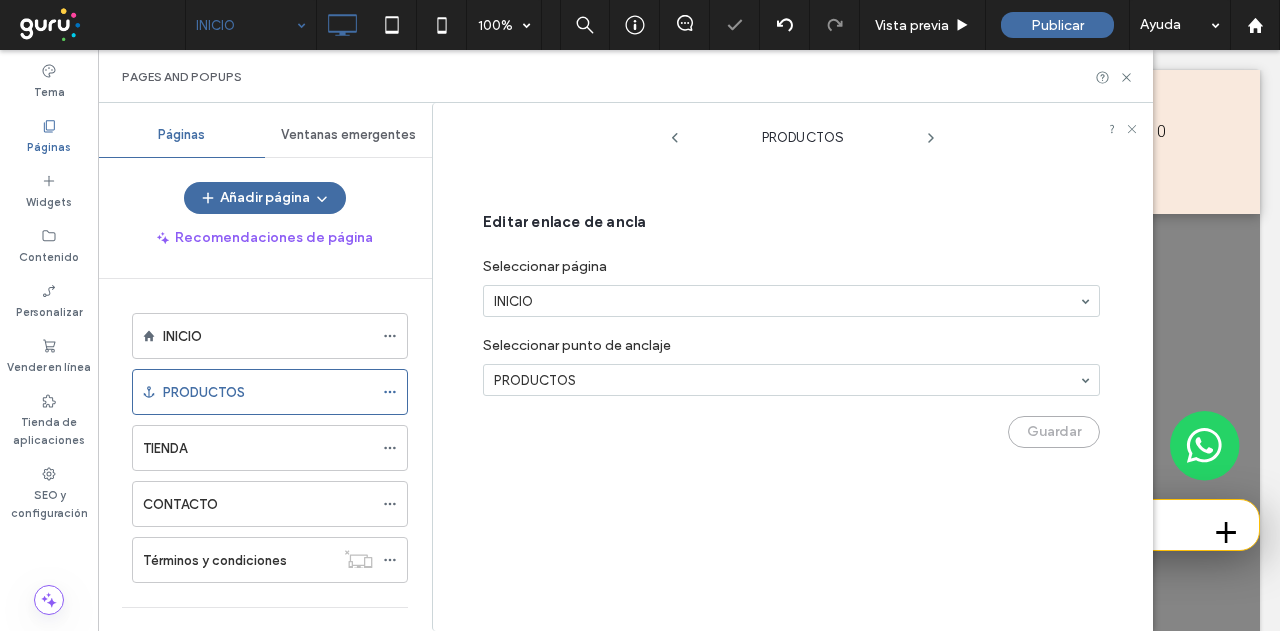 click 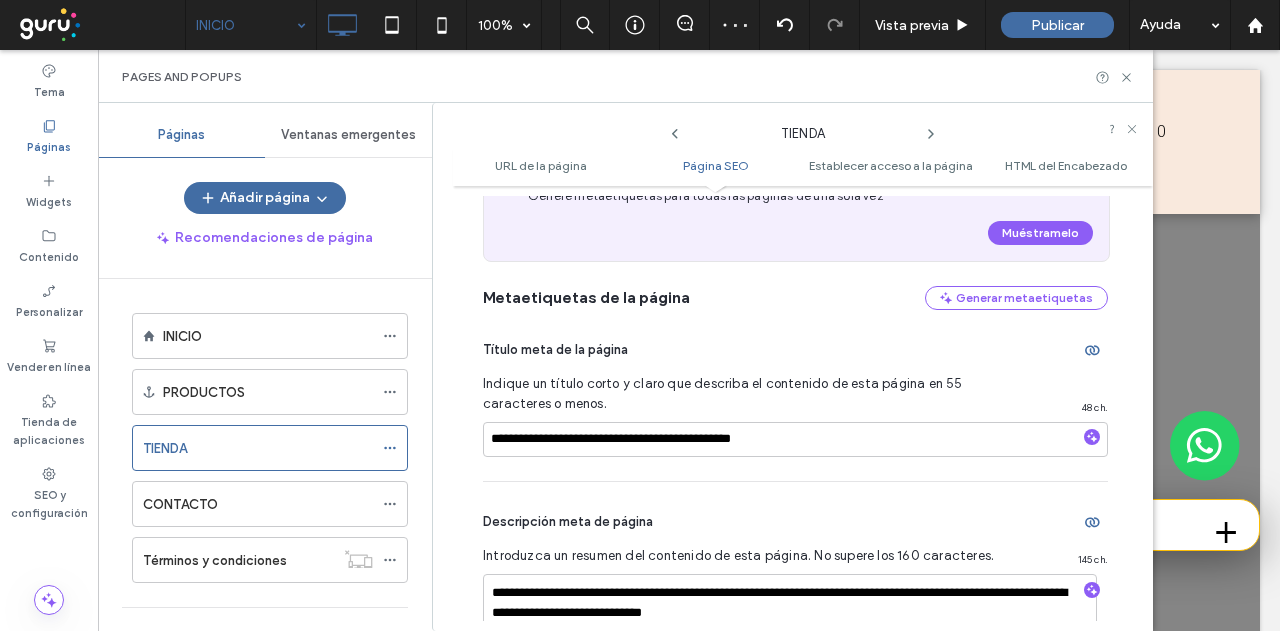 scroll, scrollTop: 473, scrollLeft: 0, axis: vertical 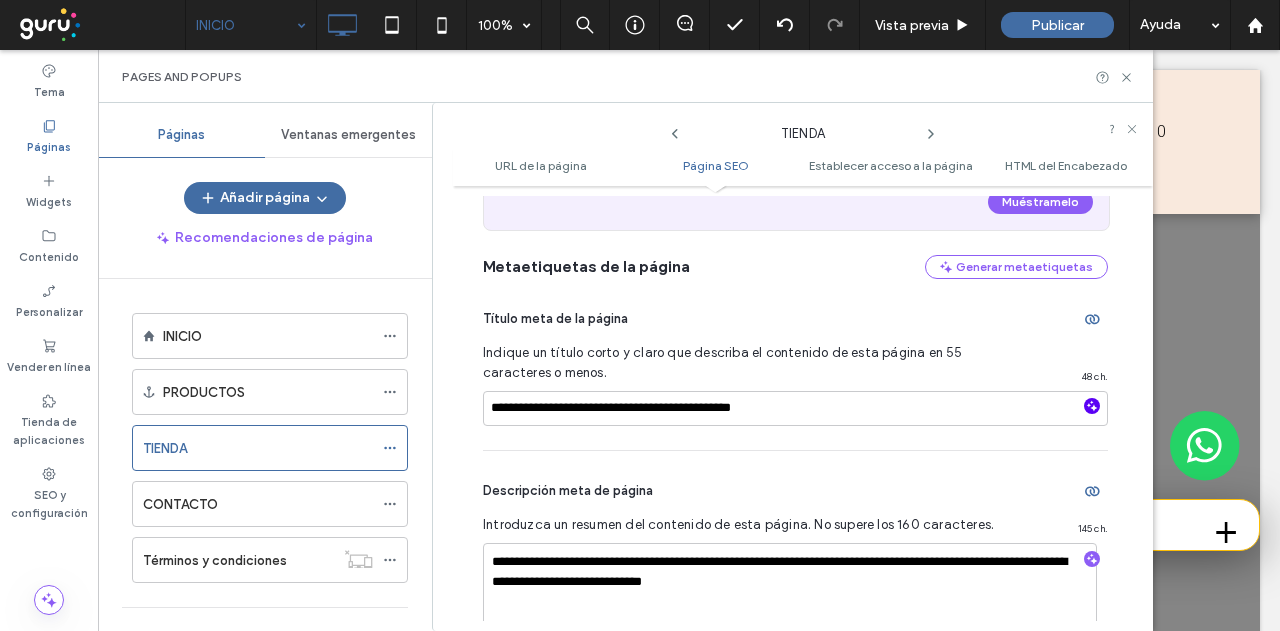 click 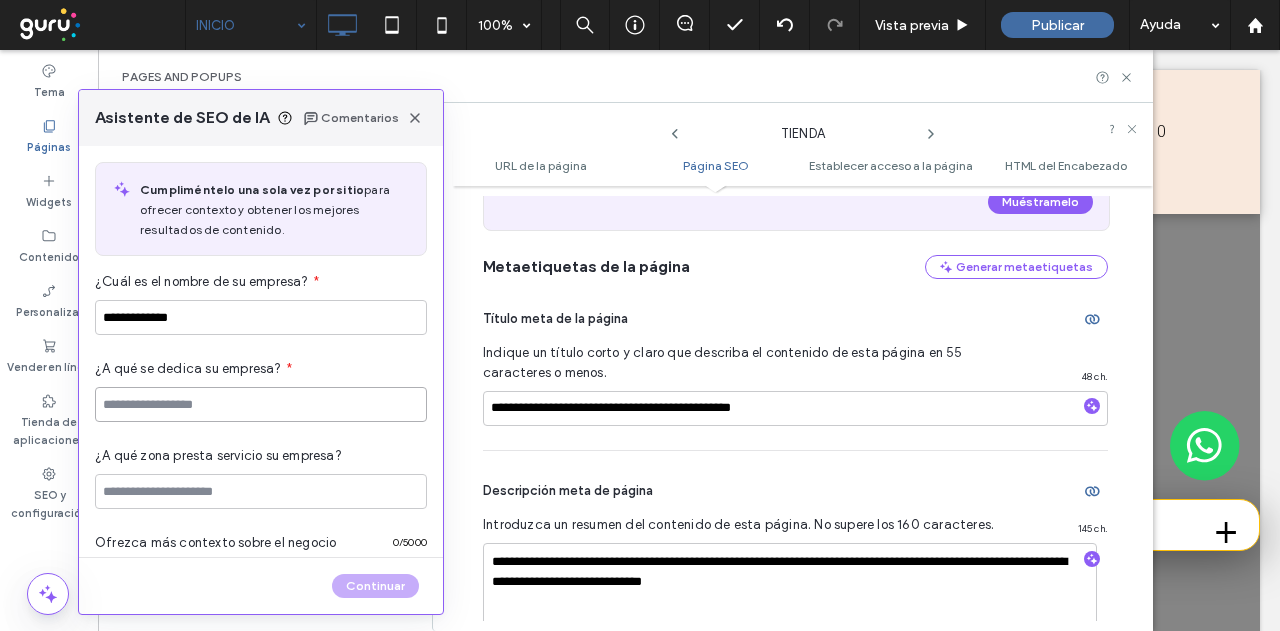 click at bounding box center [261, 404] 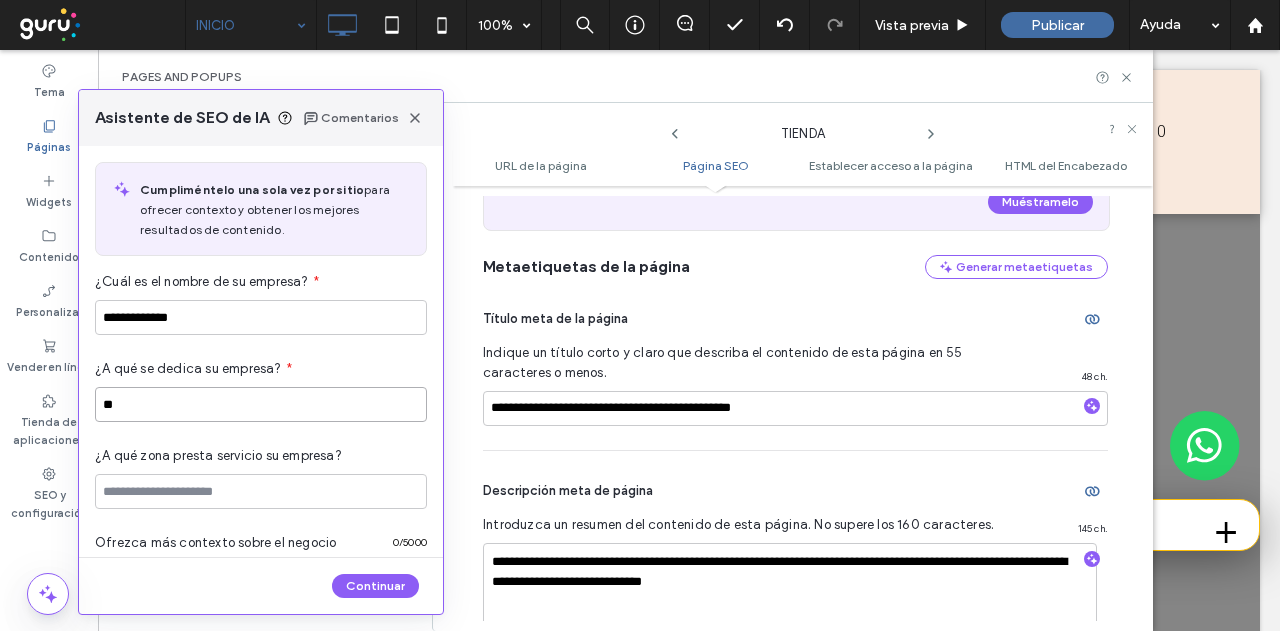 type on "*" 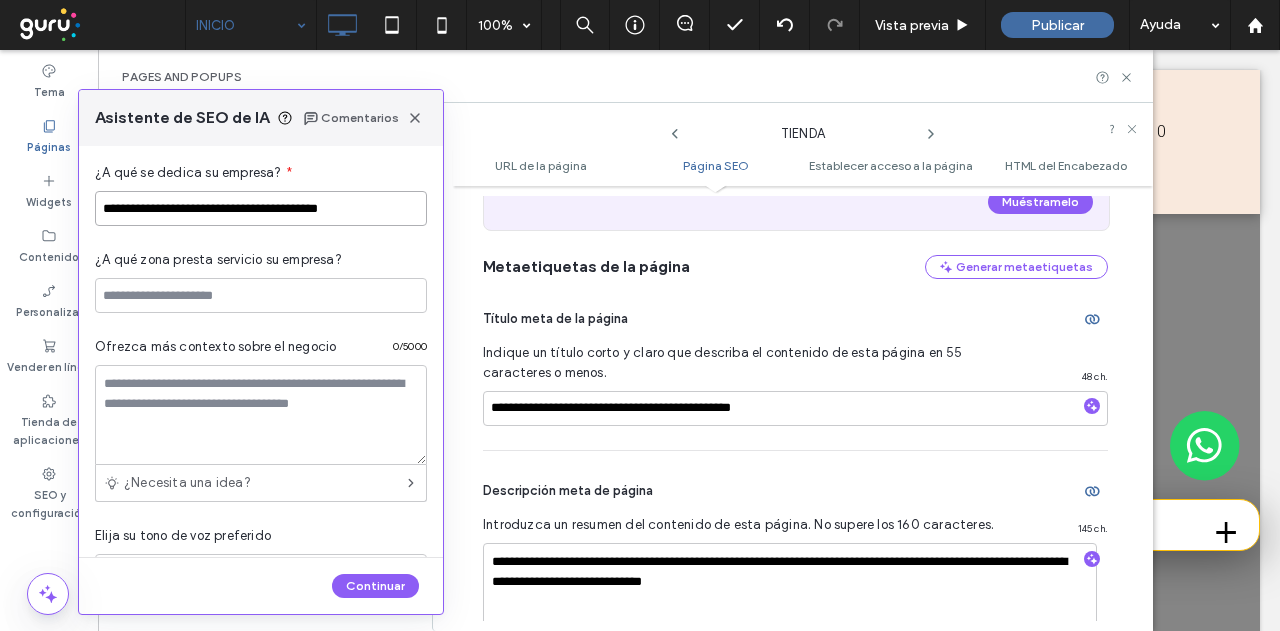 scroll, scrollTop: 200, scrollLeft: 0, axis: vertical 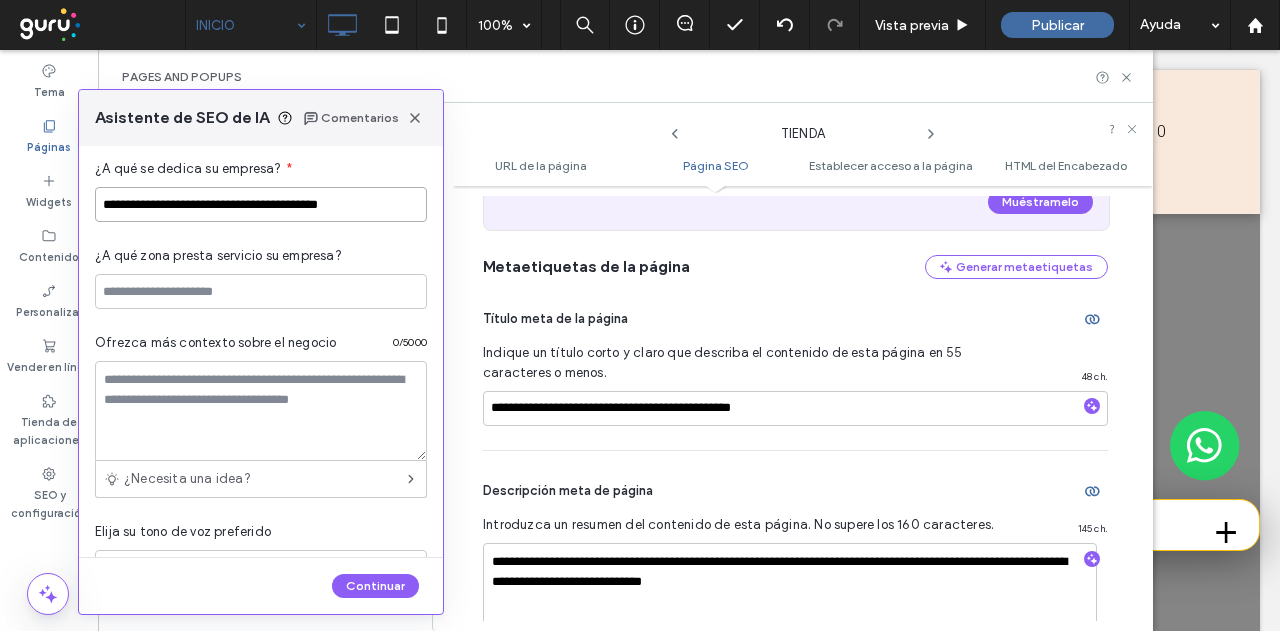 type on "**********" 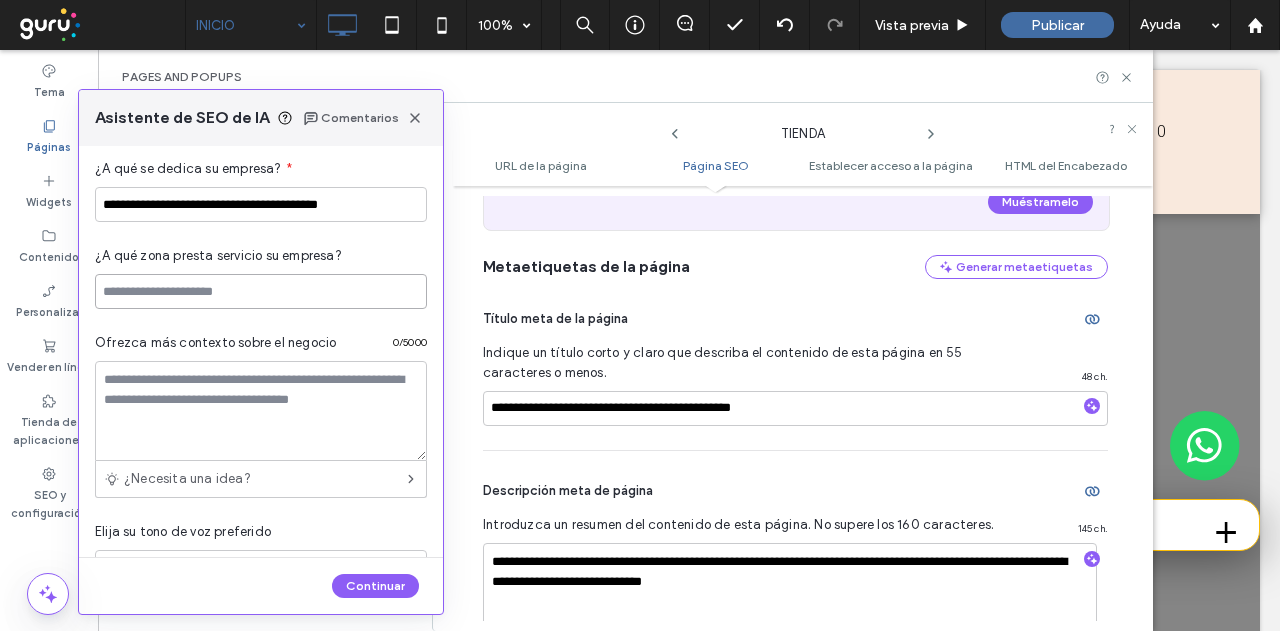 click at bounding box center [261, 291] 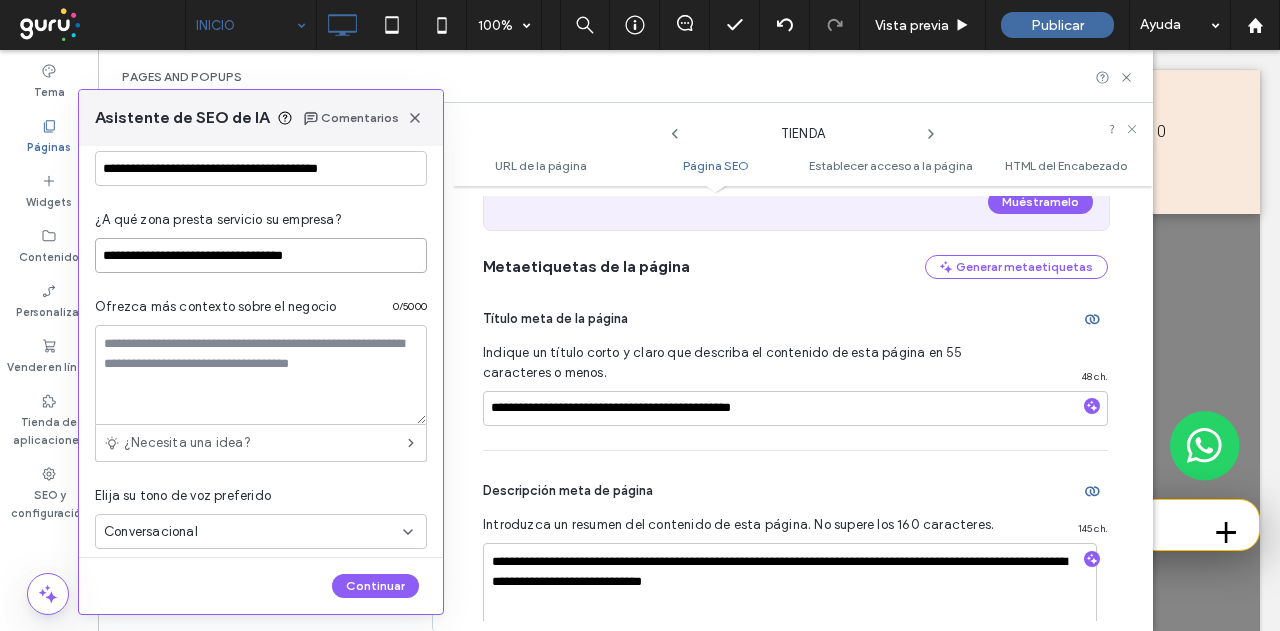scroll, scrollTop: 252, scrollLeft: 0, axis: vertical 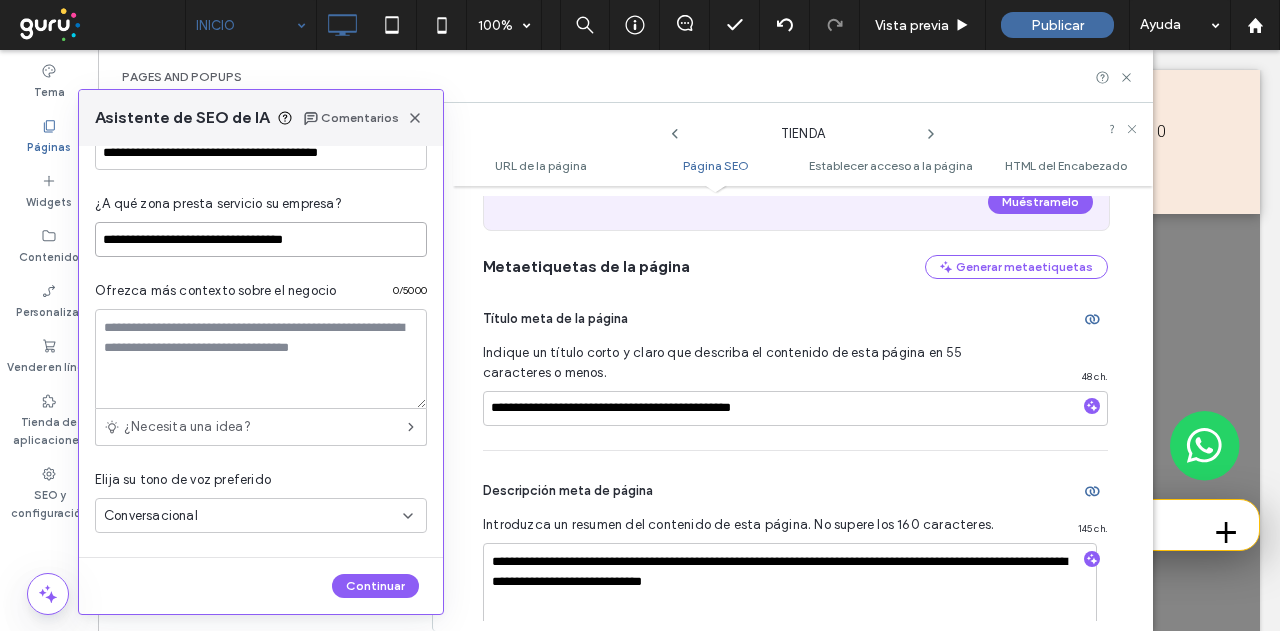 type on "**********" 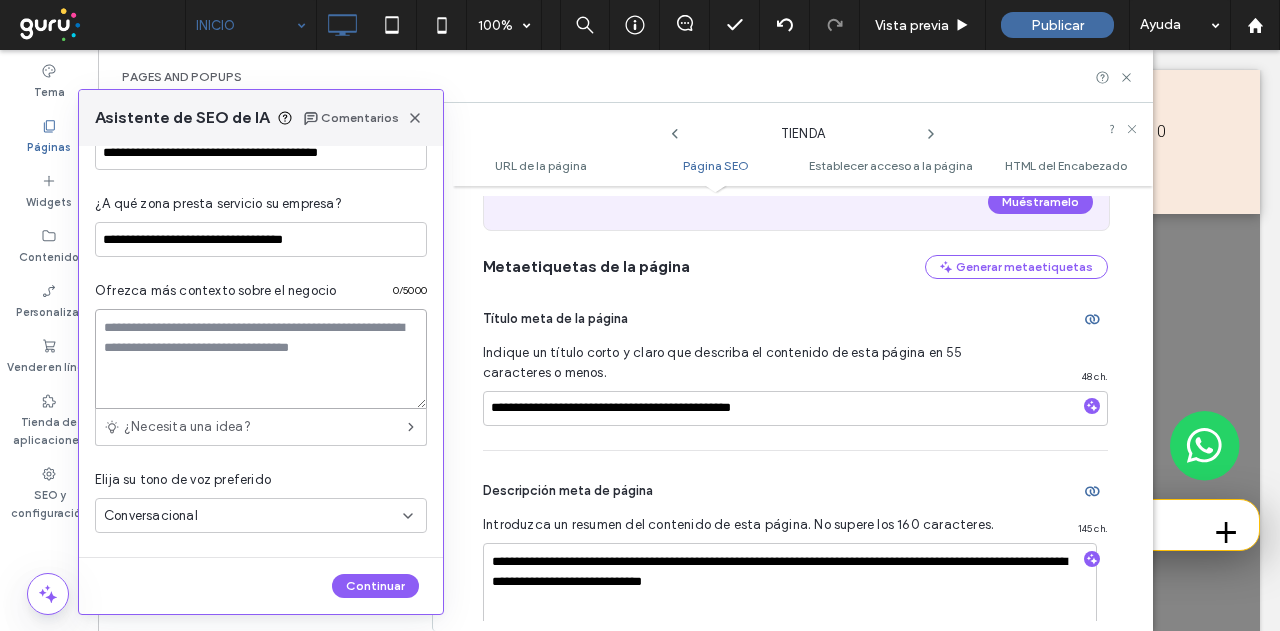 click at bounding box center [261, 359] 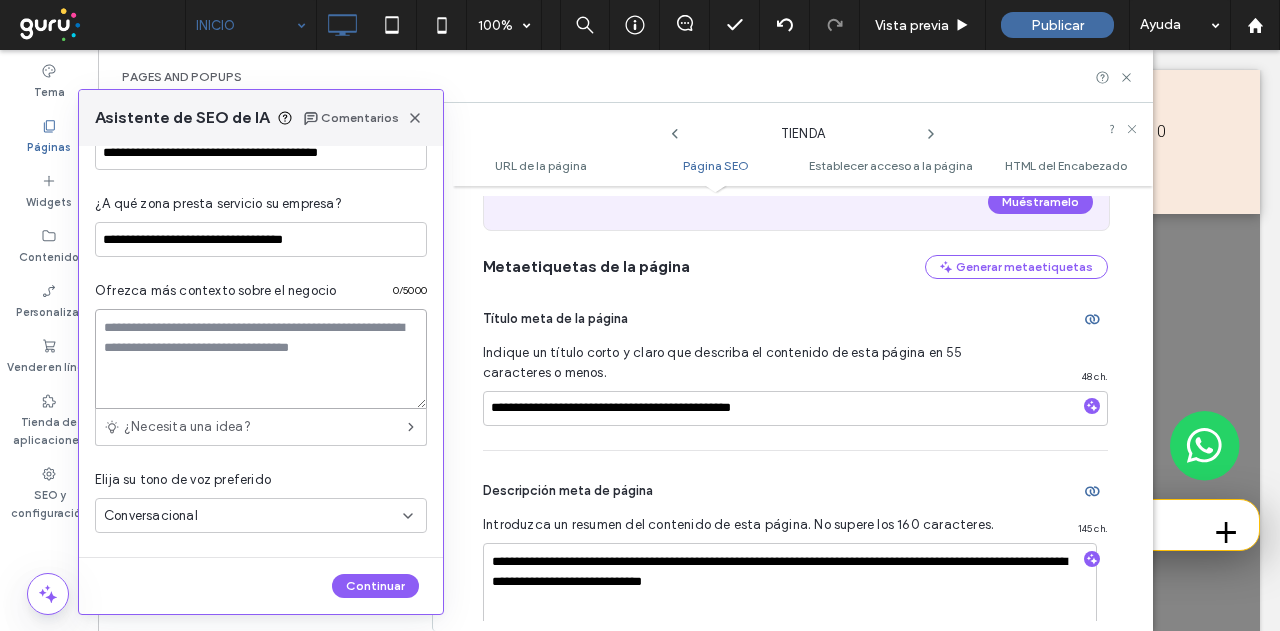paste on "**********" 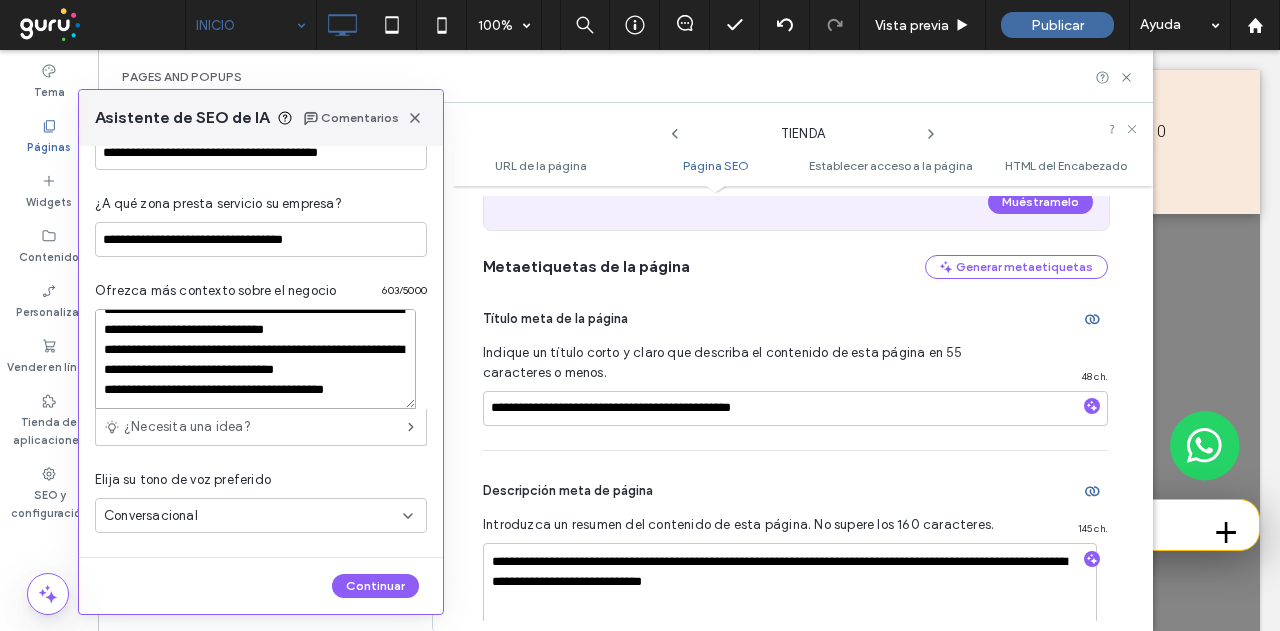 scroll, scrollTop: 217, scrollLeft: 0, axis: vertical 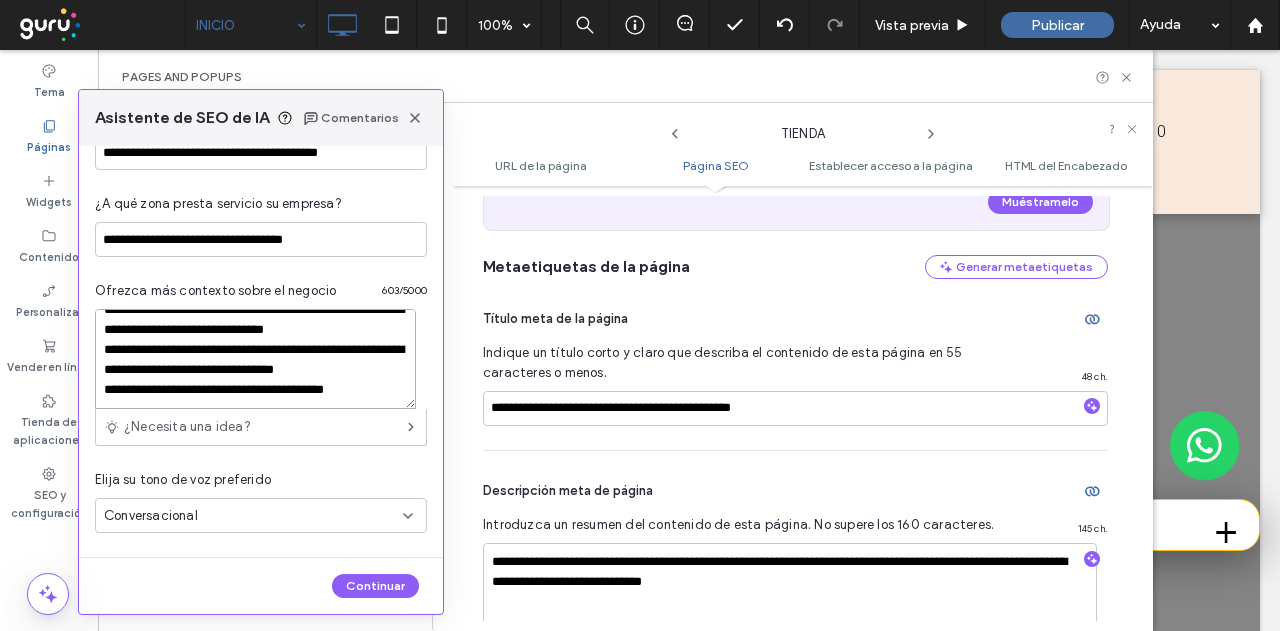 type on "**********" 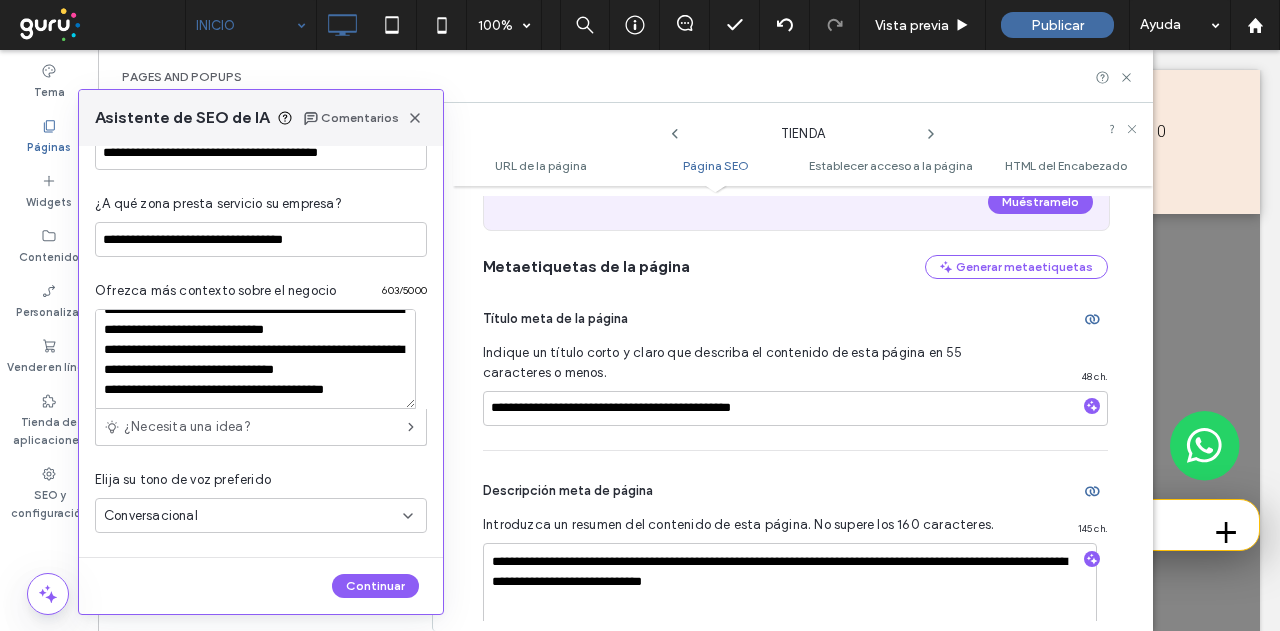 click on "Conversacional" at bounding box center (253, 516) 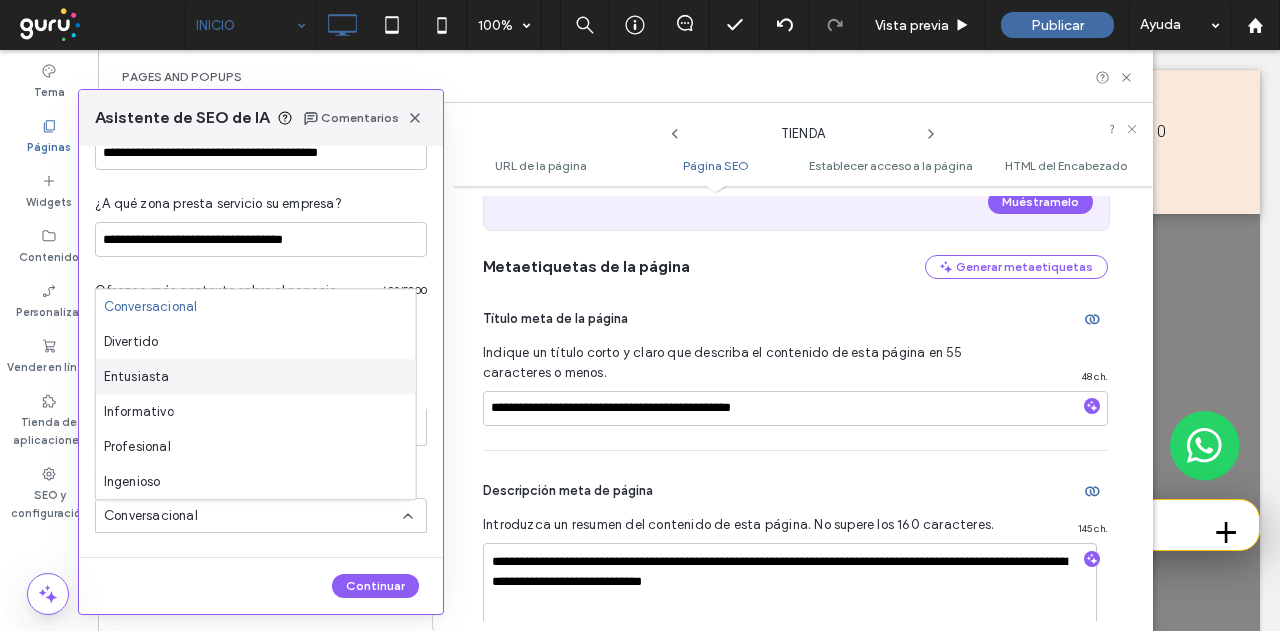 click on "Entusiasta" at bounding box center [256, 376] 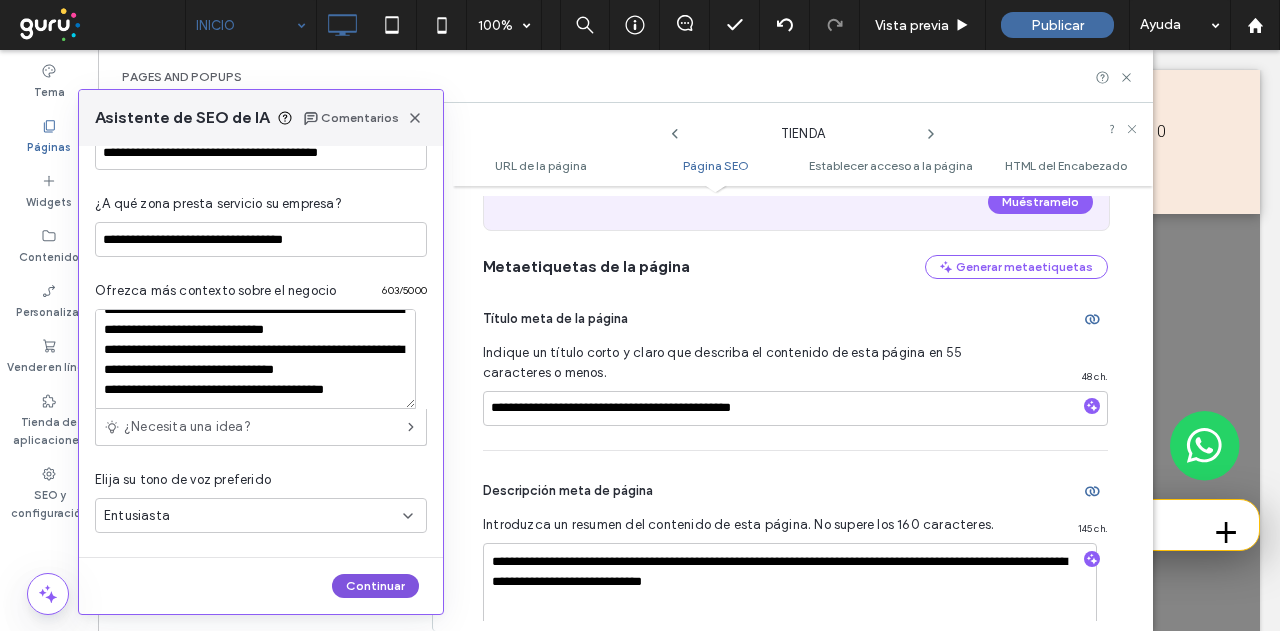 click on "Continuar" at bounding box center (375, 586) 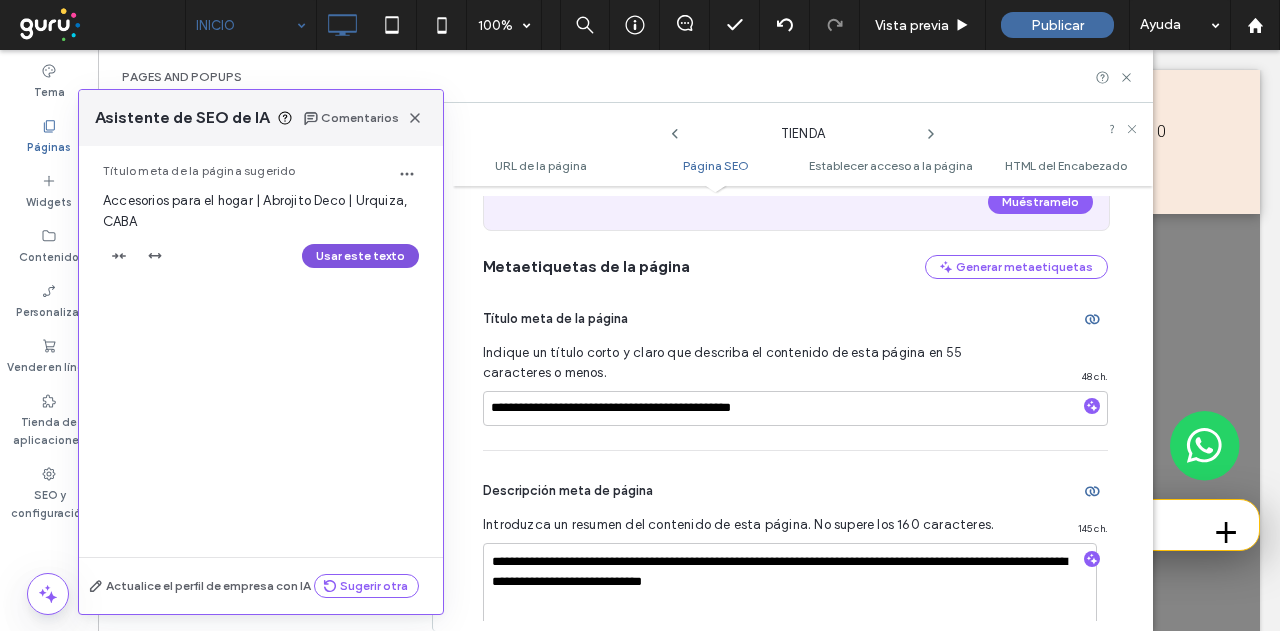click on "Usar este texto" at bounding box center [360, 256] 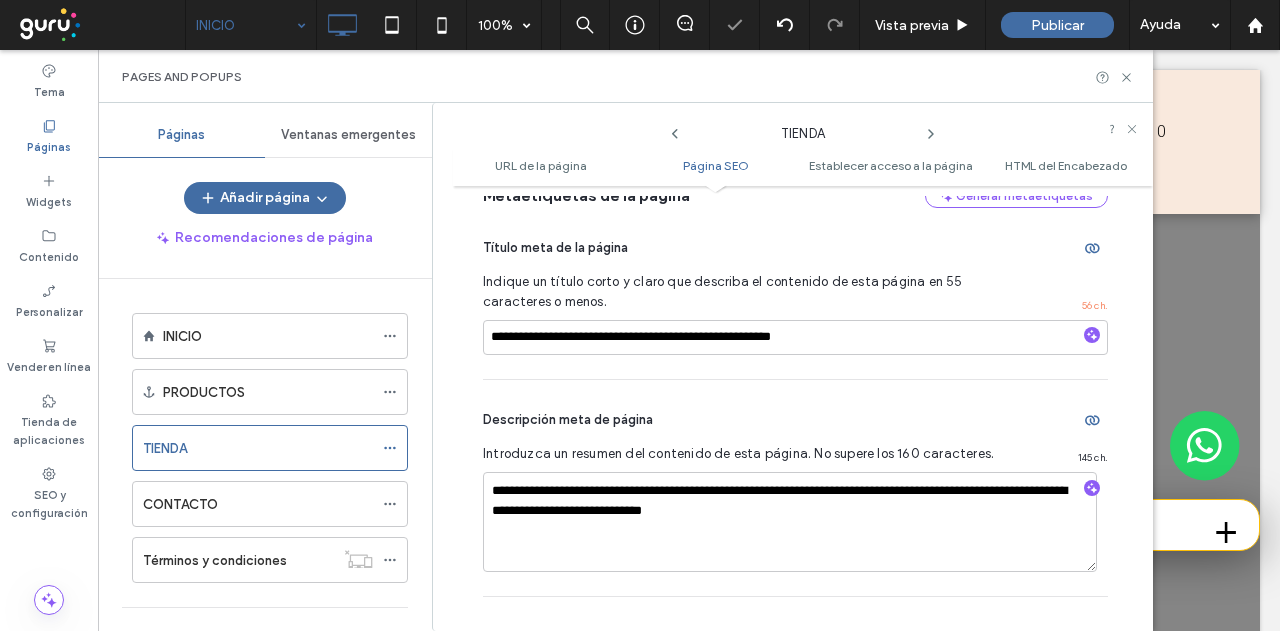 scroll, scrollTop: 573, scrollLeft: 0, axis: vertical 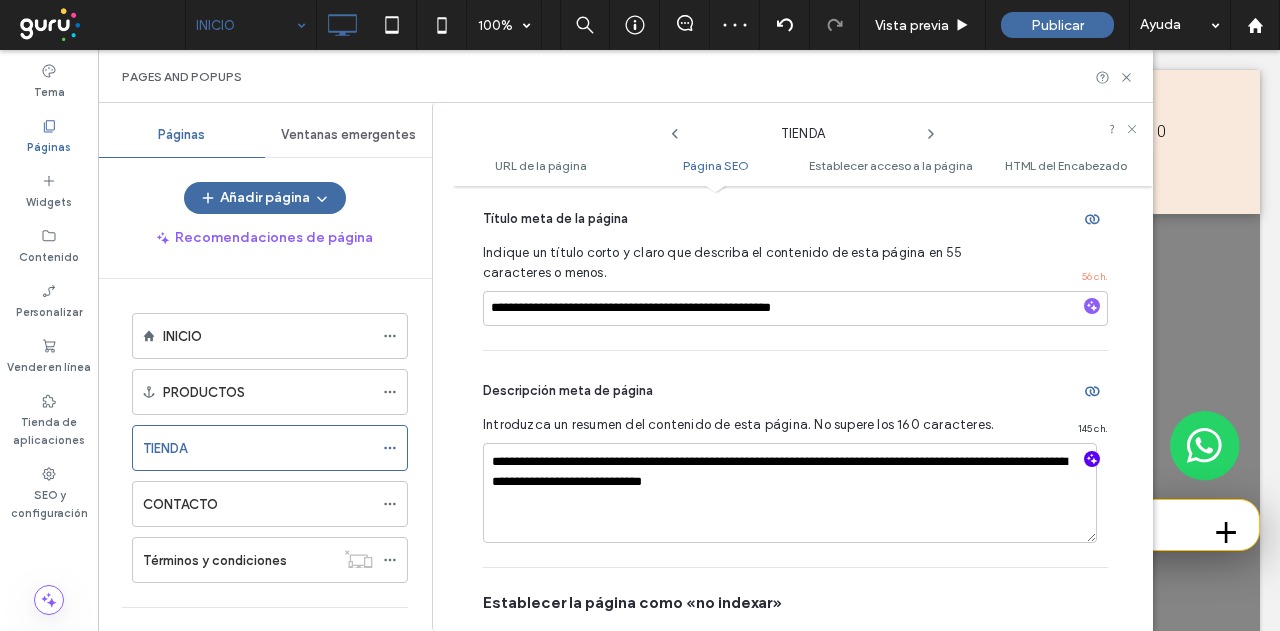 click 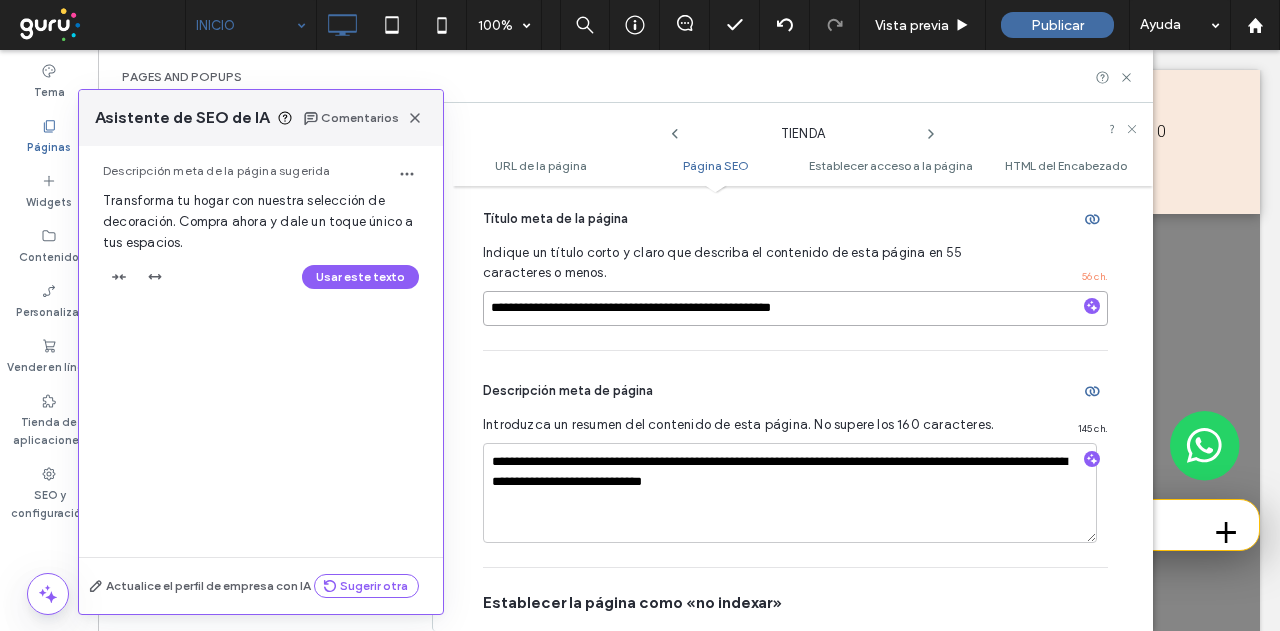 drag, startPoint x: 788, startPoint y: 307, endPoint x: 738, endPoint y: 307, distance: 50 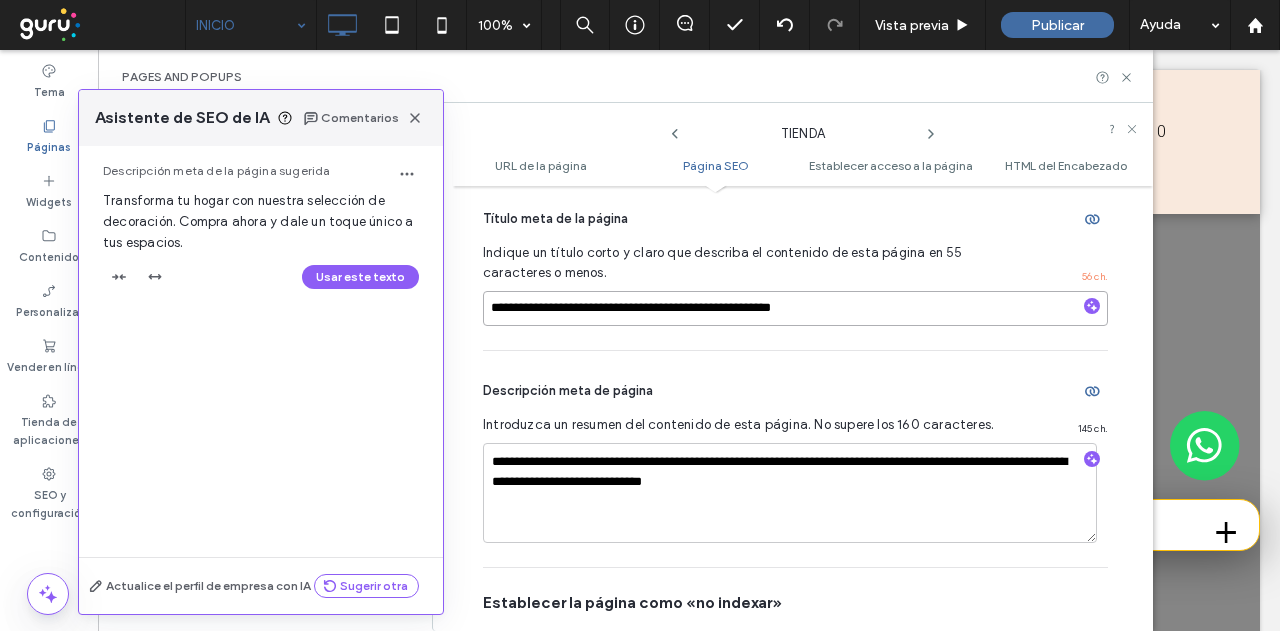 click on "**********" at bounding box center [795, 308] 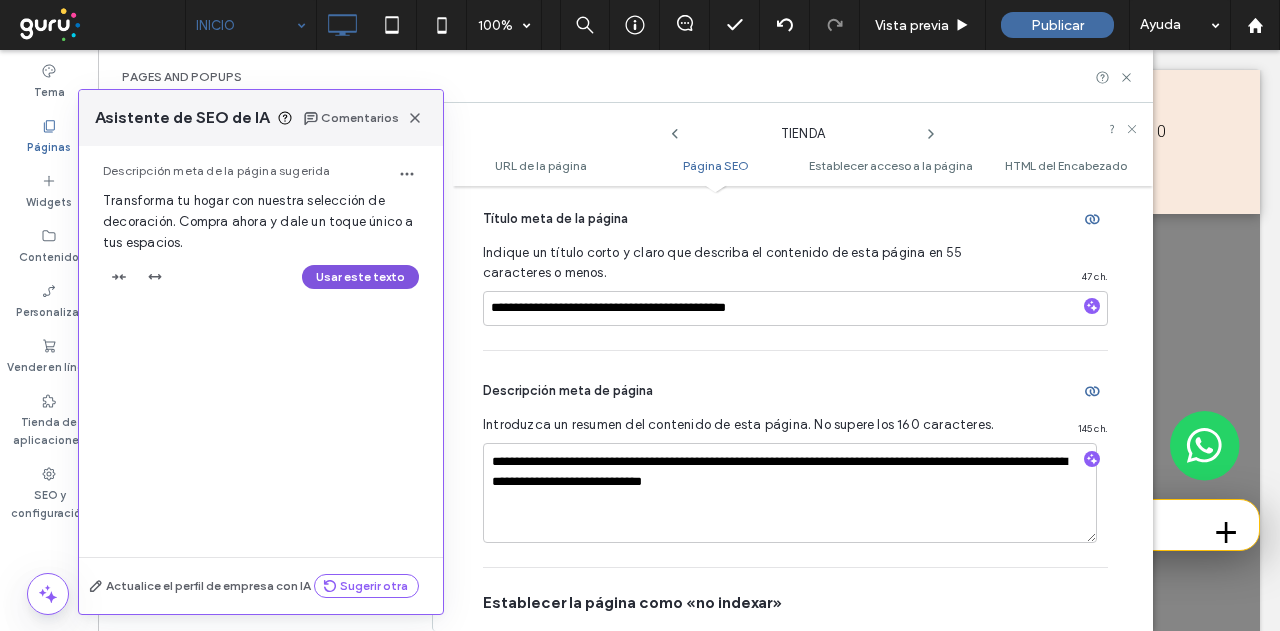click on "Usar este texto" at bounding box center [360, 277] 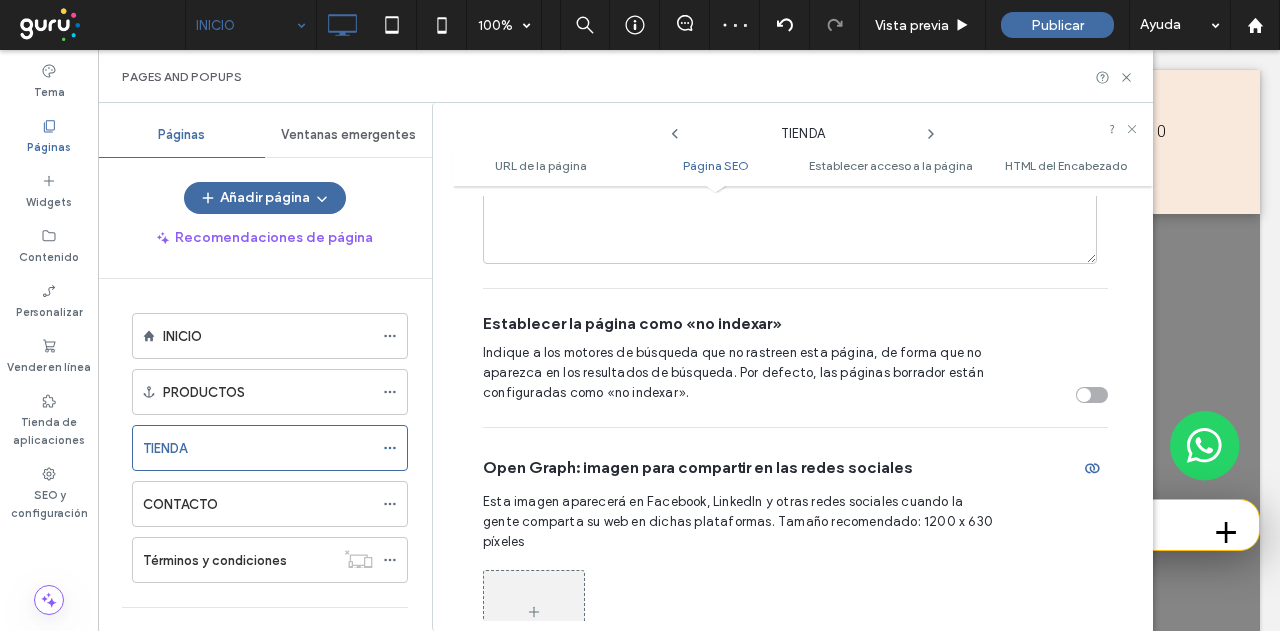 scroll, scrollTop: 673, scrollLeft: 0, axis: vertical 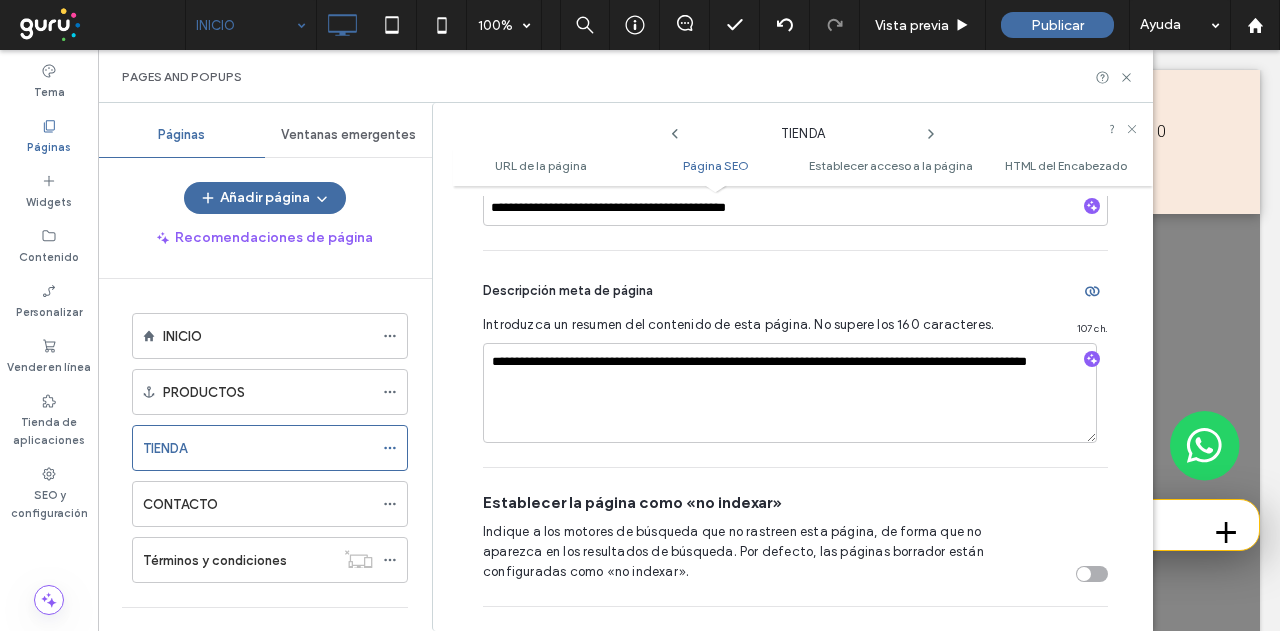 click 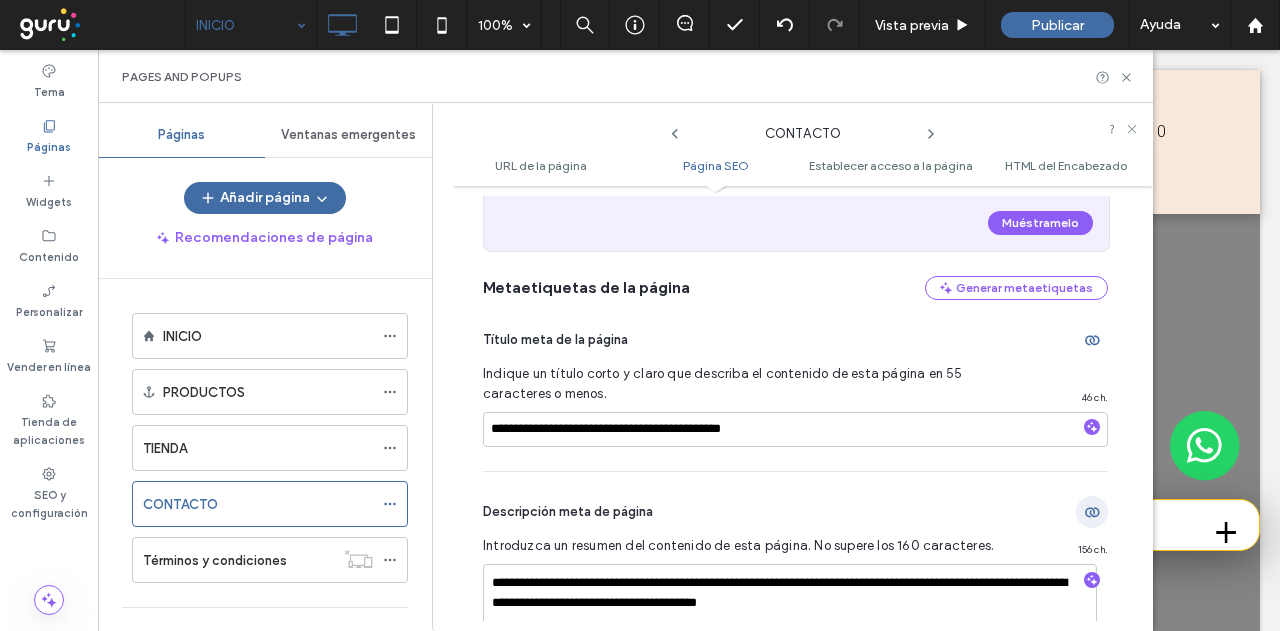 scroll, scrollTop: 573, scrollLeft: 0, axis: vertical 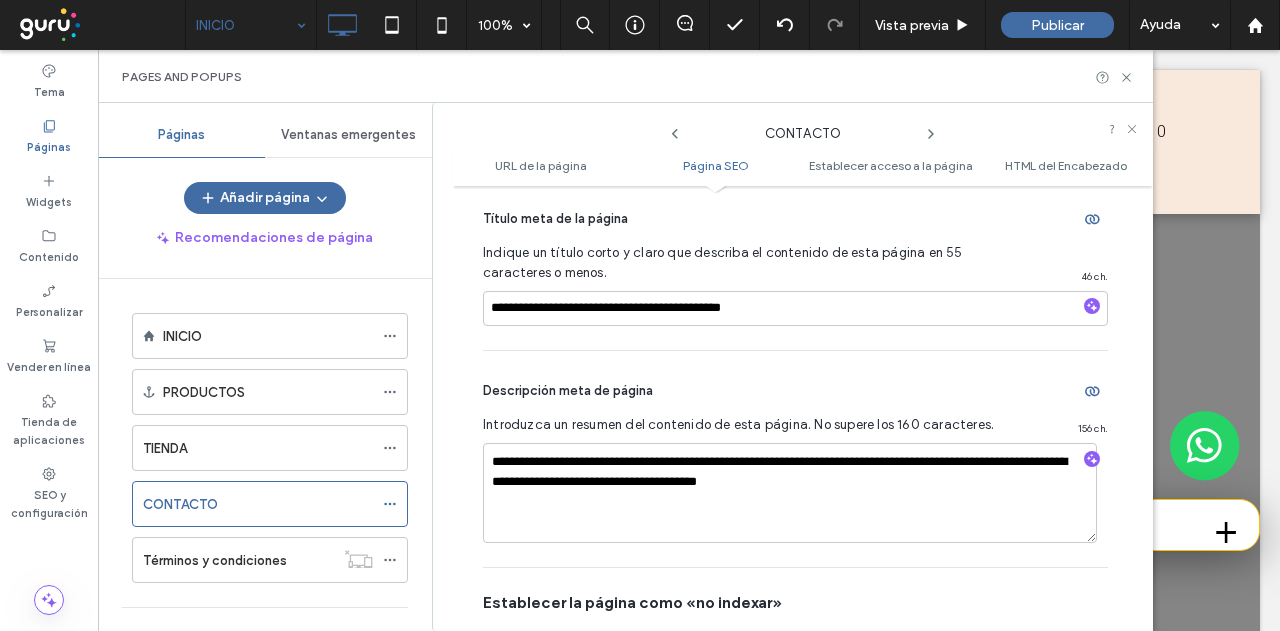click at bounding box center [1092, 308] 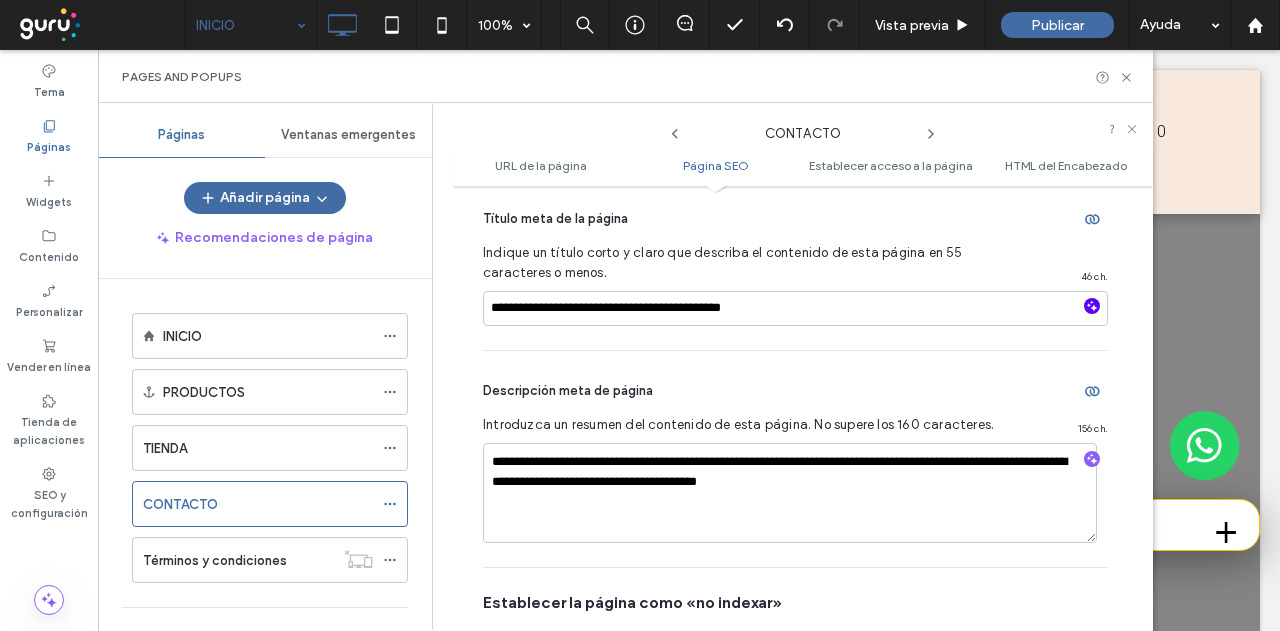 click 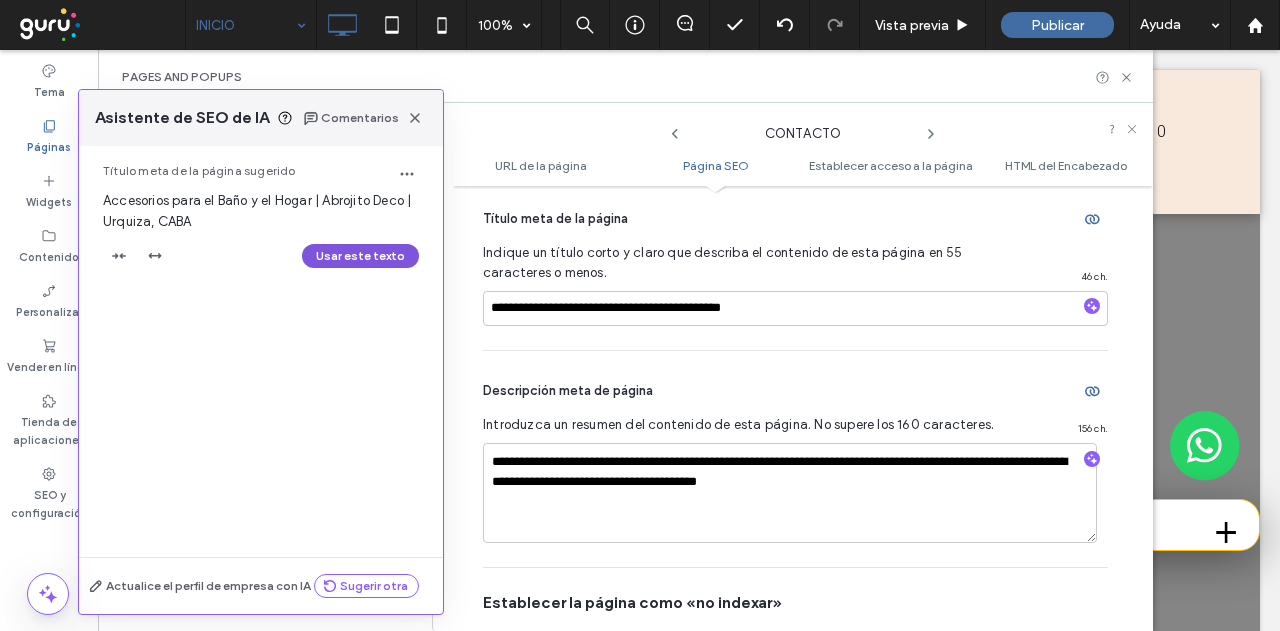 click on "Usar este texto" at bounding box center (360, 256) 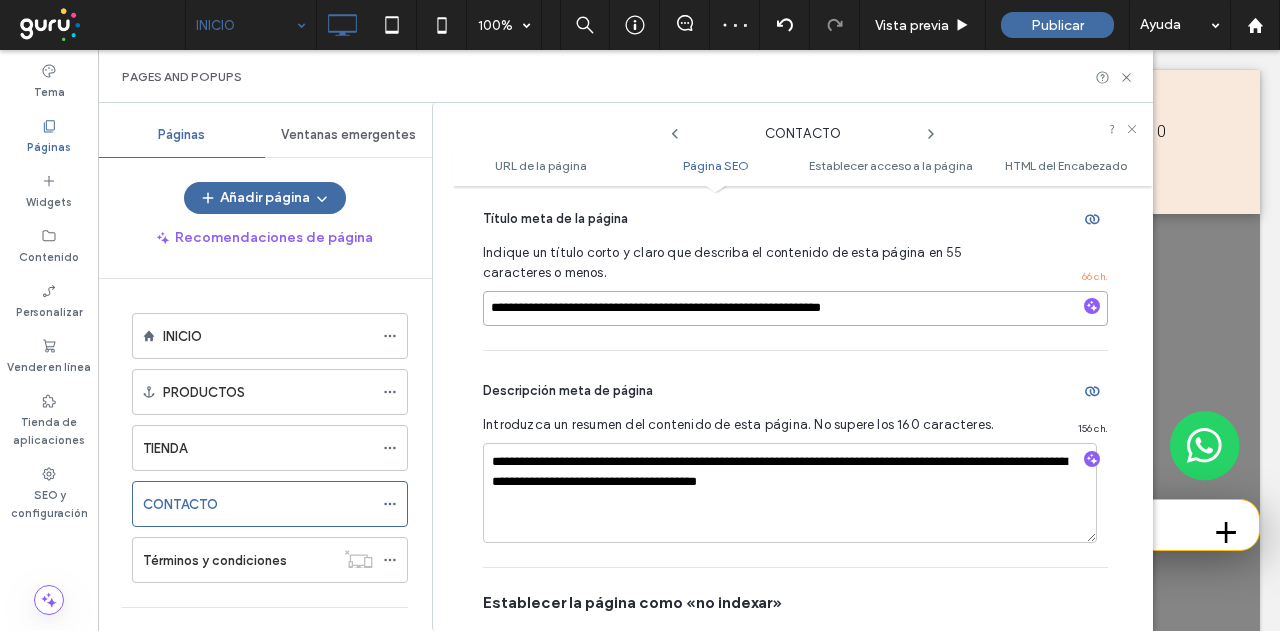 drag, startPoint x: 844, startPoint y: 310, endPoint x: 799, endPoint y: 307, distance: 45.099888 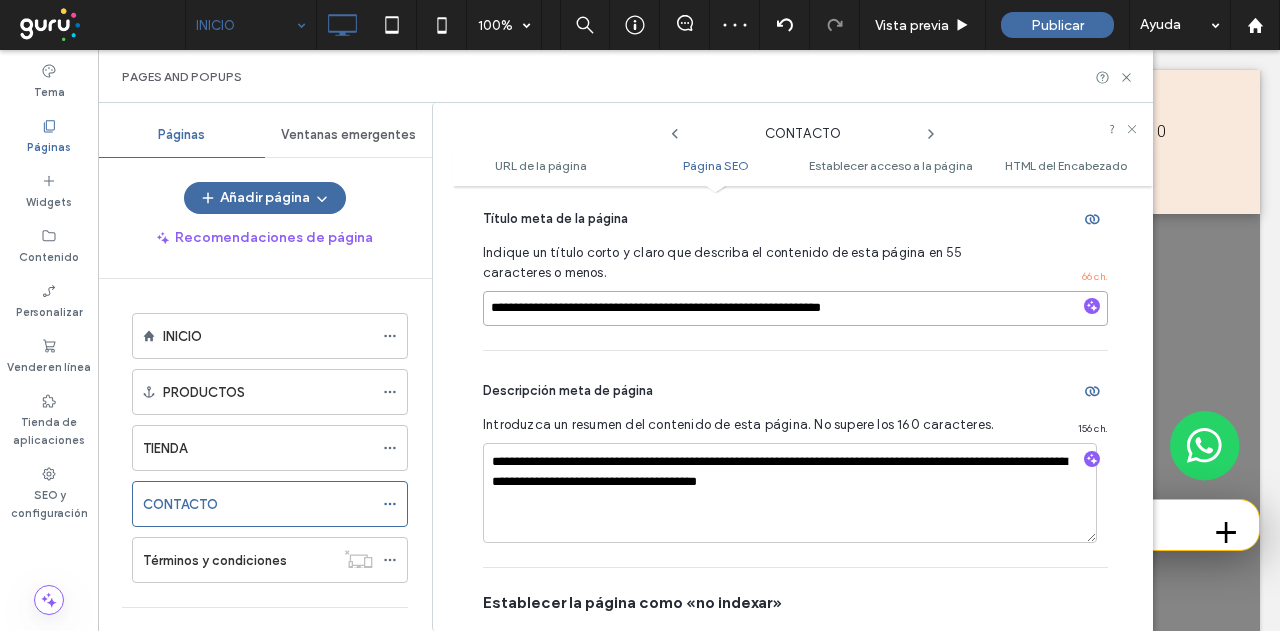 click on "**********" at bounding box center [795, 308] 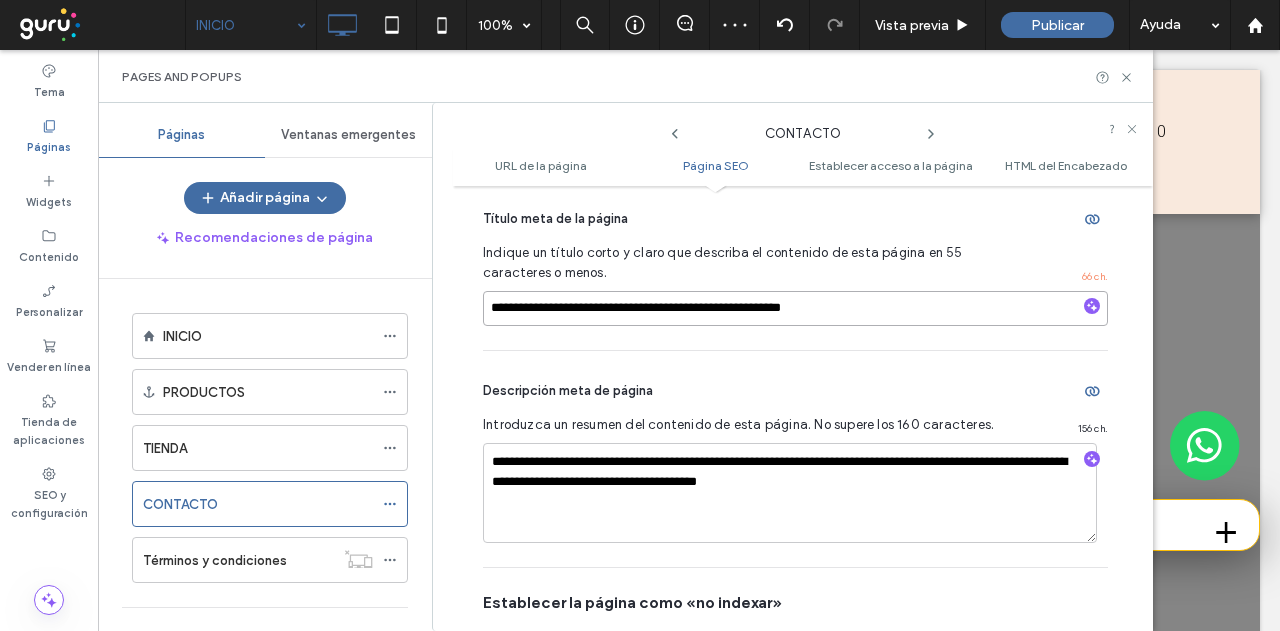 type on "**********" 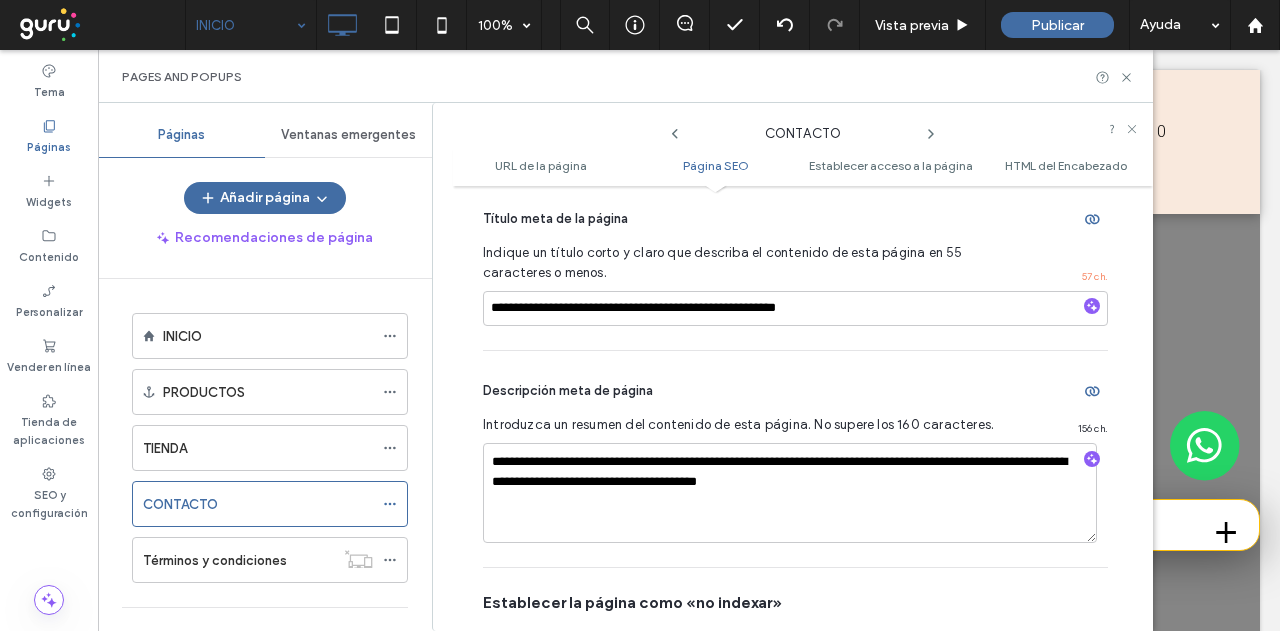click on "156   ch." at bounding box center [1093, 427] 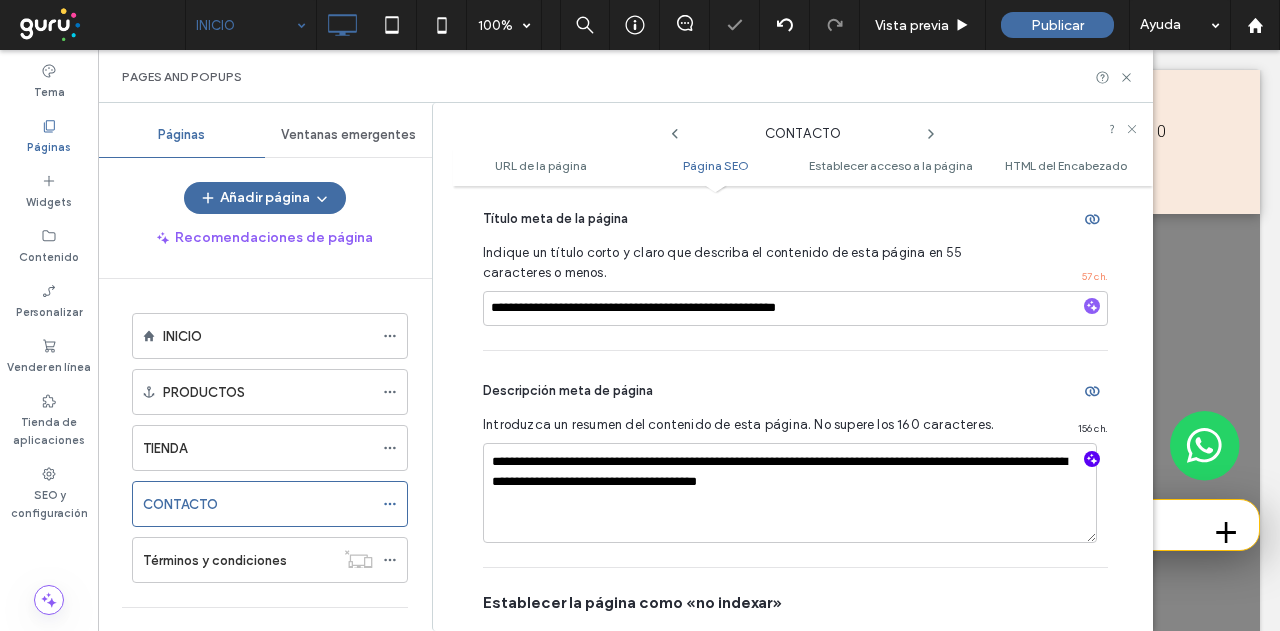 click 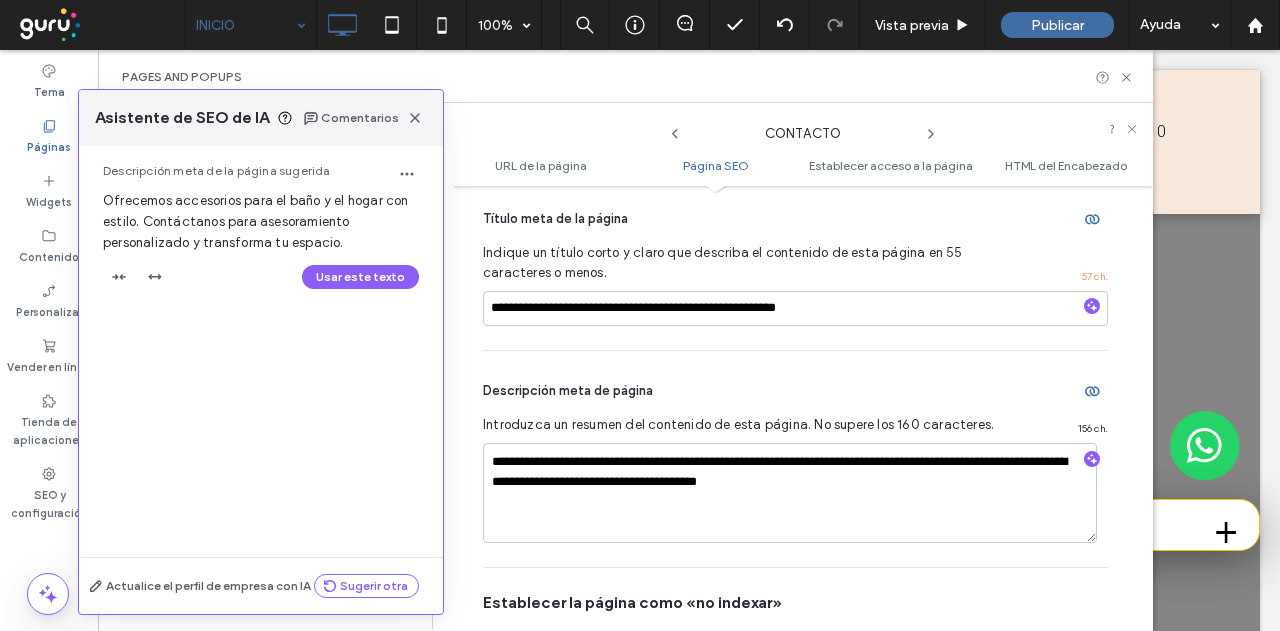 click on "Usar este texto" at bounding box center (360, 277) 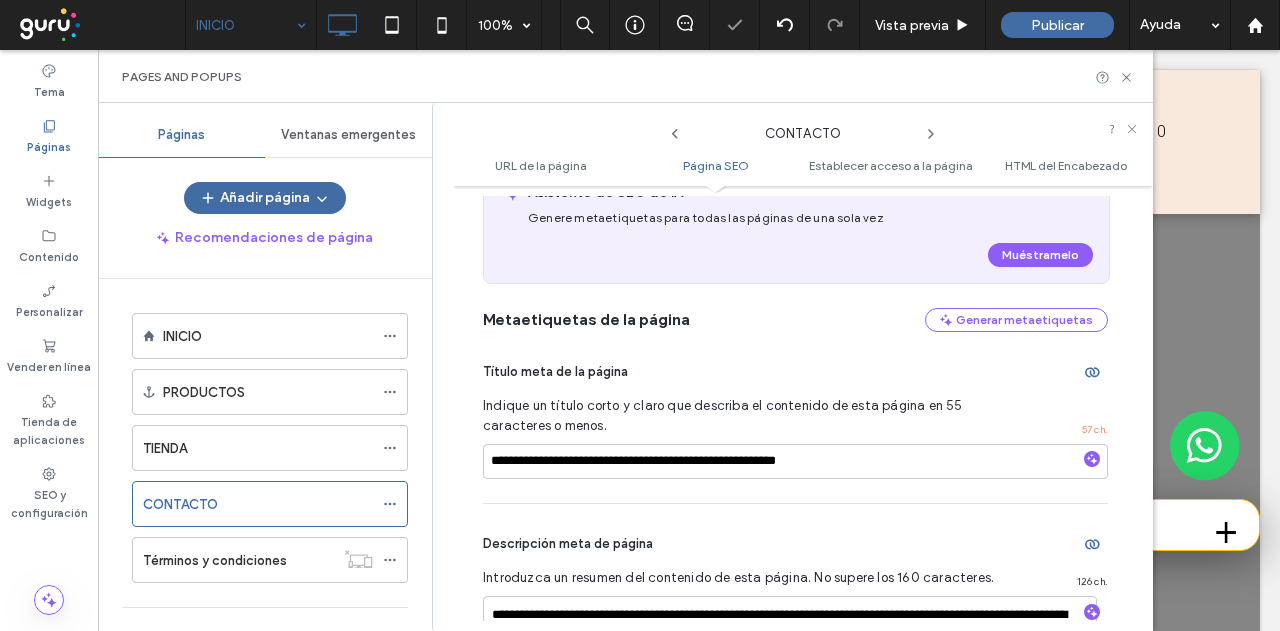 scroll, scrollTop: 73, scrollLeft: 0, axis: vertical 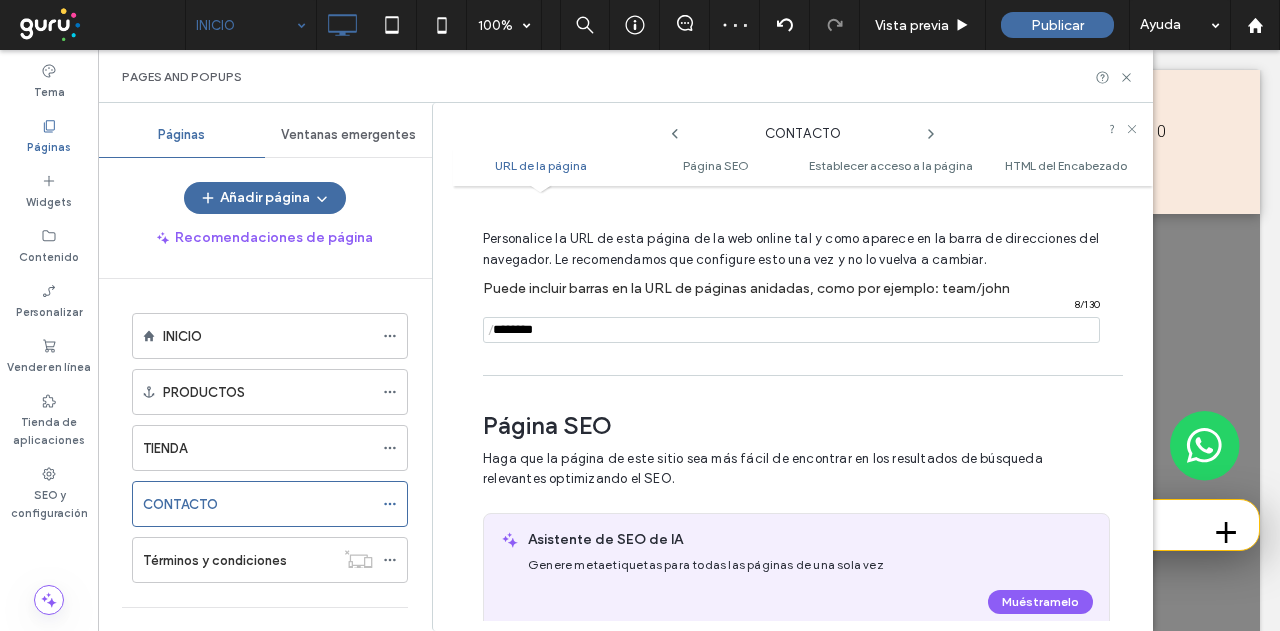 click 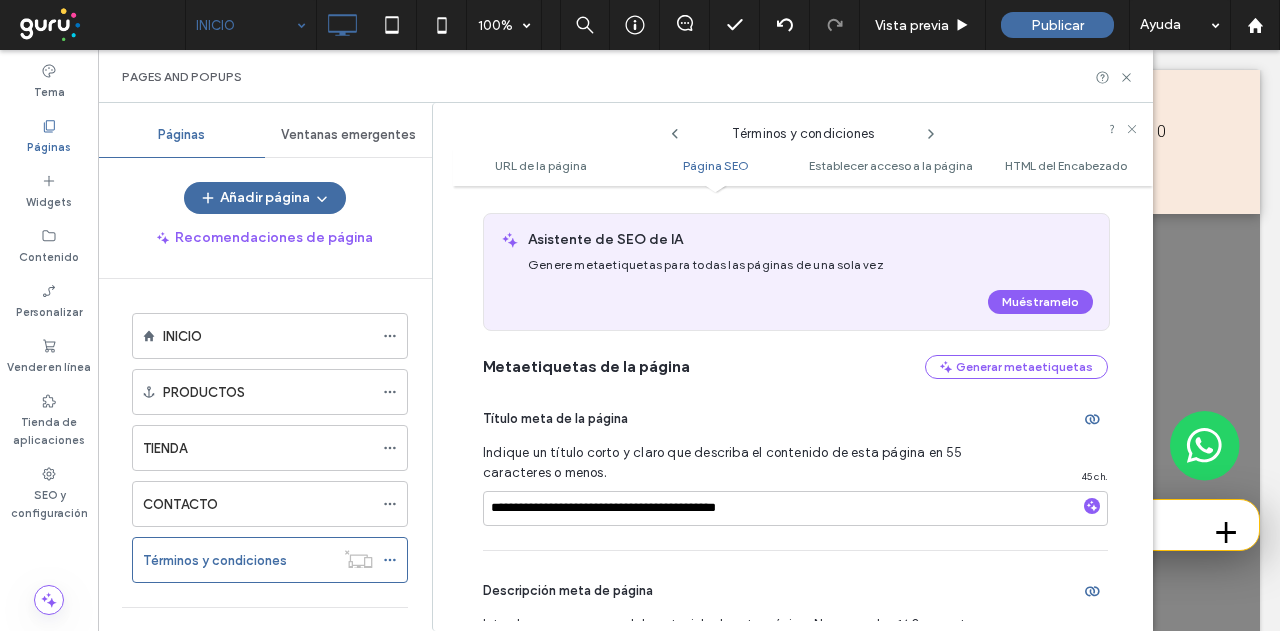 scroll, scrollTop: 573, scrollLeft: 0, axis: vertical 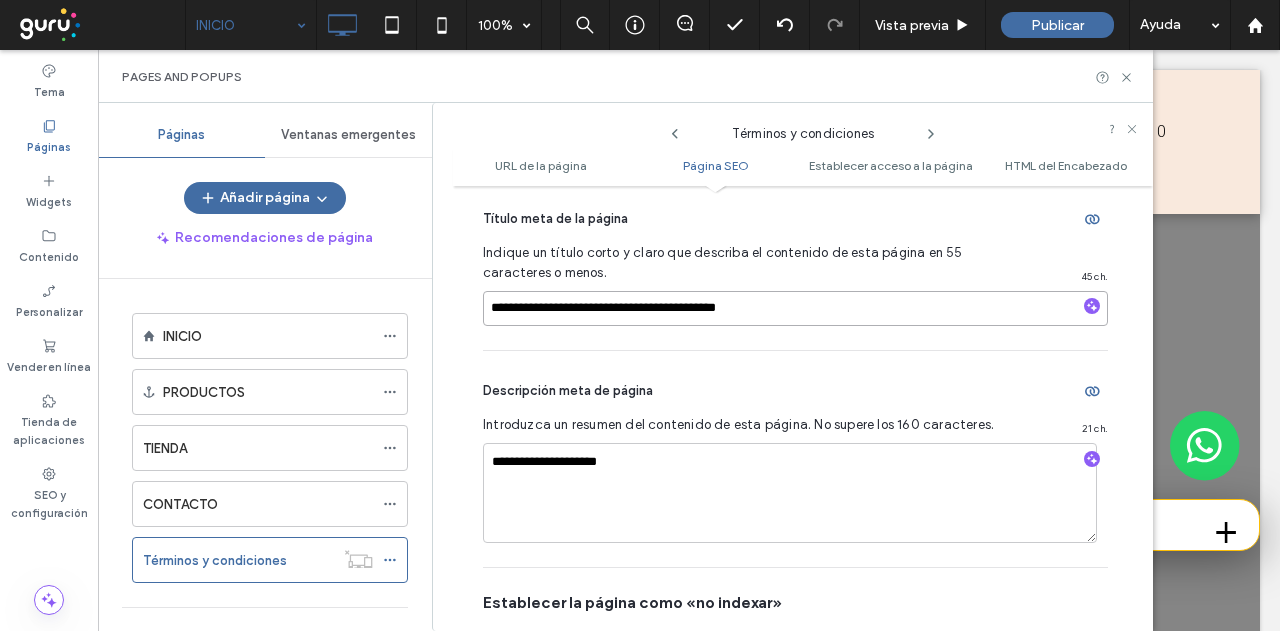 drag, startPoint x: 787, startPoint y: 307, endPoint x: 668, endPoint y: 299, distance: 119.26861 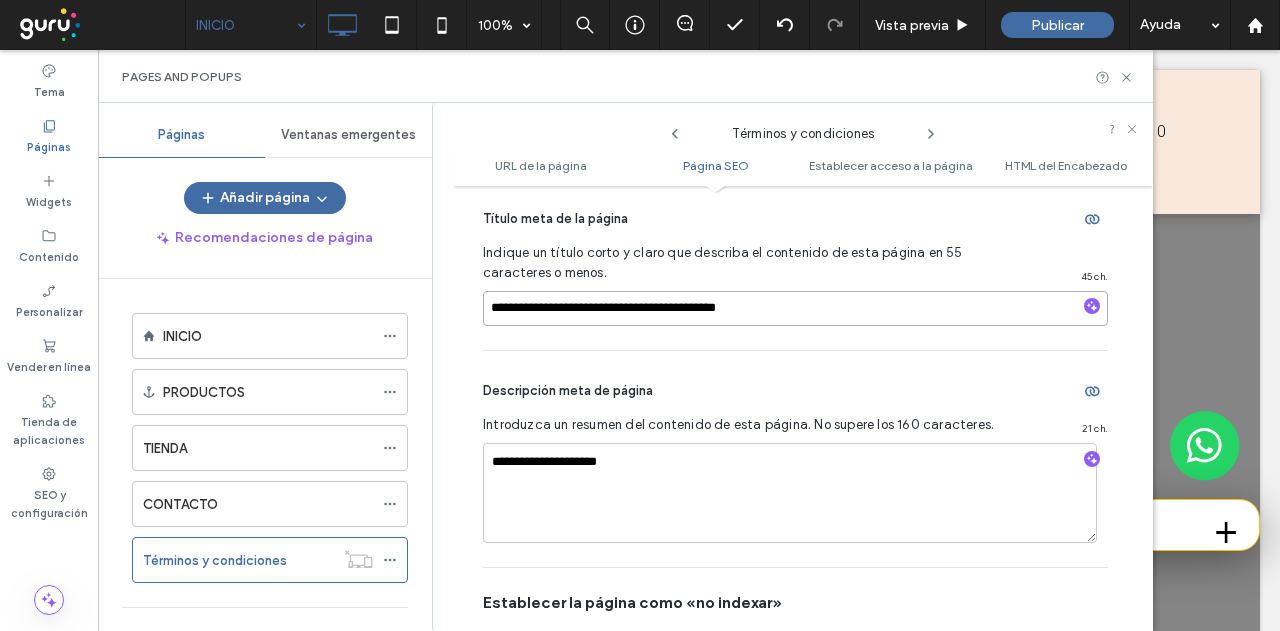 click on "**********" at bounding box center (795, 308) 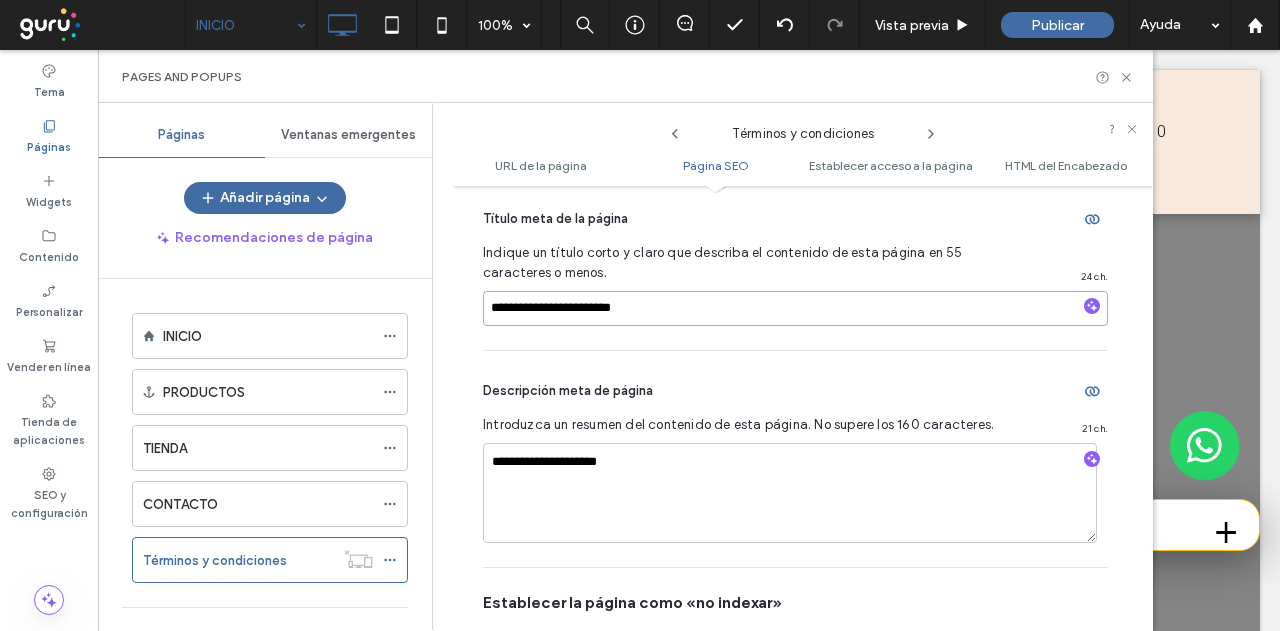 type on "**********" 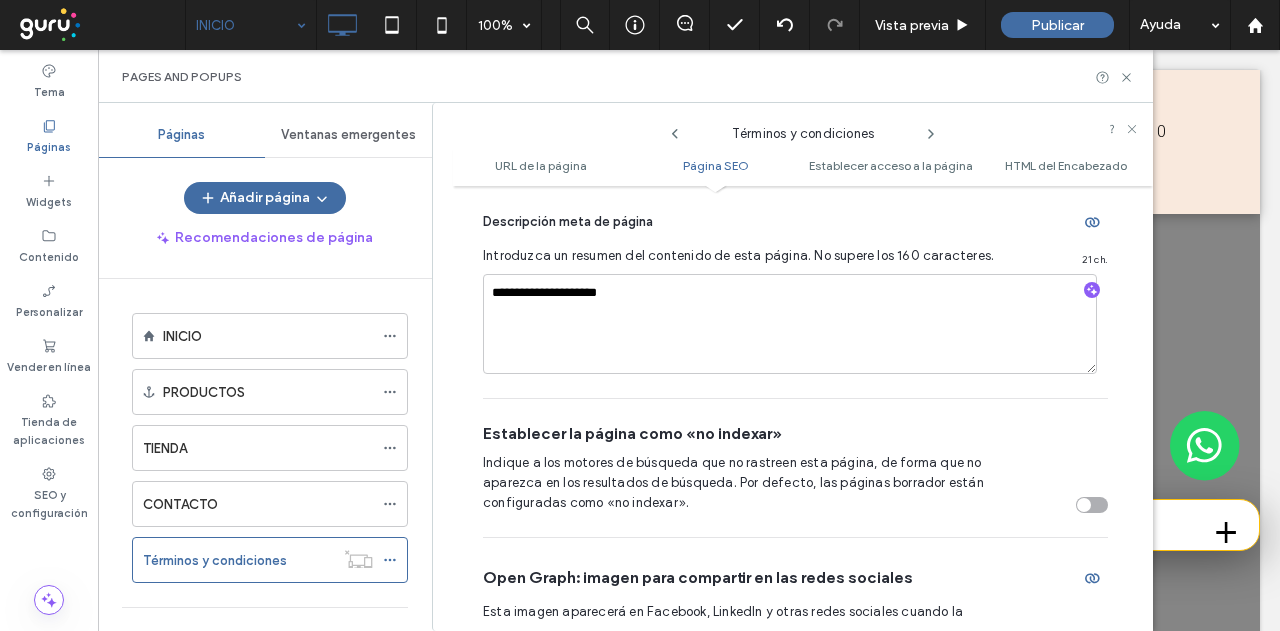 scroll, scrollTop: 773, scrollLeft: 0, axis: vertical 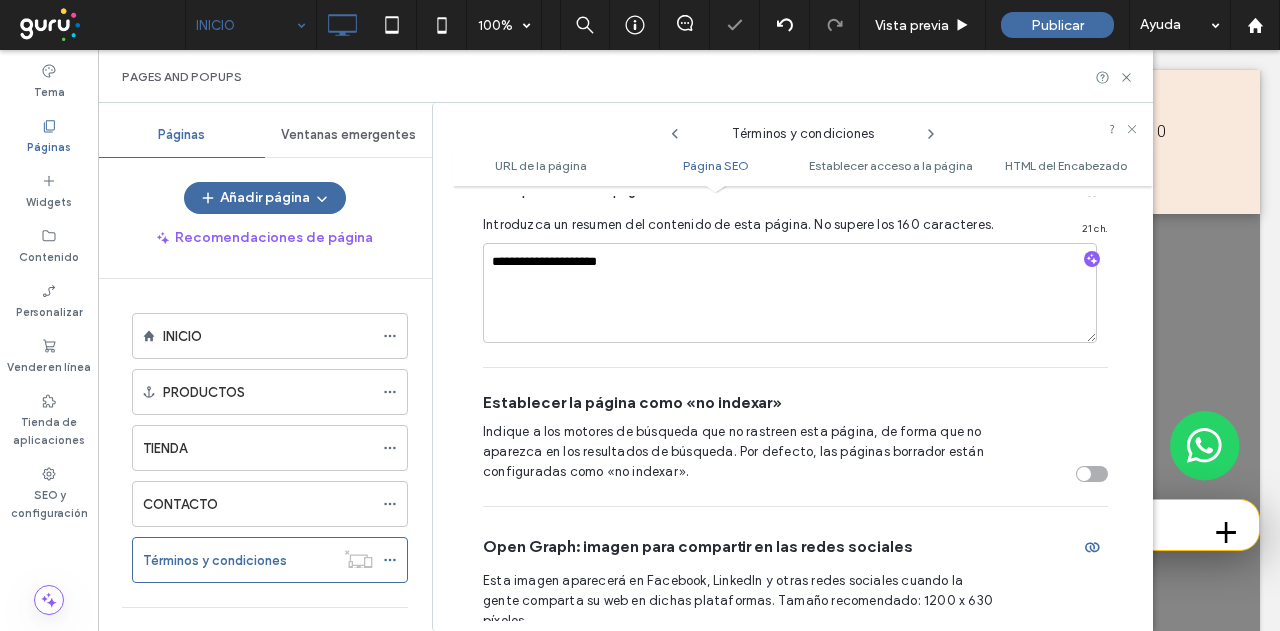 click at bounding box center [1092, 259] 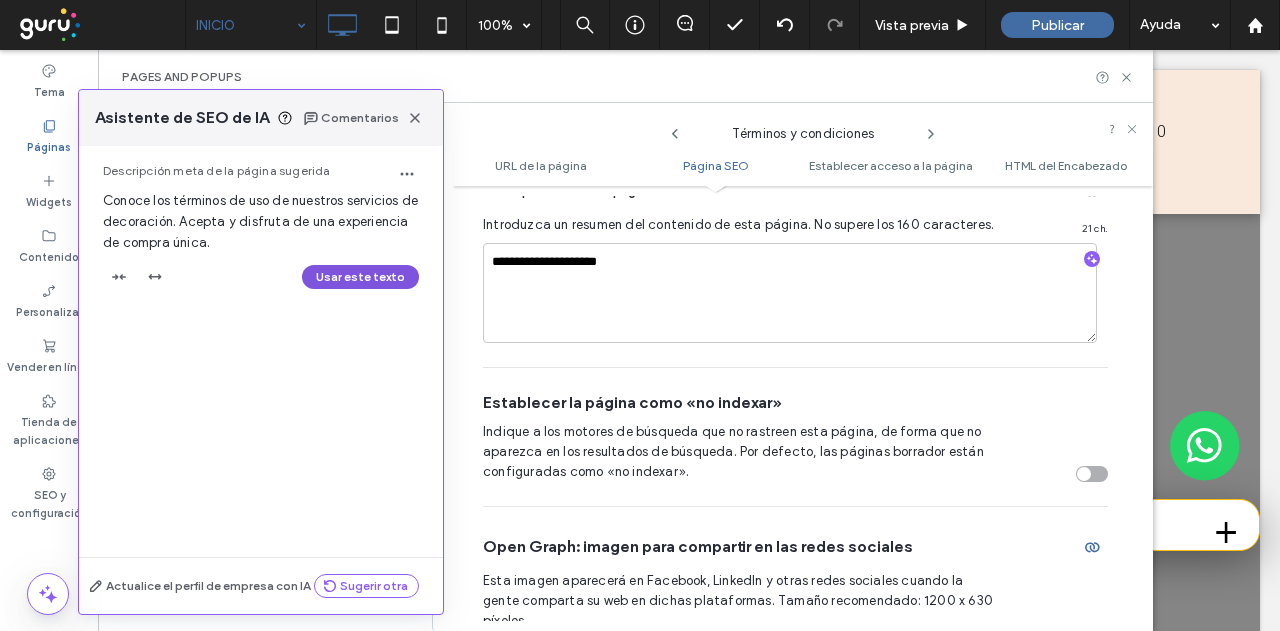 click on "Usar este texto" at bounding box center (360, 277) 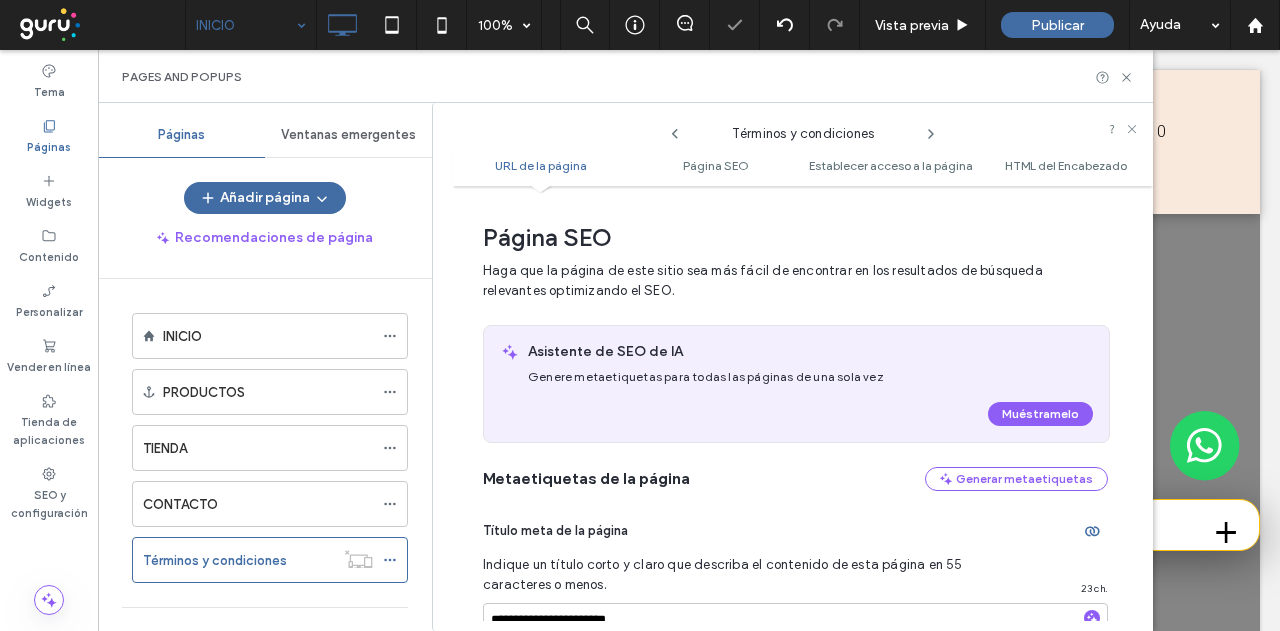 scroll, scrollTop: 73, scrollLeft: 0, axis: vertical 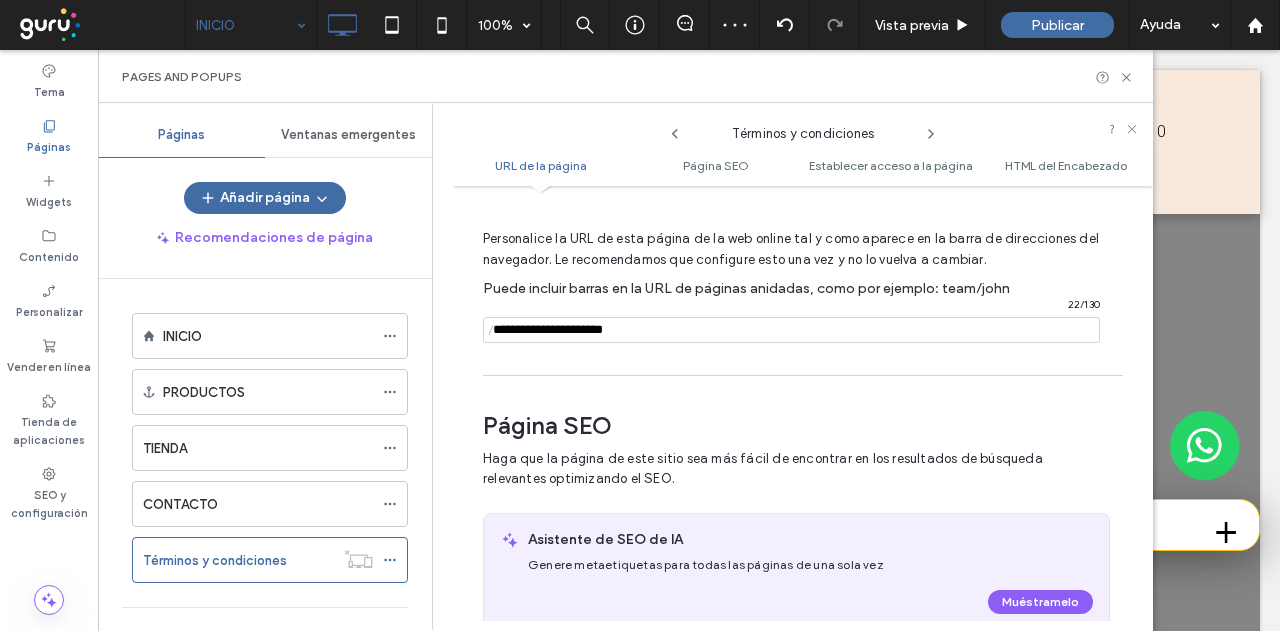 click 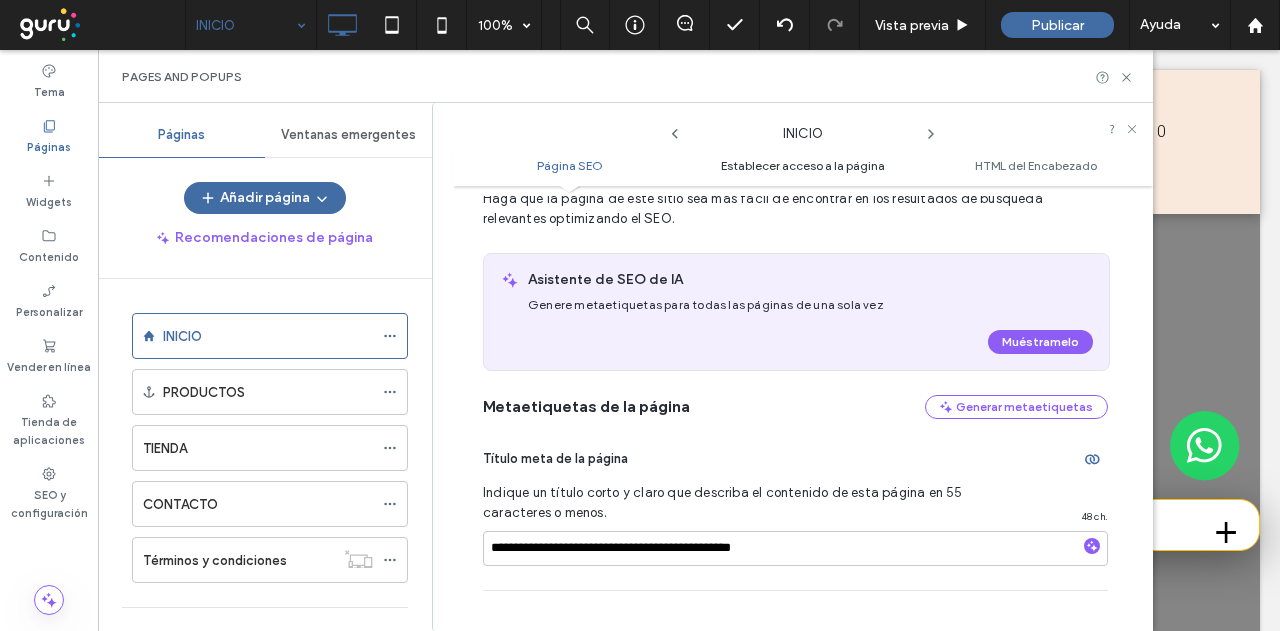 scroll, scrollTop: 110, scrollLeft: 0, axis: vertical 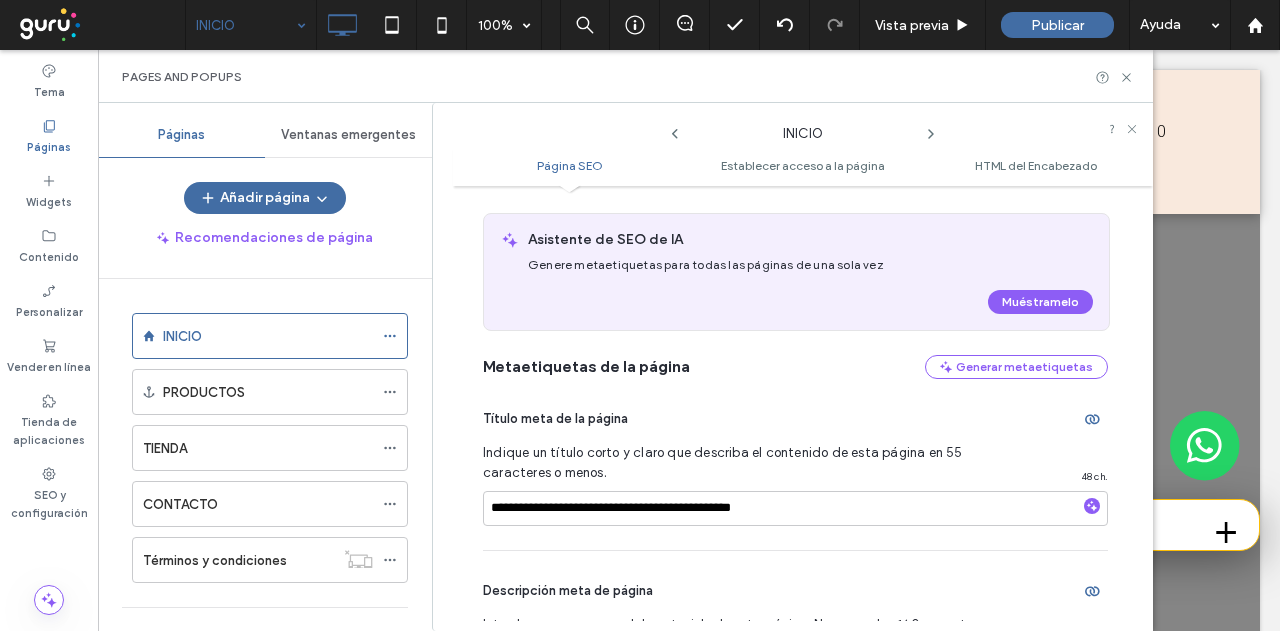 click 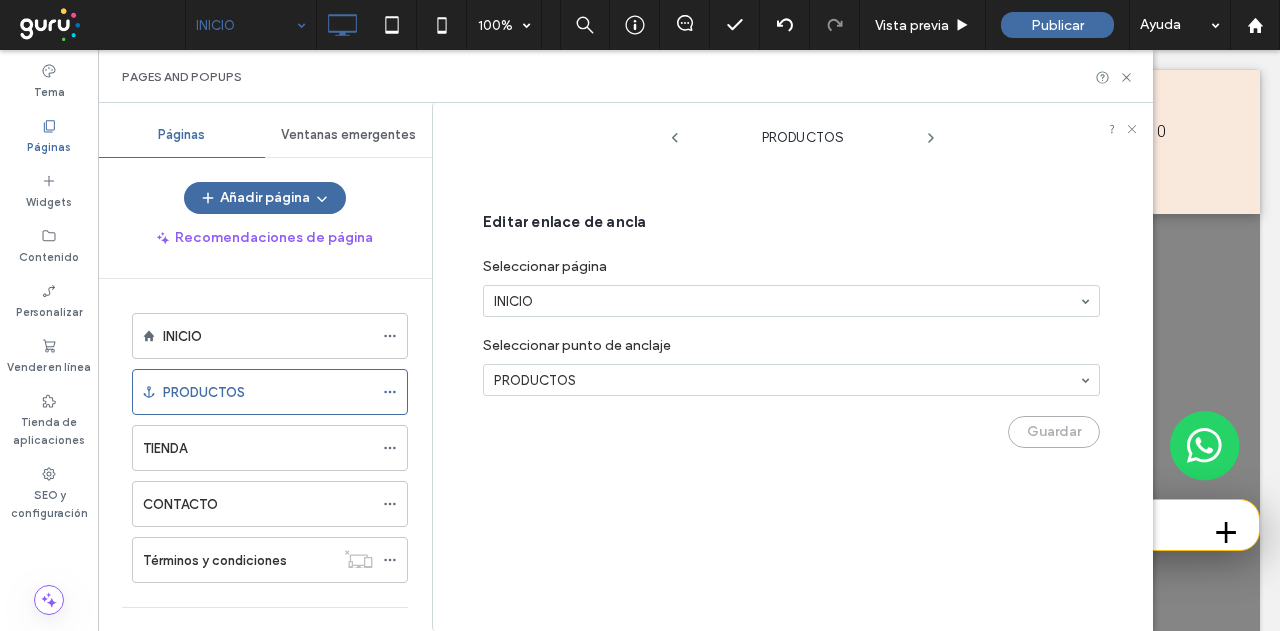 click 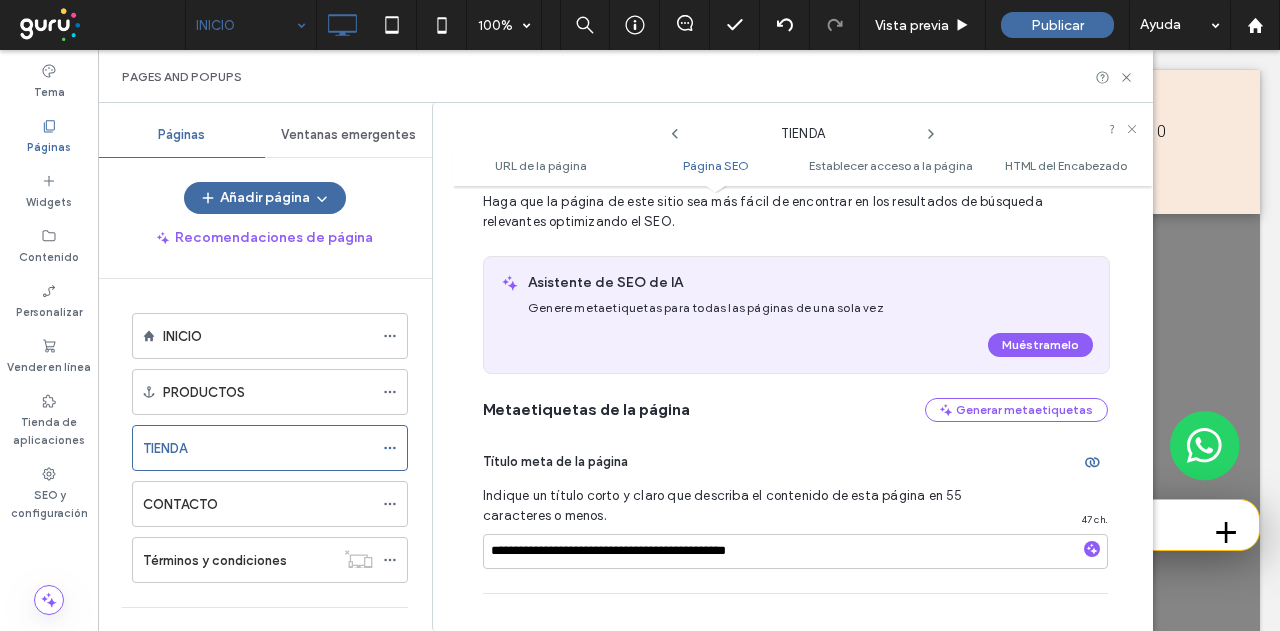 scroll, scrollTop: 373, scrollLeft: 0, axis: vertical 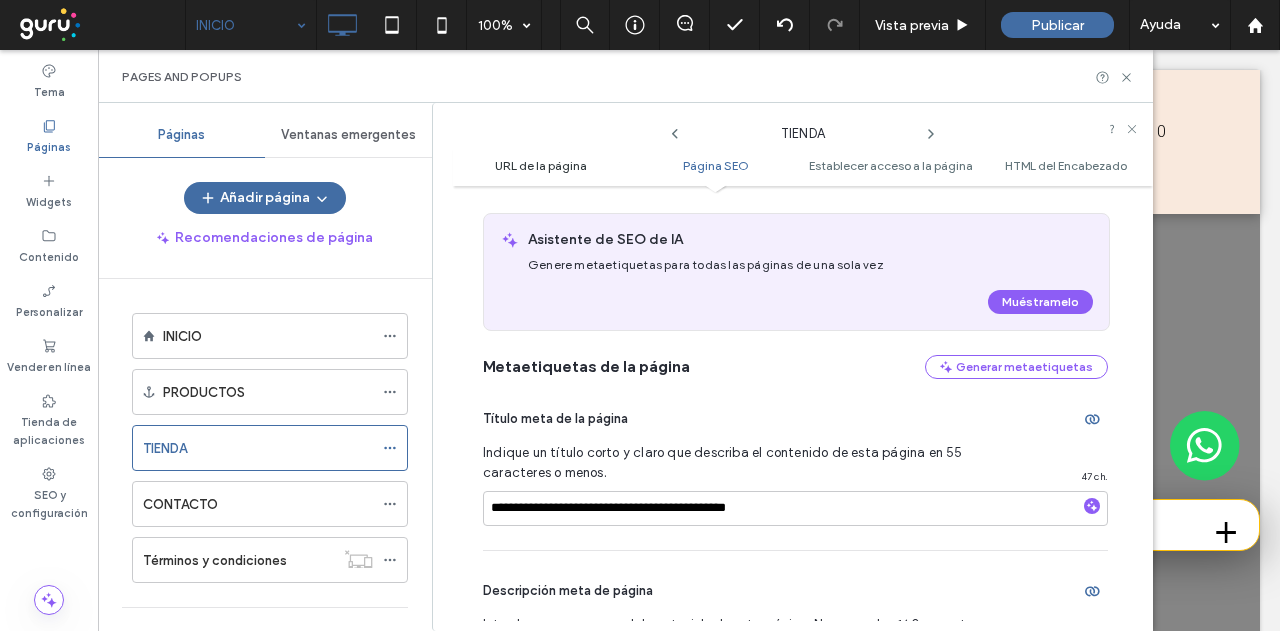 click on "URL de la página" at bounding box center [541, 165] 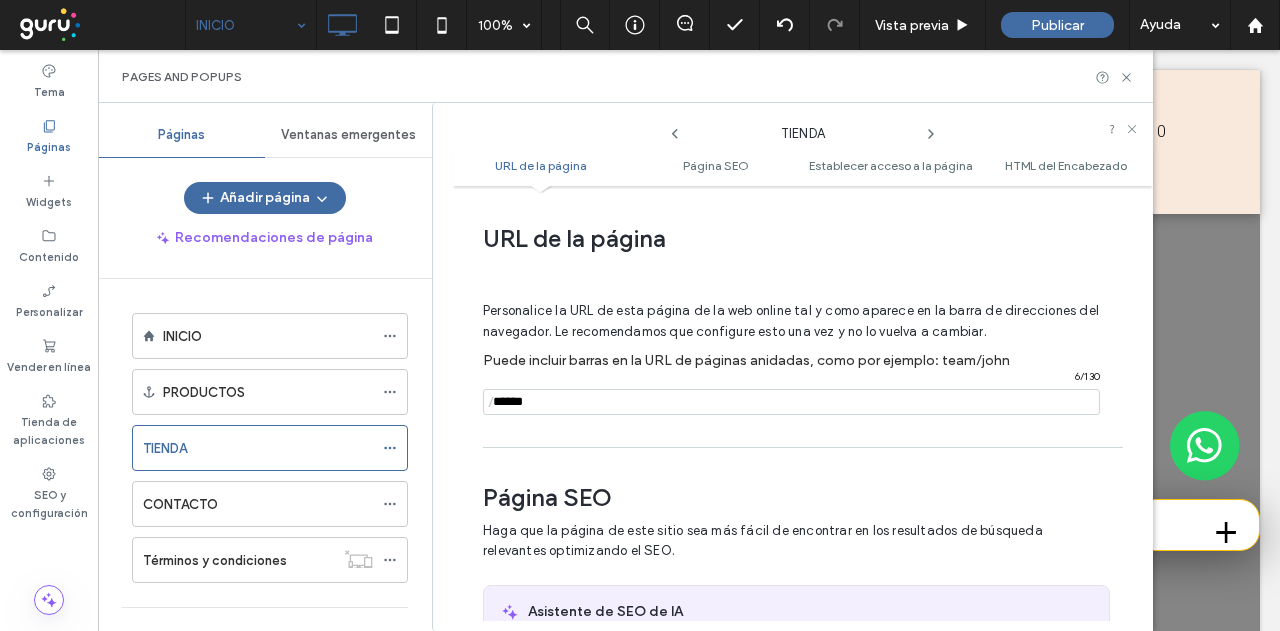 scroll, scrollTop: 0, scrollLeft: 0, axis: both 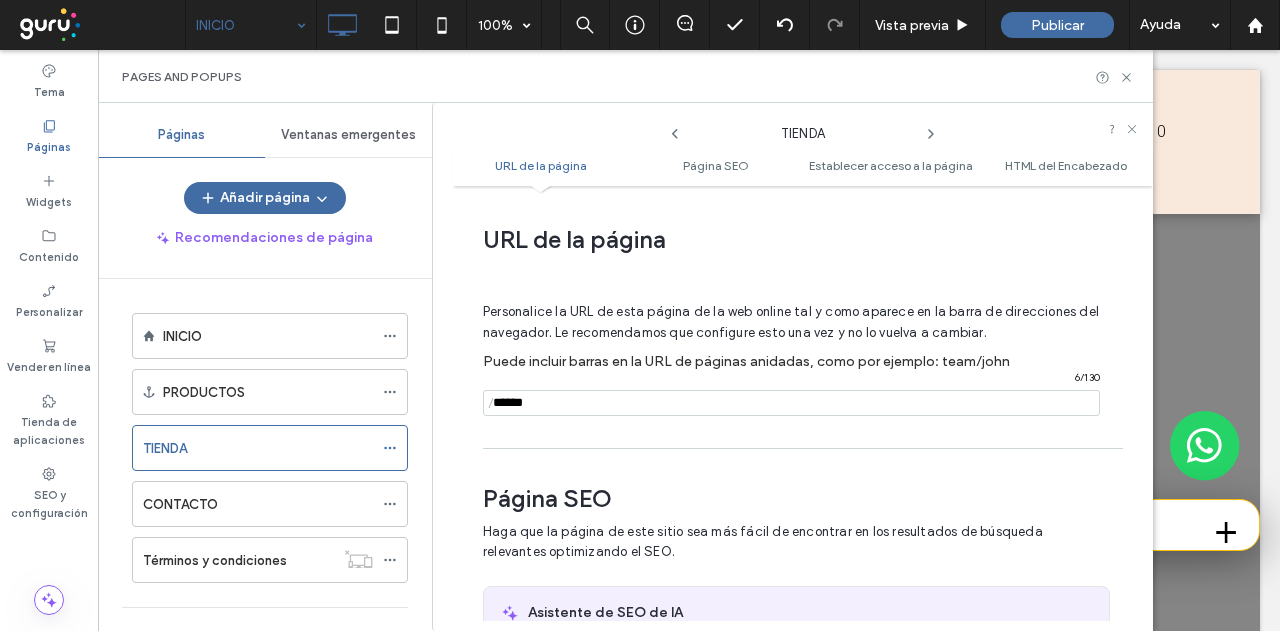 click 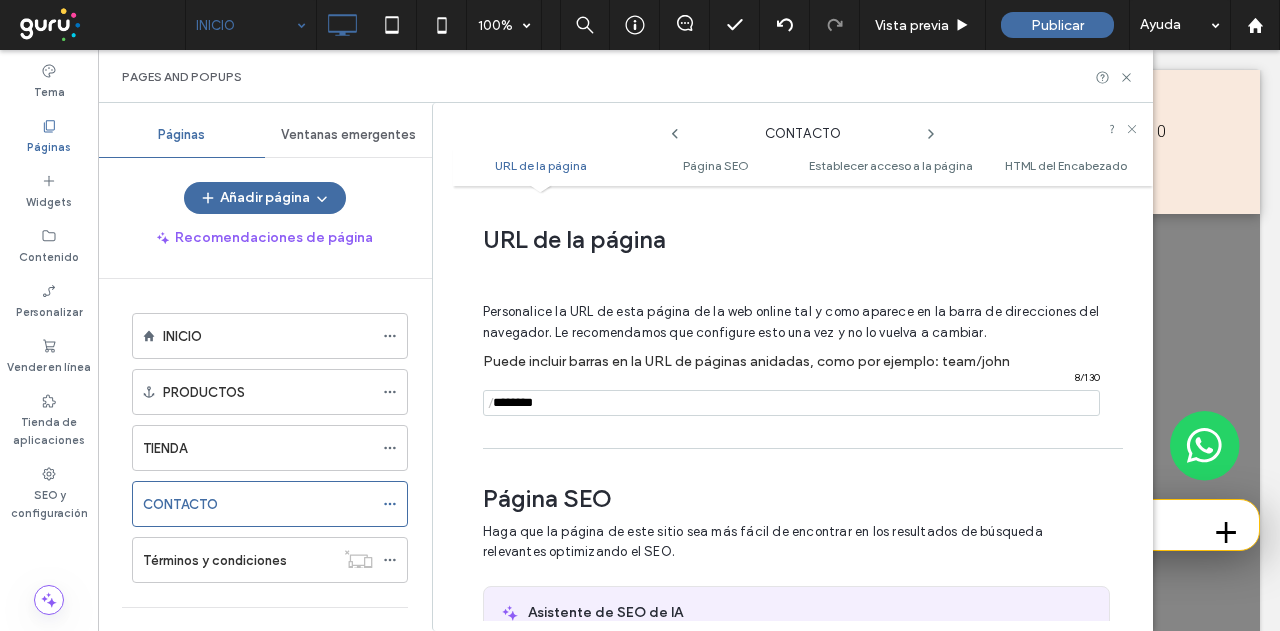 scroll, scrollTop: 273, scrollLeft: 0, axis: vertical 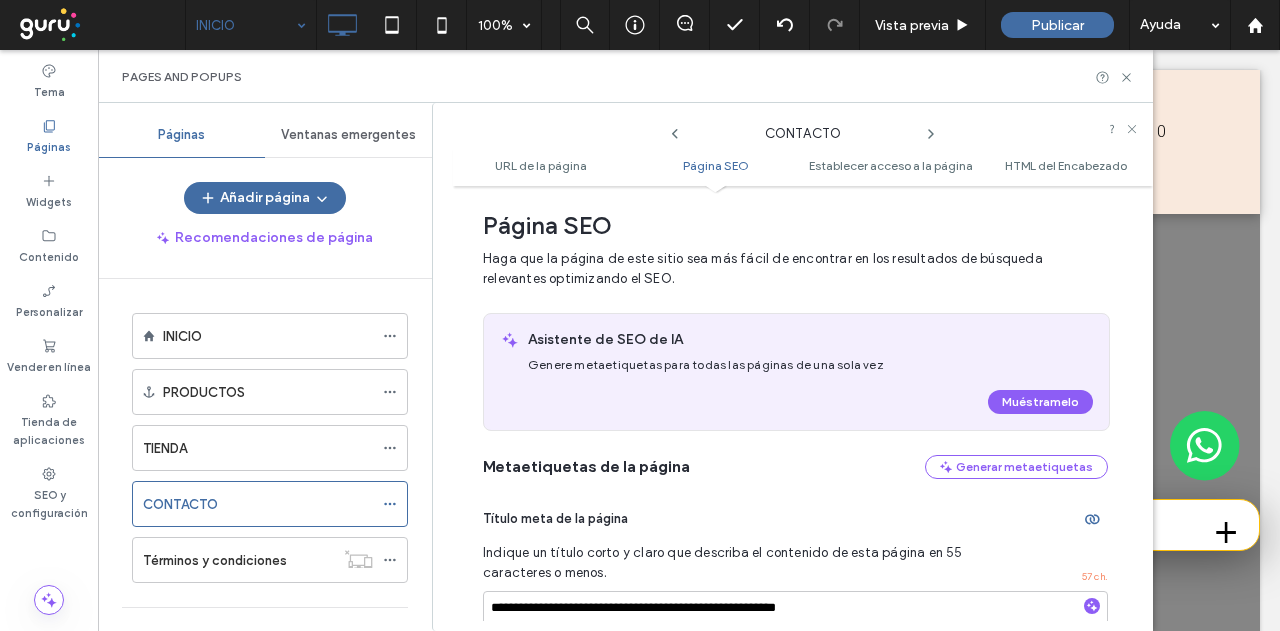 click 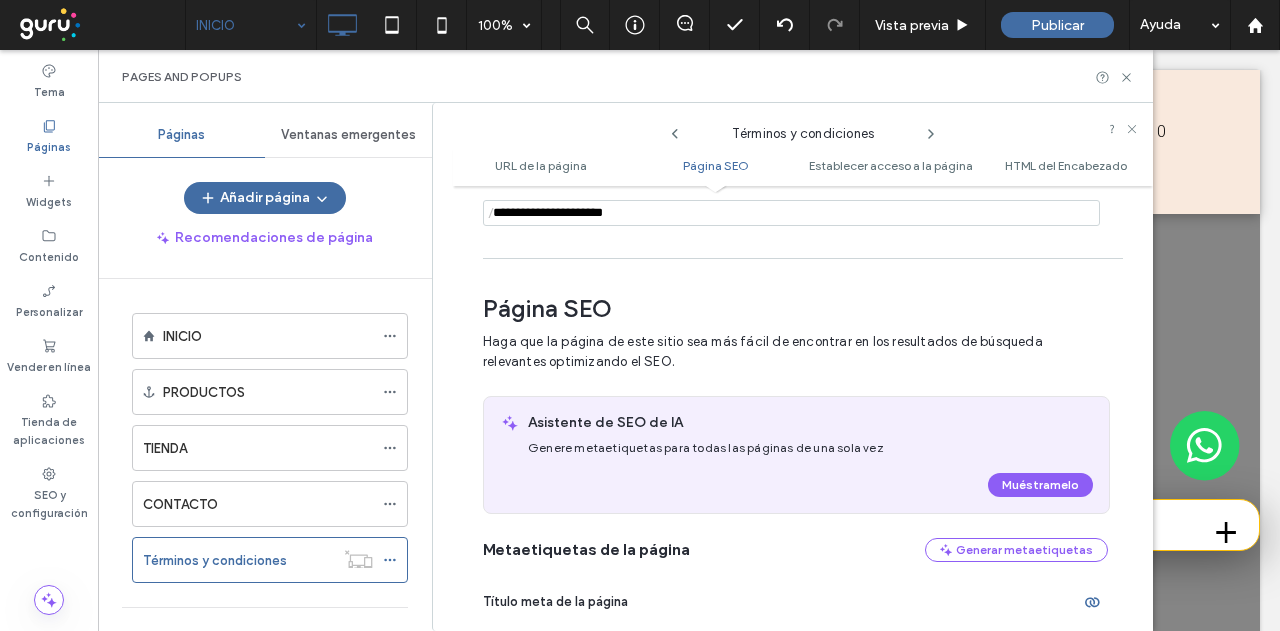 scroll, scrollTop: 273, scrollLeft: 0, axis: vertical 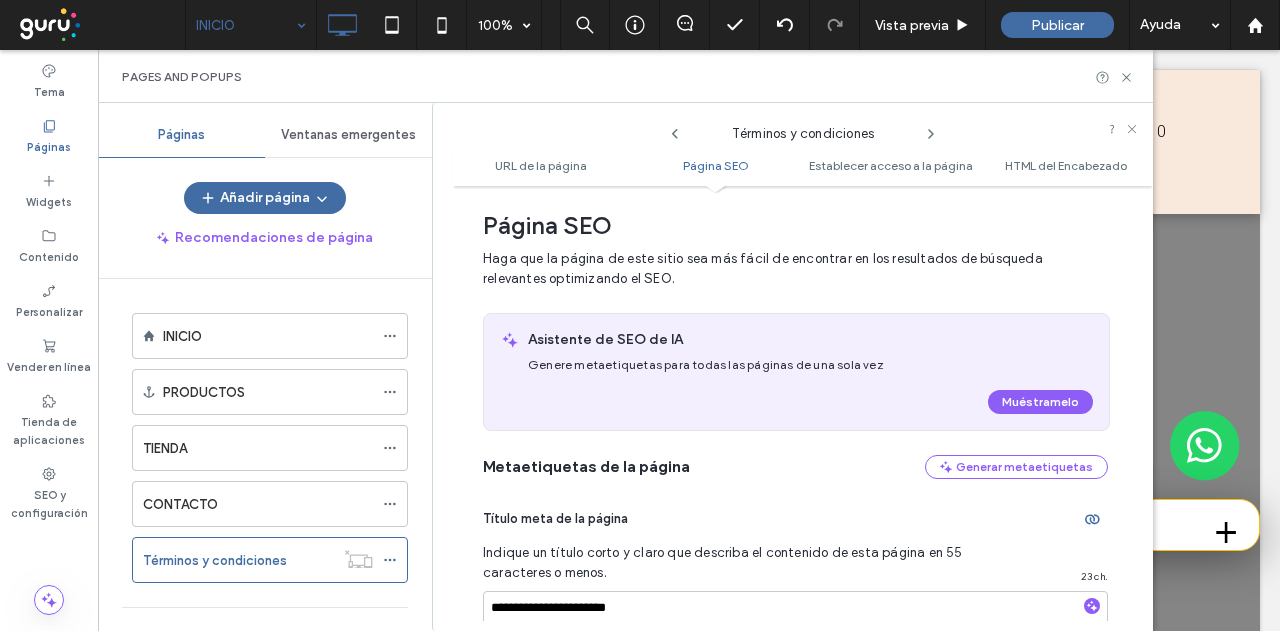 click 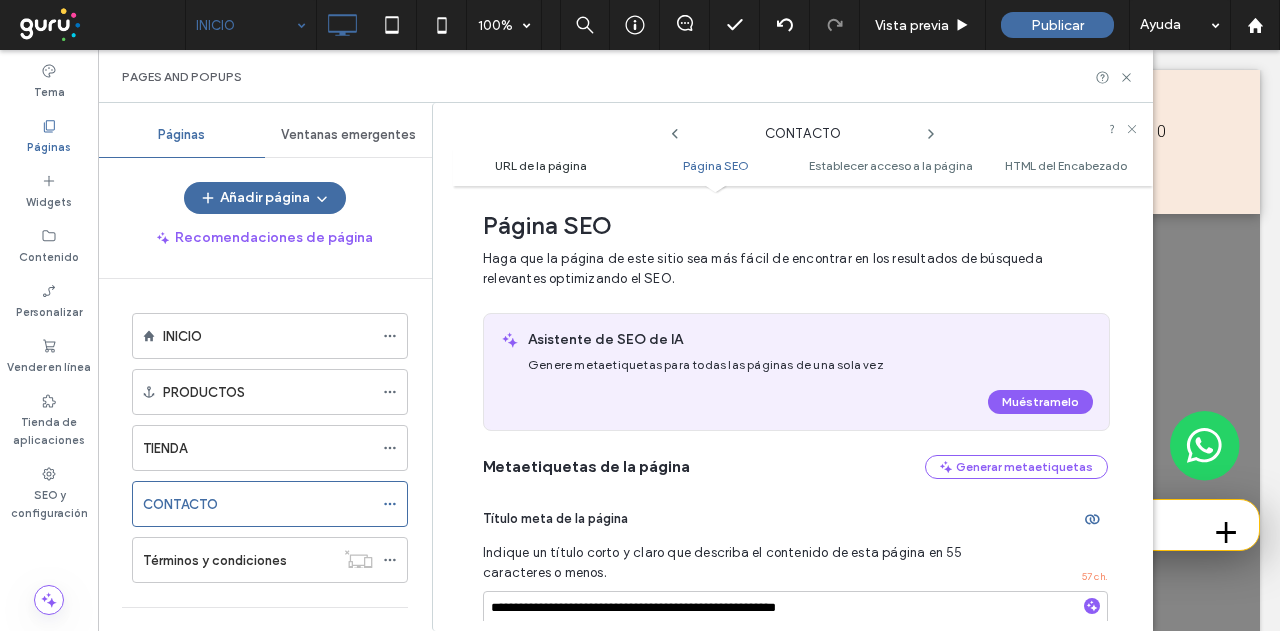 click on "URL de la página" at bounding box center (541, 165) 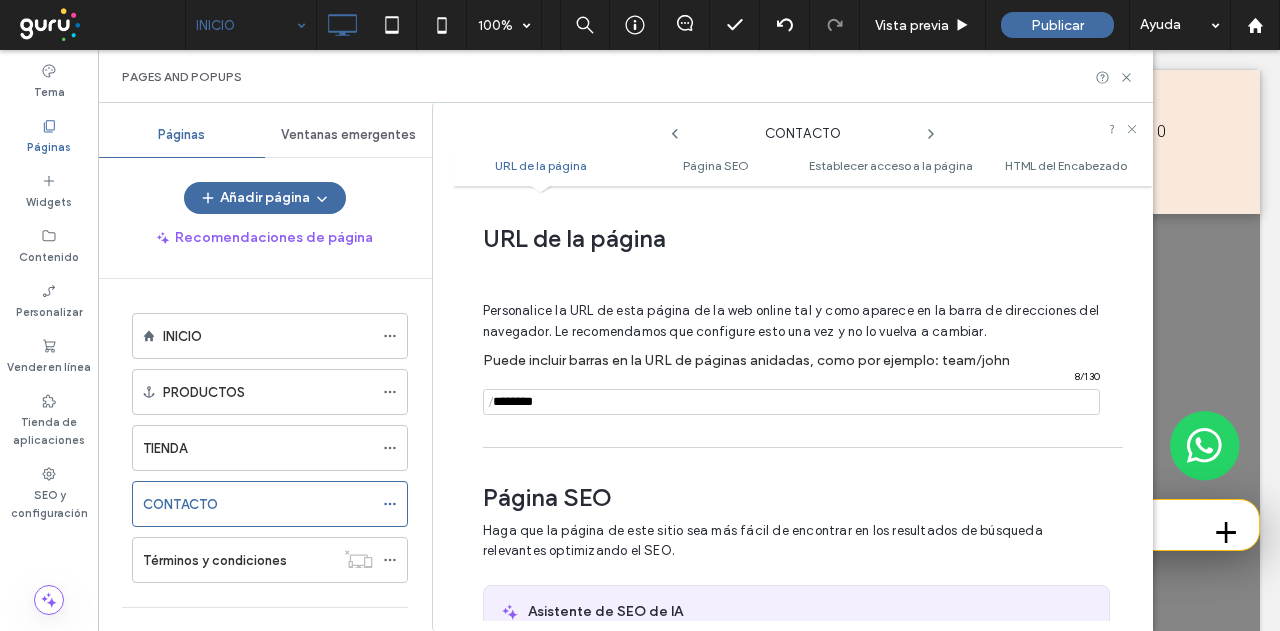 scroll, scrollTop: 0, scrollLeft: 0, axis: both 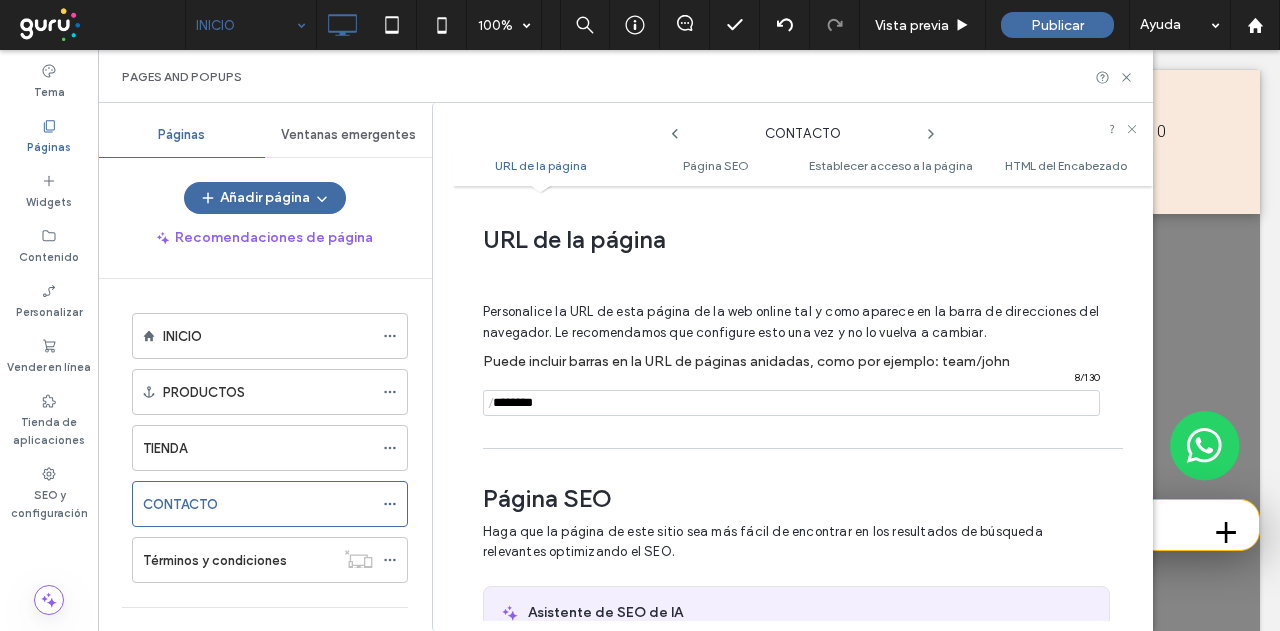 click 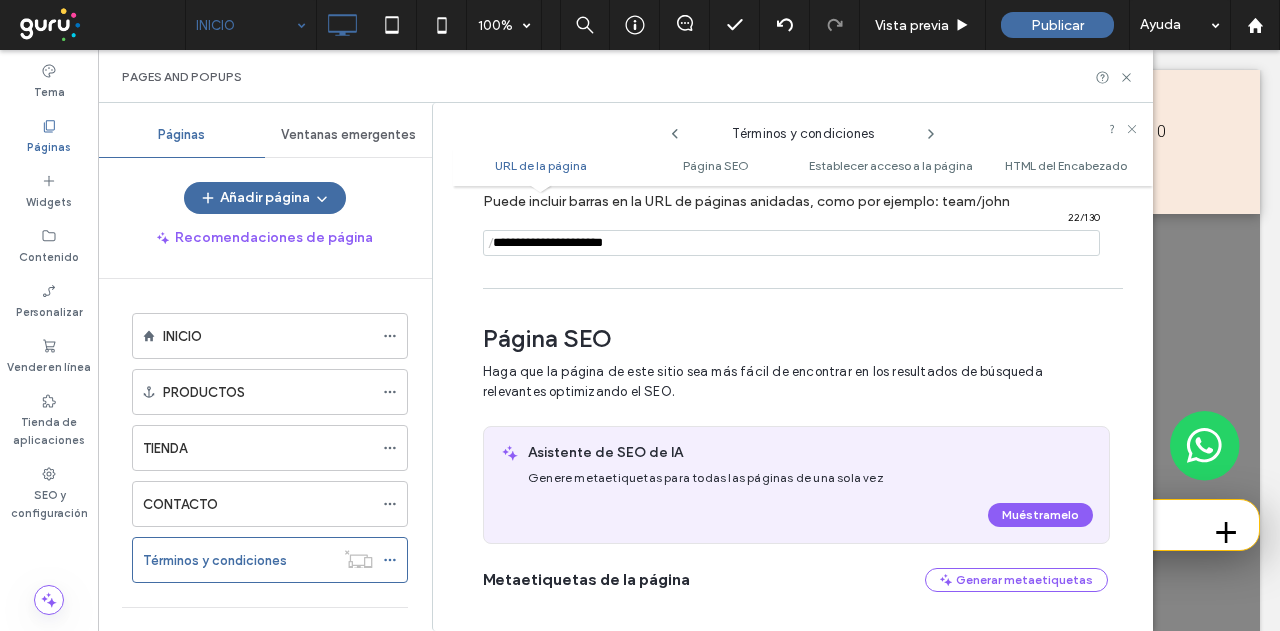 scroll, scrollTop: 273, scrollLeft: 0, axis: vertical 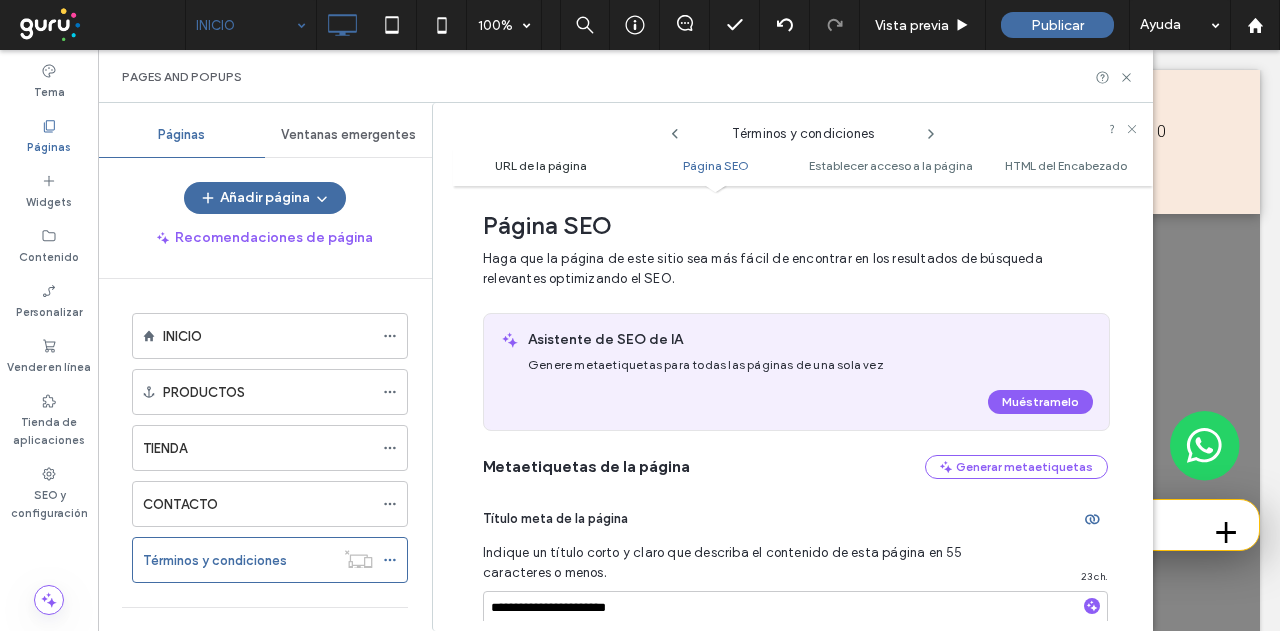 click on "URL de la página" at bounding box center [541, 165] 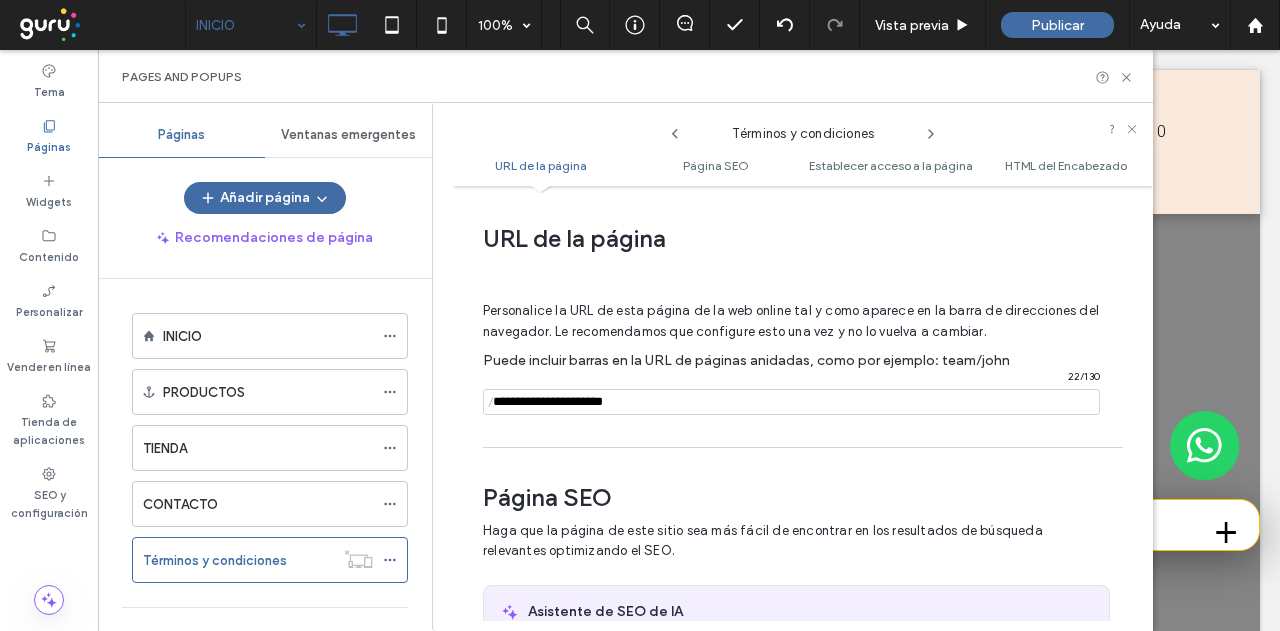 scroll, scrollTop: 0, scrollLeft: 0, axis: both 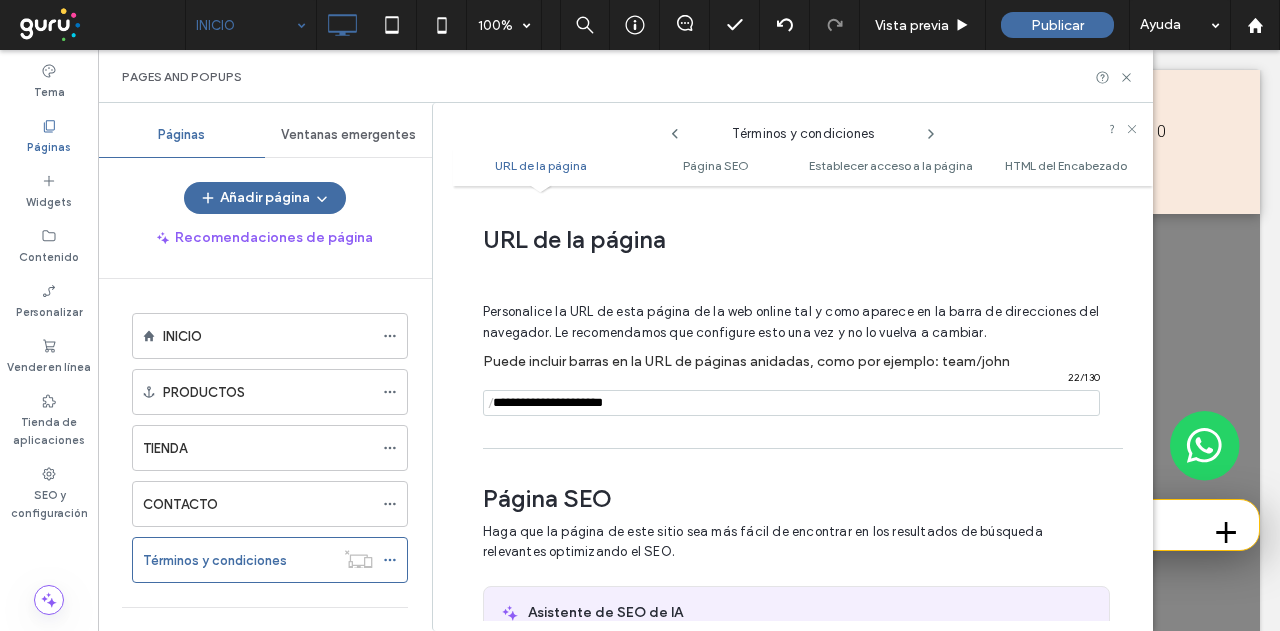 click at bounding box center (791, 403) 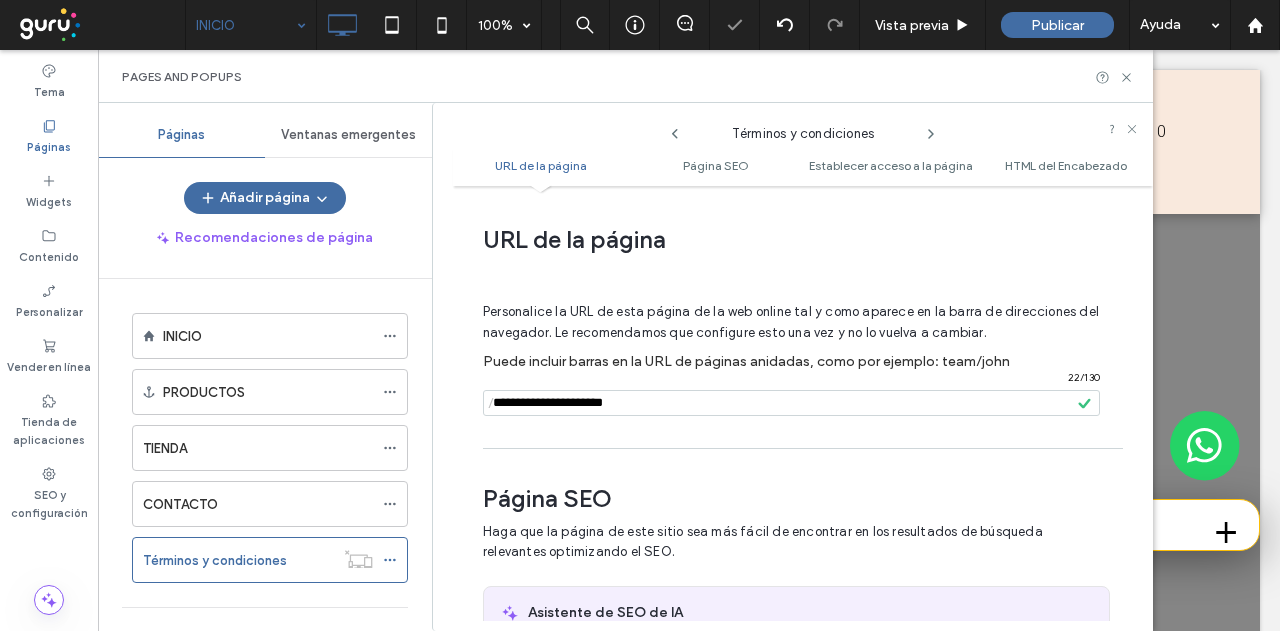 click at bounding box center [795, 285] 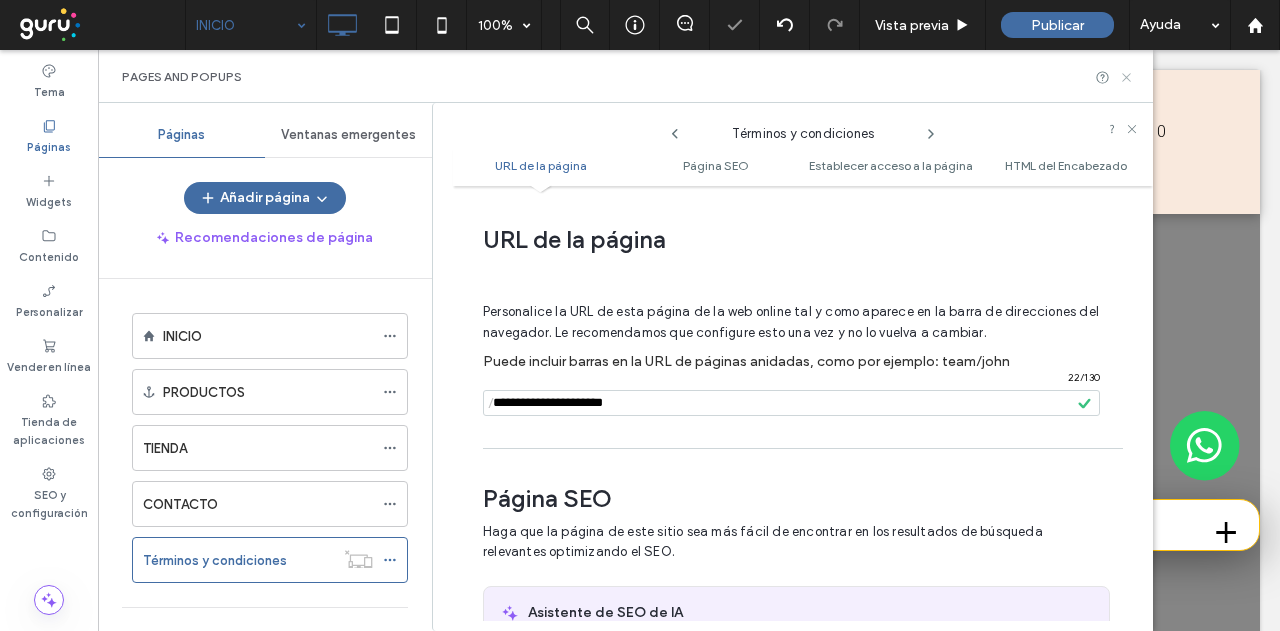 click 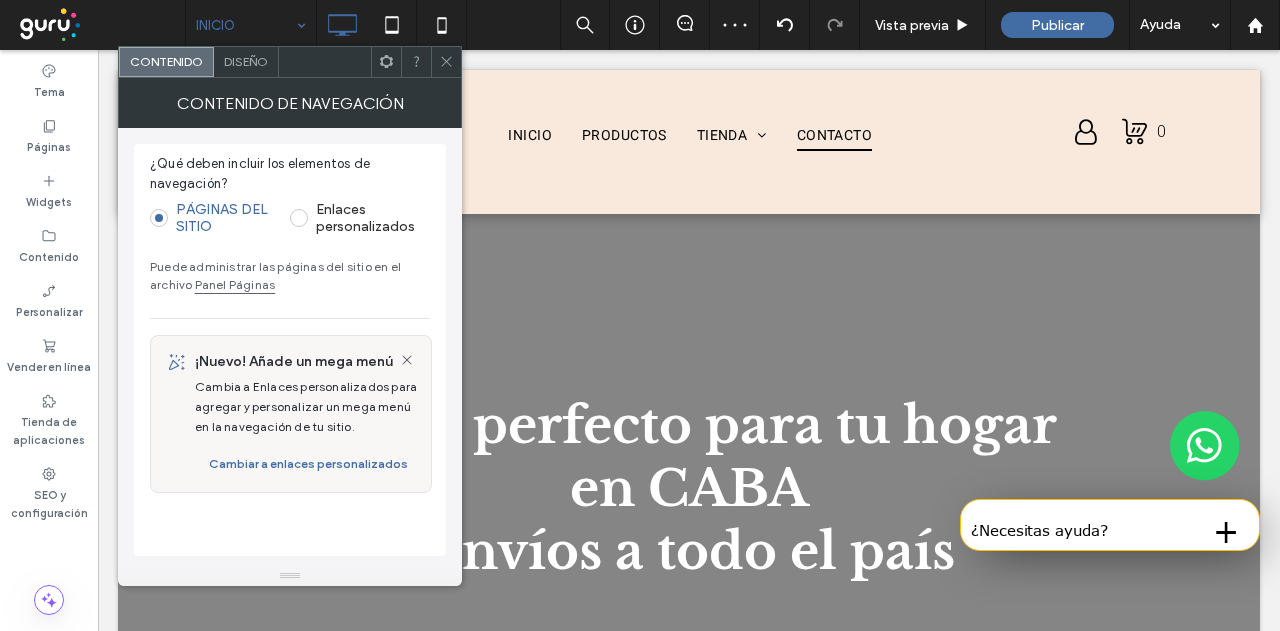 click on "Diseño" at bounding box center (246, 62) 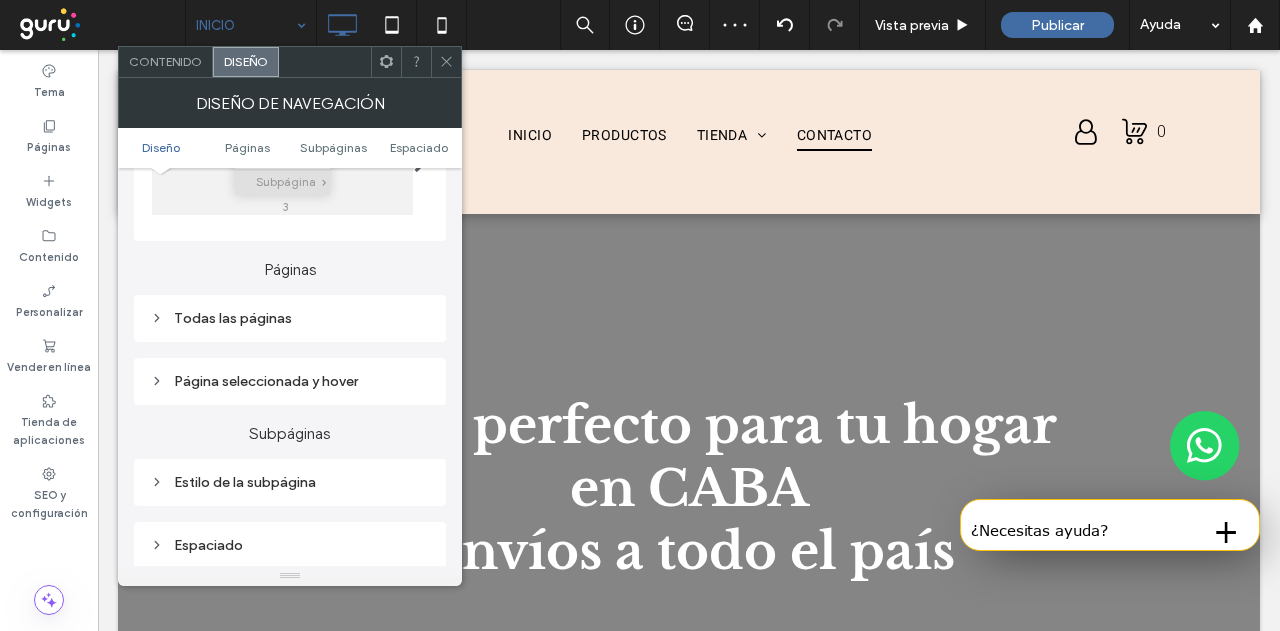 scroll, scrollTop: 500, scrollLeft: 0, axis: vertical 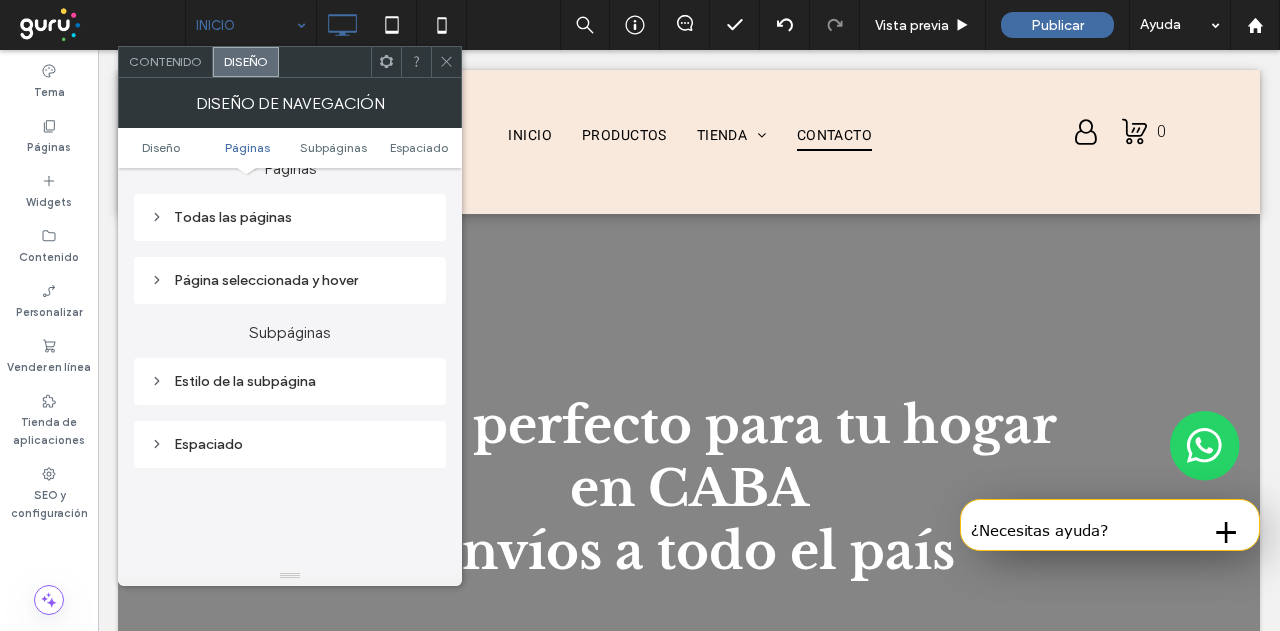 click on "Estilo de la subpágina" at bounding box center (290, 381) 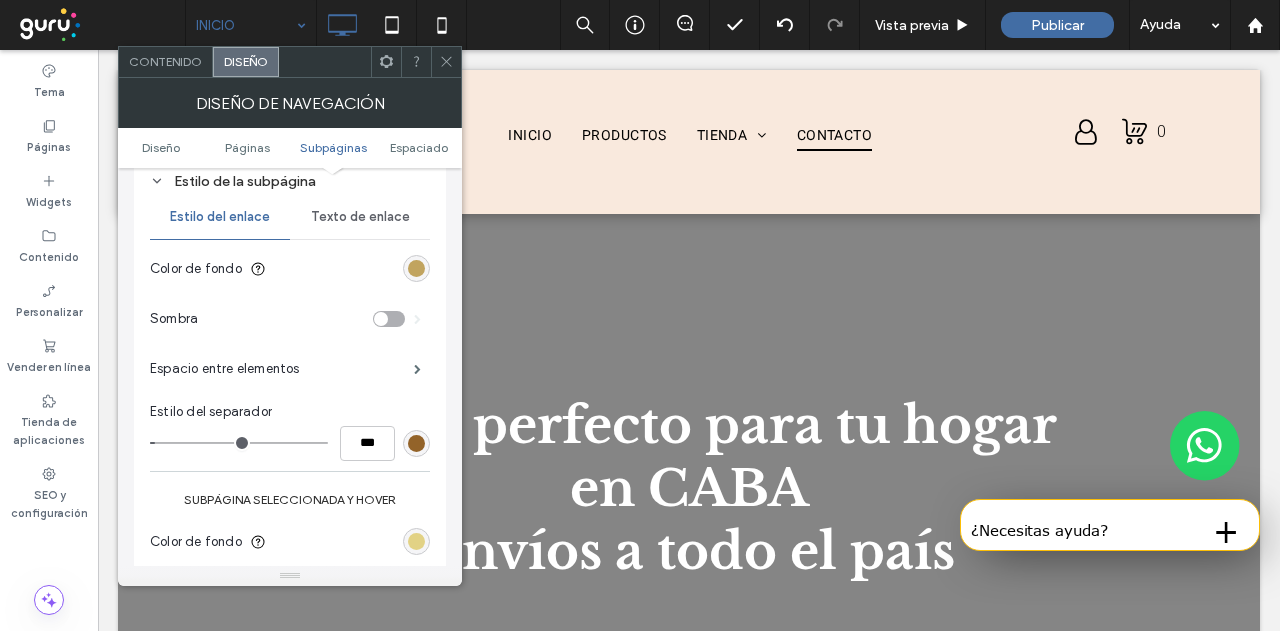 scroll, scrollTop: 800, scrollLeft: 0, axis: vertical 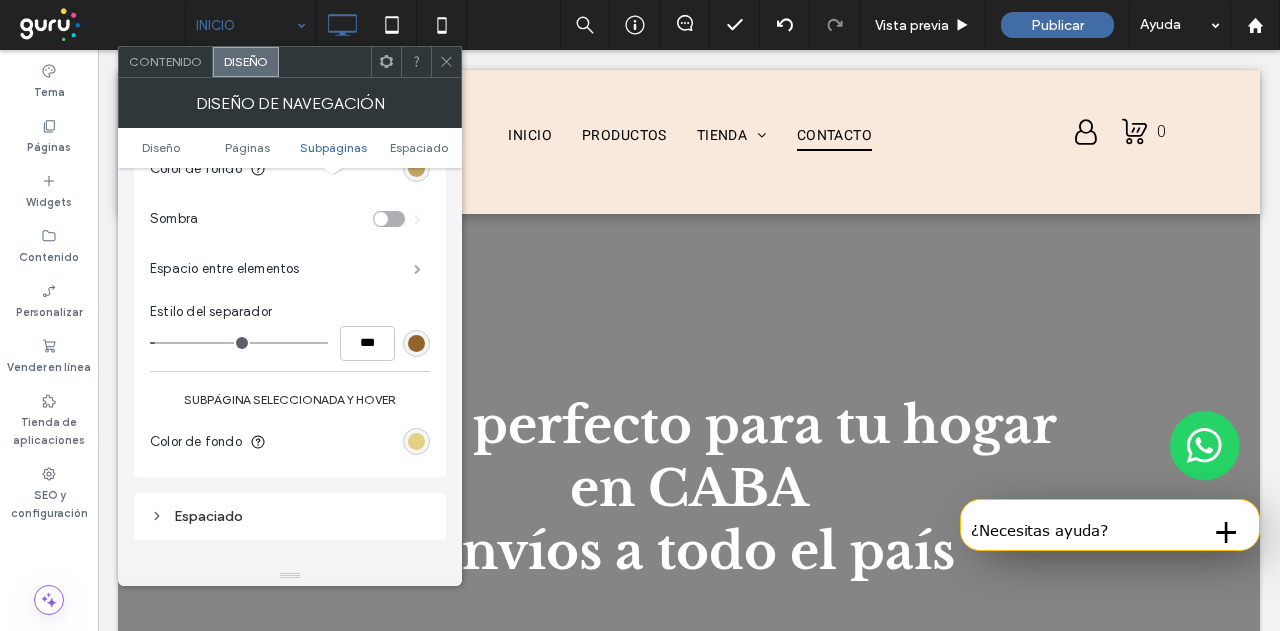 click at bounding box center (417, 269) 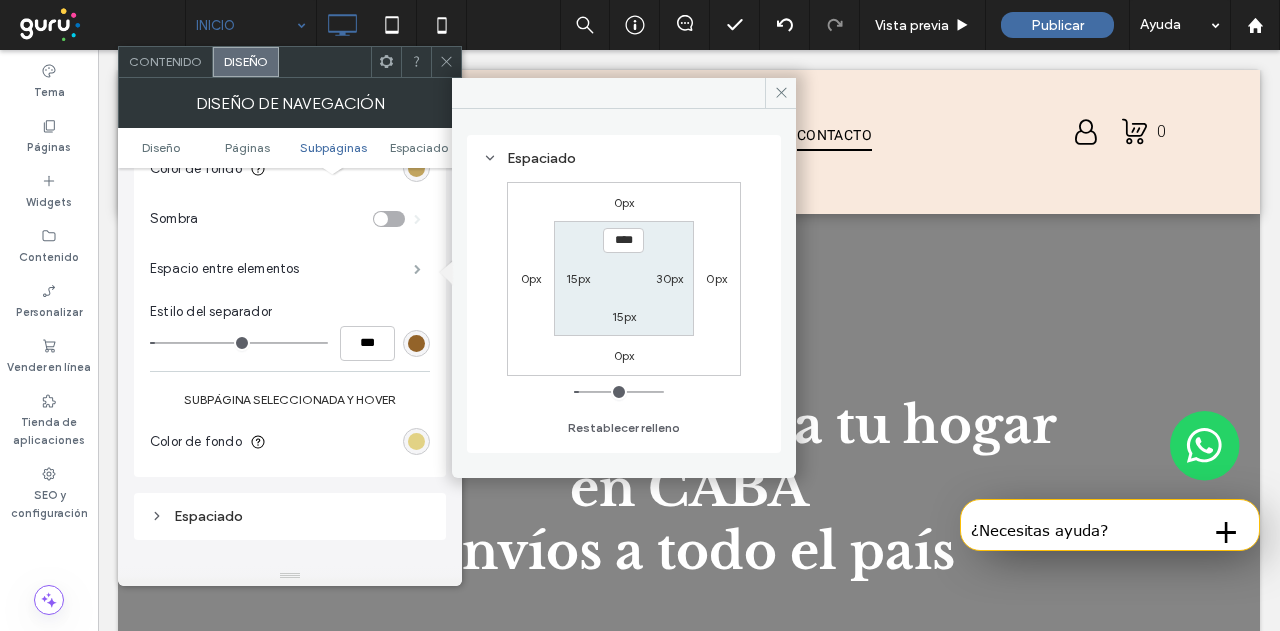 click at bounding box center [417, 269] 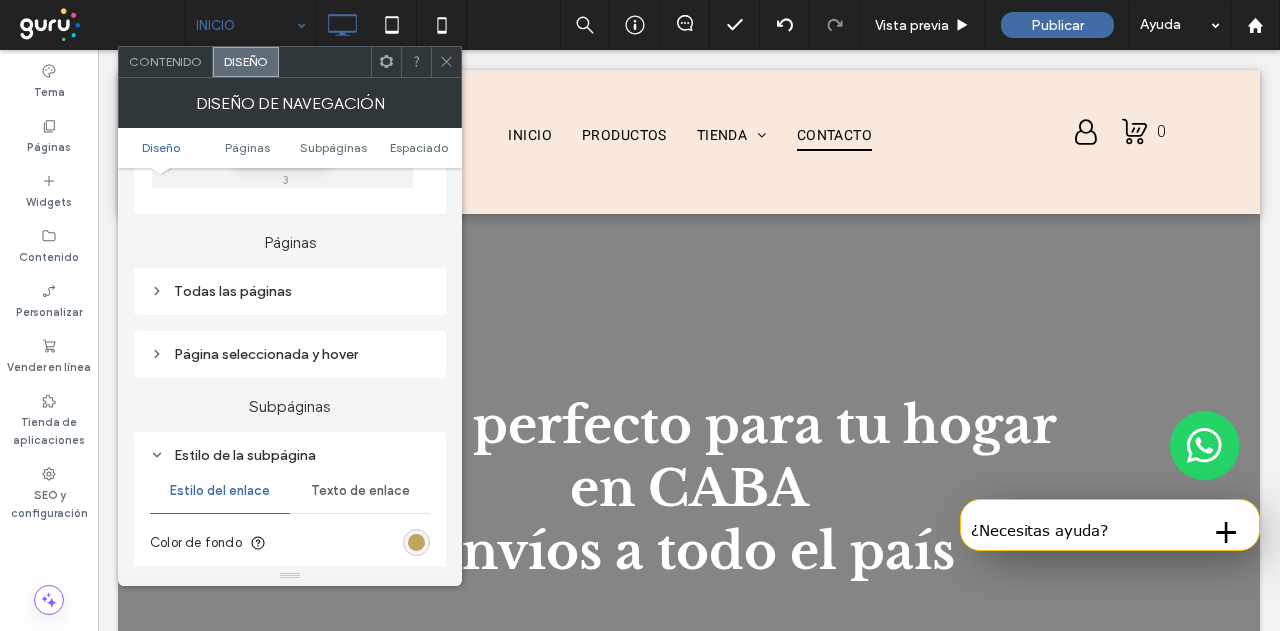 scroll, scrollTop: 400, scrollLeft: 0, axis: vertical 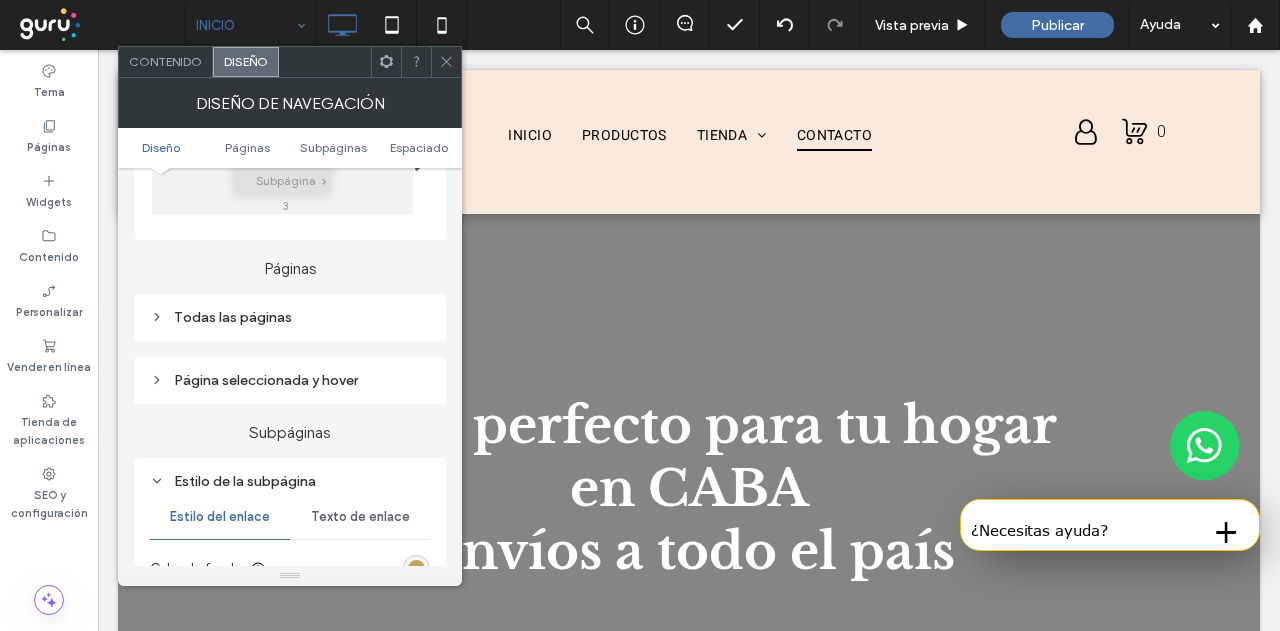click on "Todas las páginas" at bounding box center [290, 317] 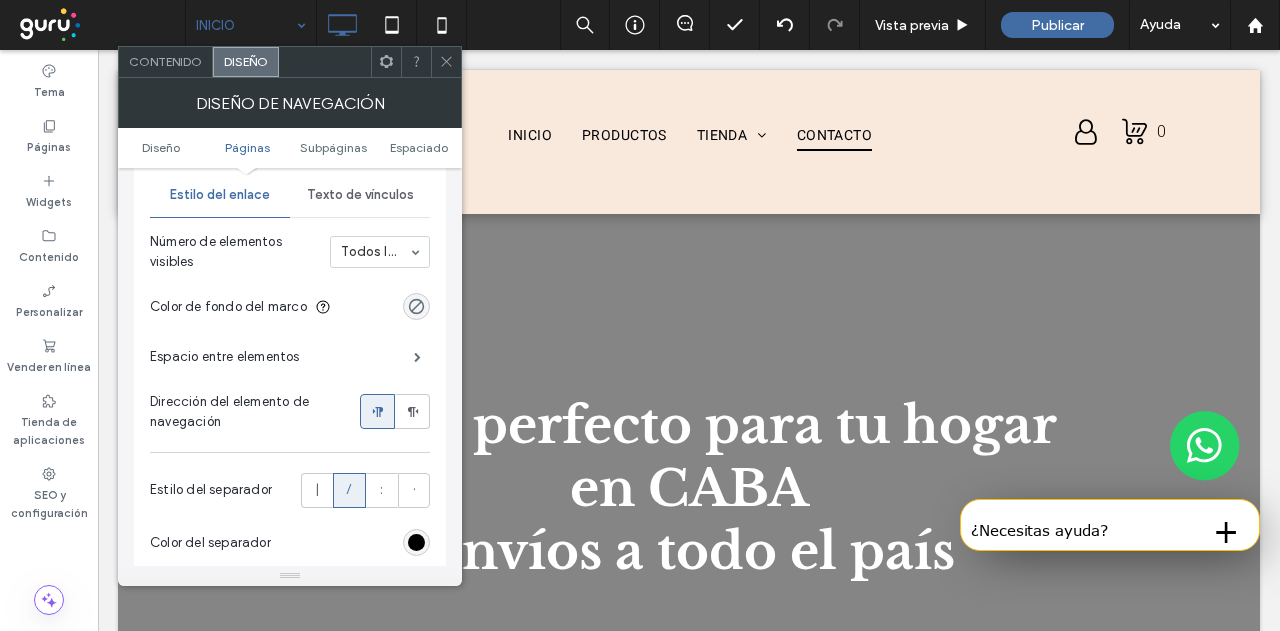 scroll, scrollTop: 600, scrollLeft: 0, axis: vertical 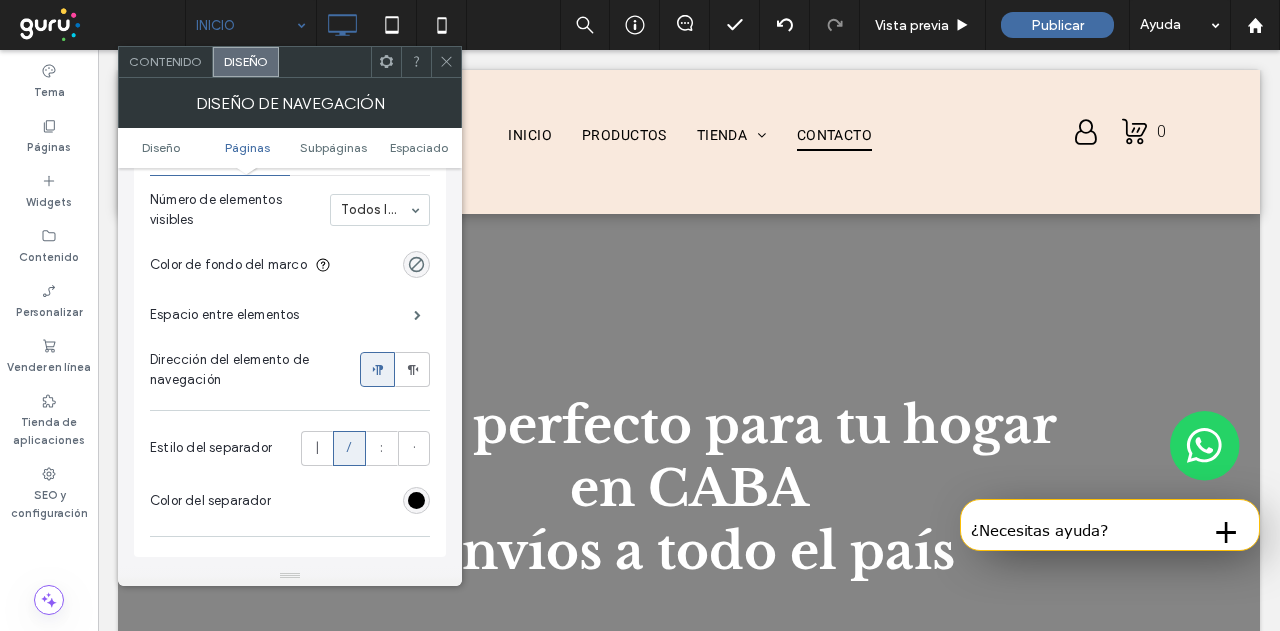 click on "Todas las páginas Estilo del enlace Texto de vínculos Número de elementos visibles Todos los elementos Color de fondo del marco Espacio entre elementos Dirección del elemento de navegación Estilo del separador | / : · Color del separador" at bounding box center [290, 325] 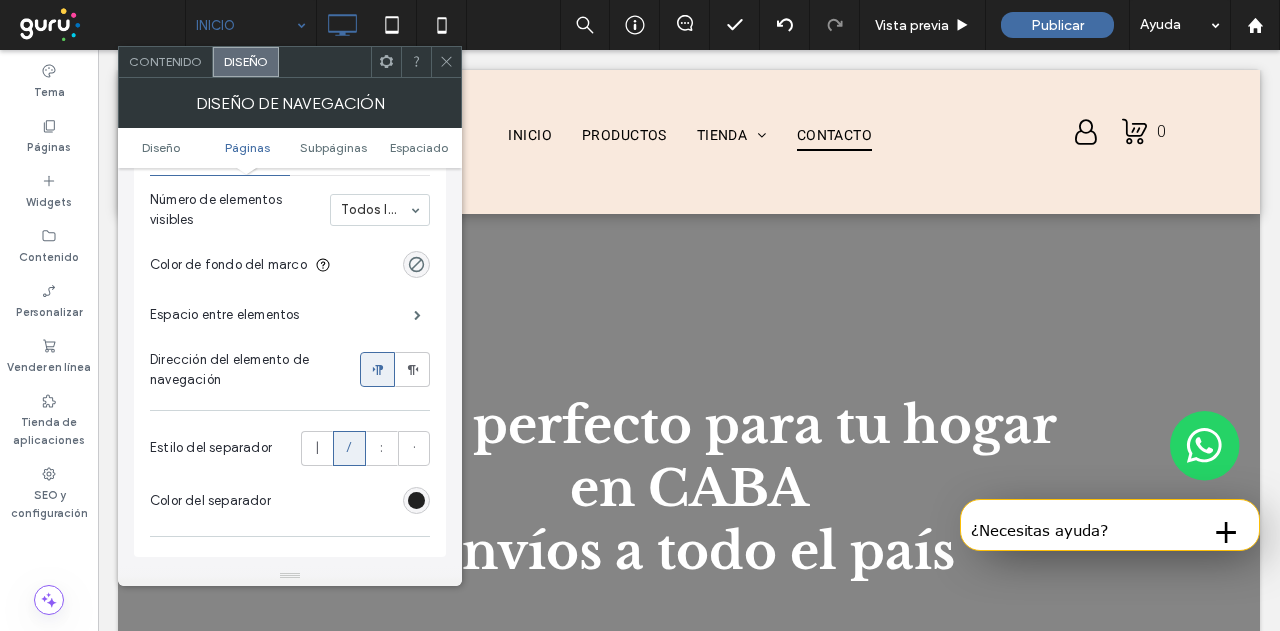 click at bounding box center [416, 500] 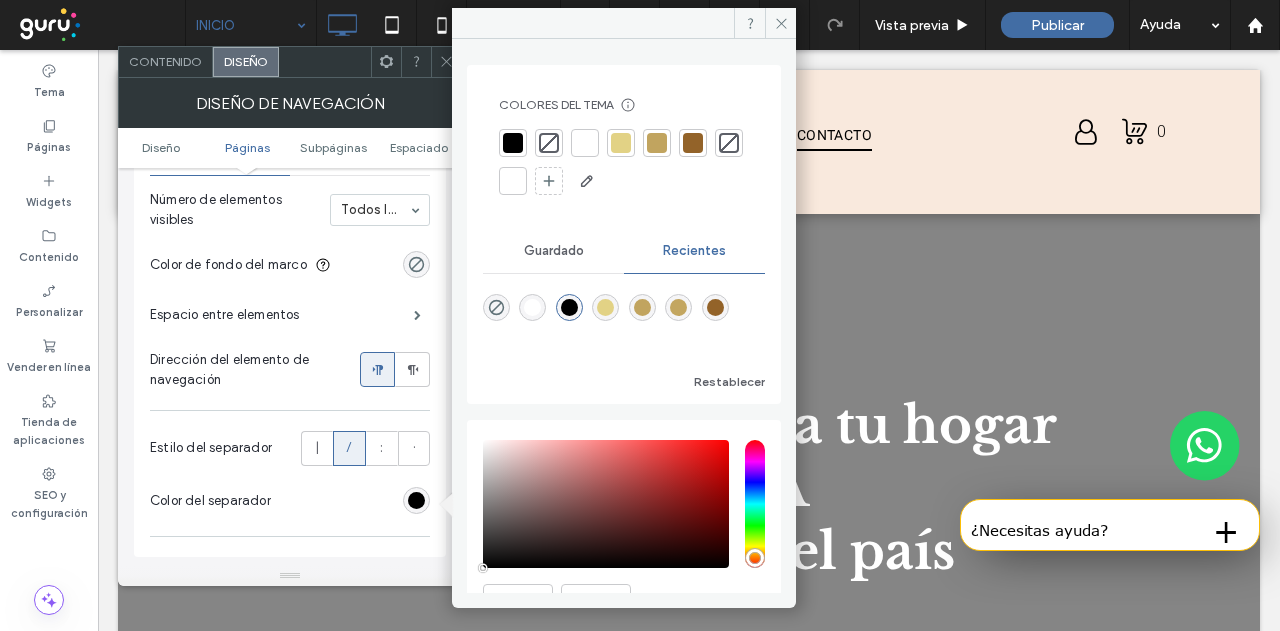 click at bounding box center [621, 143] 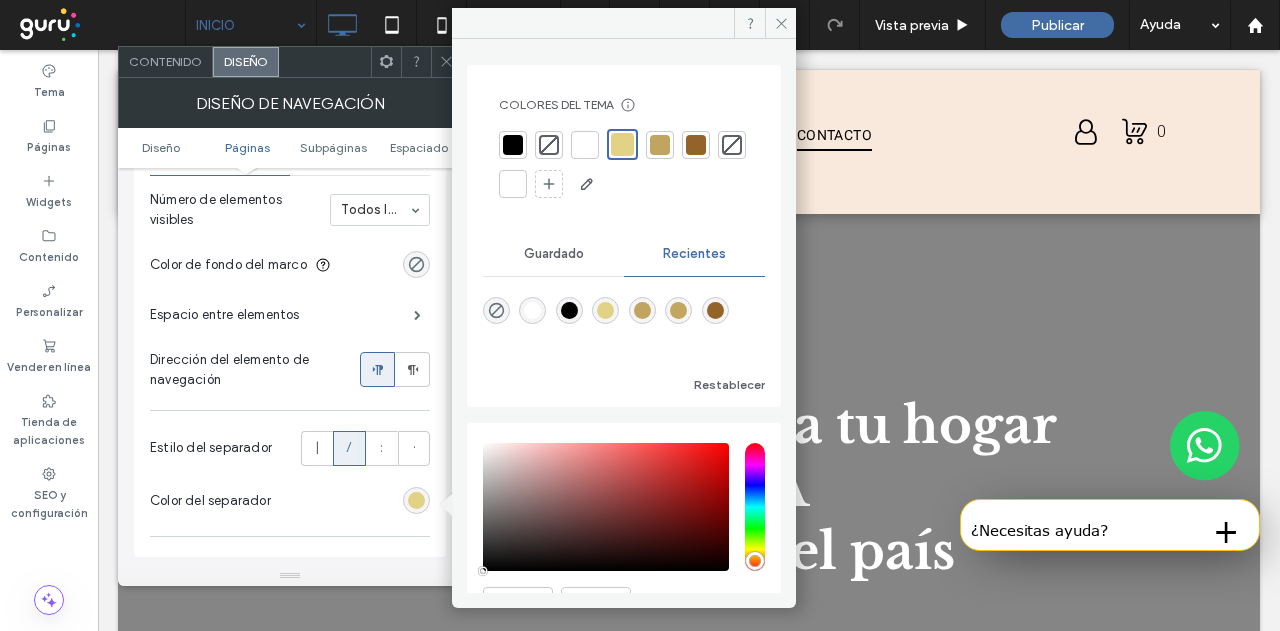 click 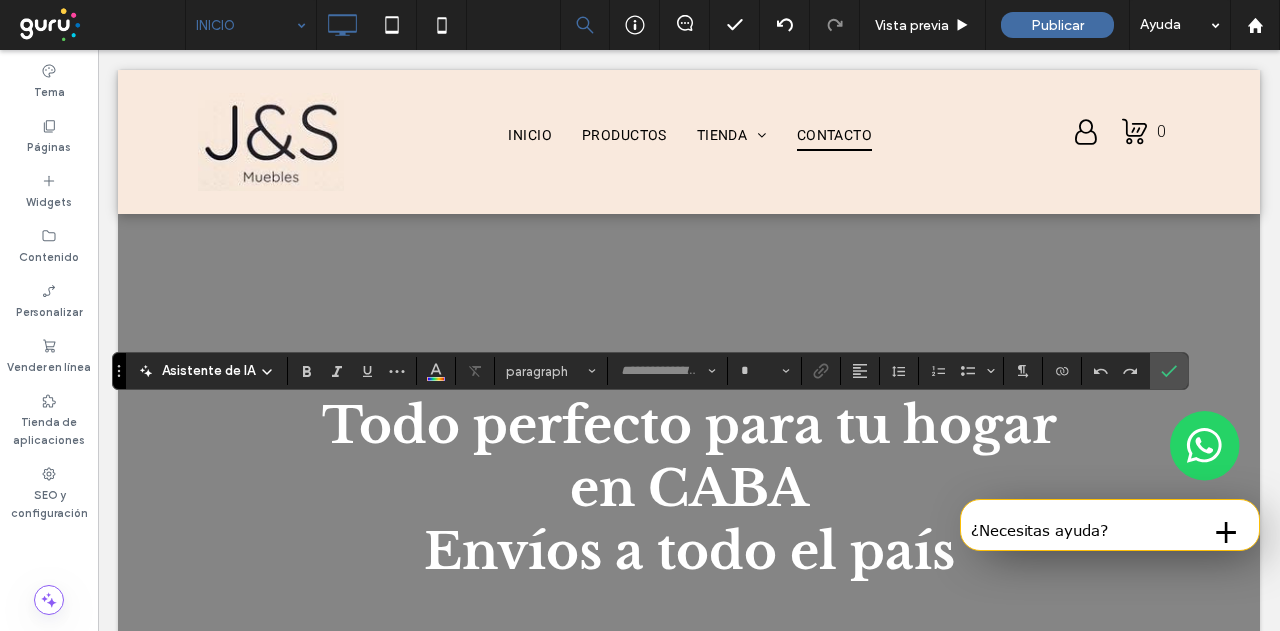 type on "**********" 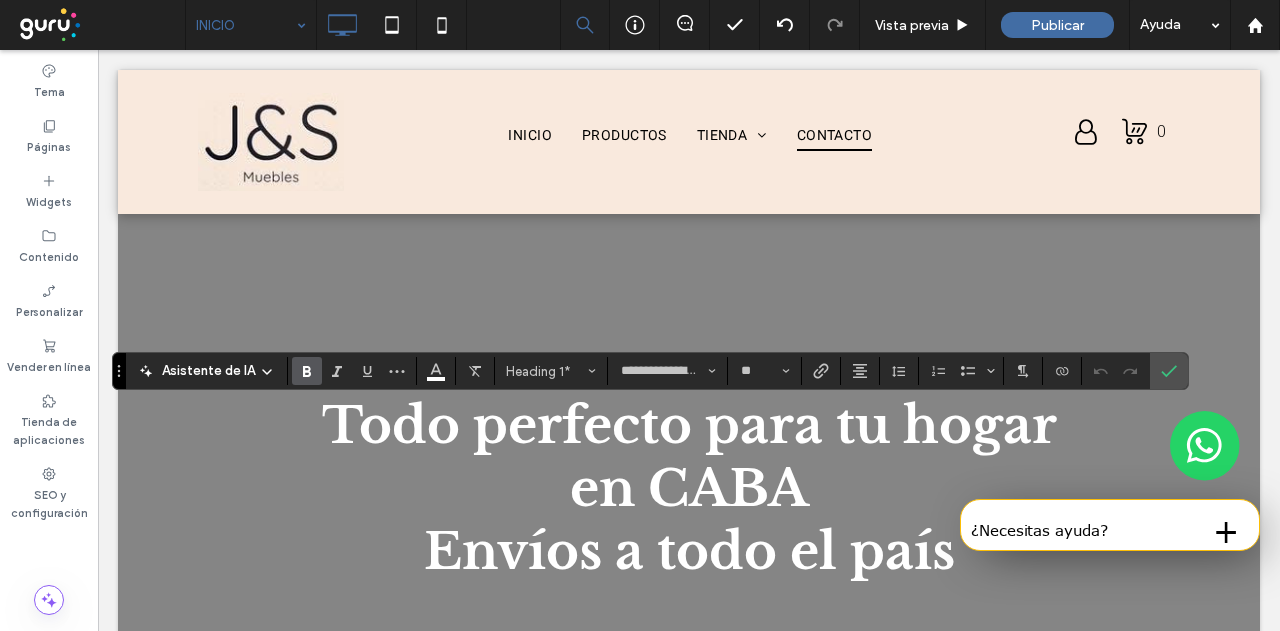 type on "******" 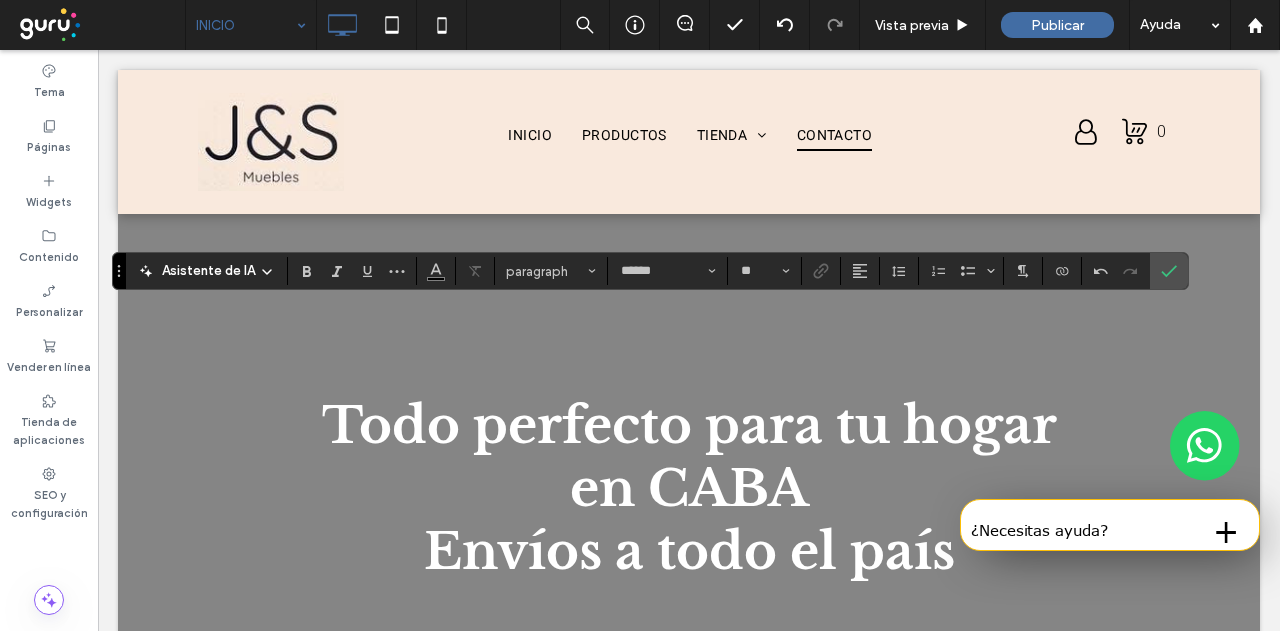 type on "**********" 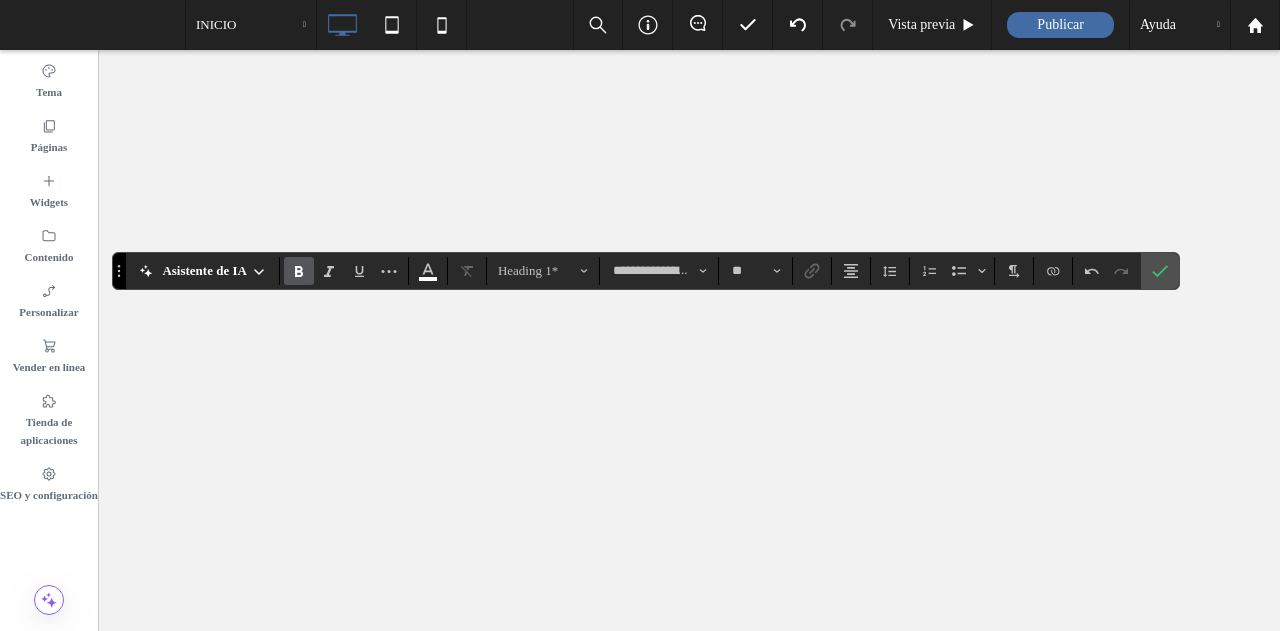 scroll, scrollTop: 0, scrollLeft: 0, axis: both 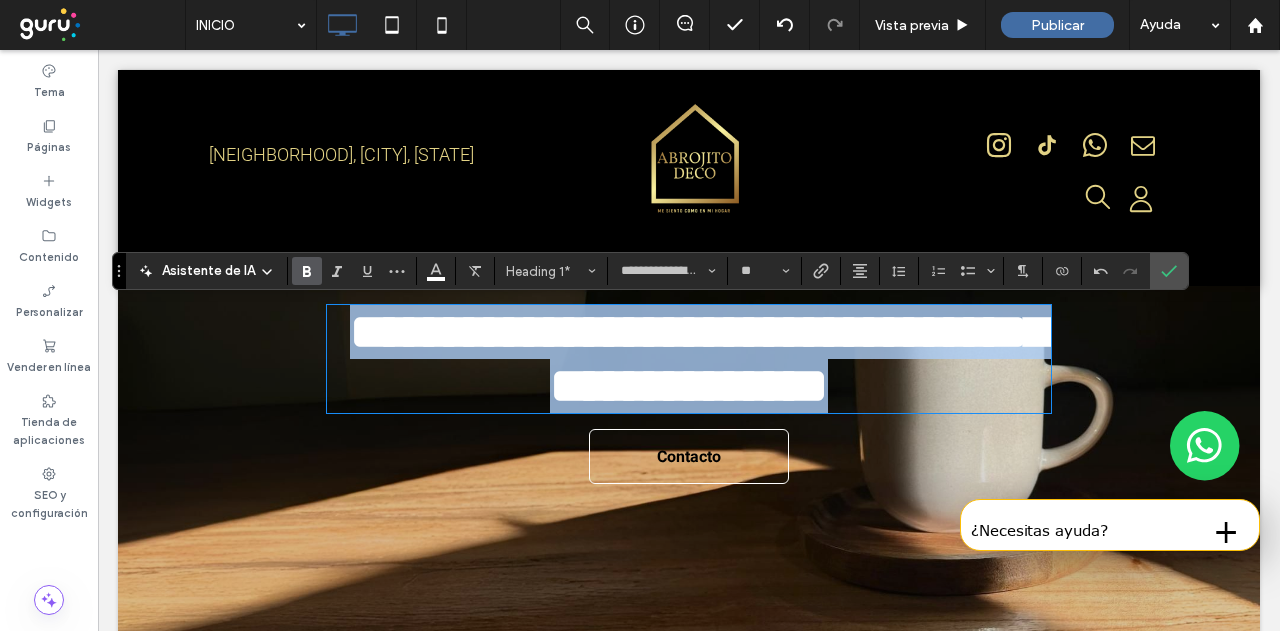 drag, startPoint x: 978, startPoint y: 401, endPoint x: 315, endPoint y: 323, distance: 667.57245 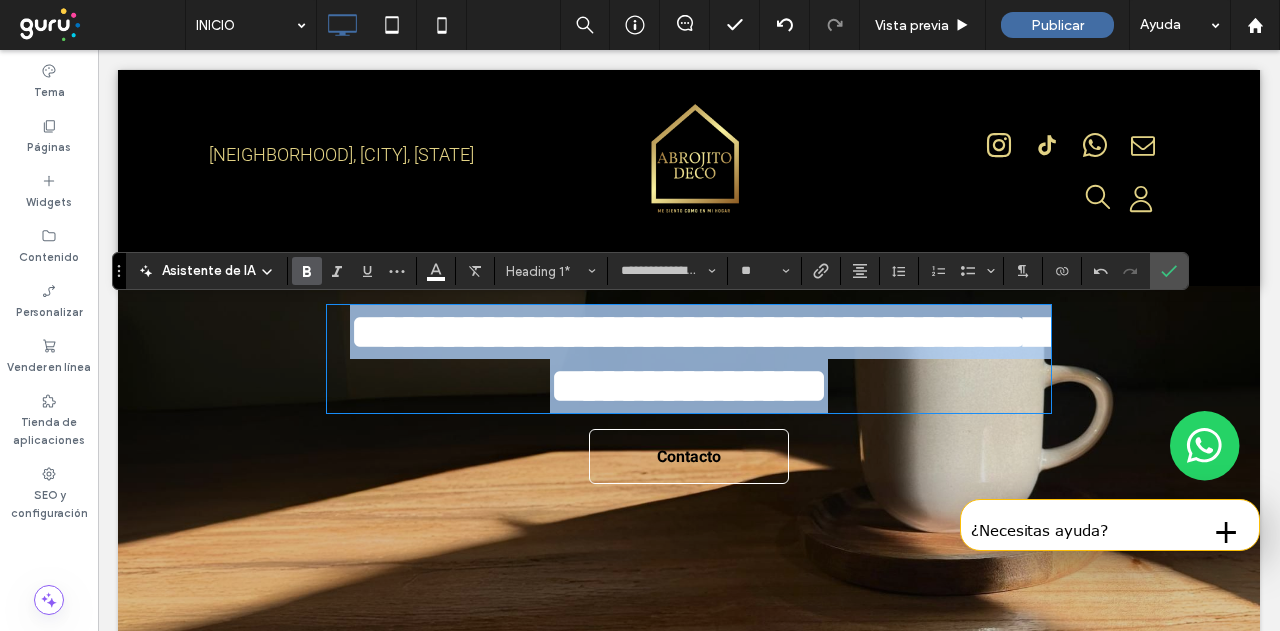 click on "**********" at bounding box center (689, 394) 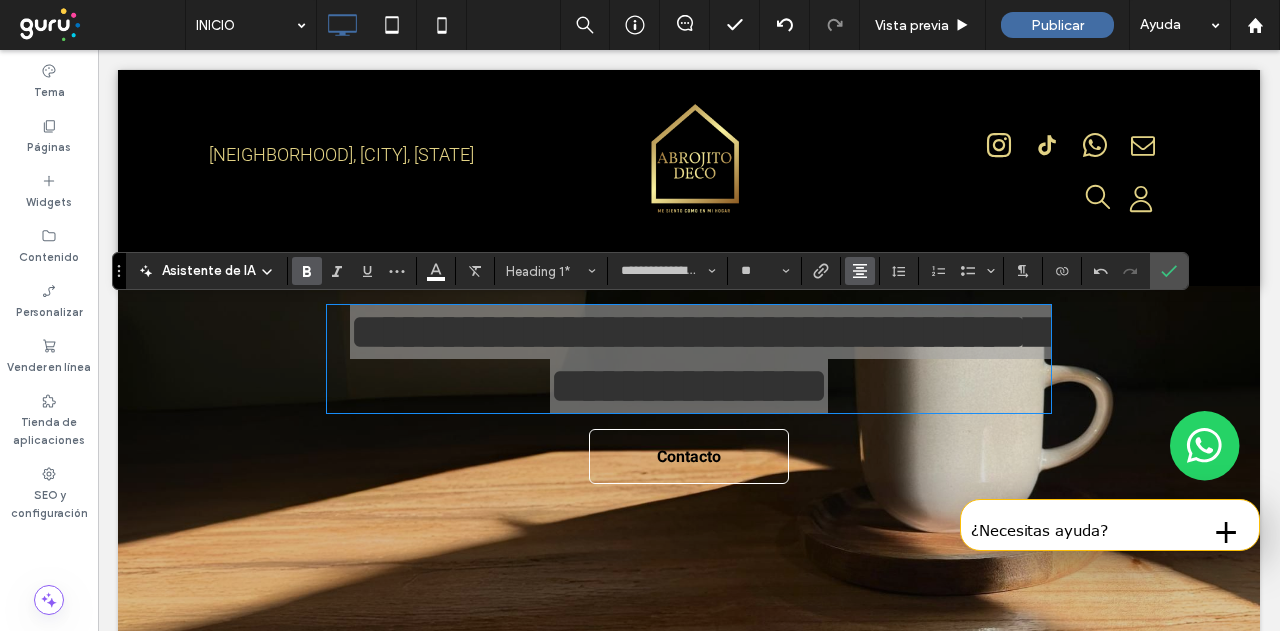 click at bounding box center [860, 271] 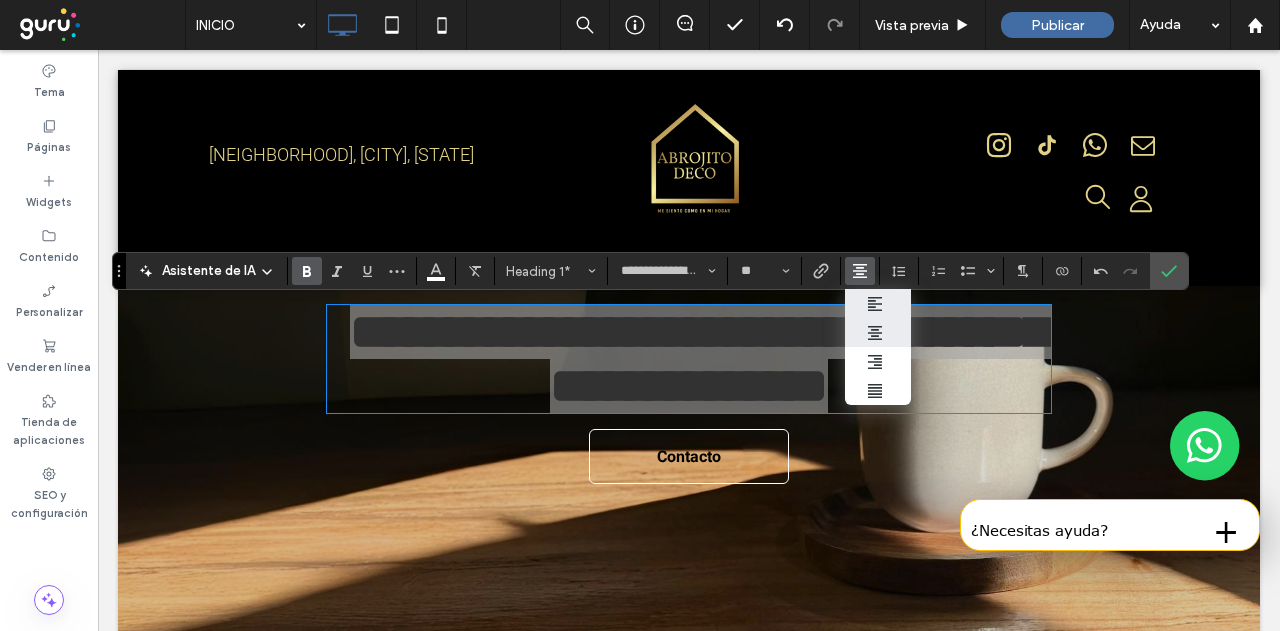 click 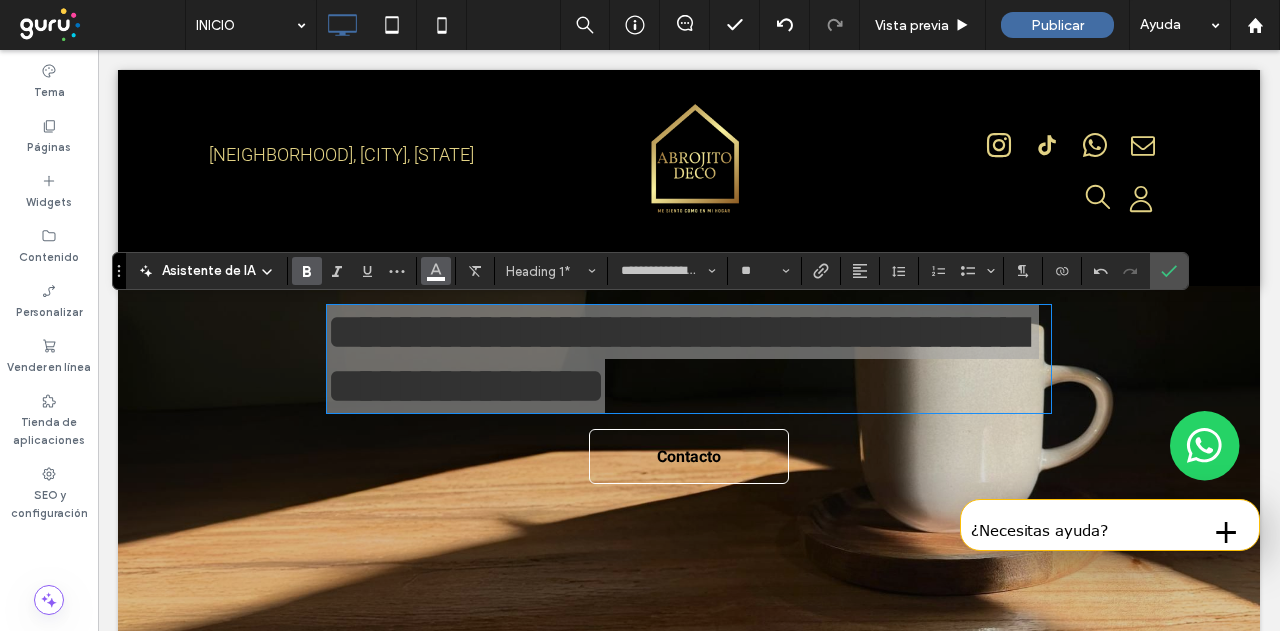 click at bounding box center [436, 271] 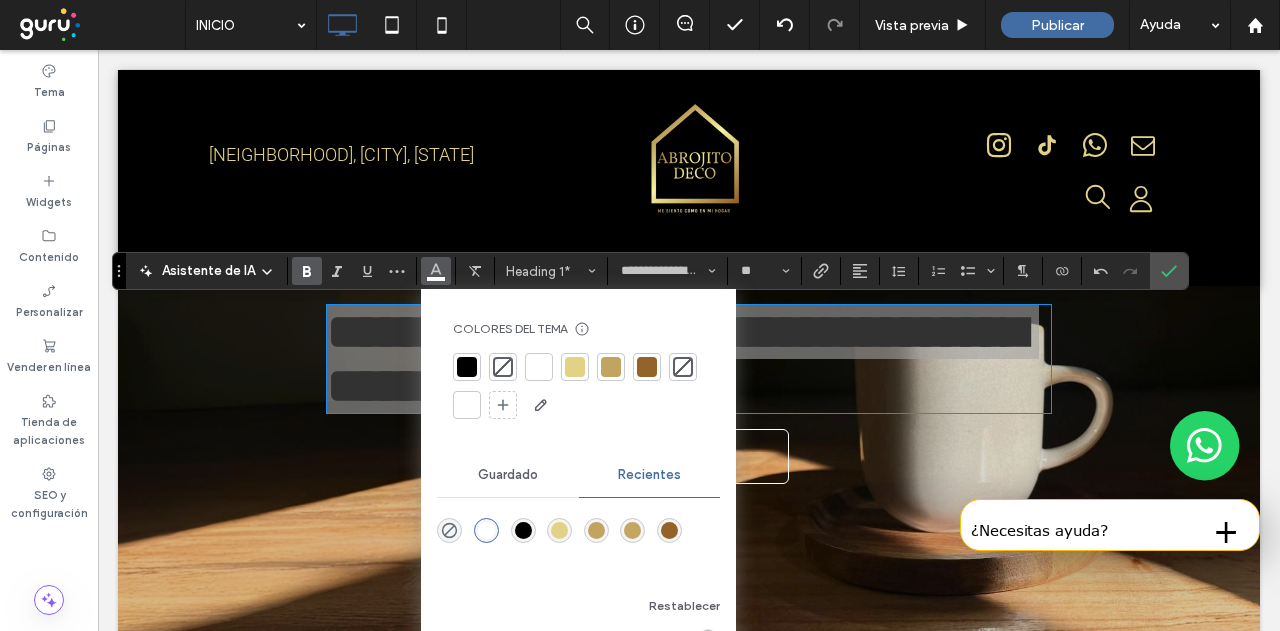 click at bounding box center [575, 367] 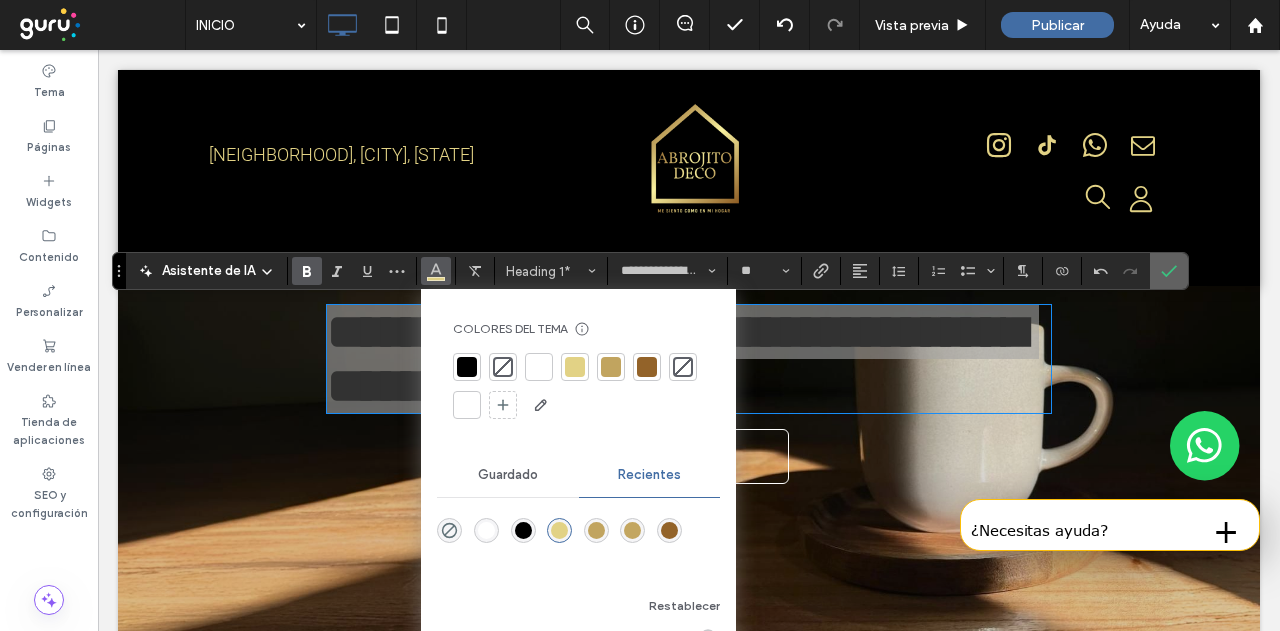 click 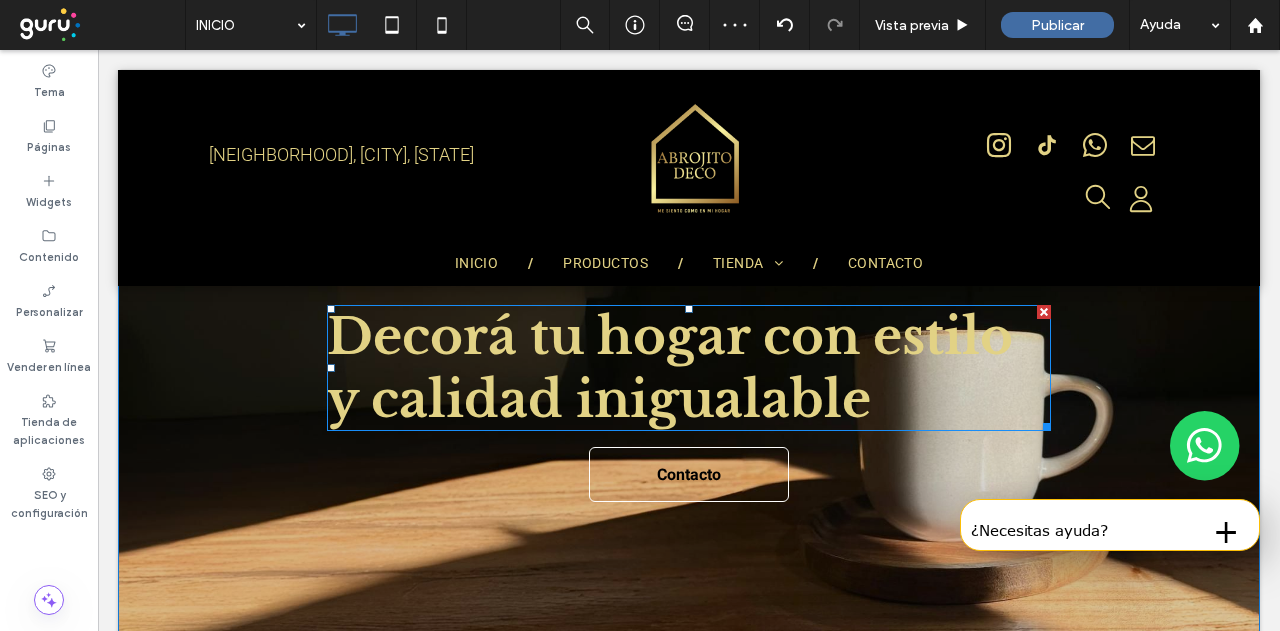 click on "Decorá tu hogar con estilo y calidad inigualable" at bounding box center (670, 368) 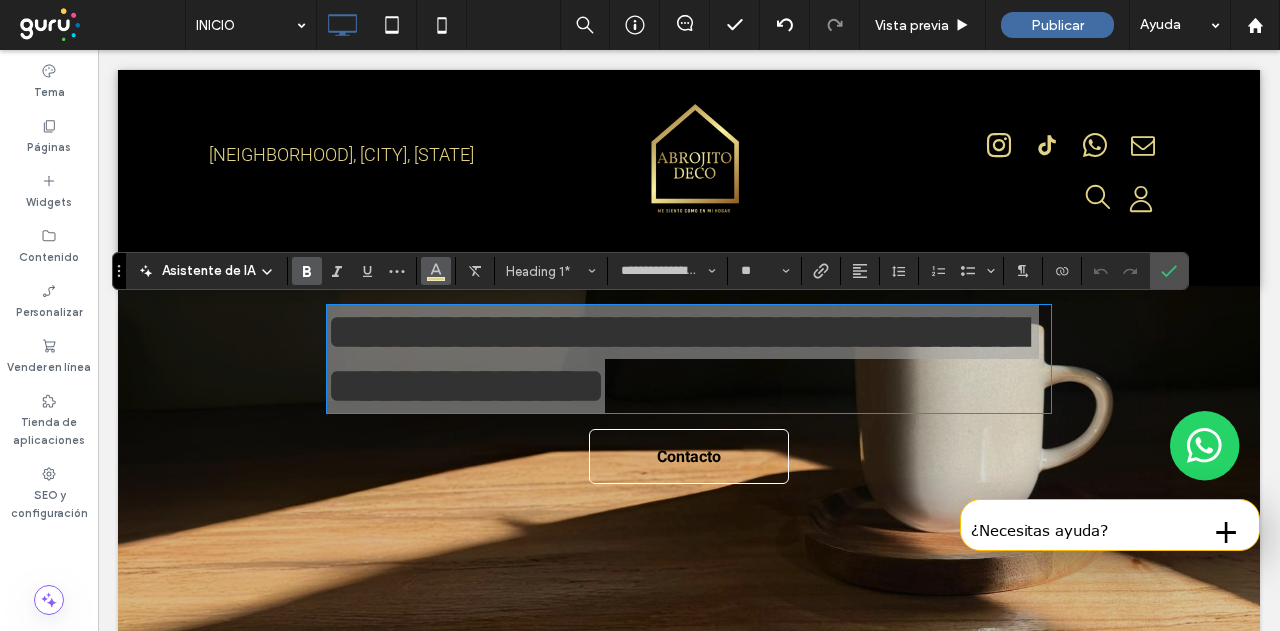 click 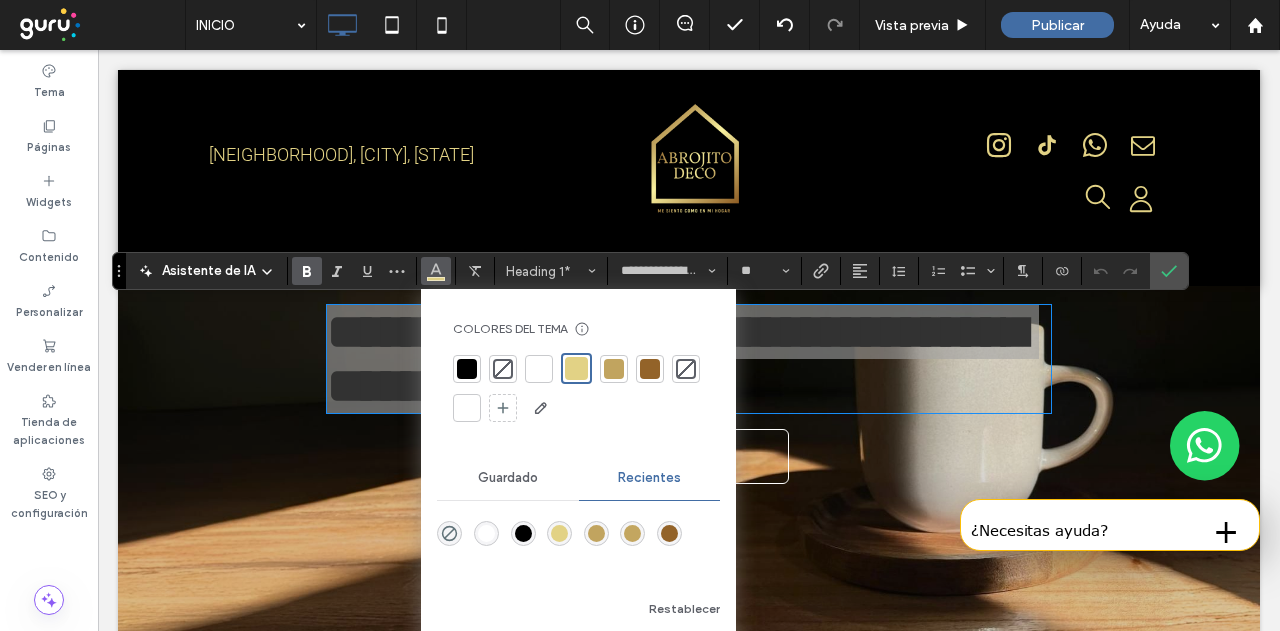 click at bounding box center [539, 369] 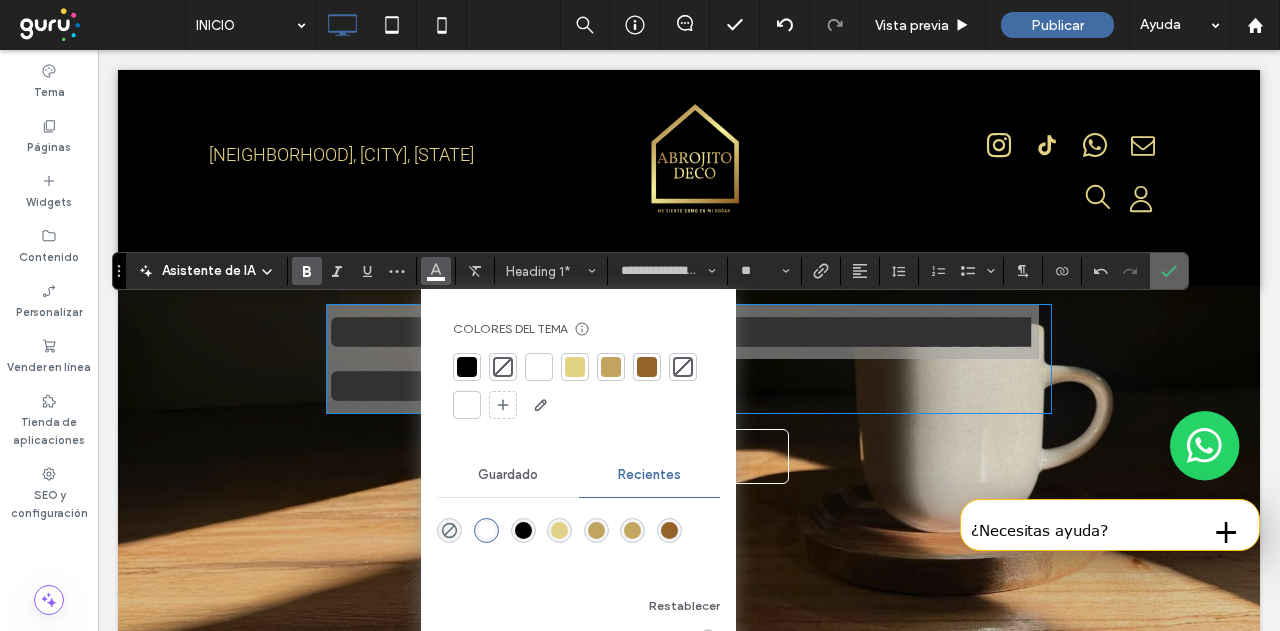 click 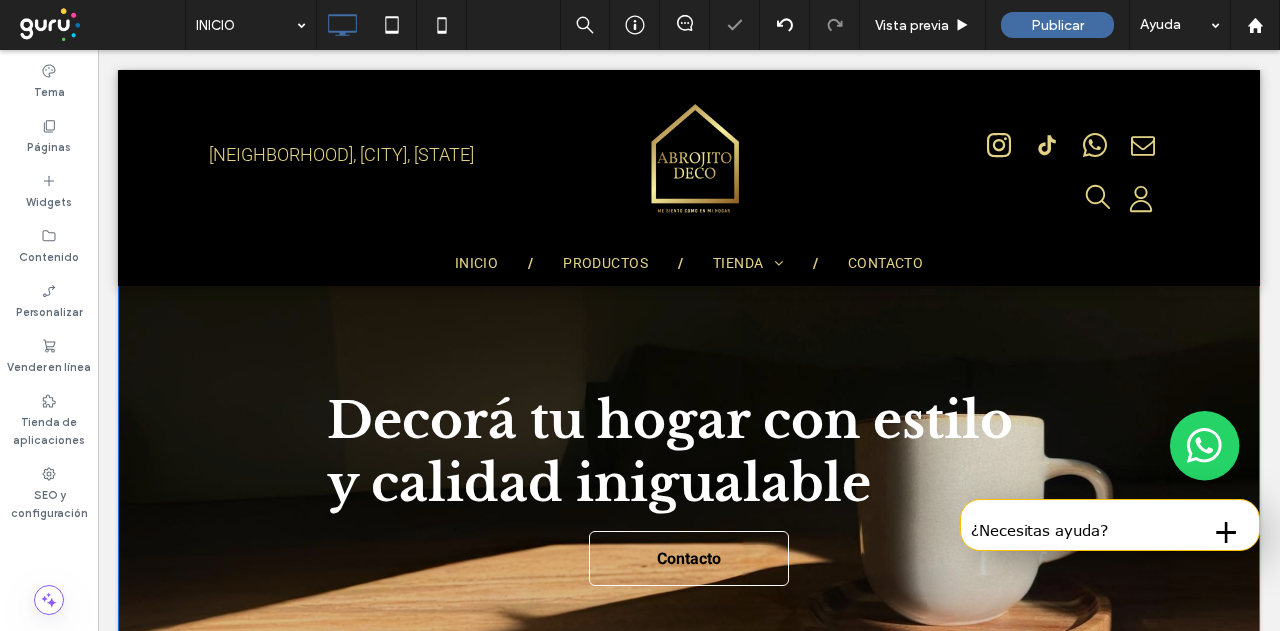 scroll, scrollTop: 0, scrollLeft: 0, axis: both 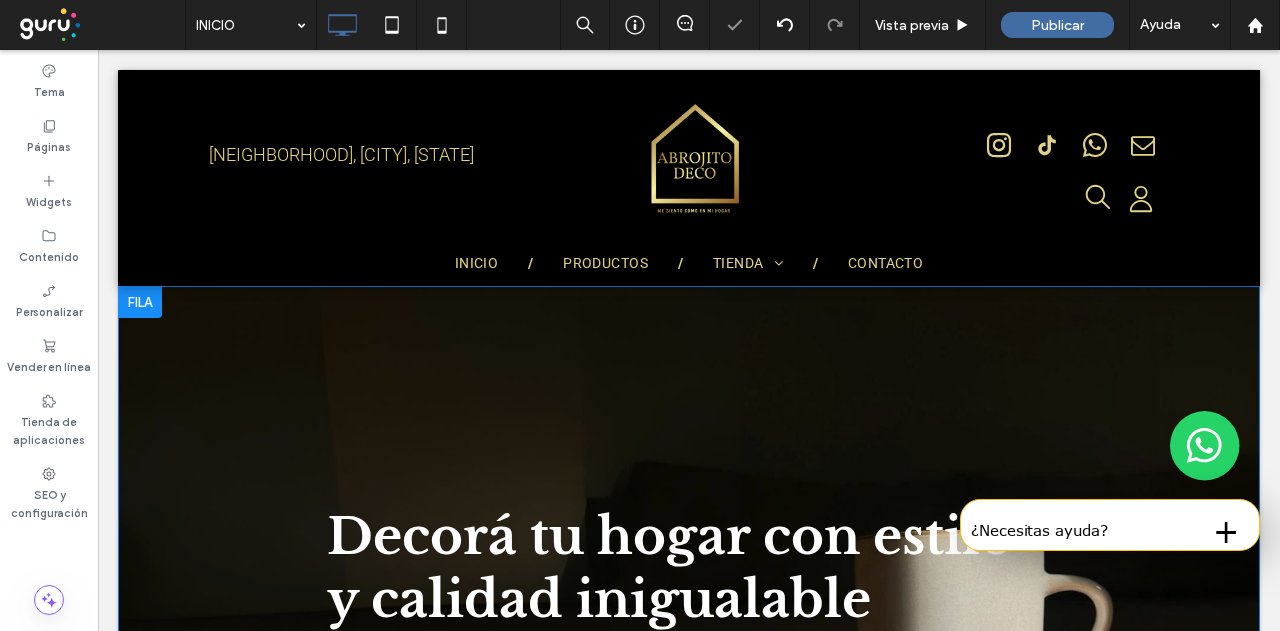 click at bounding box center [140, 302] 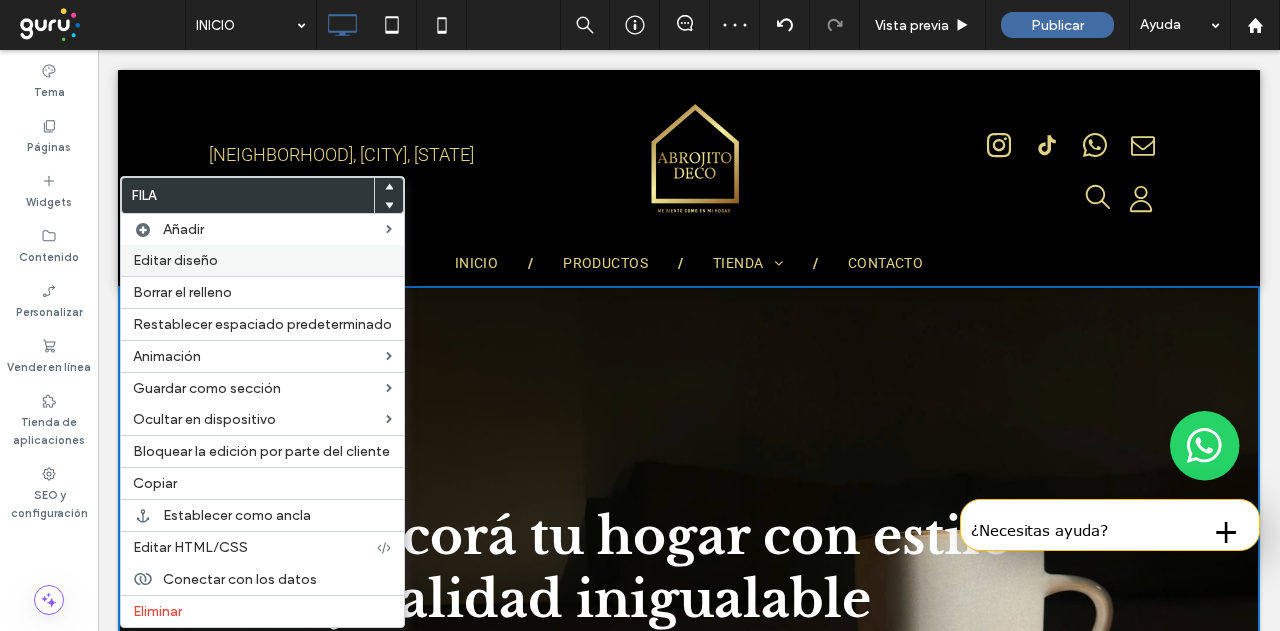 drag, startPoint x: 287, startPoint y: 259, endPoint x: 431, endPoint y: 197, distance: 156.7801 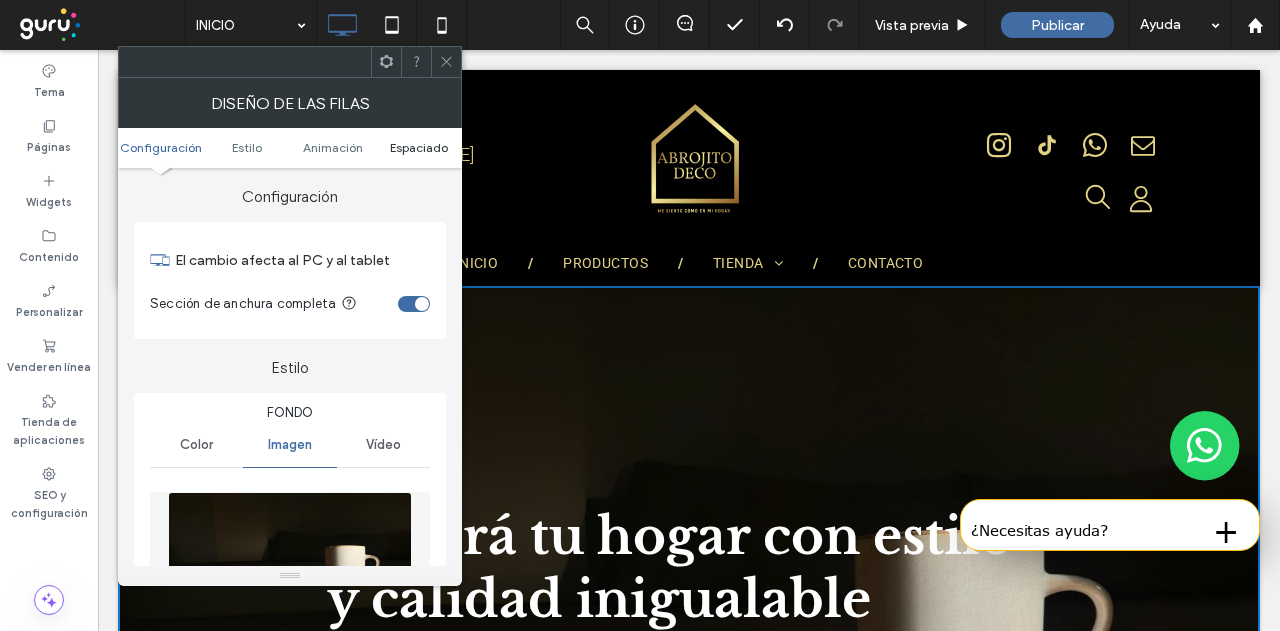 click on "Espaciado" at bounding box center (419, 147) 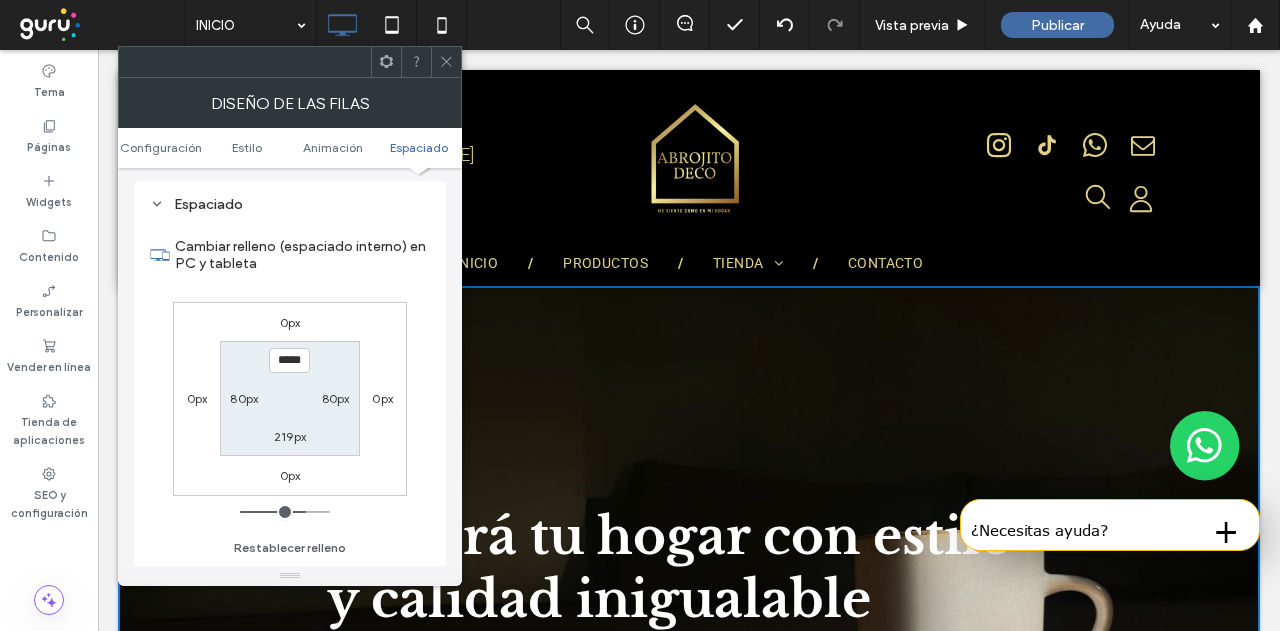 scroll, scrollTop: 1400, scrollLeft: 0, axis: vertical 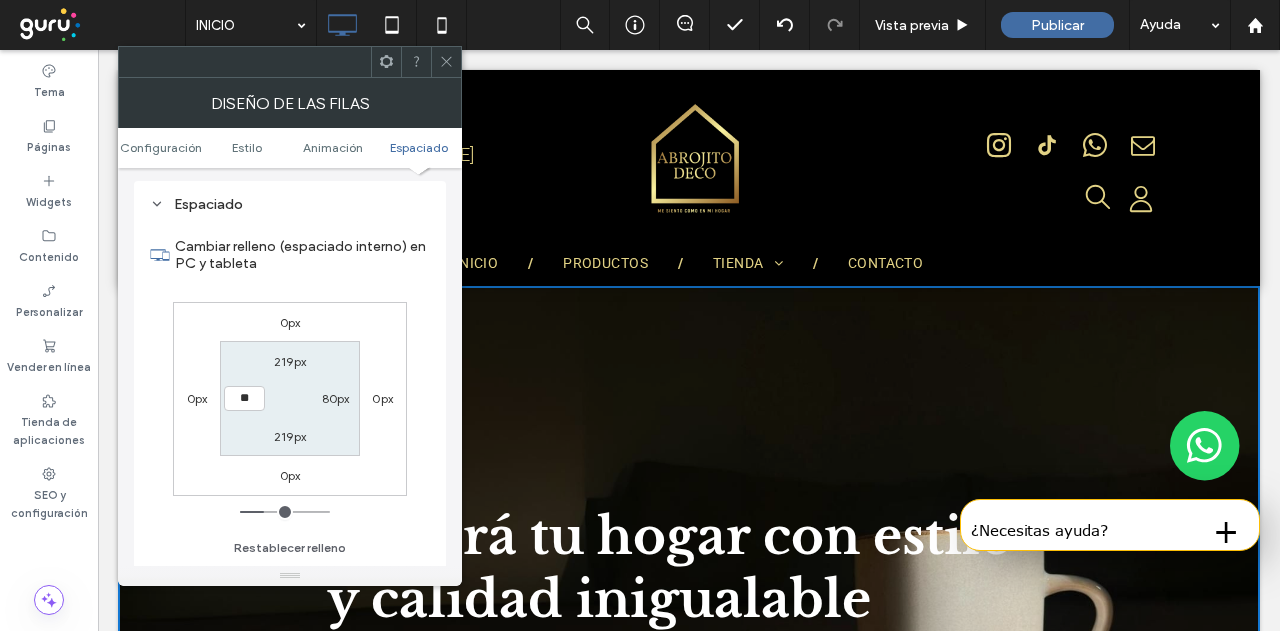 type on "**" 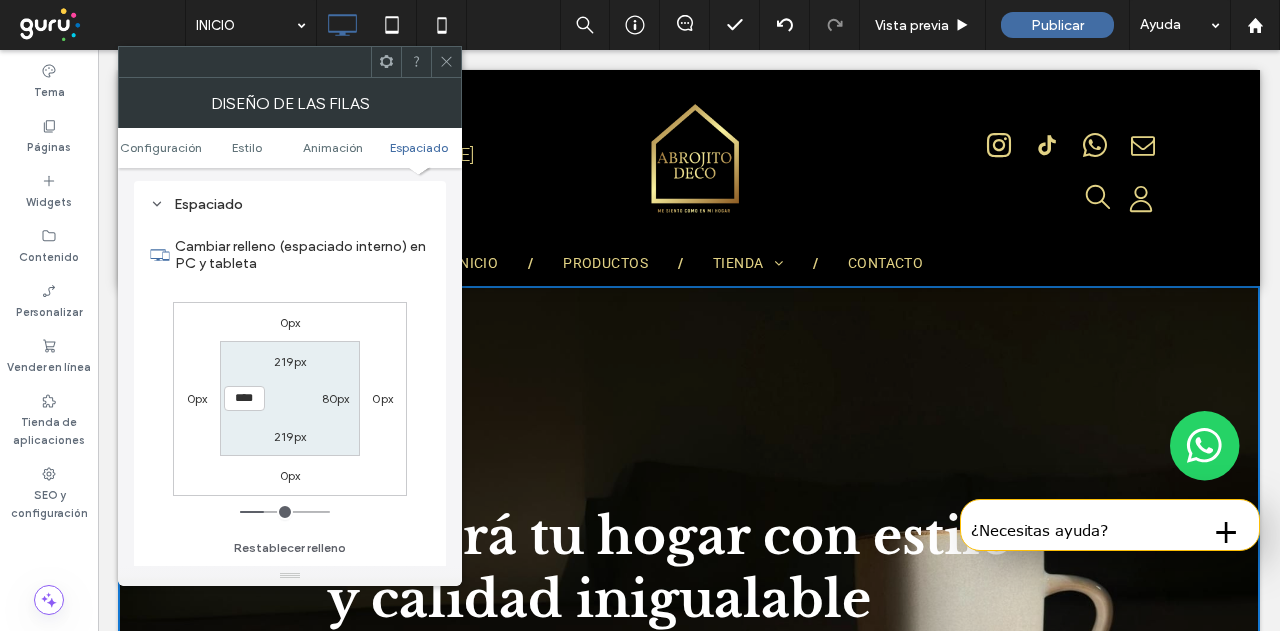 click on "80px" at bounding box center [336, 398] 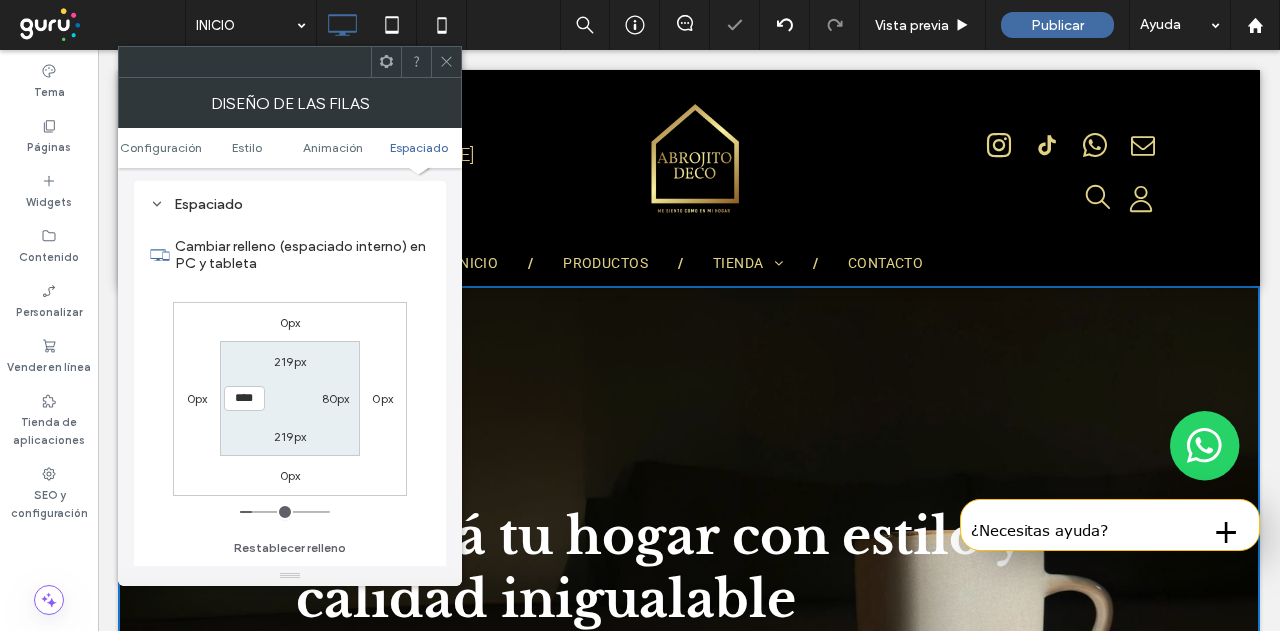 click on "80px" at bounding box center [336, 398] 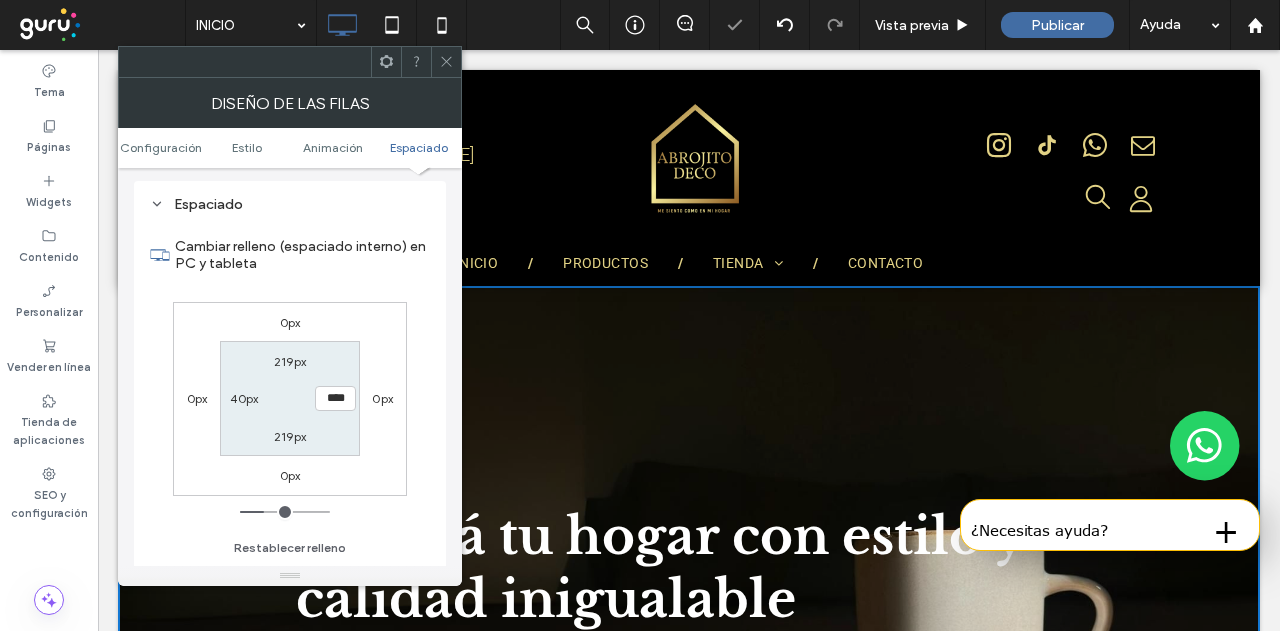 type on "**" 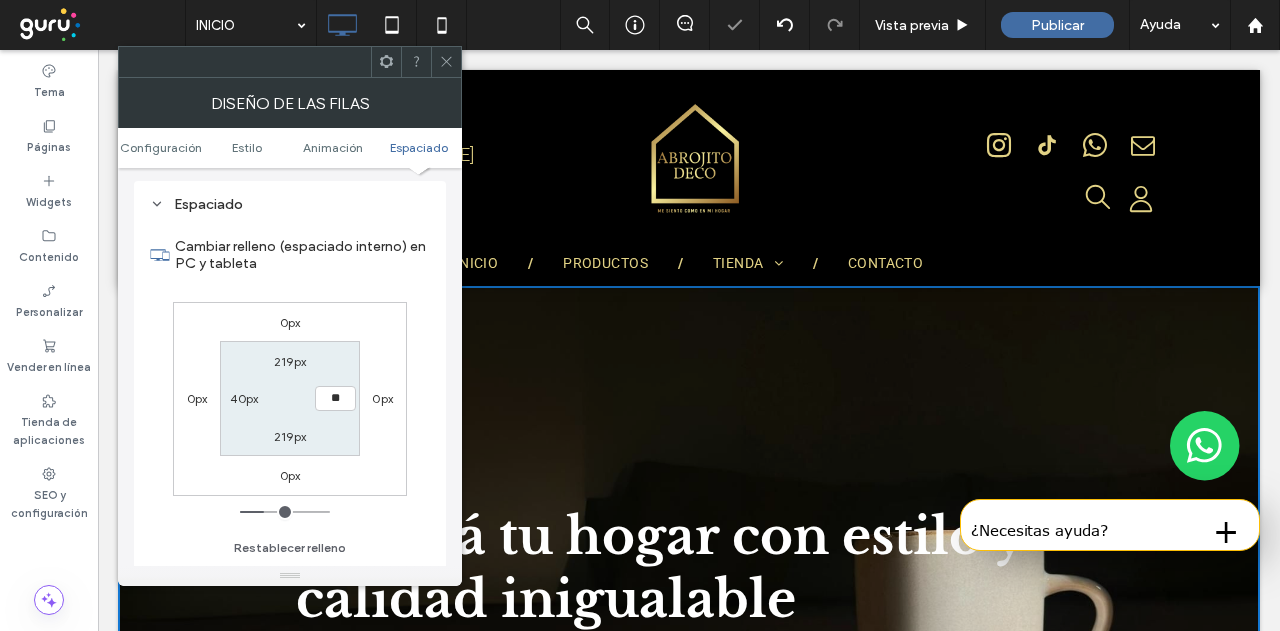 type on "**" 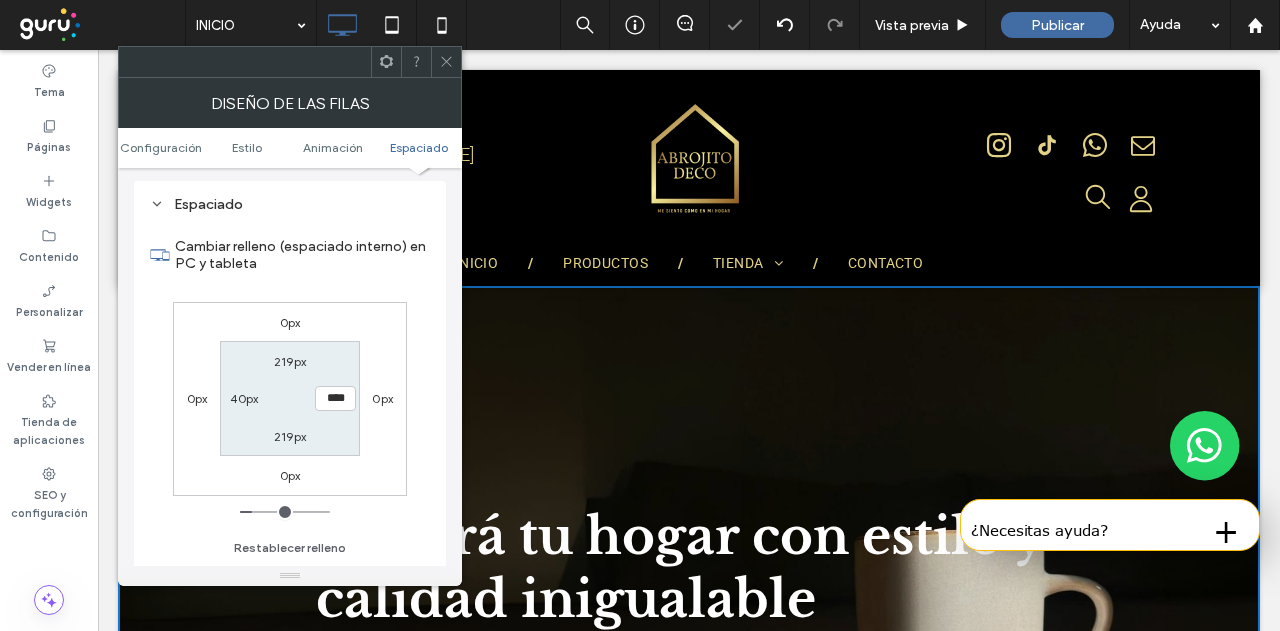 click at bounding box center [446, 62] 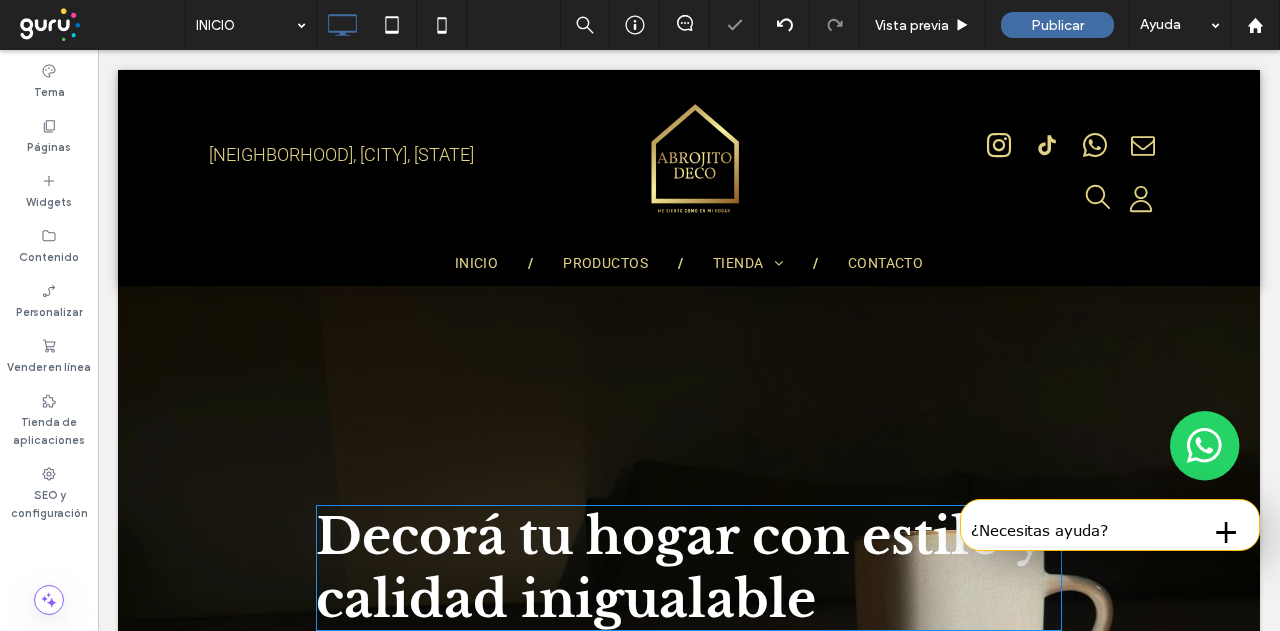 scroll, scrollTop: 100, scrollLeft: 0, axis: vertical 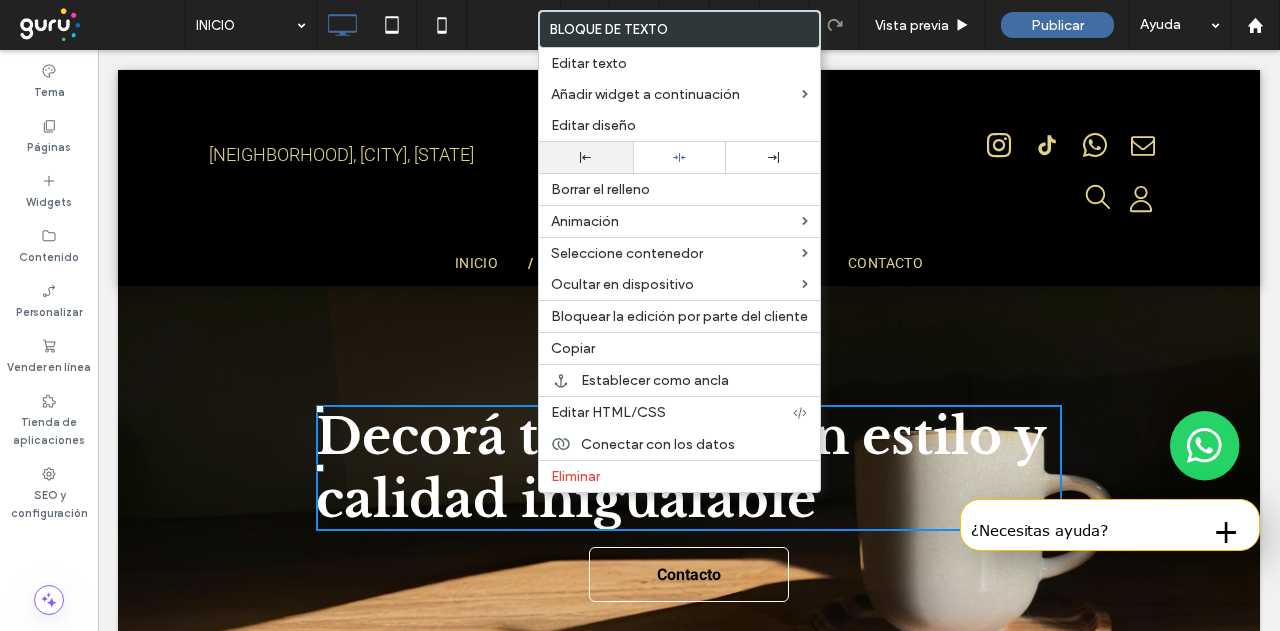click at bounding box center [586, 157] 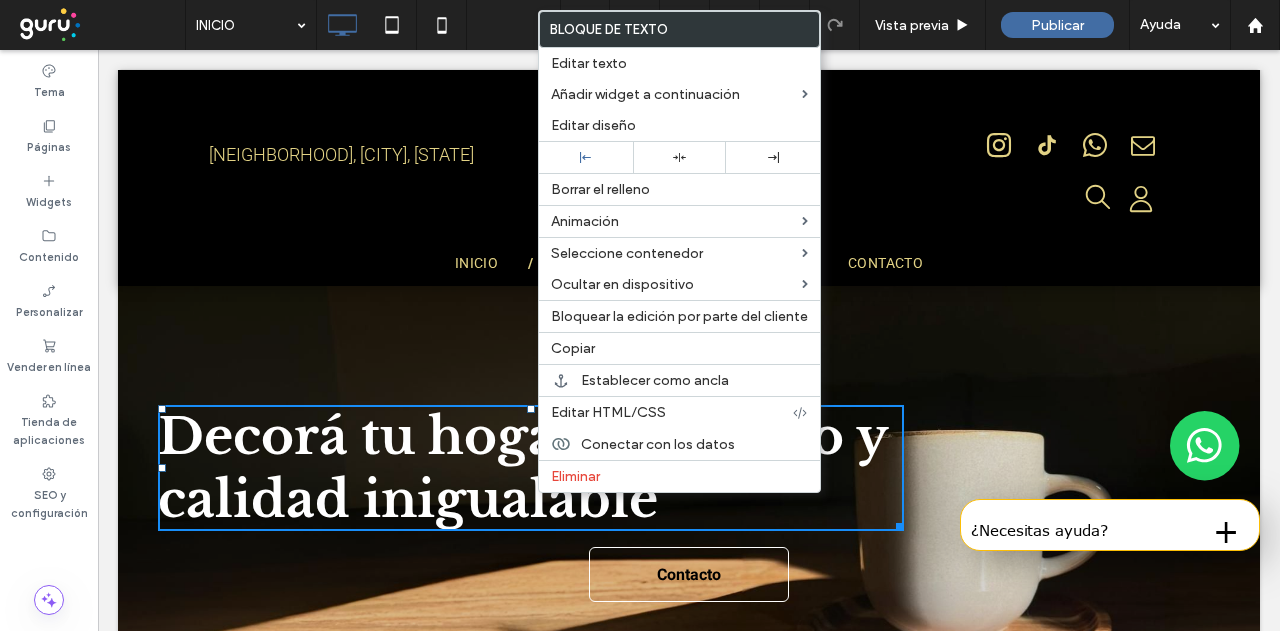 click on "Decorá tu hogar con estilo y calidad inigualable
Contacto
Click To Paste
Fila + Añadir sección" at bounding box center [689, 503] 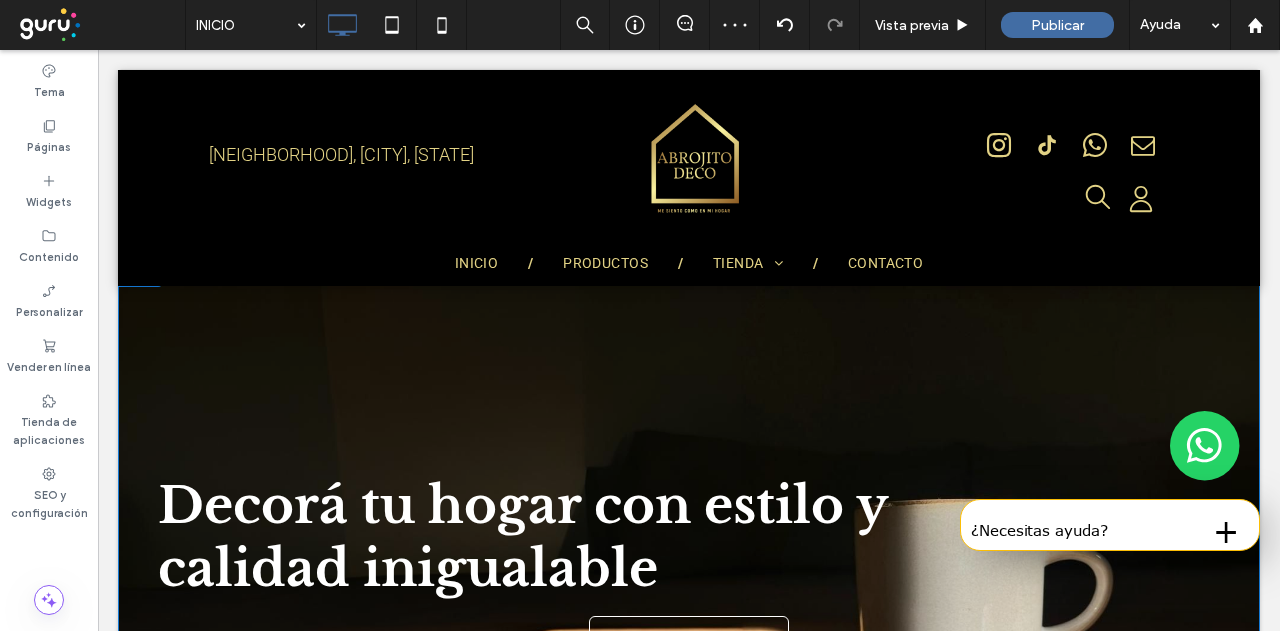 scroll, scrollTop: 0, scrollLeft: 0, axis: both 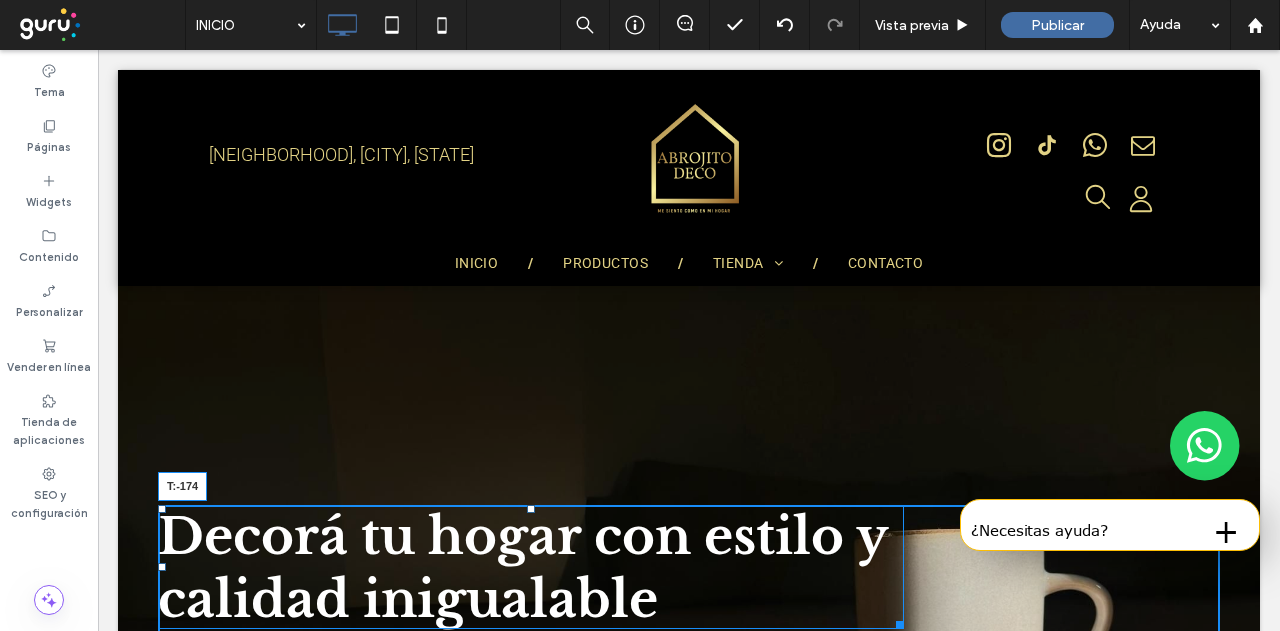 drag, startPoint x: 532, startPoint y: 506, endPoint x: 536, endPoint y: 426, distance: 80.09994 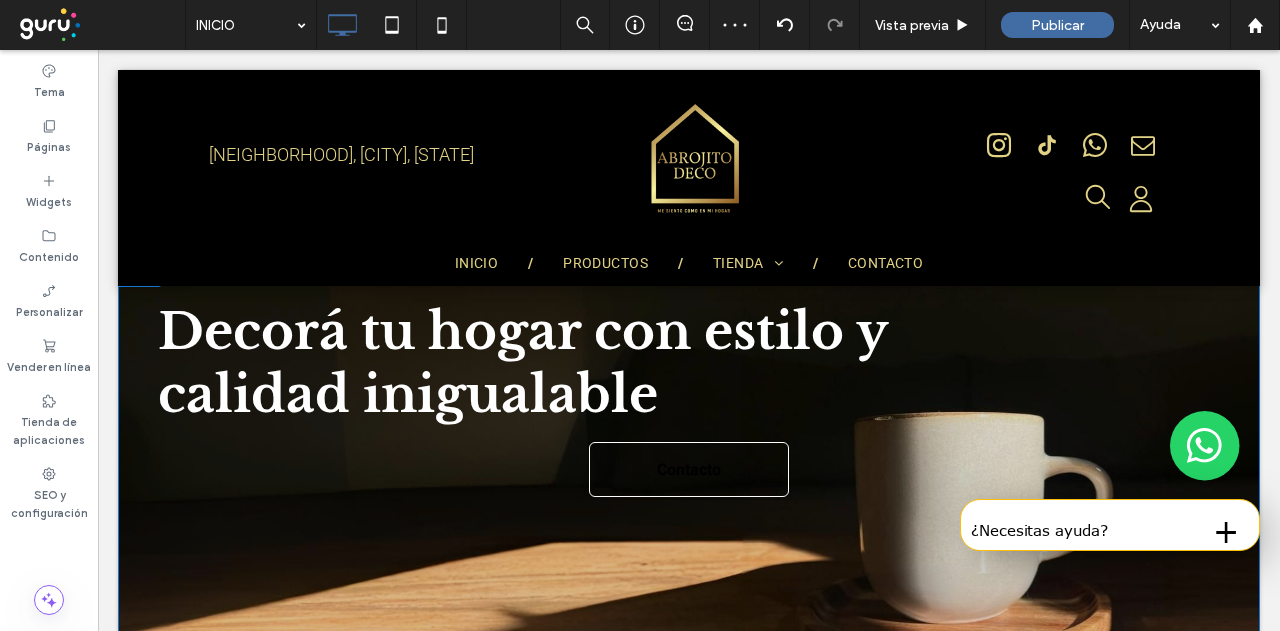 scroll, scrollTop: 0, scrollLeft: 0, axis: both 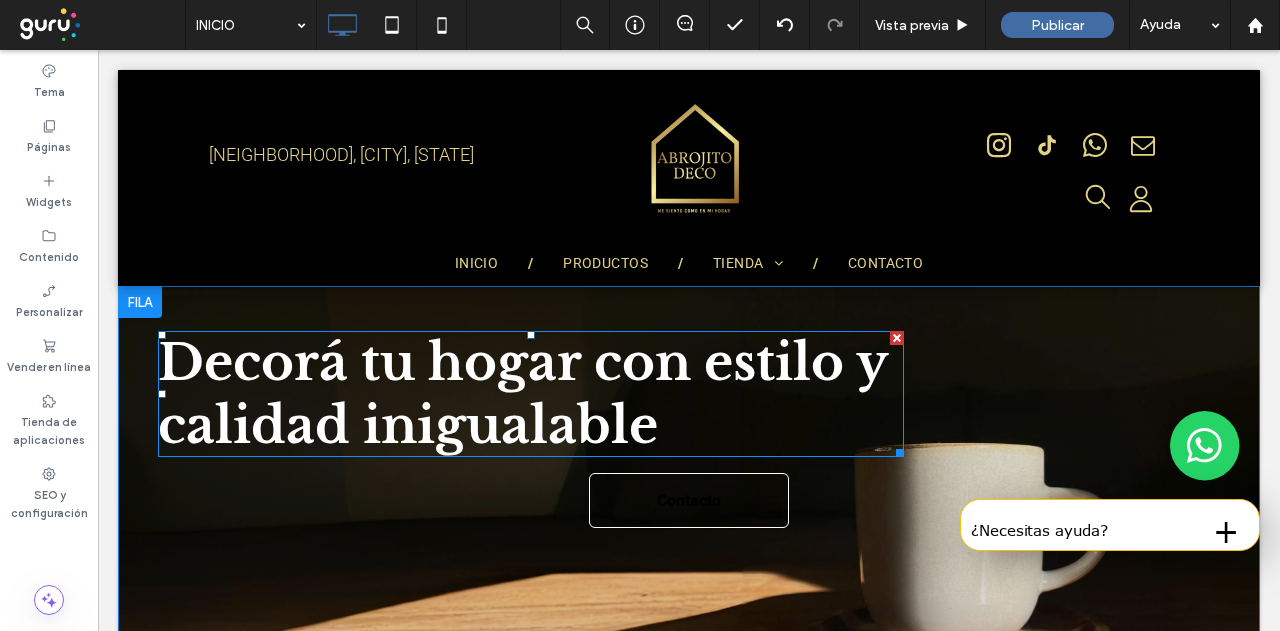 click on "Decorá tu hogar con estilo y calidad inigualable" at bounding box center (522, 394) 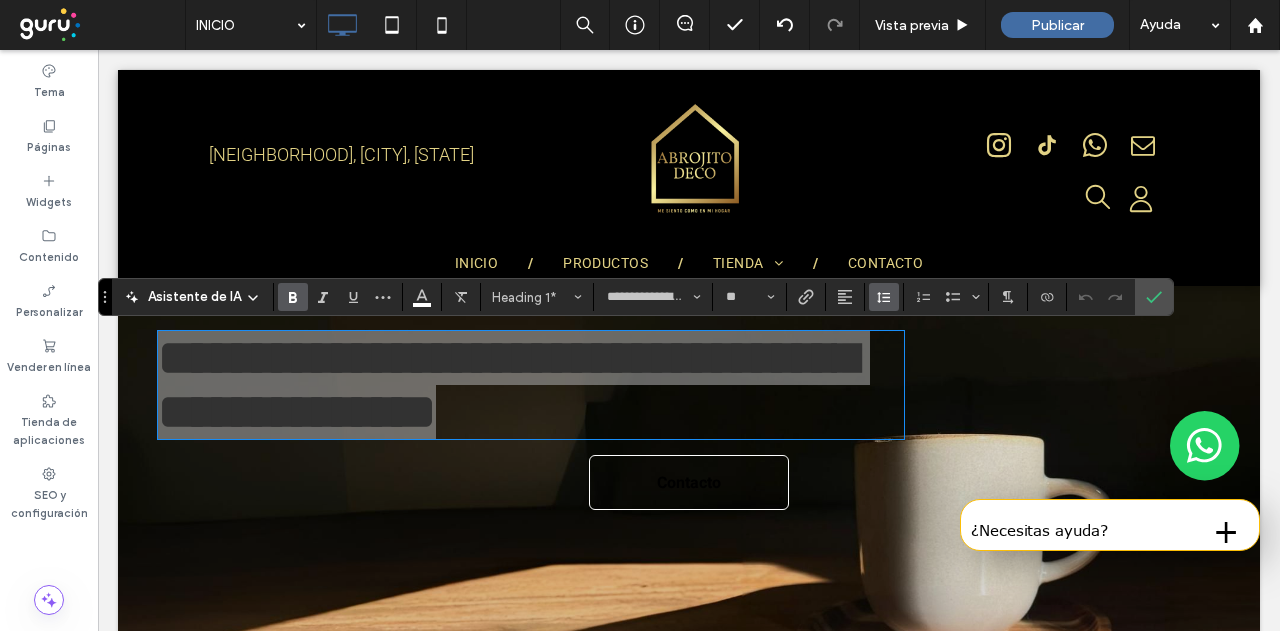 click 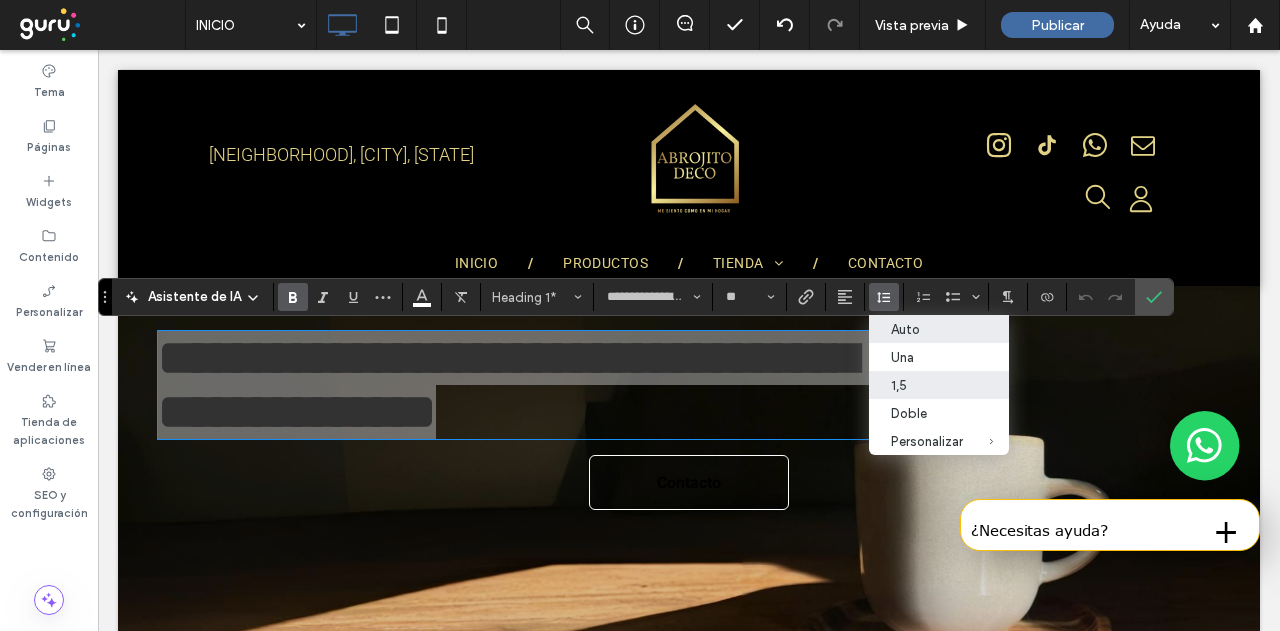 click on "1,5" at bounding box center [927, 385] 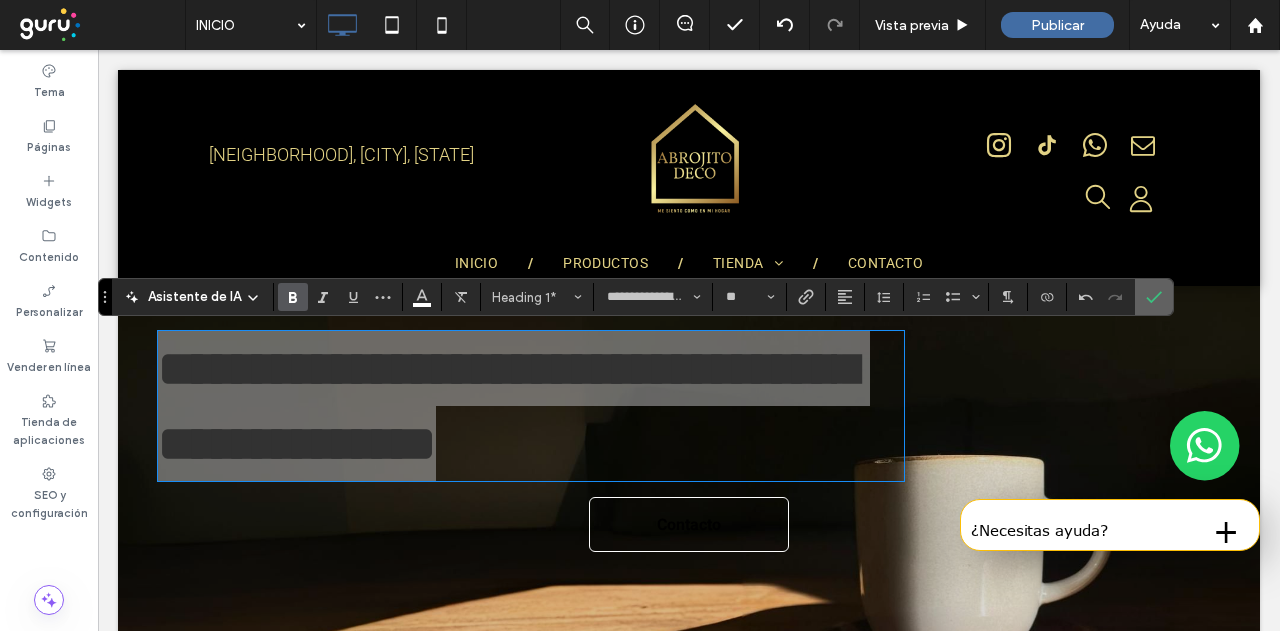 click at bounding box center [1154, 297] 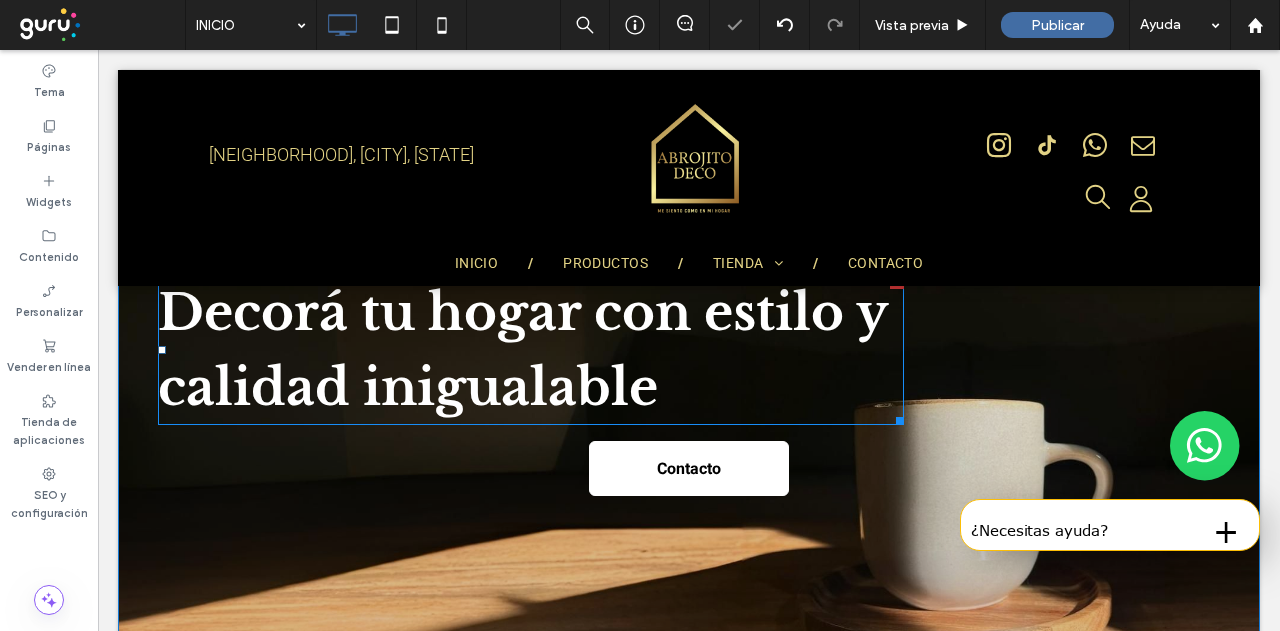 scroll, scrollTop: 100, scrollLeft: 0, axis: vertical 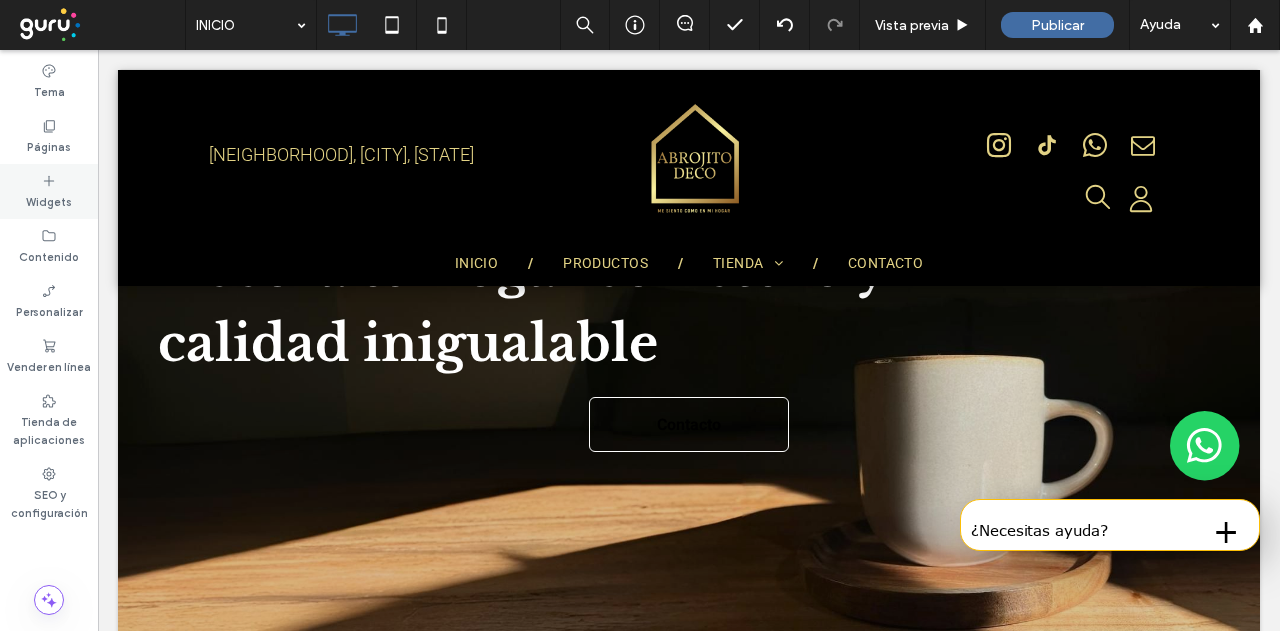 drag, startPoint x: 76, startPoint y: 194, endPoint x: 198, endPoint y: 353, distance: 200.41208 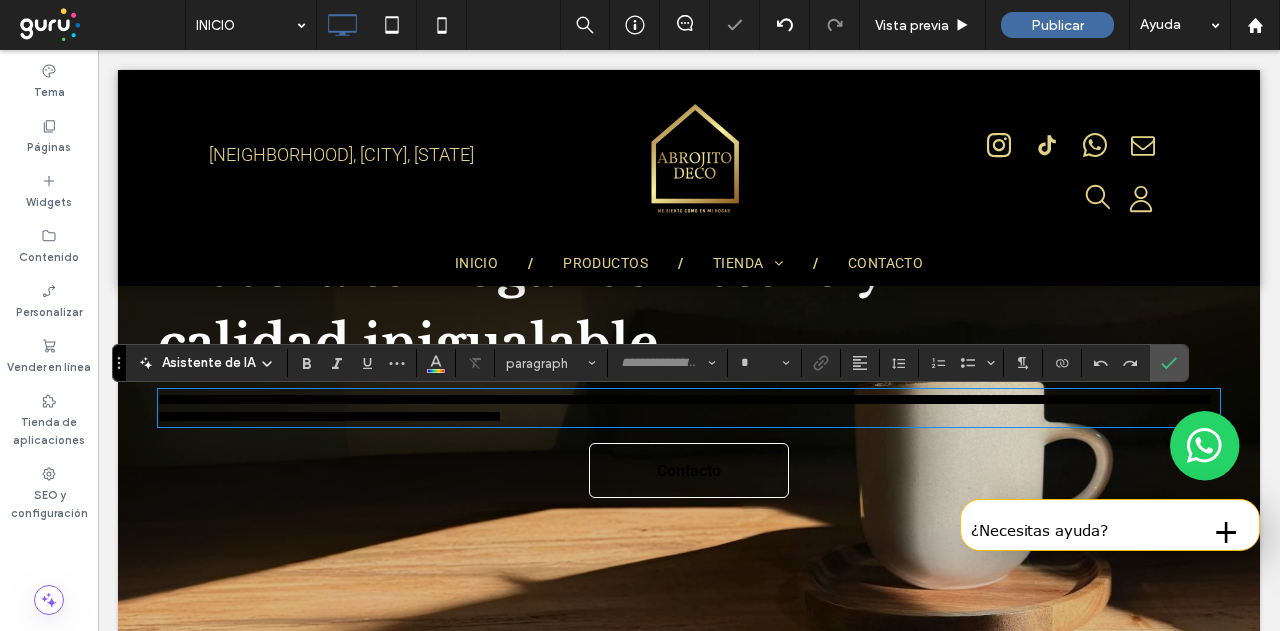 type on "******" 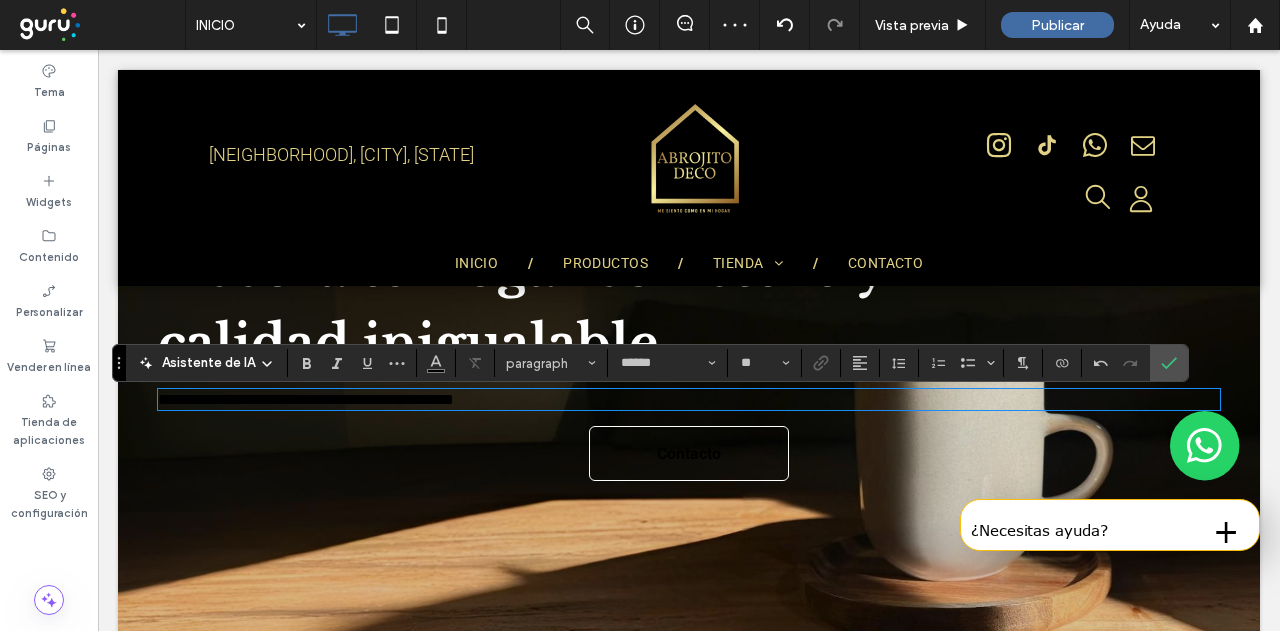 click on "**********" at bounding box center [689, 399] 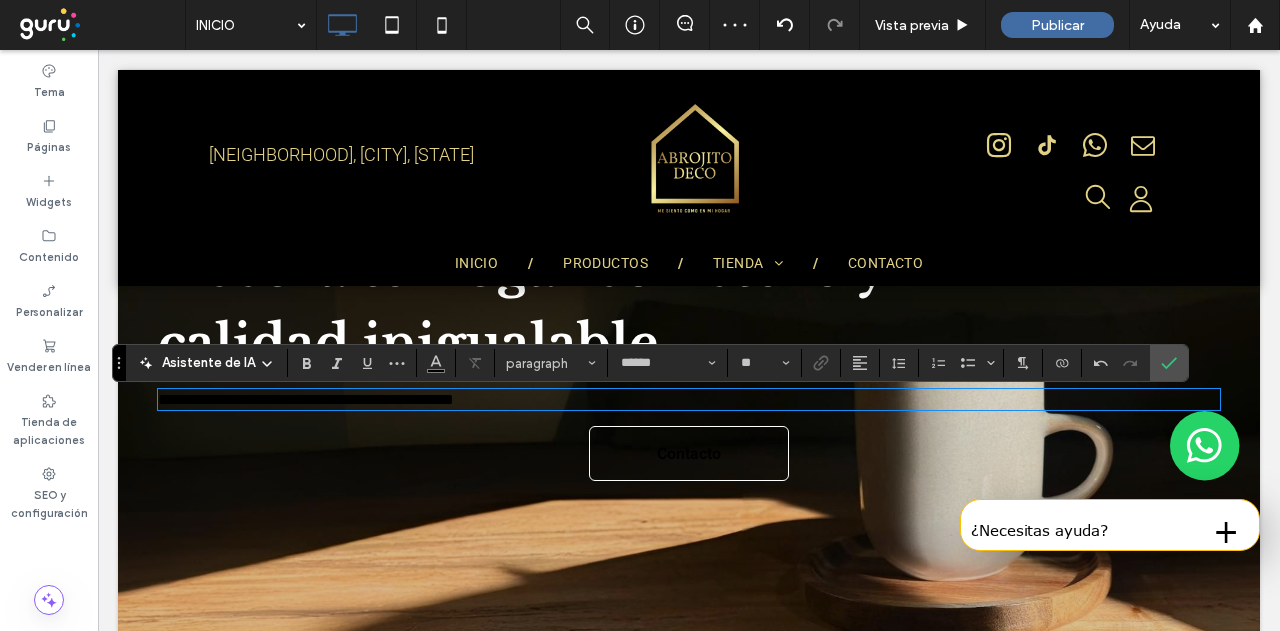 click on "**********" at bounding box center [689, 399] 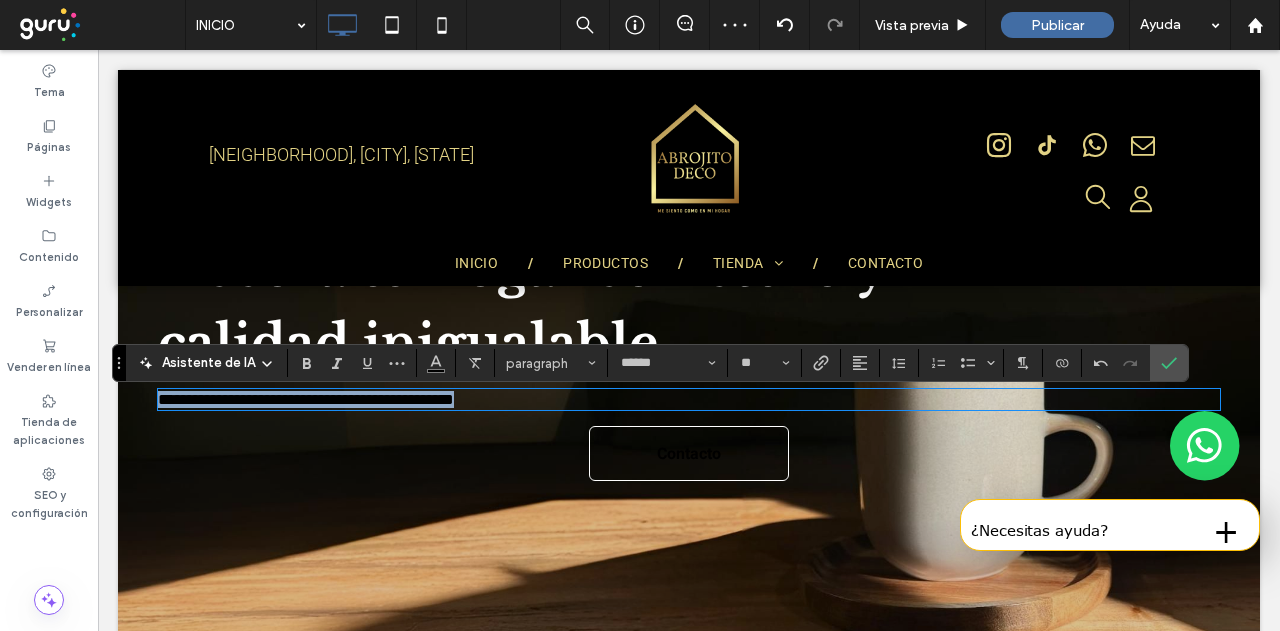 click on "**********" at bounding box center (689, 399) 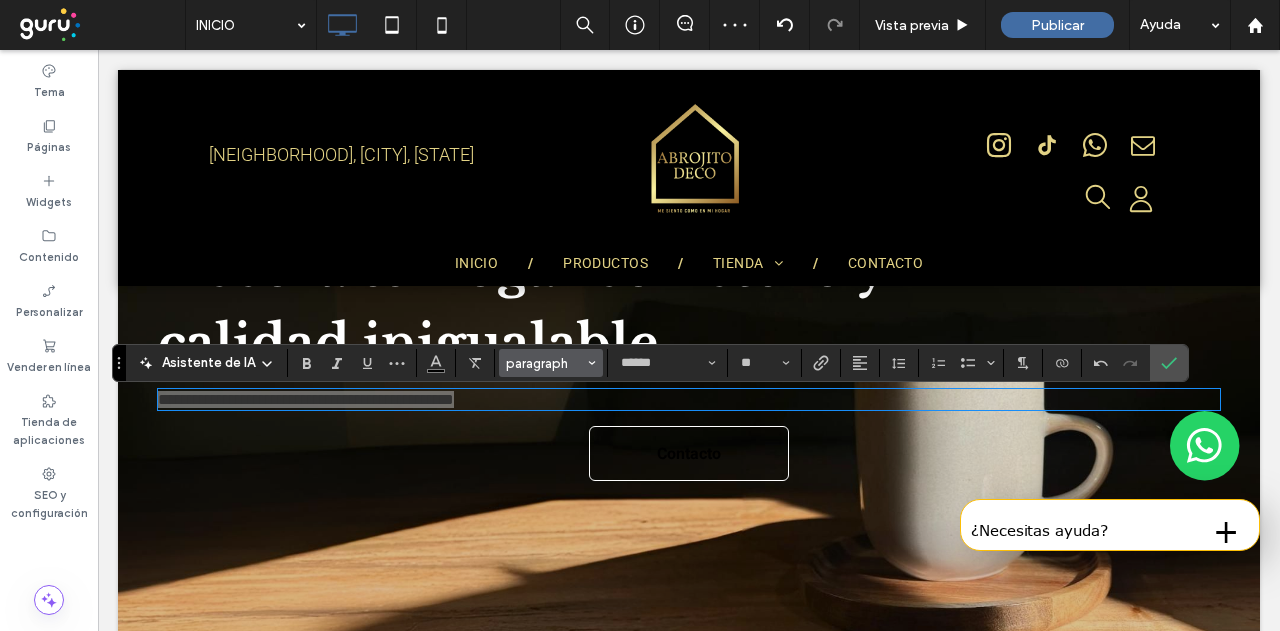 click on "paragraph" at bounding box center [545, 363] 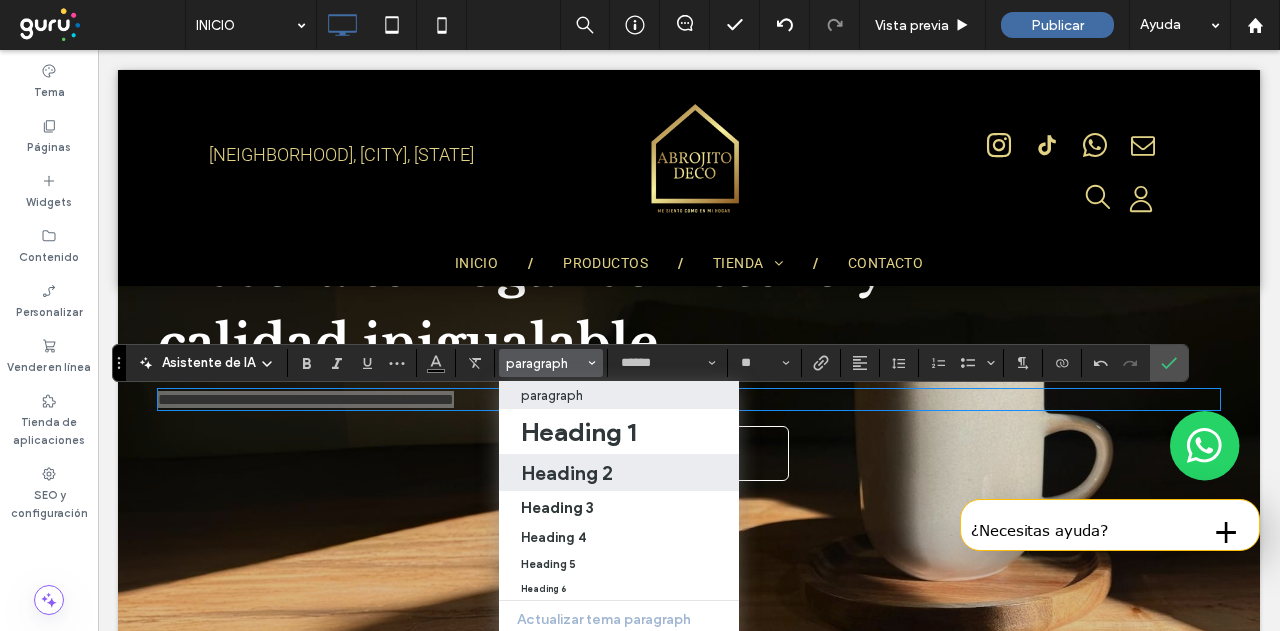 click on "Heading 2" at bounding box center [619, 473] 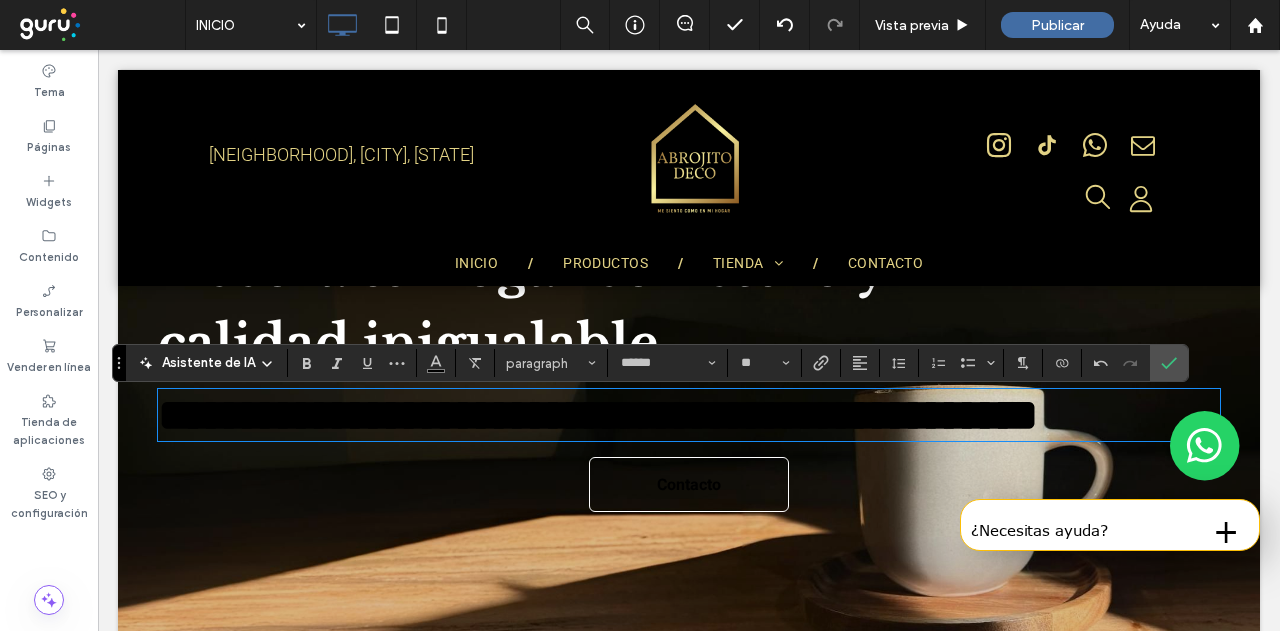 type on "**********" 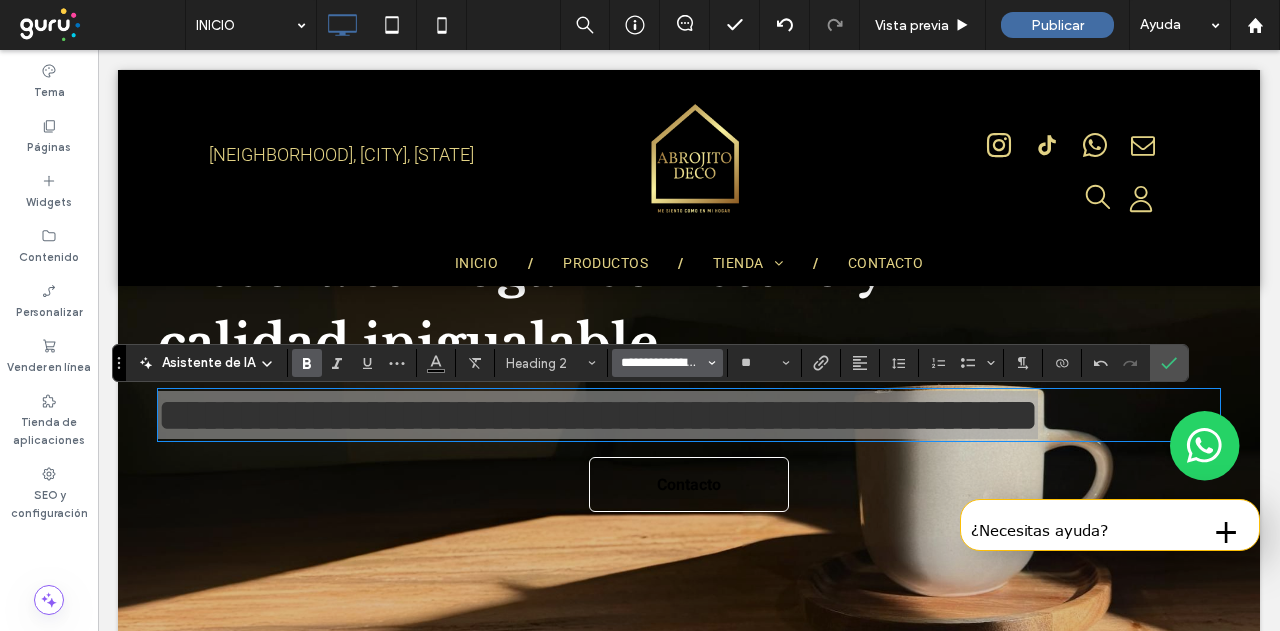 click on "**********" at bounding box center [661, 363] 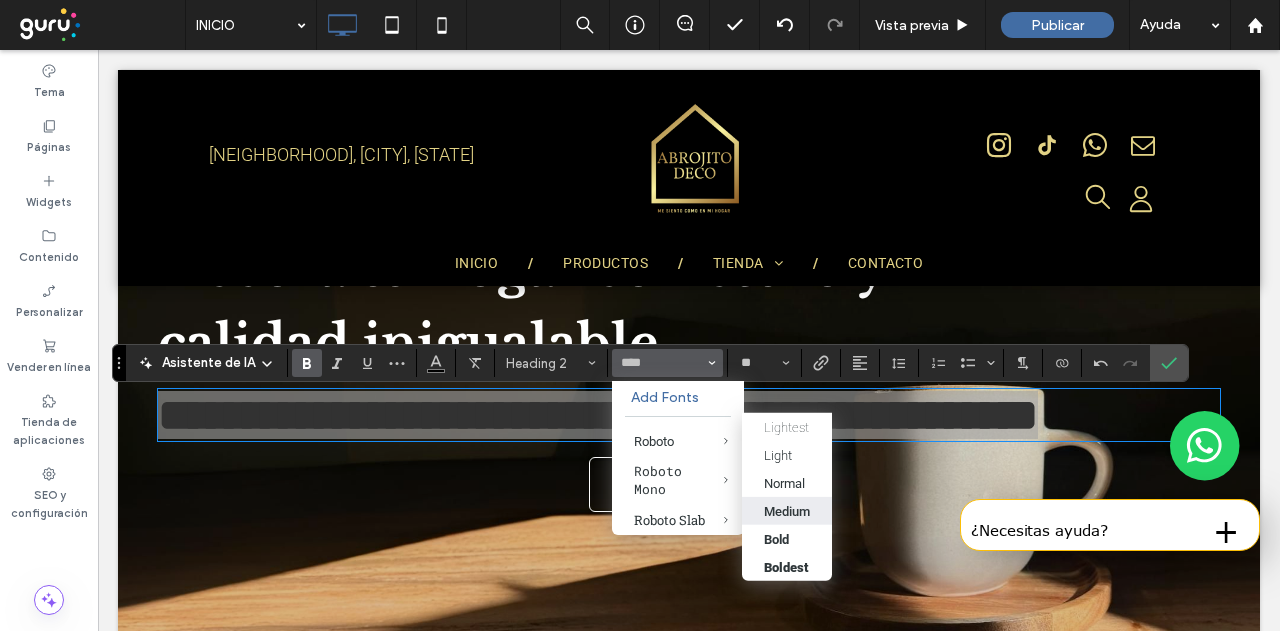 click on "Medium" at bounding box center [787, 510] 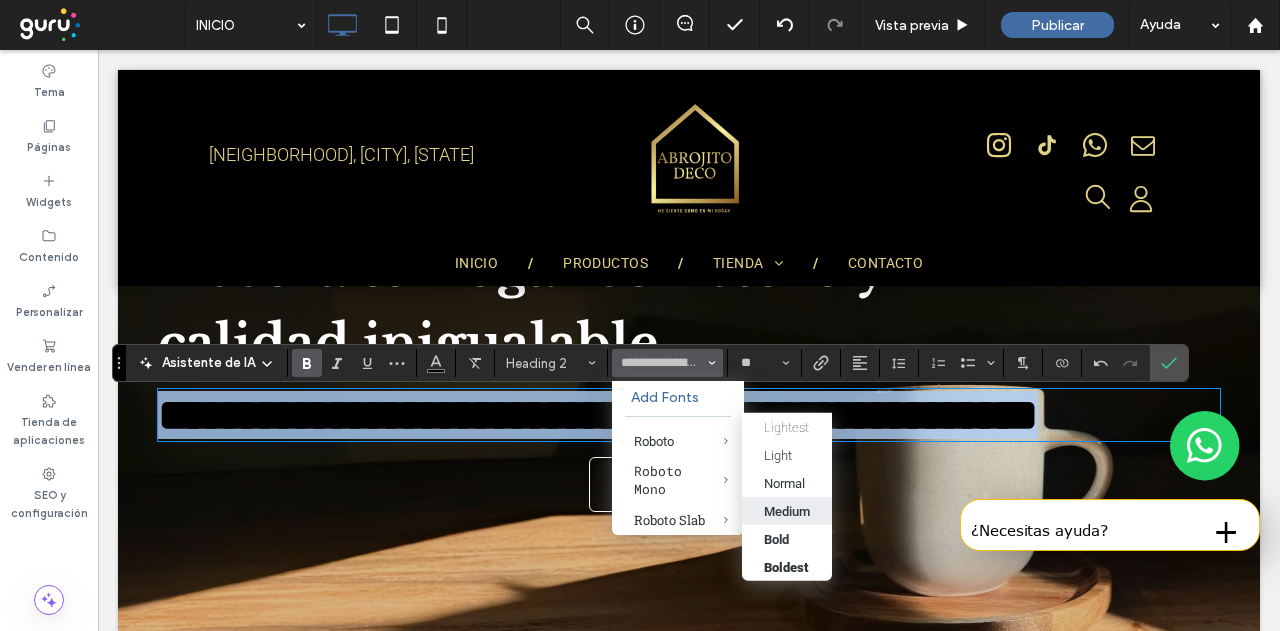 type on "******" 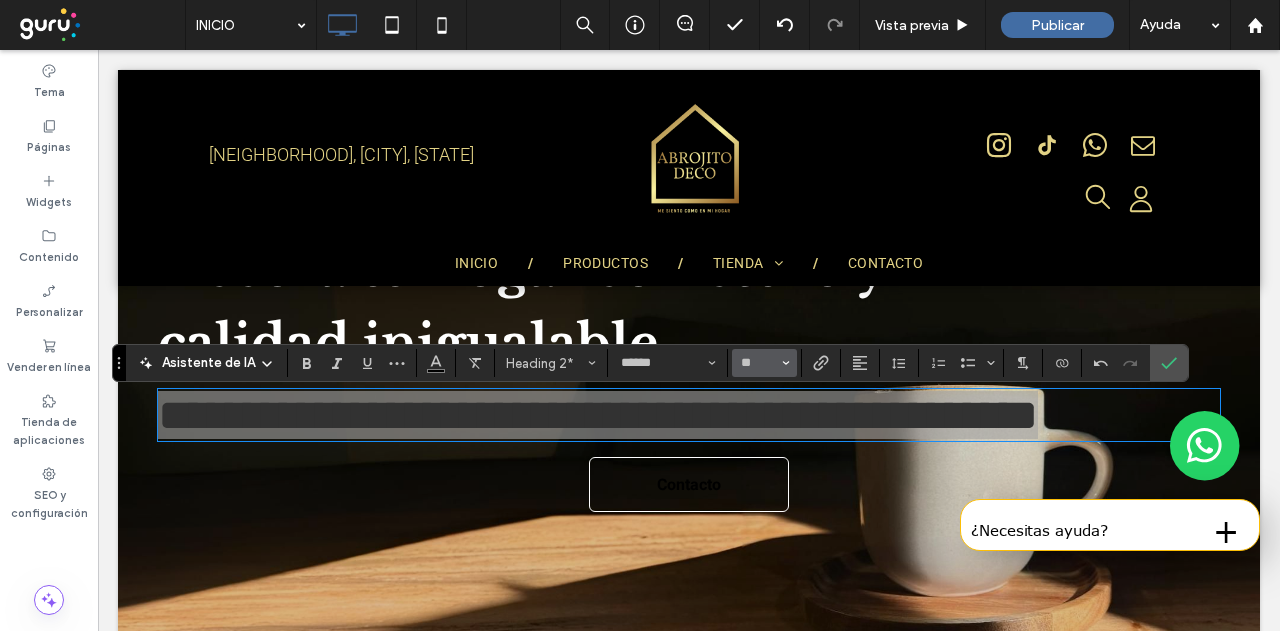 click 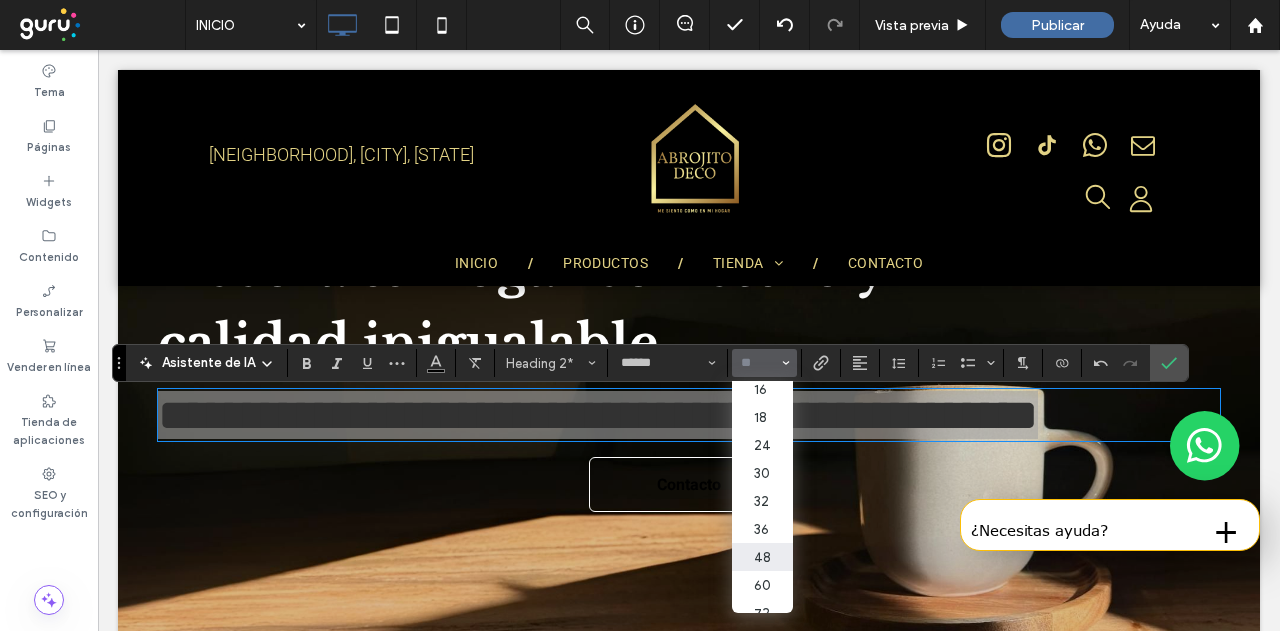 scroll, scrollTop: 200, scrollLeft: 0, axis: vertical 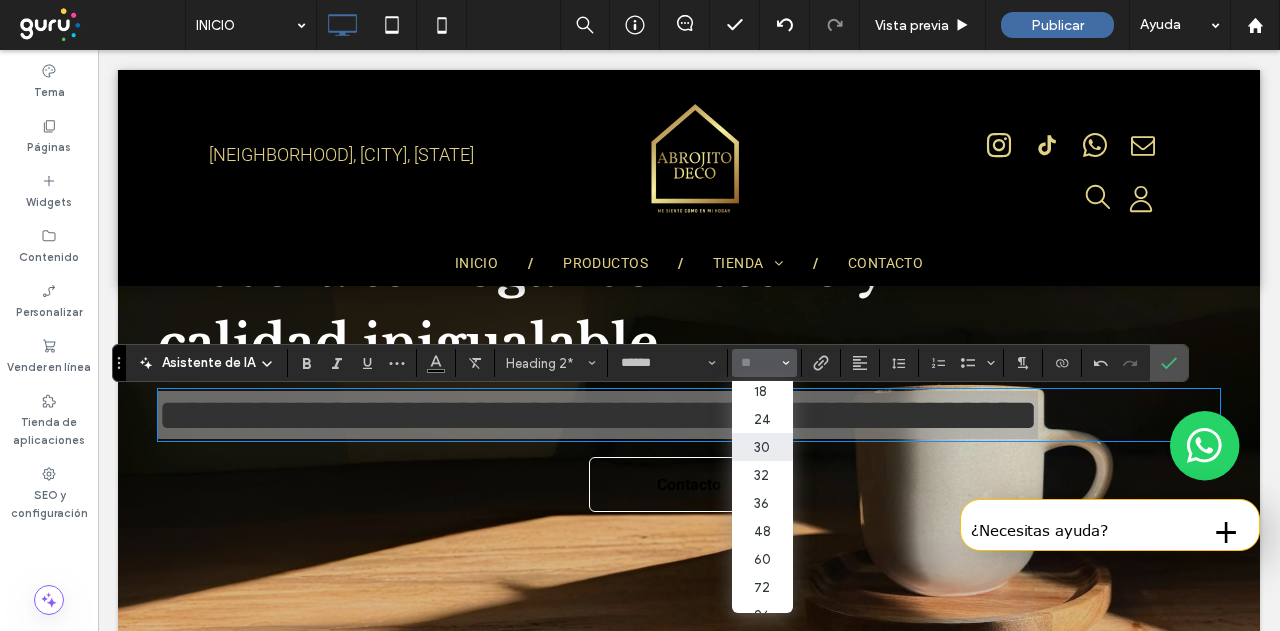 click on "30" at bounding box center (762, 447) 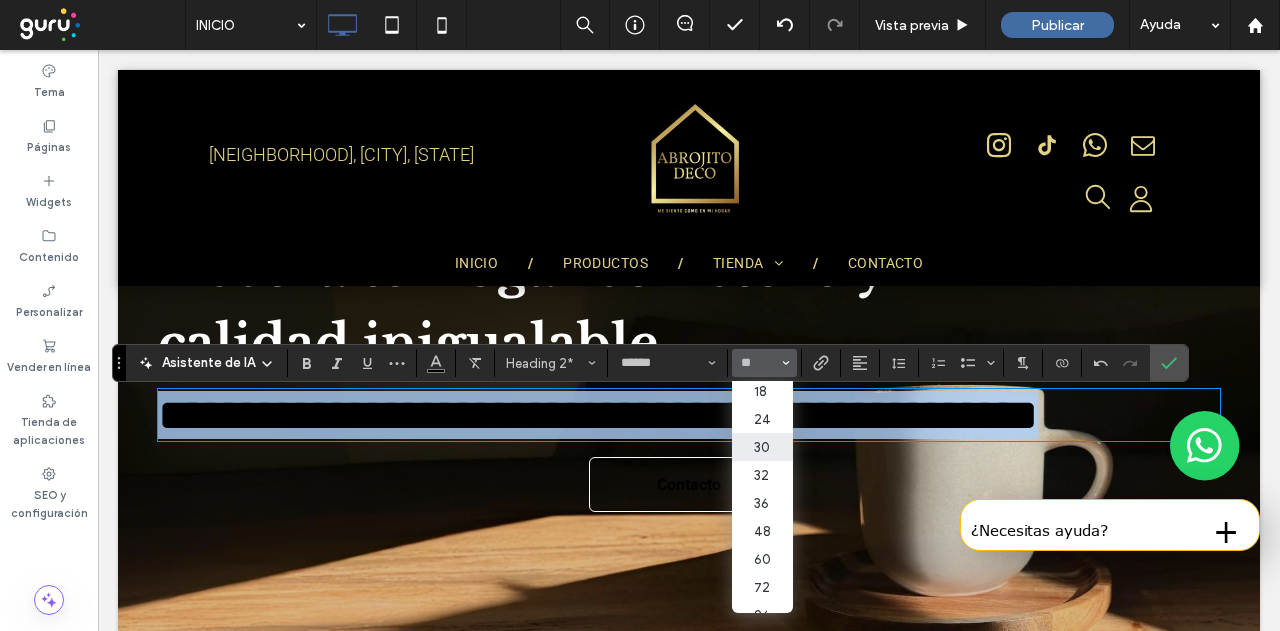 type on "**" 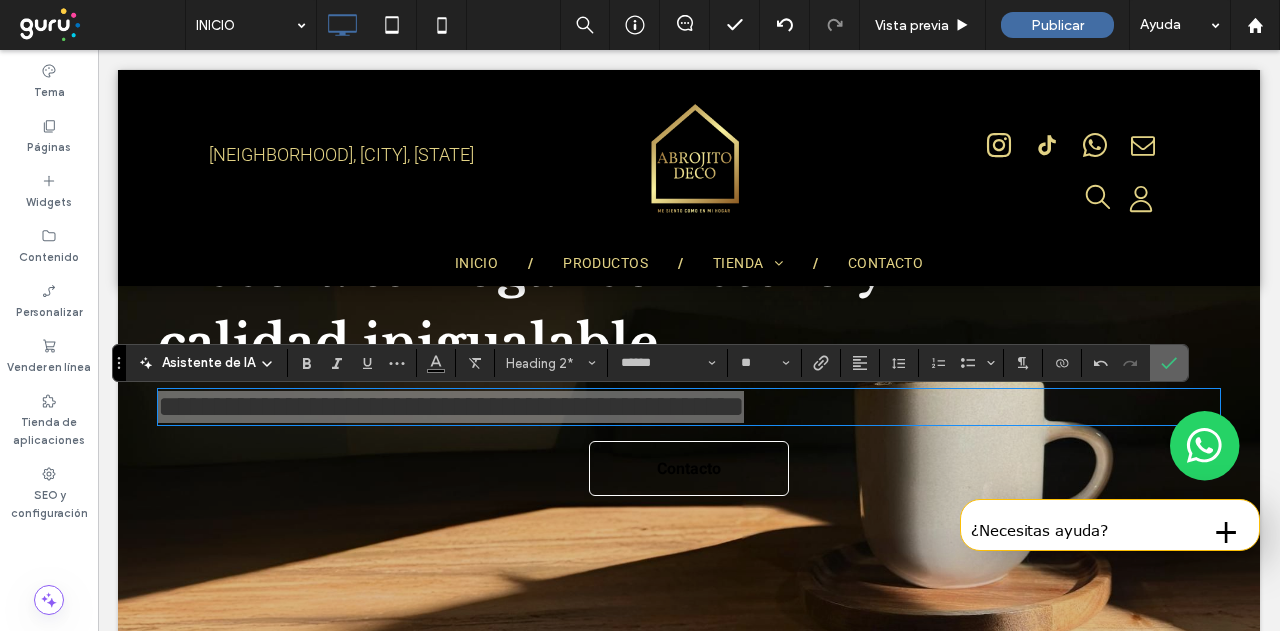 click 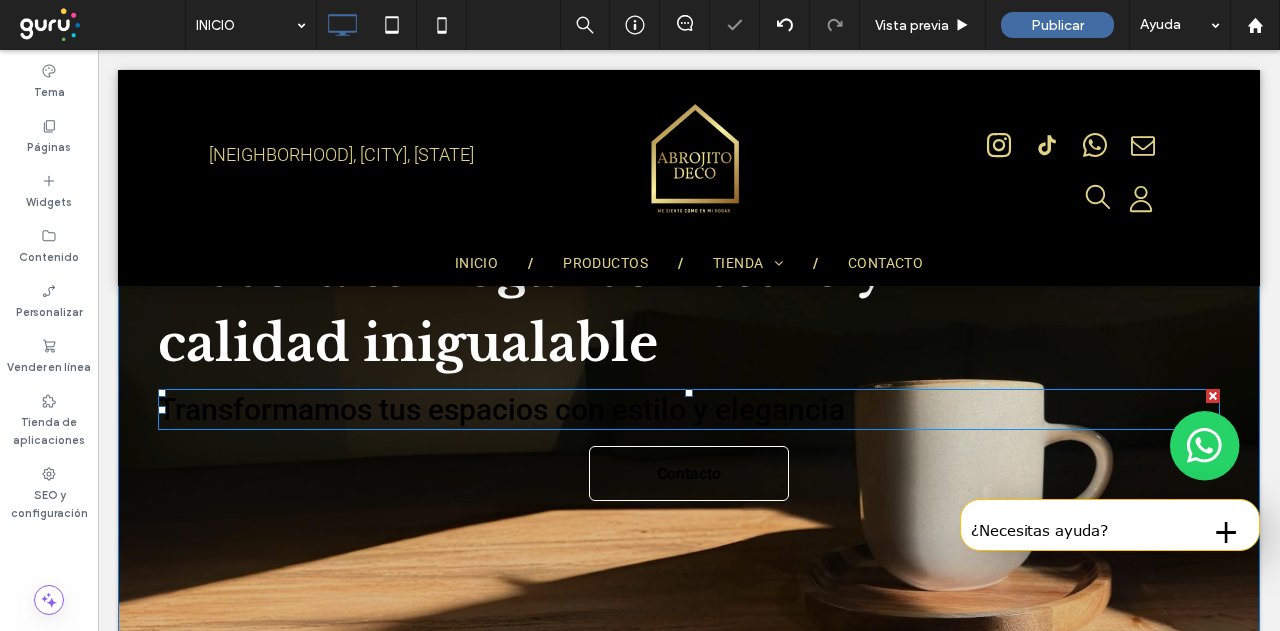click on "Transformamos tus espacios con estilo y elegancia" at bounding box center [501, 409] 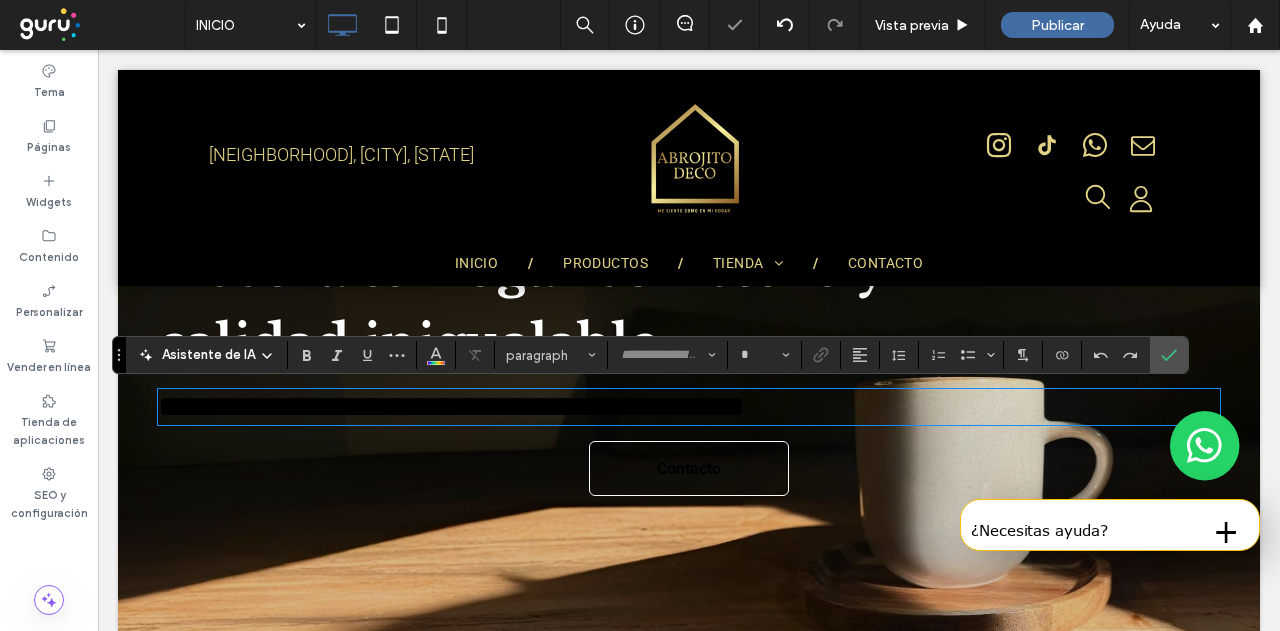 type on "******" 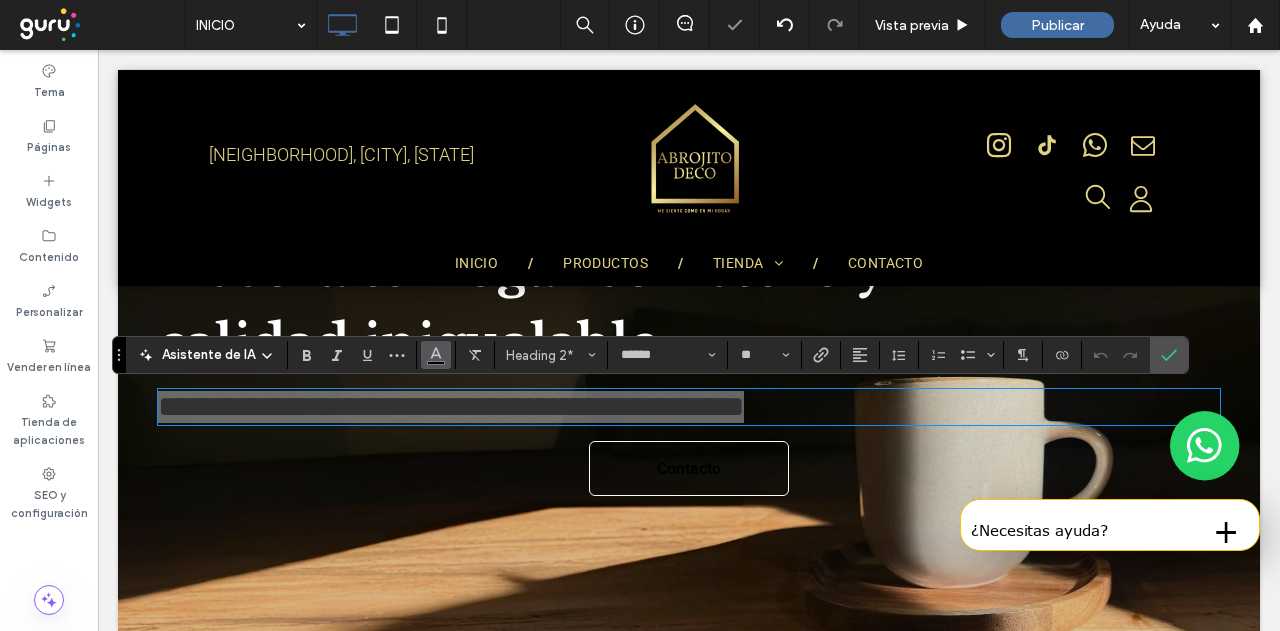 click at bounding box center (436, 355) 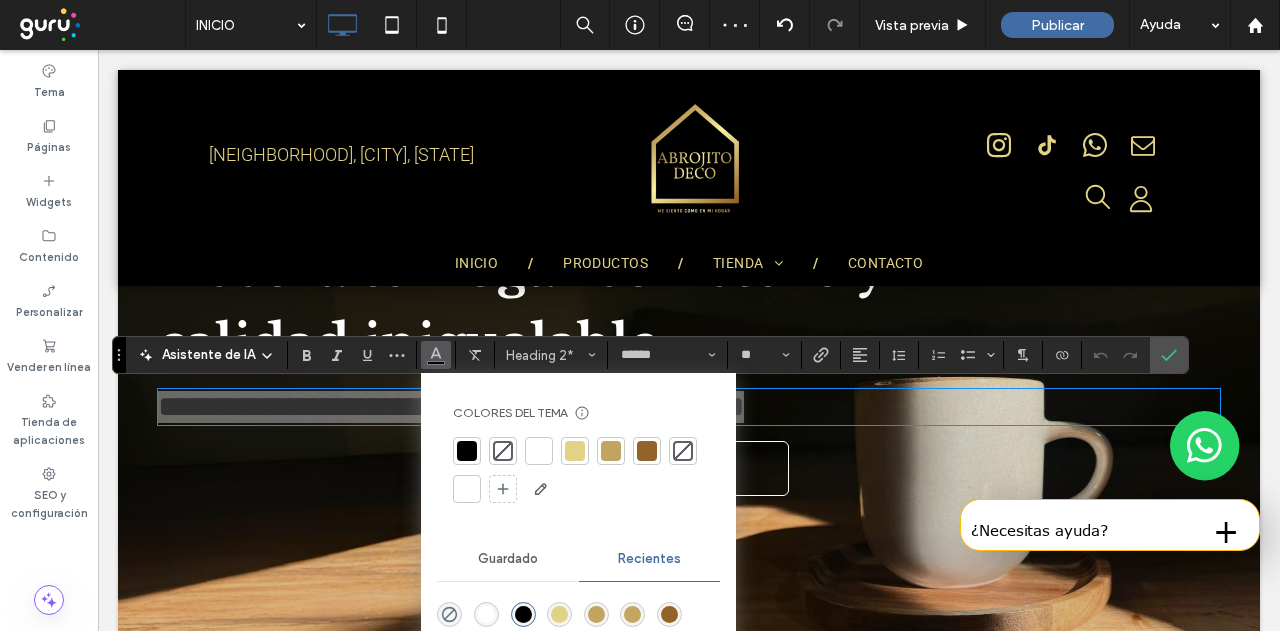 click at bounding box center (539, 451) 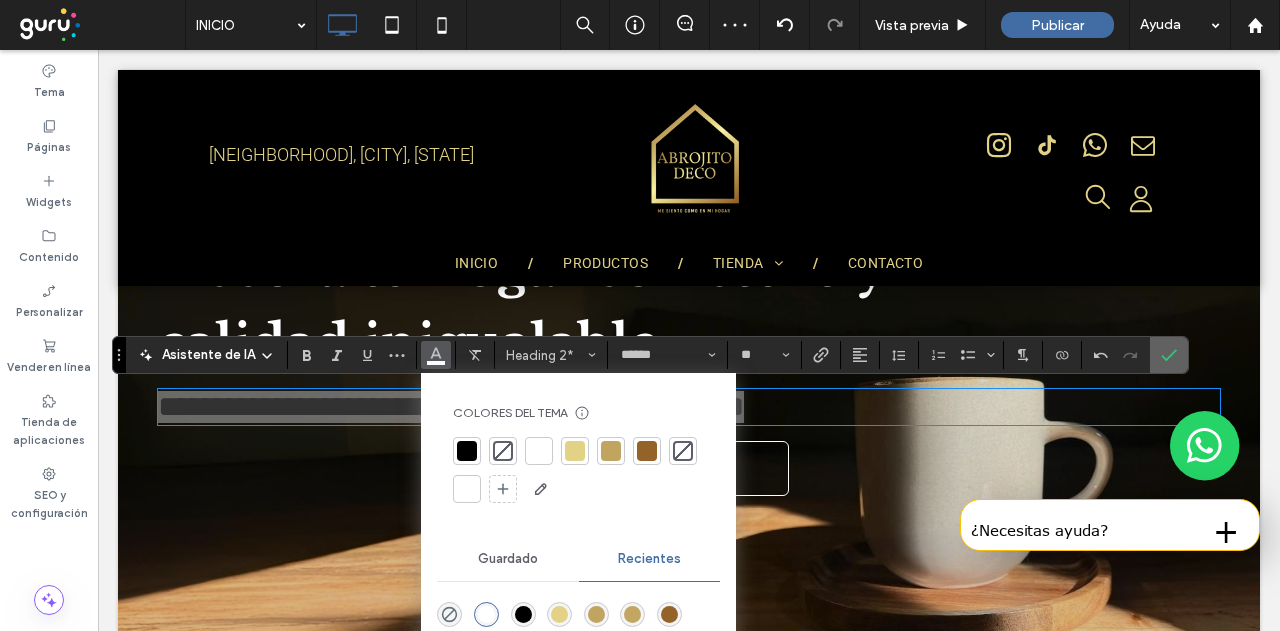 click 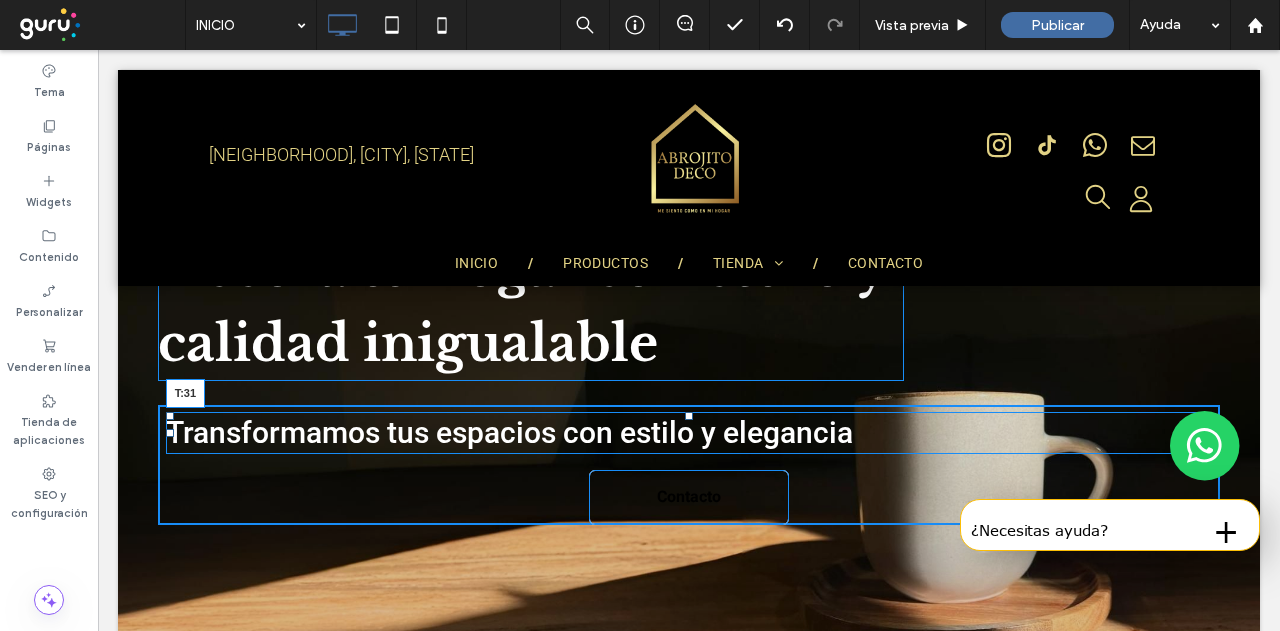 drag, startPoint x: 679, startPoint y: 391, endPoint x: 771, endPoint y: 459, distance: 114.402794 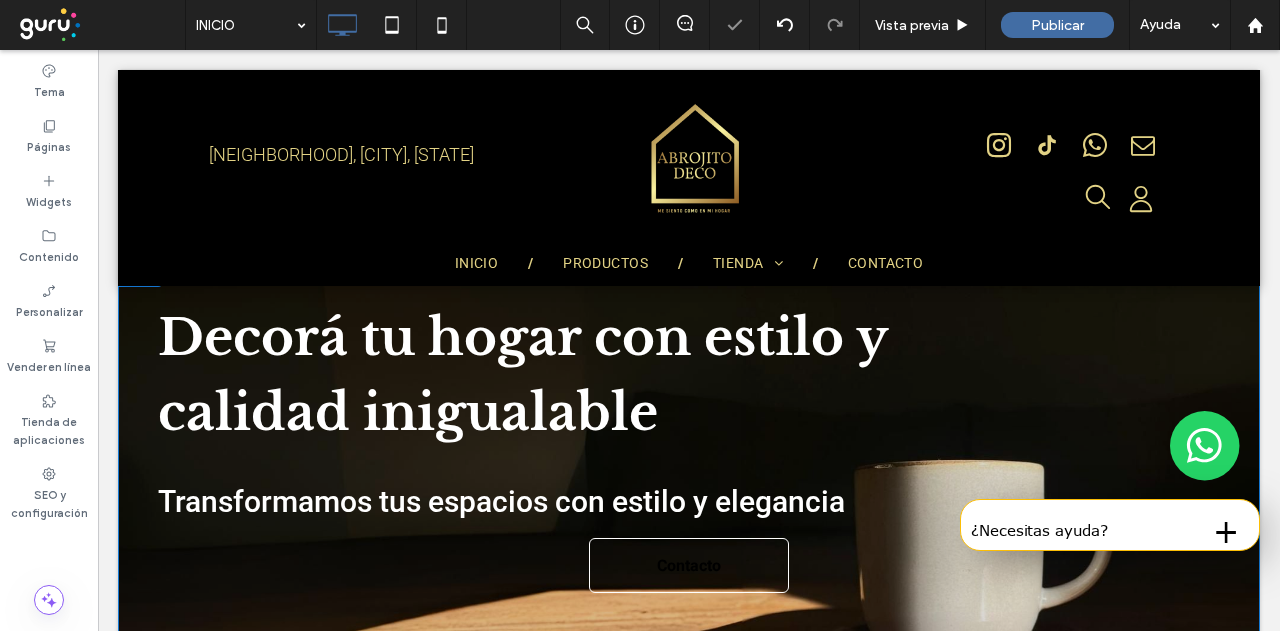 scroll, scrollTop: 0, scrollLeft: 0, axis: both 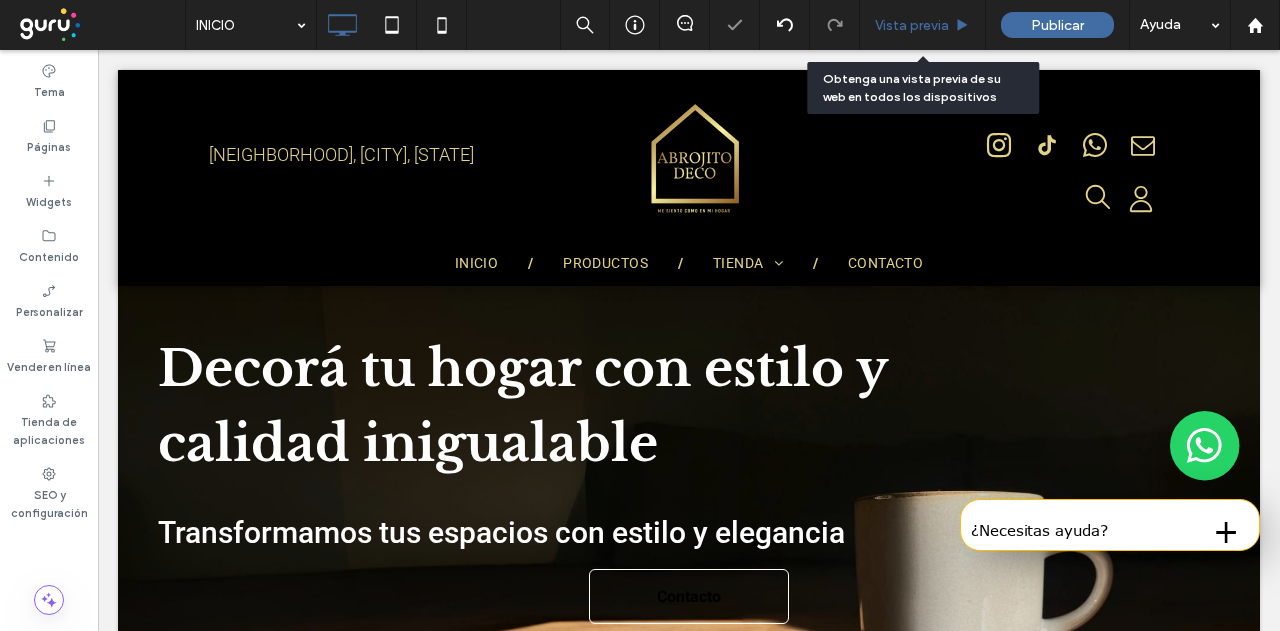 click on "Vista previa" at bounding box center (912, 25) 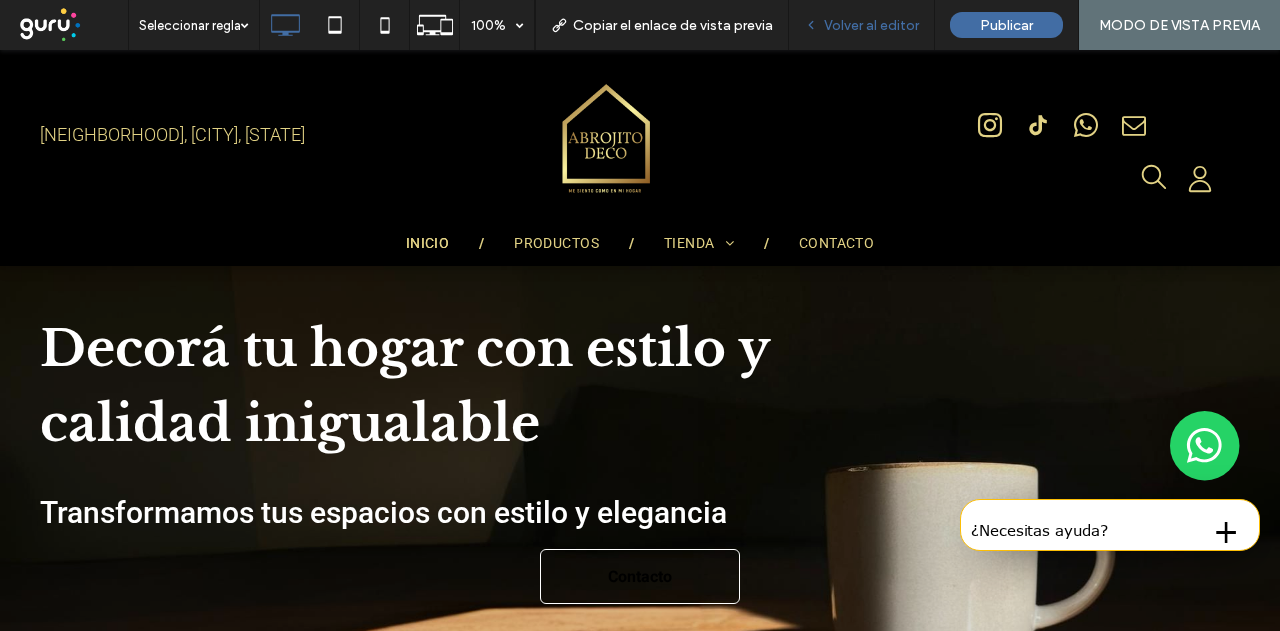 click on "Volver al editor" at bounding box center (871, 25) 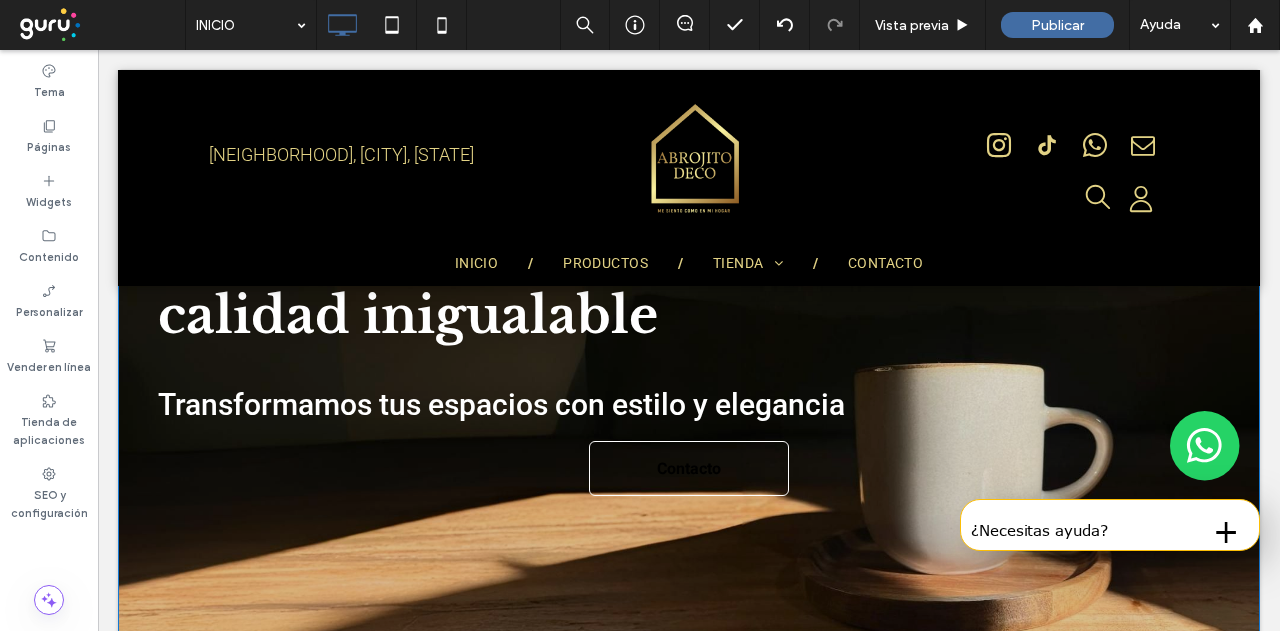 scroll, scrollTop: 200, scrollLeft: 0, axis: vertical 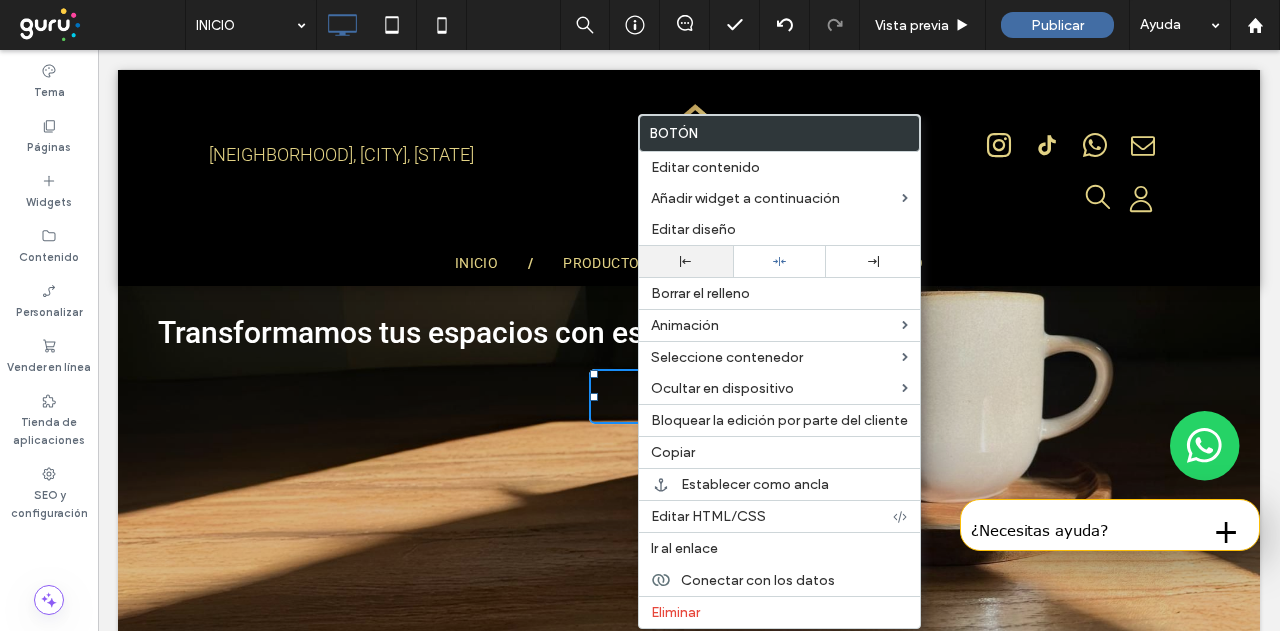 click at bounding box center [686, 261] 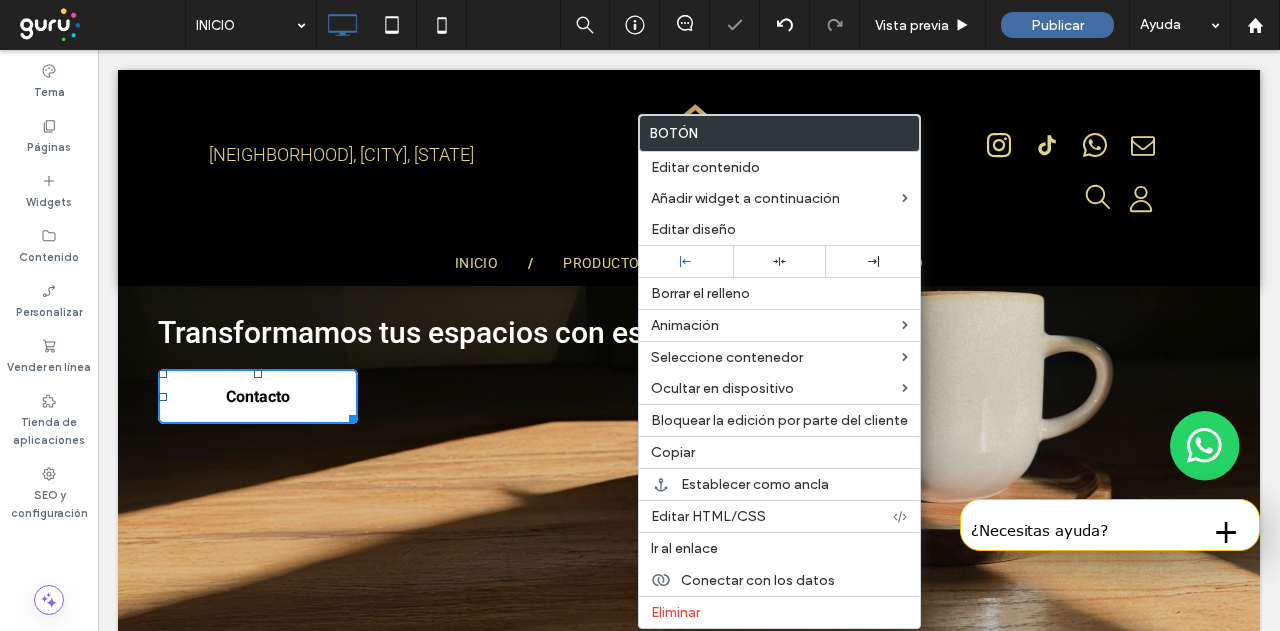 click on "Contacto" at bounding box center (258, 396) 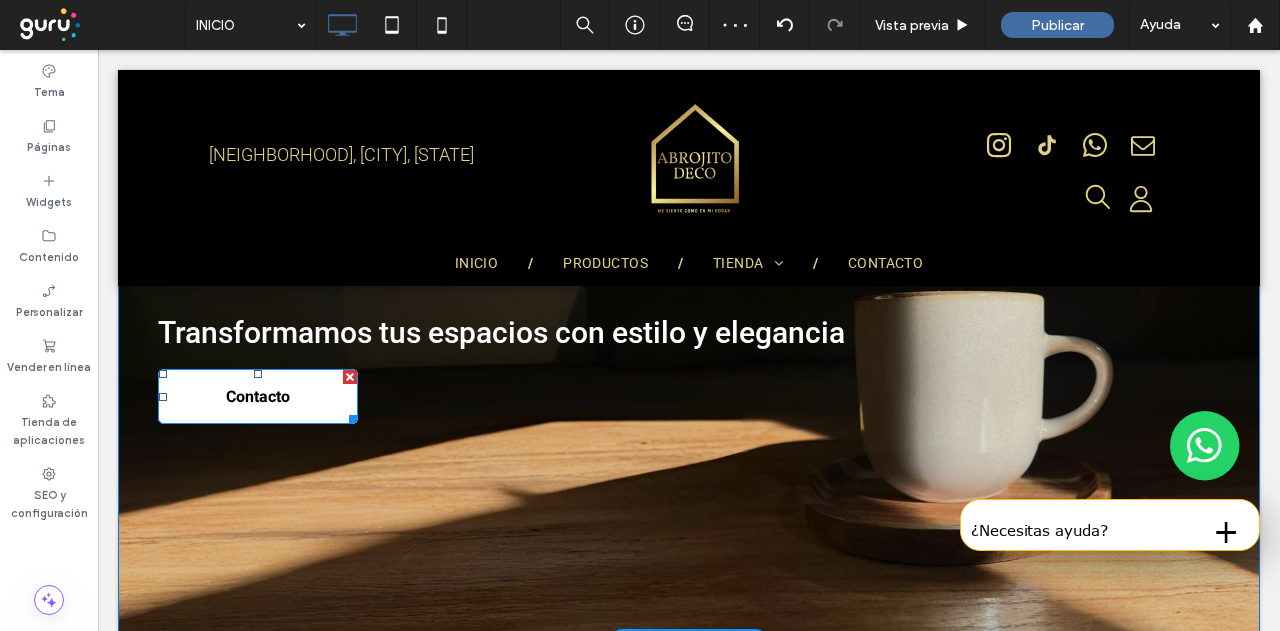 click on "Contacto" at bounding box center (258, 396) 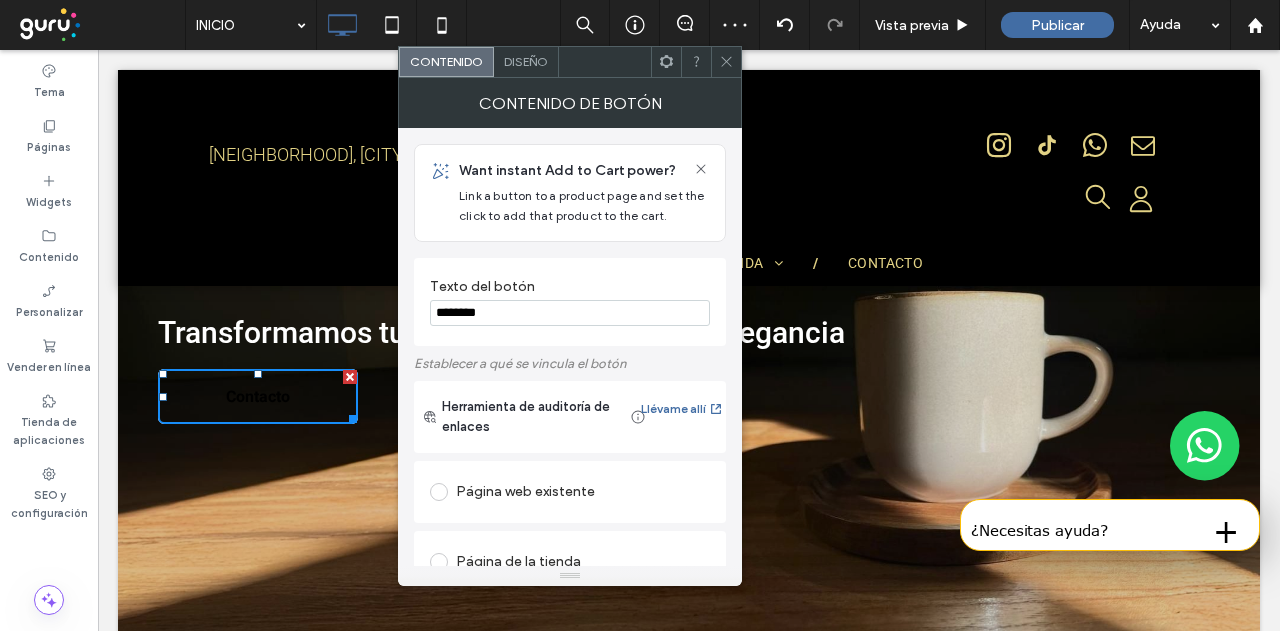 click on "********" at bounding box center (570, 313) 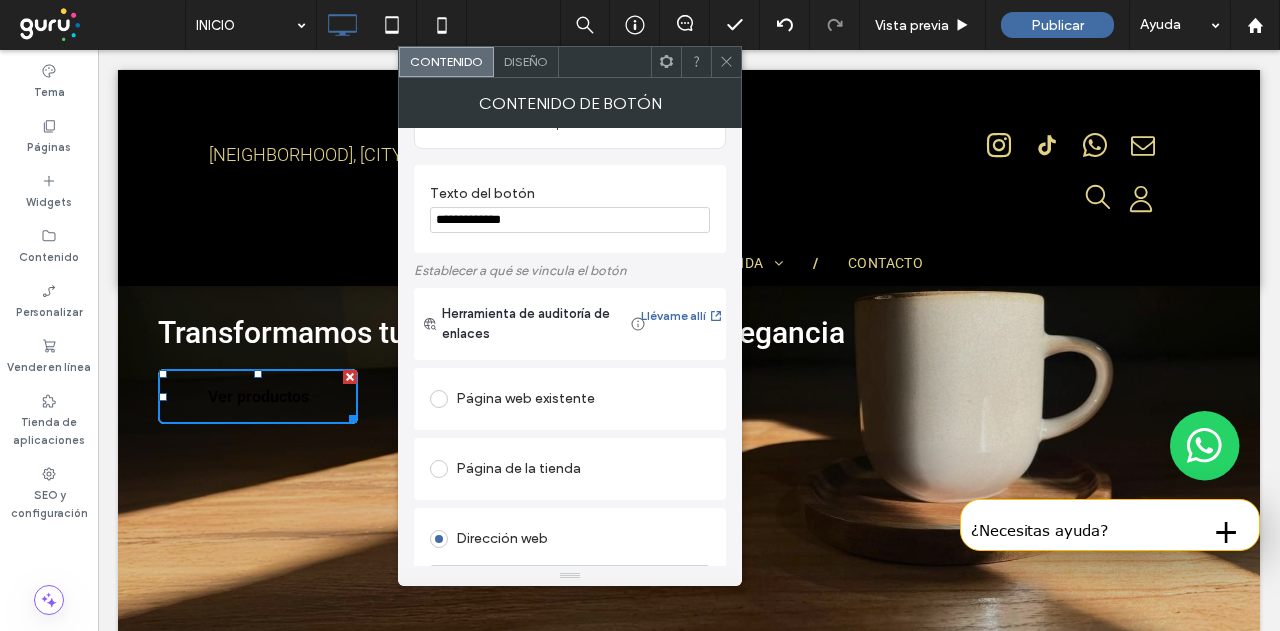 scroll, scrollTop: 200, scrollLeft: 0, axis: vertical 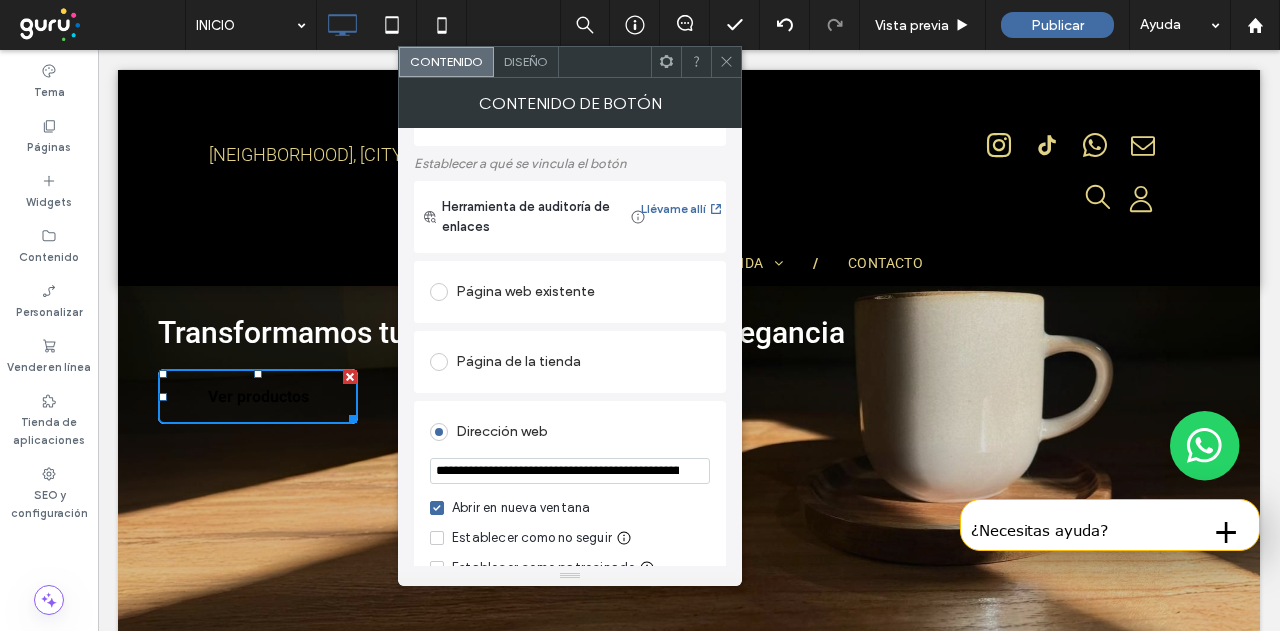 type on "**********" 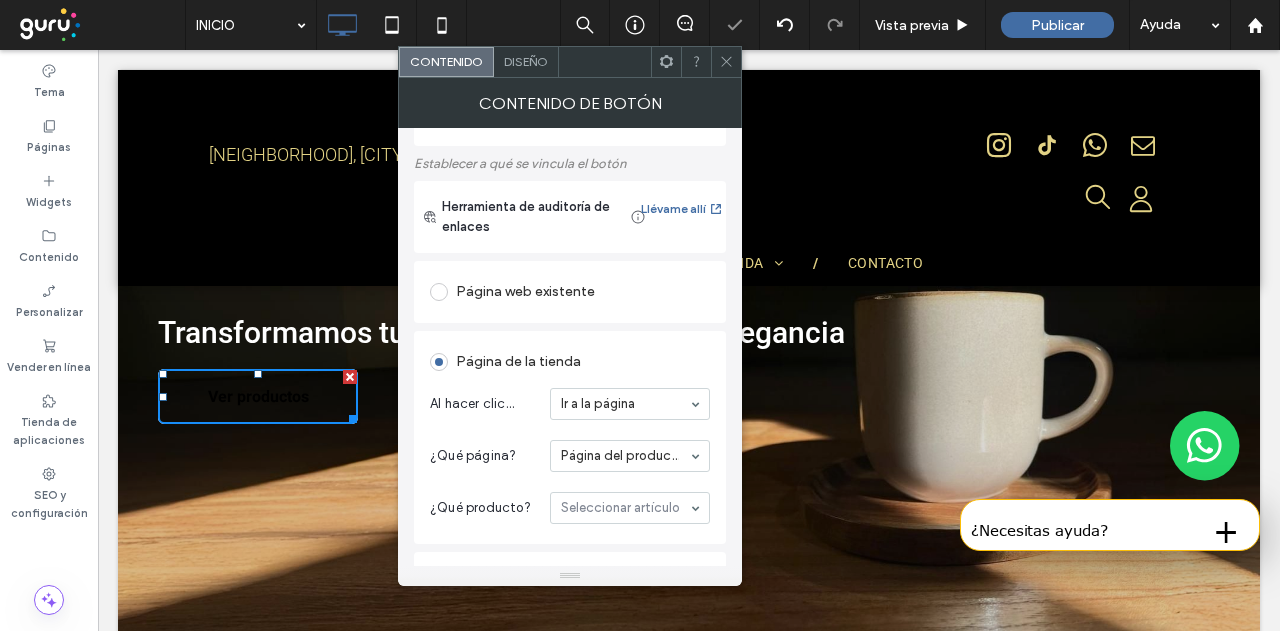 click on "Página web existente" at bounding box center [570, 292] 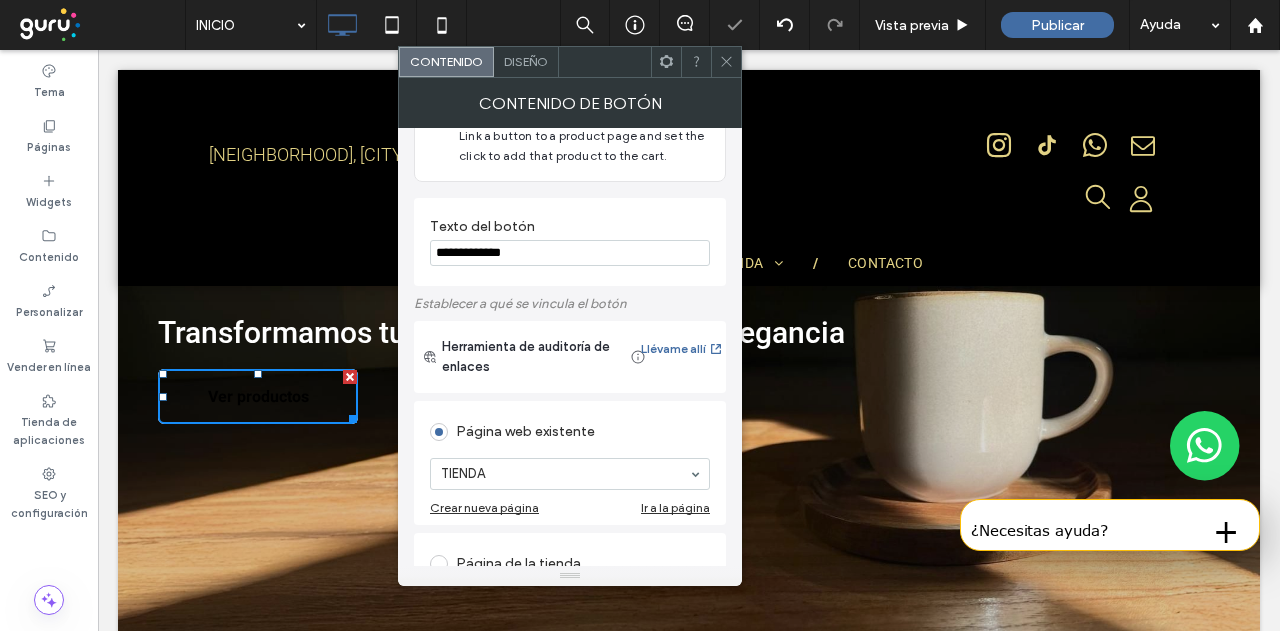scroll, scrollTop: 0, scrollLeft: 0, axis: both 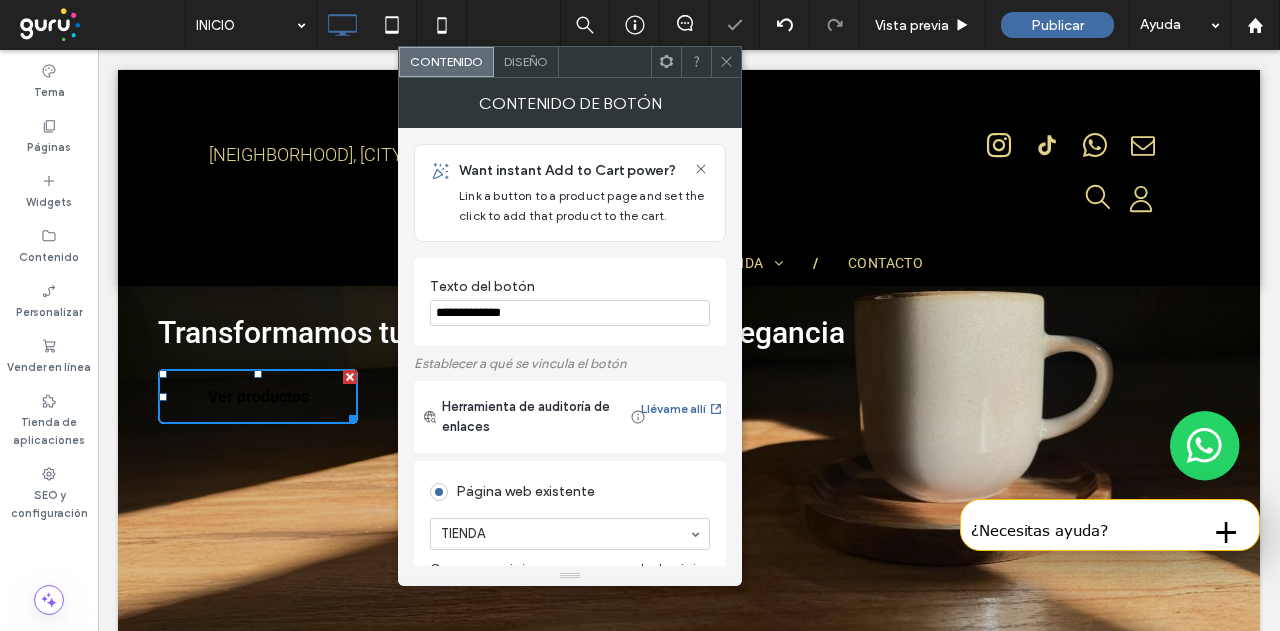 click on "Diseño" at bounding box center (526, 62) 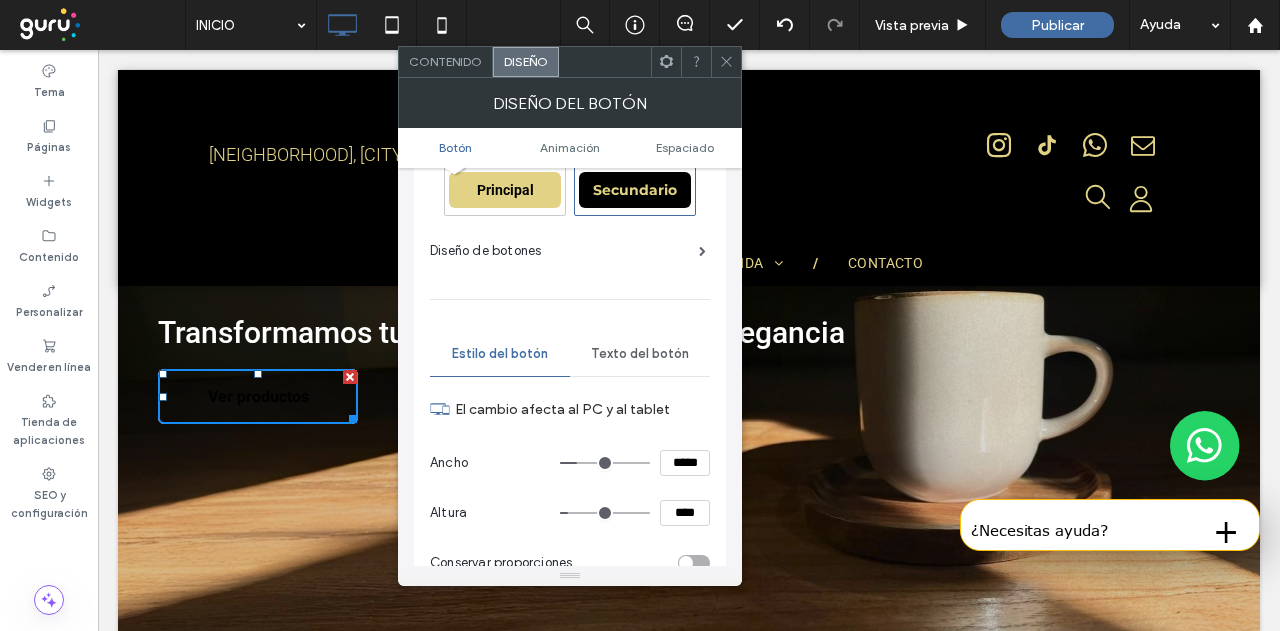 scroll, scrollTop: 0, scrollLeft: 0, axis: both 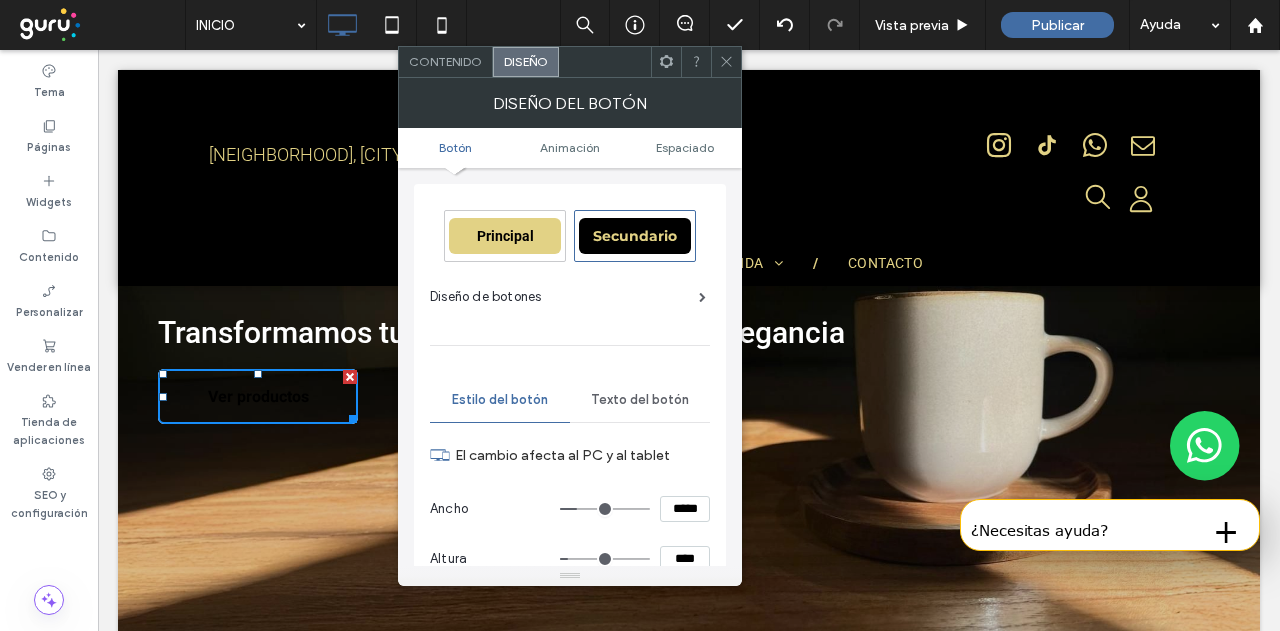 click on "Principal" at bounding box center [505, 236] 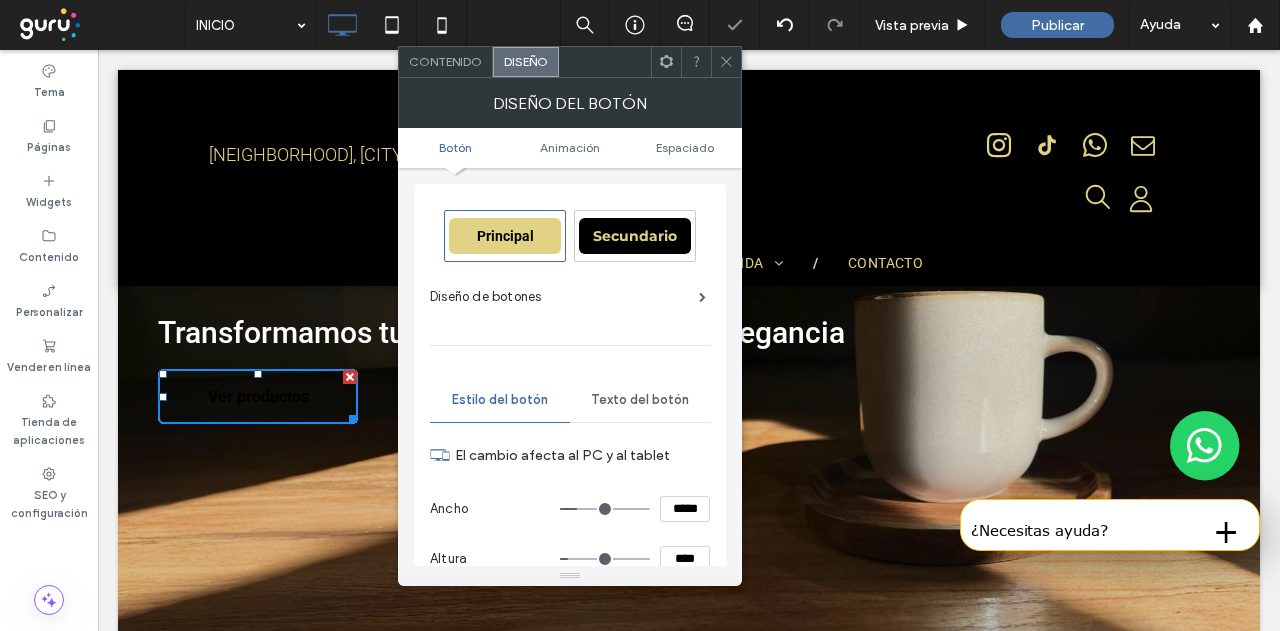 type on "*" 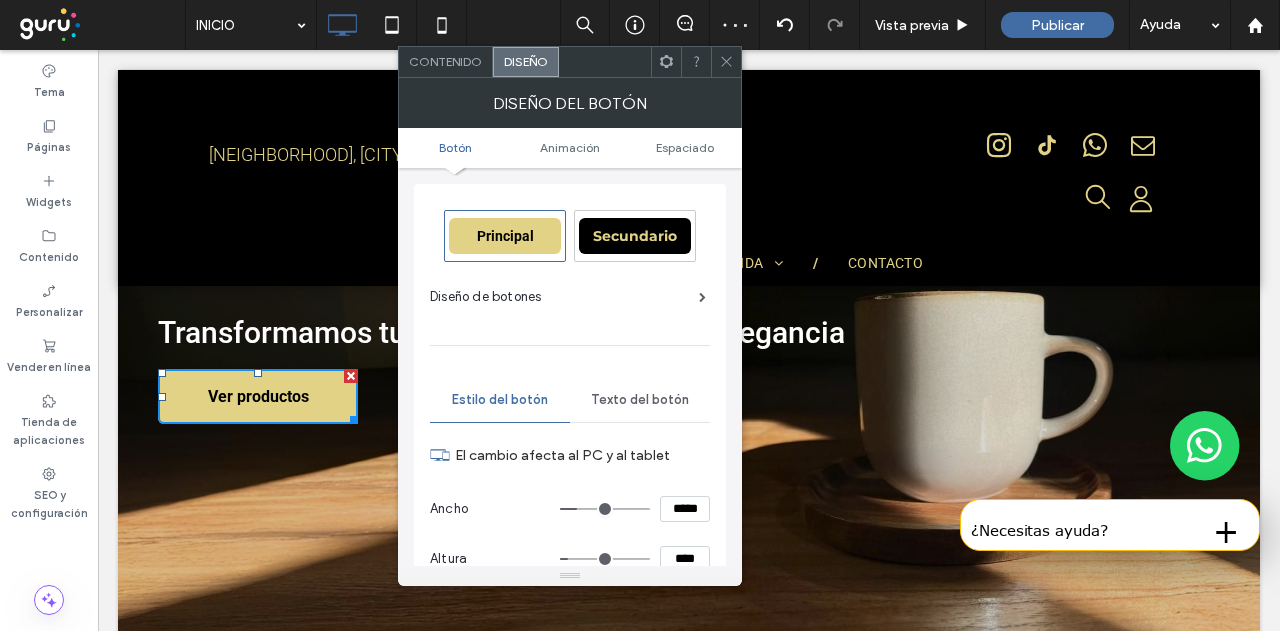 click on "Secundario" at bounding box center (635, 236) 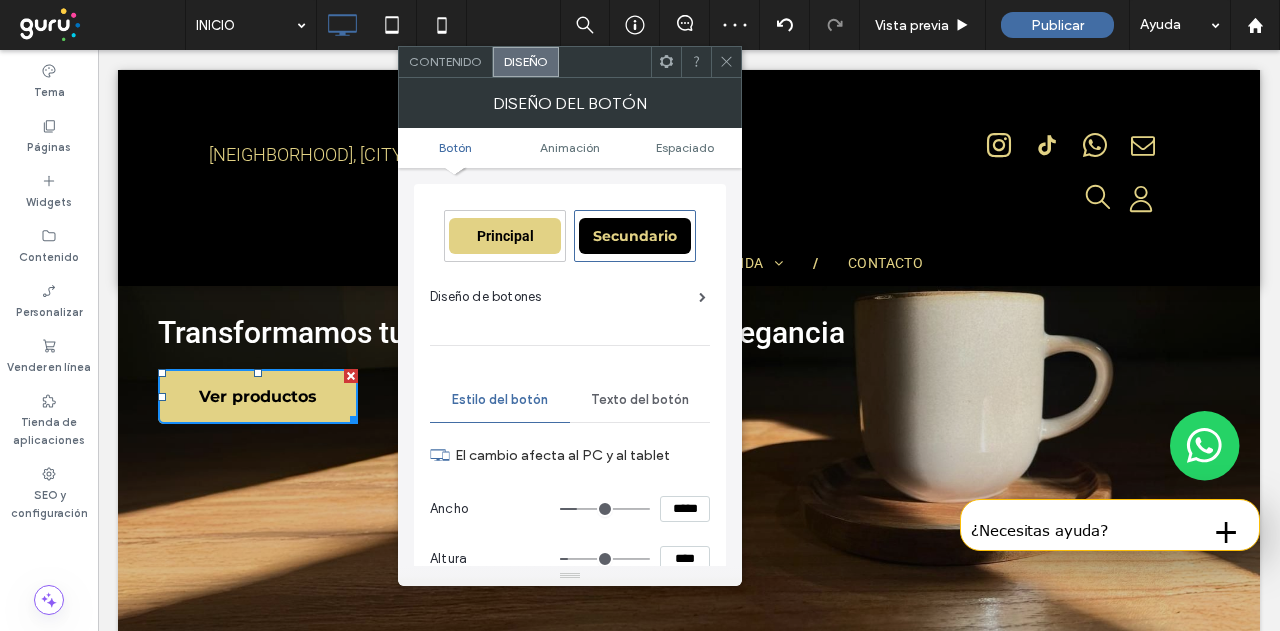 click on "Principal Secundario Diseño de botones Estilo del botón Texto del botón El cambio afecta al PC y al tablet Ancho ***** Altura **** Conservar proporciones Fondo Color Imagen Color de fondo Borde *** Más opciones de diseño Restablecer el estilo del tema del sitio" at bounding box center (570, 571) 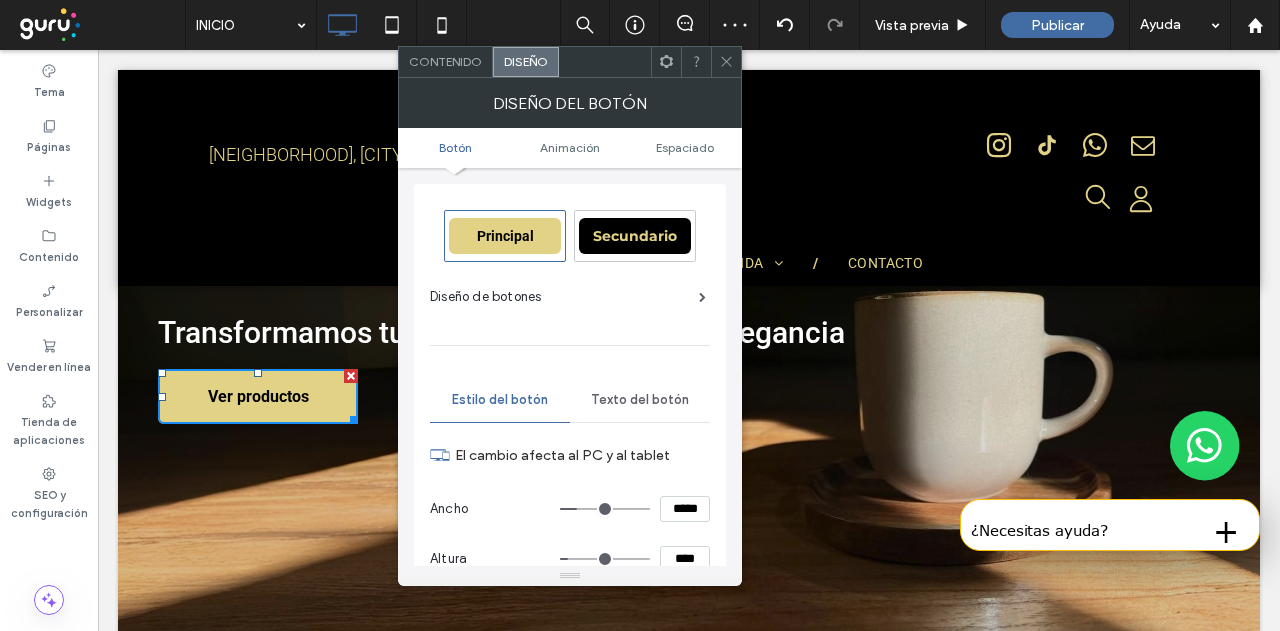 click on "Secundario" at bounding box center (635, 236) 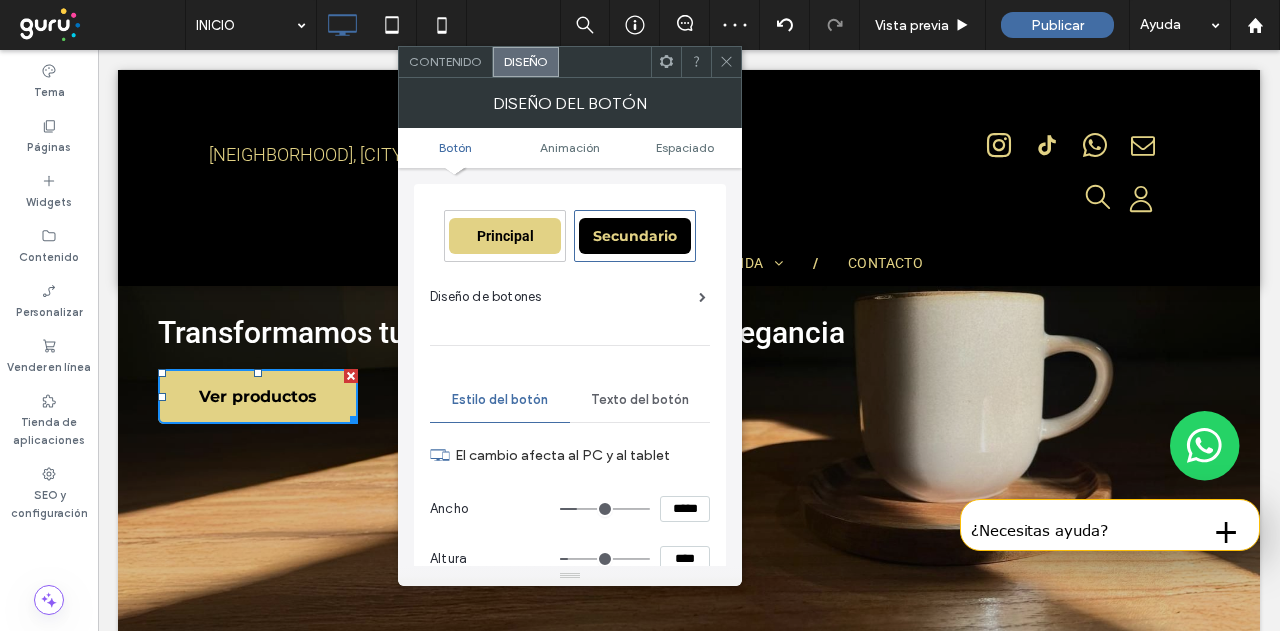 click 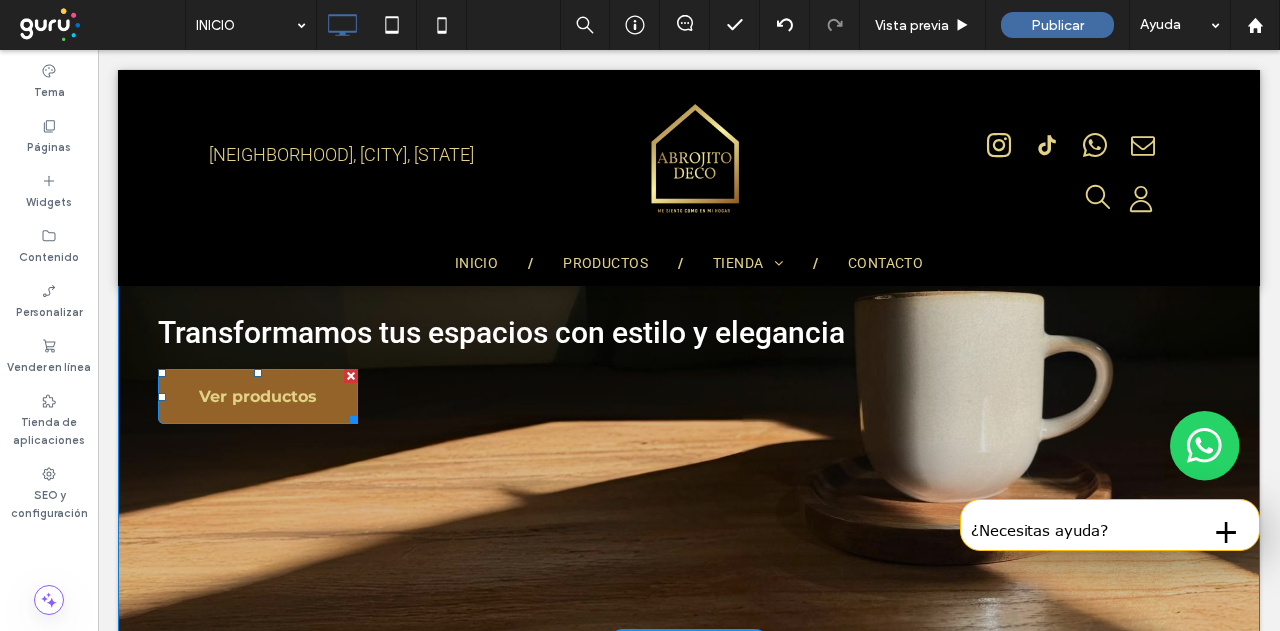 click on "Ver productos" at bounding box center [258, 396] 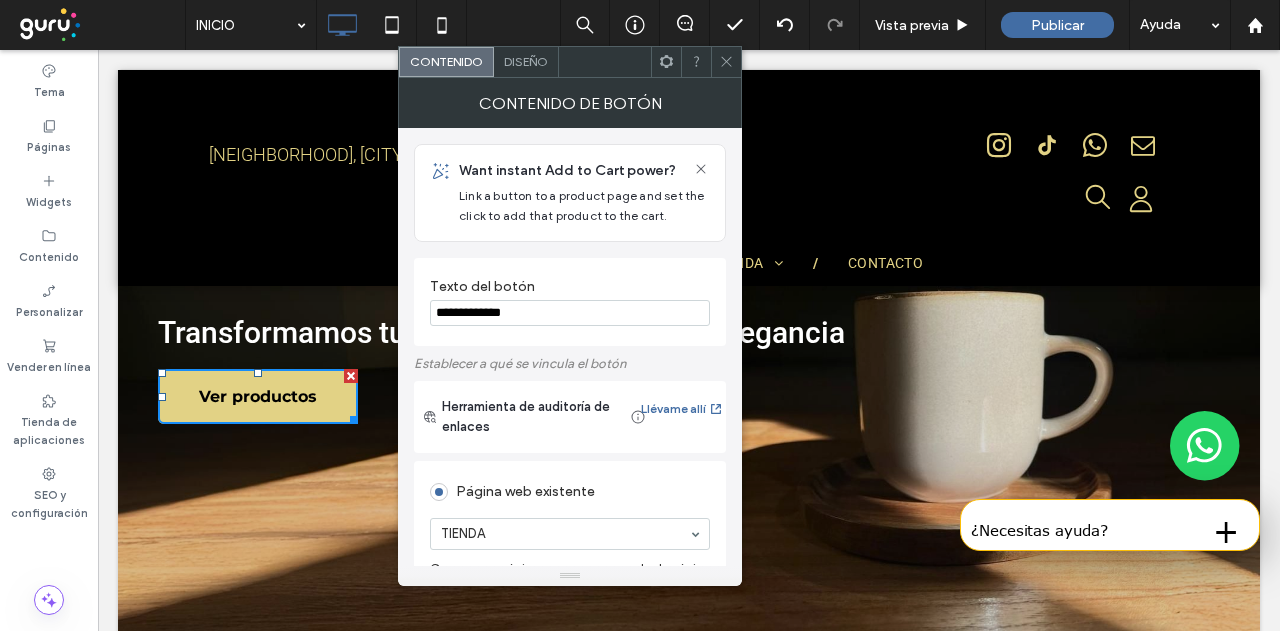 click on "Contenido de botón" at bounding box center [570, 103] 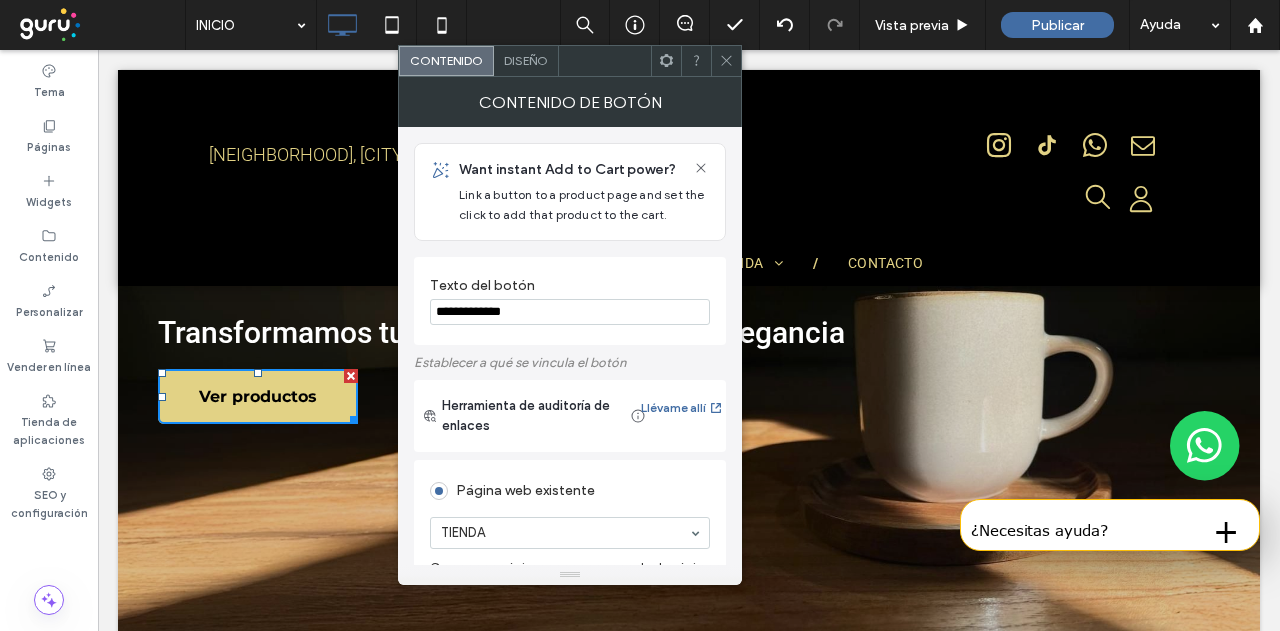 click on "Diseño" at bounding box center [526, 60] 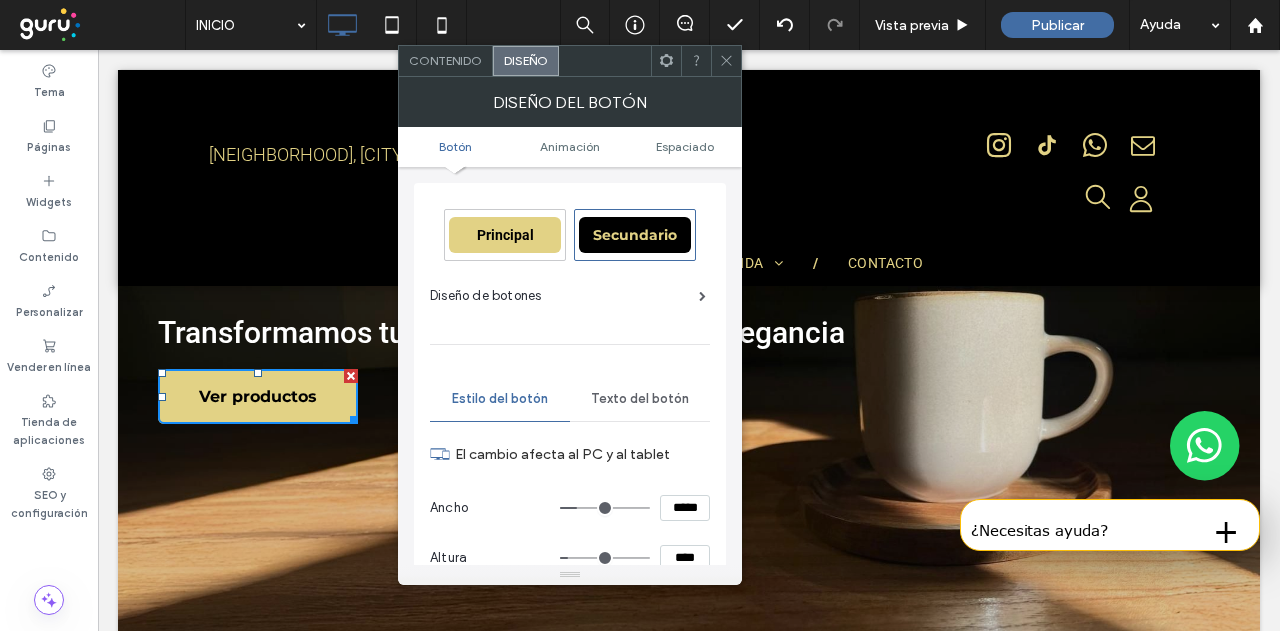 click on "Secundario" at bounding box center (635, 235) 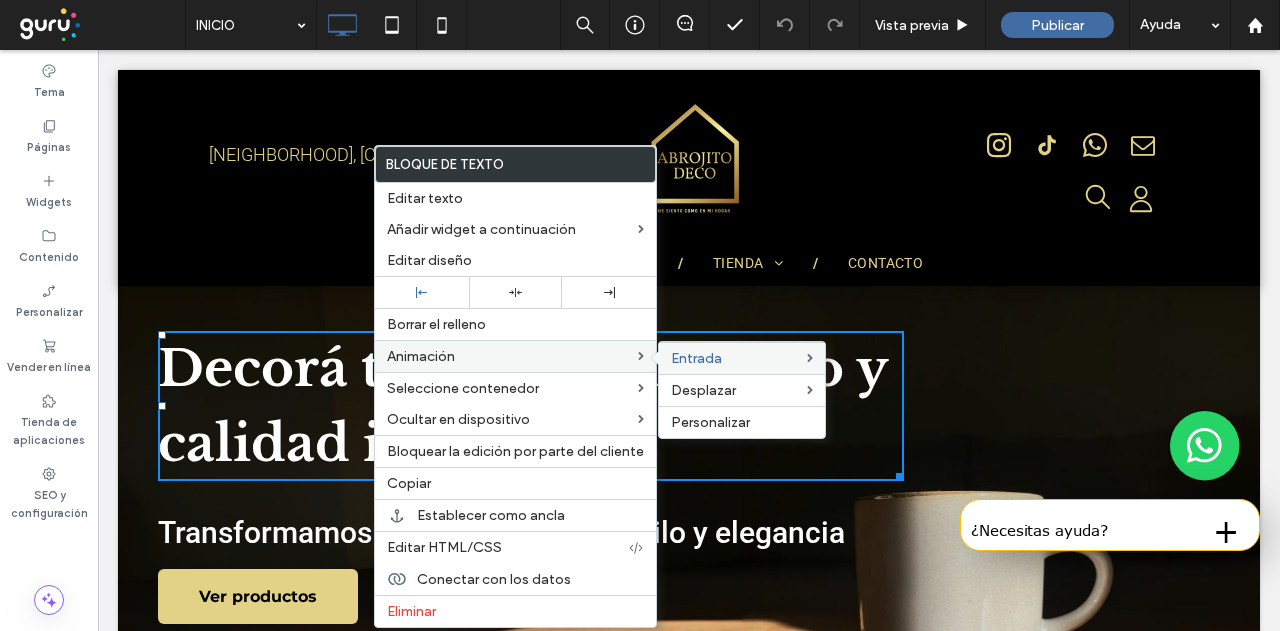 scroll, scrollTop: 0, scrollLeft: 0, axis: both 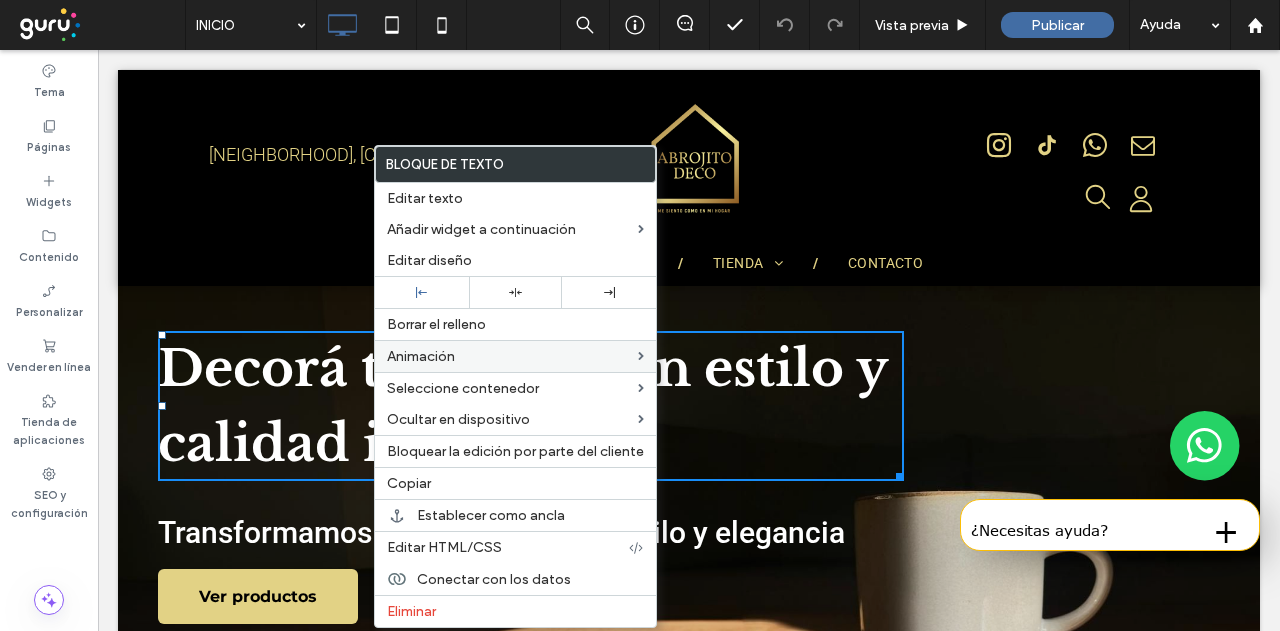 click on "Decorá tu hogar con estilo y calidad inigualable
Transformamos tus espacios con estilo y elegancia
Ver productos
Click To Paste
Fila + Añadir sección" at bounding box center [689, 564] 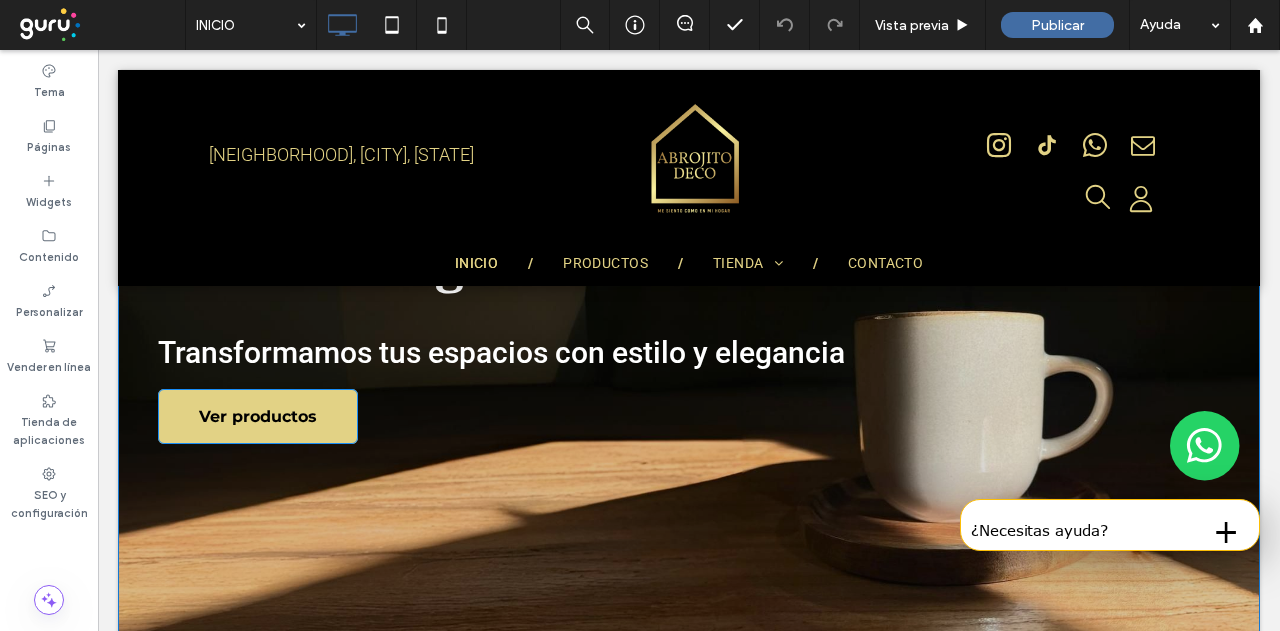 scroll, scrollTop: 200, scrollLeft: 0, axis: vertical 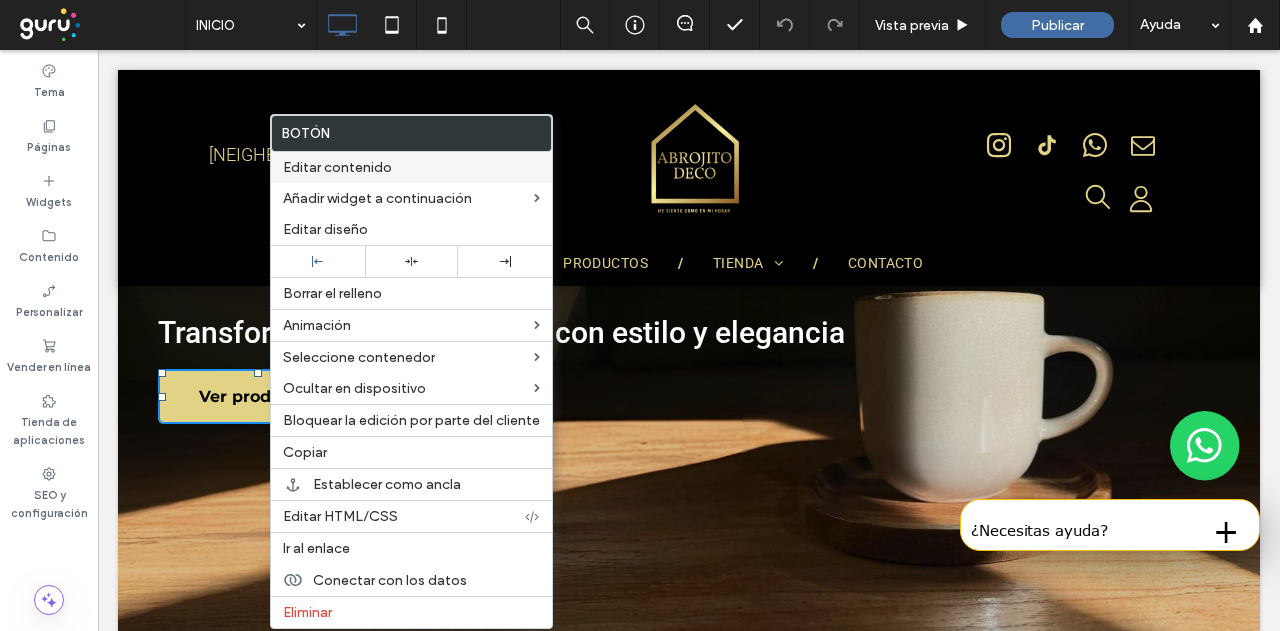 click on "Editar contenido" at bounding box center [337, 167] 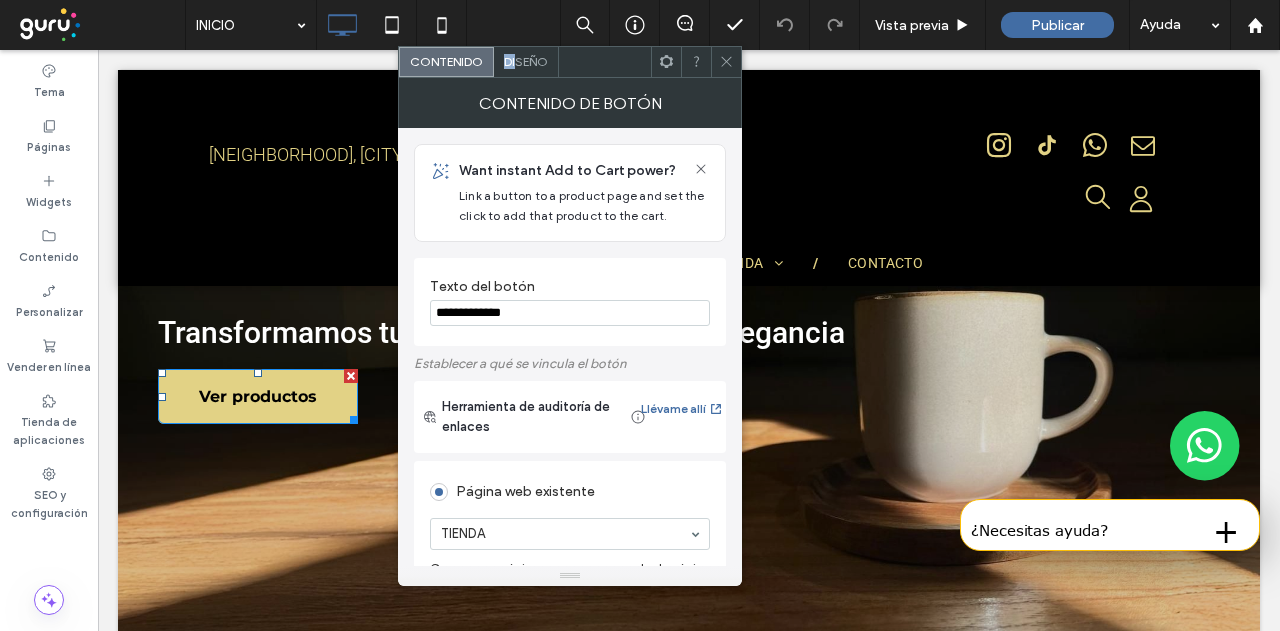 drag, startPoint x: 507, startPoint y: 72, endPoint x: 516, endPoint y: 65, distance: 11.401754 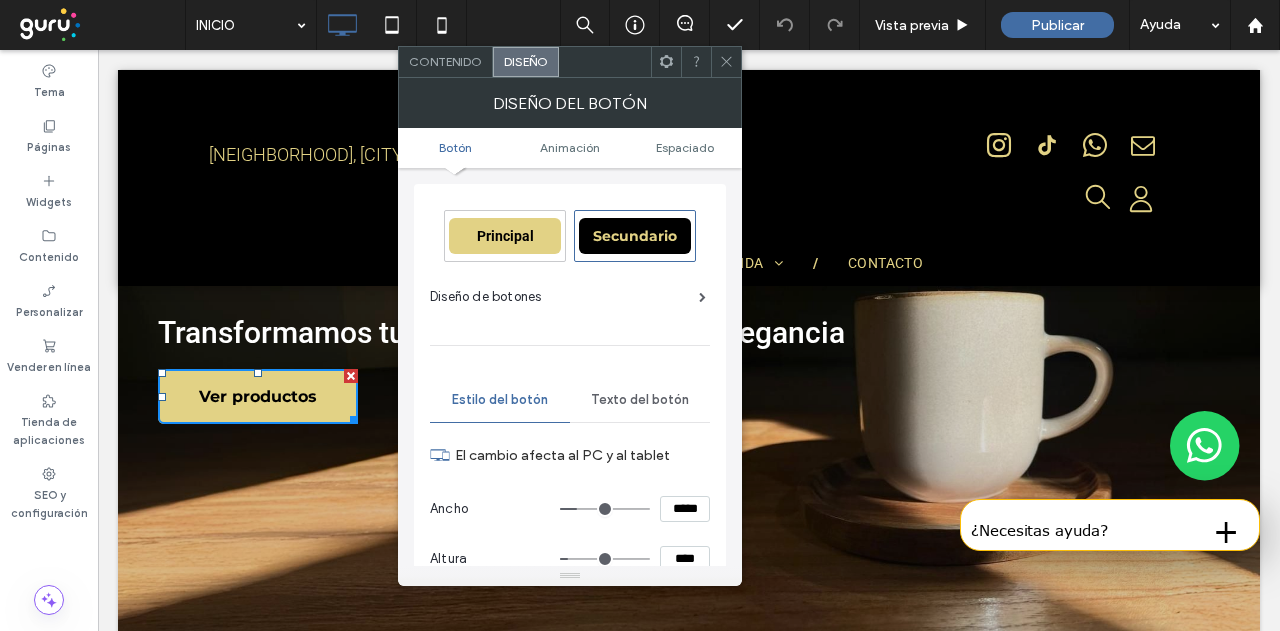 click on "Diseño" at bounding box center [526, 61] 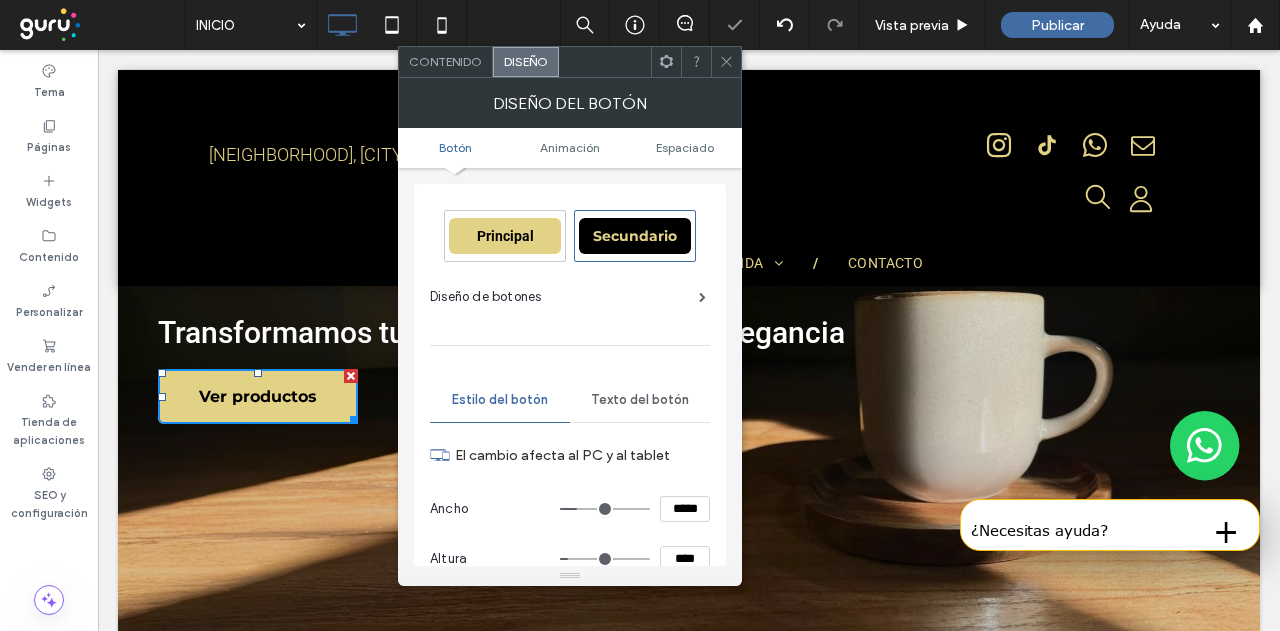click on "Decorá tu hogar con estilo y calidad inigualable
Transformamos tus espacios con estilo y elegancia
Ver productos
Click To Paste" at bounding box center [689, 364] 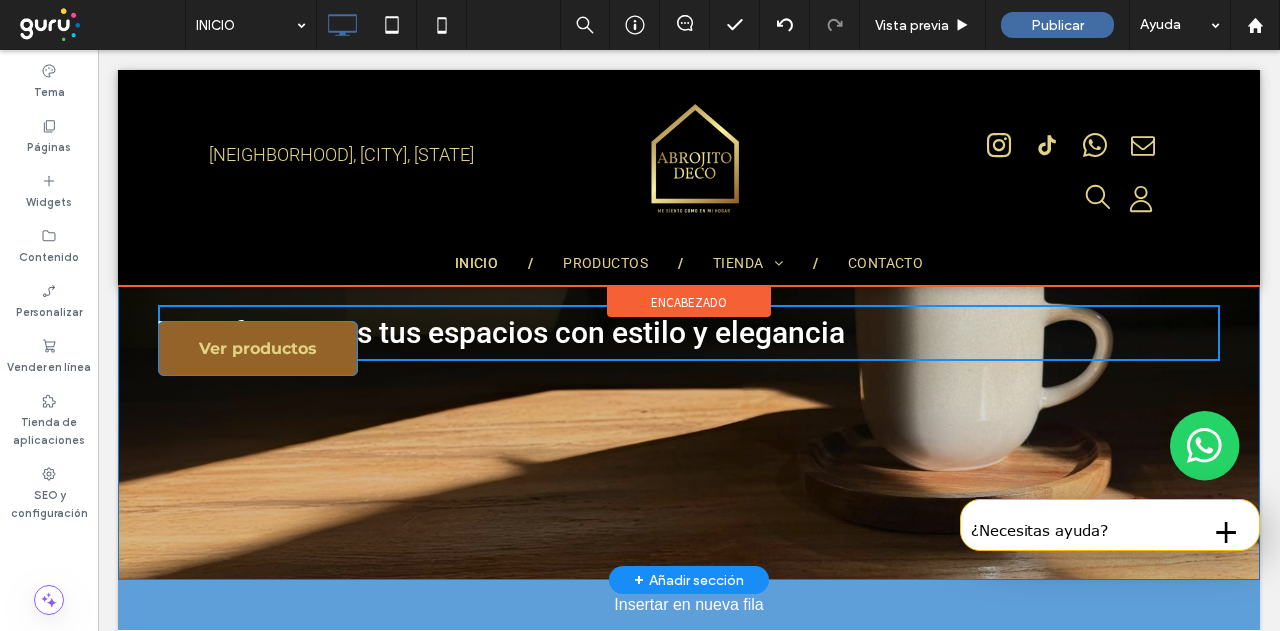 drag, startPoint x: 304, startPoint y: 400, endPoint x: 309, endPoint y: 457, distance: 57.21888 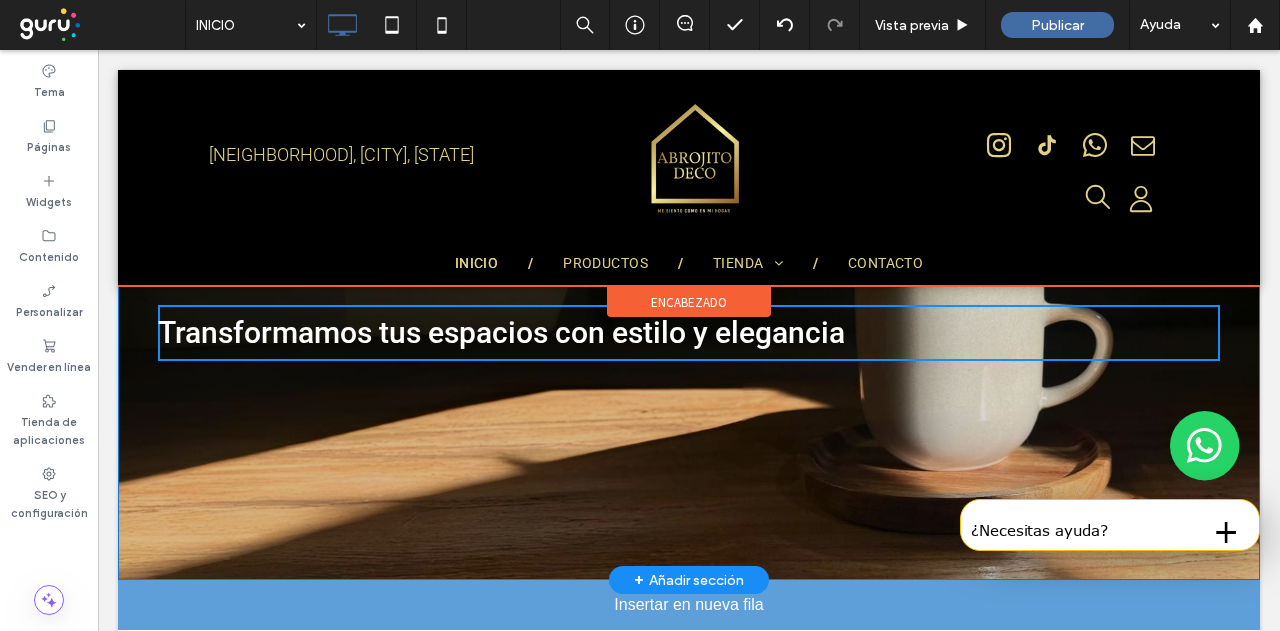 drag, startPoint x: 302, startPoint y: 613, endPoint x: 307, endPoint y: 465, distance: 148.08444 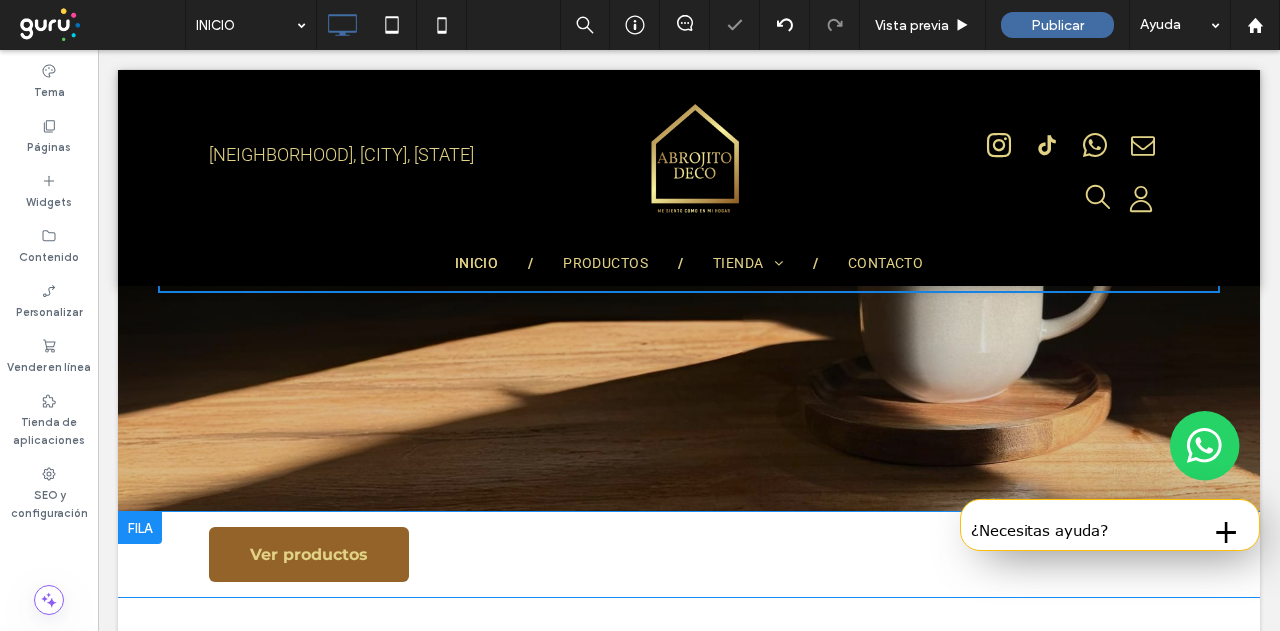 scroll, scrollTop: 300, scrollLeft: 0, axis: vertical 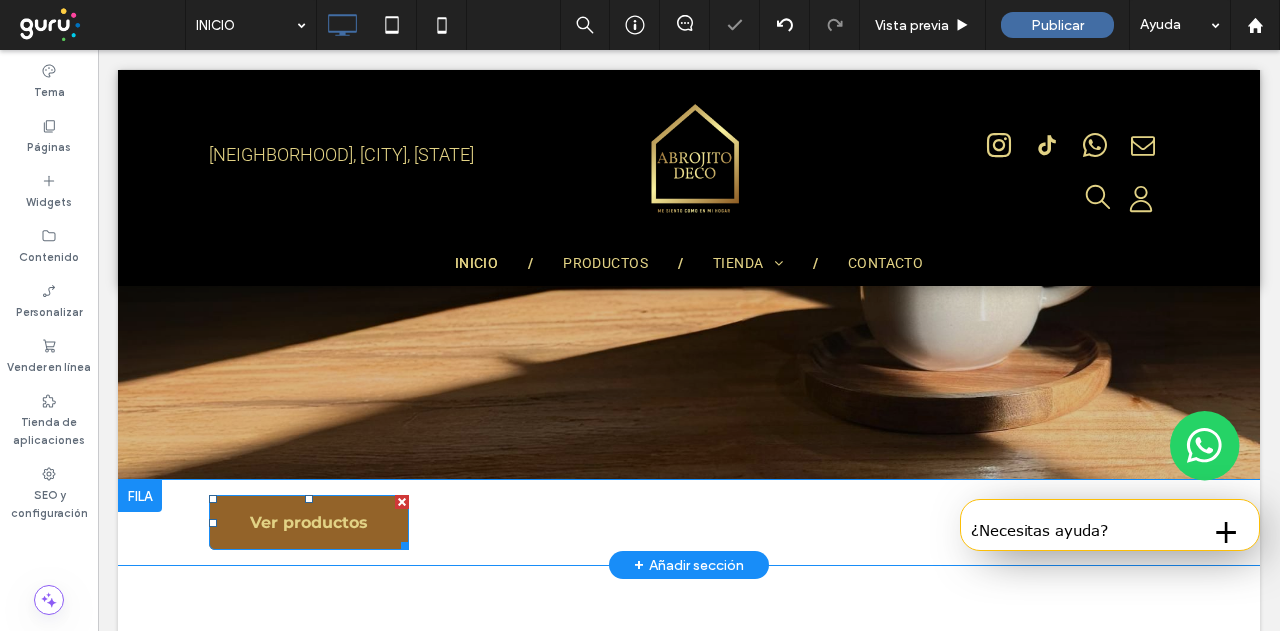 click at bounding box center (402, 502) 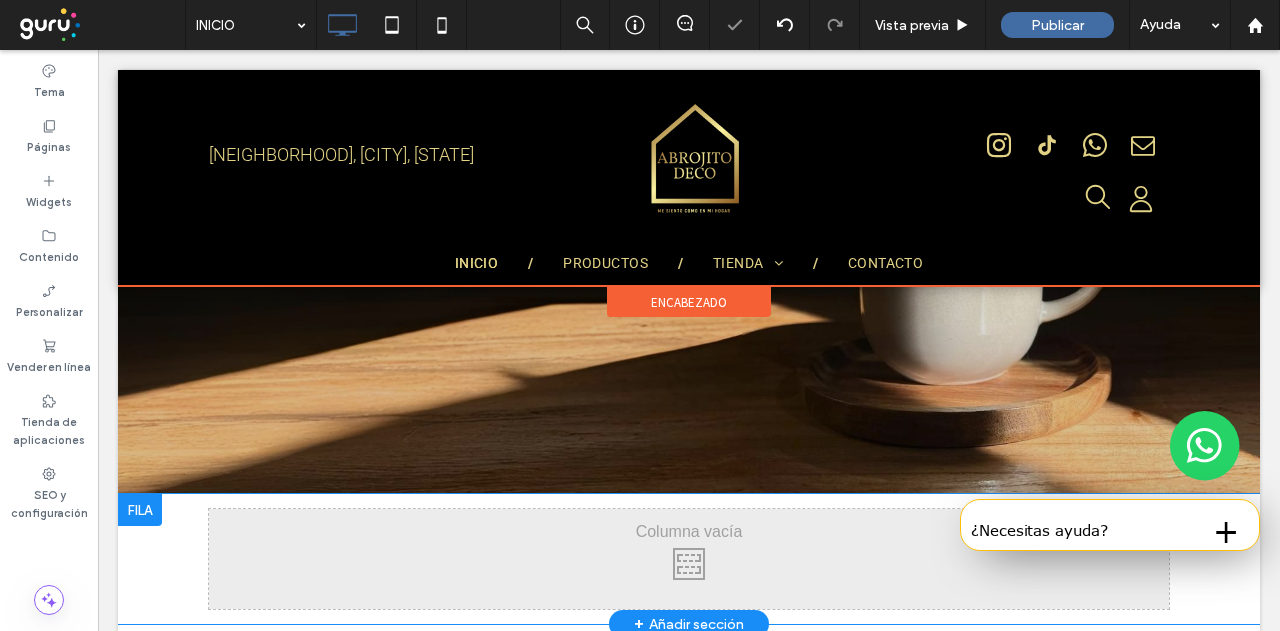 scroll, scrollTop: 200, scrollLeft: 0, axis: vertical 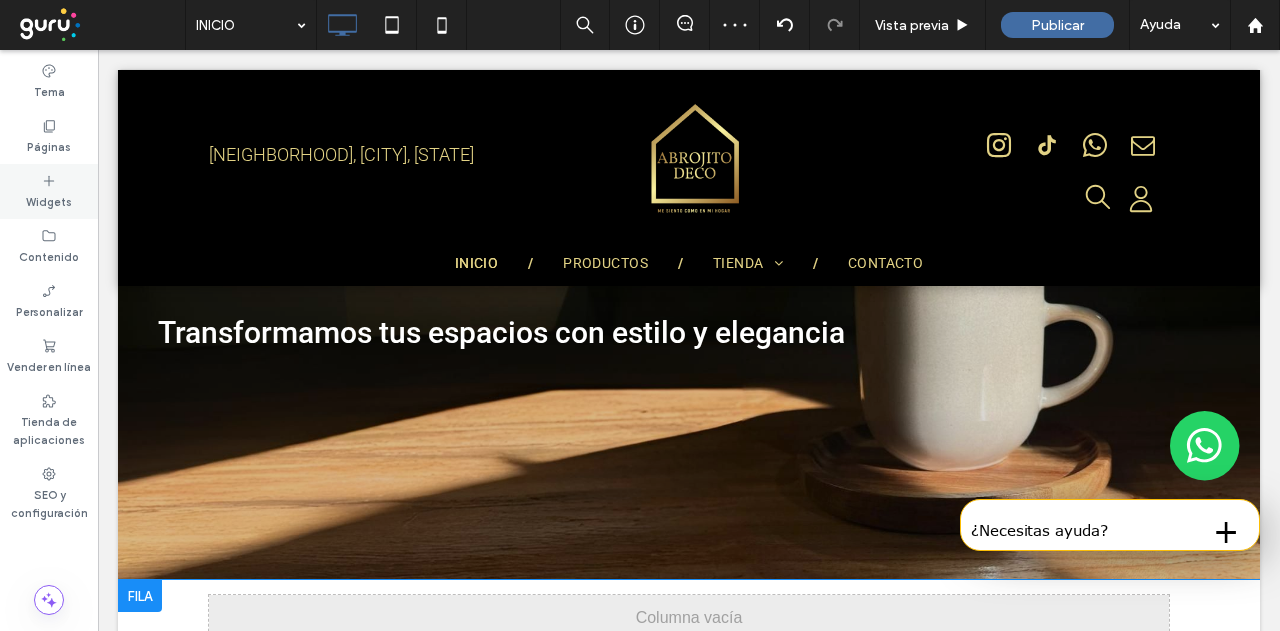 click 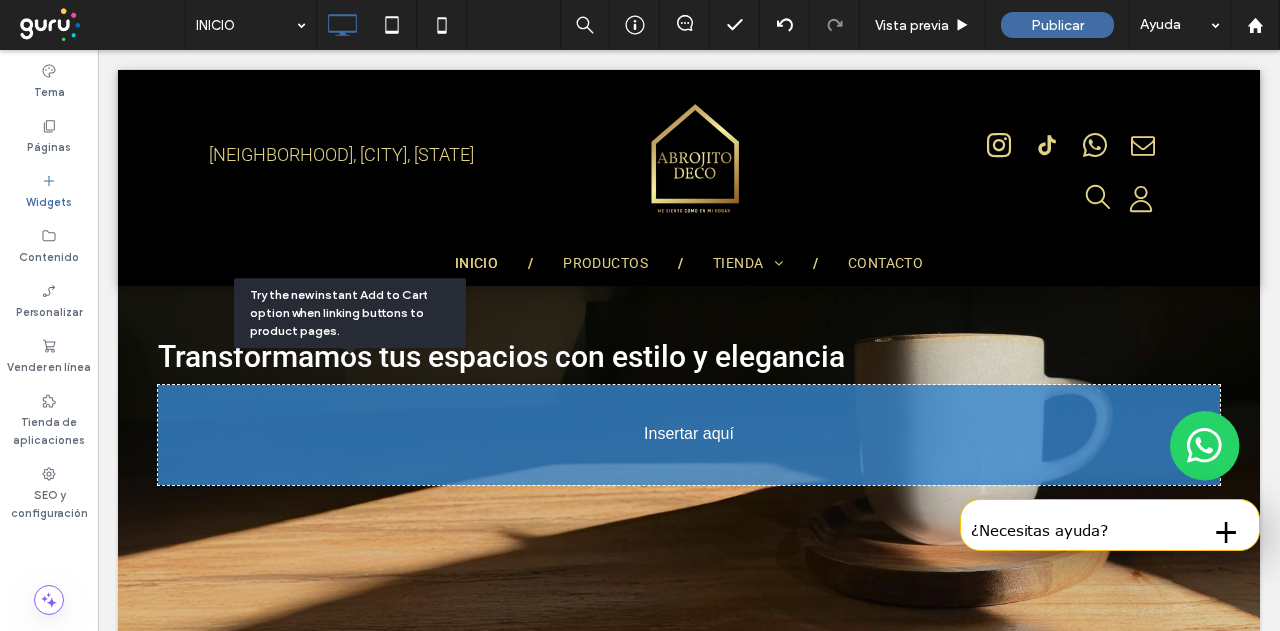 scroll, scrollTop: 202, scrollLeft: 0, axis: vertical 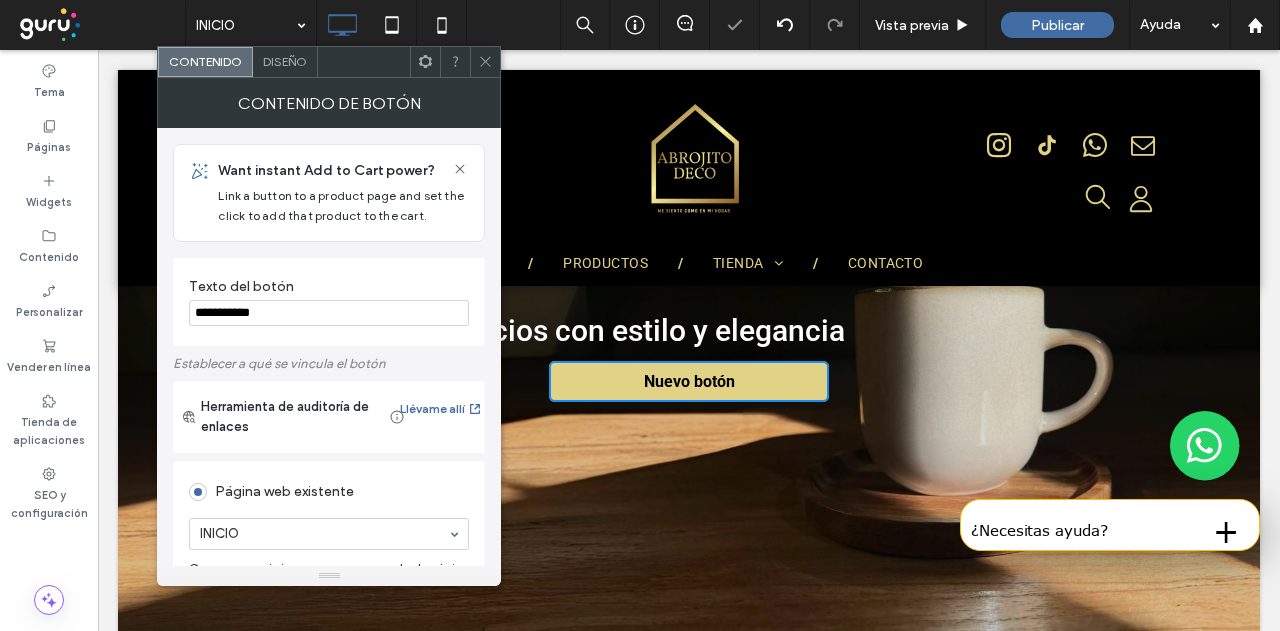 click on "**********" at bounding box center [329, 313] 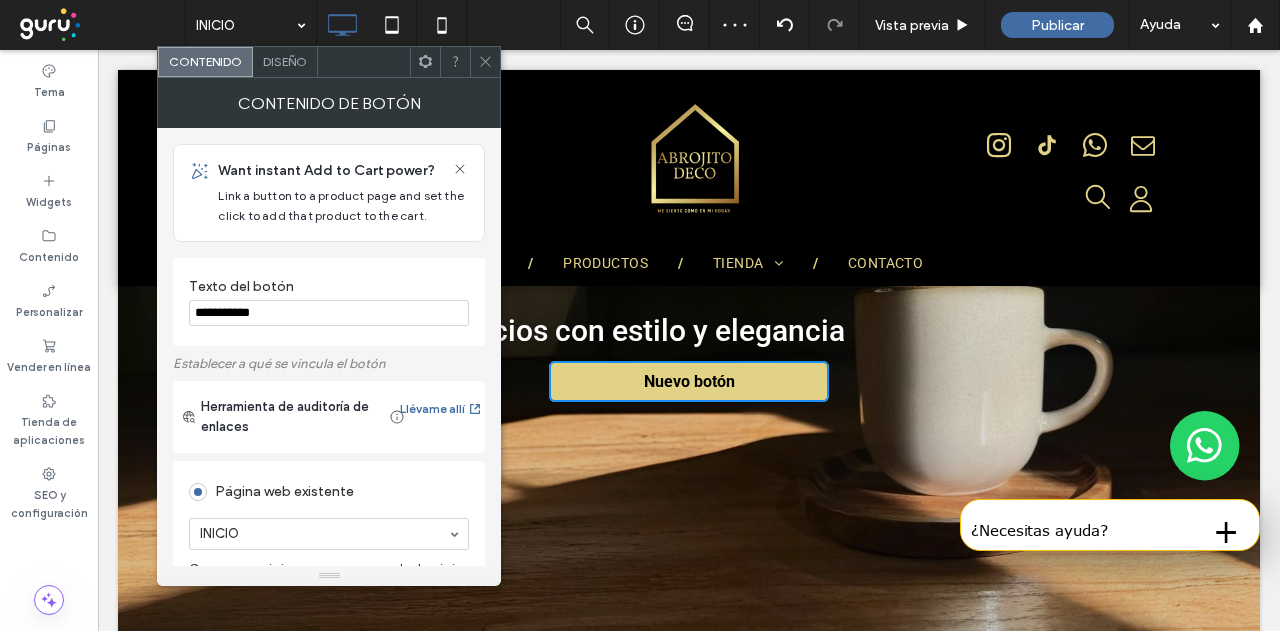 click on "**********" at bounding box center (329, 313) 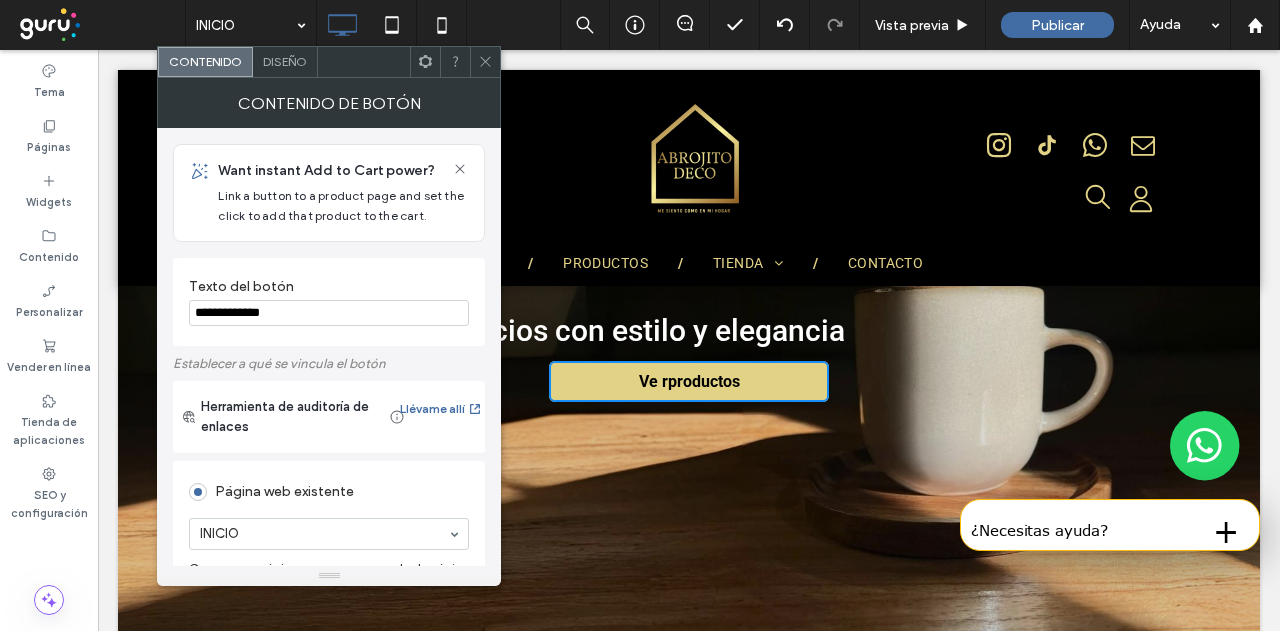 click on "**********" at bounding box center (329, 313) 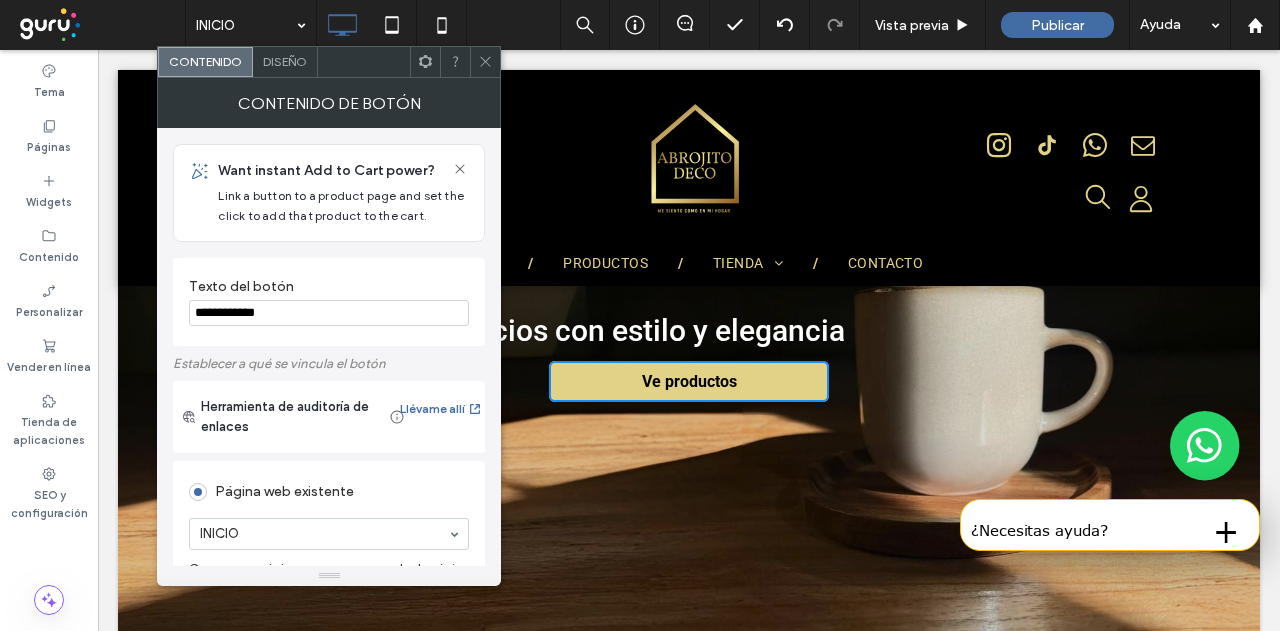 type on "**********" 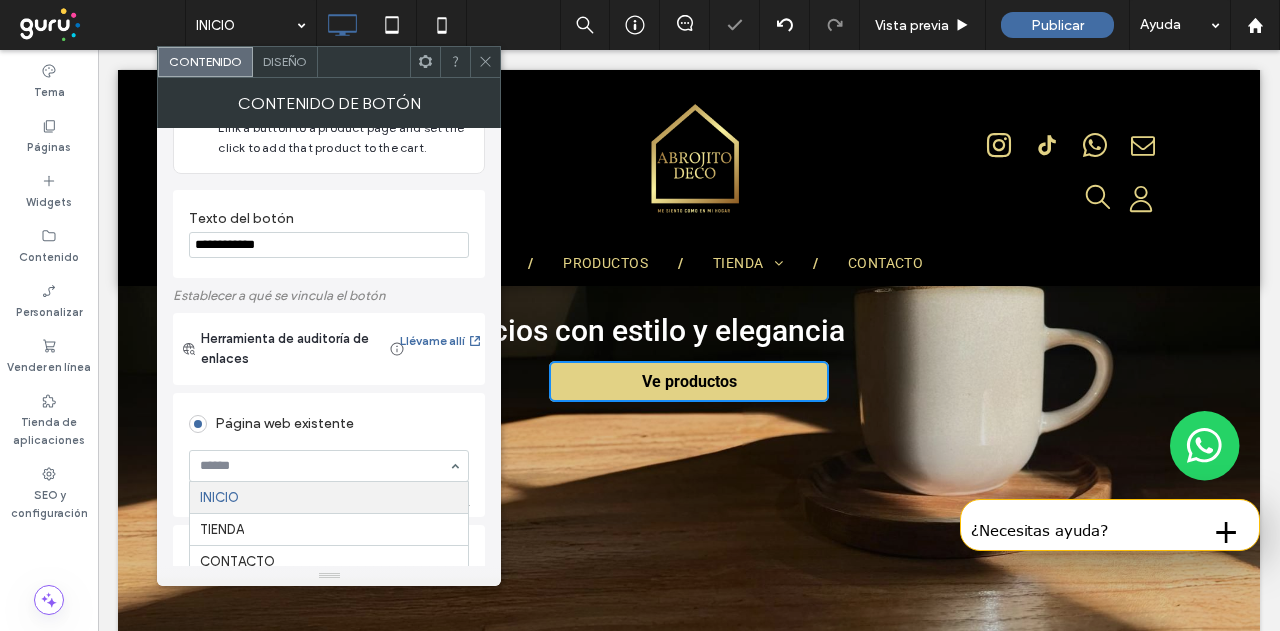 scroll, scrollTop: 100, scrollLeft: 0, axis: vertical 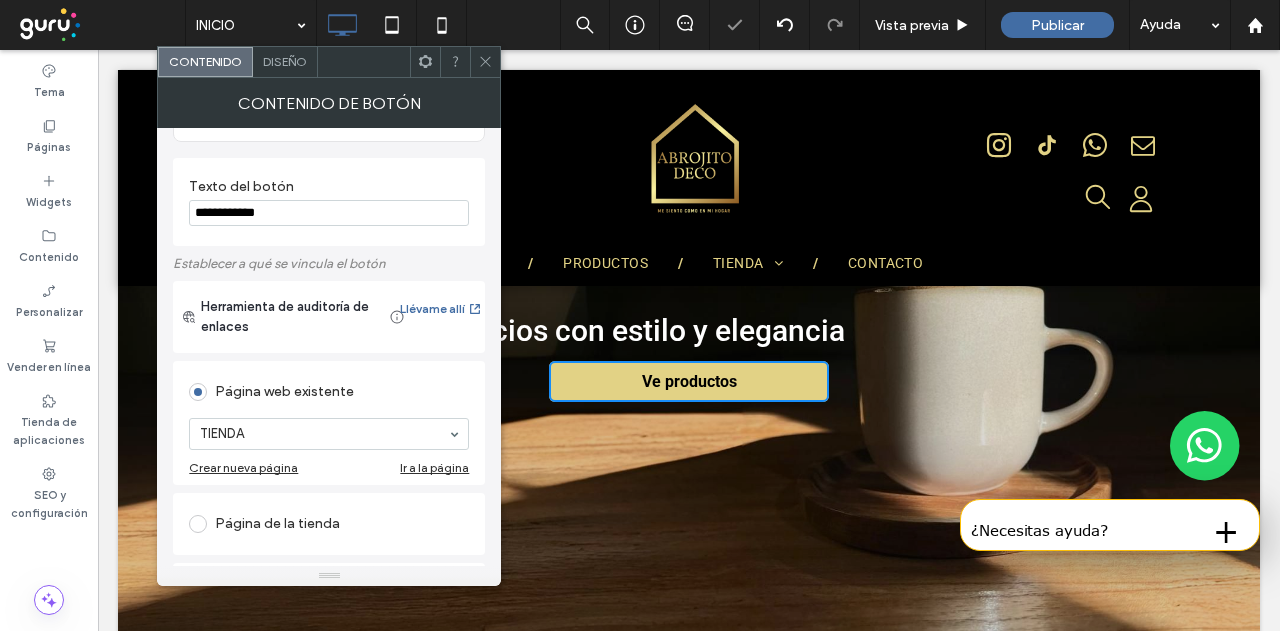 click on "Diseño" at bounding box center (285, 62) 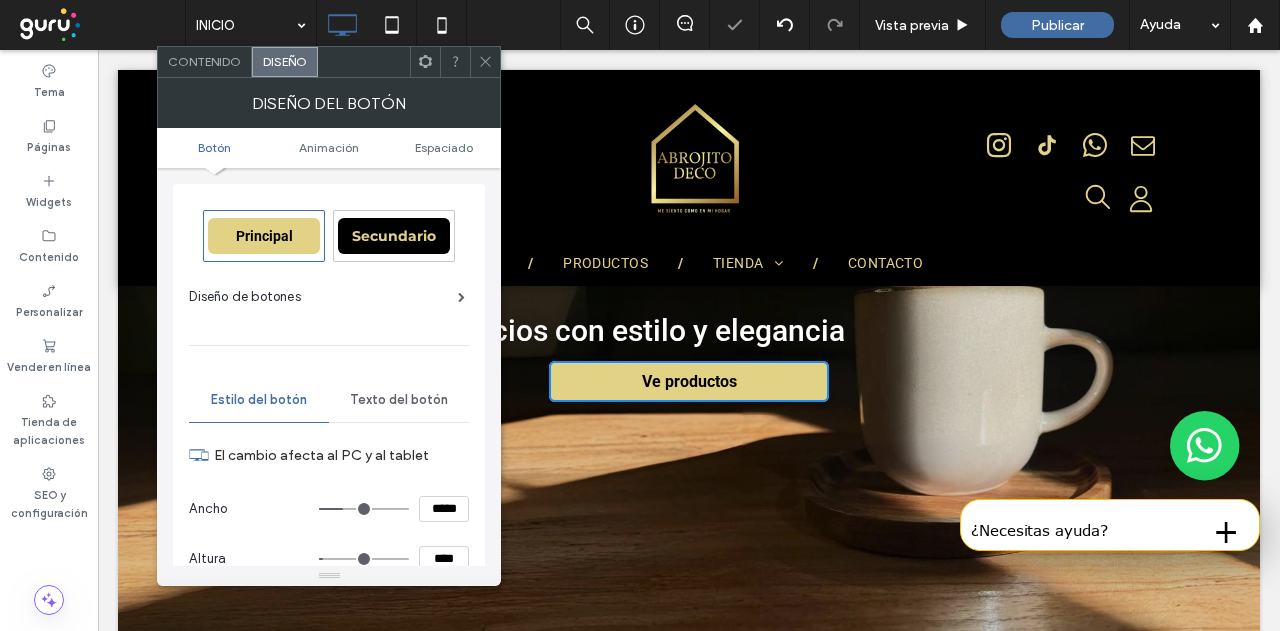 click on "Secundario" at bounding box center (394, 236) 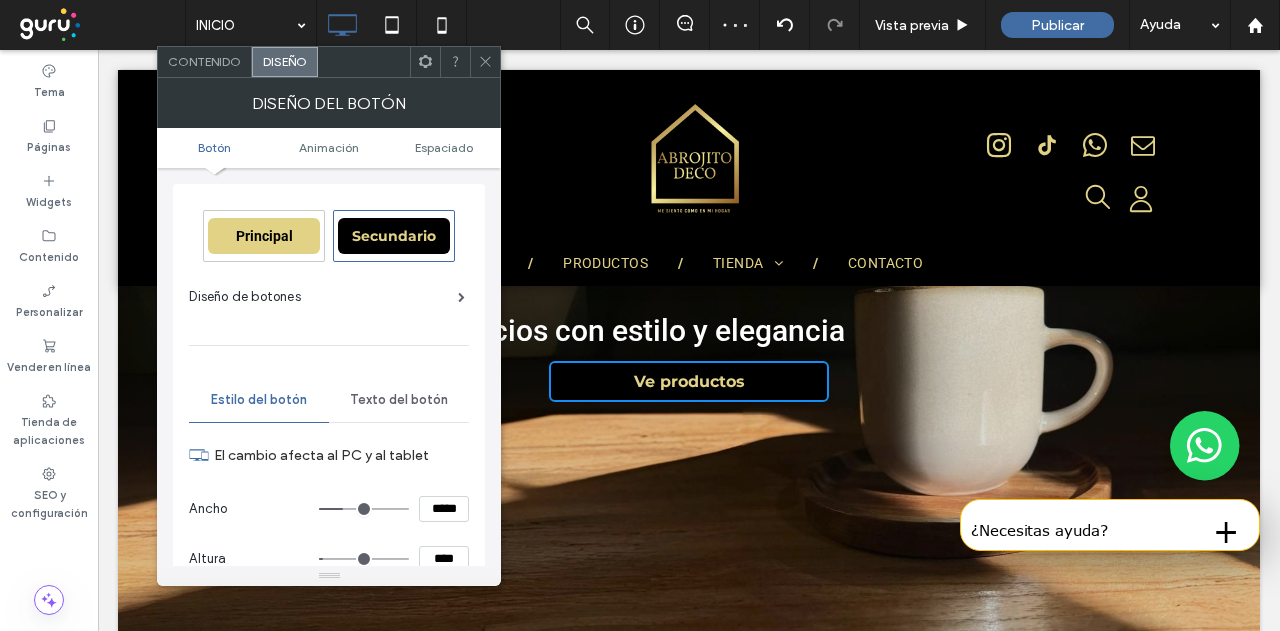 type on "*" 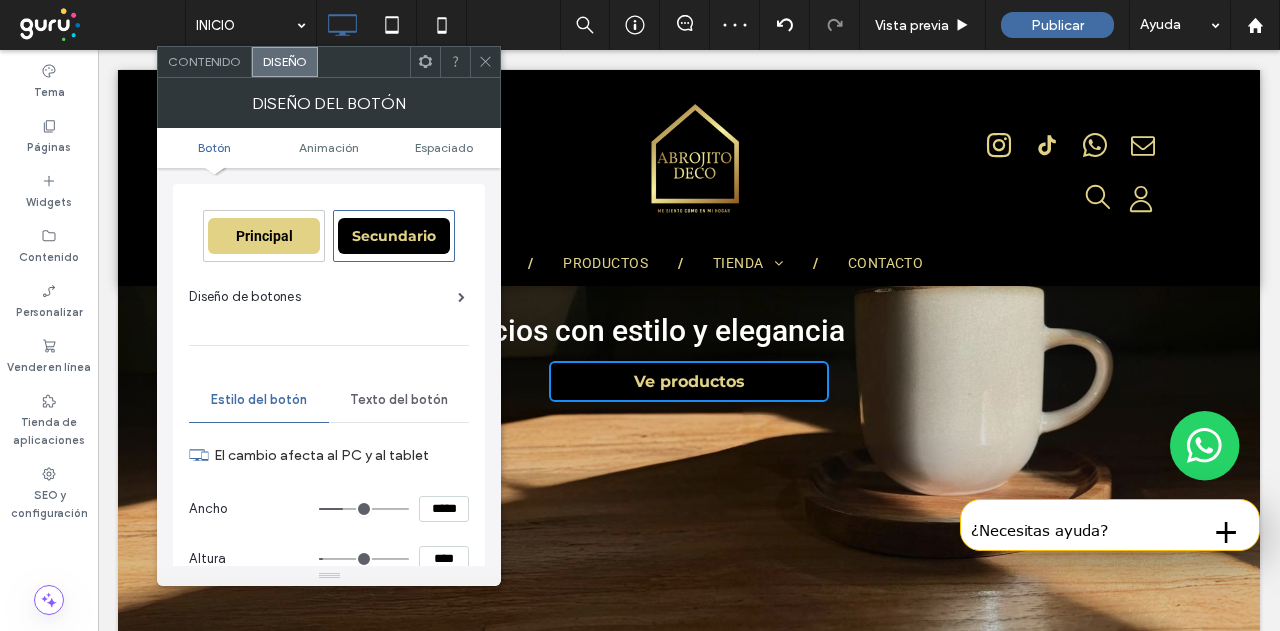 scroll, scrollTop: 100, scrollLeft: 0, axis: vertical 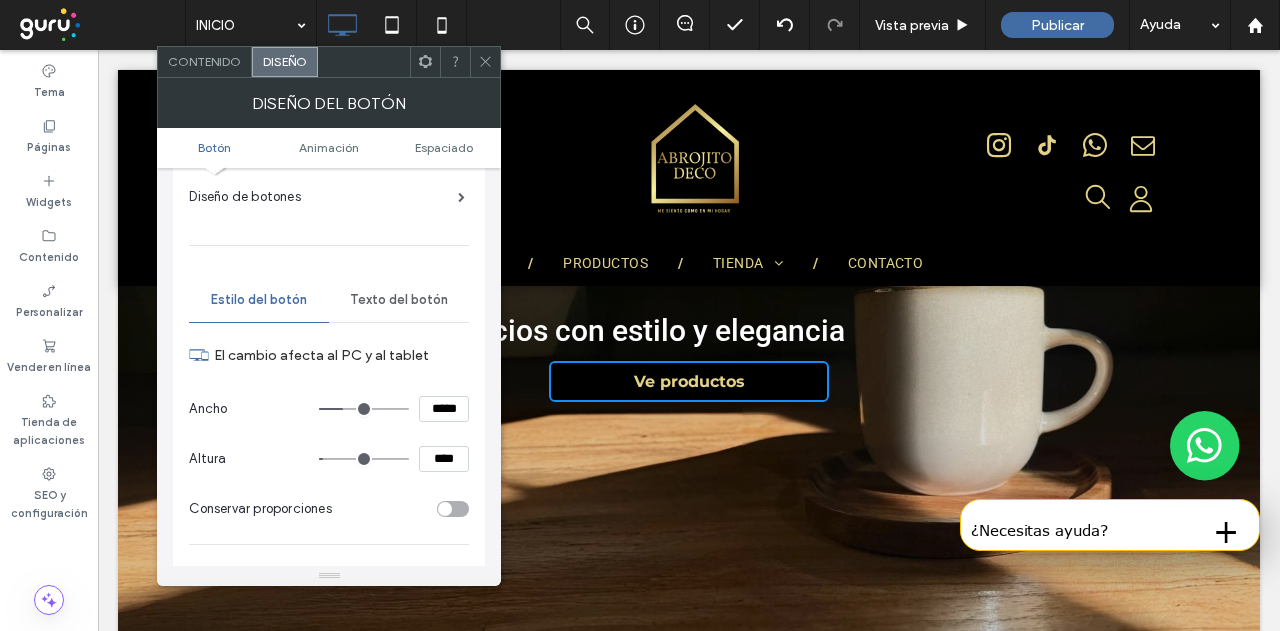 type on "***" 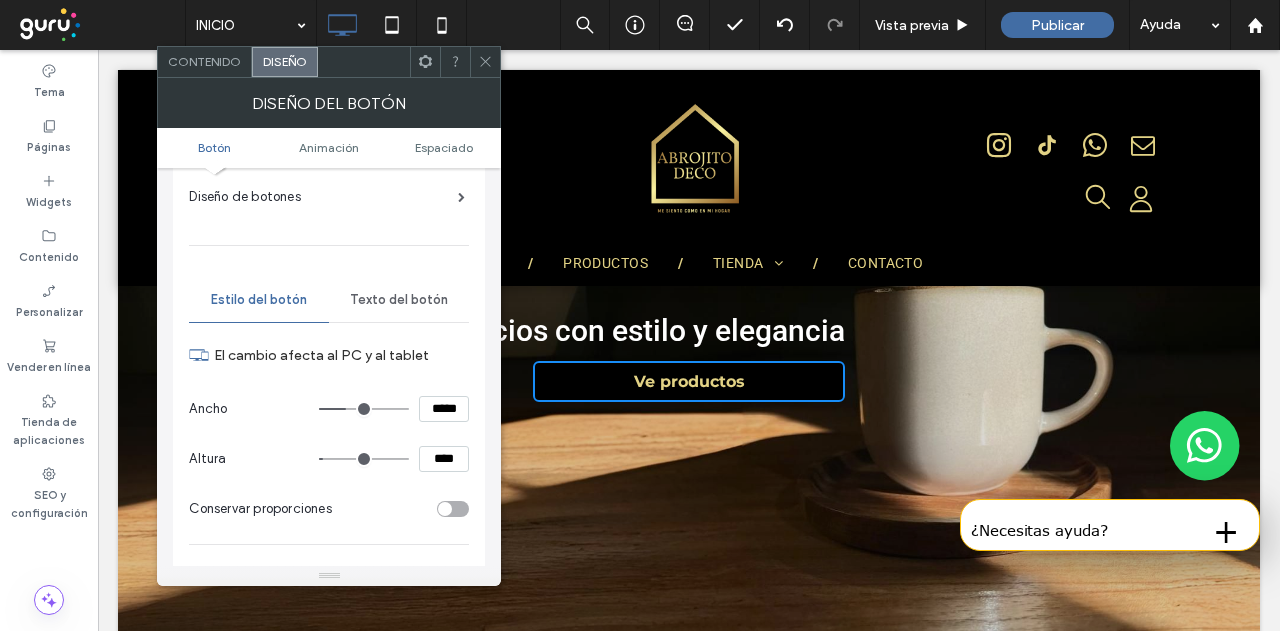 type on "***" 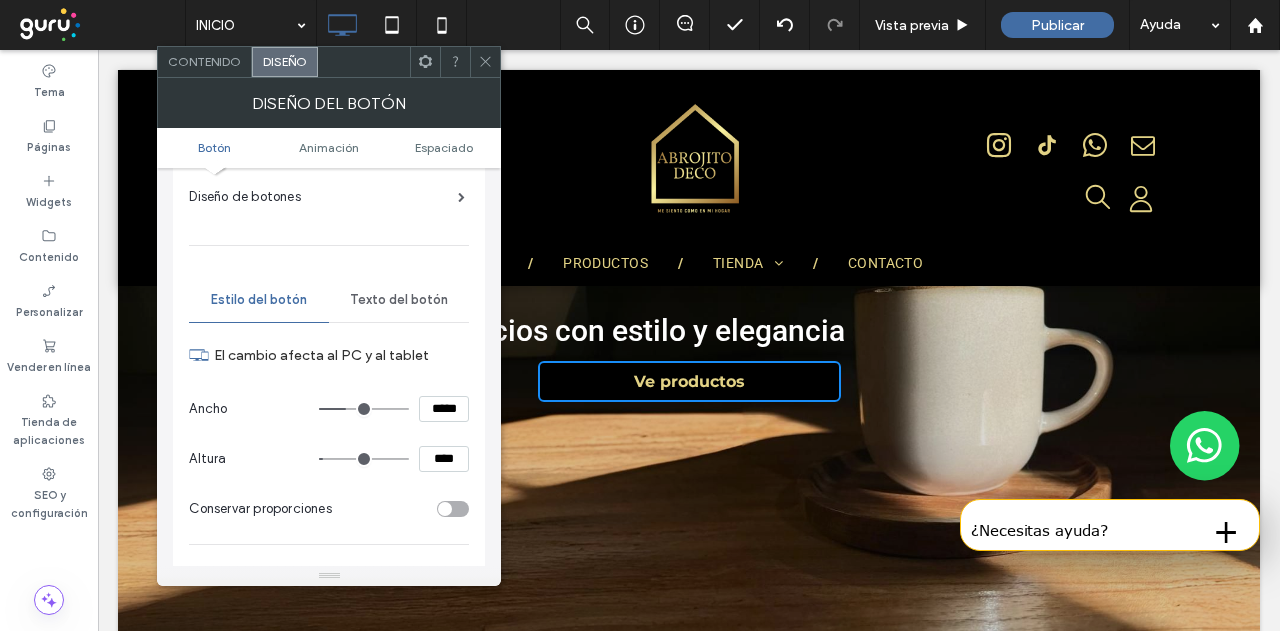 type on "***" 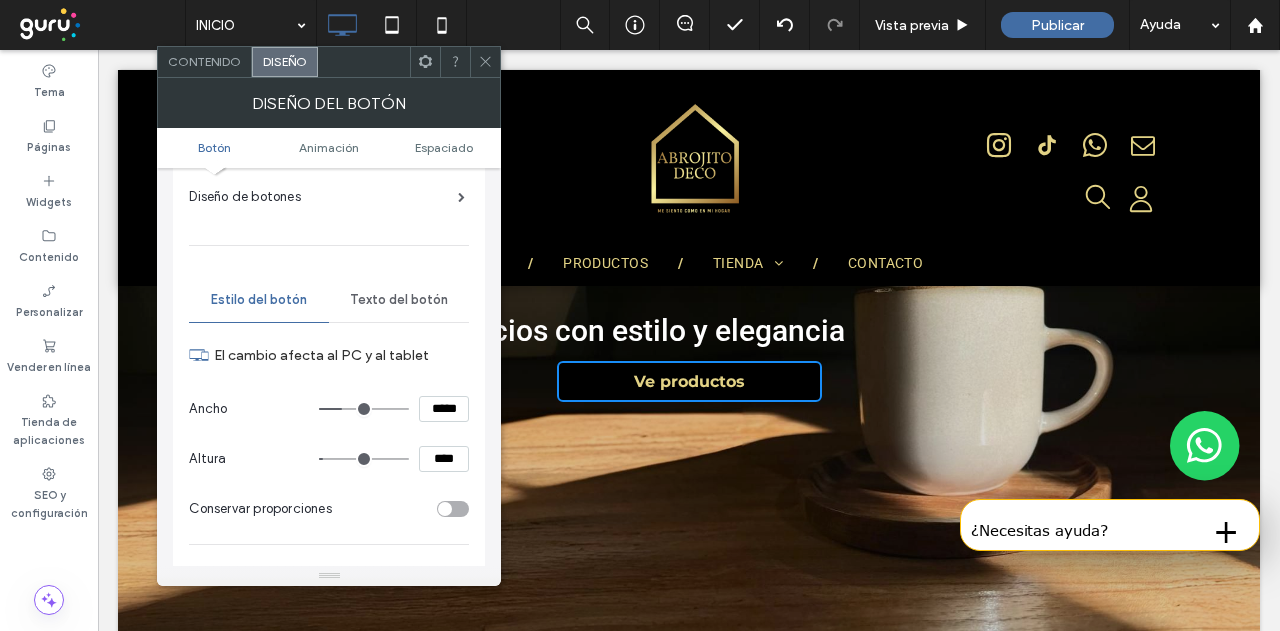 type on "***" 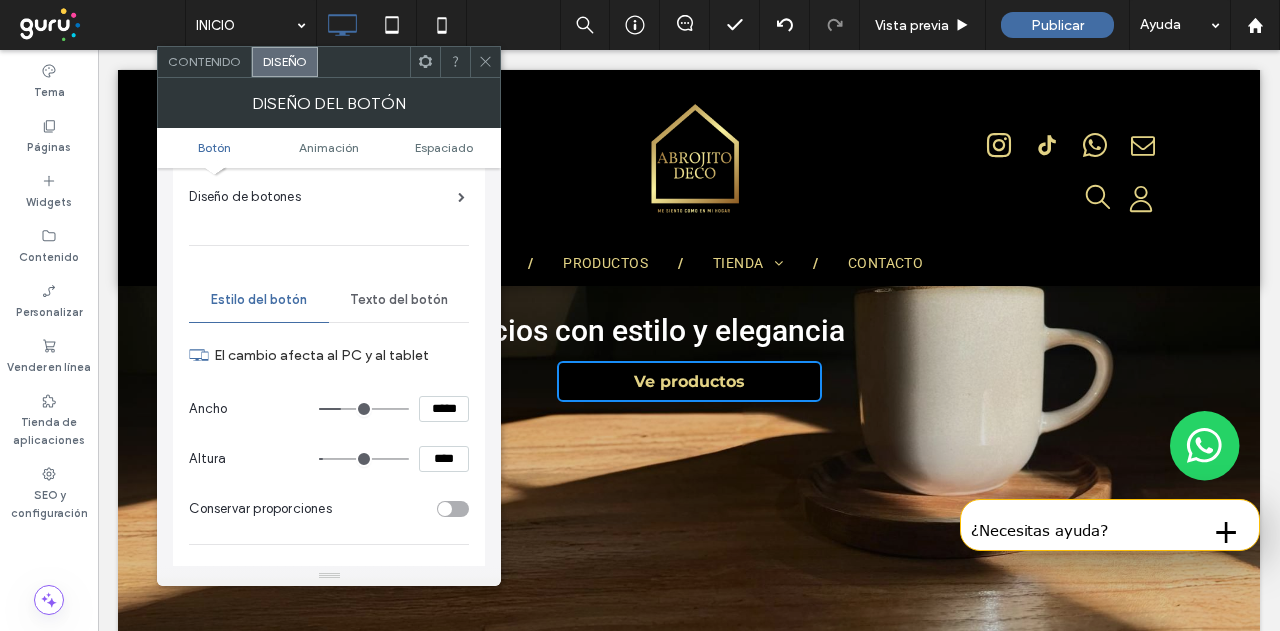 type on "***" 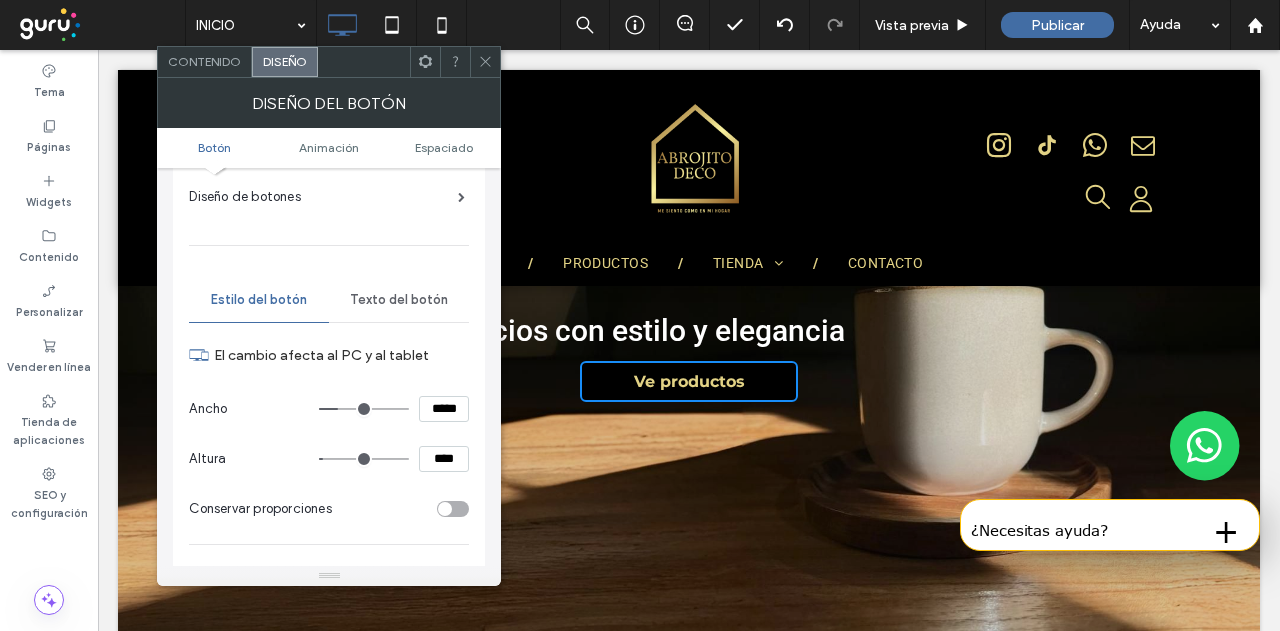 type on "***" 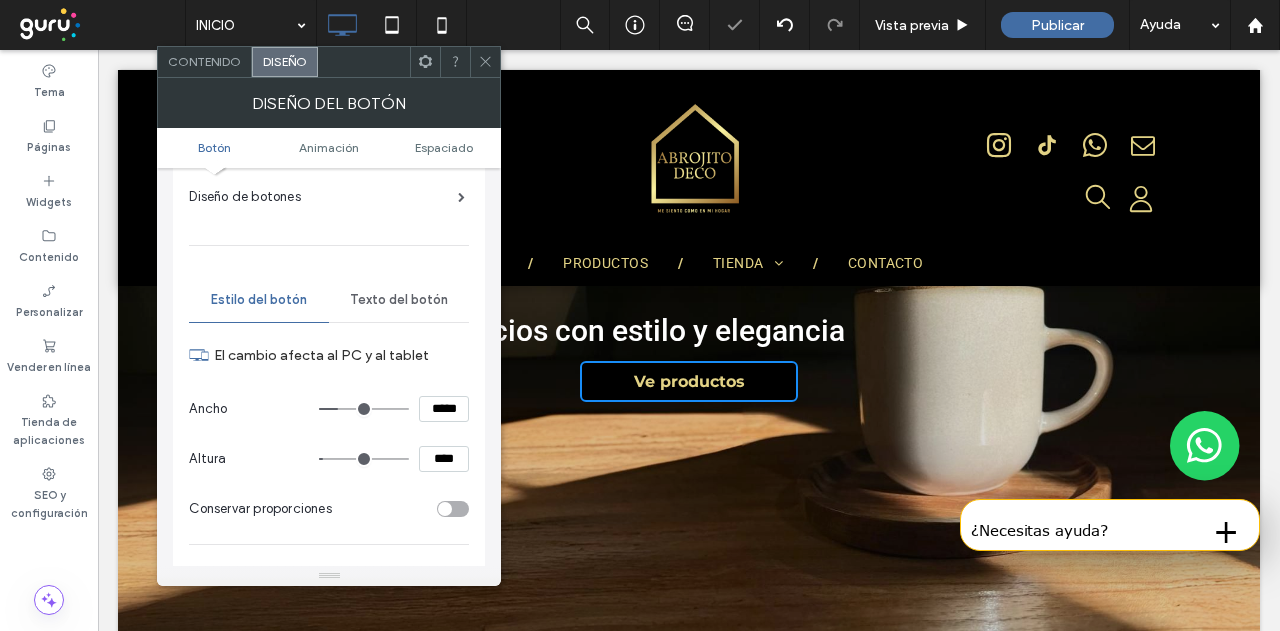 type on "**" 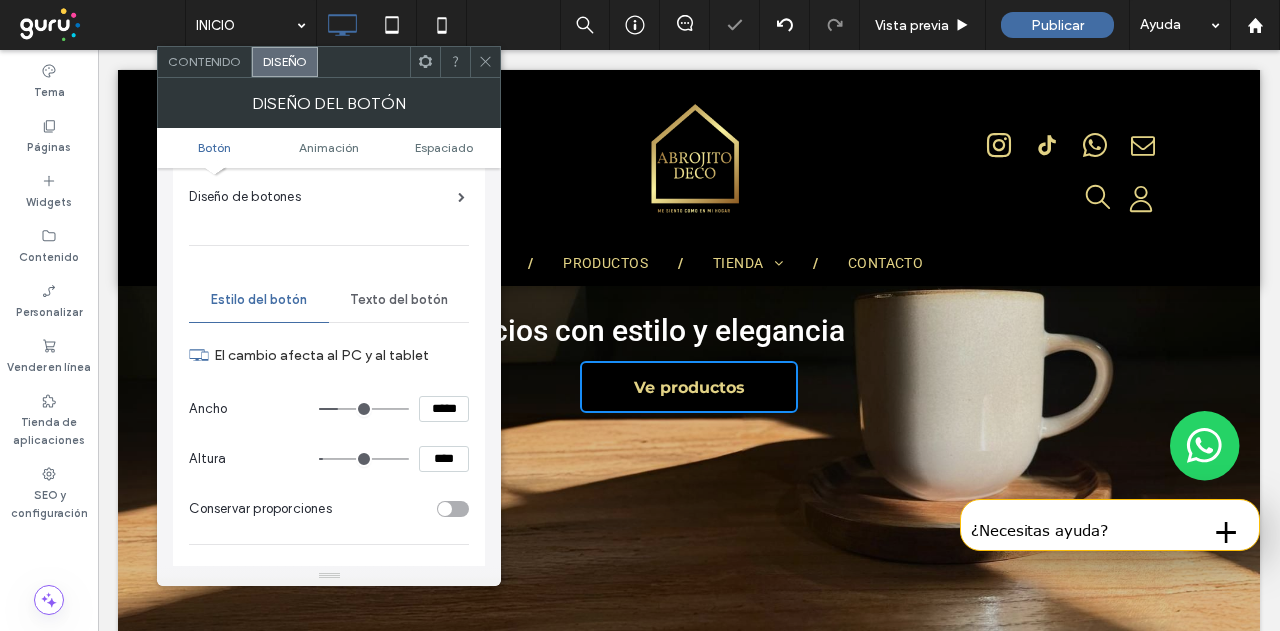 type on "**" 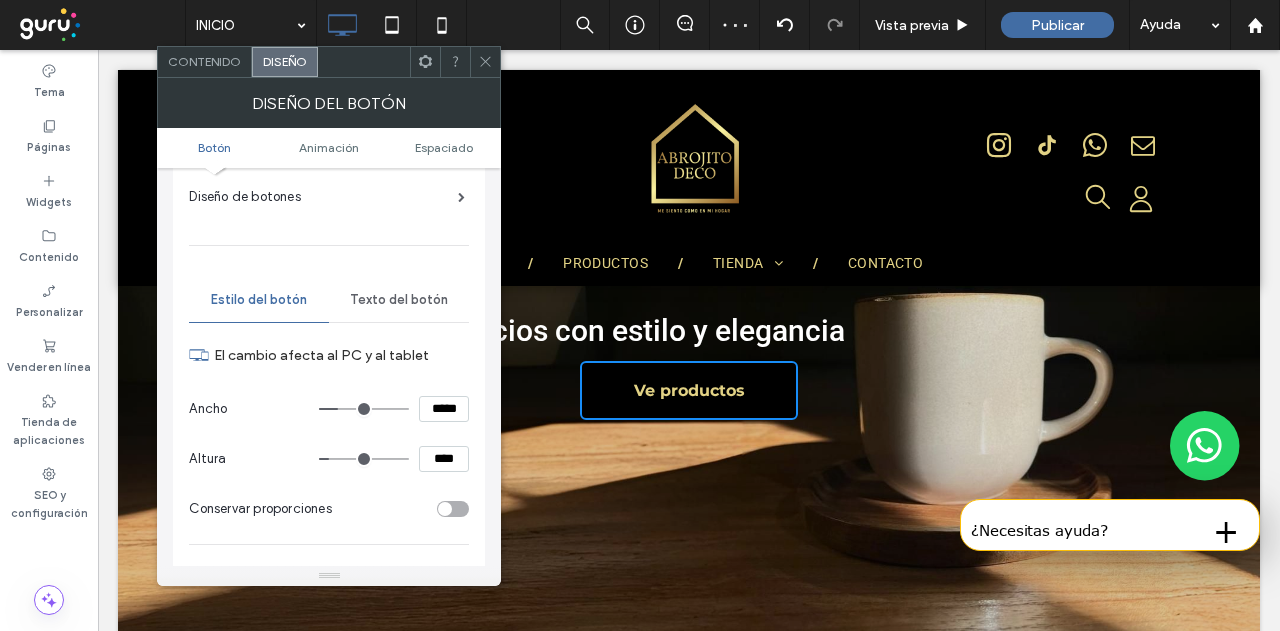 type on "**" 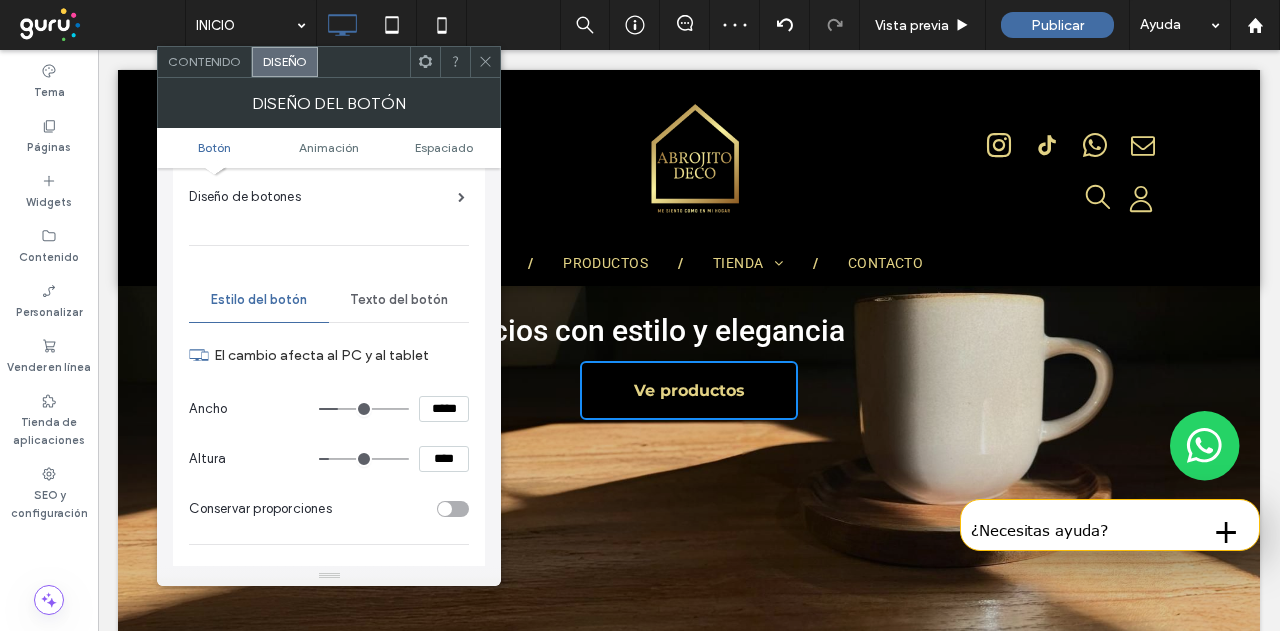 click at bounding box center [364, 459] 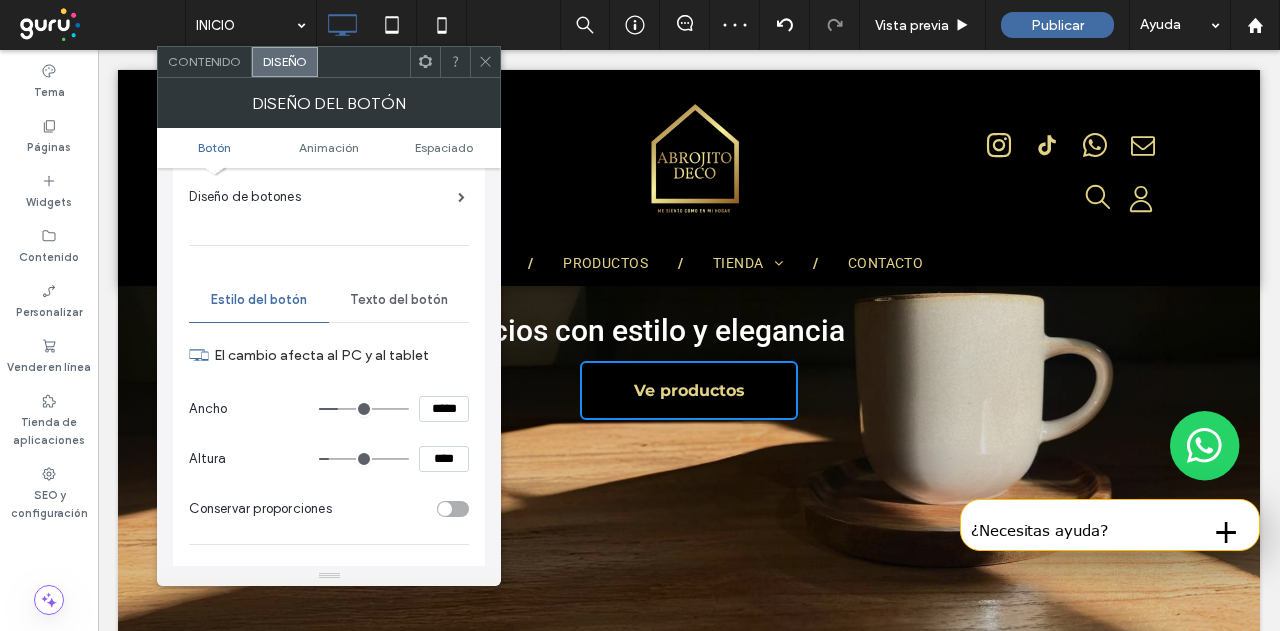 click on "Contenido" at bounding box center [204, 61] 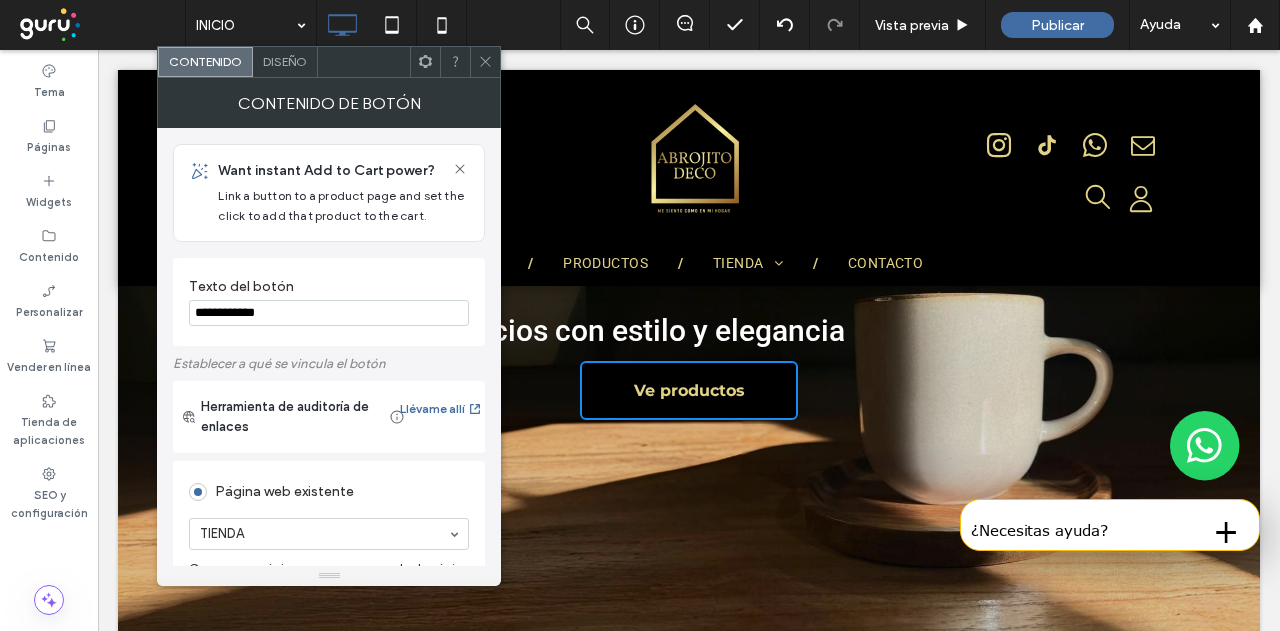 click on "**********" at bounding box center (329, 313) 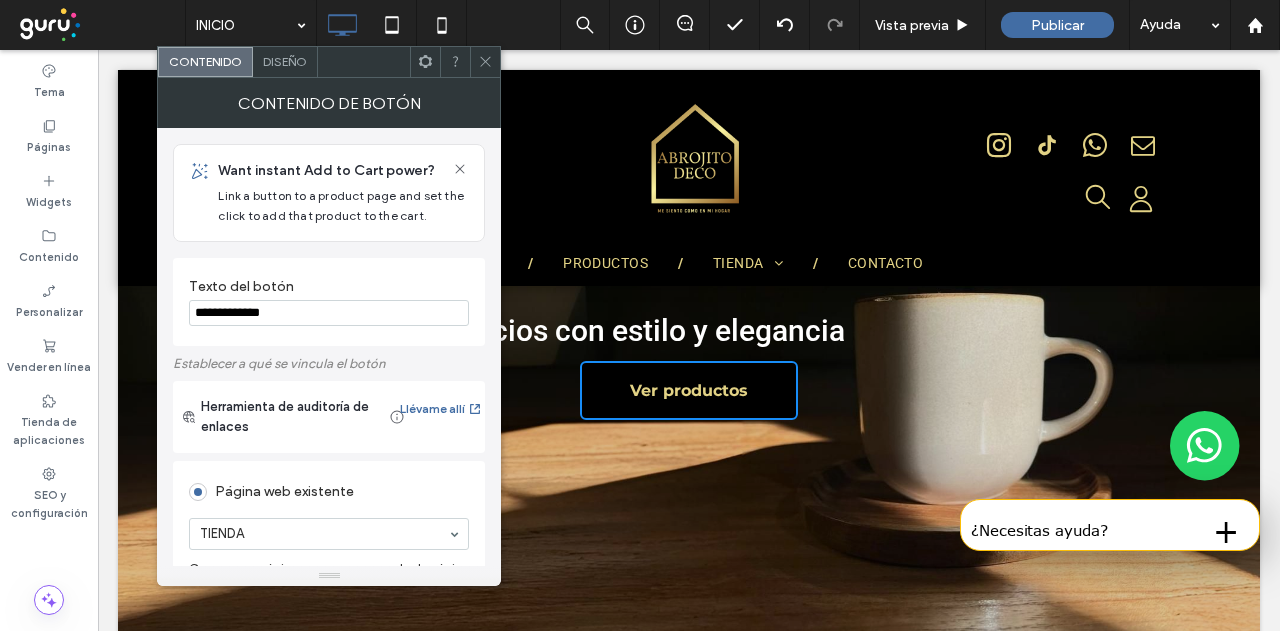 type on "**********" 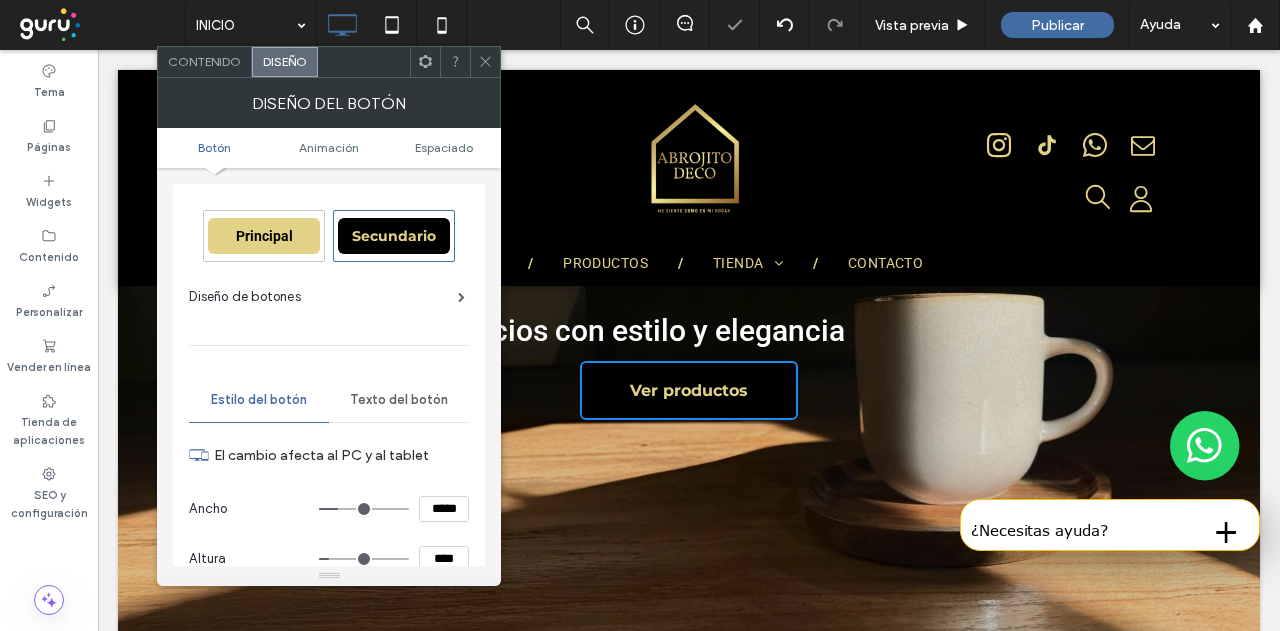 click on "Texto del botón" at bounding box center [399, 400] 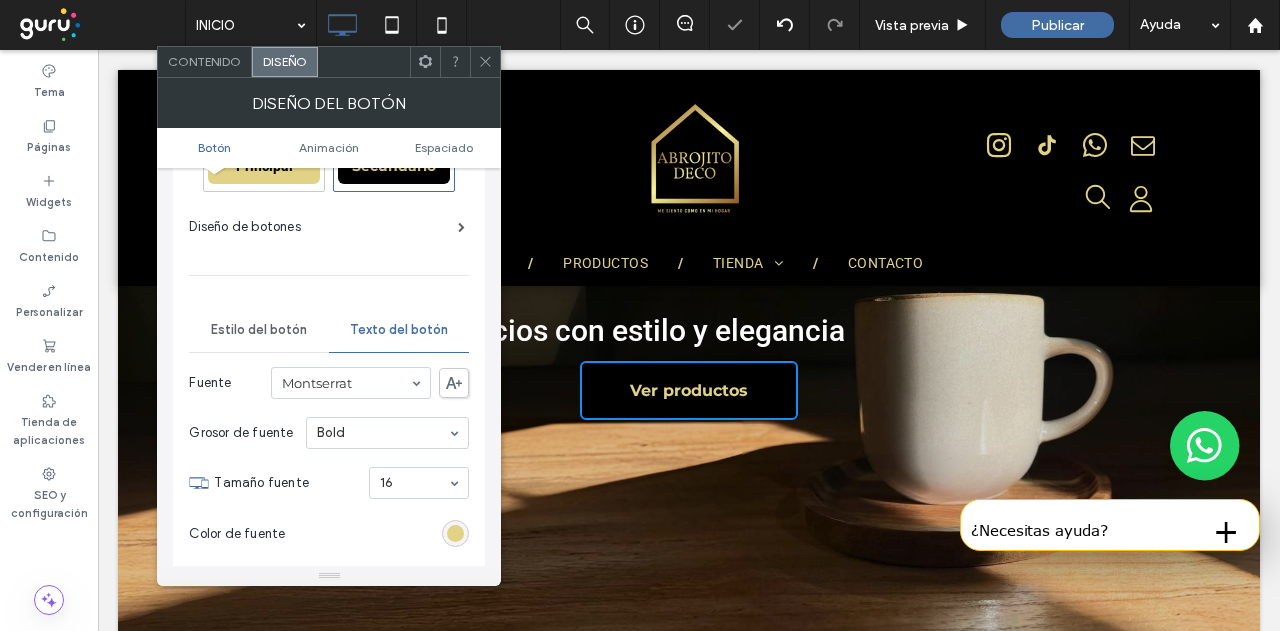 scroll, scrollTop: 100, scrollLeft: 0, axis: vertical 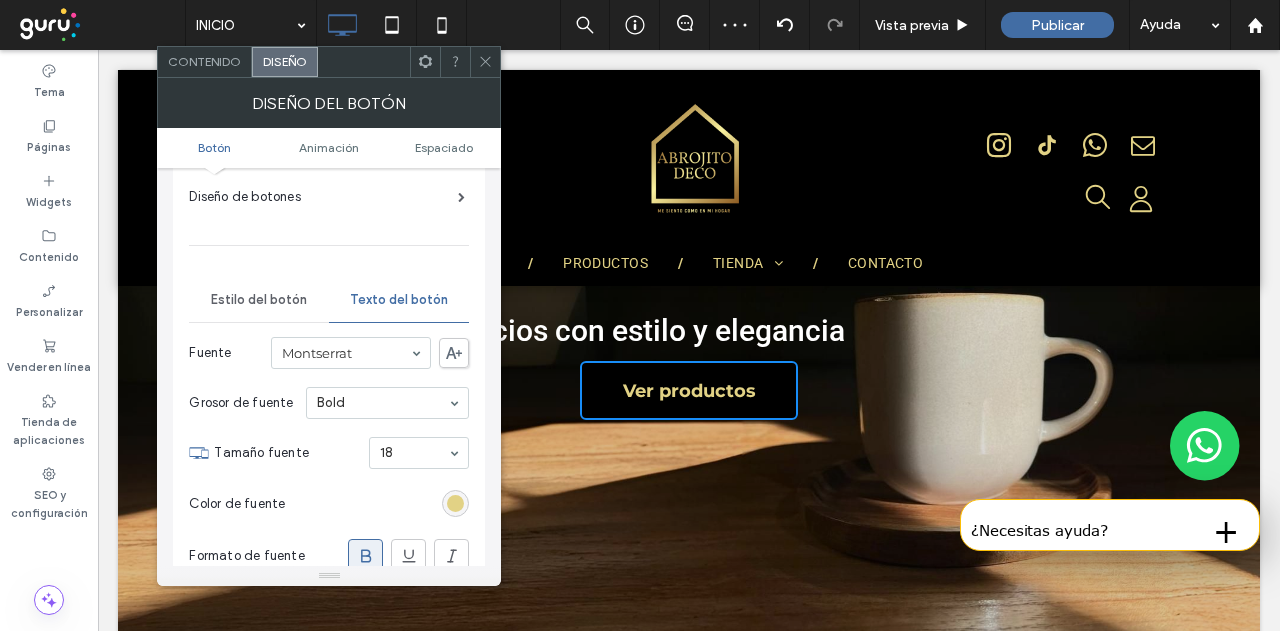 drag, startPoint x: 480, startPoint y: 61, endPoint x: 487, endPoint y: 73, distance: 13.892444 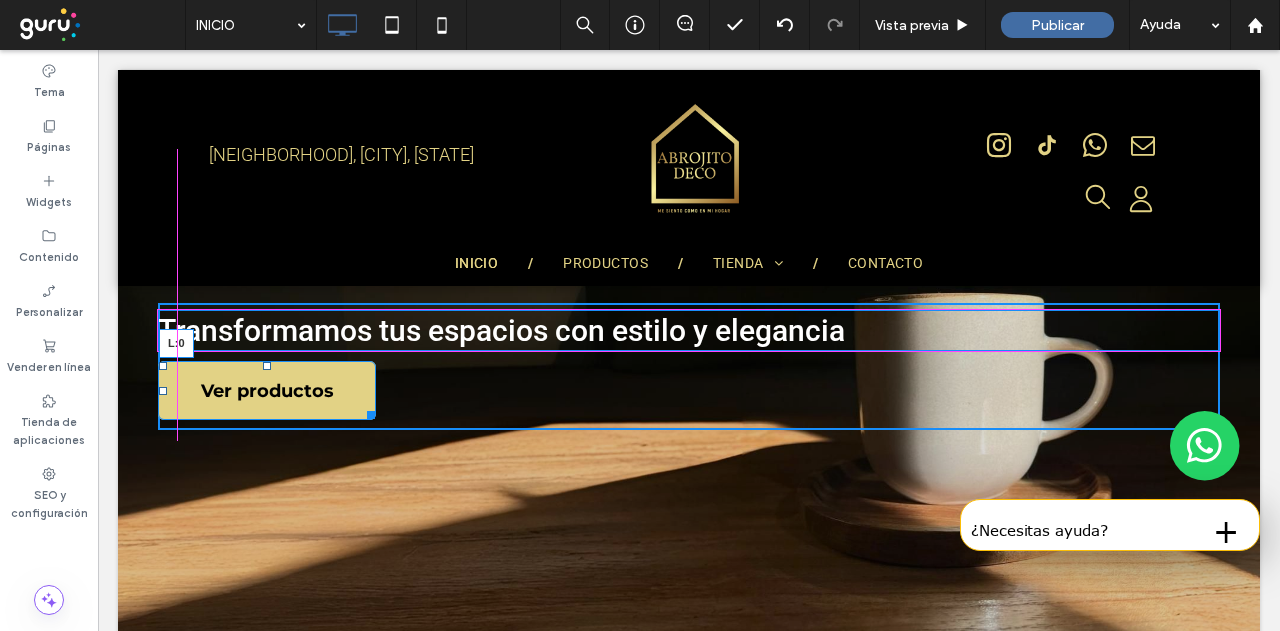 drag, startPoint x: 572, startPoint y: 393, endPoint x: 162, endPoint y: 390, distance: 410.011 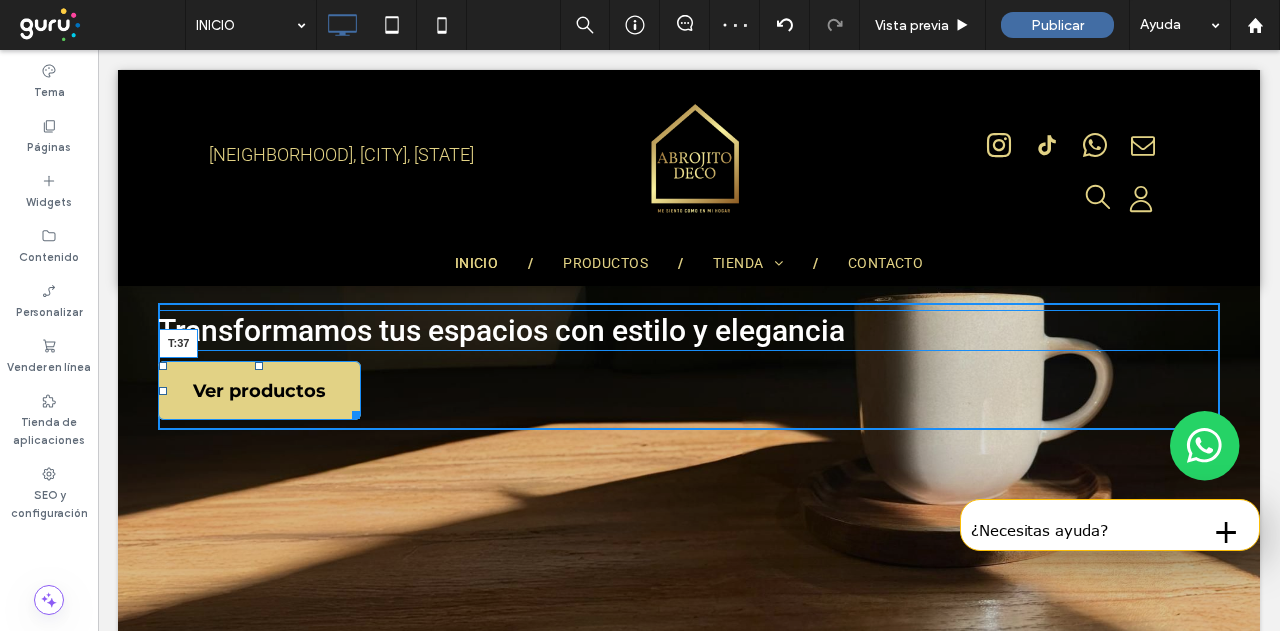 drag, startPoint x: 258, startPoint y: 364, endPoint x: 256, endPoint y: 391, distance: 27.073973 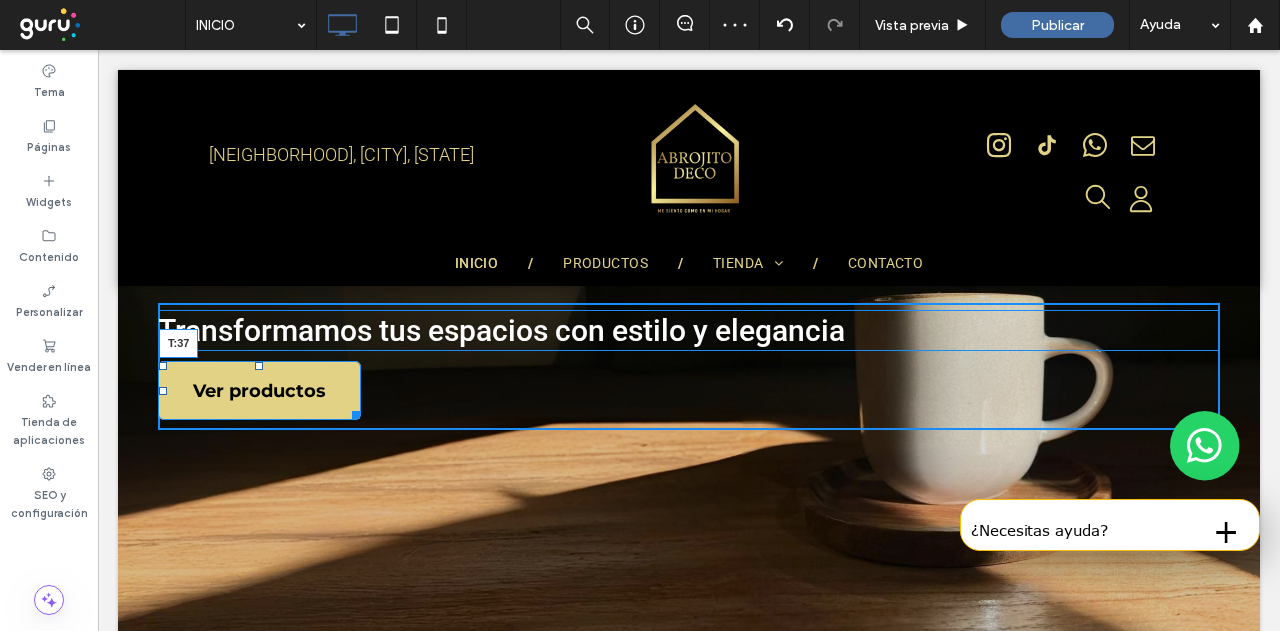 click at bounding box center (259, 366) 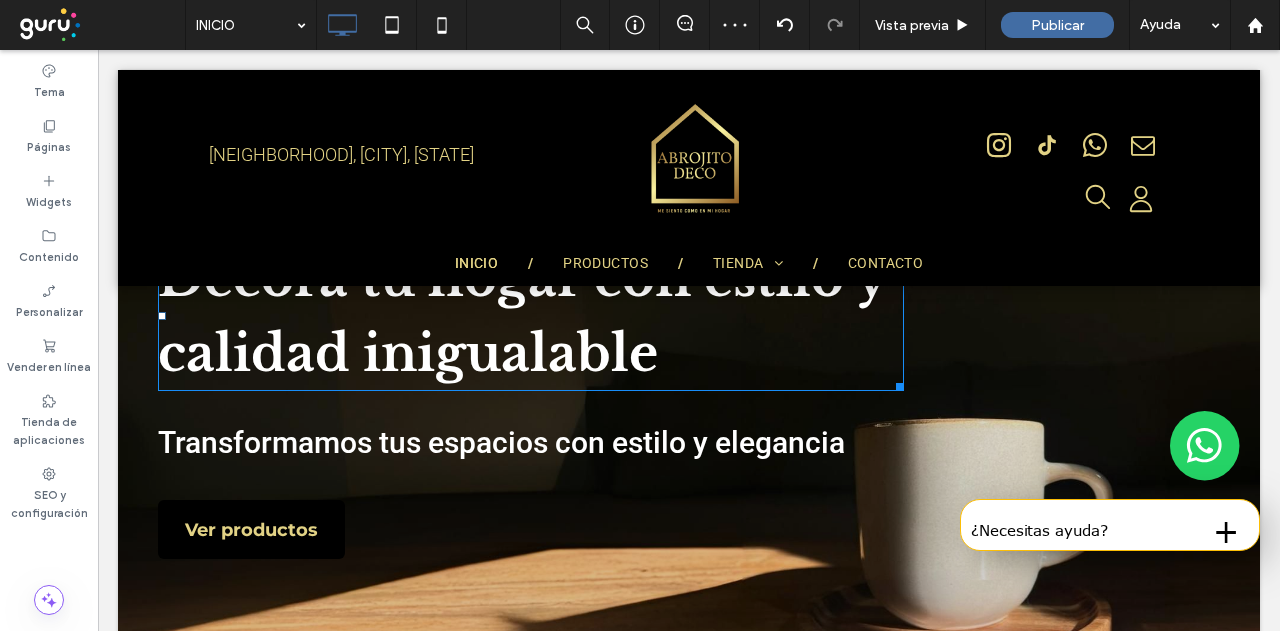 scroll, scrollTop: 2, scrollLeft: 0, axis: vertical 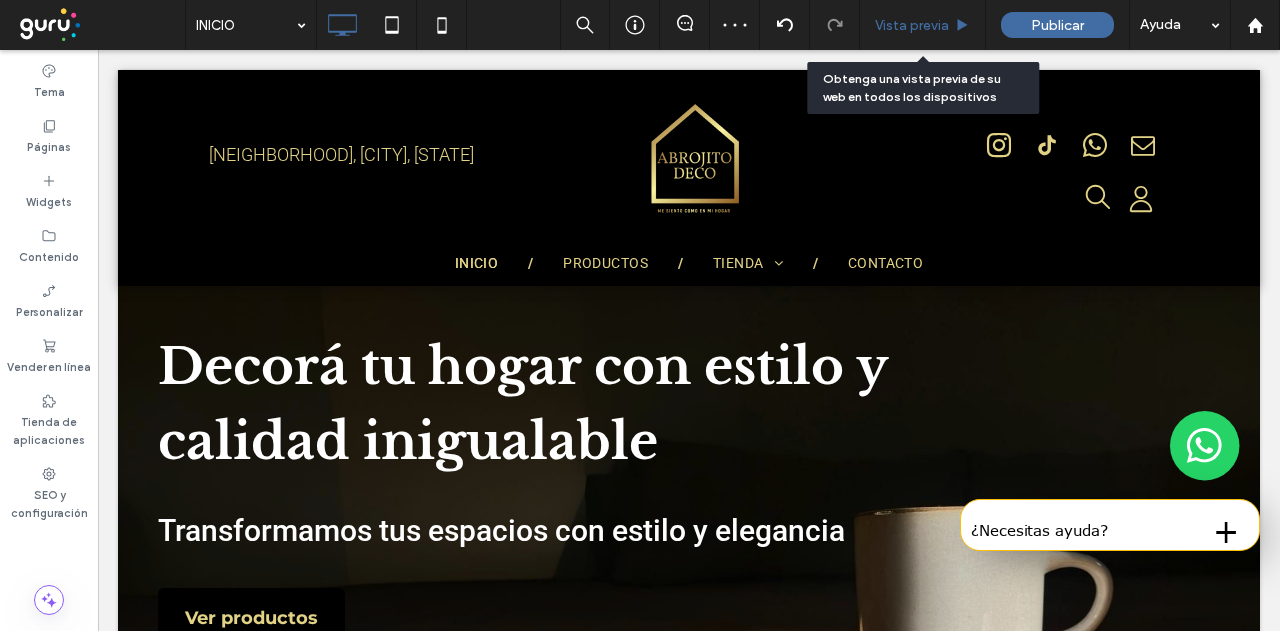 click 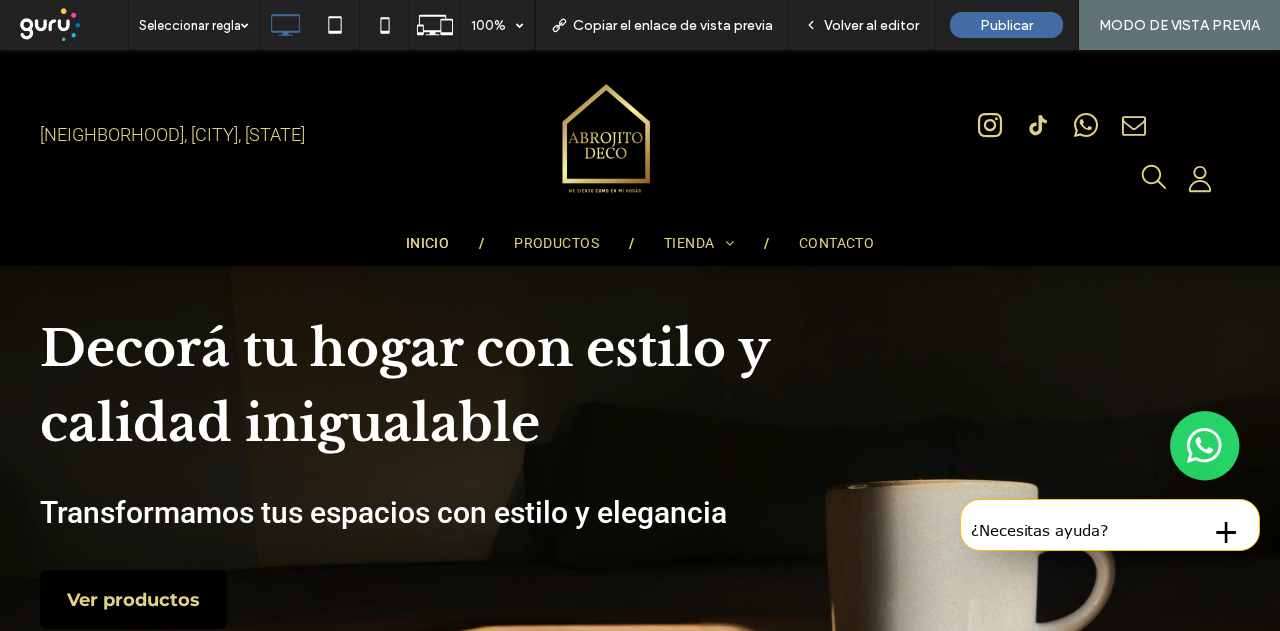 scroll, scrollTop: 100, scrollLeft: 0, axis: vertical 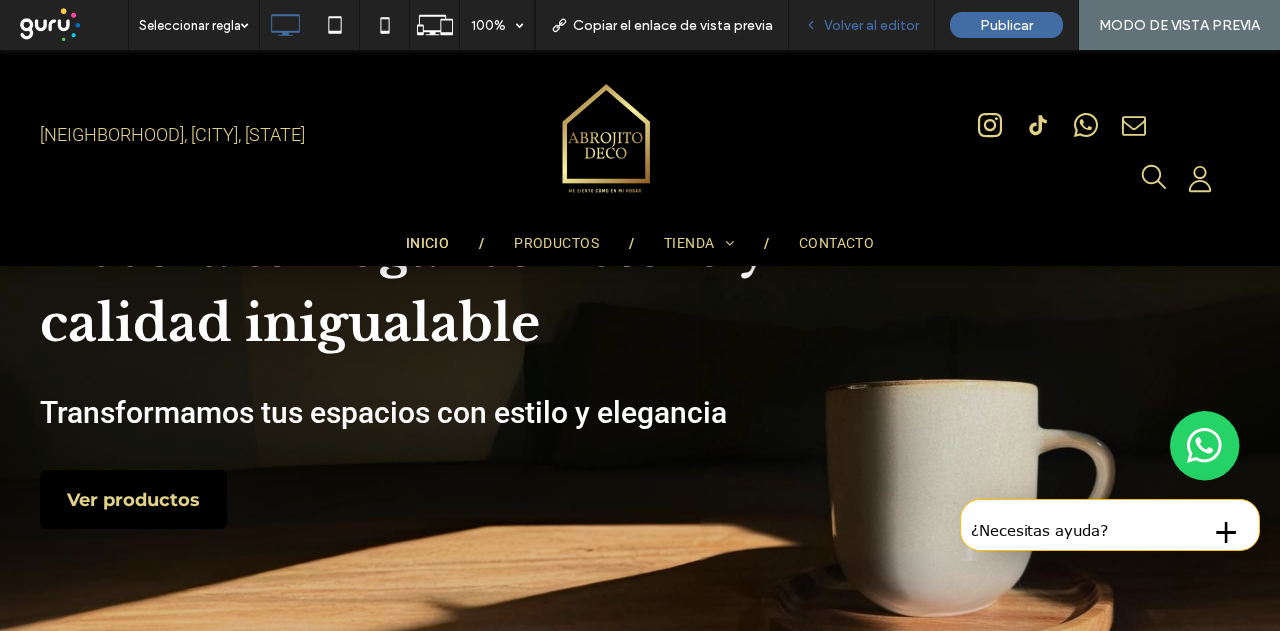 click on "Volver al editor" at bounding box center (862, 25) 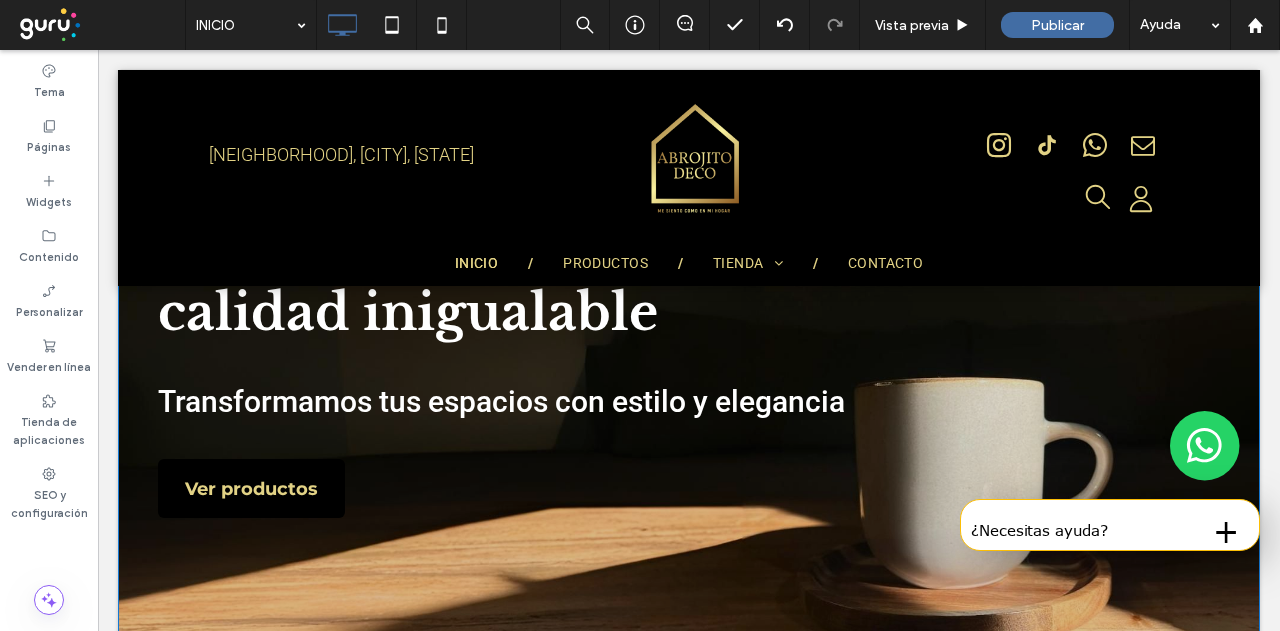 scroll, scrollTop: 0, scrollLeft: 0, axis: both 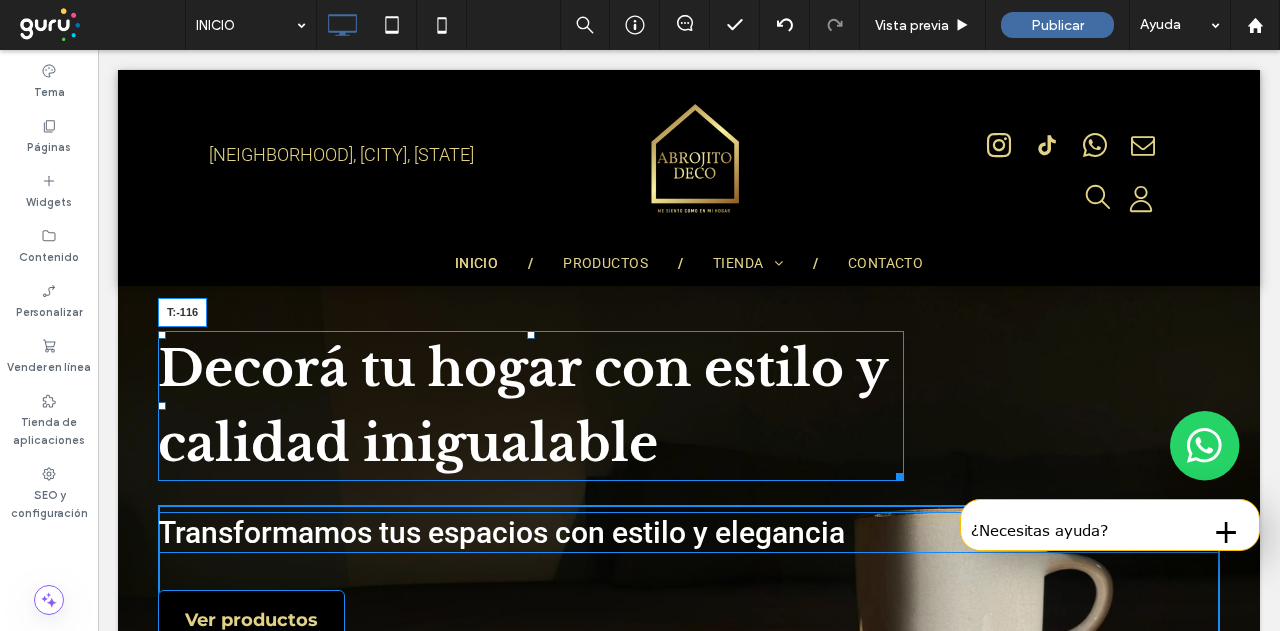 drag, startPoint x: 528, startPoint y: 338, endPoint x: 518, endPoint y: 396, distance: 58.855755 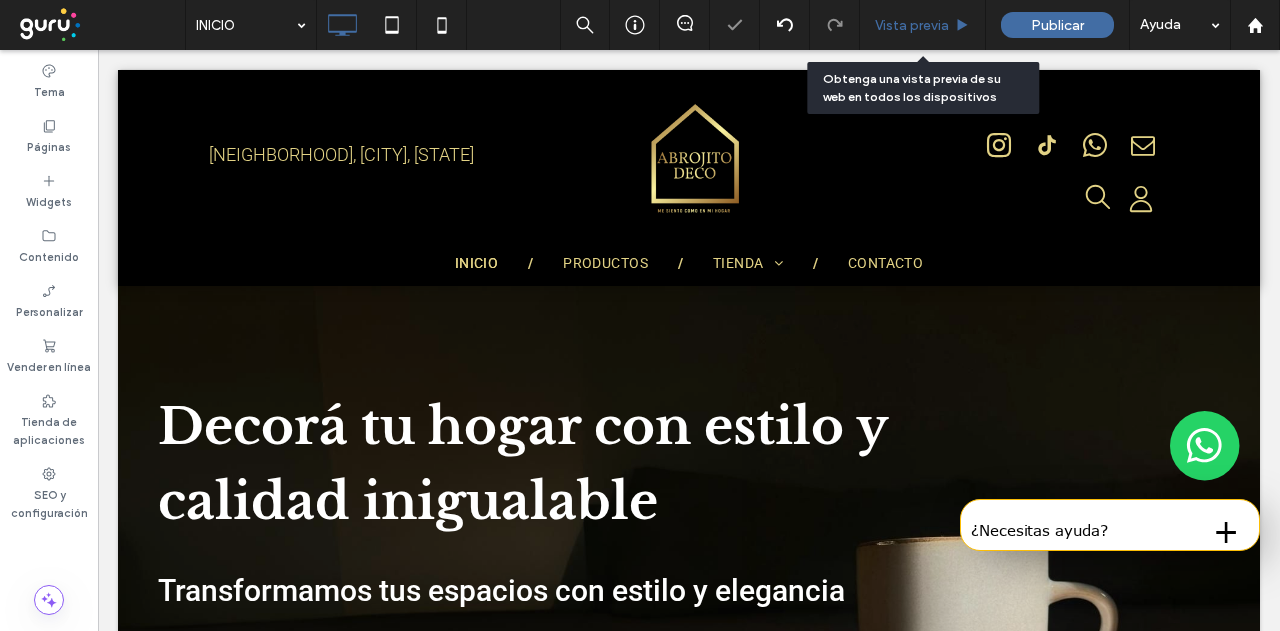 click on "Vista previa" at bounding box center [923, 25] 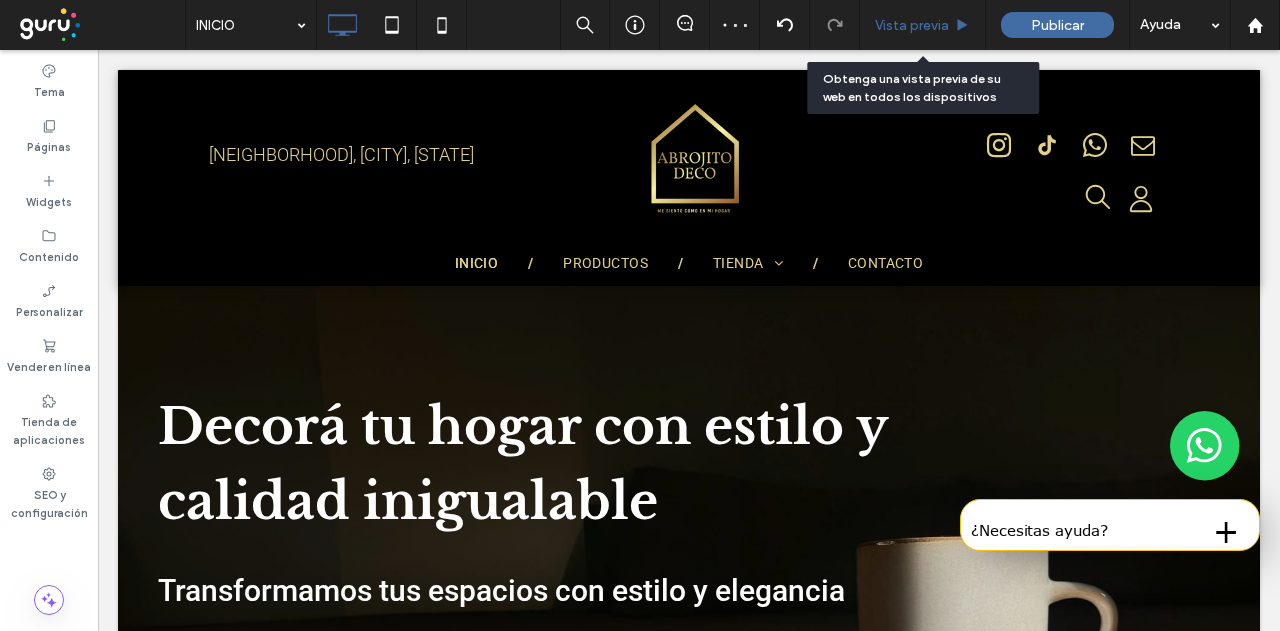 click on "Vista previa" at bounding box center (912, 25) 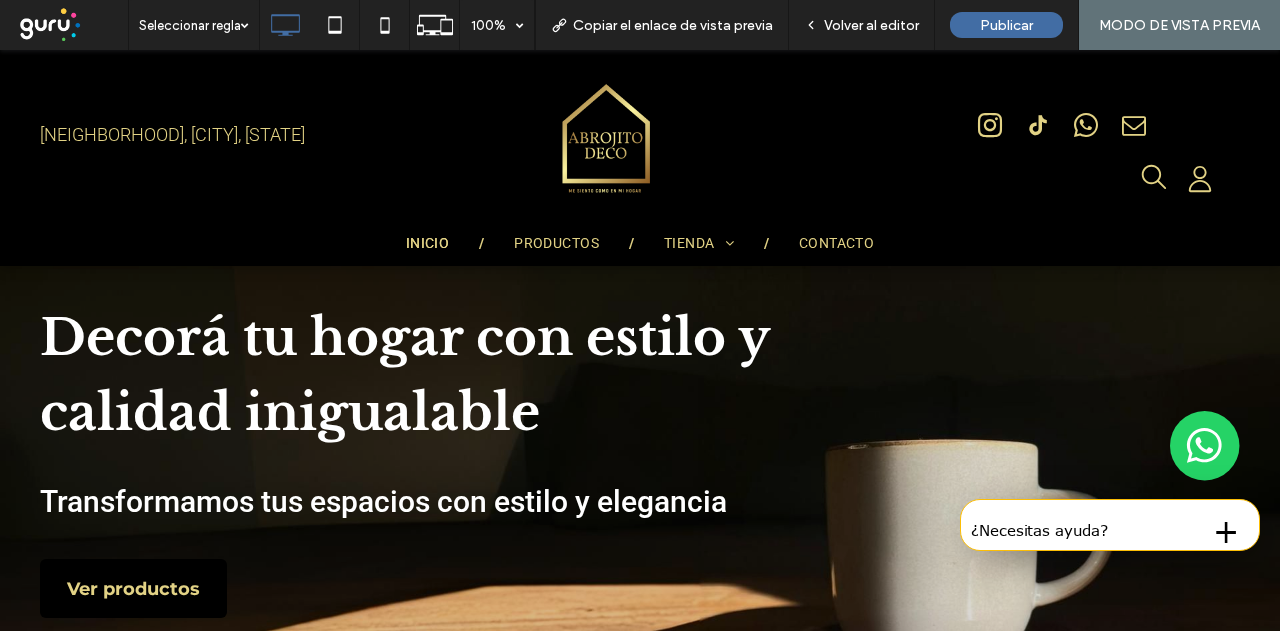 scroll, scrollTop: 100, scrollLeft: 0, axis: vertical 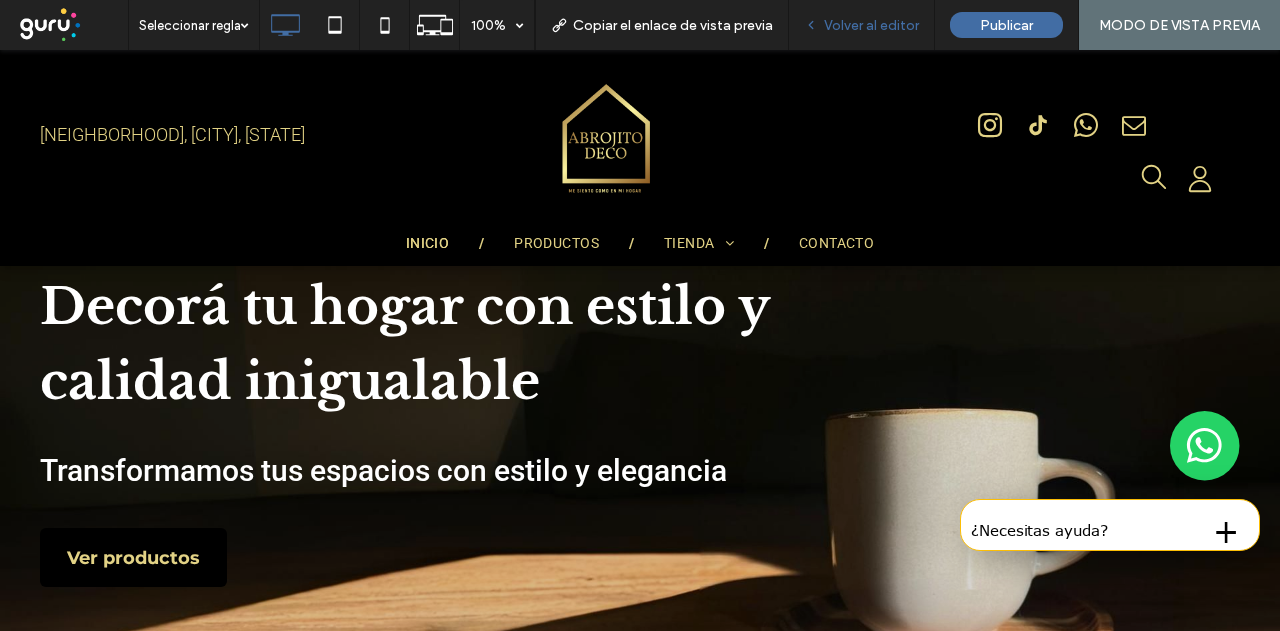 click on "Volver al editor" at bounding box center (862, 25) 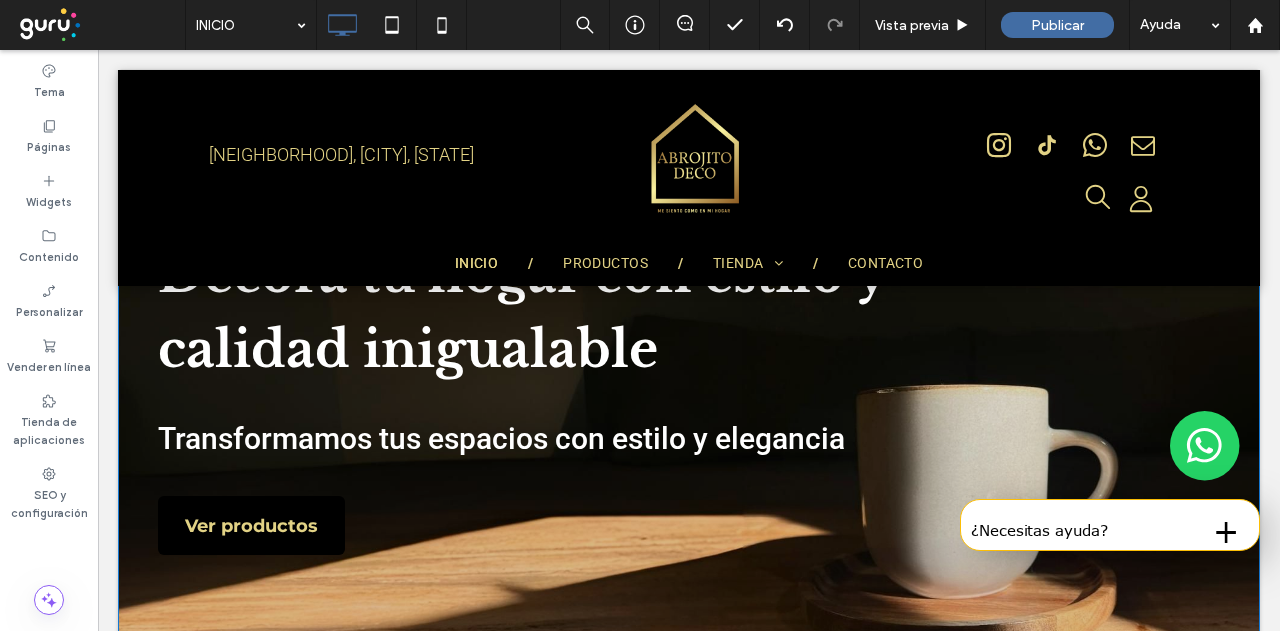scroll, scrollTop: 200, scrollLeft: 0, axis: vertical 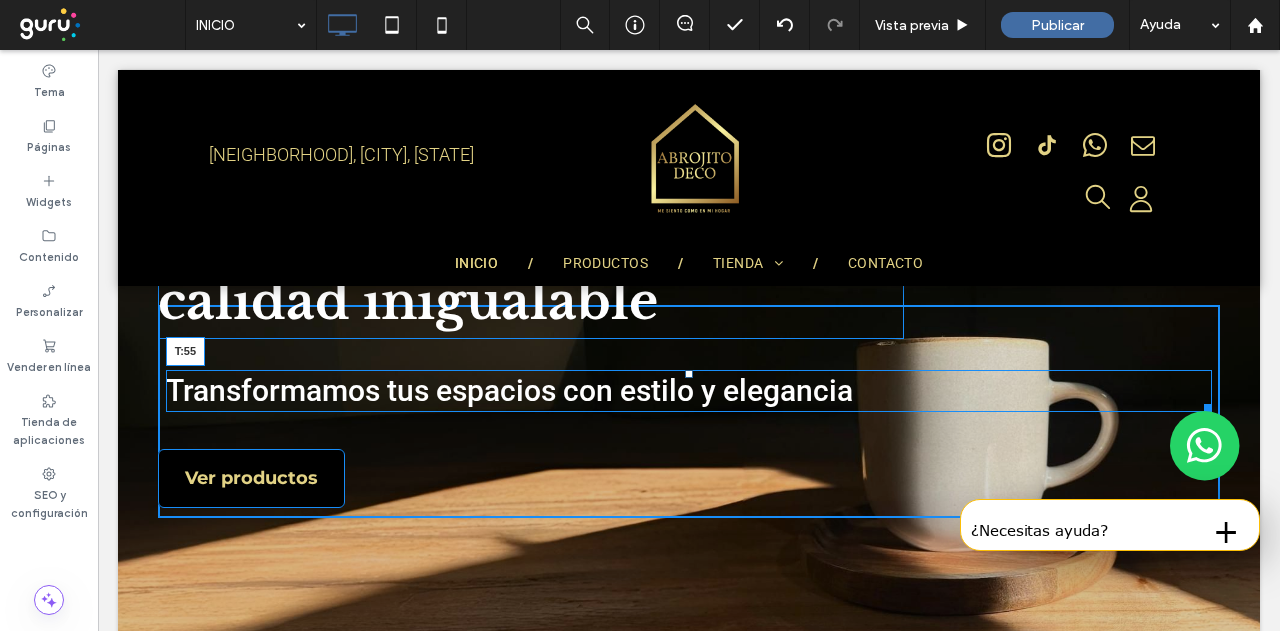 drag, startPoint x: 684, startPoint y: 375, endPoint x: 764, endPoint y: 443, distance: 104.99524 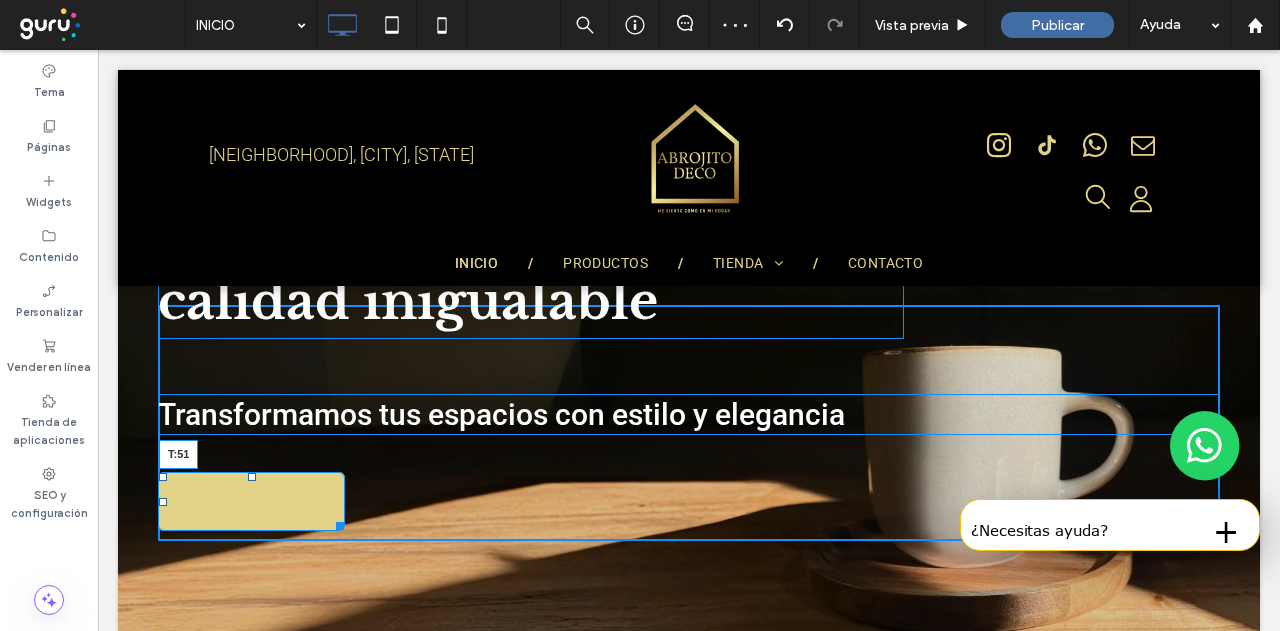 drag, startPoint x: 250, startPoint y: 475, endPoint x: 240, endPoint y: 489, distance: 17.20465 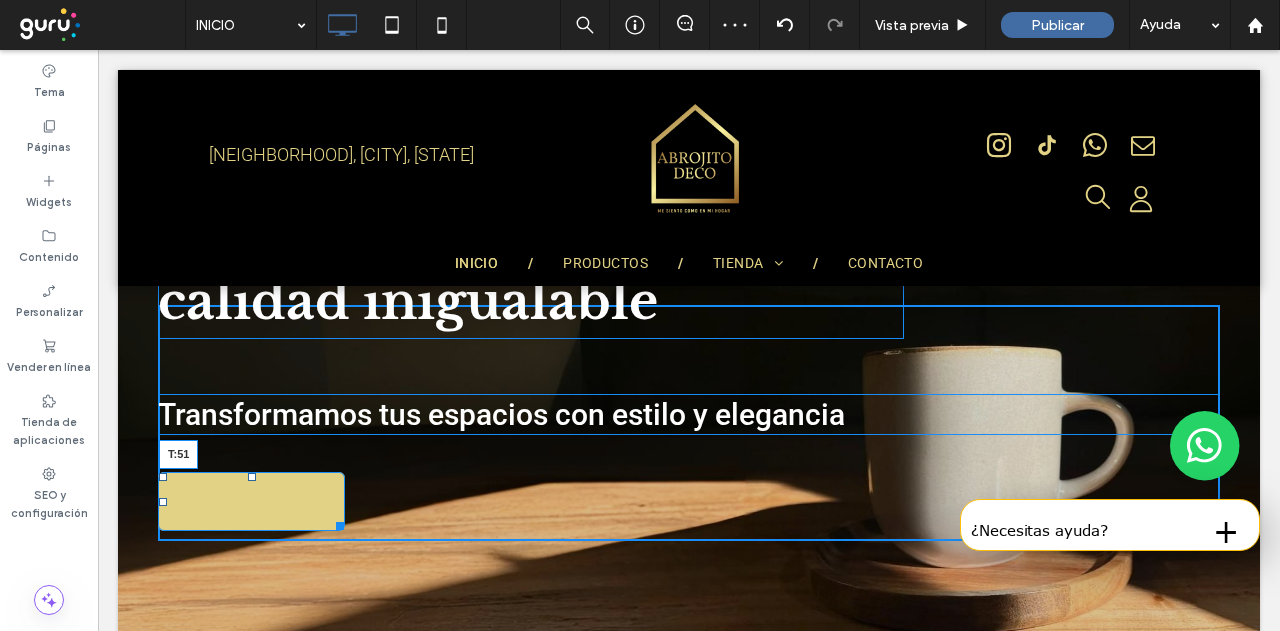 click on "Decorá tu hogar con estilo y calidad inigualable
Transformamos tus espacios con estilo y elegancia
Ver productos
T:51 Click To Paste" at bounding box center (689, 423) 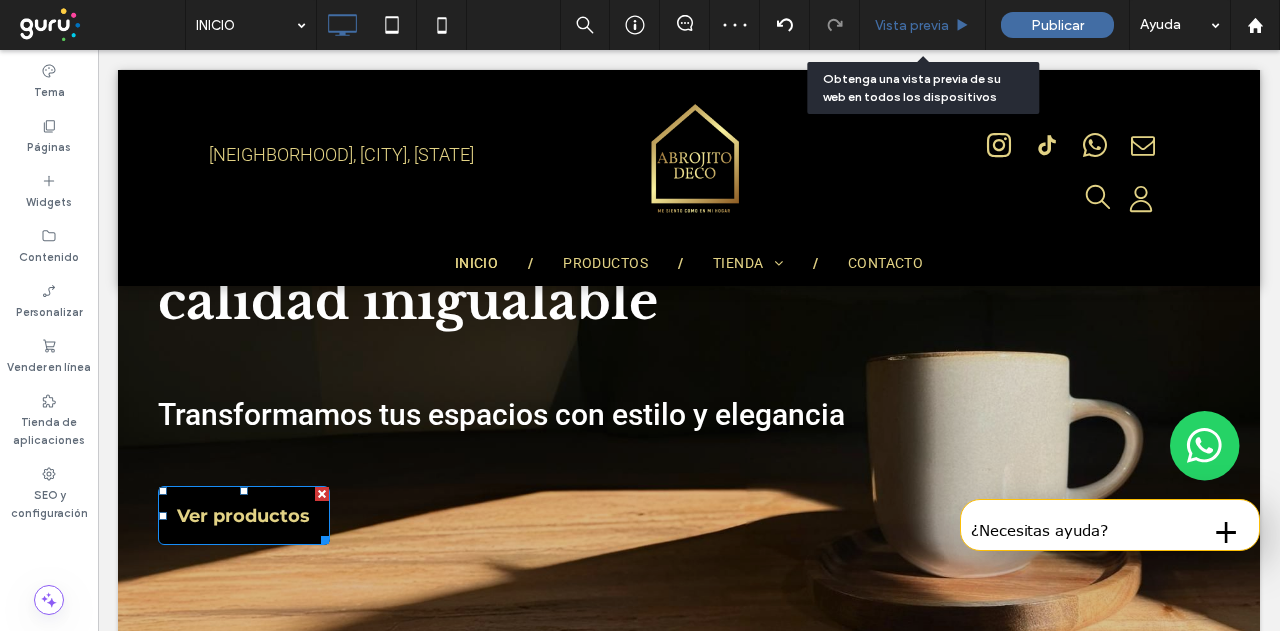 click on "Vista previa" at bounding box center (912, 25) 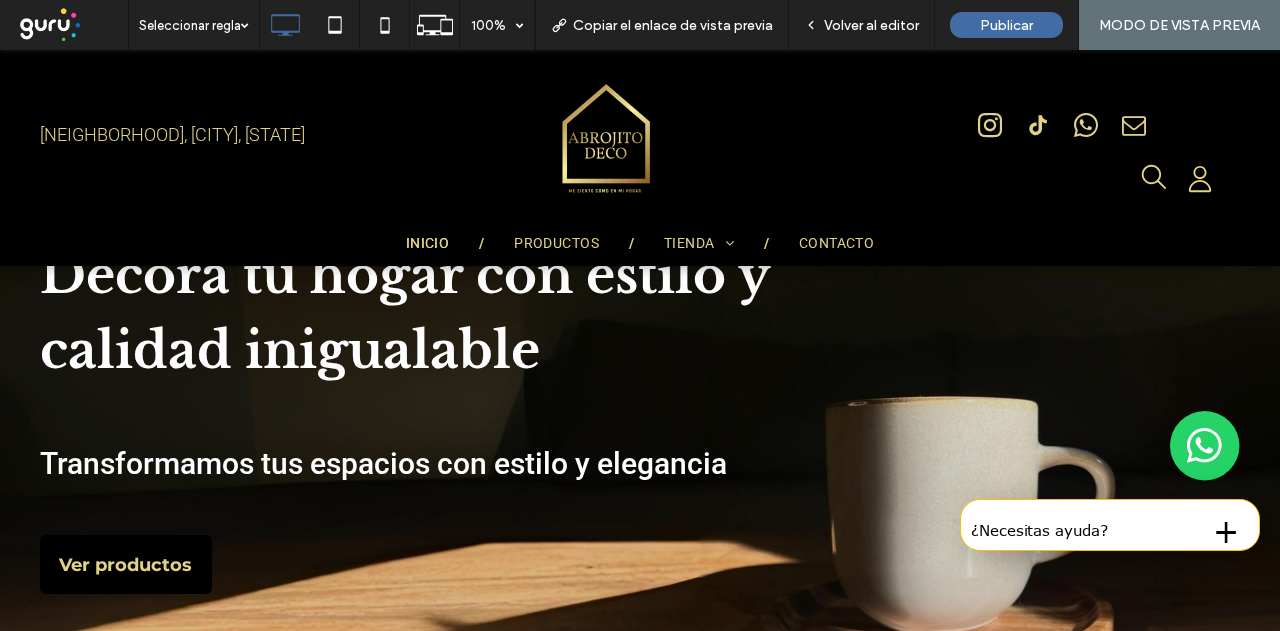 scroll, scrollTop: 100, scrollLeft: 0, axis: vertical 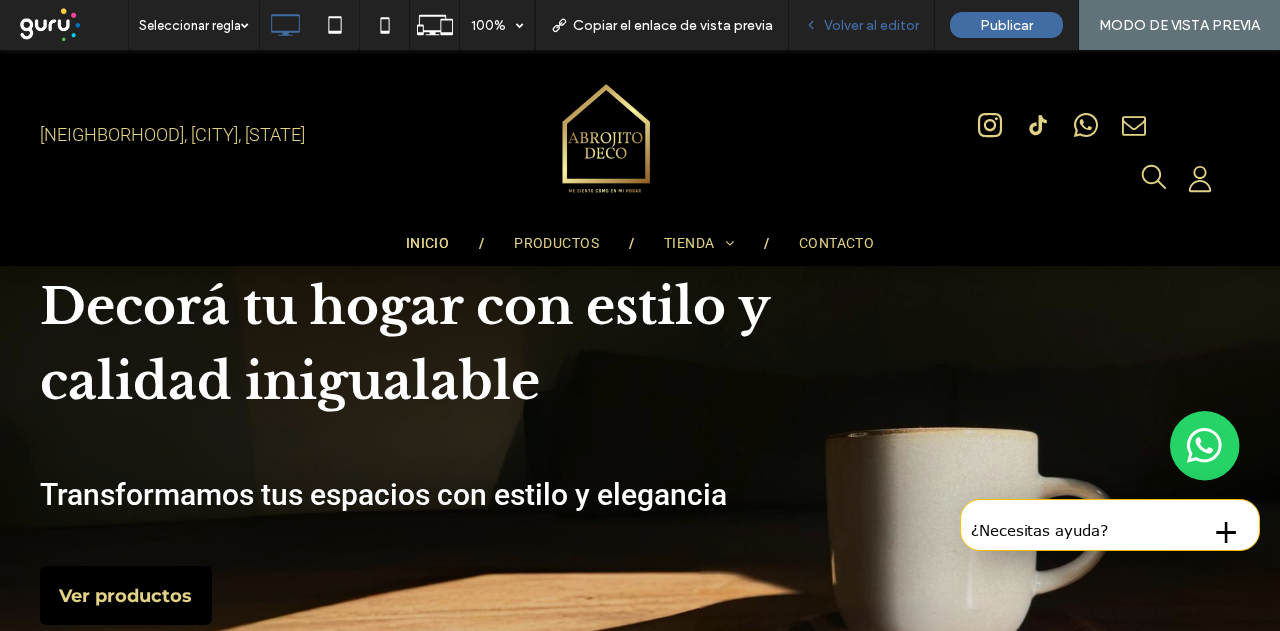 click on "Volver al editor" at bounding box center (862, 25) 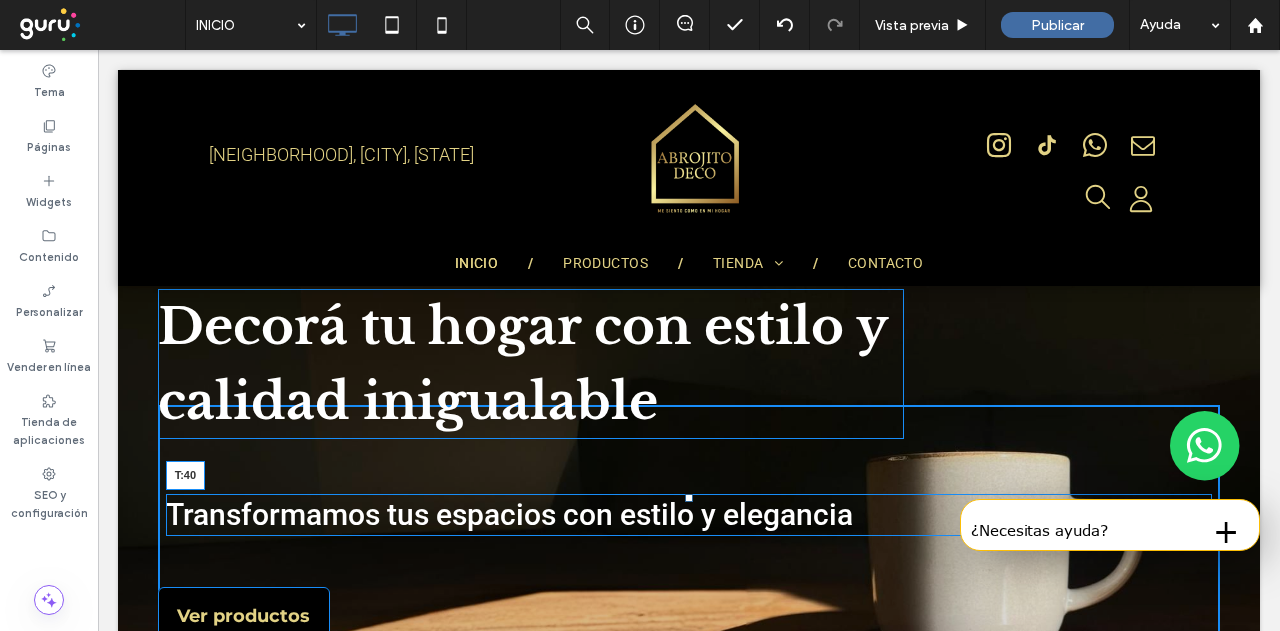 drag, startPoint x: 680, startPoint y: 498, endPoint x: 781, endPoint y: 535, distance: 107.563934 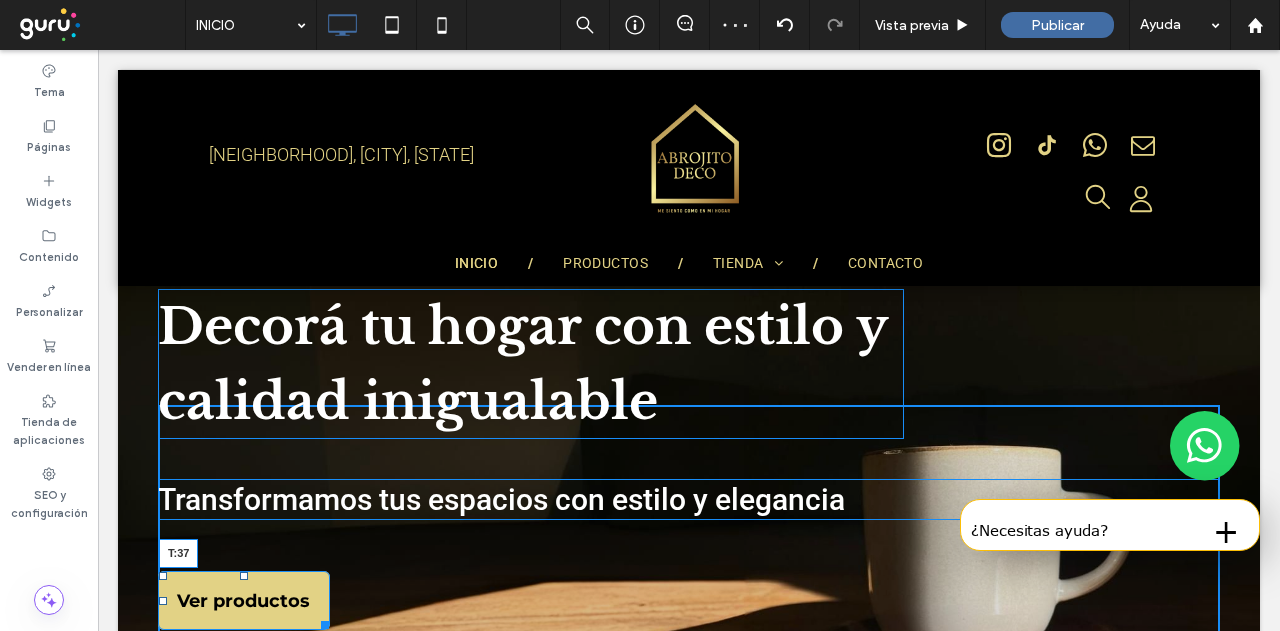 drag, startPoint x: 244, startPoint y: 575, endPoint x: 246, endPoint y: 561, distance: 14.142136 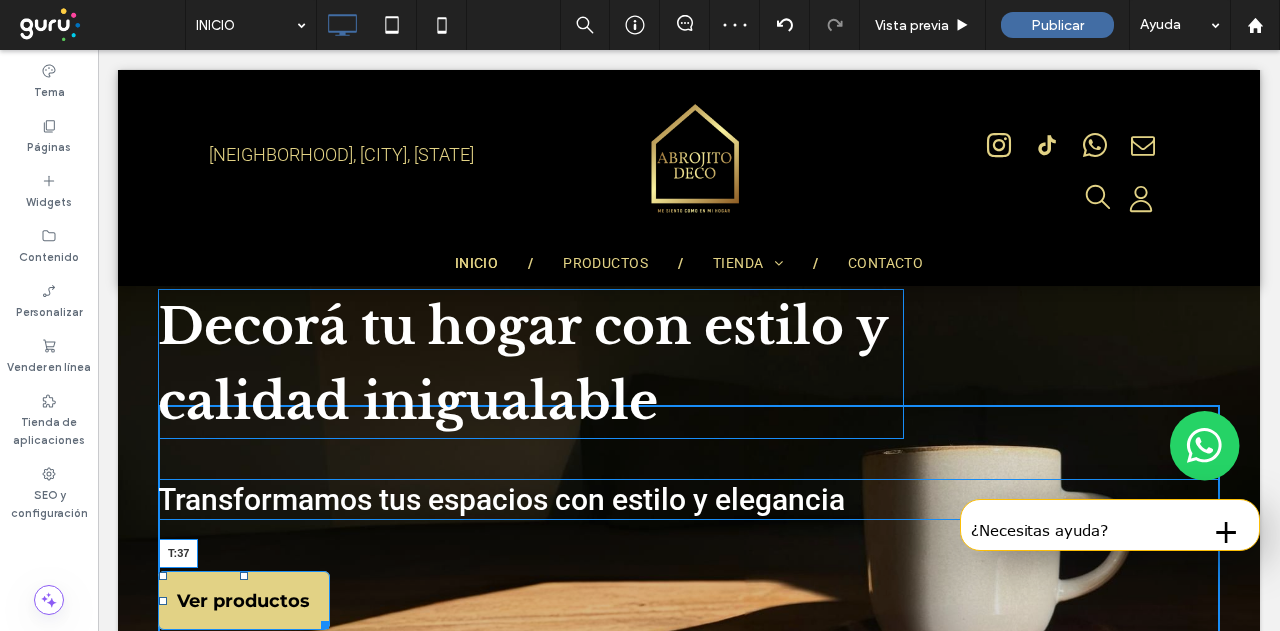 click at bounding box center (244, 576) 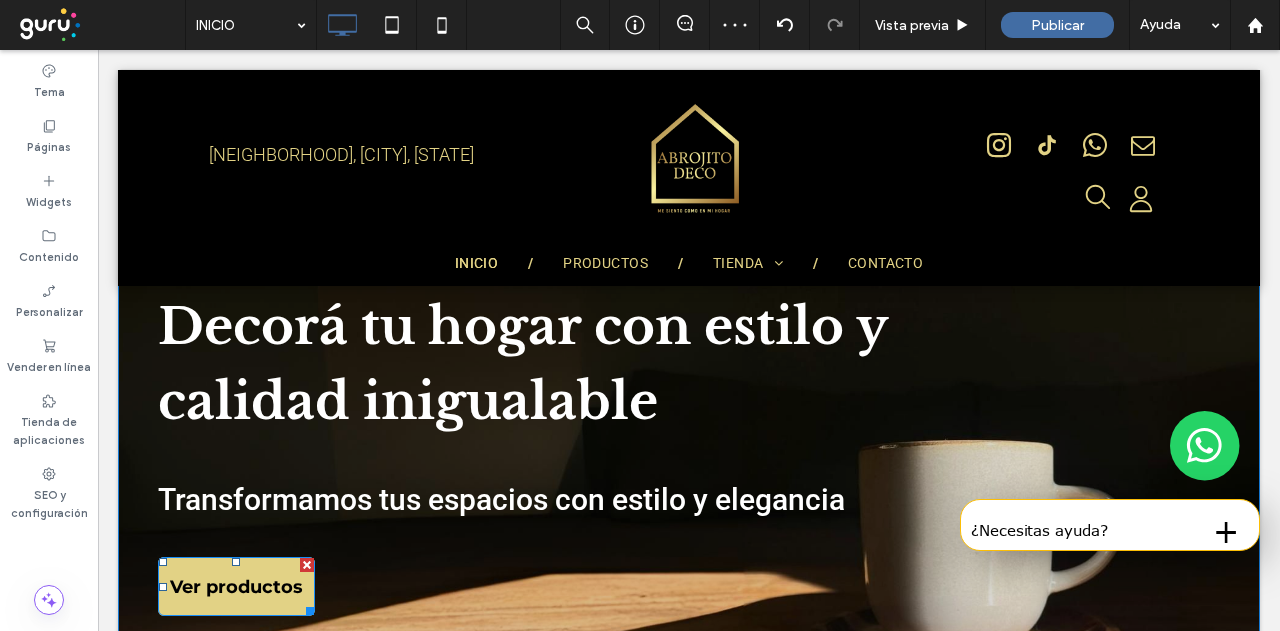 click on "Ver productos" at bounding box center [236, 587] 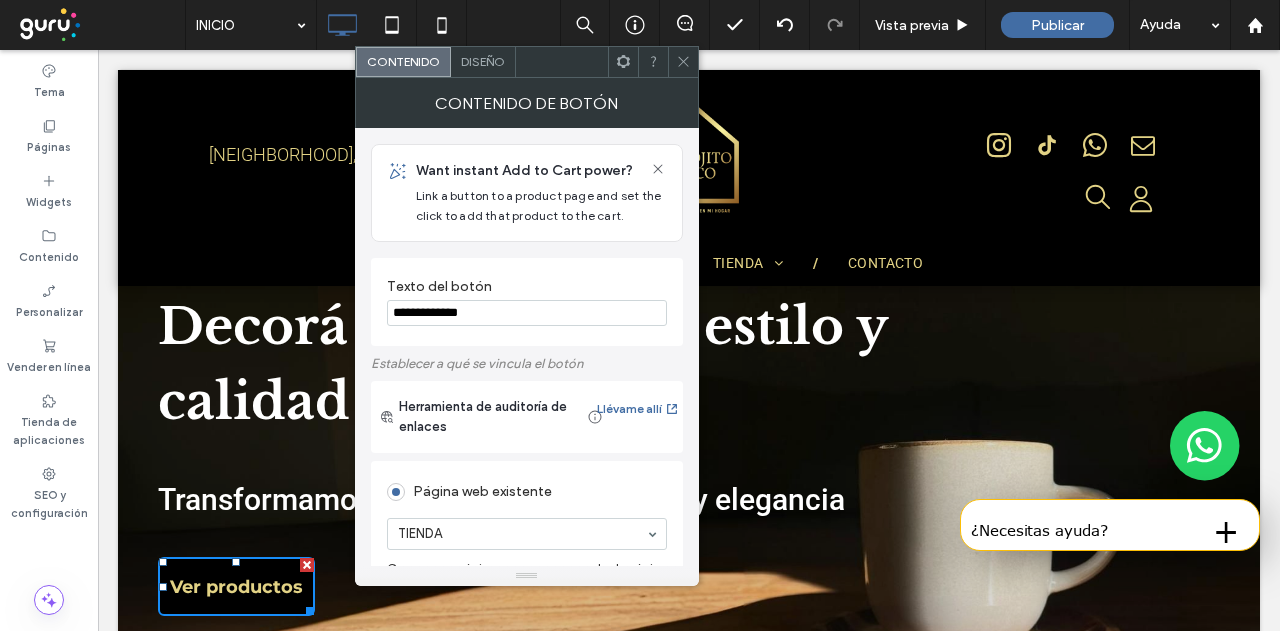 click on "Diseño" at bounding box center [483, 61] 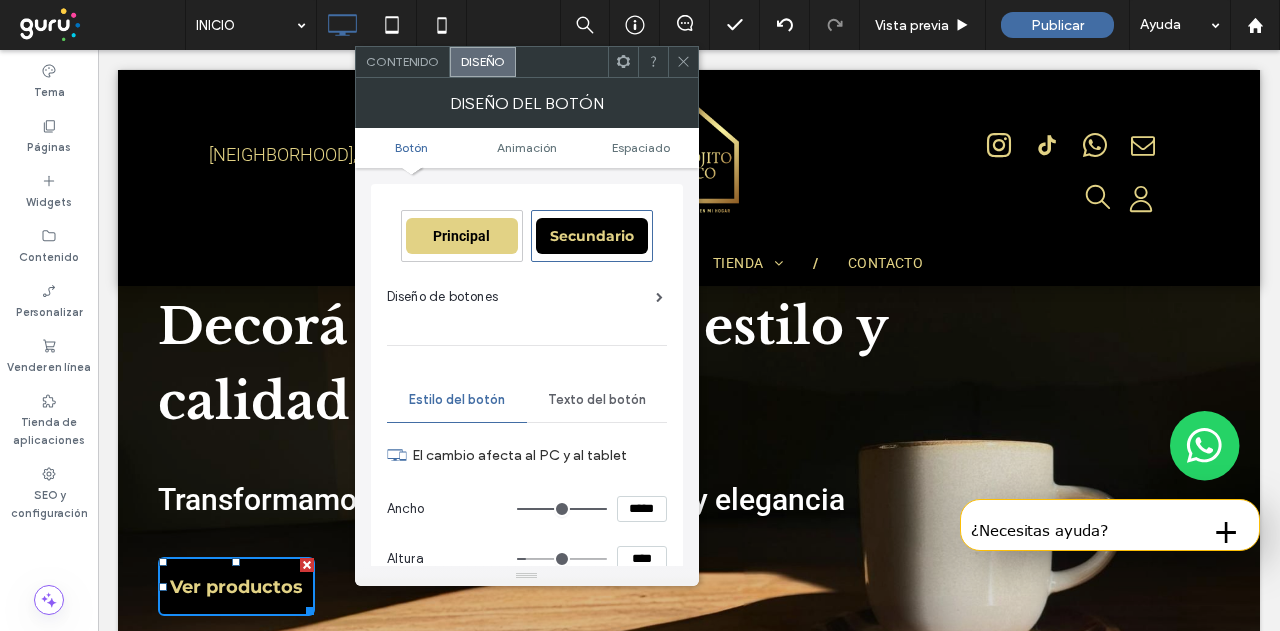 click on "Texto del botón" at bounding box center (597, 400) 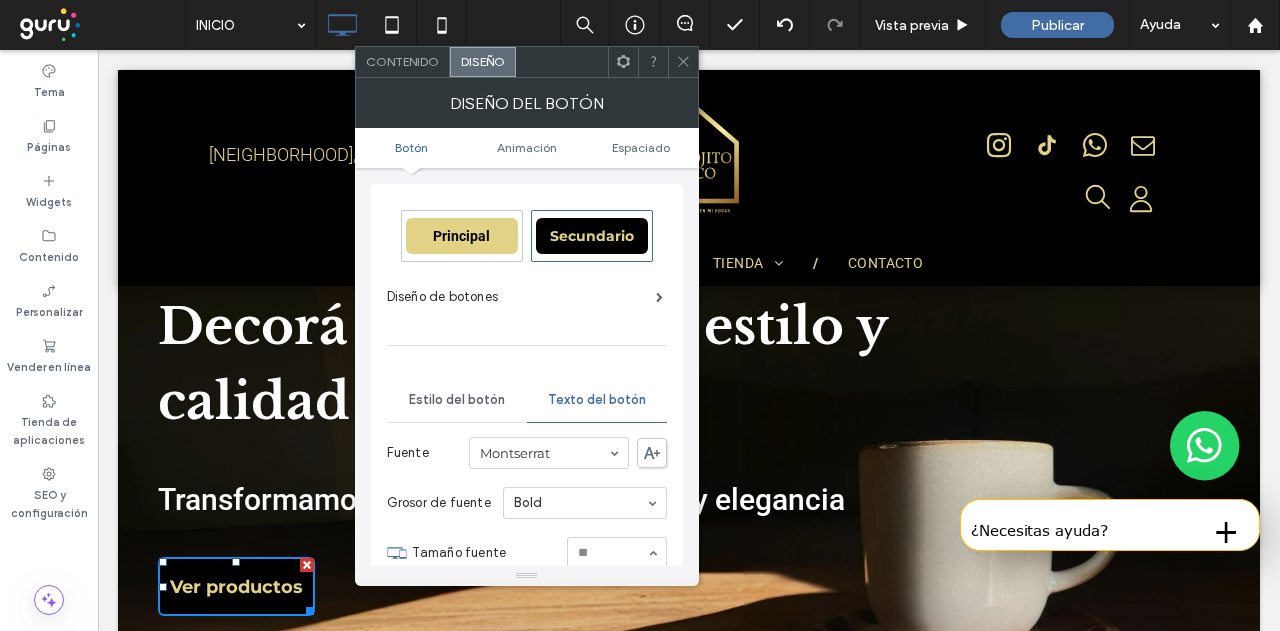 scroll, scrollTop: 229, scrollLeft: 0, axis: vertical 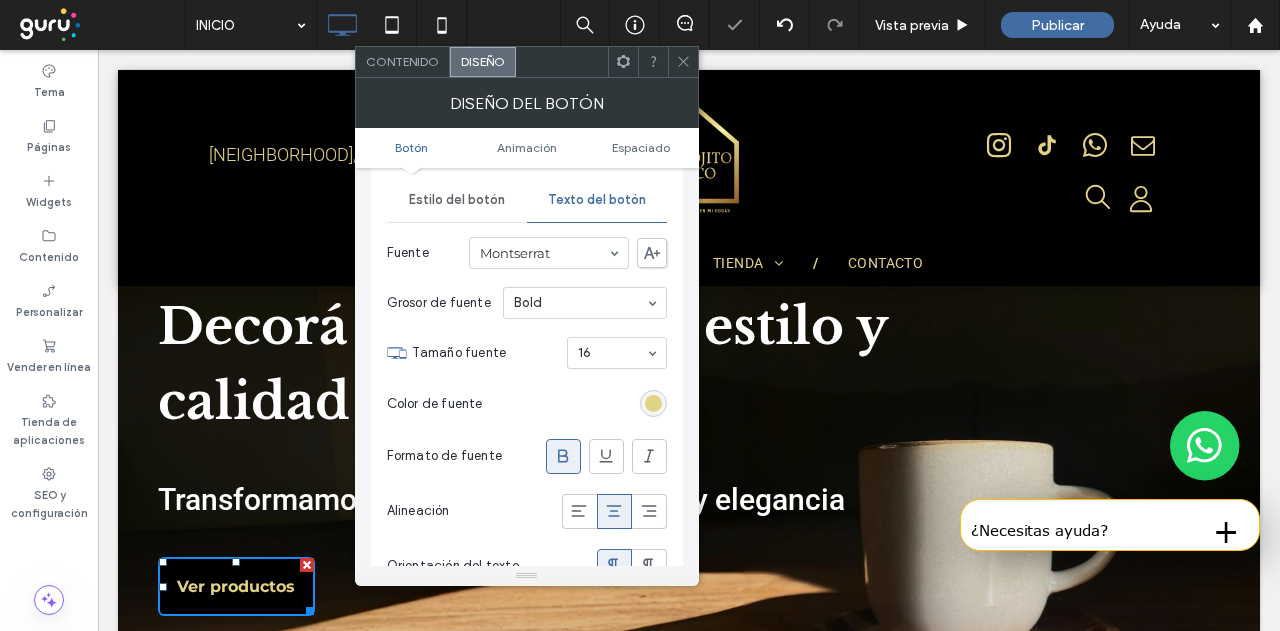 click on "Estilo del botón" at bounding box center (457, 200) 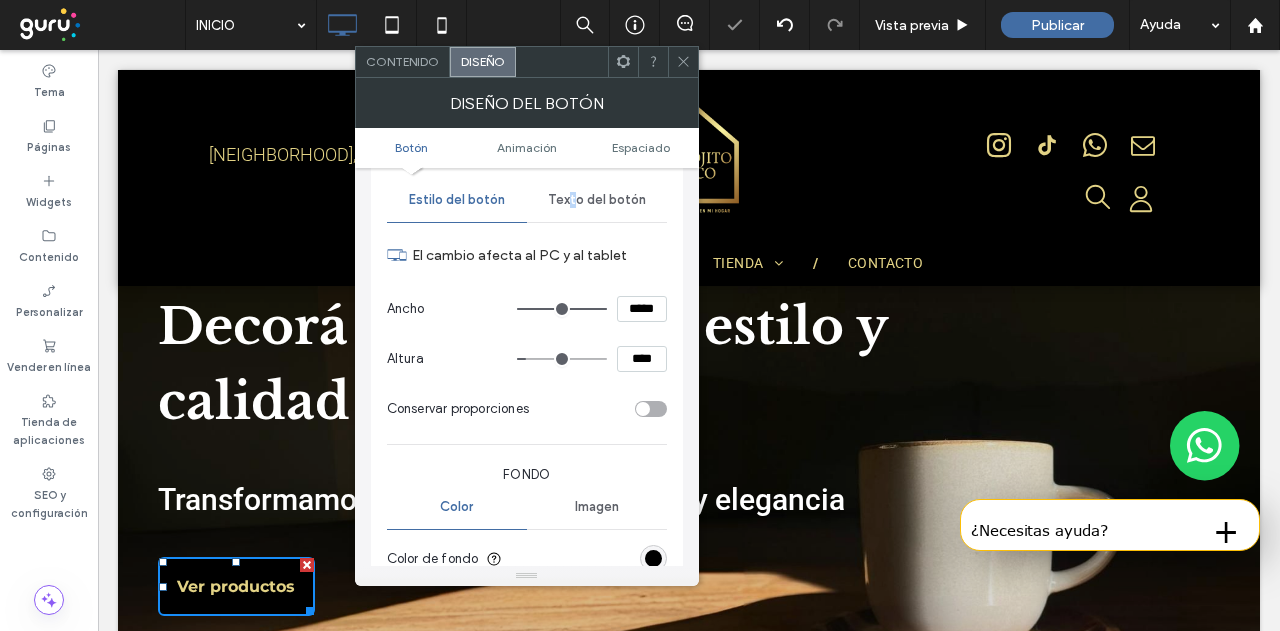 click on "Texto del botón" at bounding box center (597, 200) 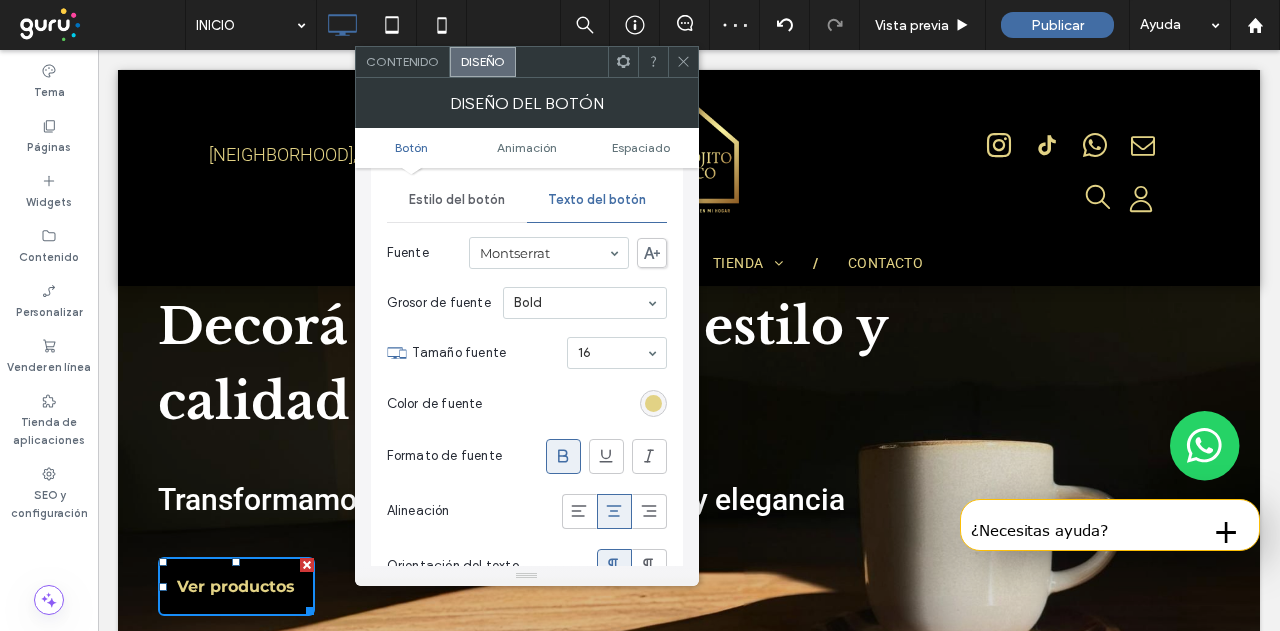 click 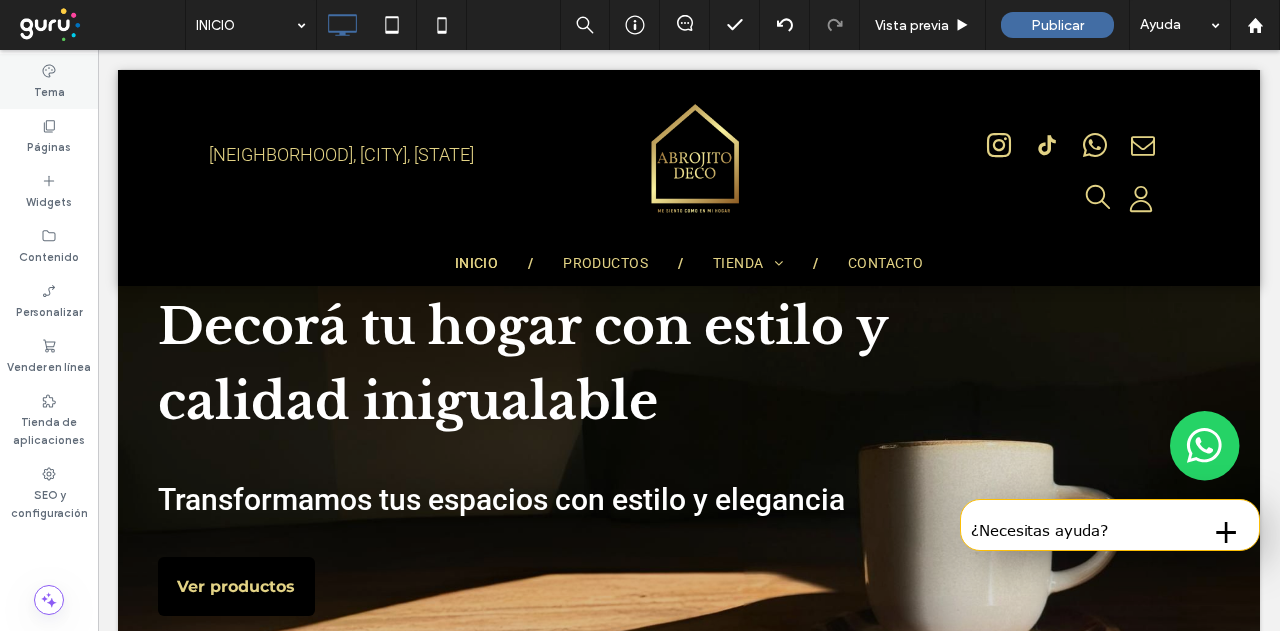 click on "Tema" at bounding box center (49, 90) 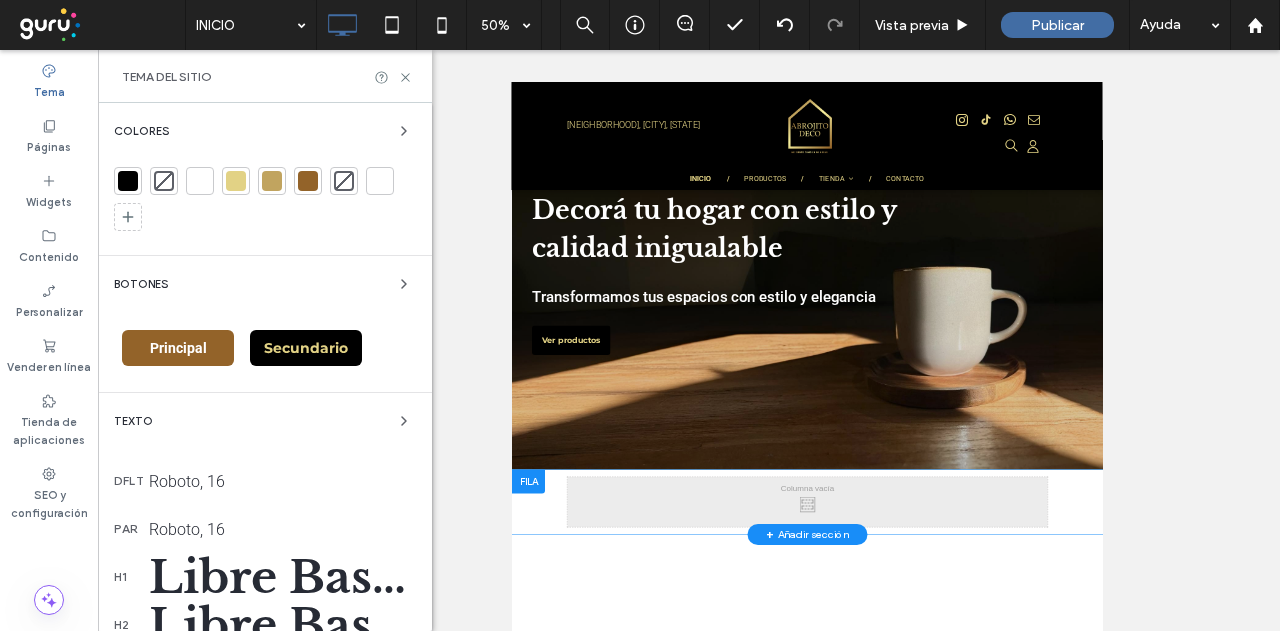 click on "Principal" at bounding box center (178, 348) 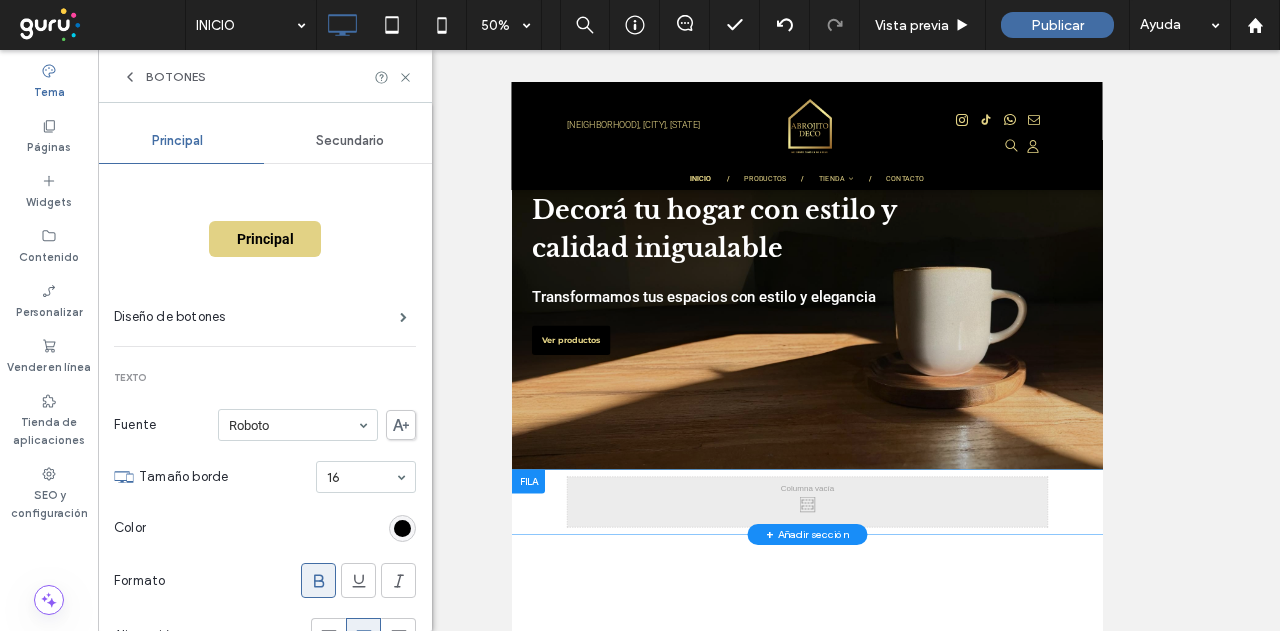 click on "Secundario" at bounding box center [350, 141] 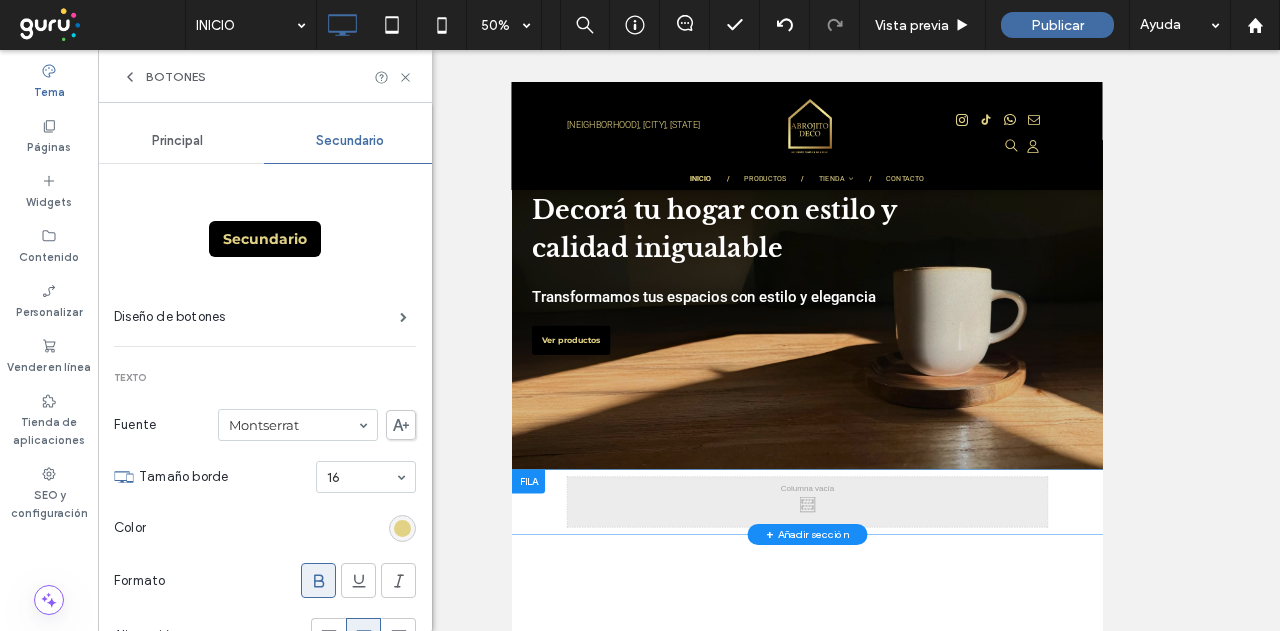 click on "Secundario" at bounding box center [265, 239] 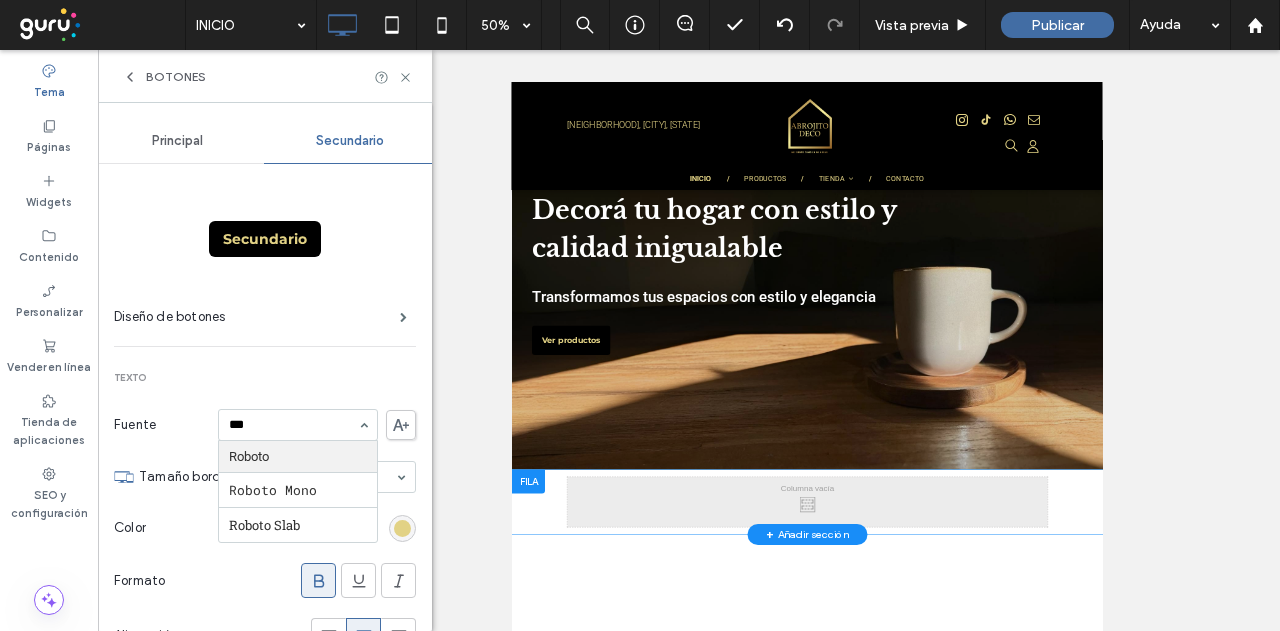 scroll, scrollTop: 0, scrollLeft: 0, axis: both 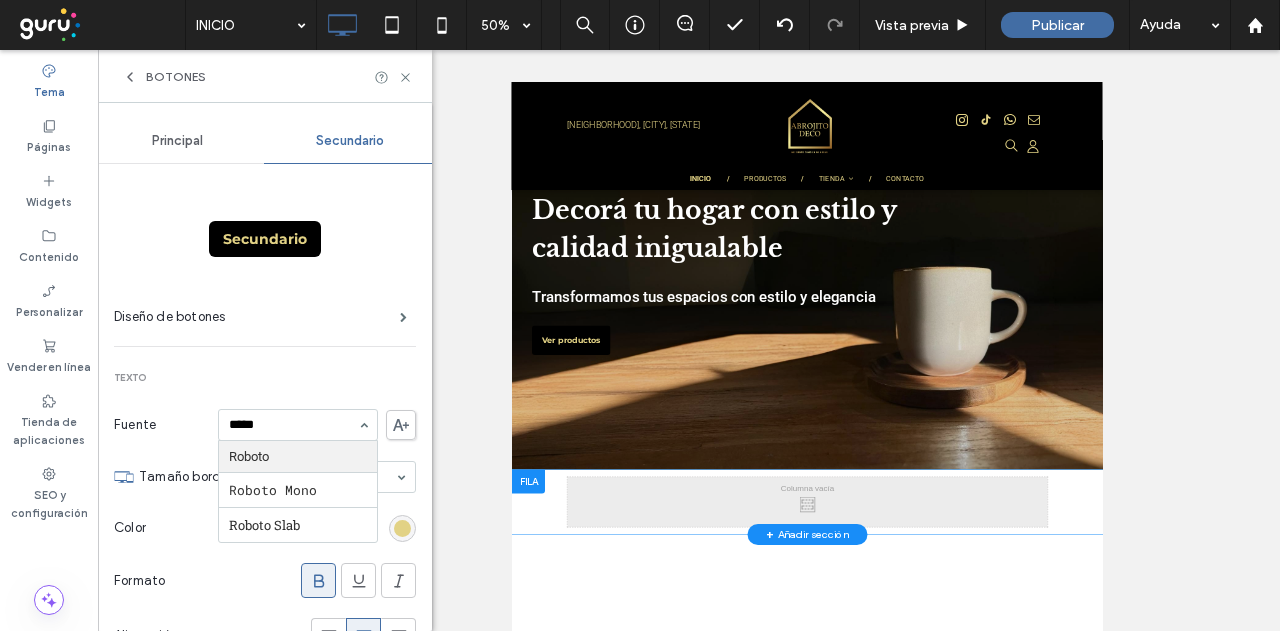 type on "******" 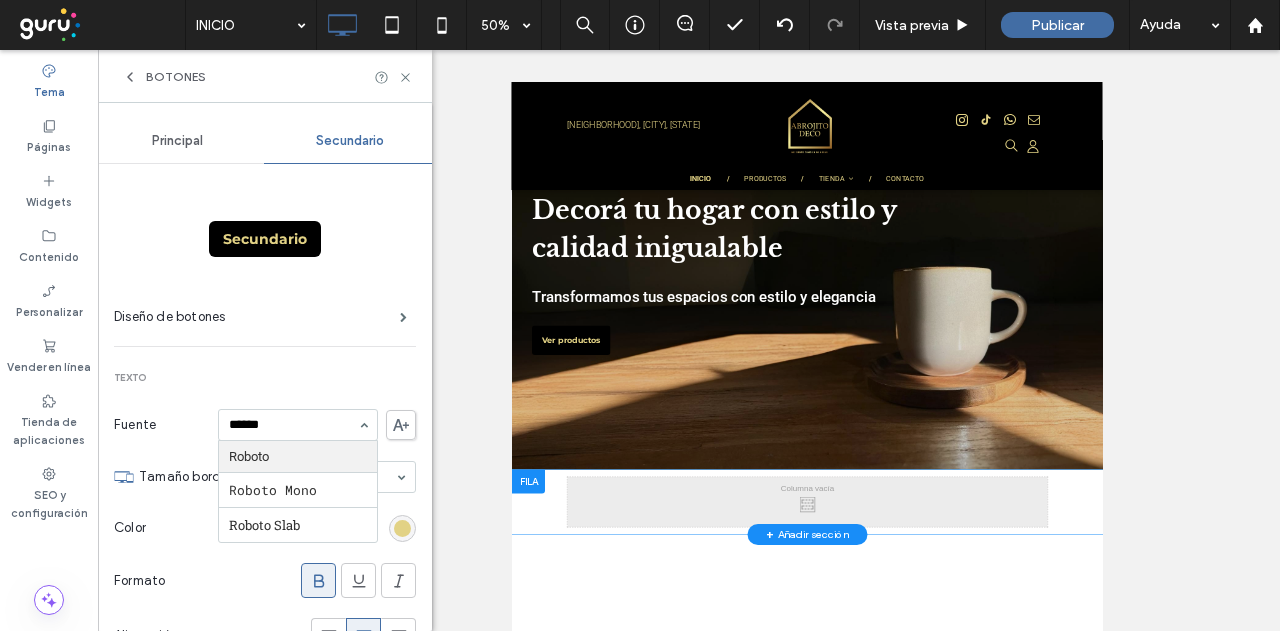 type 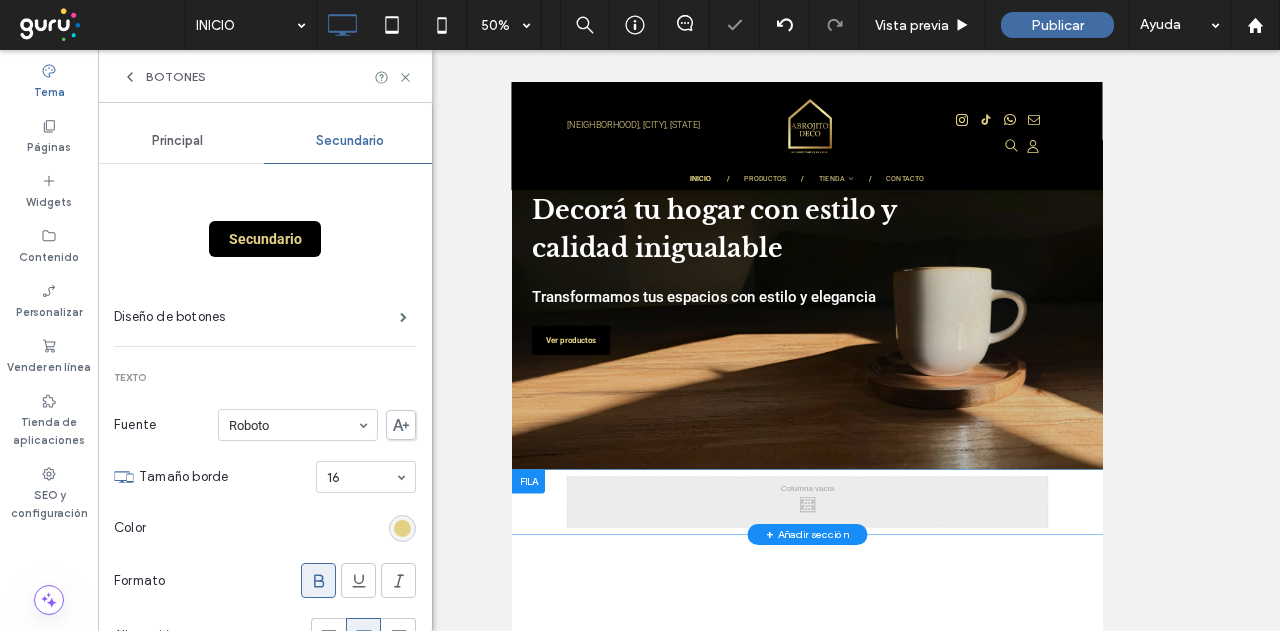 type on "*" 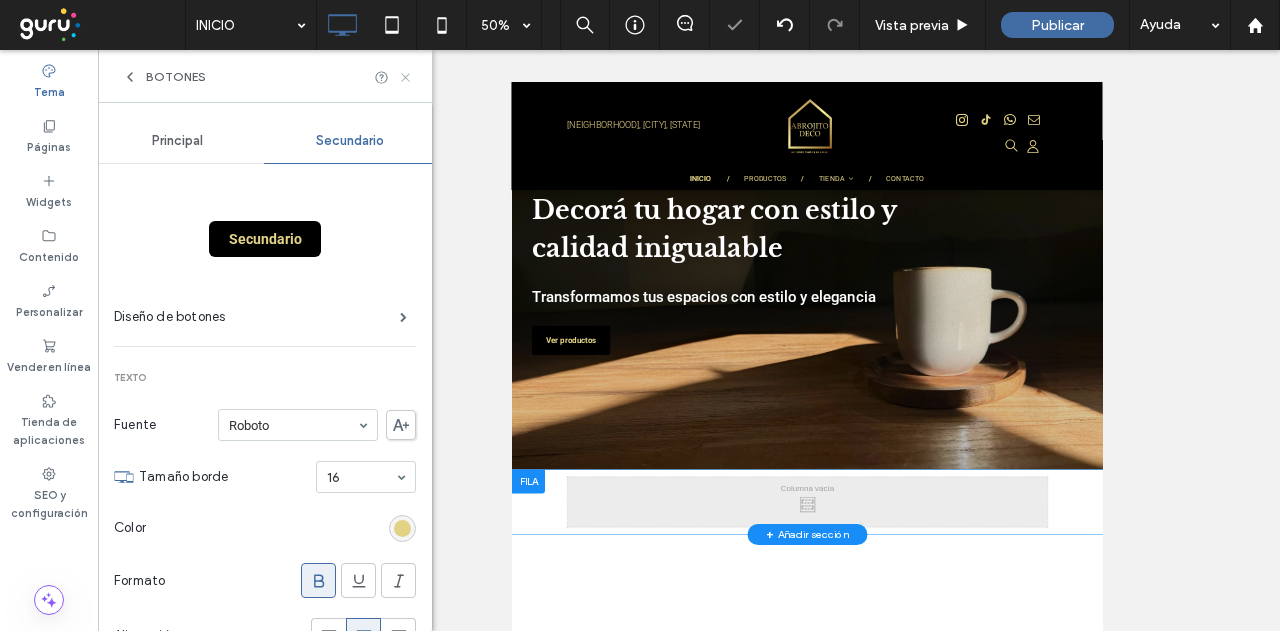 click 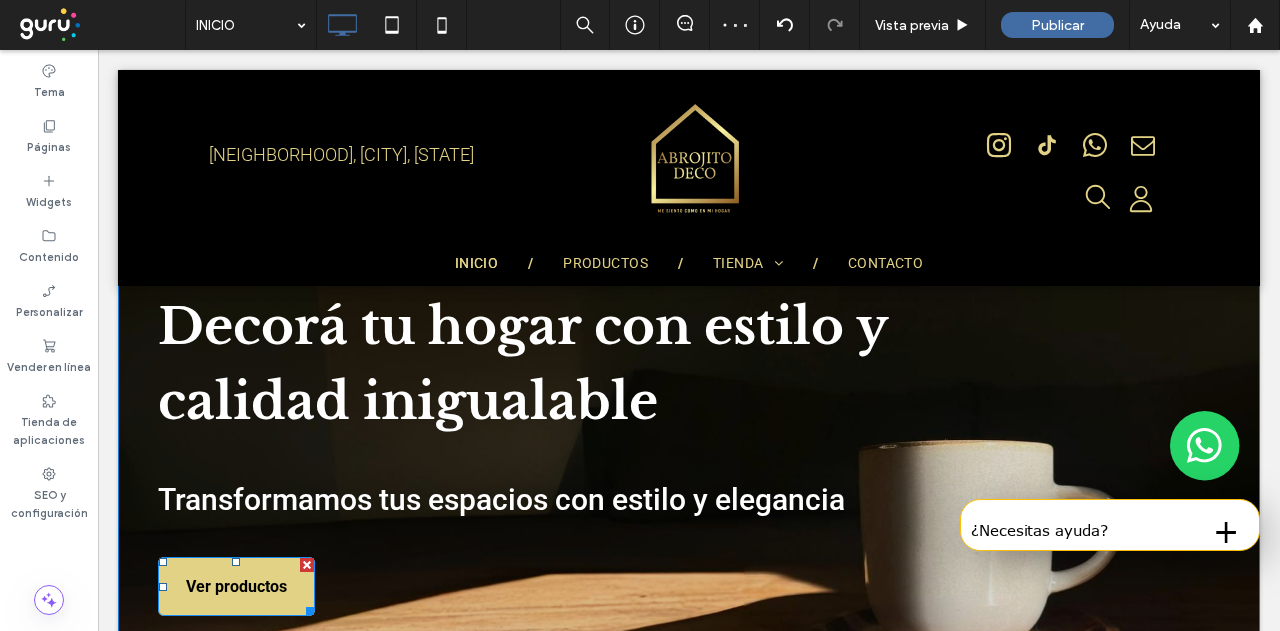 click on "Ver productos" at bounding box center [236, 586] 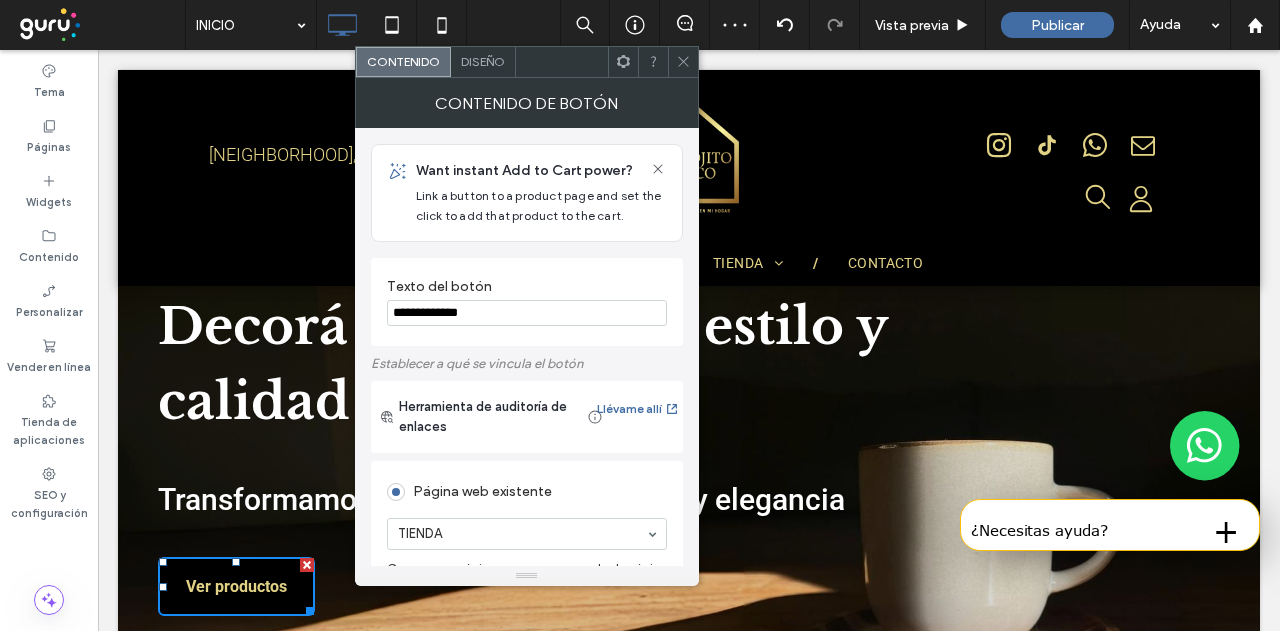 click on "Diseño" at bounding box center (483, 61) 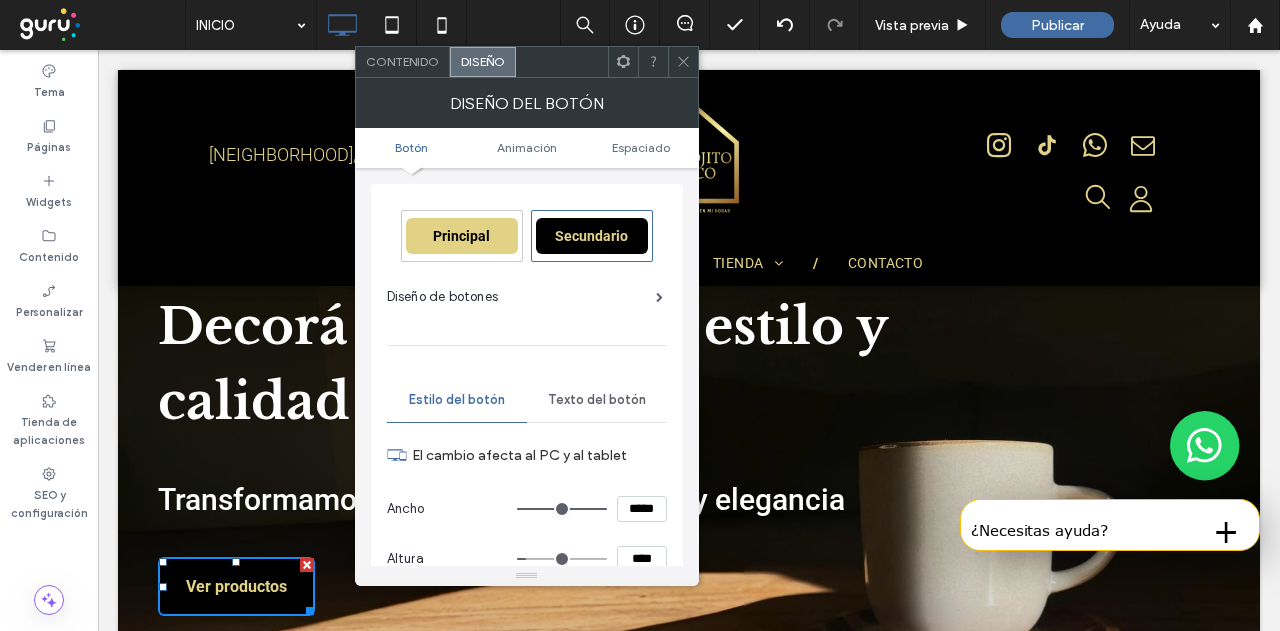 click on "Principal" at bounding box center (462, 236) 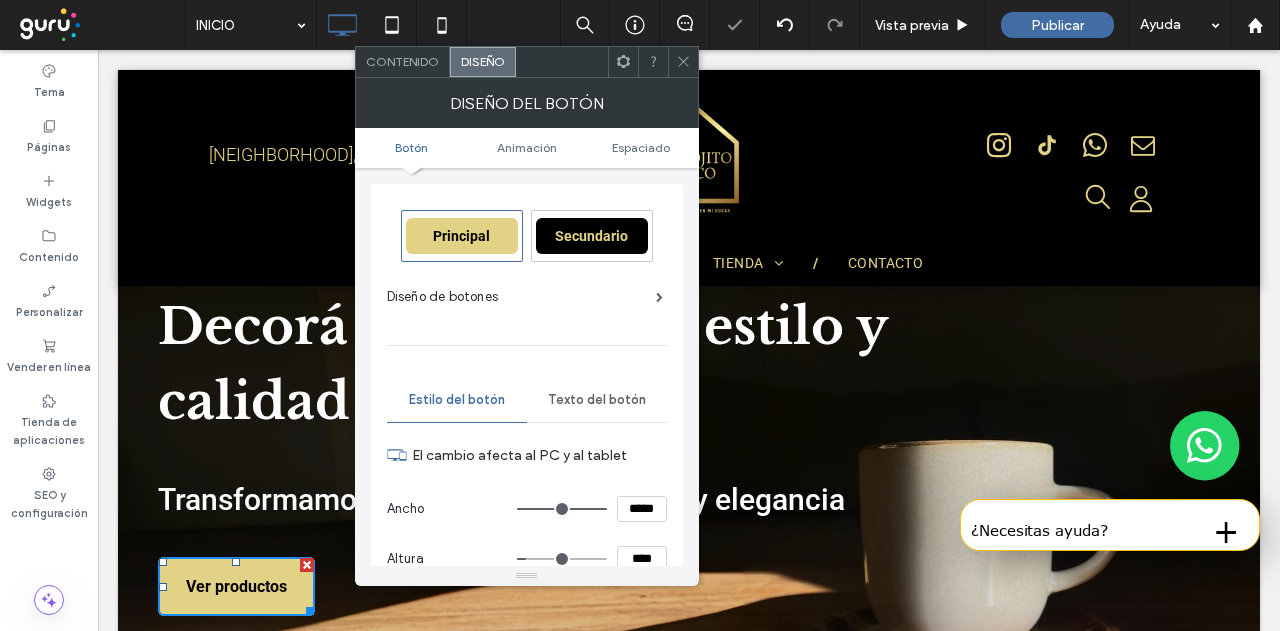 type on "*" 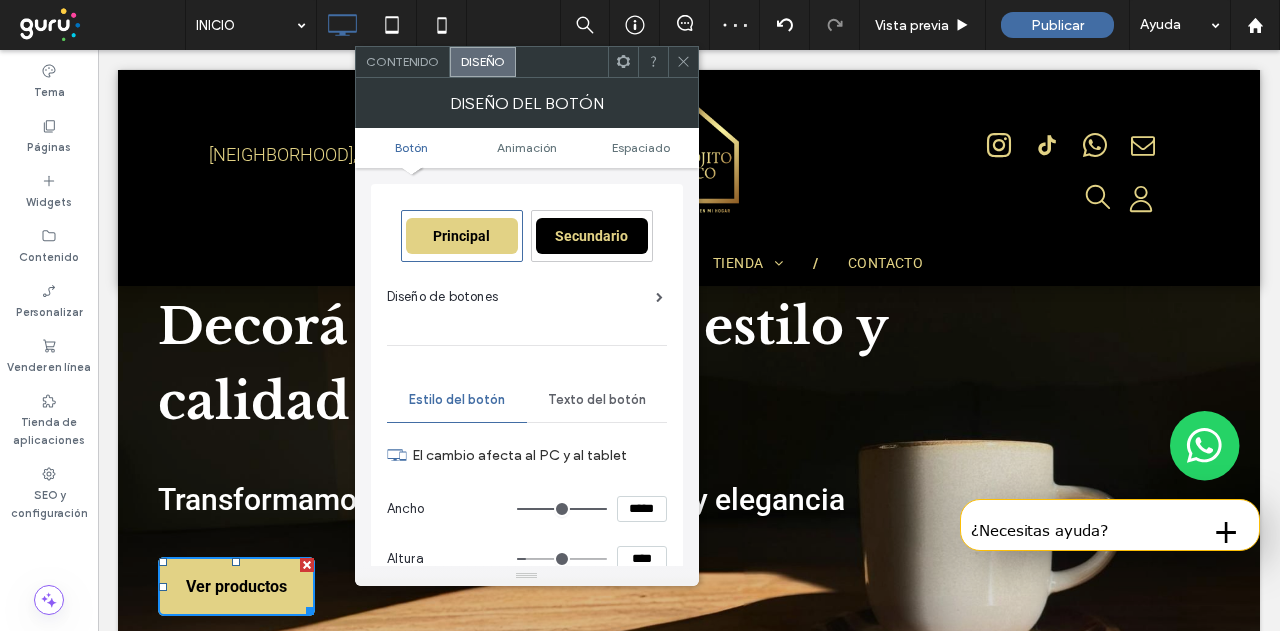 click 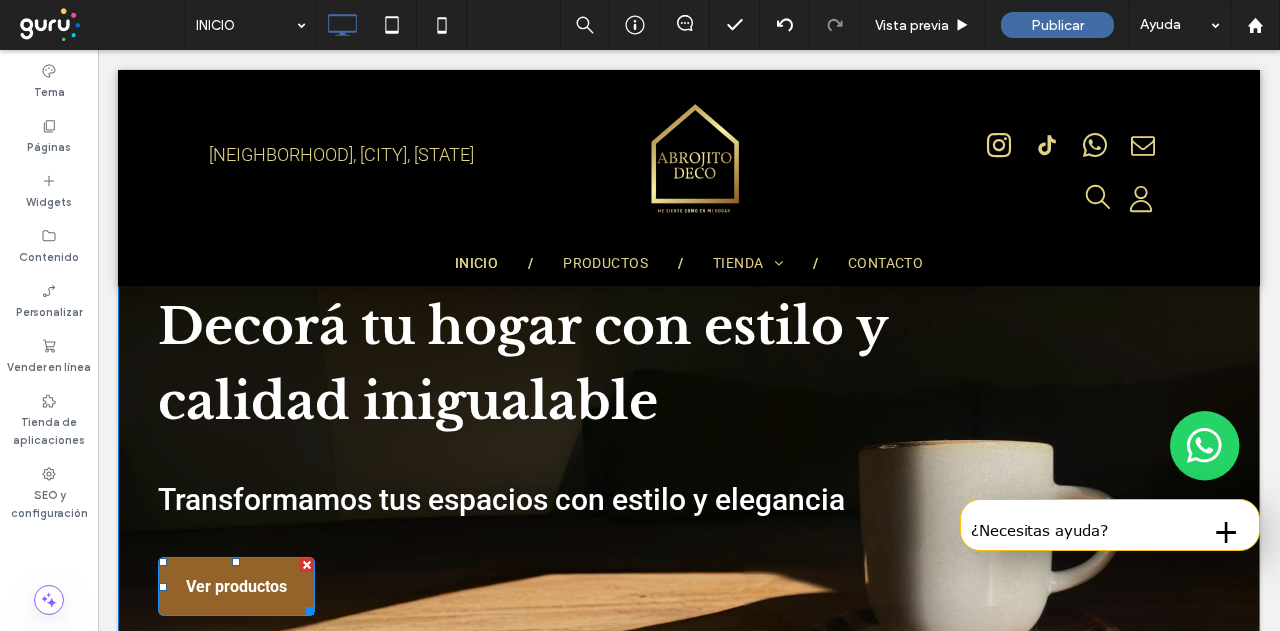 click on "Ver productos" at bounding box center (236, 586) 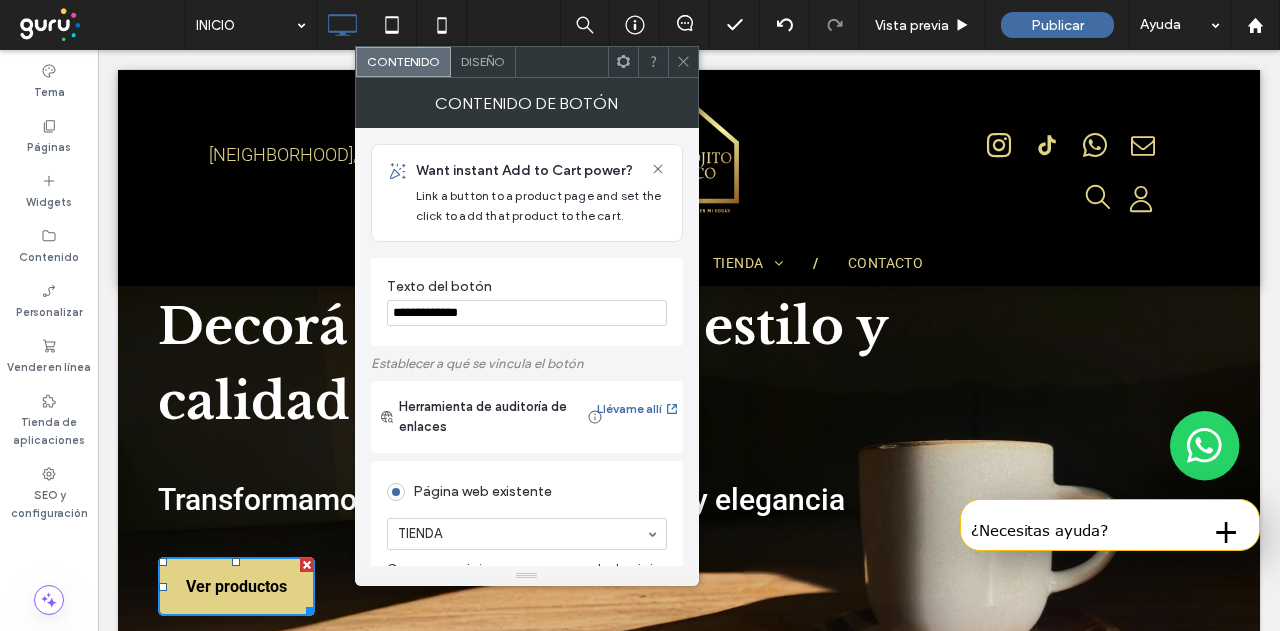 click on "Diseño" at bounding box center [483, 61] 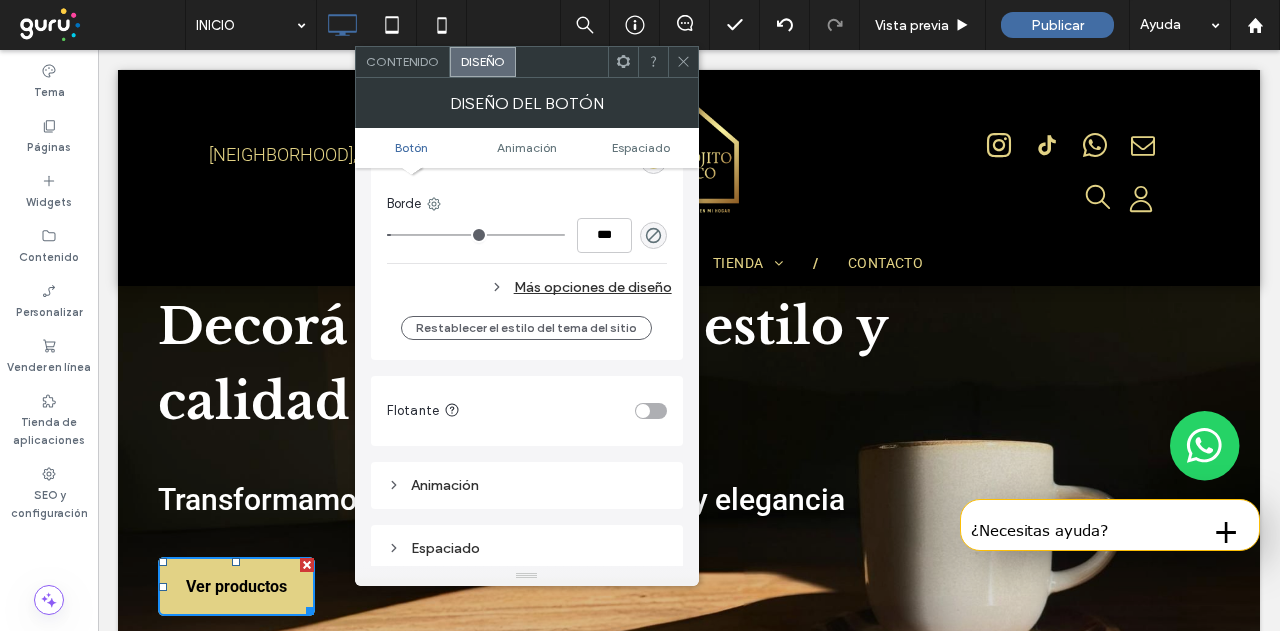 scroll, scrollTop: 600, scrollLeft: 0, axis: vertical 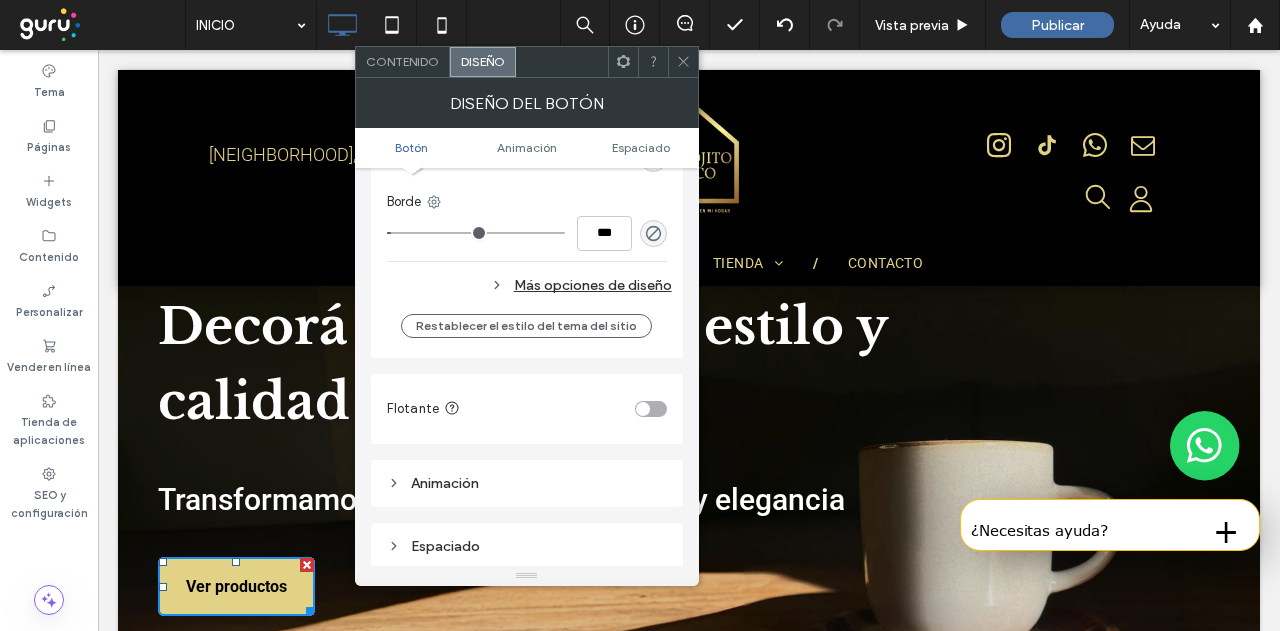 click on "Más opciones de diseño" at bounding box center [529, 285] 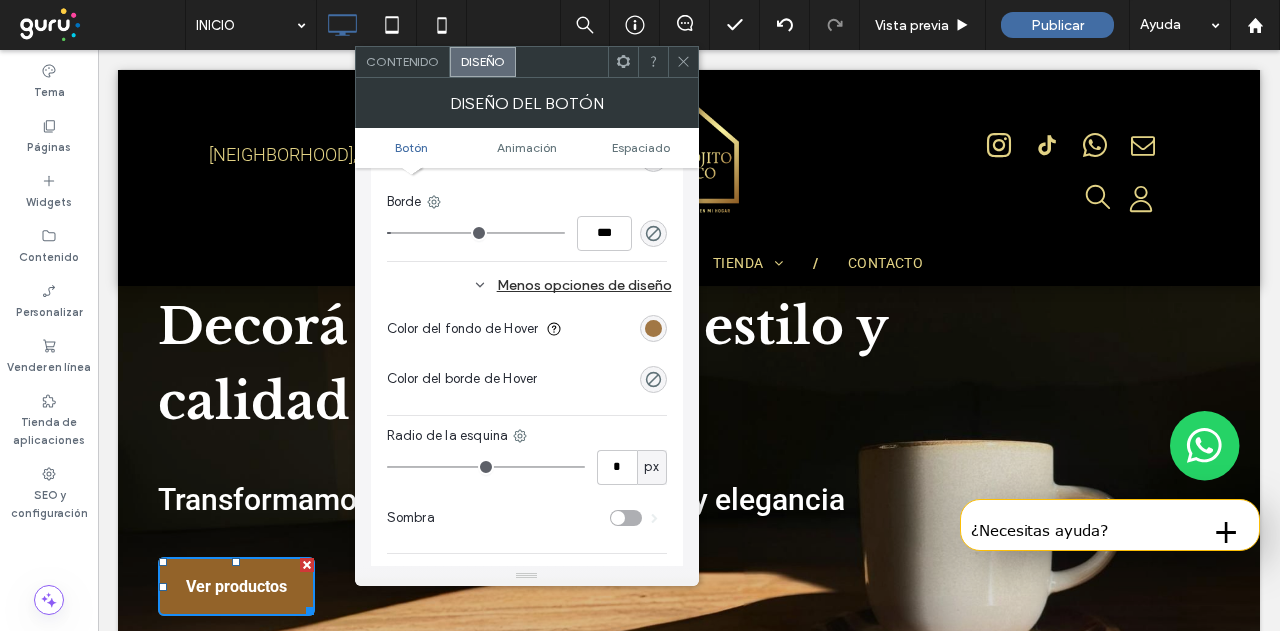 click at bounding box center (653, 328) 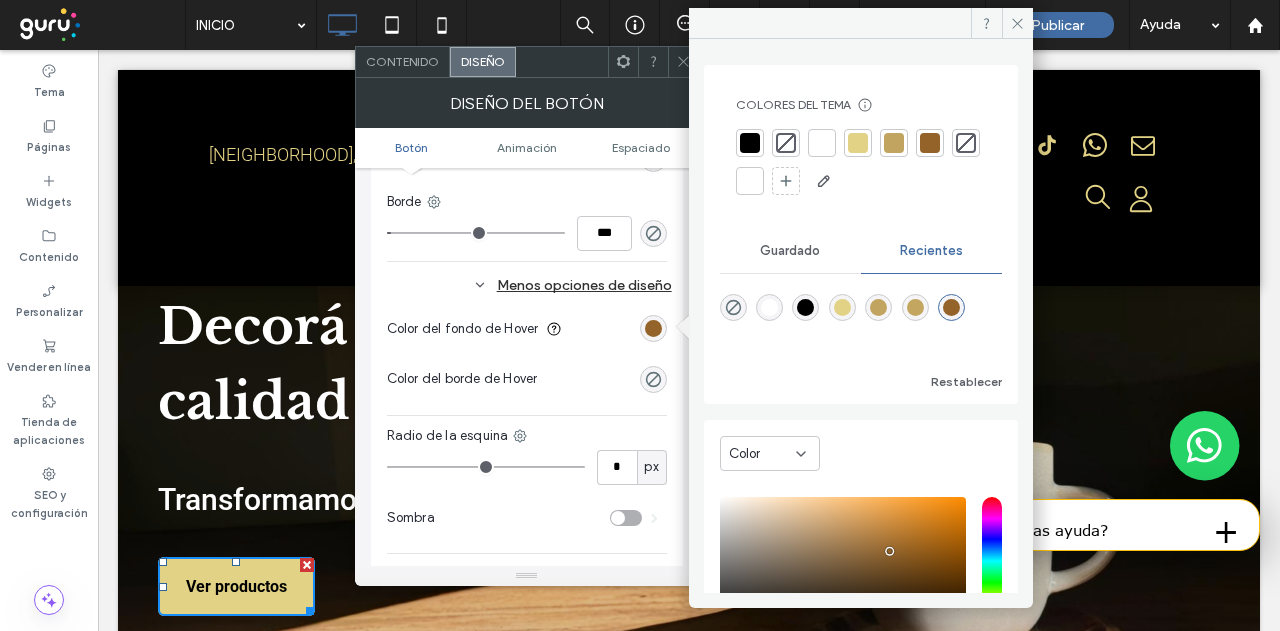 click at bounding box center [894, 143] 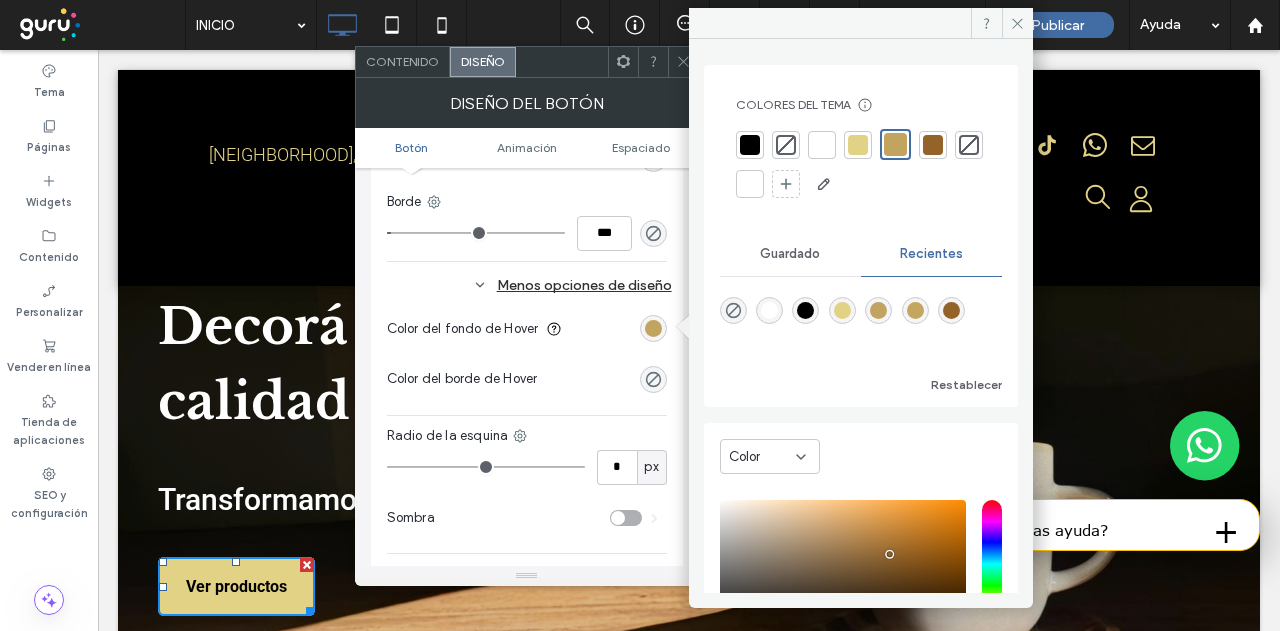 click 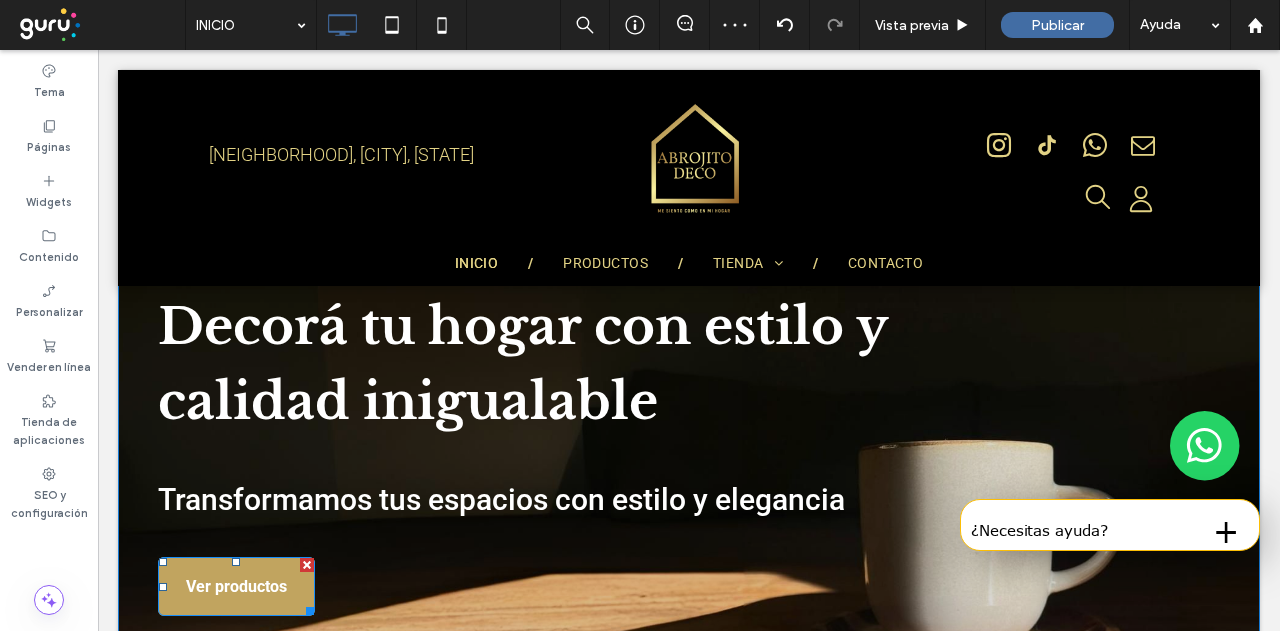 click on "Ver productos" at bounding box center [236, 586] 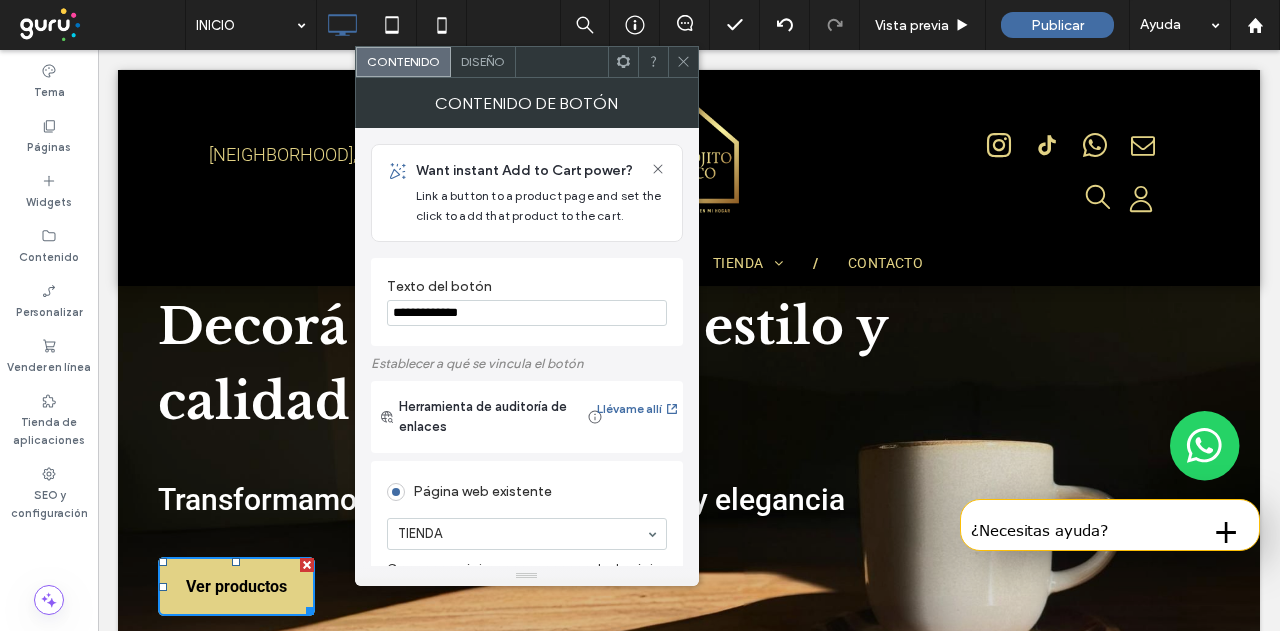 click on "Diseño" at bounding box center [483, 62] 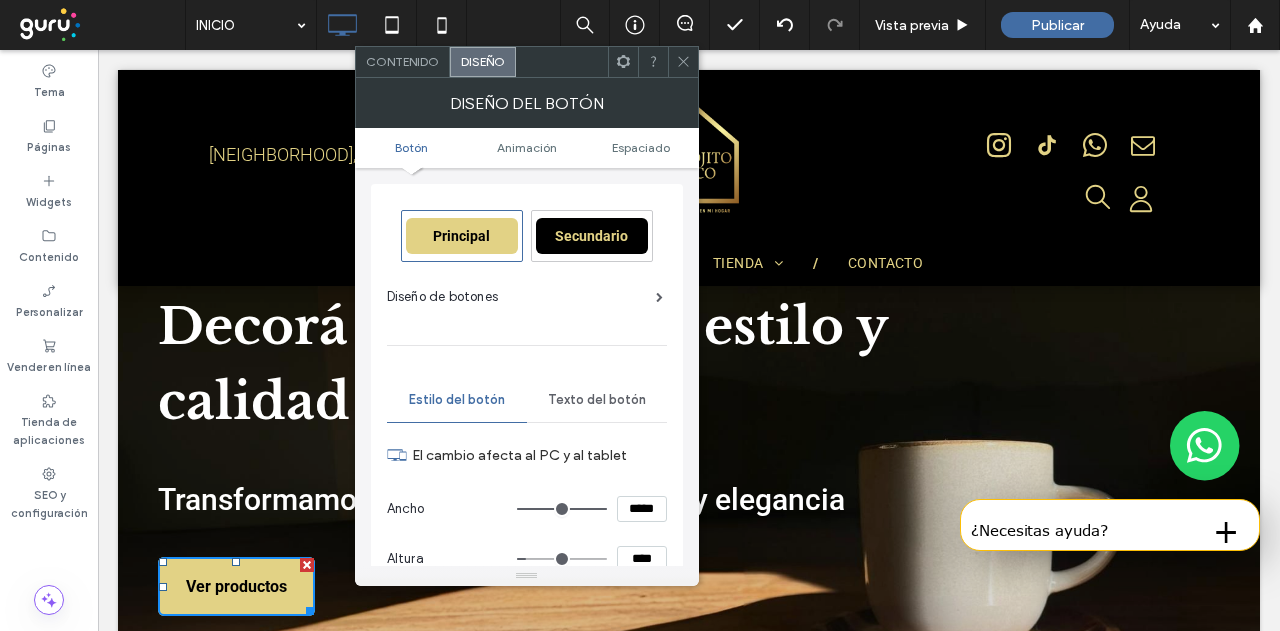 click on "Texto del botón" at bounding box center [597, 400] 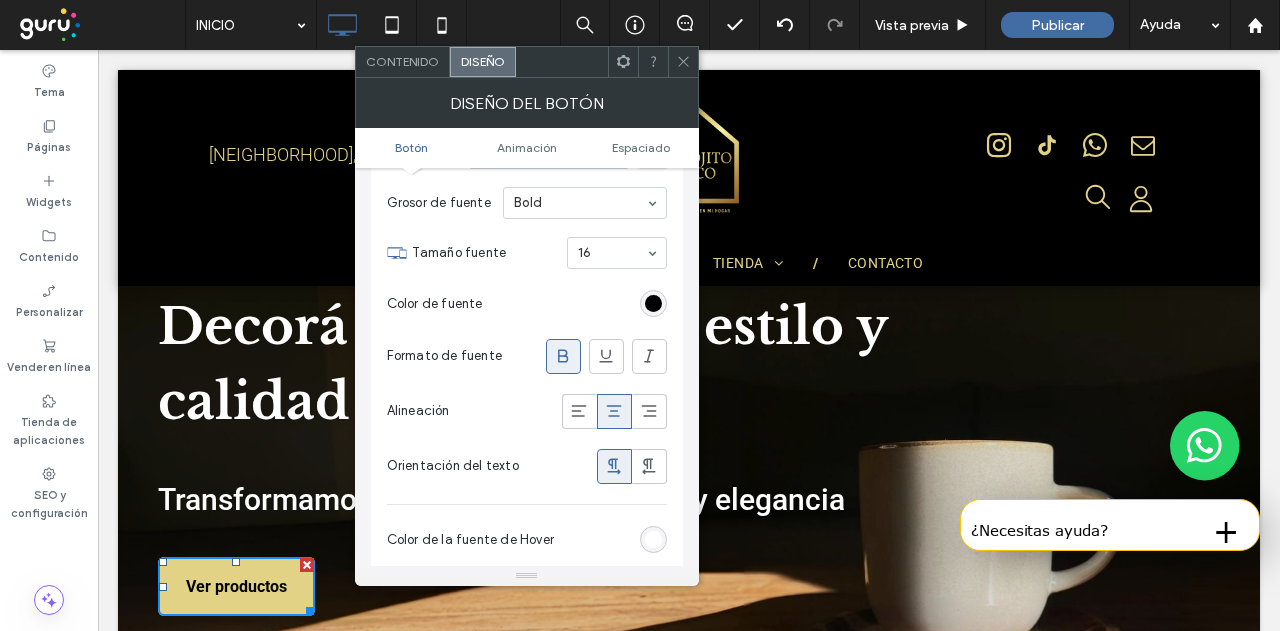 scroll, scrollTop: 400, scrollLeft: 0, axis: vertical 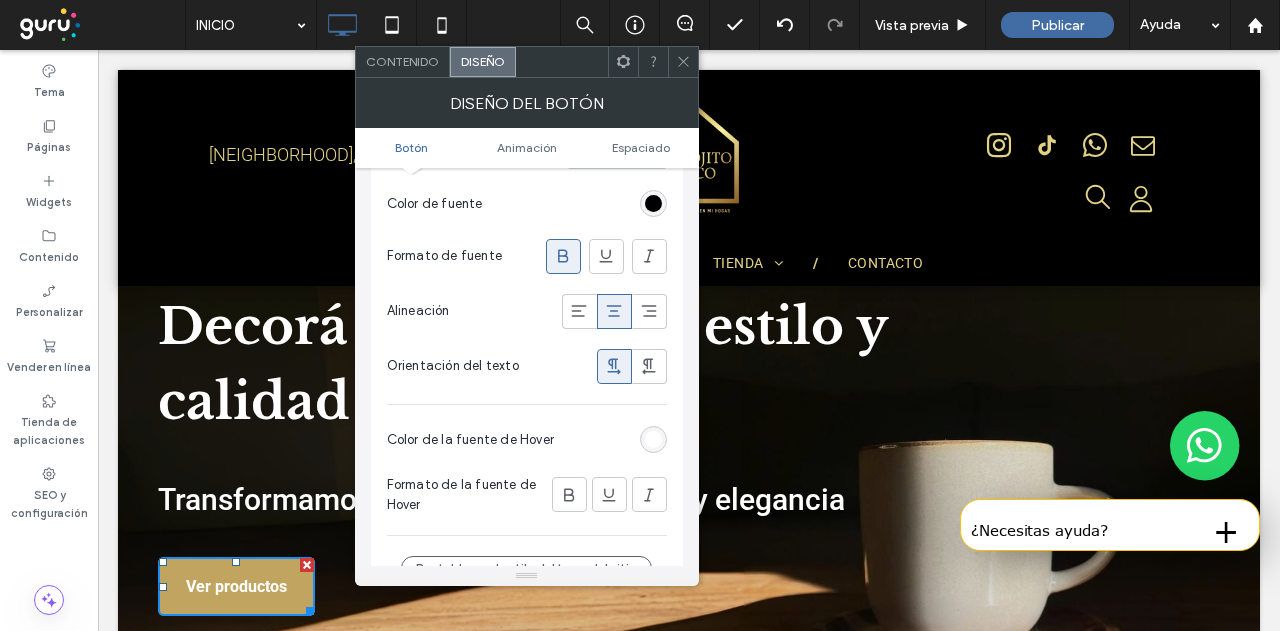 click at bounding box center [653, 439] 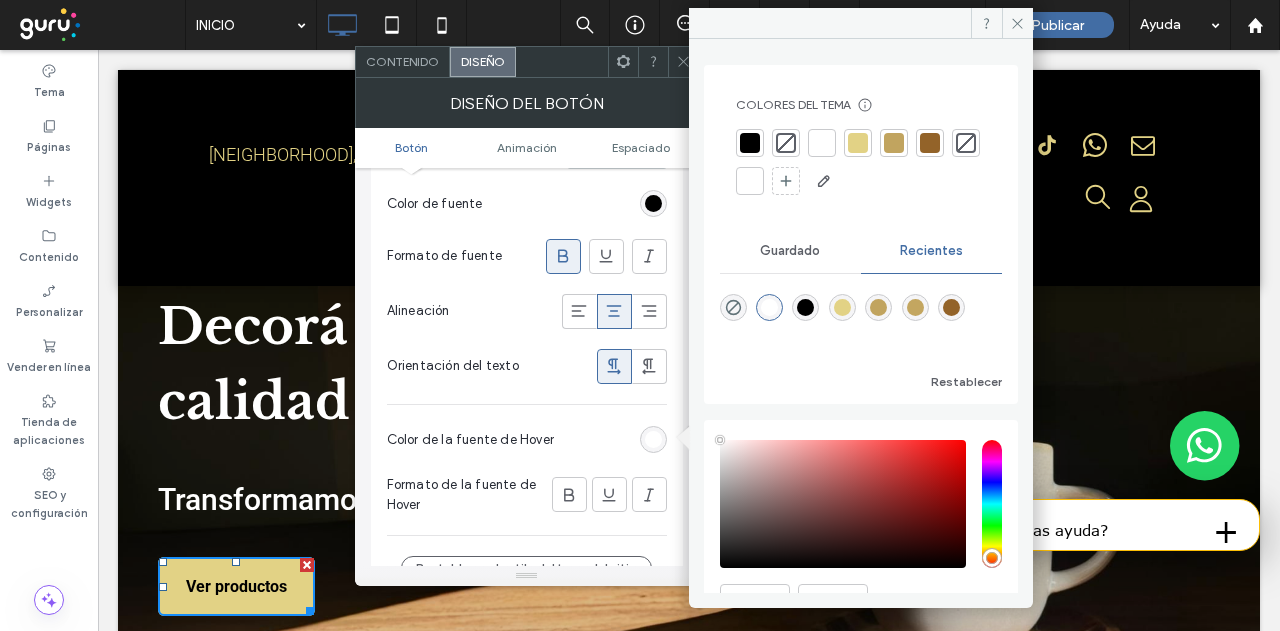click at bounding box center [750, 143] 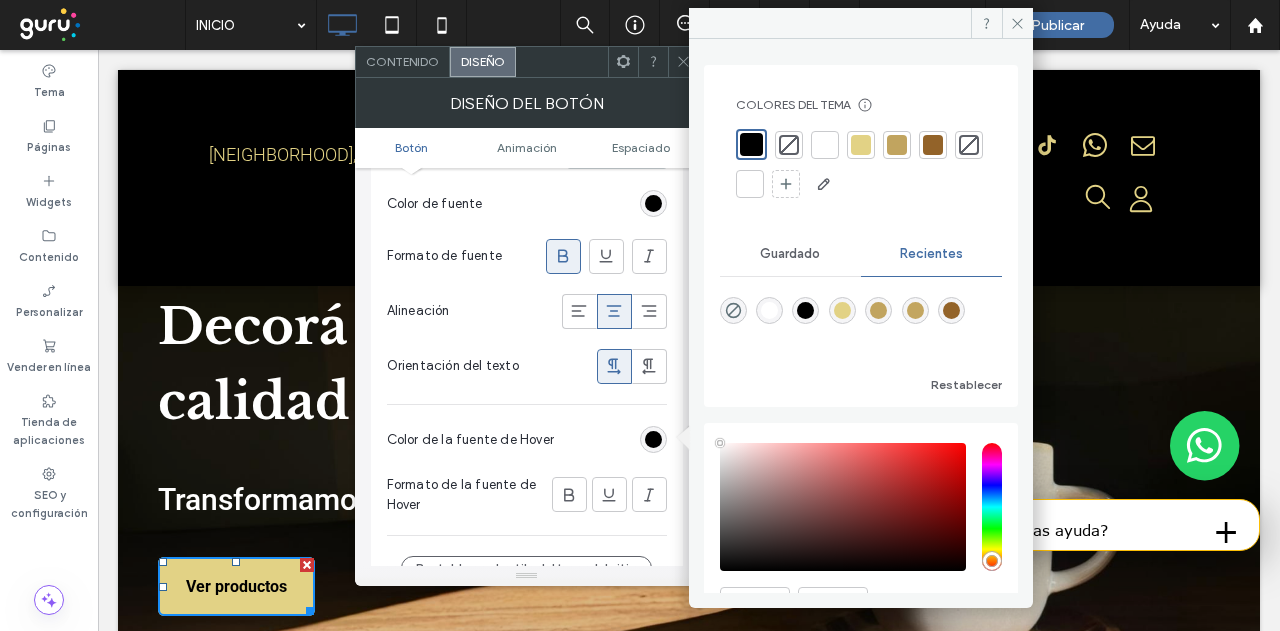 click at bounding box center [683, 62] 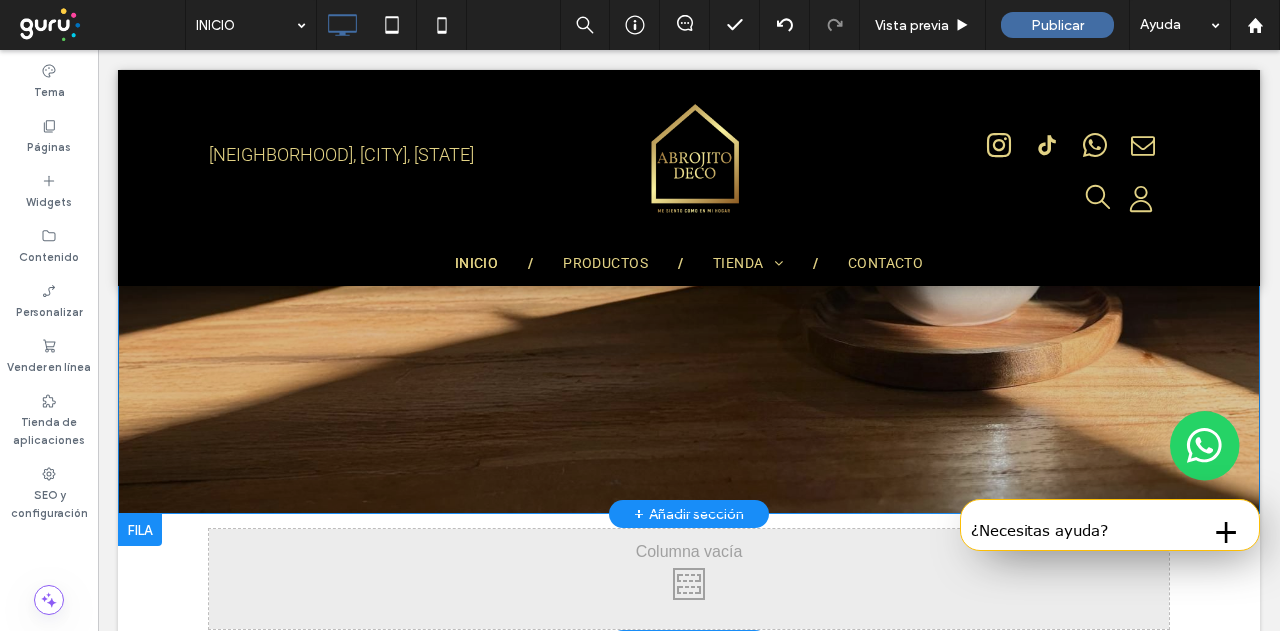 scroll, scrollTop: 400, scrollLeft: 0, axis: vertical 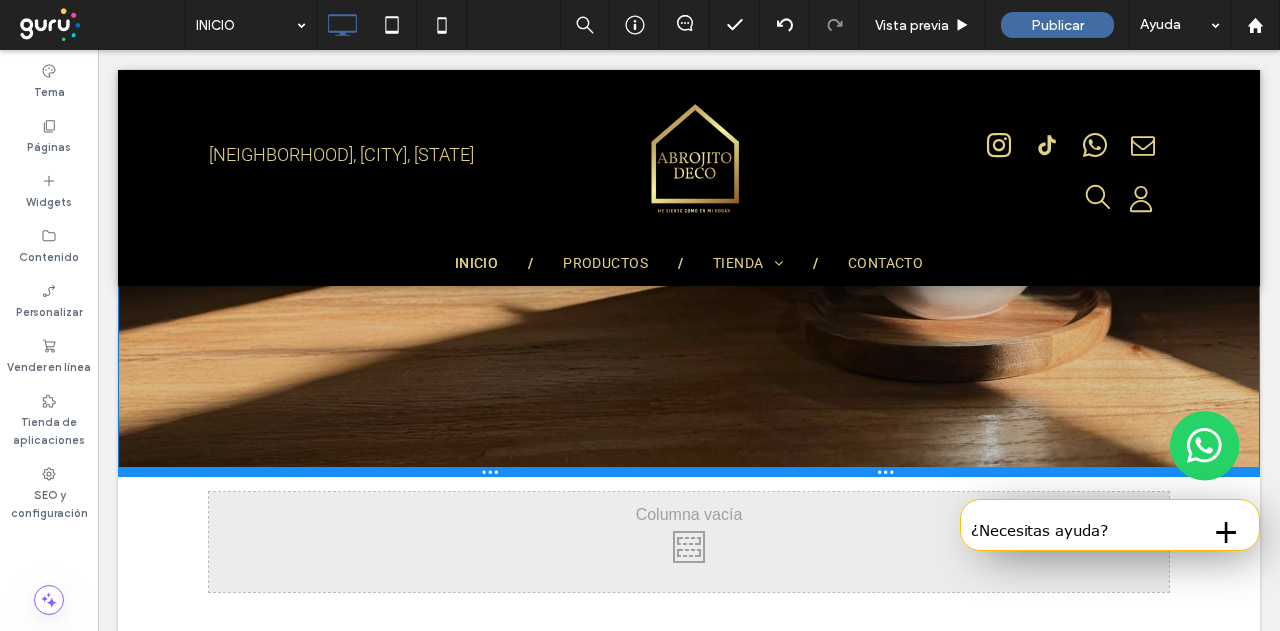 drag, startPoint x: 838, startPoint y: 539, endPoint x: 914, endPoint y: 521, distance: 78.10249 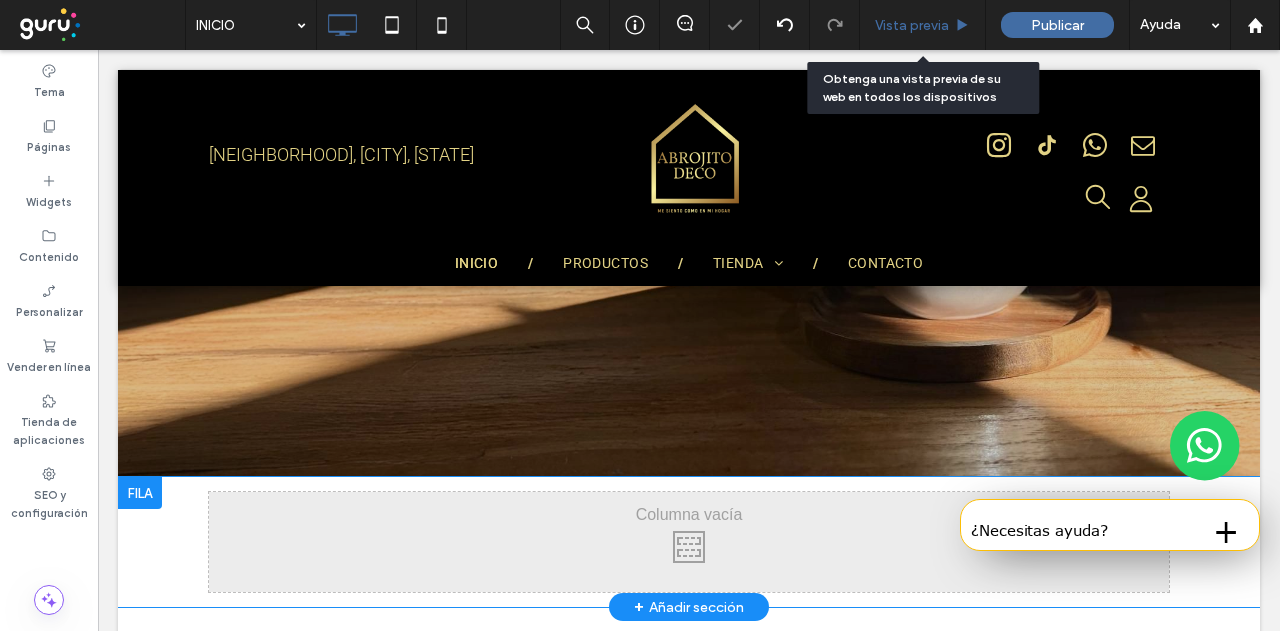 click on "Vista previa" at bounding box center (922, 25) 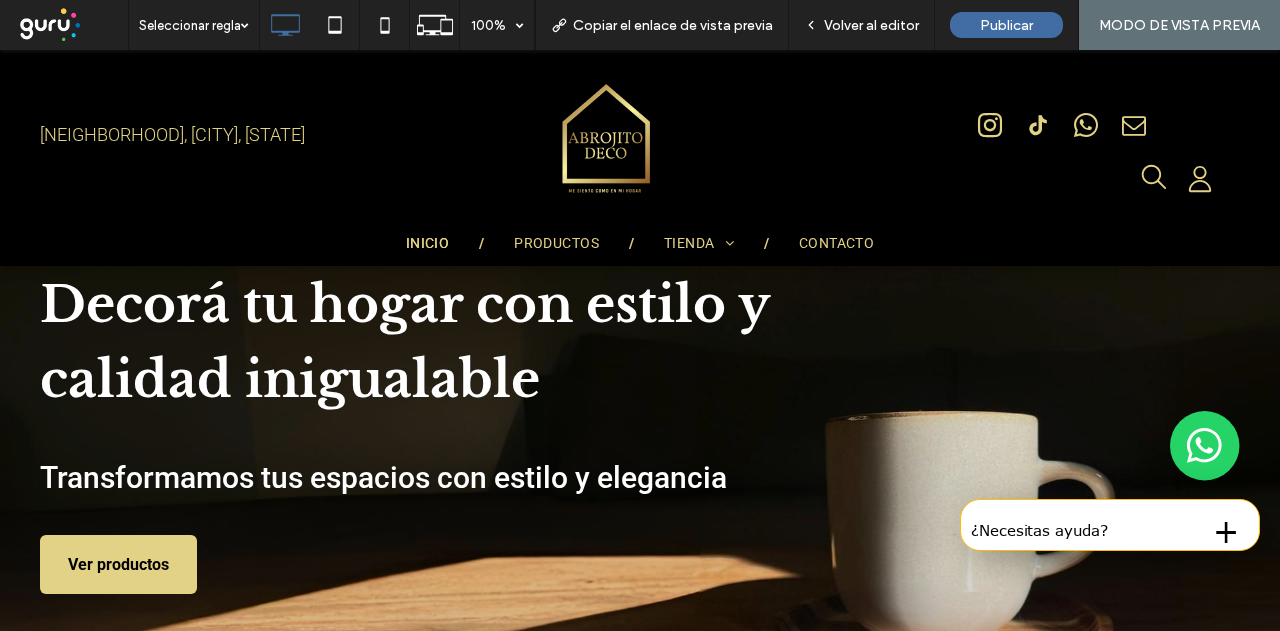 scroll, scrollTop: 100, scrollLeft: 0, axis: vertical 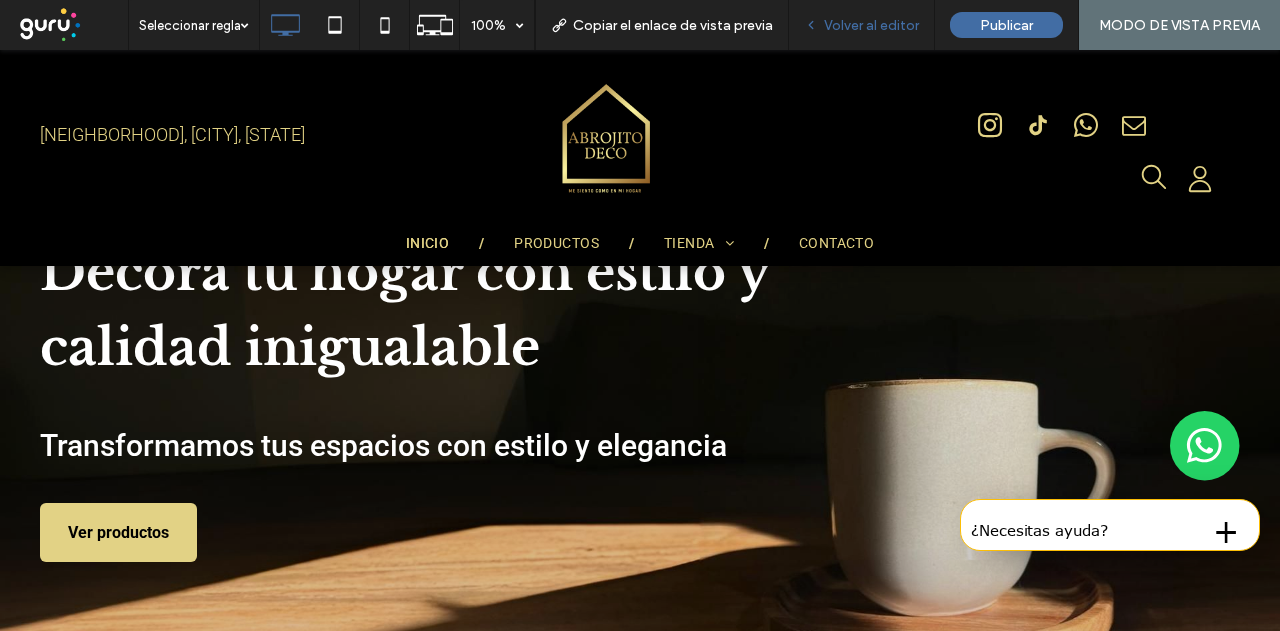 click on "Volver al editor" at bounding box center [871, 25] 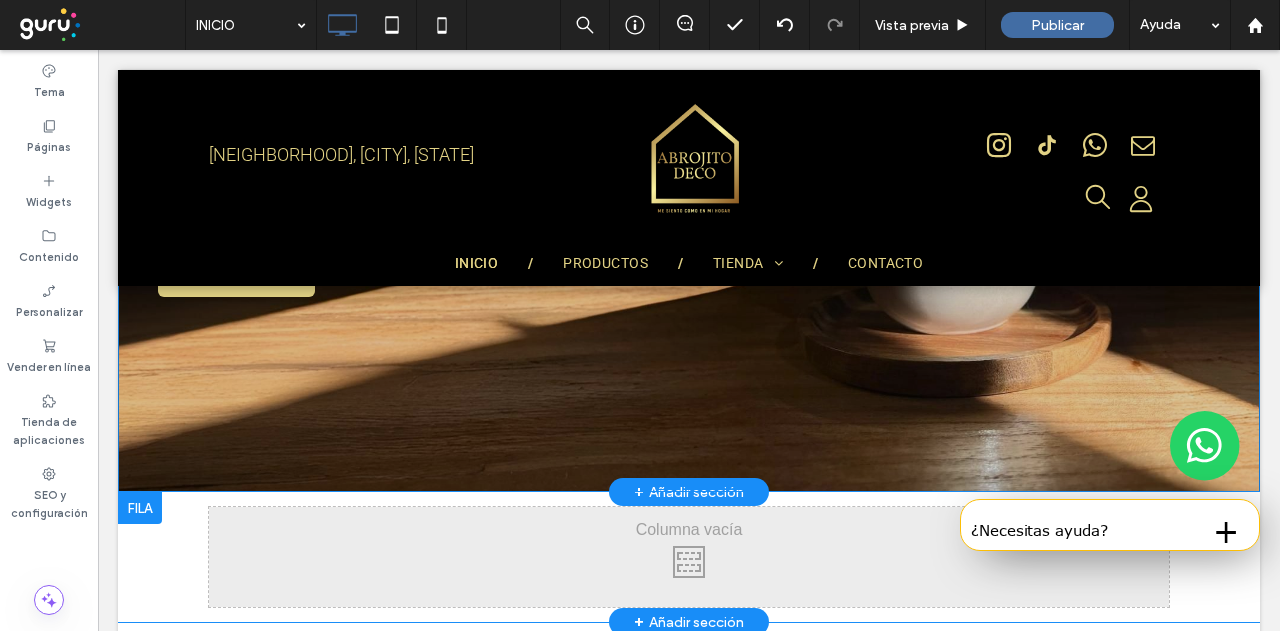 scroll, scrollTop: 200, scrollLeft: 0, axis: vertical 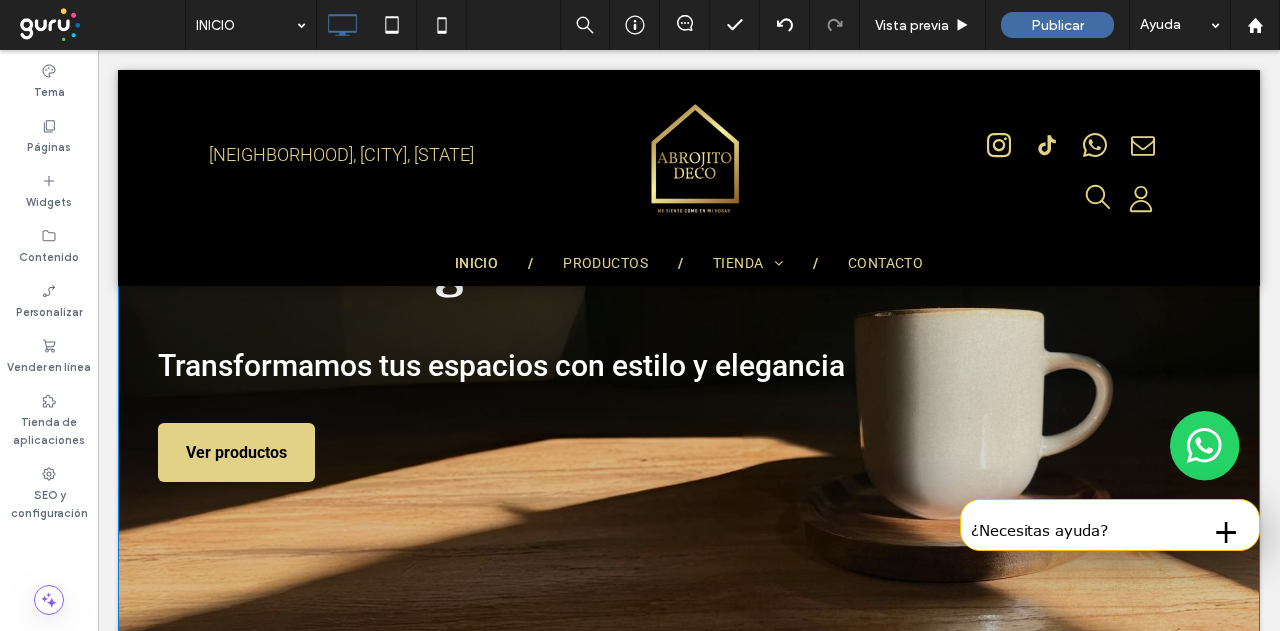 click on "Decorá tu hogar con estilo y calidad inigualable
Transformamos tus espacios con estilo y elegancia
Ver productos
Click To Paste
Fila + Añadir sección" at bounding box center (689, 381) 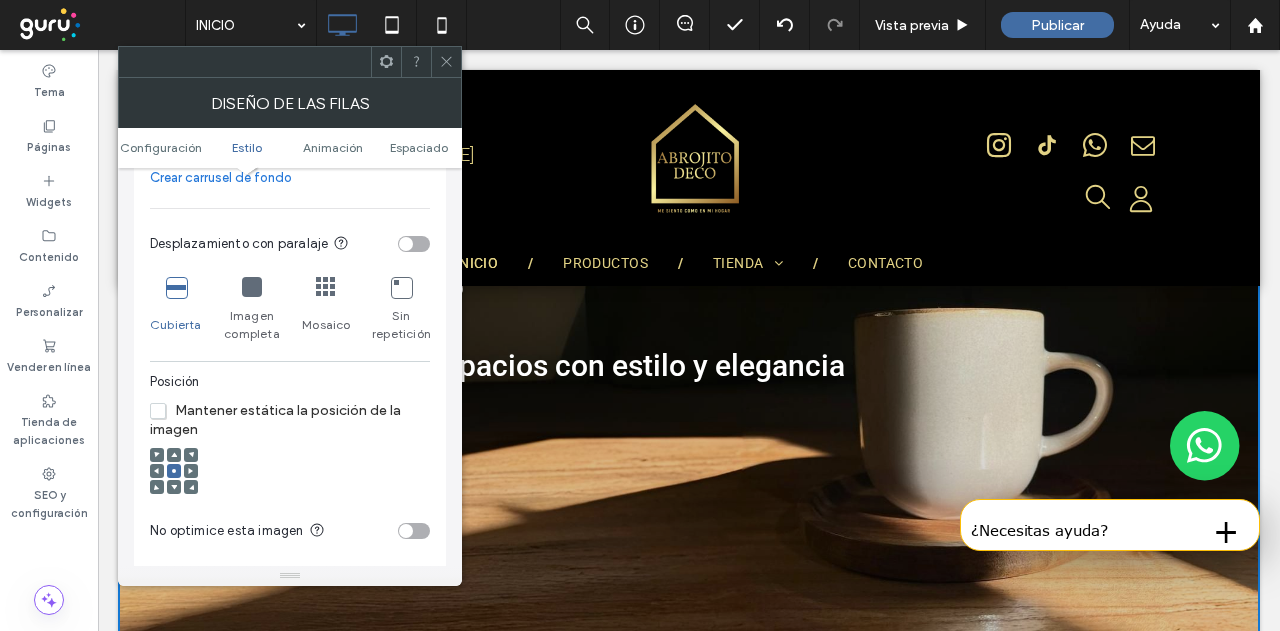 scroll, scrollTop: 600, scrollLeft: 0, axis: vertical 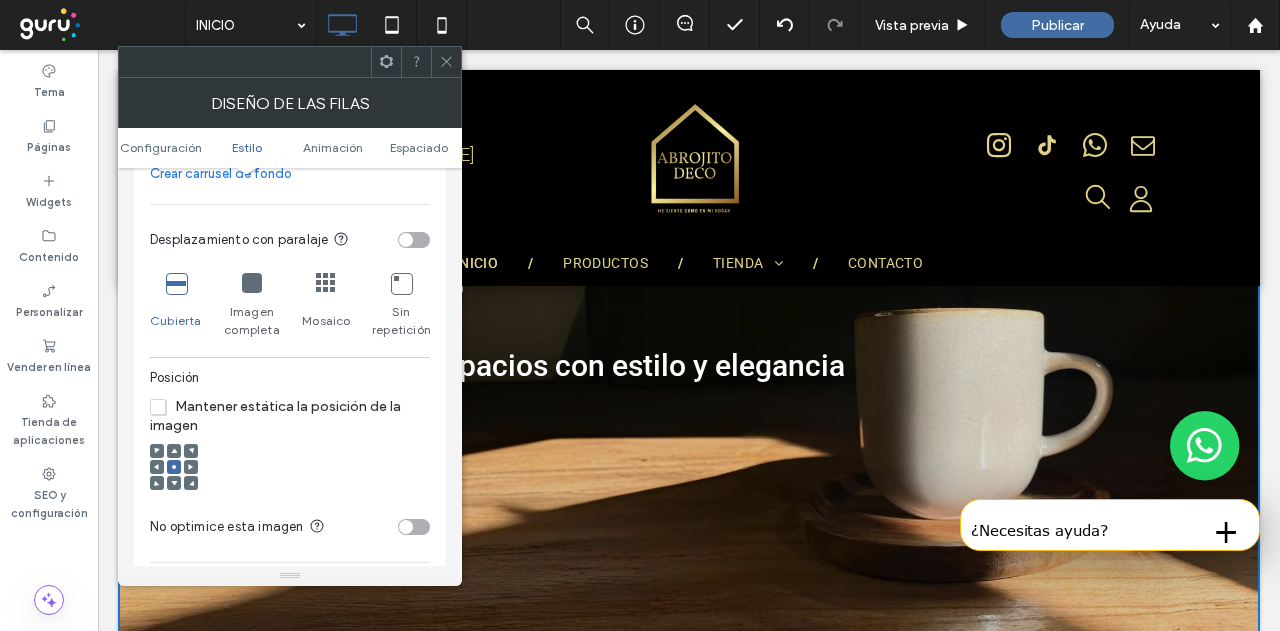 click 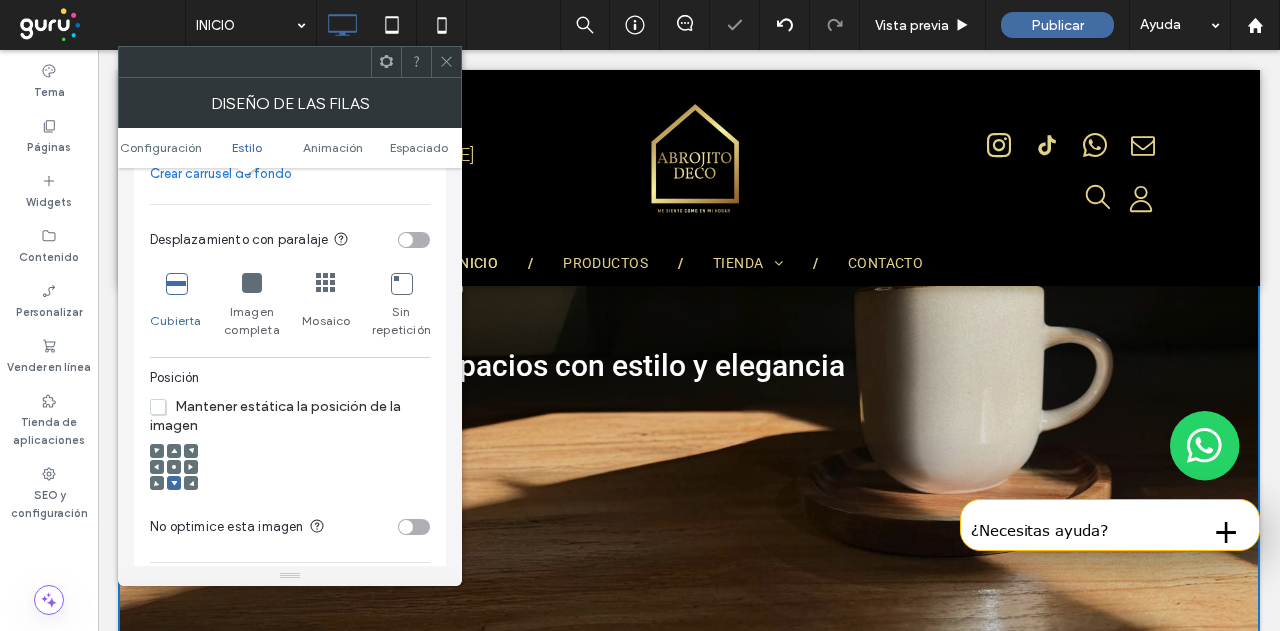 click 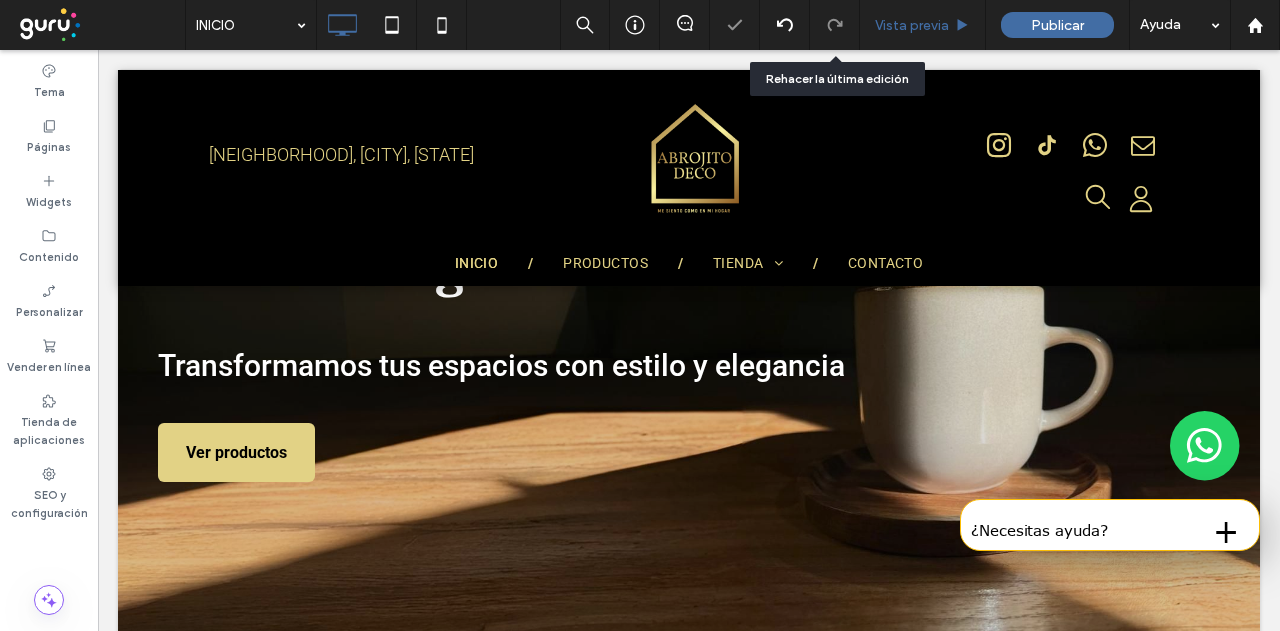 click on "Vista previa" at bounding box center [923, 25] 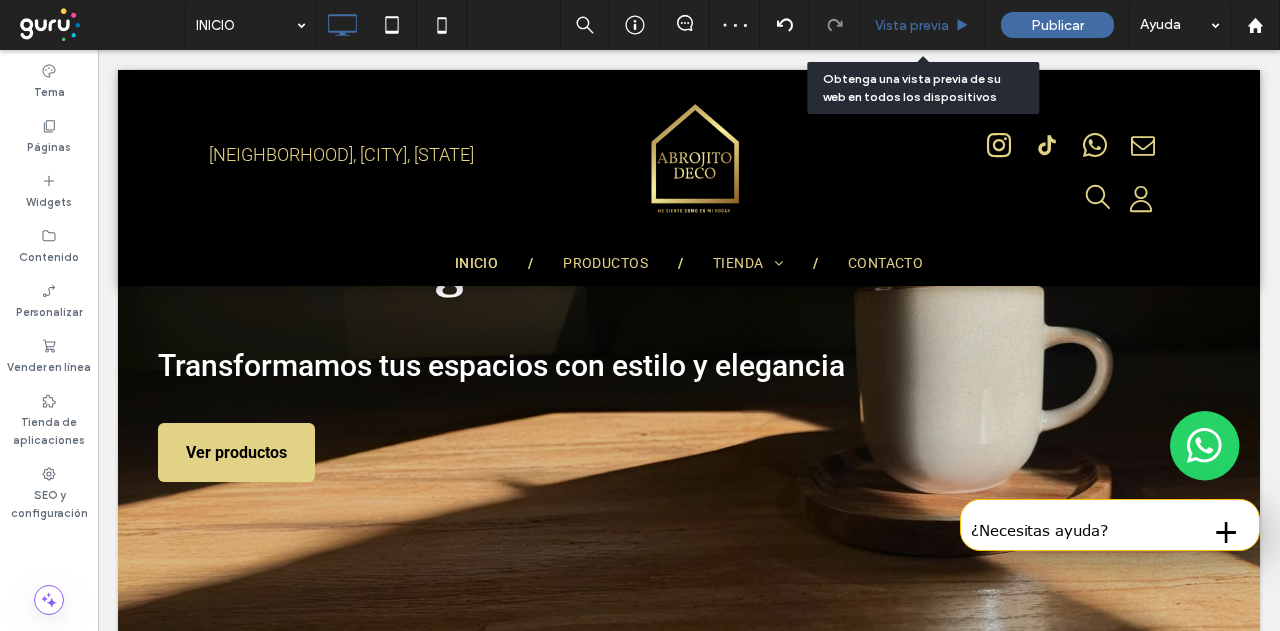 click on "Vista previa" at bounding box center (912, 25) 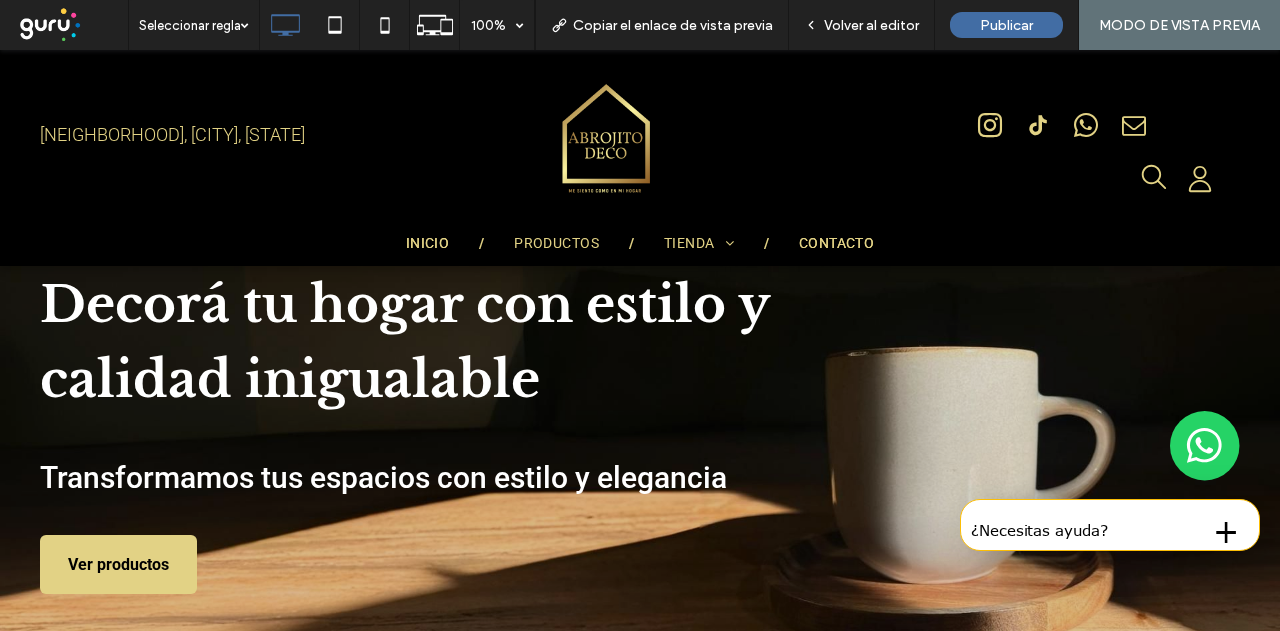 scroll, scrollTop: 100, scrollLeft: 0, axis: vertical 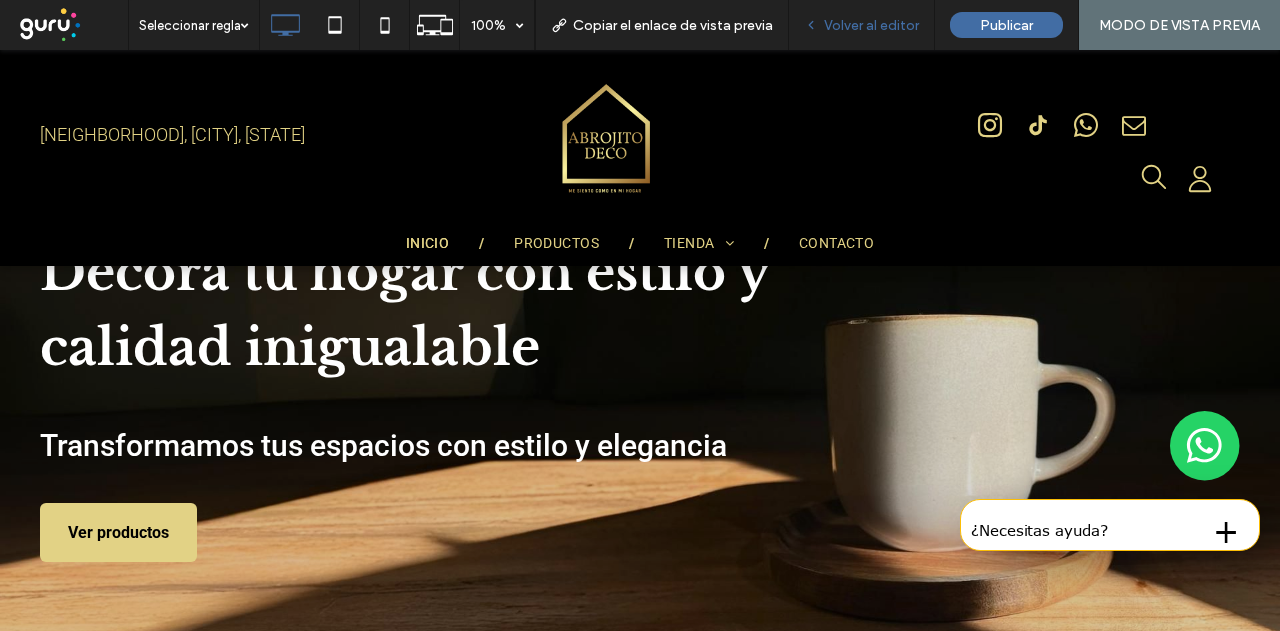 click on "Volver al editor" at bounding box center (871, 25) 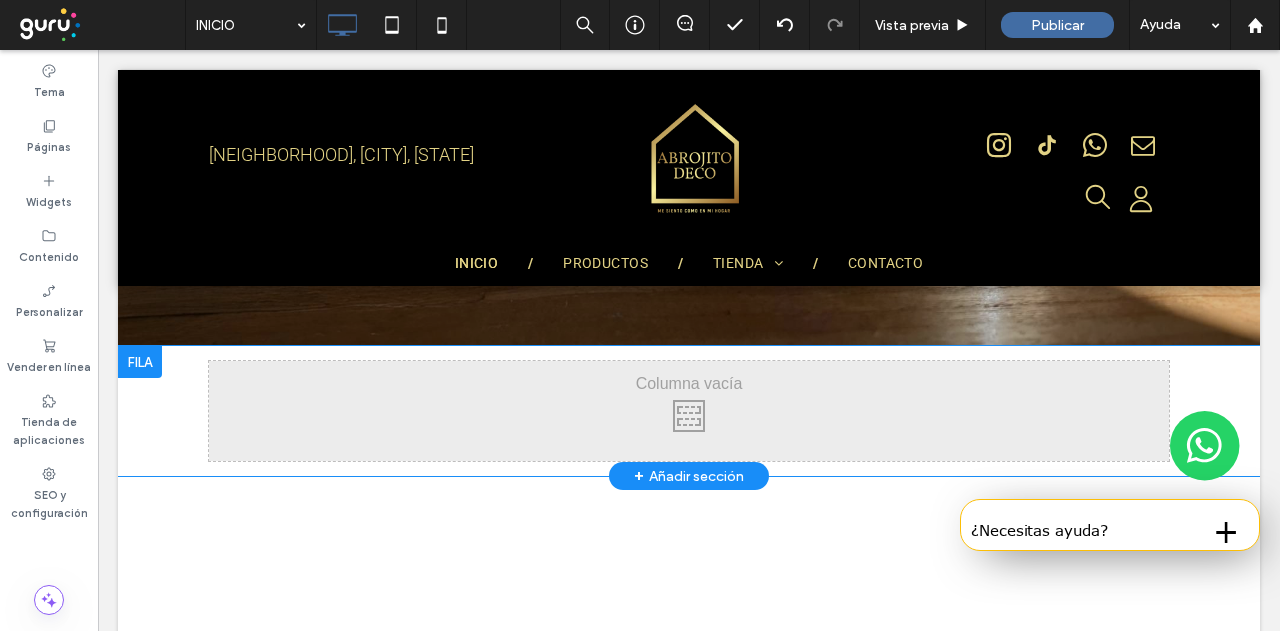 scroll, scrollTop: 500, scrollLeft: 0, axis: vertical 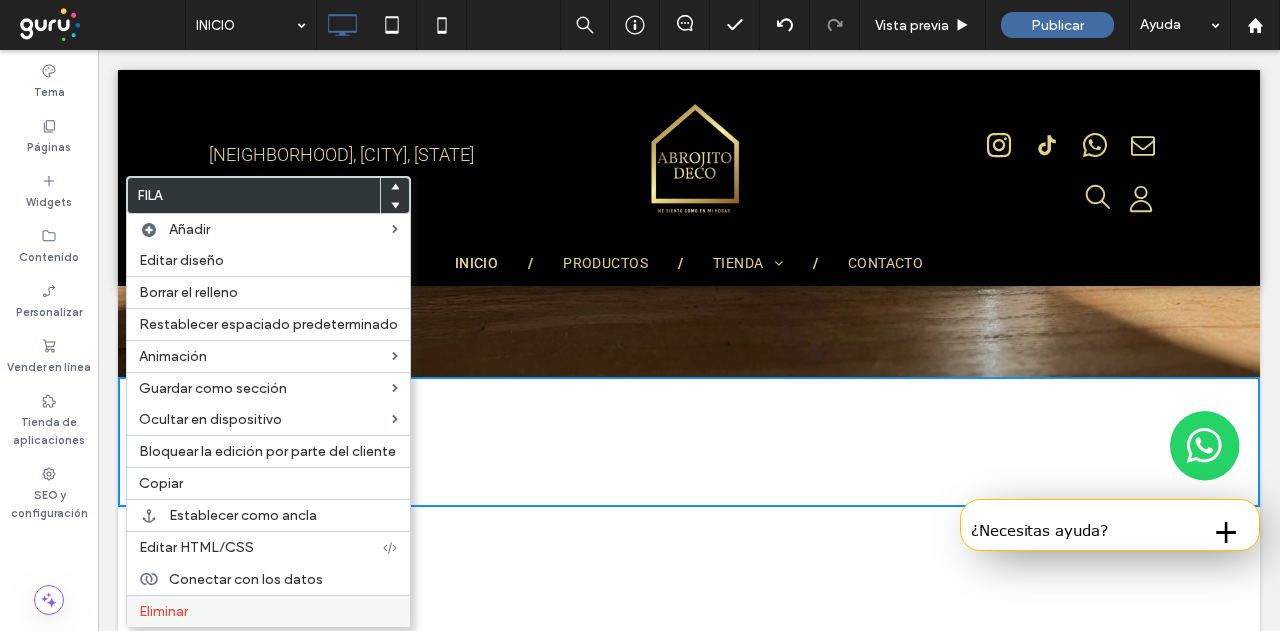 click on "Eliminar" at bounding box center (268, 611) 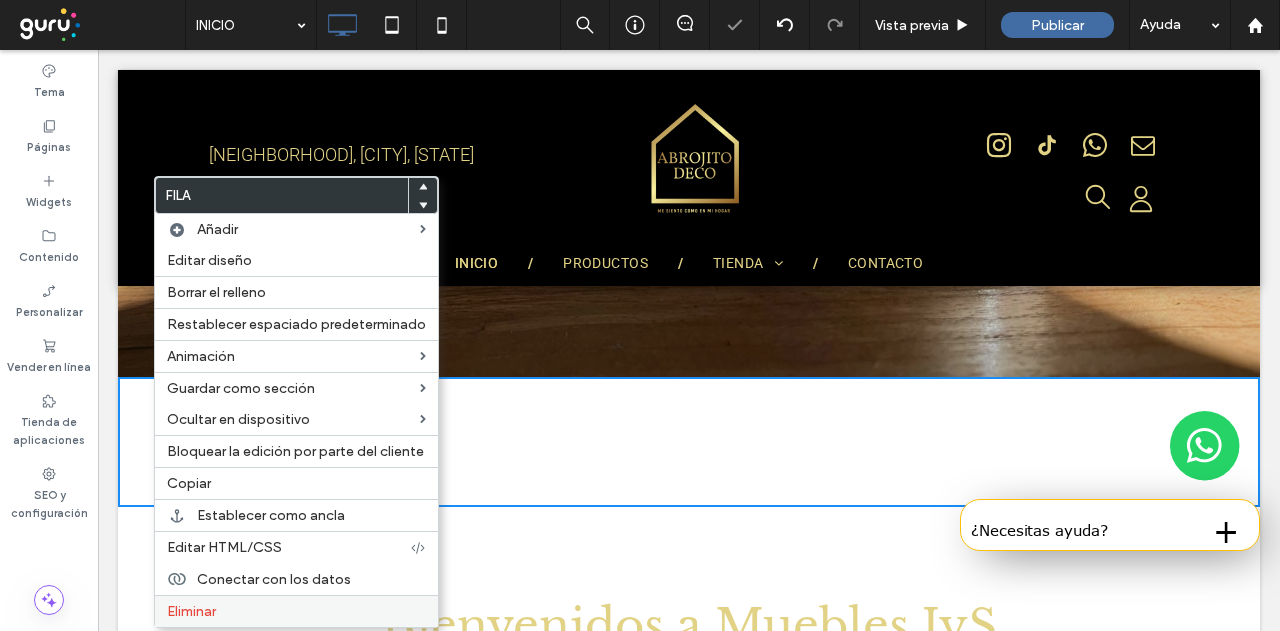 click on "Eliminar" at bounding box center (191, 611) 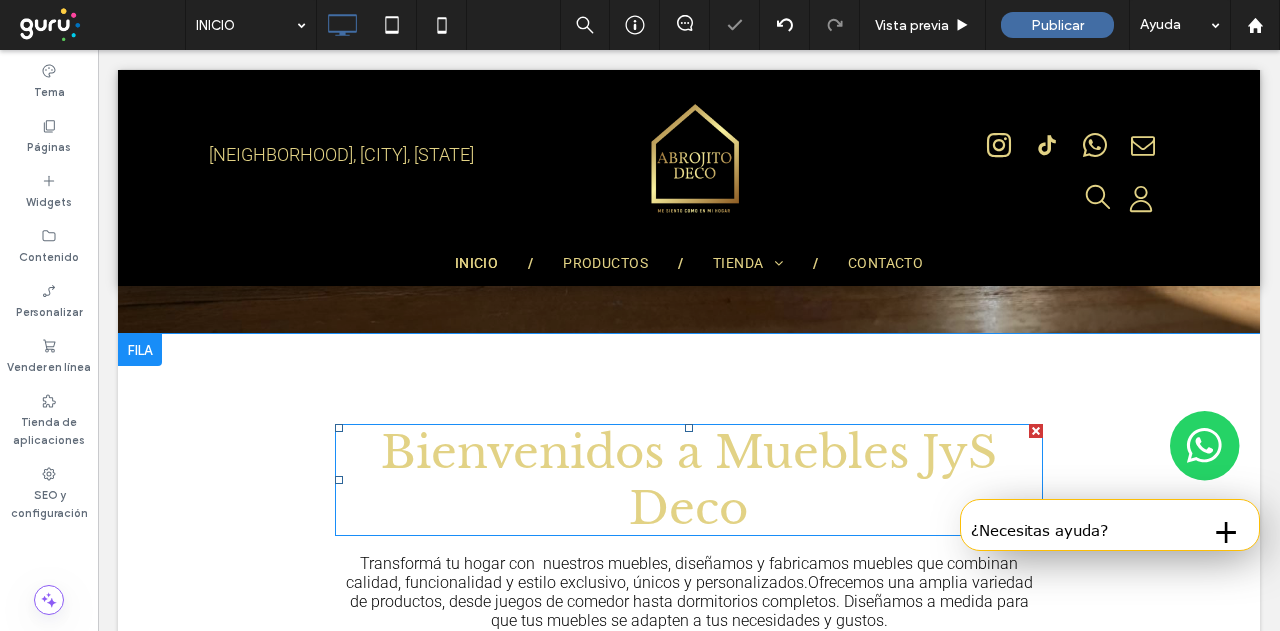 scroll, scrollTop: 600, scrollLeft: 0, axis: vertical 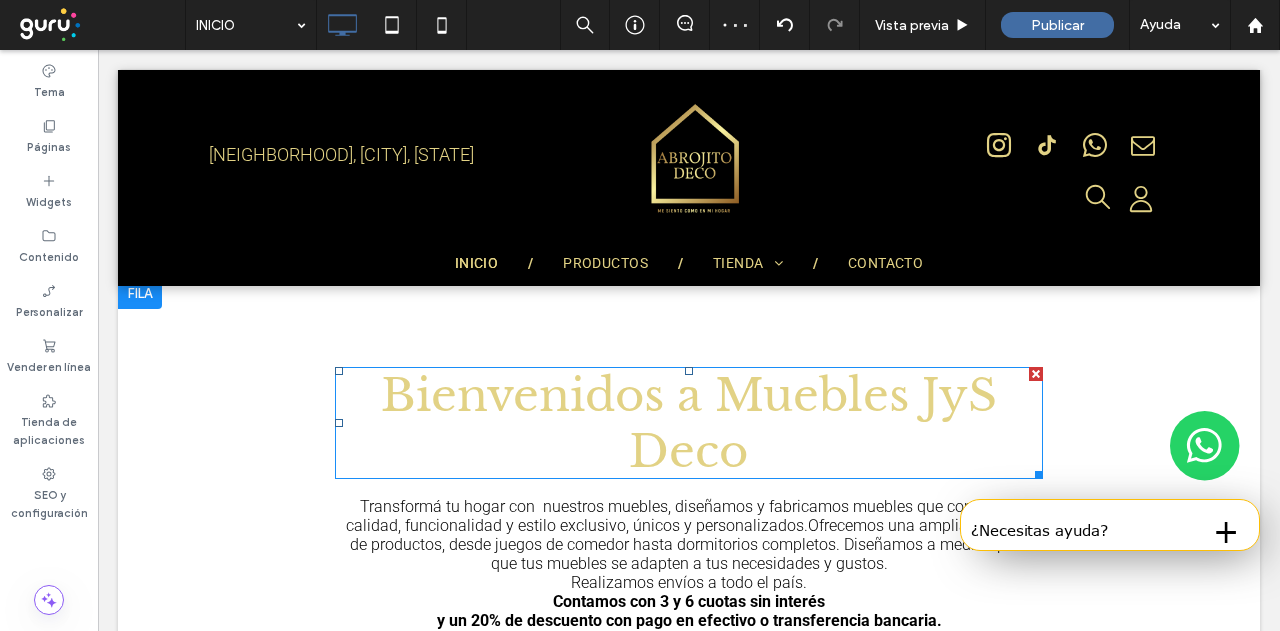 click on "Bienvenidos a Muebles JyS Deco" at bounding box center [689, 423] 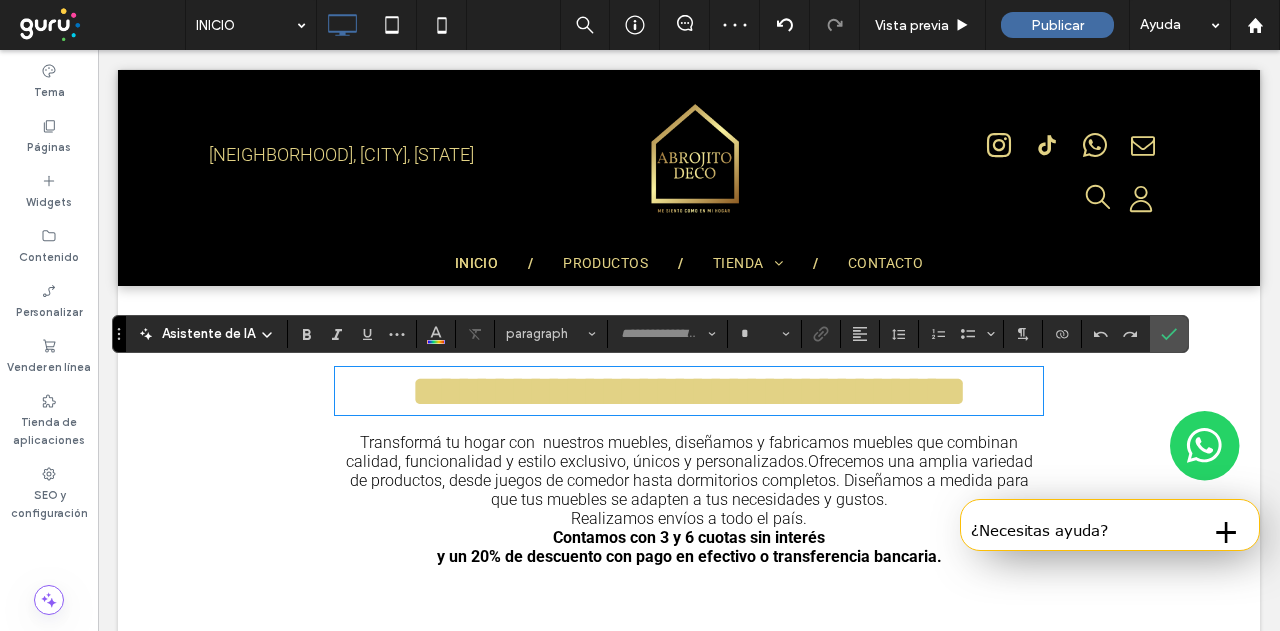type on "**********" 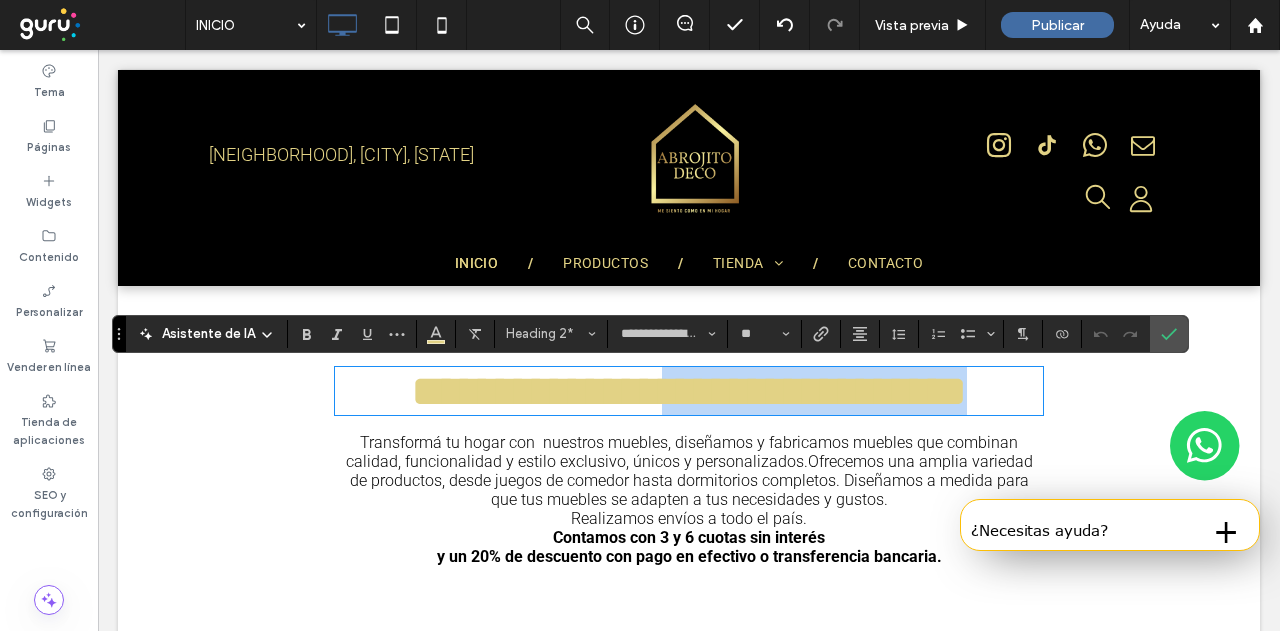 drag, startPoint x: 764, startPoint y: 456, endPoint x: 722, endPoint y: 399, distance: 70.80254 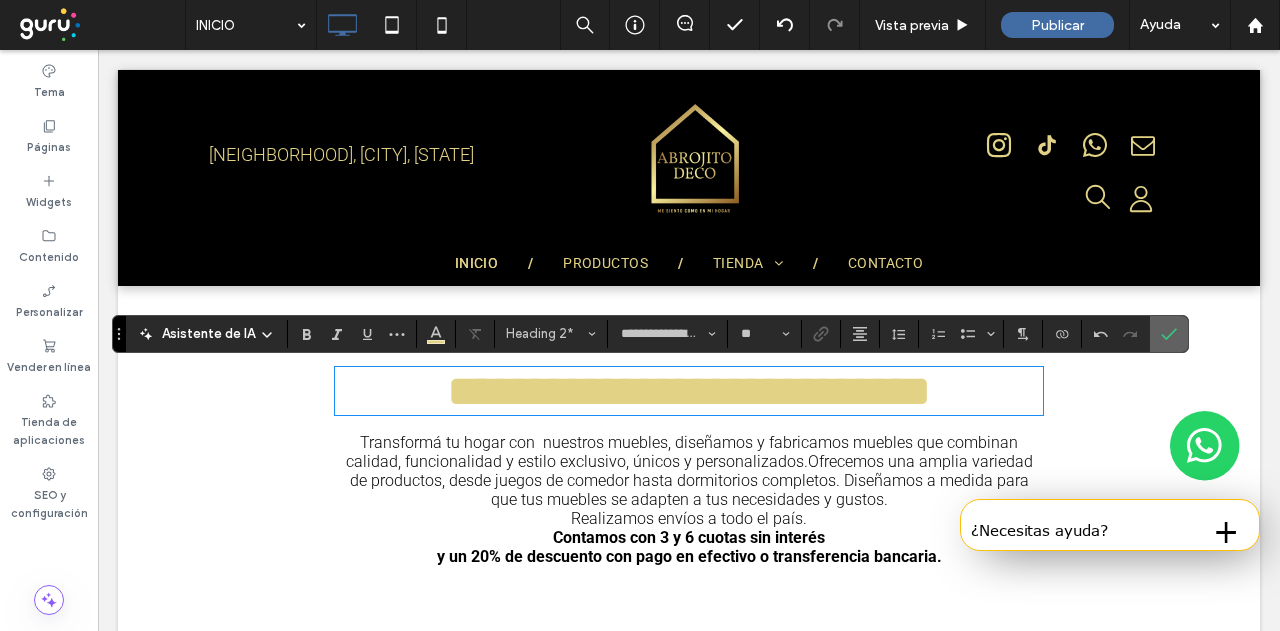 click 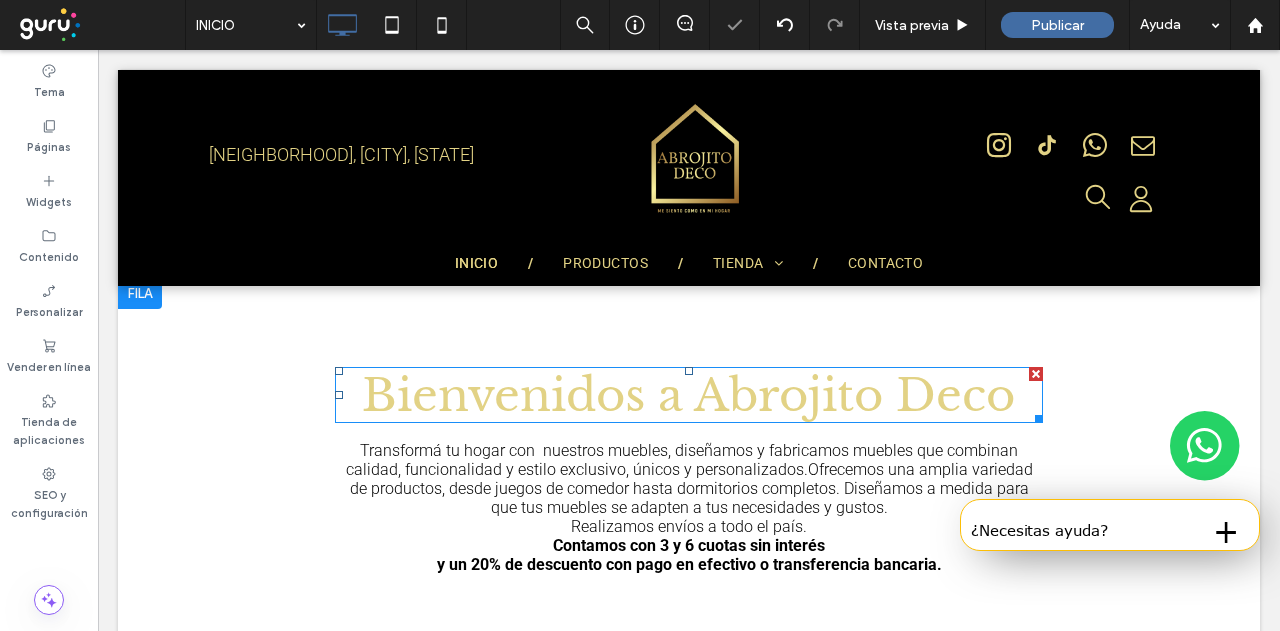click on "Bienvenidos a Abrojito Deco" at bounding box center (688, 395) 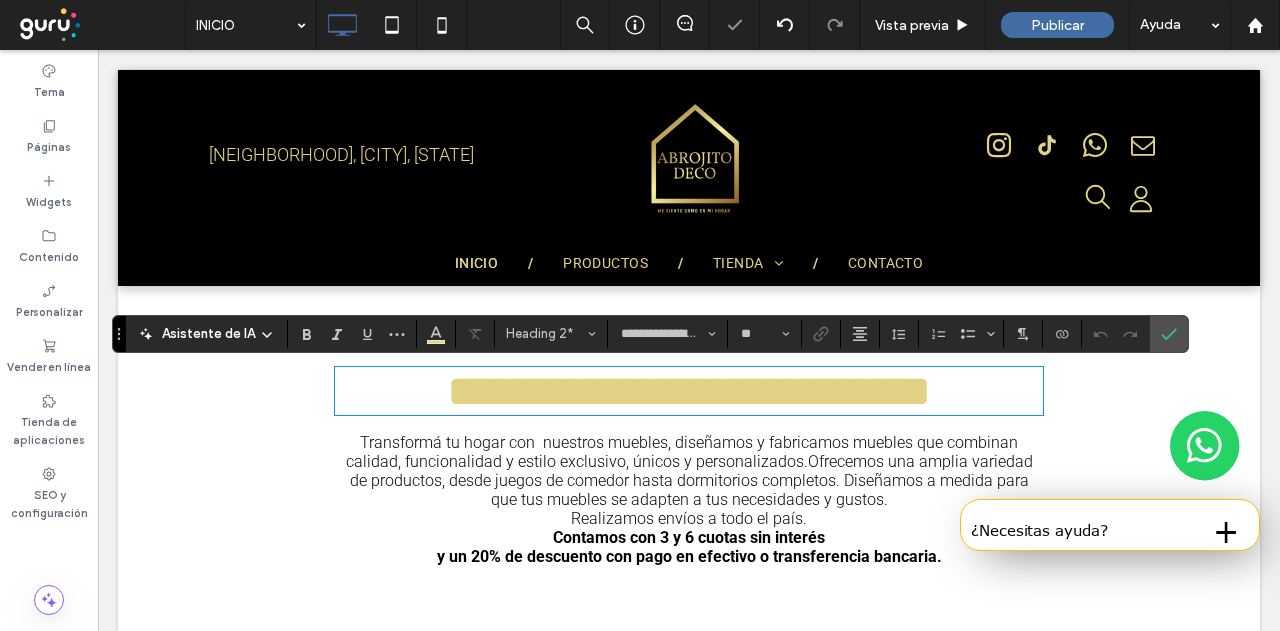click on "**********" at bounding box center [689, 391] 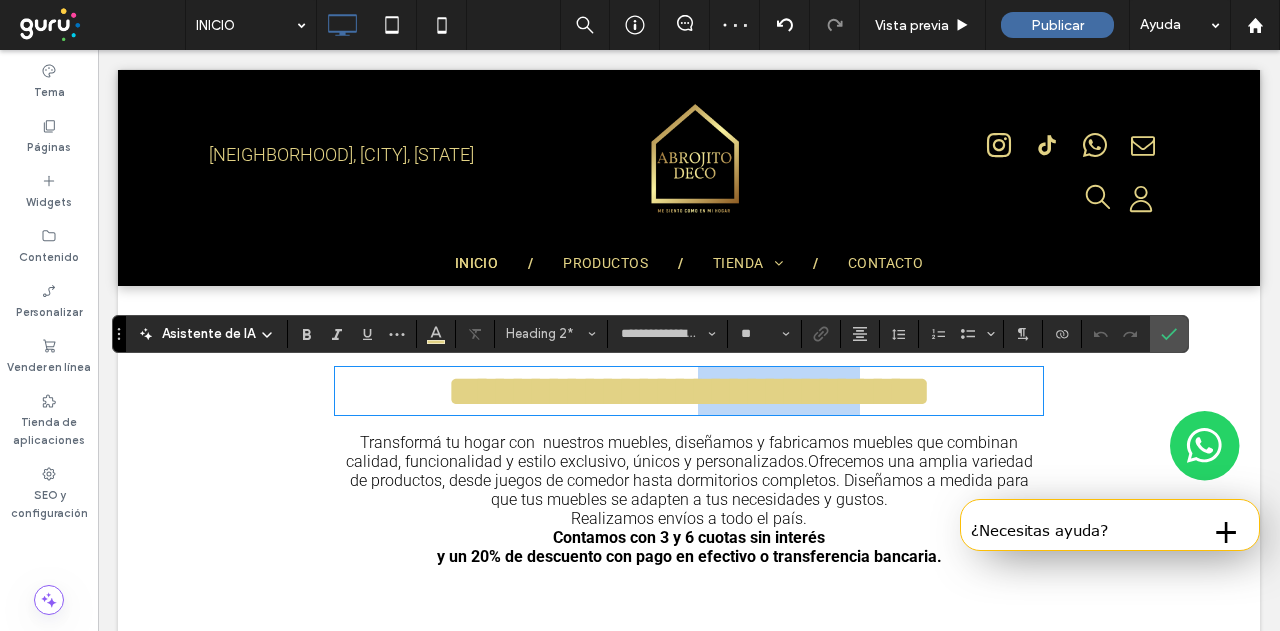 click on "**********" at bounding box center (689, 391) 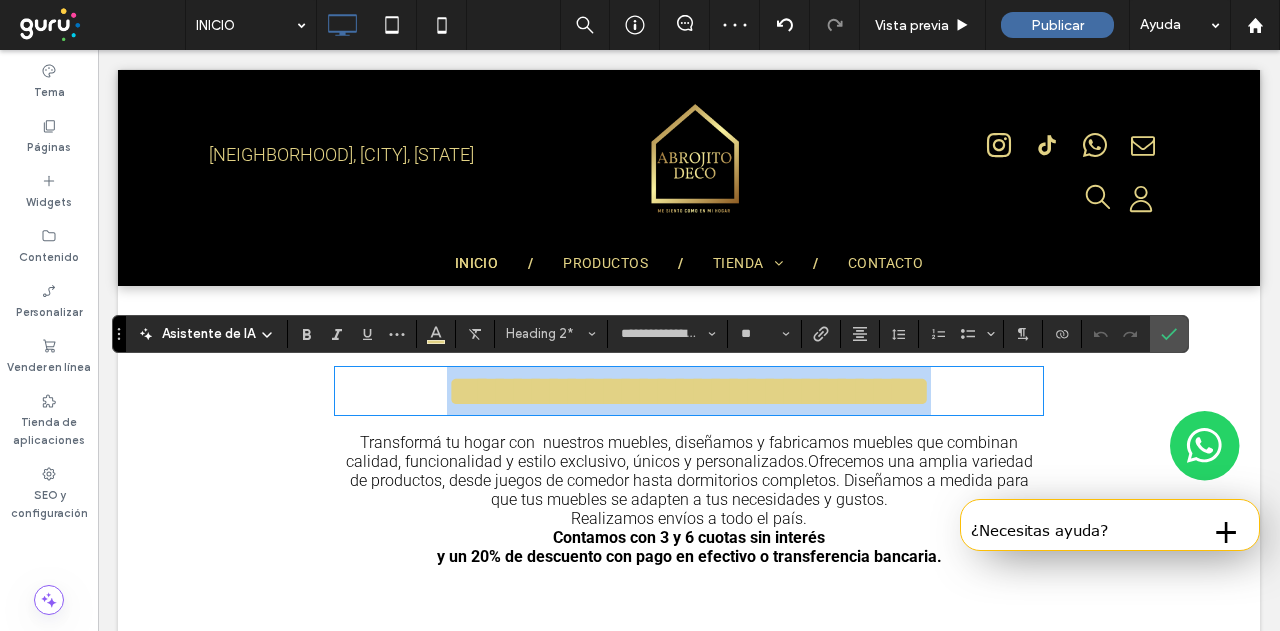 click on "**********" at bounding box center (689, 391) 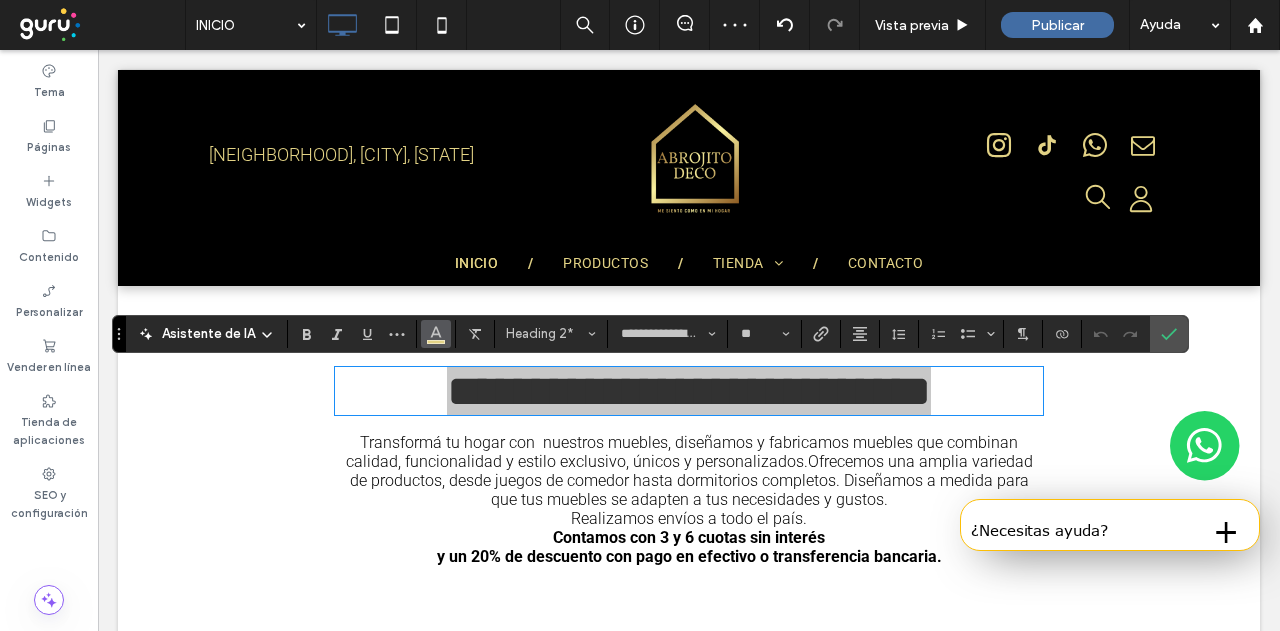 click at bounding box center [436, 332] 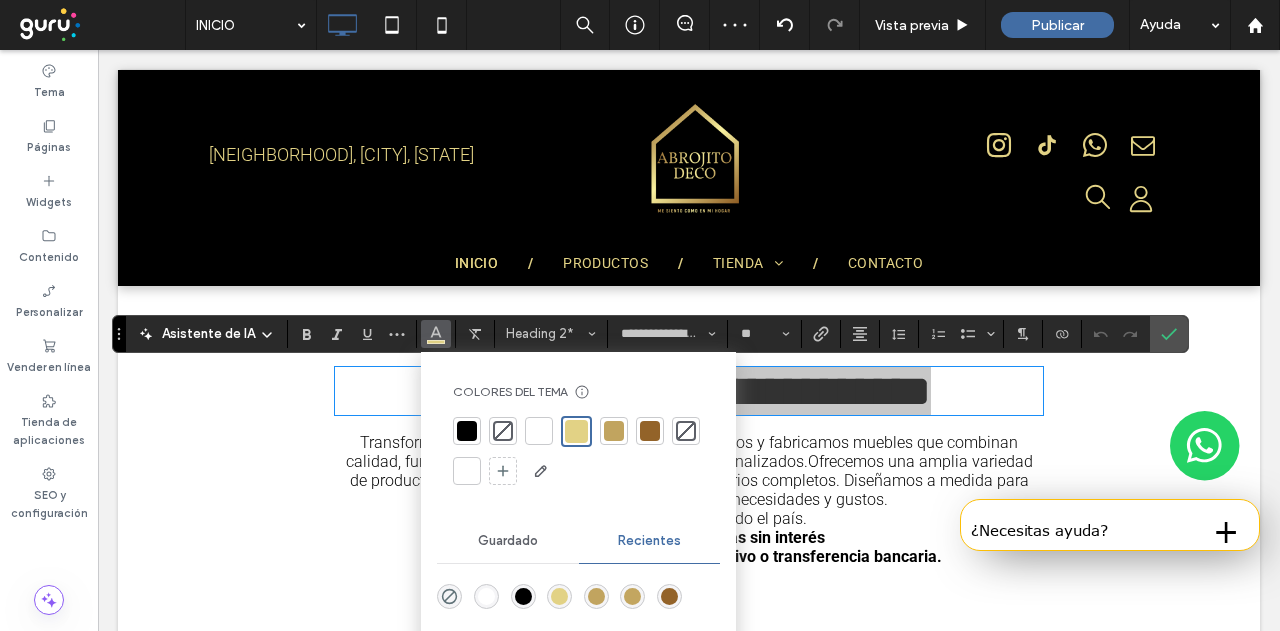 click at bounding box center [650, 431] 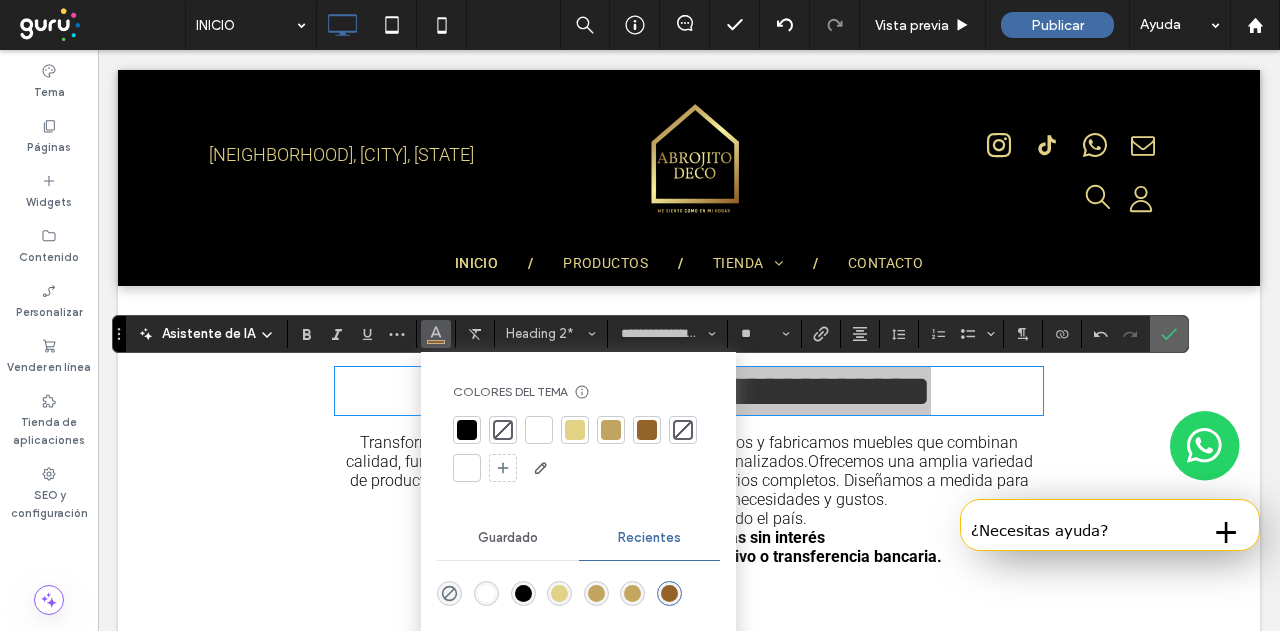 click at bounding box center [1169, 334] 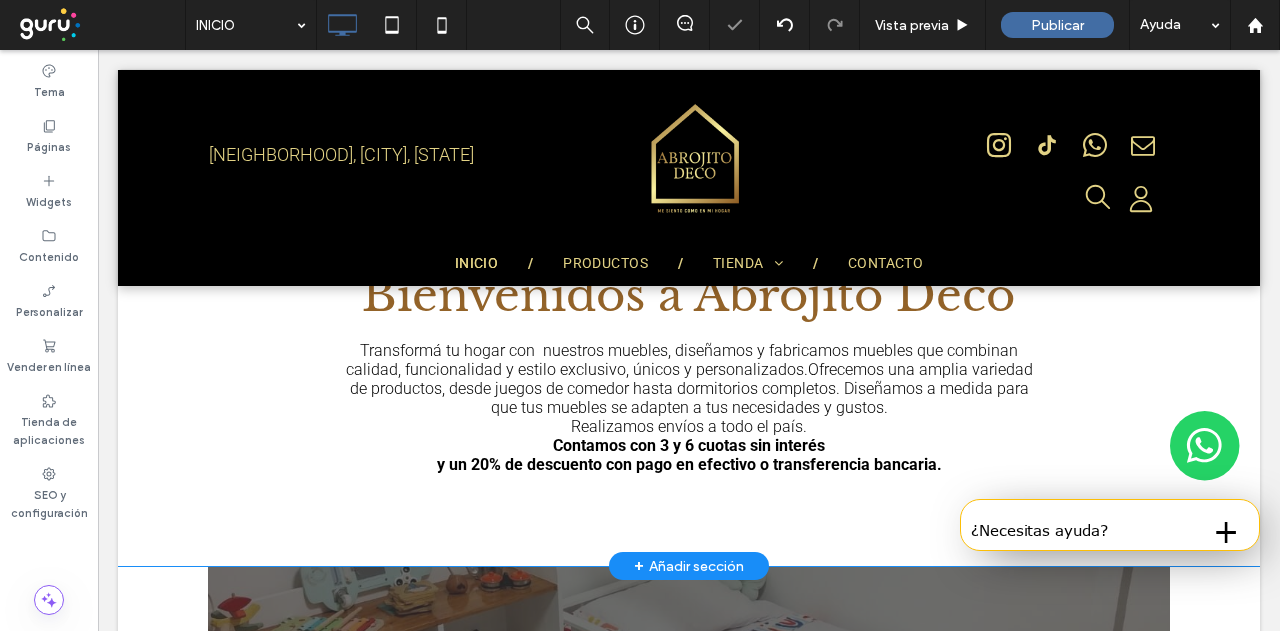 scroll, scrollTop: 600, scrollLeft: 0, axis: vertical 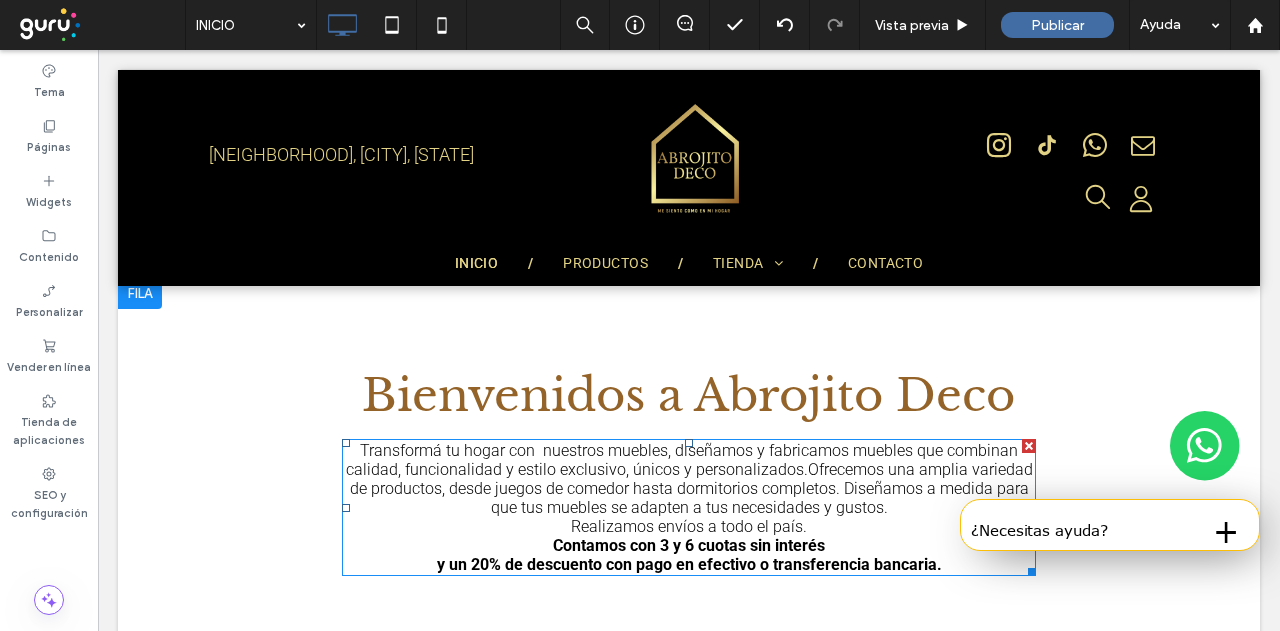 click on "Transformá tu hogar con  nuestros muebles, diseñamos y fabricamos muebles que combinan calidad, funcionalidad y estilo exclusivo, únicos y personalizados.Ofrecemos una amplia variedad de productos, desde juegos de comedor hasta dormitorios completos. Diseñamos a medida para que tus muebles se adapten a tus necesidades y gustos." at bounding box center (689, 479) 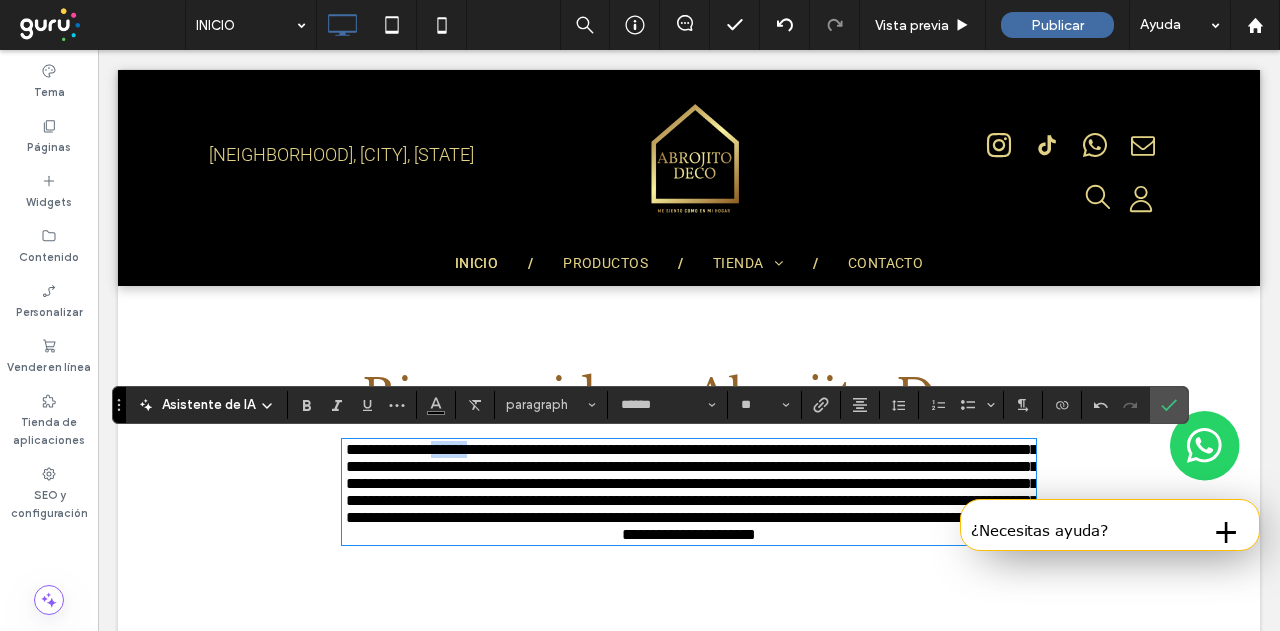 drag, startPoint x: 504, startPoint y: 451, endPoint x: 460, endPoint y: 455, distance: 44.181442 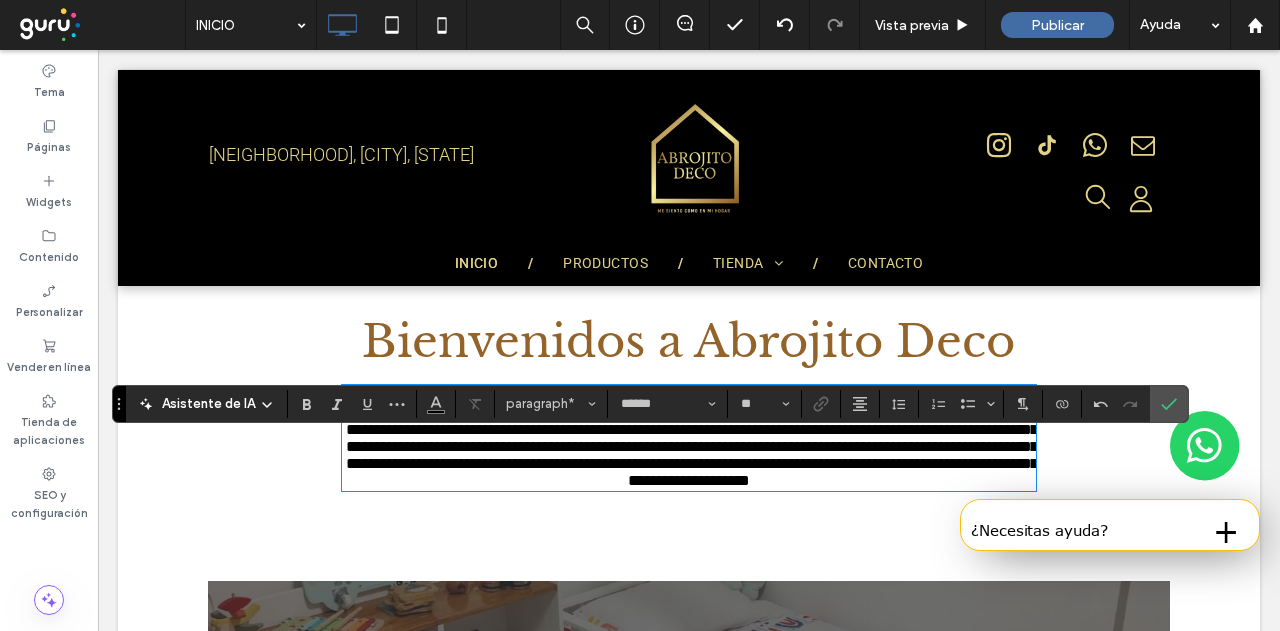 scroll, scrollTop: 700, scrollLeft: 0, axis: vertical 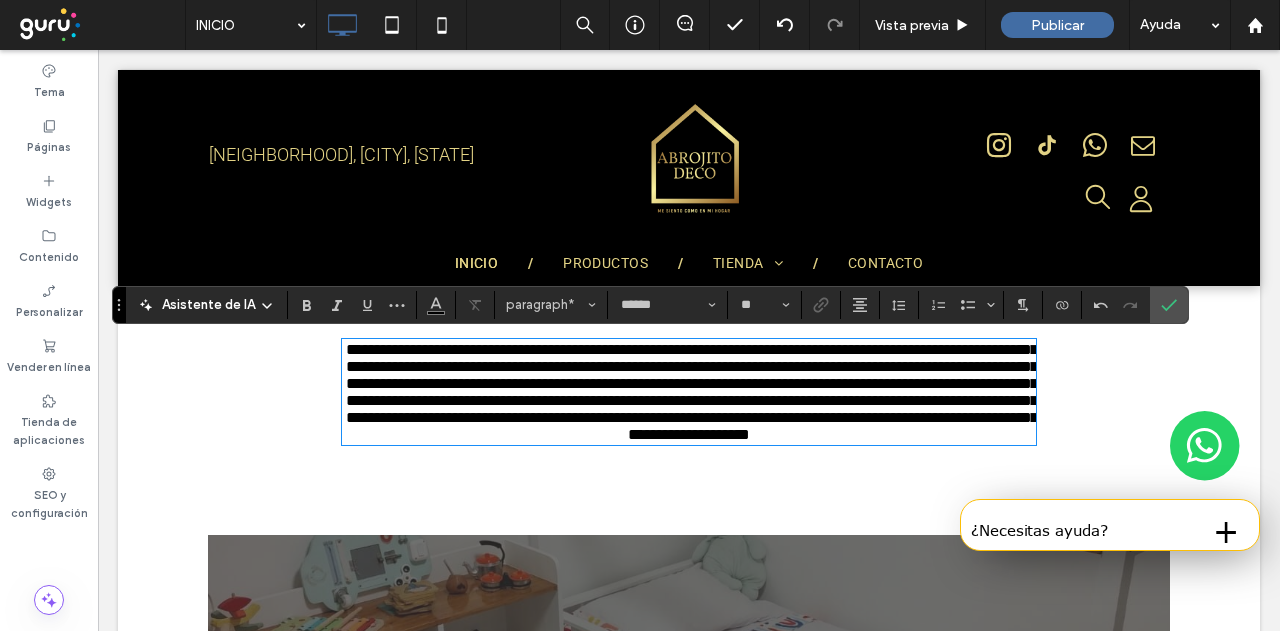 click on "**********" at bounding box center [692, 392] 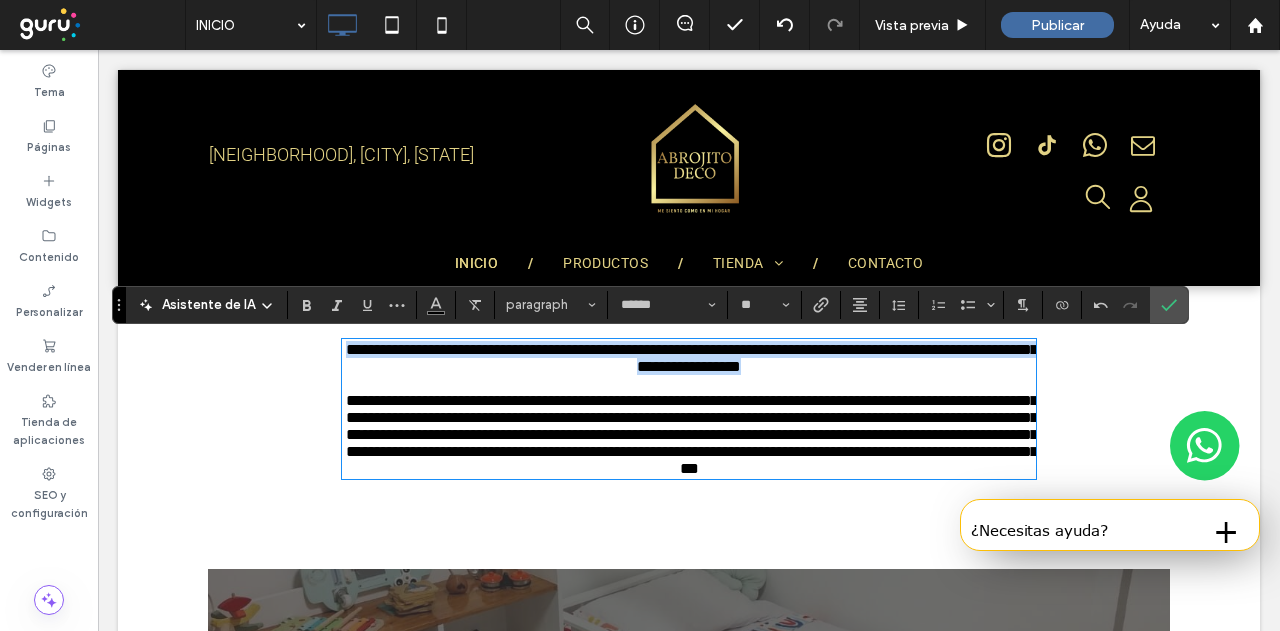 drag, startPoint x: 840, startPoint y: 367, endPoint x: 342, endPoint y: 350, distance: 498.29007 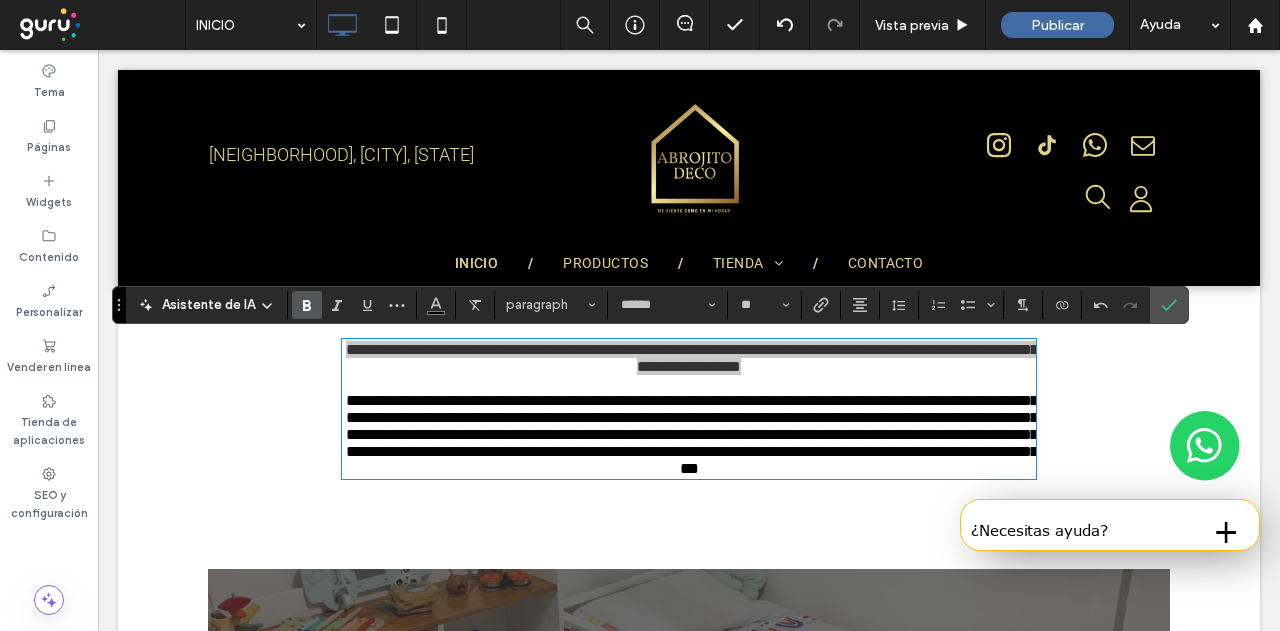 click 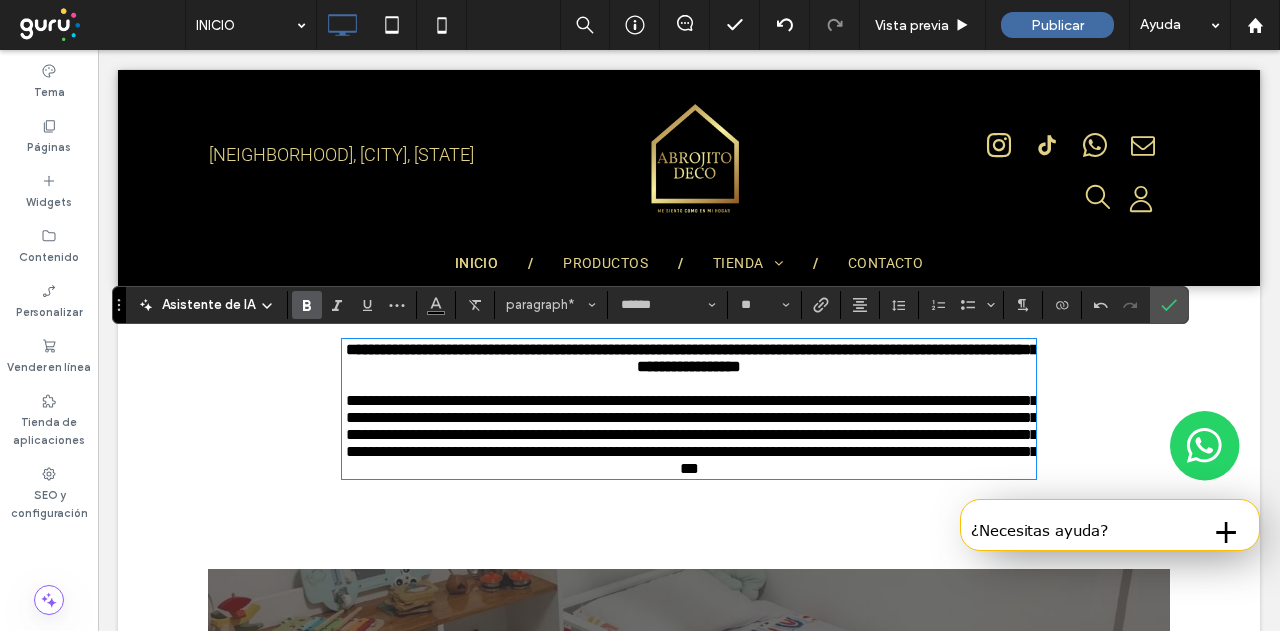 click on "**********" at bounding box center (692, 434) 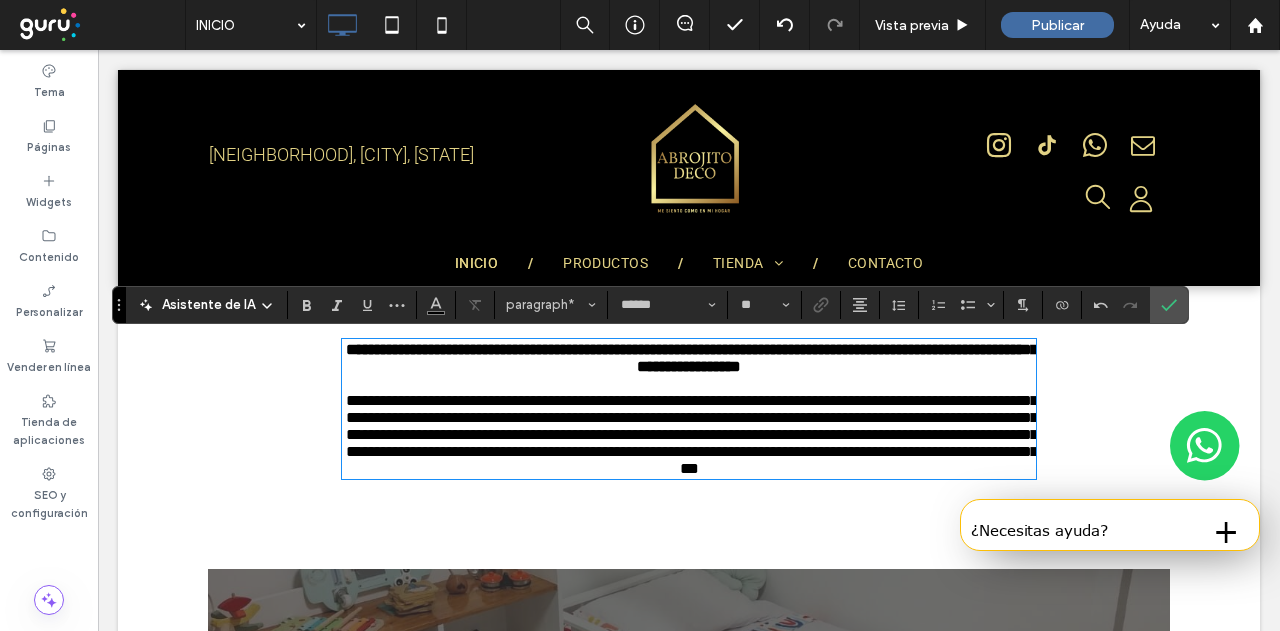 click on "**********" at bounding box center [692, 358] 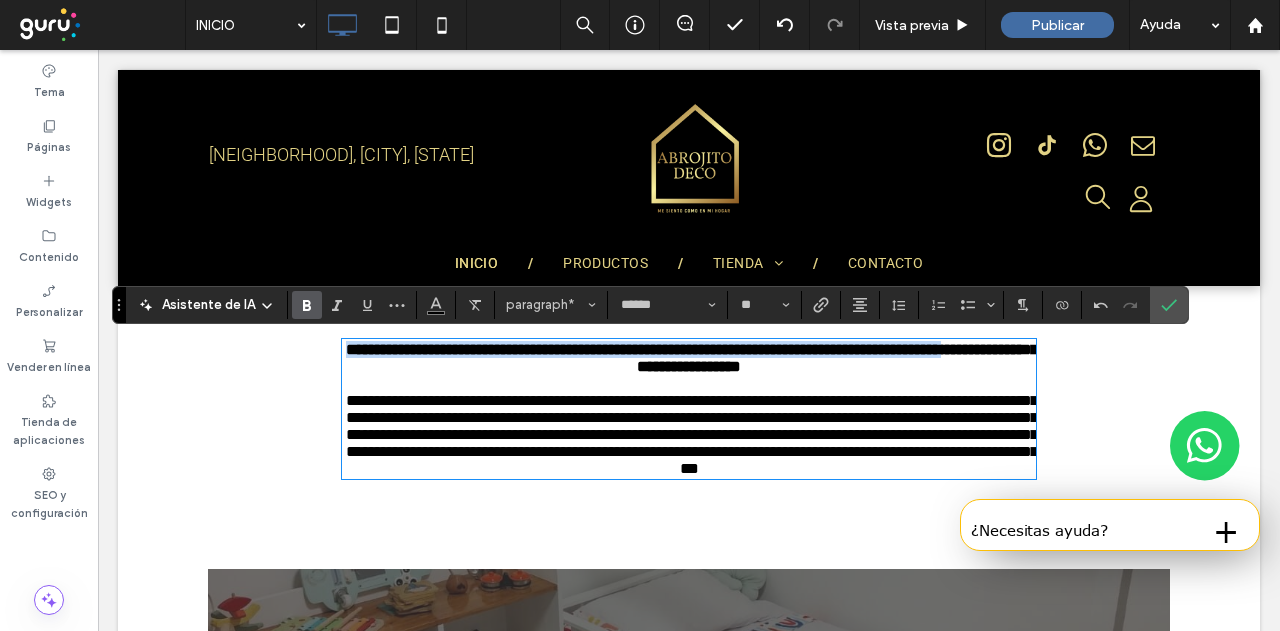 drag, startPoint x: 991, startPoint y: 489, endPoint x: 339, endPoint y: 359, distance: 664.8338 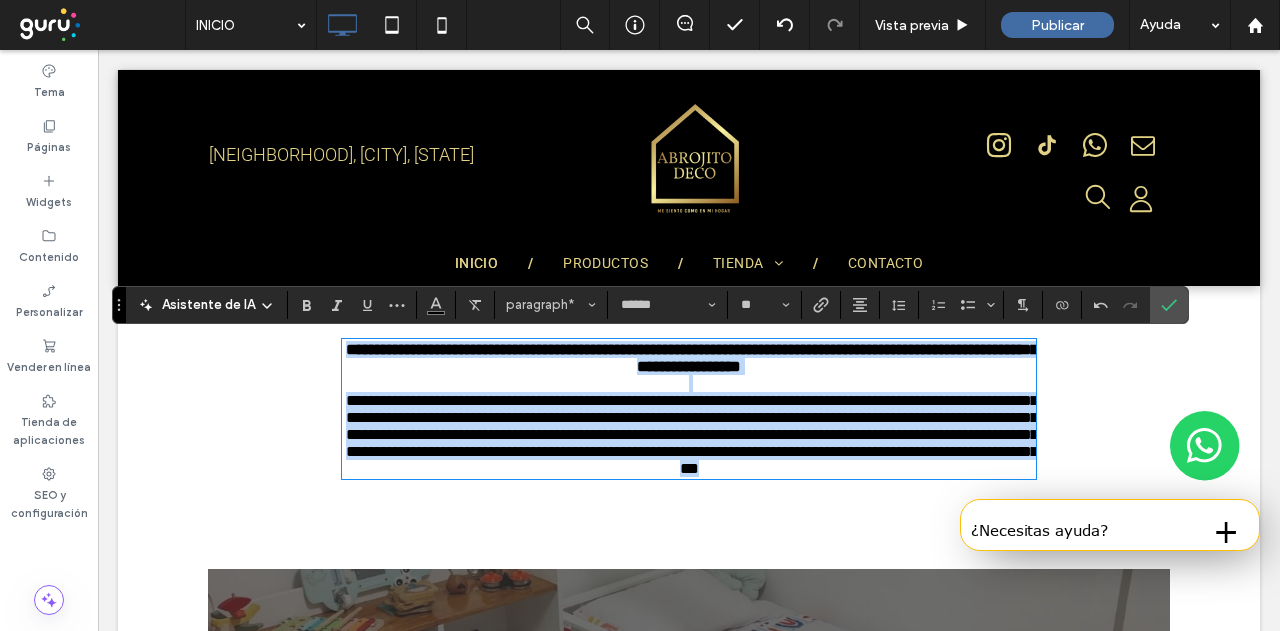 click on "**********" at bounding box center [689, 434] 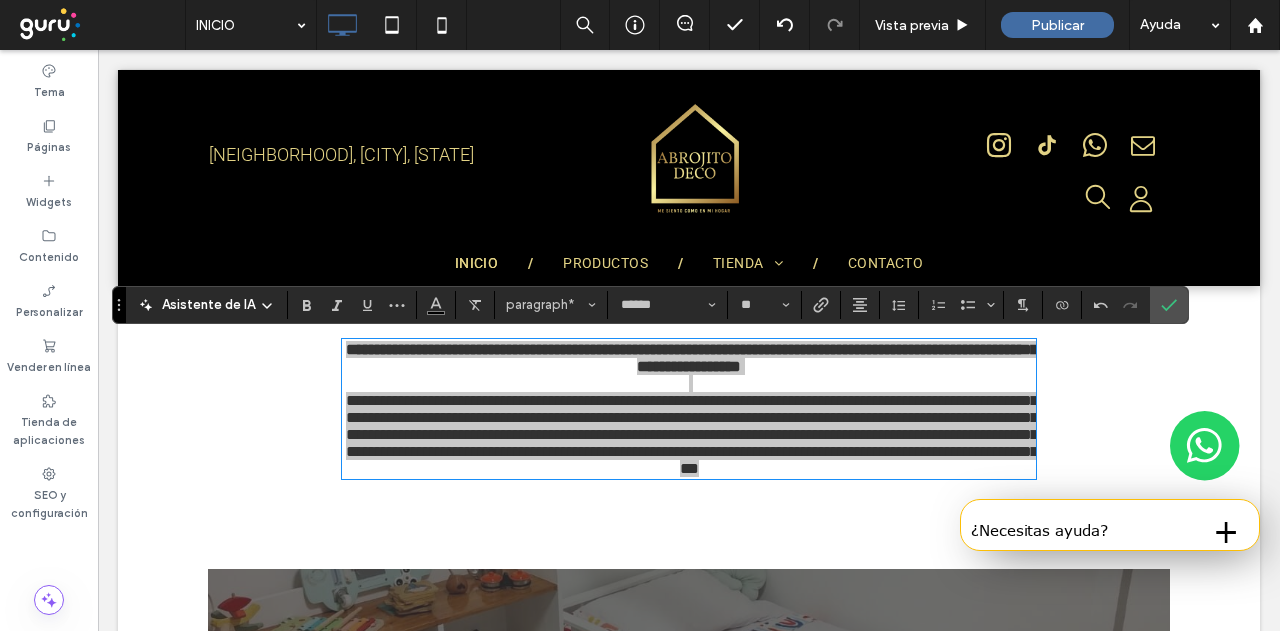 click at bounding box center [899, 305] 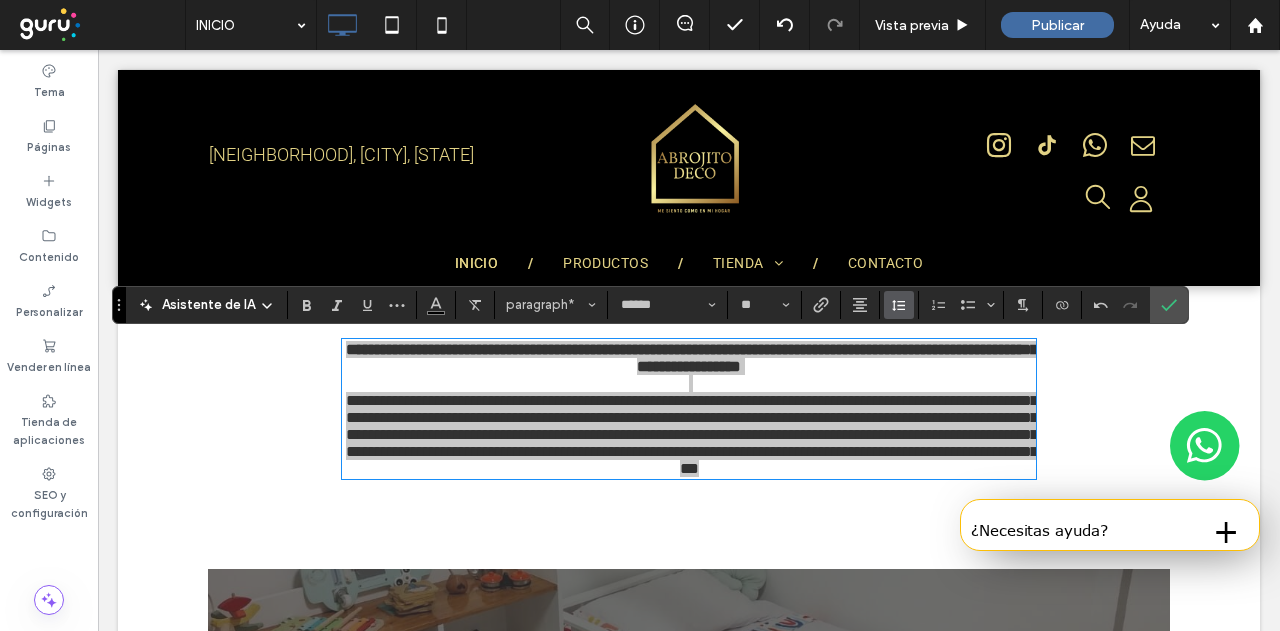 click 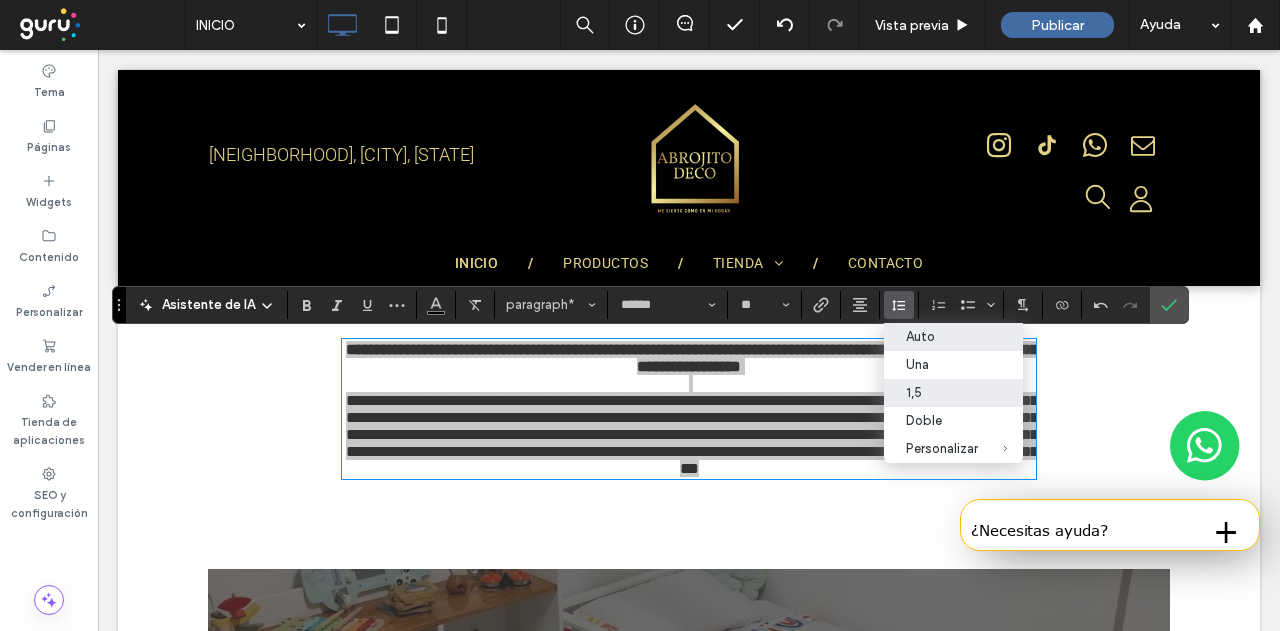 click on "1,5" at bounding box center (942, 392) 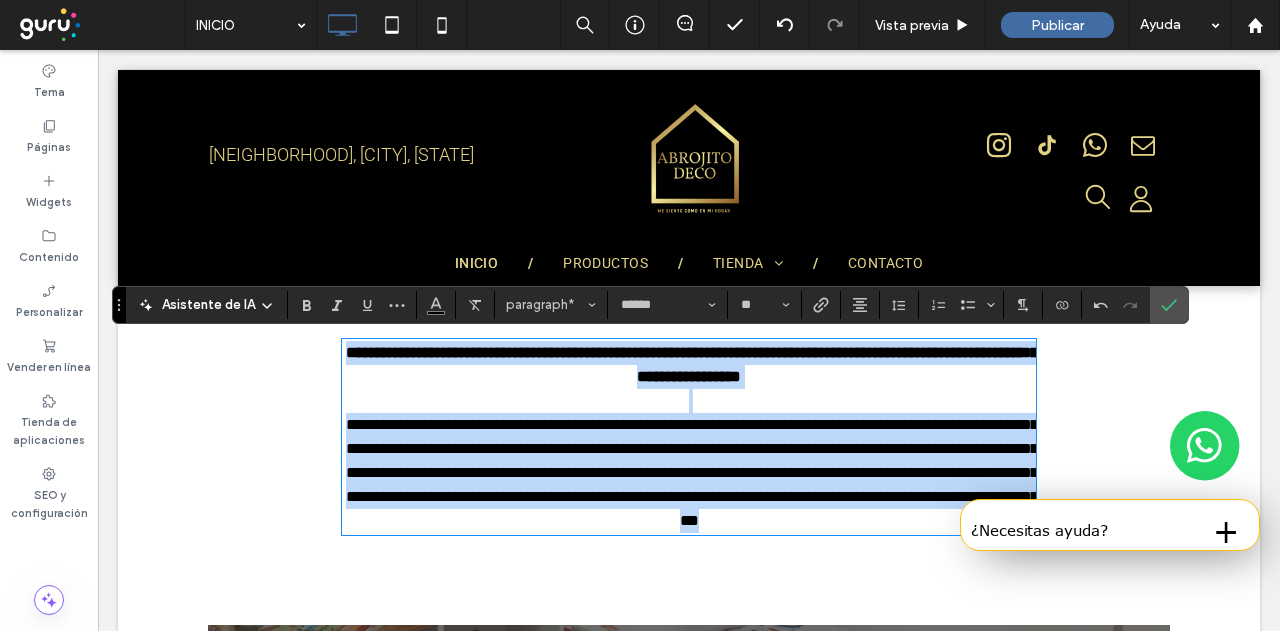 click at bounding box center (689, 401) 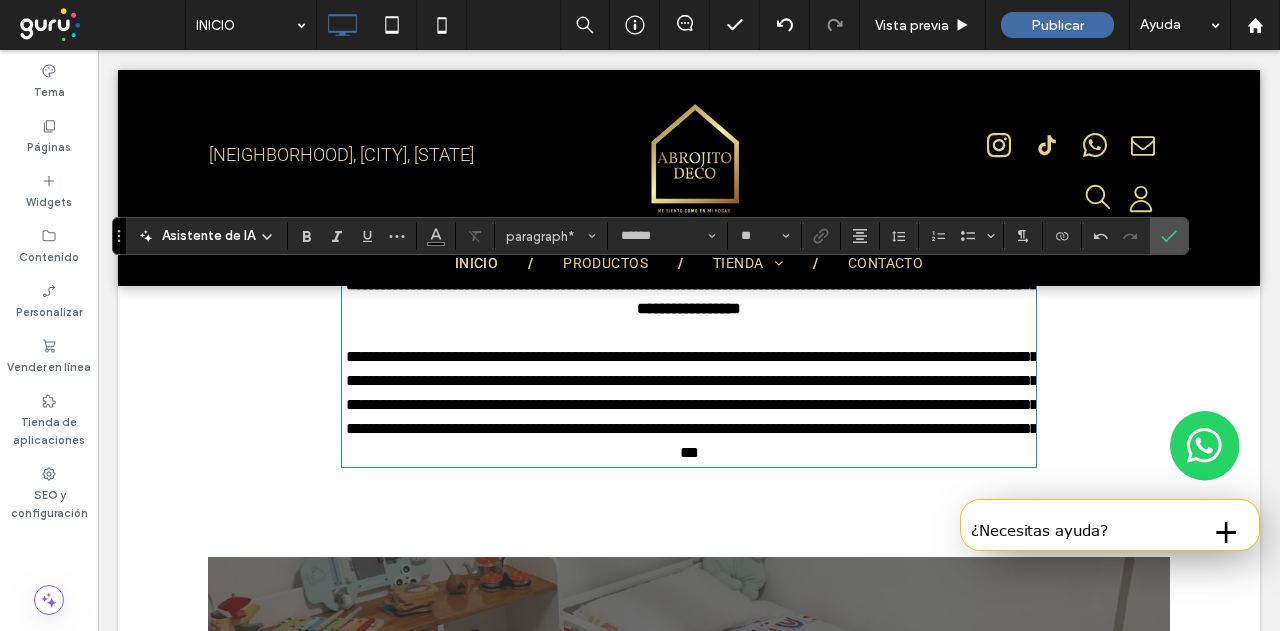 scroll, scrollTop: 800, scrollLeft: 0, axis: vertical 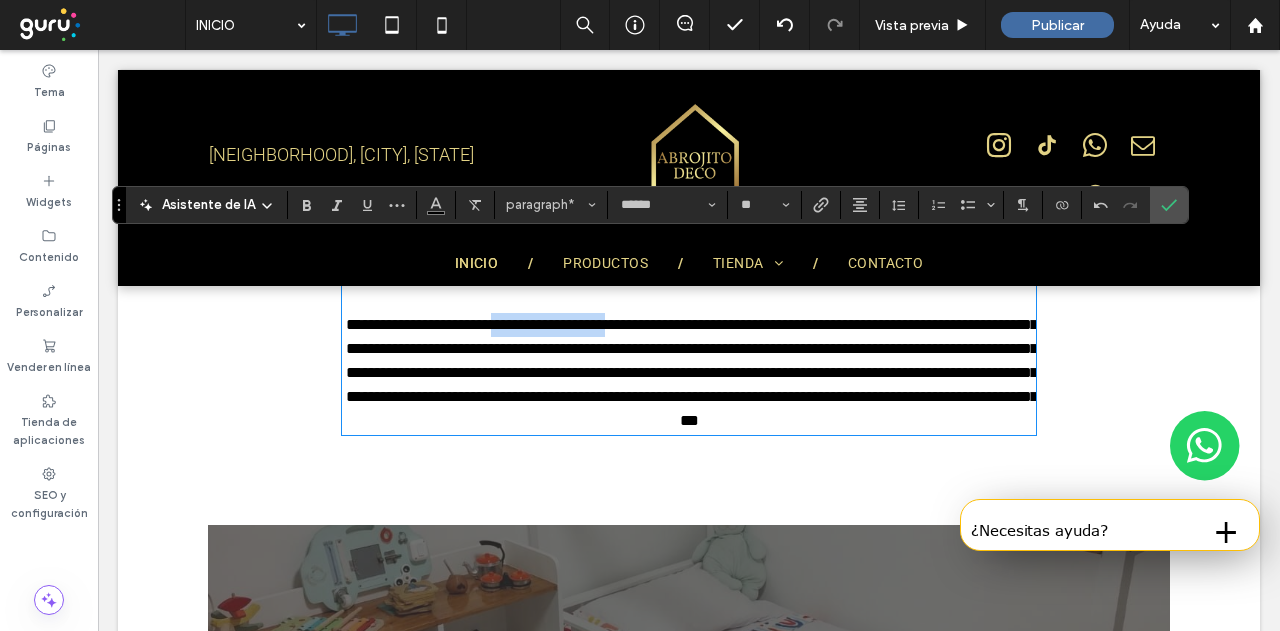 drag, startPoint x: 517, startPoint y: 325, endPoint x: 638, endPoint y: 319, distance: 121.14867 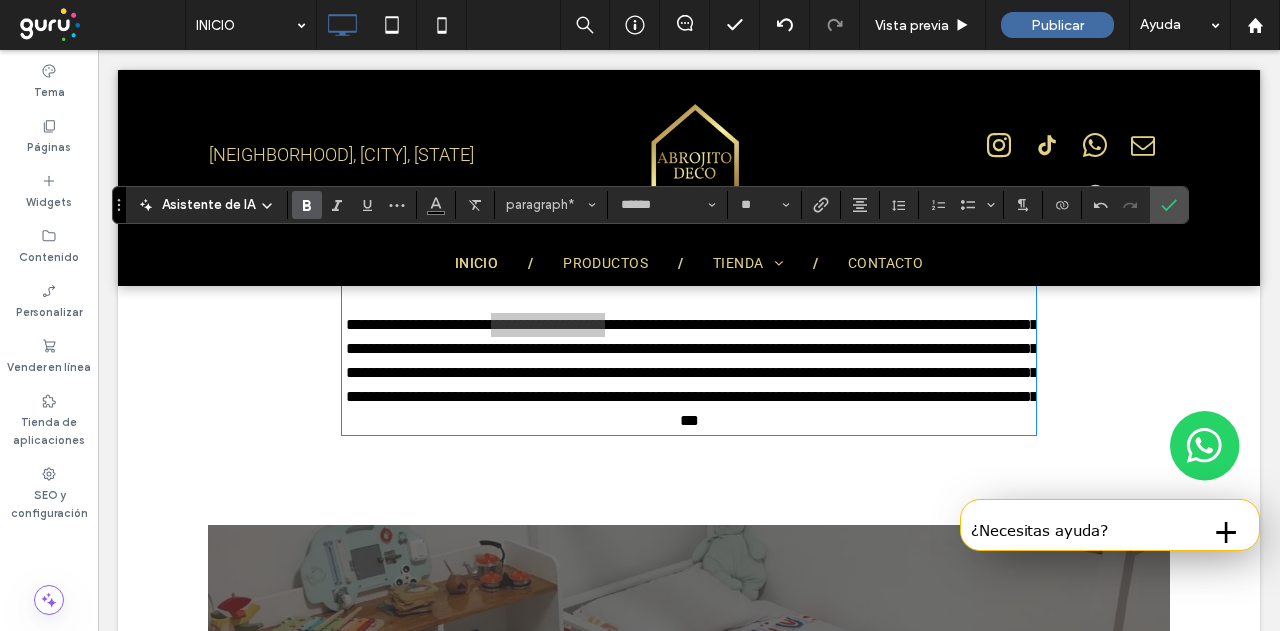 click 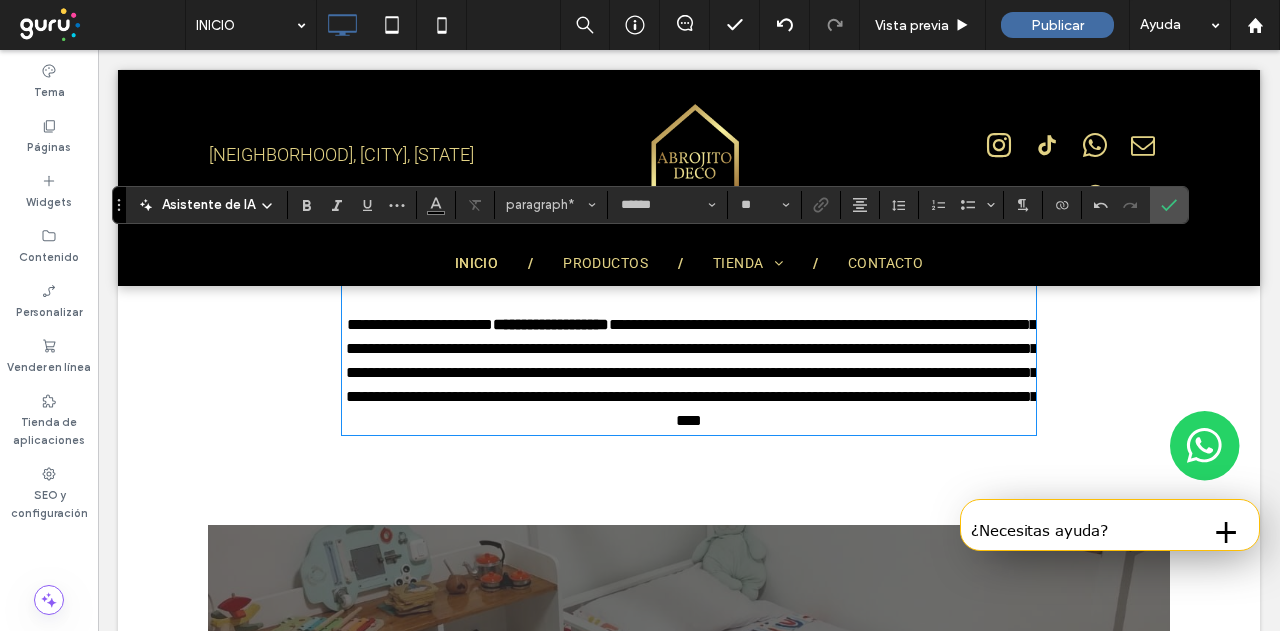 click on "**********" at bounding box center [689, 373] 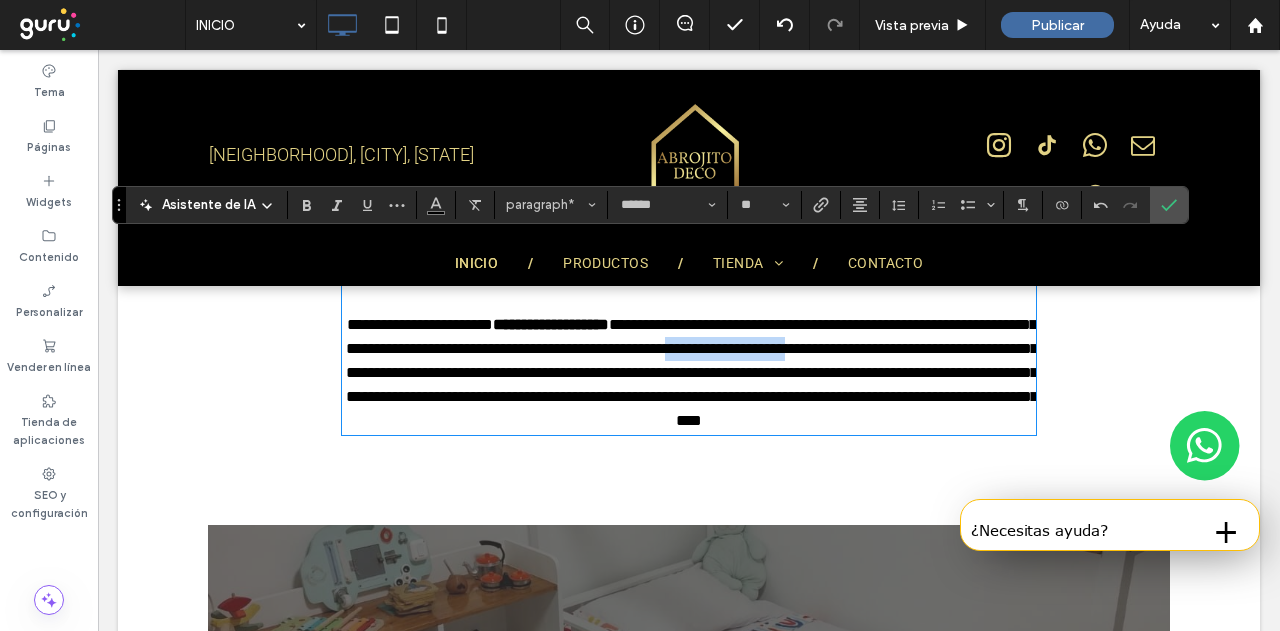 drag, startPoint x: 860, startPoint y: 347, endPoint x: 892, endPoint y: 317, distance: 43.863426 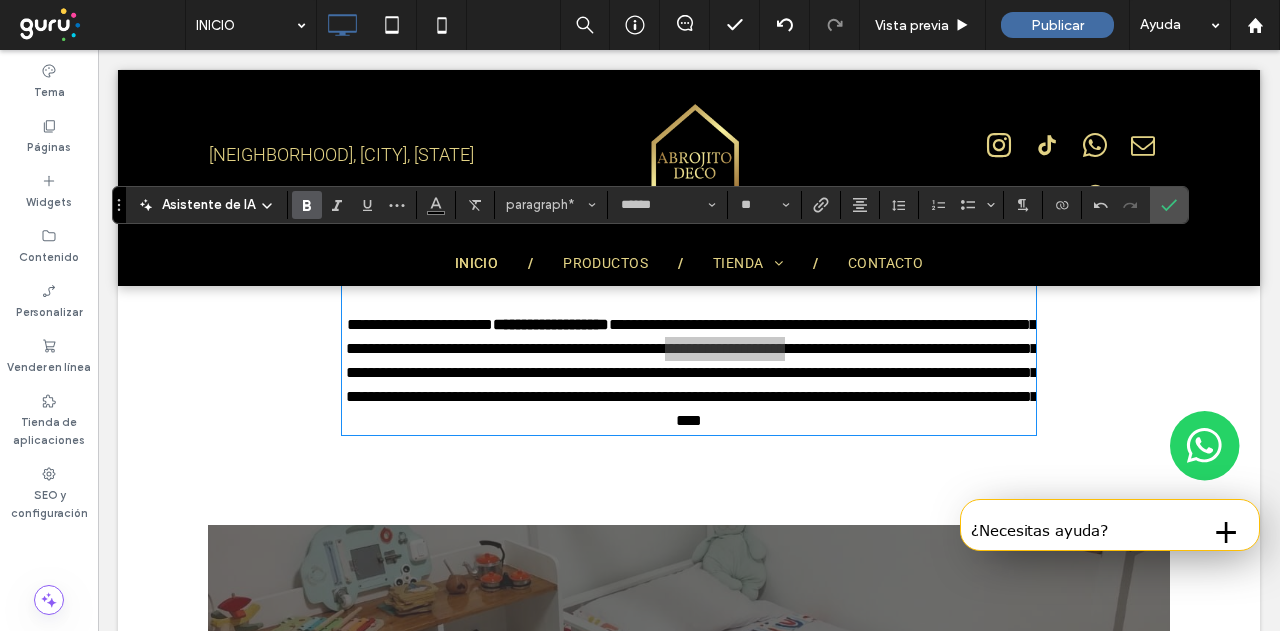 click 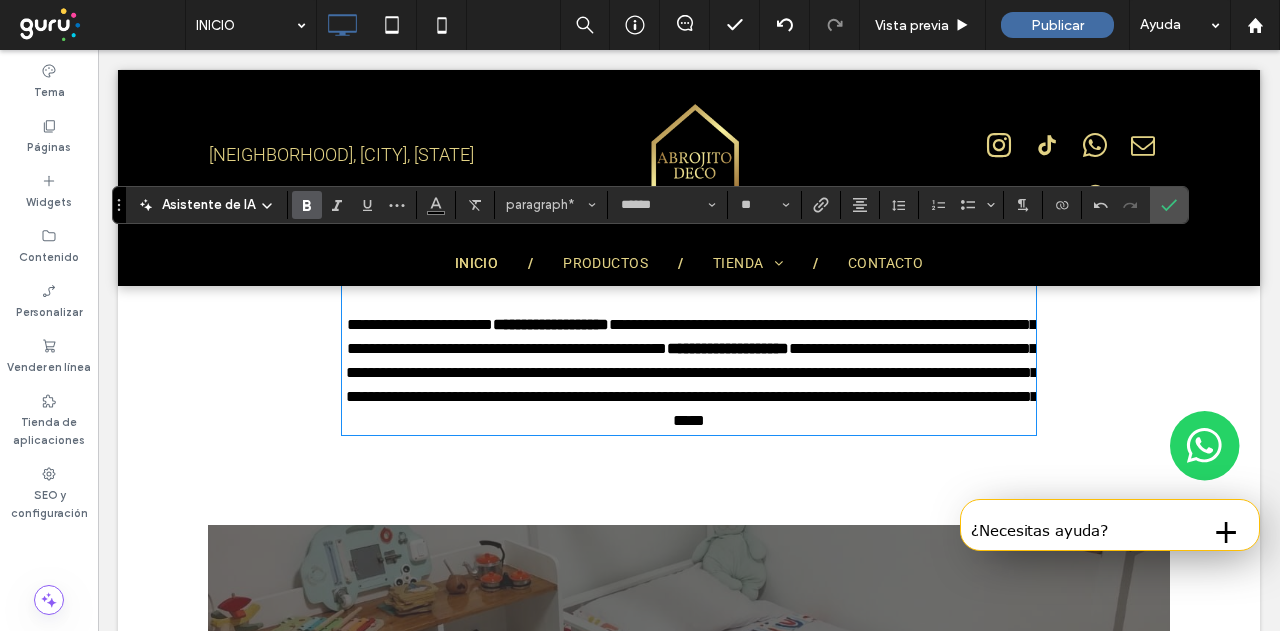 click on "**********" at bounding box center (689, 373) 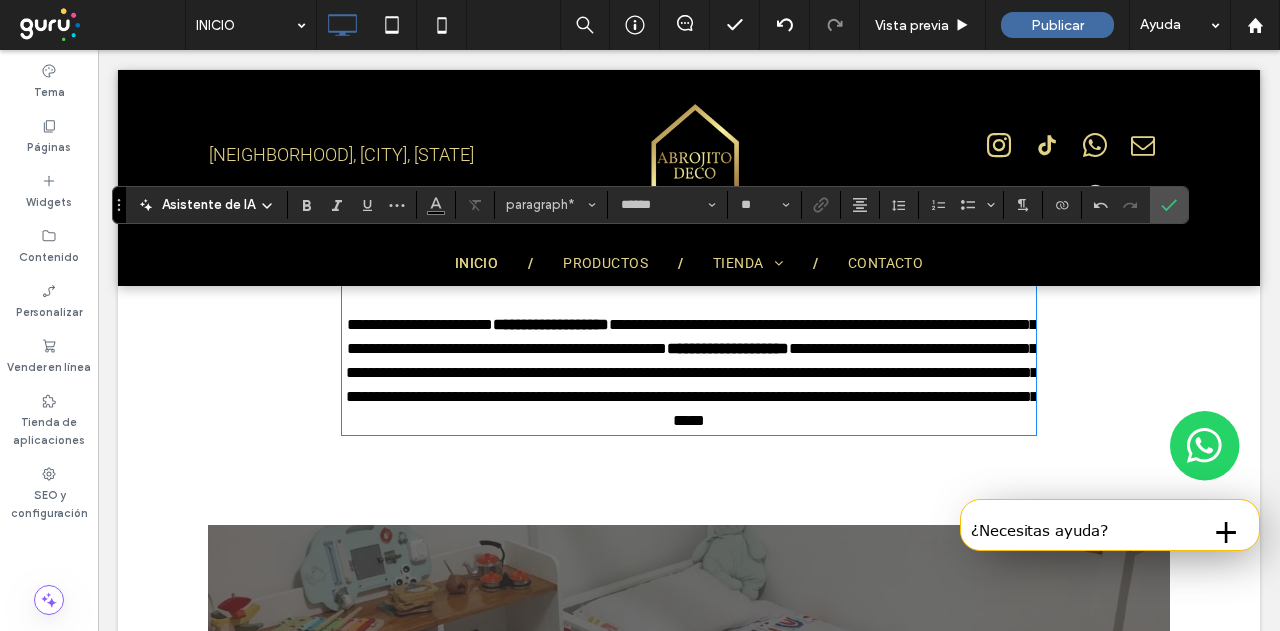 click on "**********" at bounding box center (692, 384) 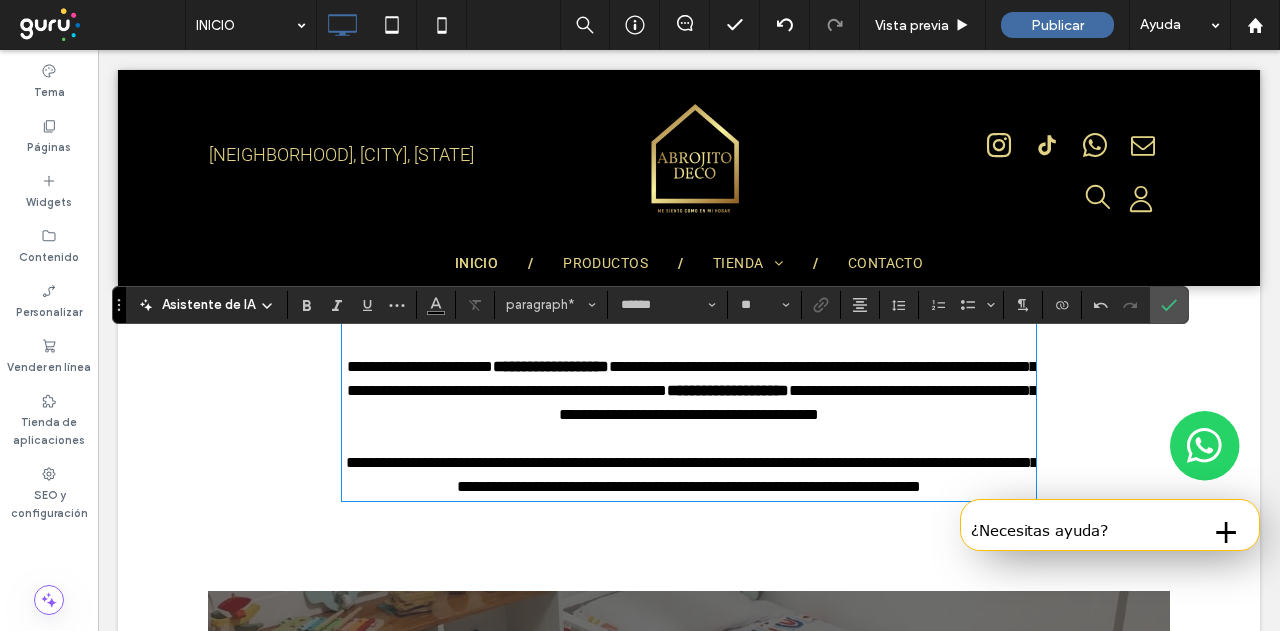 scroll, scrollTop: 800, scrollLeft: 0, axis: vertical 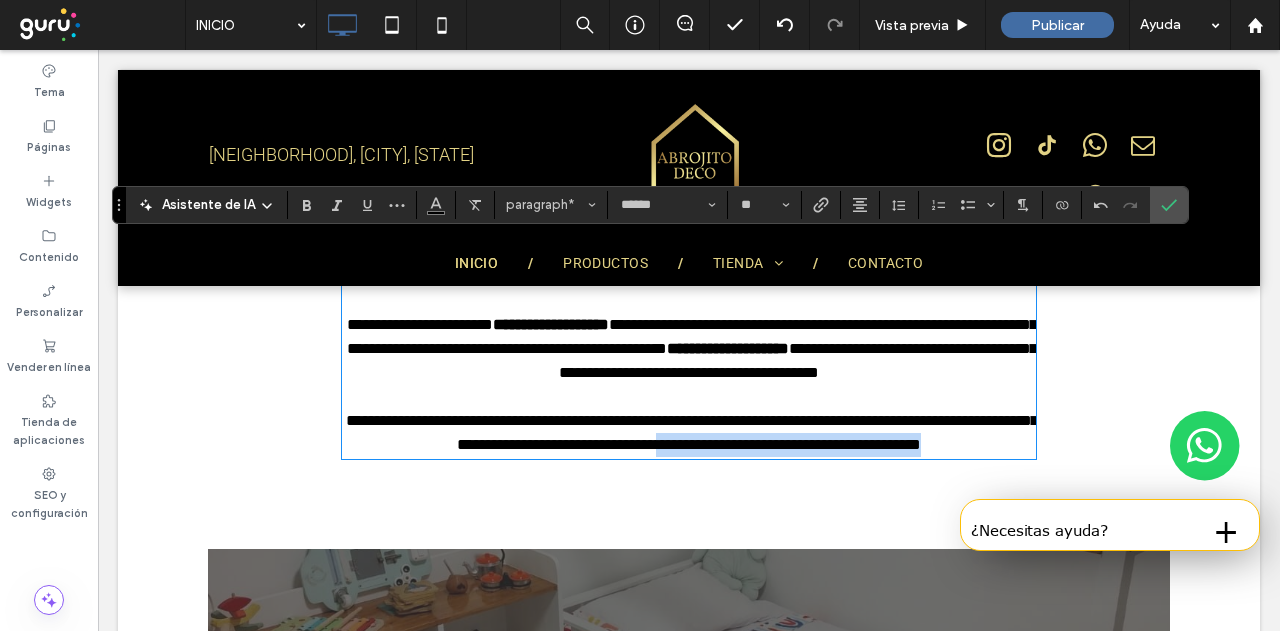 drag, startPoint x: 717, startPoint y: 445, endPoint x: 1016, endPoint y: 445, distance: 299 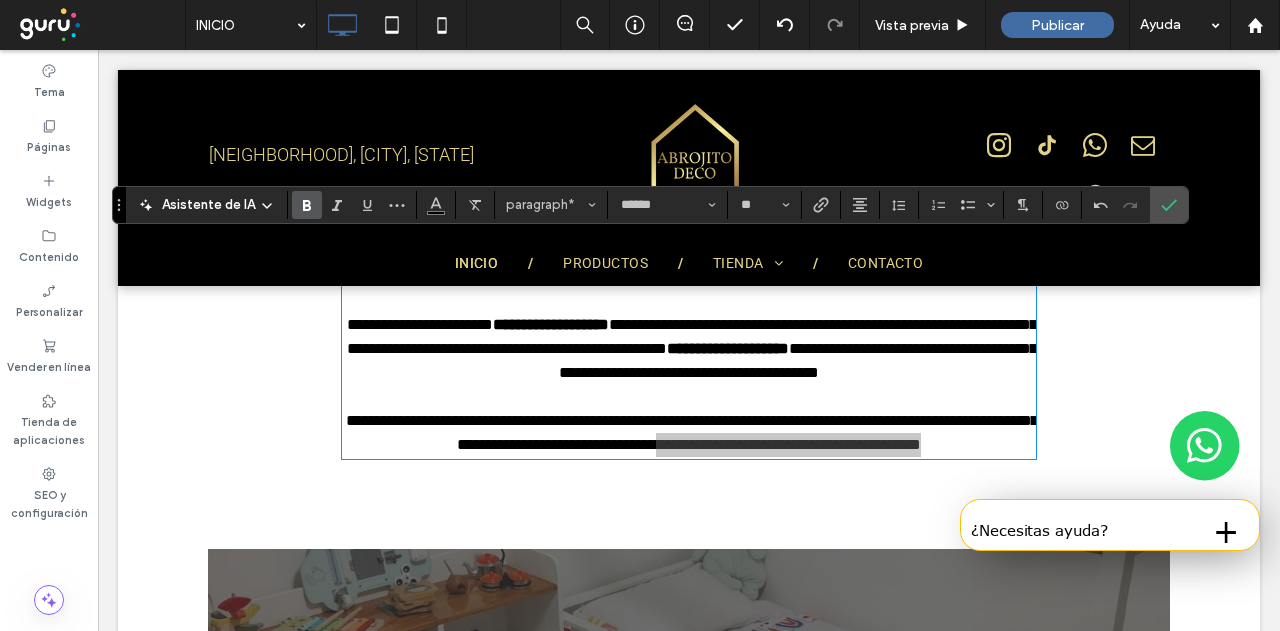 click 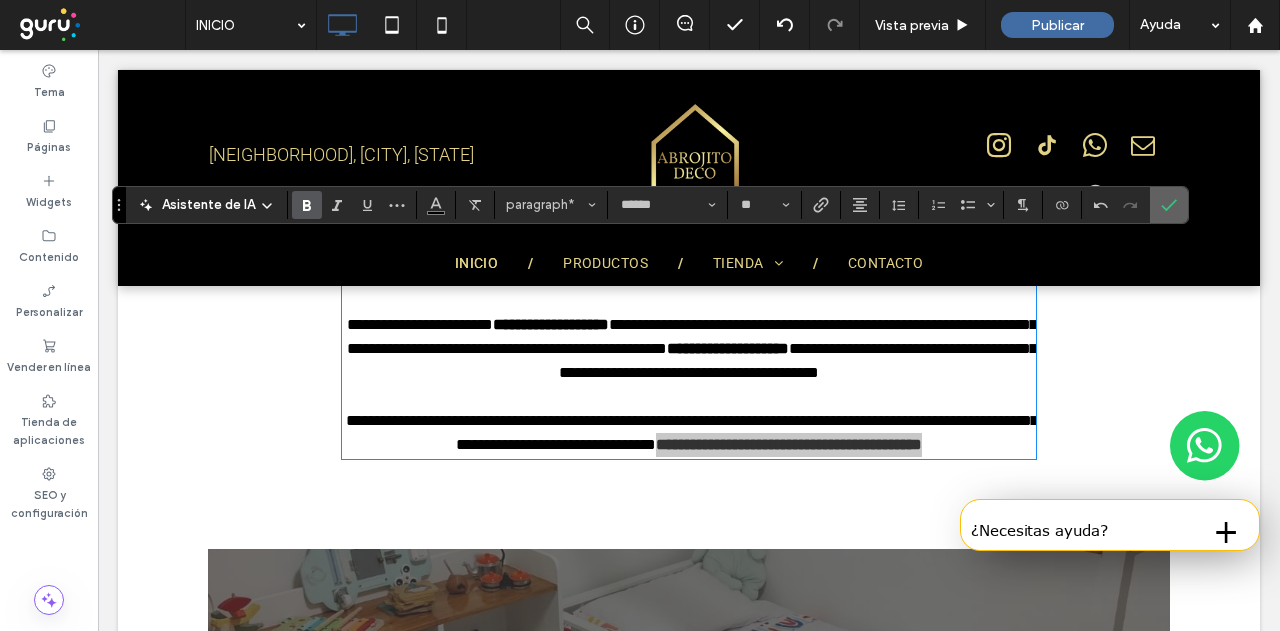 click 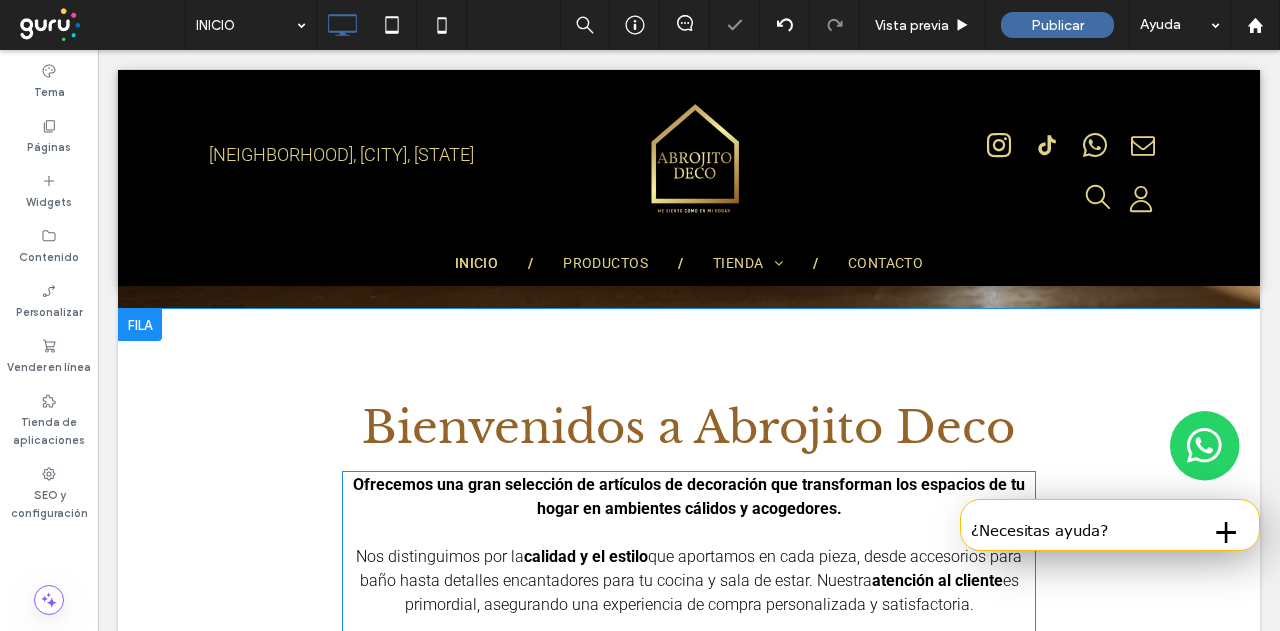 scroll, scrollTop: 600, scrollLeft: 0, axis: vertical 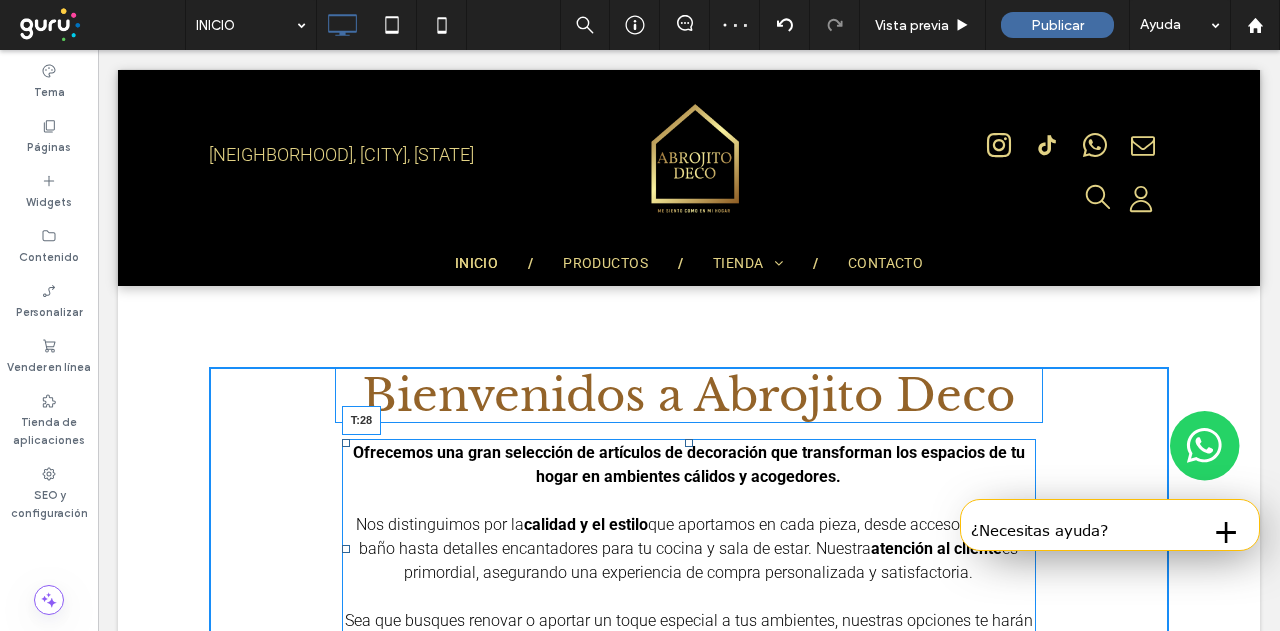drag, startPoint x: 680, startPoint y: 441, endPoint x: 682, endPoint y: 455, distance: 14.142136 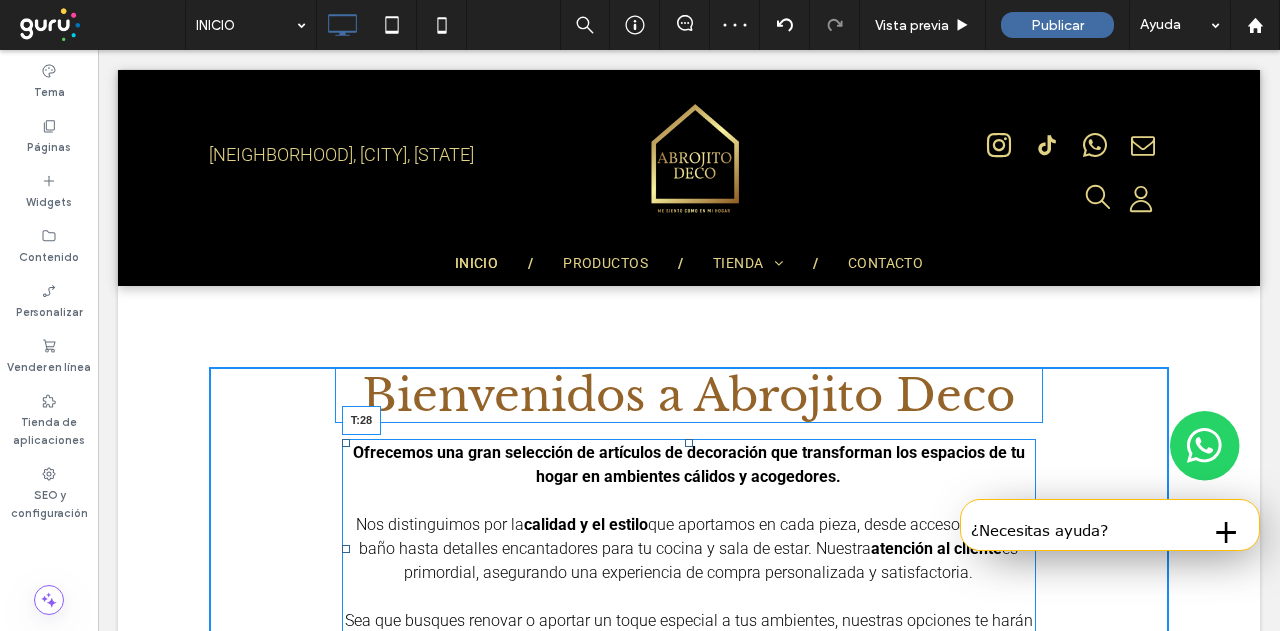 click at bounding box center [689, 443] 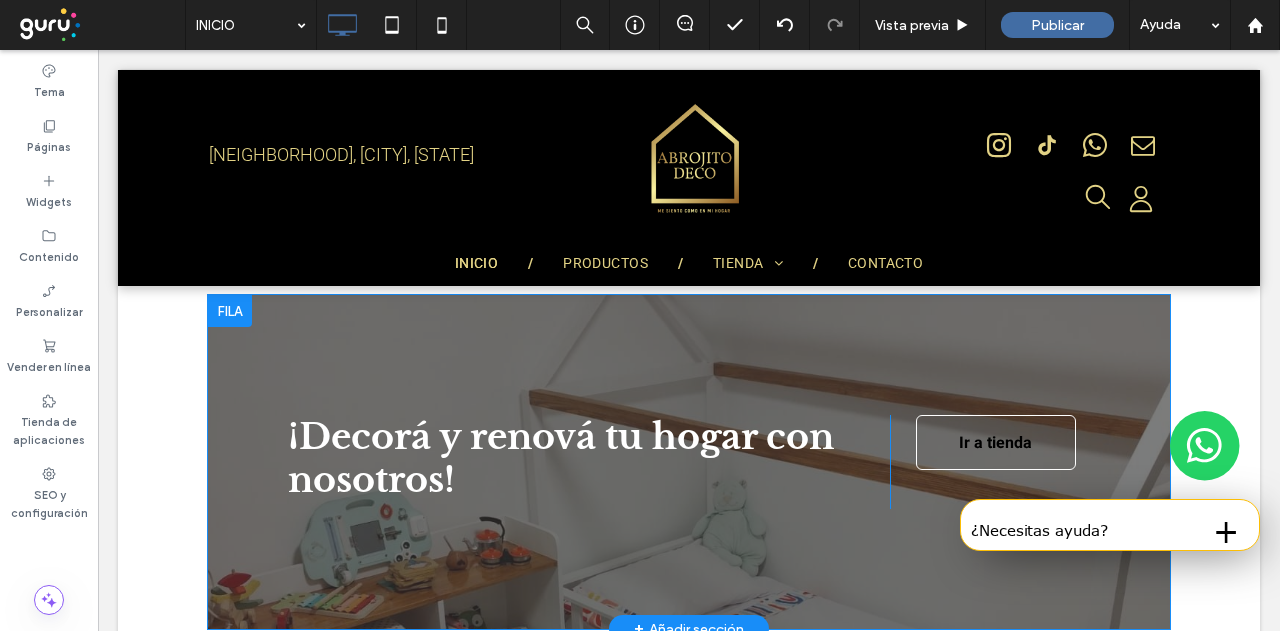scroll, scrollTop: 1100, scrollLeft: 0, axis: vertical 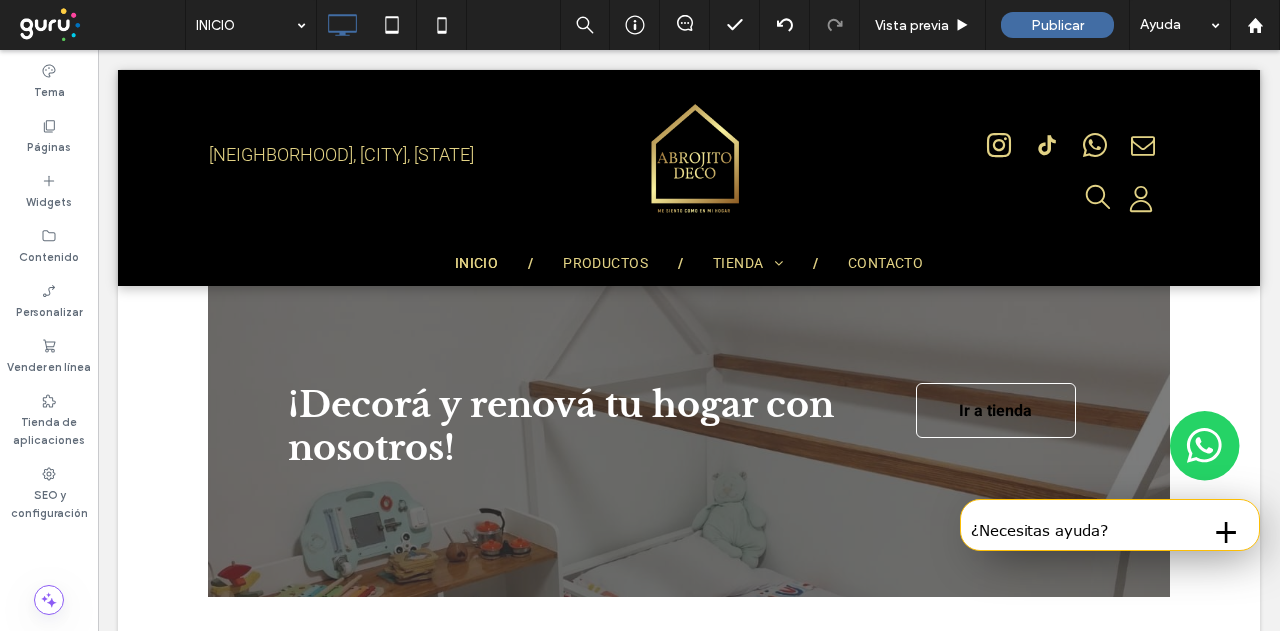 click on "Decorá tu hogar con estilo y calidad inigualable
Transformamos tus espacios con estilo y elegancia
Ver productos
Click To Paste
Fila + Añadir sección
Bienvenidos a Abrojito Deco   Ofrecemos una gran selección de artículos de decoración que transforman los espacios de tu hogar en ambientes cálidos y acogedores.  Nos distinguimos por la  calidad y el estilo  que aportamos en cada pieza, desde accesorios para baño hasta detalles encantadores para tu cocina y sala de estar. Nuestra  atención al cliente  es primordial, asegurando una experiencia de compra personalizada y satisfactoria.  Sea que busques renovar o aportar un toque especial a tus ambientes, nuestras opciones te harán sentir como en casa con cada elección que realices.  Tu hogar merece ser único y lleno de estilo. Click To Paste
Fila + Añadir sección
¡Decorá y renová tu hogar con nosotros!
Click To Paste
Ir a tienda
+" at bounding box center [689, 866] 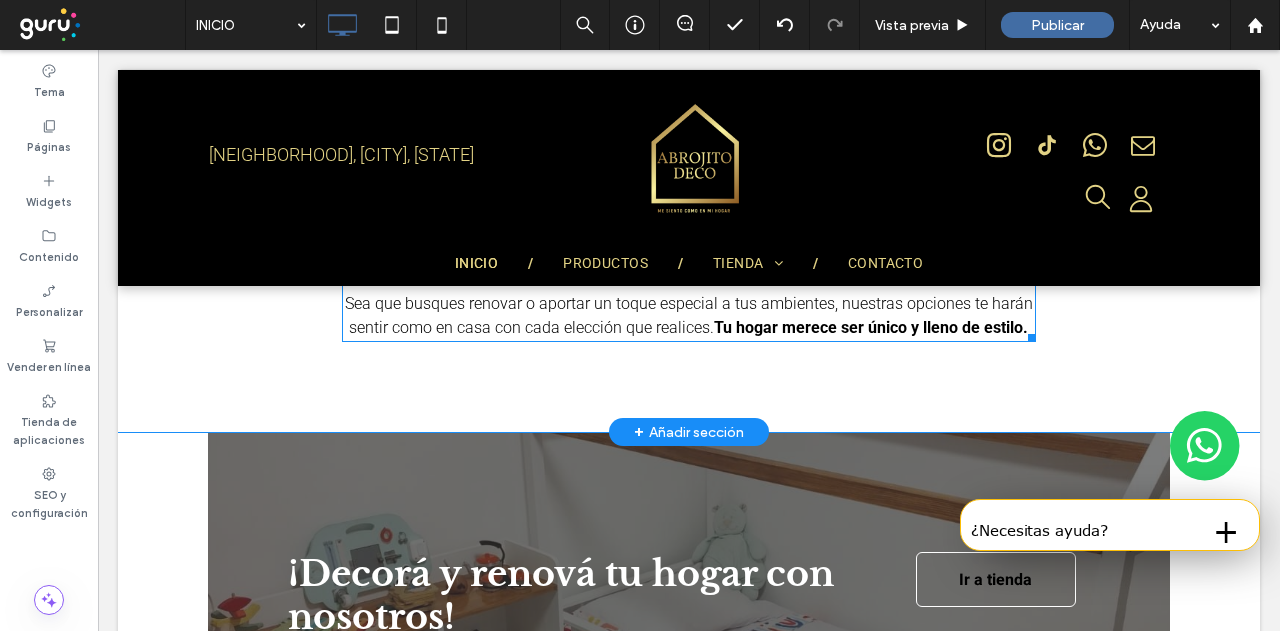 scroll, scrollTop: 900, scrollLeft: 0, axis: vertical 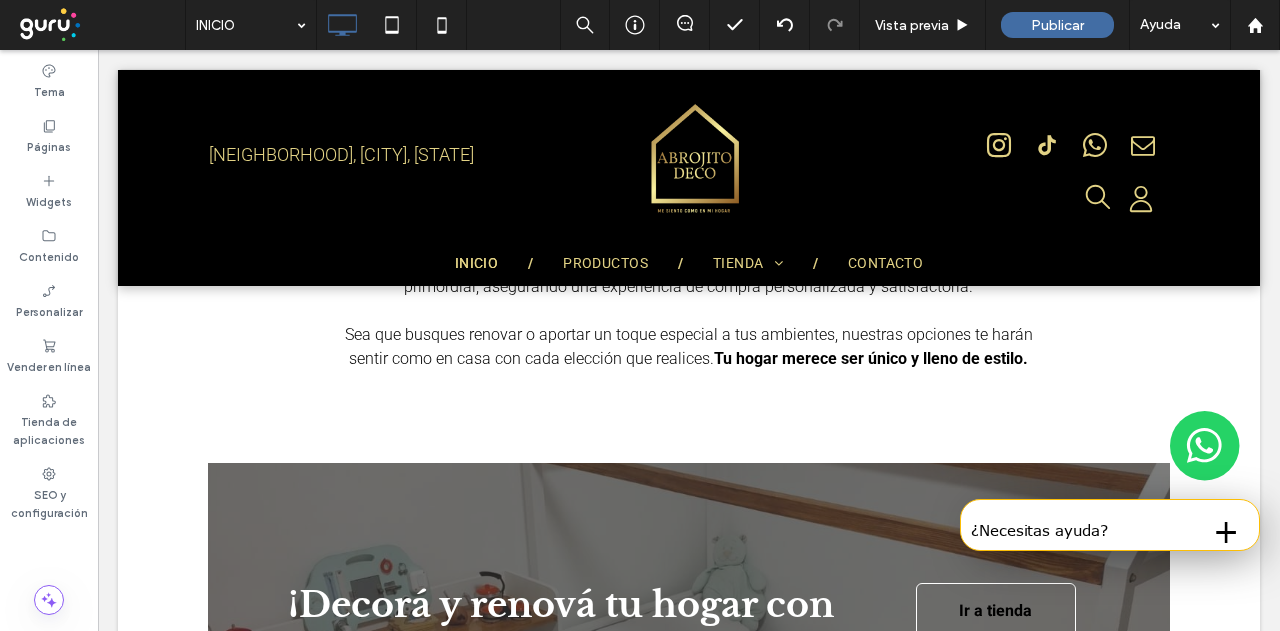 click on "Decorá tu hogar con estilo y calidad inigualable
Transformamos tus espacios con estilo y elegancia
Ver productos
Click To Paste
Fila + Añadir sección
Bienvenidos a Abrojito Deco   Ofrecemos una gran selección de artículos de decoración que transforman los espacios de tu hogar en ambientes cálidos y acogedores.  Nos distinguimos por la  calidad y el estilo  que aportamos en cada pieza, desde accesorios para baño hasta detalles encantadores para tu cocina y sala de estar. Nuestra  atención al cliente  es primordial, asegurando una experiencia de compra personalizada y satisfactoria.  Sea que busques renovar o aportar un toque especial a tus ambientes, nuestras opciones te harán sentir como en casa con cada elección que realices.  Tu hogar merece ser único y lleno de estilo. Click To Paste
Fila + Añadir sección
¡Decorá y renová tu hogar con nosotros!
Click To Paste
Ir a tienda
+" at bounding box center [689, 1066] 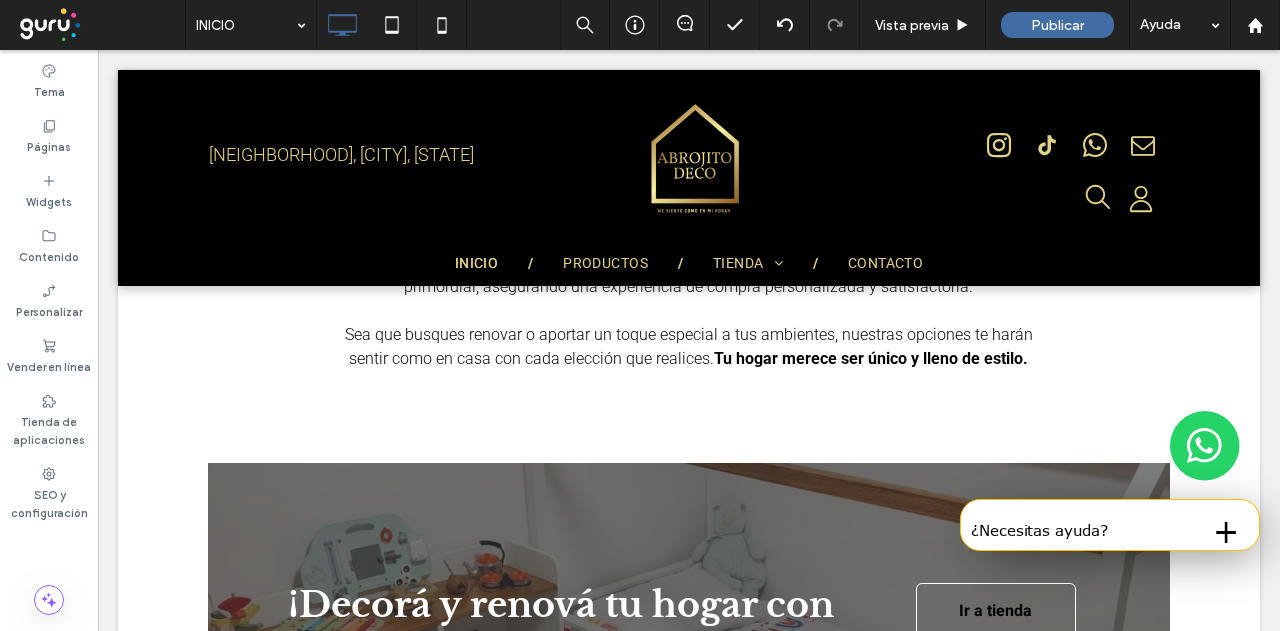 click on "Decorá tu hogar con estilo y calidad inigualable
Transformamos tus espacios con estilo y elegancia
Ver productos
Click To Paste
Fila + Añadir sección
Bienvenidos a Abrojito Deco   Ofrecemos una gran selección de artículos de decoración que transforman los espacios de tu hogar en ambientes cálidos y acogedores.  Nos distinguimos por la  calidad y el estilo  que aportamos en cada pieza, desde accesorios para baño hasta detalles encantadores para tu cocina y sala de estar. Nuestra  atención al cliente  es primordial, asegurando una experiencia de compra personalizada y satisfactoria.  Sea que busques renovar o aportar un toque especial a tus ambientes, nuestras opciones te harán sentir como en casa con cada elección que realices.  Tu hogar merece ser único y lleno de estilo. Click To Paste
Fila + Añadir sección
¡Decorá y renová tu hogar con nosotros!
Click To Paste
Ir a tienda
+" at bounding box center (689, 1066) 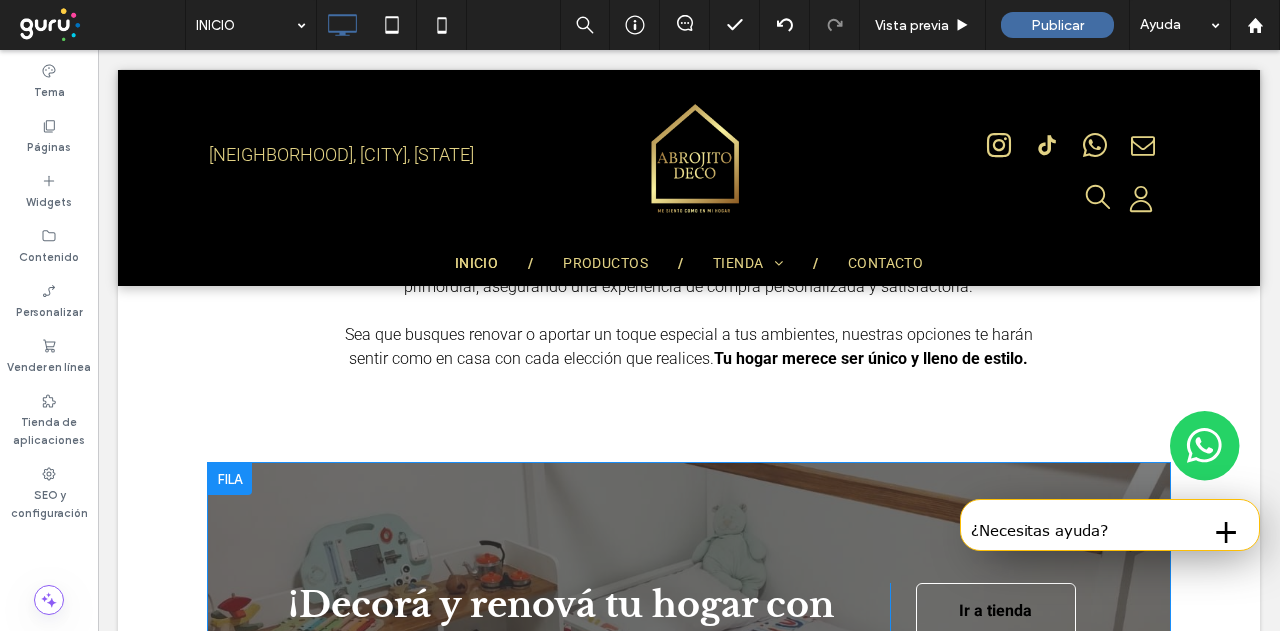 click at bounding box center [230, 479] 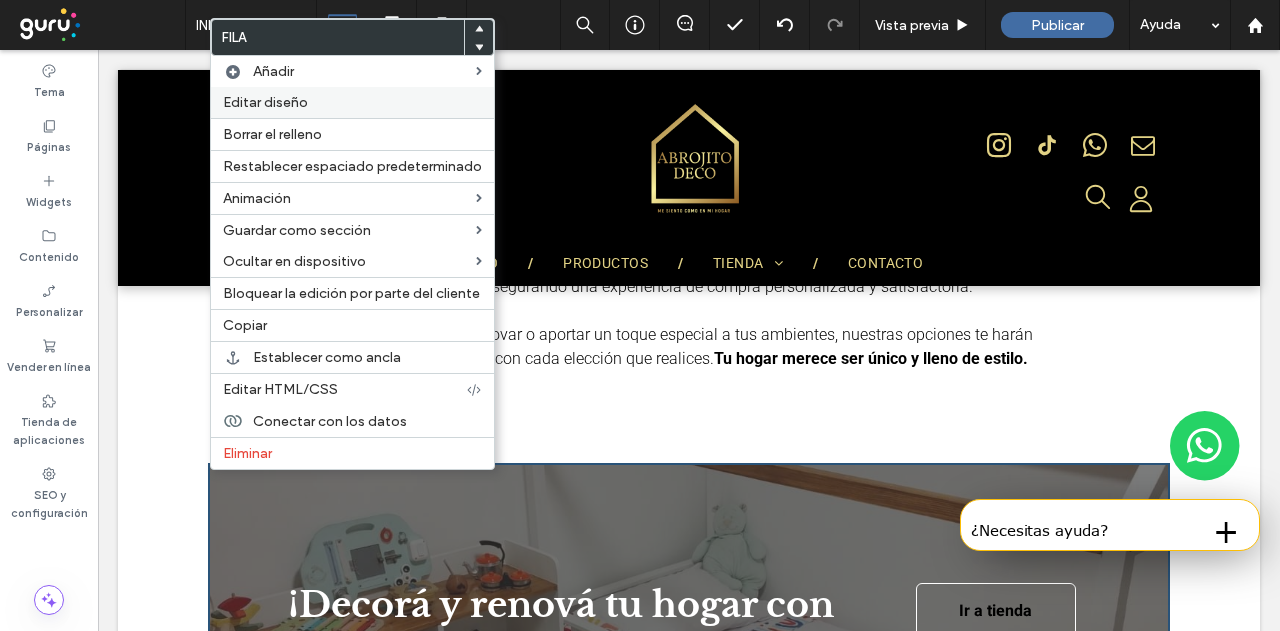click on "Editar diseño" at bounding box center (352, 102) 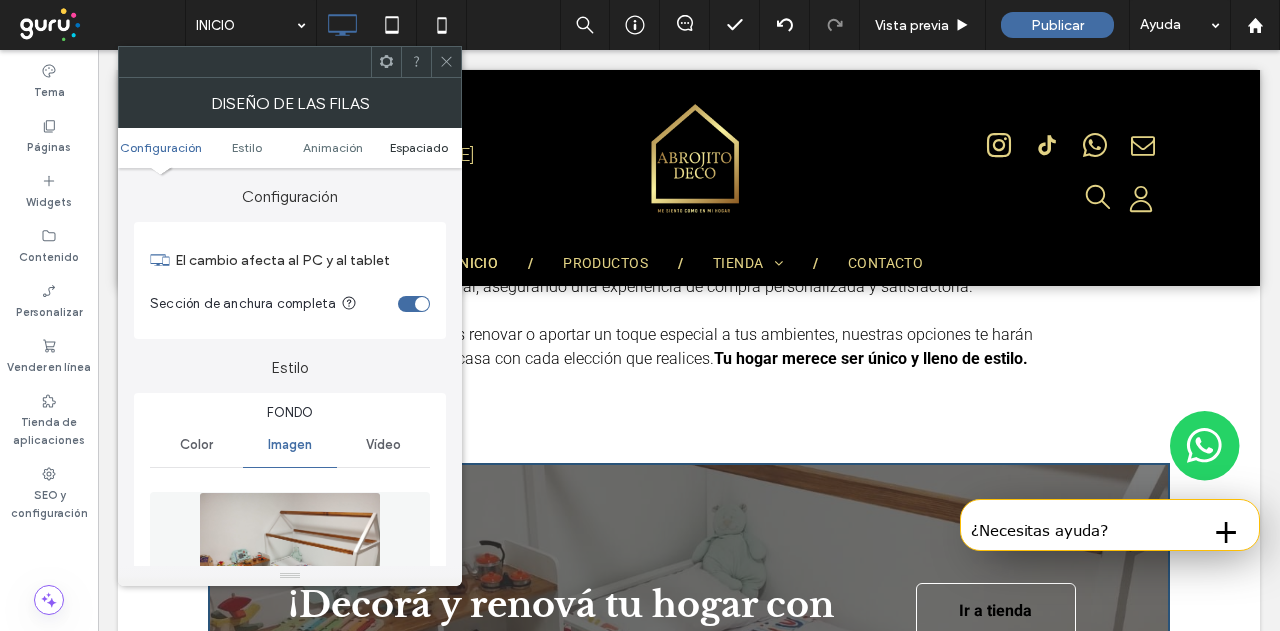 click on "Espaciado" at bounding box center [419, 147] 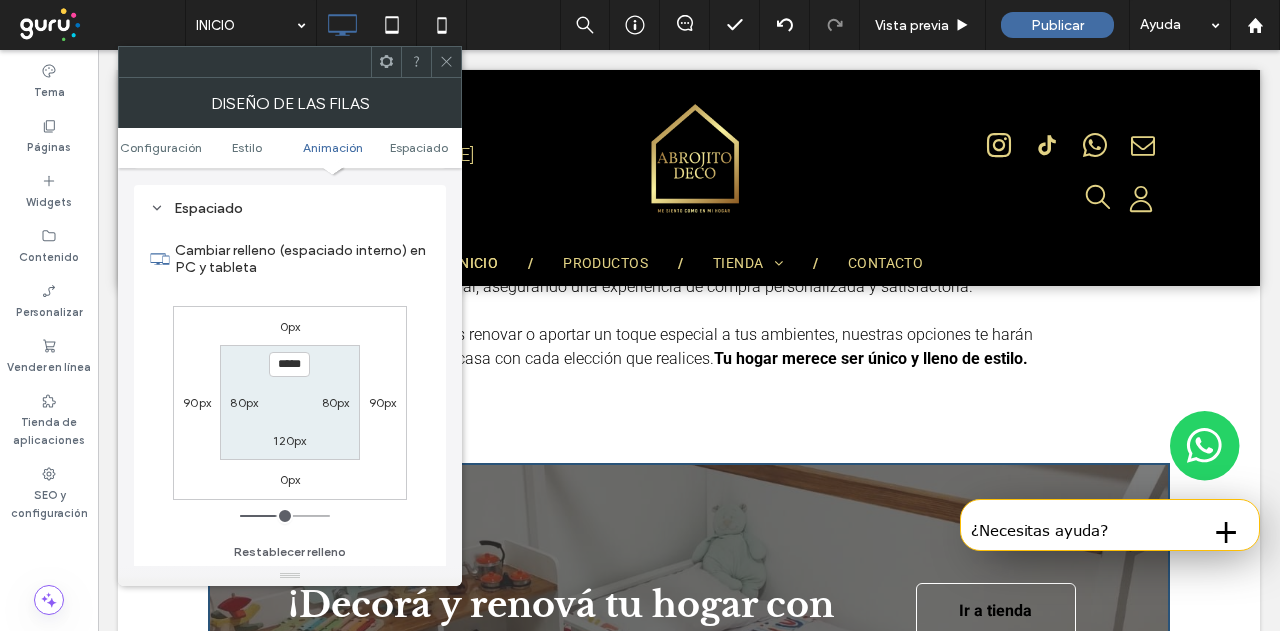 scroll, scrollTop: 1177, scrollLeft: 0, axis: vertical 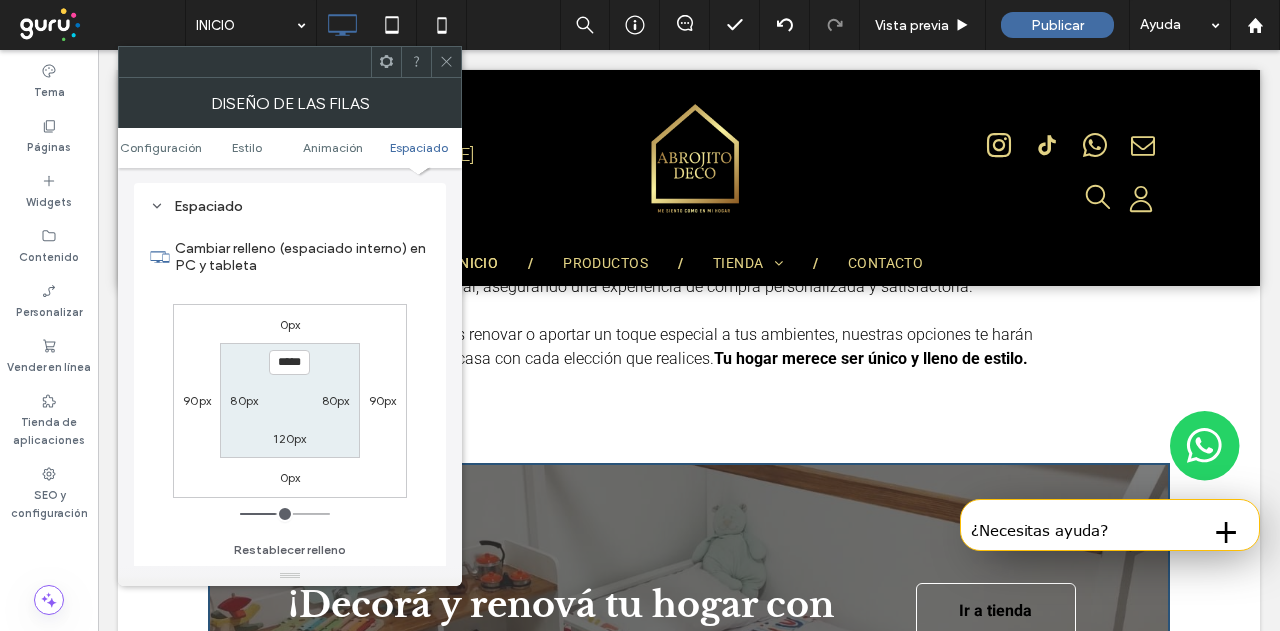 click on "80px" at bounding box center [244, 400] 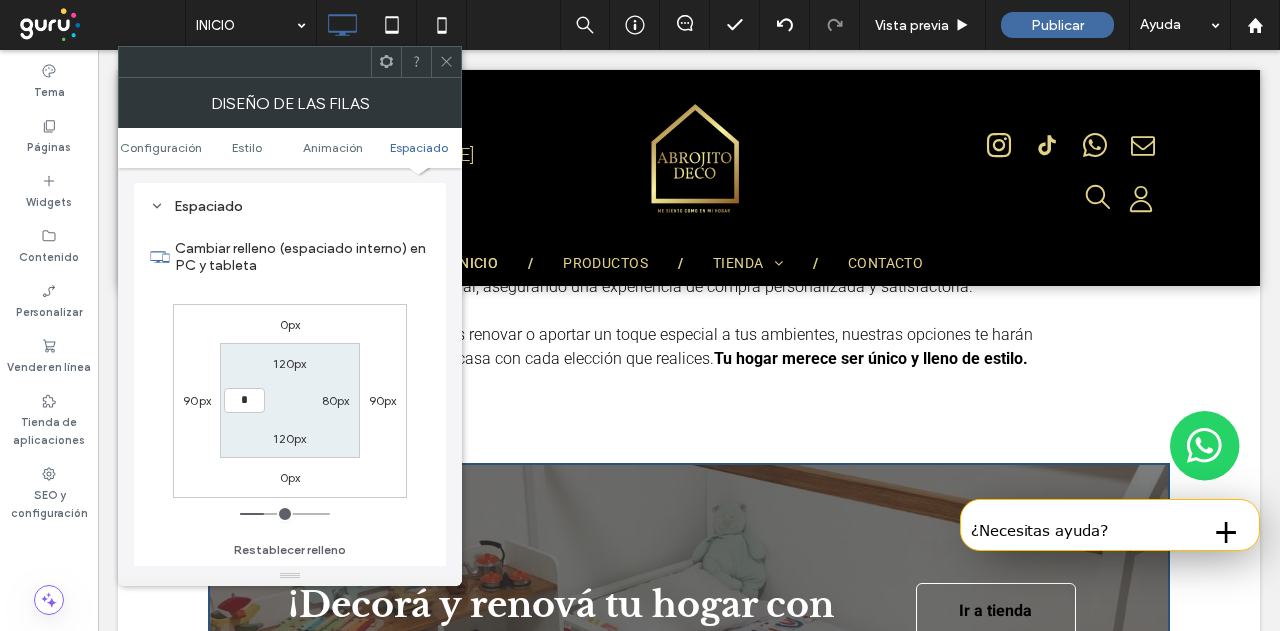 type on "*" 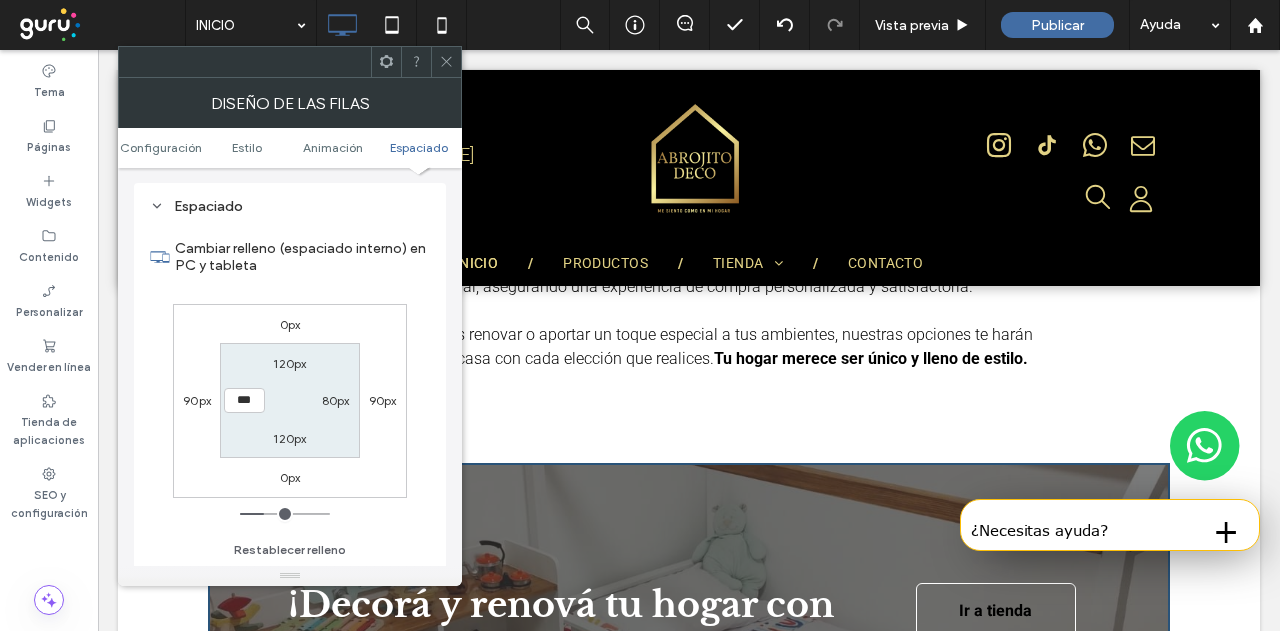 click on "80px" at bounding box center [336, 400] 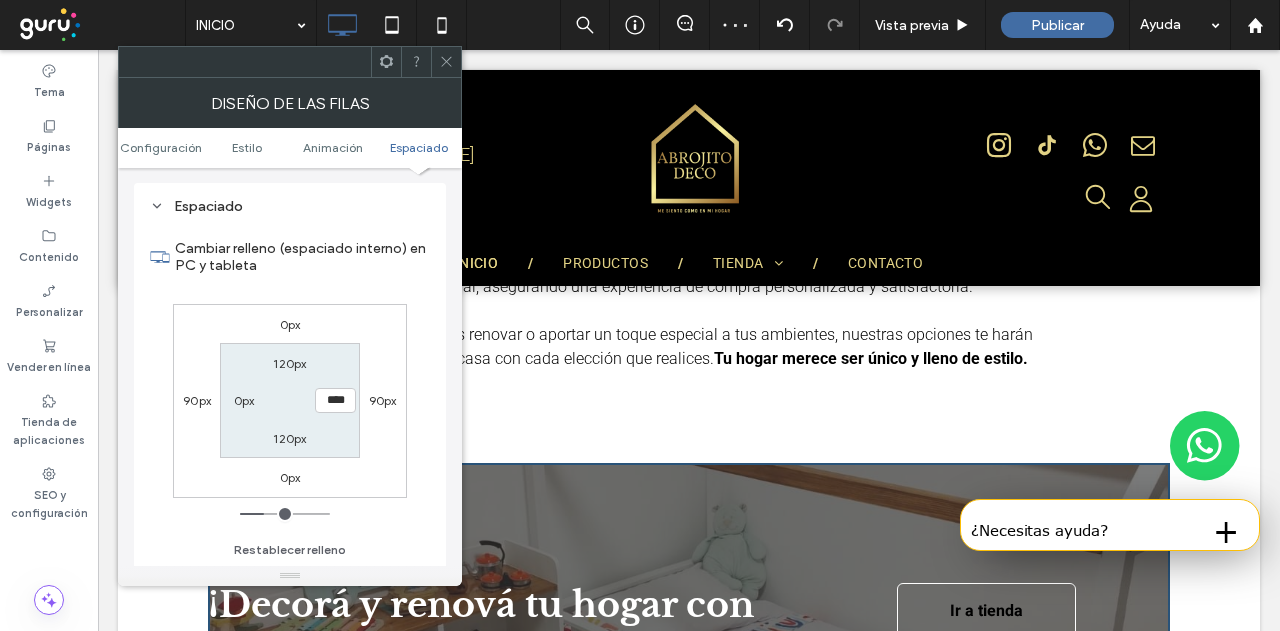 click 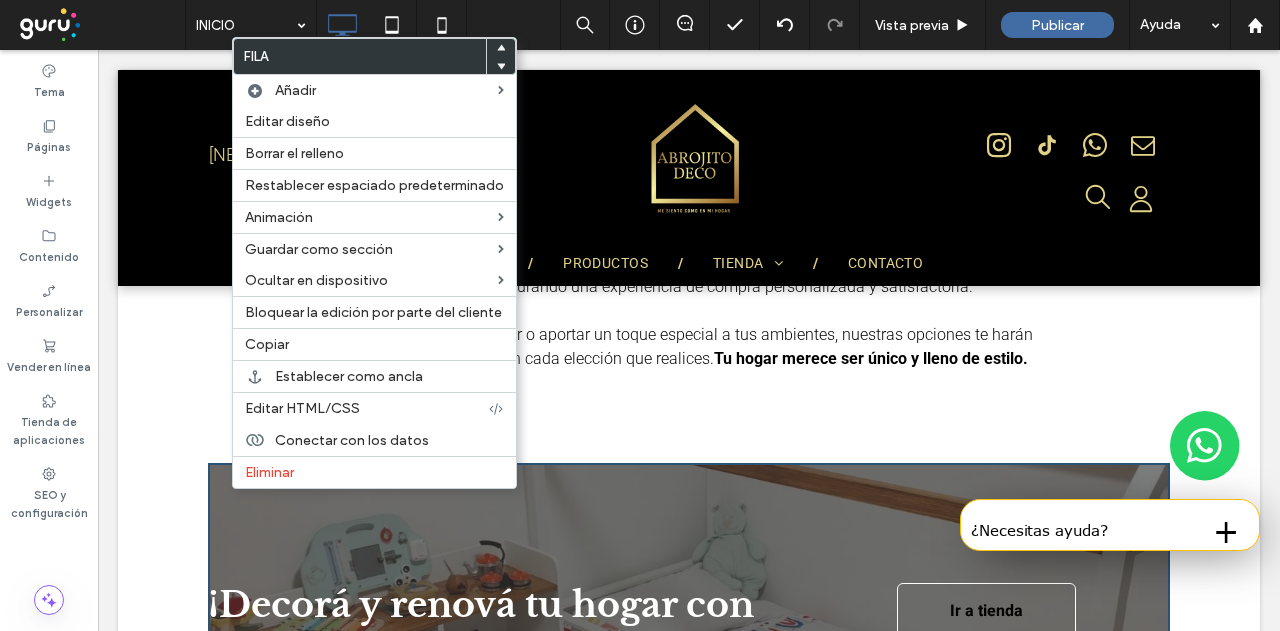 click on "¡Decorá y renová tu hogar con nosotros!
Click To Paste
Ir a tienda
Click To Paste
Fila + Añadir sección" at bounding box center (689, 630) 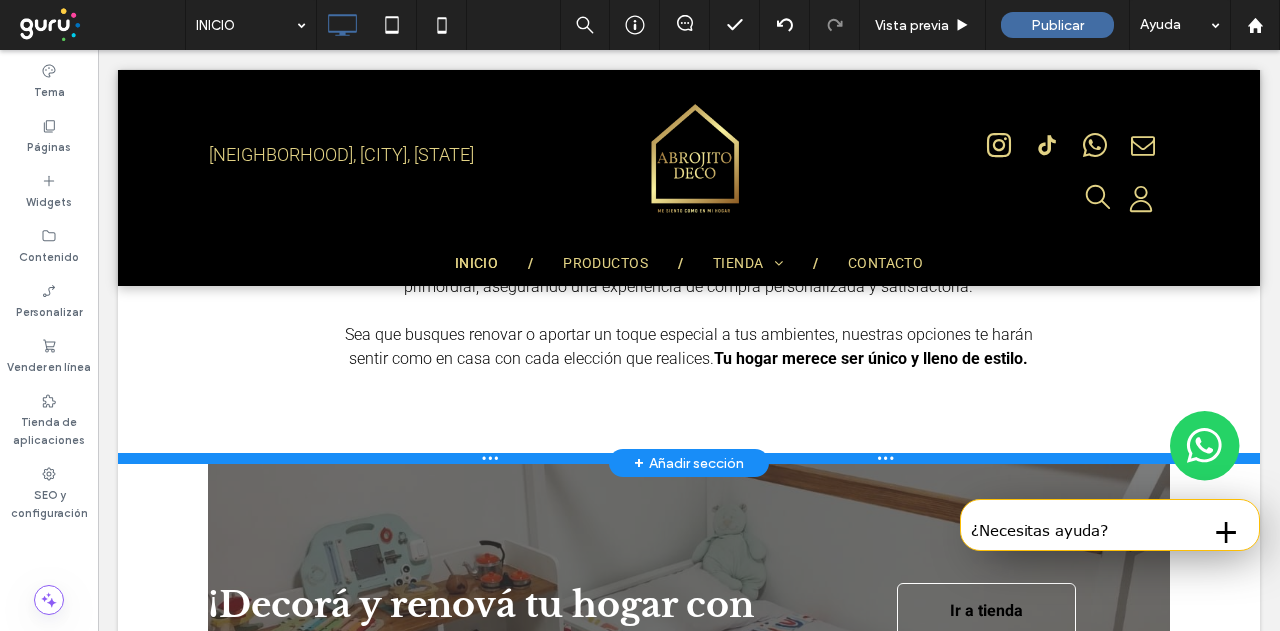 click on "Decorá tu hogar con estilo y calidad inigualable
Transformamos tus espacios con estilo y elegancia
Ver productos
Click To Paste
Fila + Añadir sección
Bienvenidos a Abrojito Deco   Ofrecemos una gran selección de artículos de decoración que transforman los espacios de tu hogar en ambientes cálidos y acogedores.  Nos distinguimos por la  calidad y el estilo  que aportamos en cada pieza, desde accesorios para baño hasta detalles encantadores para tu cocina y sala de estar. Nuestra  atención al cliente  es primordial, asegurando una experiencia de compra personalizada y satisfactoria.  Sea que busques renovar o aportar un toque especial a tus ambientes, nuestras opciones te harán sentir como en casa con cada elección que realices.  Tu hogar merece ser único y lleno de estilo. Click To Paste
Fila + Añadir sección
¡Decorá y renová tu hogar con nosotros!
Click To Paste
Ir a tienda
+" at bounding box center (689, 1066) 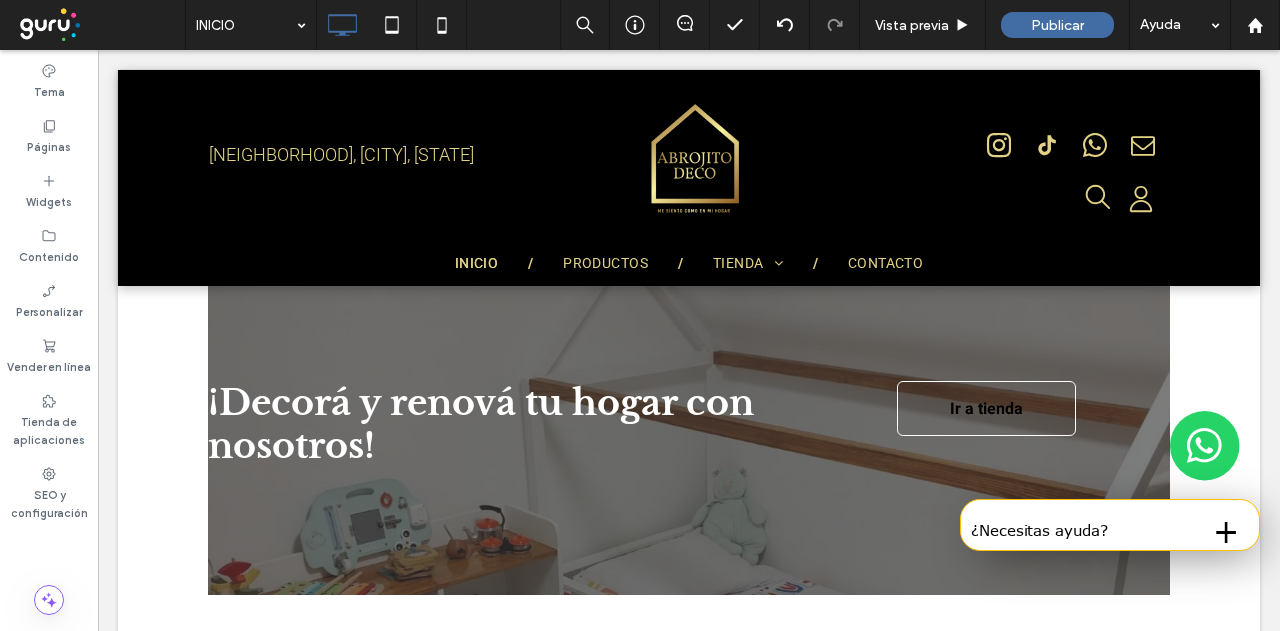 scroll, scrollTop: 1100, scrollLeft: 0, axis: vertical 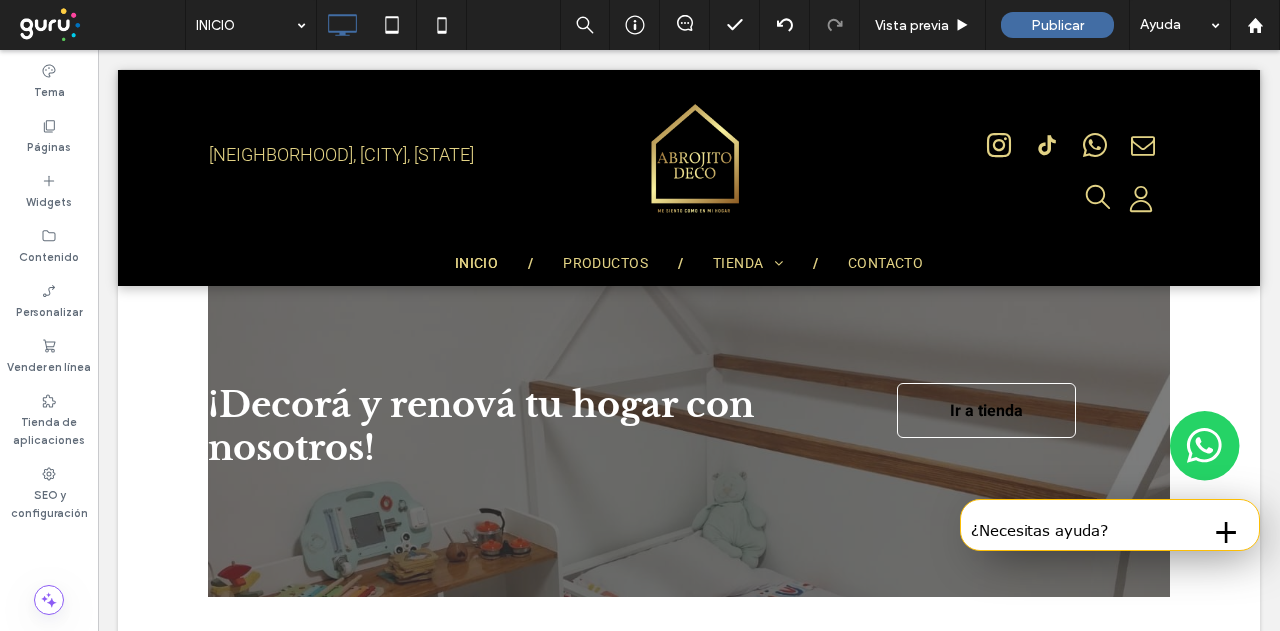 click on "Decorá tu hogar con estilo y calidad inigualable
Transformamos tus espacios con estilo y elegancia
Ver productos
Click To Paste
Fila + Añadir sección
Bienvenidos a Abrojito Deco   Ofrecemos una gran selección de artículos de decoración que transforman los espacios de tu hogar en ambientes cálidos y acogedores.  Nos distinguimos por la  calidad y el estilo  que aportamos en cada pieza, desde accesorios para baño hasta detalles encantadores para tu cocina y sala de estar. Nuestra  atención al cliente  es primordial, asegurando una experiencia de compra personalizada y satisfactoria.  Sea que busques renovar o aportar un toque especial a tus ambientes, nuestras opciones te harán sentir como en casa con cada elección que realices.  Tu hogar merece ser único y lleno de estilo. Click To Paste
Fila + Añadir sección
¡Decorá y renová tu hogar con nosotros!
Click To Paste
Ir a tienda
+" at bounding box center [689, 866] 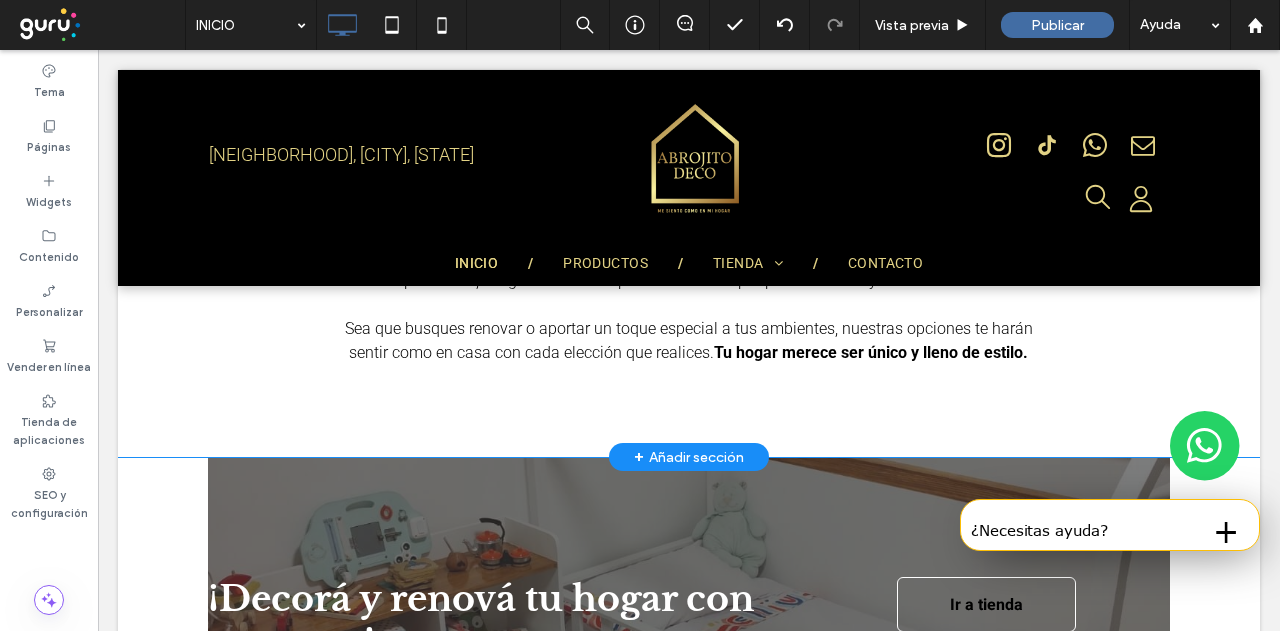 scroll, scrollTop: 900, scrollLeft: 0, axis: vertical 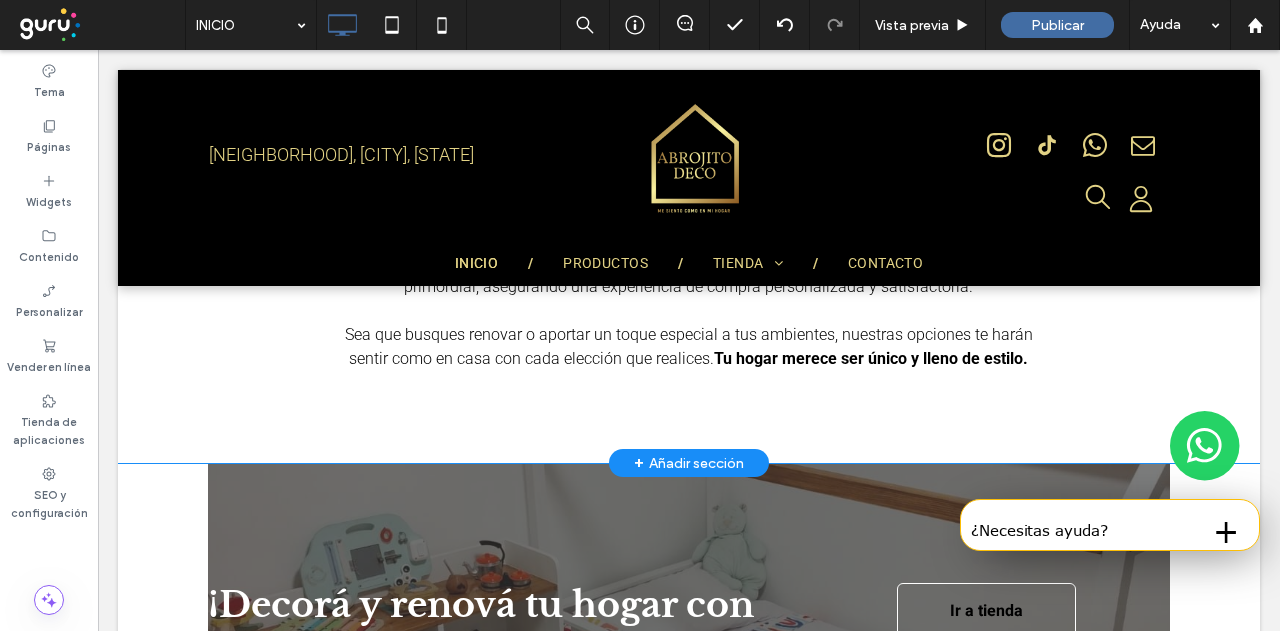 click on "+ Añadir sección" at bounding box center [689, 463] 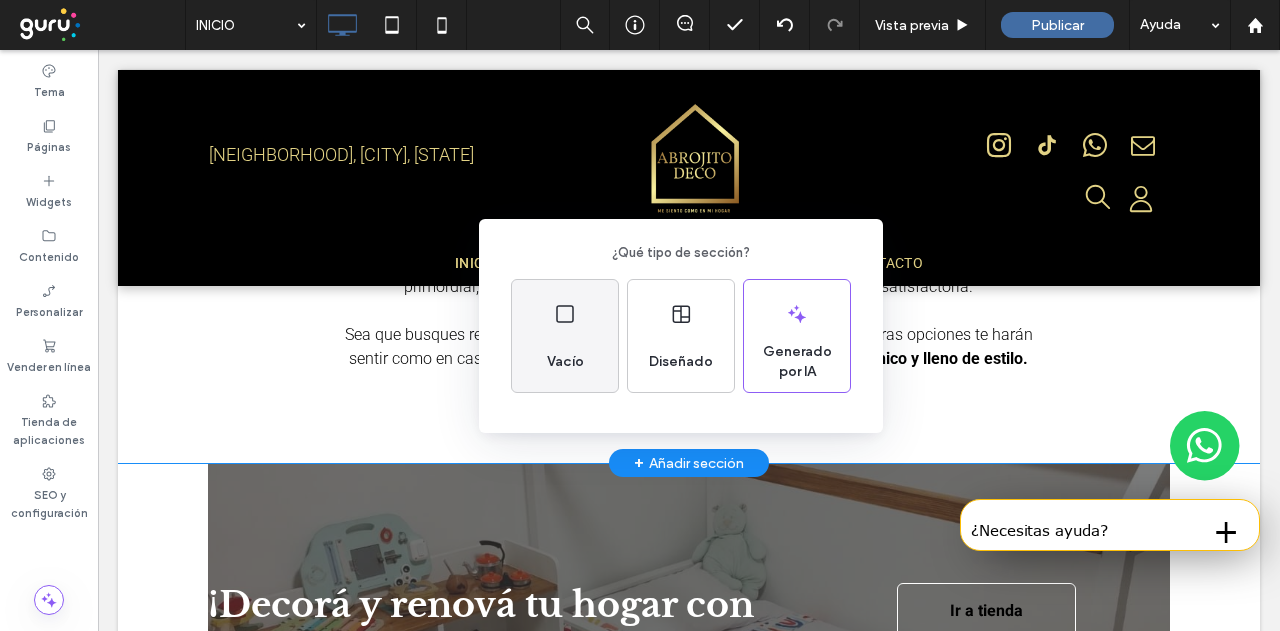 click on "Vacío" at bounding box center (565, 336) 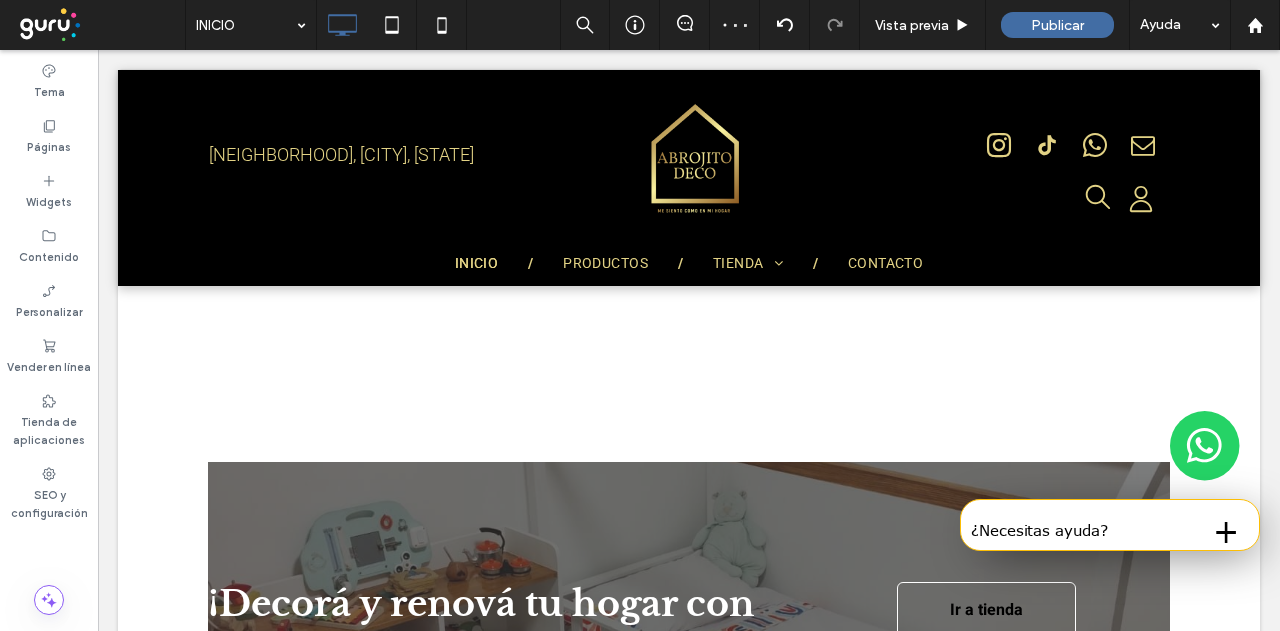 scroll, scrollTop: 1000, scrollLeft: 0, axis: vertical 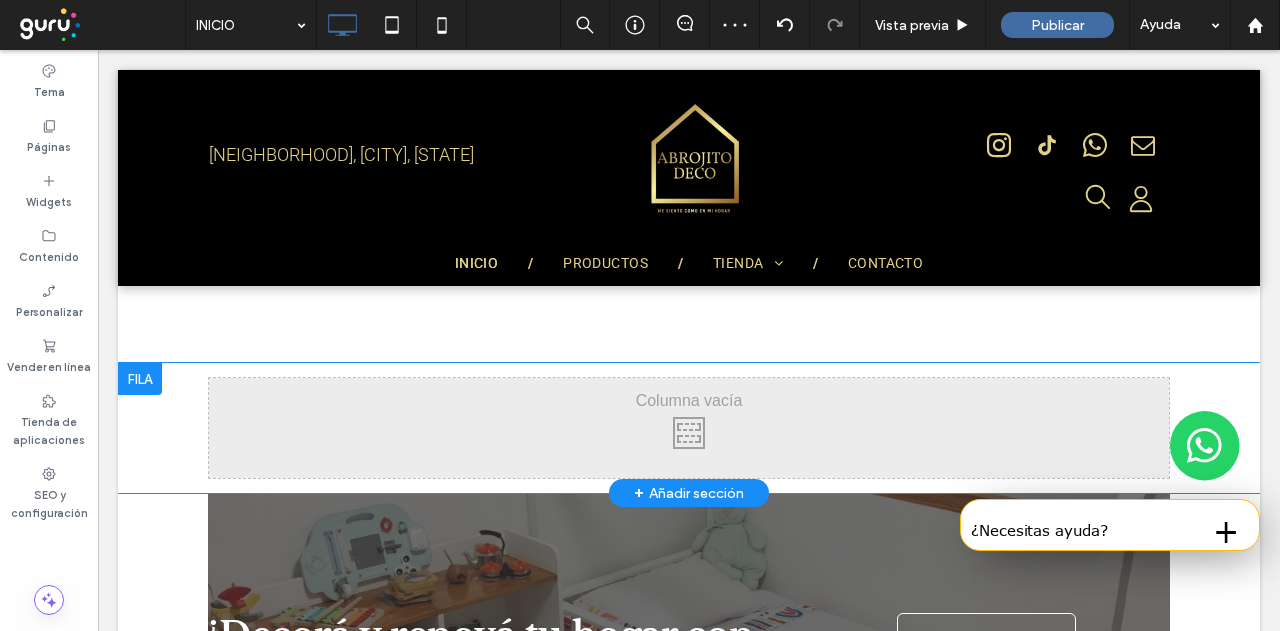 click on "Click To Paste     Click To Paste
Fila + Añadir sección" at bounding box center (689, 428) 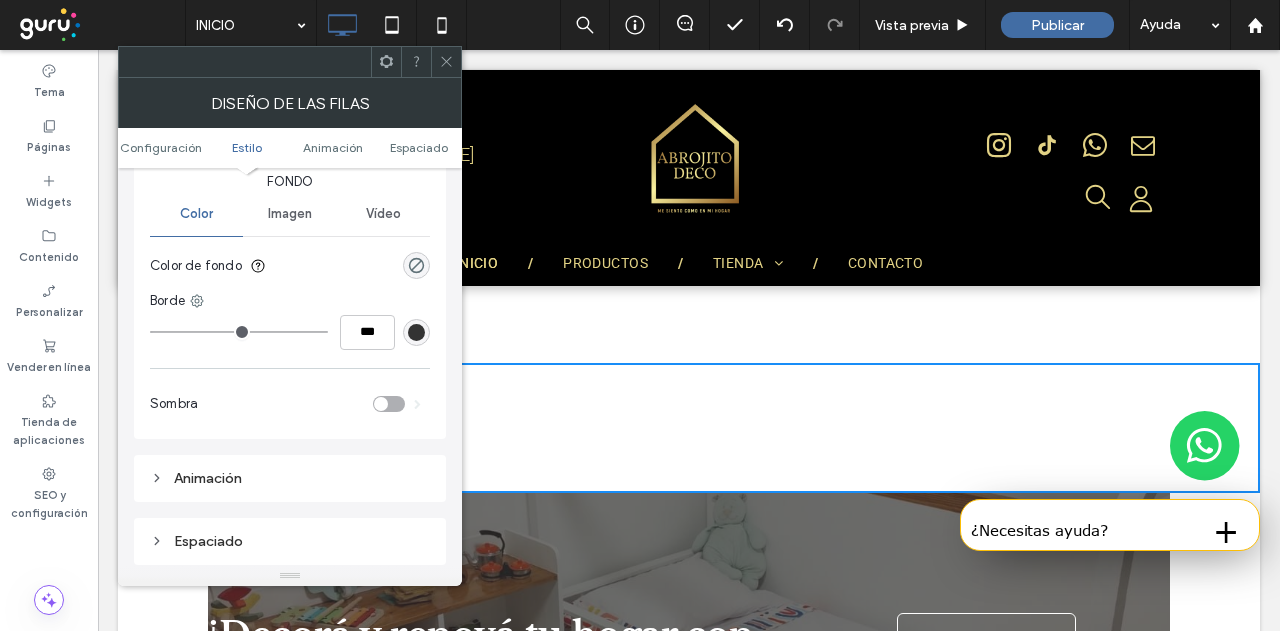 scroll, scrollTop: 200, scrollLeft: 0, axis: vertical 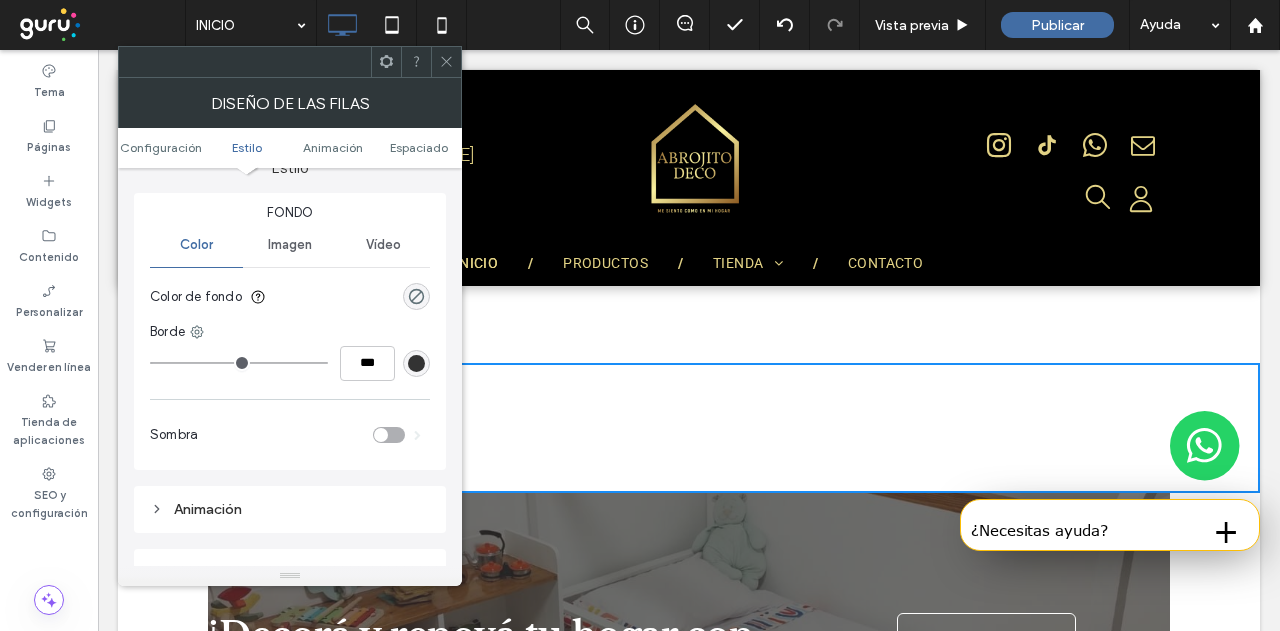 click on "Imagen" at bounding box center [290, 245] 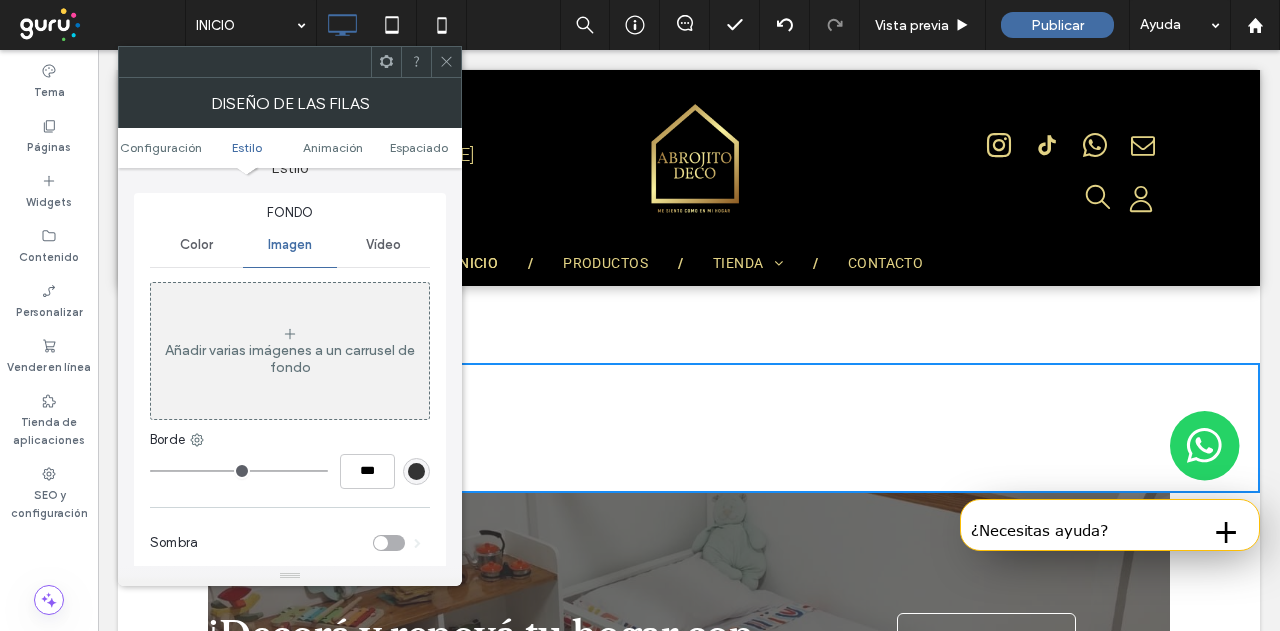 click on "Añadir varias imágenes a un carrusel de fondo" at bounding box center (290, 359) 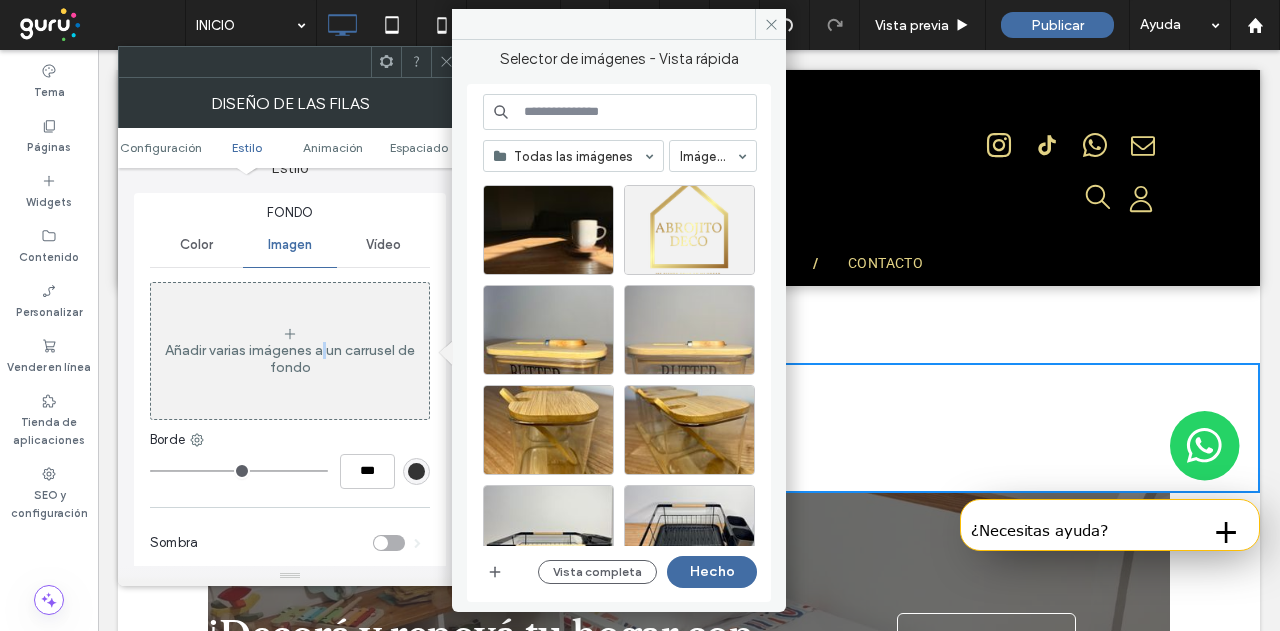 scroll, scrollTop: 0, scrollLeft: 0, axis: both 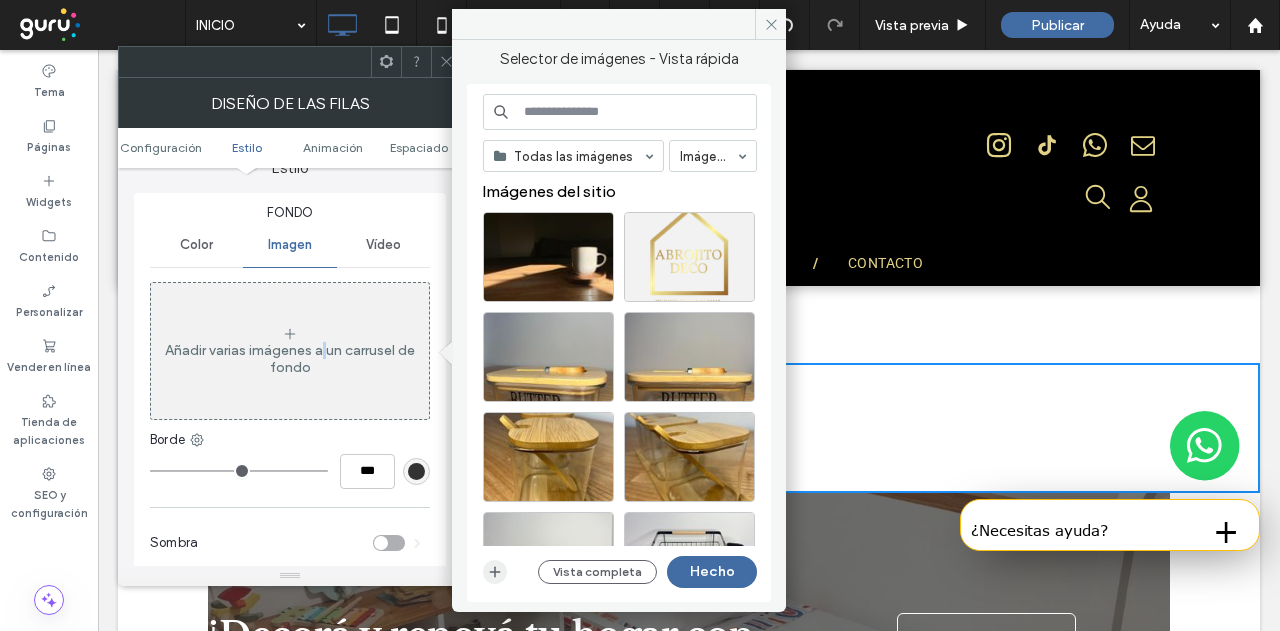 click 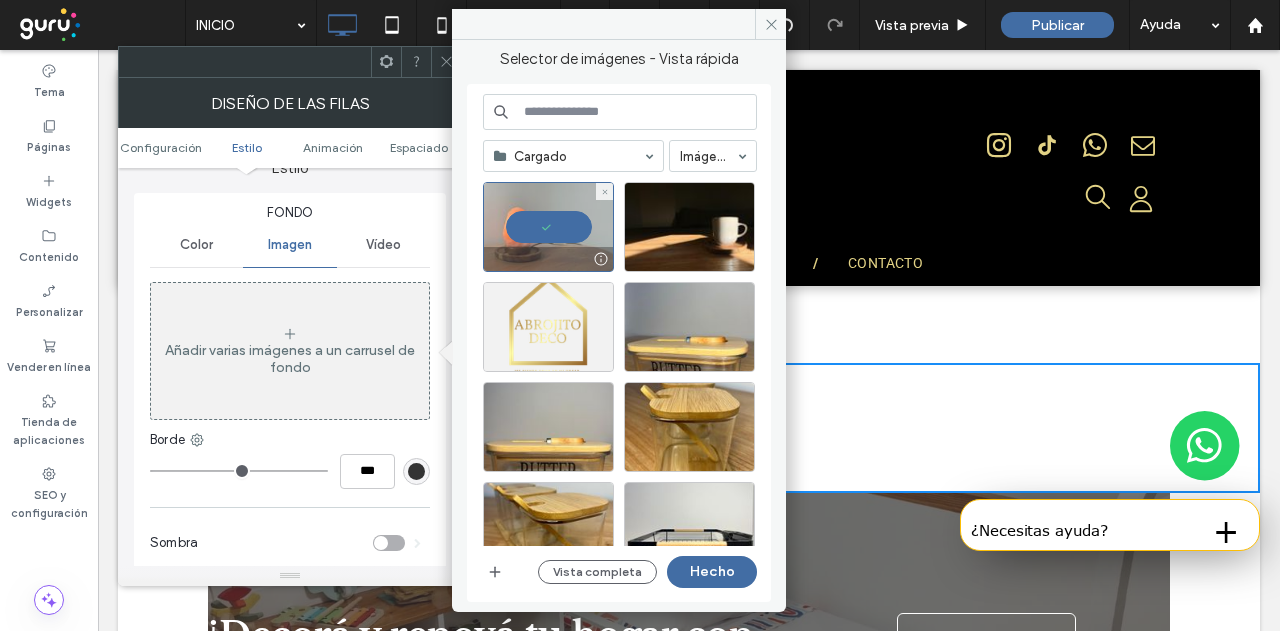 click at bounding box center [548, 227] 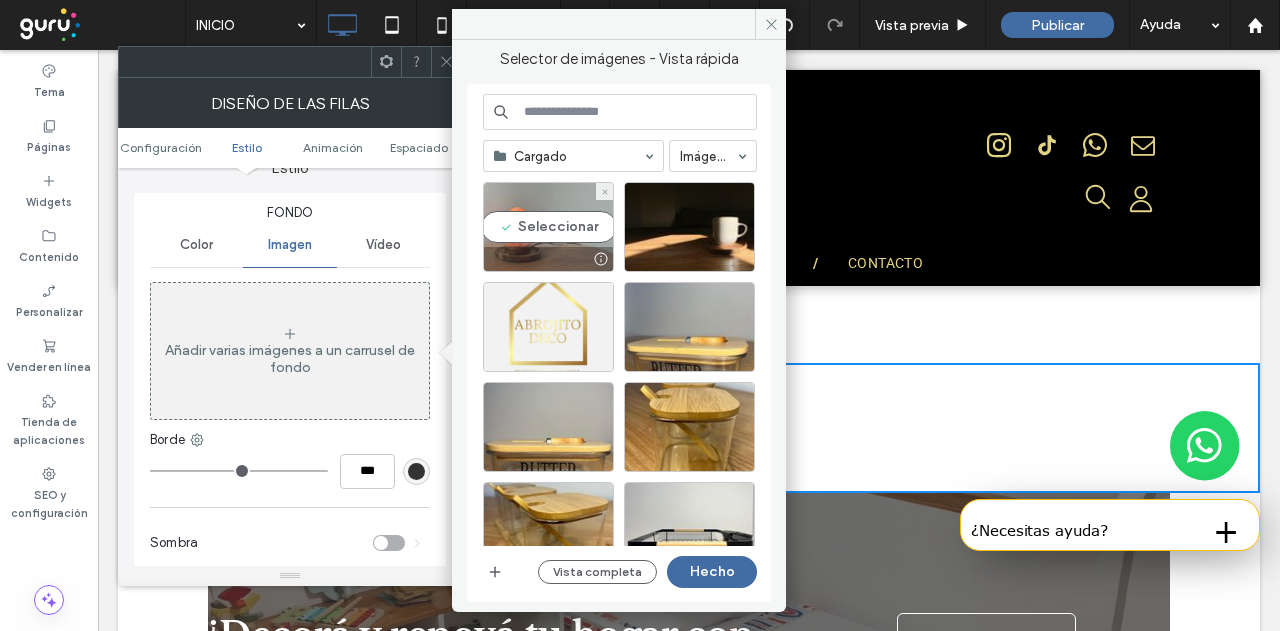 click on "Seleccionar" at bounding box center (548, 227) 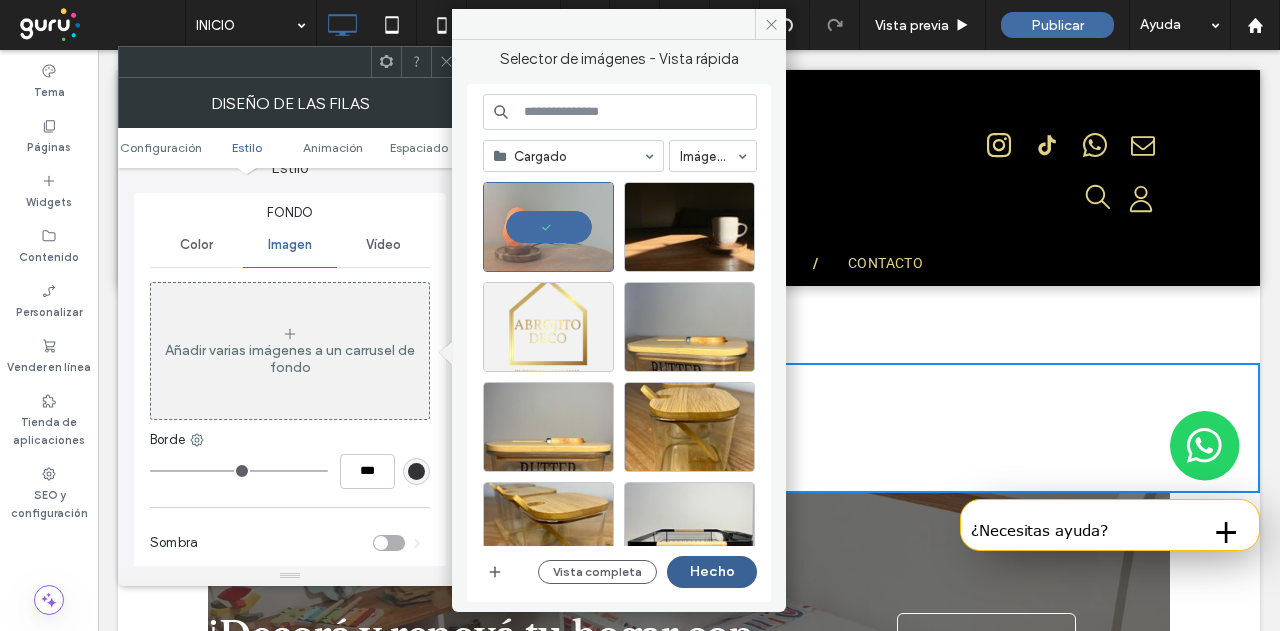click on "Hecho" at bounding box center [712, 572] 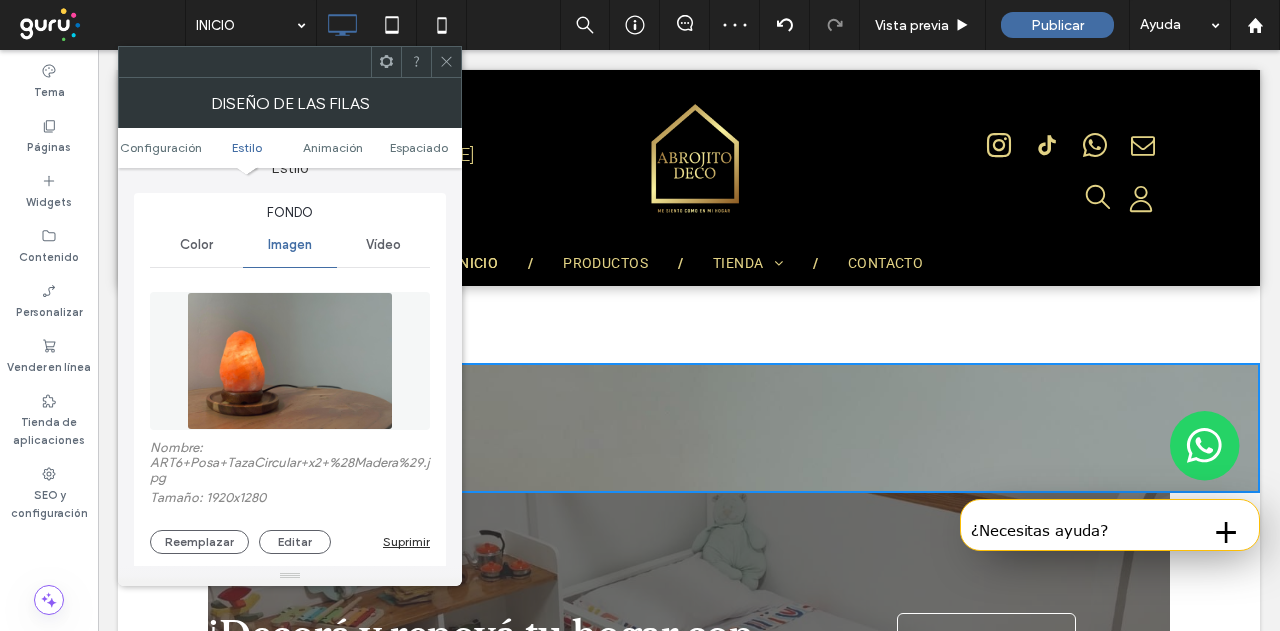 click 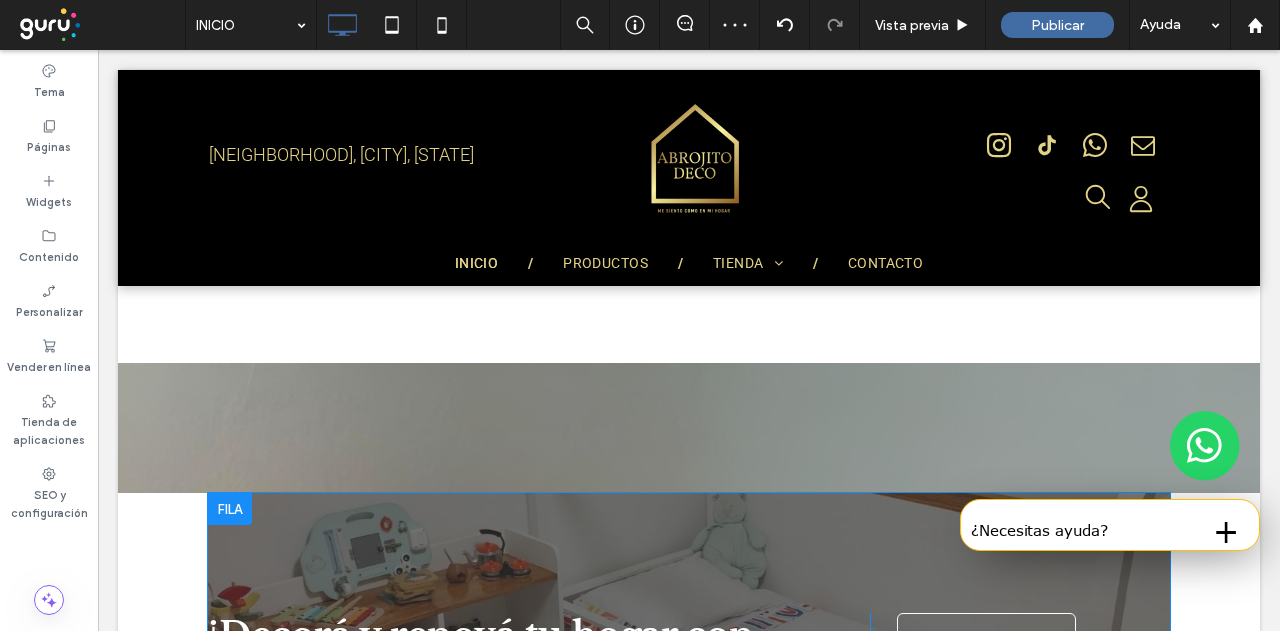 scroll, scrollTop: 1200, scrollLeft: 0, axis: vertical 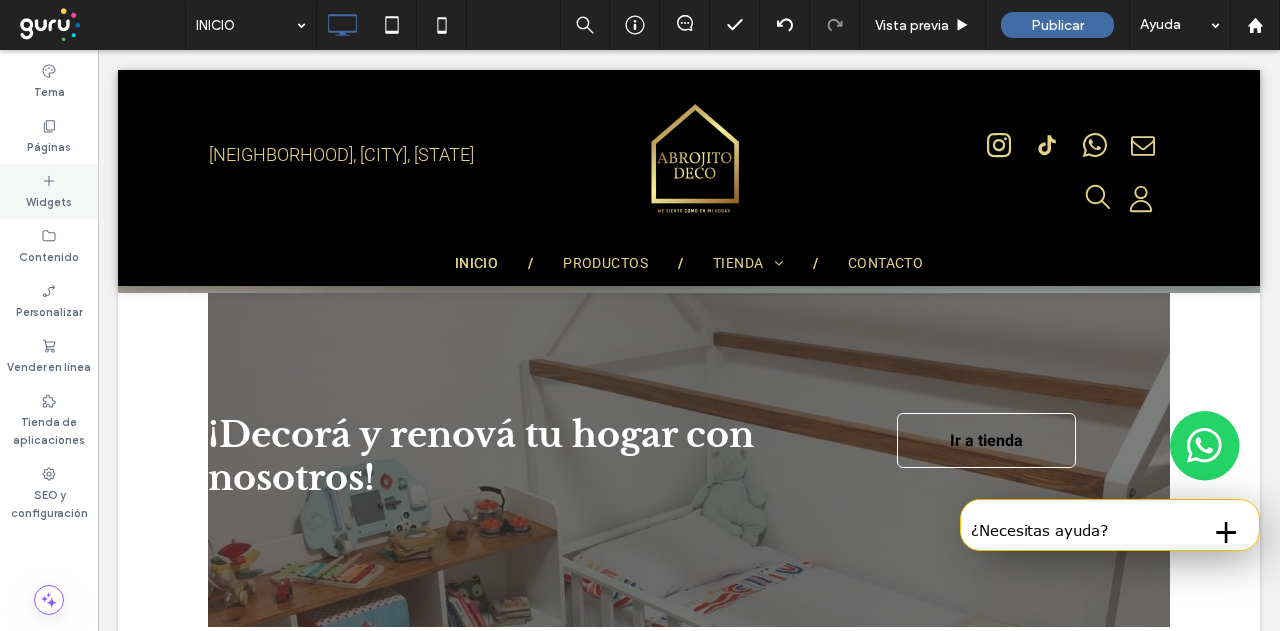 click 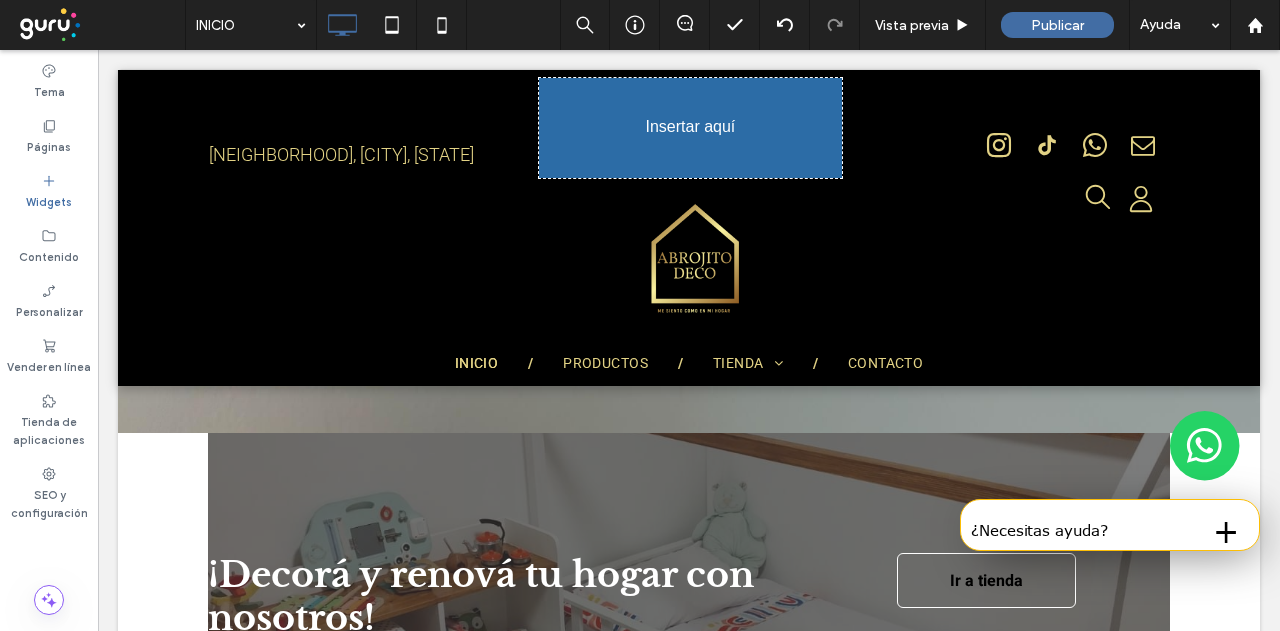 scroll, scrollTop: 1027, scrollLeft: 0, axis: vertical 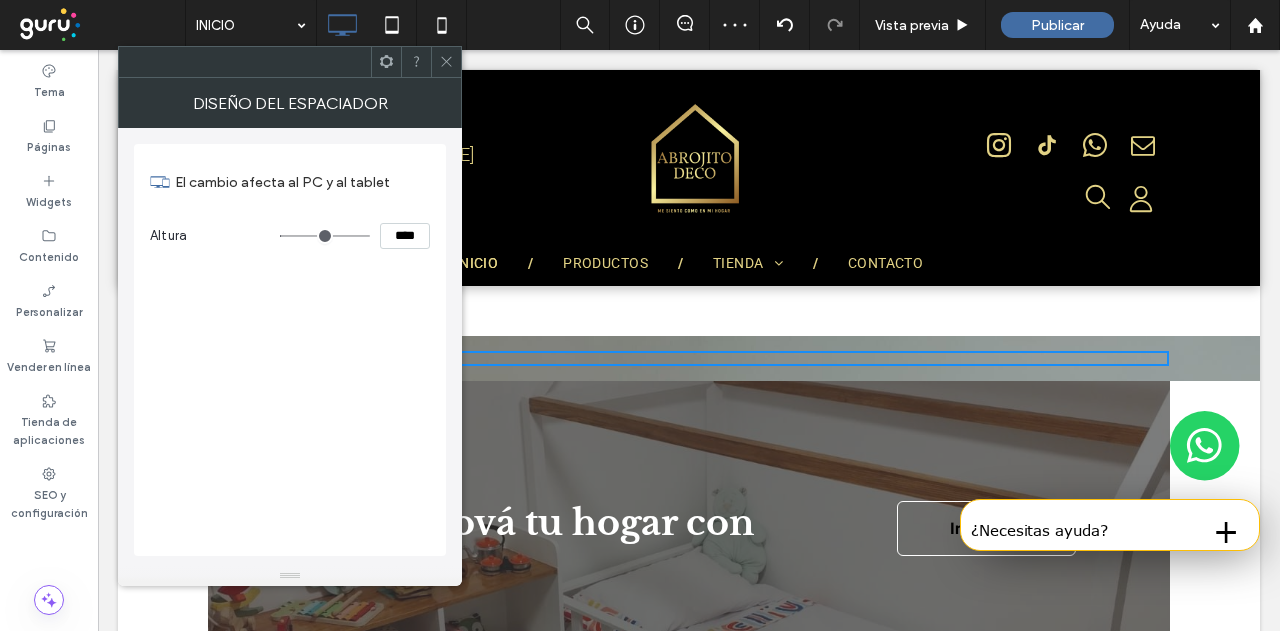 drag, startPoint x: 279, startPoint y: 227, endPoint x: 323, endPoint y: 235, distance: 44.72136 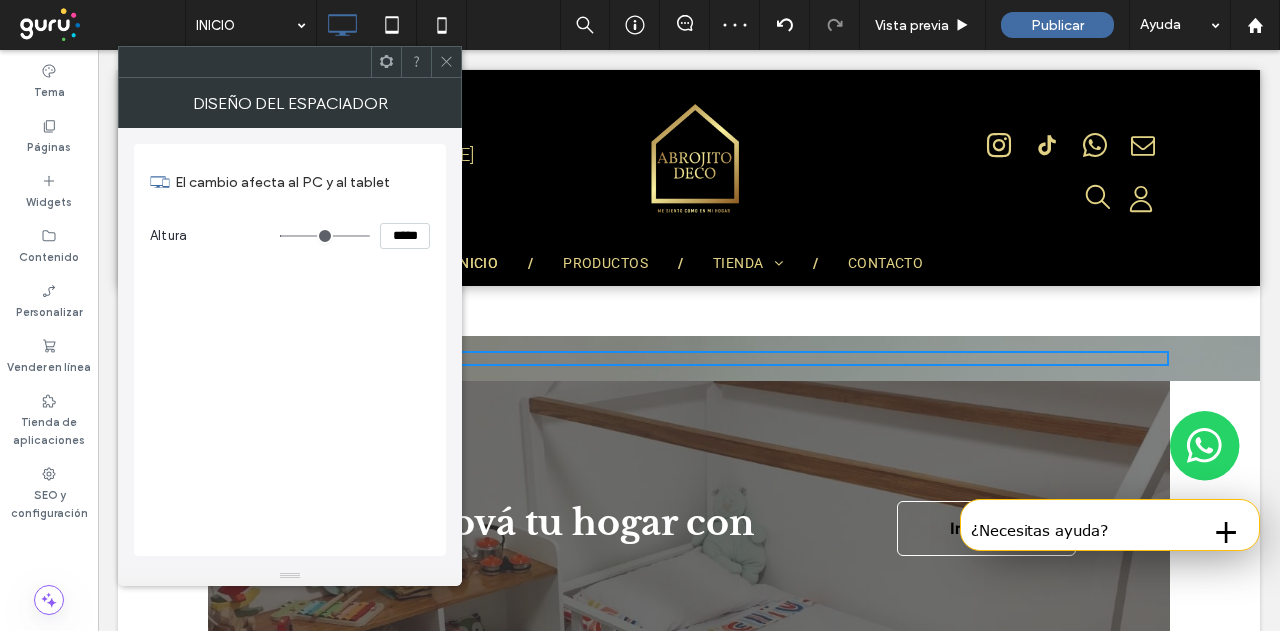 type on "***" 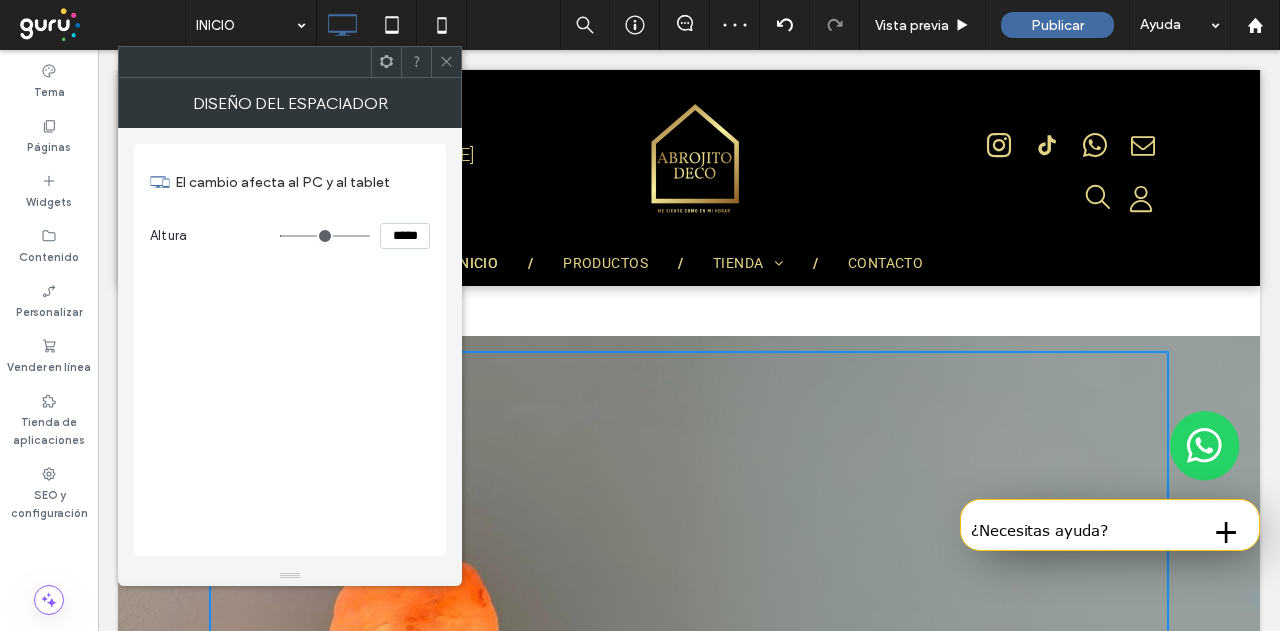 type on "***" 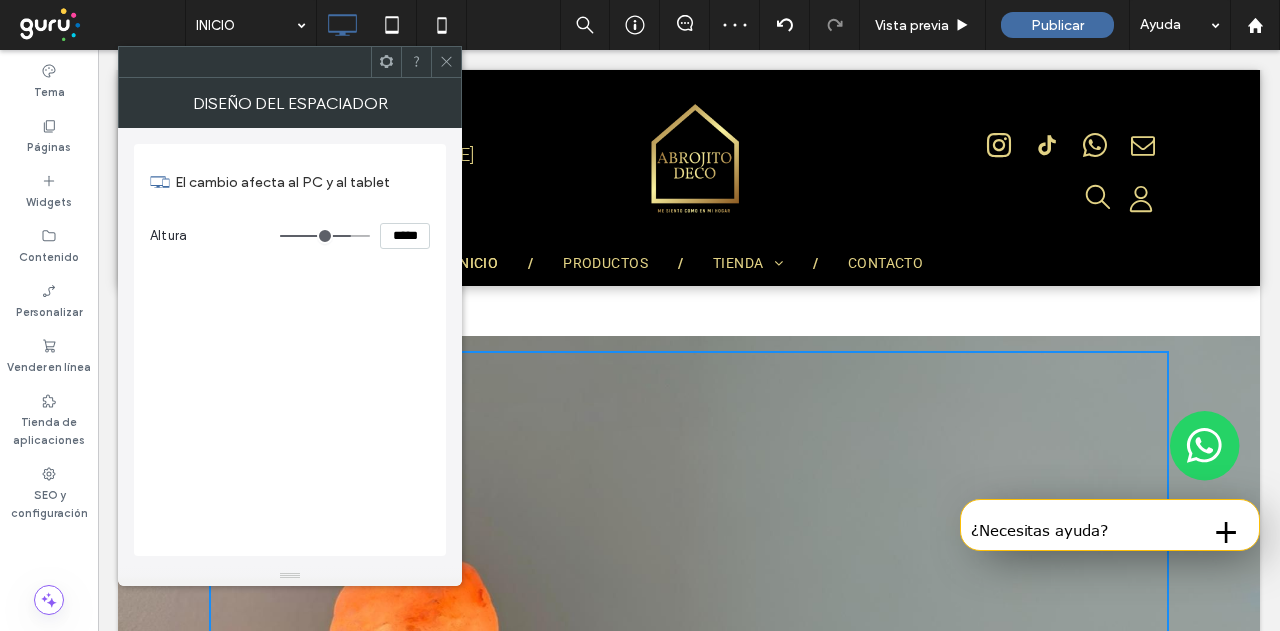 type on "***" 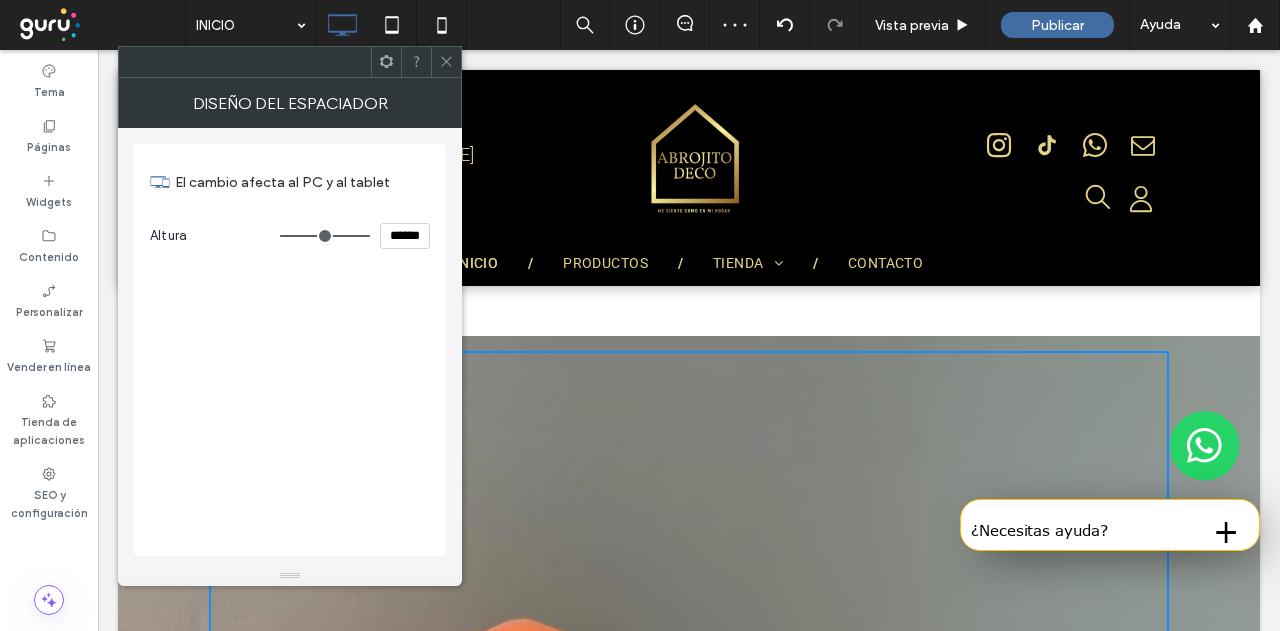 type on "***" 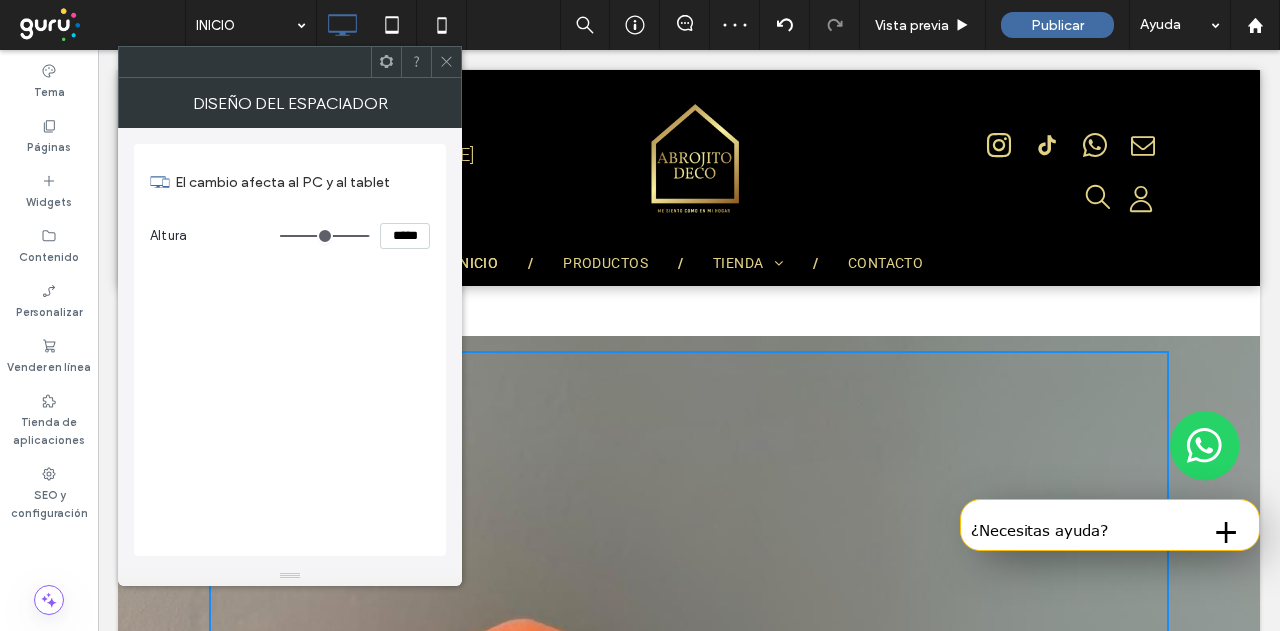 type on "***" 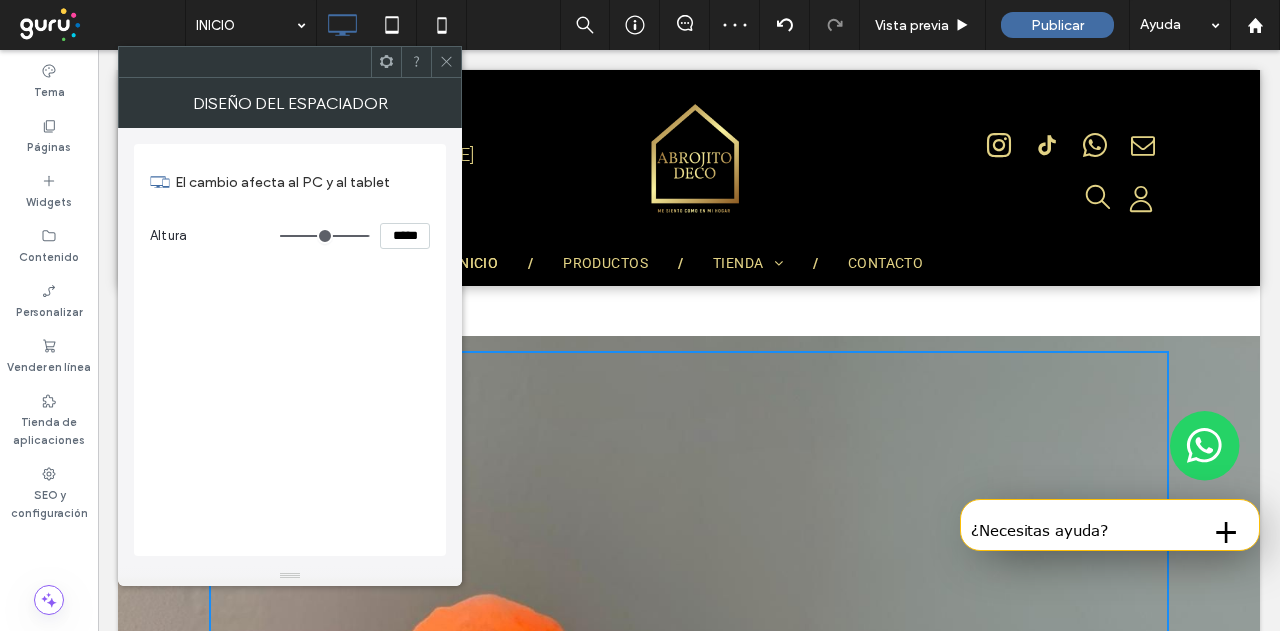 type on "***" 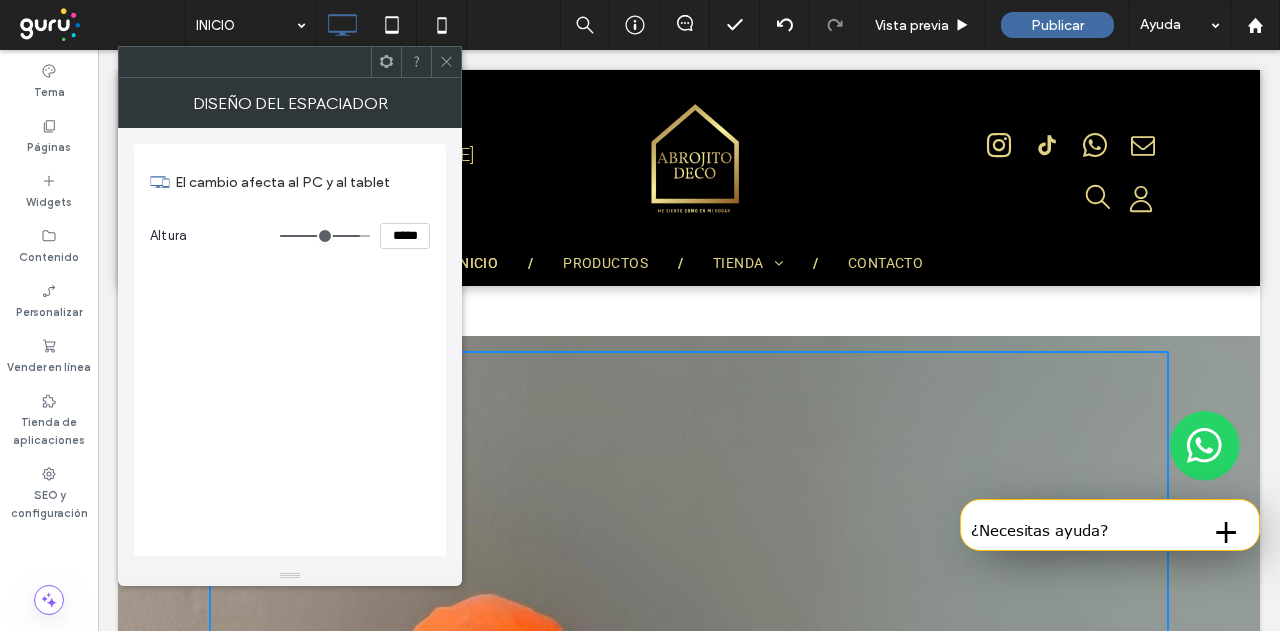 type on "***" 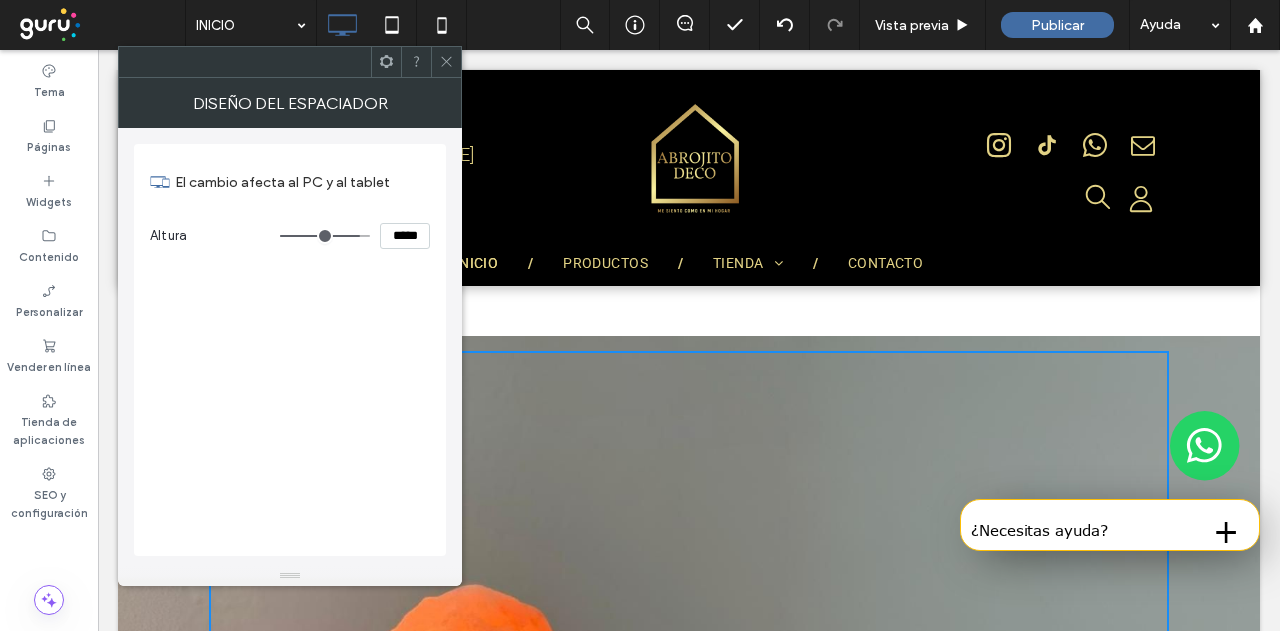 type on "***" 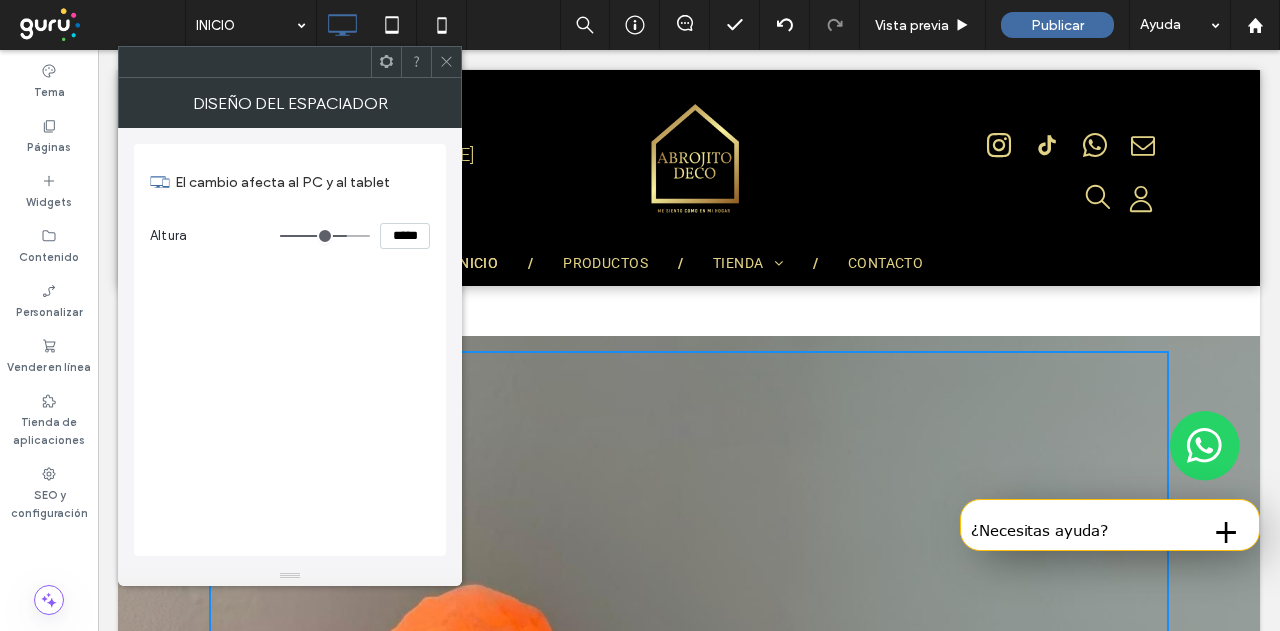 type on "***" 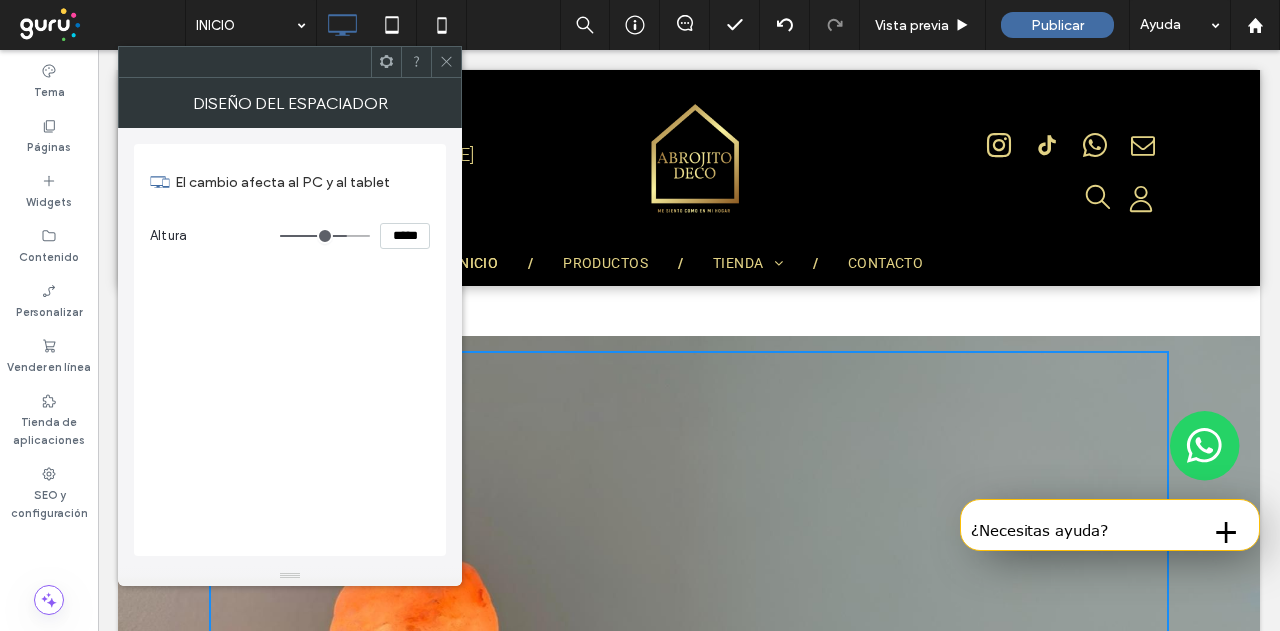 type on "***" 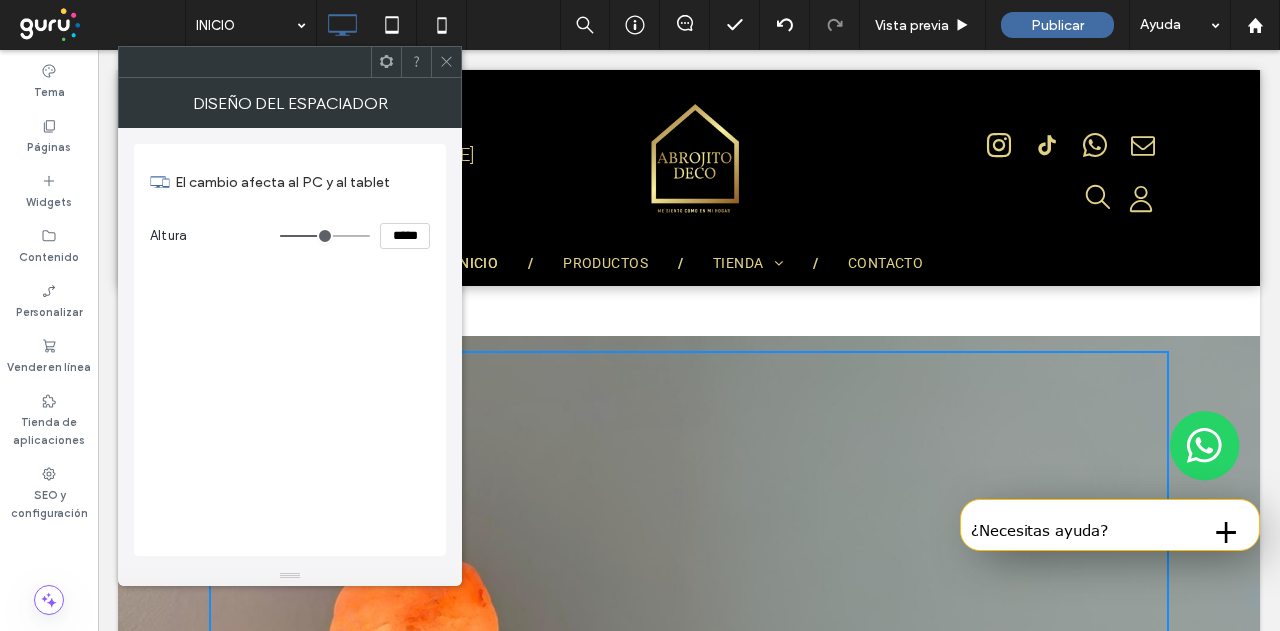 type on "***" 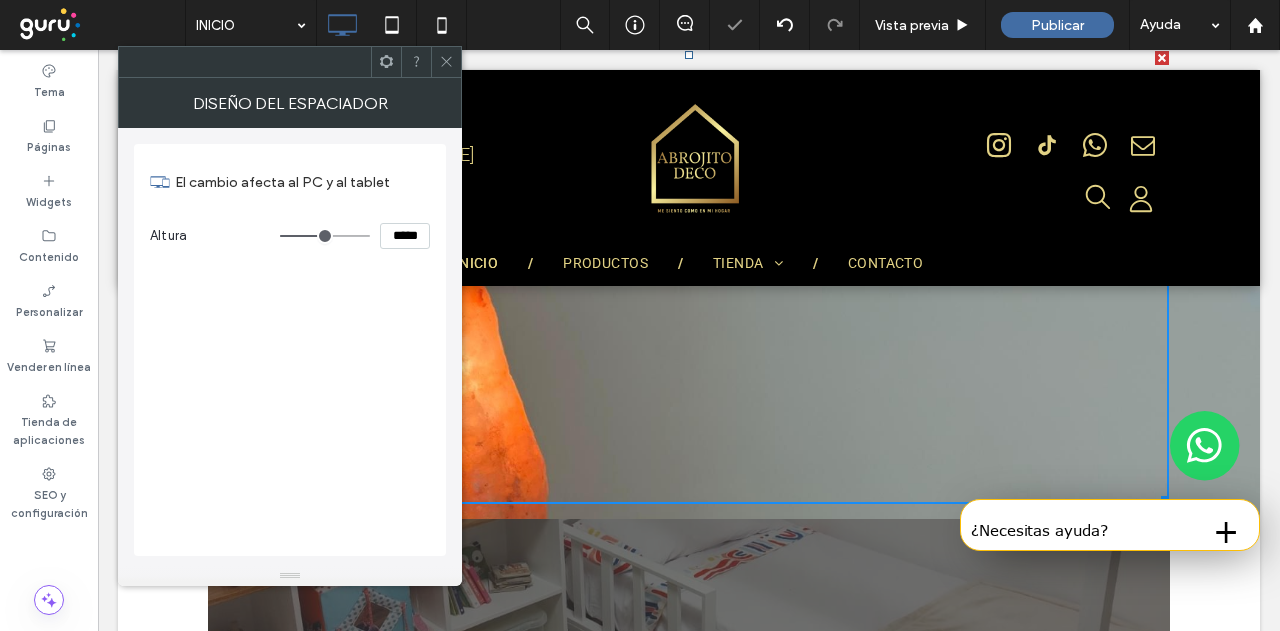 scroll, scrollTop: 1427, scrollLeft: 0, axis: vertical 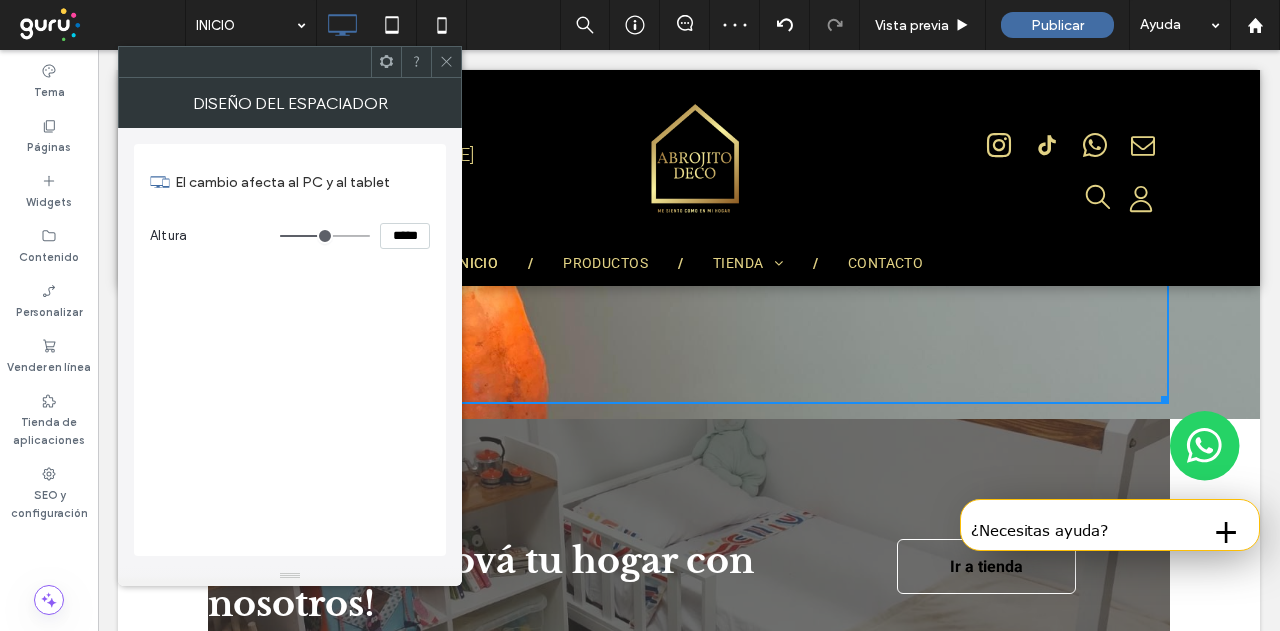 click at bounding box center (446, 62) 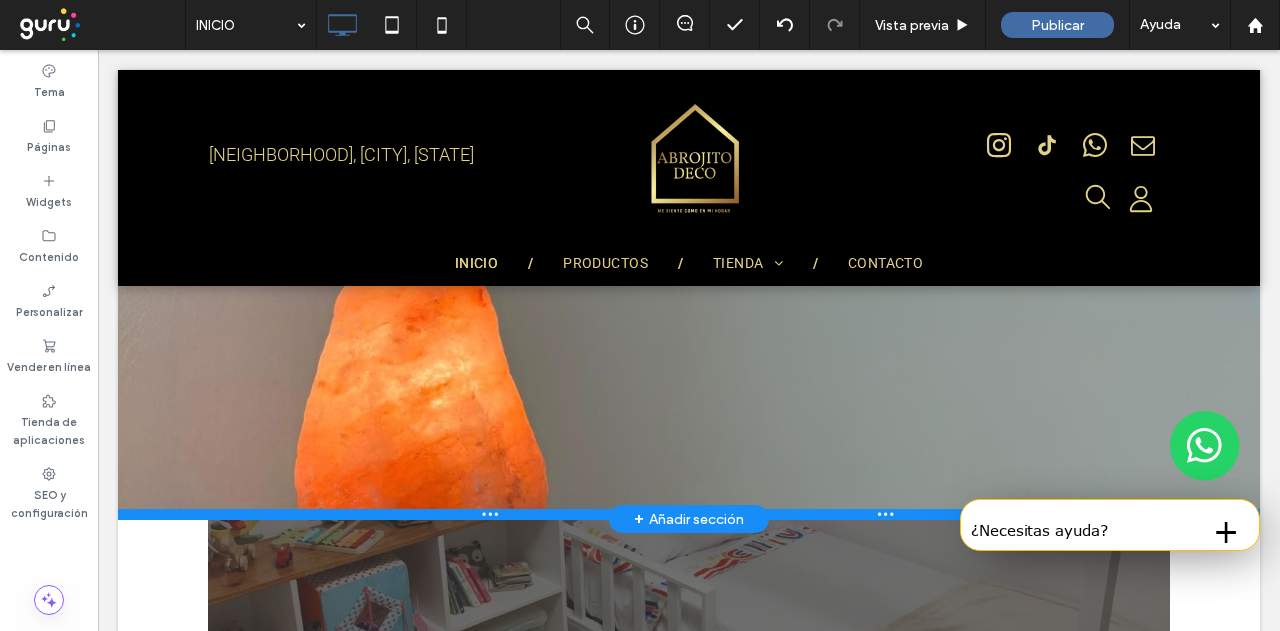 scroll, scrollTop: 1427, scrollLeft: 0, axis: vertical 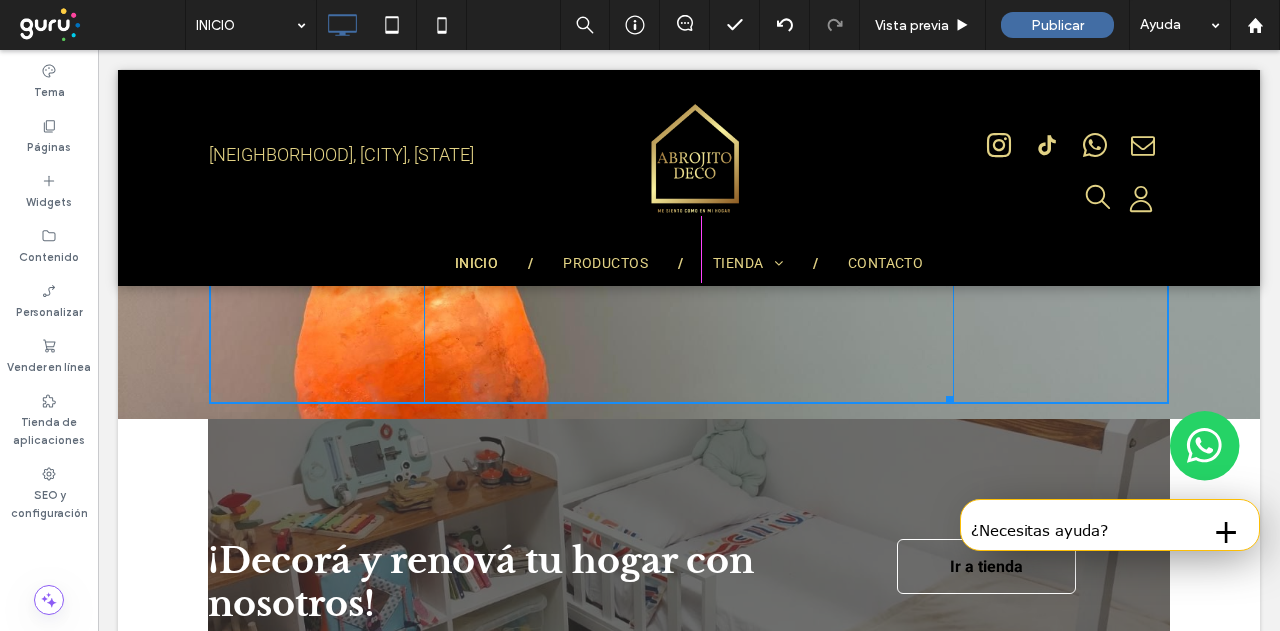 drag, startPoint x: 1157, startPoint y: 400, endPoint x: 943, endPoint y: 442, distance: 218.08255 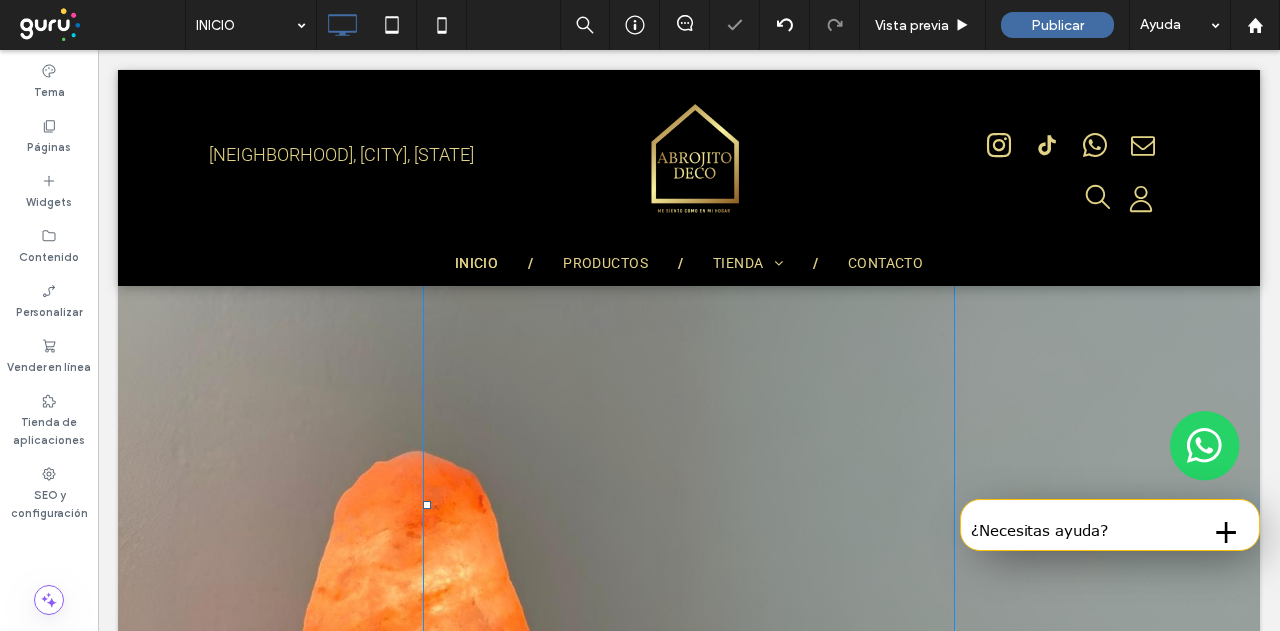 scroll, scrollTop: 1027, scrollLeft: 0, axis: vertical 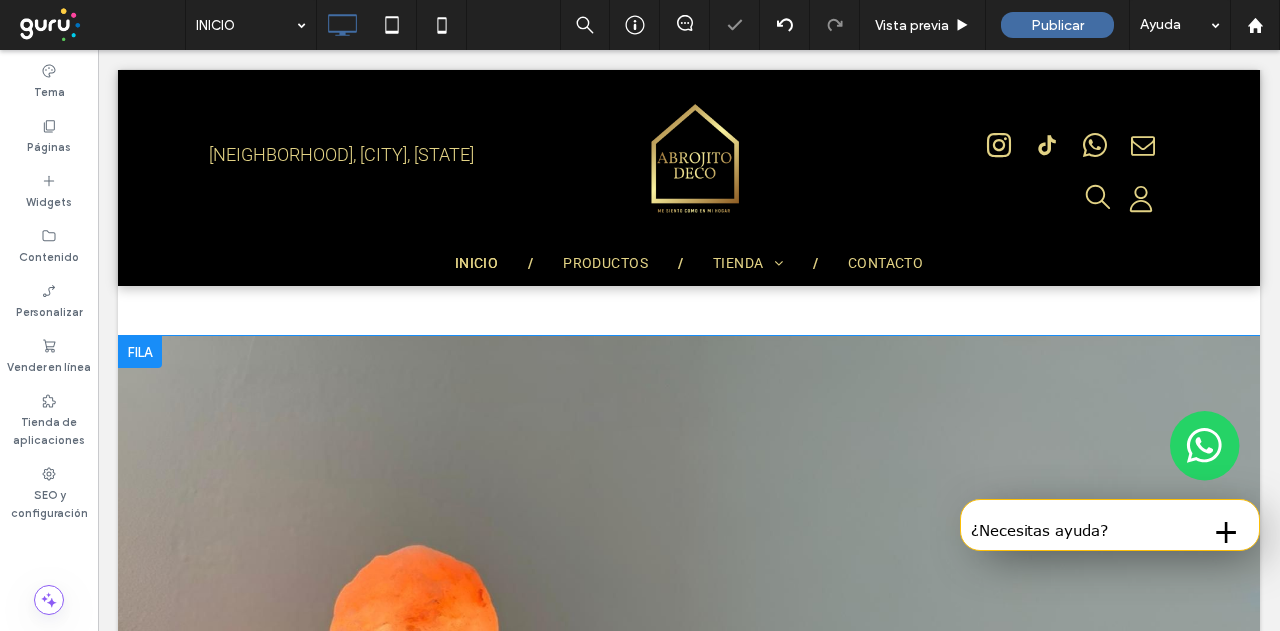 click on "Click To Paste     Click To Paste
Fila + Añadir sección" at bounding box center [689, 598] 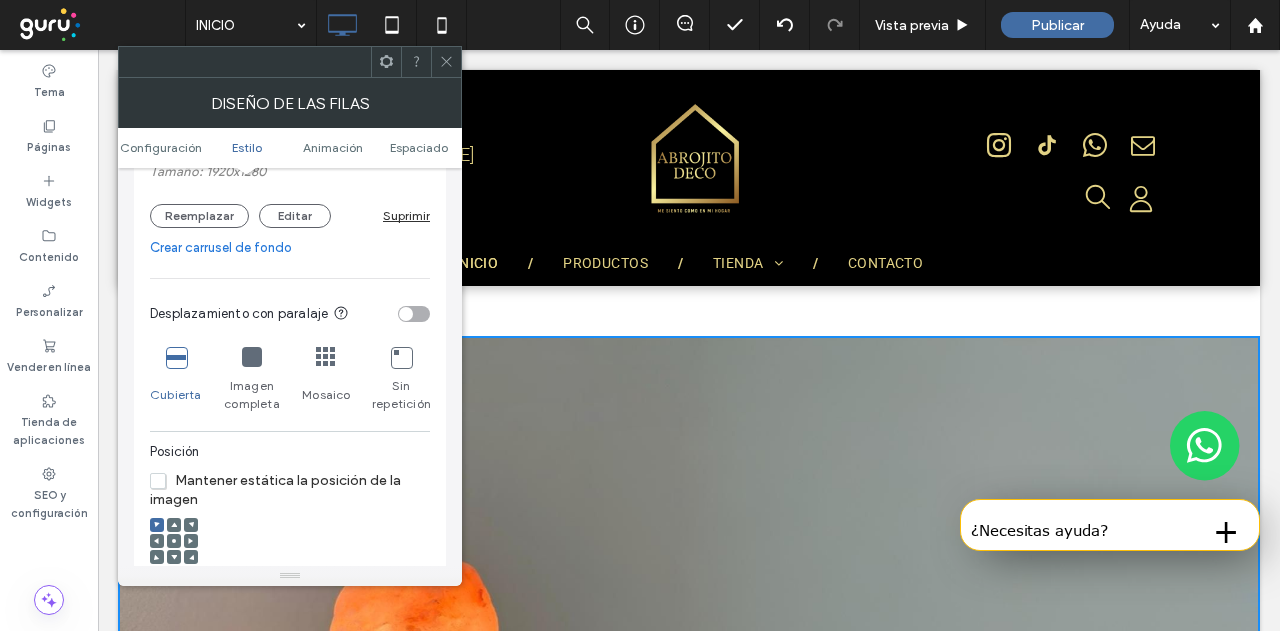 scroll, scrollTop: 600, scrollLeft: 0, axis: vertical 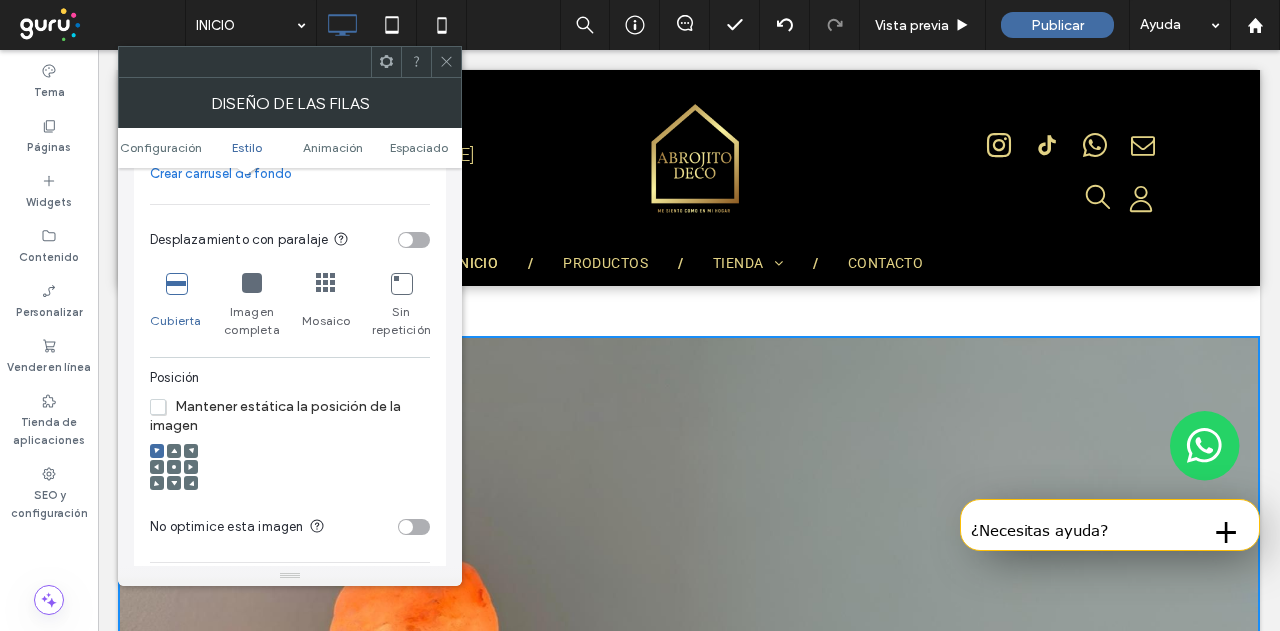 click 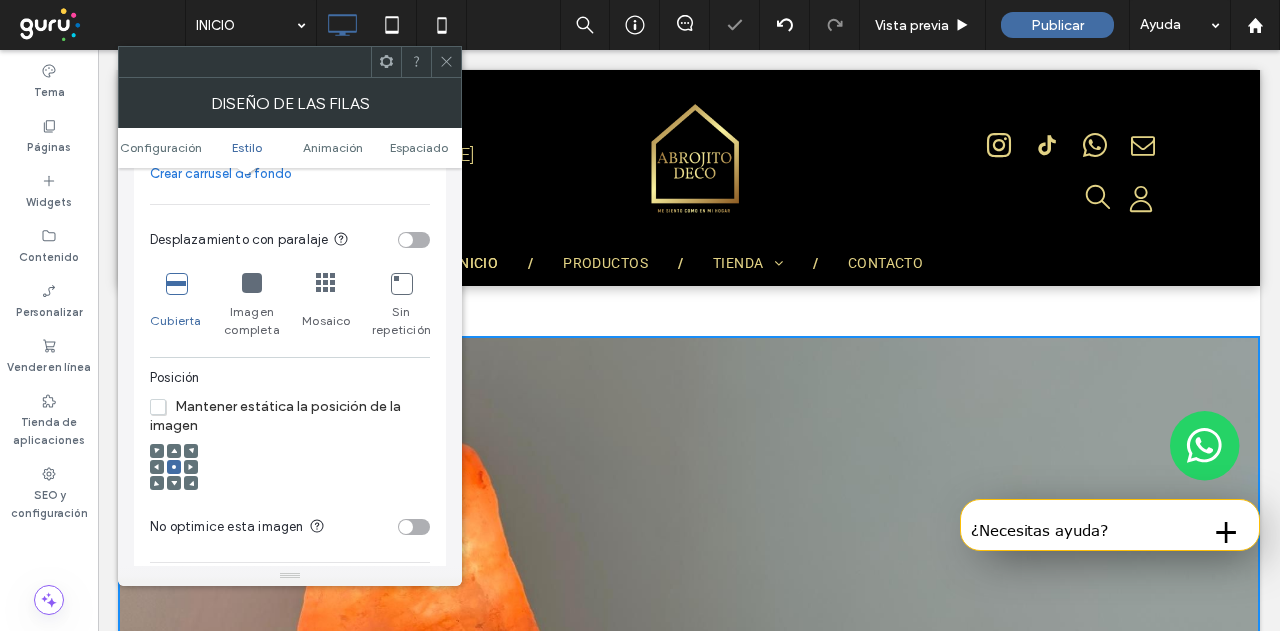 click 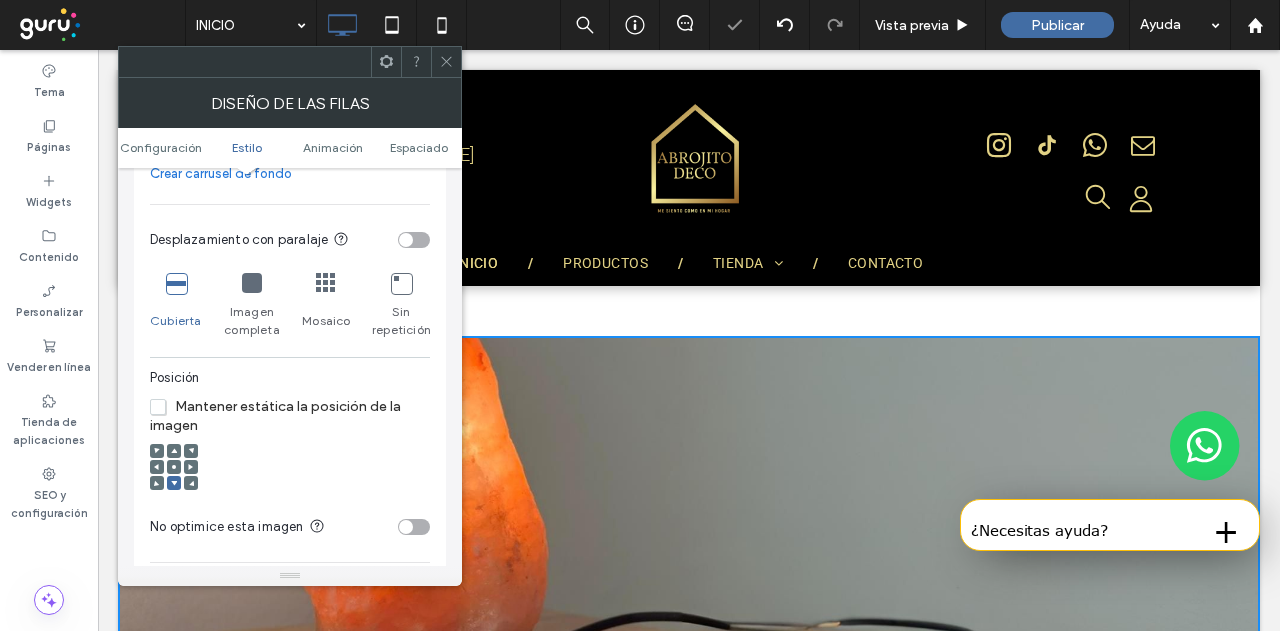 click 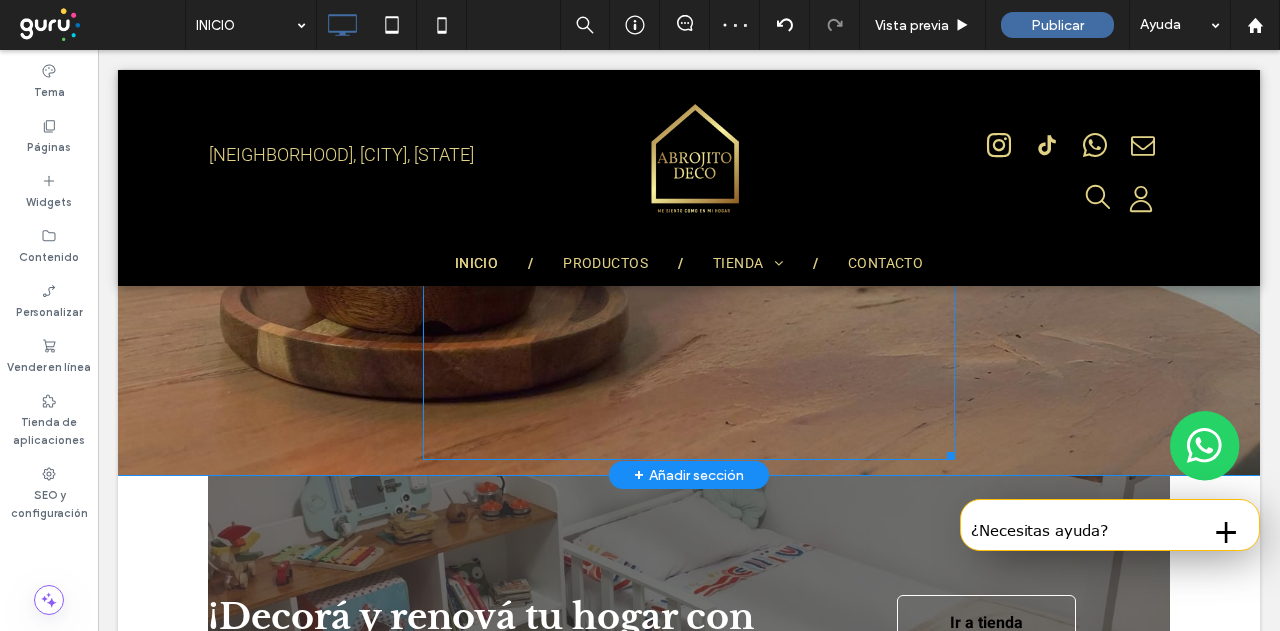 scroll, scrollTop: 1427, scrollLeft: 0, axis: vertical 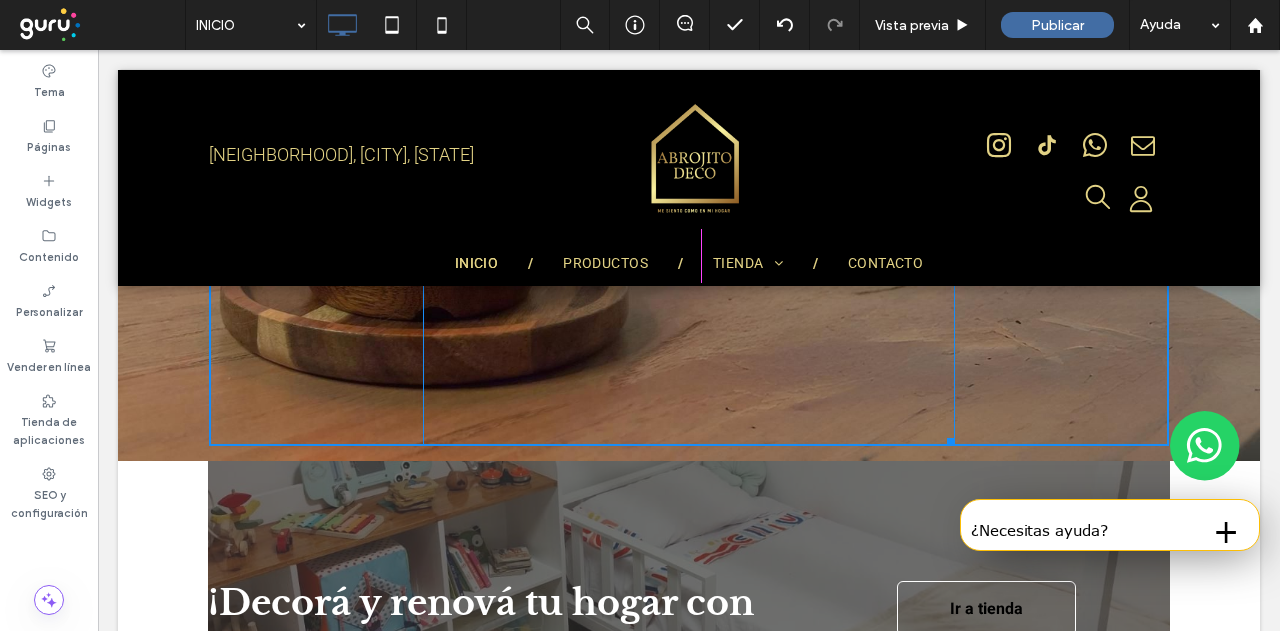 drag, startPoint x: 946, startPoint y: 433, endPoint x: 936, endPoint y: 471, distance: 39.293766 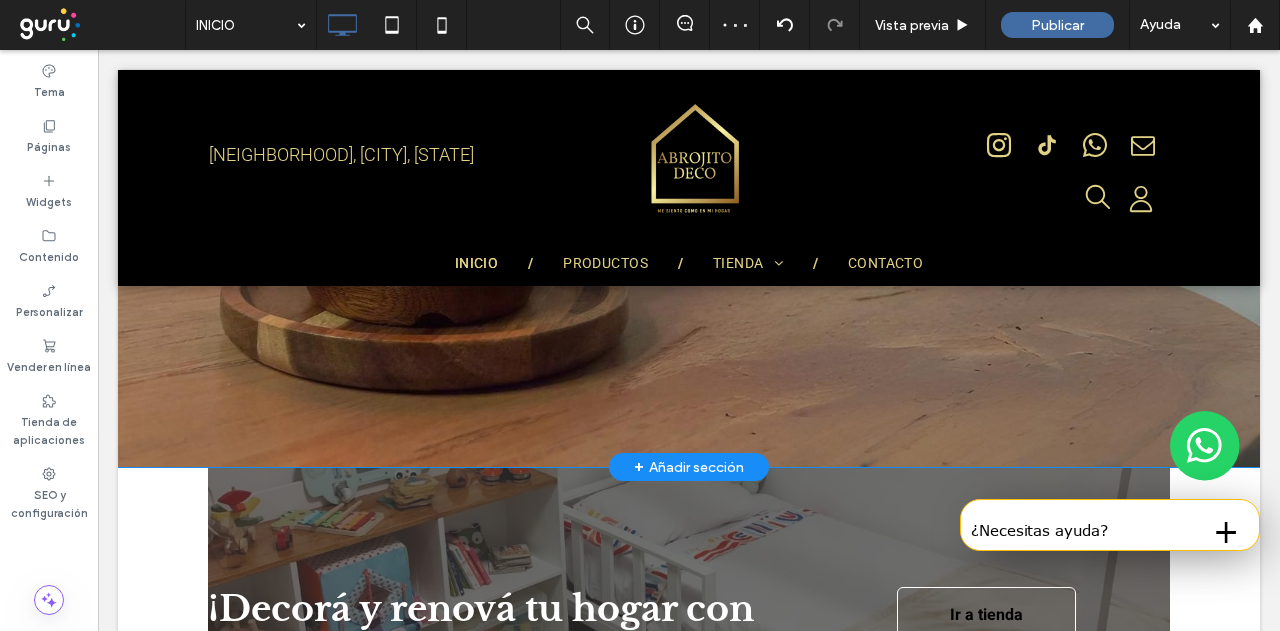 scroll, scrollTop: 1427, scrollLeft: 0, axis: vertical 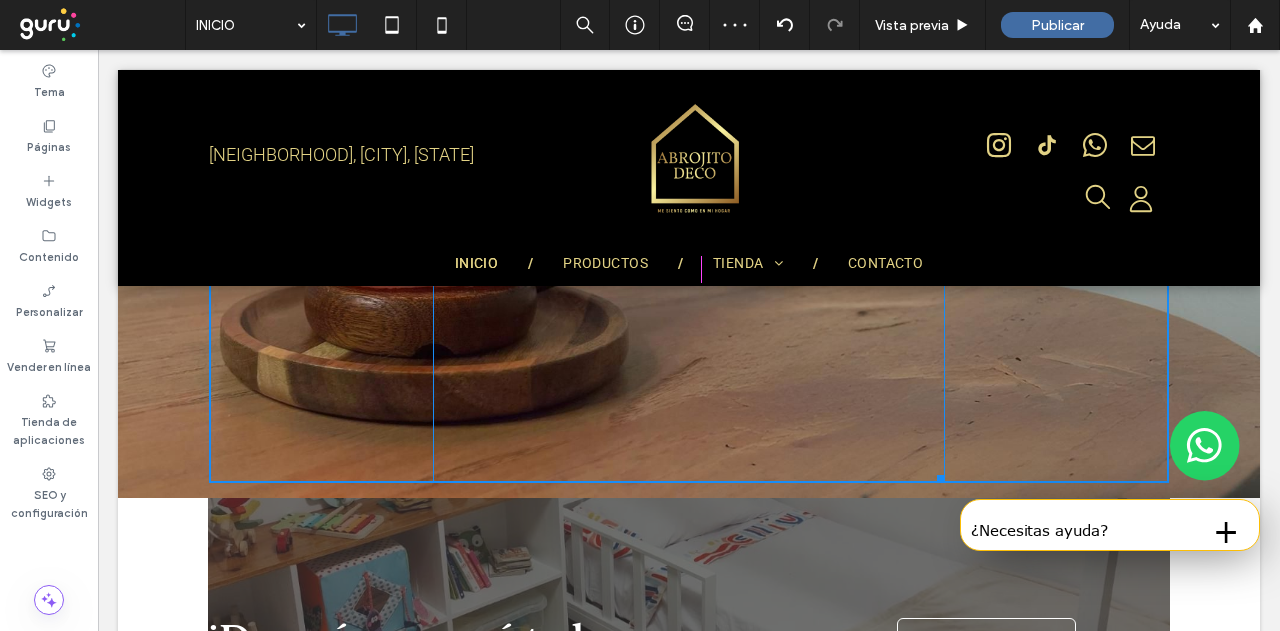 drag, startPoint x: 931, startPoint y: 471, endPoint x: 963, endPoint y: 506, distance: 47.423622 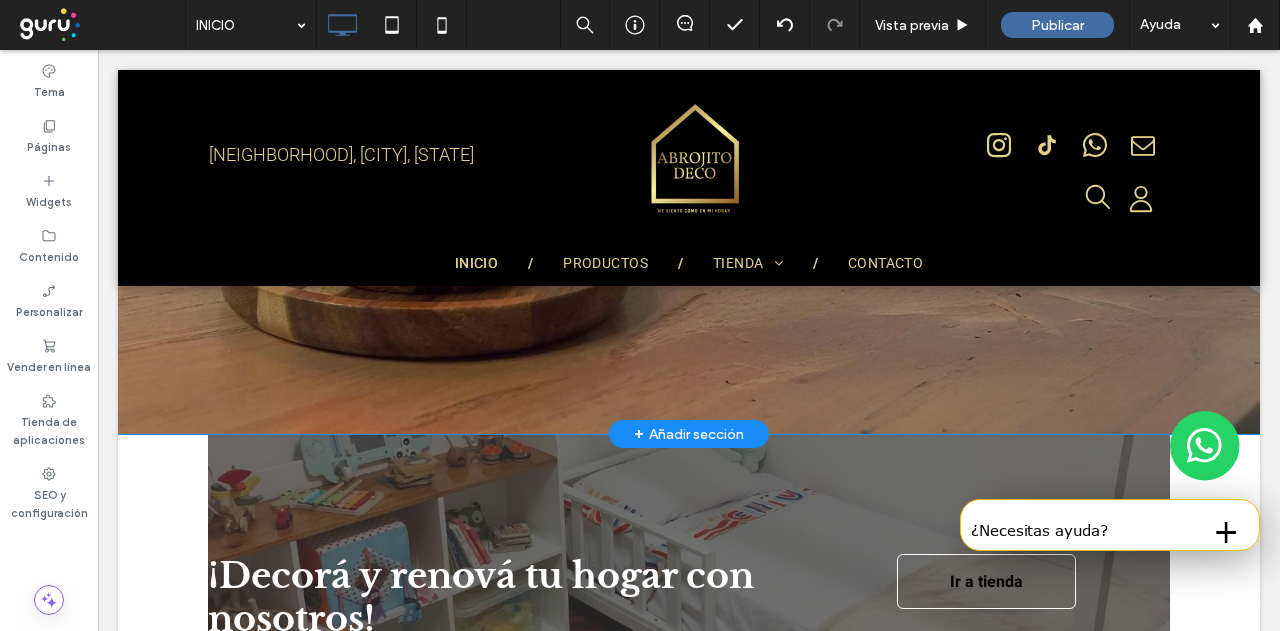 scroll, scrollTop: 1527, scrollLeft: 0, axis: vertical 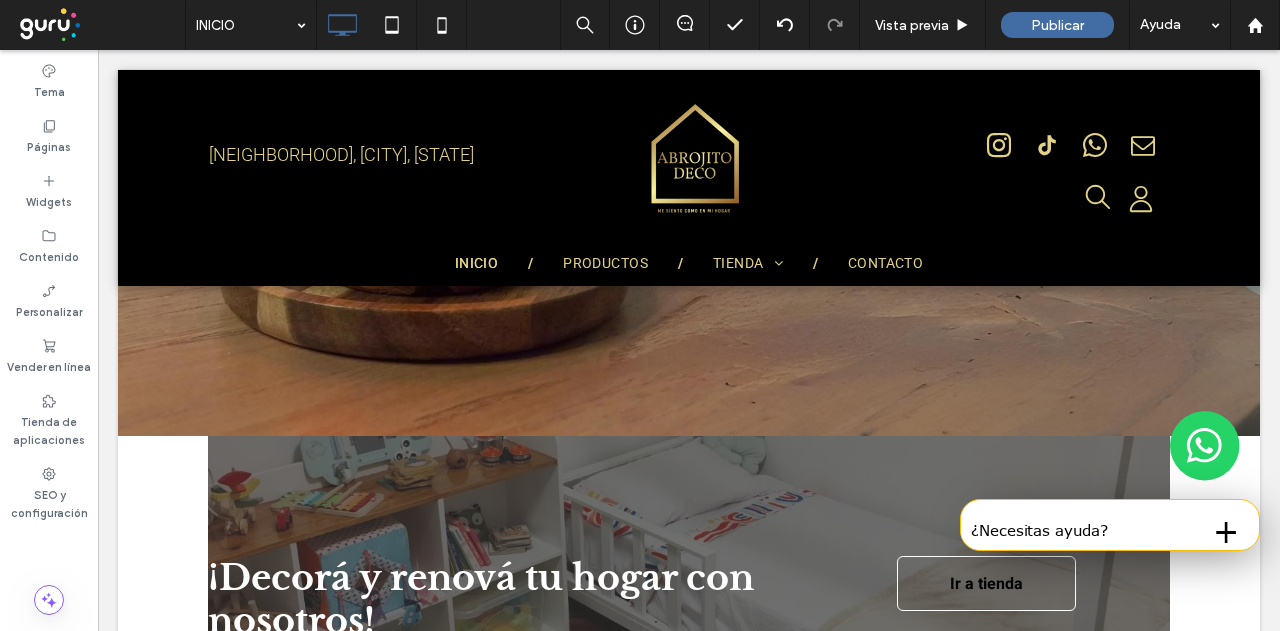 drag, startPoint x: 134, startPoint y: 459, endPoint x: 124, endPoint y: 447, distance: 15.6205 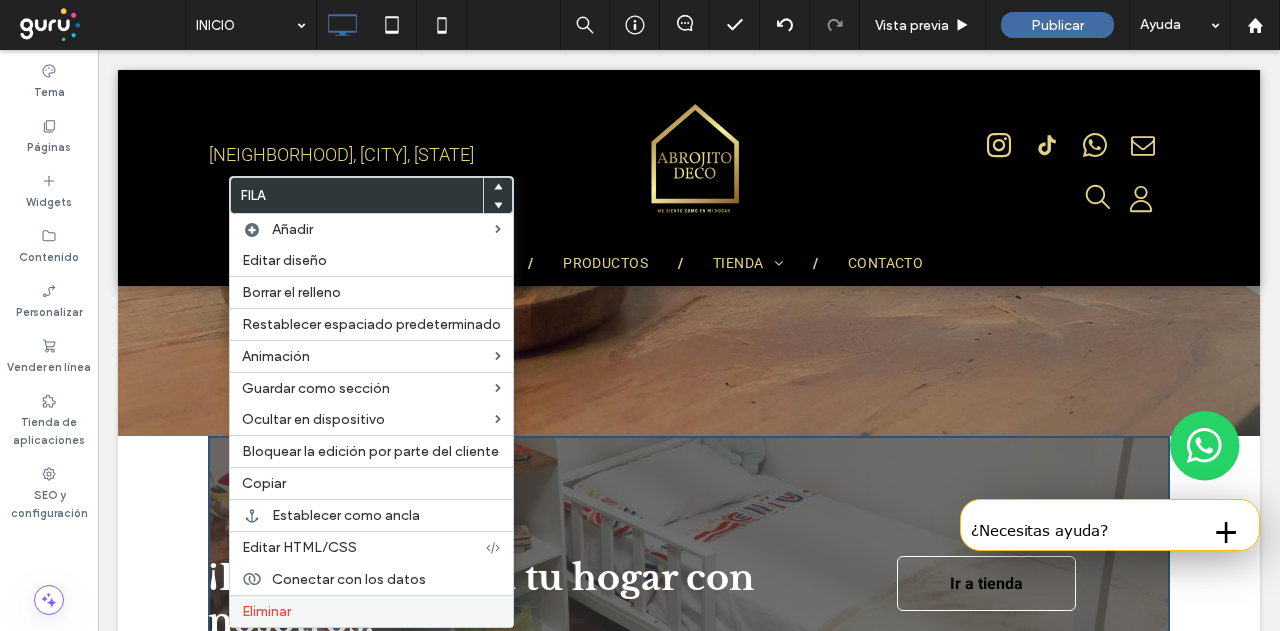 click on "Eliminar" at bounding box center (266, 611) 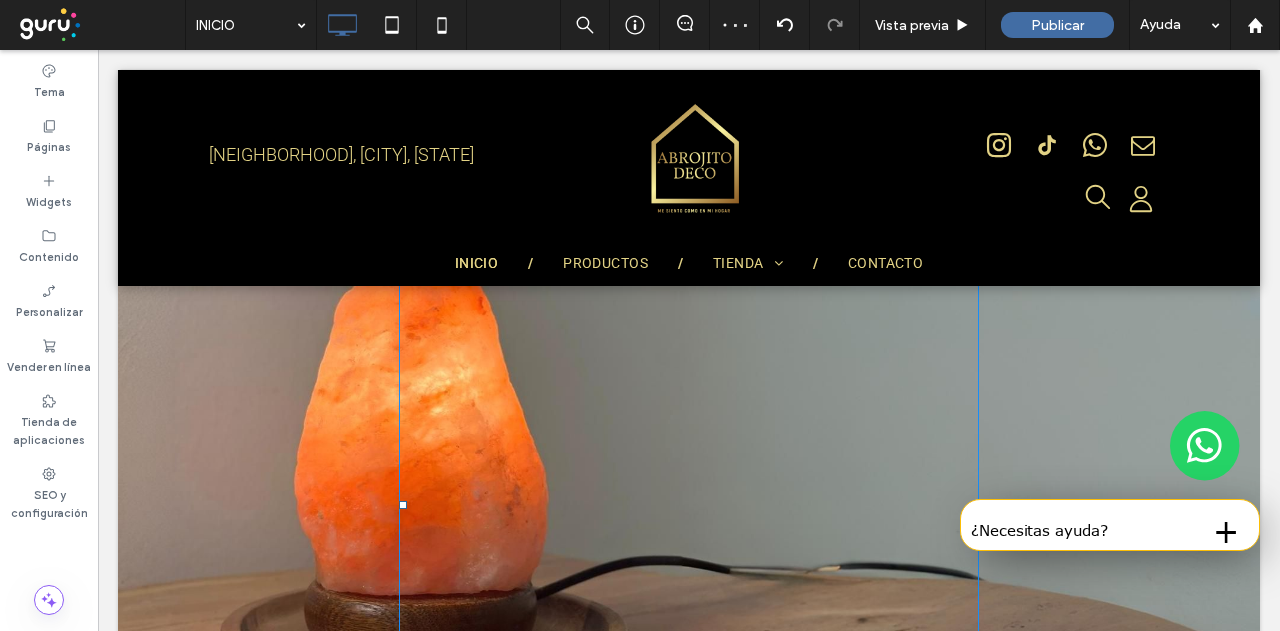 scroll, scrollTop: 1127, scrollLeft: 0, axis: vertical 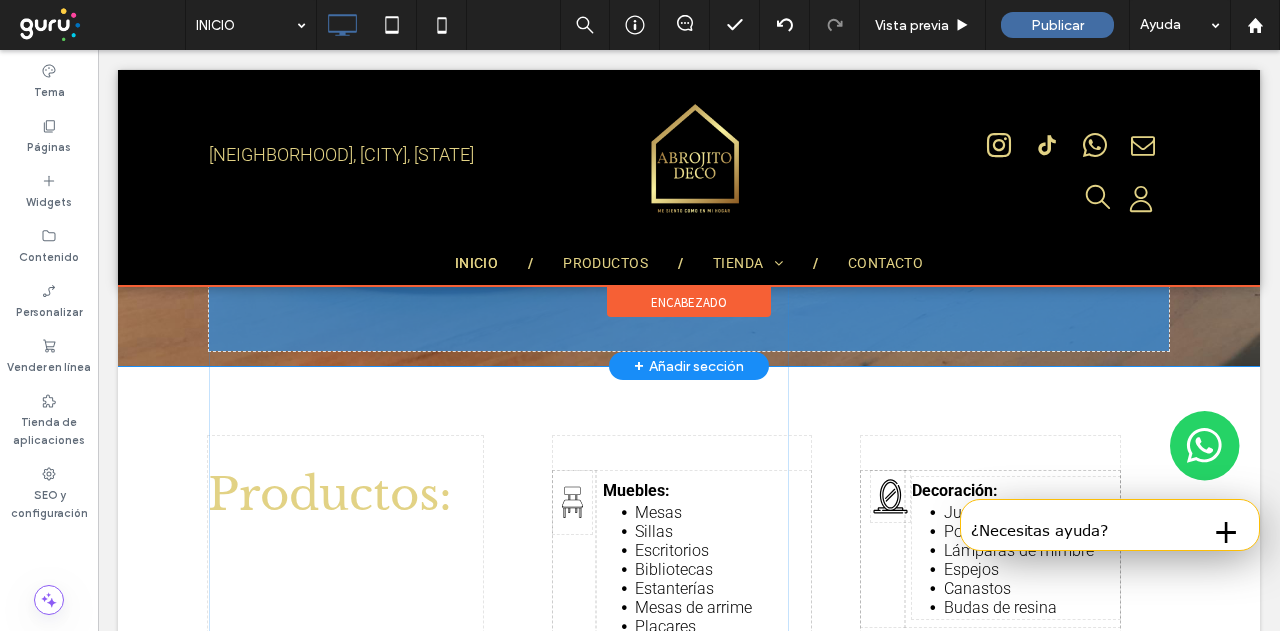 drag, startPoint x: 582, startPoint y: 464, endPoint x: 540, endPoint y: 463, distance: 42.0119 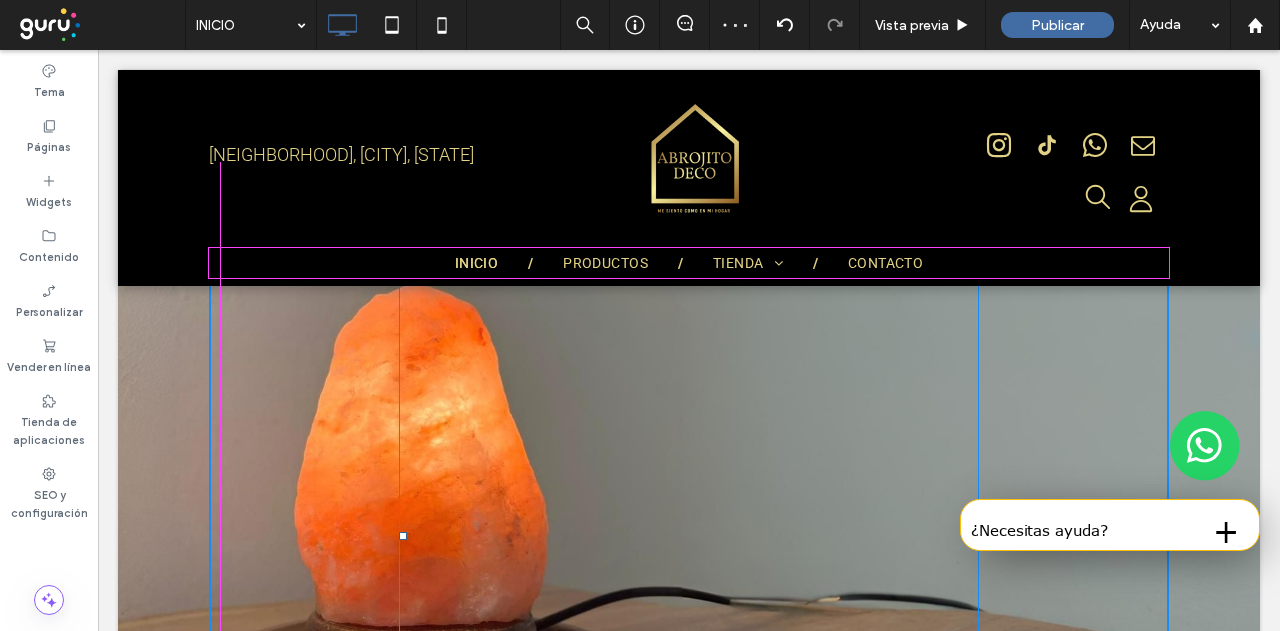 drag, startPoint x: 378, startPoint y: 534, endPoint x: 209, endPoint y: 531, distance: 169.02663 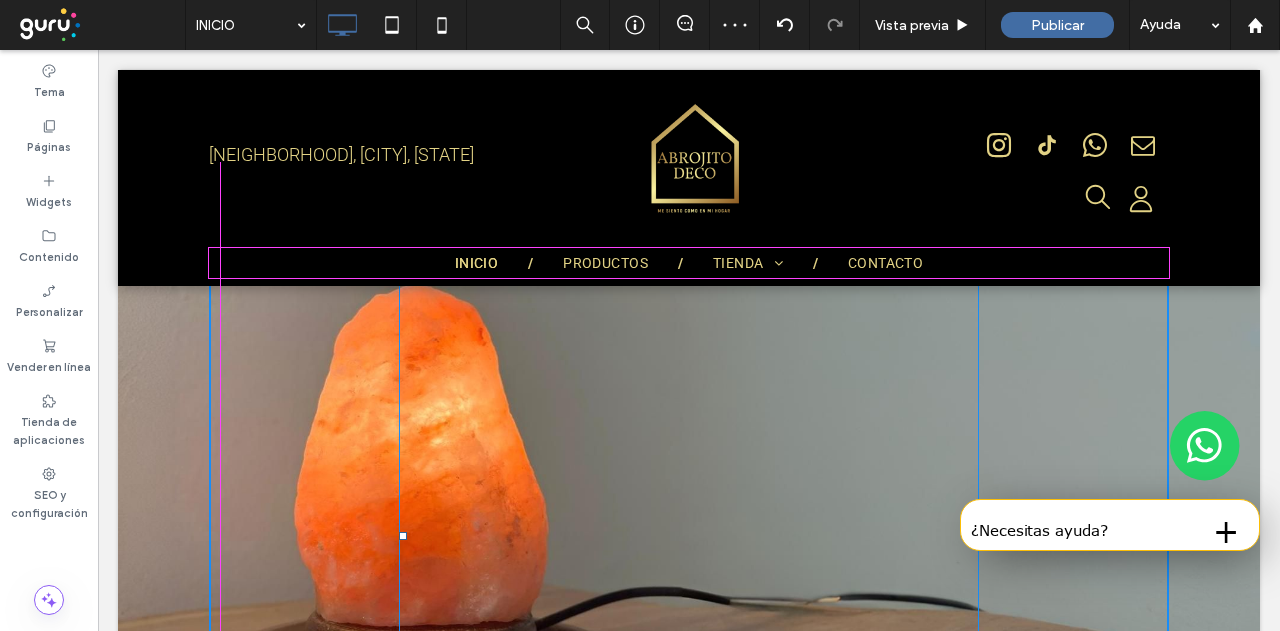 click on "L:0" at bounding box center (689, 536) 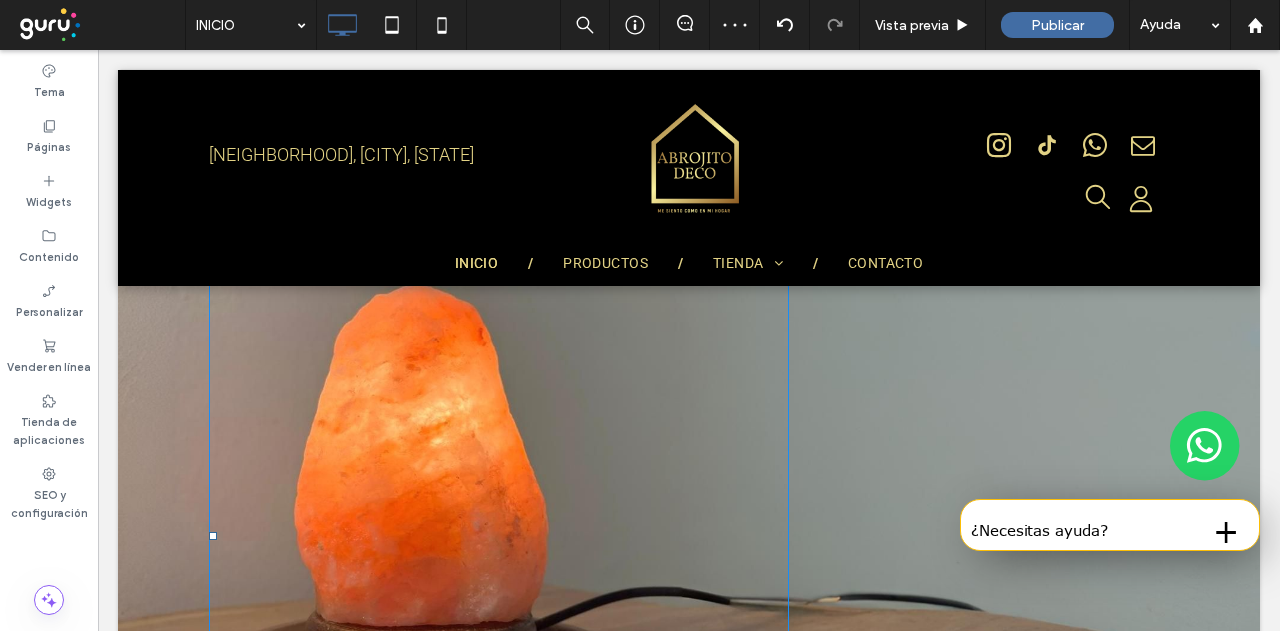 scroll, scrollTop: 1027, scrollLeft: 0, axis: vertical 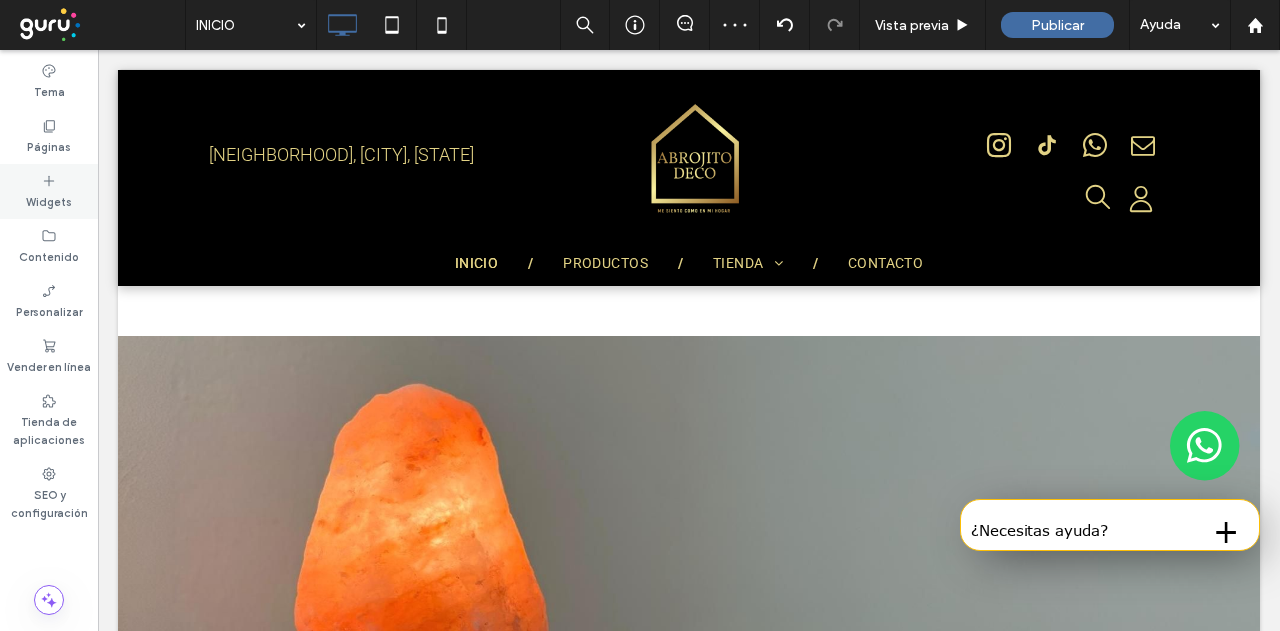 click on "Widgets" at bounding box center [49, 200] 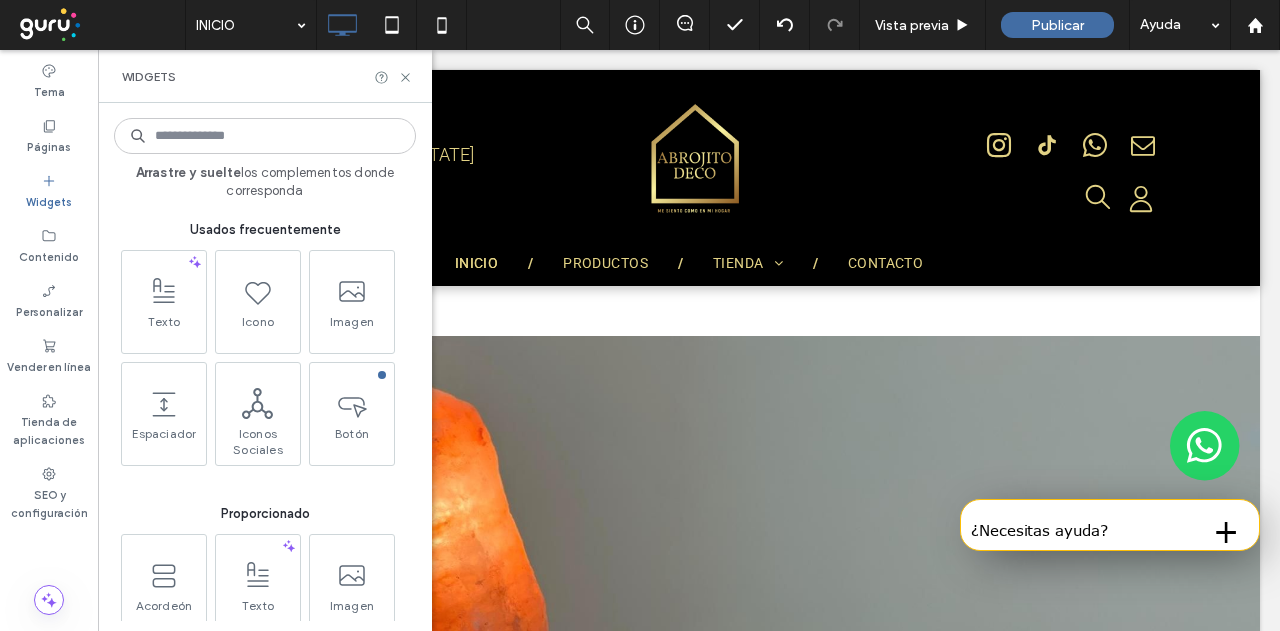 drag, startPoint x: 398, startPoint y: 385, endPoint x: 428, endPoint y: 389, distance: 30.265491 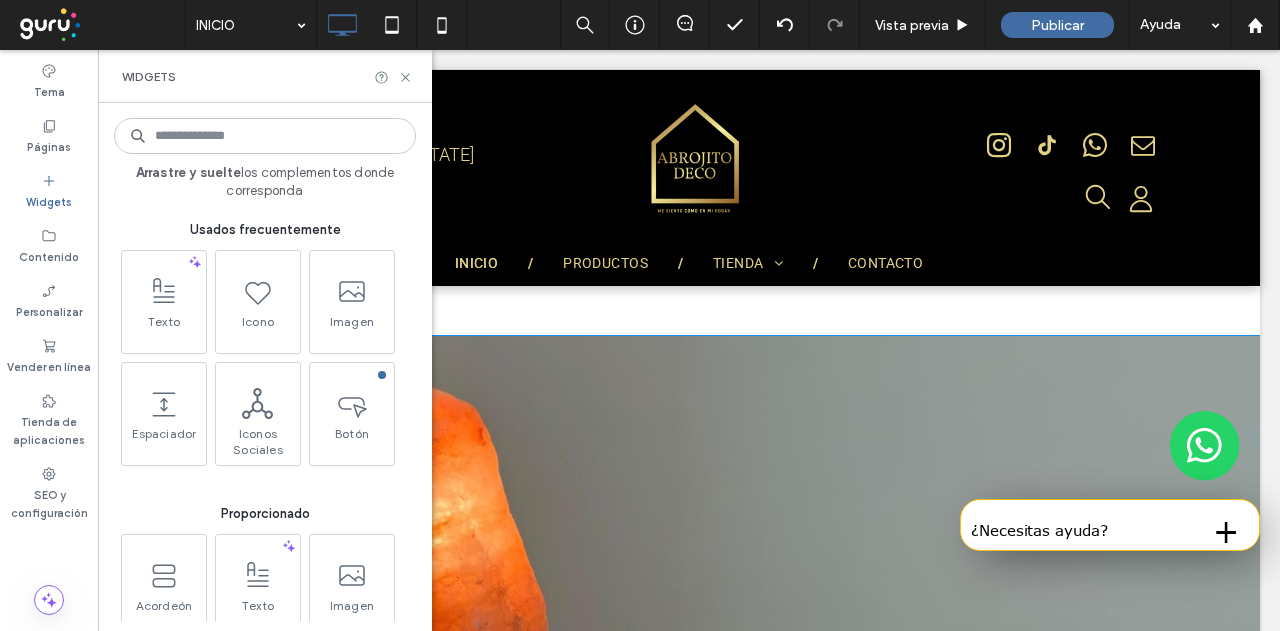 click on "Click To Paste     Click To Paste" at bounding box center [689, 636] 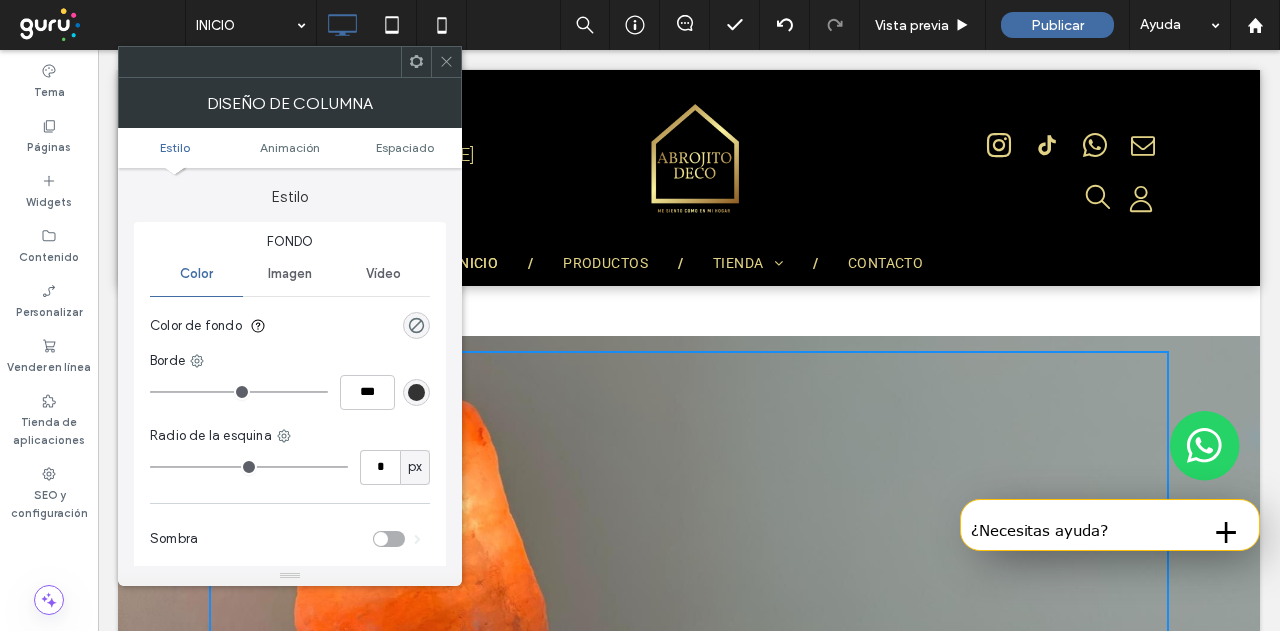 click 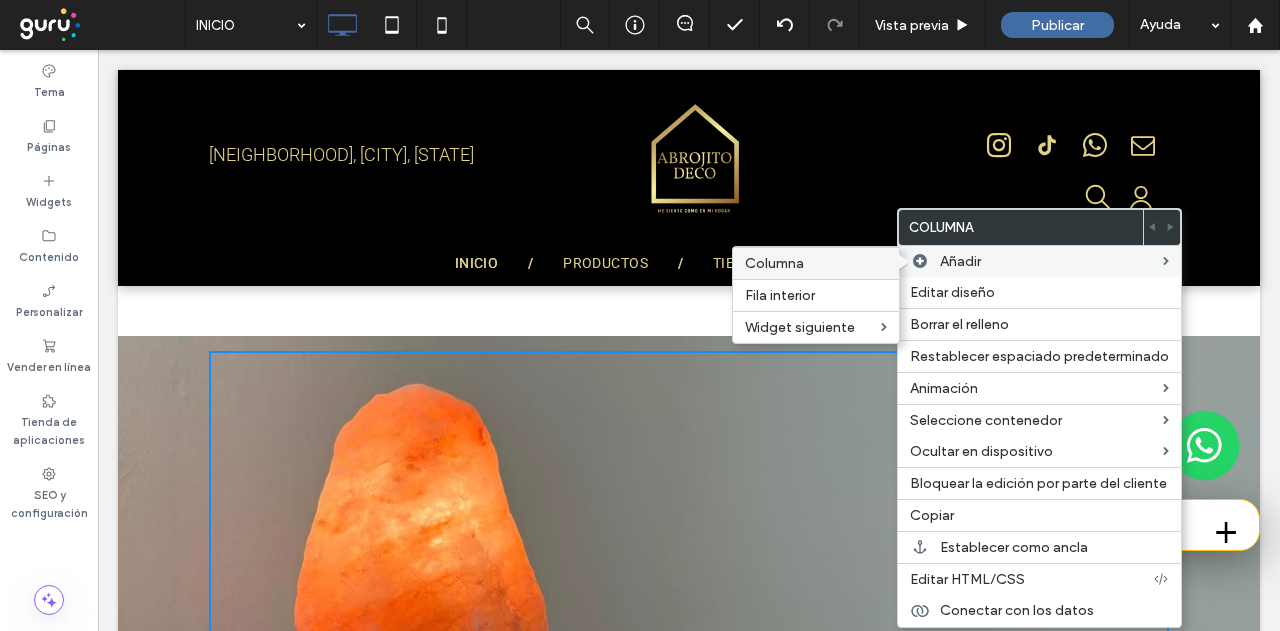 click on "Columna" at bounding box center (816, 263) 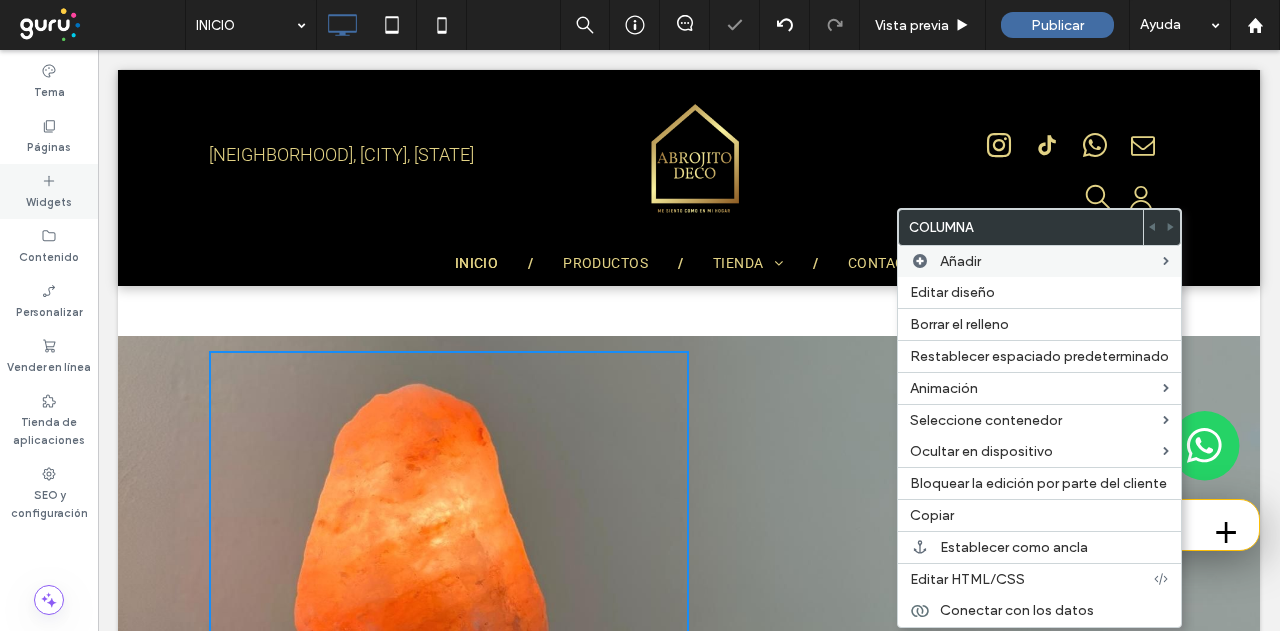 click on "Widgets" at bounding box center (49, 200) 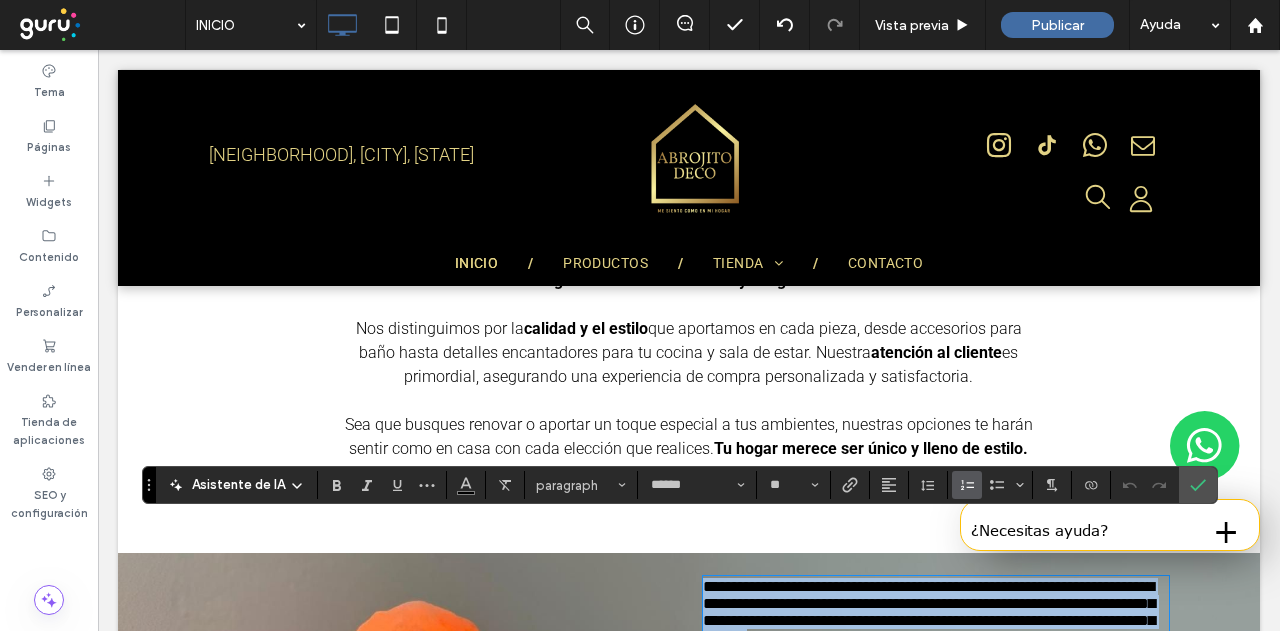 scroll, scrollTop: 918, scrollLeft: 0, axis: vertical 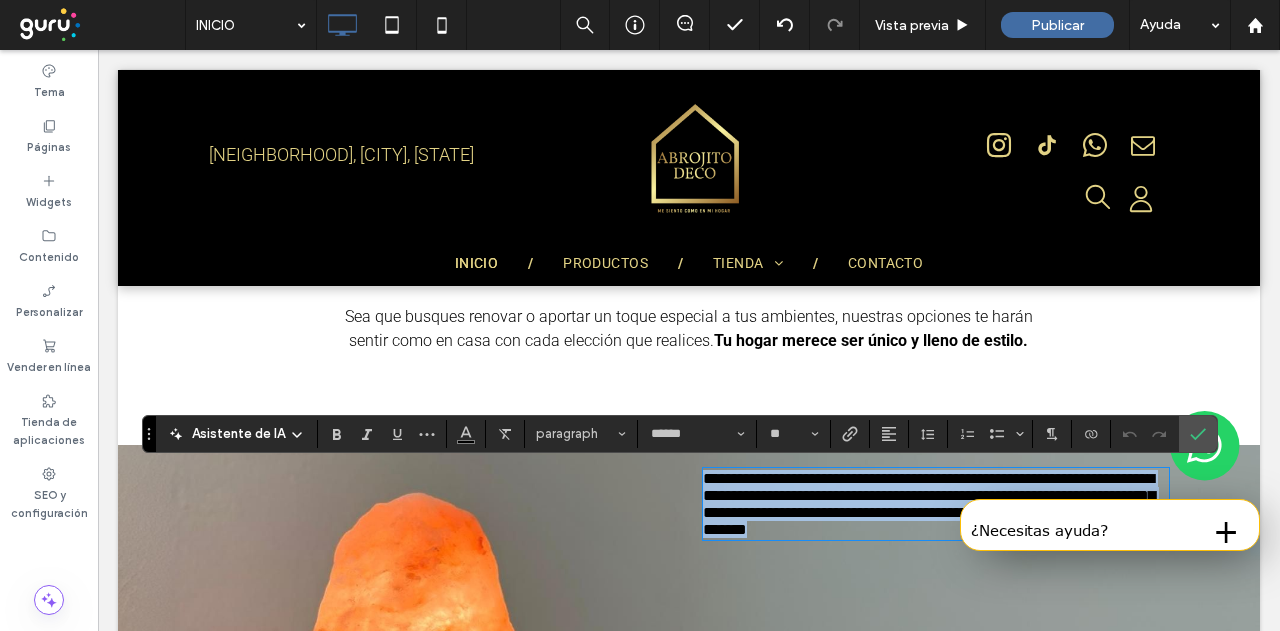 type 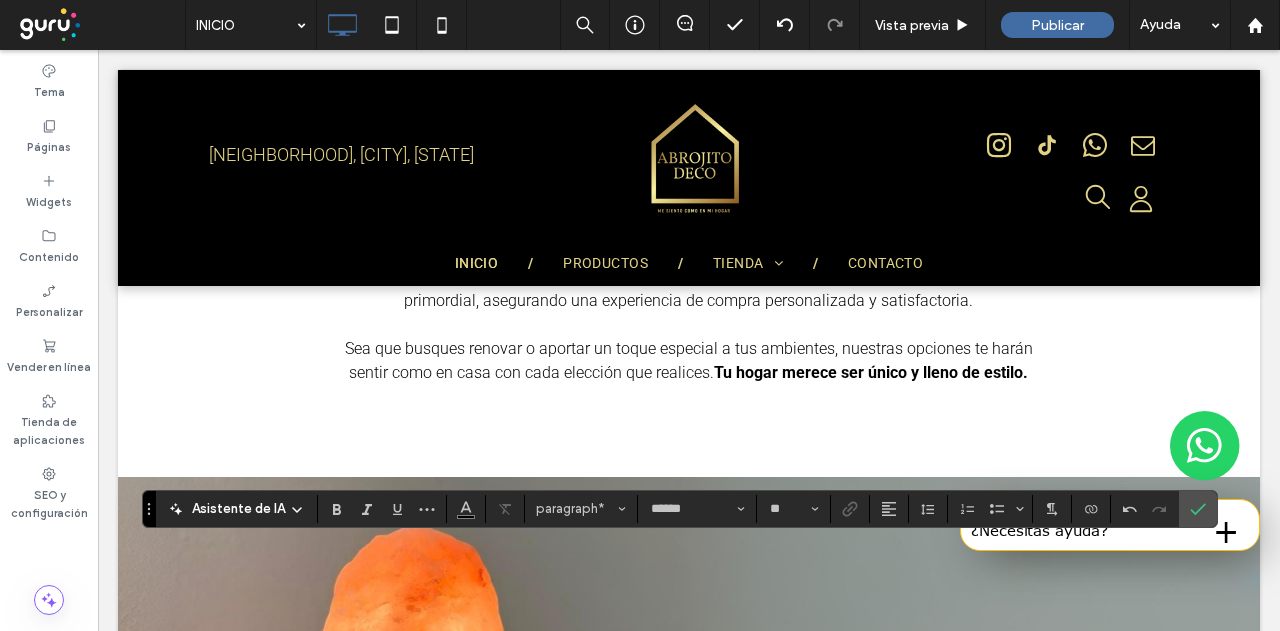 scroll, scrollTop: 918, scrollLeft: 0, axis: vertical 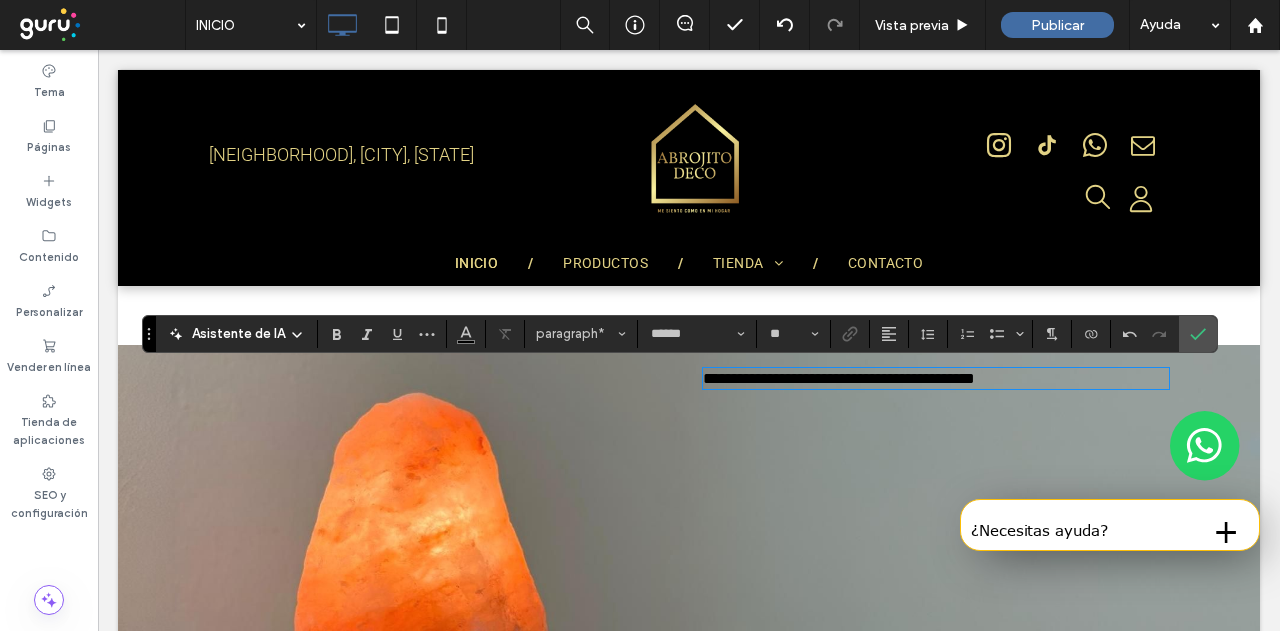 click on "**********" at bounding box center [839, 378] 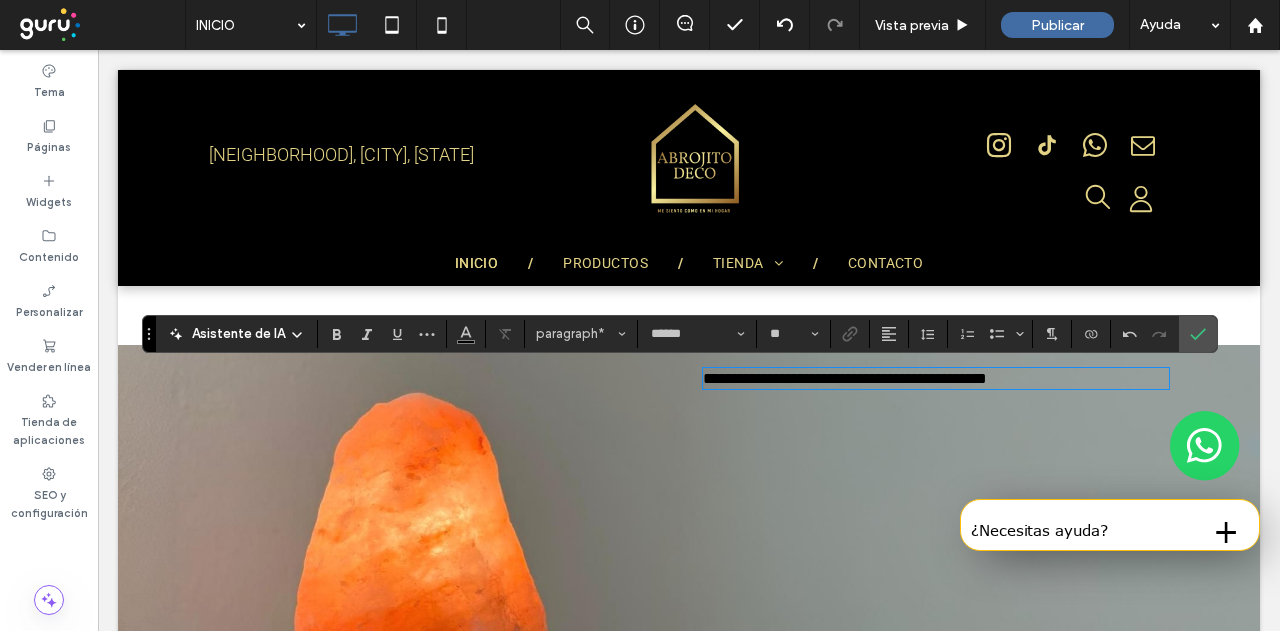 click on "**********" at bounding box center (845, 378) 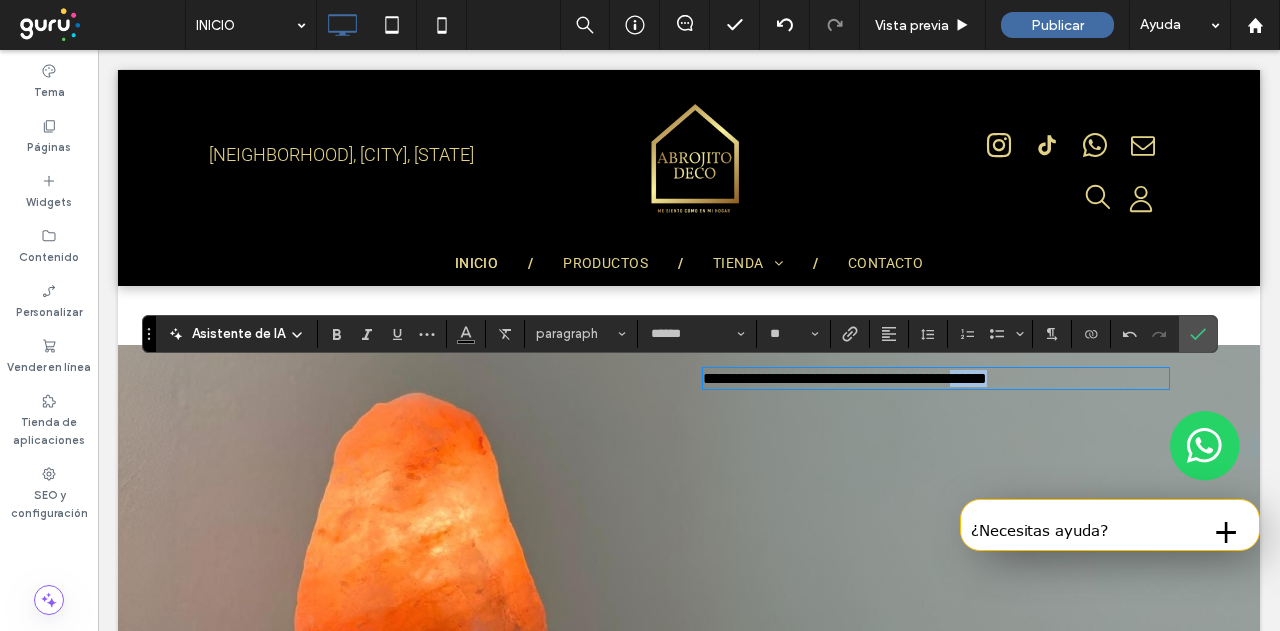 click on "**********" at bounding box center [845, 378] 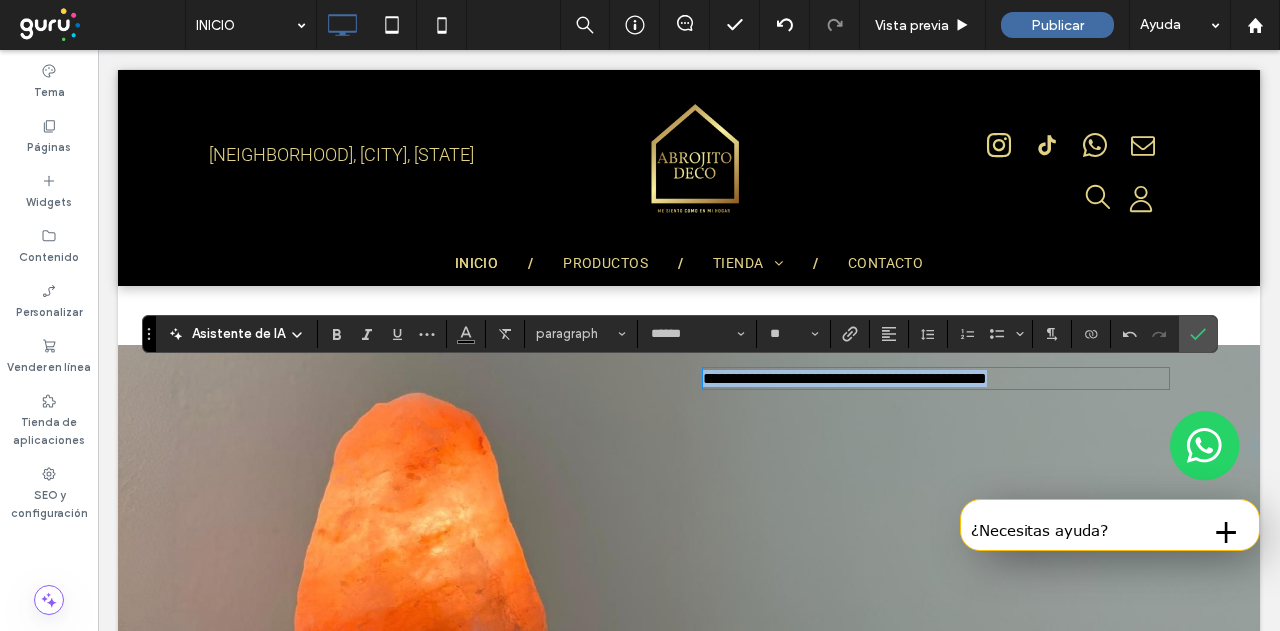 click on "**********" at bounding box center (845, 378) 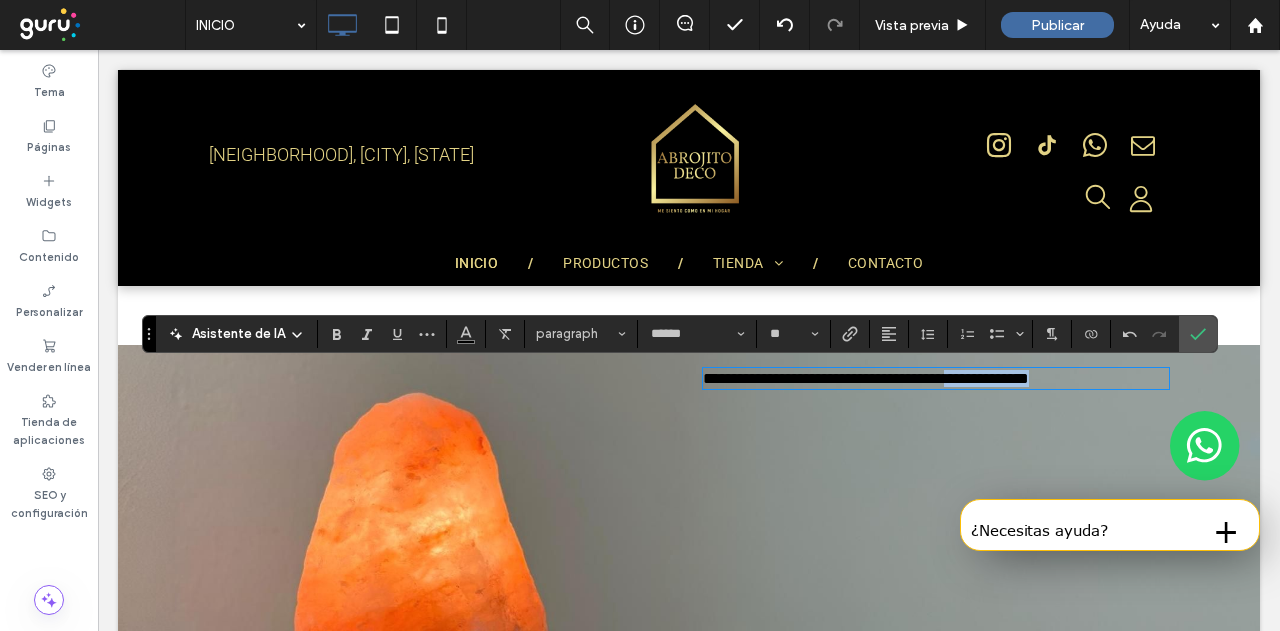 drag, startPoint x: 1104, startPoint y: 379, endPoint x: 994, endPoint y: 381, distance: 110.01818 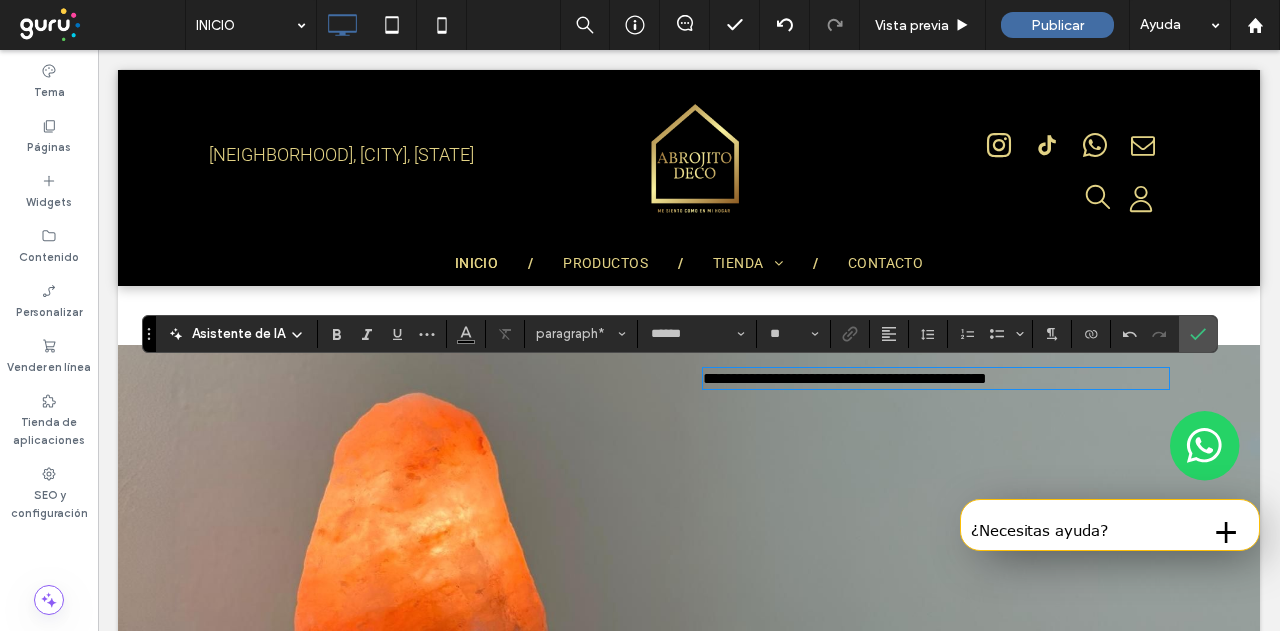click on "**********" at bounding box center (936, 378) 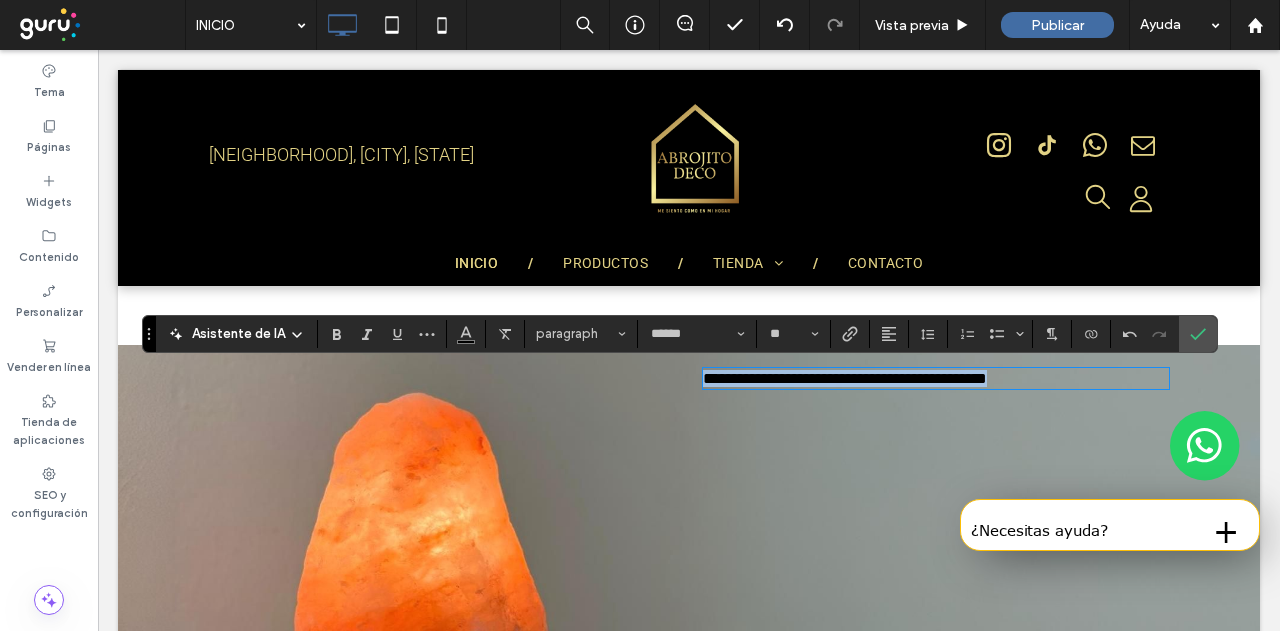 click on "**********" at bounding box center (936, 378) 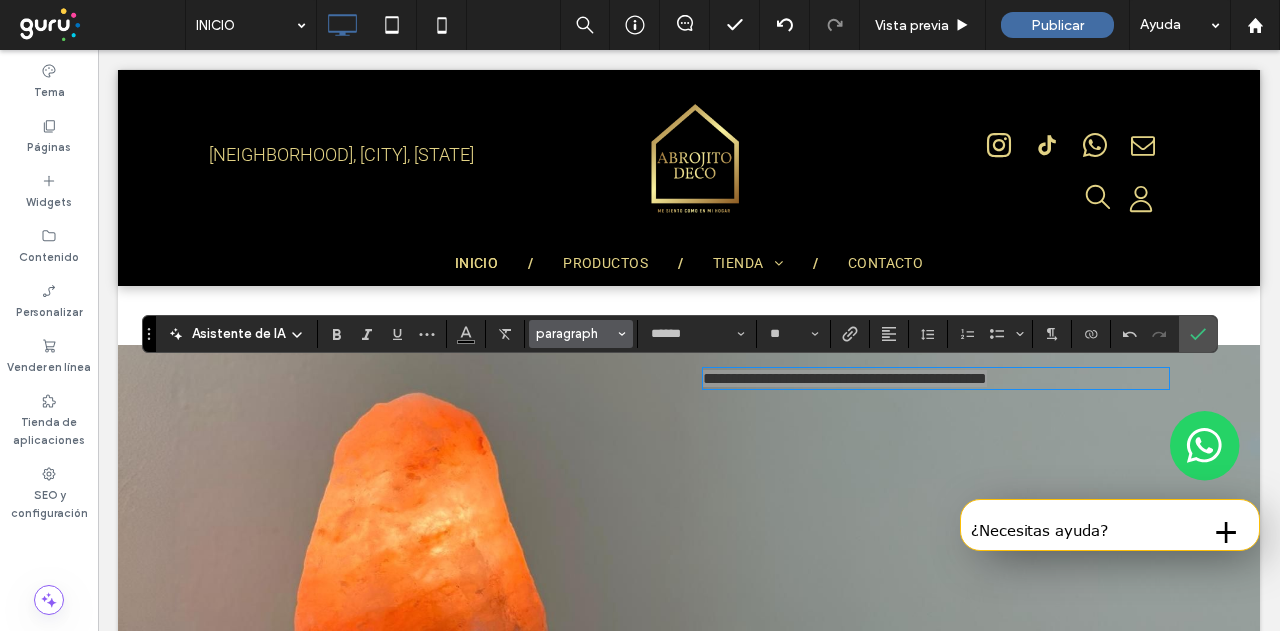 click 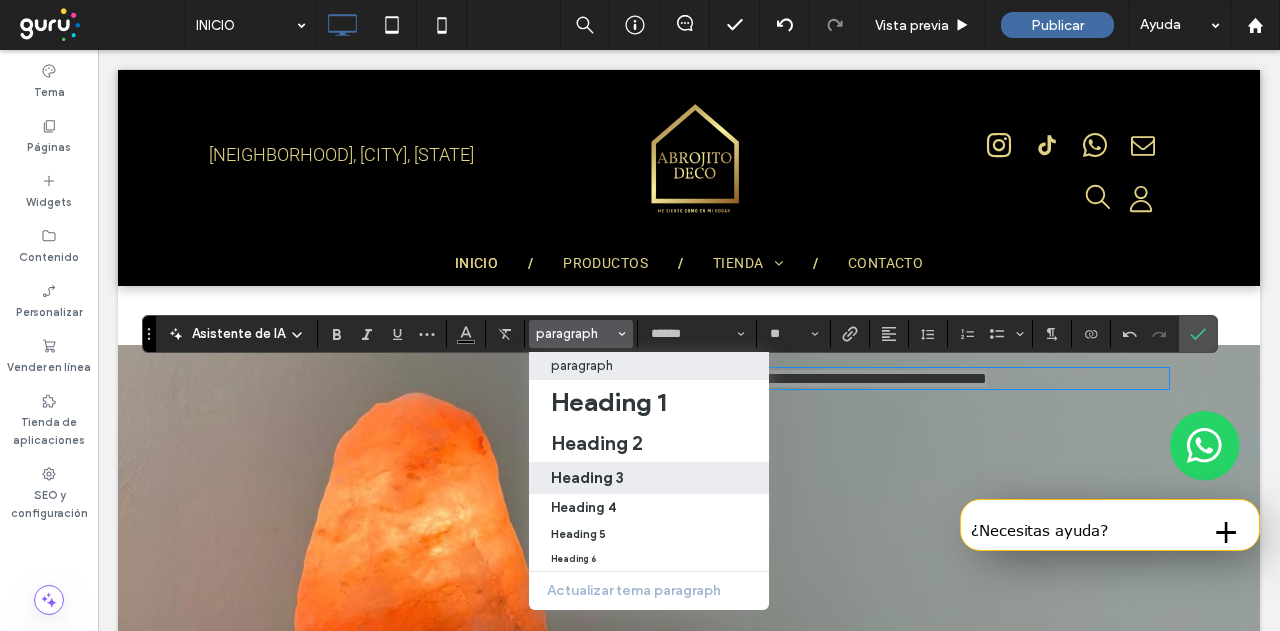 click on "Heading 3" at bounding box center (649, 477) 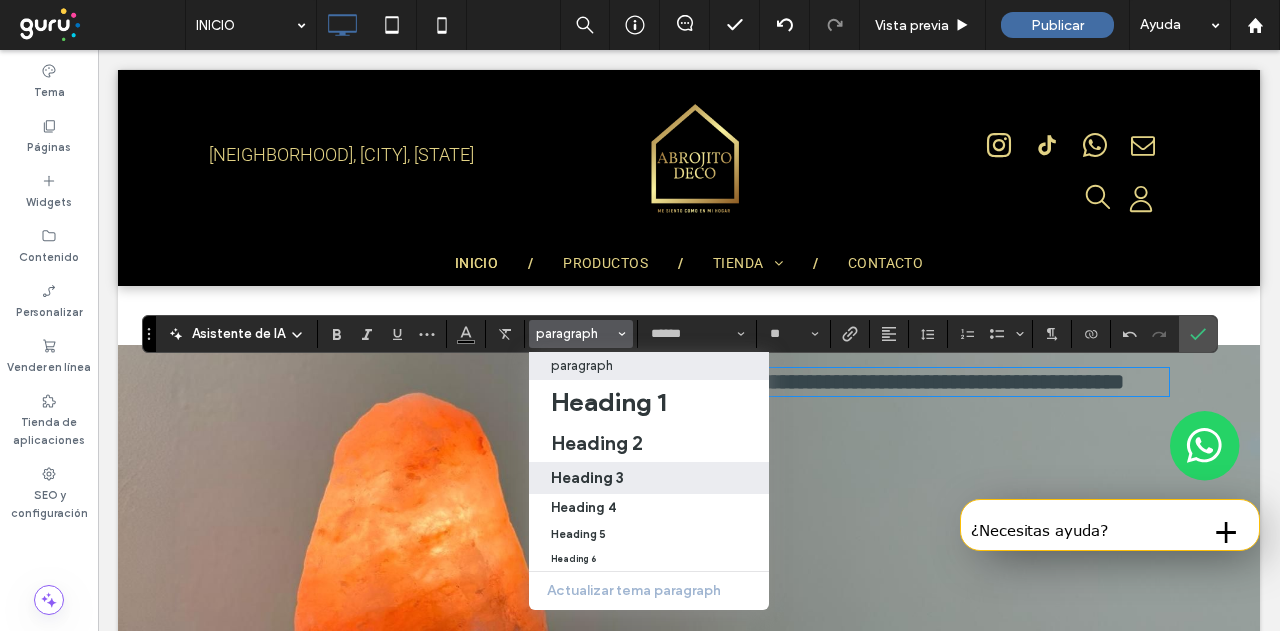 type on "**********" 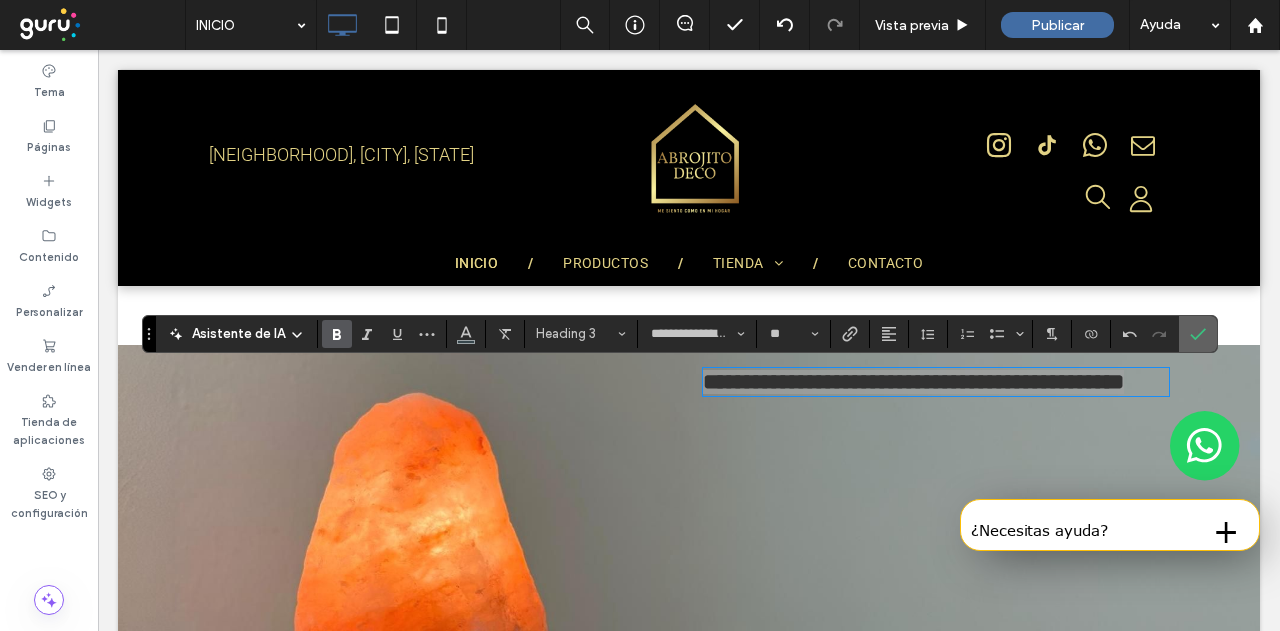 click 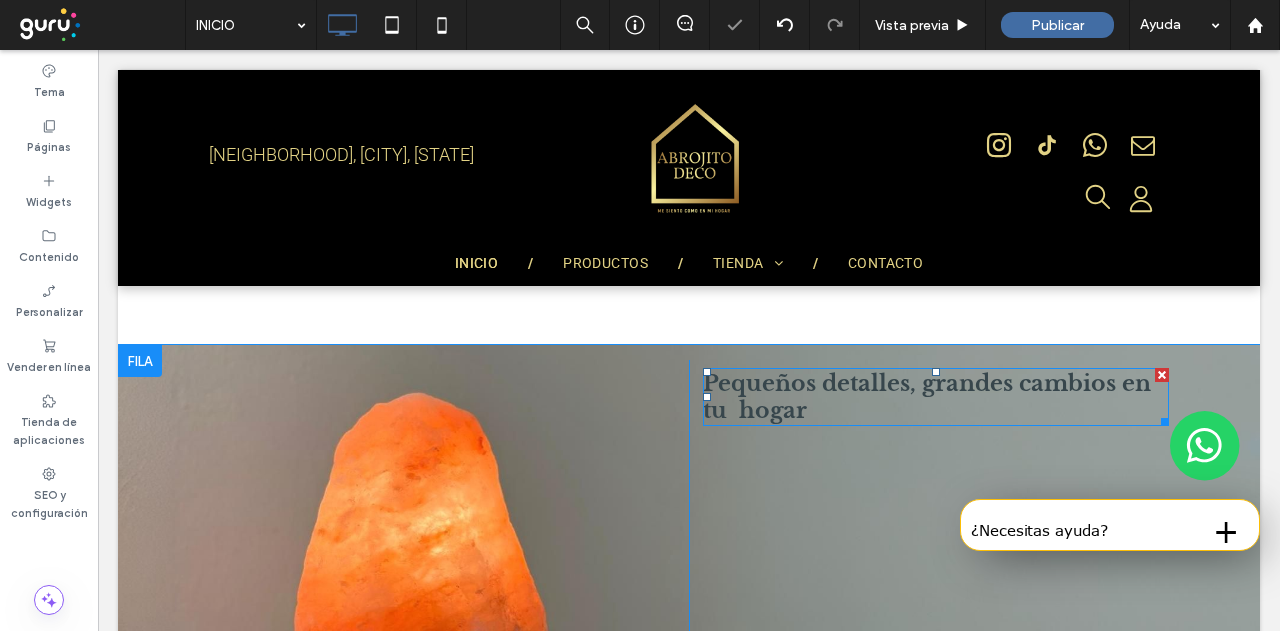 click on "Pequeños detalles, grandes cambios en tu  hogar" at bounding box center [927, 397] 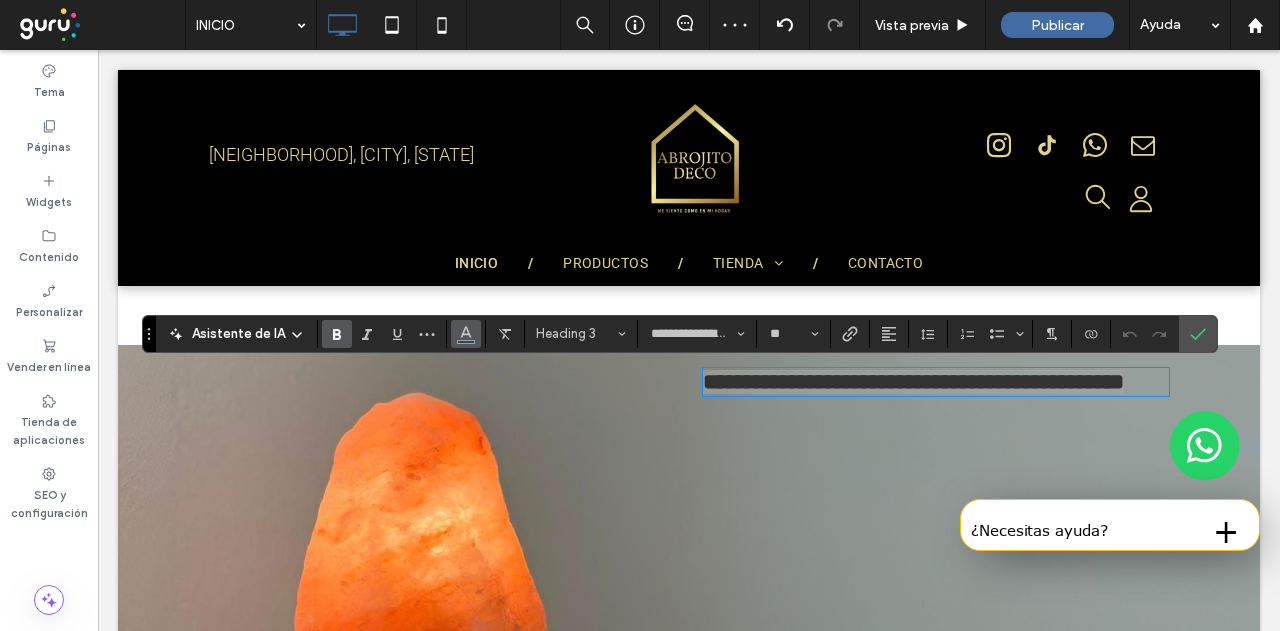 click 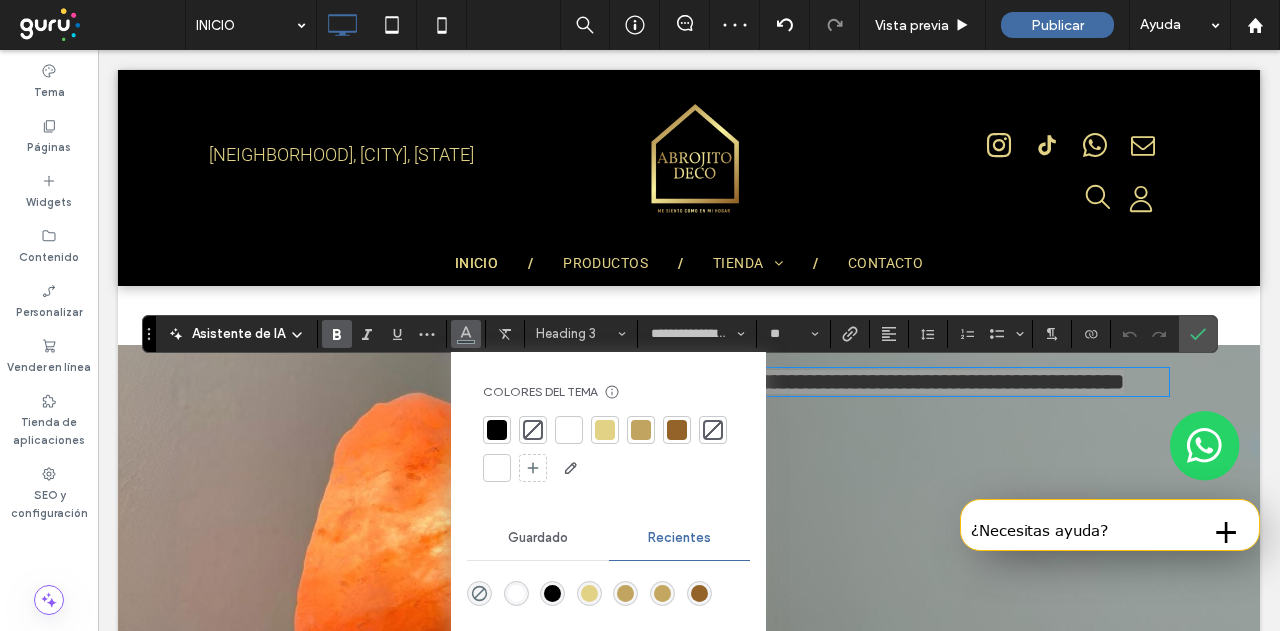 click at bounding box center [605, 430] 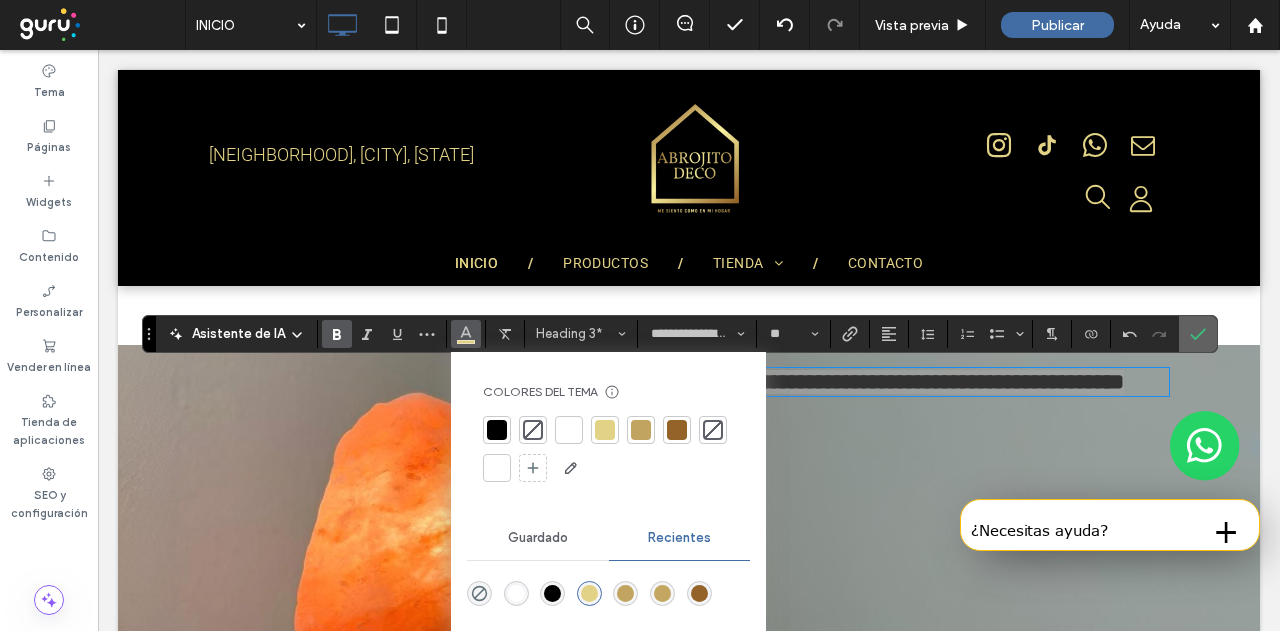 click 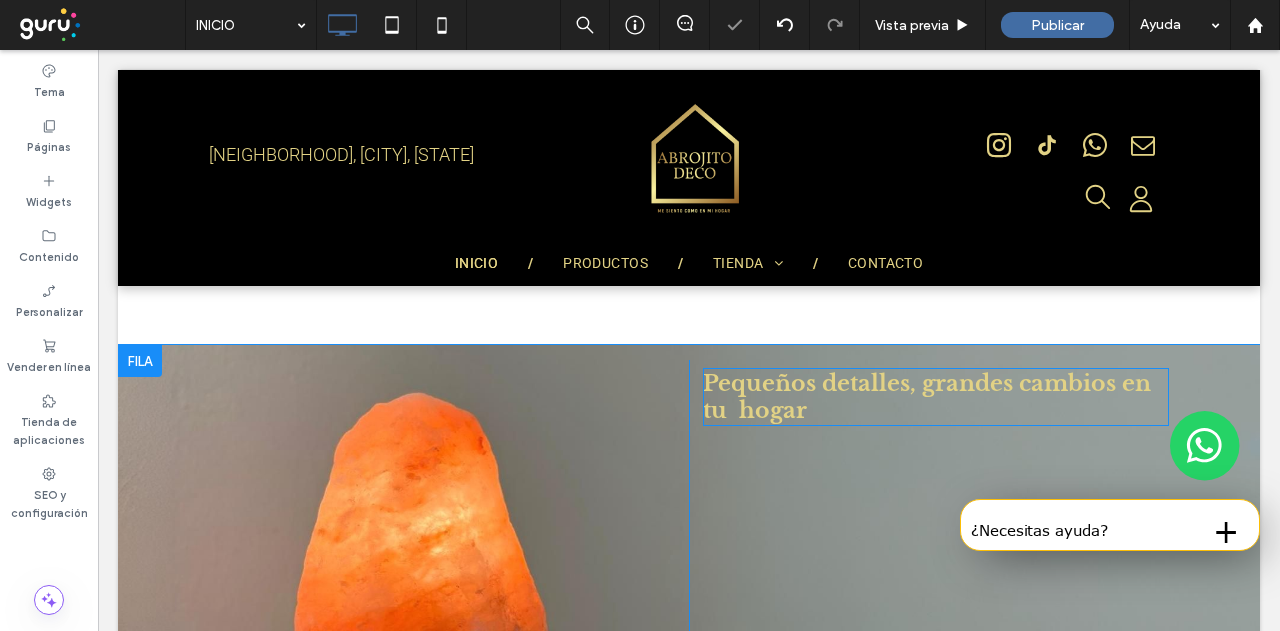 click on "Pequeños detalles, grandes cambios en tu  hogar" at bounding box center (927, 397) 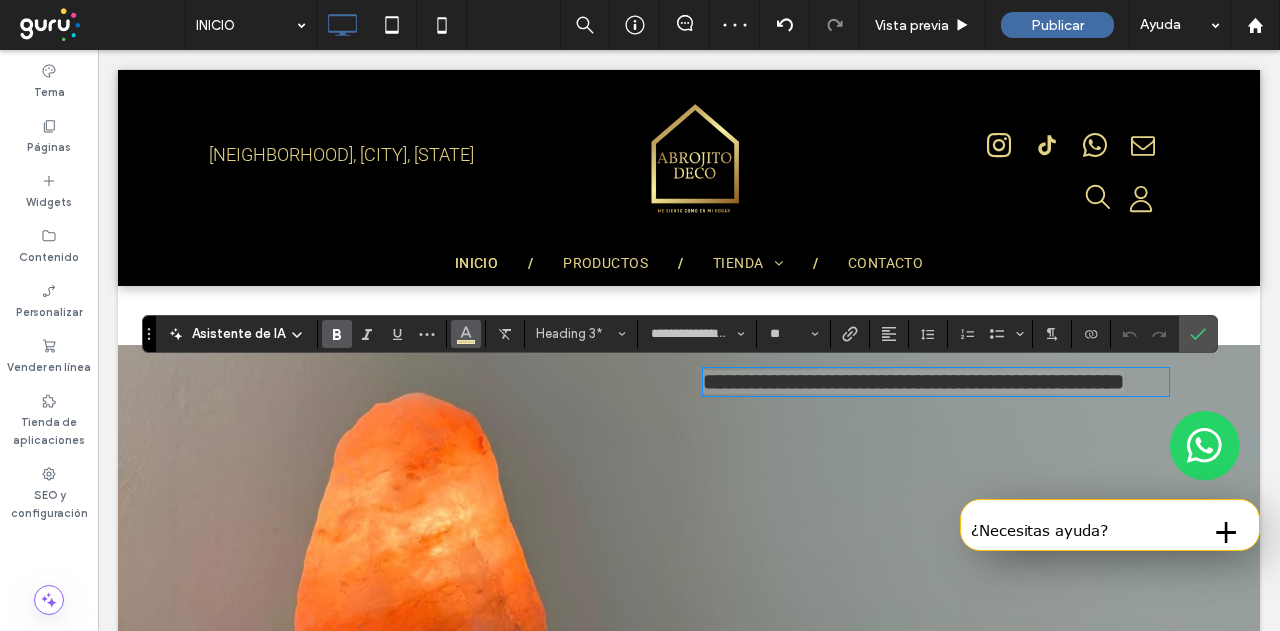 click at bounding box center [466, 334] 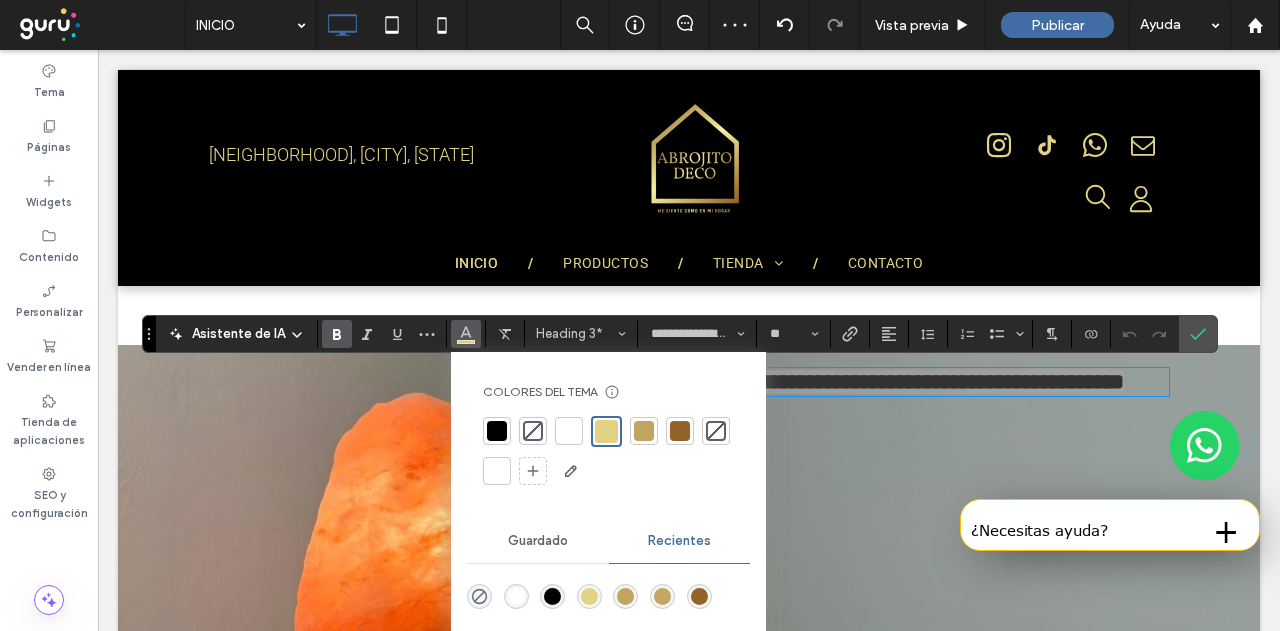 click at bounding box center (569, 431) 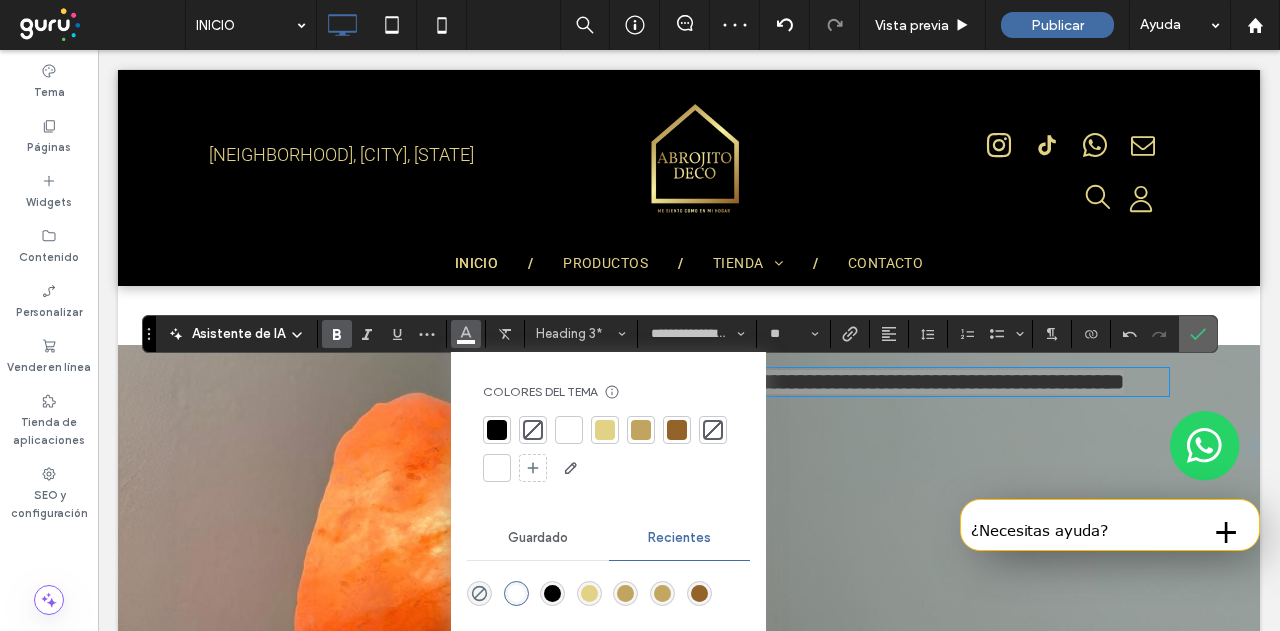 click 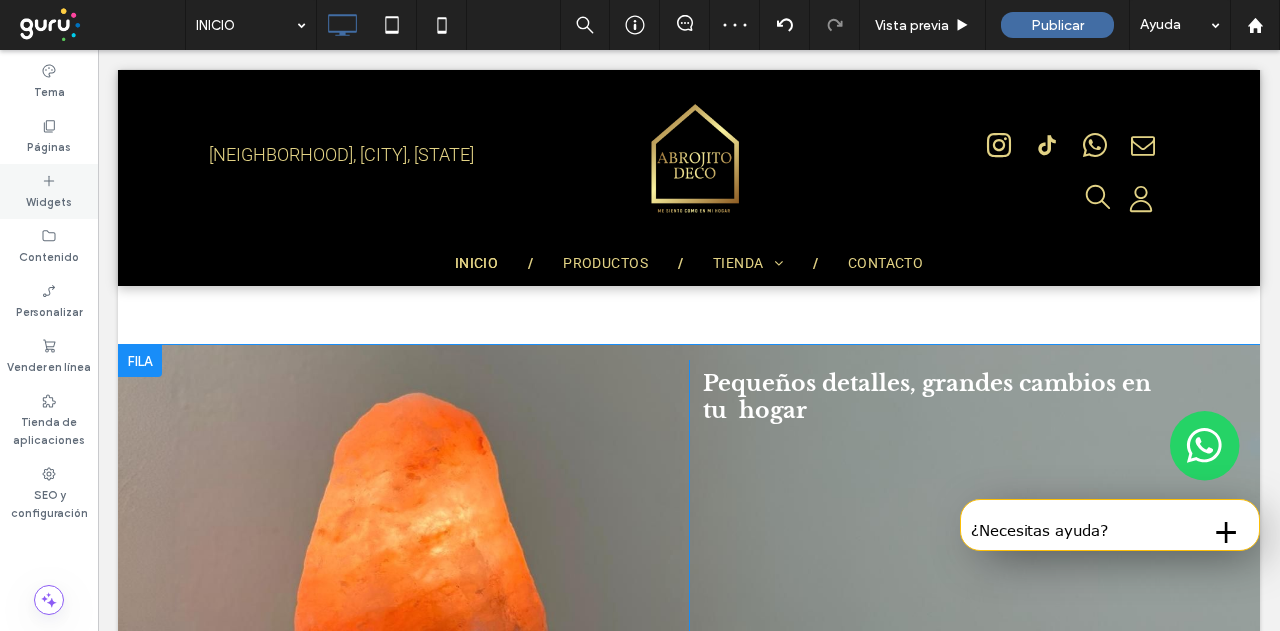 drag, startPoint x: 49, startPoint y: 194, endPoint x: 23, endPoint y: 160, distance: 42.80187 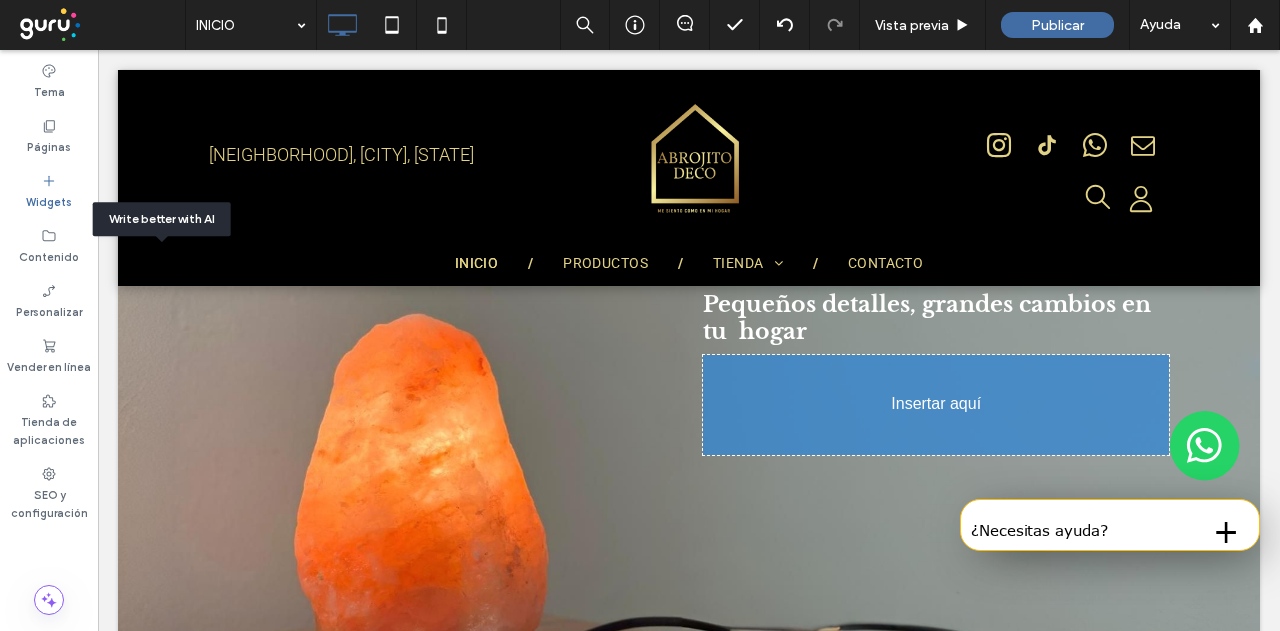 scroll, scrollTop: 1134, scrollLeft: 0, axis: vertical 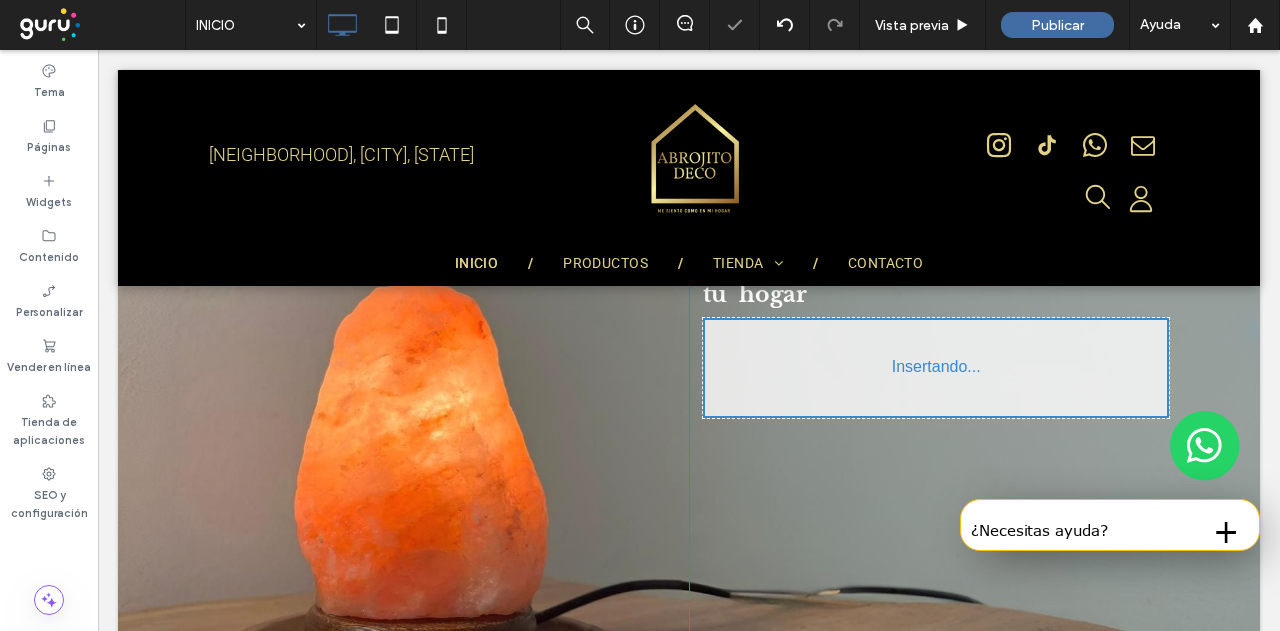 type on "******" 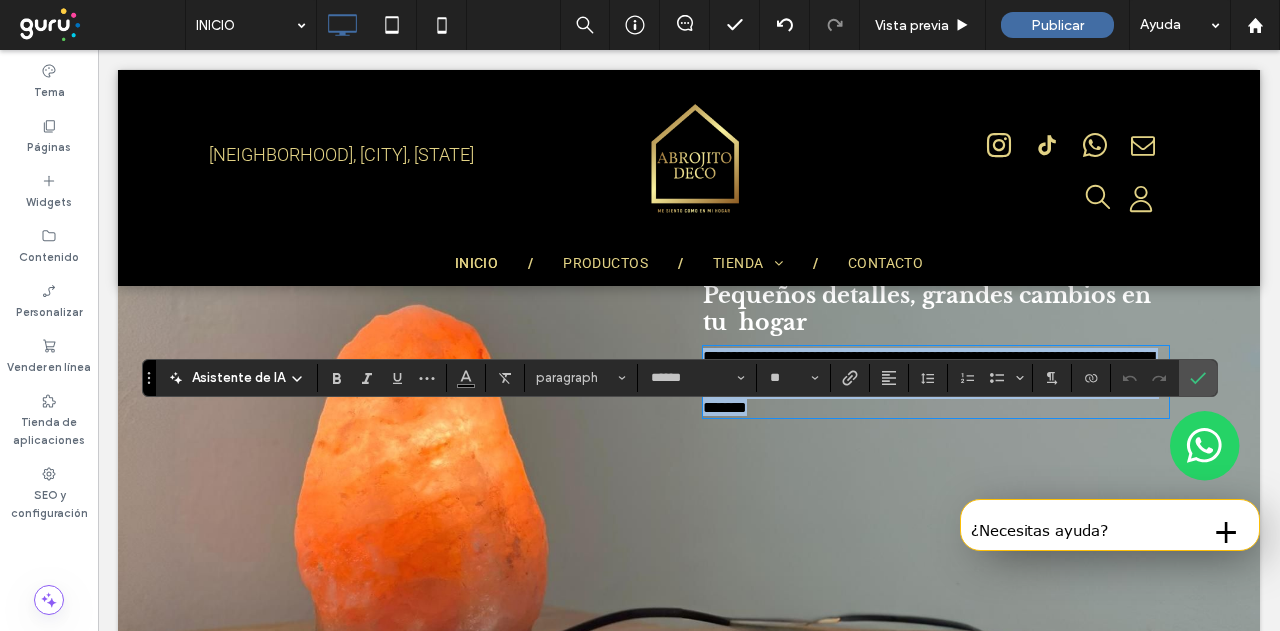 scroll, scrollTop: 1034, scrollLeft: 0, axis: vertical 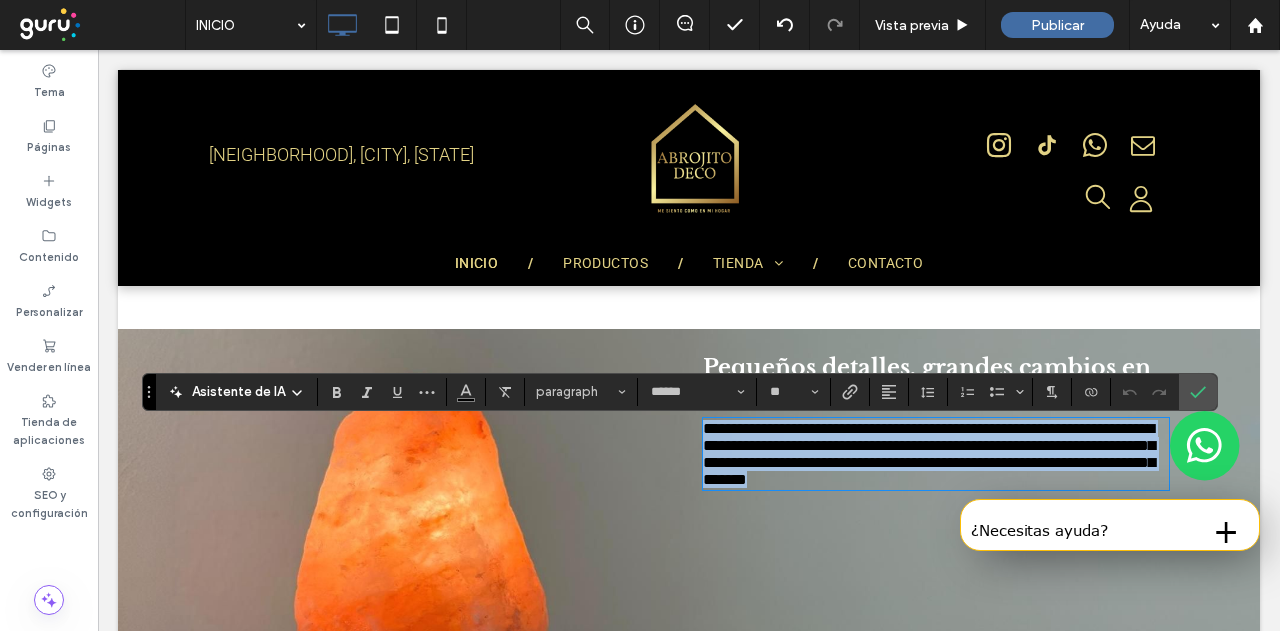 type 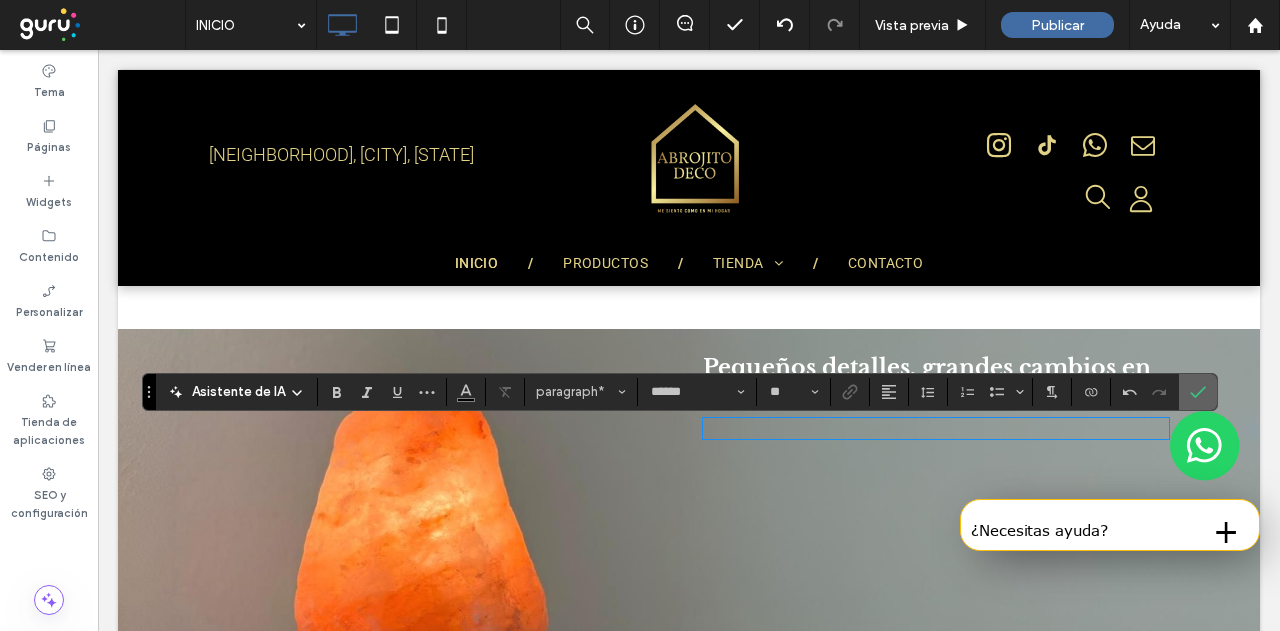 click 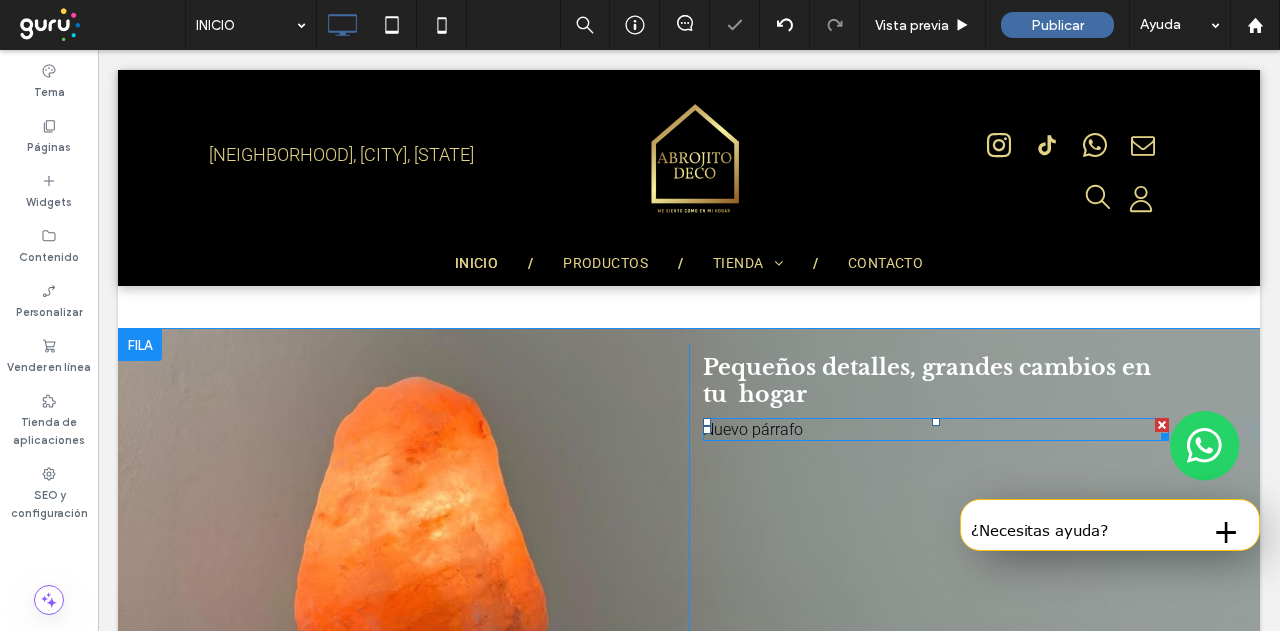 click at bounding box center [1162, 425] 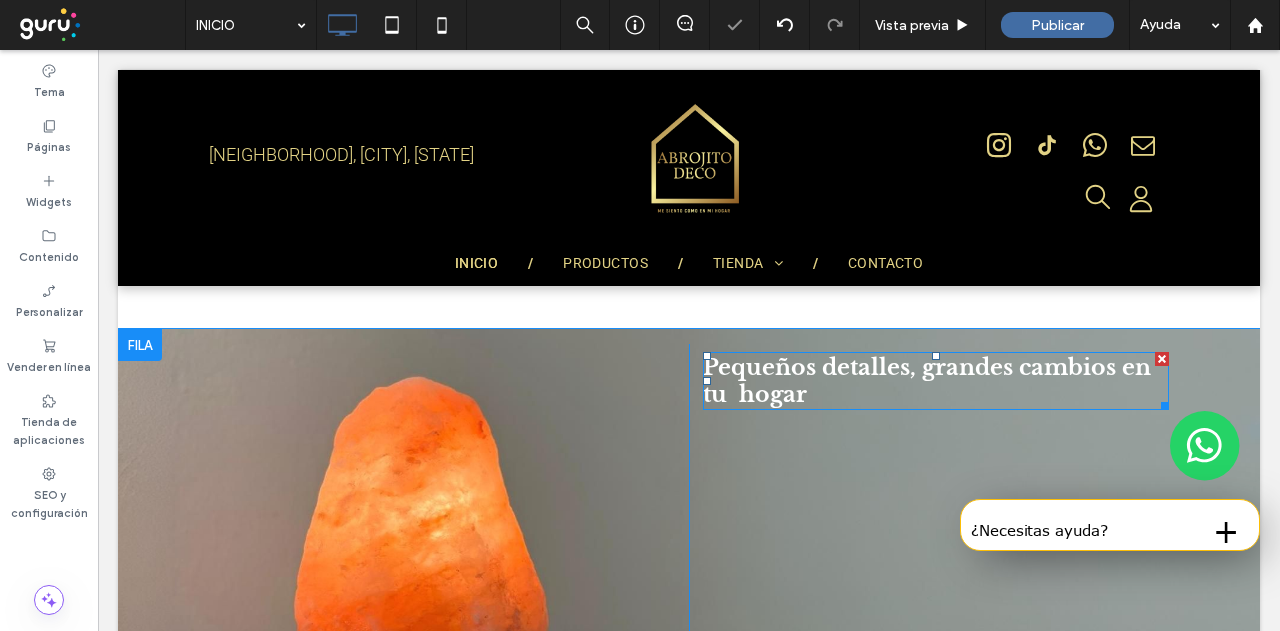 click on "Pequeños detalles, grandes cambios en tu  hogar" at bounding box center [927, 381] 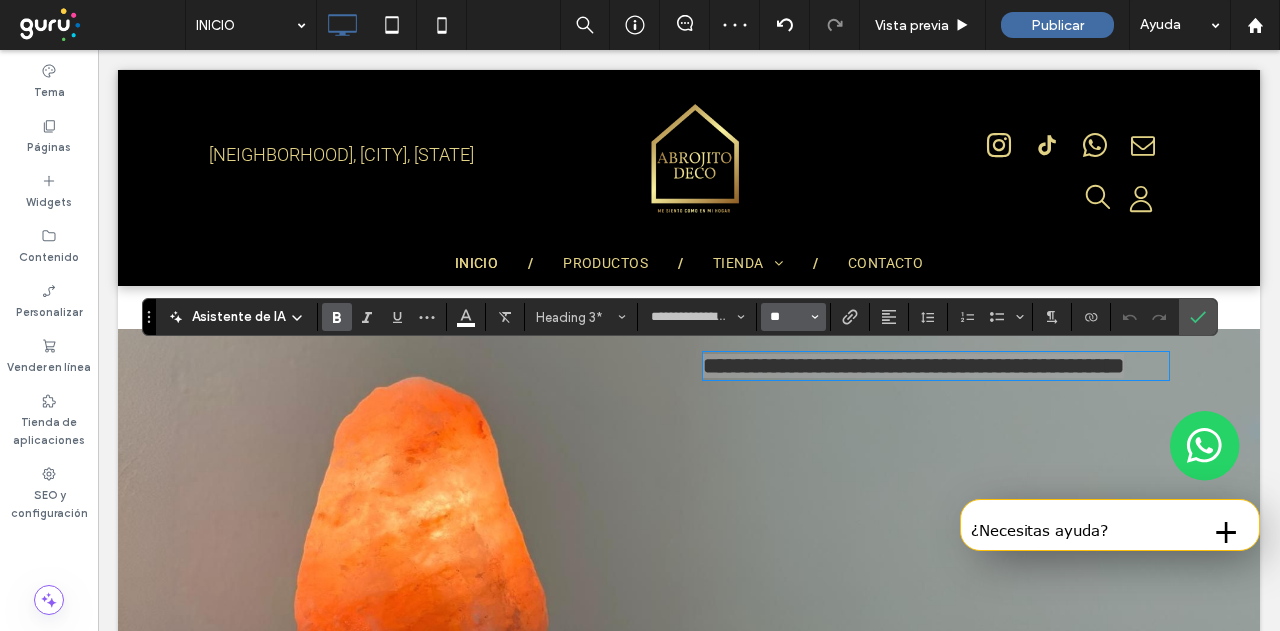 click on "**" at bounding box center (787, 317) 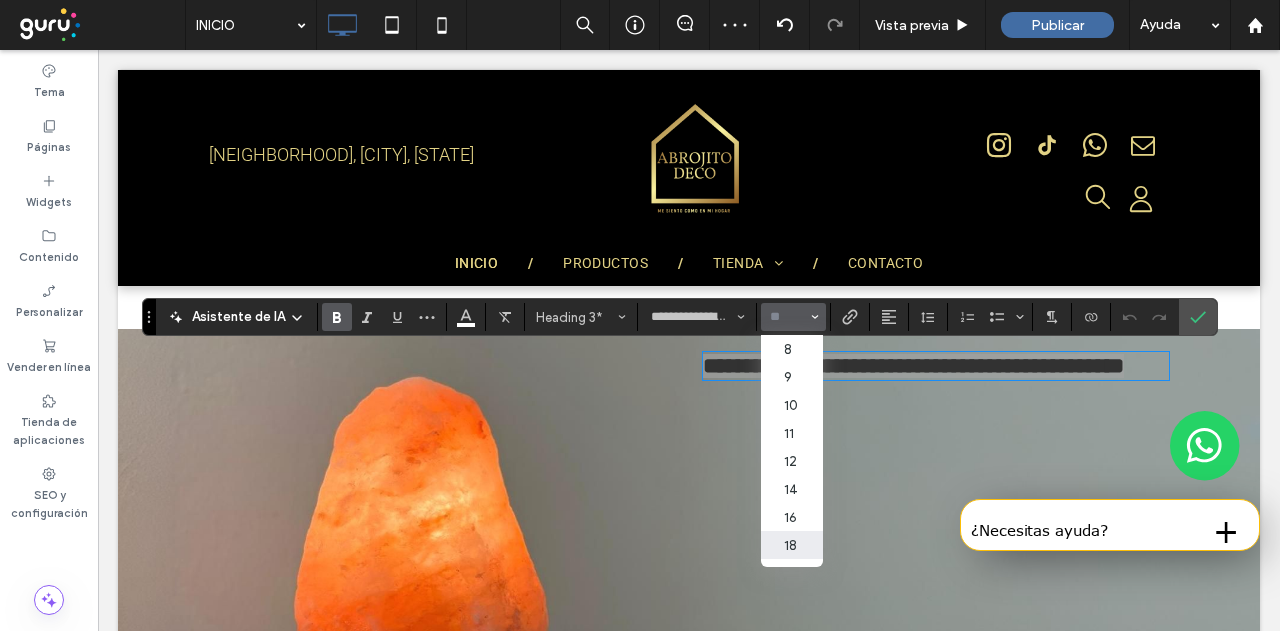 scroll, scrollTop: 100, scrollLeft: 0, axis: vertical 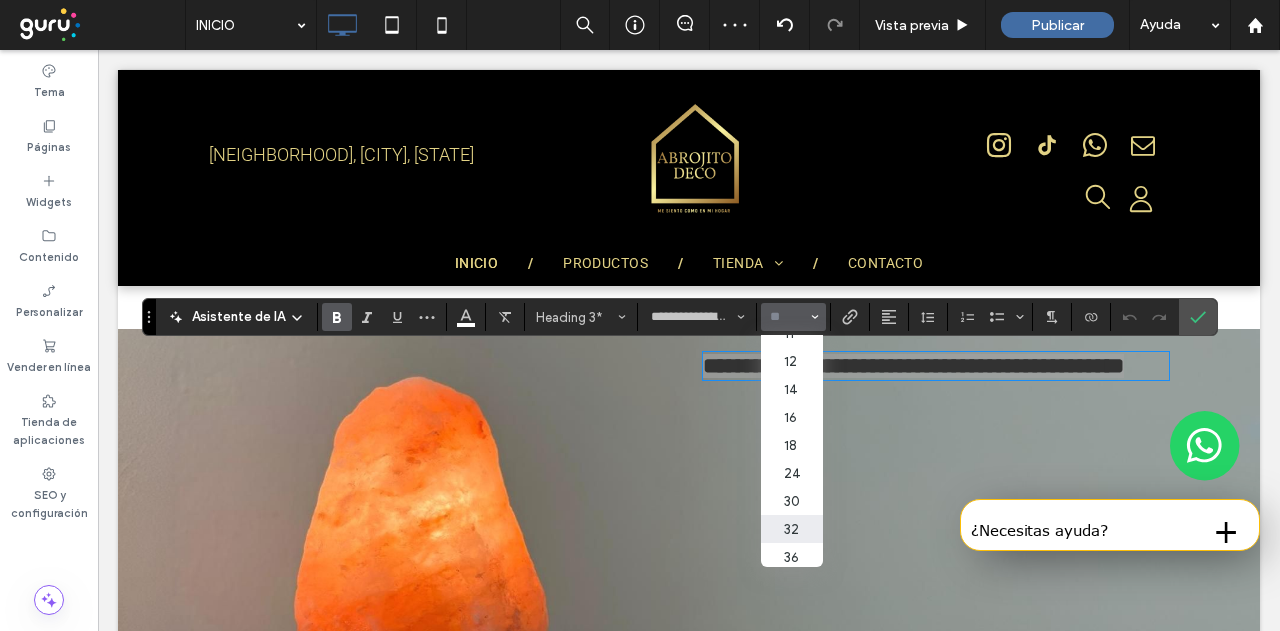drag, startPoint x: 797, startPoint y: 535, endPoint x: 699, endPoint y: 484, distance: 110.47624 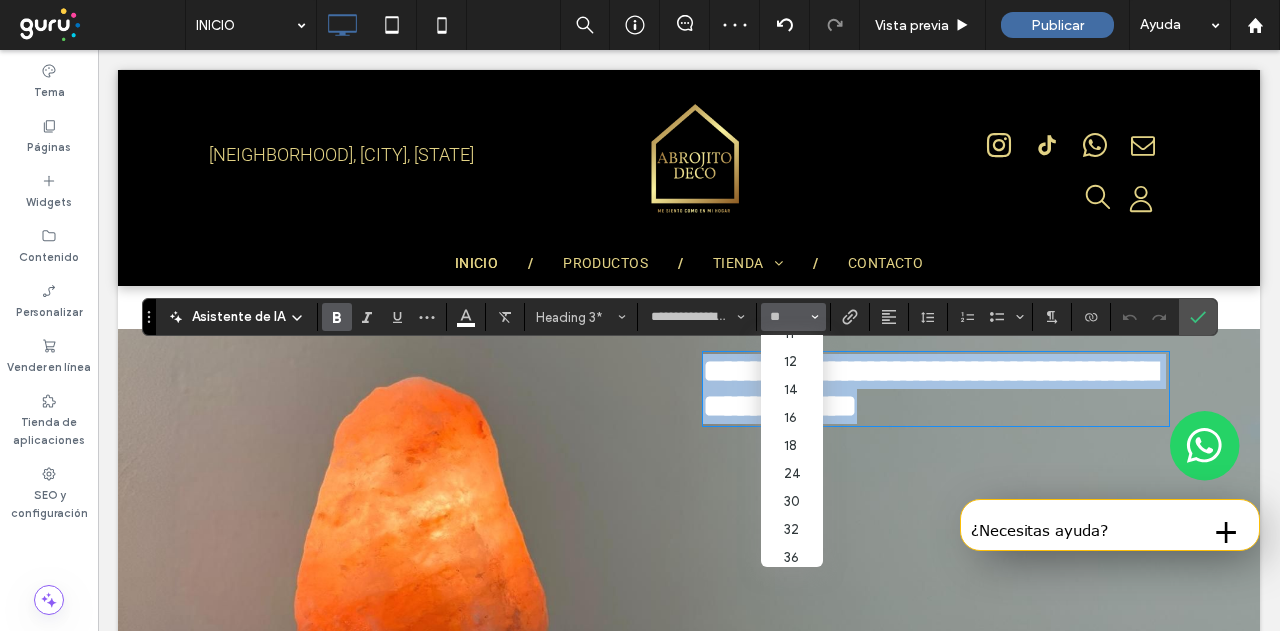 type on "**" 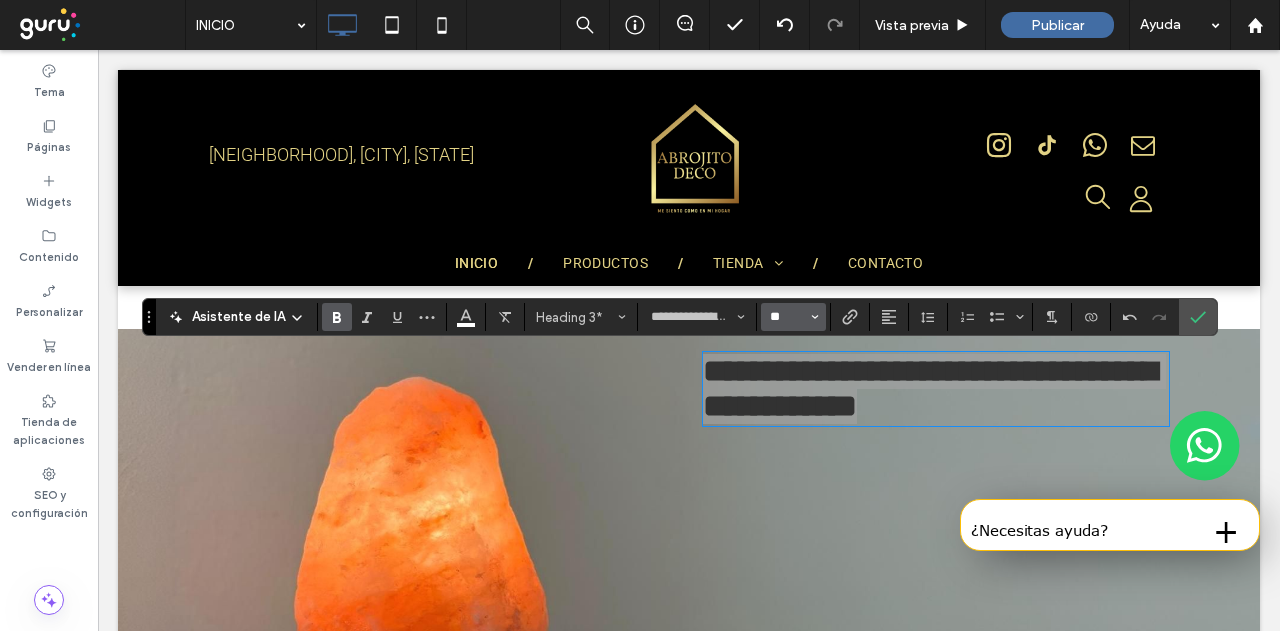 click on "**" at bounding box center (787, 317) 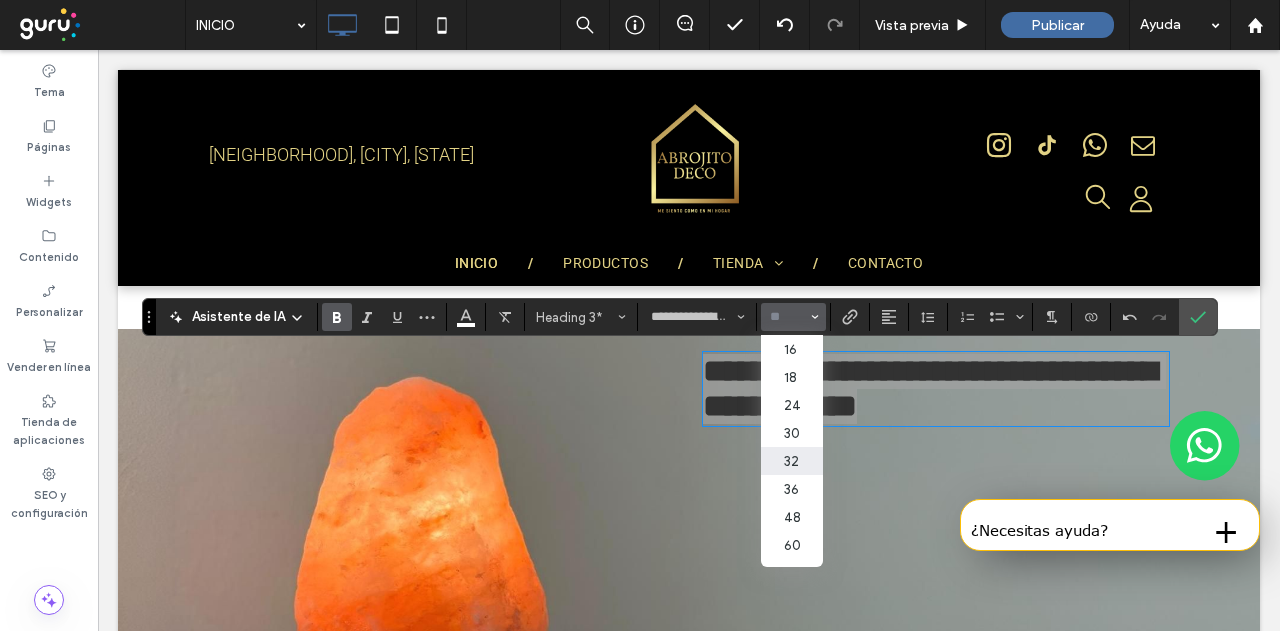 scroll, scrollTop: 200, scrollLeft: 0, axis: vertical 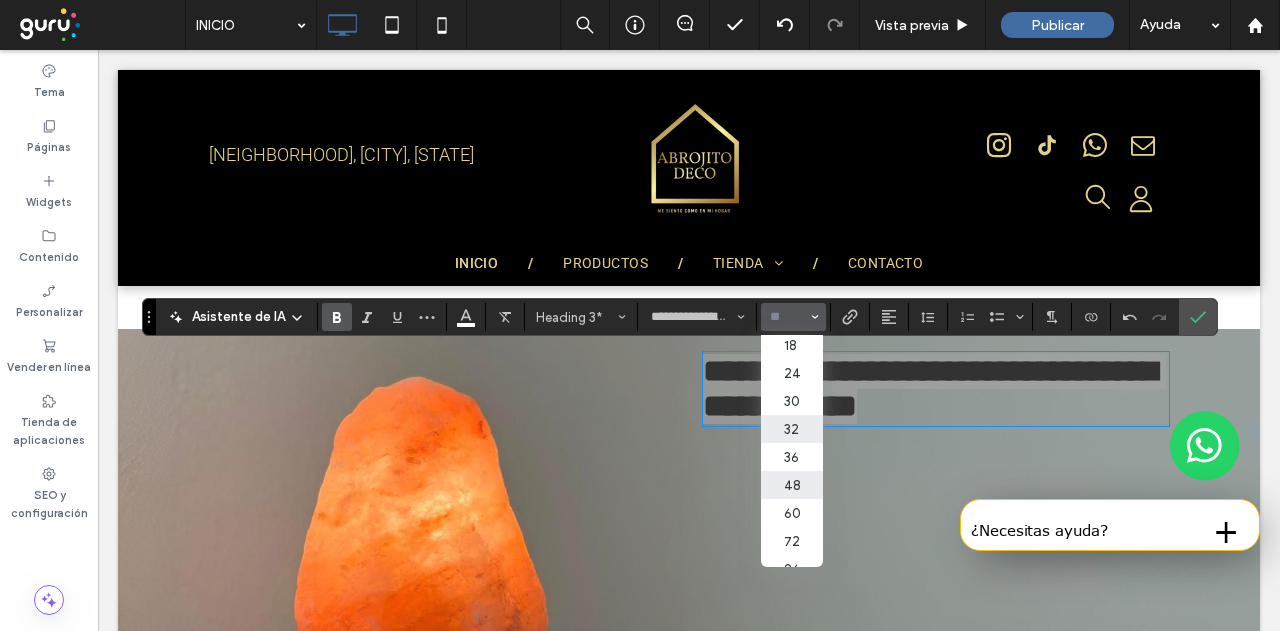 click on "48" at bounding box center [791, 485] 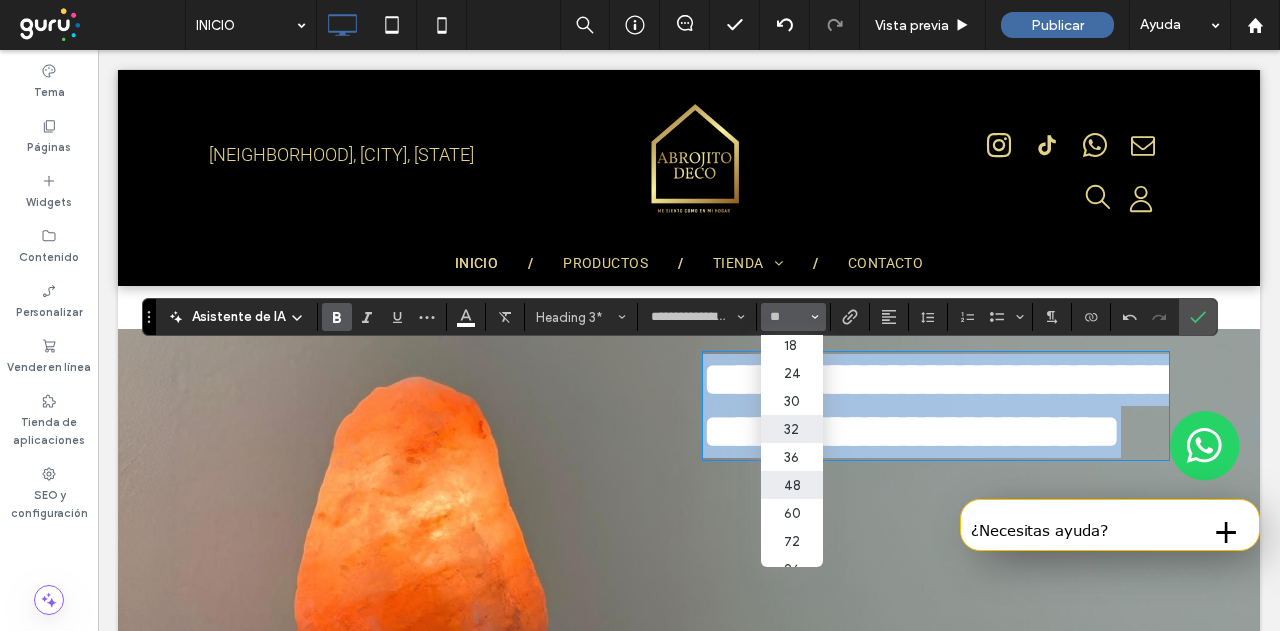 type on "**" 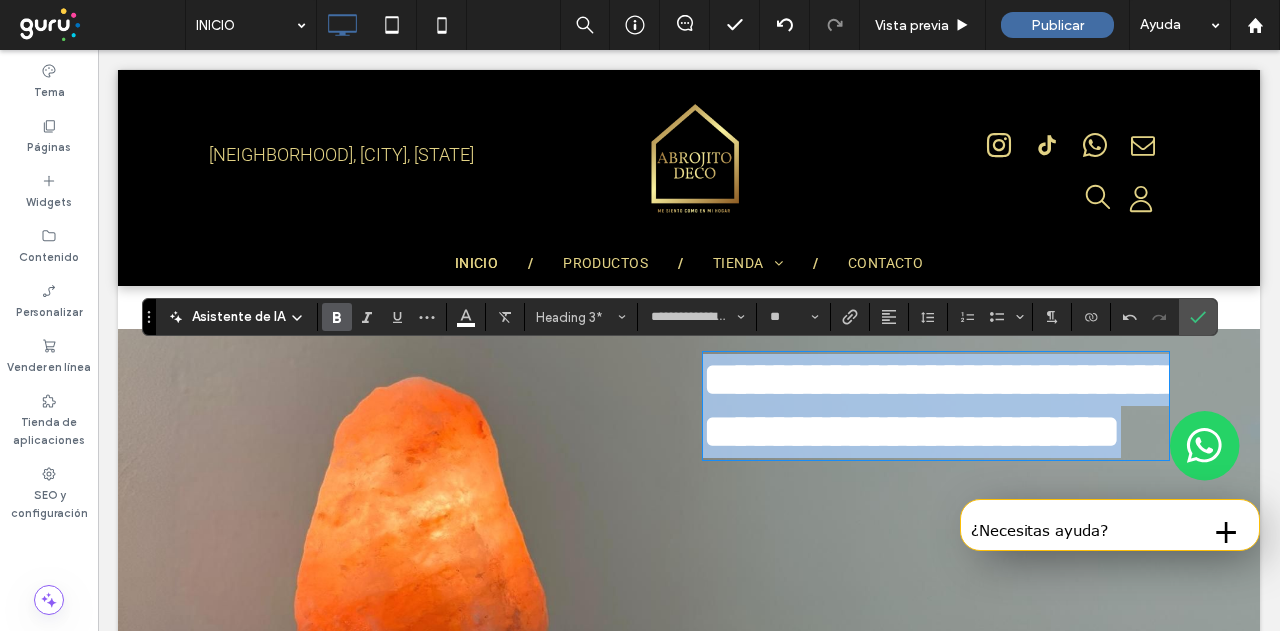 click on "**********" at bounding box center (940, 405) 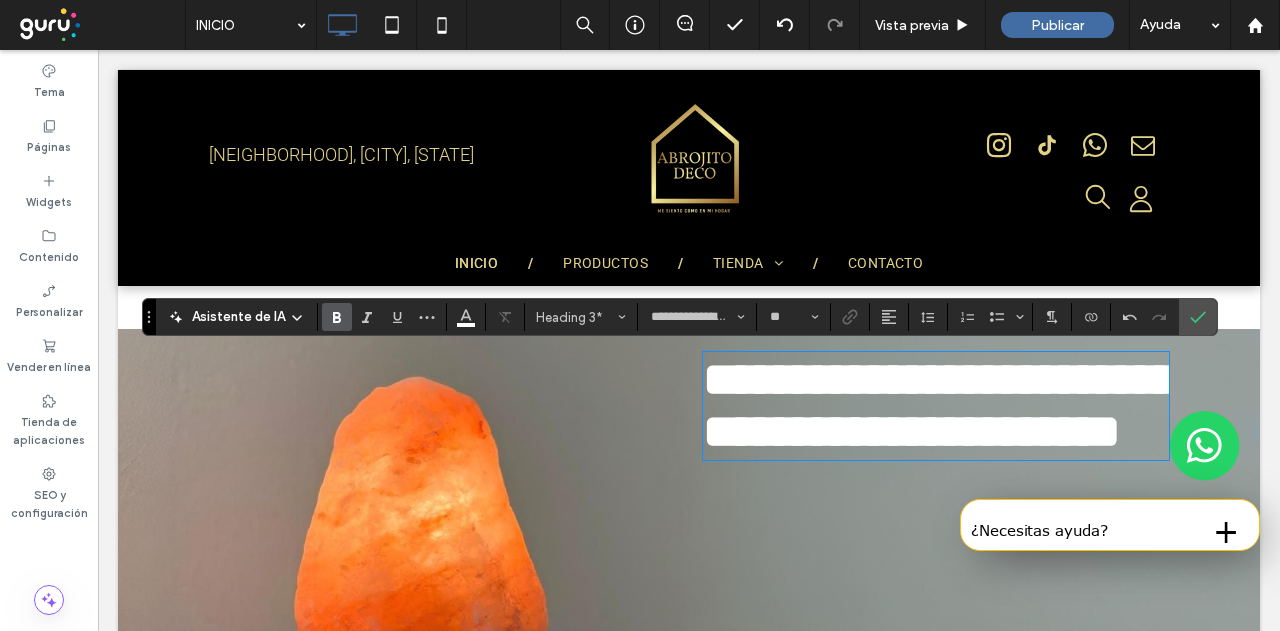 click on "**********" at bounding box center [940, 405] 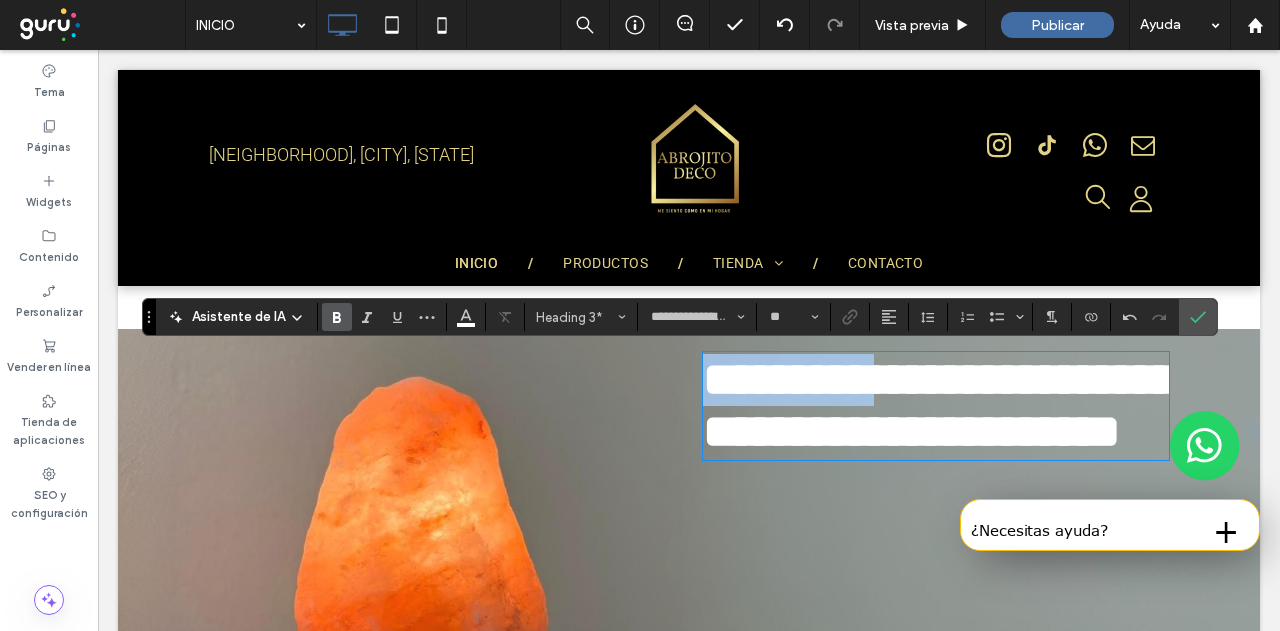 click on "**********" at bounding box center (940, 405) 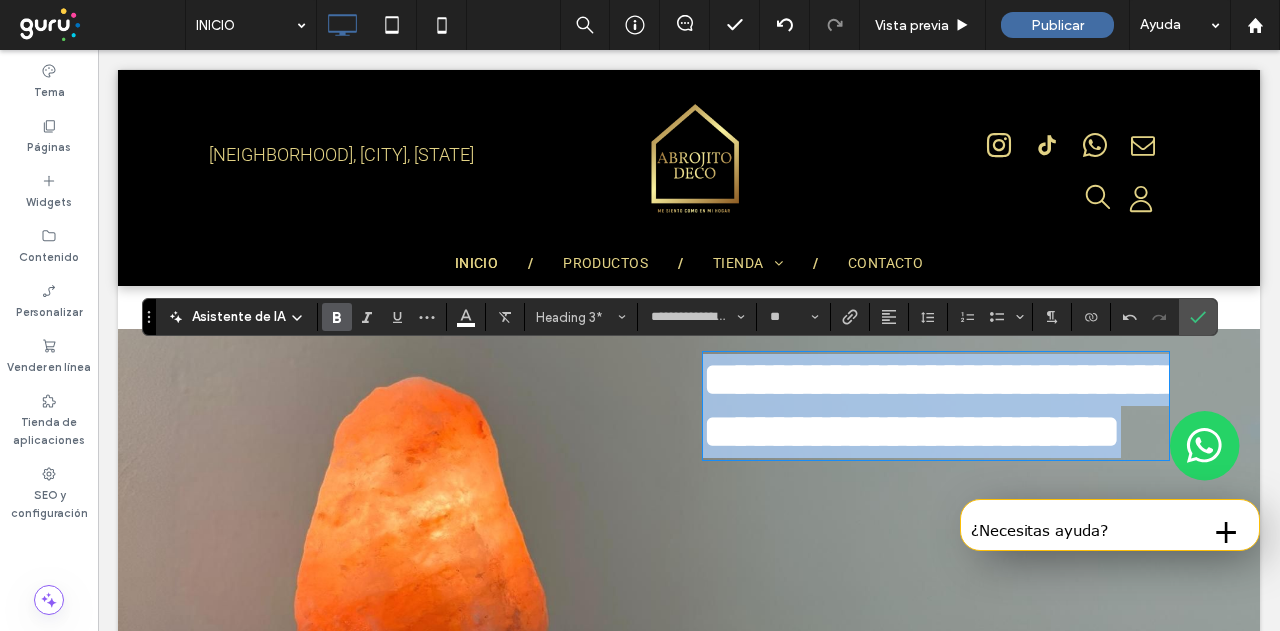click on "**********" at bounding box center (940, 405) 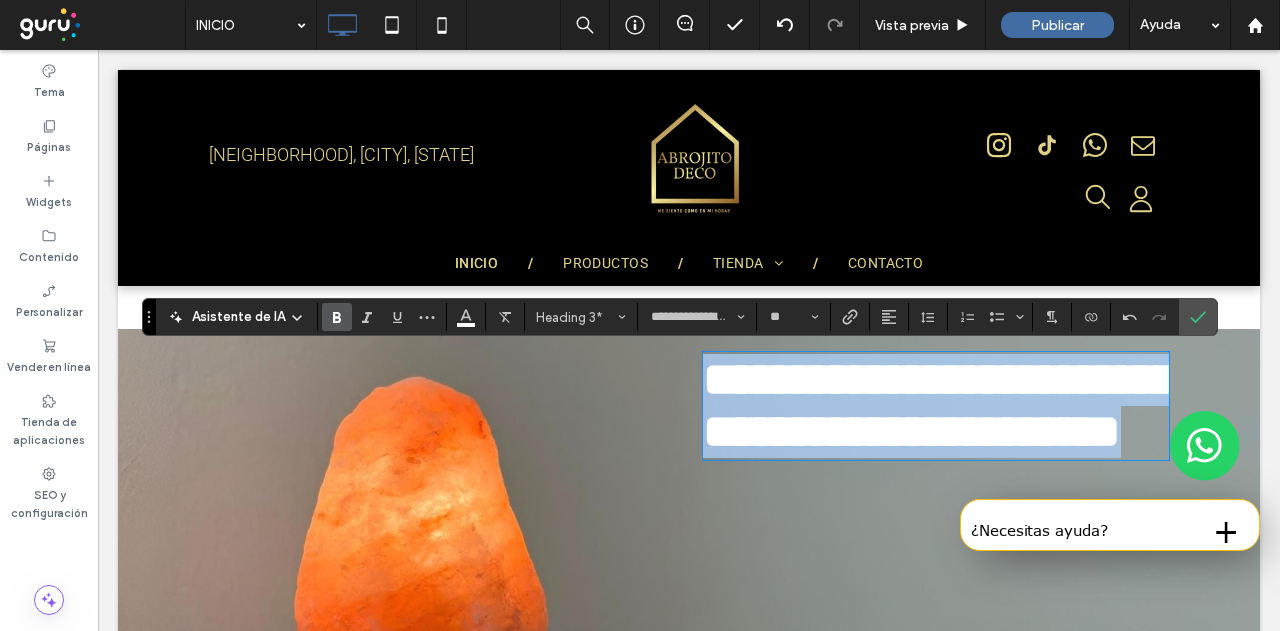 click on "**********" at bounding box center (940, 405) 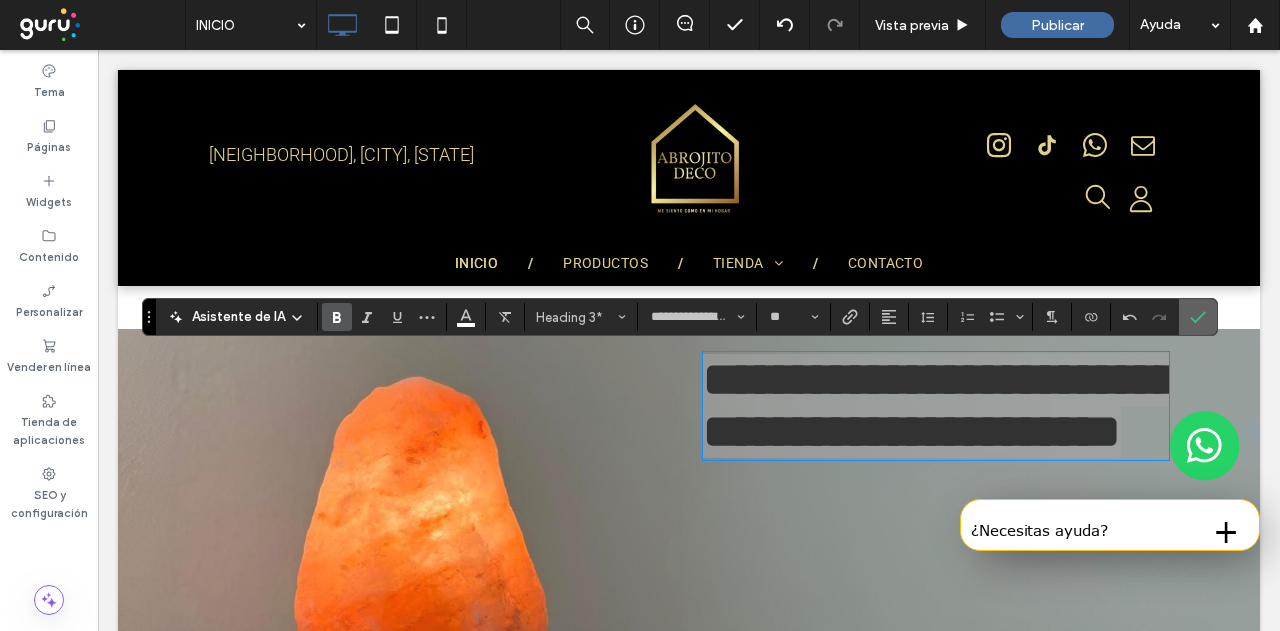 click at bounding box center [1198, 317] 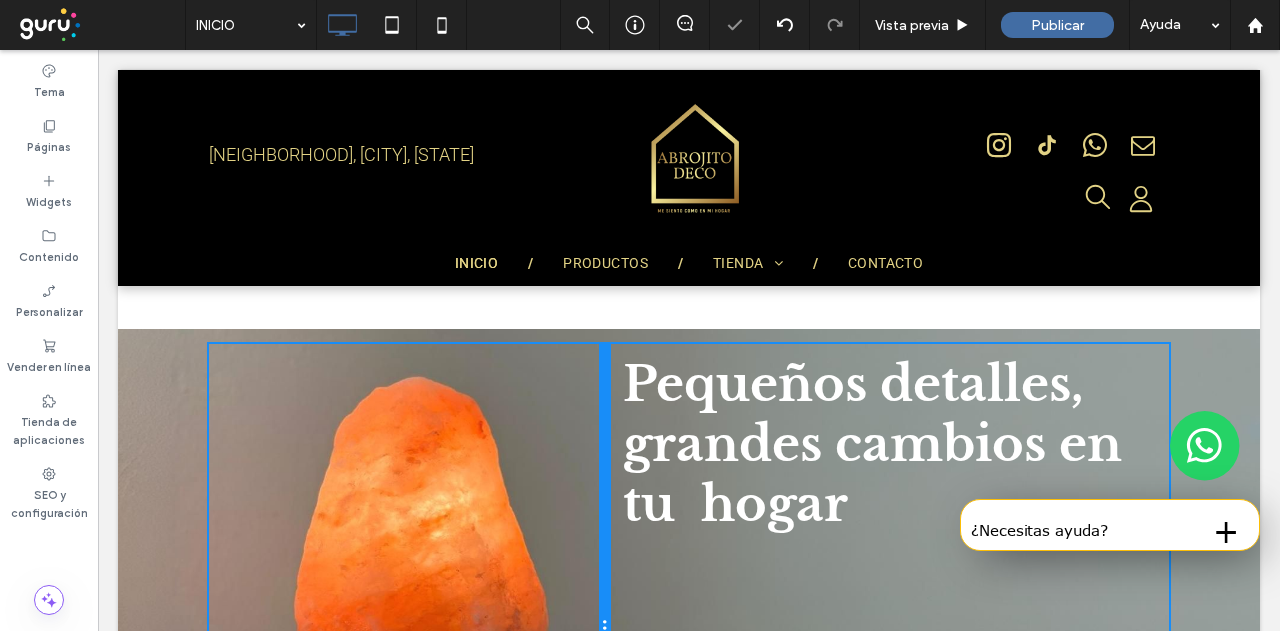 drag, startPoint x: 678, startPoint y: 460, endPoint x: 699, endPoint y: 511, distance: 55.154327 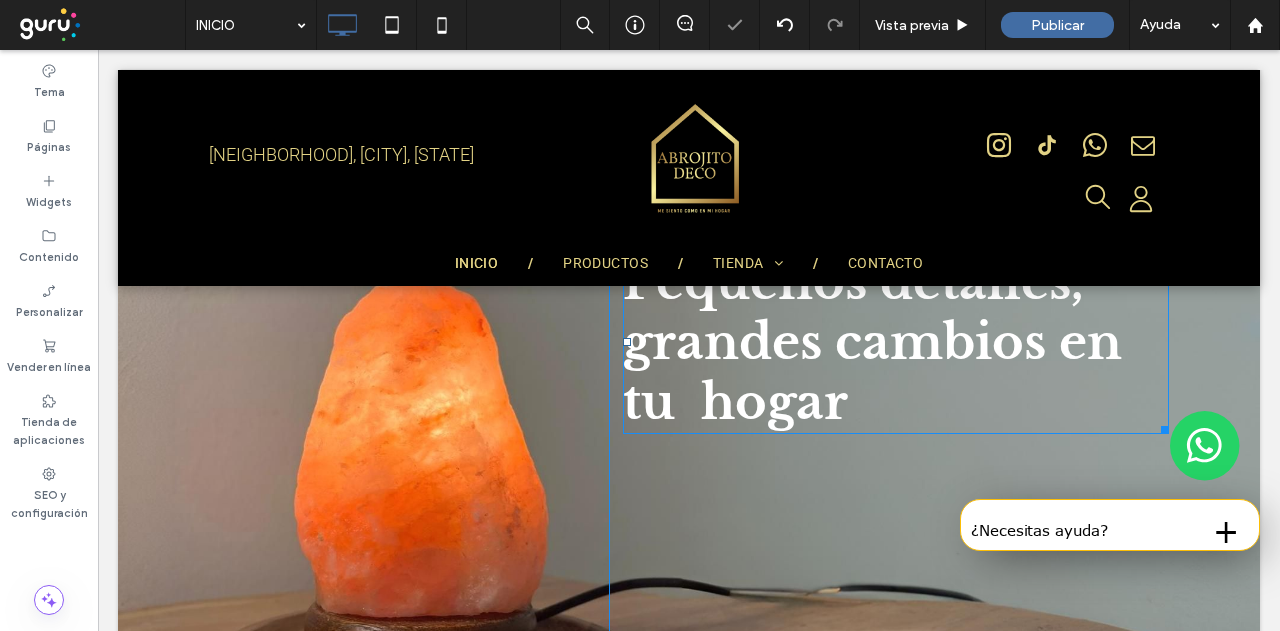 scroll, scrollTop: 1134, scrollLeft: 0, axis: vertical 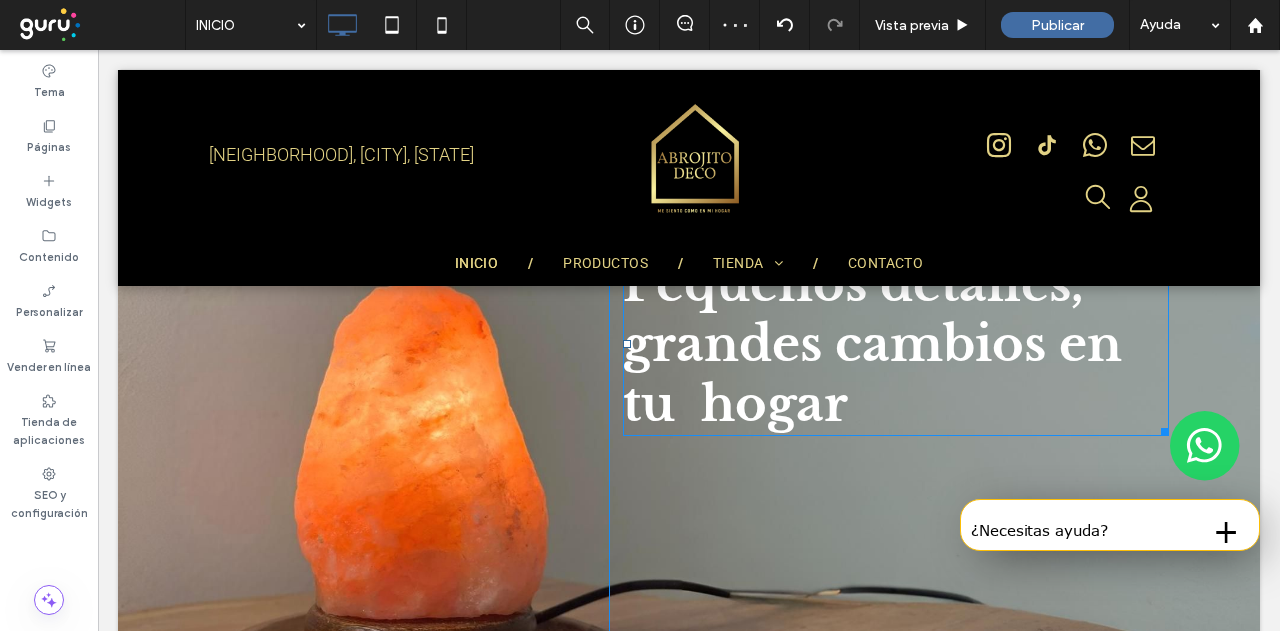 click on "Pequeños detalles, grandes cambios en tu  hogar" at bounding box center [896, 344] 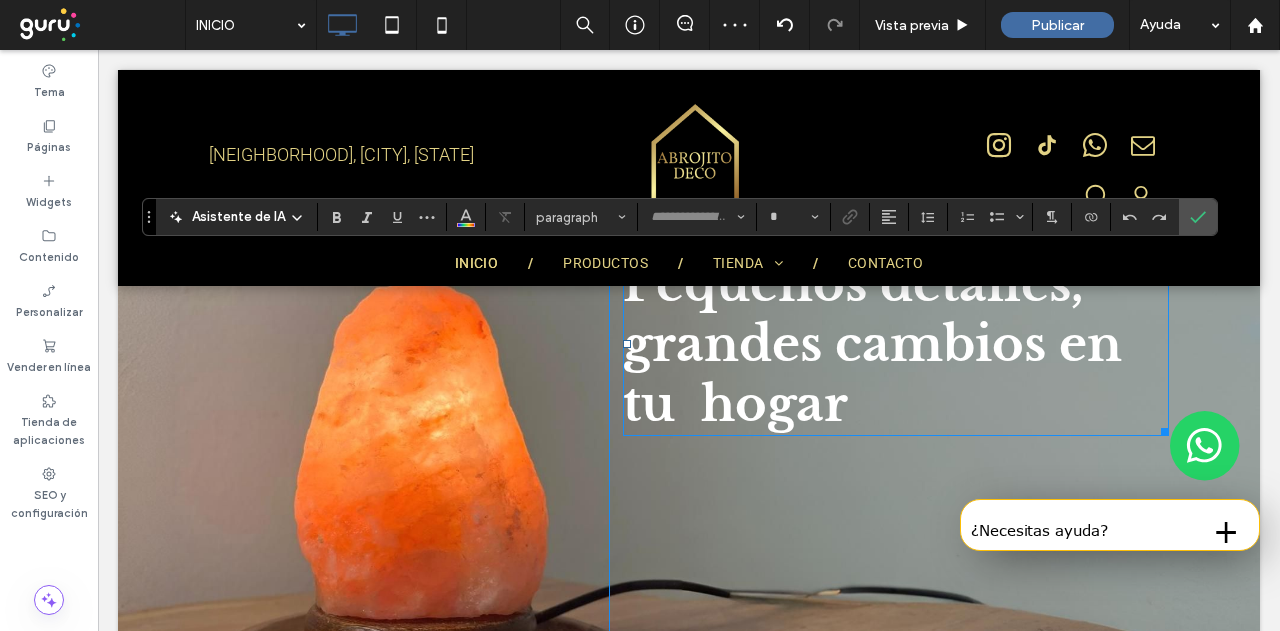 type on "**********" 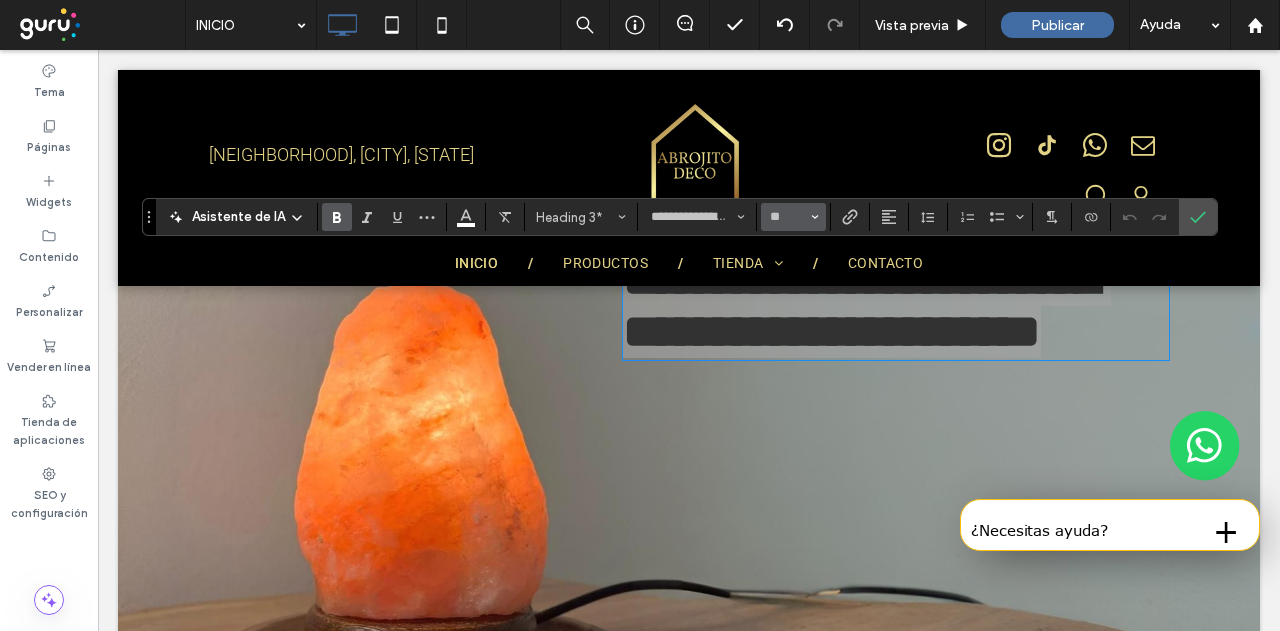 click on "**" at bounding box center (793, 217) 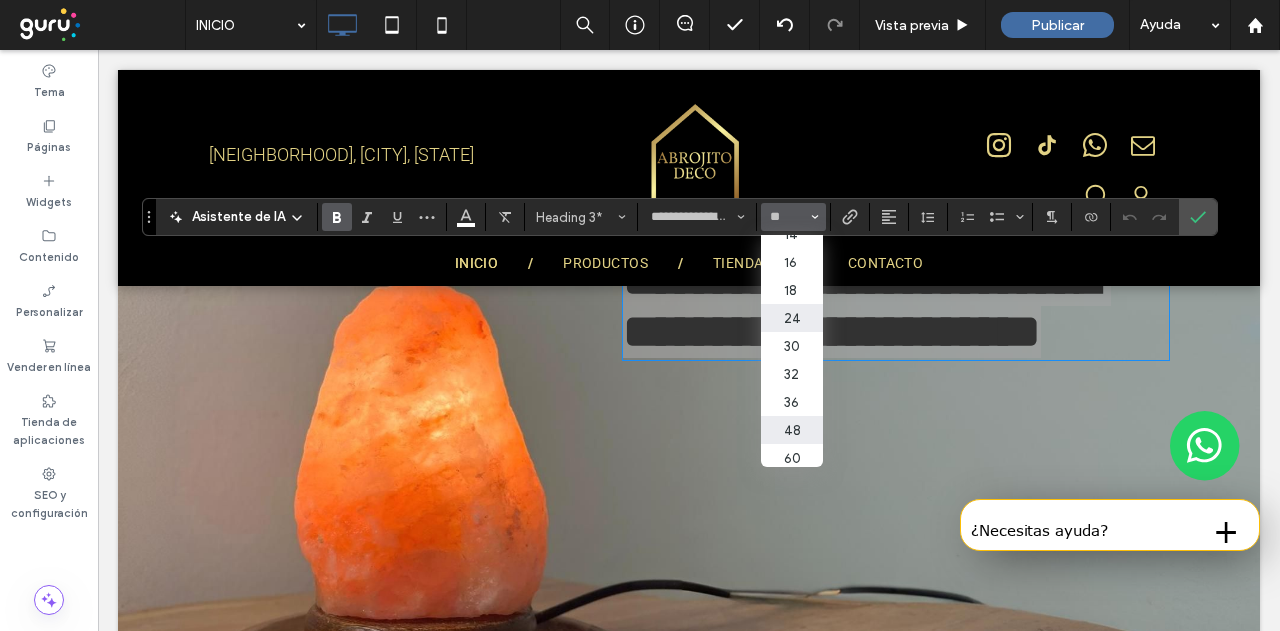 scroll, scrollTop: 200, scrollLeft: 0, axis: vertical 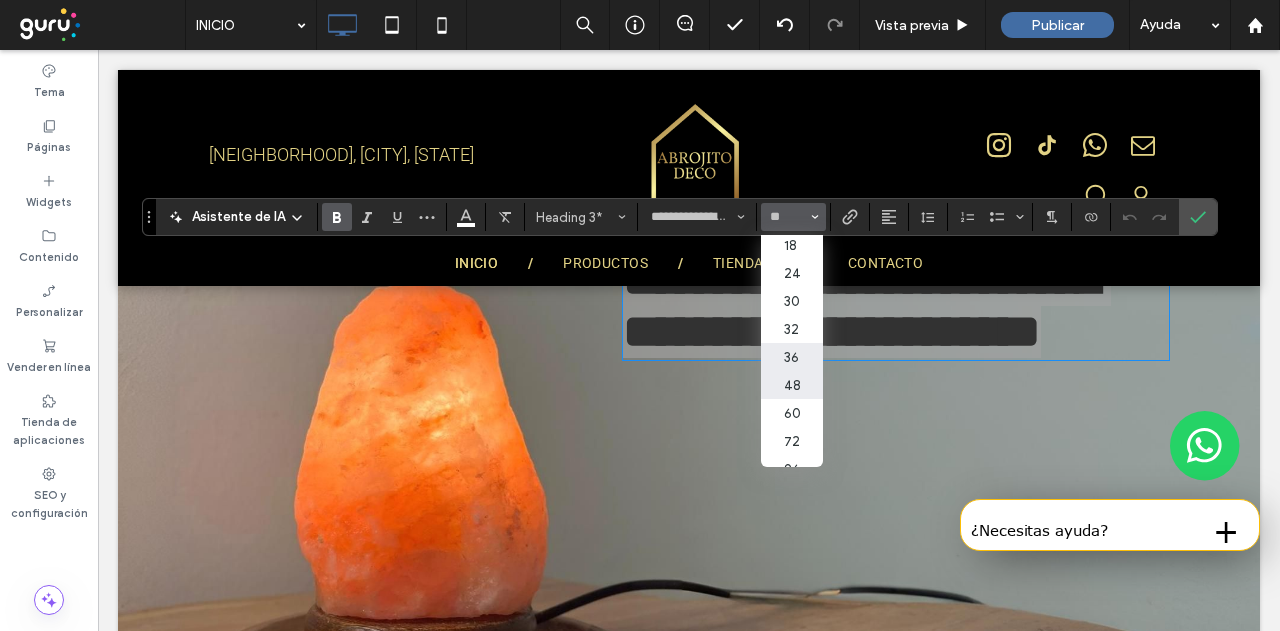 click on "36" at bounding box center (791, 357) 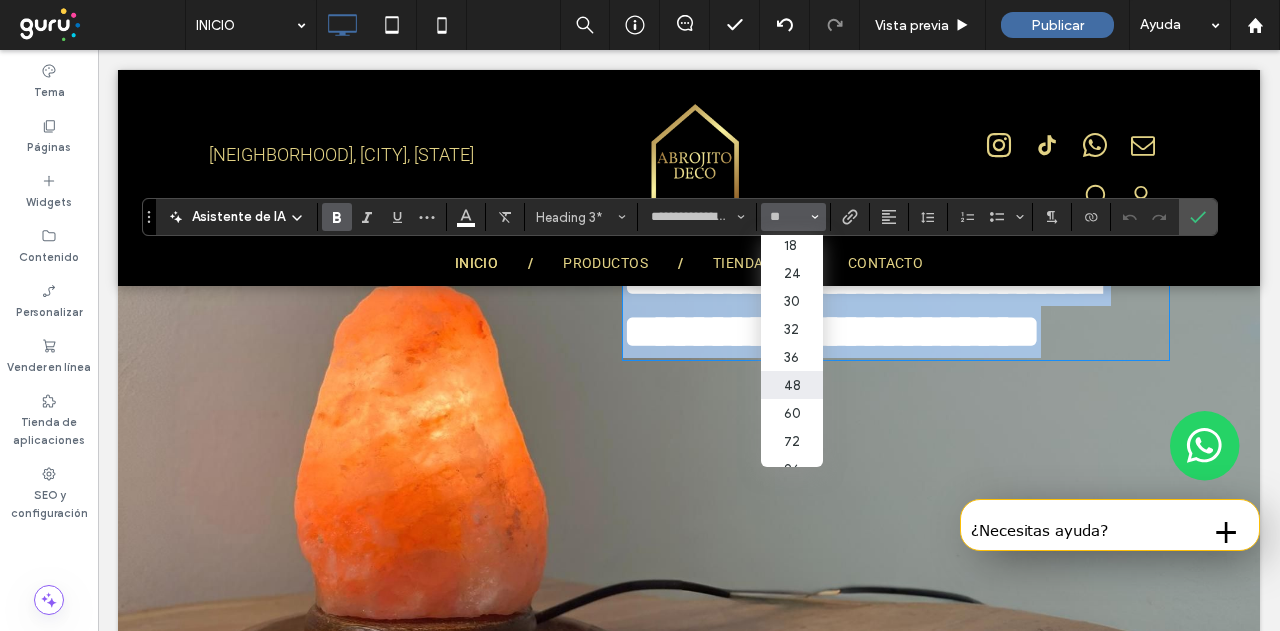 type on "**" 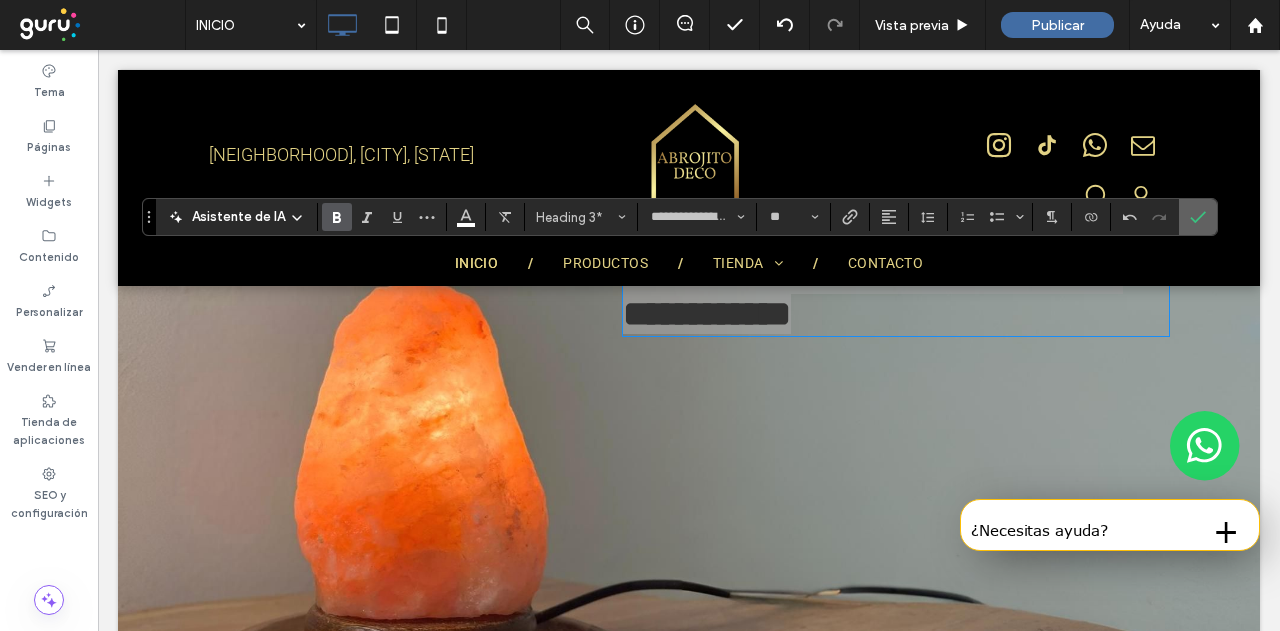 click 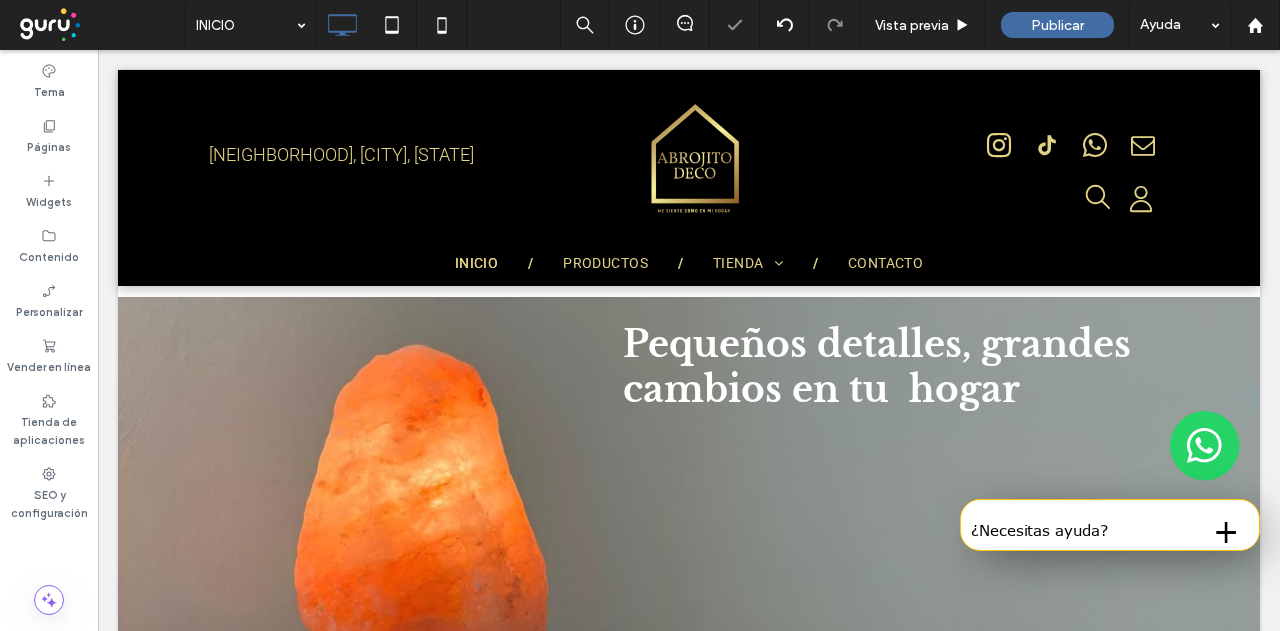 scroll, scrollTop: 1034, scrollLeft: 0, axis: vertical 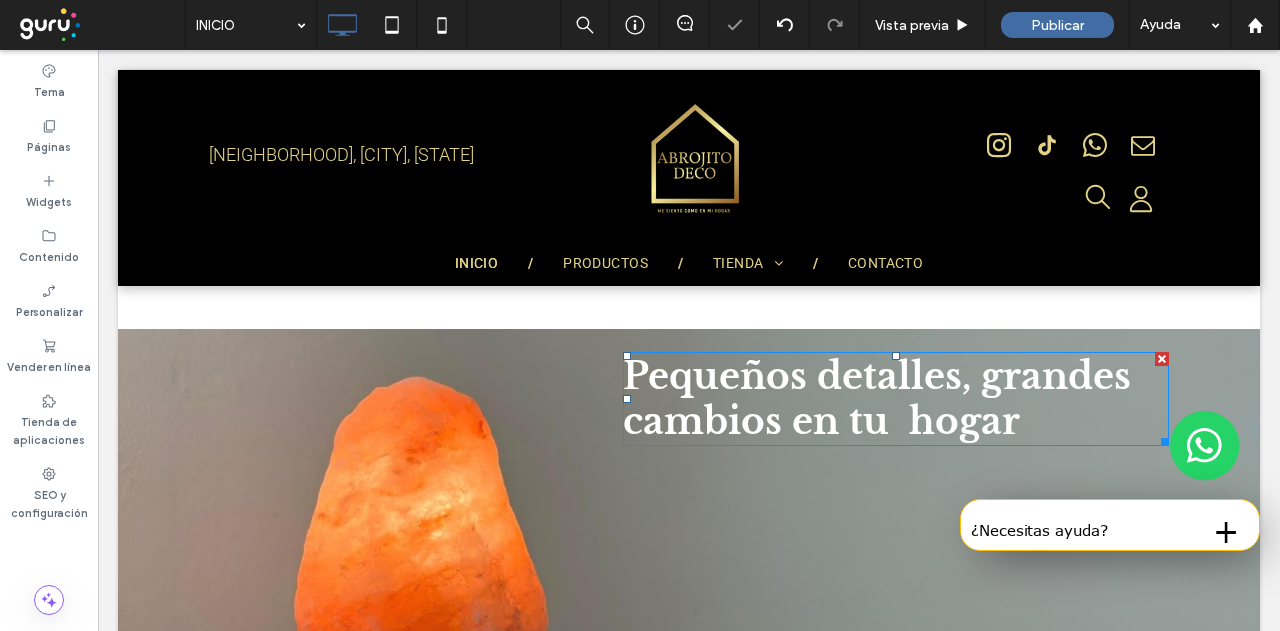click on "Pequeños detalles, grandes cambios en tu  hogar" at bounding box center (877, 399) 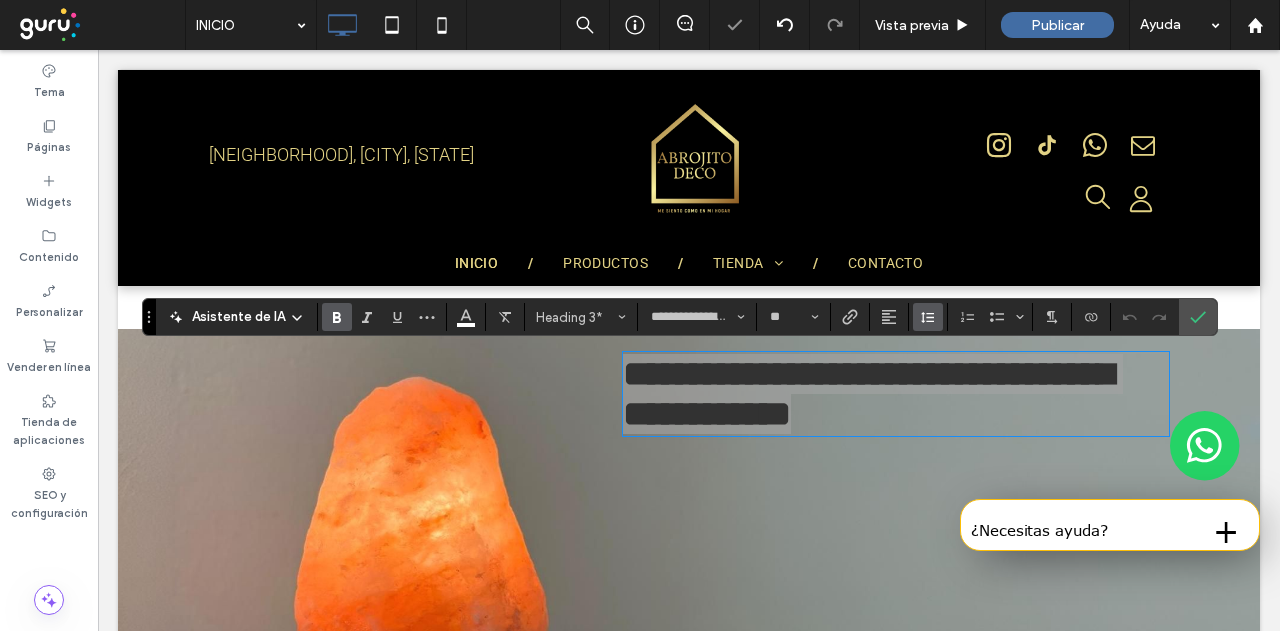 click at bounding box center (928, 317) 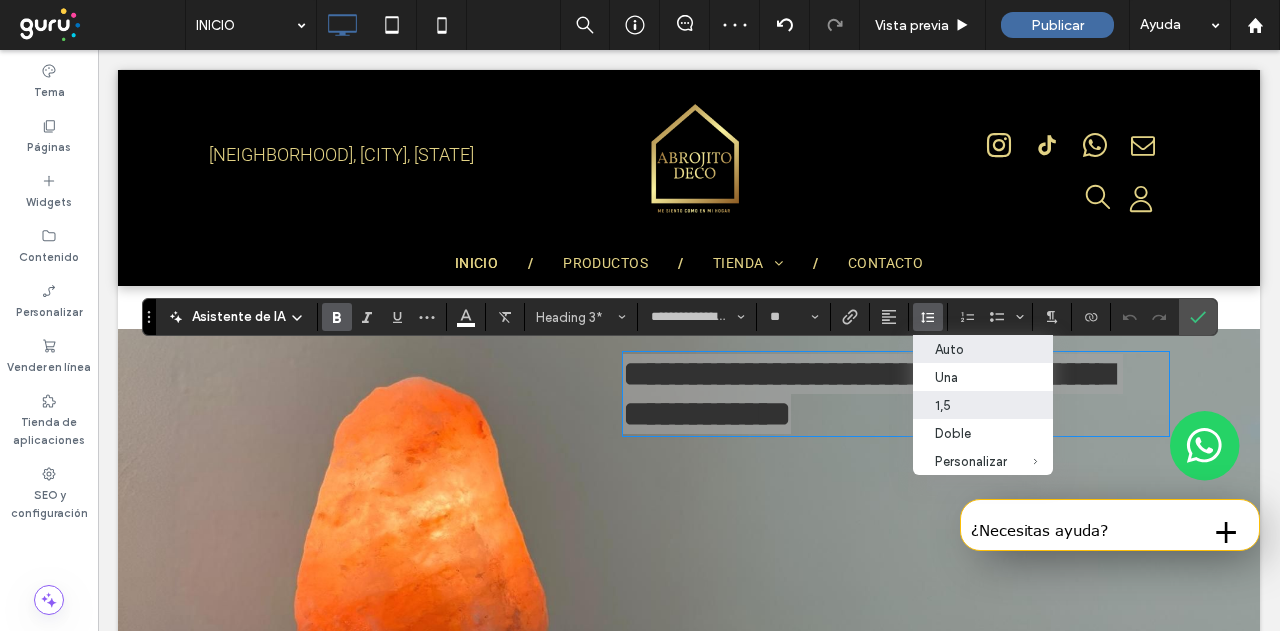 click on "1,5" at bounding box center (971, 405) 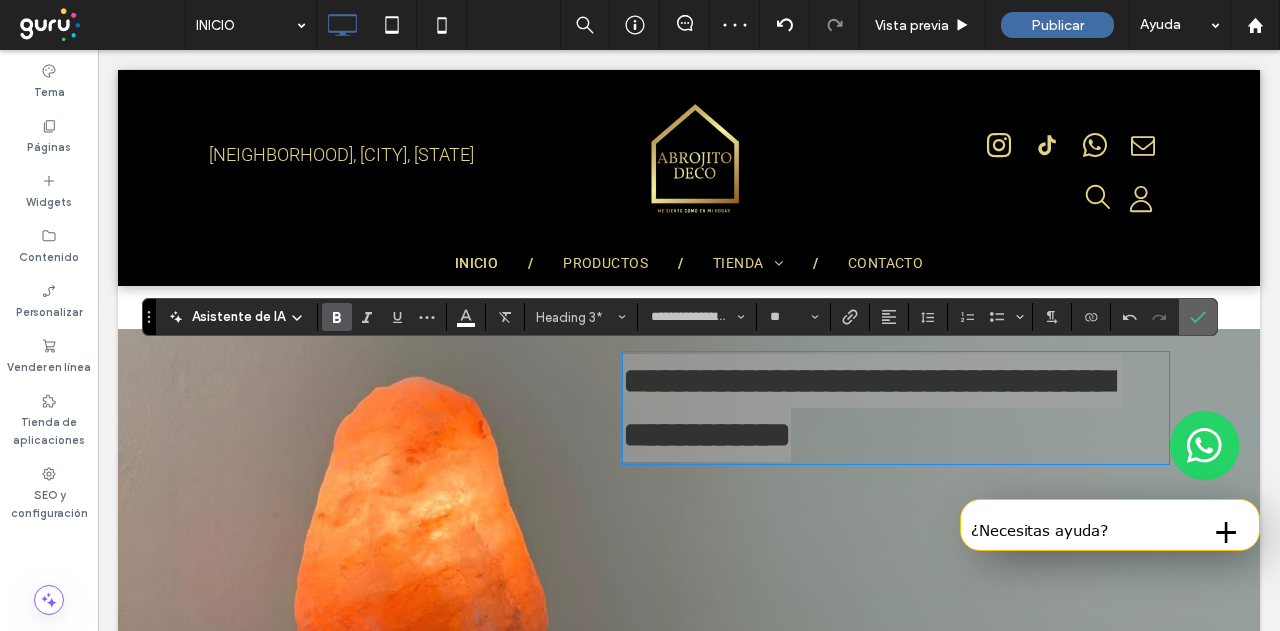 drag, startPoint x: 1184, startPoint y: 319, endPoint x: 942, endPoint y: 322, distance: 242.0186 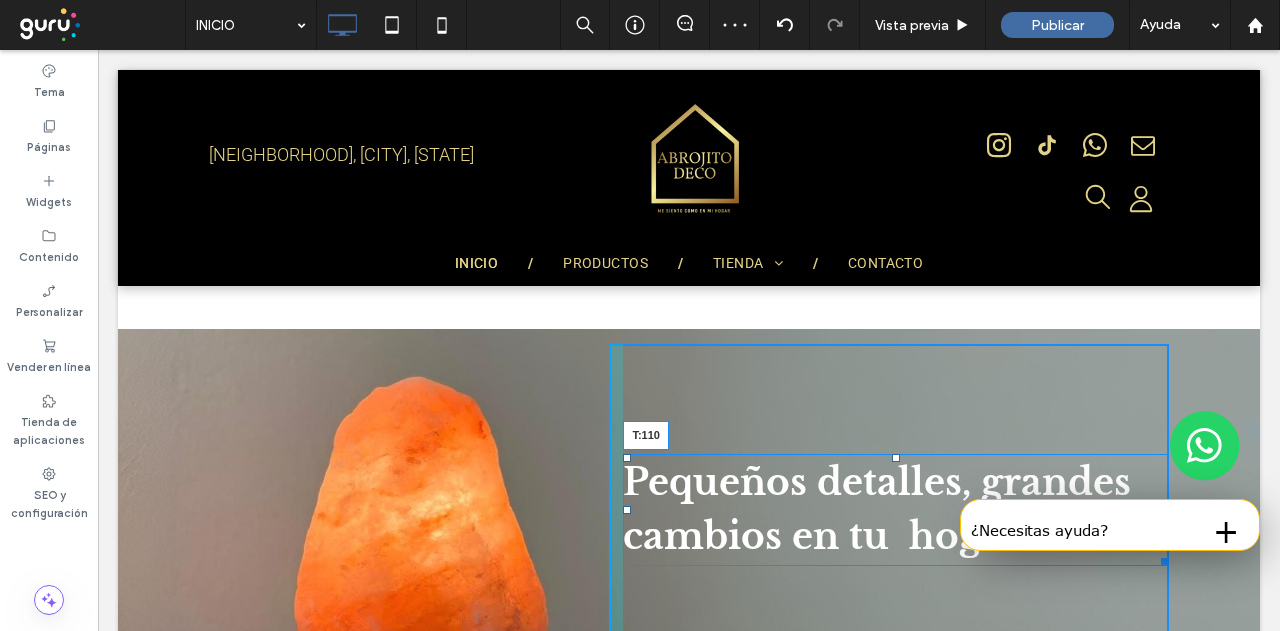 drag, startPoint x: 886, startPoint y: 354, endPoint x: 968, endPoint y: 457, distance: 131.65485 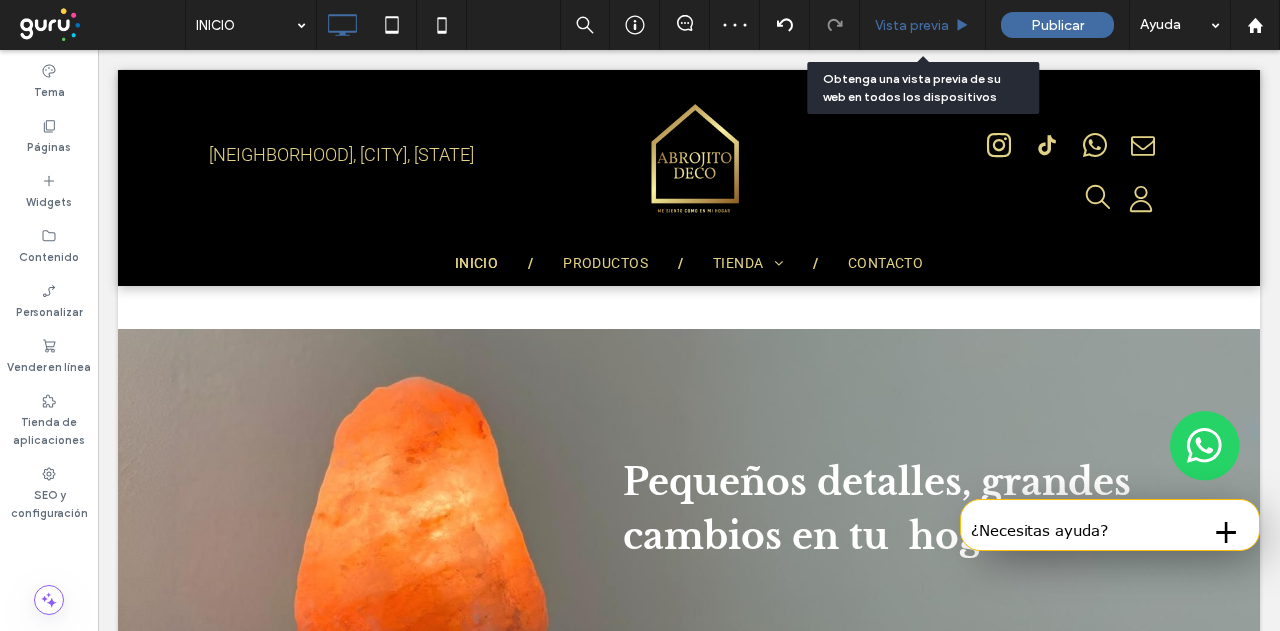 click on "Vista previa" at bounding box center [912, 25] 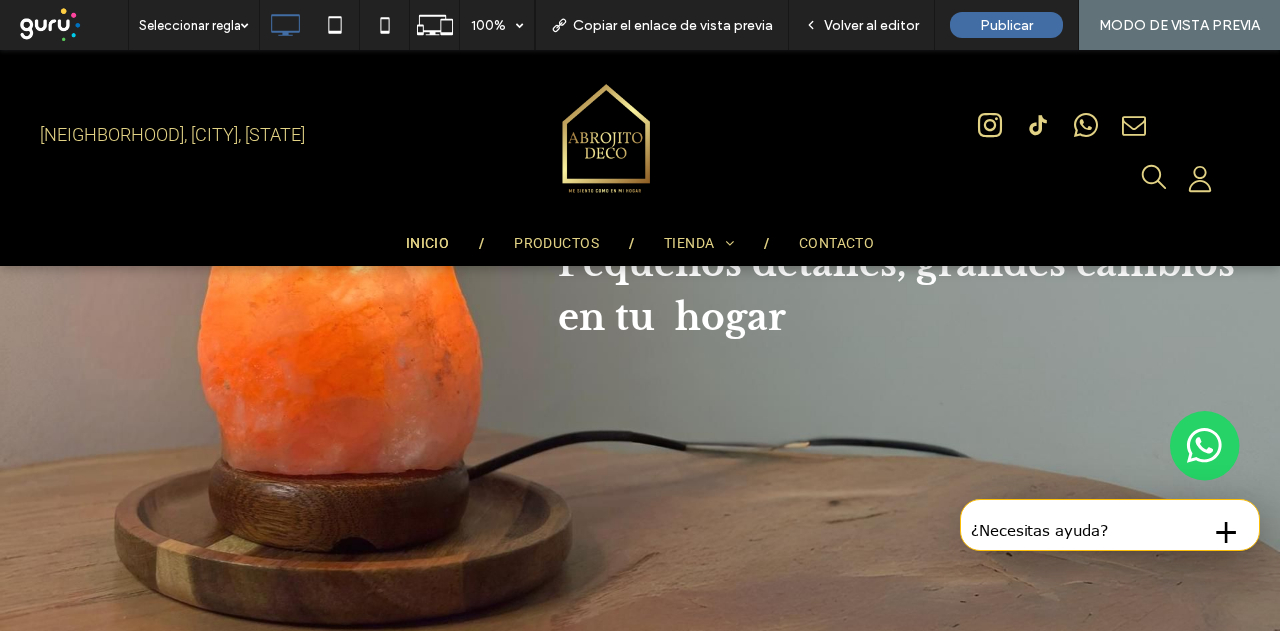 scroll, scrollTop: 1234, scrollLeft: 0, axis: vertical 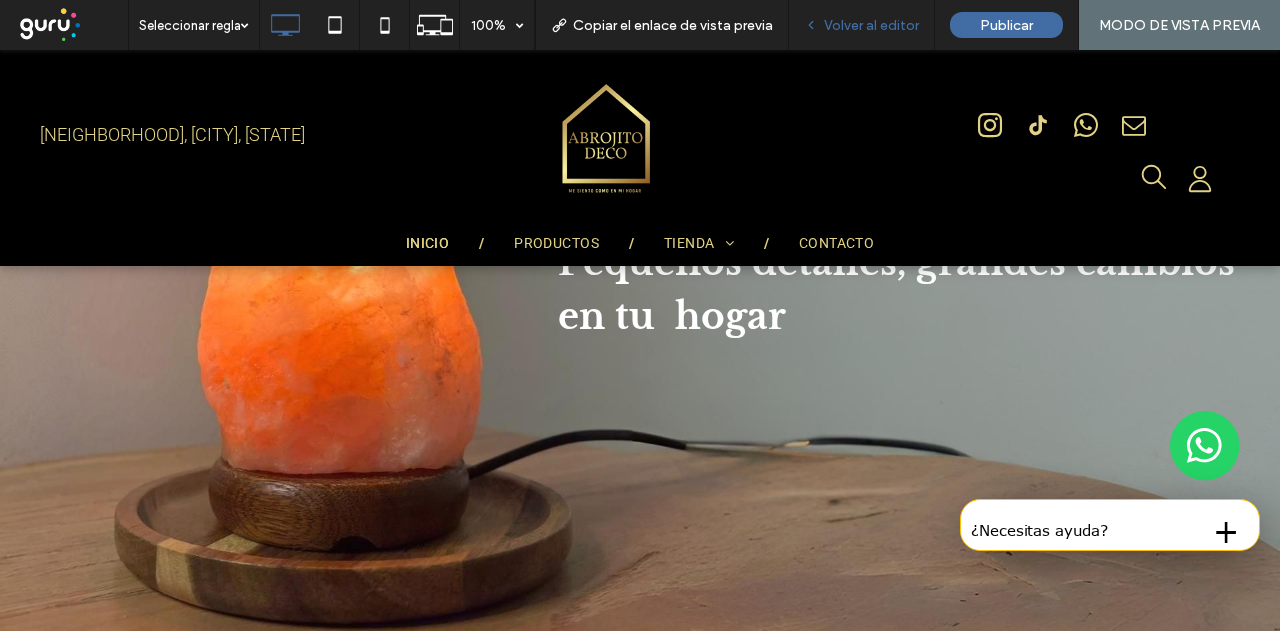 click on "Volver al editor" at bounding box center (871, 25) 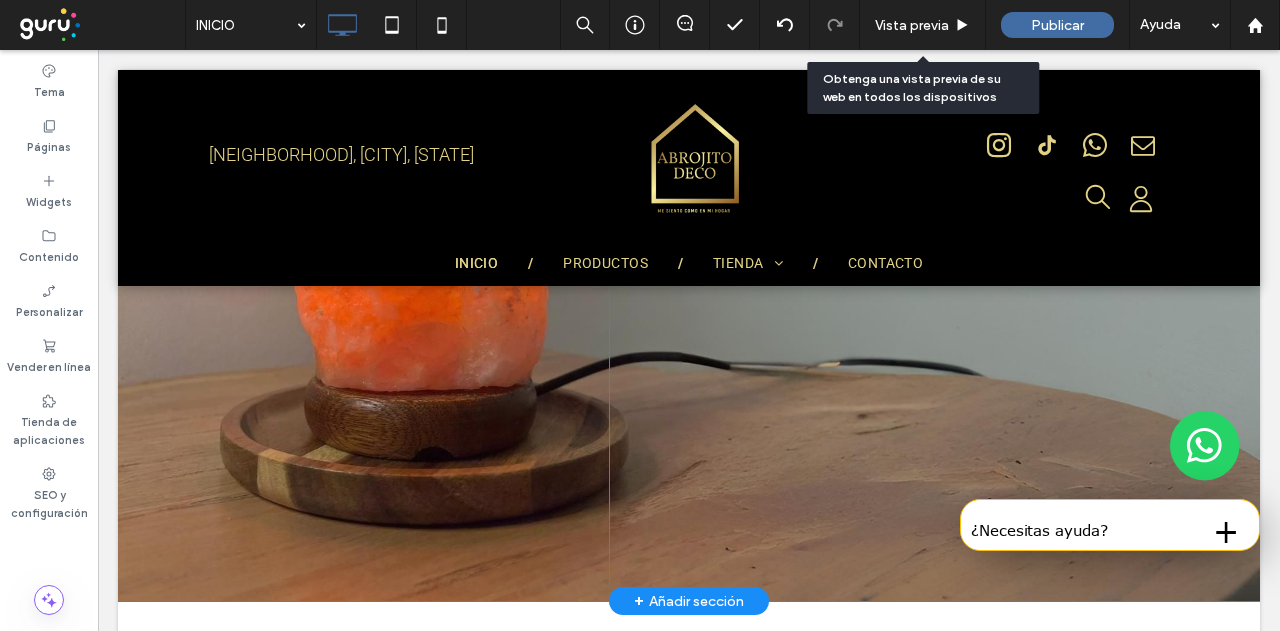 scroll, scrollTop: 1434, scrollLeft: 0, axis: vertical 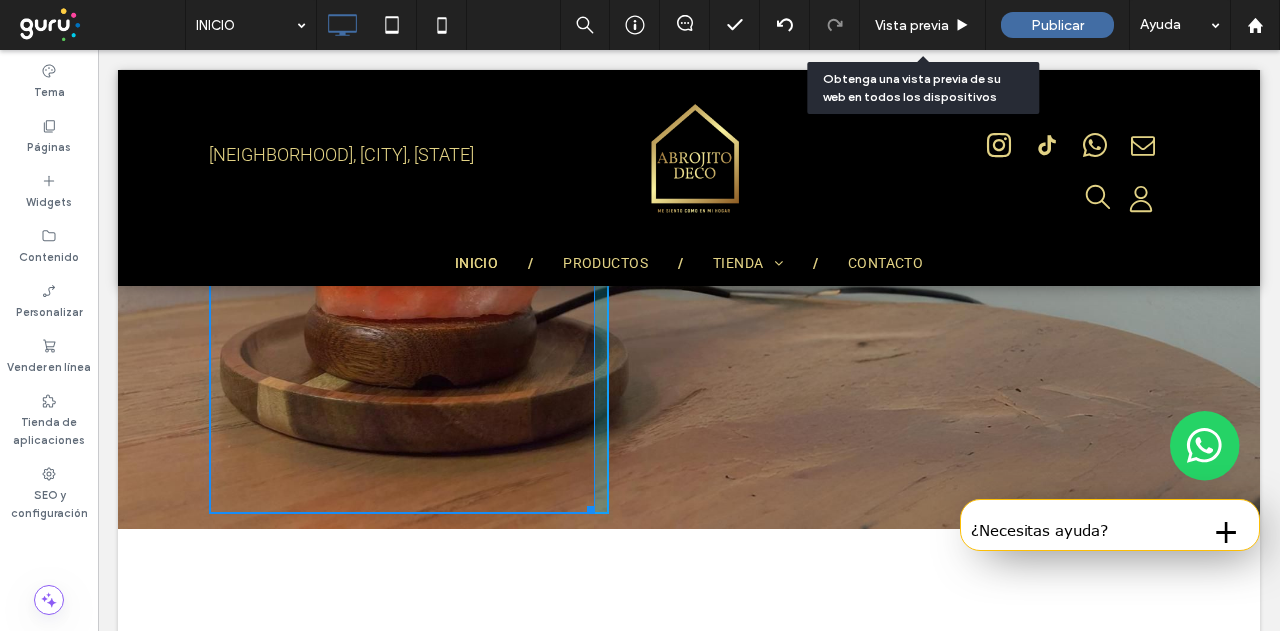 drag, startPoint x: 581, startPoint y: 505, endPoint x: 586, endPoint y: 537, distance: 32.38827 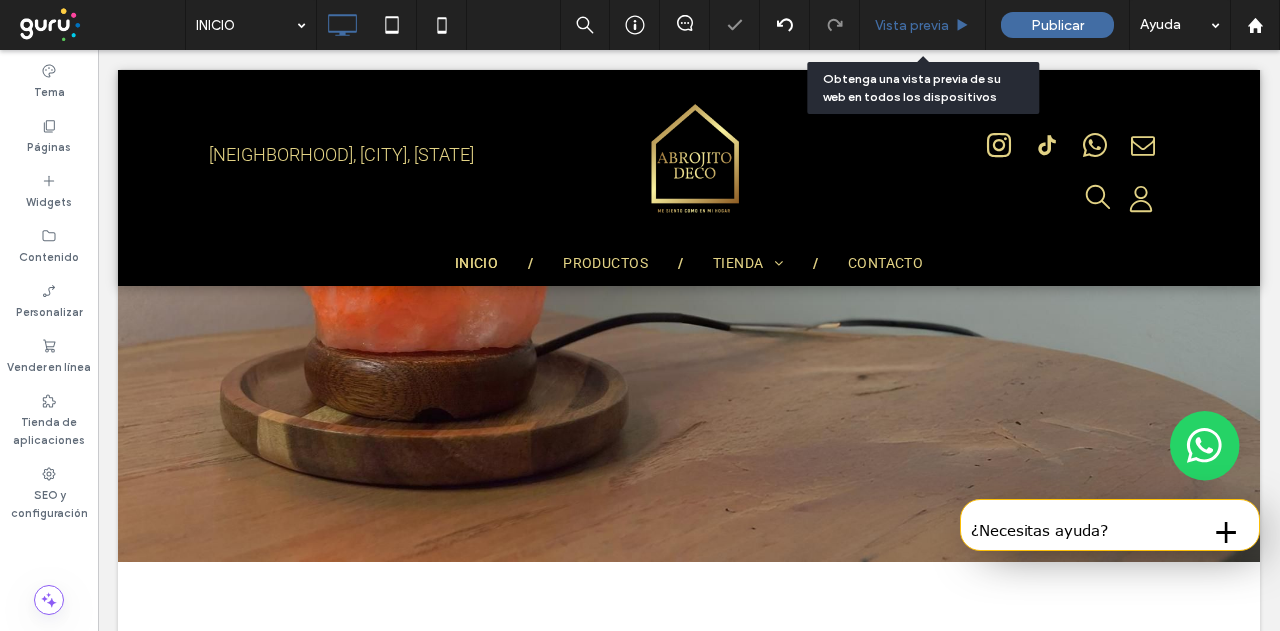 click on "Vista previa" at bounding box center [912, 25] 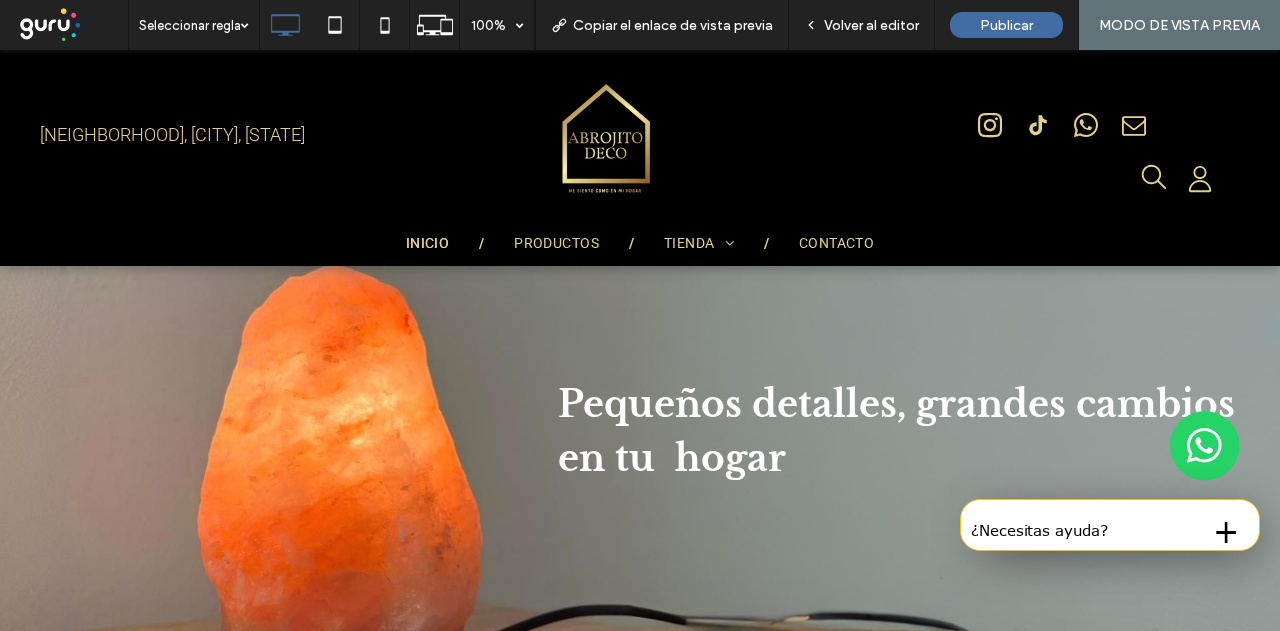 scroll, scrollTop: 1134, scrollLeft: 0, axis: vertical 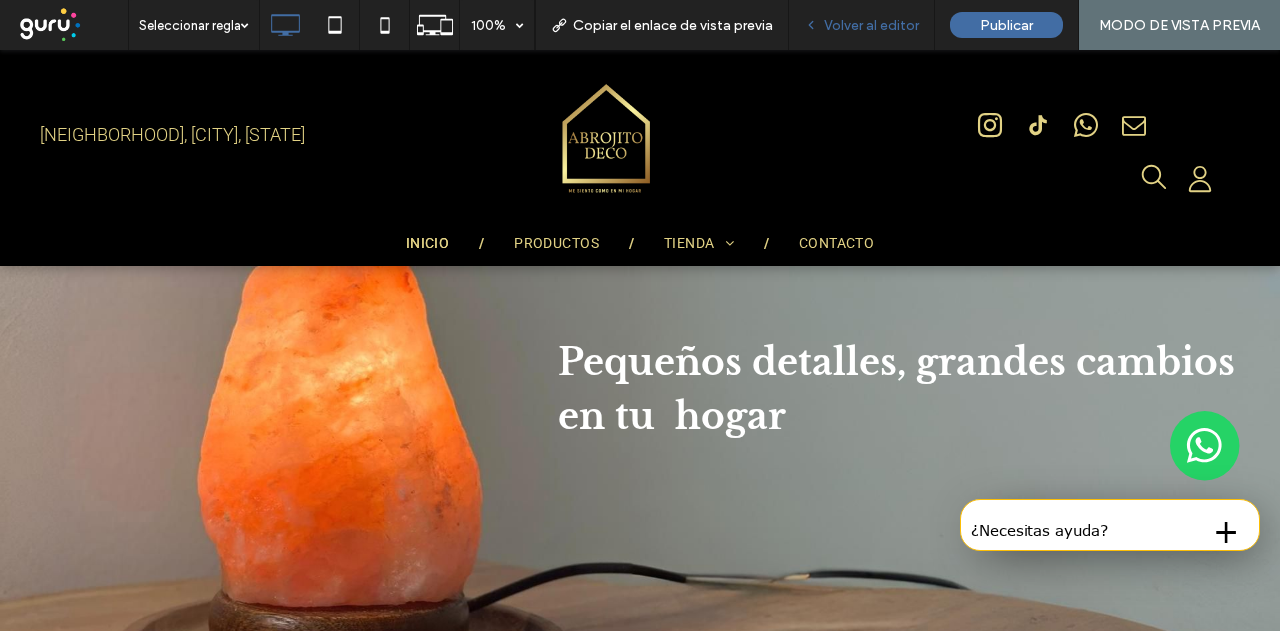 click on "Volver al editor" at bounding box center (862, 25) 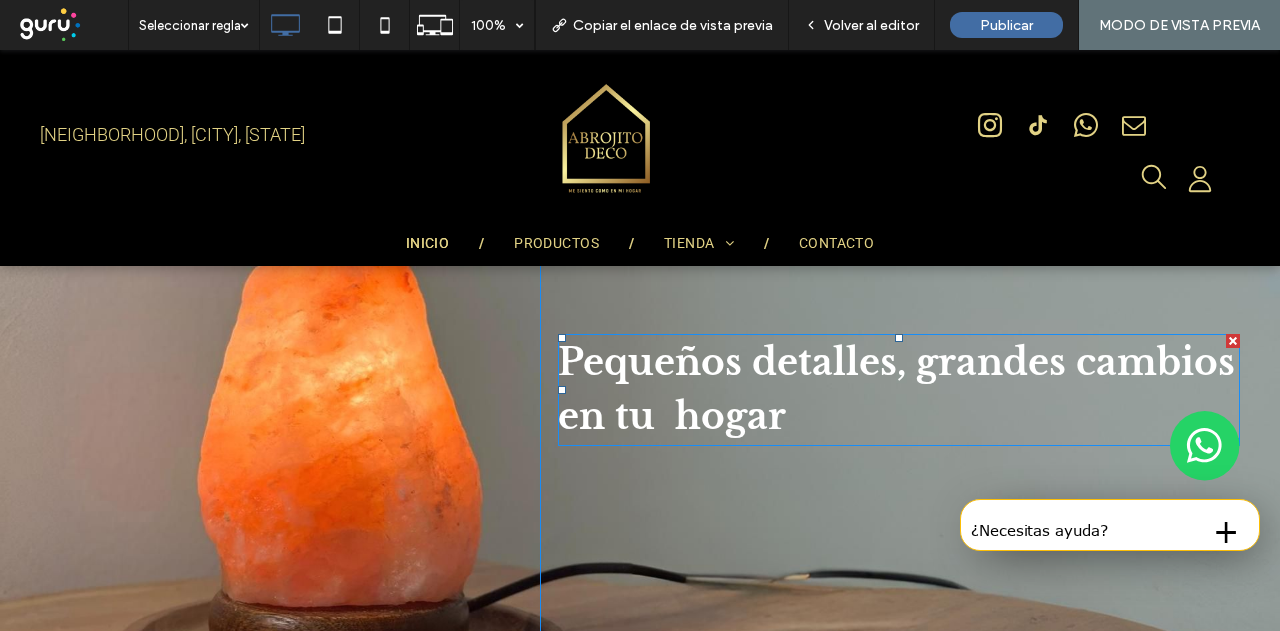 click on "Pequeños detalles, grandes cambios en tu  hogar" at bounding box center (899, 390) 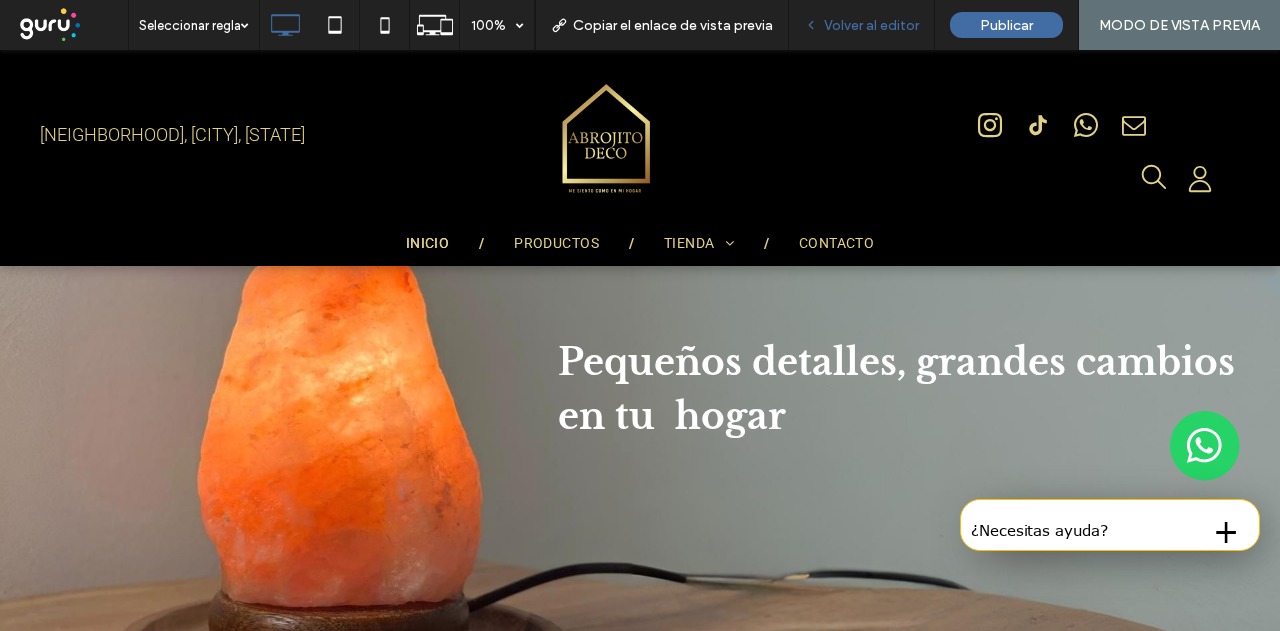 click on "Volver al editor" at bounding box center (862, 25) 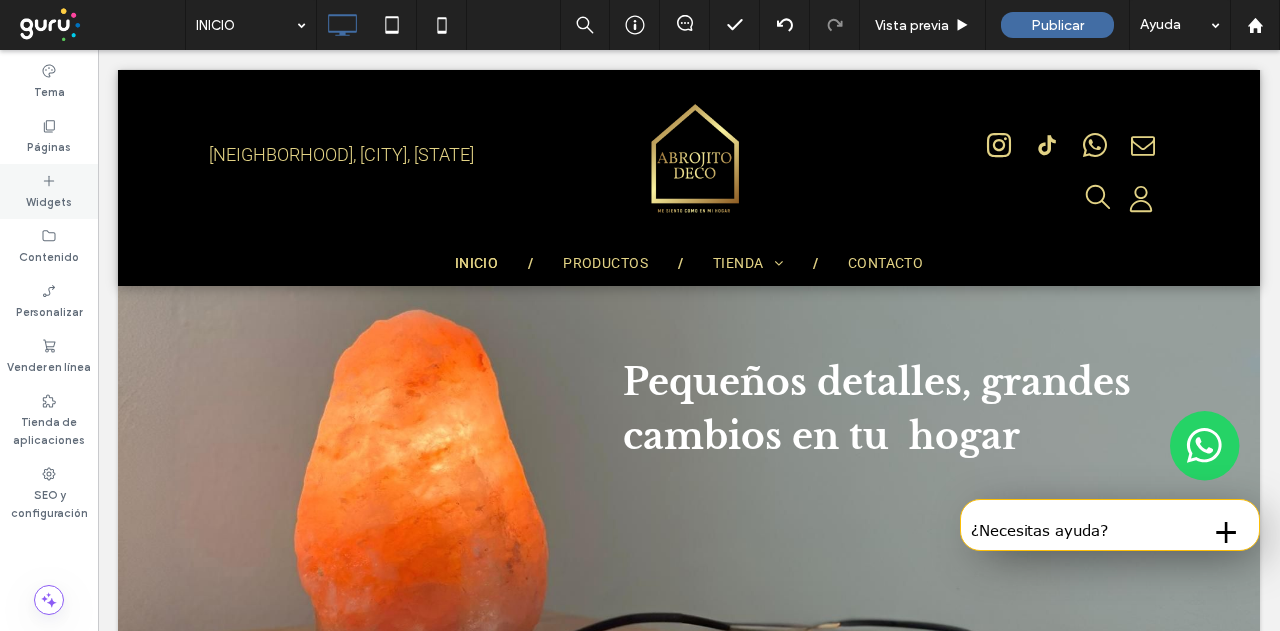 click 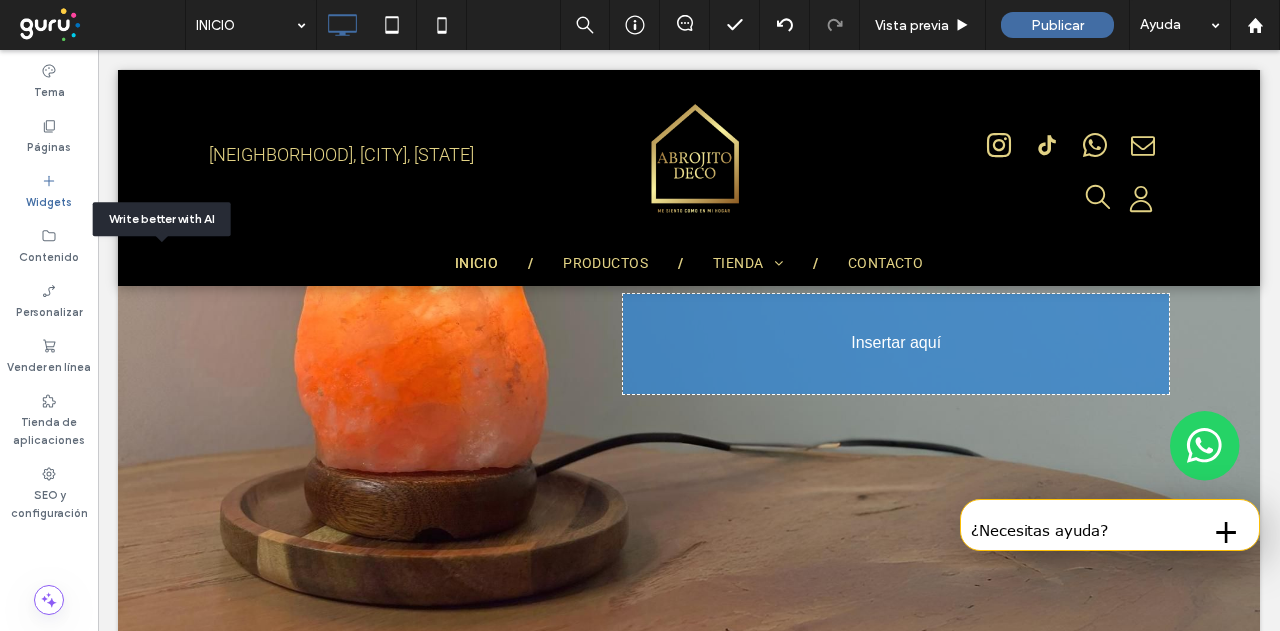 scroll, scrollTop: 1336, scrollLeft: 0, axis: vertical 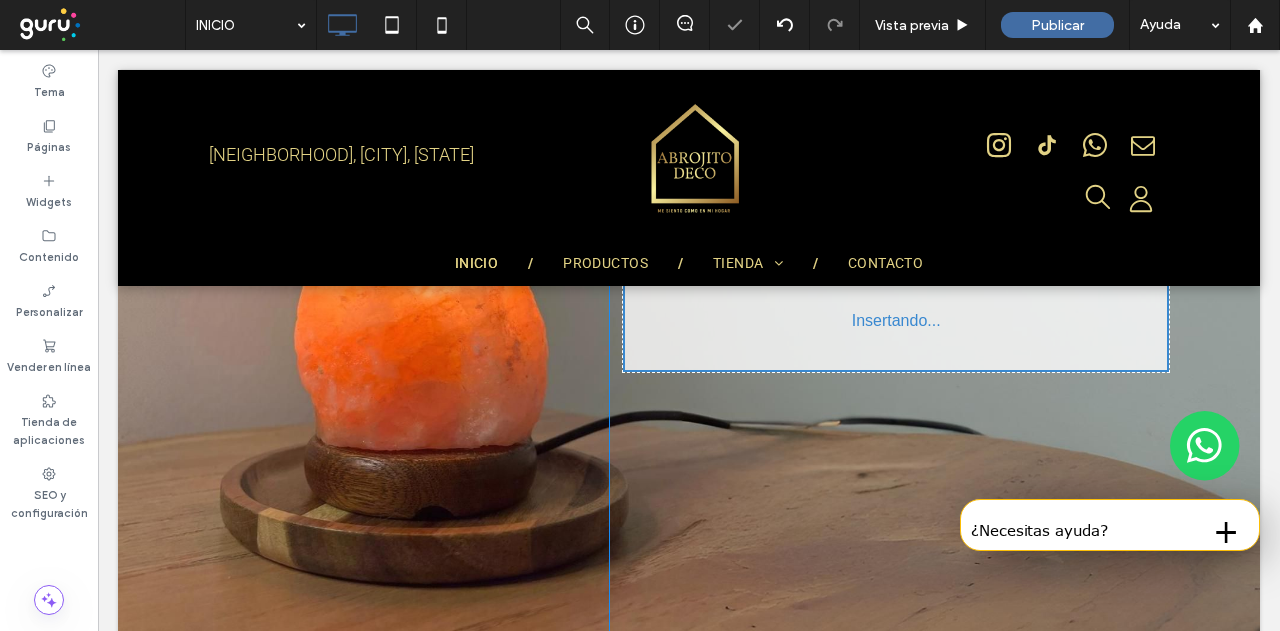 type on "******" 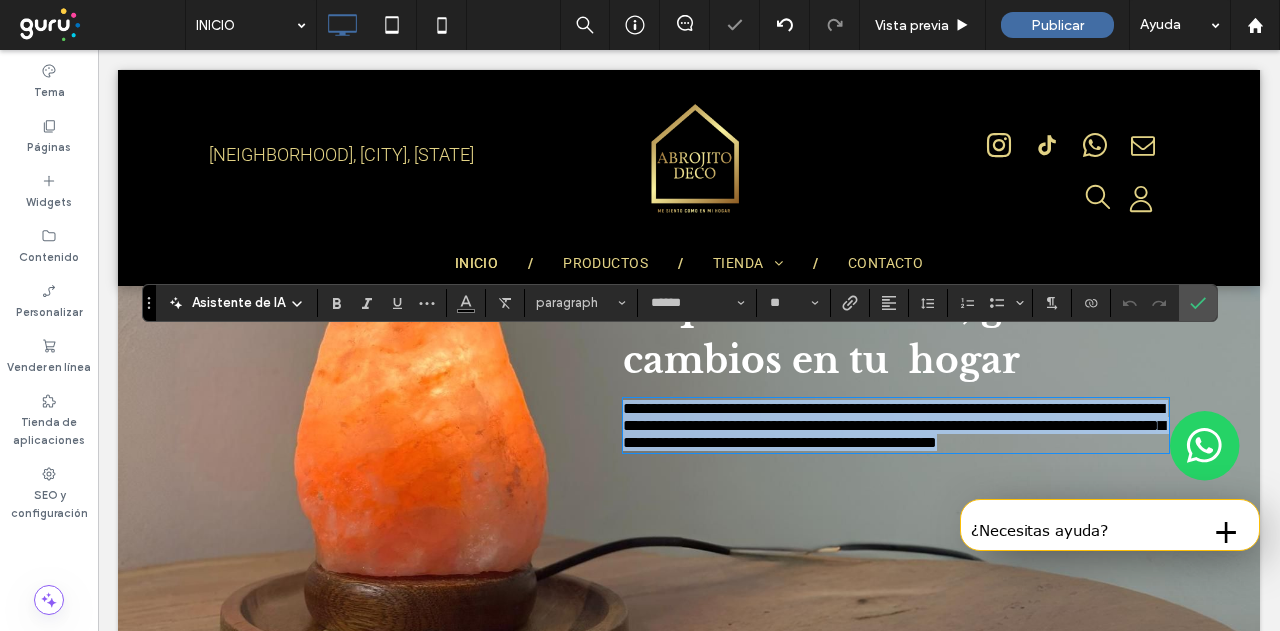 scroll, scrollTop: 1136, scrollLeft: 0, axis: vertical 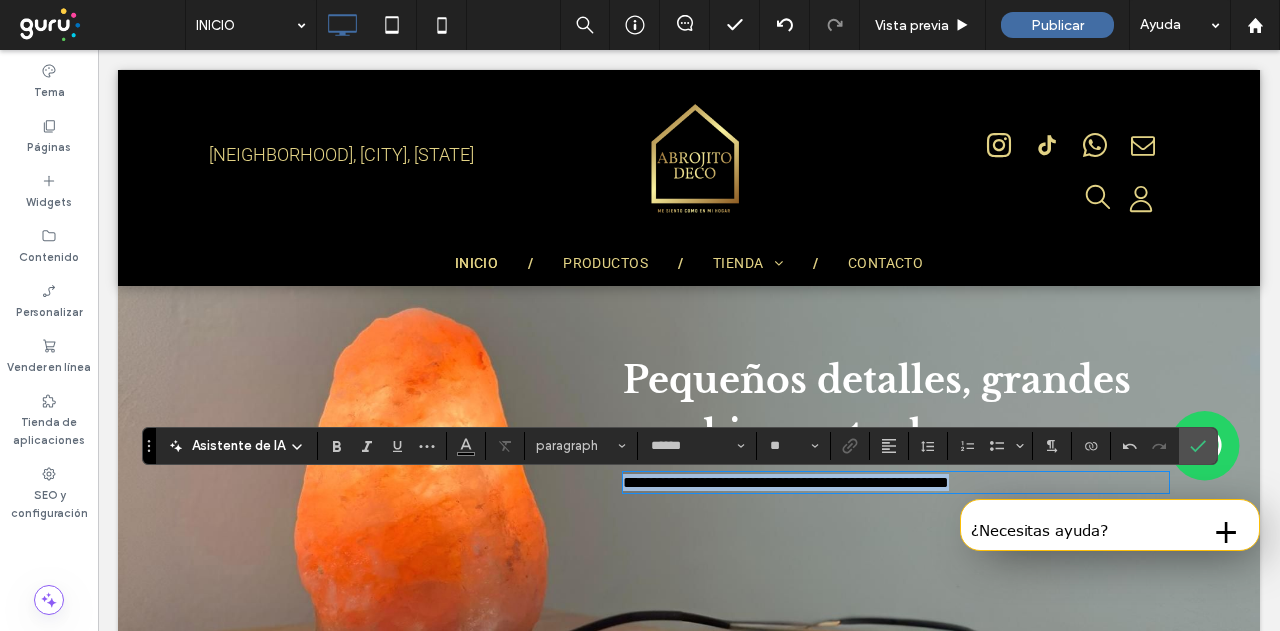 click on "**********" at bounding box center (786, 482) 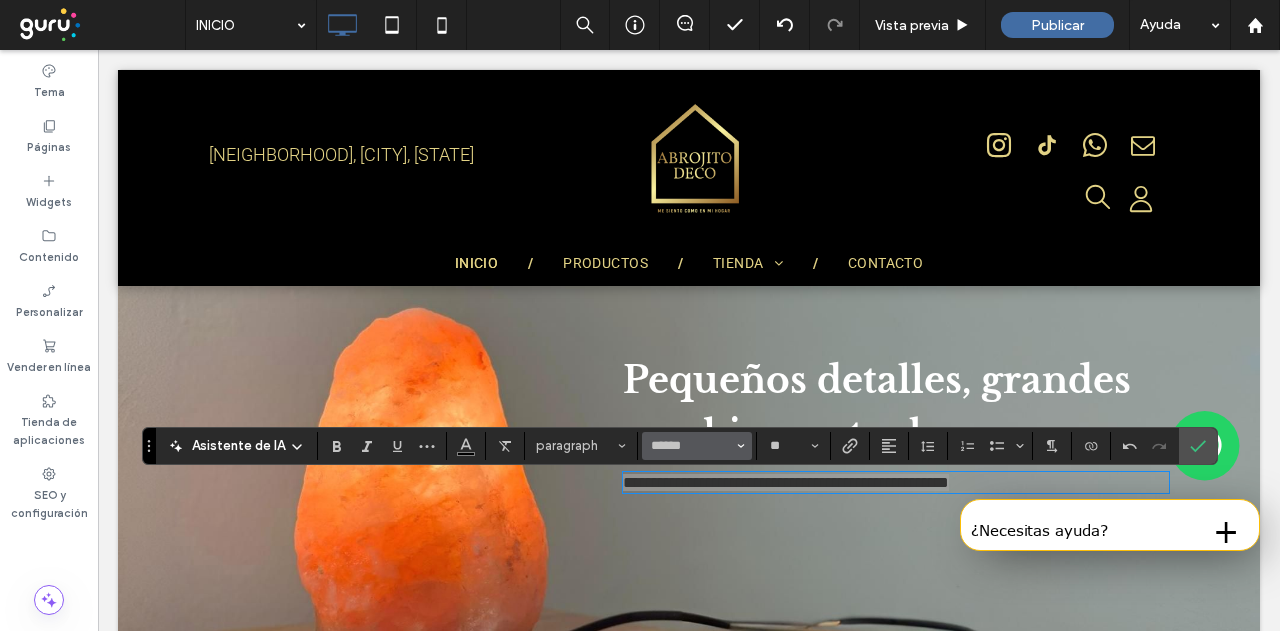 click 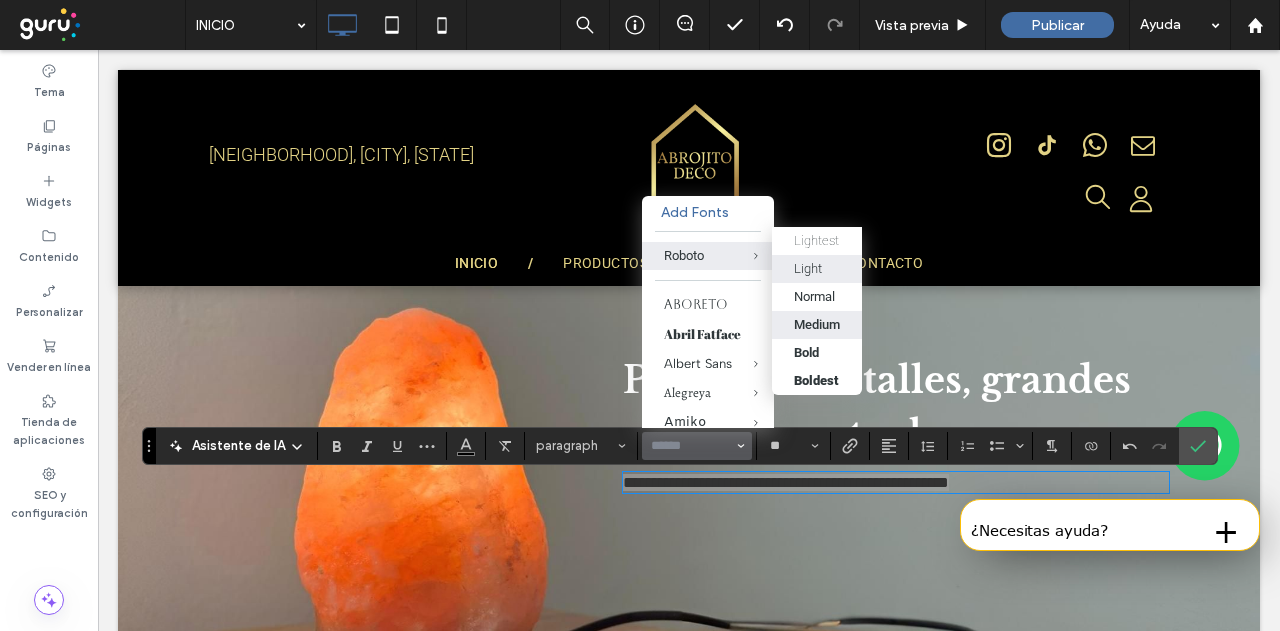 click on "Medium" at bounding box center (817, 324) 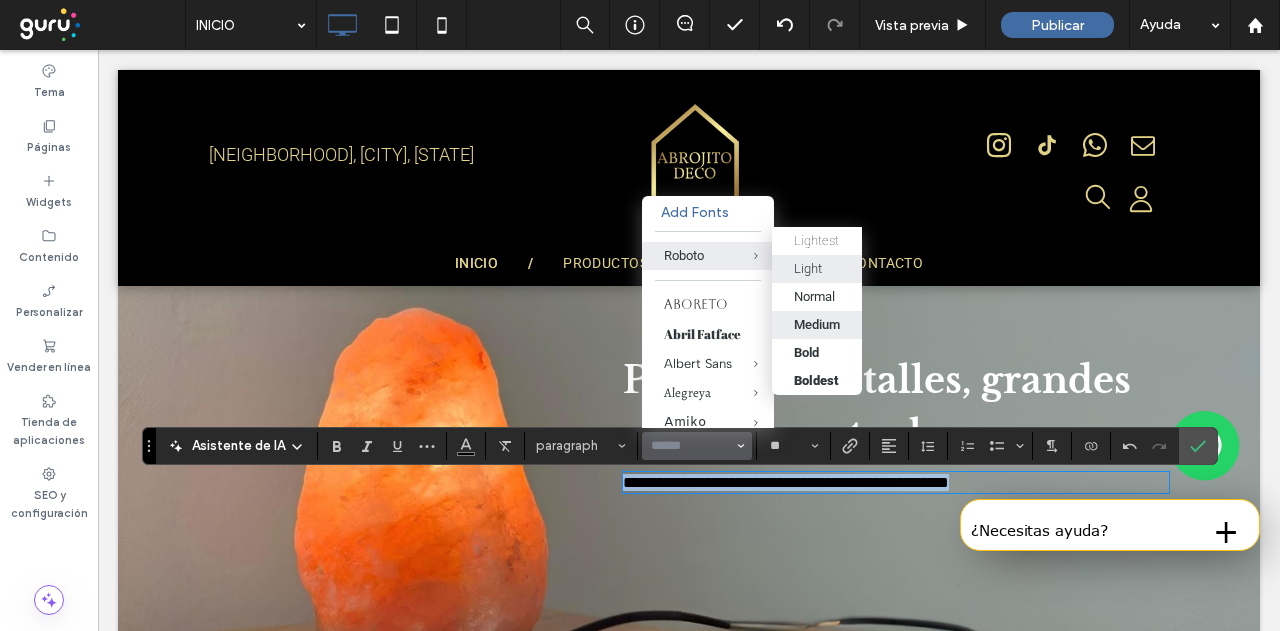 type on "******" 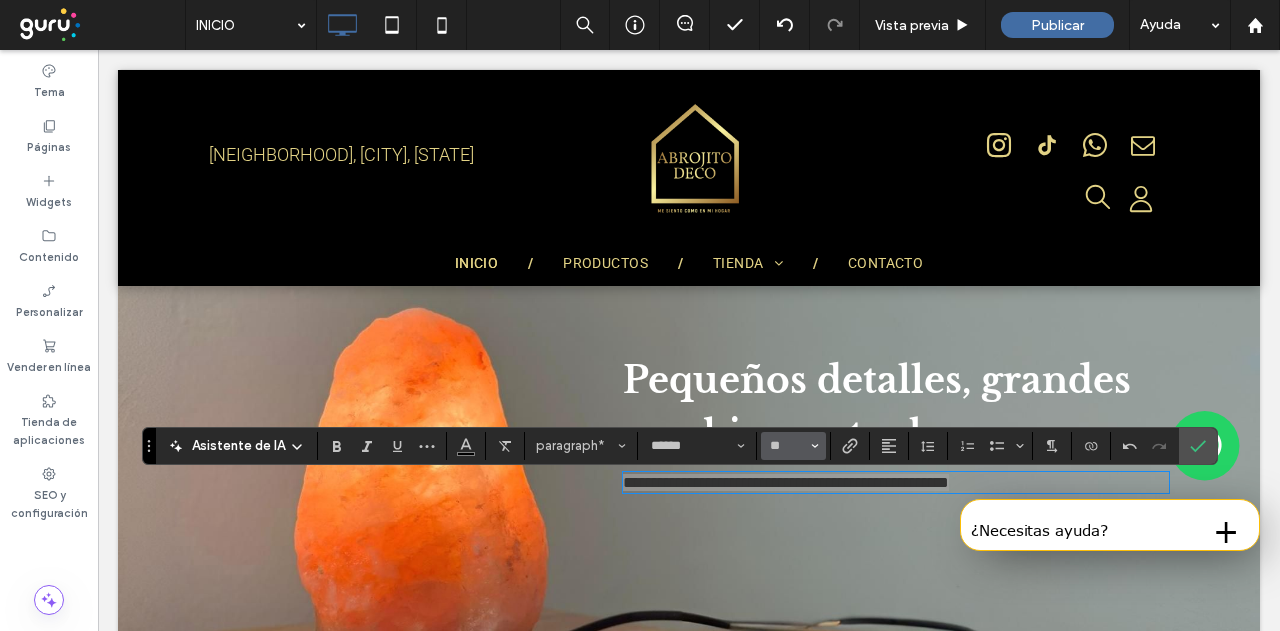 click 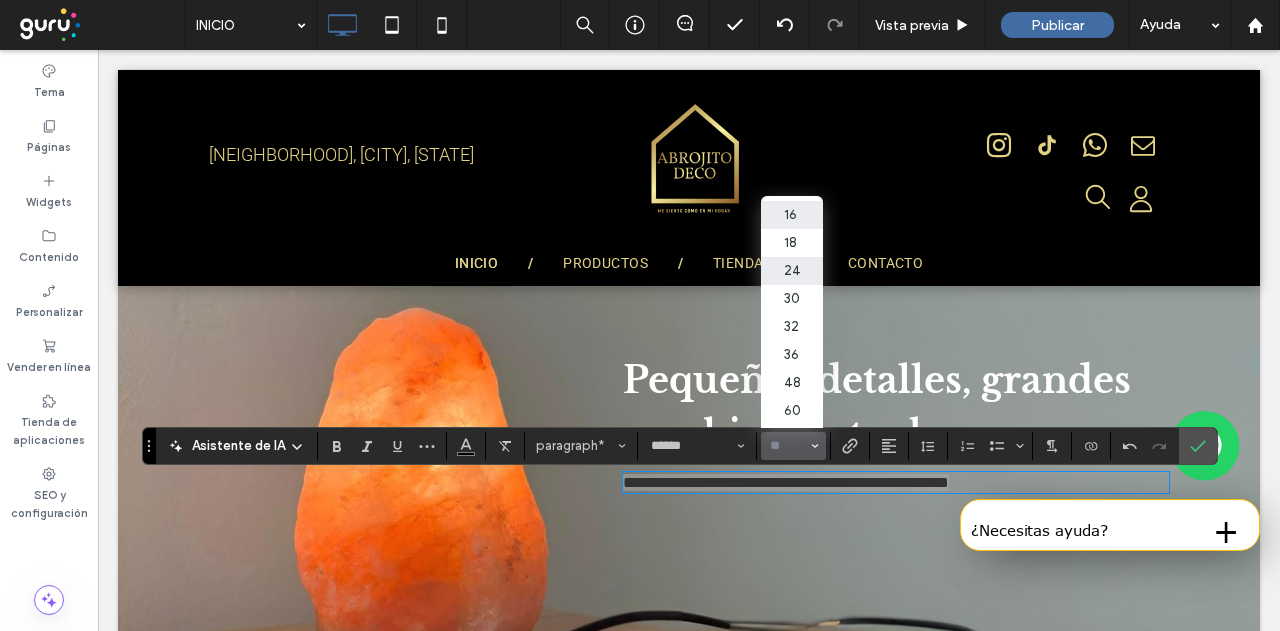 scroll, scrollTop: 132, scrollLeft: 0, axis: vertical 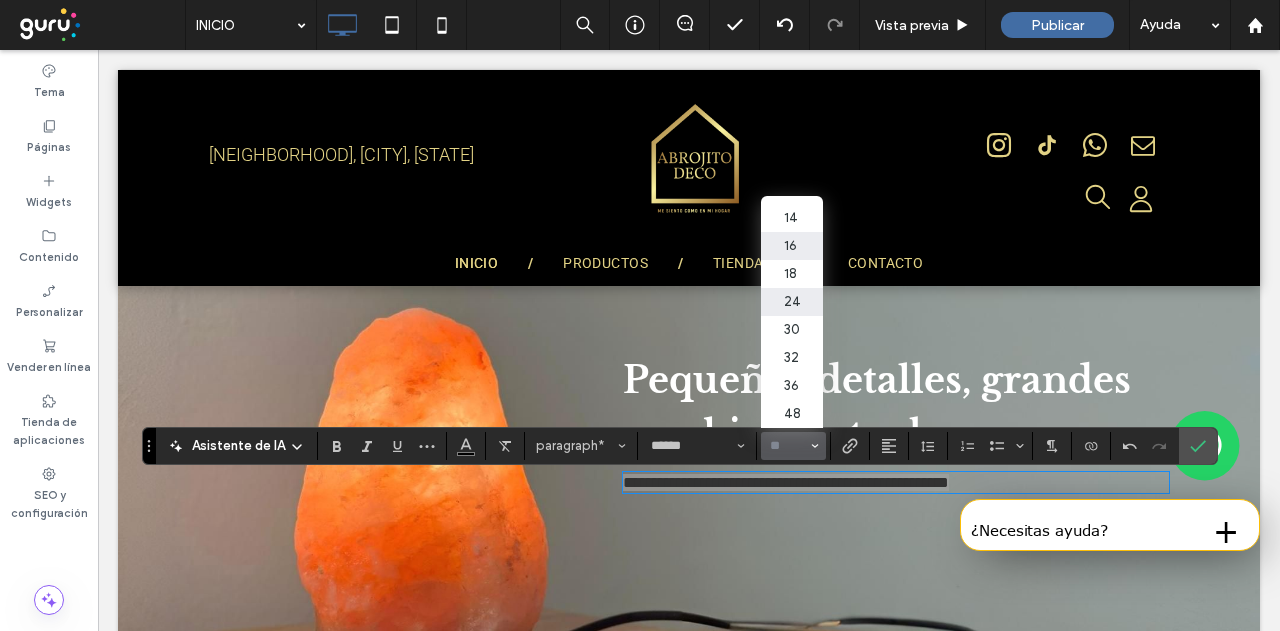 click on "24" at bounding box center (791, 302) 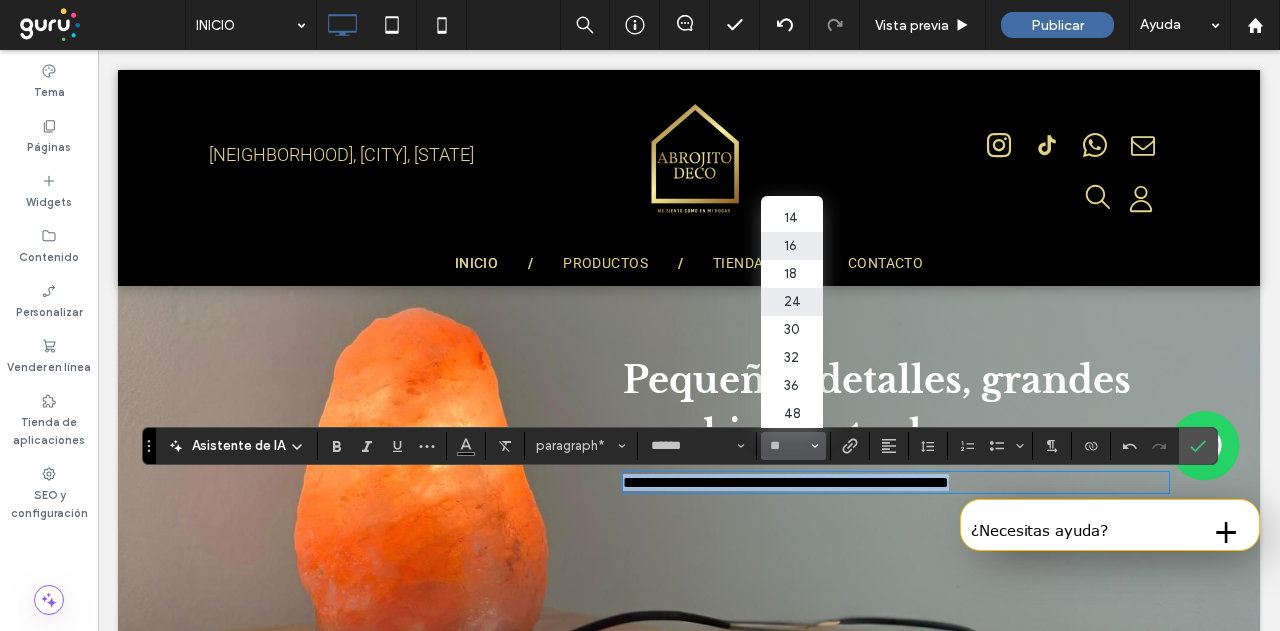 type on "**" 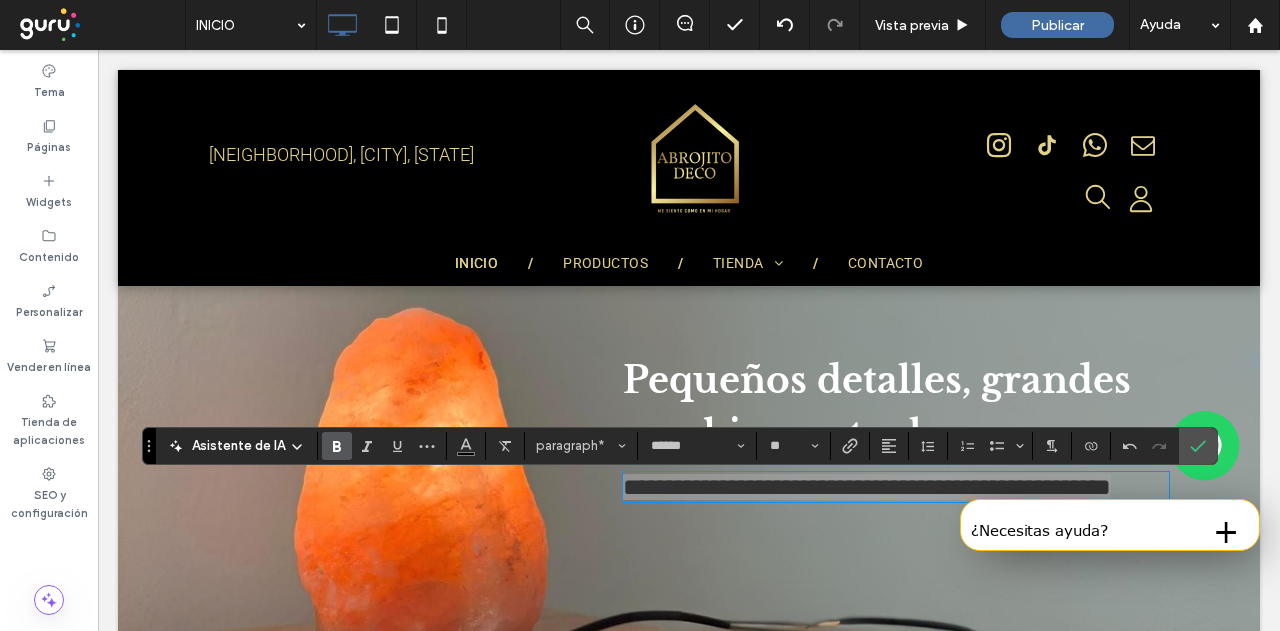 click 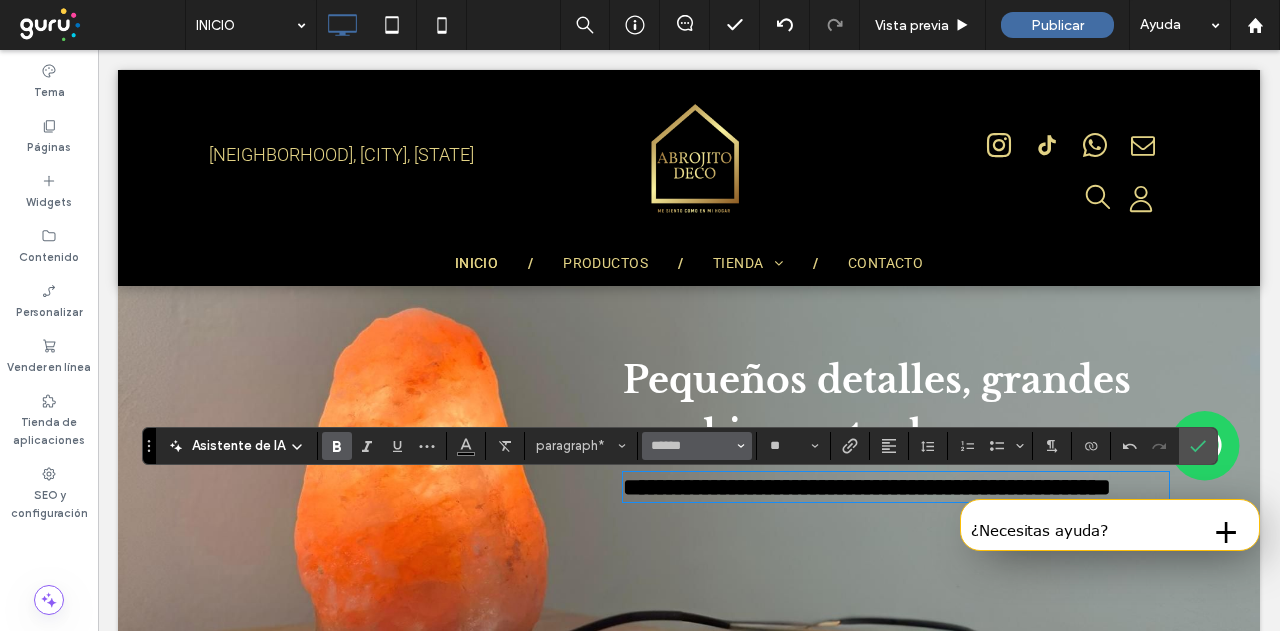 click on "******" at bounding box center (697, 446) 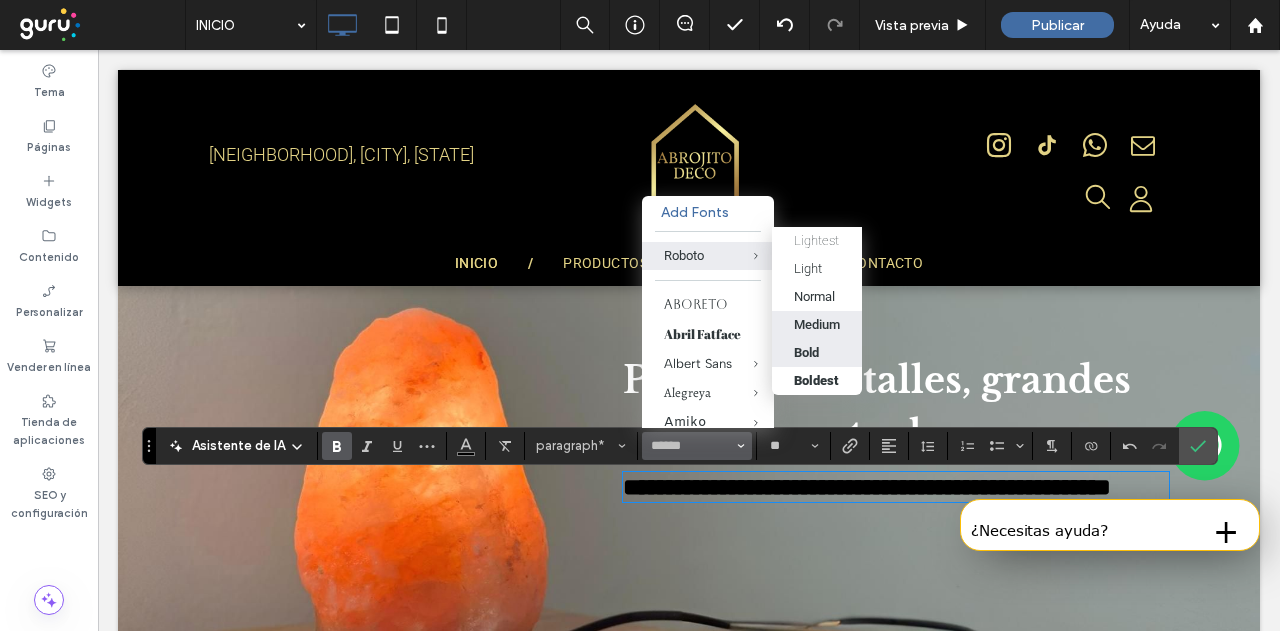 click on "Medium" at bounding box center [817, 324] 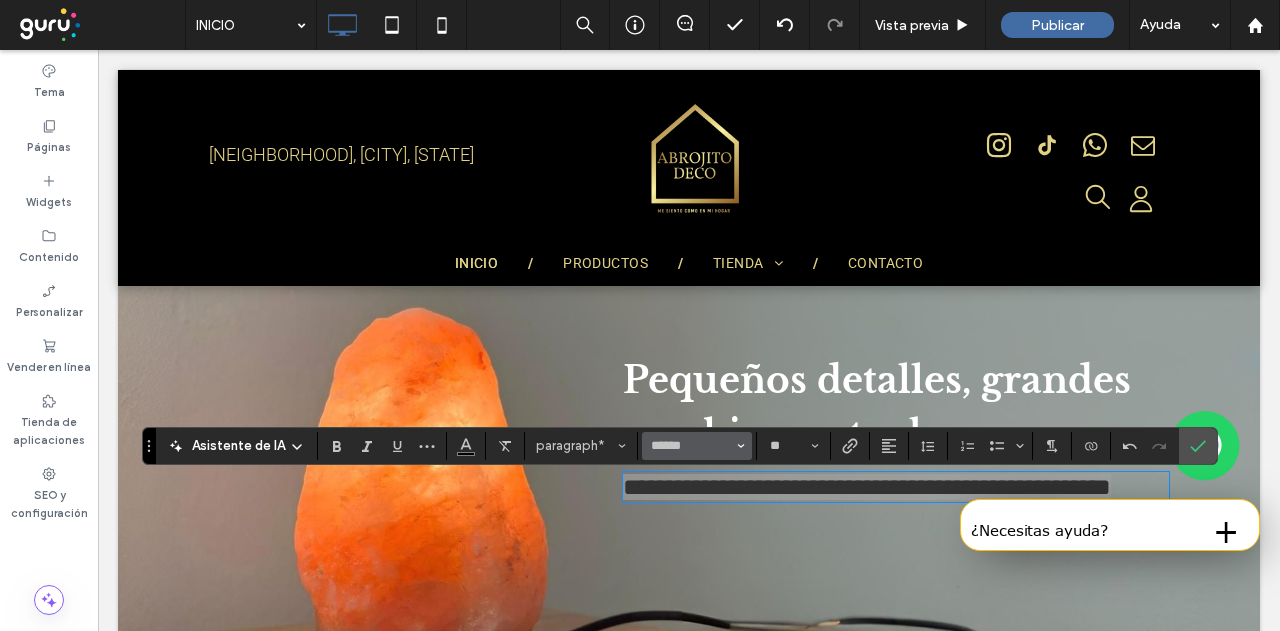 click 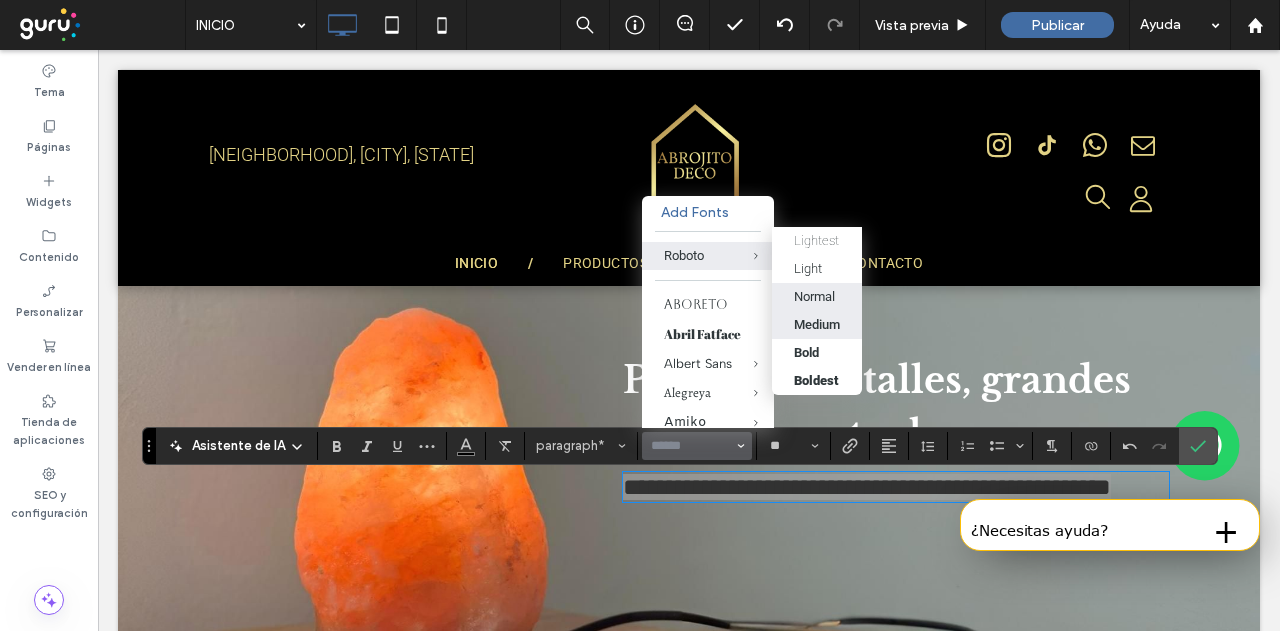 click on "Normal" at bounding box center (814, 296) 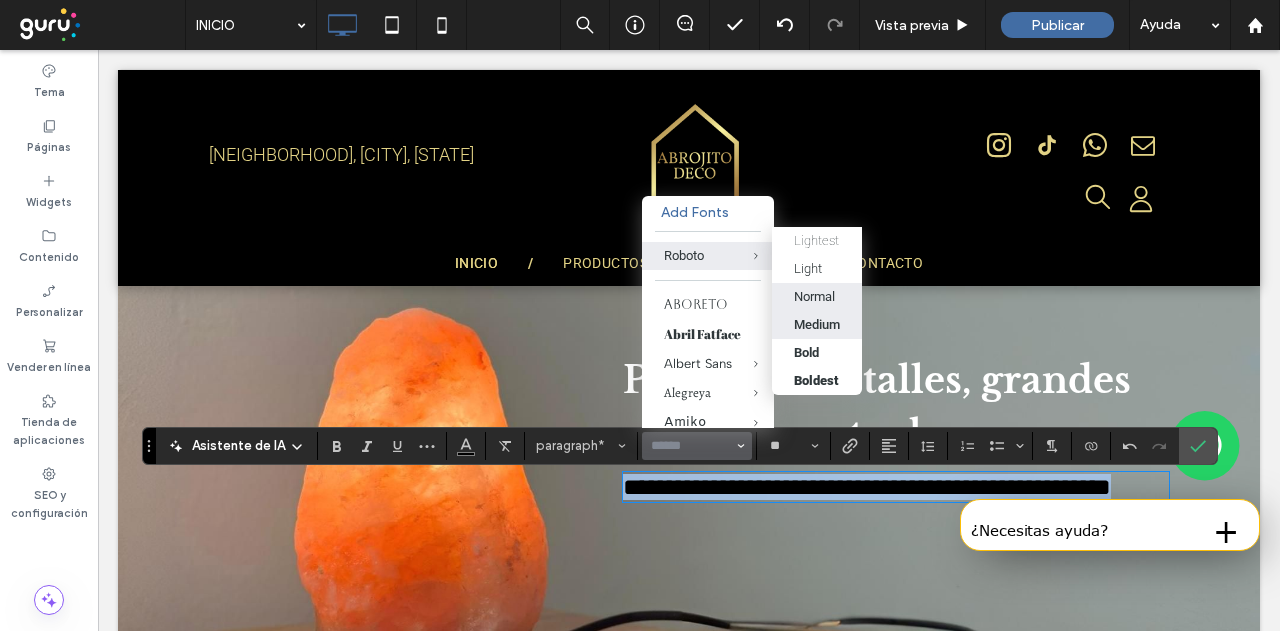 type on "******" 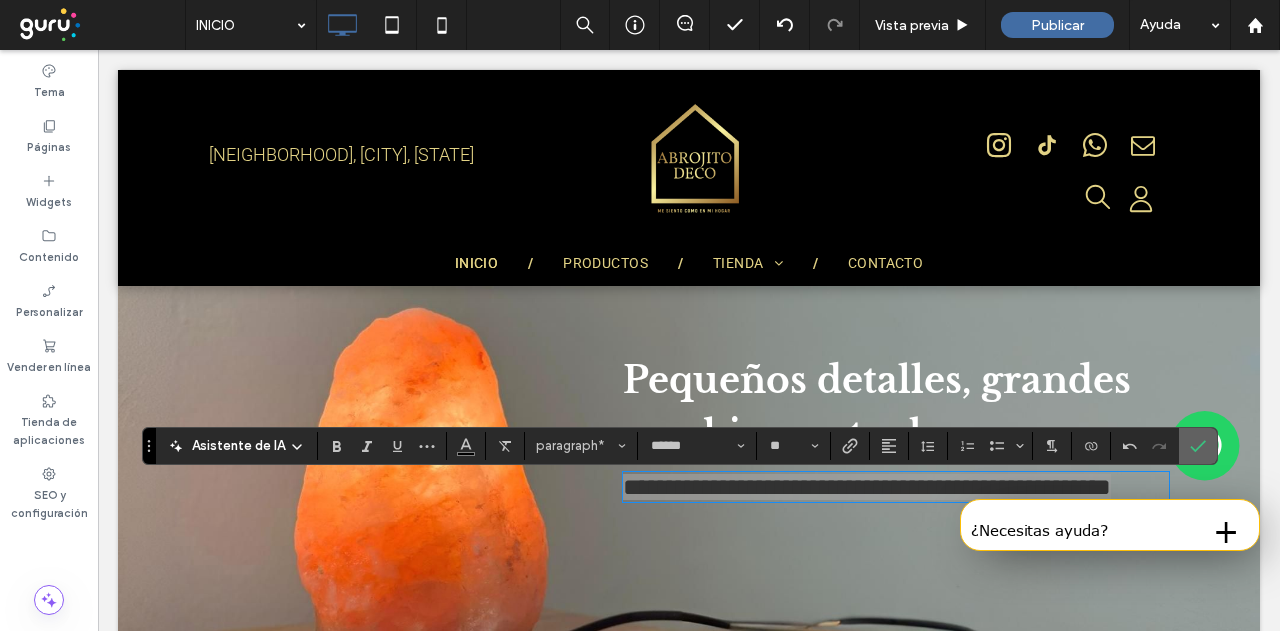 click 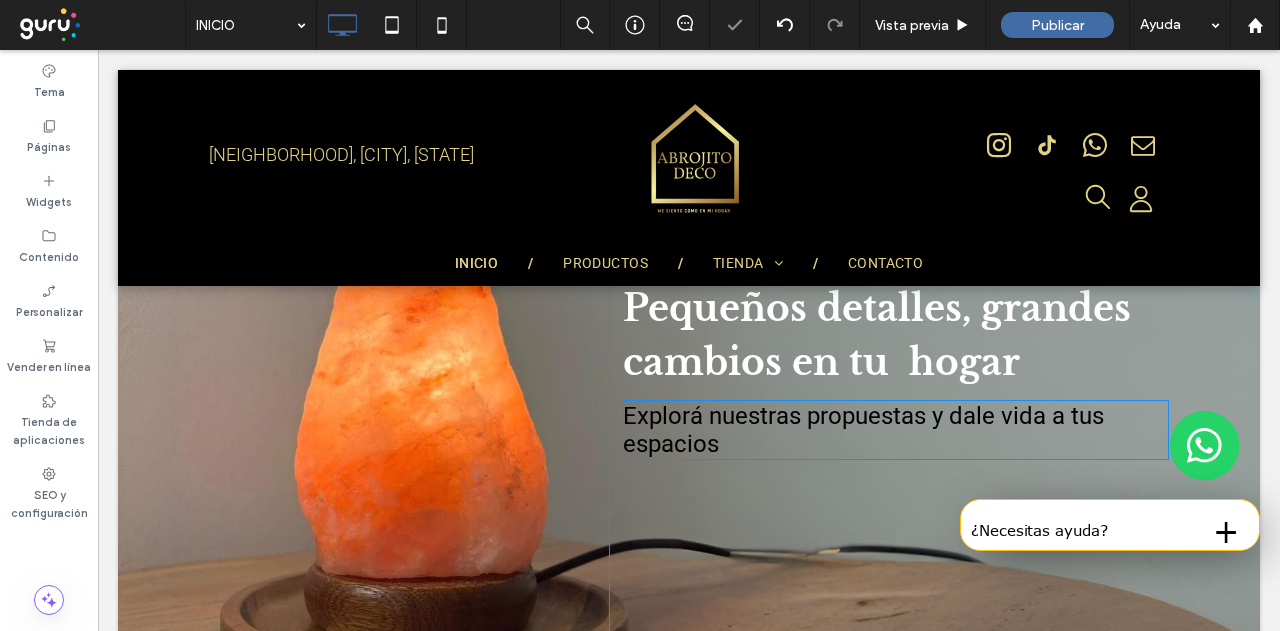 scroll, scrollTop: 1236, scrollLeft: 0, axis: vertical 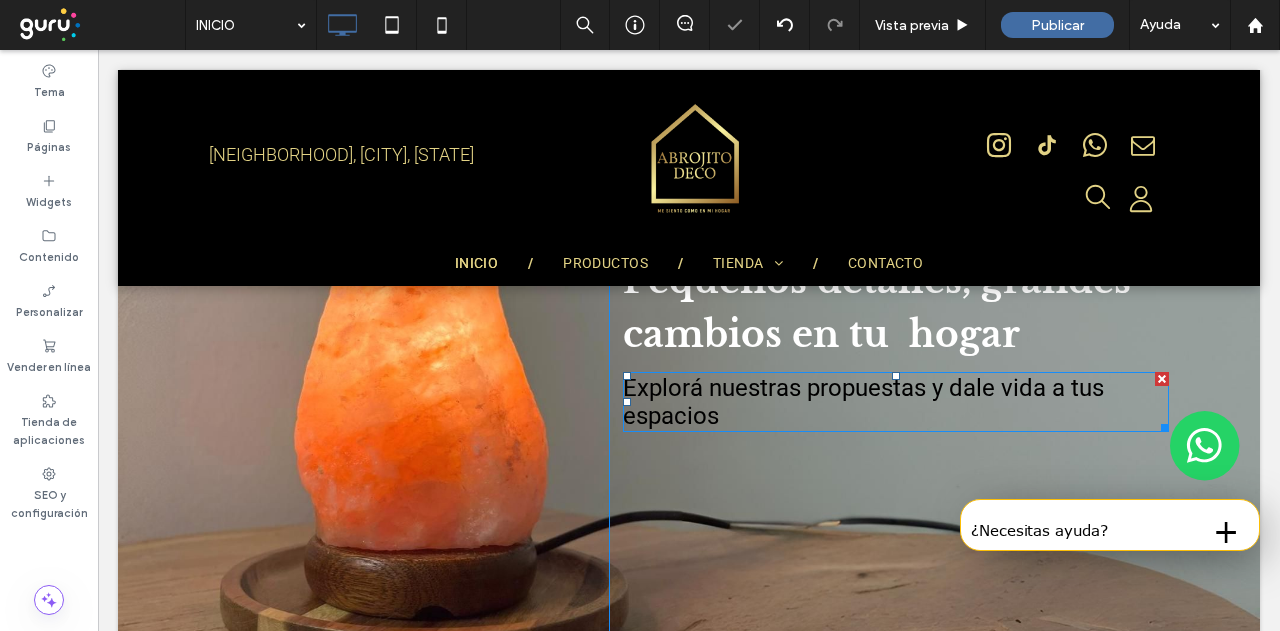 click on "Explorá nuestras propuestas y dale vida a tus espacios" at bounding box center [863, 402] 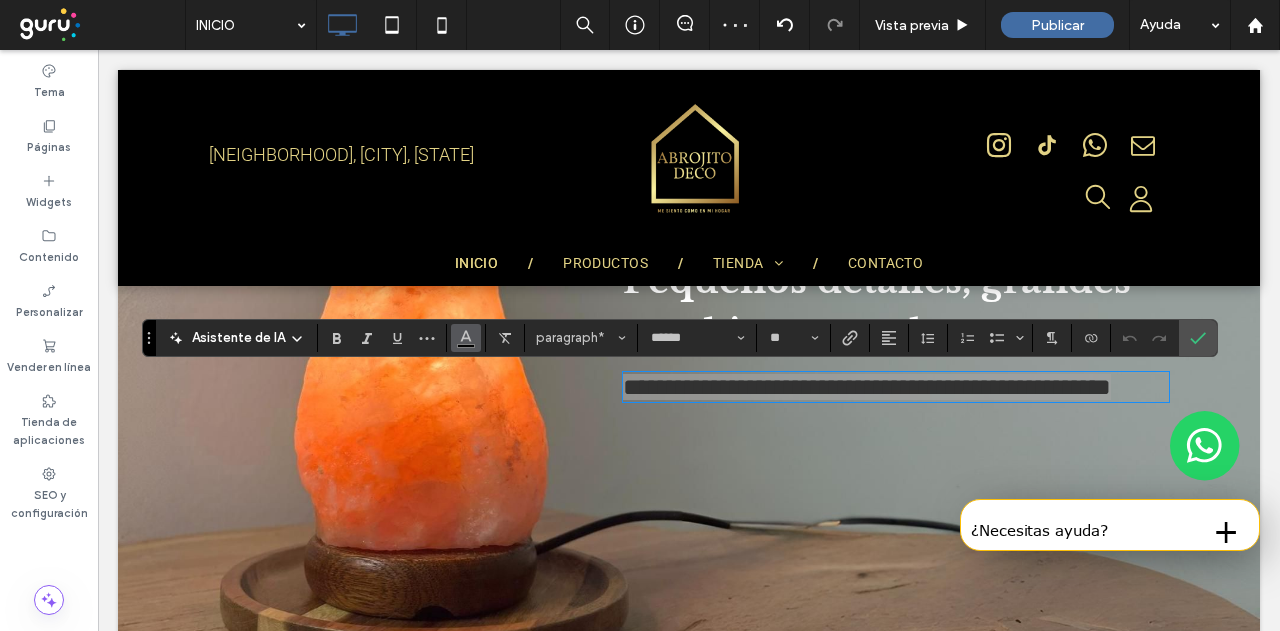 click 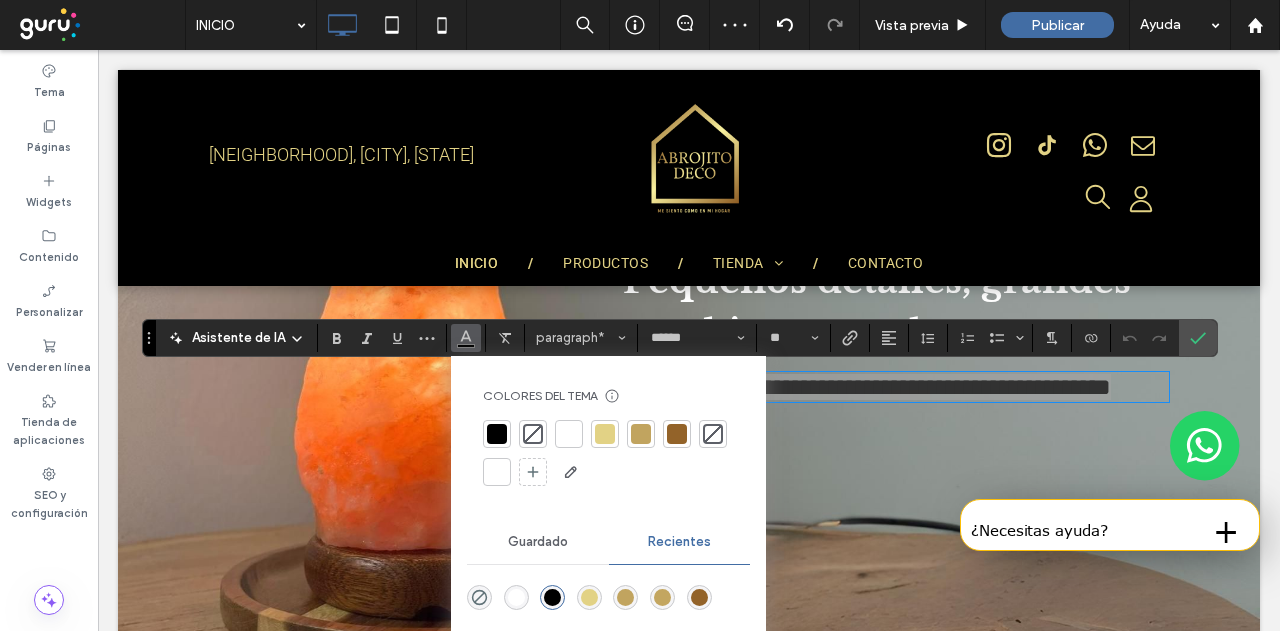 click at bounding box center (569, 434) 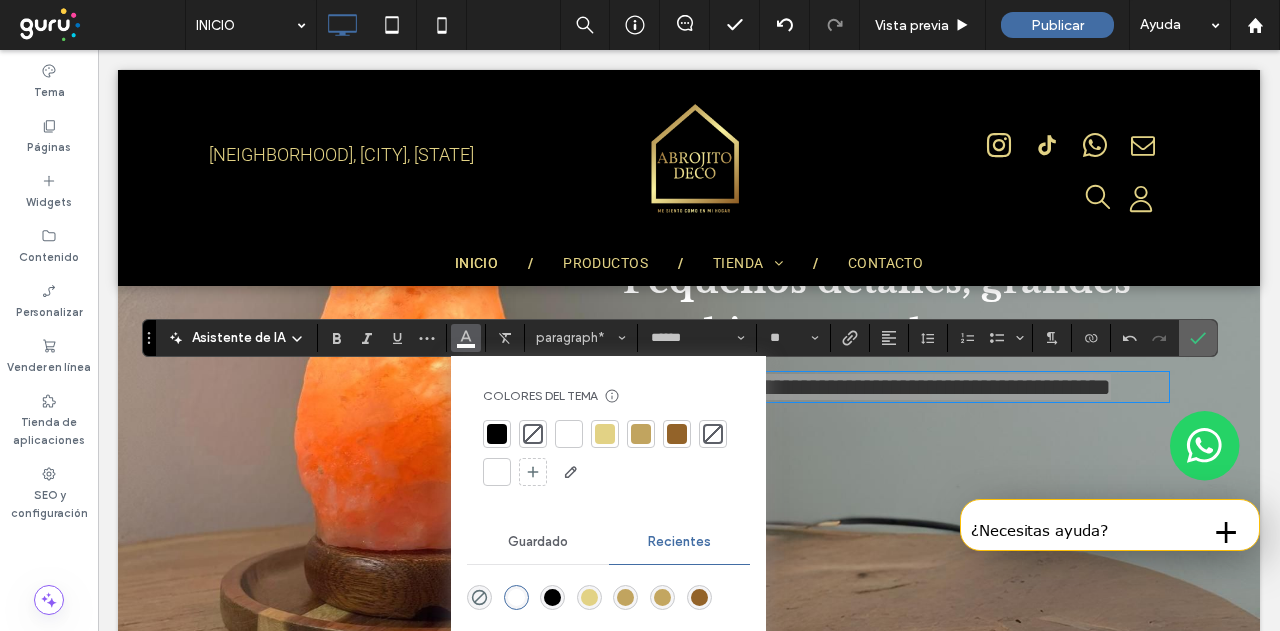 click 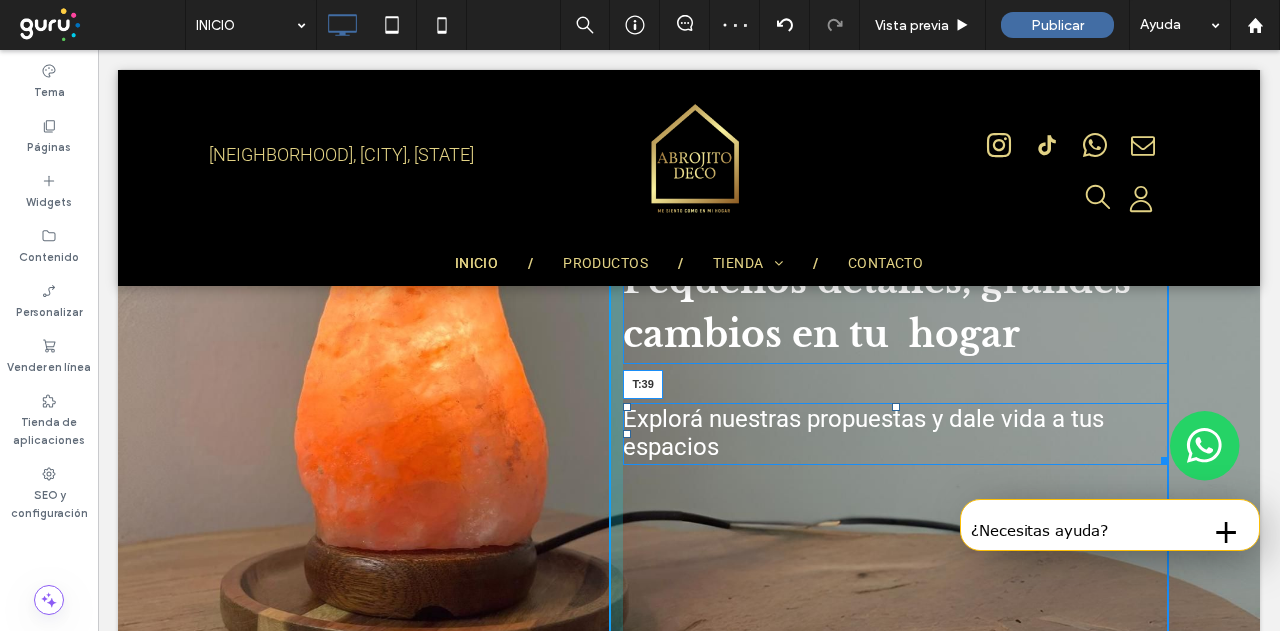 drag, startPoint x: 890, startPoint y: 375, endPoint x: 878, endPoint y: 407, distance: 34.176014 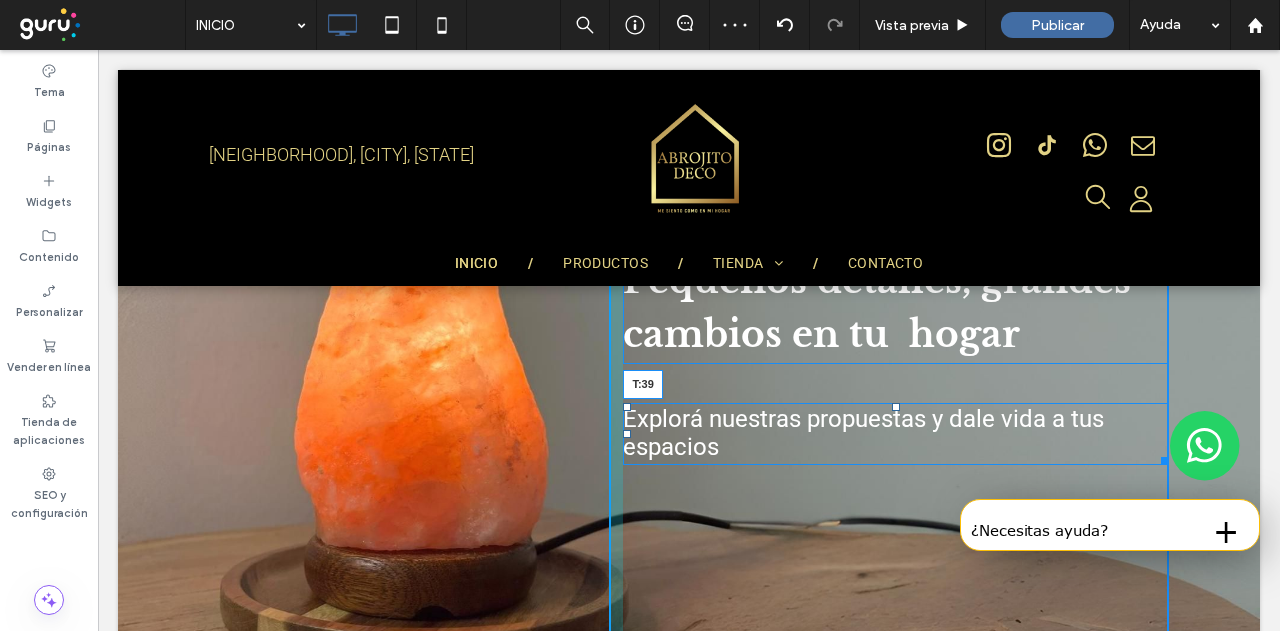 click on "Explorá nuestras propuestas y dale vida a tus espacios T:39" at bounding box center (896, 433) 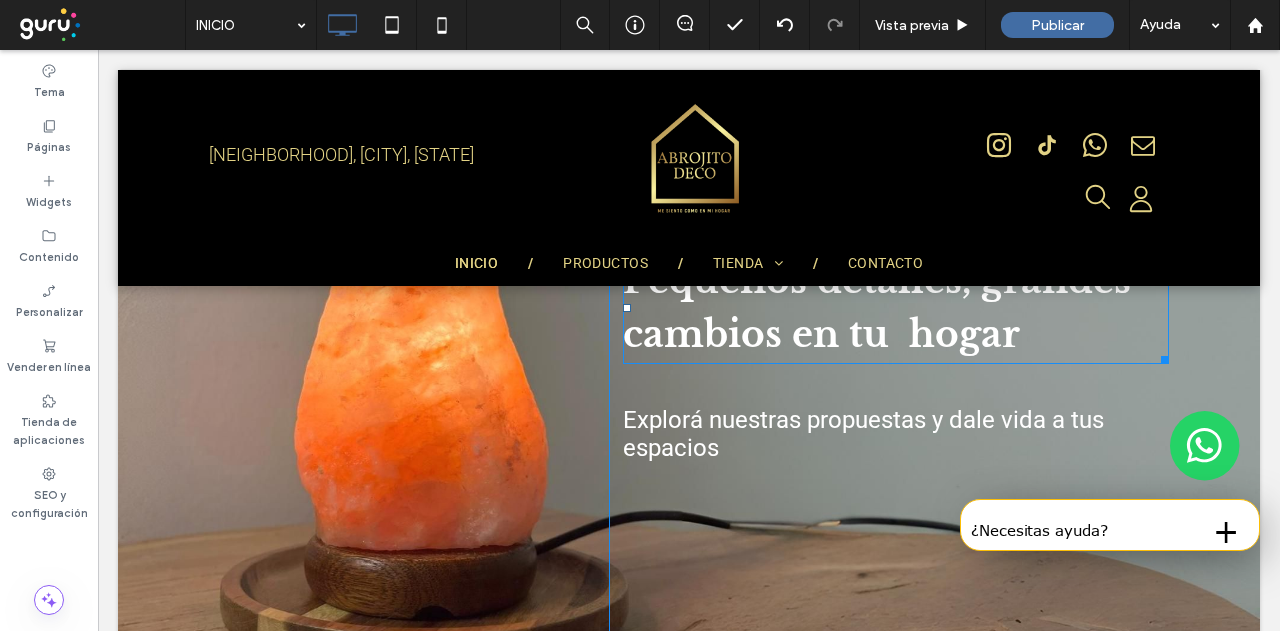 scroll, scrollTop: 1136, scrollLeft: 0, axis: vertical 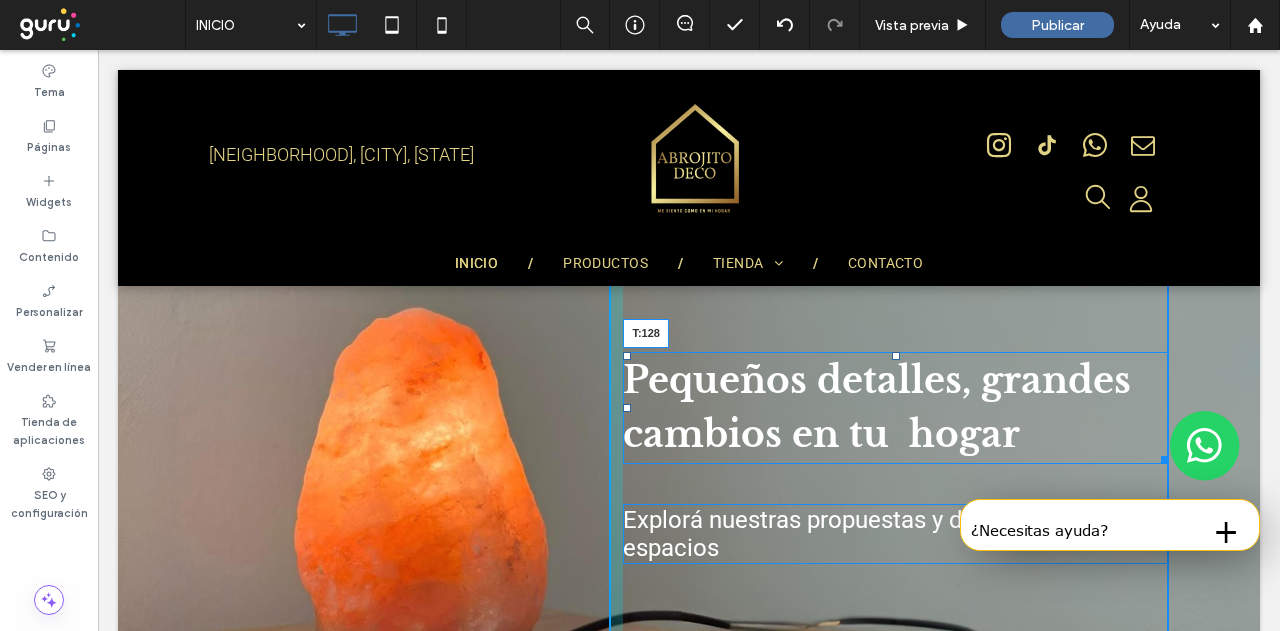 drag, startPoint x: 888, startPoint y: 355, endPoint x: 886, endPoint y: 373, distance: 18.110771 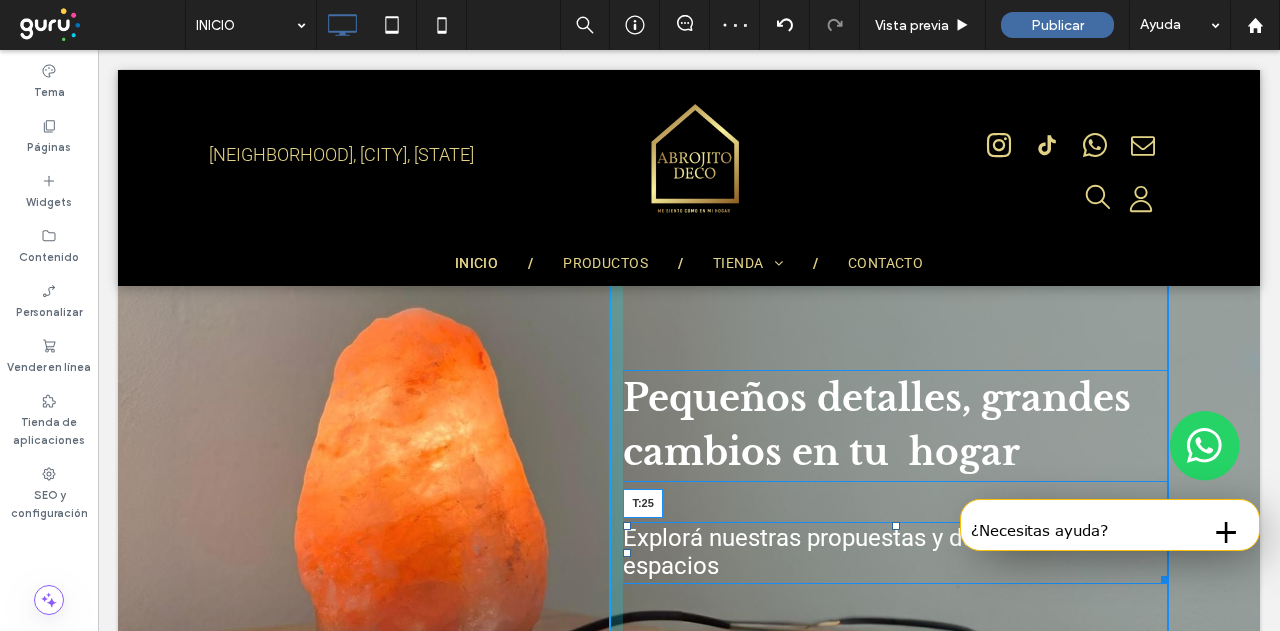 drag, startPoint x: 886, startPoint y: 522, endPoint x: 987, endPoint y: 557, distance: 106.89247 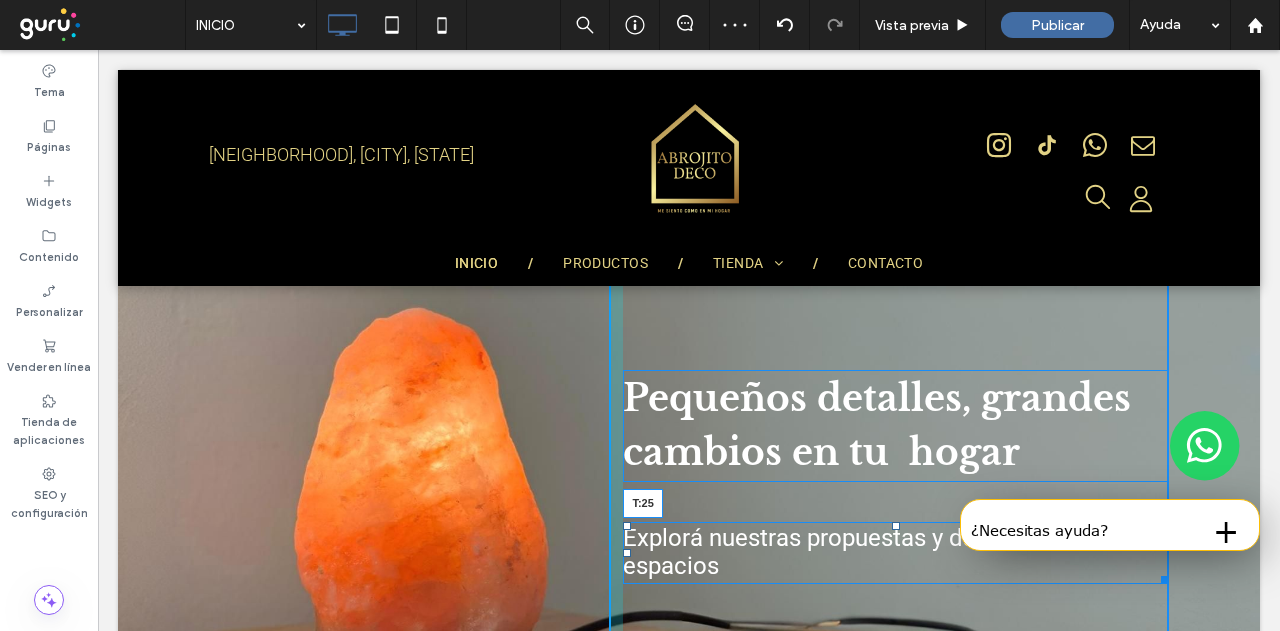 click at bounding box center (896, 526) 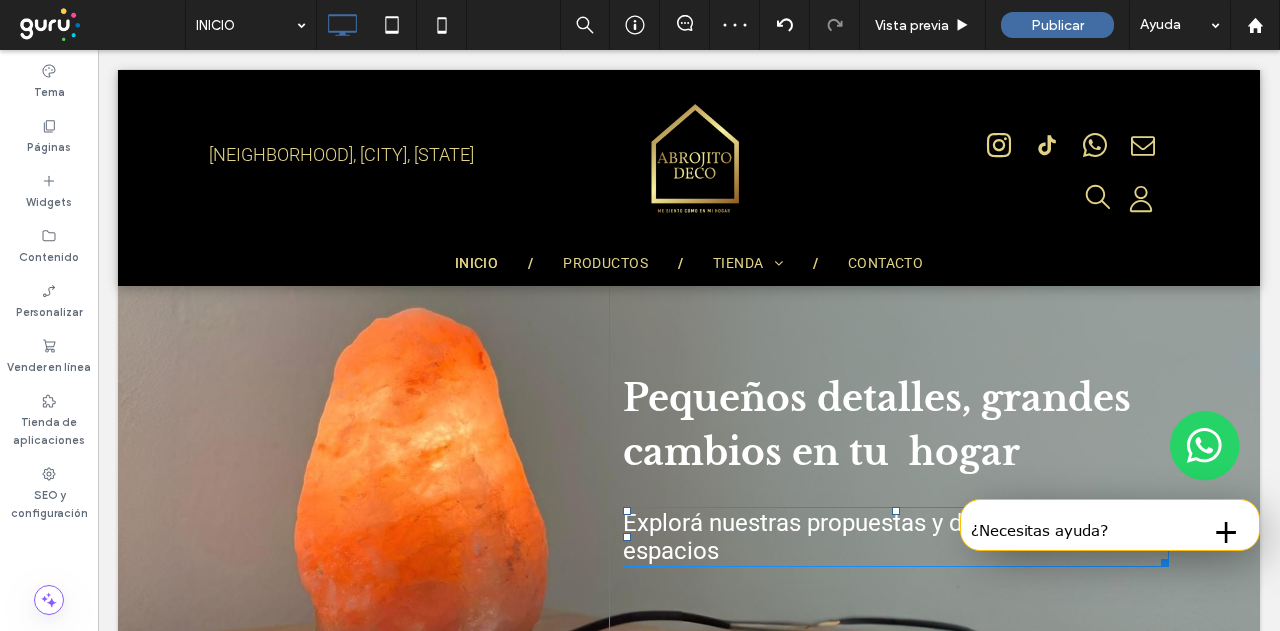 click on "Explorá nuestras propuestas y dale vida a tus espacios" at bounding box center (863, 537) 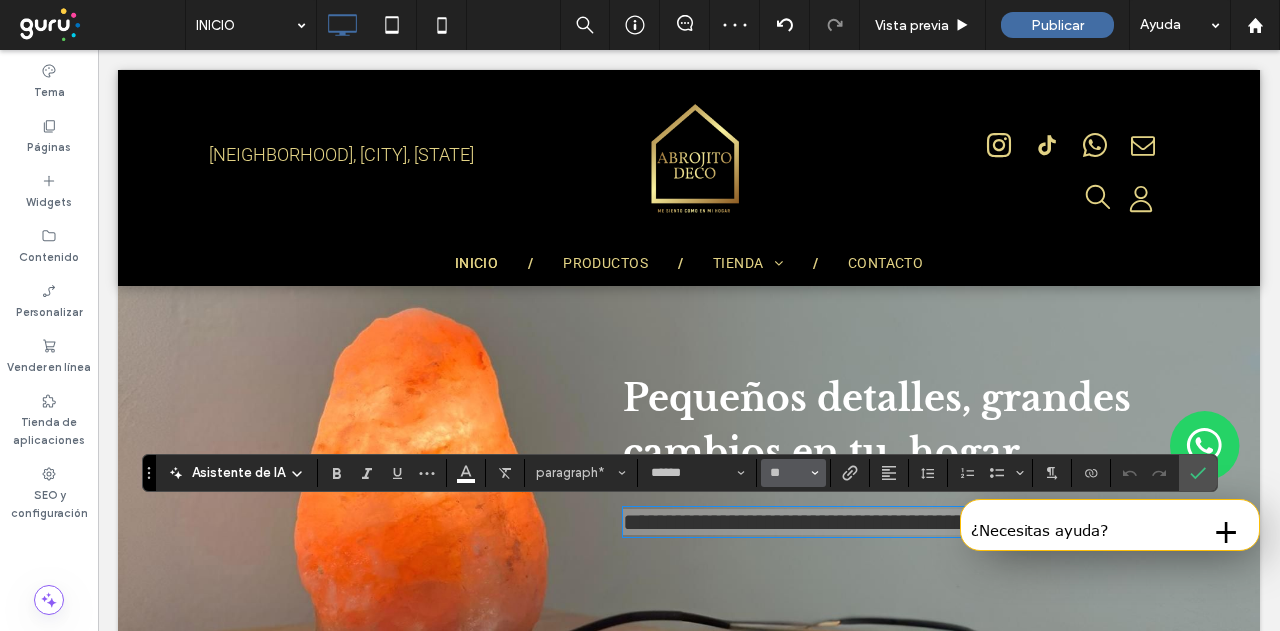 click 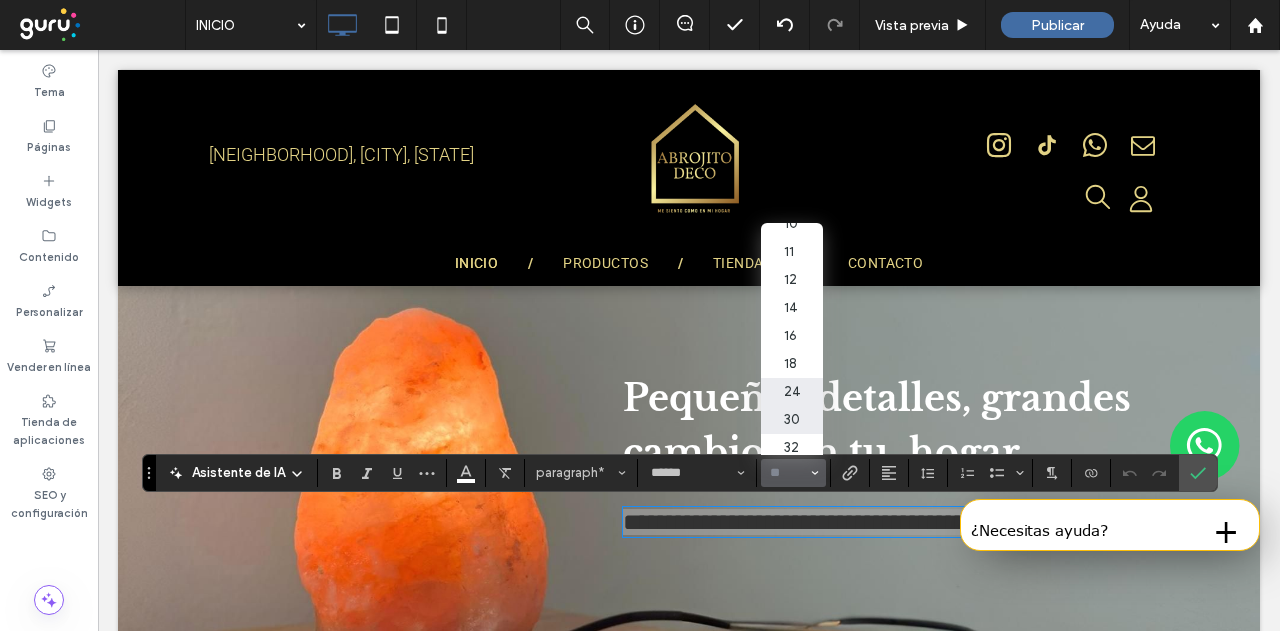 scroll, scrollTop: 100, scrollLeft: 0, axis: vertical 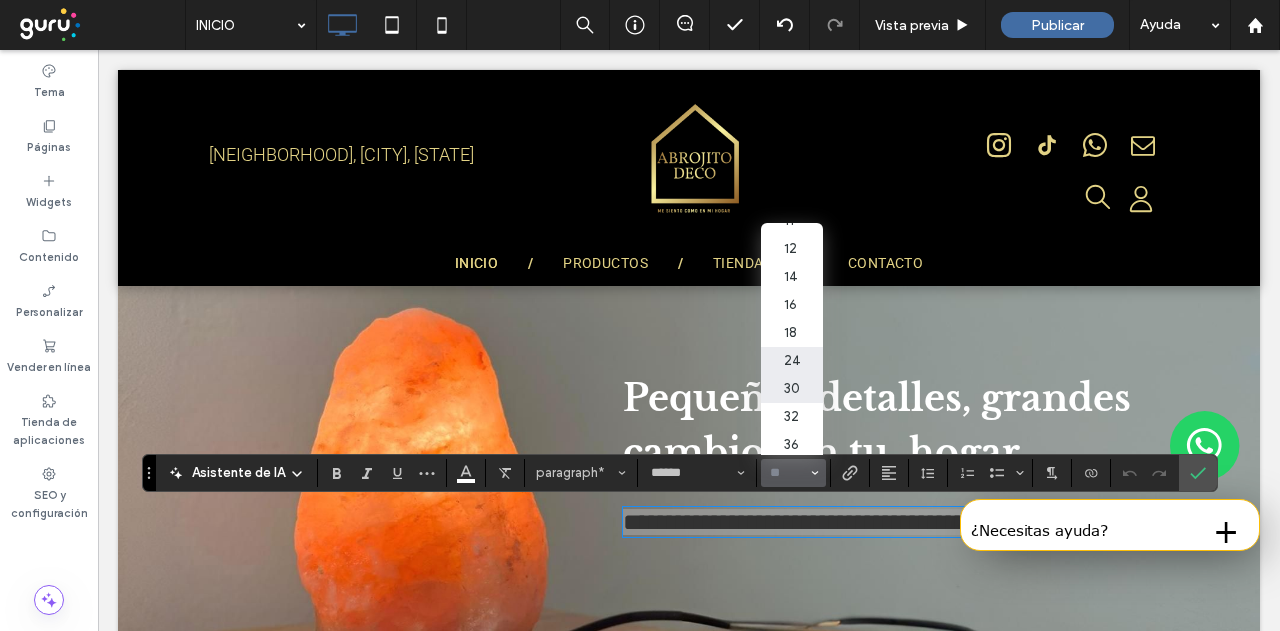 click on "30" at bounding box center (791, 389) 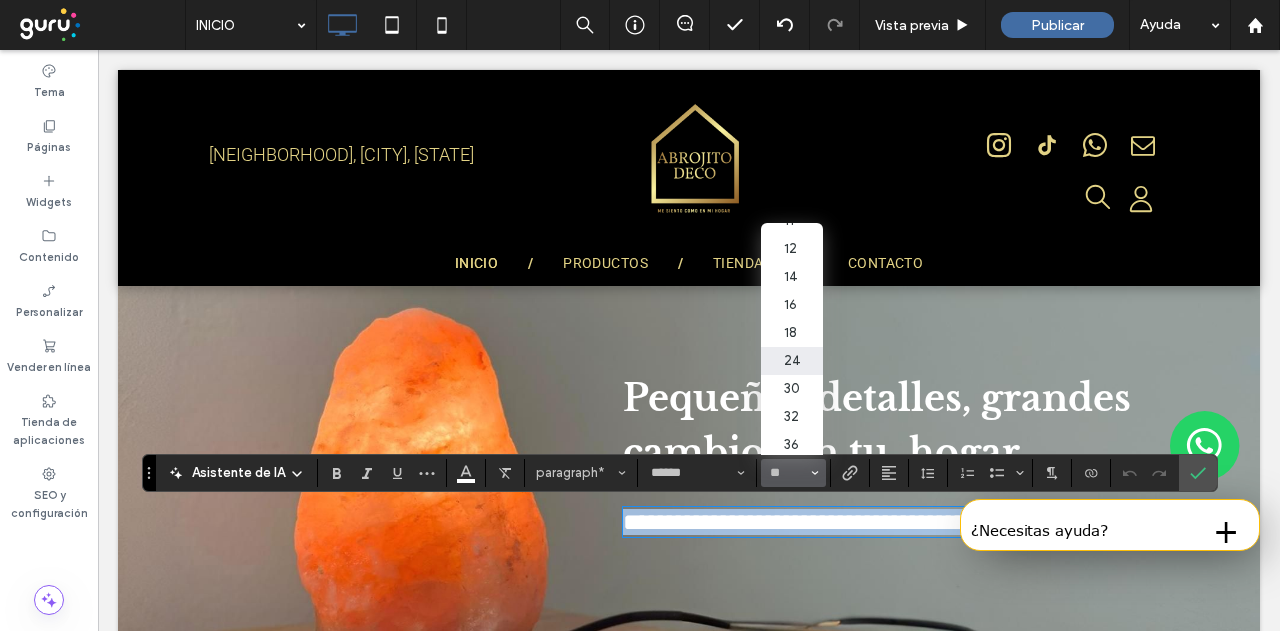 type on "**" 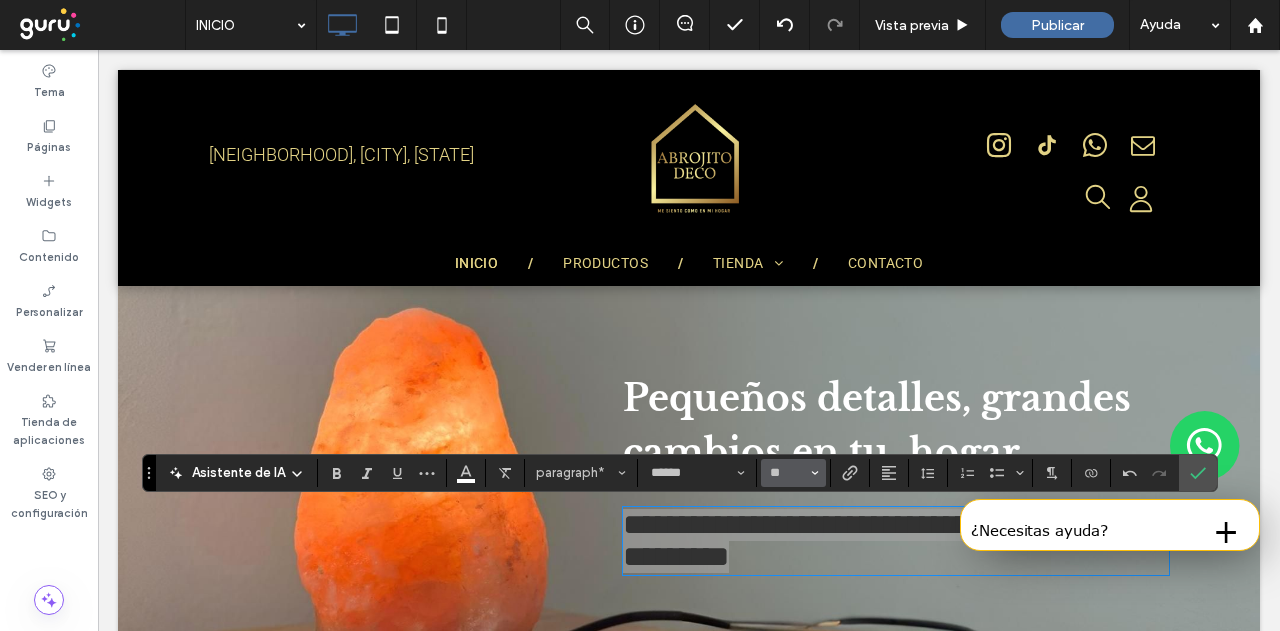 click on "**" at bounding box center [787, 473] 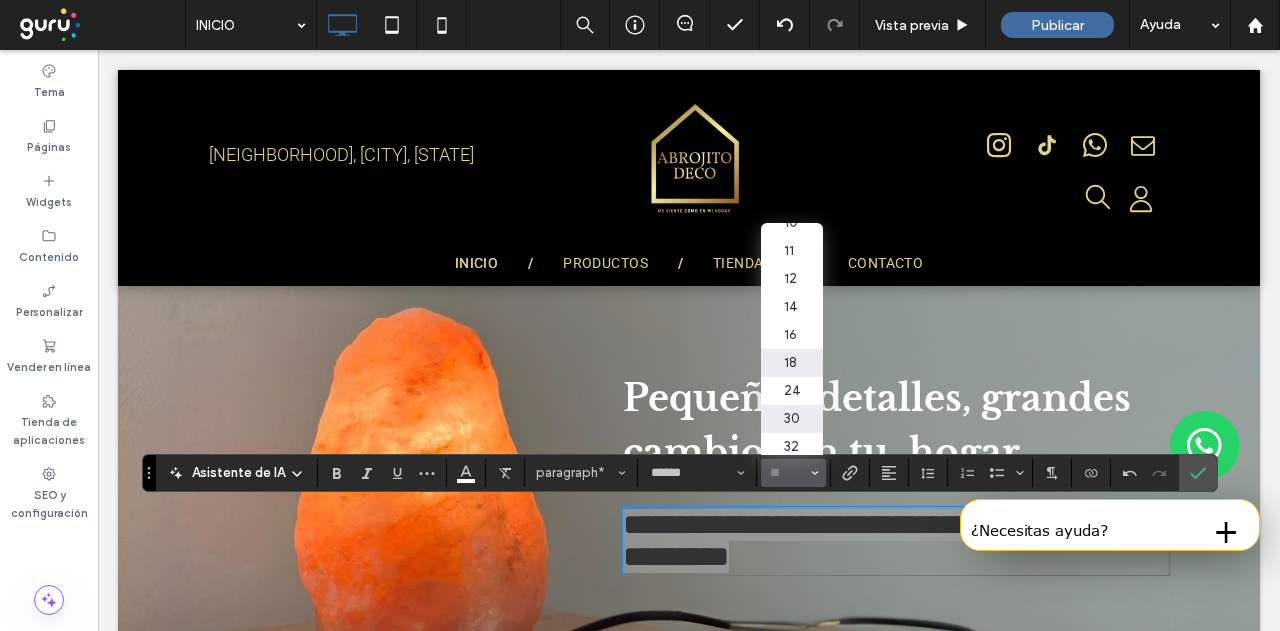 scroll, scrollTop: 100, scrollLeft: 0, axis: vertical 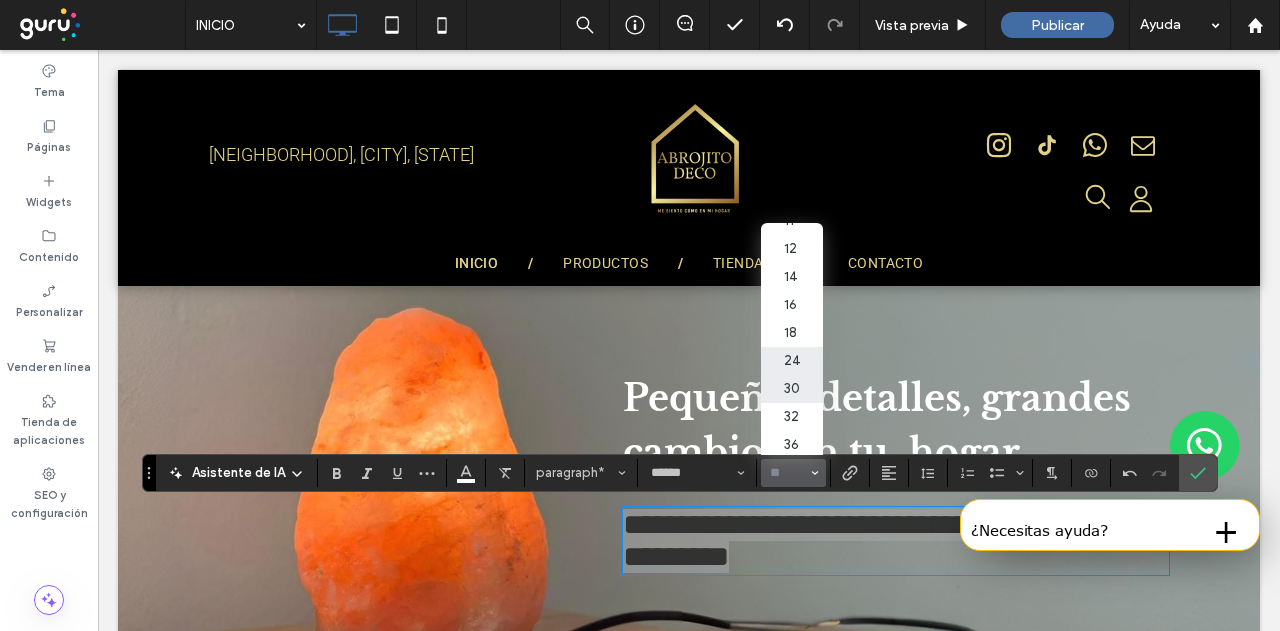 click on "24" at bounding box center [791, 361] 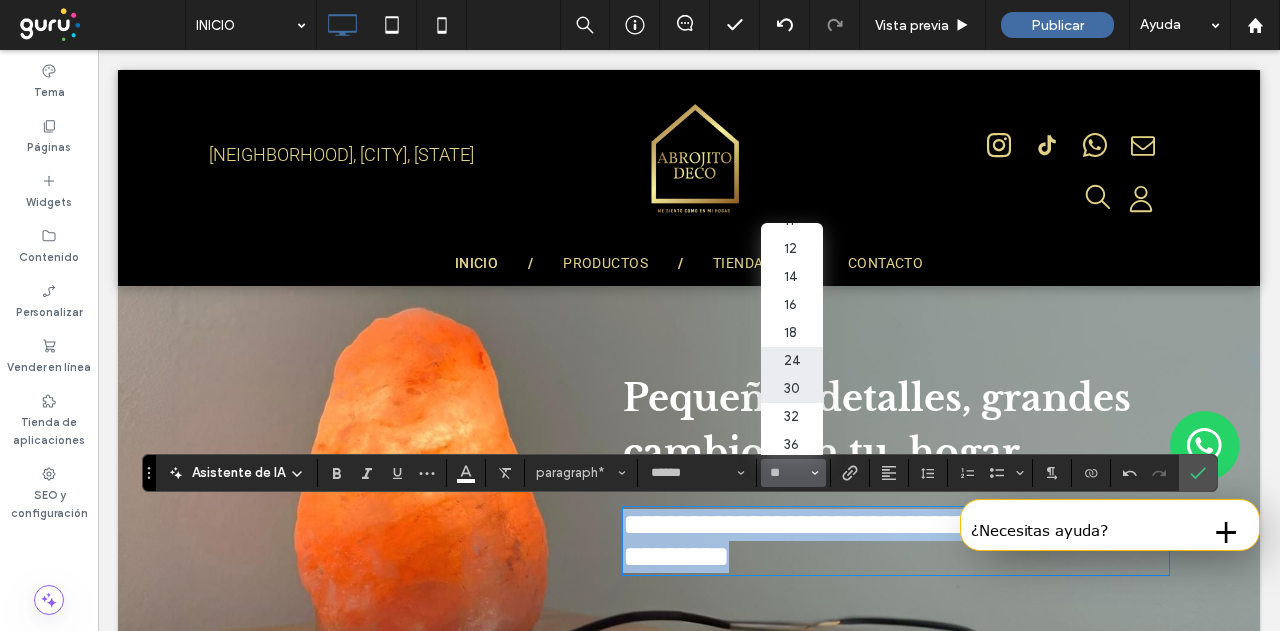 type on "**" 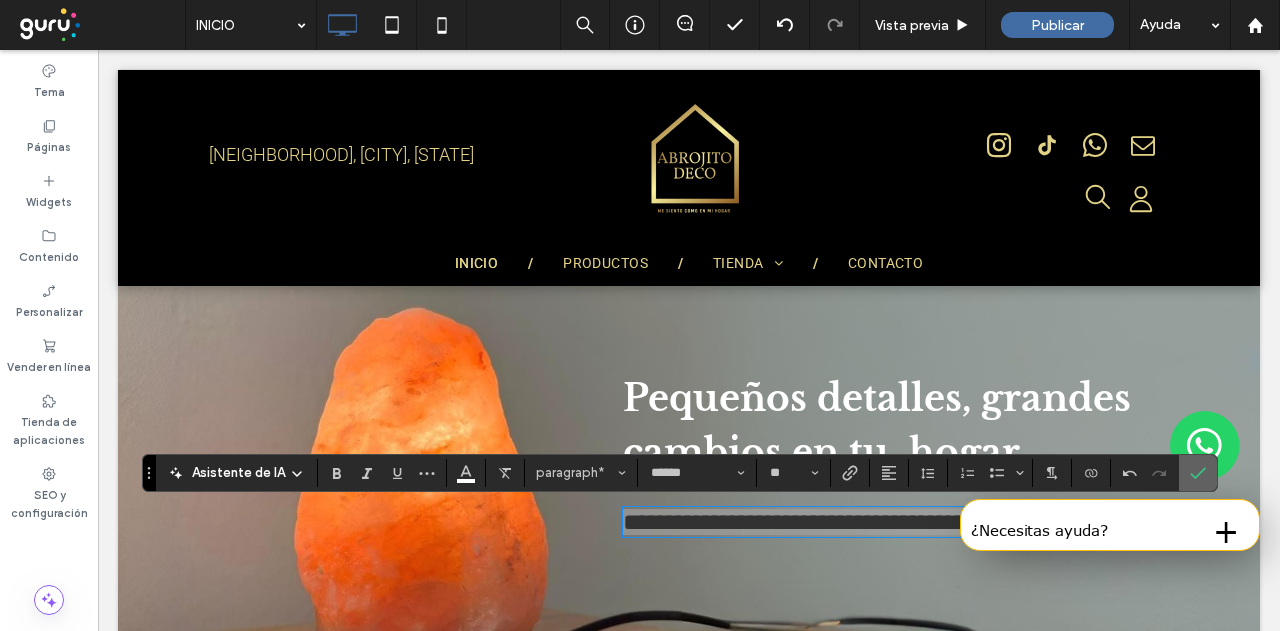 drag, startPoint x: 1186, startPoint y: 470, endPoint x: 1088, endPoint y: 421, distance: 109.56733 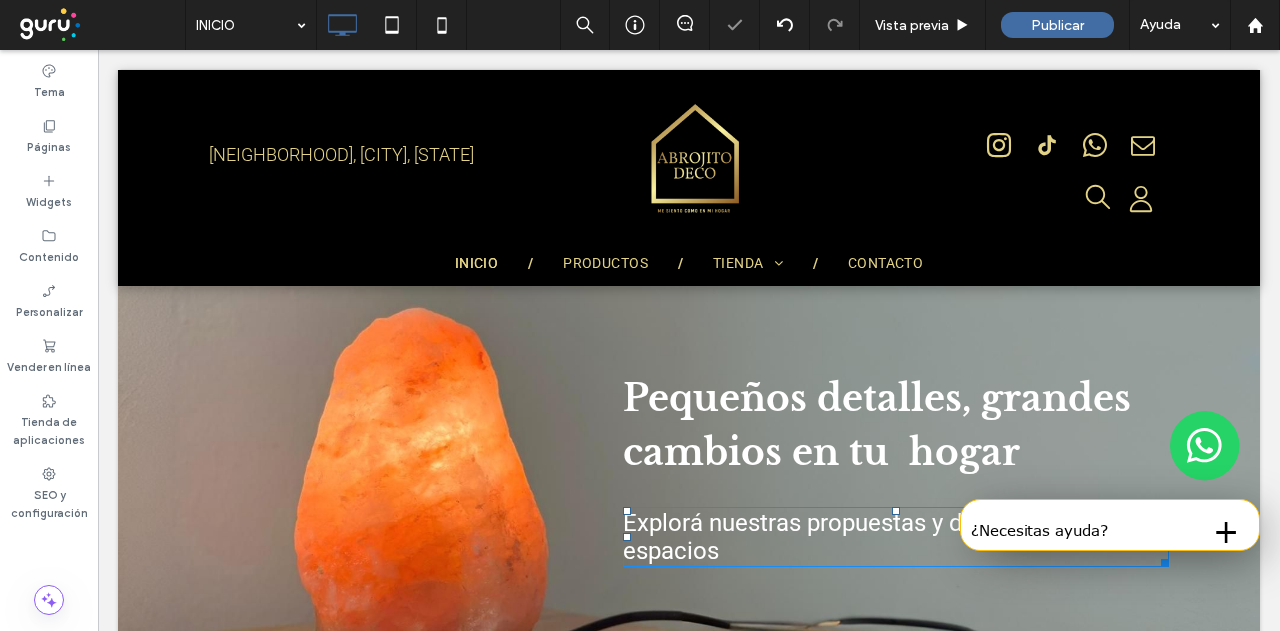 click on "Explorá nuestras propuestas y dale vida a tus espacios" at bounding box center [863, 537] 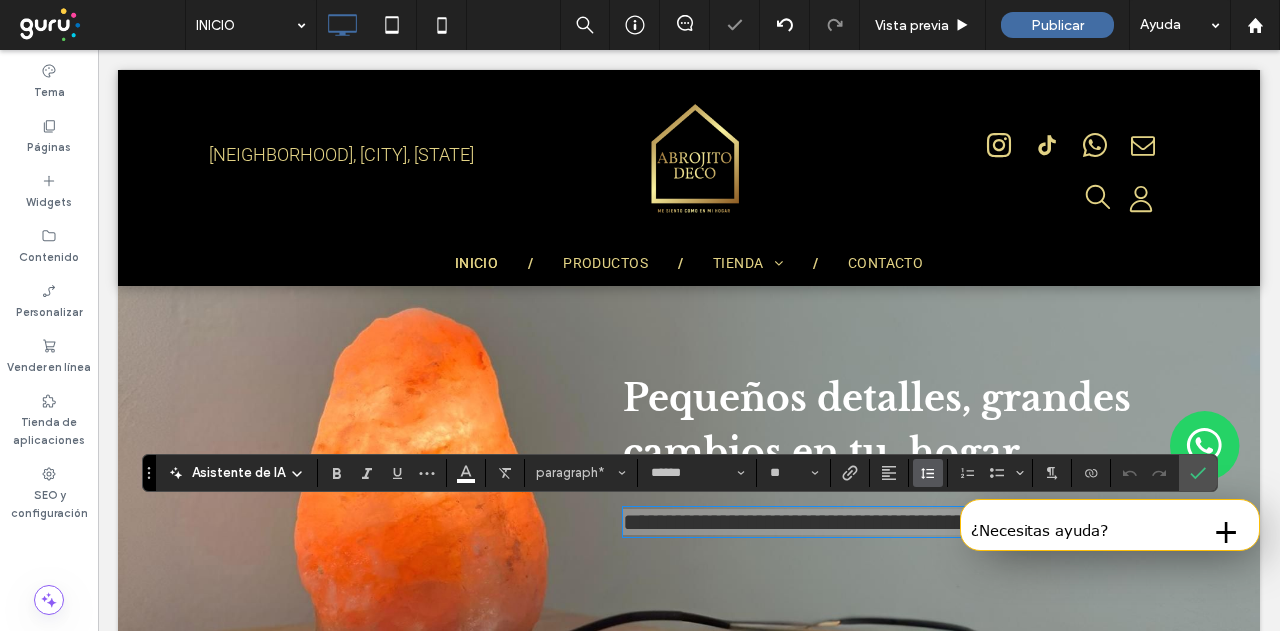 click 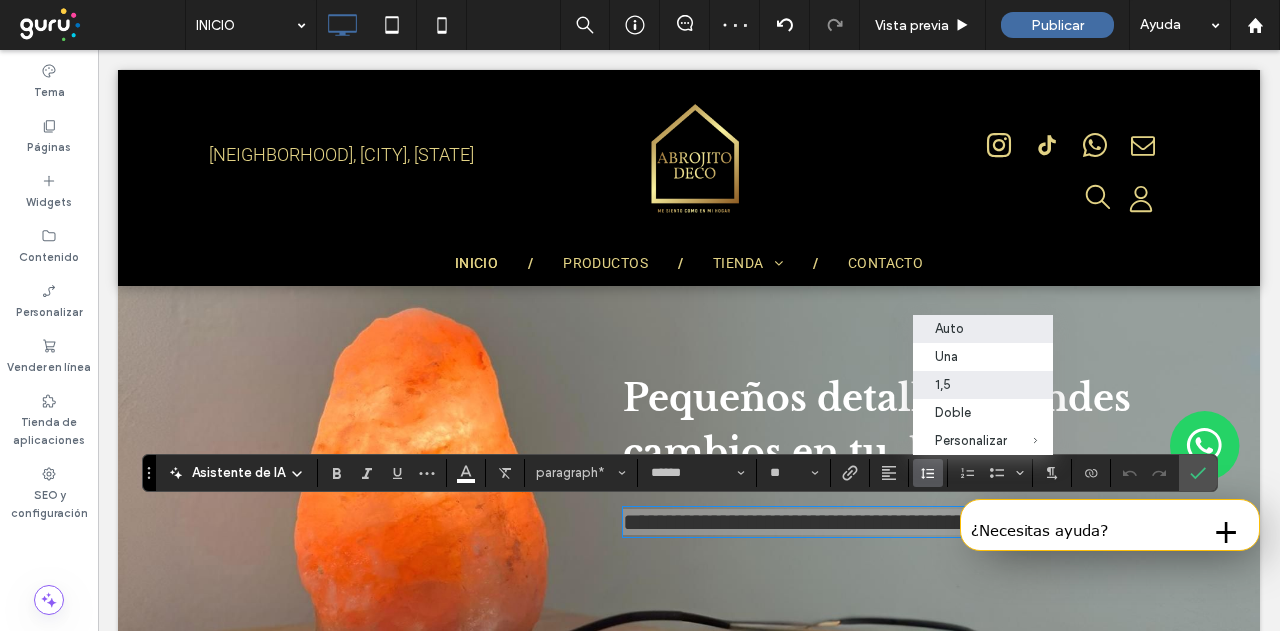 click on "1,5" at bounding box center [983, 385] 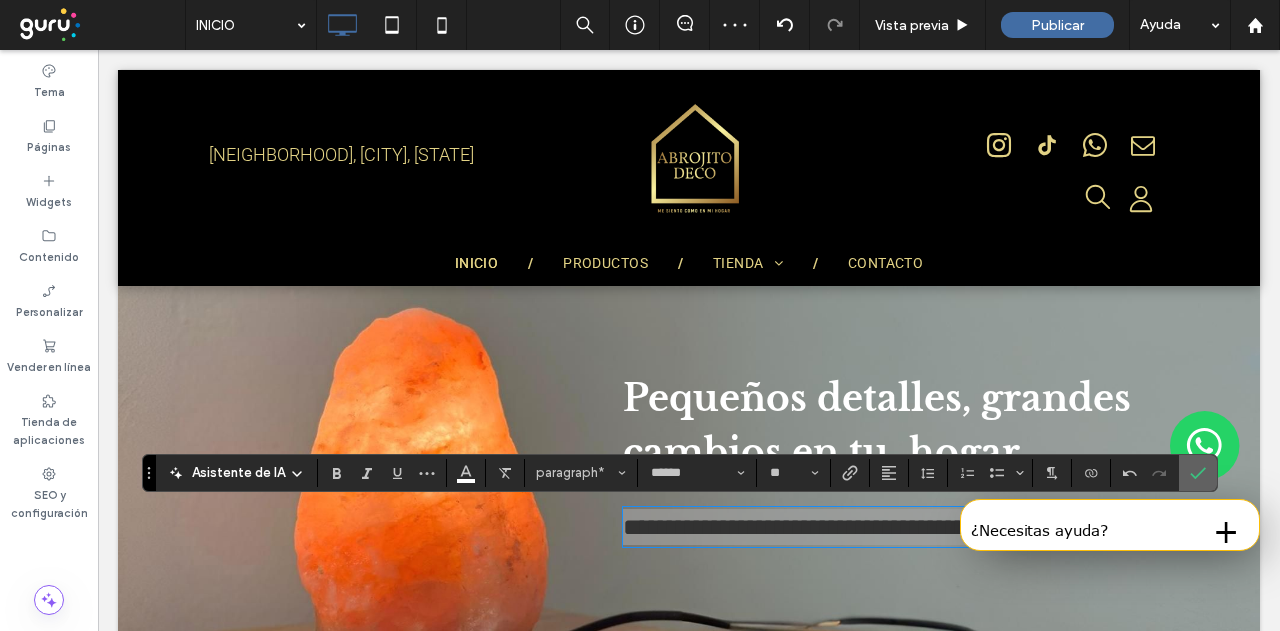 click at bounding box center (1198, 473) 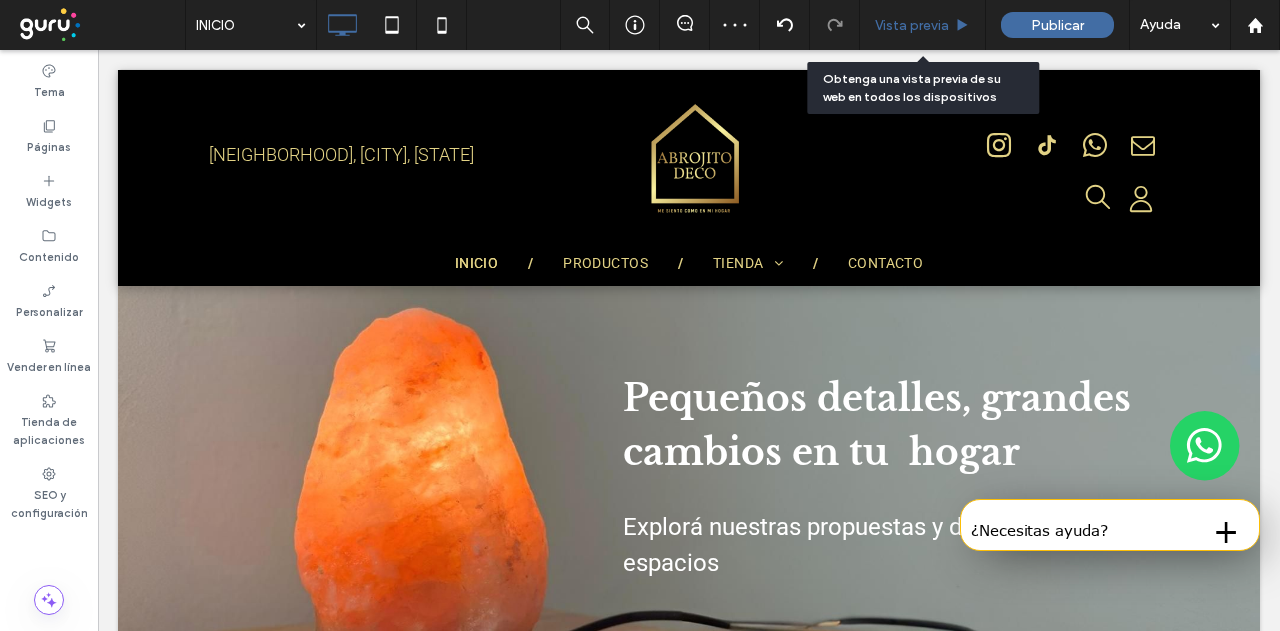 click on "Vista previa" at bounding box center (912, 25) 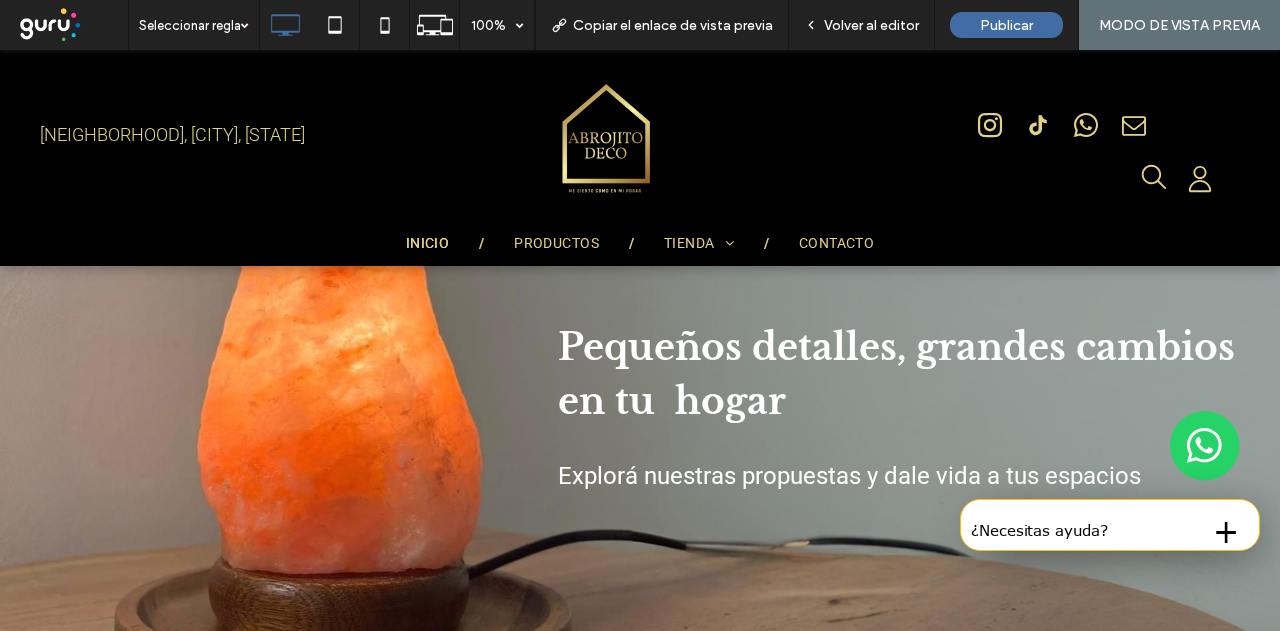 scroll, scrollTop: 1136, scrollLeft: 0, axis: vertical 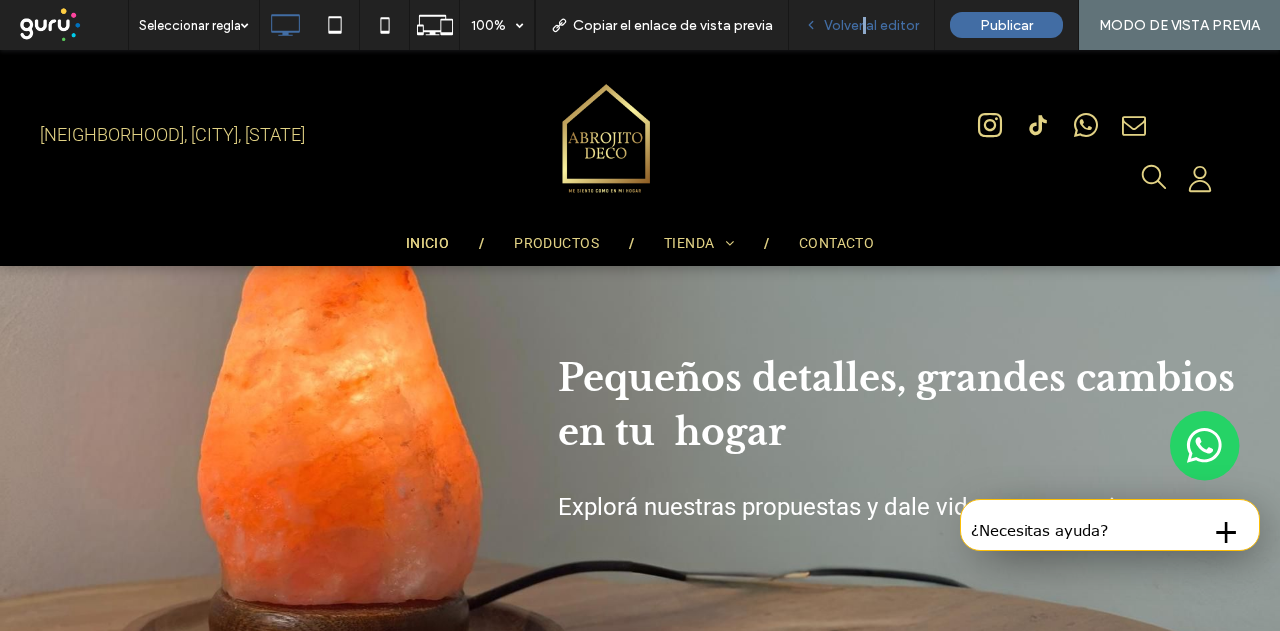 click on "Volver al editor" at bounding box center (862, 25) 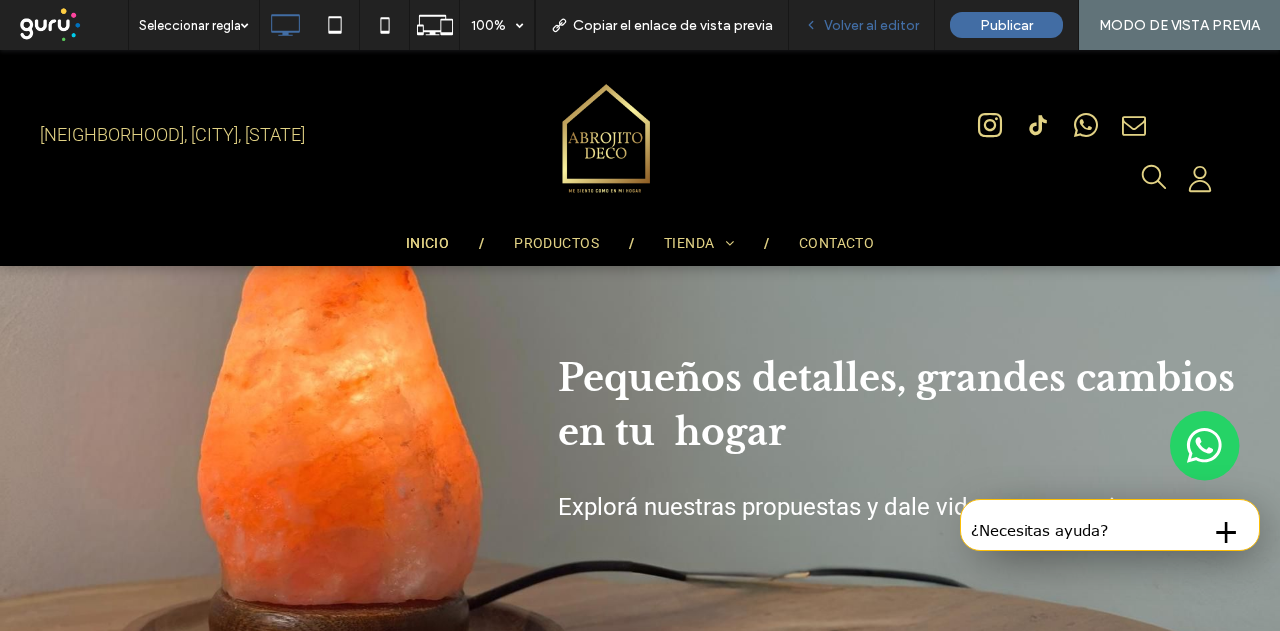 click on "Volver al editor" at bounding box center [871, 25] 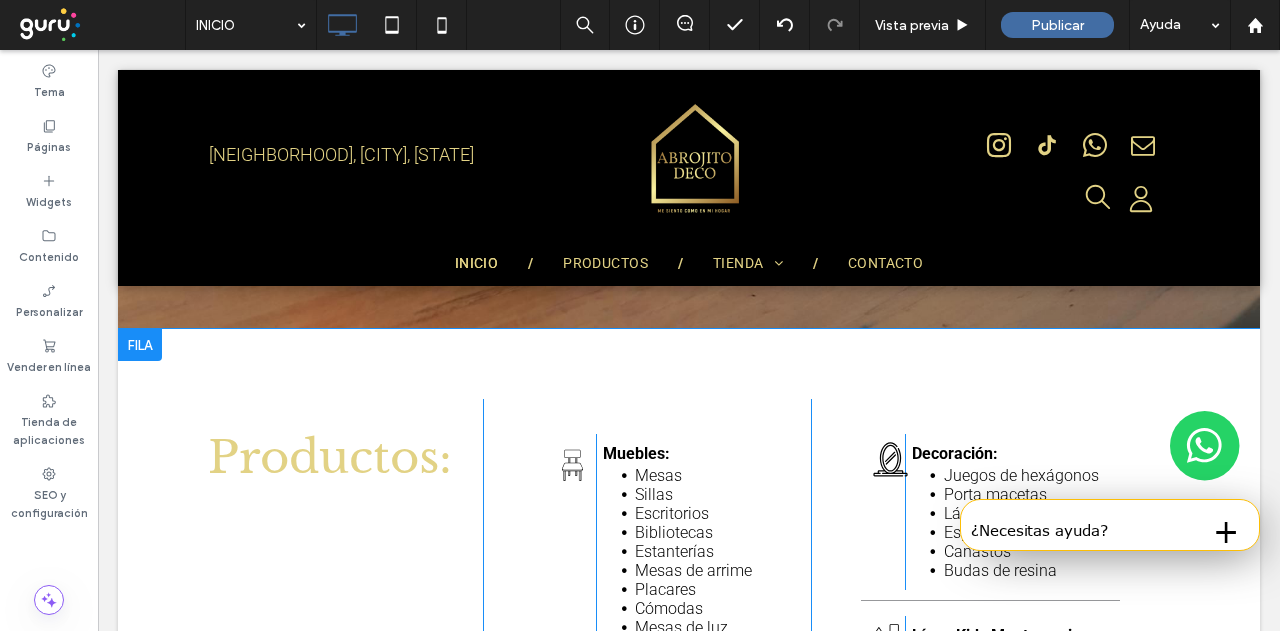 scroll, scrollTop: 1636, scrollLeft: 0, axis: vertical 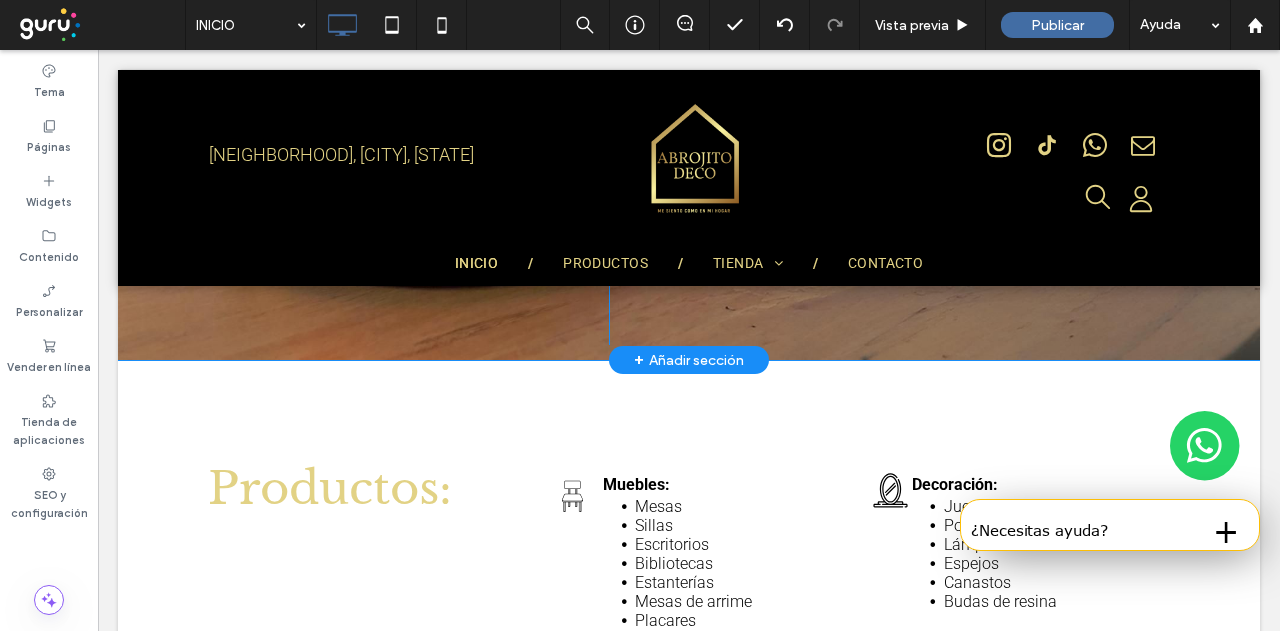 click on "+ Añadir sección" at bounding box center (689, 360) 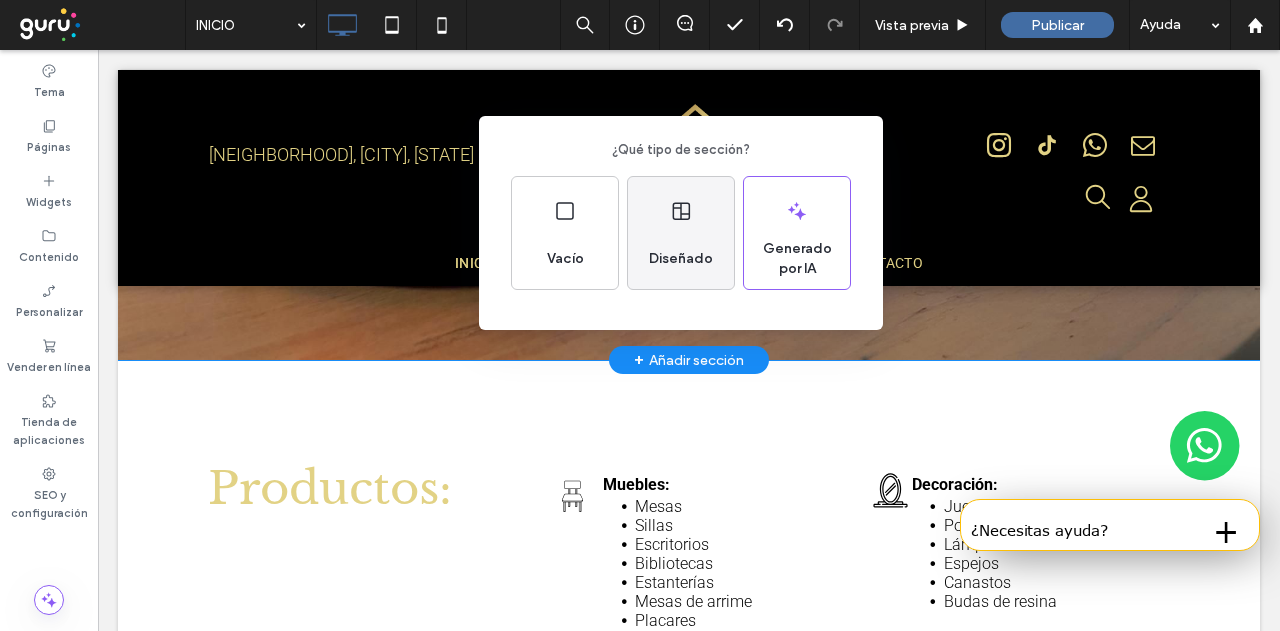 click on "Diseñado" at bounding box center [681, 259] 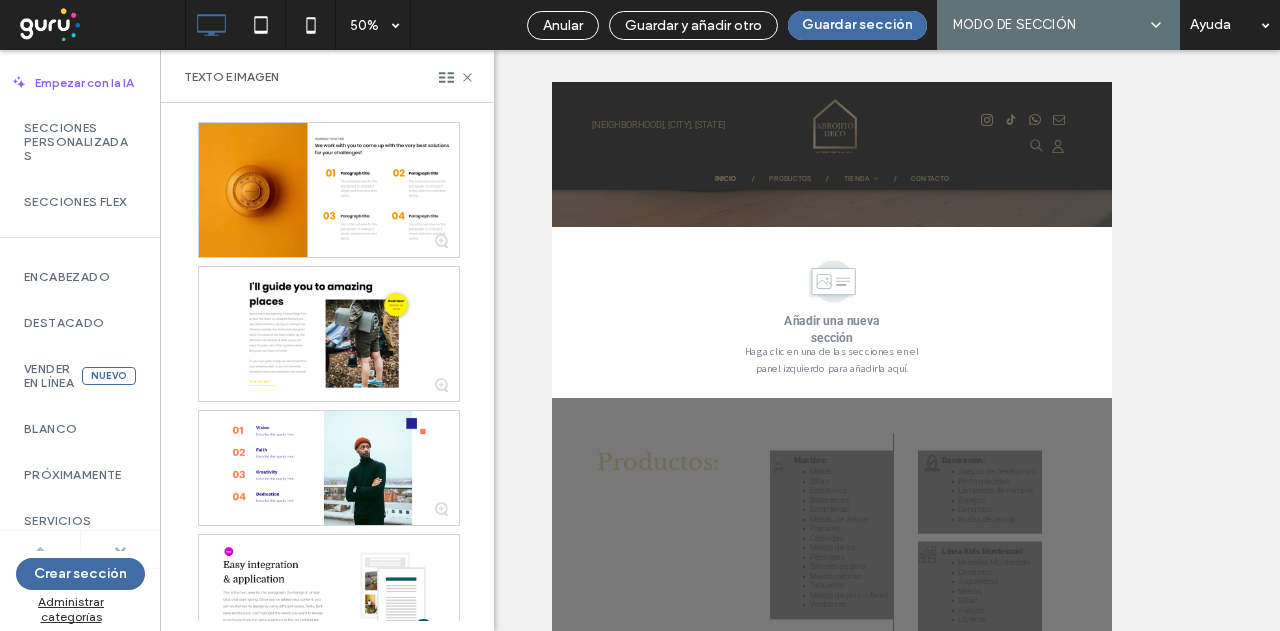 click at bounding box center [120, 550] 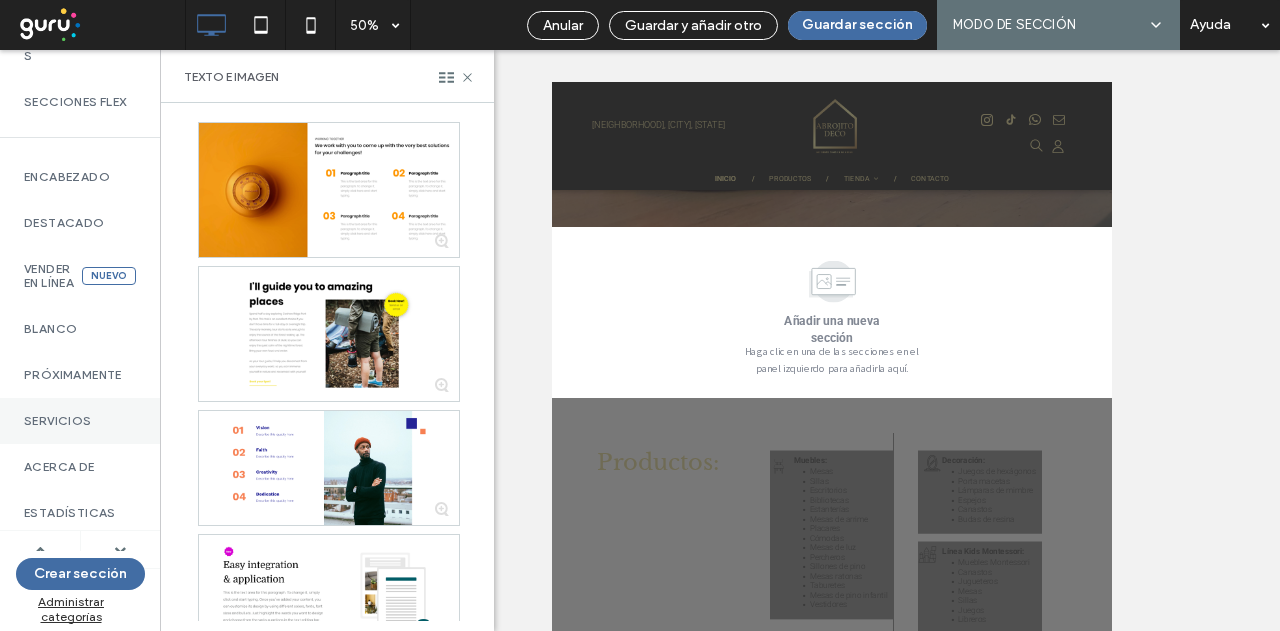 click on "Servicios" at bounding box center (80, 421) 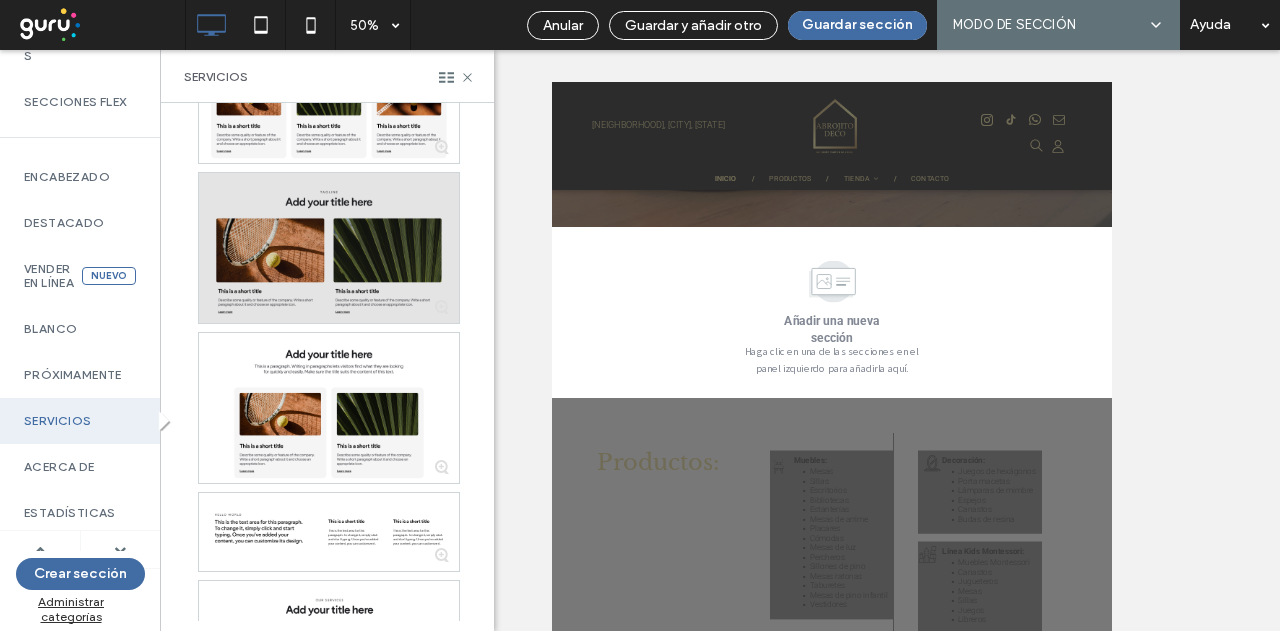 scroll, scrollTop: 300, scrollLeft: 0, axis: vertical 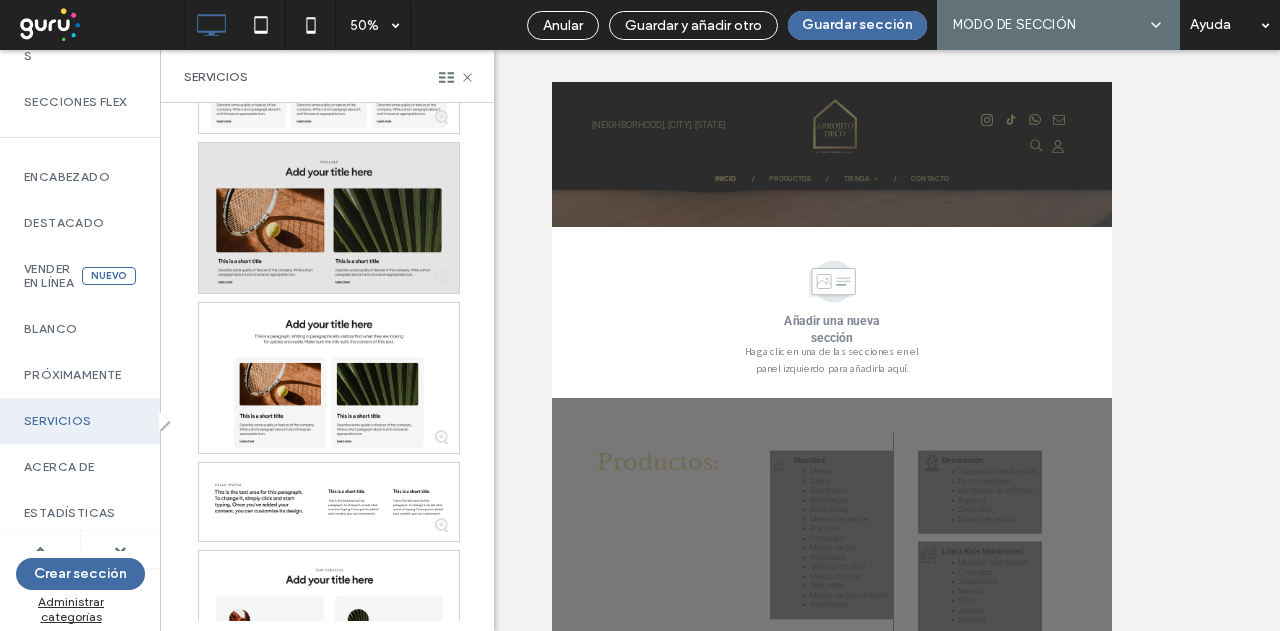 click at bounding box center [329, 218] 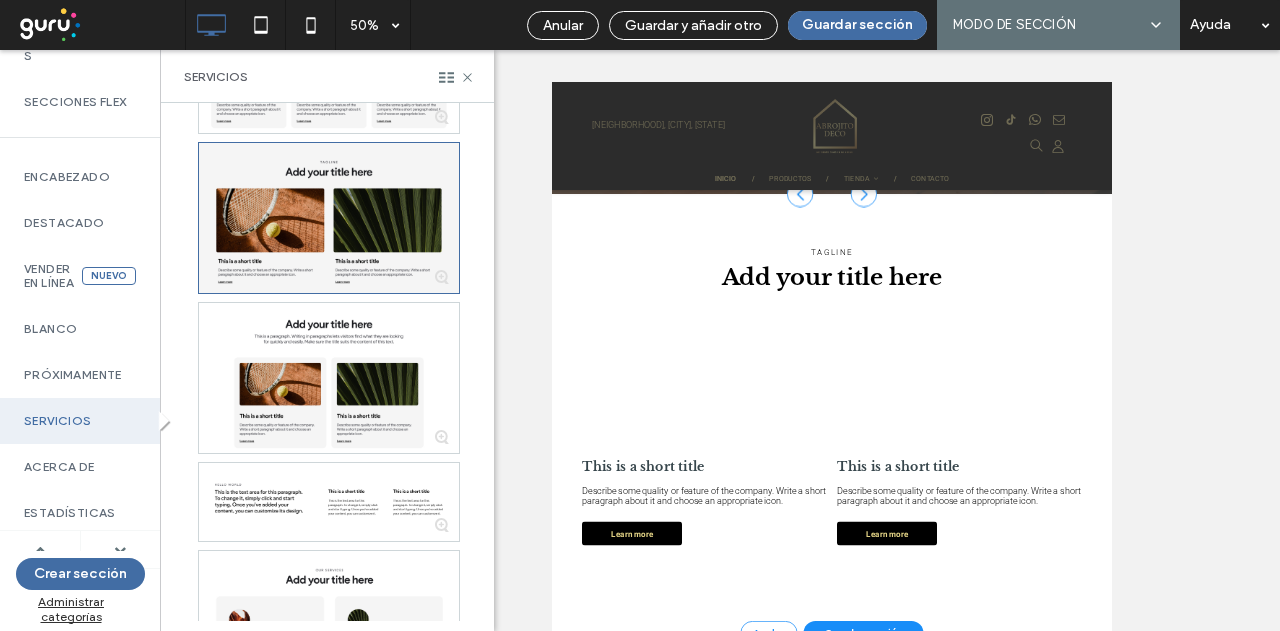 scroll, scrollTop: 1766, scrollLeft: 0, axis: vertical 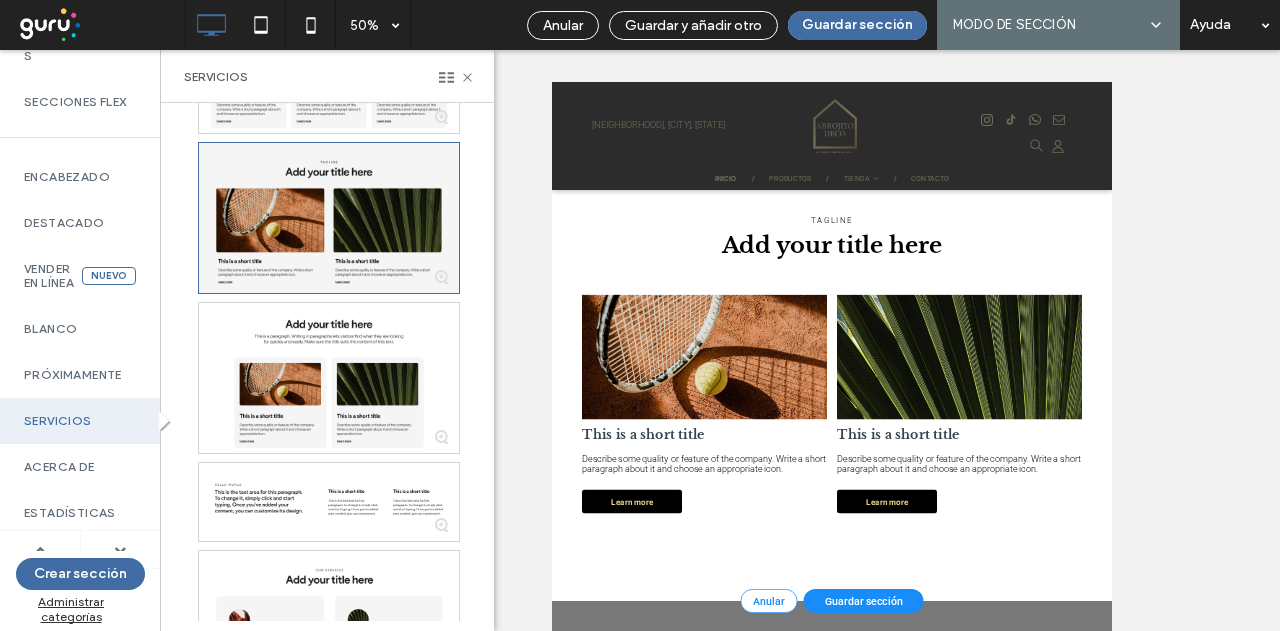 click on "Guardar sección" at bounding box center [1175, 1120] 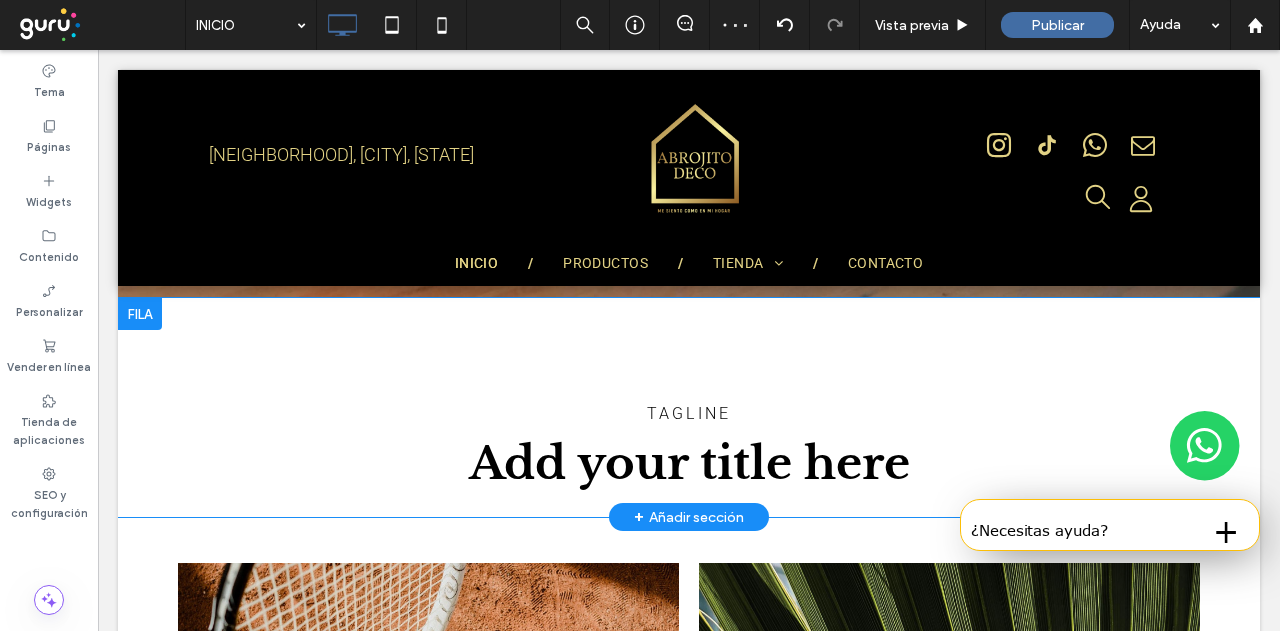 scroll, scrollTop: 1666, scrollLeft: 0, axis: vertical 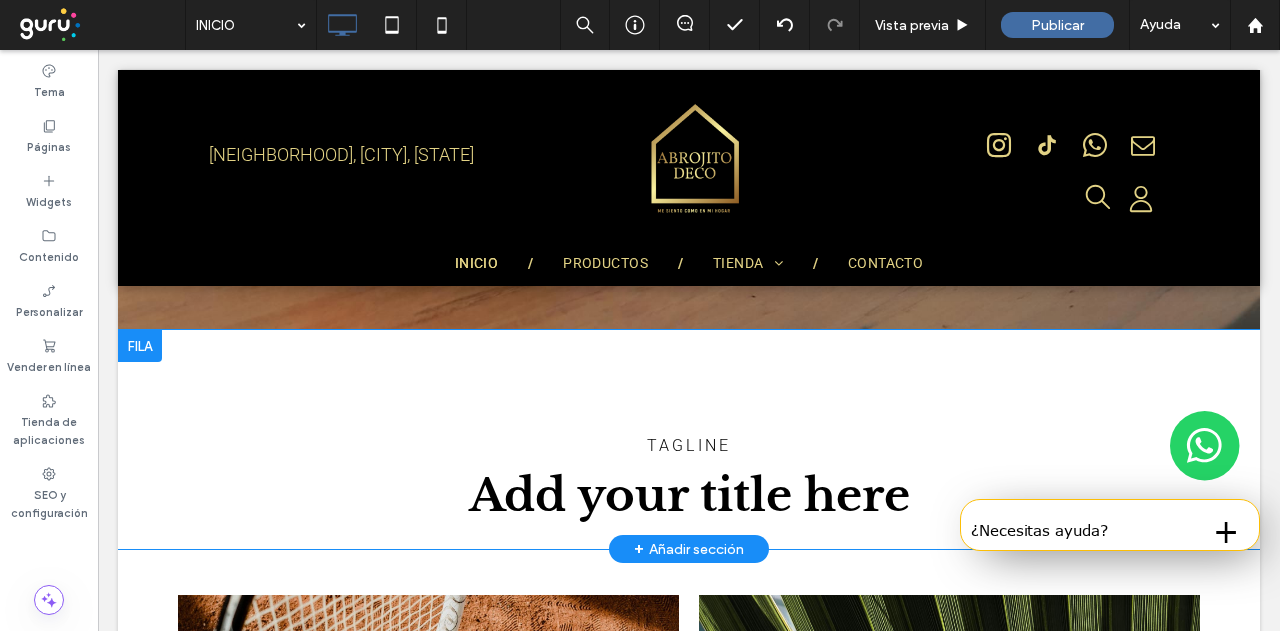 click at bounding box center [140, 346] 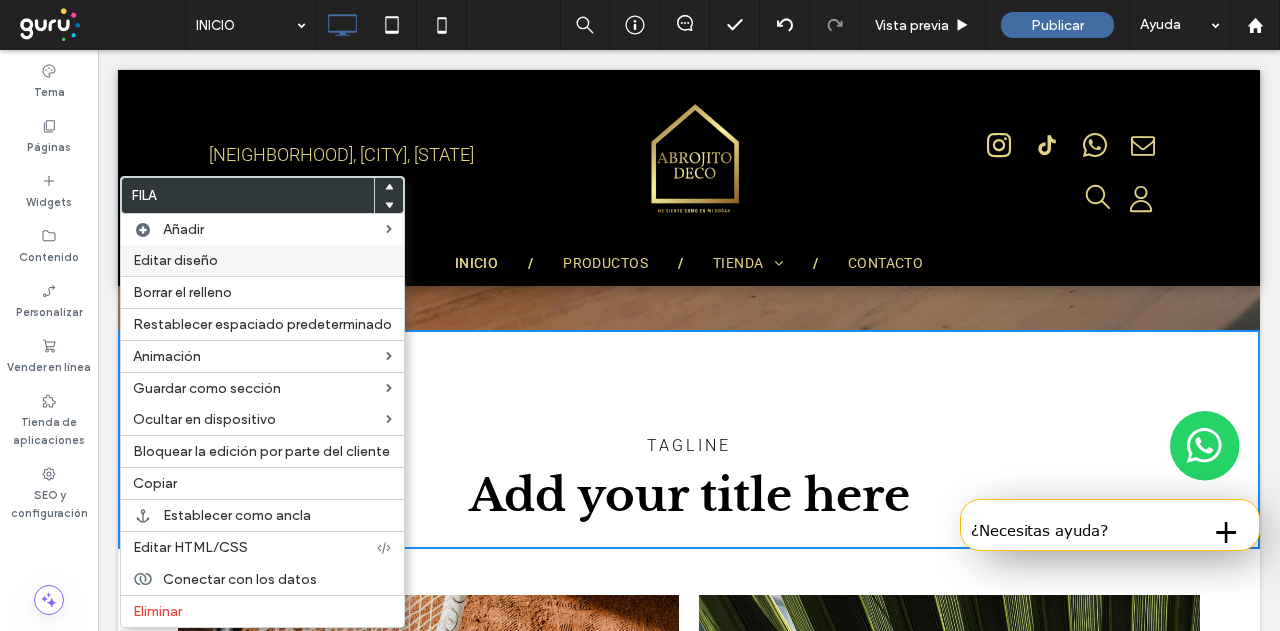 click on "Editar diseño" at bounding box center (262, 260) 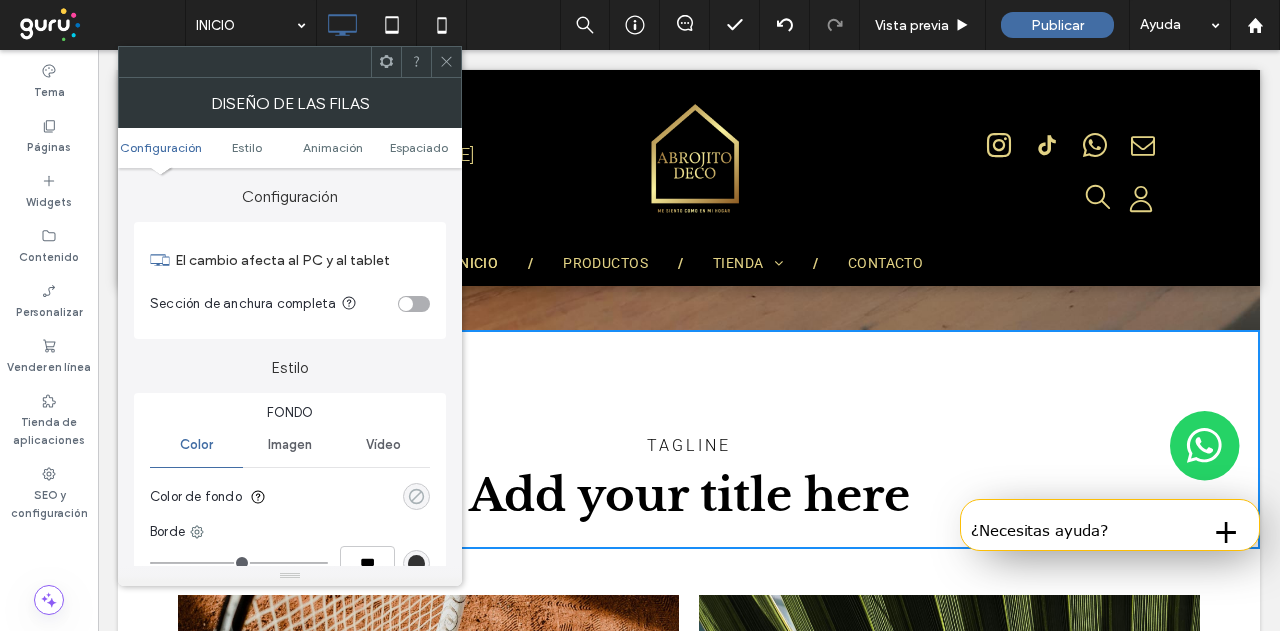 click 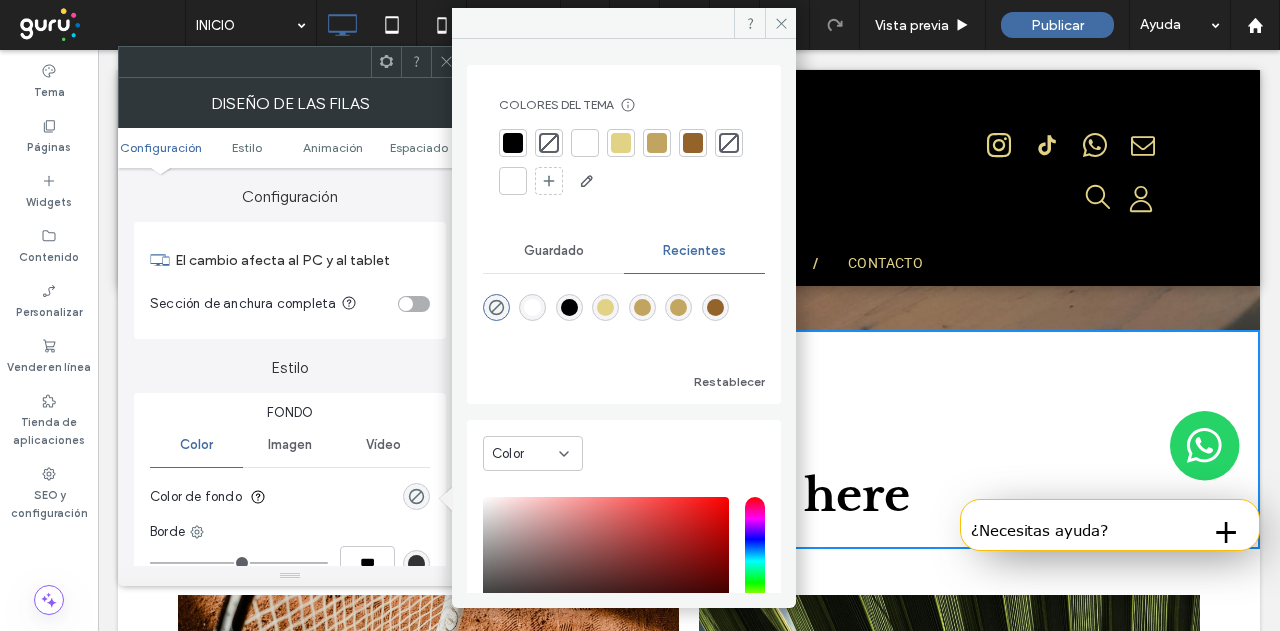click at bounding box center [585, 143] 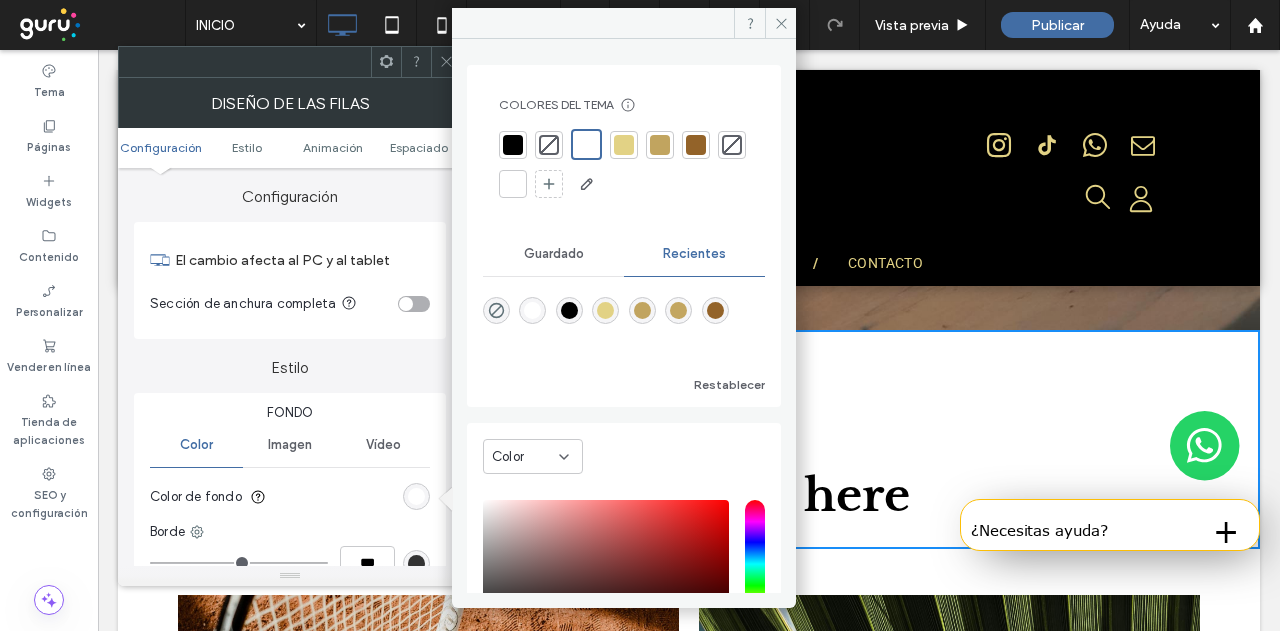 click at bounding box center (624, 164) 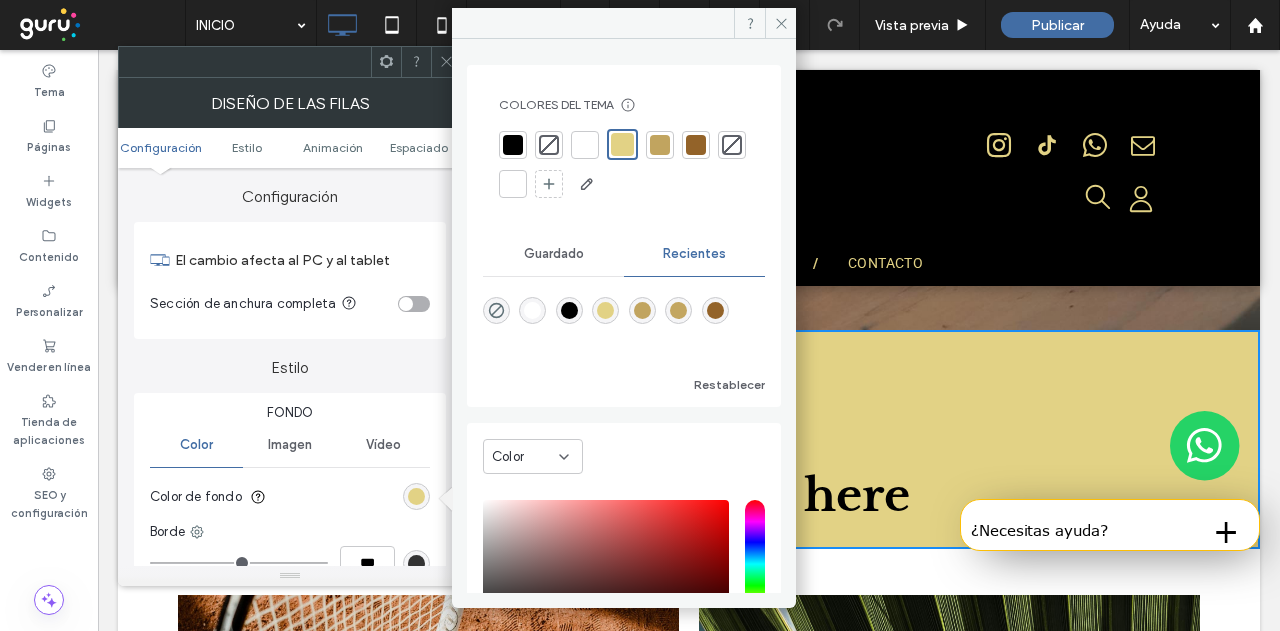 click 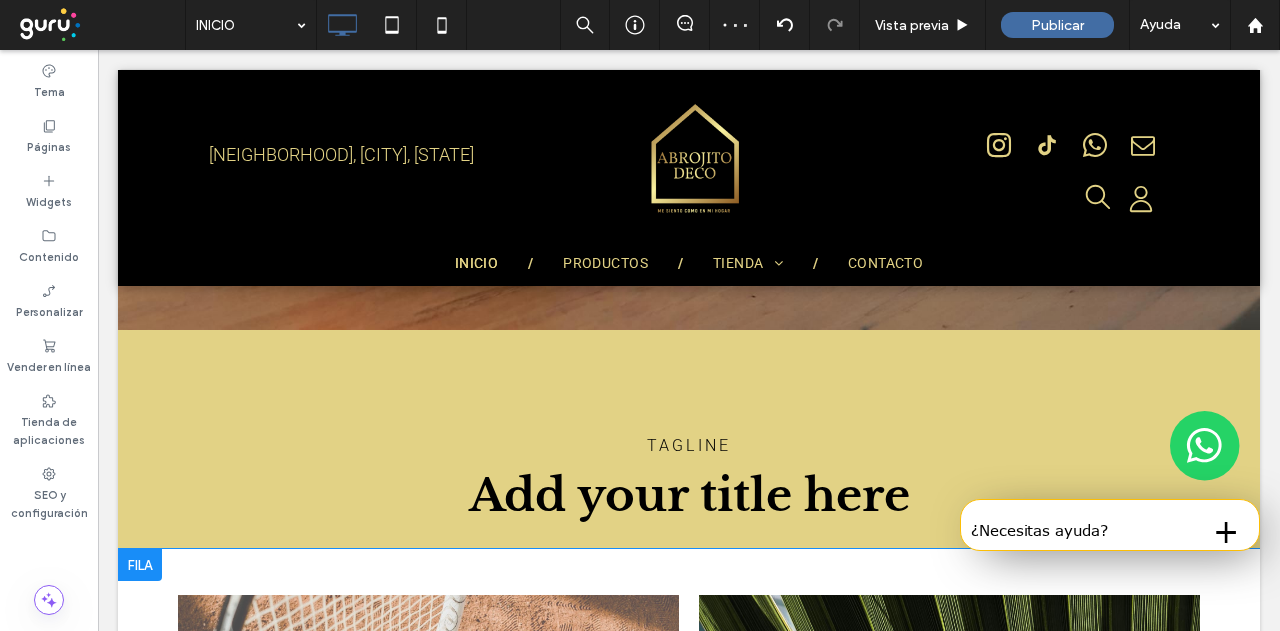 scroll, scrollTop: 1866, scrollLeft: 0, axis: vertical 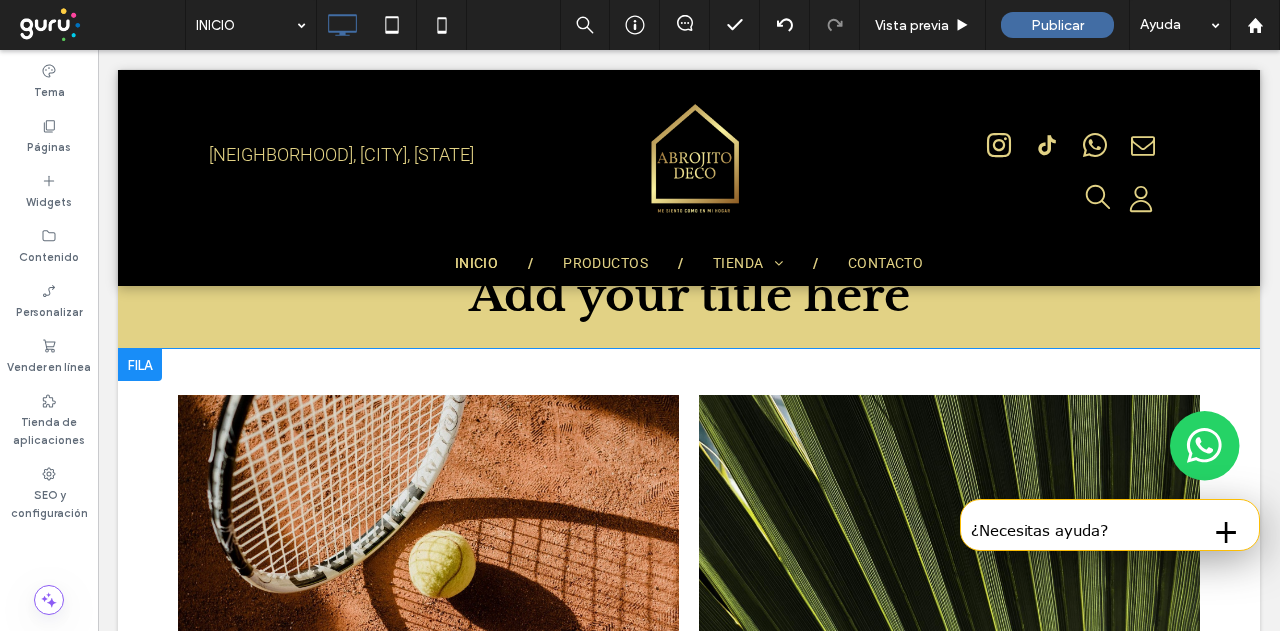 click on "This is a short title
Describe some quality or feature of the company. Write a short paragraph about it and choose an appropriate icon.
Learn more
This is a short title
Describe some quality or feature of the company. Write a short paragraph about it and choose an appropriate icon.
Learn more
Ver más
Click To Paste
Fila + Añadir sección" at bounding box center (689, 674) 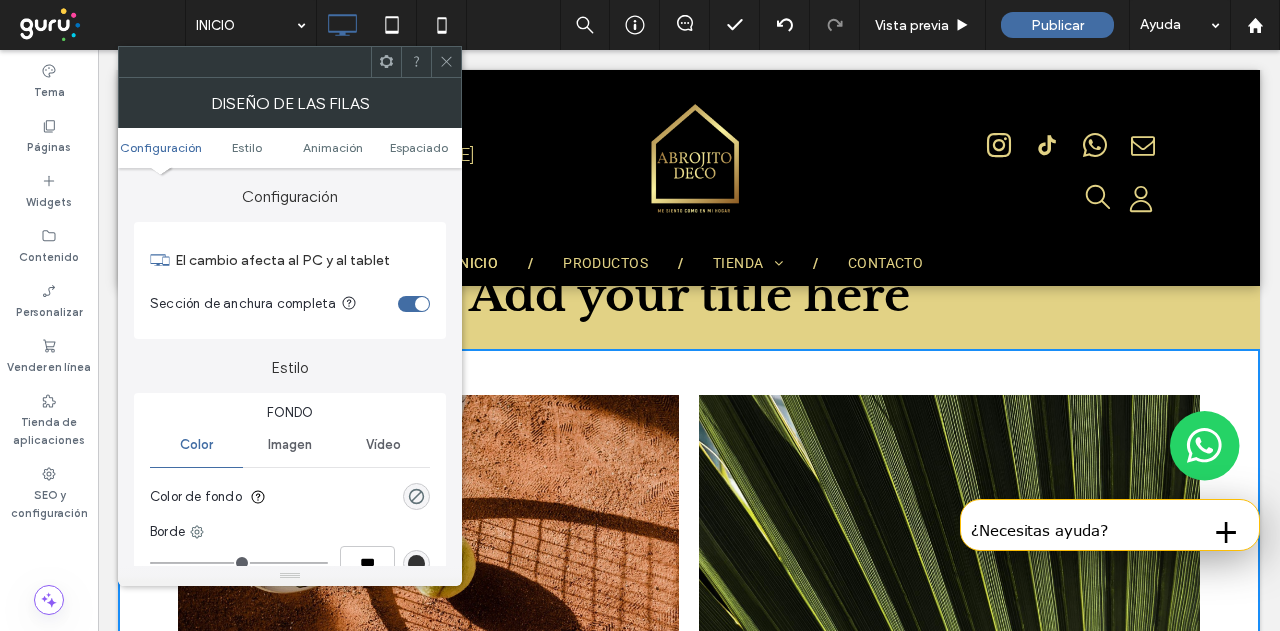 click at bounding box center (446, 62) 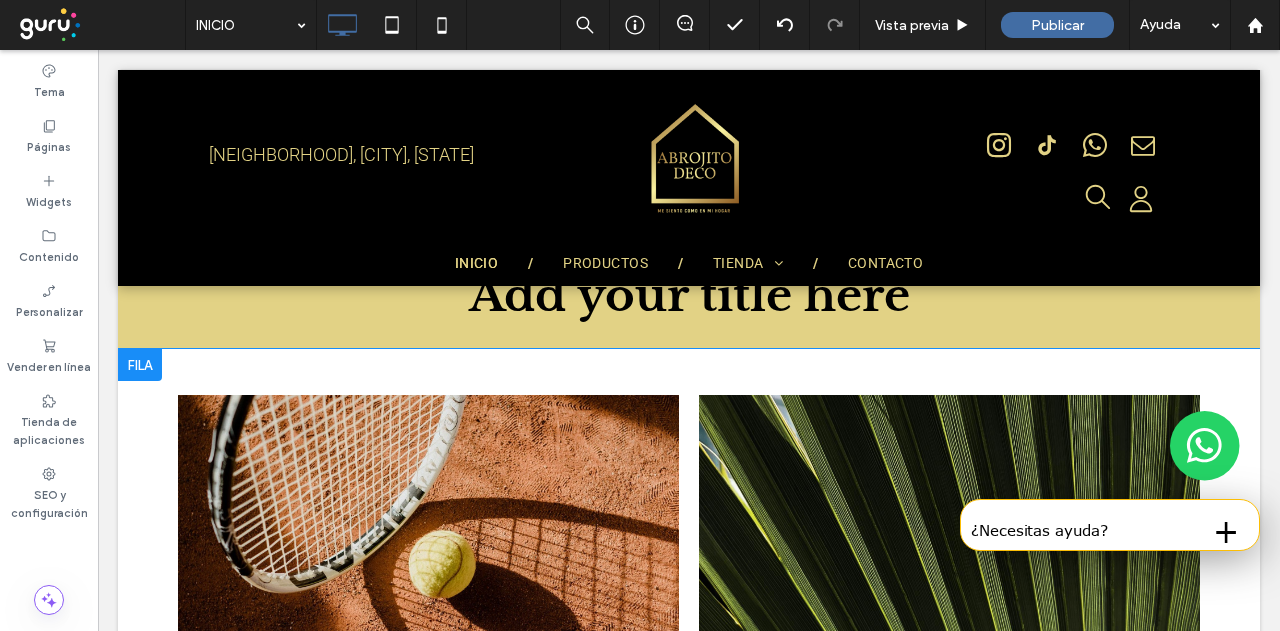 click on "This is a short title
Describe some quality or feature of the company. Write a short paragraph about it and choose an appropriate icon.
Learn more
This is a short title
Describe some quality or feature of the company. Write a short paragraph about it and choose an appropriate icon.
Learn more
Ver más
Click To Paste" at bounding box center [689, 624] 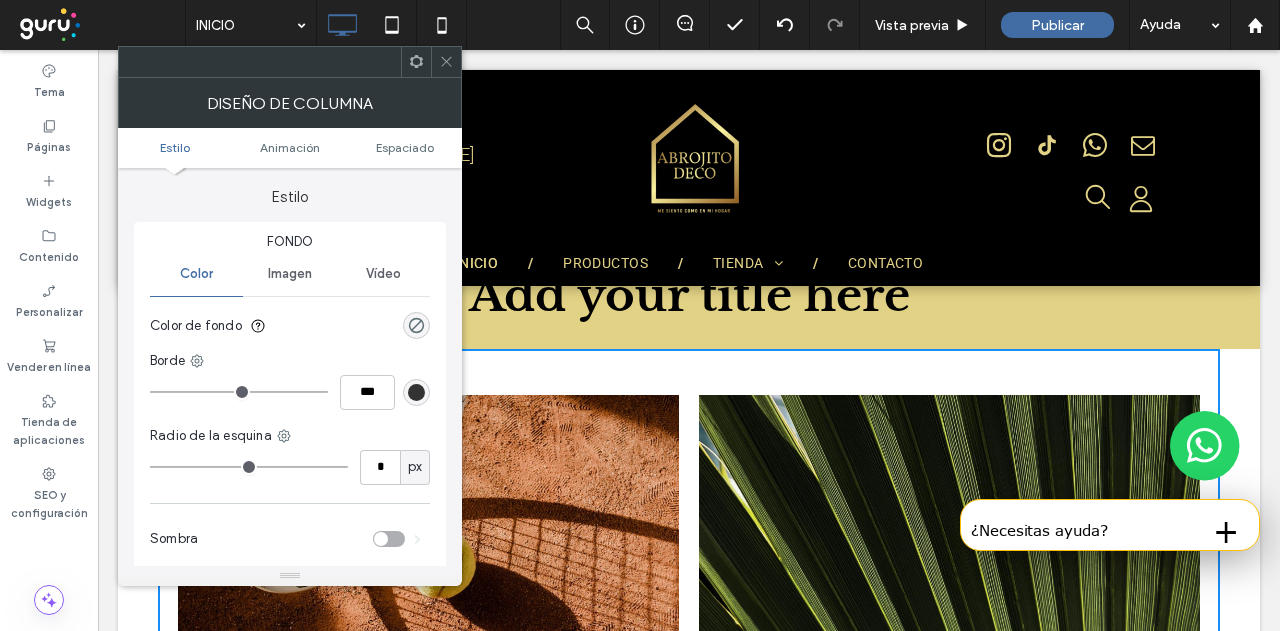 click 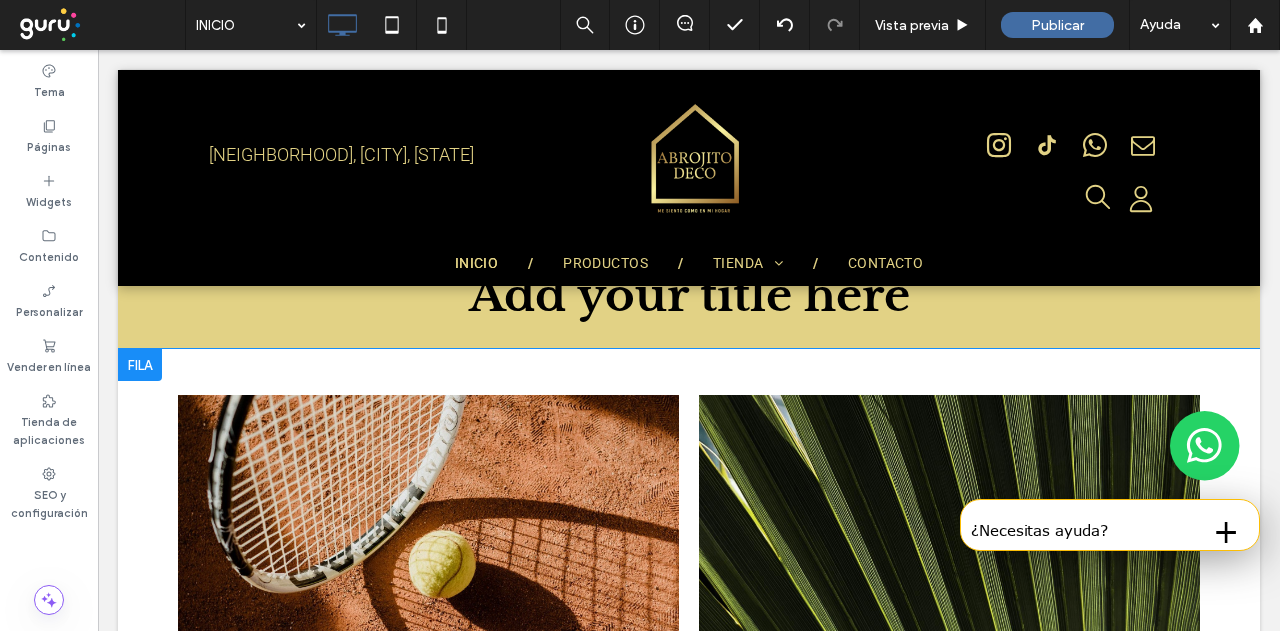 click at bounding box center (140, 365) 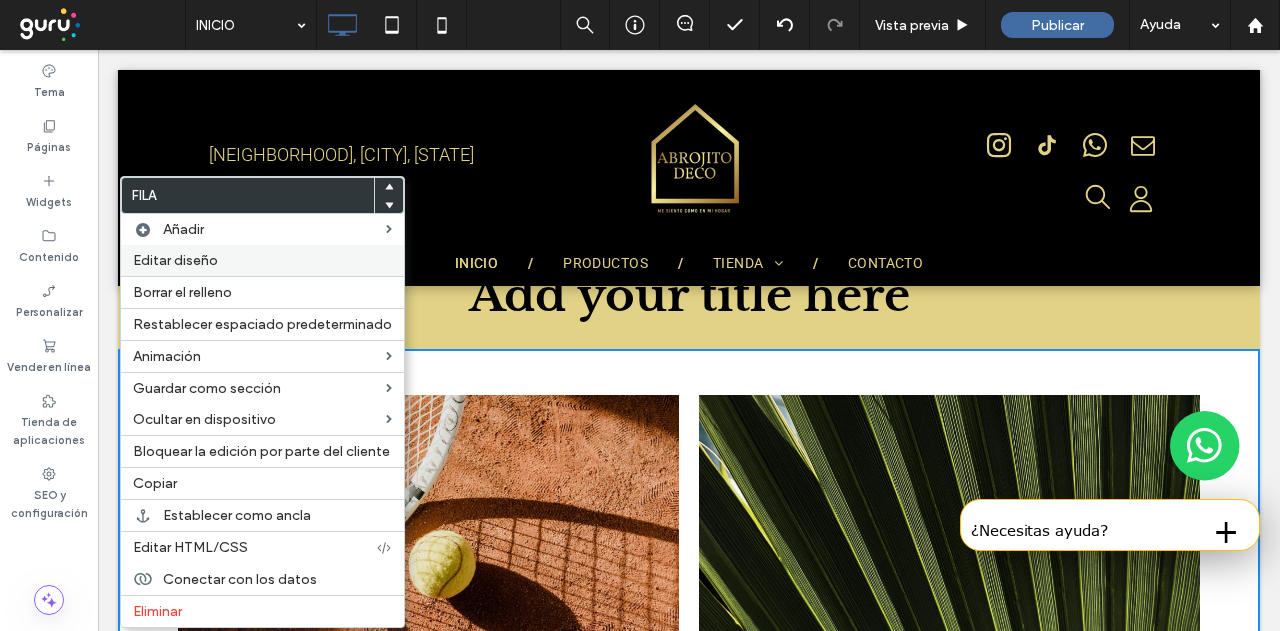 click on "Editar diseño" at bounding box center (262, 260) 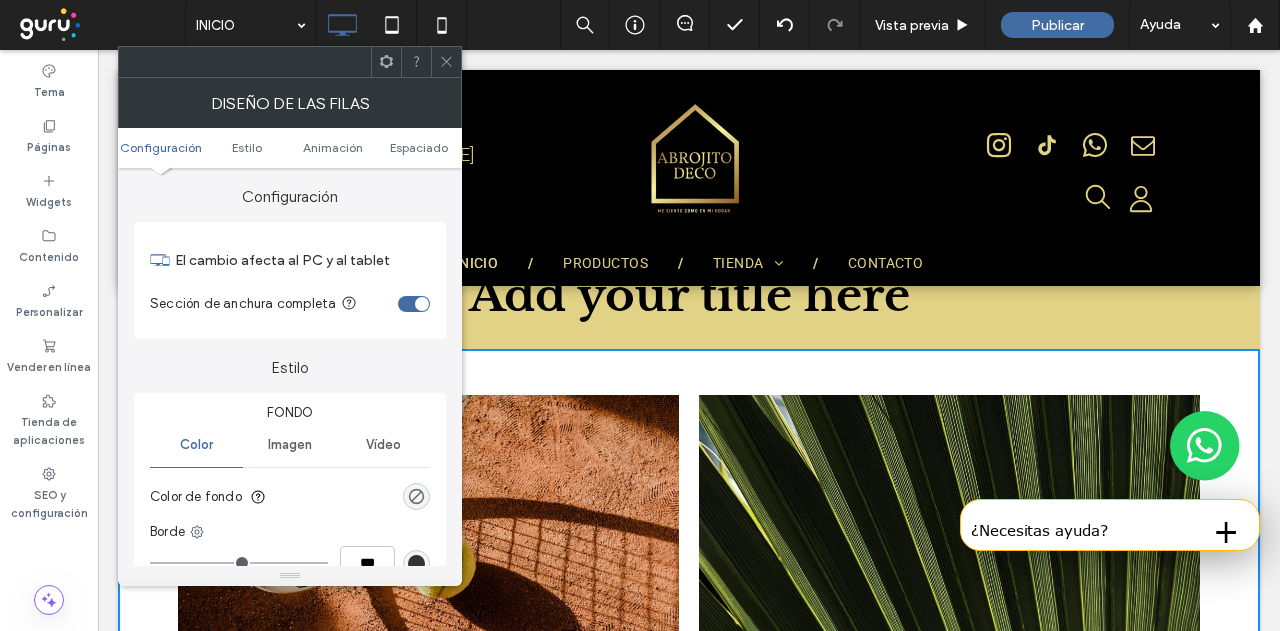 click on "Color de fondo" at bounding box center (290, 497) 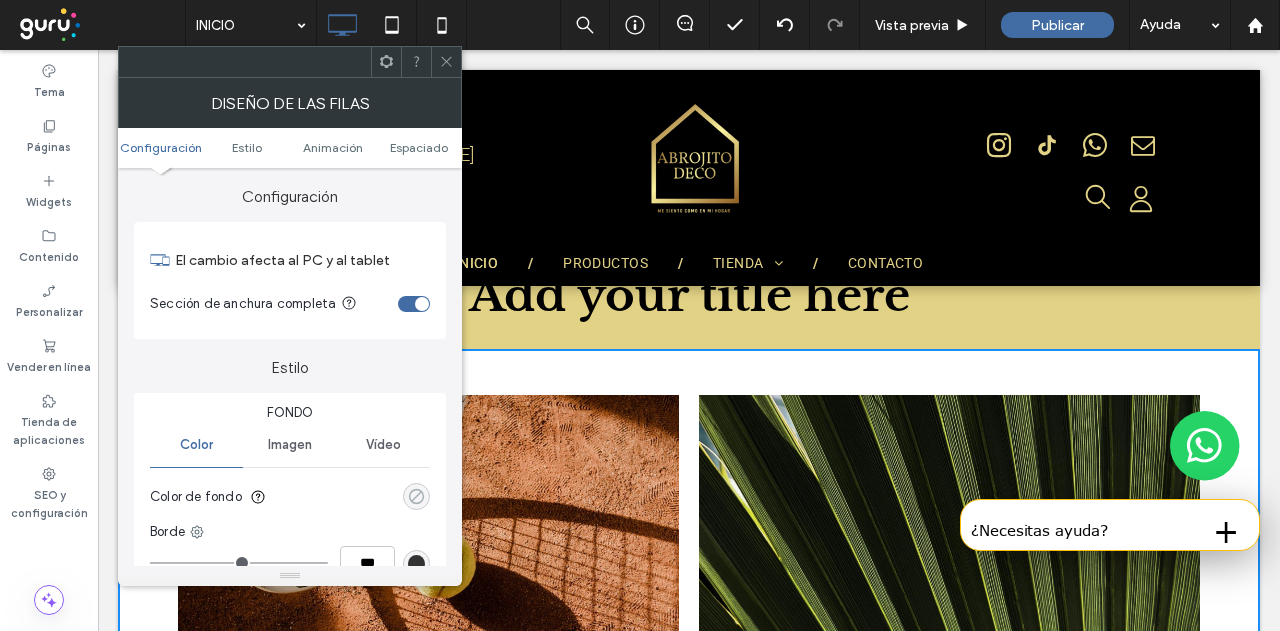 click at bounding box center [416, 496] 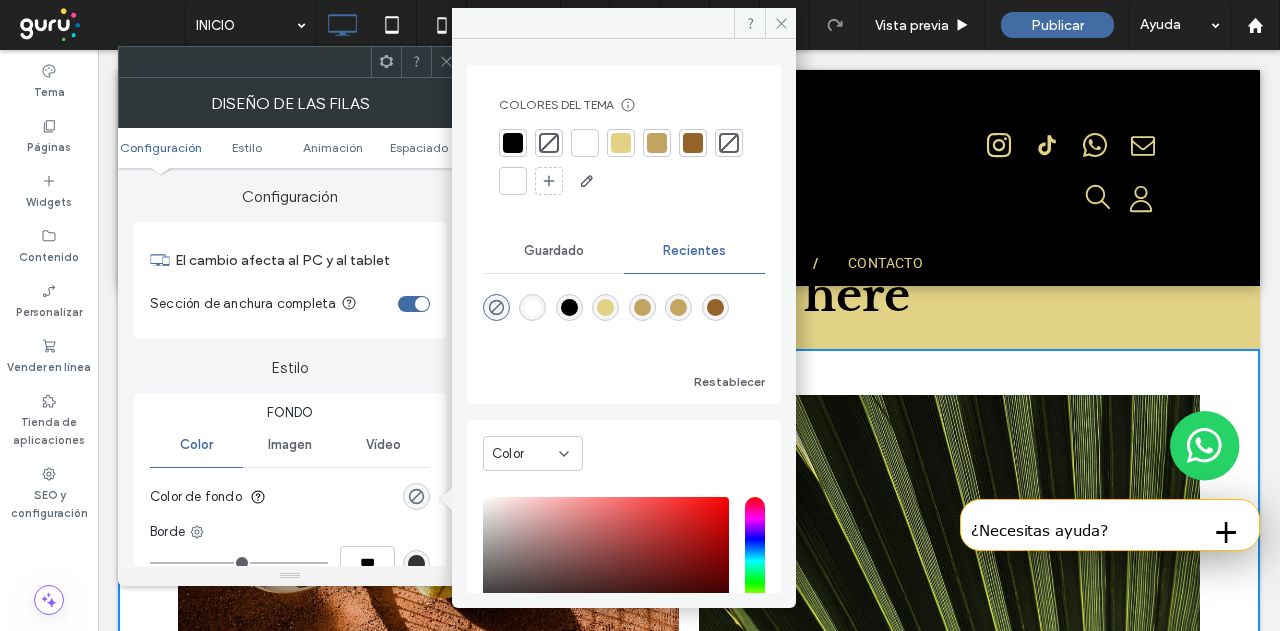 click at bounding box center (621, 143) 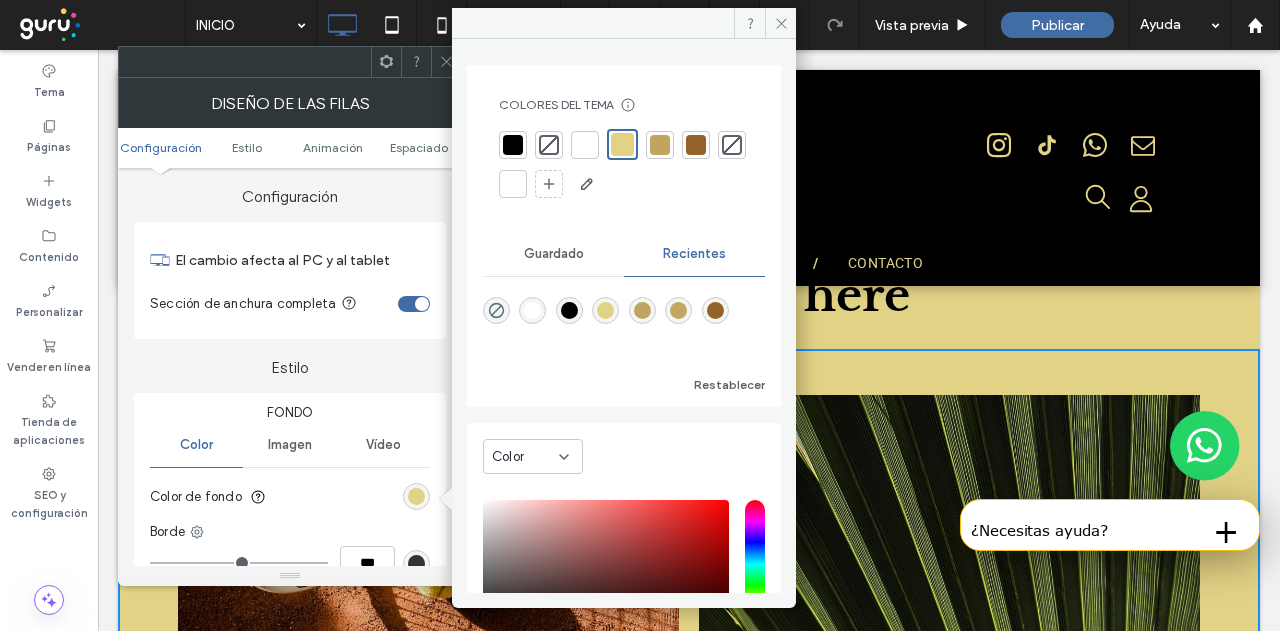 click 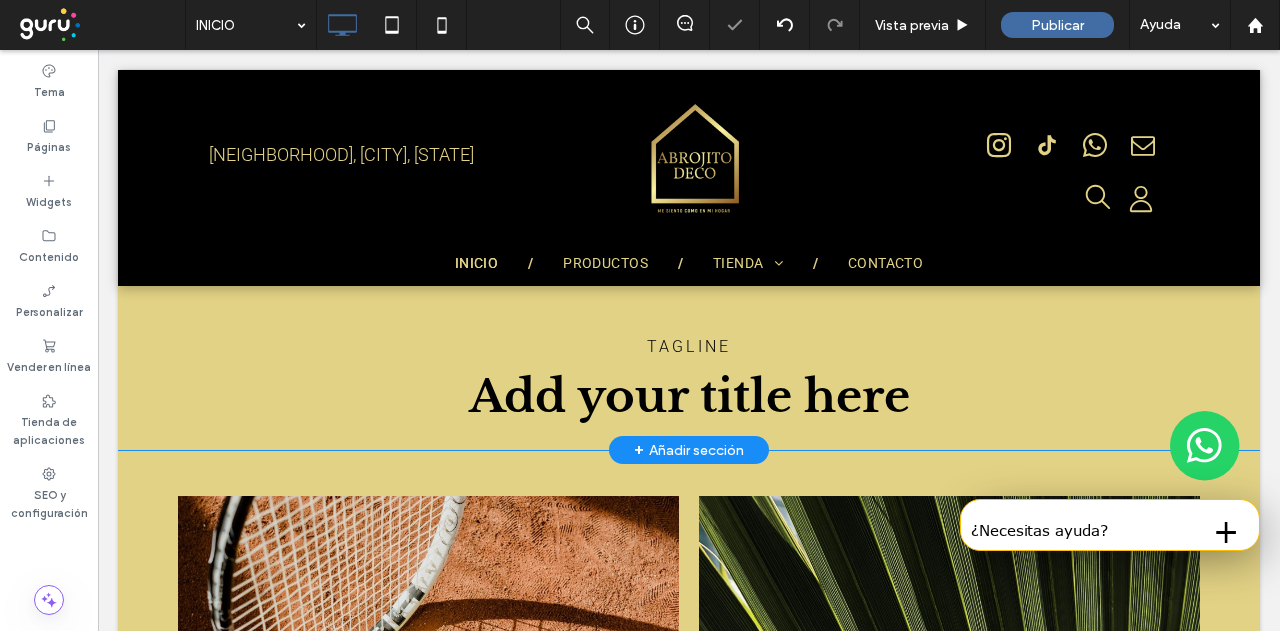 scroll, scrollTop: 1666, scrollLeft: 0, axis: vertical 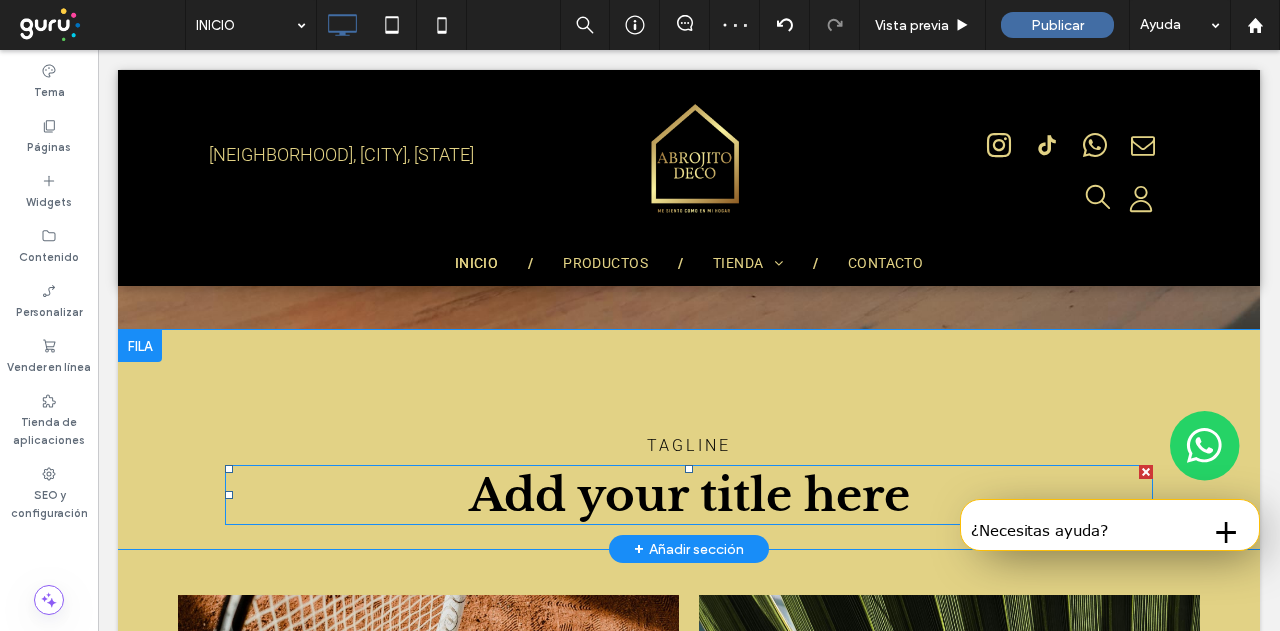 click on "Add your title here" at bounding box center [689, 495] 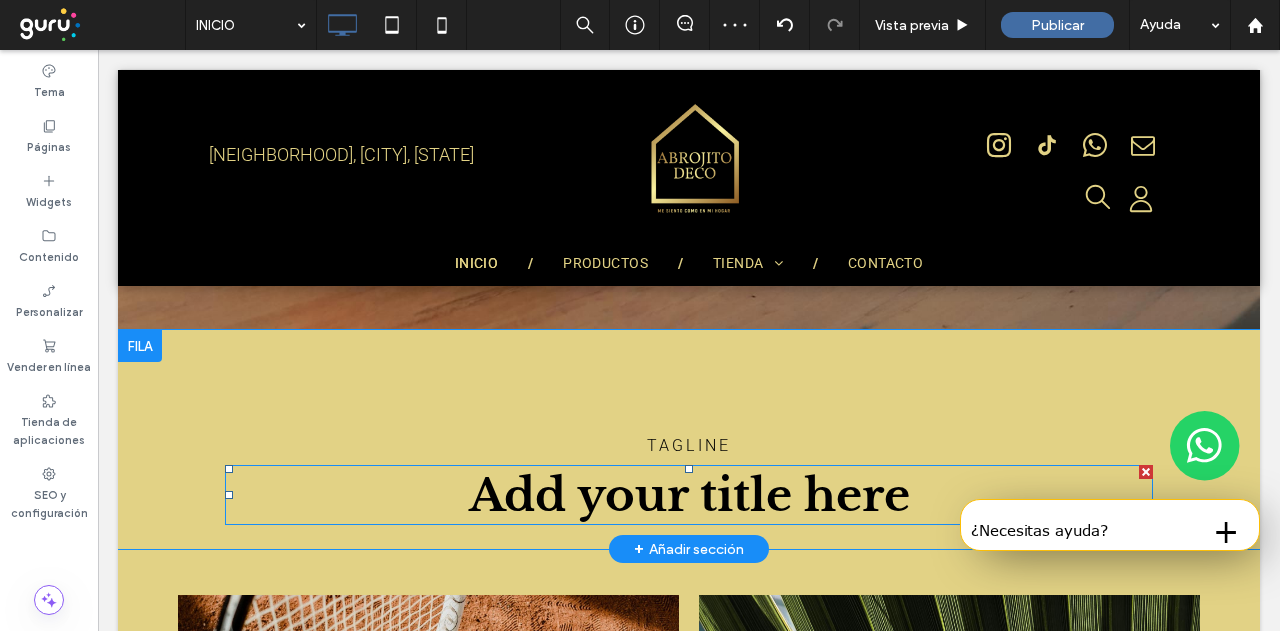 type on "**********" 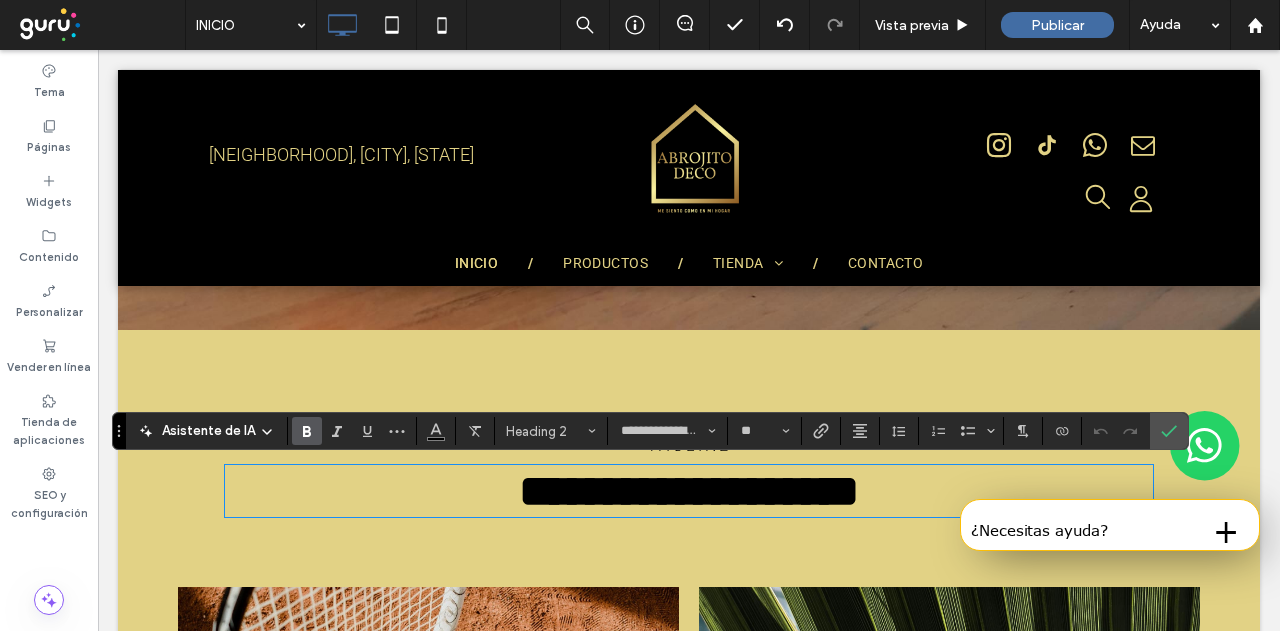 type 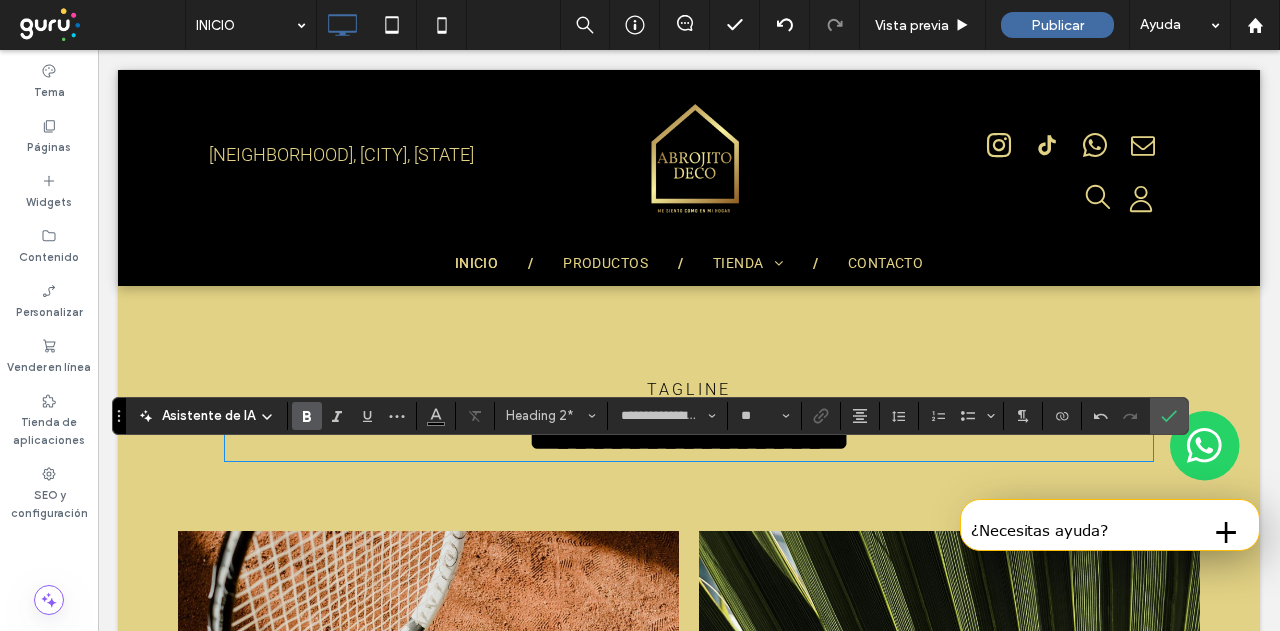 scroll, scrollTop: 1766, scrollLeft: 0, axis: vertical 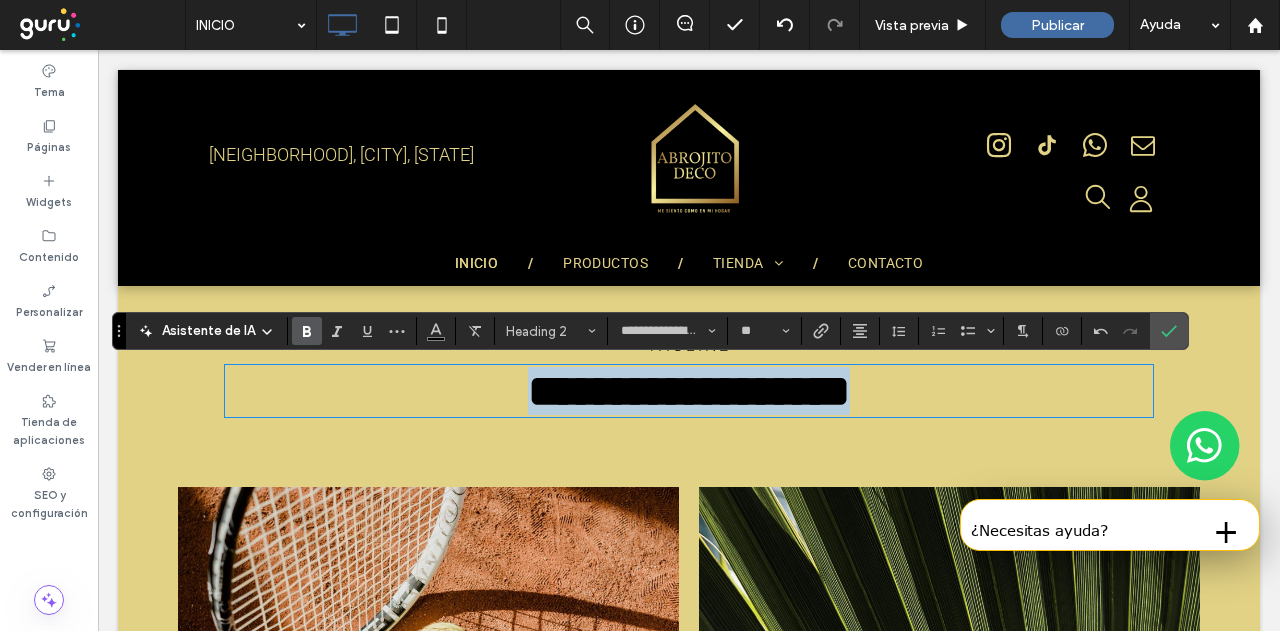 drag, startPoint x: 976, startPoint y: 394, endPoint x: 428, endPoint y: 407, distance: 548.1542 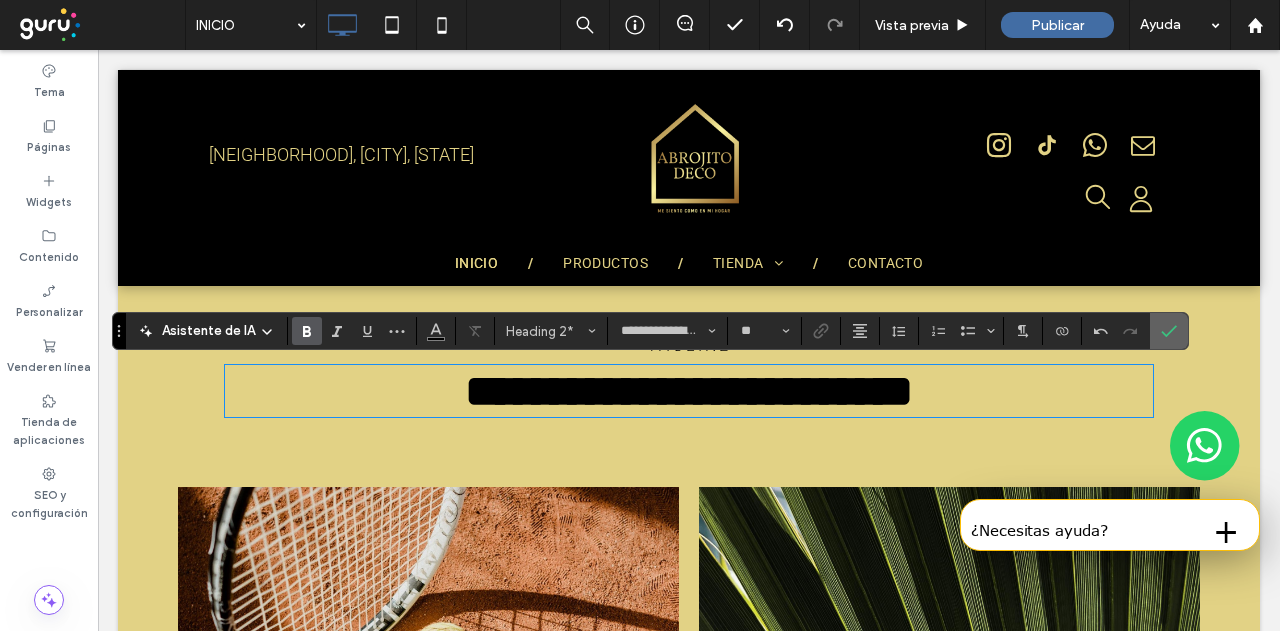 click 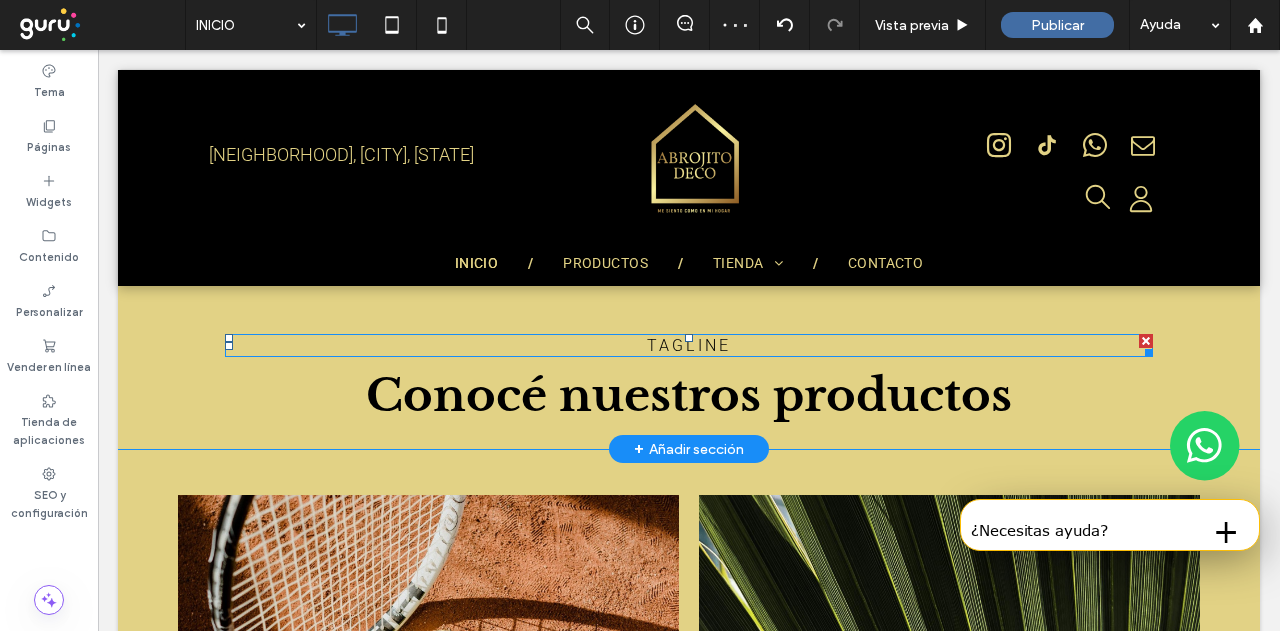 click at bounding box center (1146, 341) 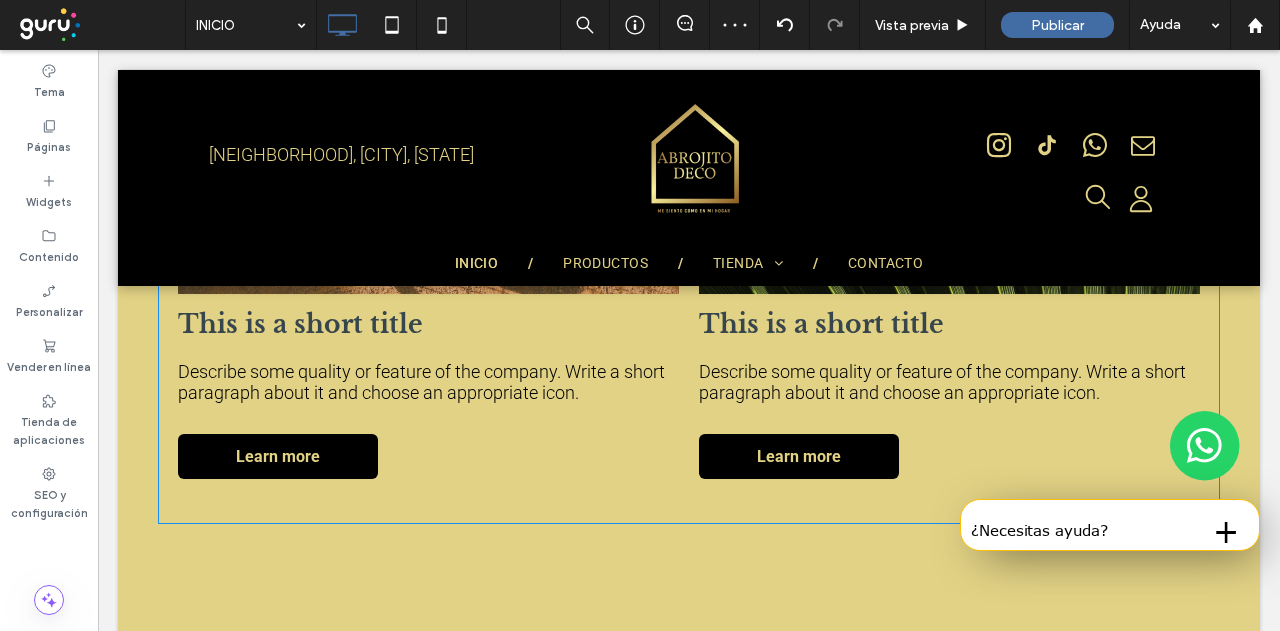 scroll, scrollTop: 2066, scrollLeft: 0, axis: vertical 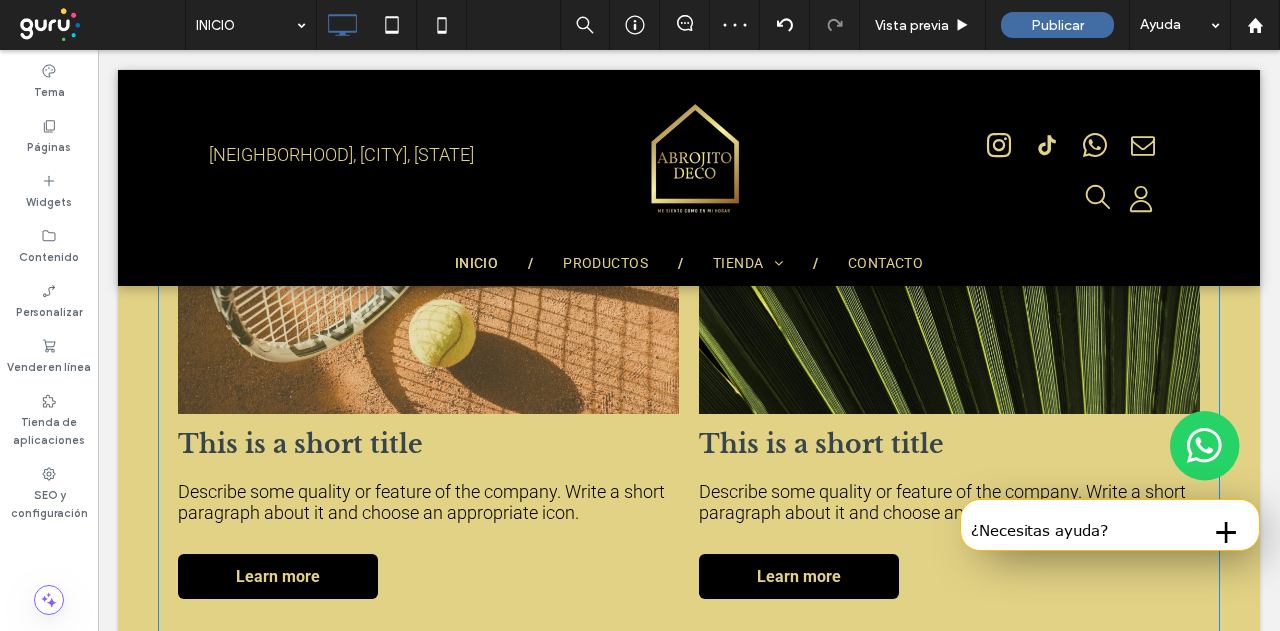 click at bounding box center [428, 289] 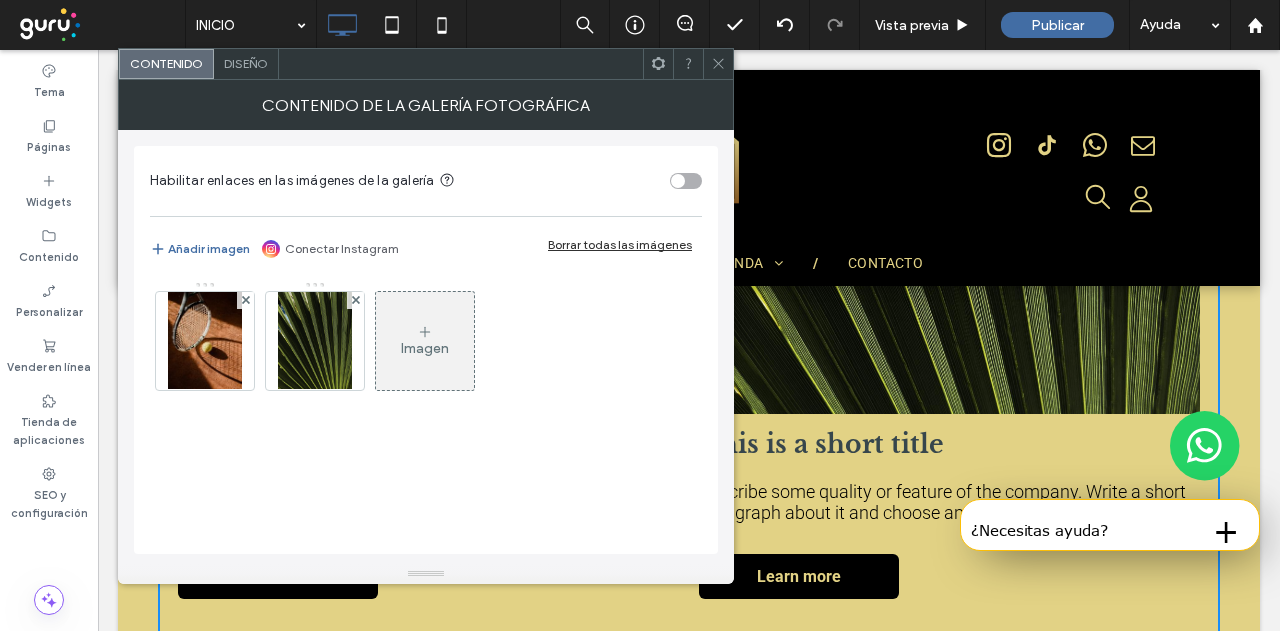 click at bounding box center (205, 341) 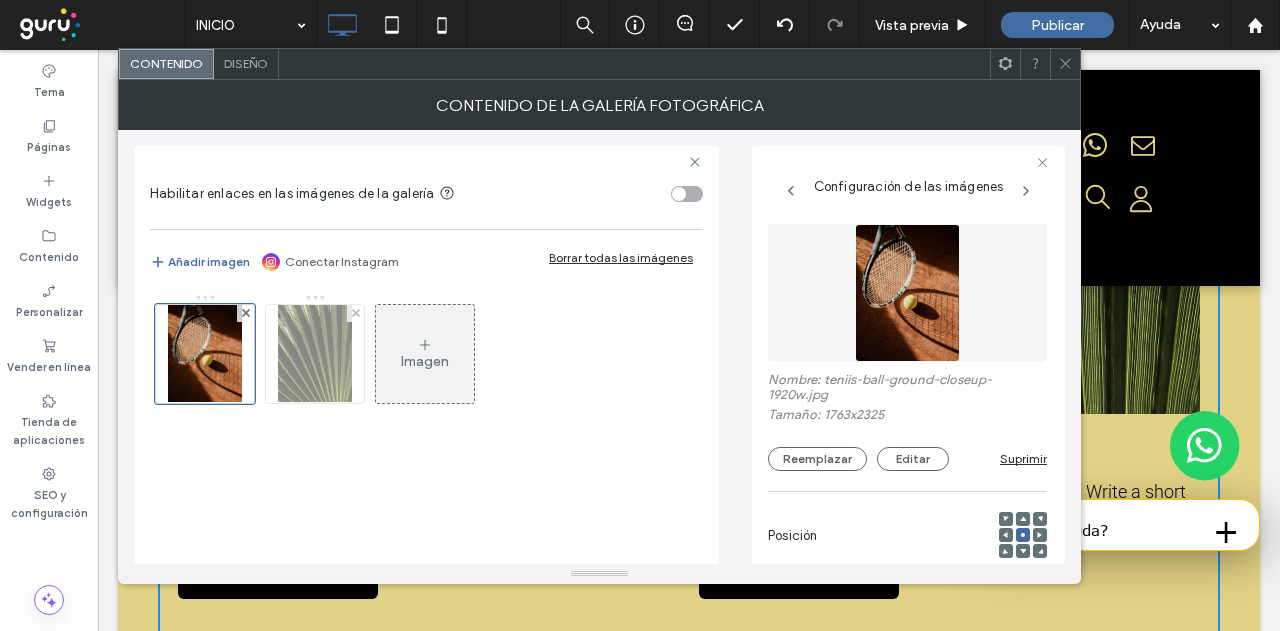 scroll, scrollTop: 0, scrollLeft: 69, axis: horizontal 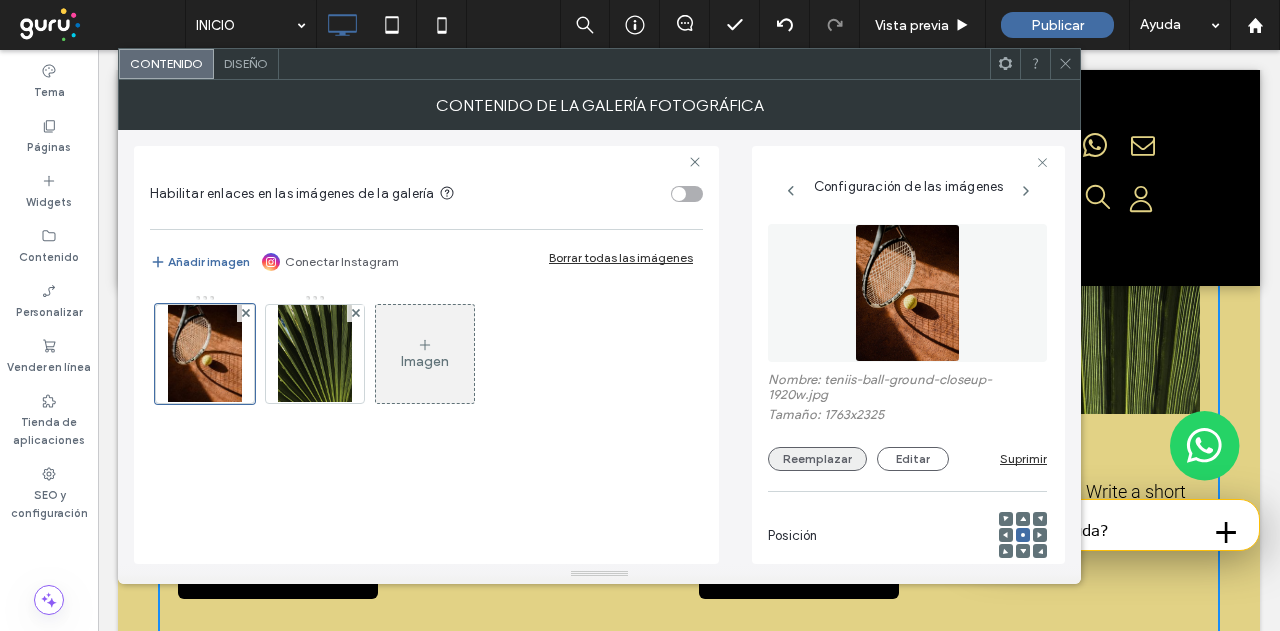 click on "Reemplazar" at bounding box center (817, 459) 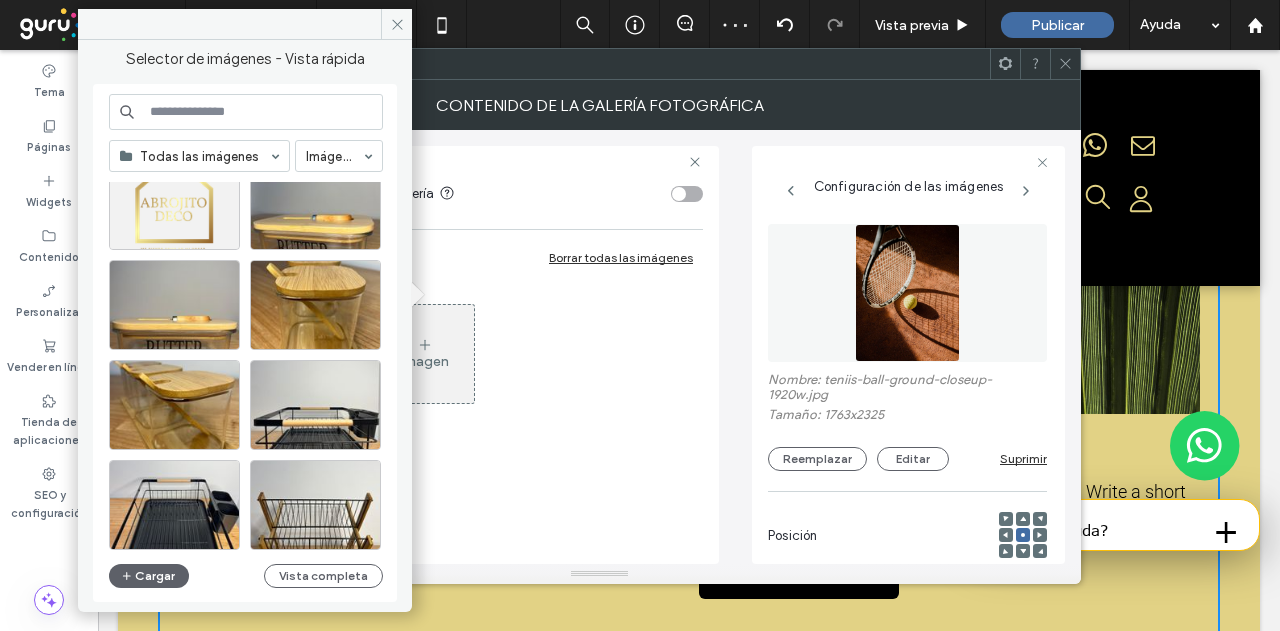 scroll, scrollTop: 200, scrollLeft: 0, axis: vertical 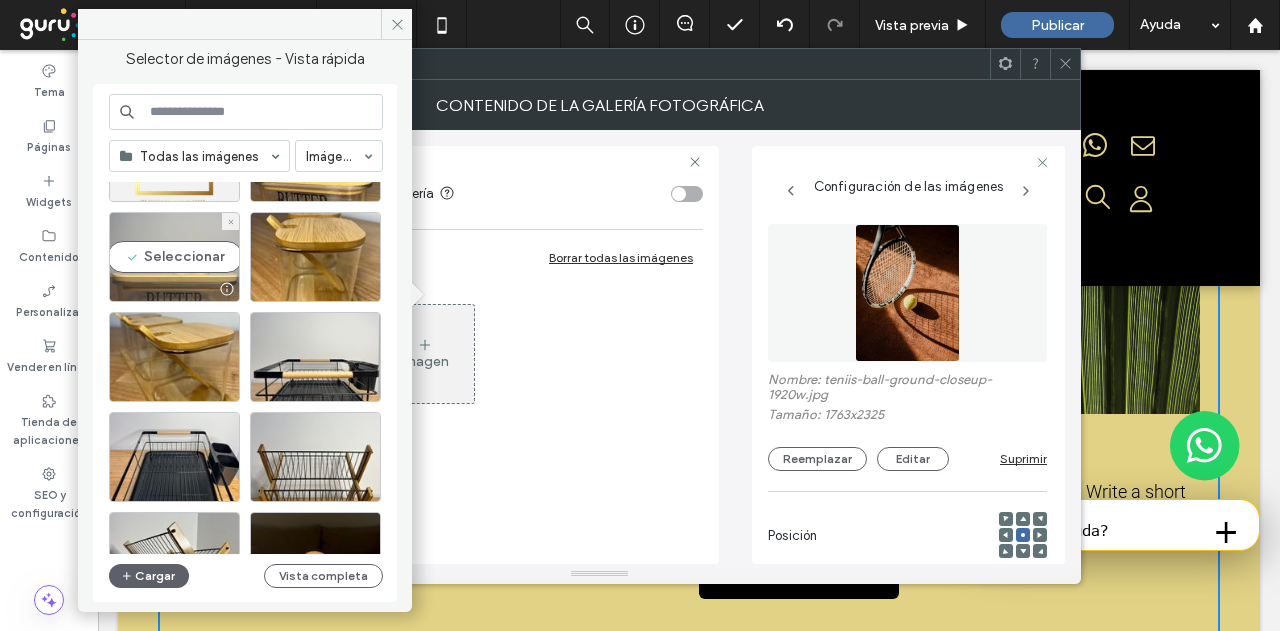 click on "Seleccionar" at bounding box center (174, 257) 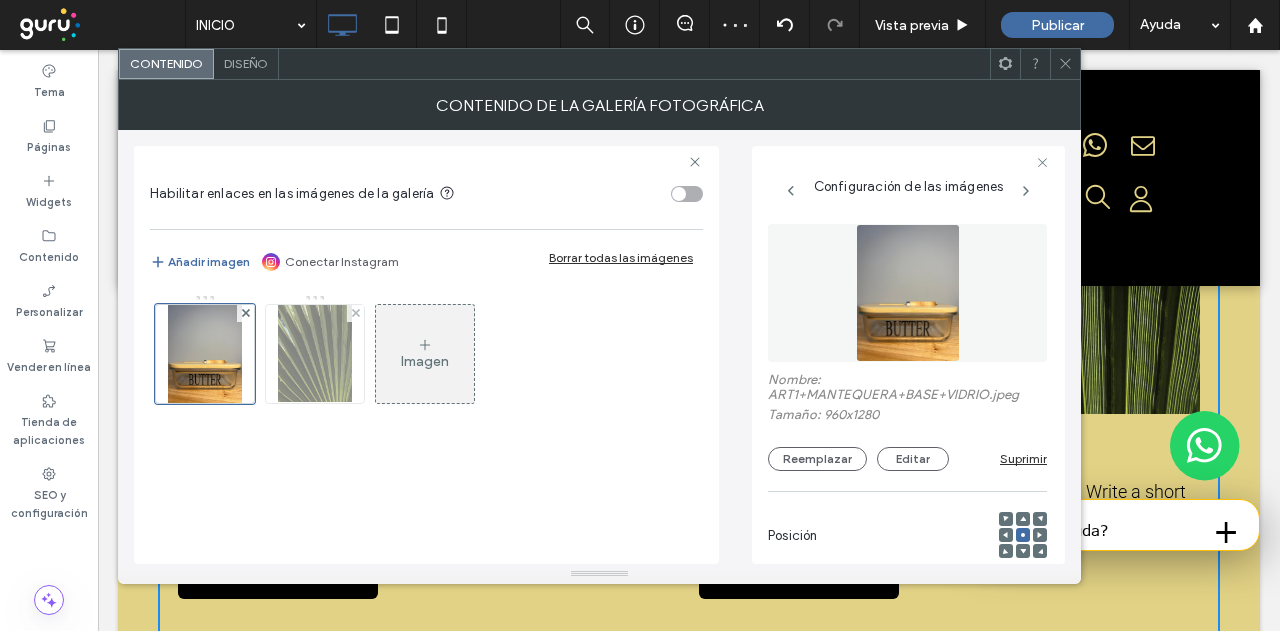click at bounding box center [315, 354] 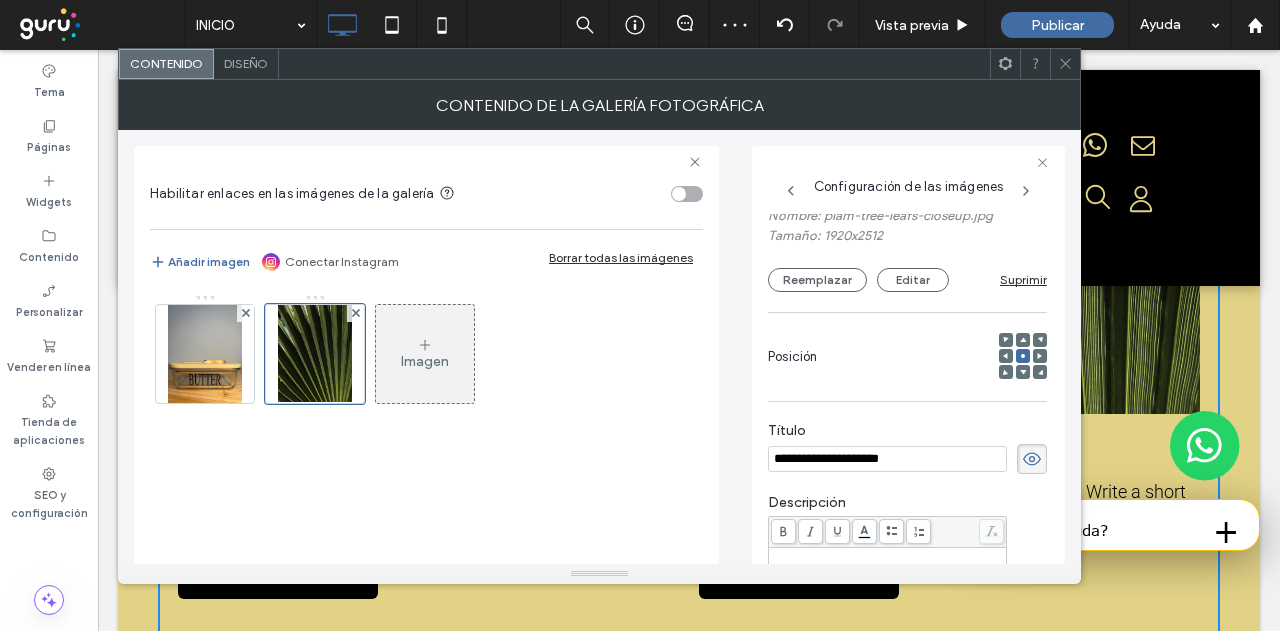 scroll, scrollTop: 134, scrollLeft: 0, axis: vertical 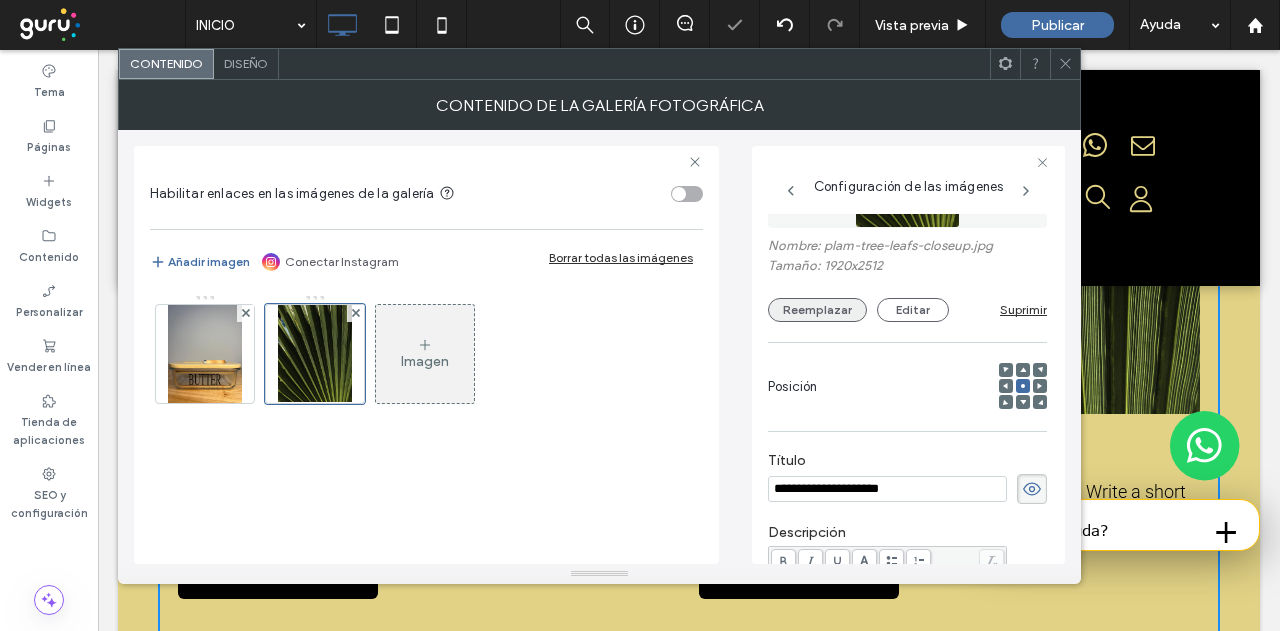 click on "Reemplazar" at bounding box center [817, 310] 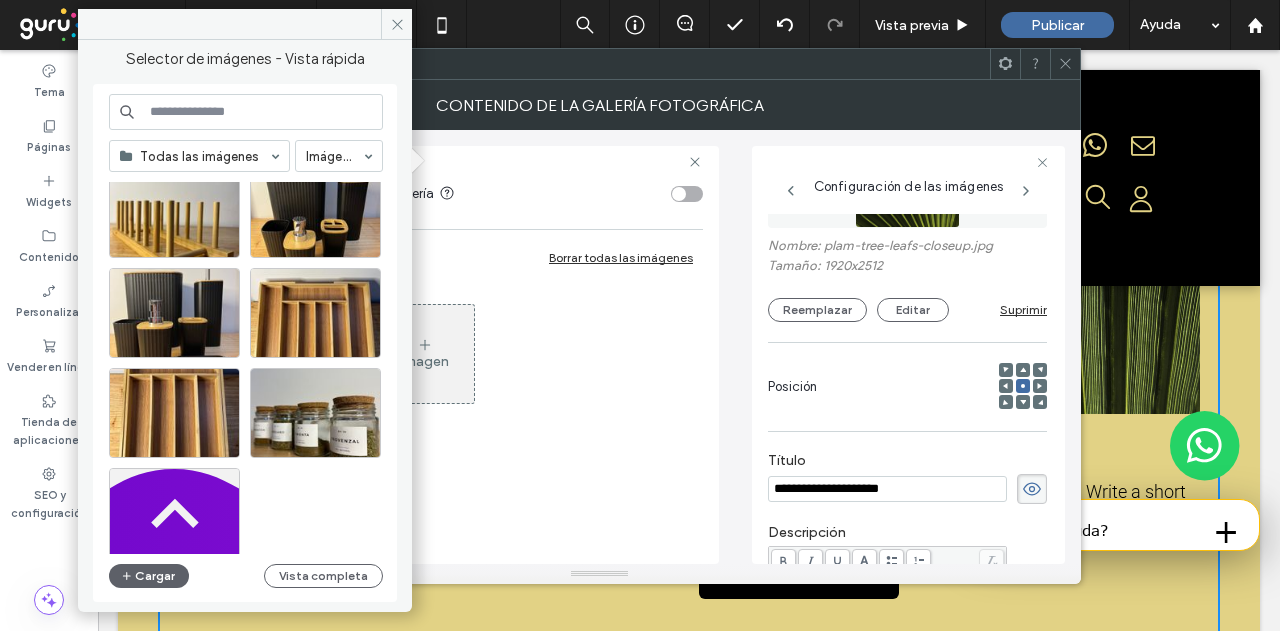 scroll, scrollTop: 1600, scrollLeft: 0, axis: vertical 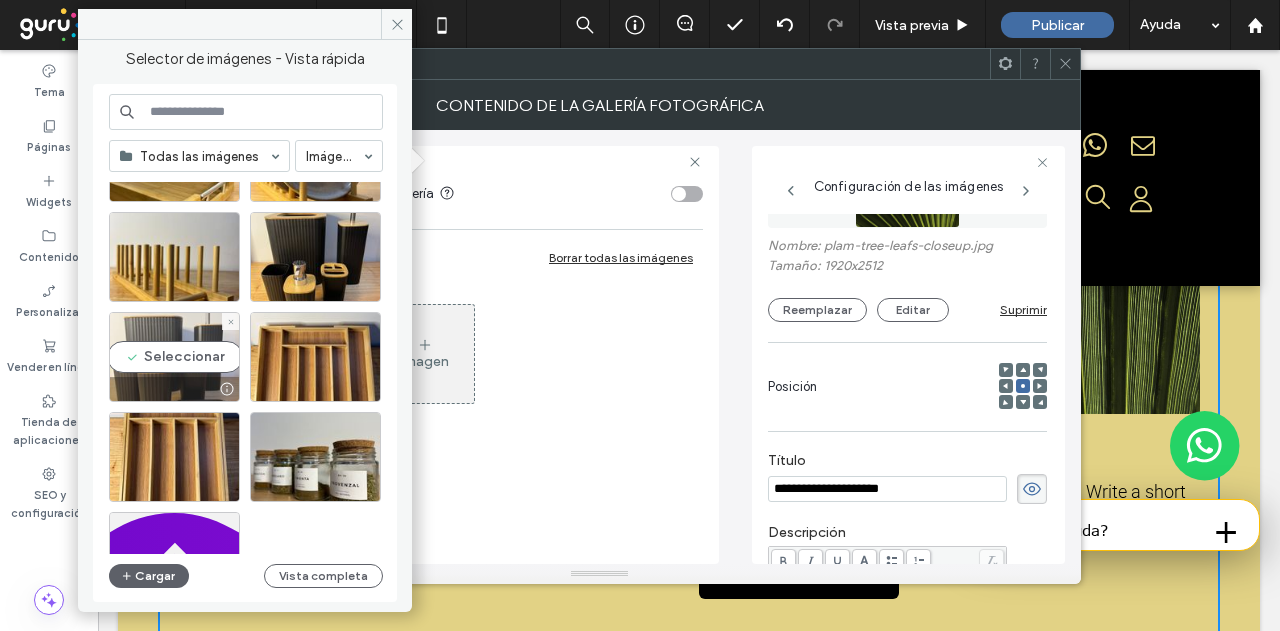 click on "Seleccionar" at bounding box center [174, 357] 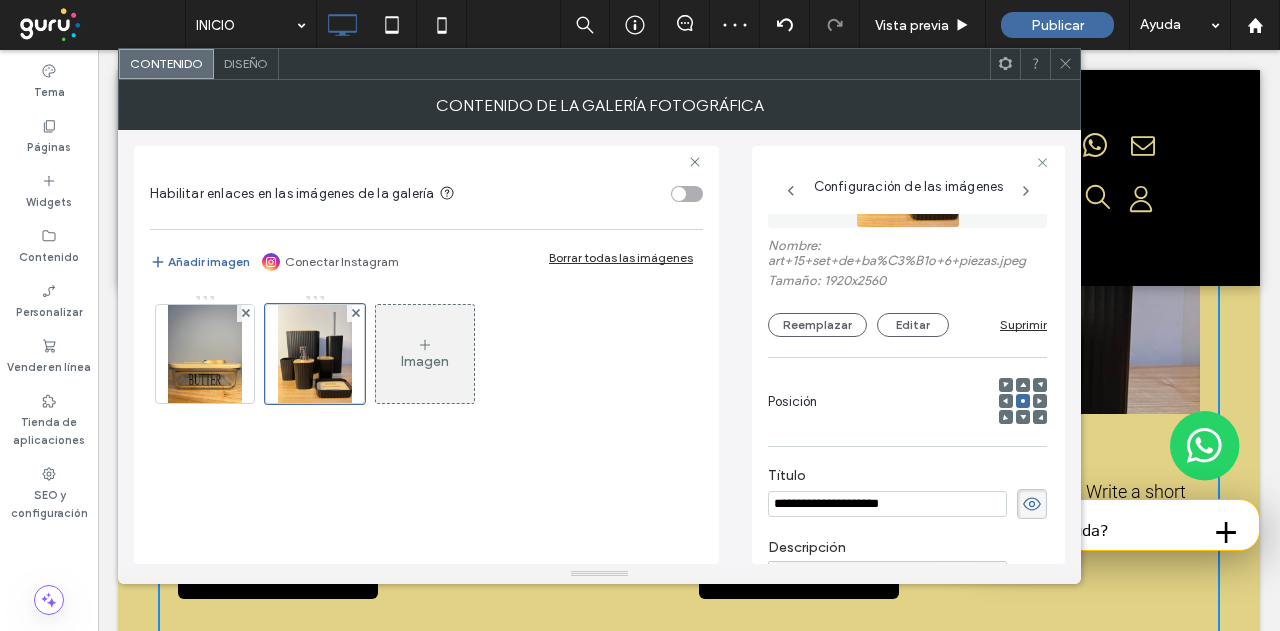 click on "**********" at bounding box center [887, 504] 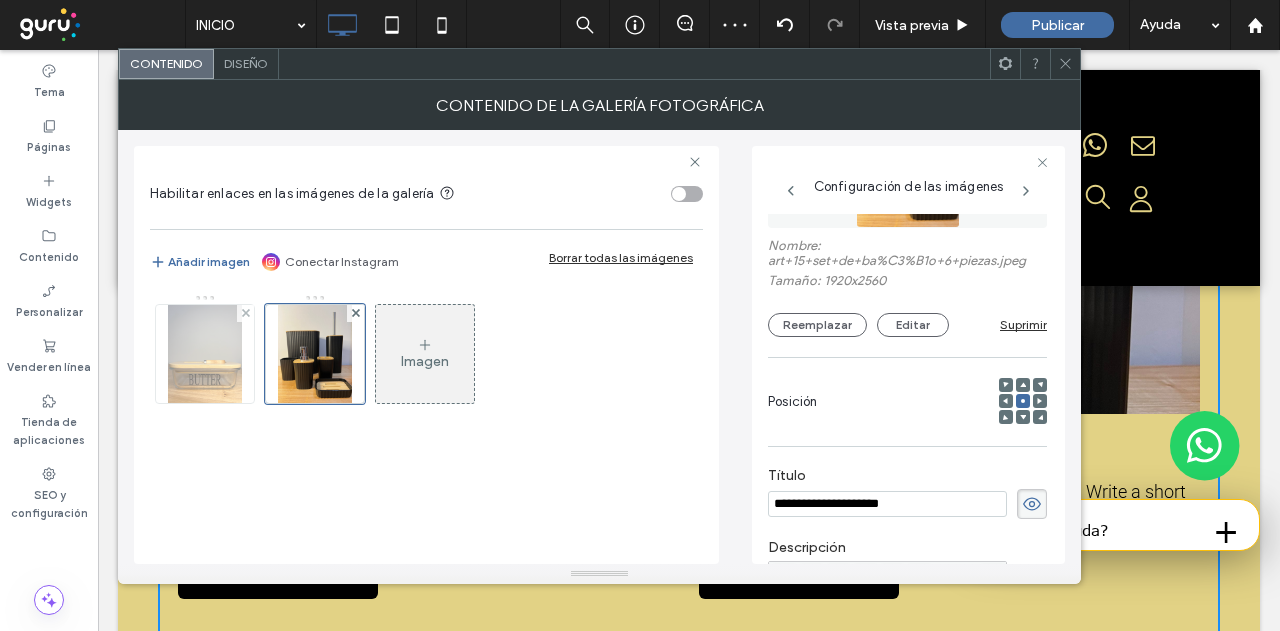click at bounding box center [205, 354] 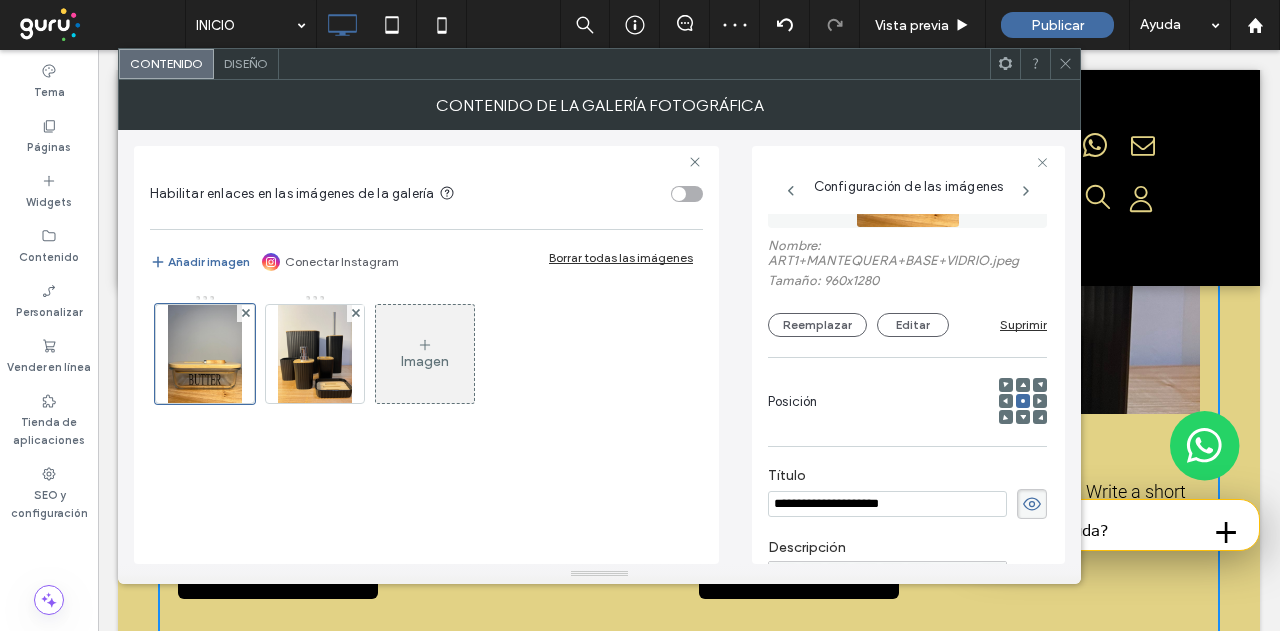 click on "**********" at bounding box center (887, 504) 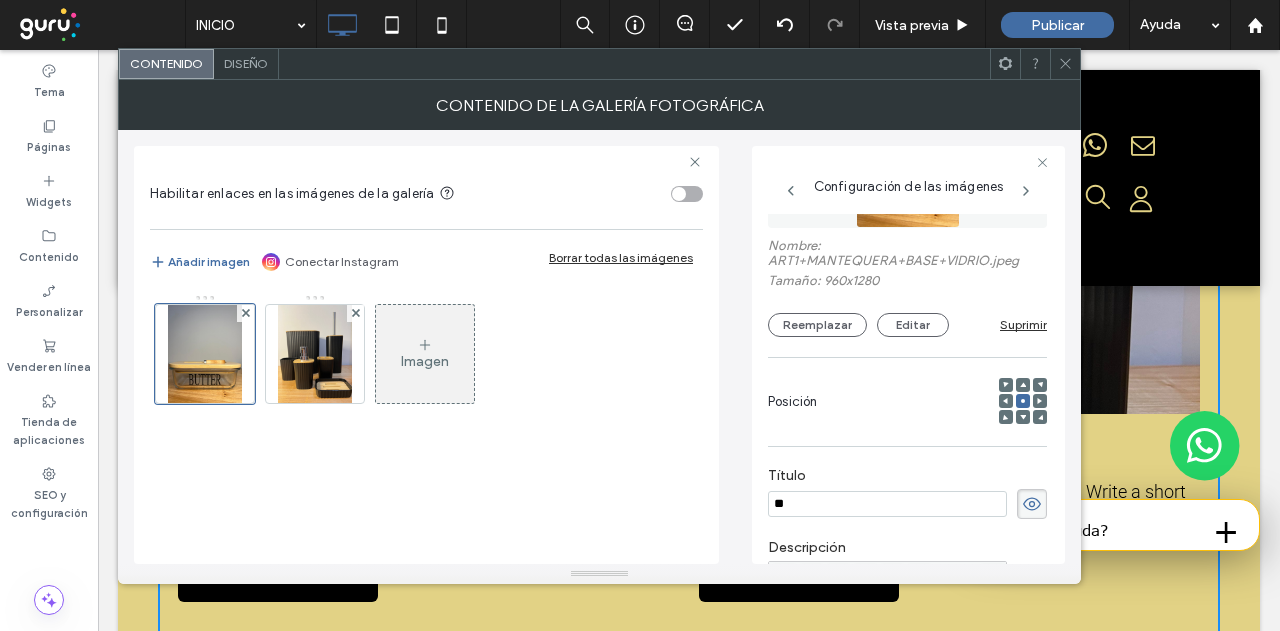type on "*" 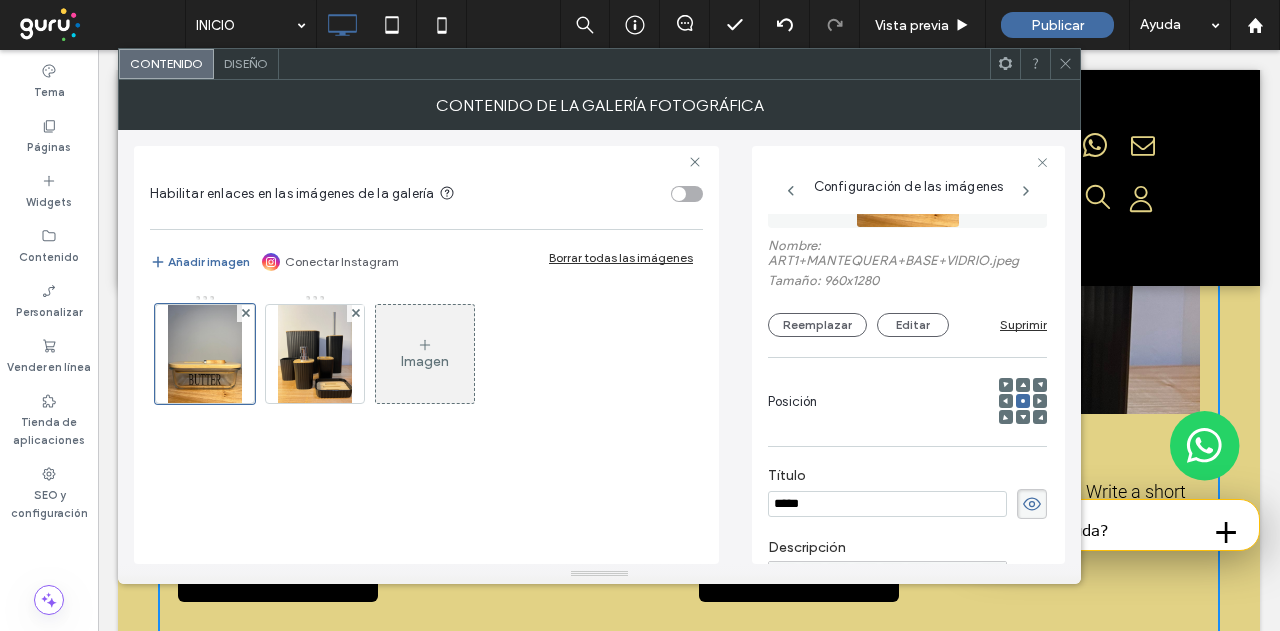 type on "*****" 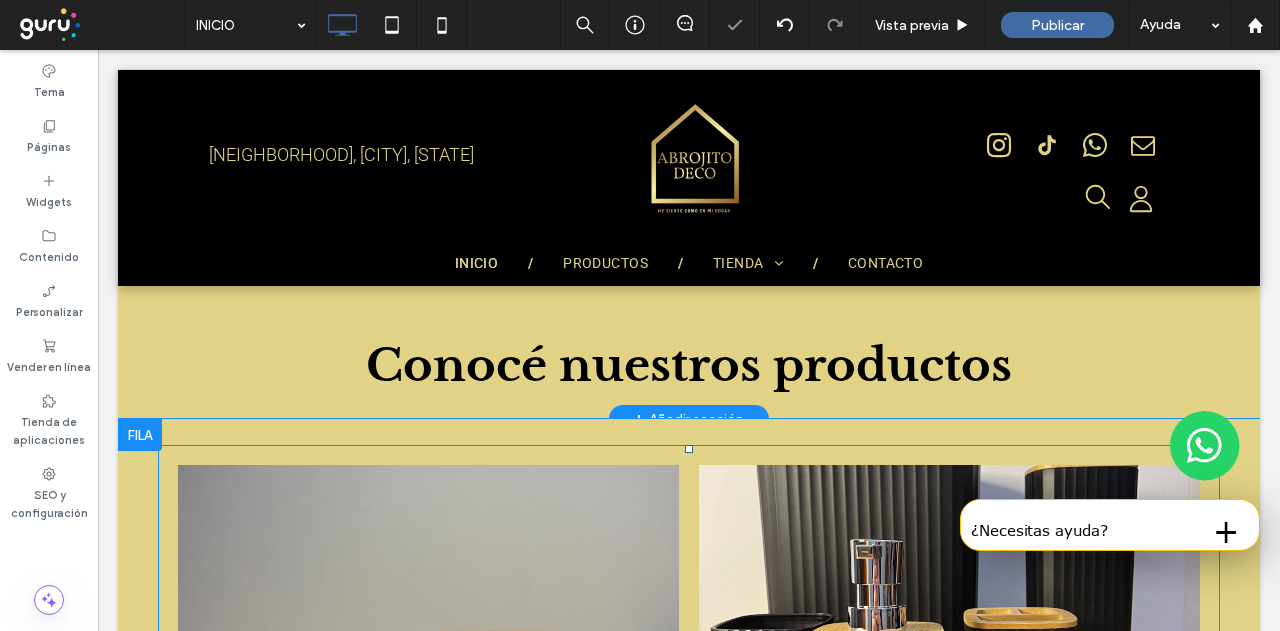 scroll, scrollTop: 1766, scrollLeft: 0, axis: vertical 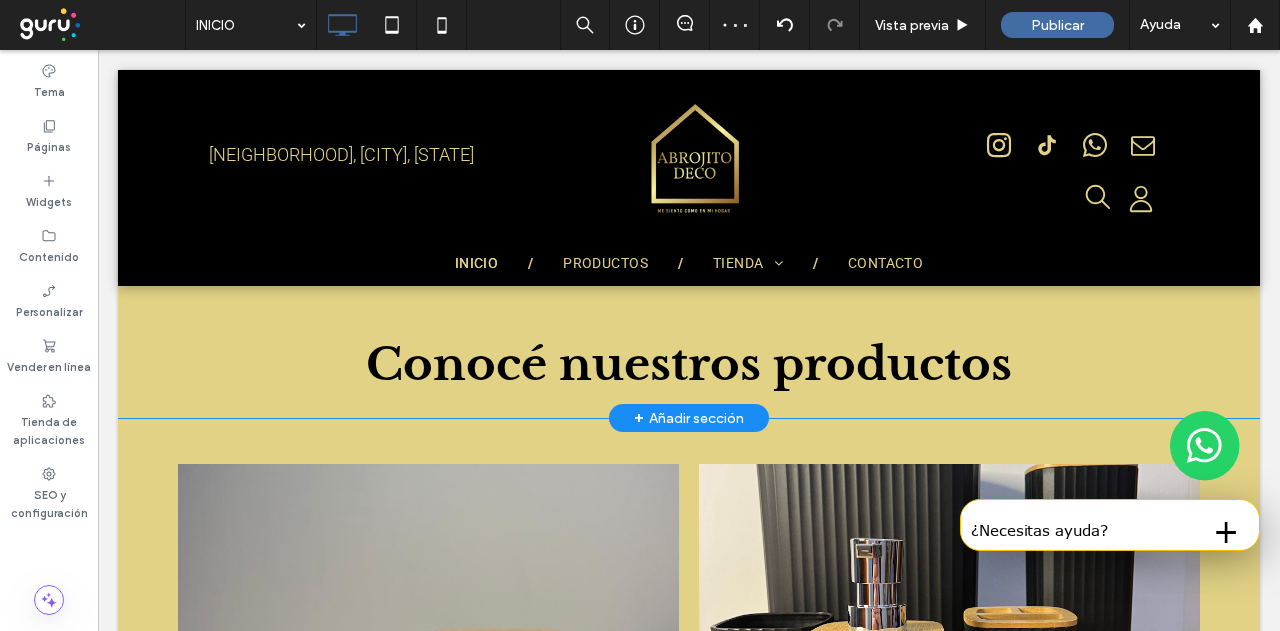 click on "+ Añadir sección" at bounding box center (689, 418) 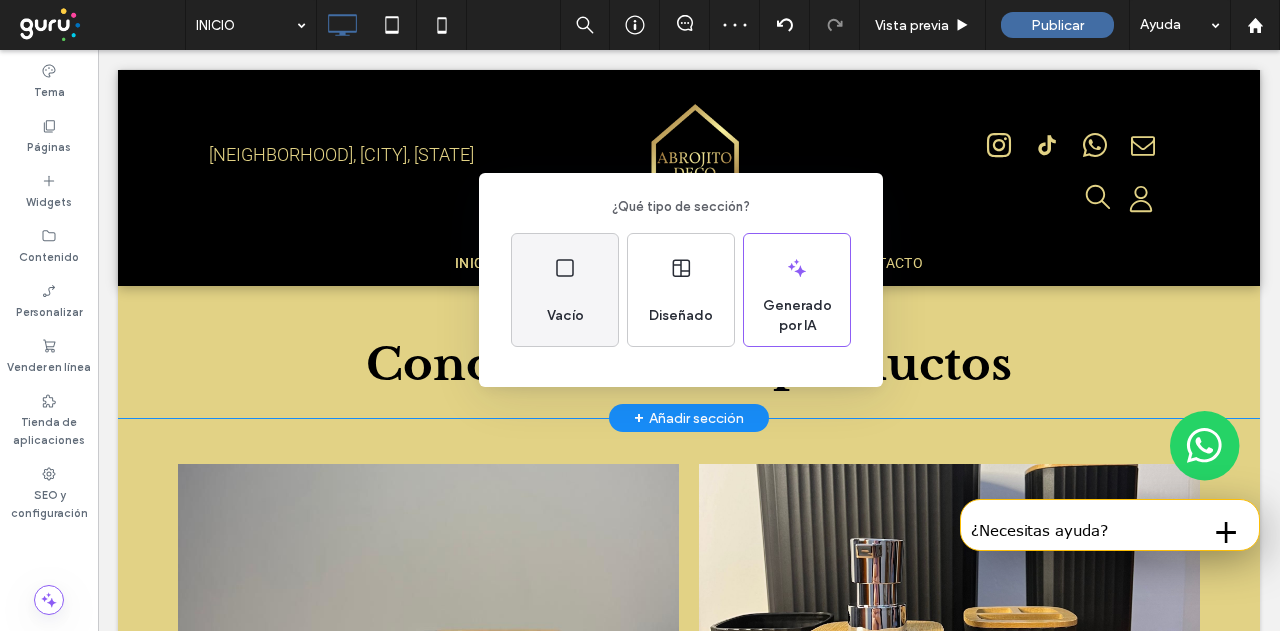 click on "Vacío" at bounding box center (565, 290) 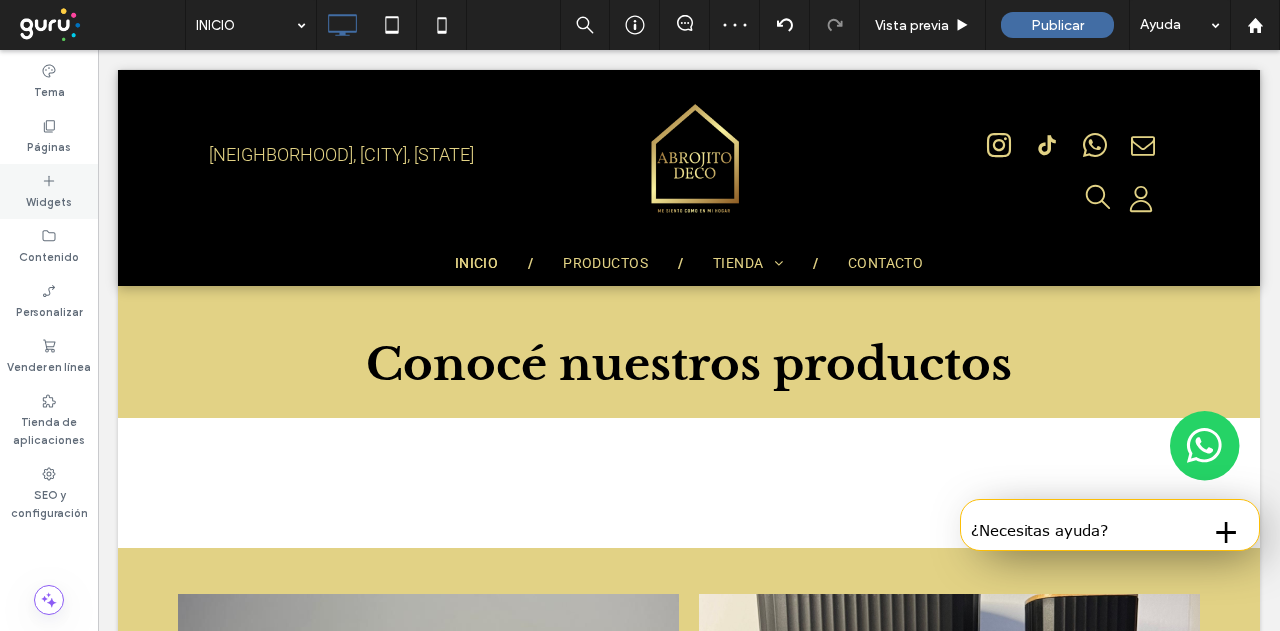 click 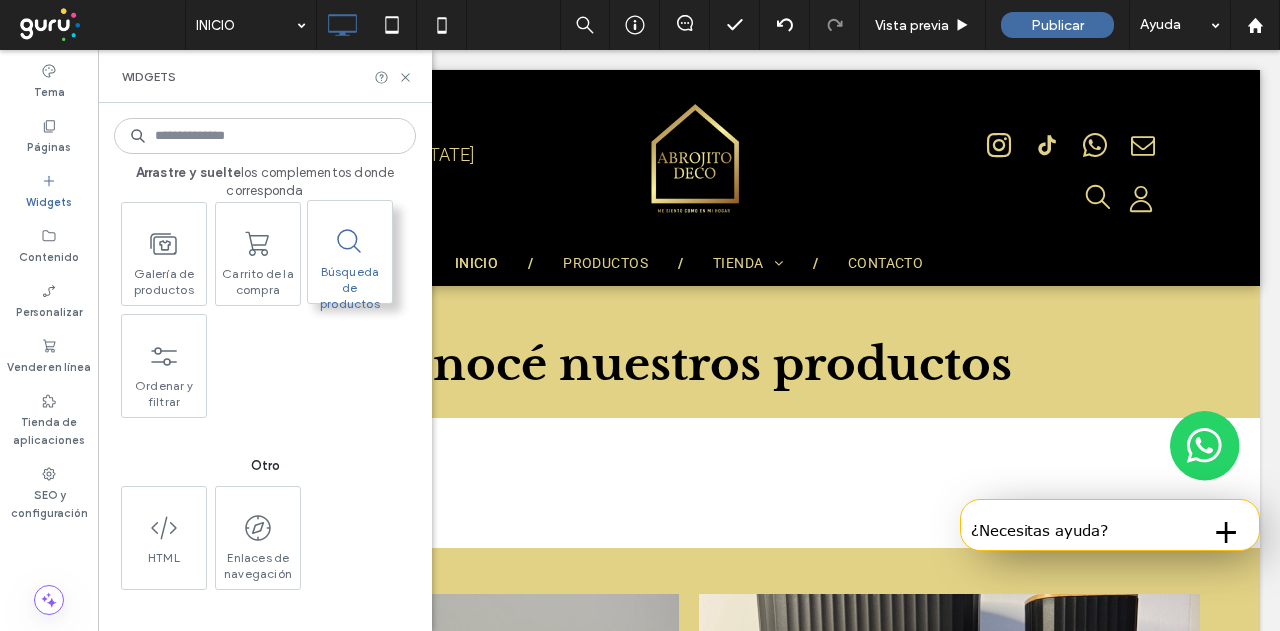 scroll, scrollTop: 3400, scrollLeft: 0, axis: vertical 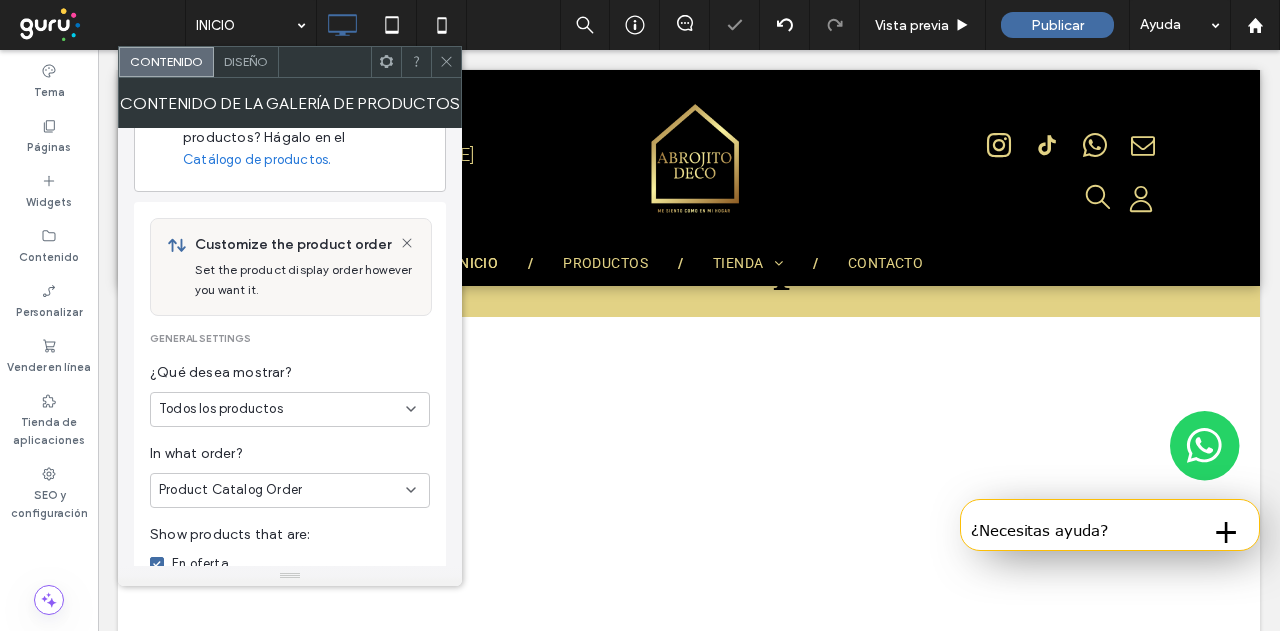 click on "Todos los productos" at bounding box center (282, 409) 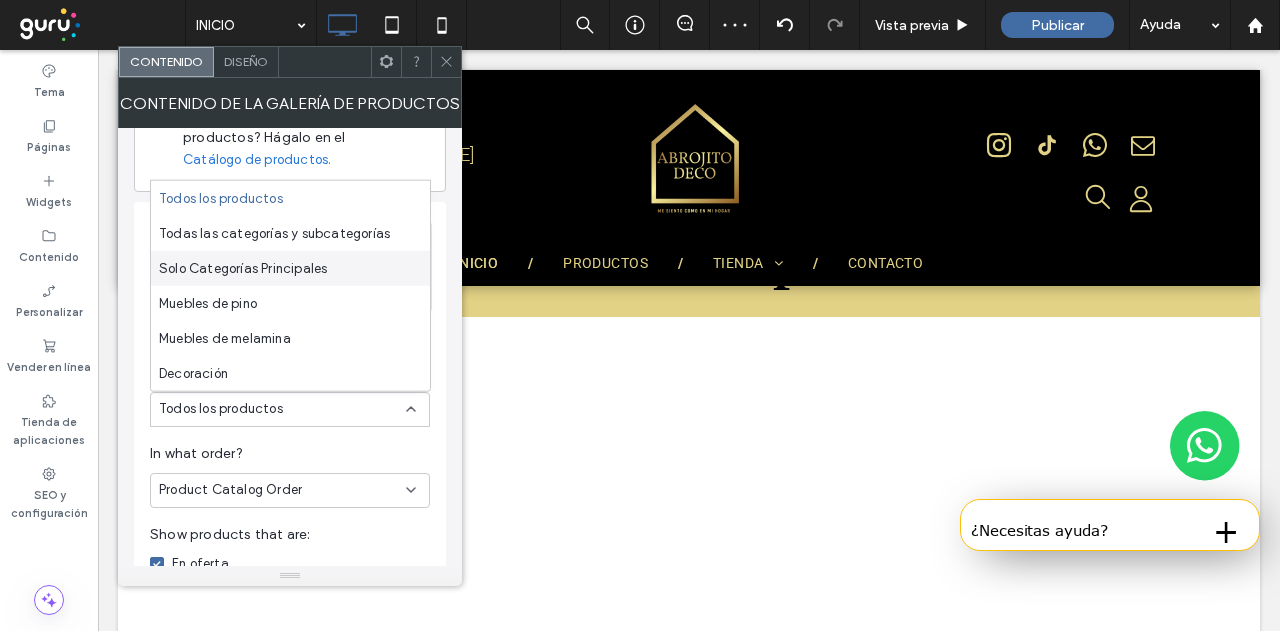 click on "Solo Categorías Principales" at bounding box center (243, 268) 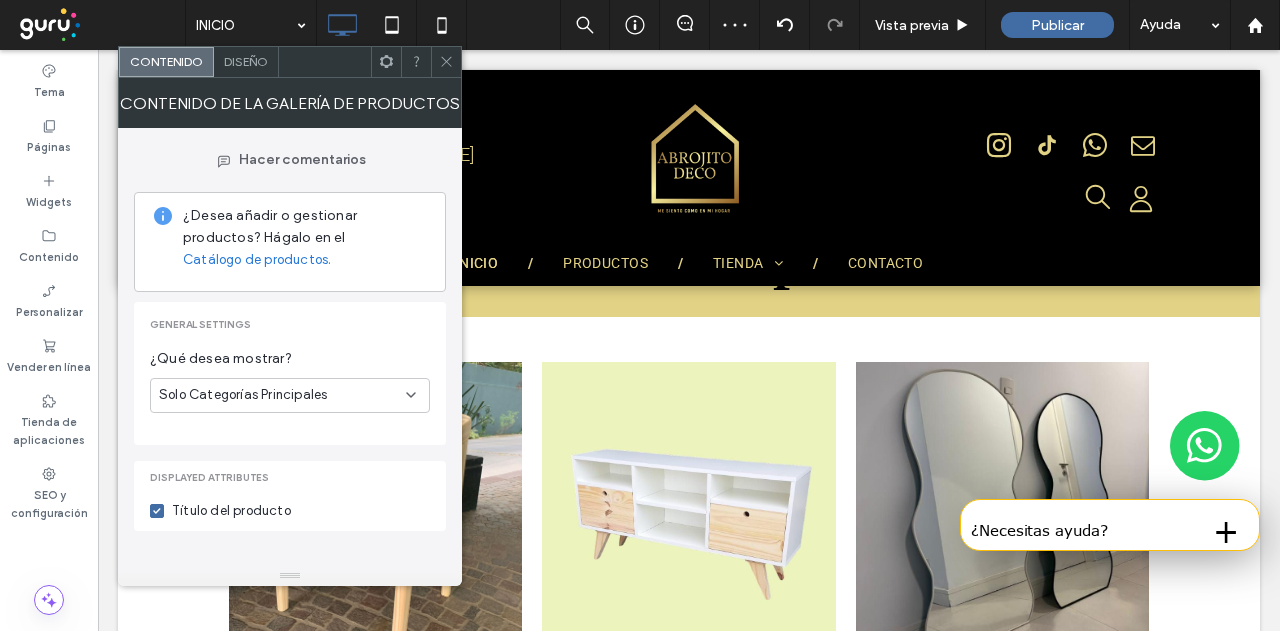 scroll, scrollTop: 0, scrollLeft: 0, axis: both 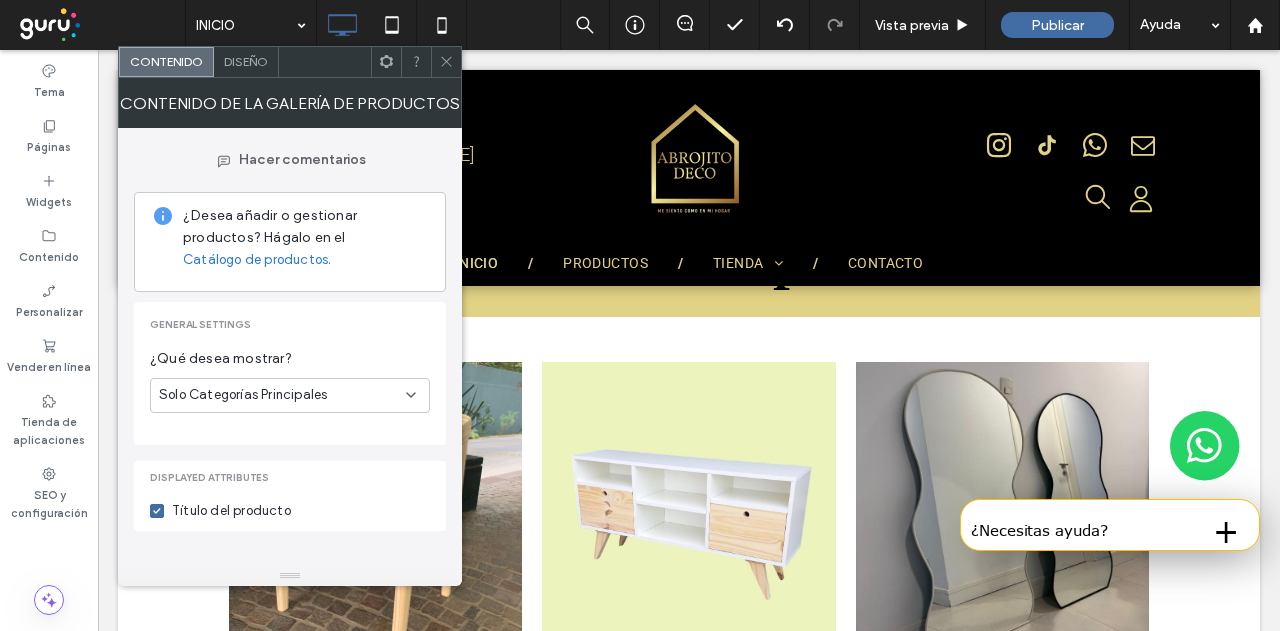 click on "Diseño" at bounding box center (246, 61) 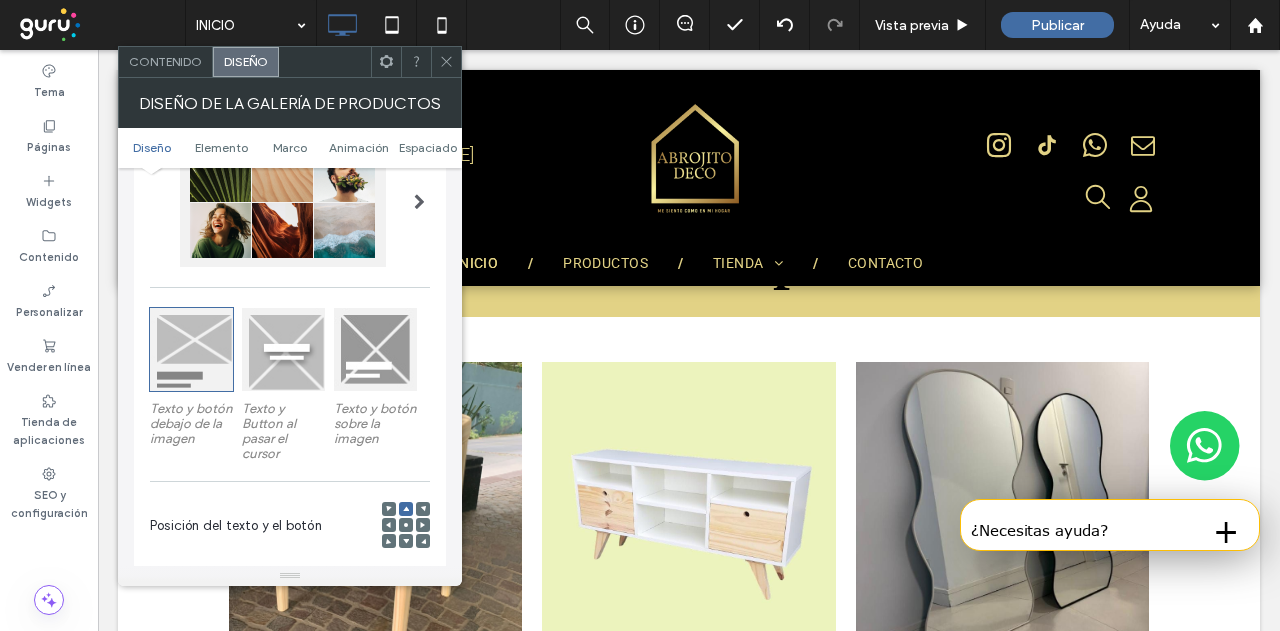 scroll, scrollTop: 200, scrollLeft: 0, axis: vertical 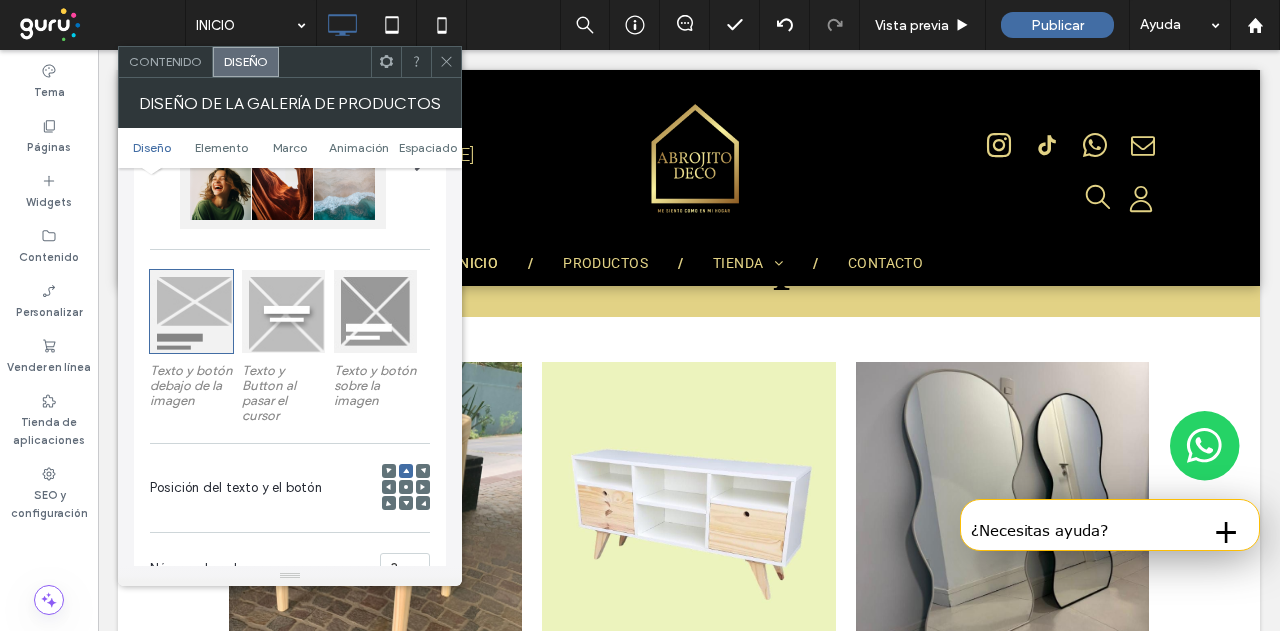 click at bounding box center [283, 311] 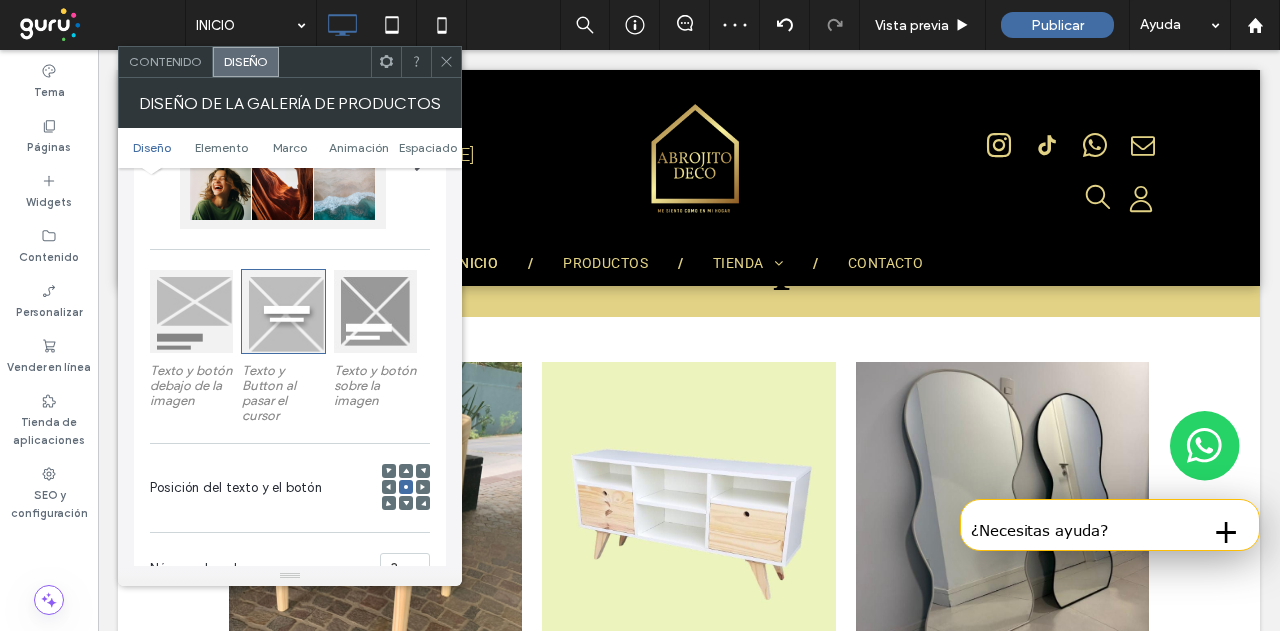 click at bounding box center (375, 311) 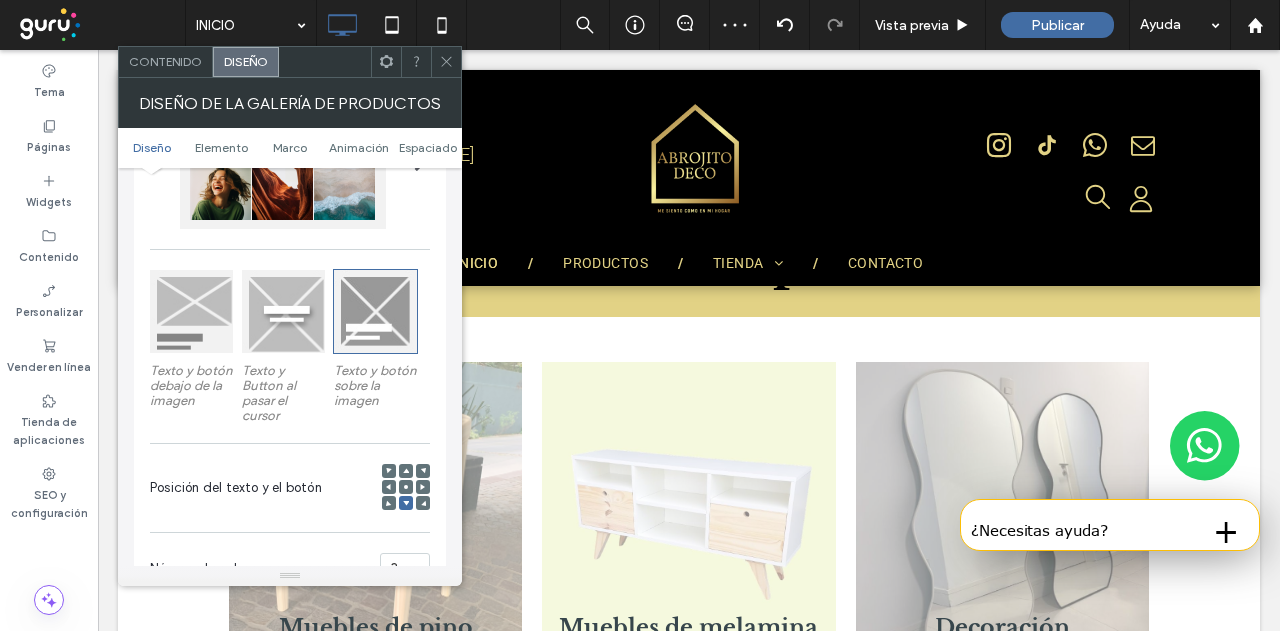 click at bounding box center [406, 487] 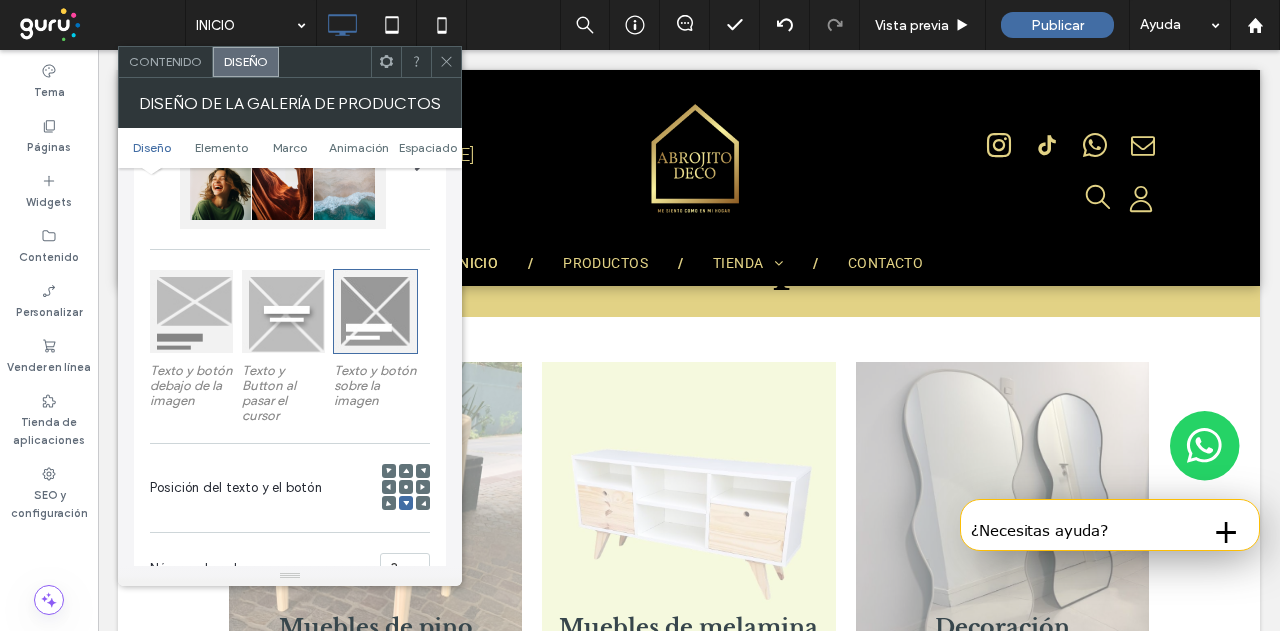 click 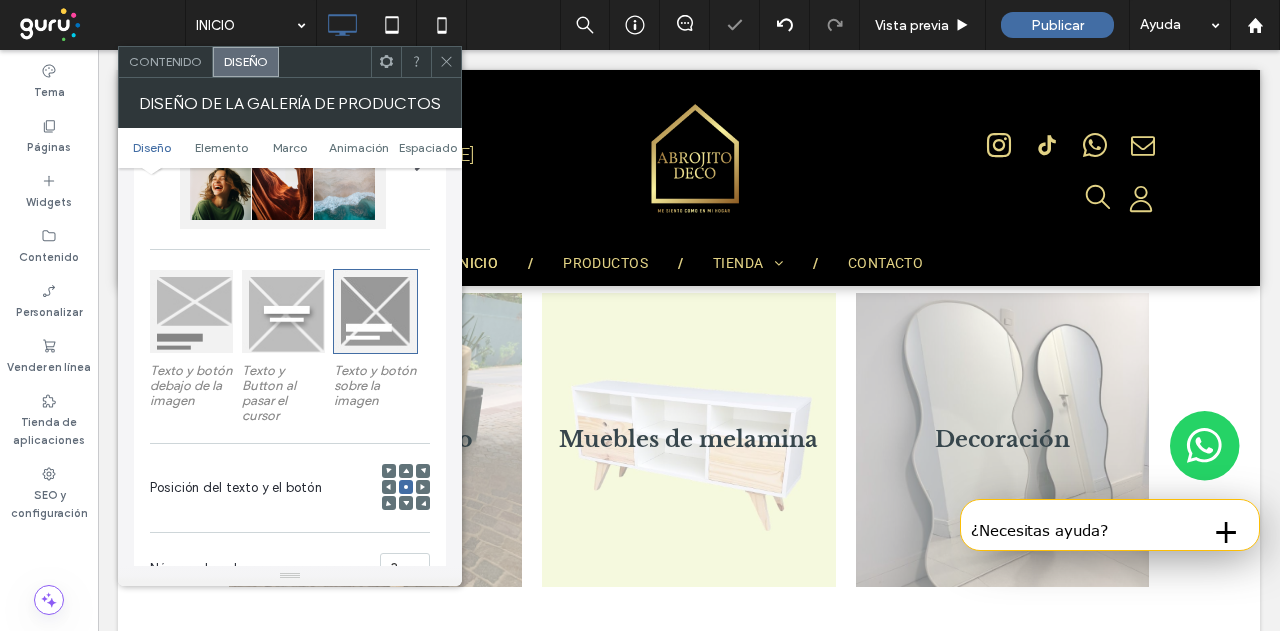 scroll, scrollTop: 1967, scrollLeft: 0, axis: vertical 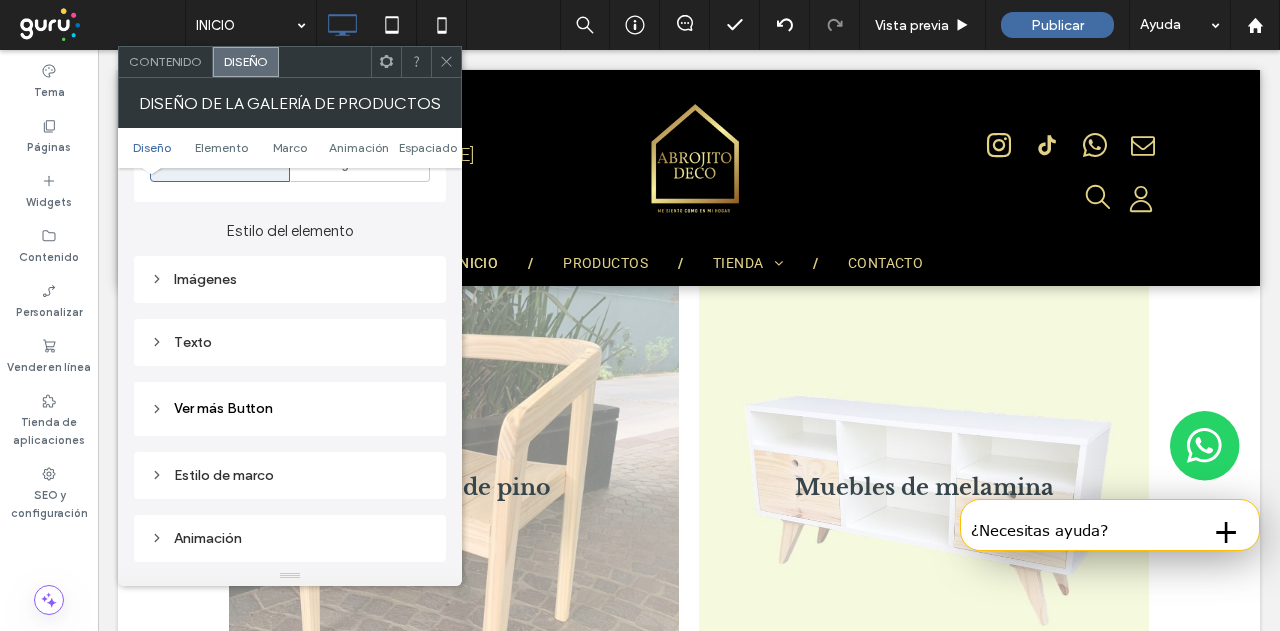 click on "Imágenes" at bounding box center [290, 279] 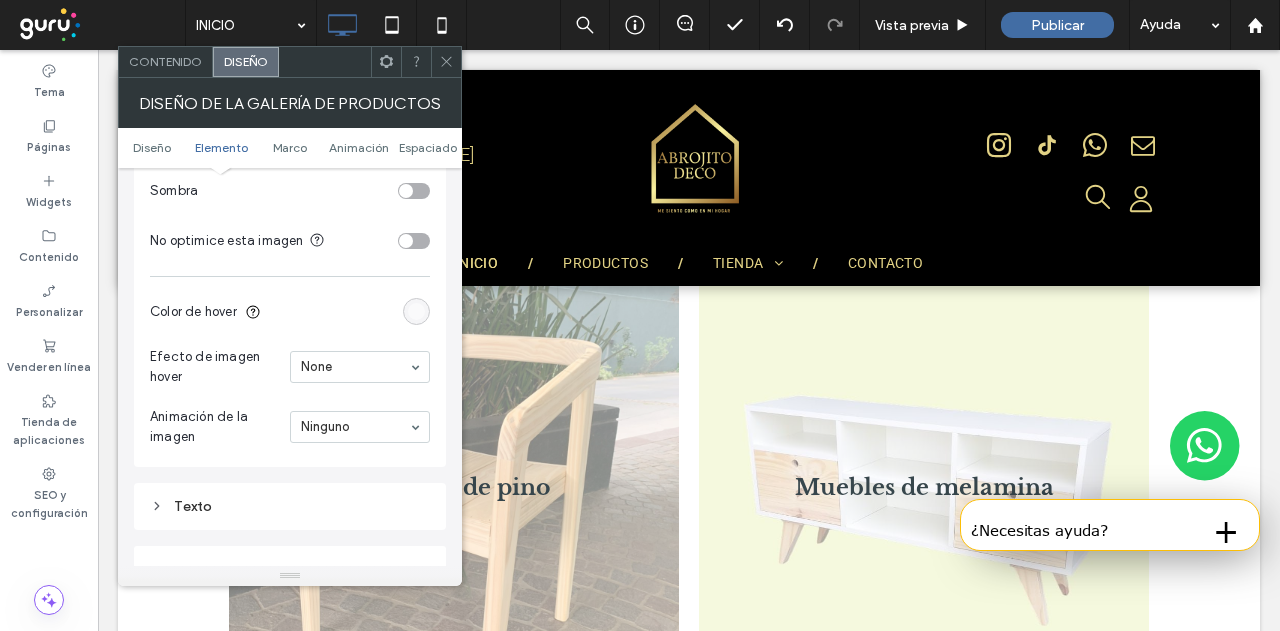 scroll, scrollTop: 1200, scrollLeft: 0, axis: vertical 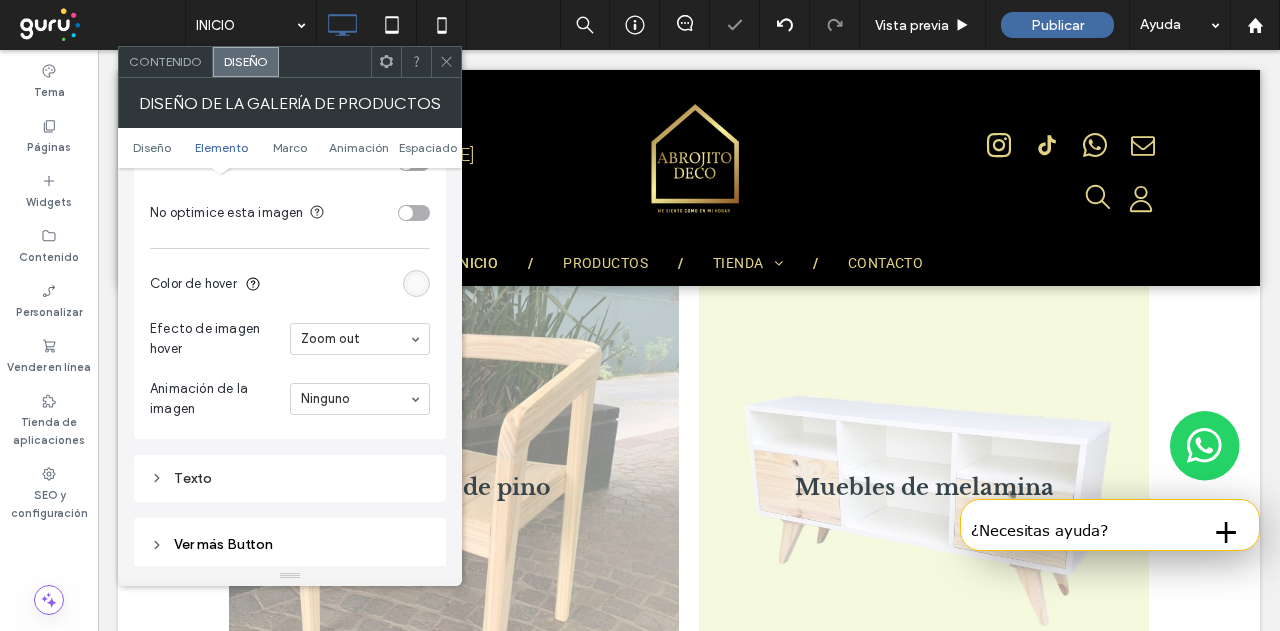 click at bounding box center [360, 339] 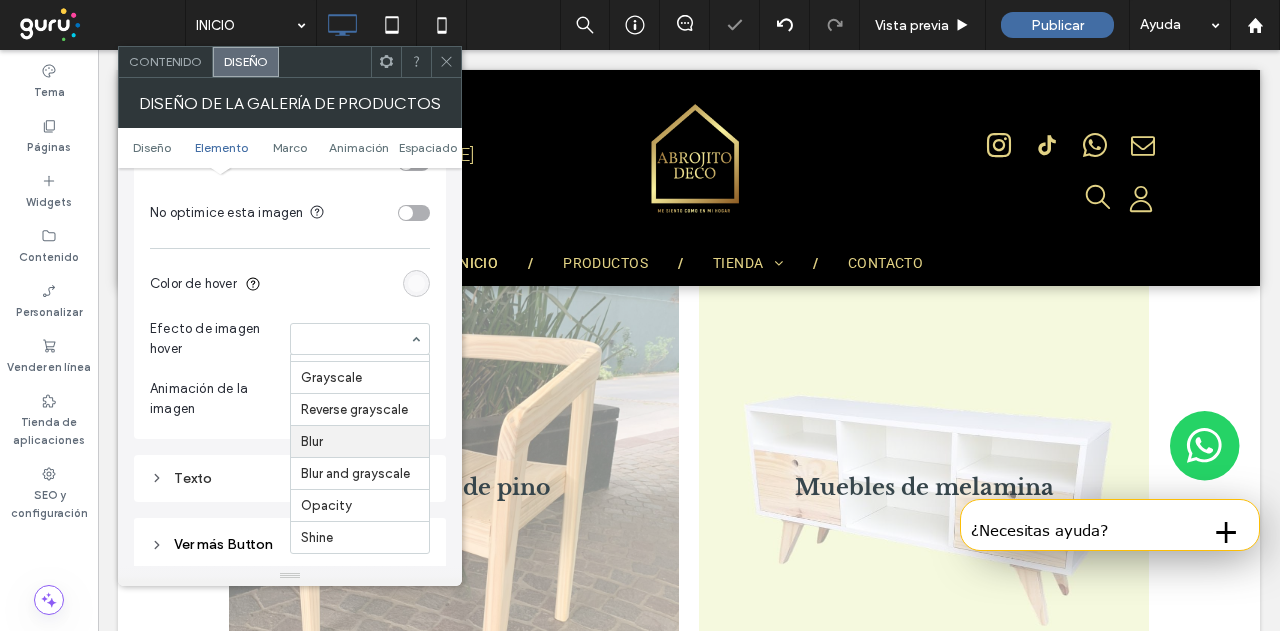 scroll, scrollTop: 78, scrollLeft: 0, axis: vertical 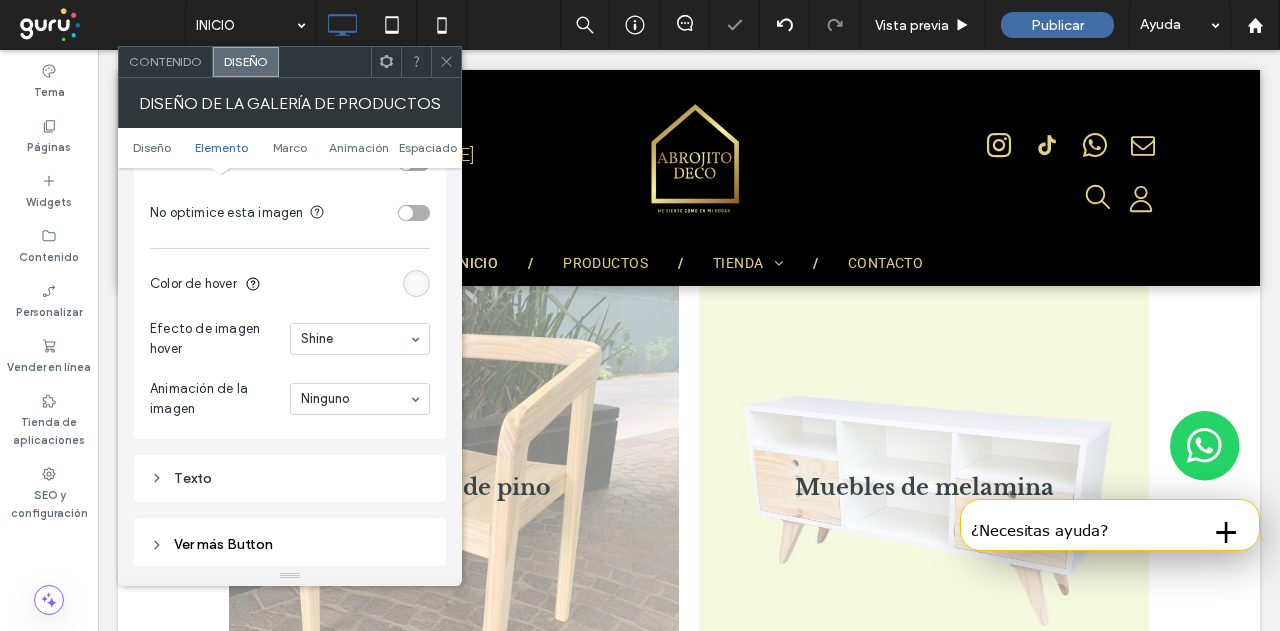 click on "Imágenes   Altura de la imagen *****   Espacio entre imágenes **** Radio de la esquina * px Mostrar imagen completa Sombra No optimice esta imagen Color de hover Efecto de imagen hover Shine Animación de la imagen Ninguno" at bounding box center [290, 147] 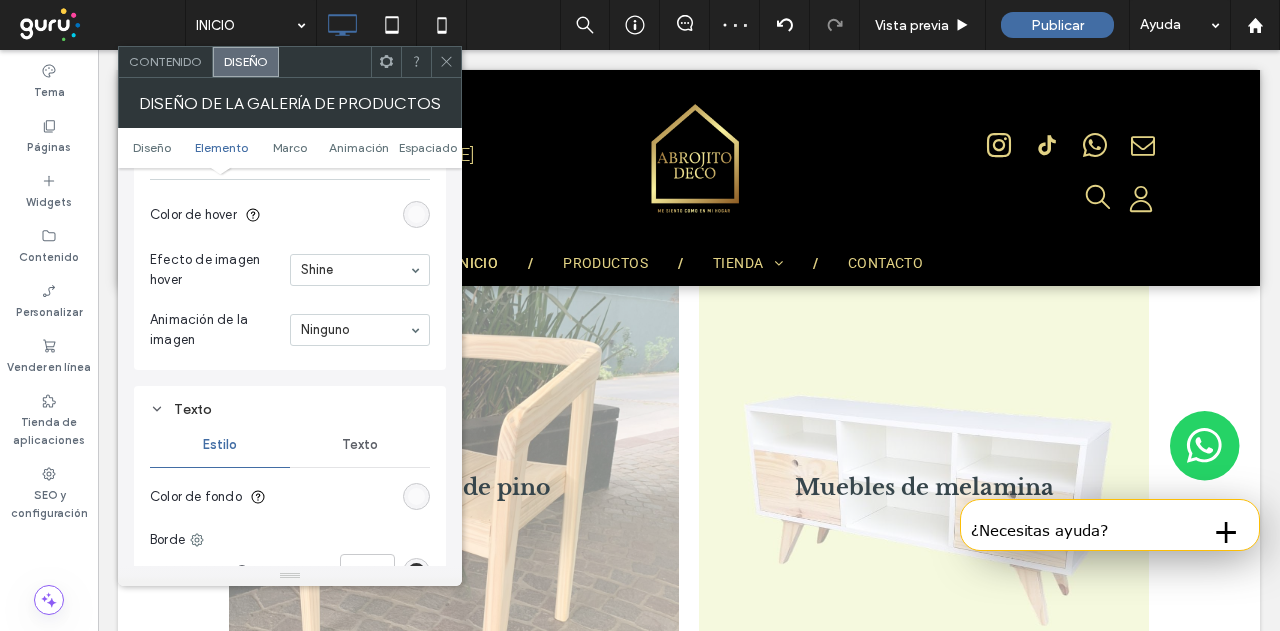 scroll, scrollTop: 1300, scrollLeft: 0, axis: vertical 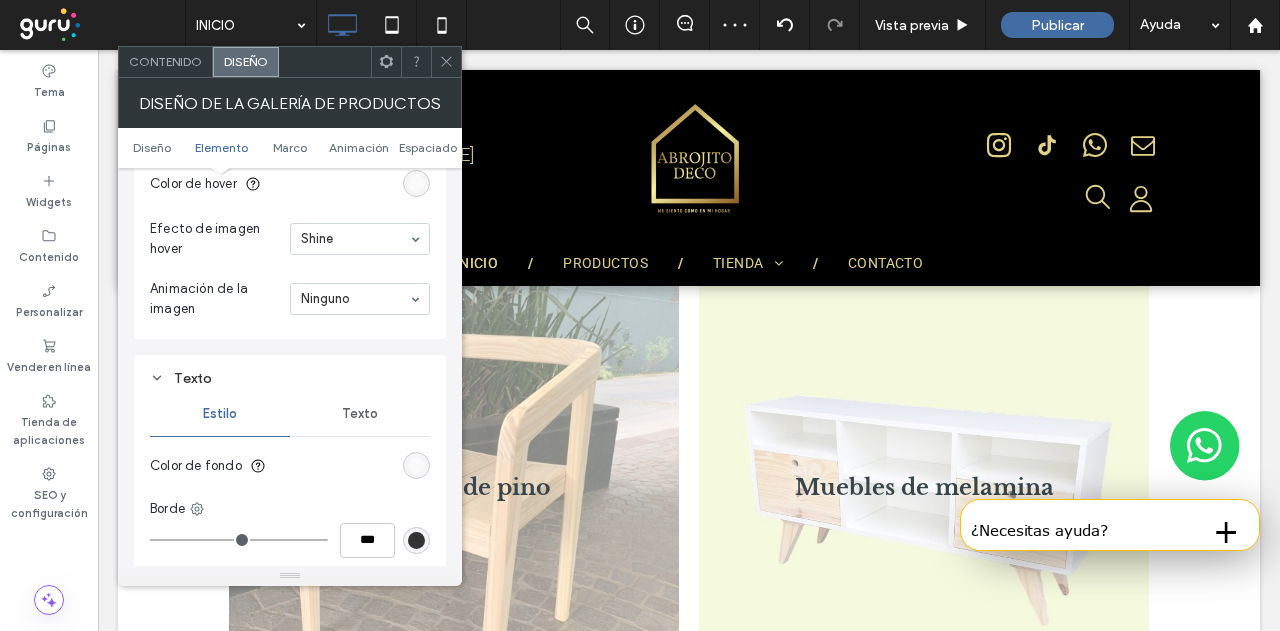 click on "Texto" at bounding box center [360, 414] 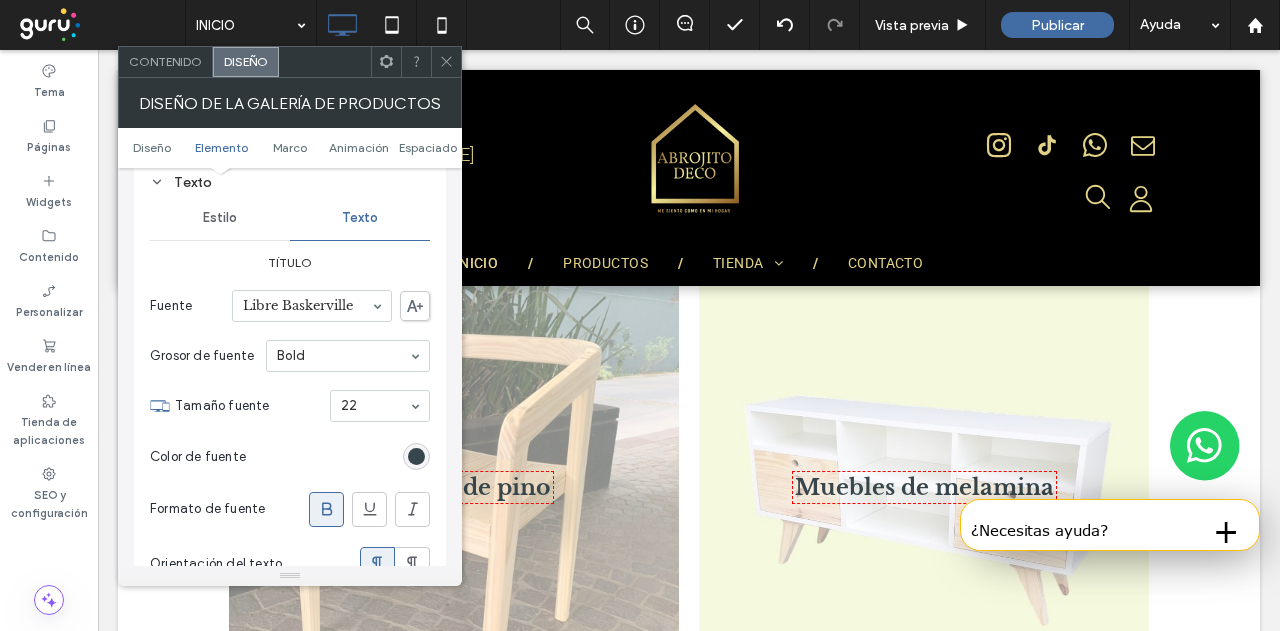 scroll, scrollTop: 1500, scrollLeft: 0, axis: vertical 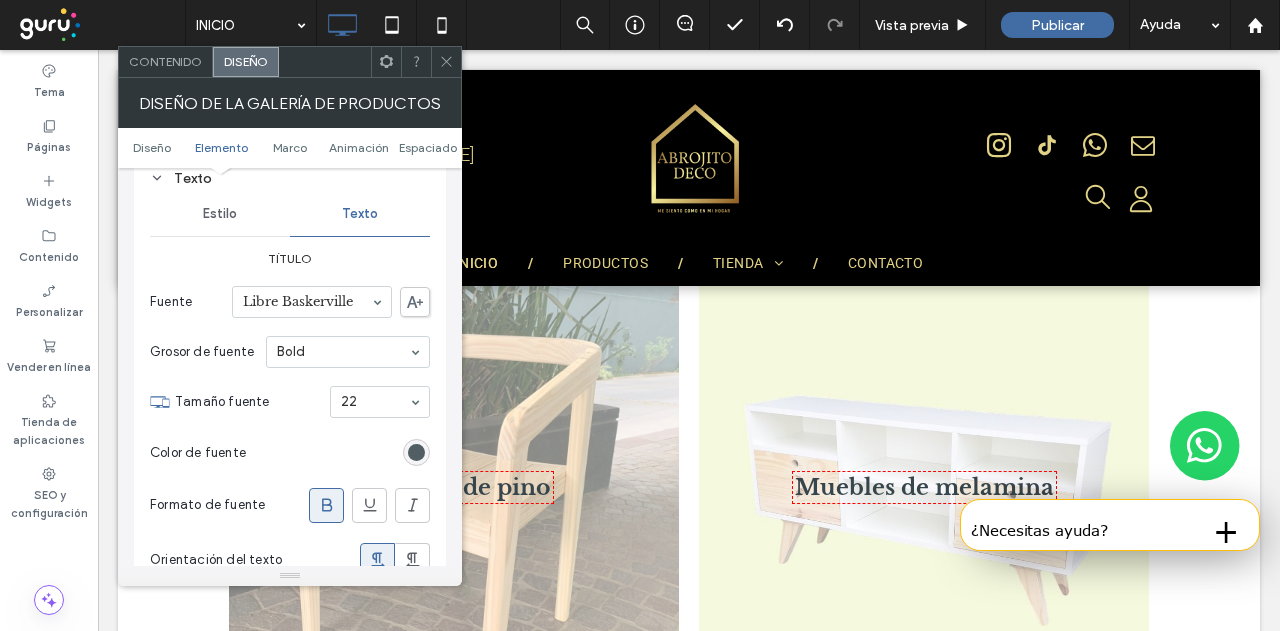 click at bounding box center [416, 452] 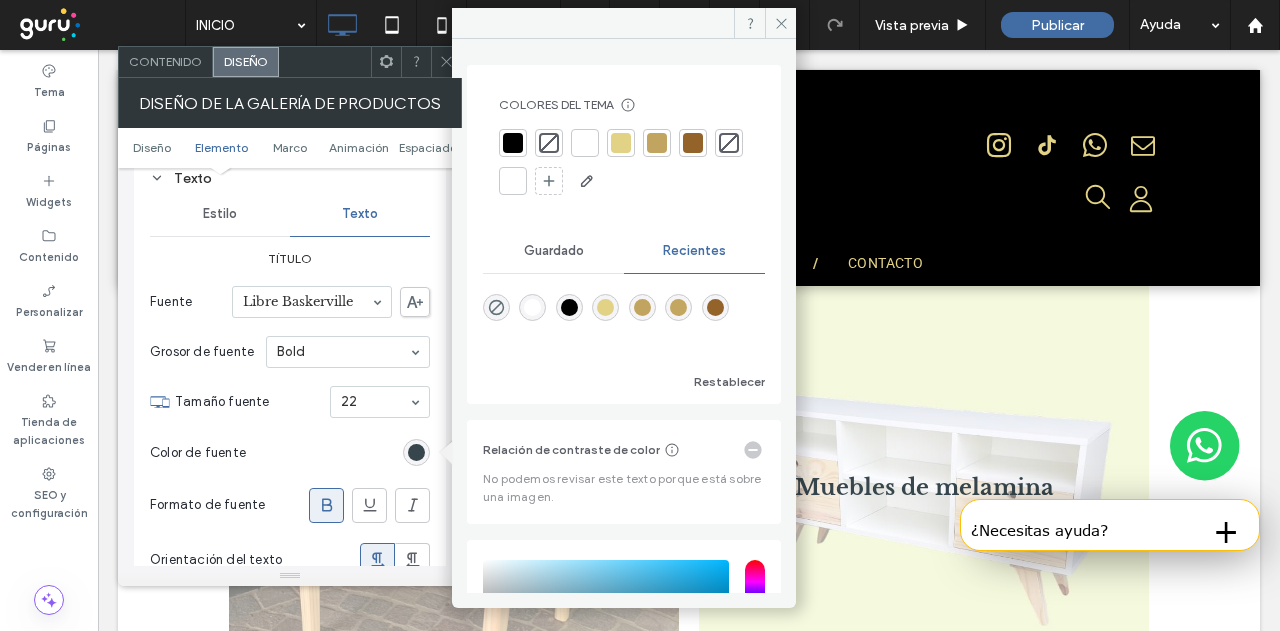 click at bounding box center [513, 143] 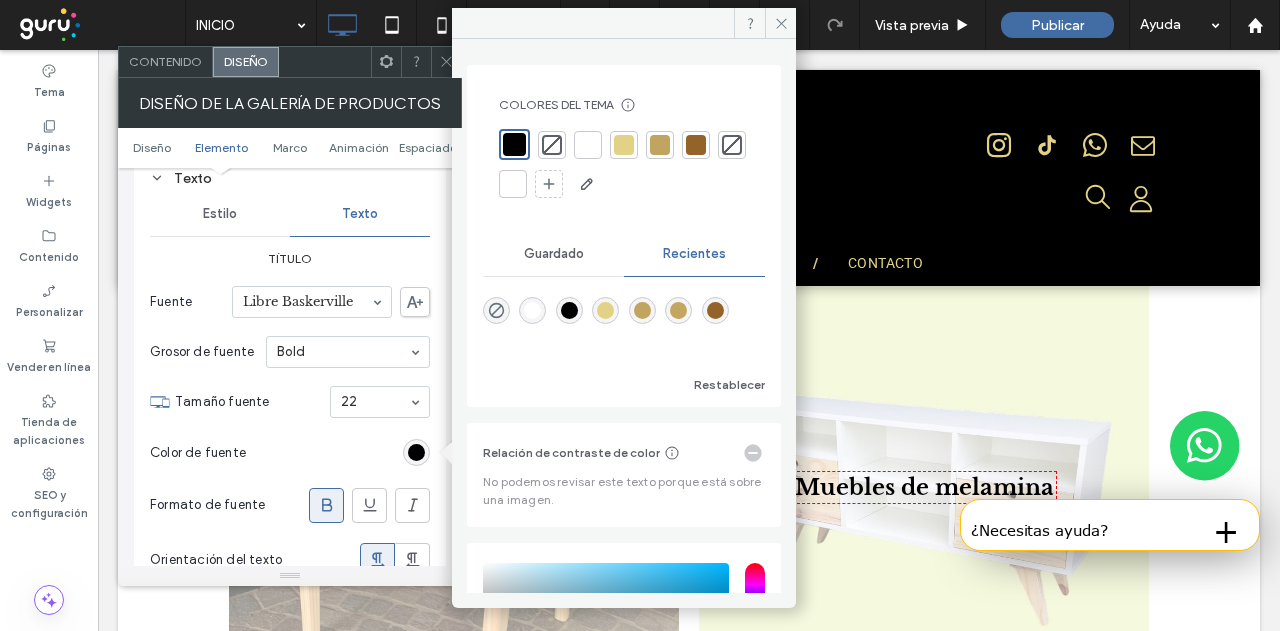 click on "Color de fuente" at bounding box center (290, 453) 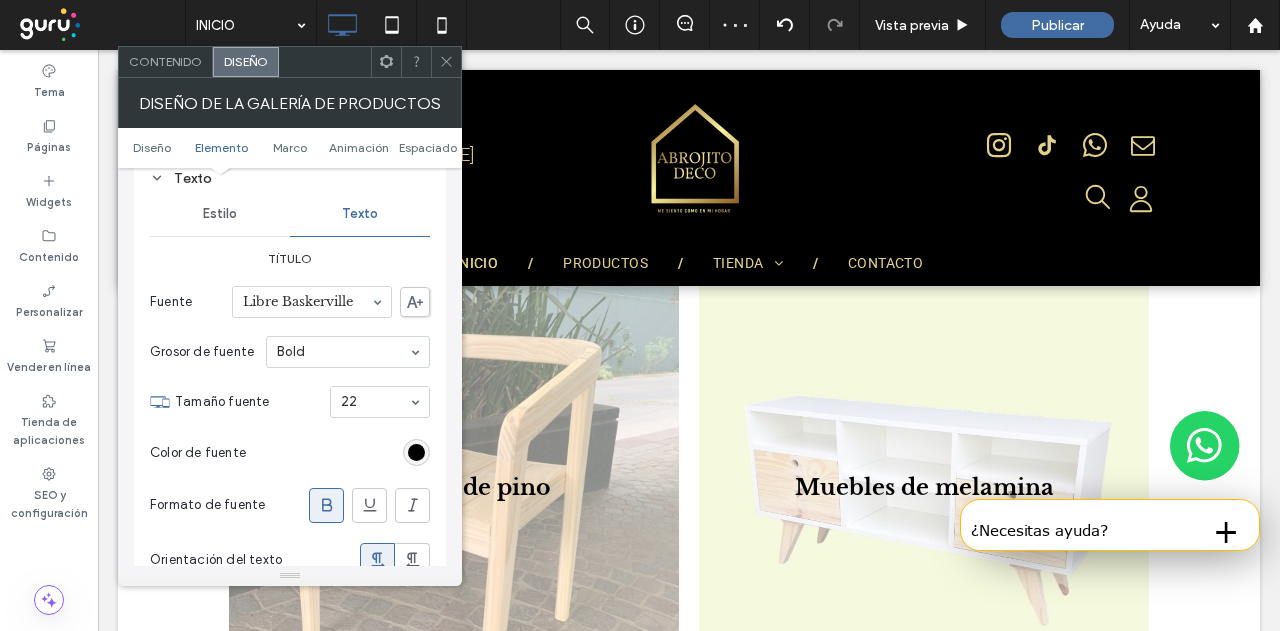 click on "Estilo" at bounding box center (220, 214) 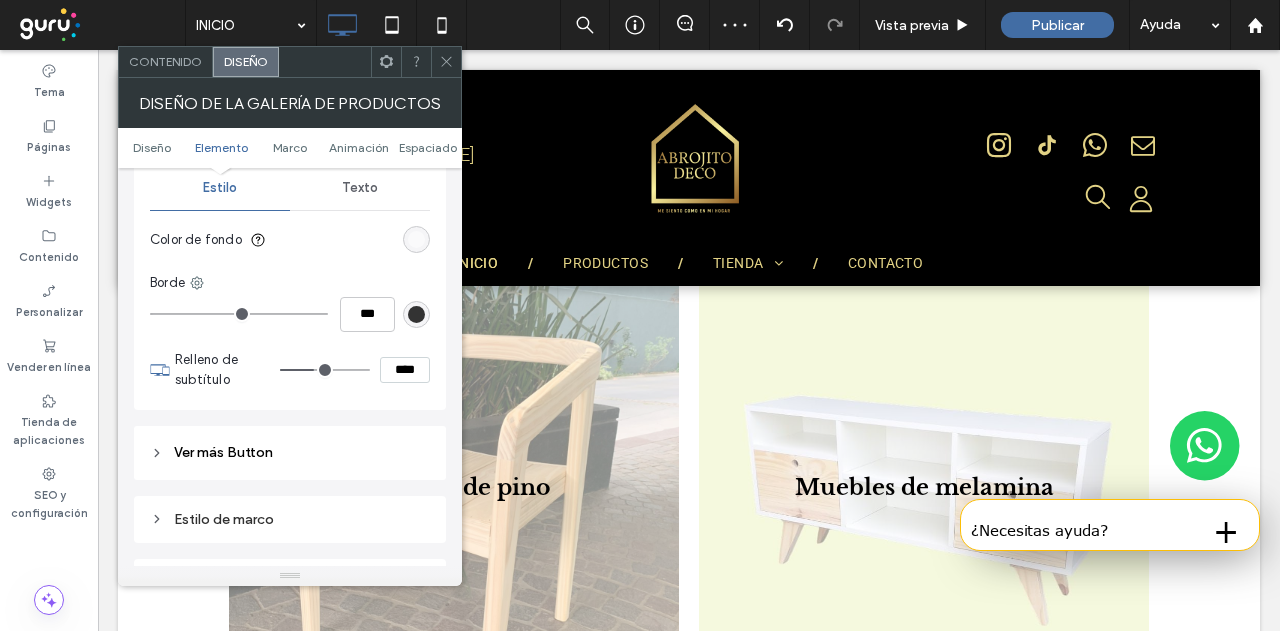 scroll, scrollTop: 1500, scrollLeft: 0, axis: vertical 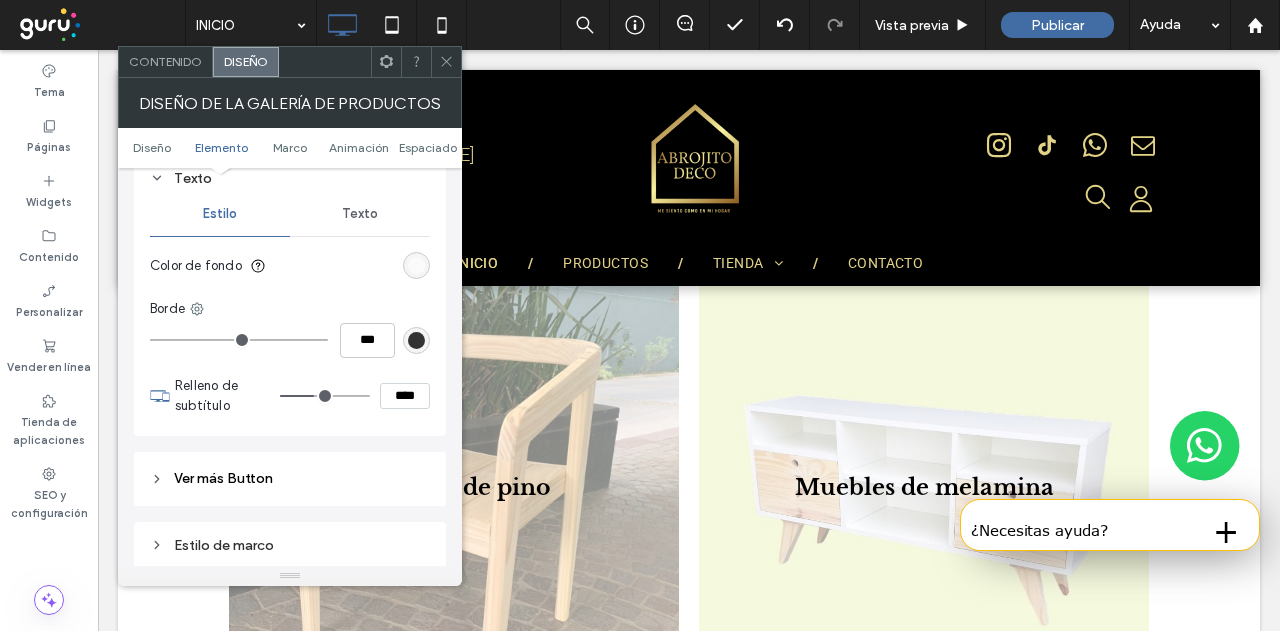 click at bounding box center (416, 265) 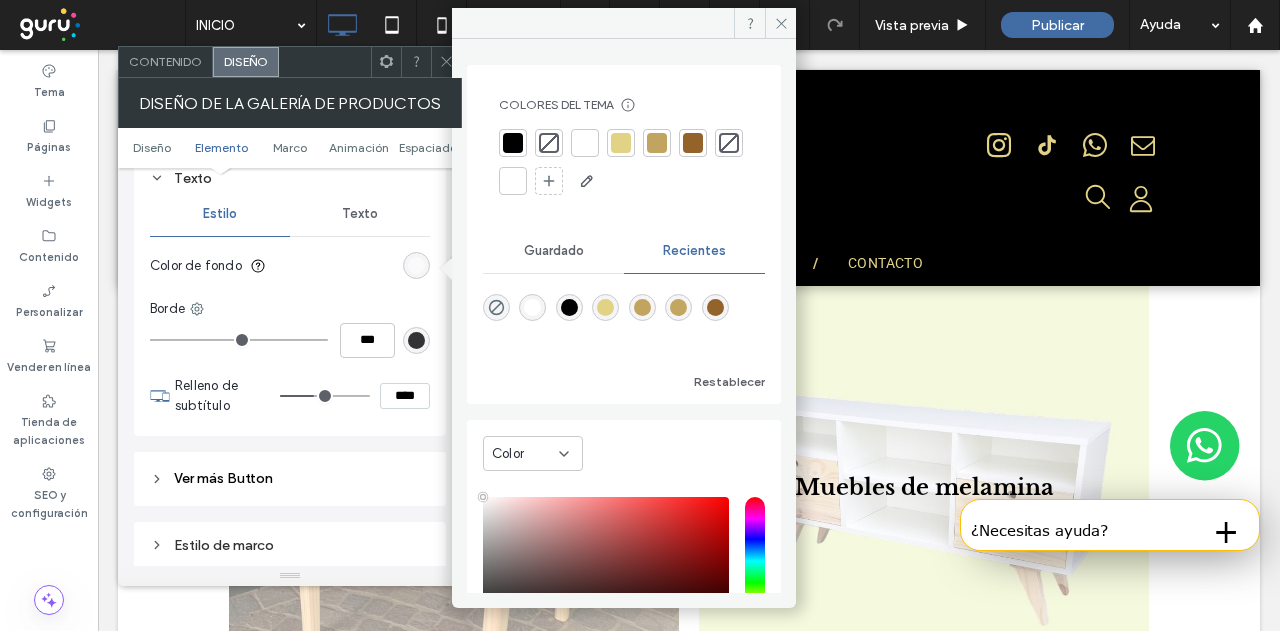 click at bounding box center (621, 143) 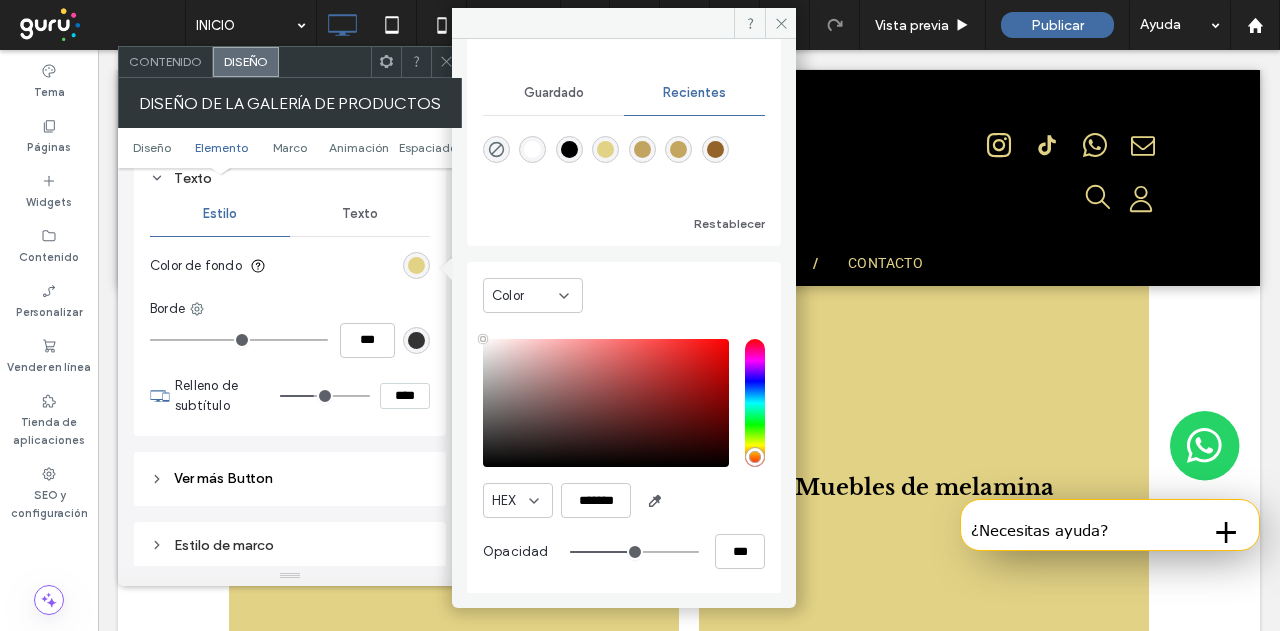 type on "**" 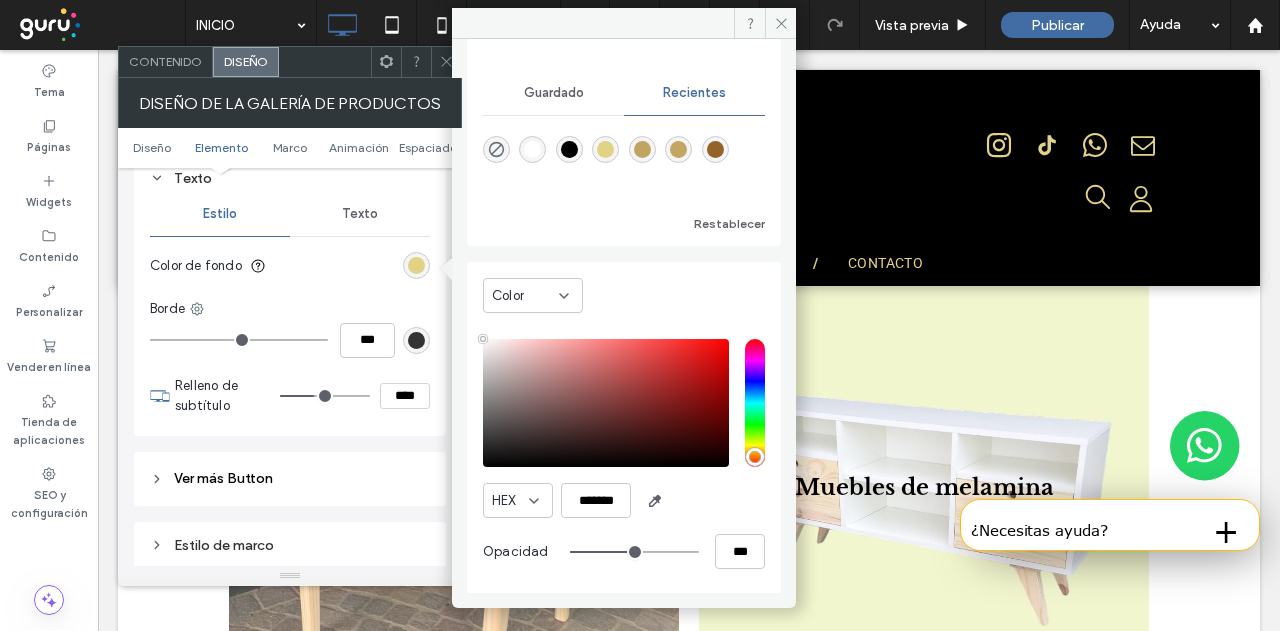 type on "**" 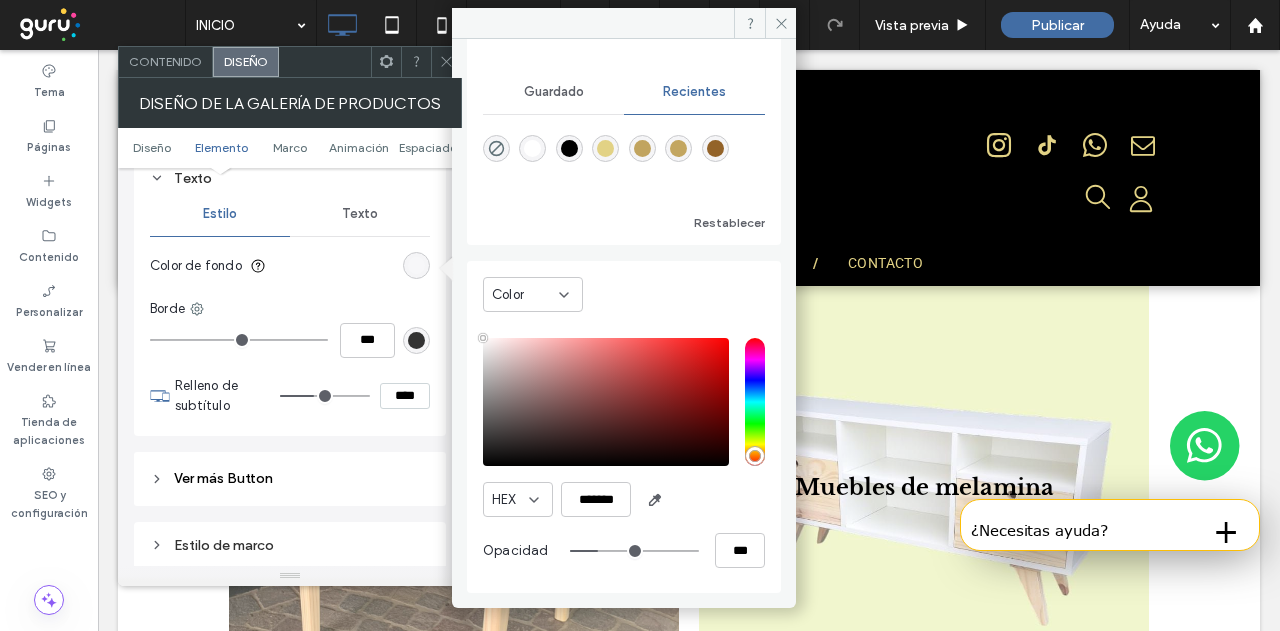 type on "**" 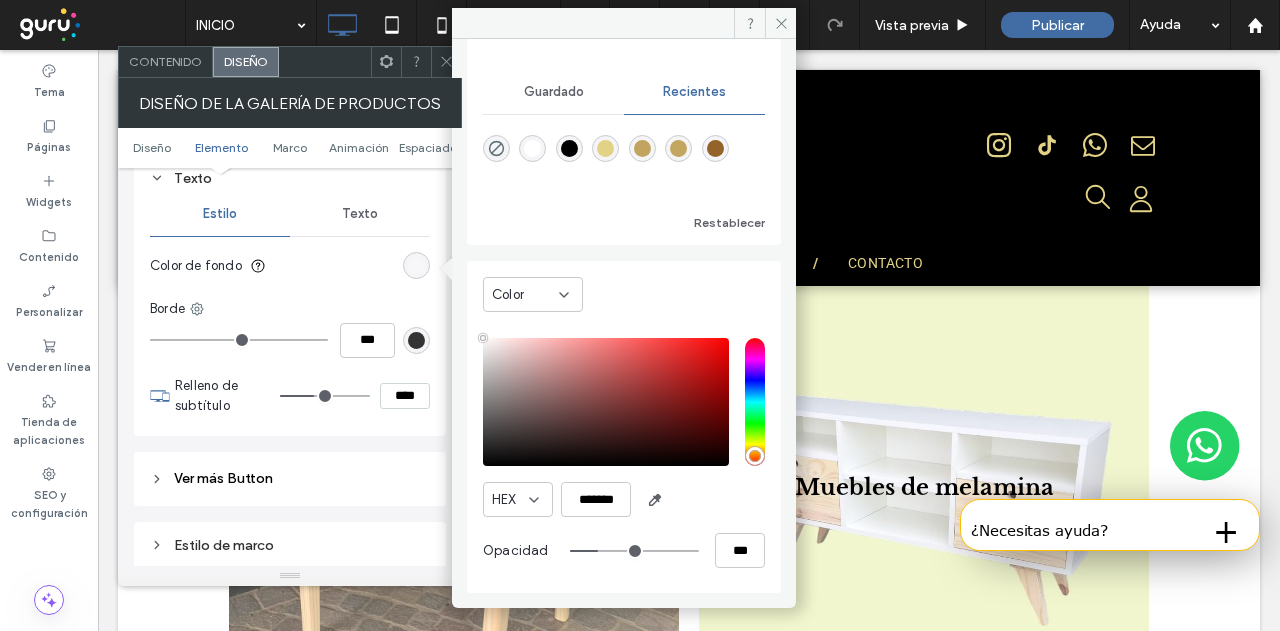 type on "***" 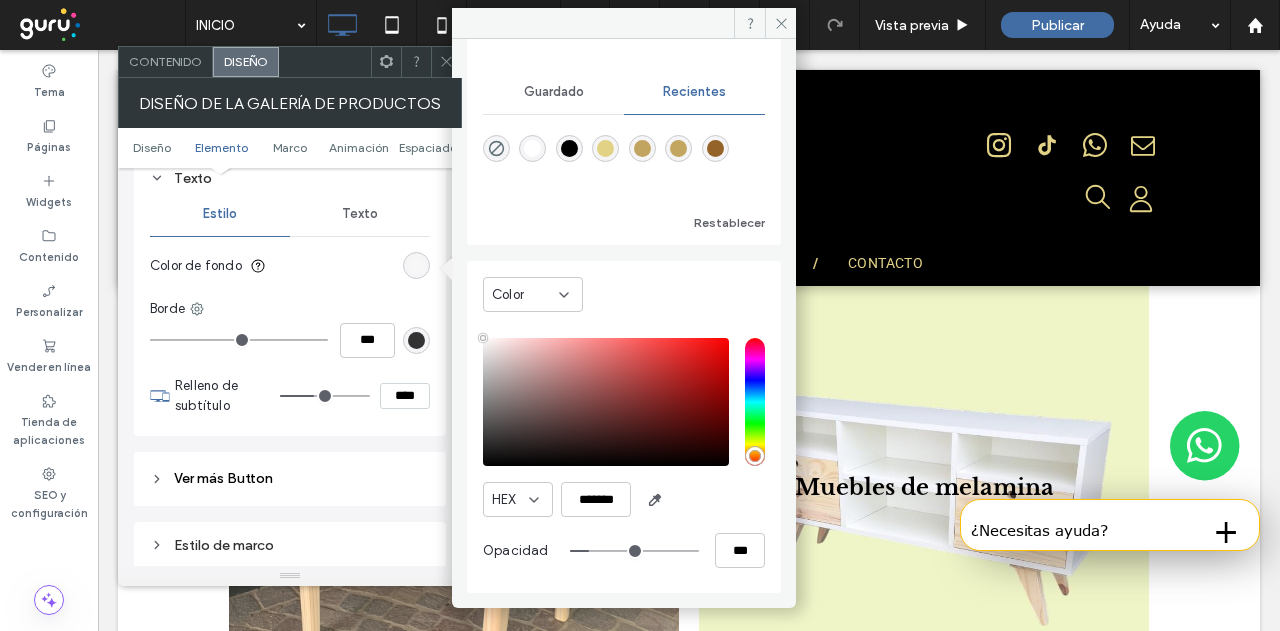 type on "**" 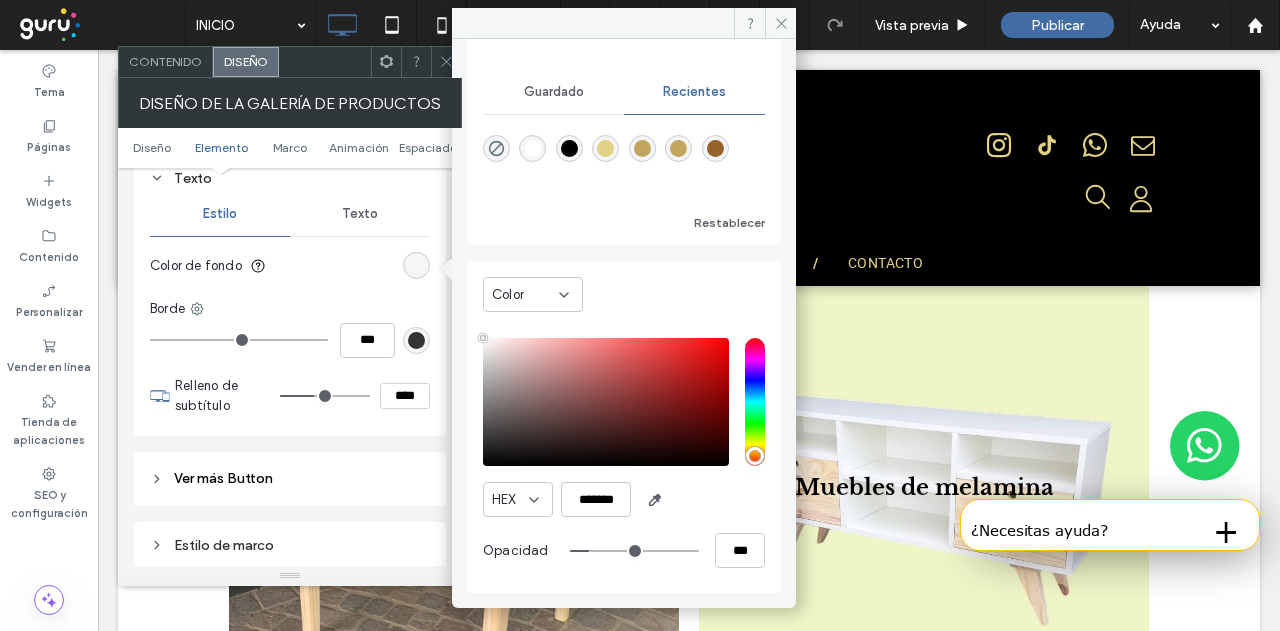 type on "***" 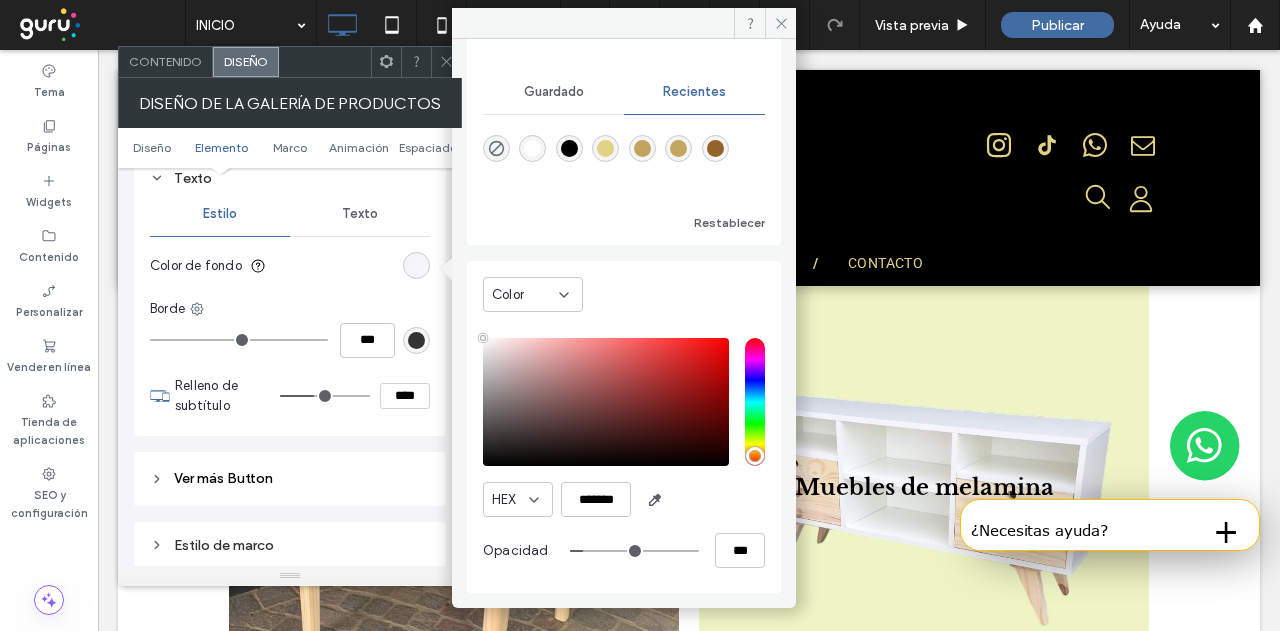 type on "*" 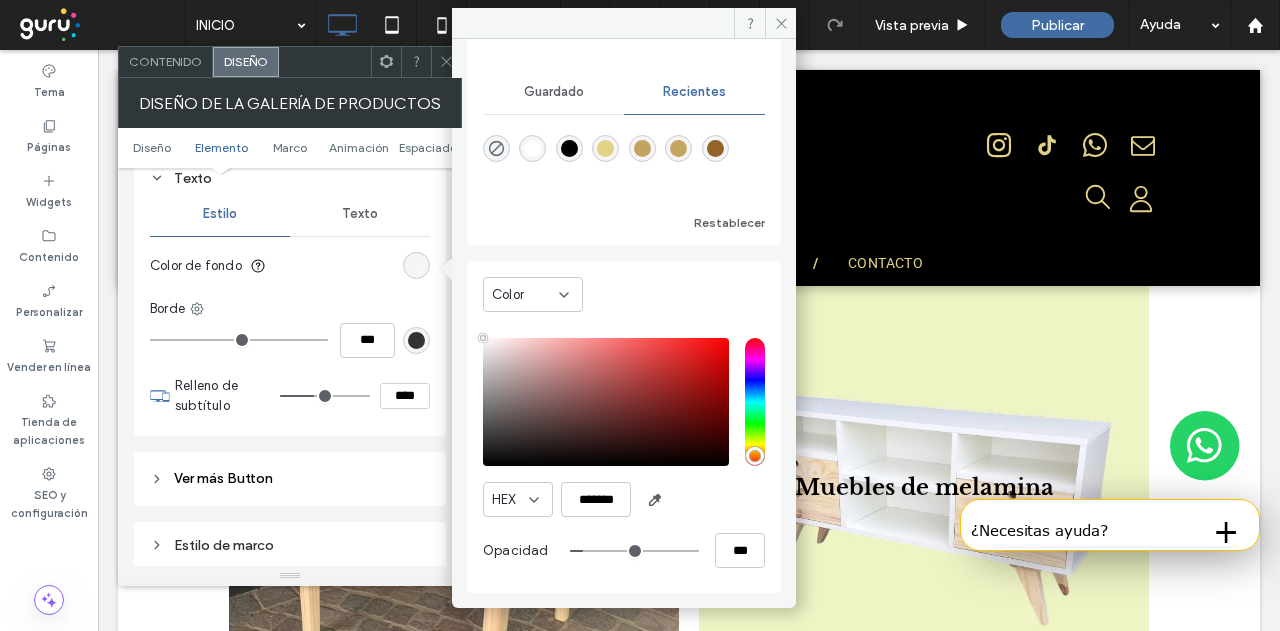 type on "**" 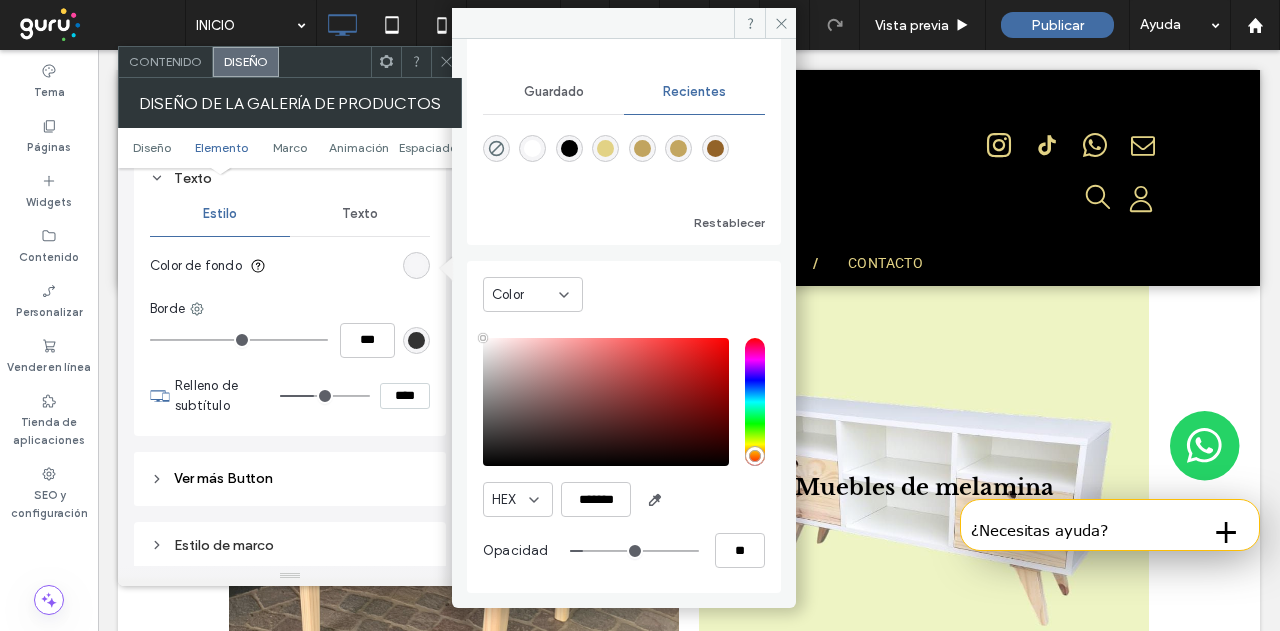 type on "*" 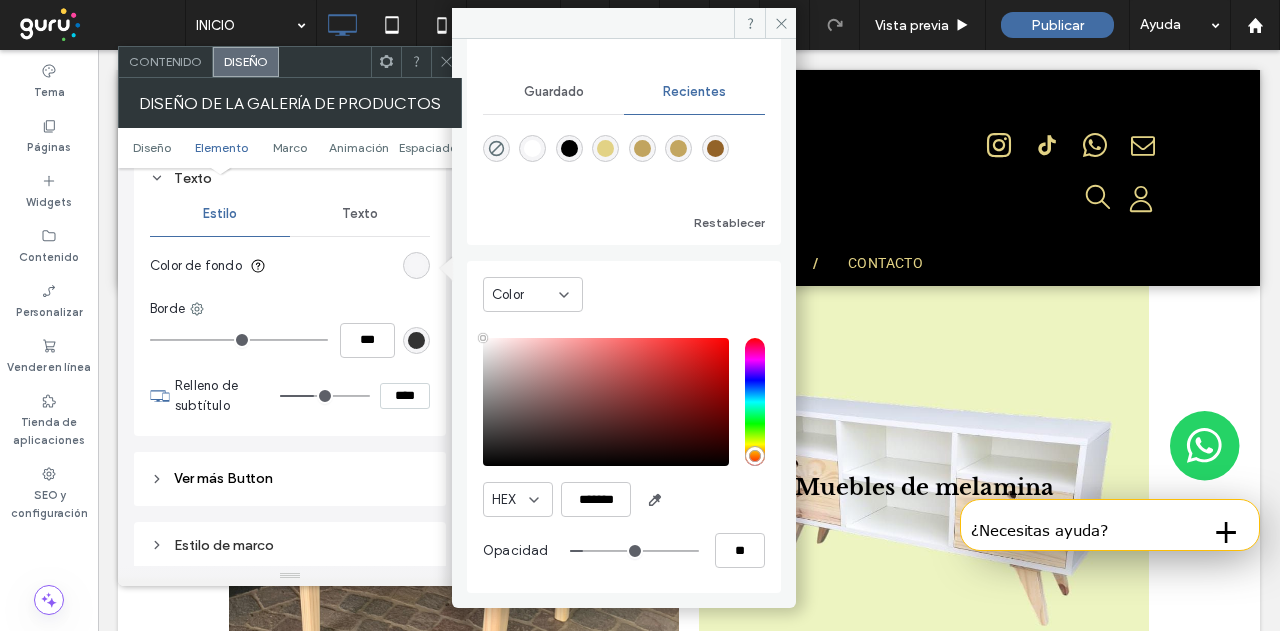 type on "*" 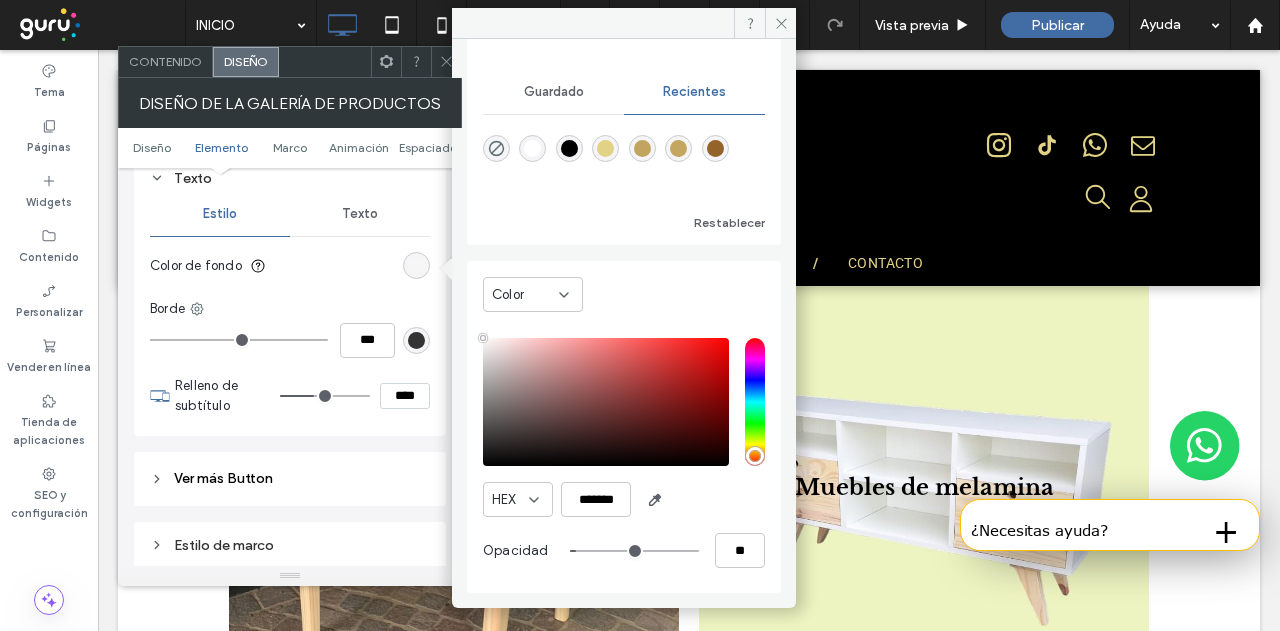 type on "*" 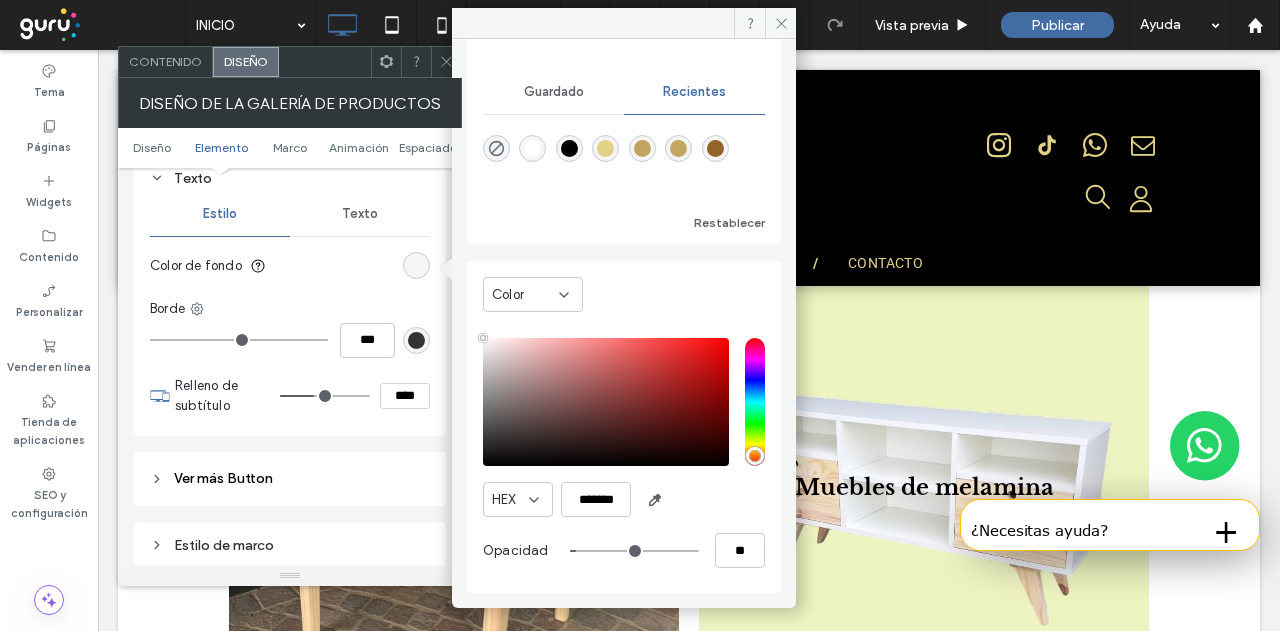 type on "**" 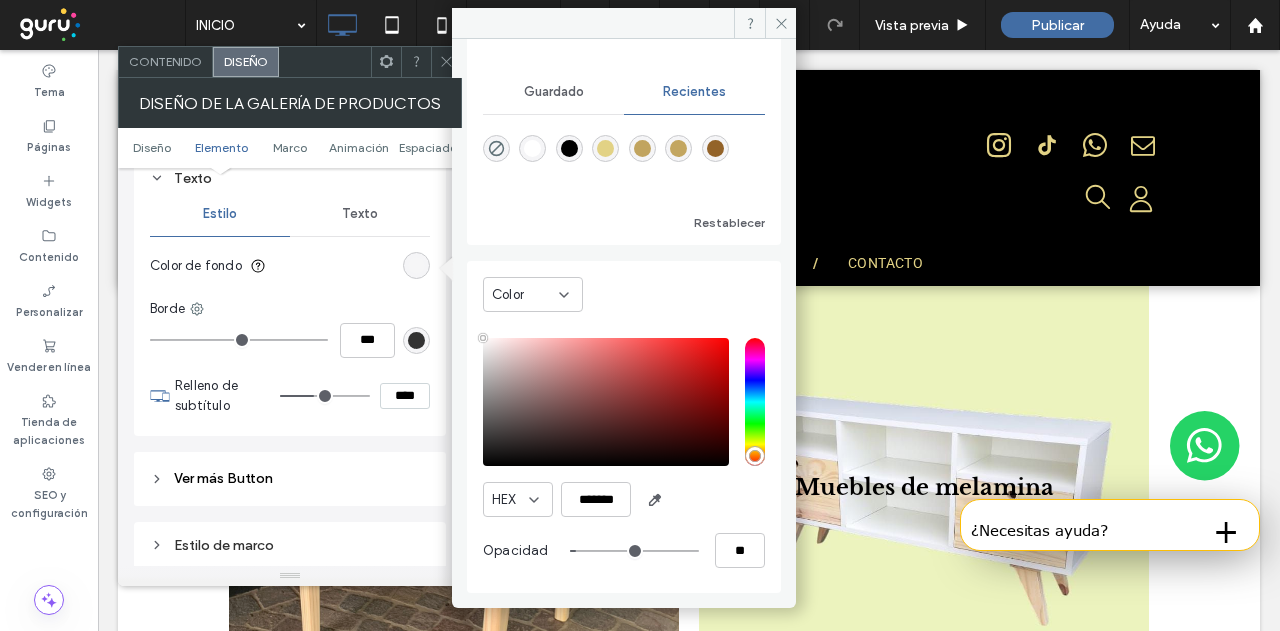 type on "*" 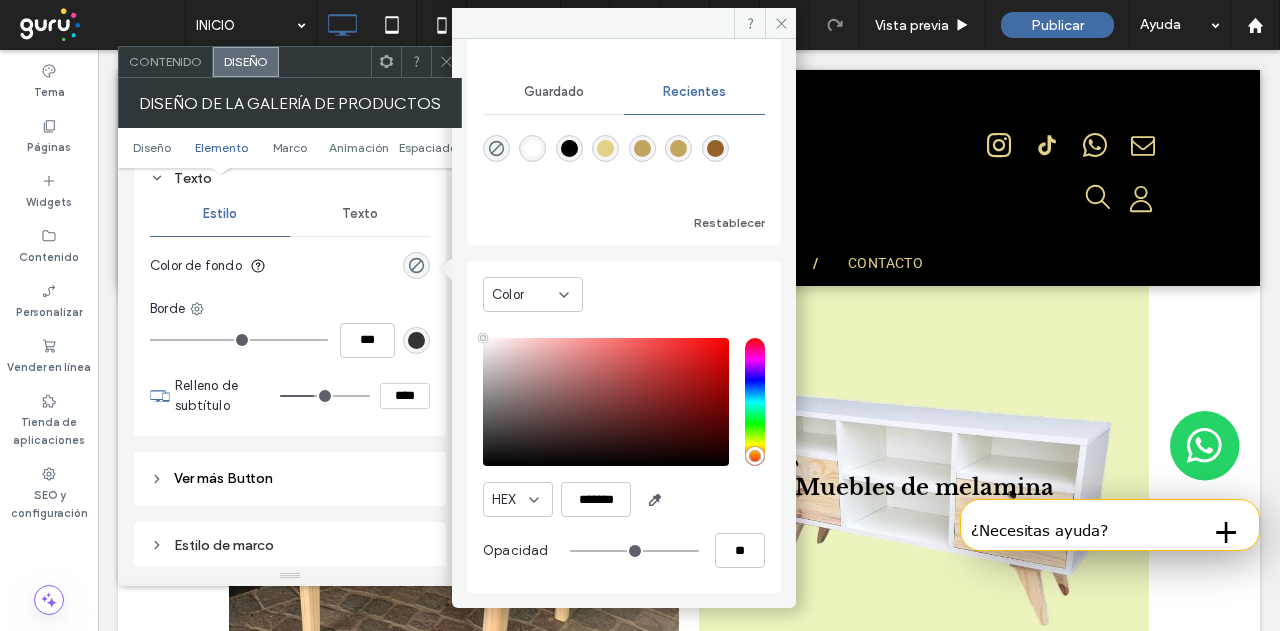 drag, startPoint x: 593, startPoint y: 551, endPoint x: 550, endPoint y: 557, distance: 43.416588 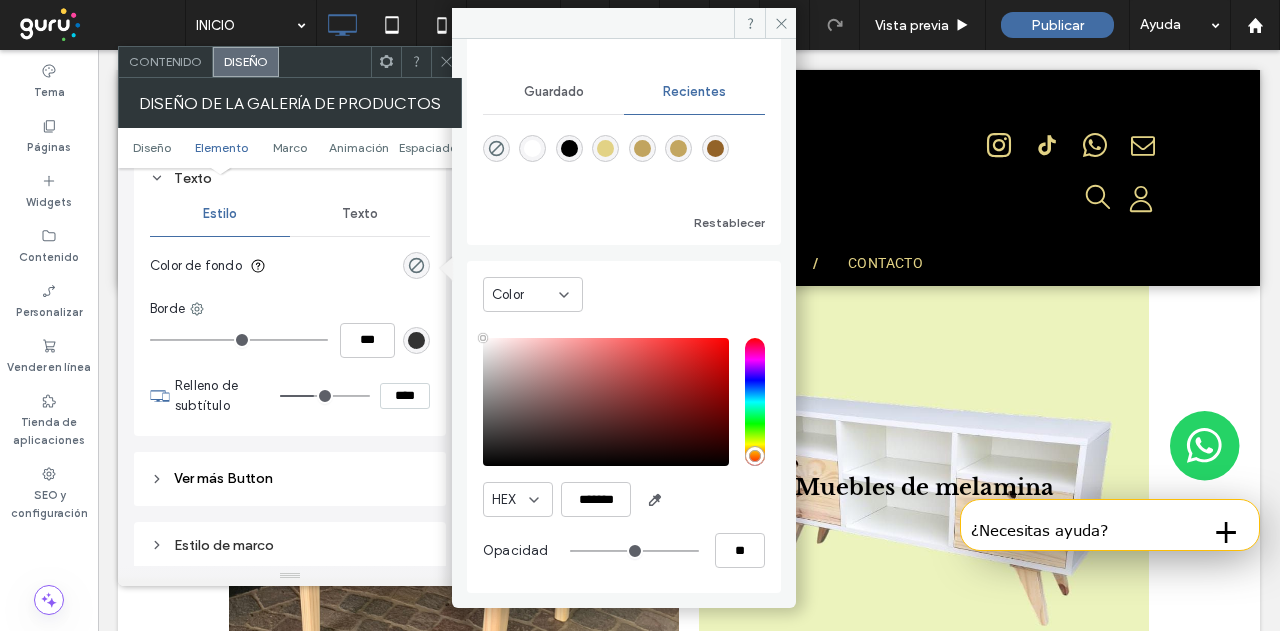 type on "*" 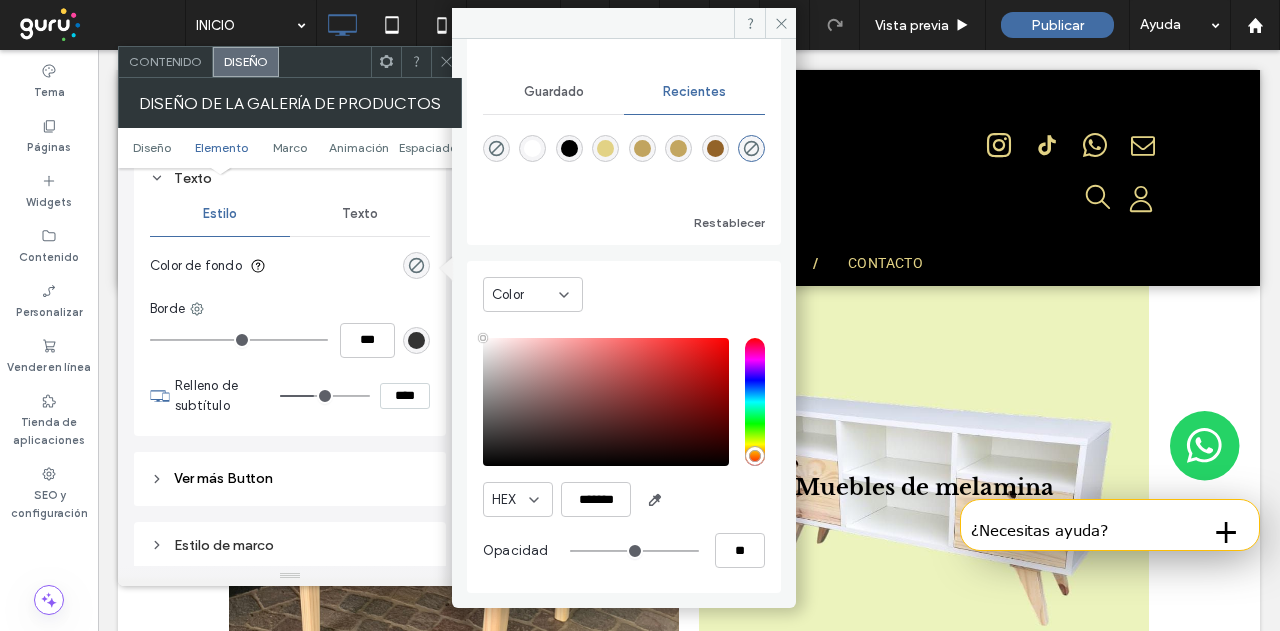 click on "Ver más Button" at bounding box center [290, 479] 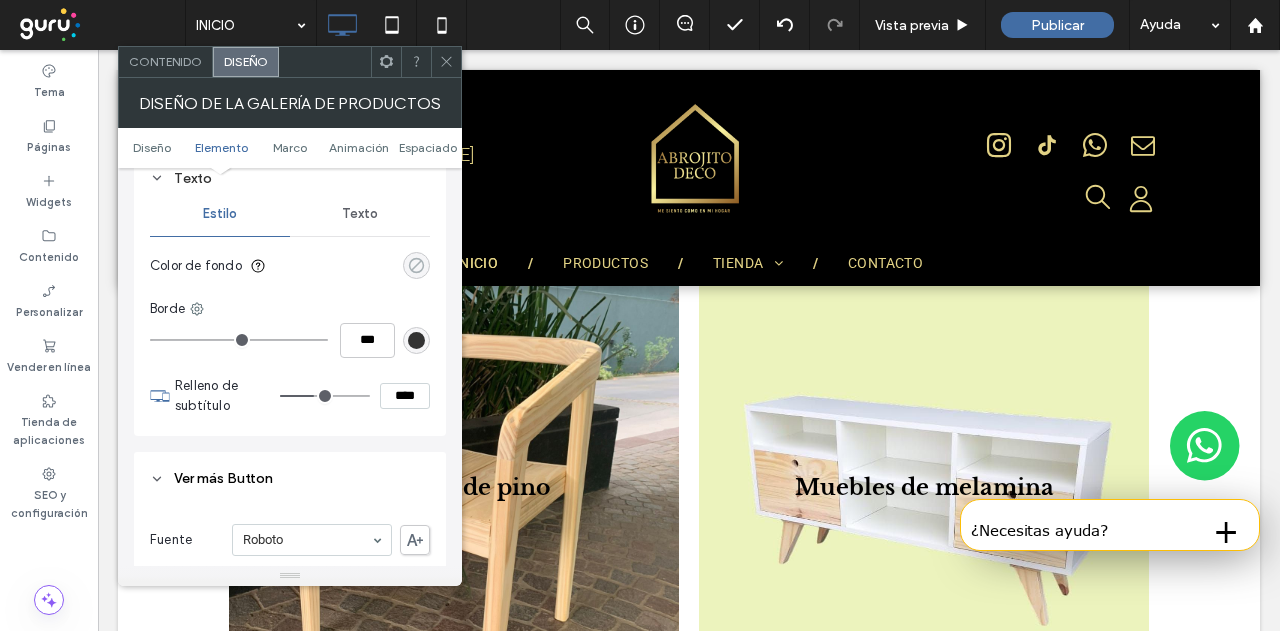 click 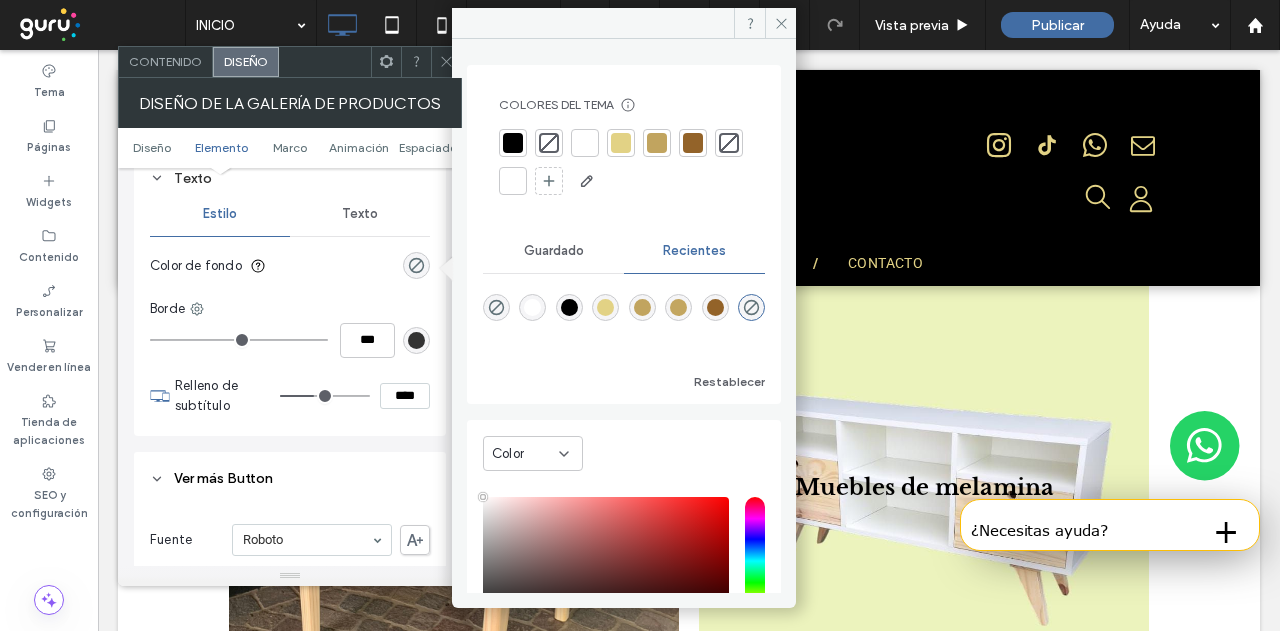 click at bounding box center (585, 143) 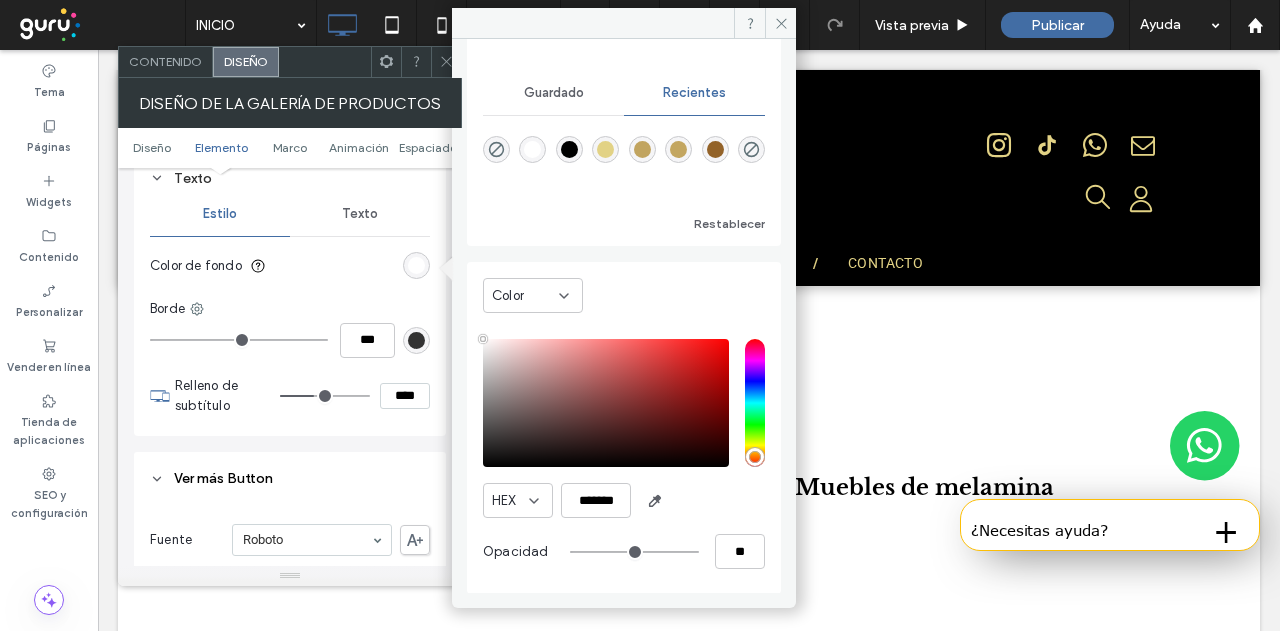 type on "*" 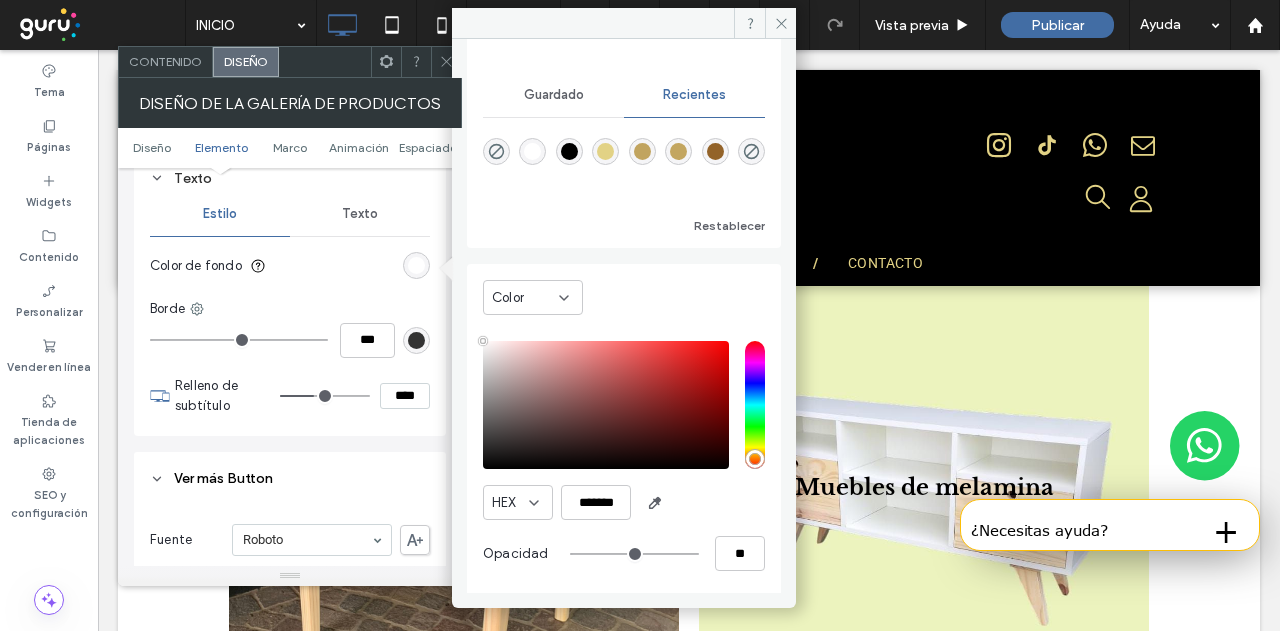 type on "*" 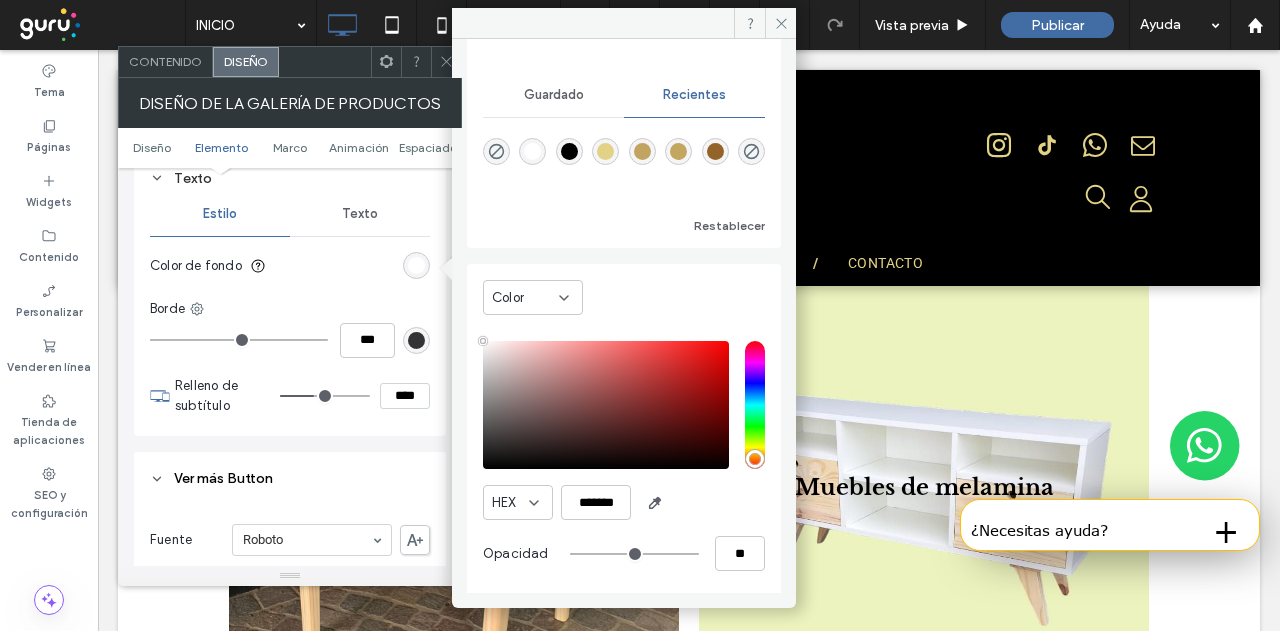 type on "**" 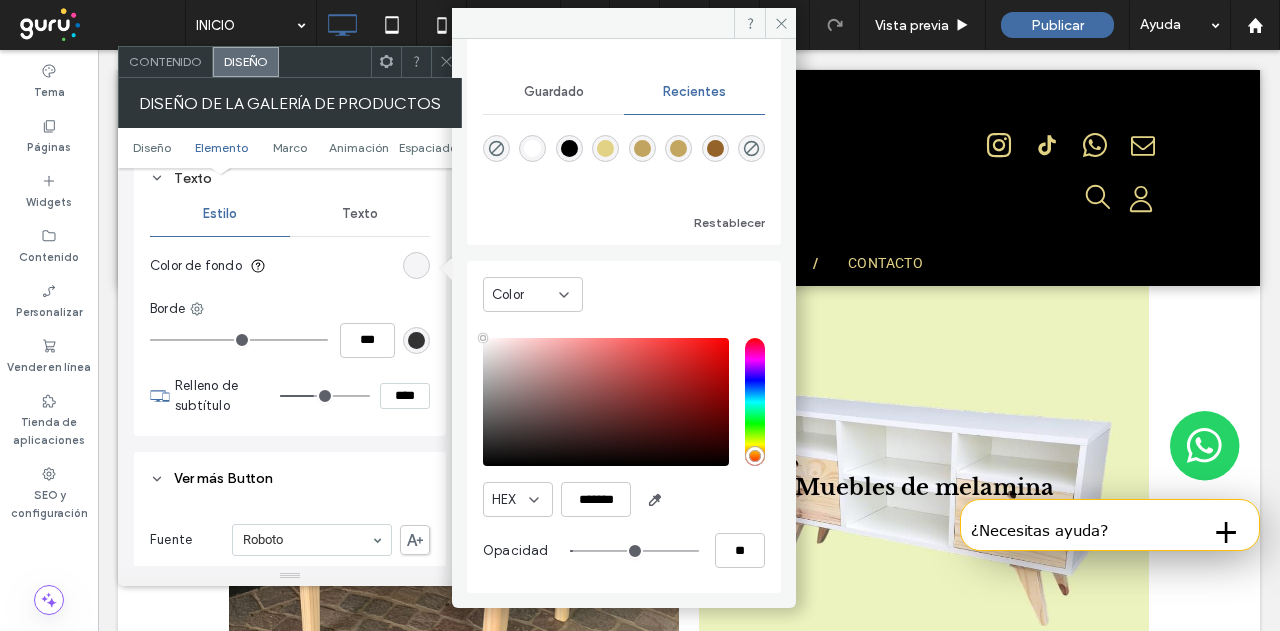 type on "*" 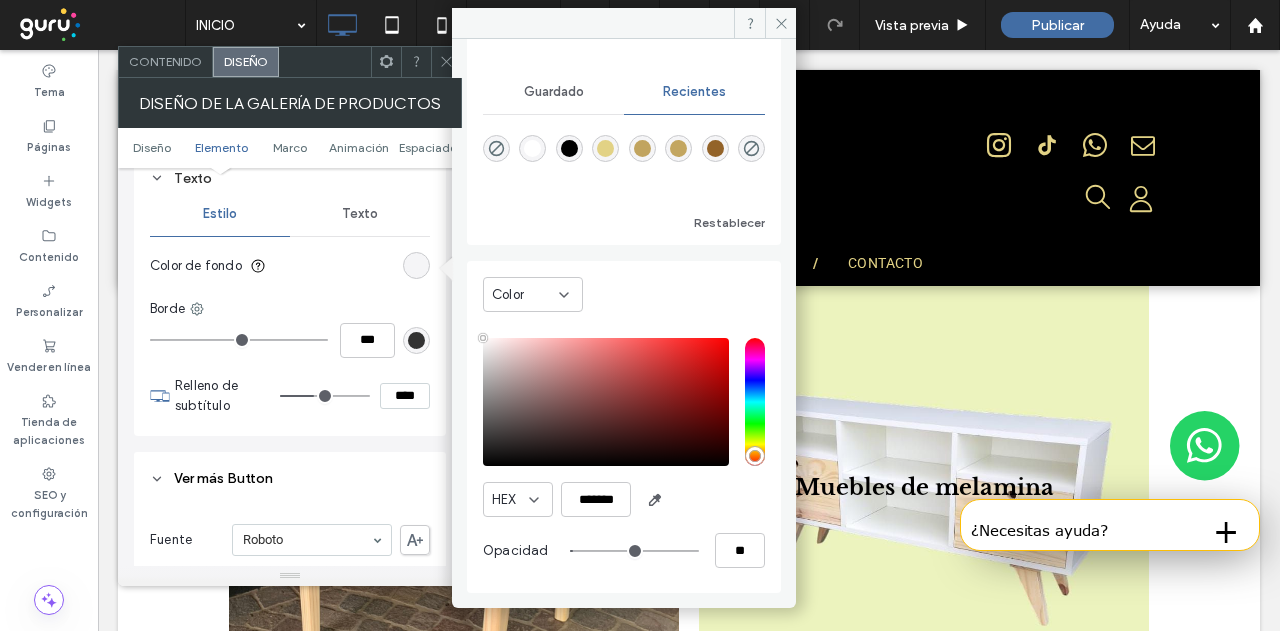 type on "**" 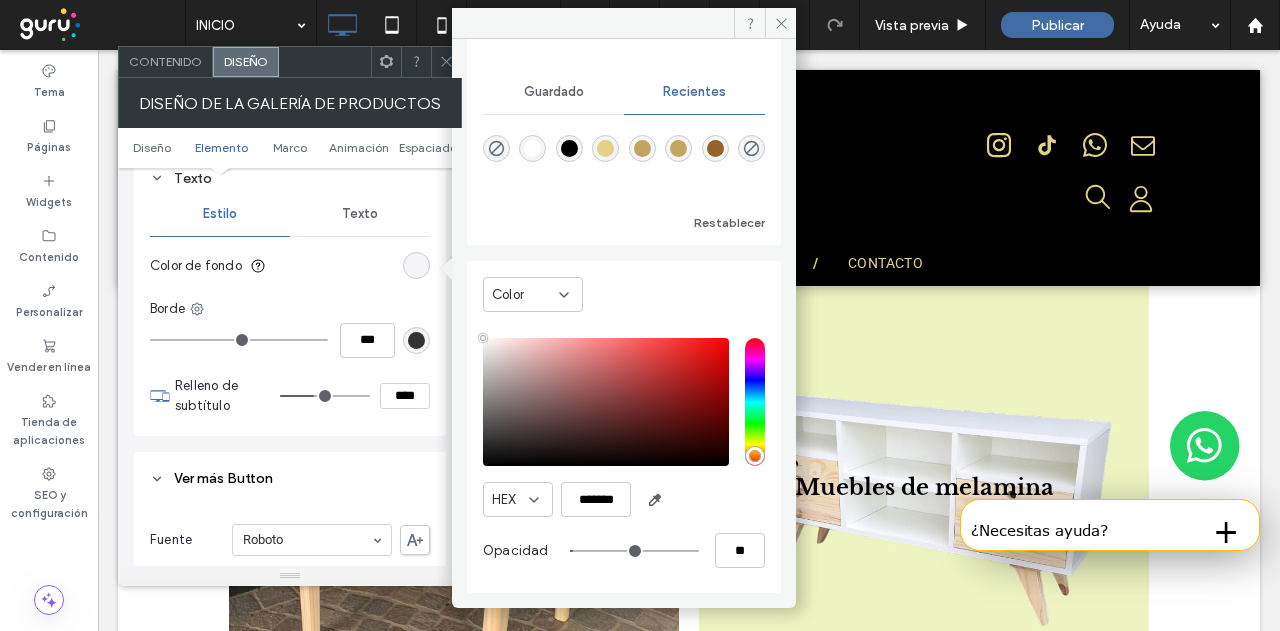 type on "*" 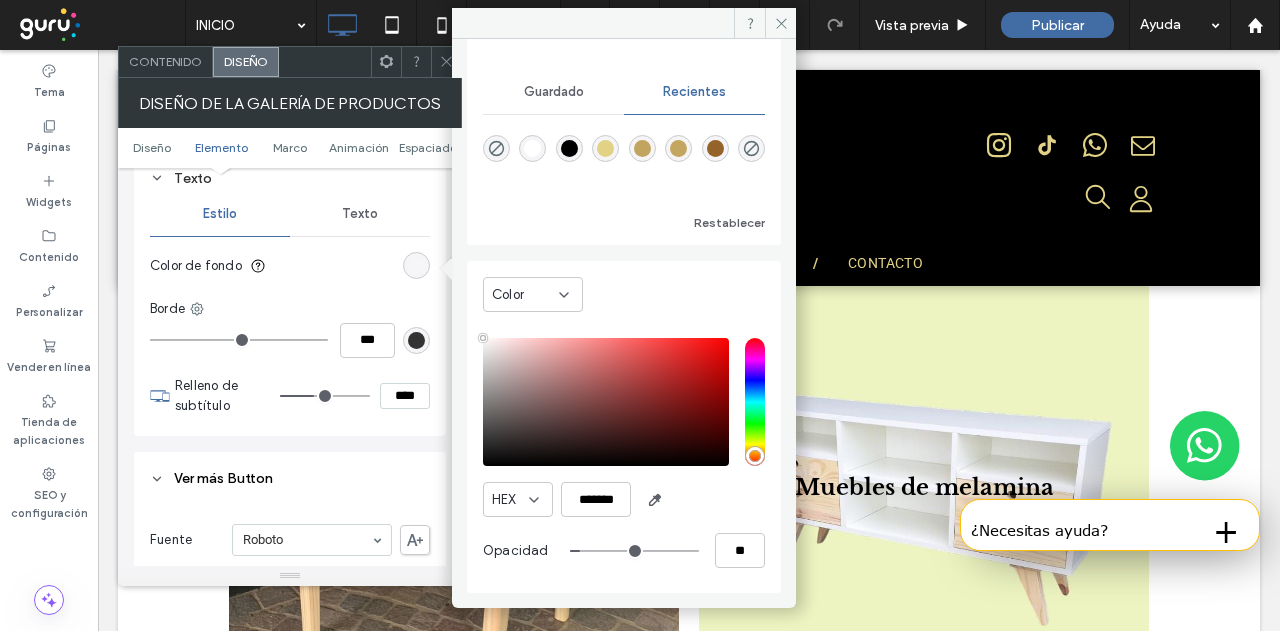 type on "*" 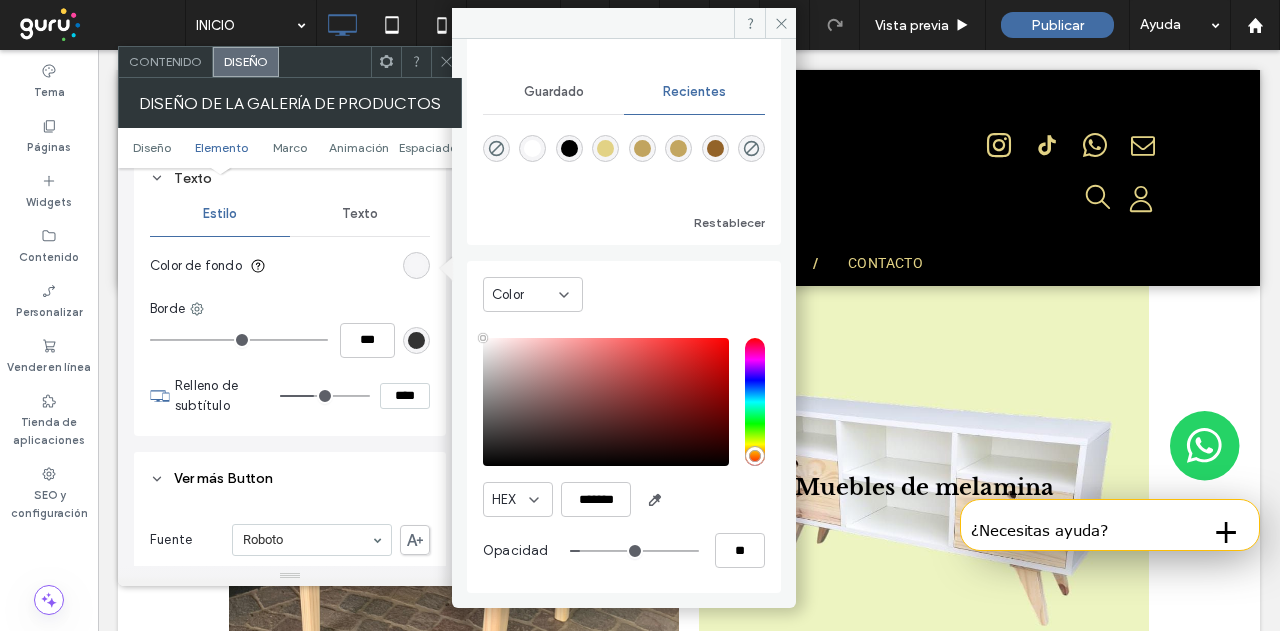 type on "**" 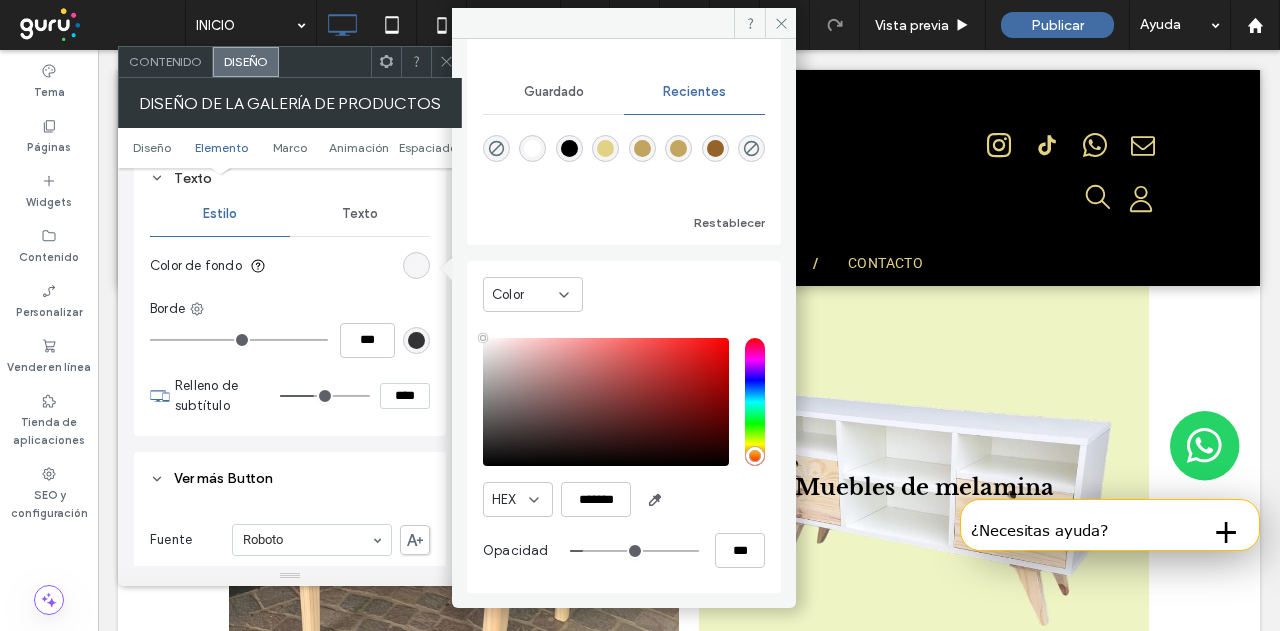 type on "*" 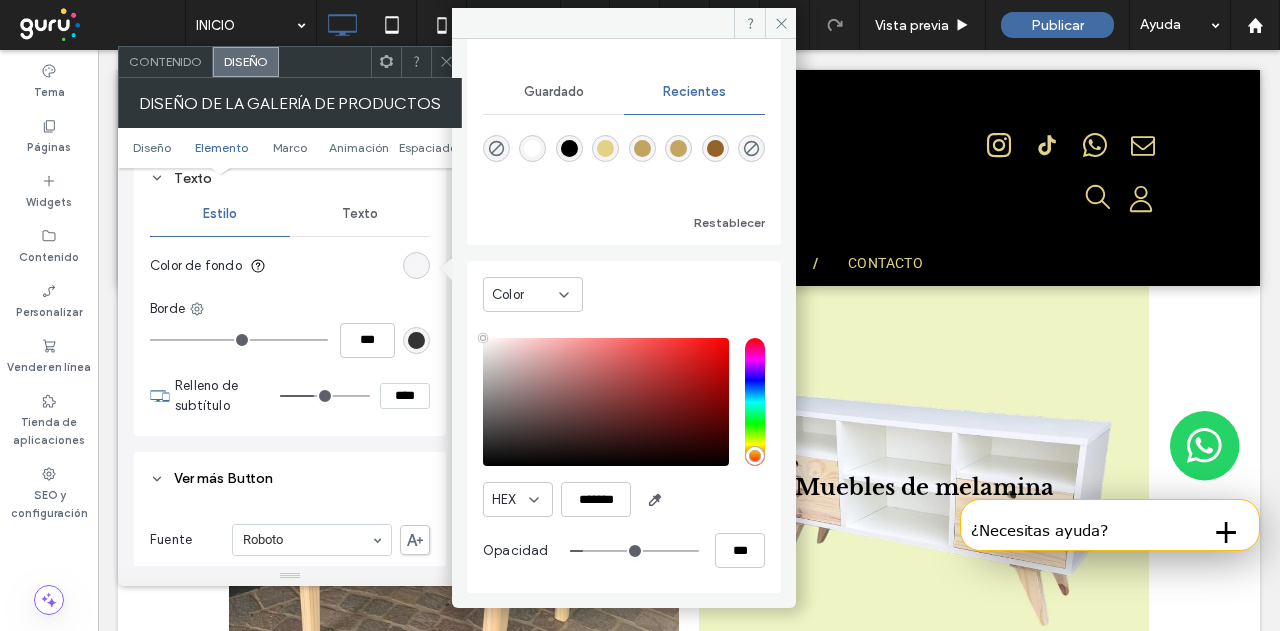 type on "**" 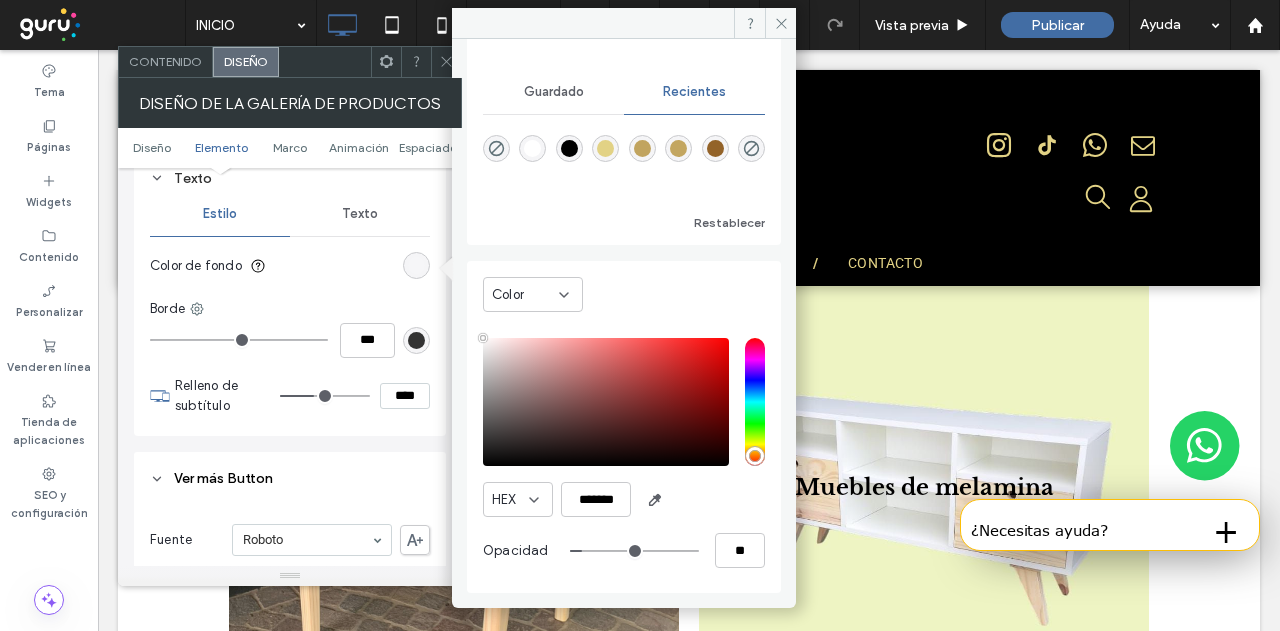 drag, startPoint x: 567, startPoint y: 551, endPoint x: 577, endPoint y: 553, distance: 10.198039 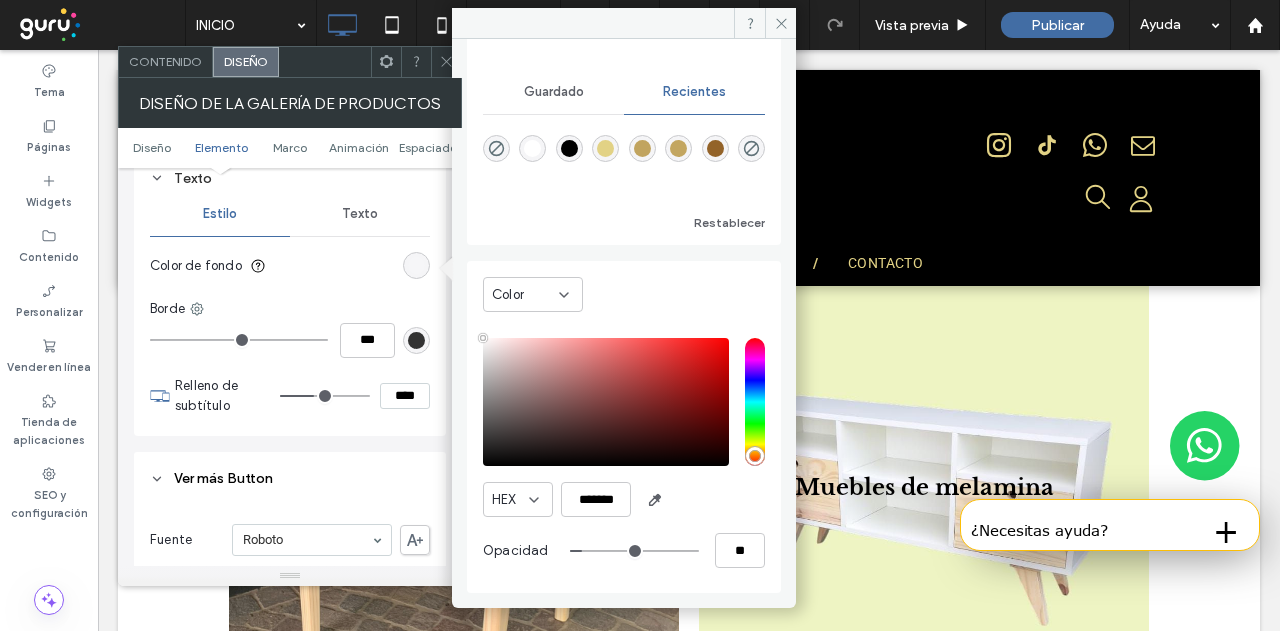 click at bounding box center (634, 551) 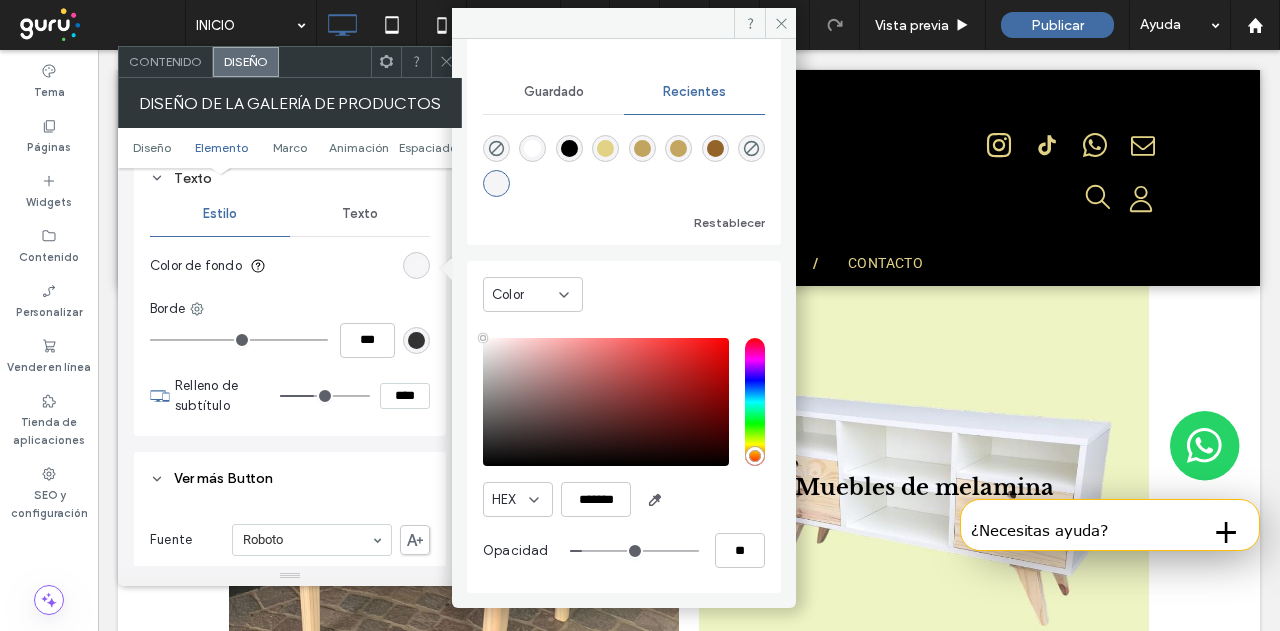 type on "**" 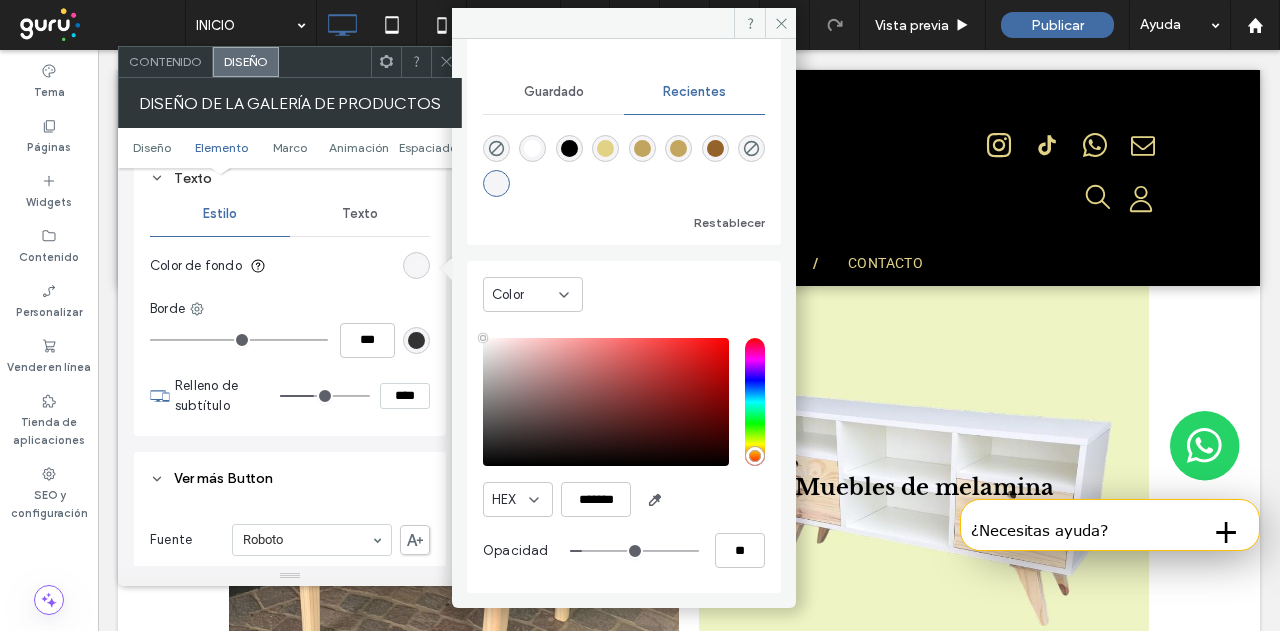 type on "***" 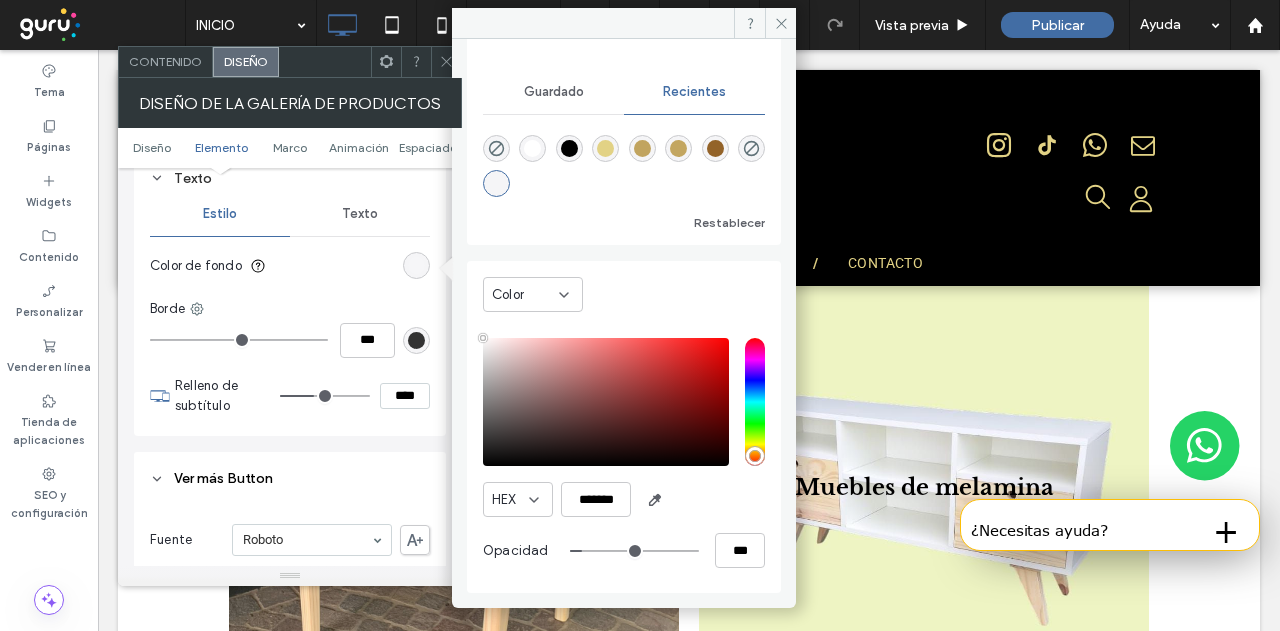 type on "**" 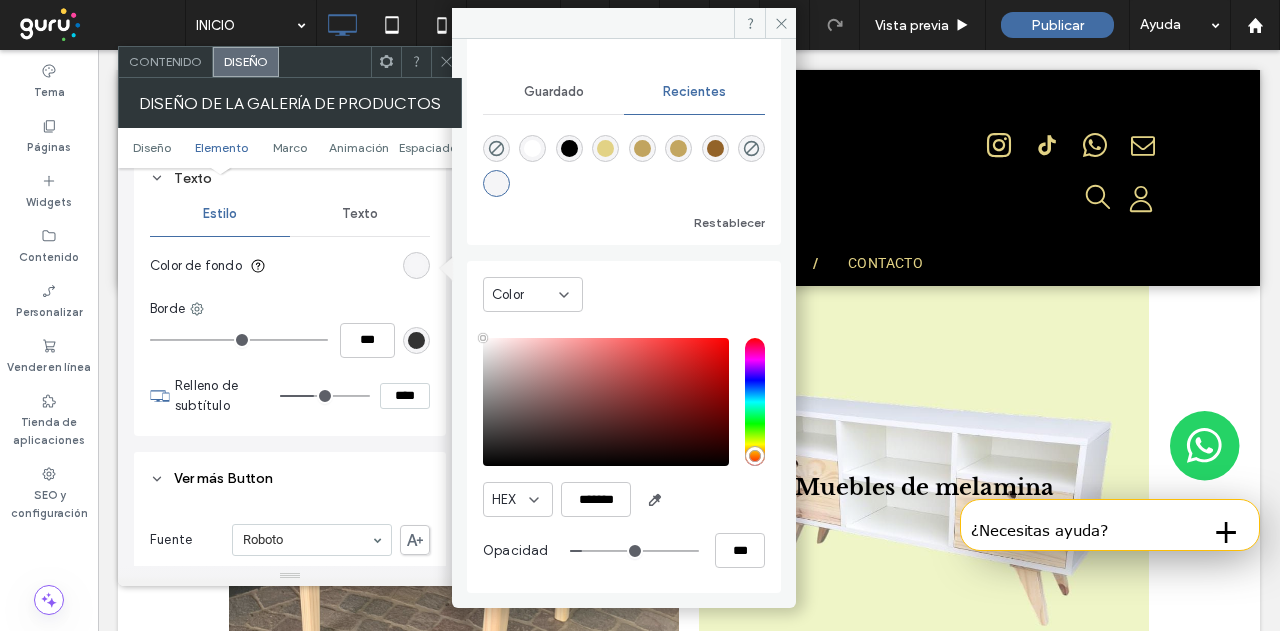 type on "**" 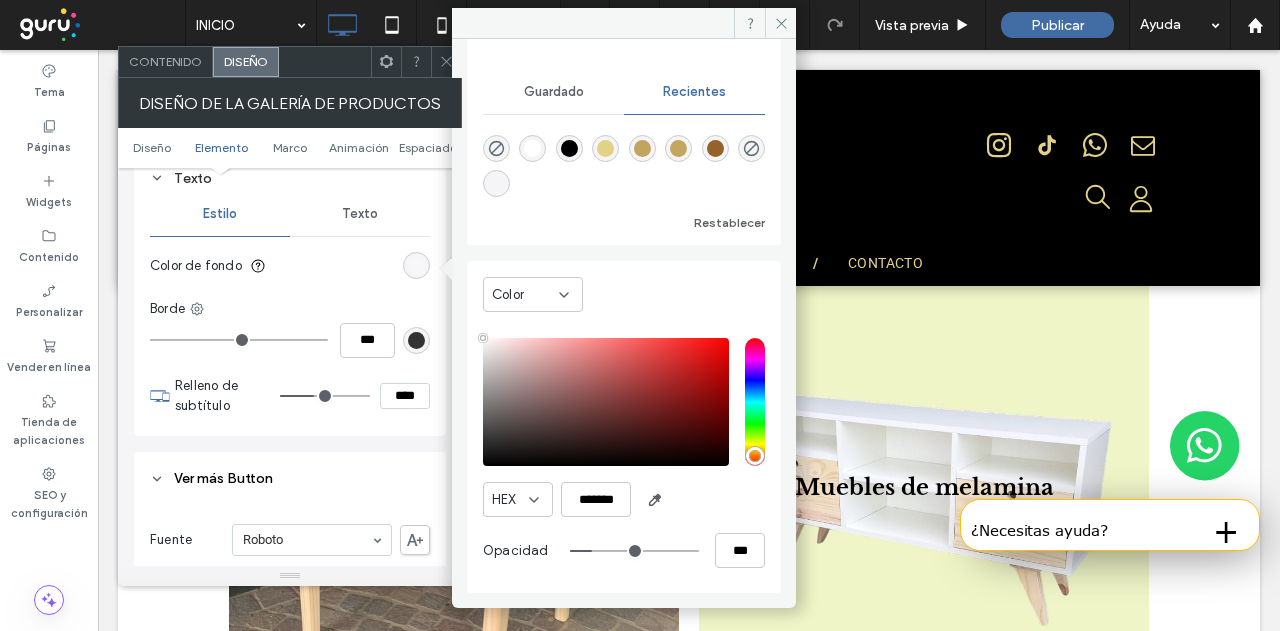 type on "**" 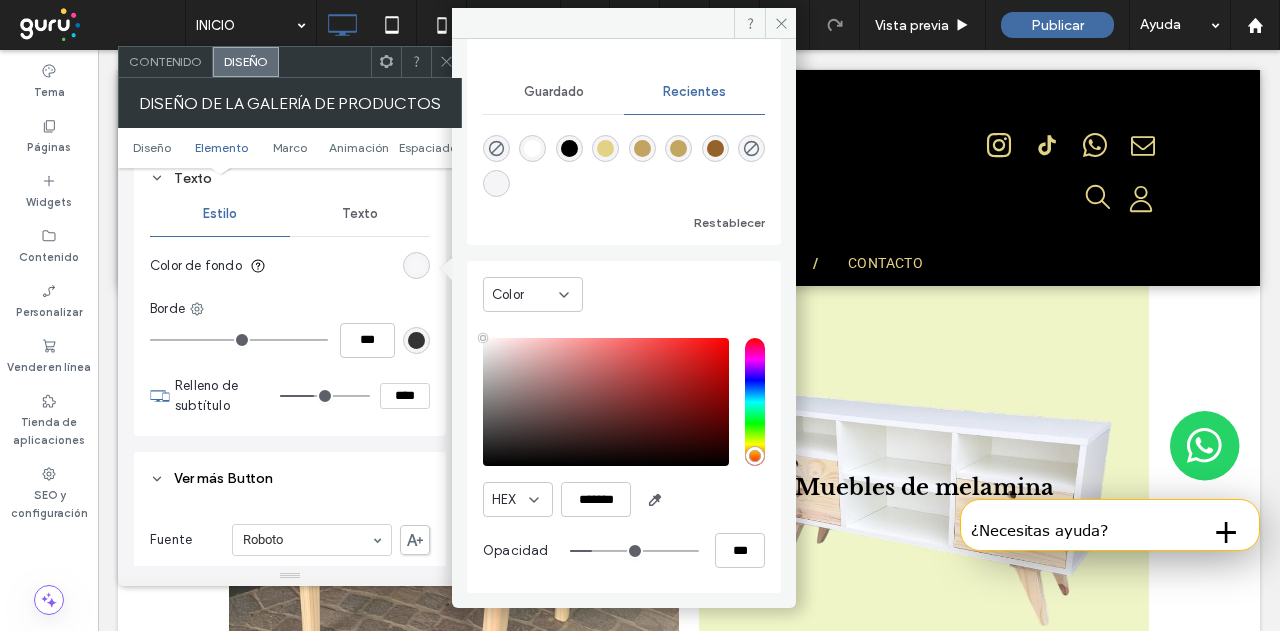 type on "***" 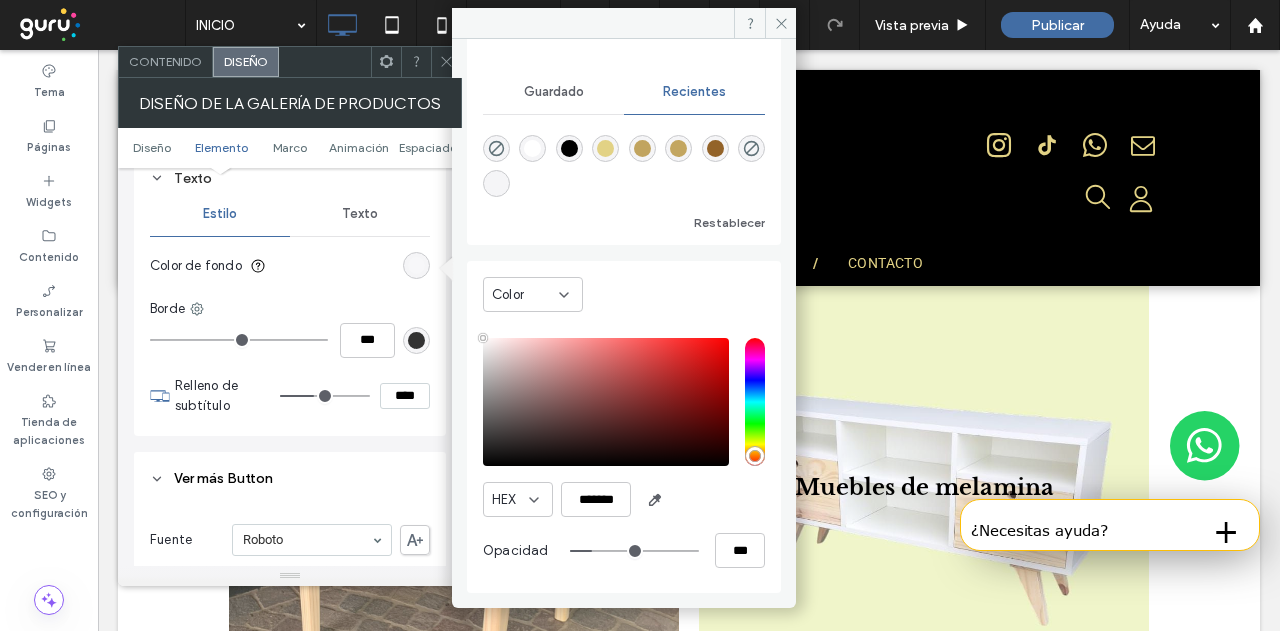 type on "**" 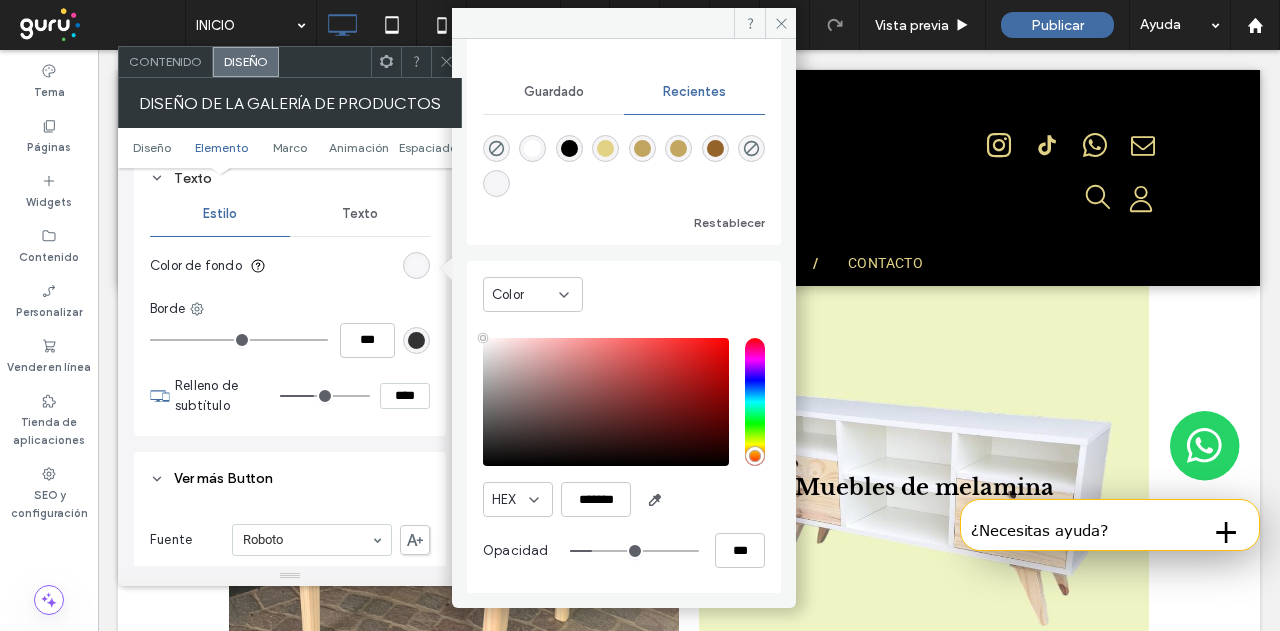 type on "**" 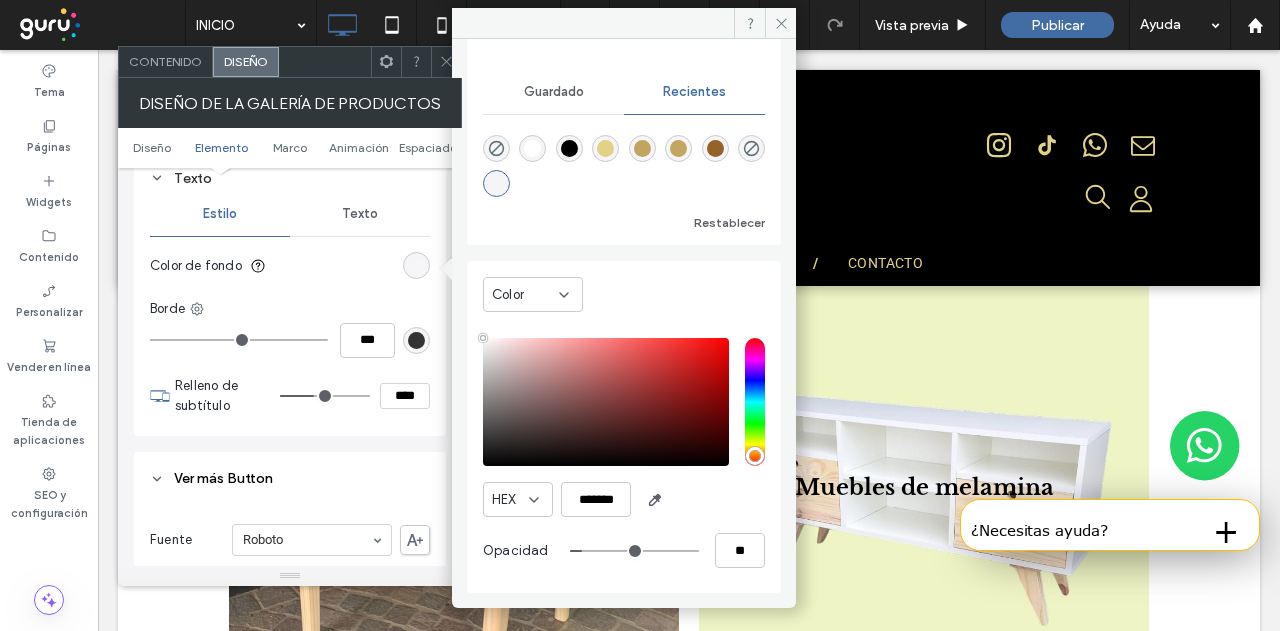 type on "*" 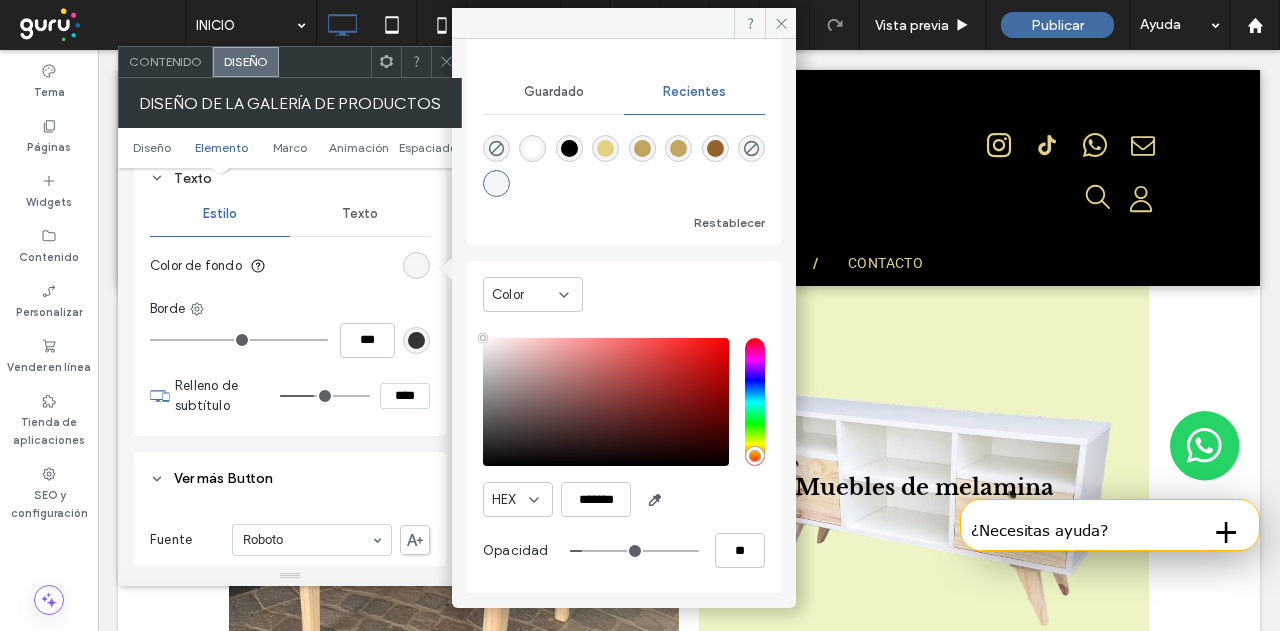 type on "**" 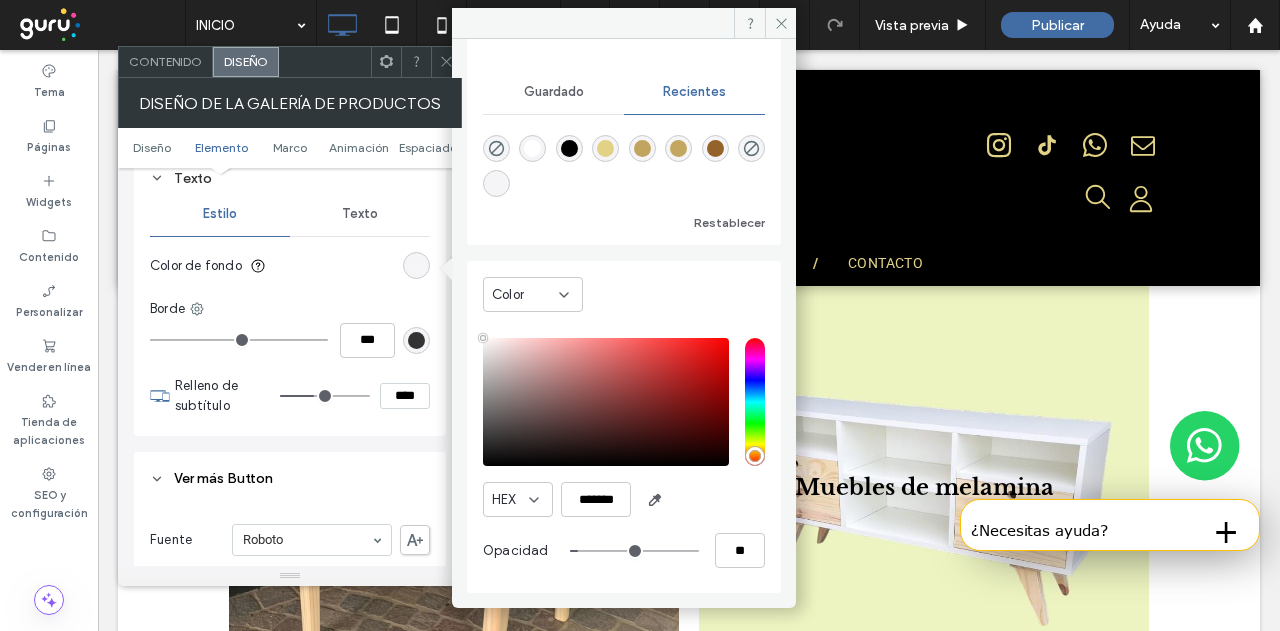 type on "*" 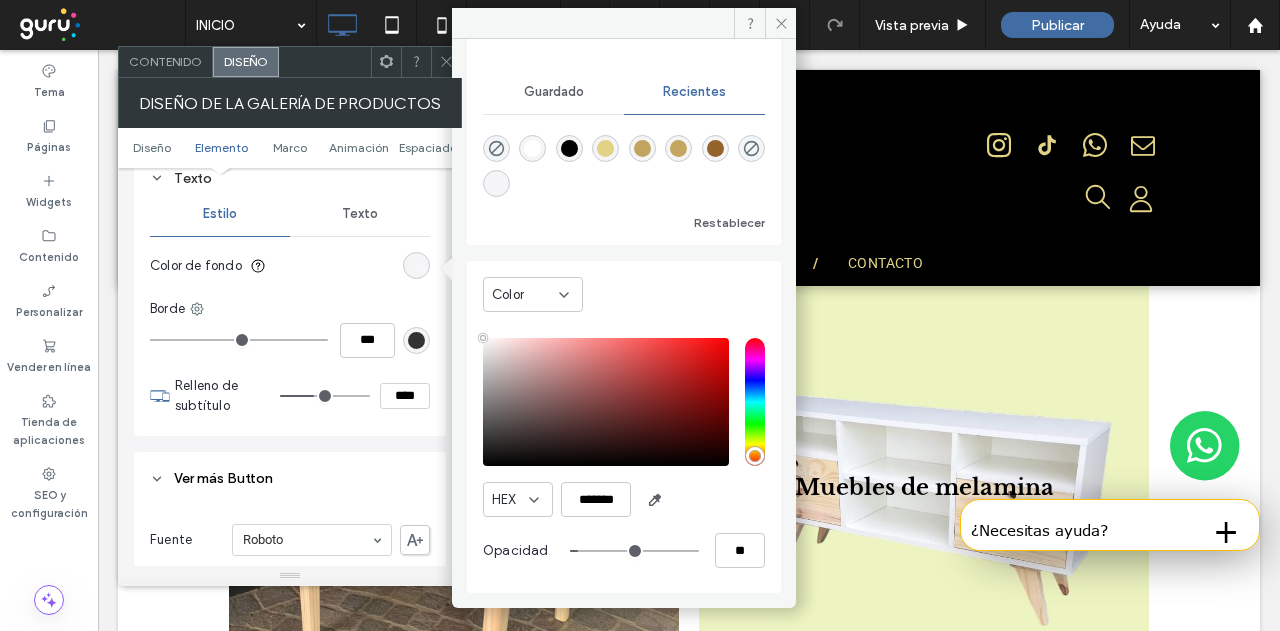 type on "**" 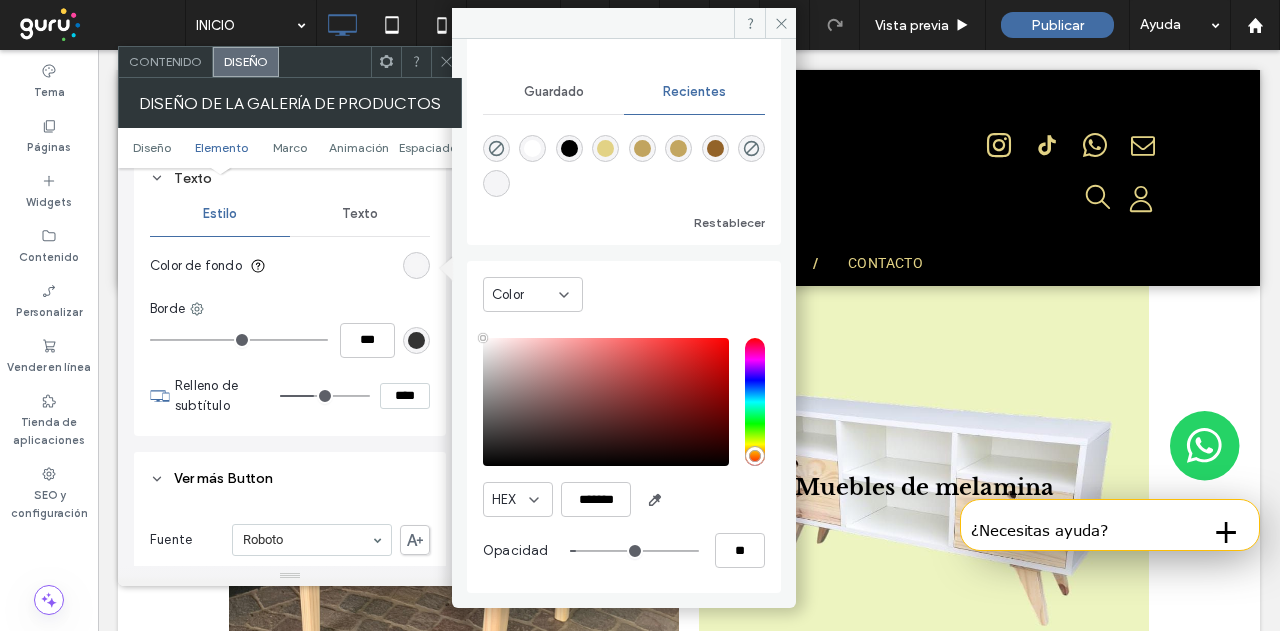 type on "*" 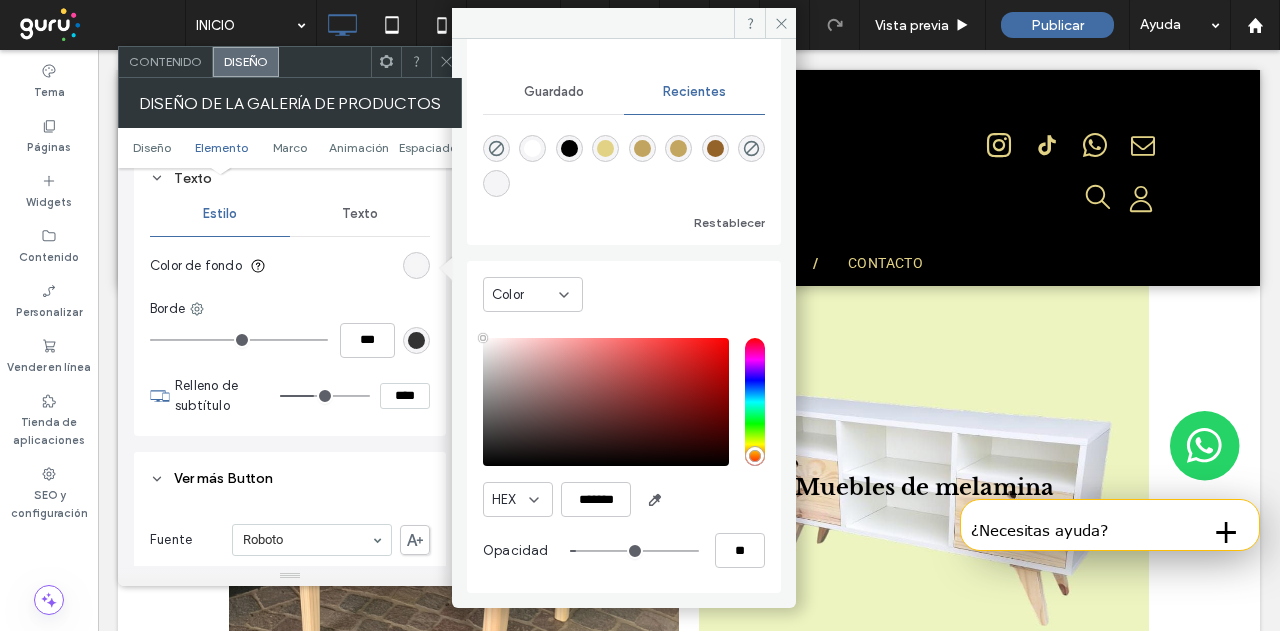 type on "**" 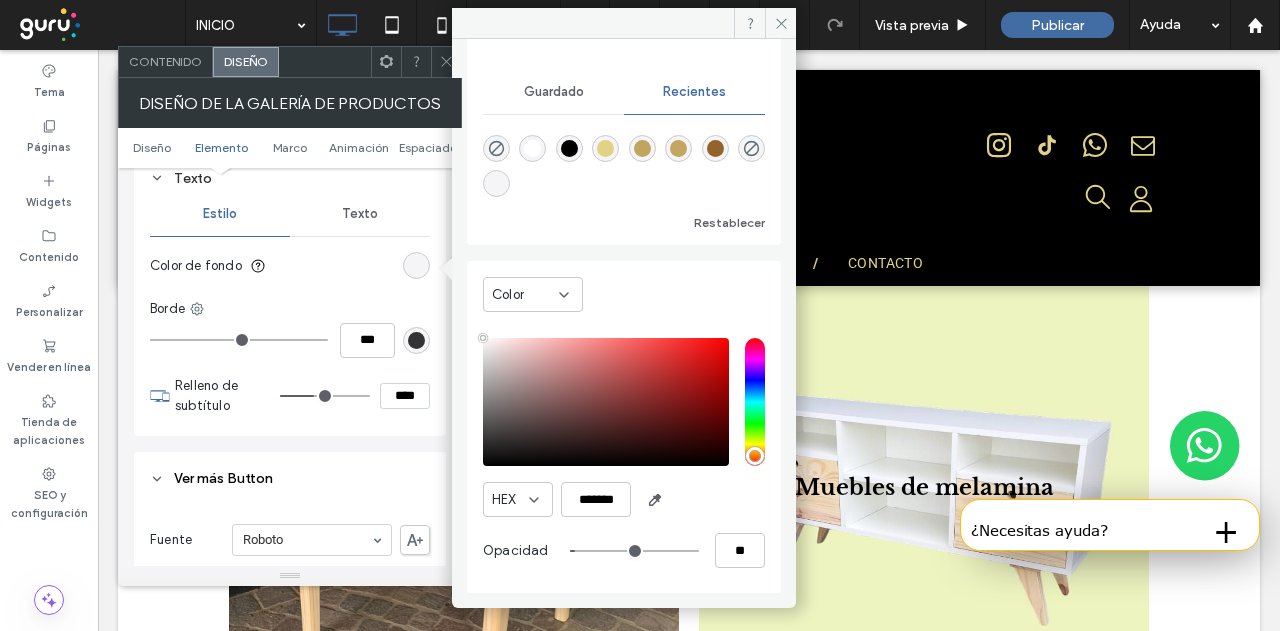 type on "*" 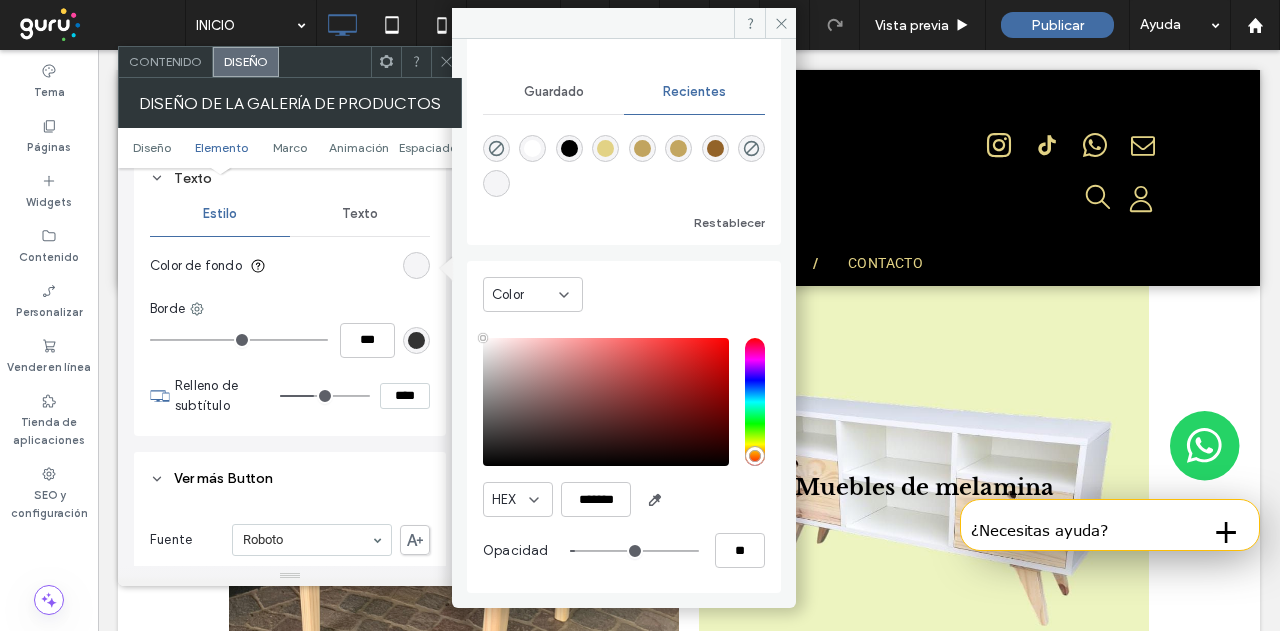 type on "**" 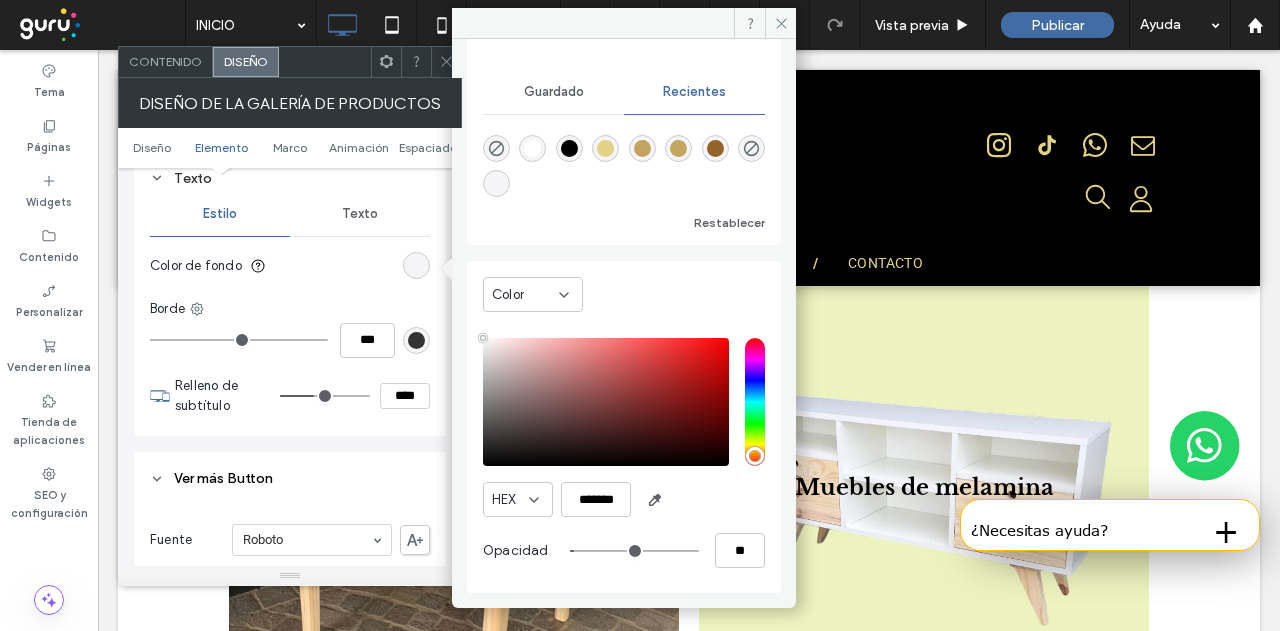 type on "*" 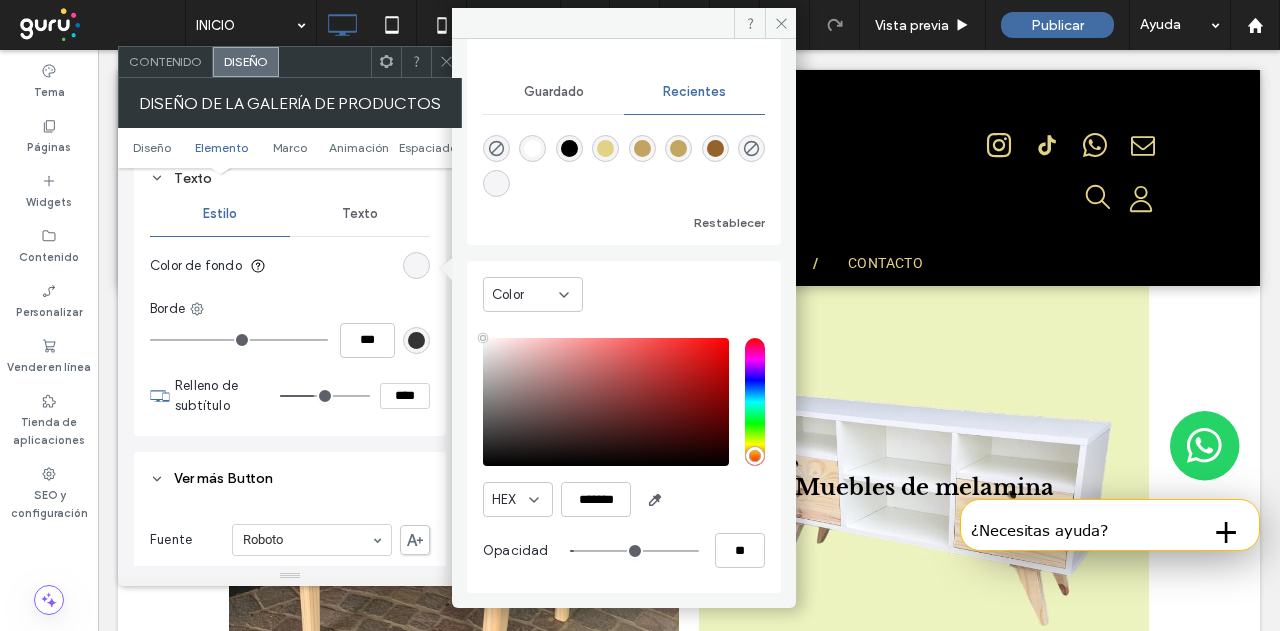 type on "**" 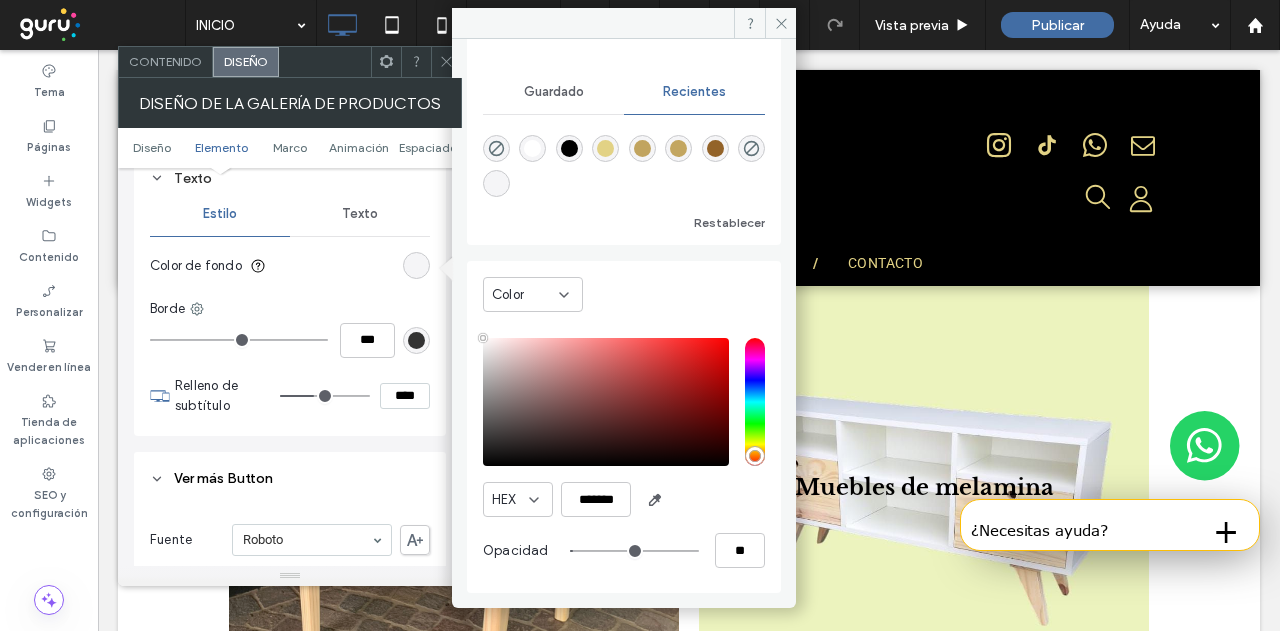 click at bounding box center (634, 551) 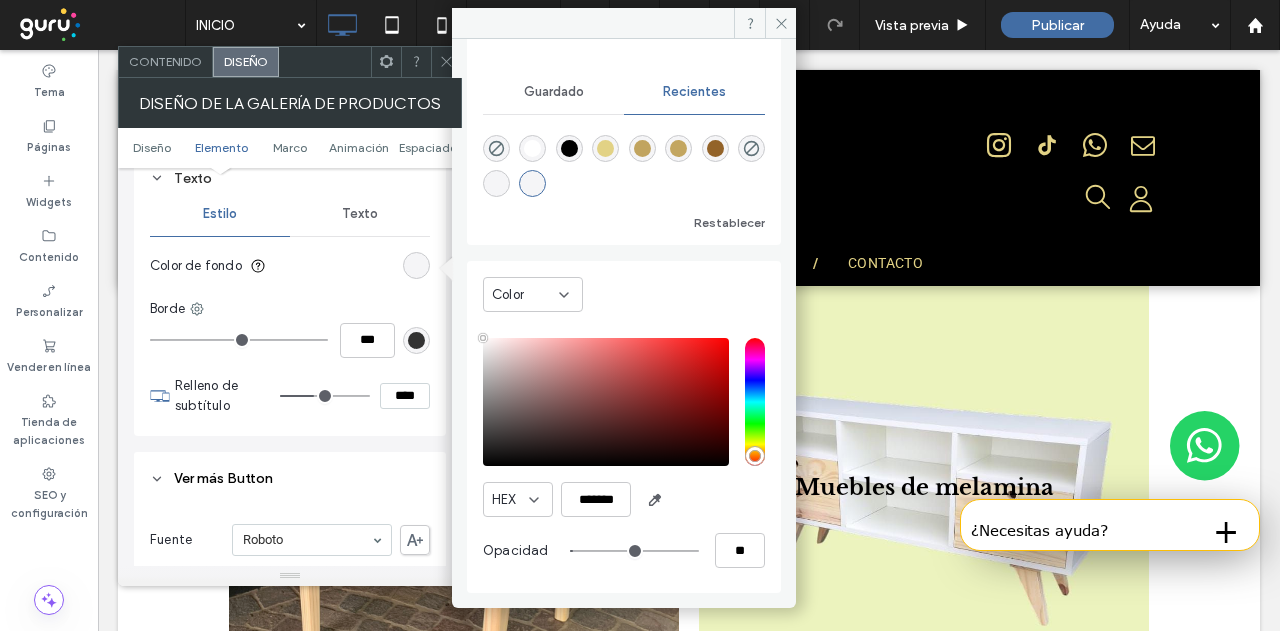 type on "*" 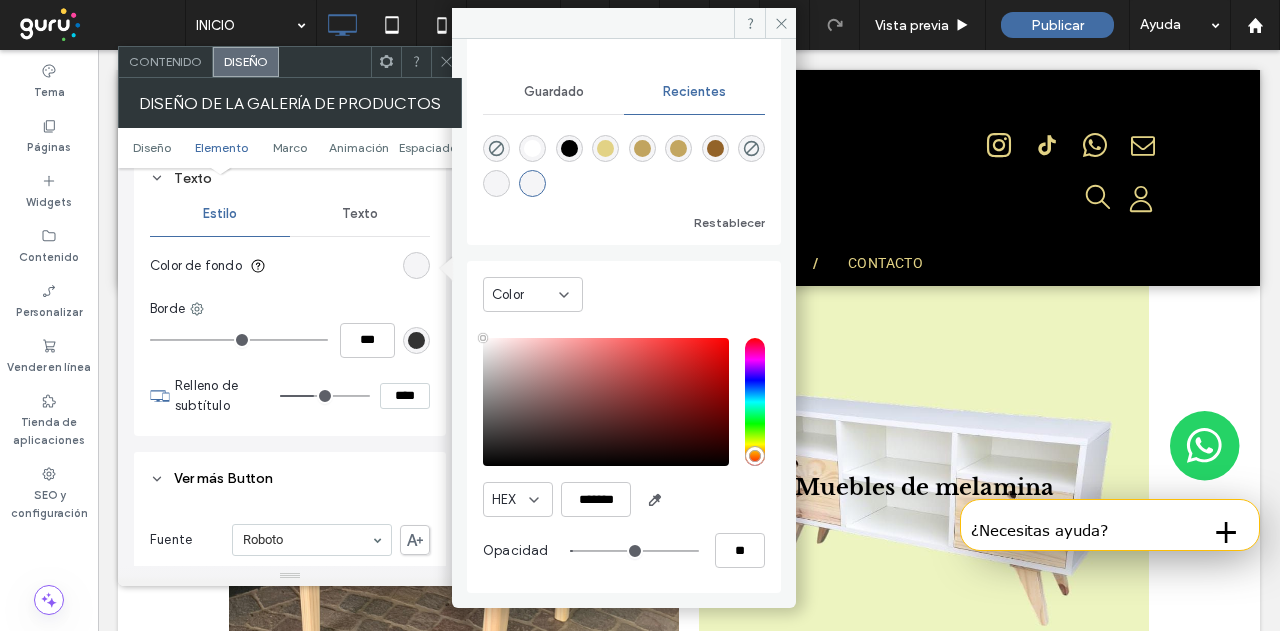 type on "*" 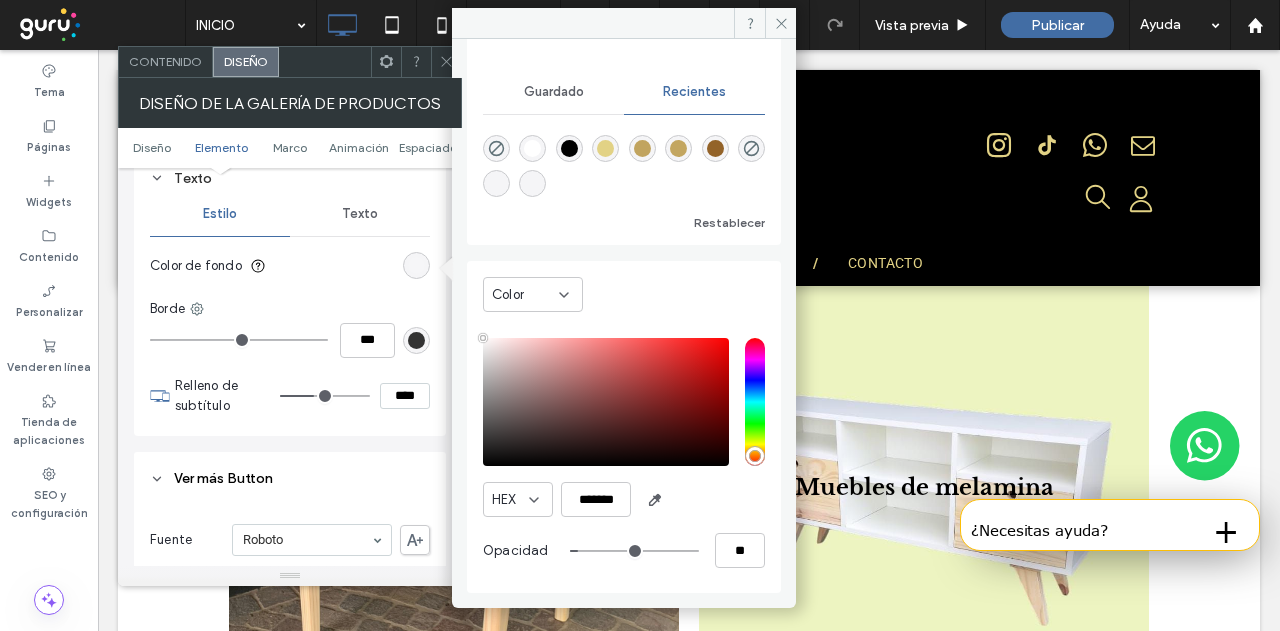 type on "*" 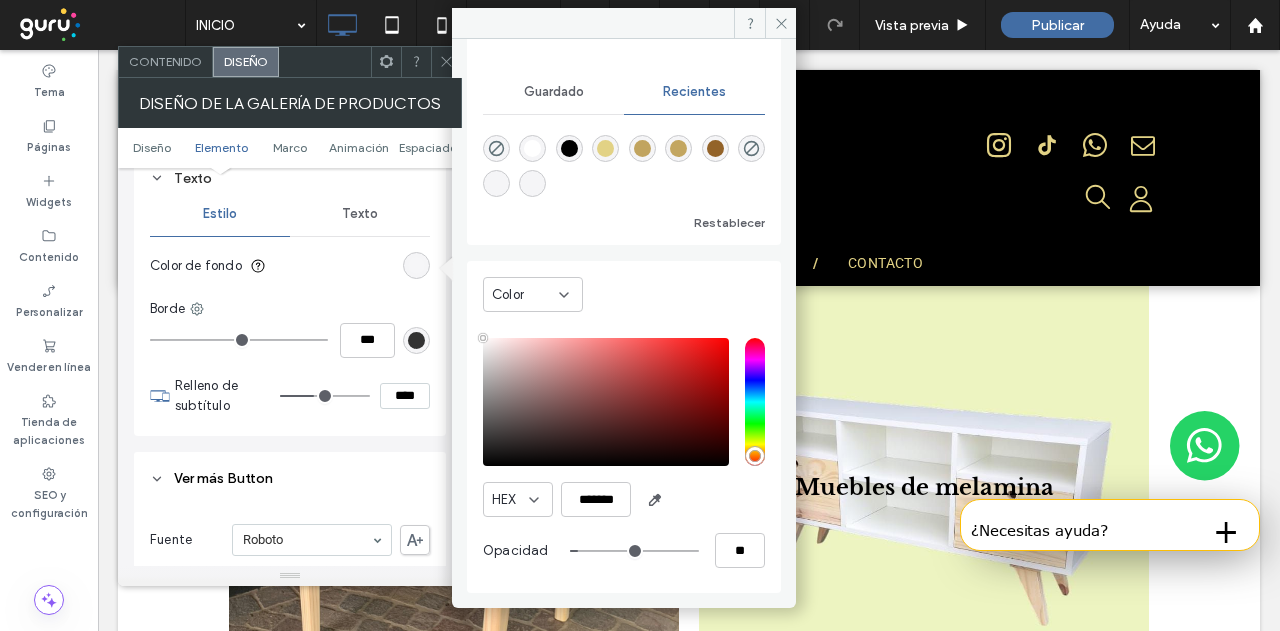click at bounding box center [634, 551] 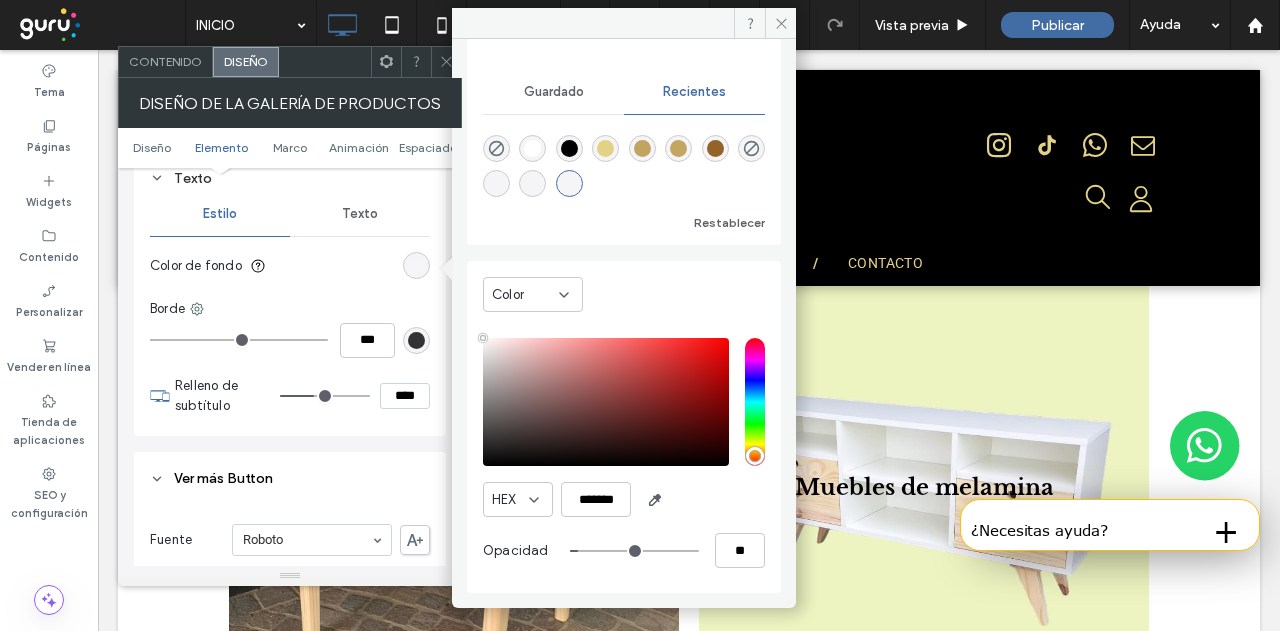 click on "Diseño El contenido se muestra solo en el PC Texto y botón debajo de la imagen Texto y Button al pasar el cursor Texto y botón sobre la imagen Posición del texto y el botón Número de columnas 2 Ajustar las columnas automáticamente Filas visibles Todos Navegar por Ver más Button Paginación Estilo del elemento Imágenes   Altura de la imagen *****   Espacio entre imágenes **** Radio de la esquina * px Mostrar imagen completa Sombra No optimice esta imagen Color de hover Efecto de imagen hover Shine Animación de la imagen Ninguno Texto Estilo Texto Color de fondo Borde ***   Relleno de subtítulo **** Ver más Button Fuente Roboto Grosor de fuente Light   Tamaño fuente 16 Color de fuente Formato de fuente Alineación Orientación del texto Estilo de marco Animación Espaciado" at bounding box center [290, 45] 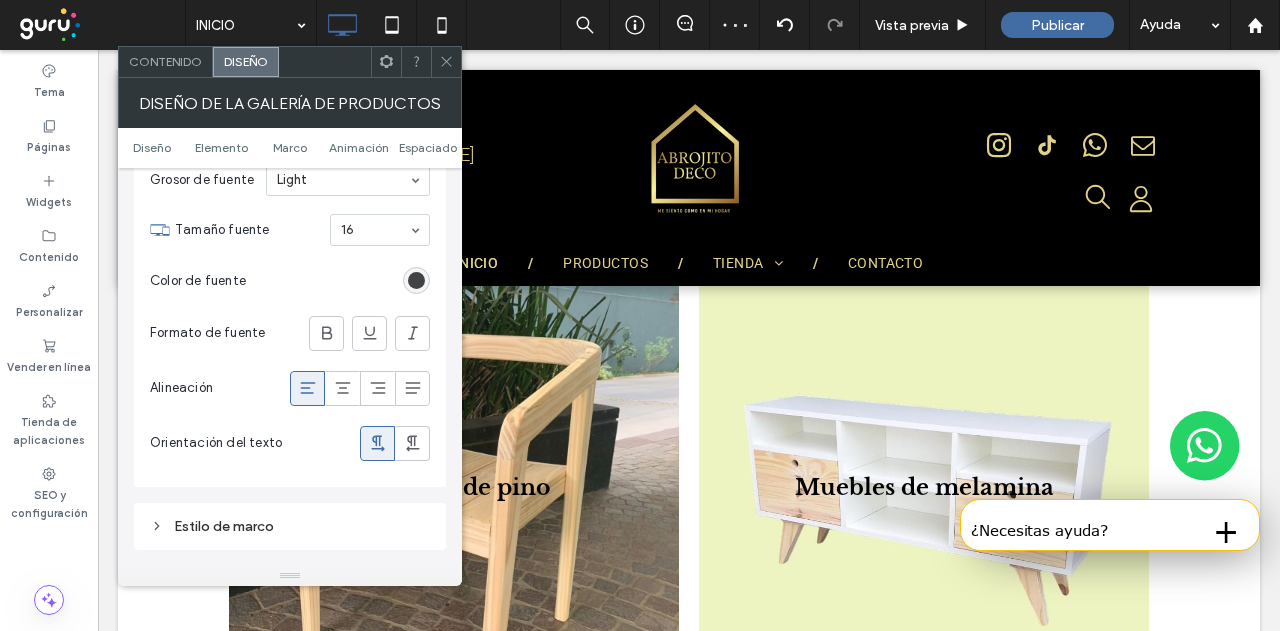 scroll, scrollTop: 2100, scrollLeft: 0, axis: vertical 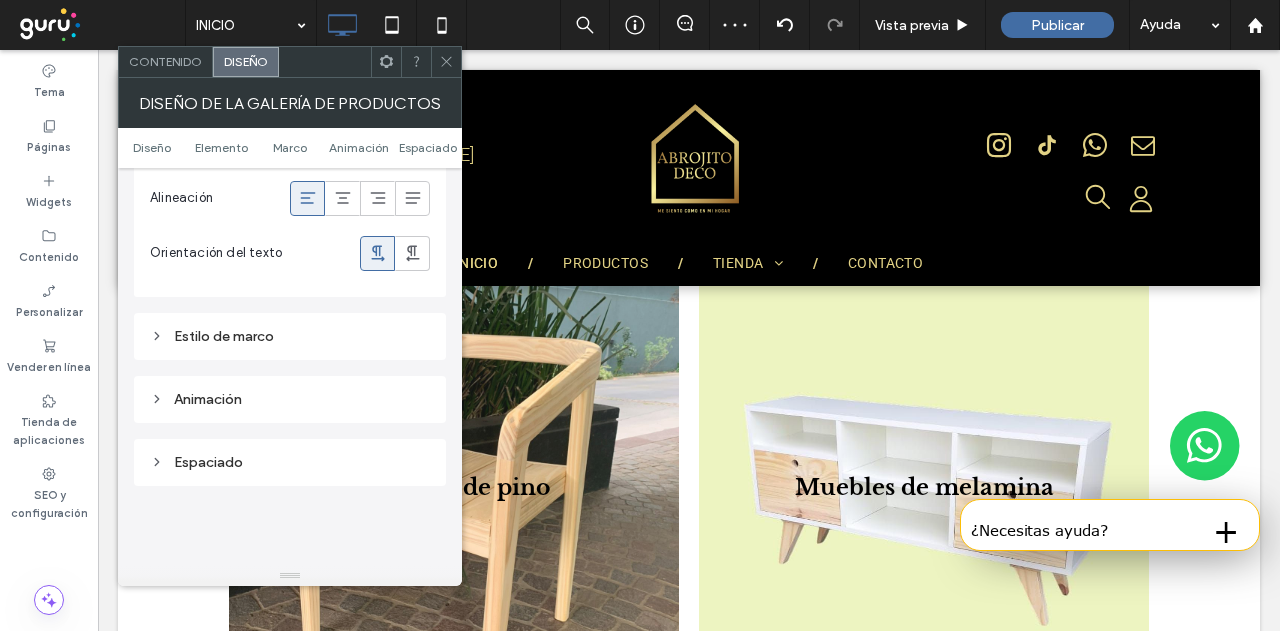 click 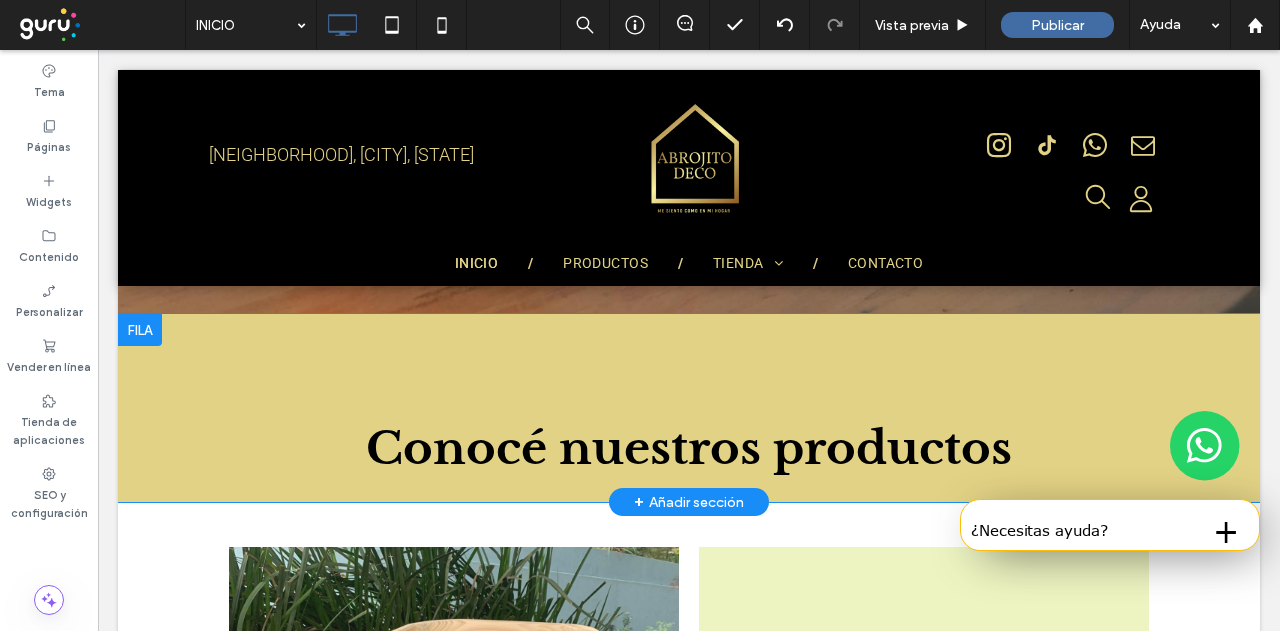 scroll, scrollTop: 1667, scrollLeft: 0, axis: vertical 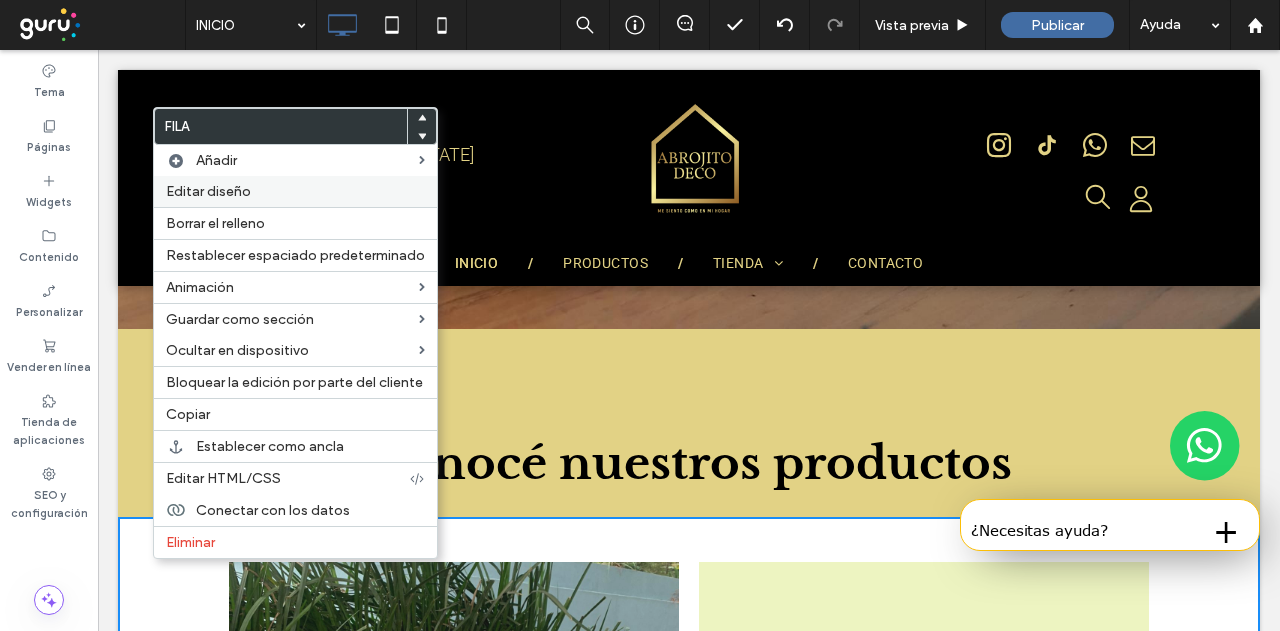 click on "Editar diseño" at bounding box center (295, 191) 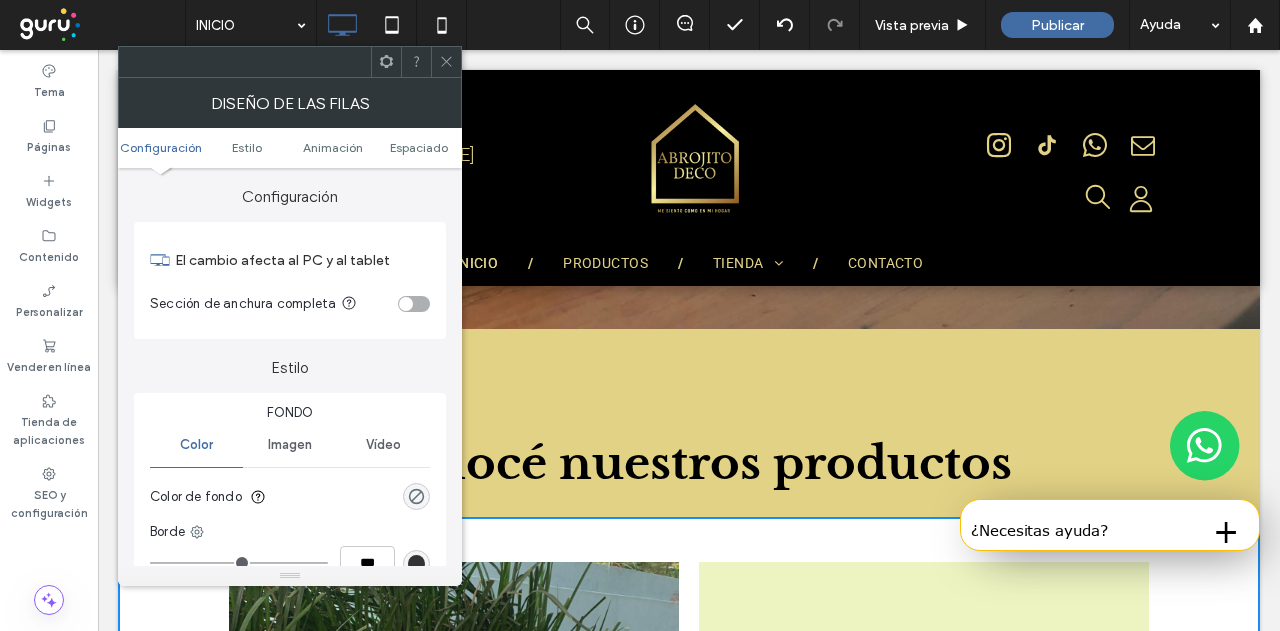 click at bounding box center (416, 496) 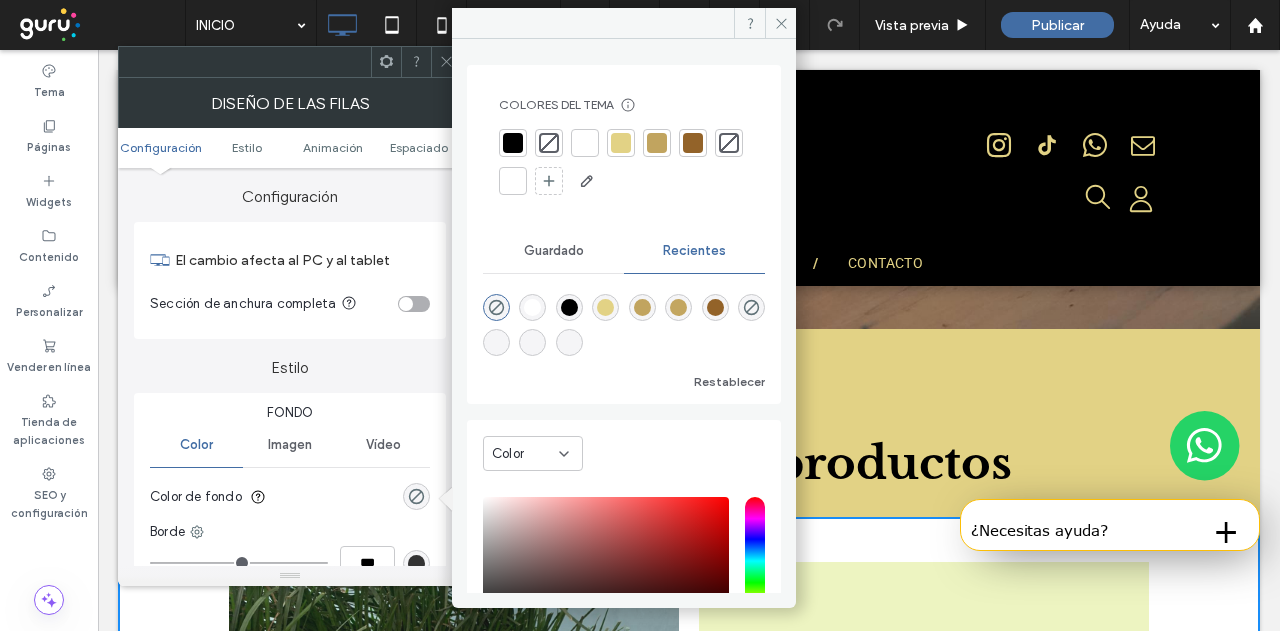 click at bounding box center (621, 143) 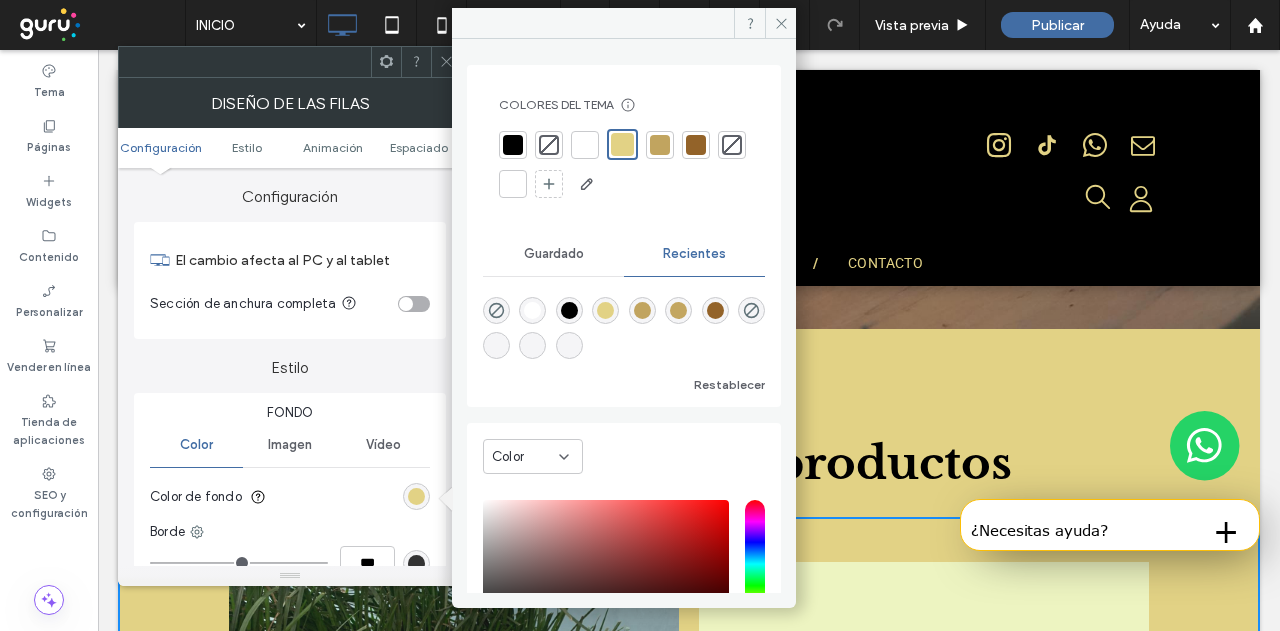 click 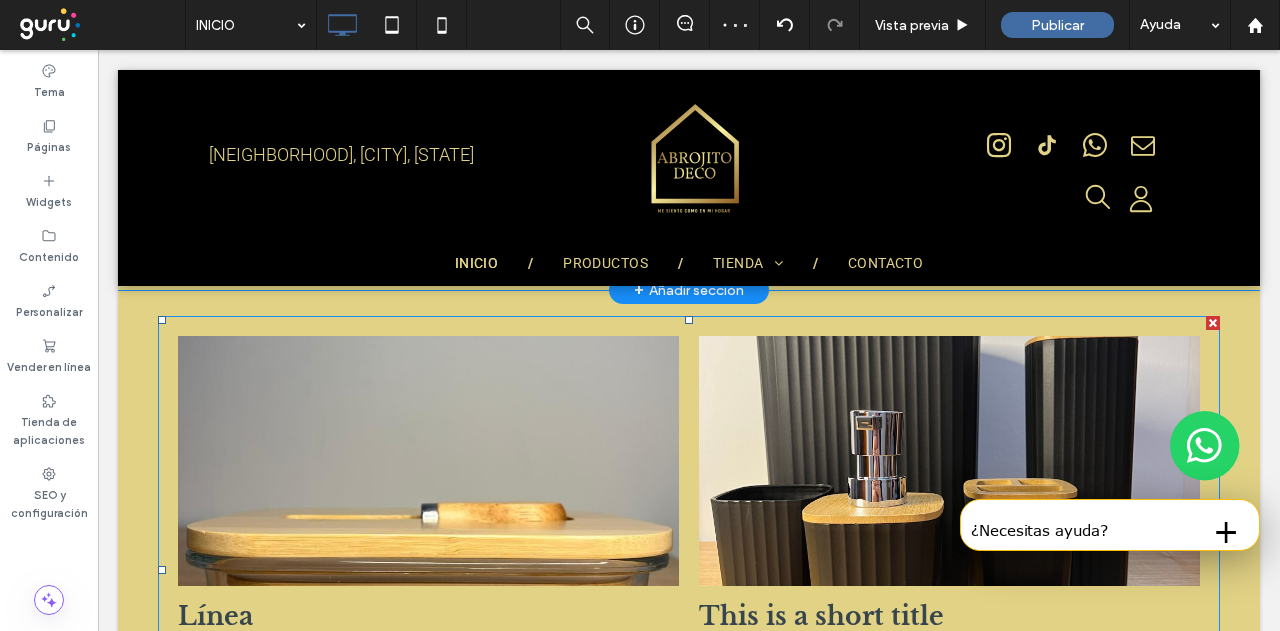 scroll, scrollTop: 2767, scrollLeft: 0, axis: vertical 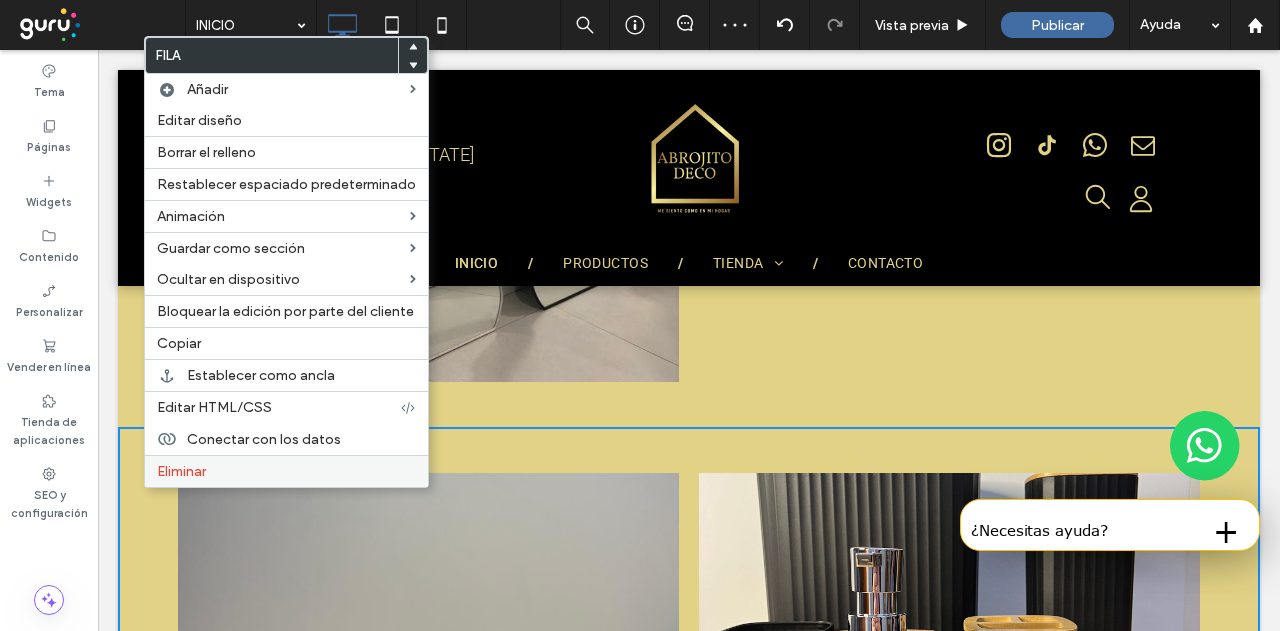click on "Eliminar" at bounding box center [286, 471] 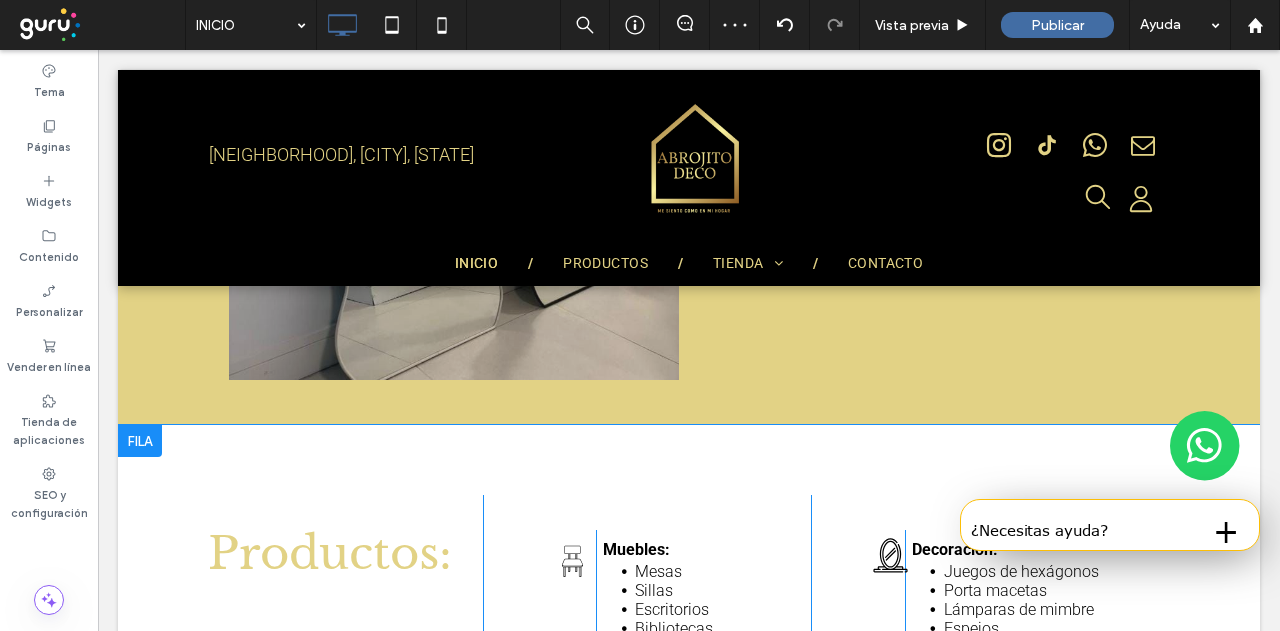 scroll, scrollTop: 2767, scrollLeft: 0, axis: vertical 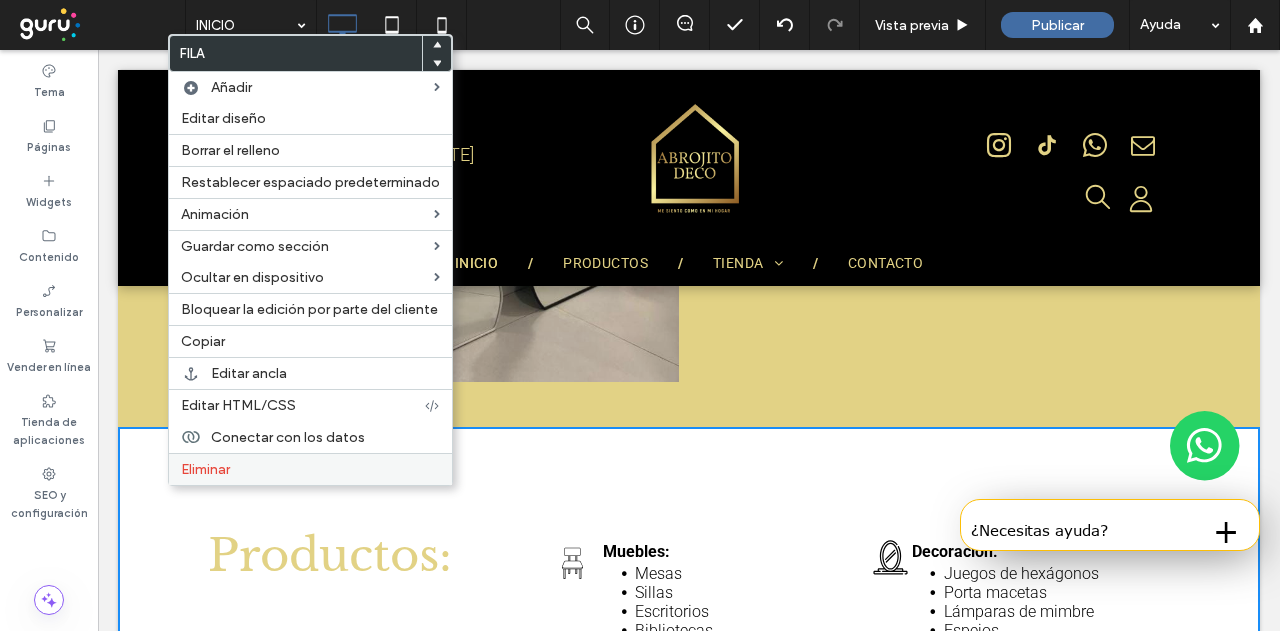 click on "Eliminar" at bounding box center [310, 469] 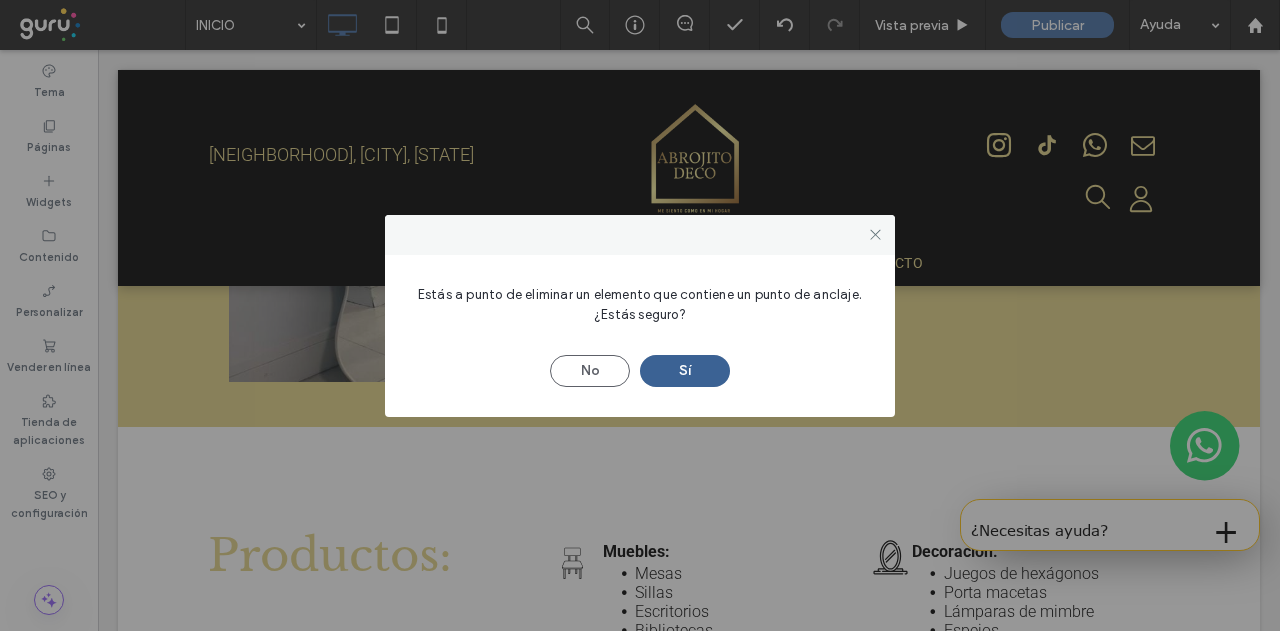 click on "Sí" at bounding box center (685, 371) 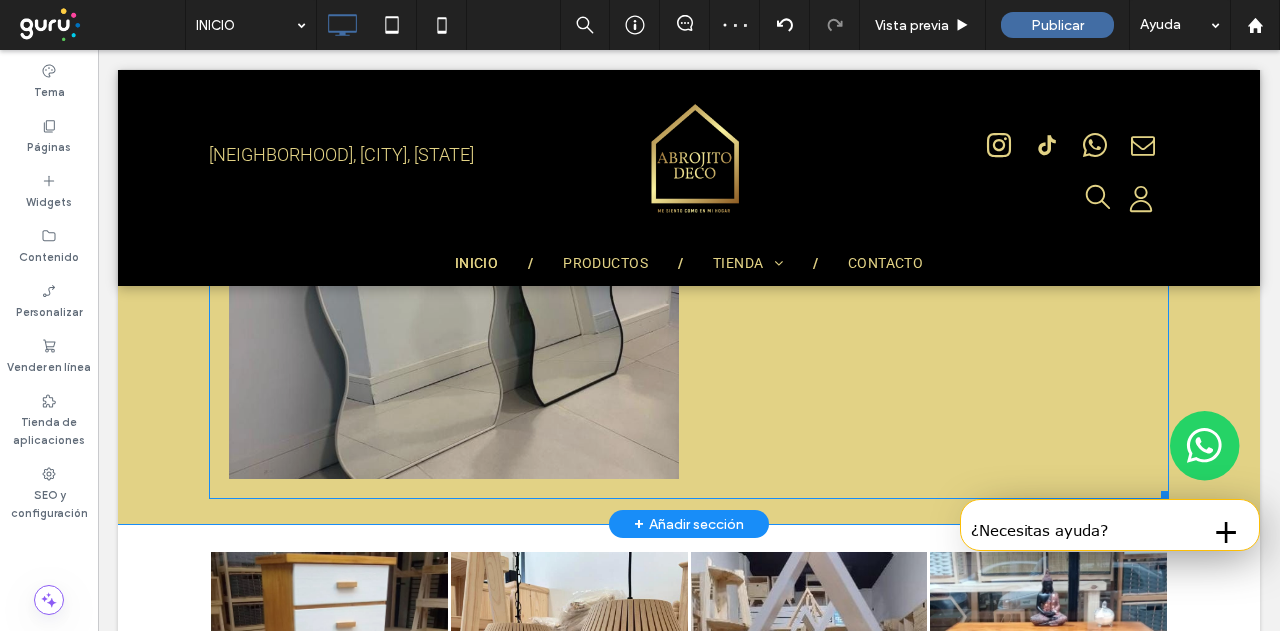 scroll, scrollTop: 2667, scrollLeft: 0, axis: vertical 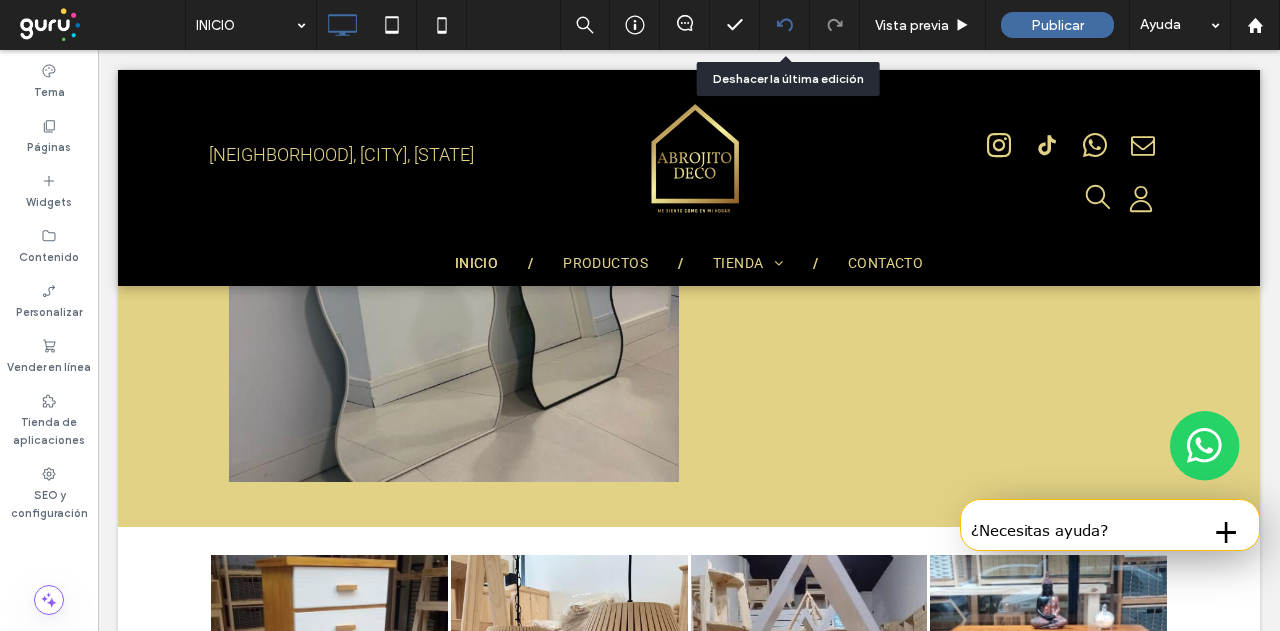 click at bounding box center (784, 25) 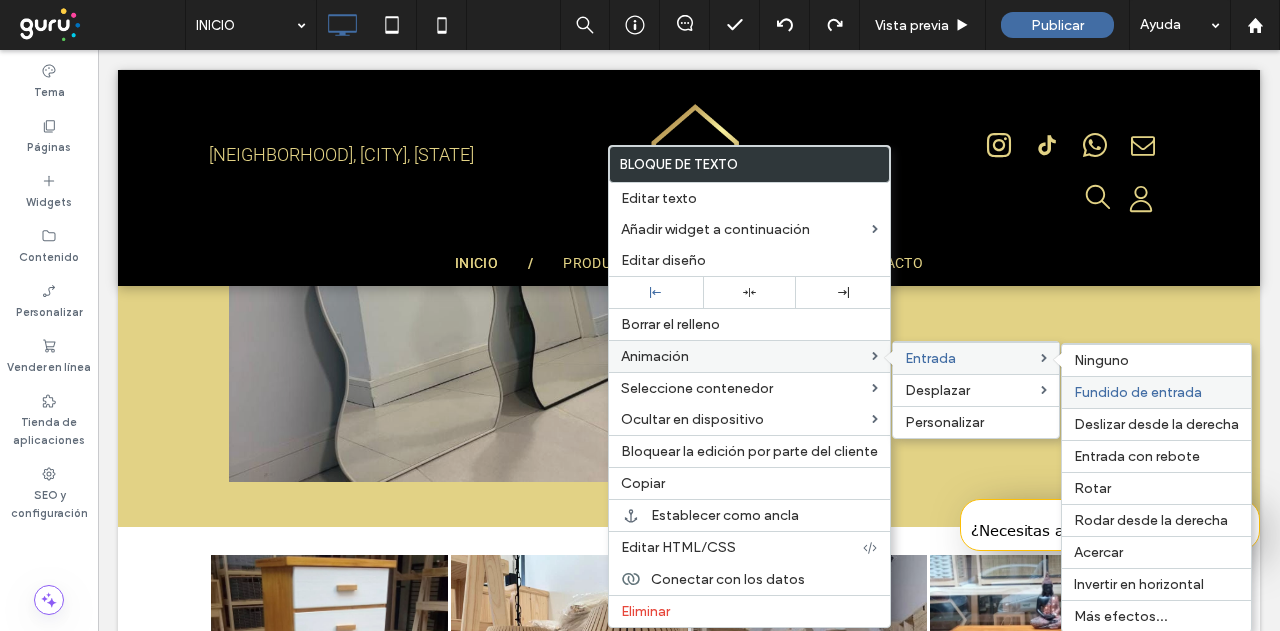 click on "Fundido de entrada" at bounding box center (1138, 392) 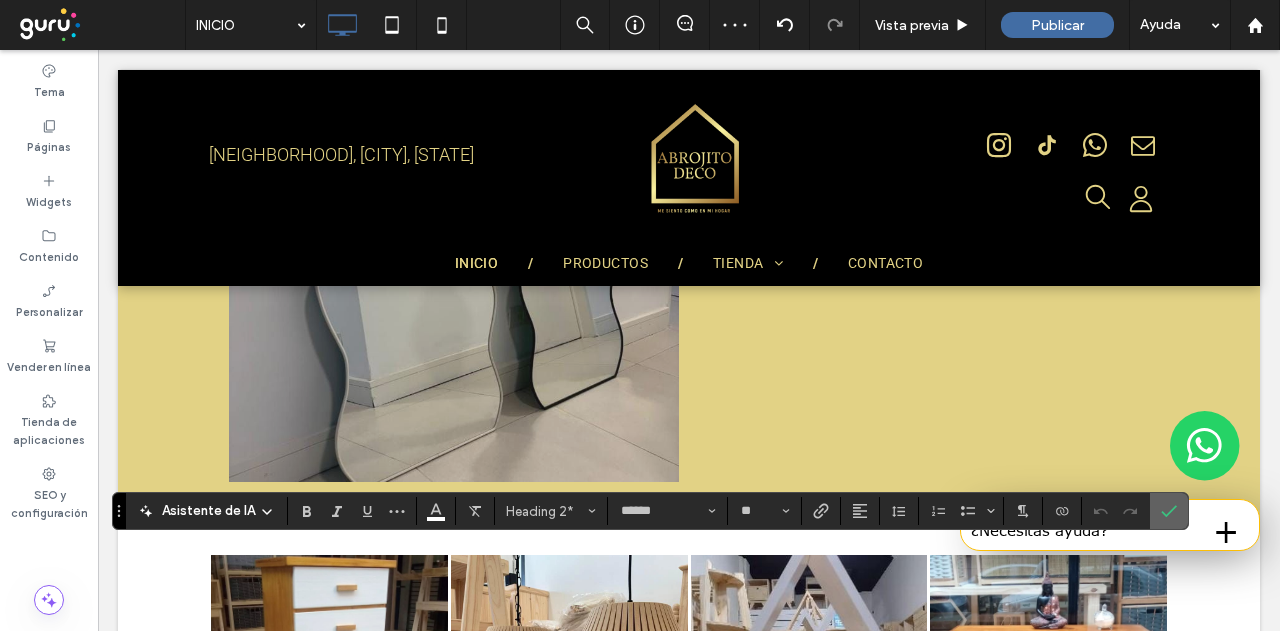 click 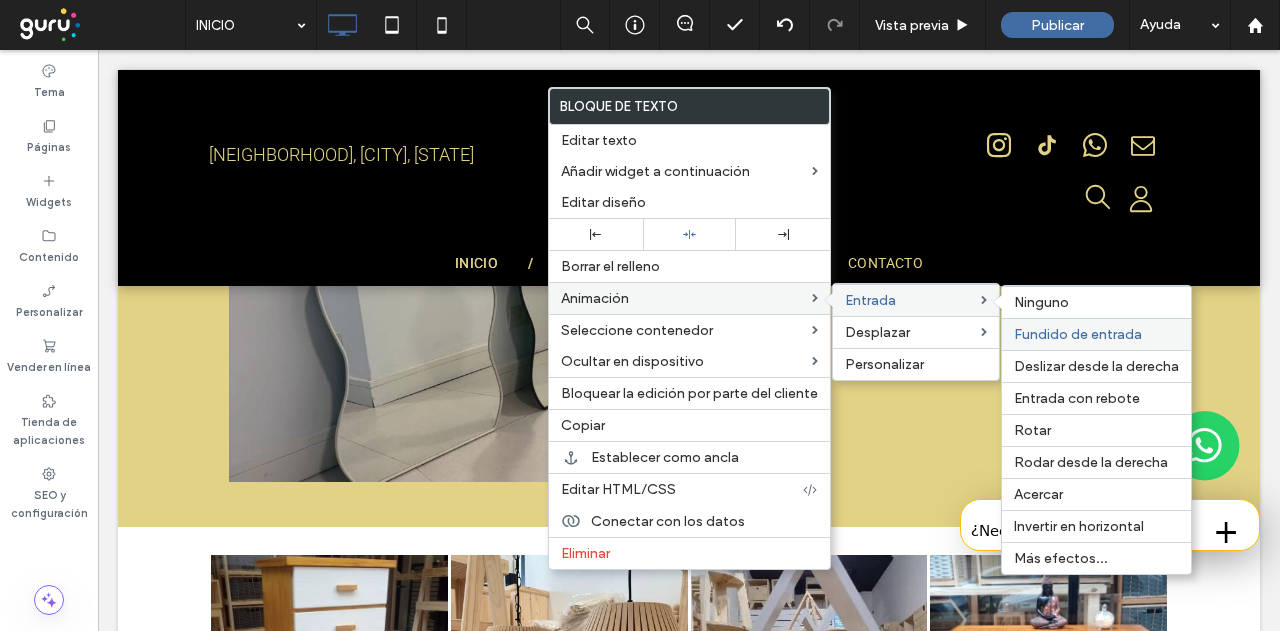 click on "Fundido de entrada" at bounding box center [1078, 334] 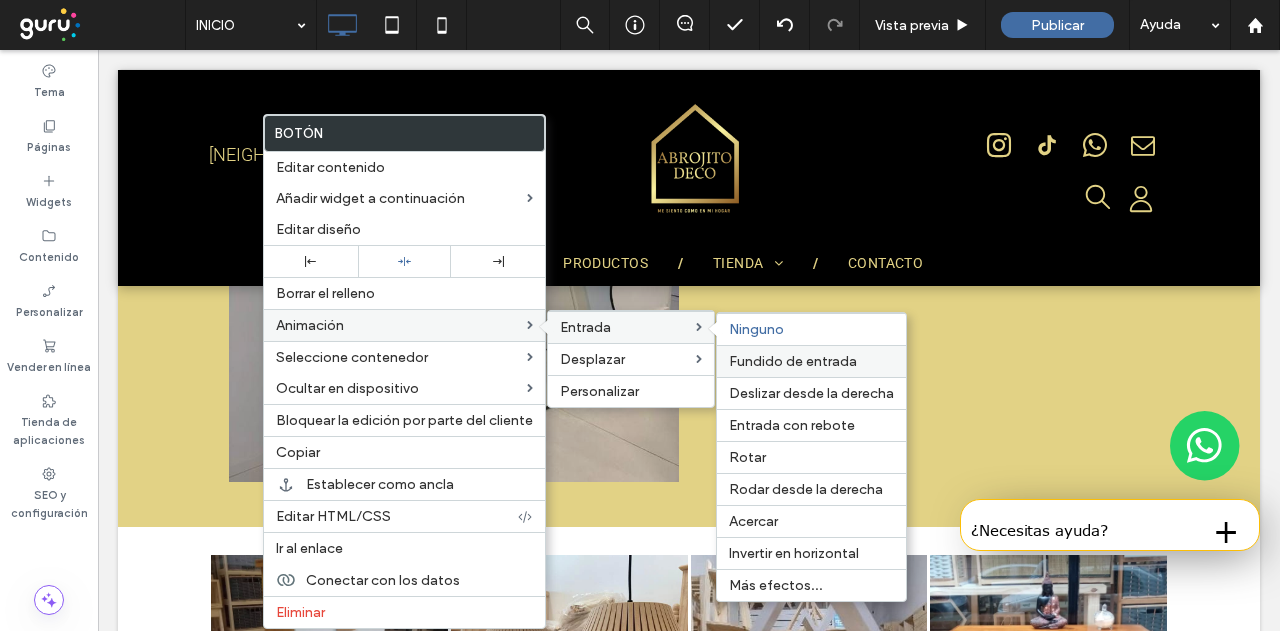 click on "Fundido de entrada" at bounding box center (793, 361) 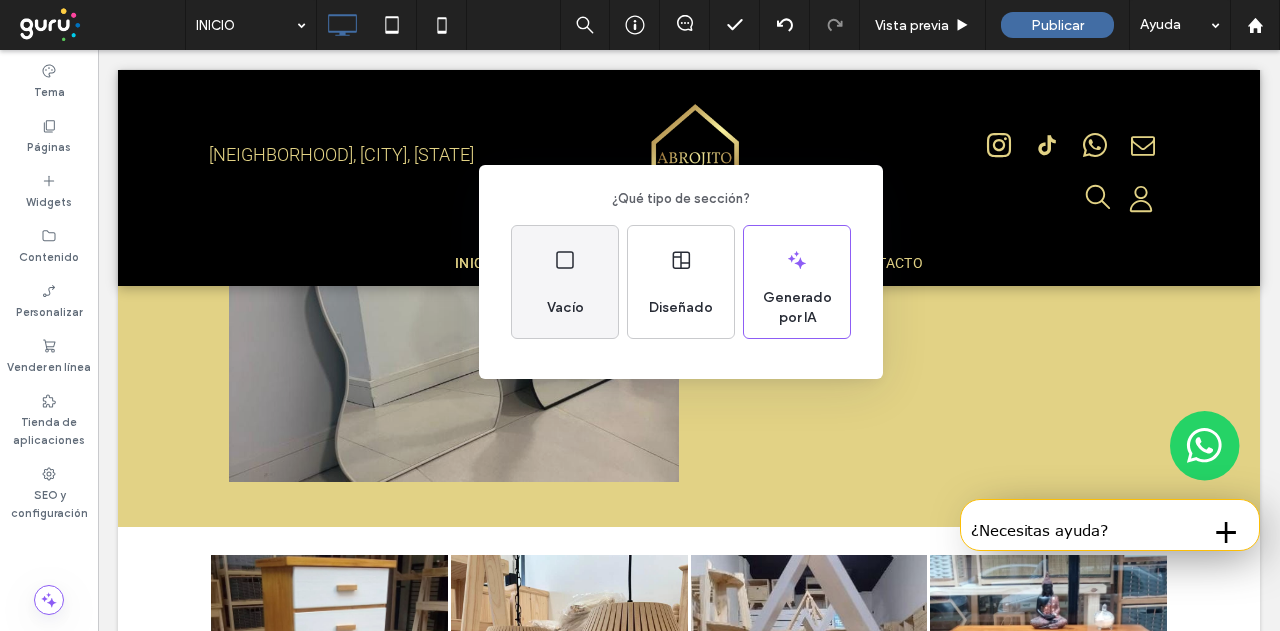 click on "Vacío" at bounding box center (565, 308) 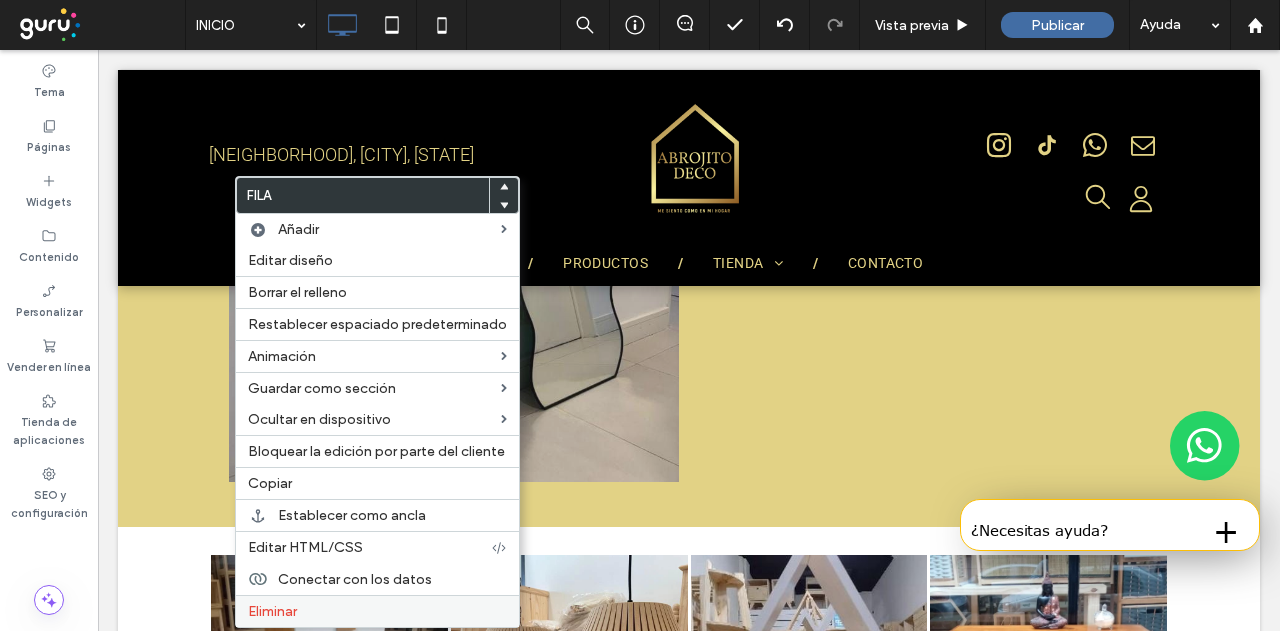 click on "Eliminar" at bounding box center [377, 611] 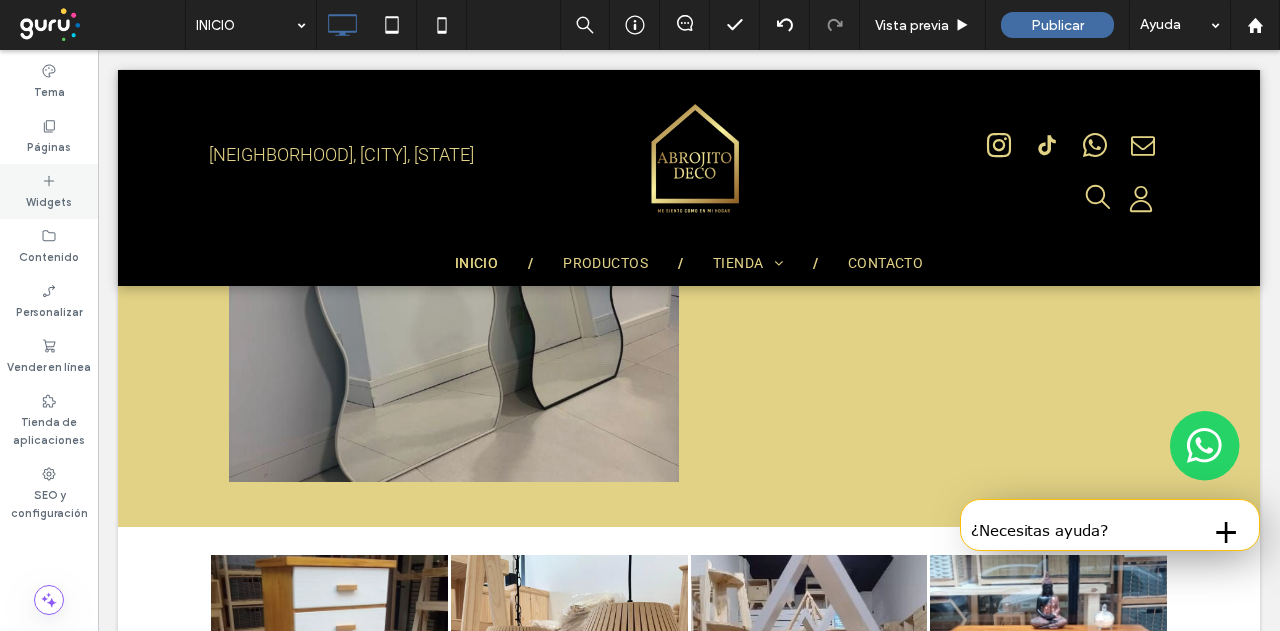 click on "Widgets" at bounding box center [49, 200] 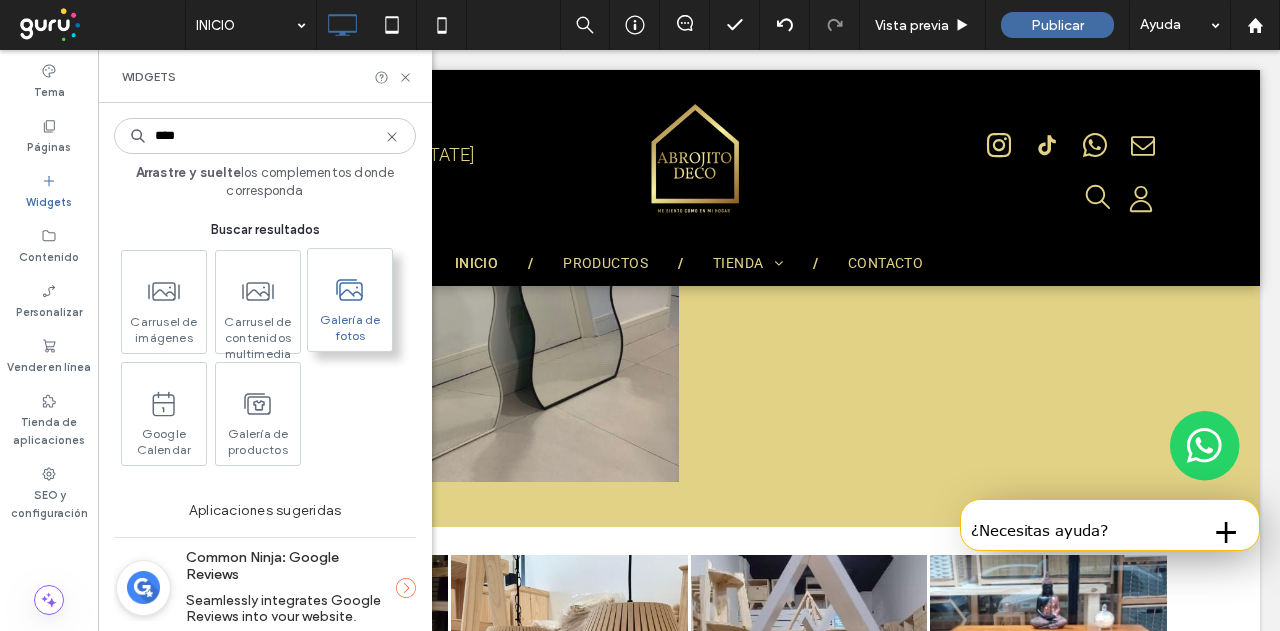 type on "****" 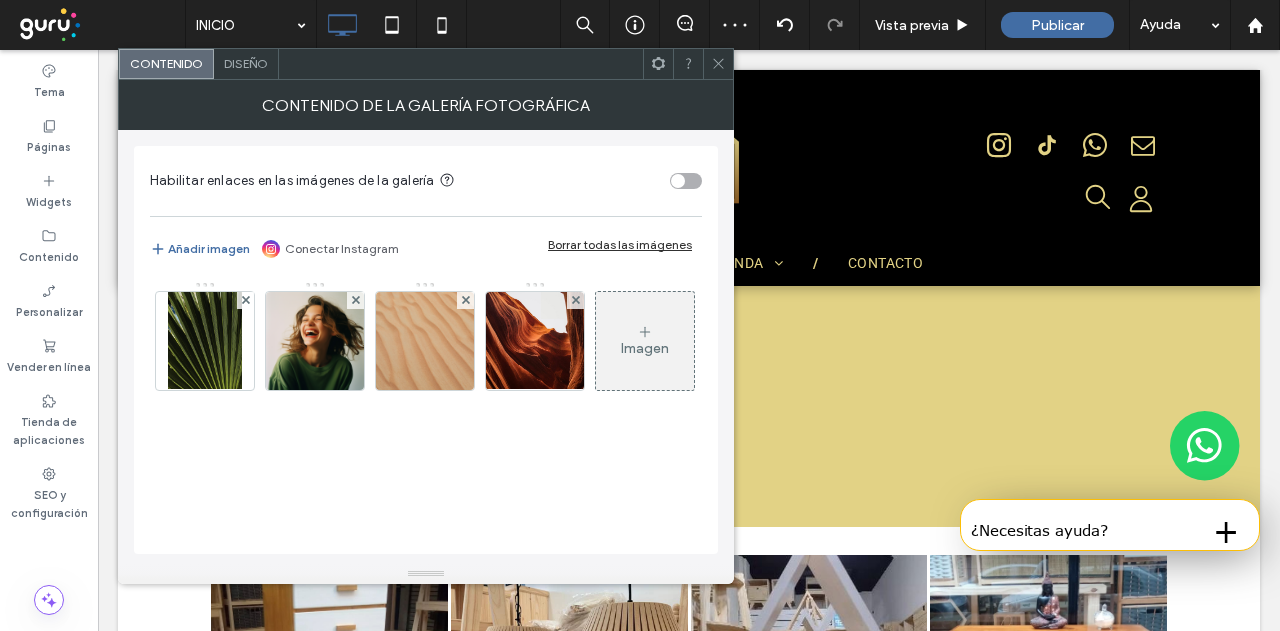 click at bounding box center (718, 64) 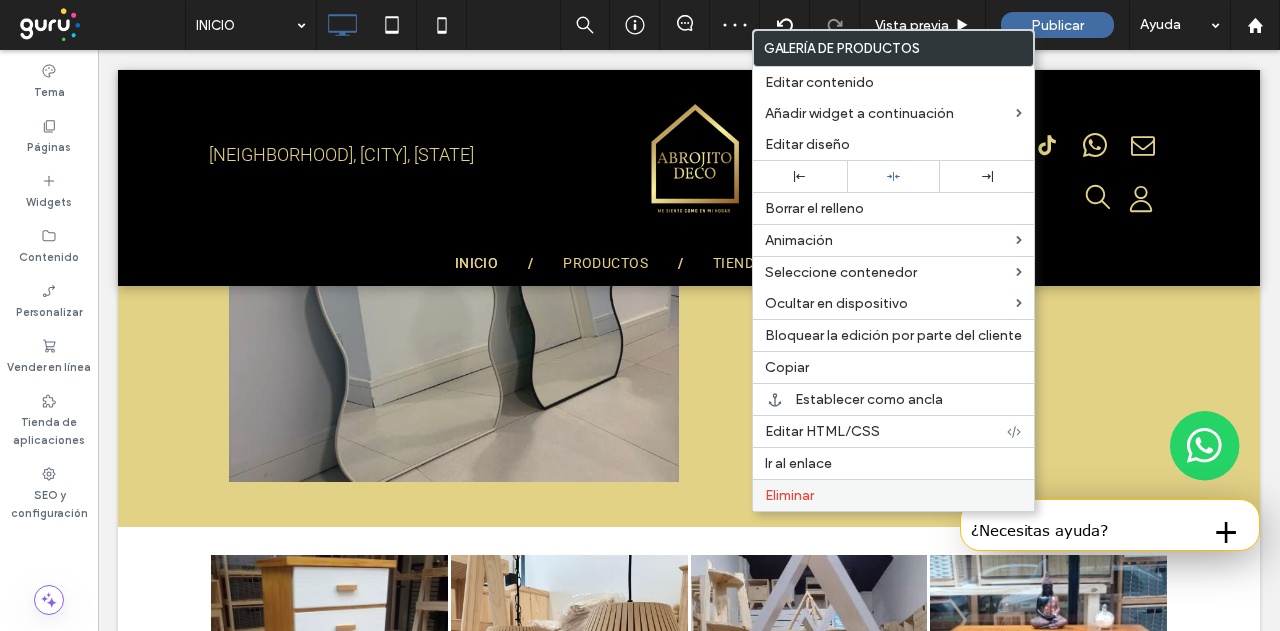 click on "Eliminar" at bounding box center [789, 495] 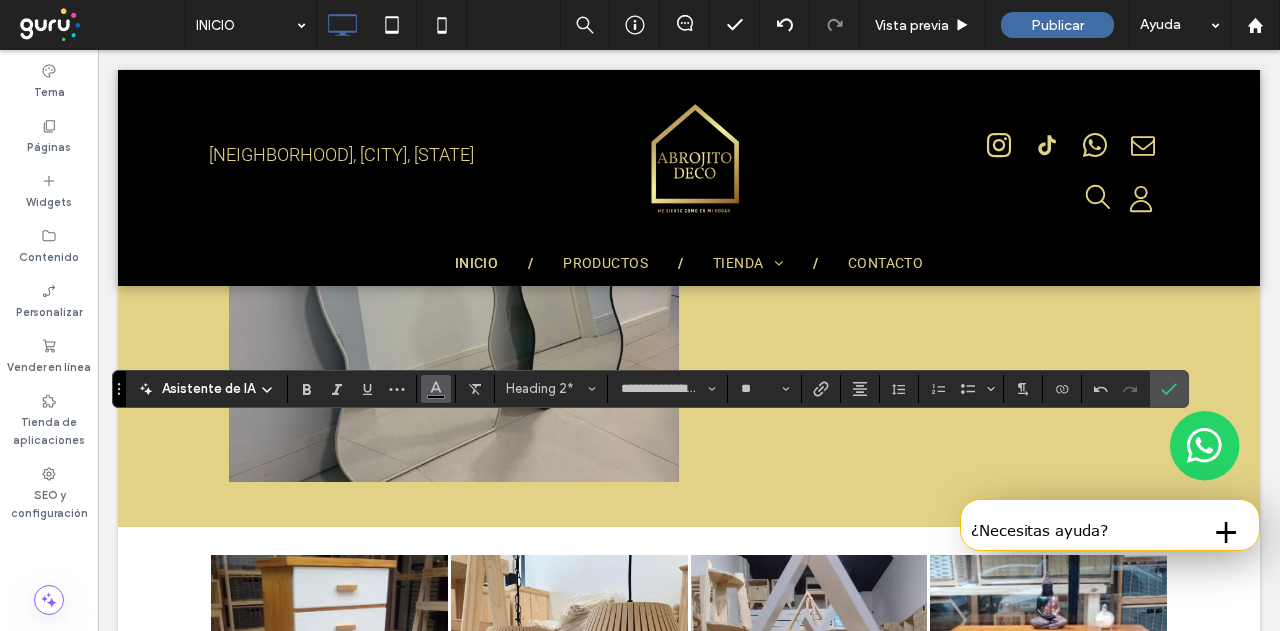 click at bounding box center [436, 389] 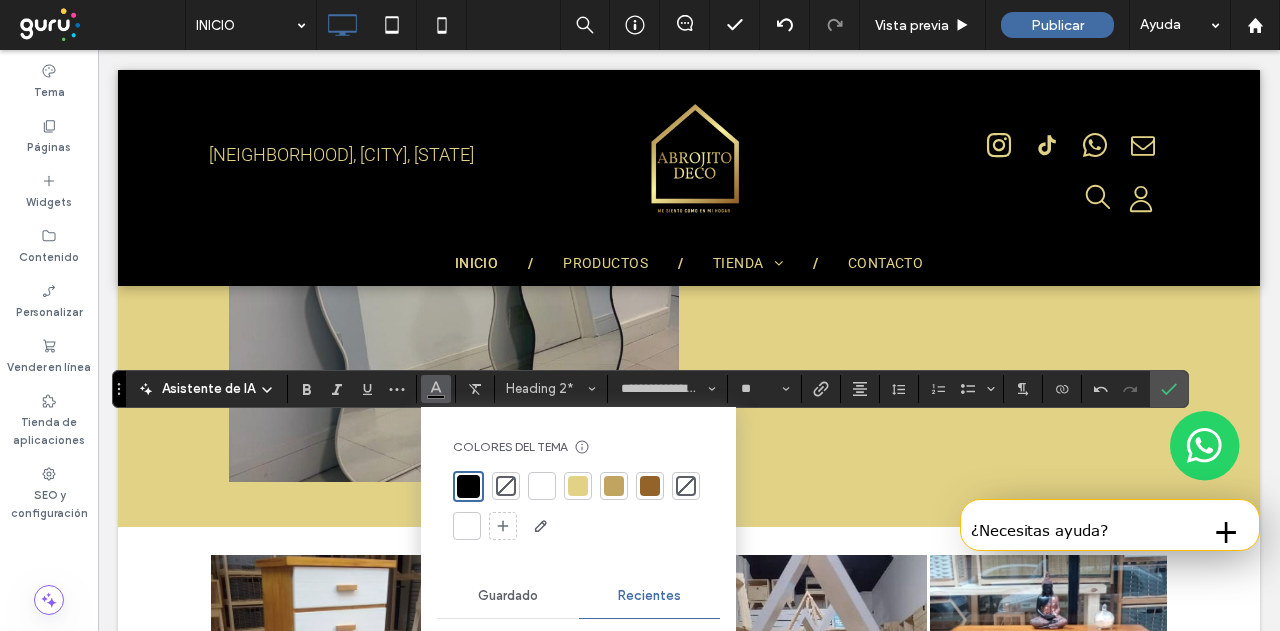click at bounding box center [650, 486] 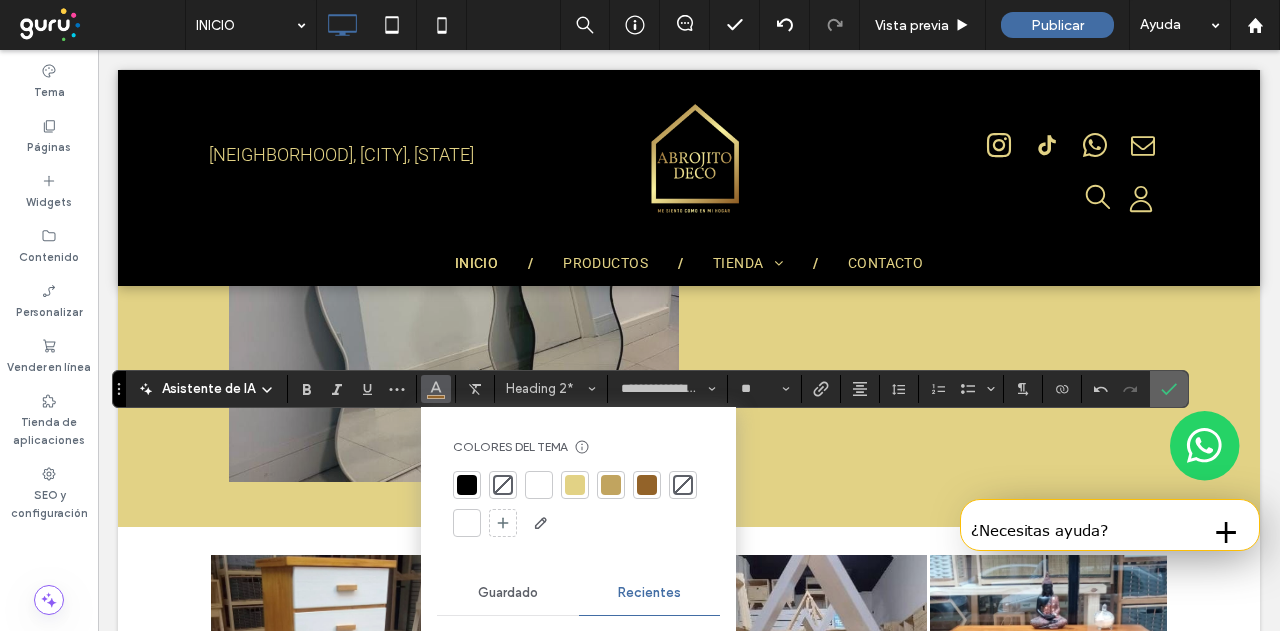 click 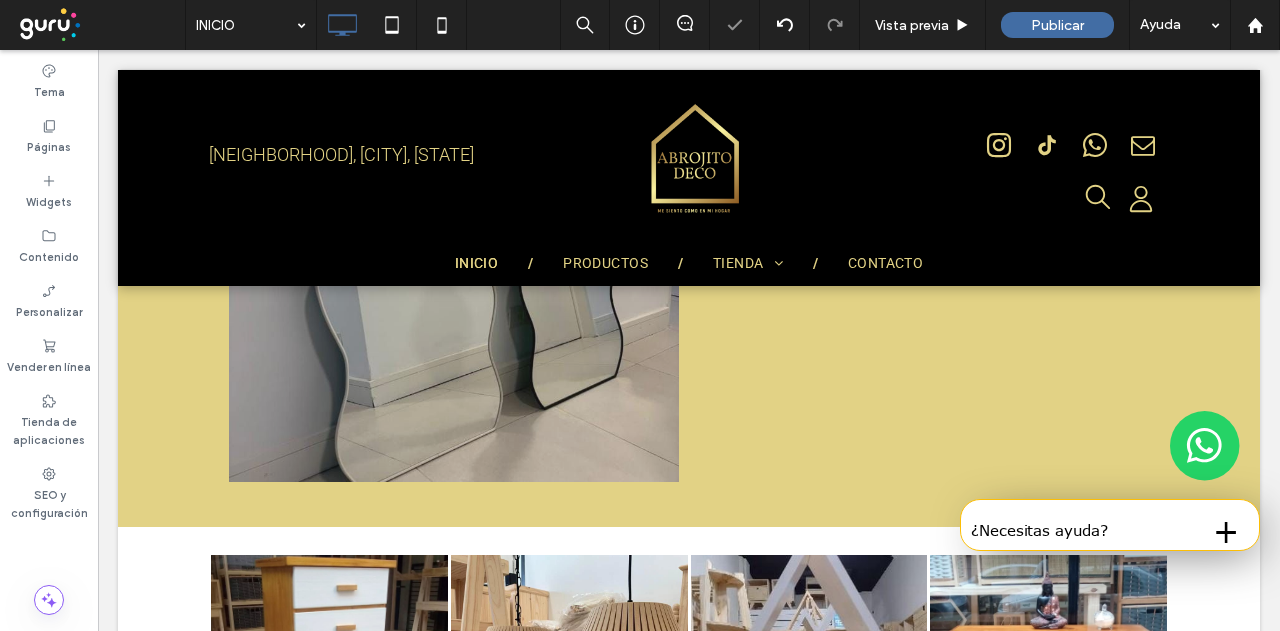 type on "**********" 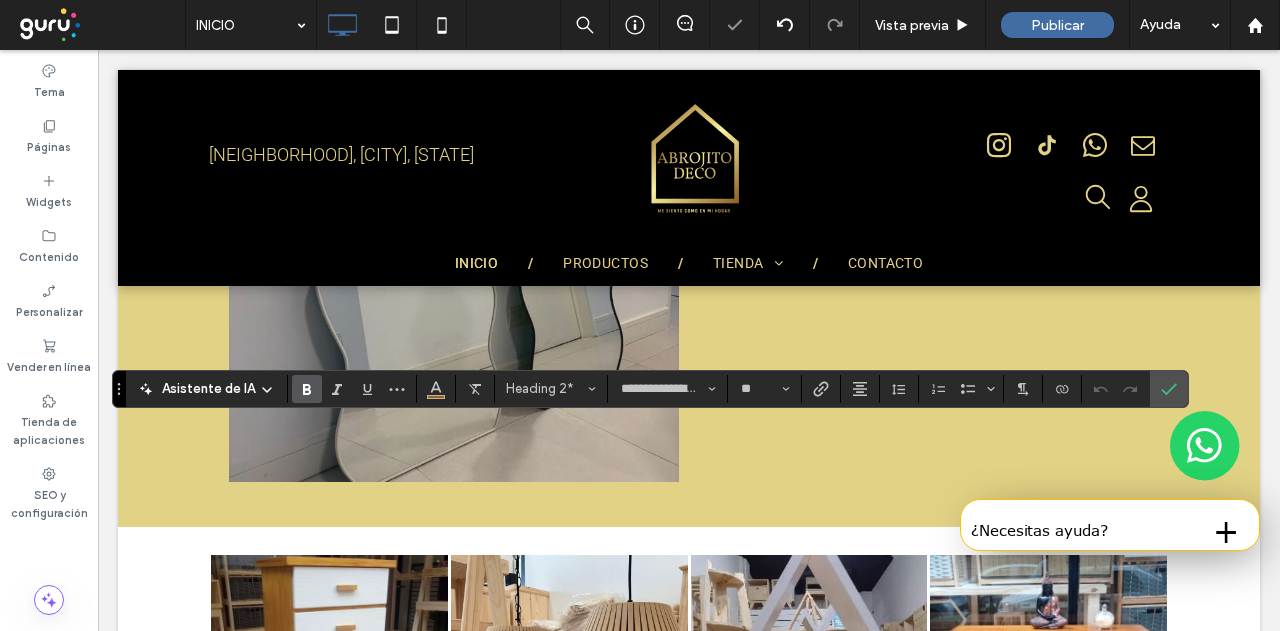 click 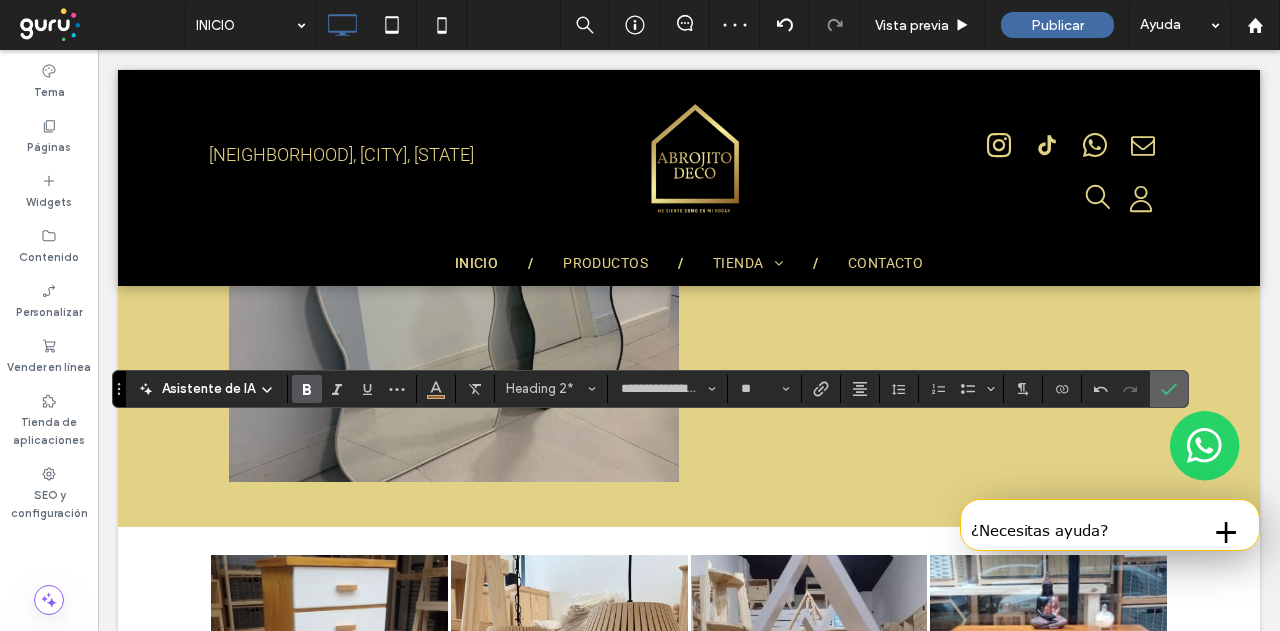 click 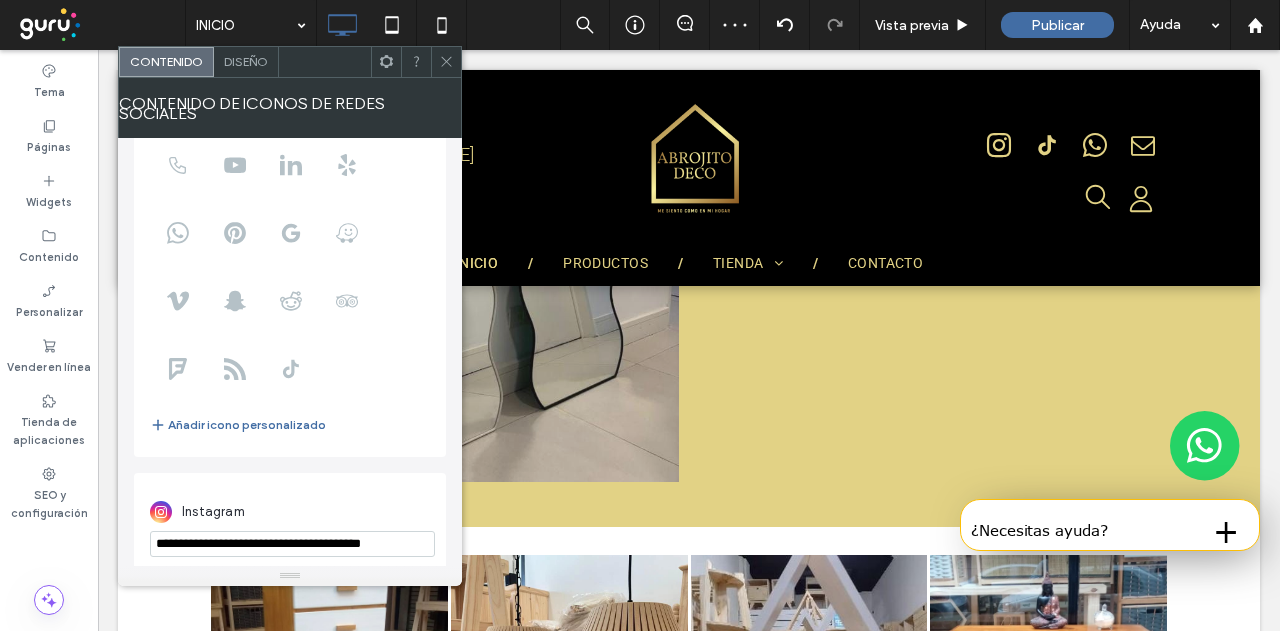 scroll, scrollTop: 136, scrollLeft: 0, axis: vertical 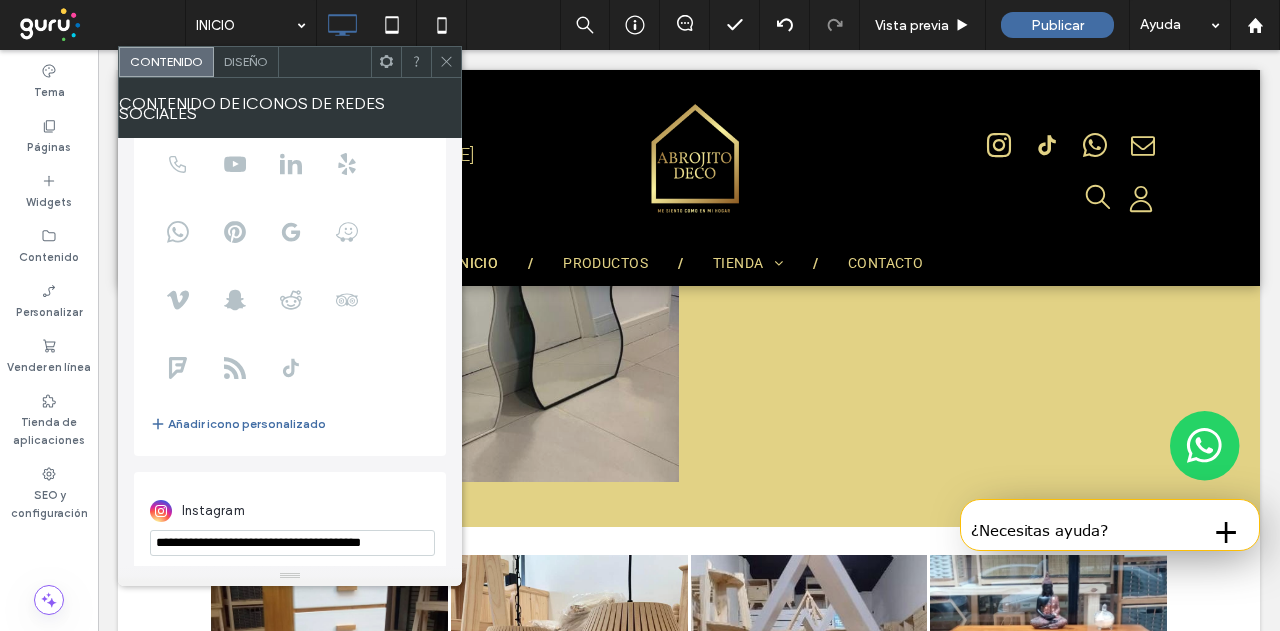 click on "**********" at bounding box center [292, 543] 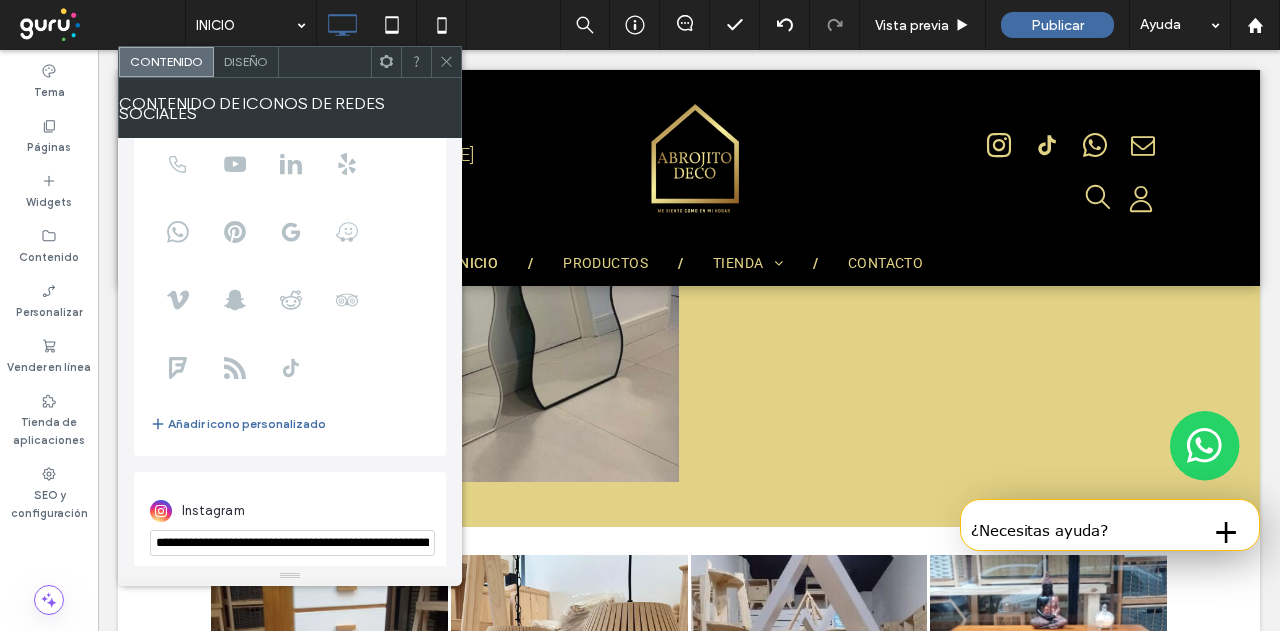 scroll, scrollTop: 0, scrollLeft: 144, axis: horizontal 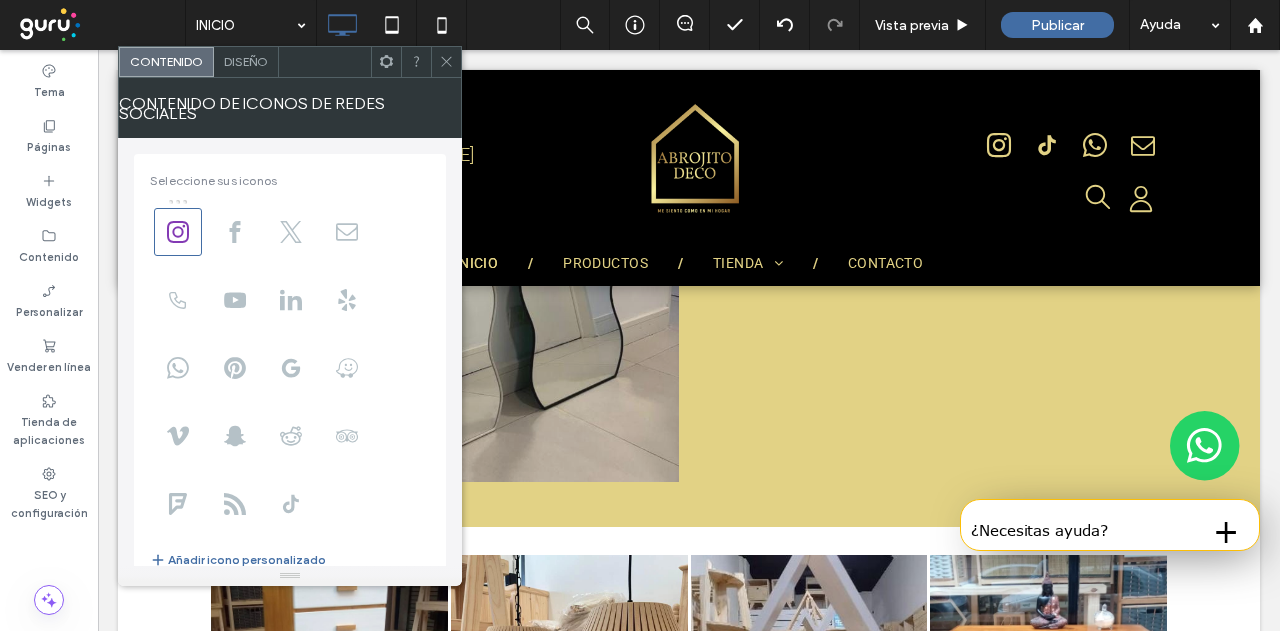 type on "**********" 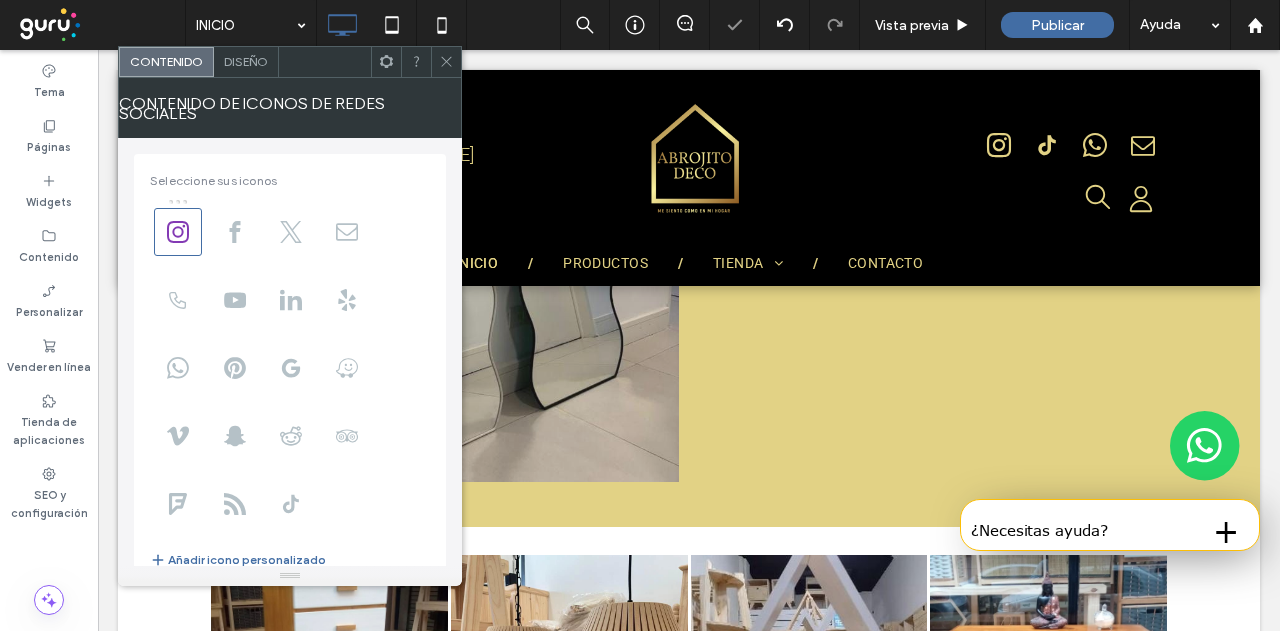 click on "Diseño" at bounding box center [246, 62] 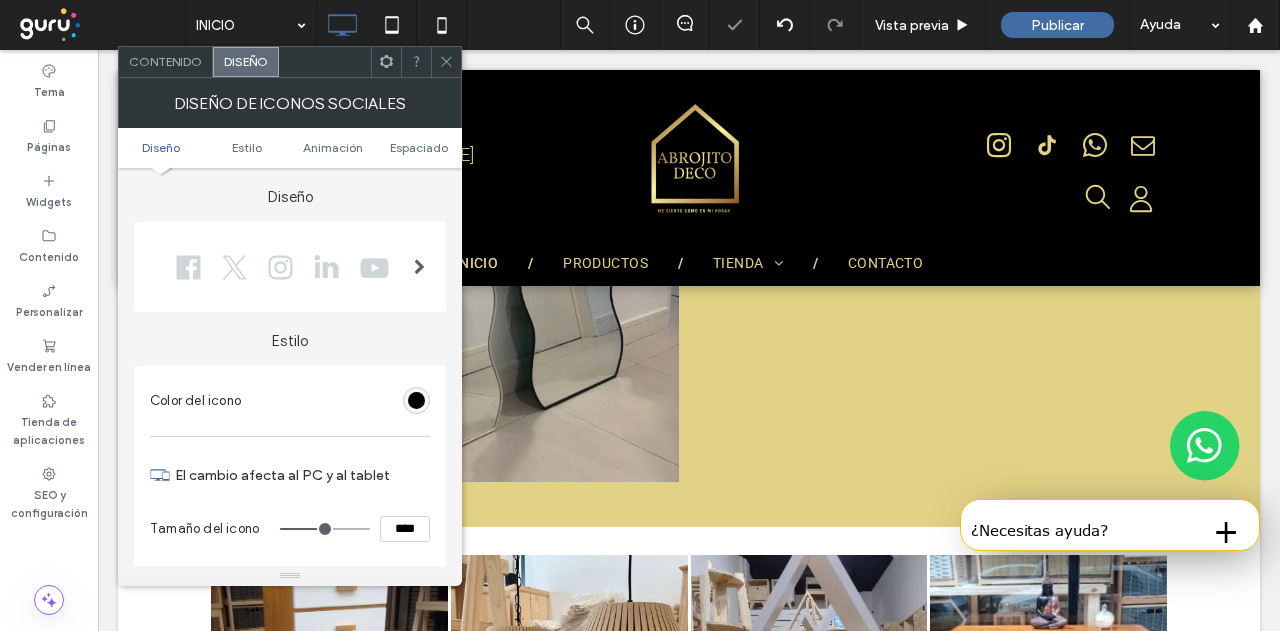 click at bounding box center (419, 267) 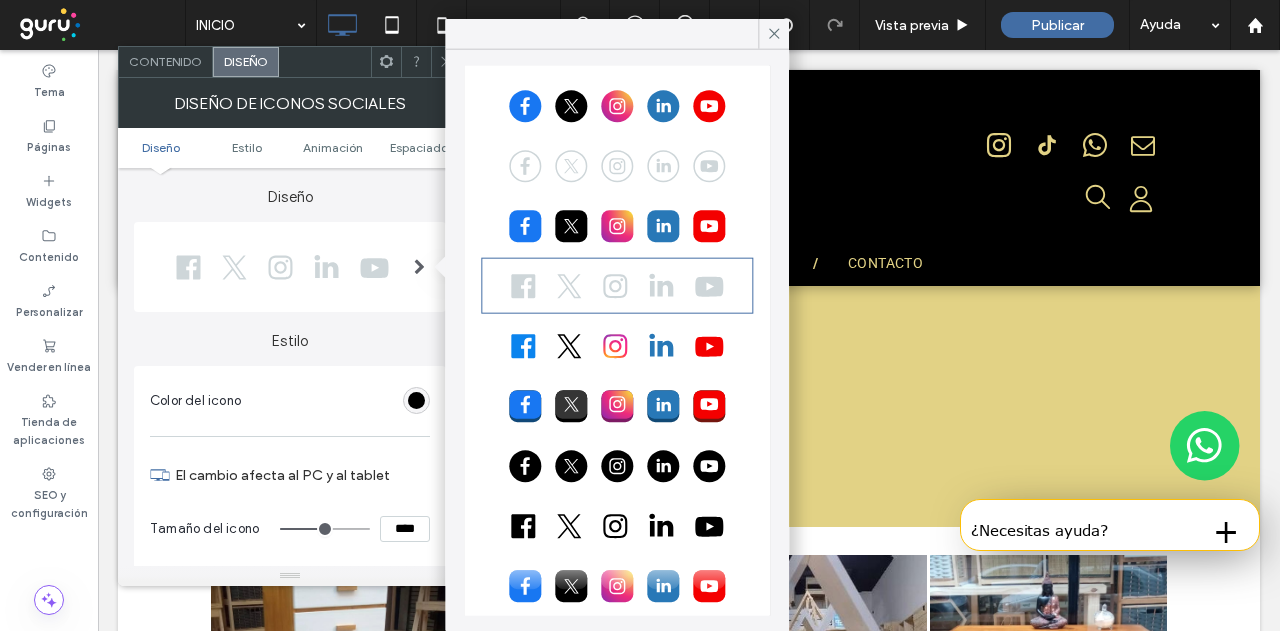 scroll, scrollTop: 57, scrollLeft: 0, axis: vertical 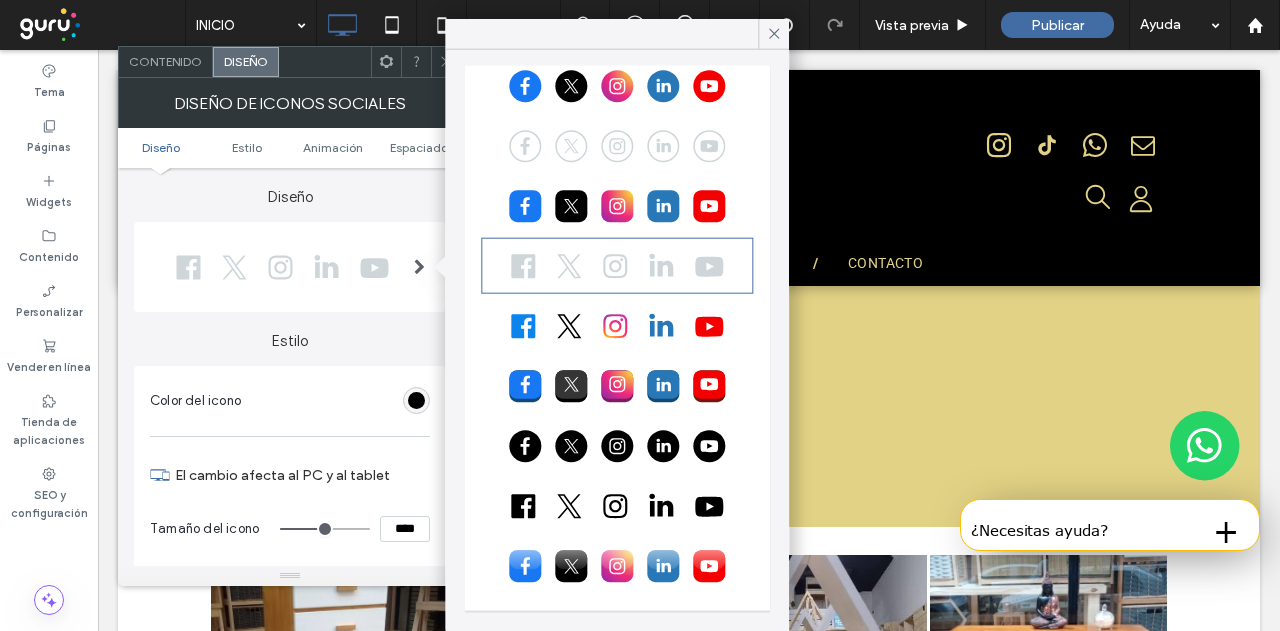 click at bounding box center (617, 386) 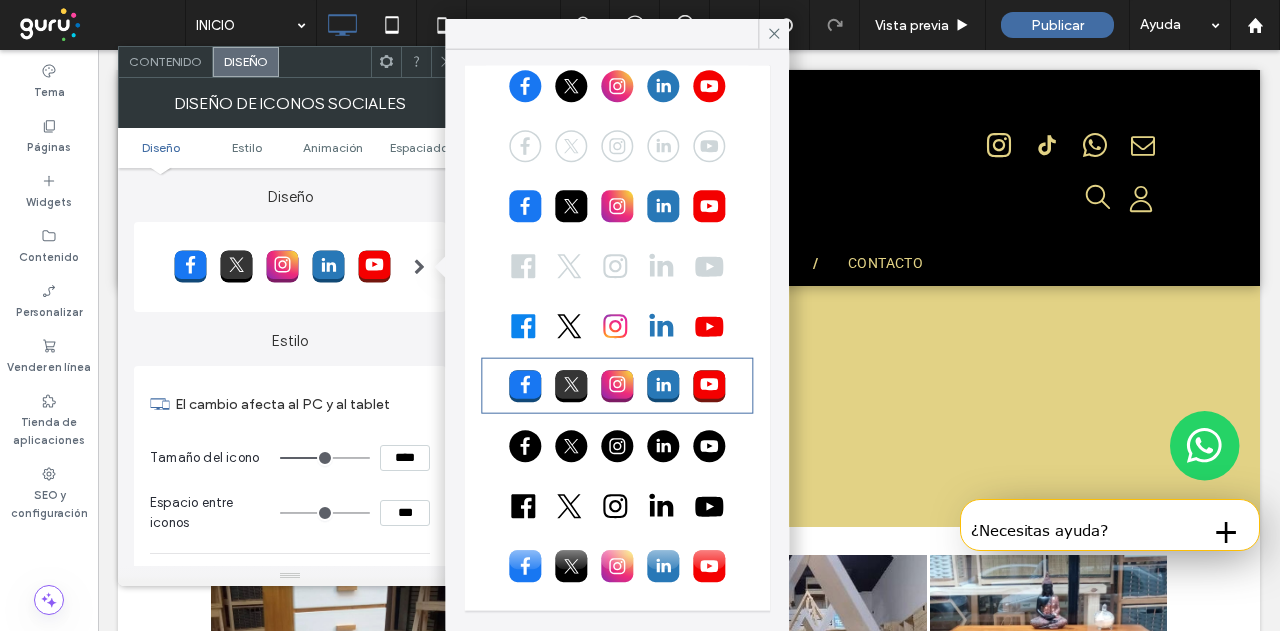 click on "Estilo El cambio afecta al PC y al tablet Tamaño del icono **** Espacio entre iconos *** Efecto de hover para PC None Zoom out Opacity Float Forward Grayscale Reverse grayscale Blur Blur and Grayscale Flotante" at bounding box center (290, 579) 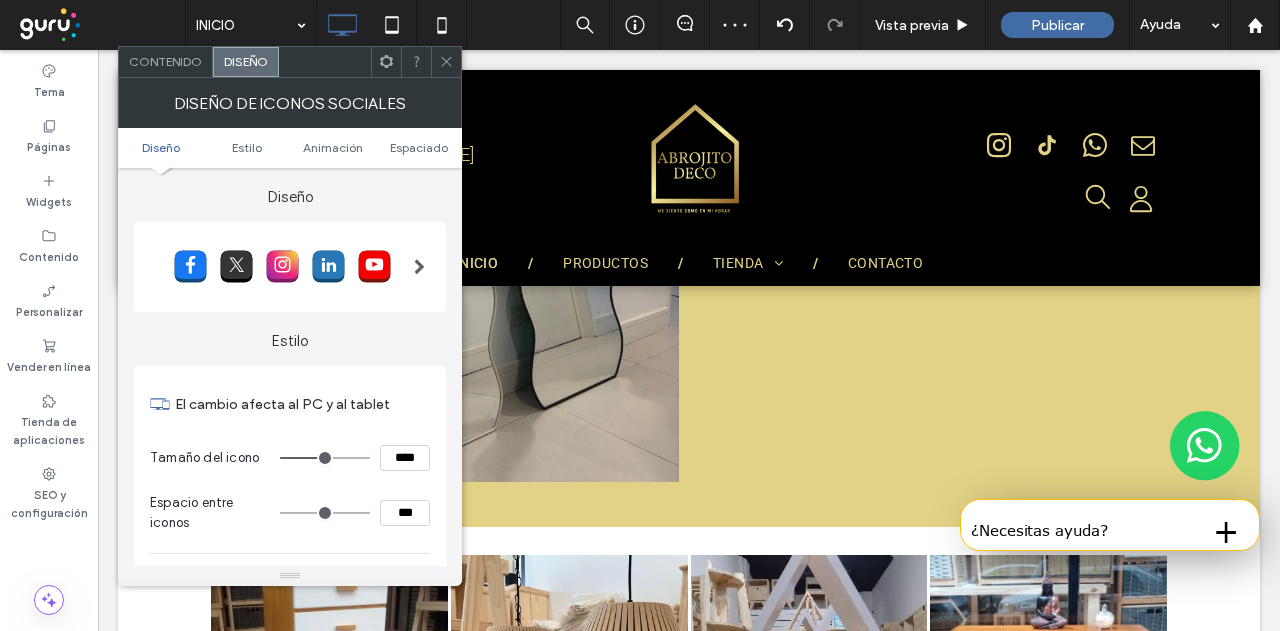 click at bounding box center (419, 267) 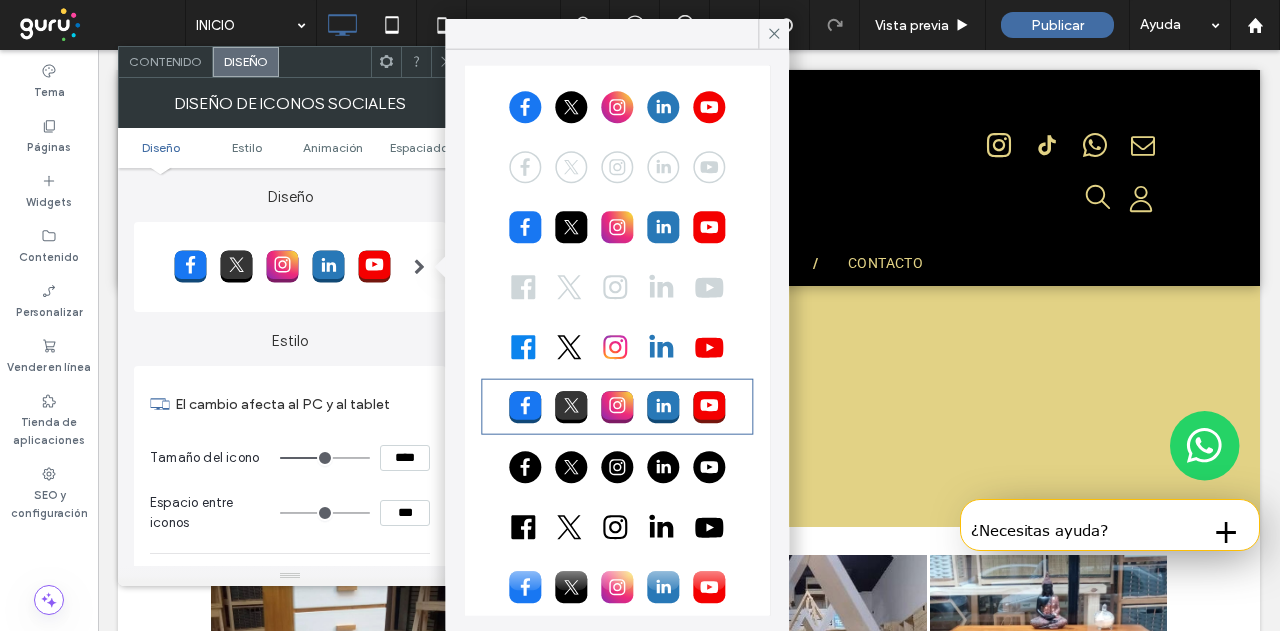 scroll, scrollTop: 57, scrollLeft: 0, axis: vertical 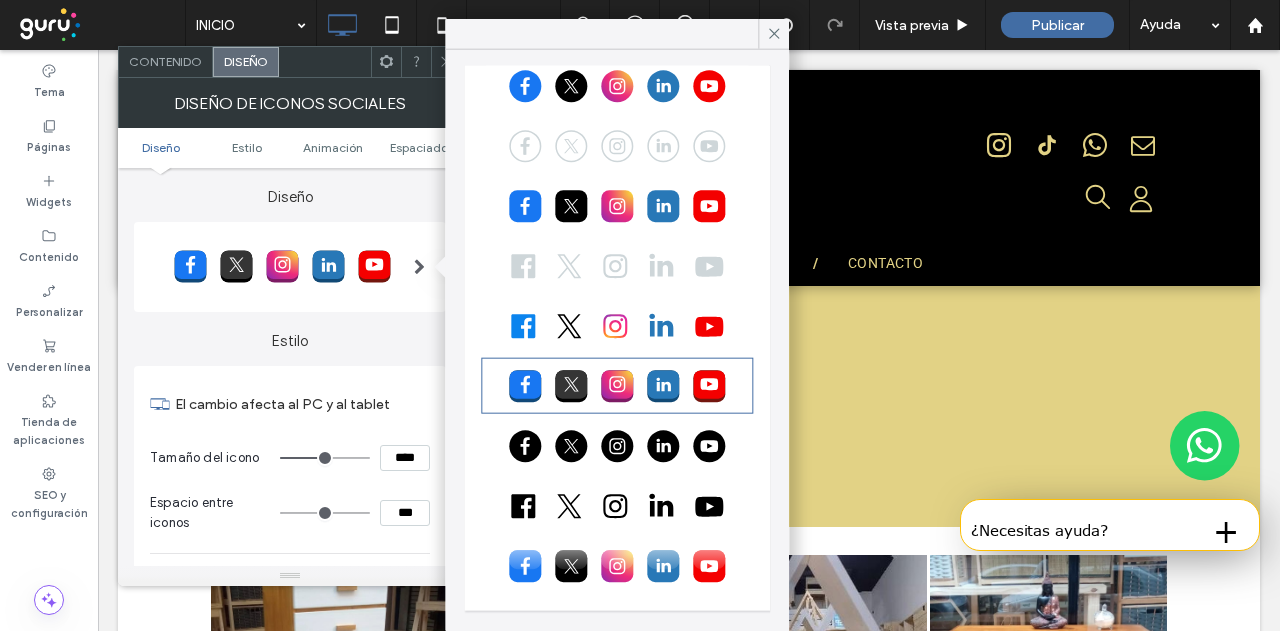 drag, startPoint x: 622, startPoint y: 566, endPoint x: 602, endPoint y: 545, distance: 29 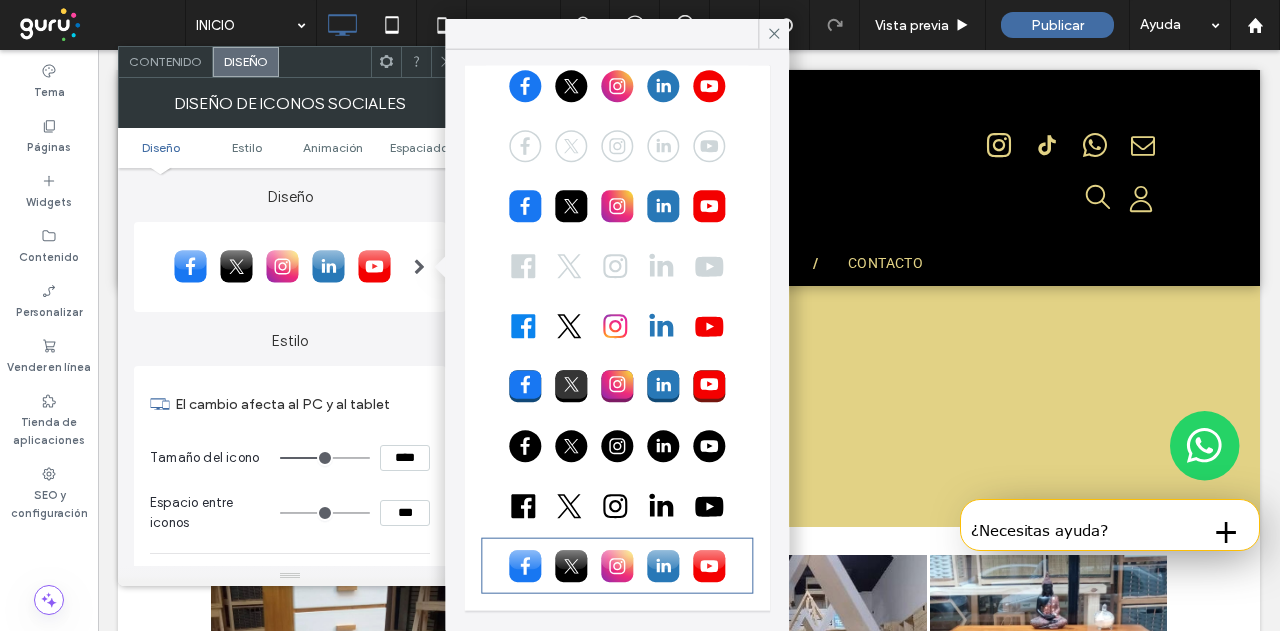 drag, startPoint x: 381, startPoint y: 279, endPoint x: 382, endPoint y: 292, distance: 13.038404 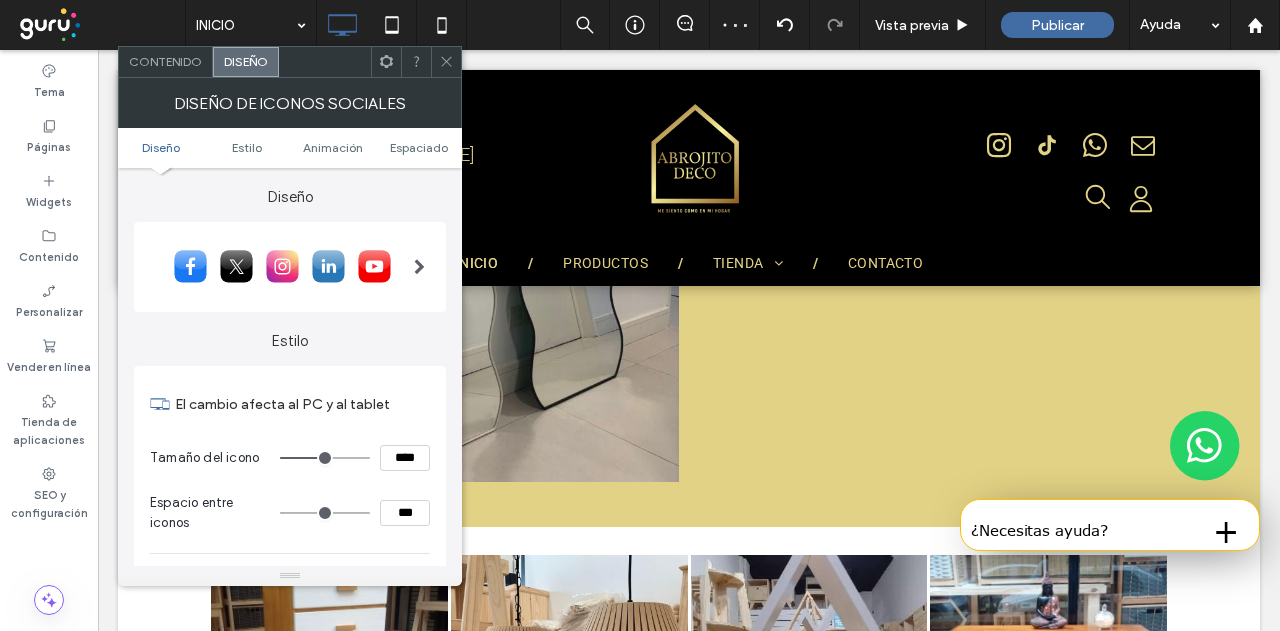 click at bounding box center (290, 267) 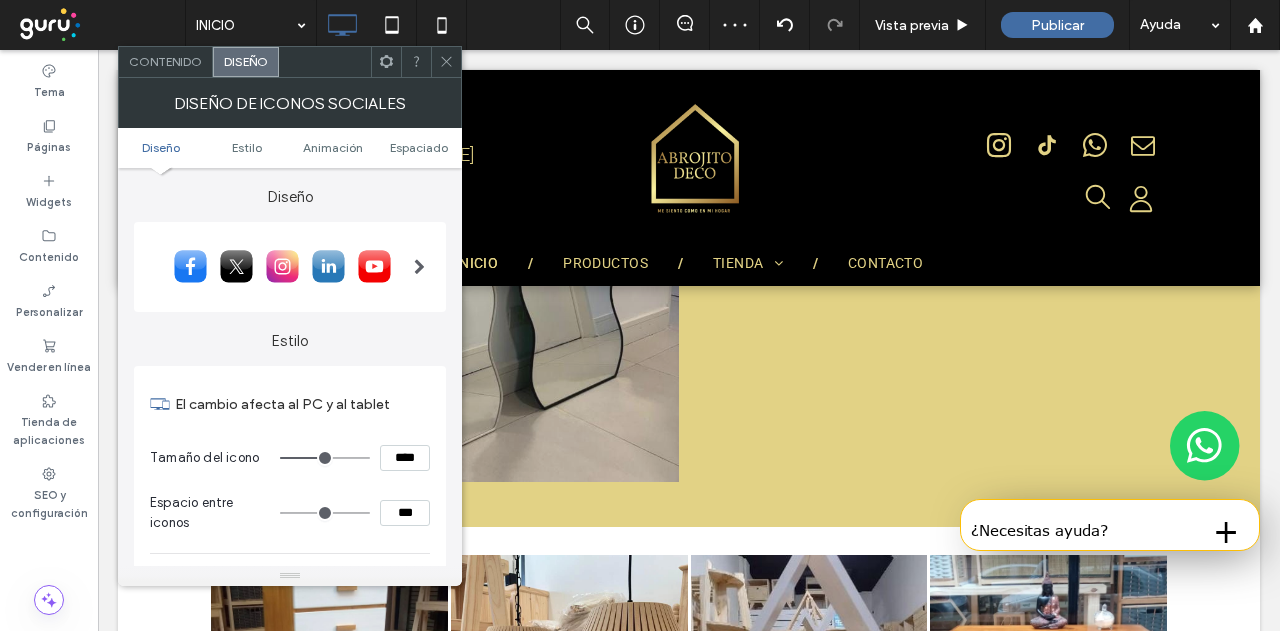 click at bounding box center (419, 267) 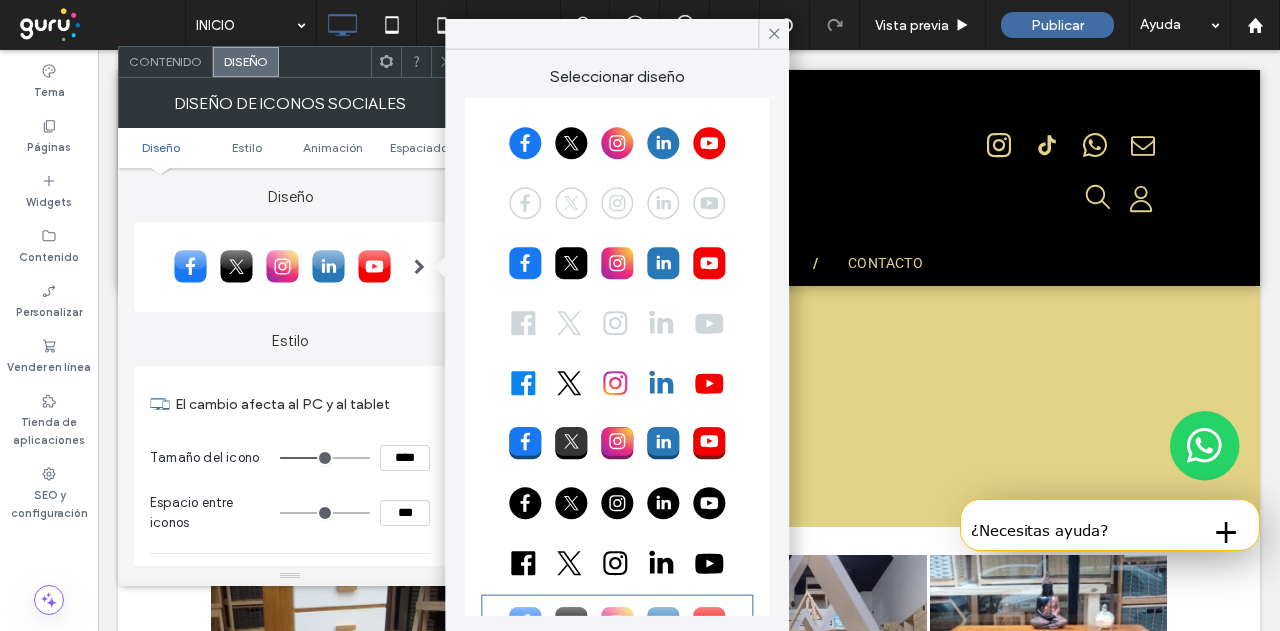 click at bounding box center (617, 263) 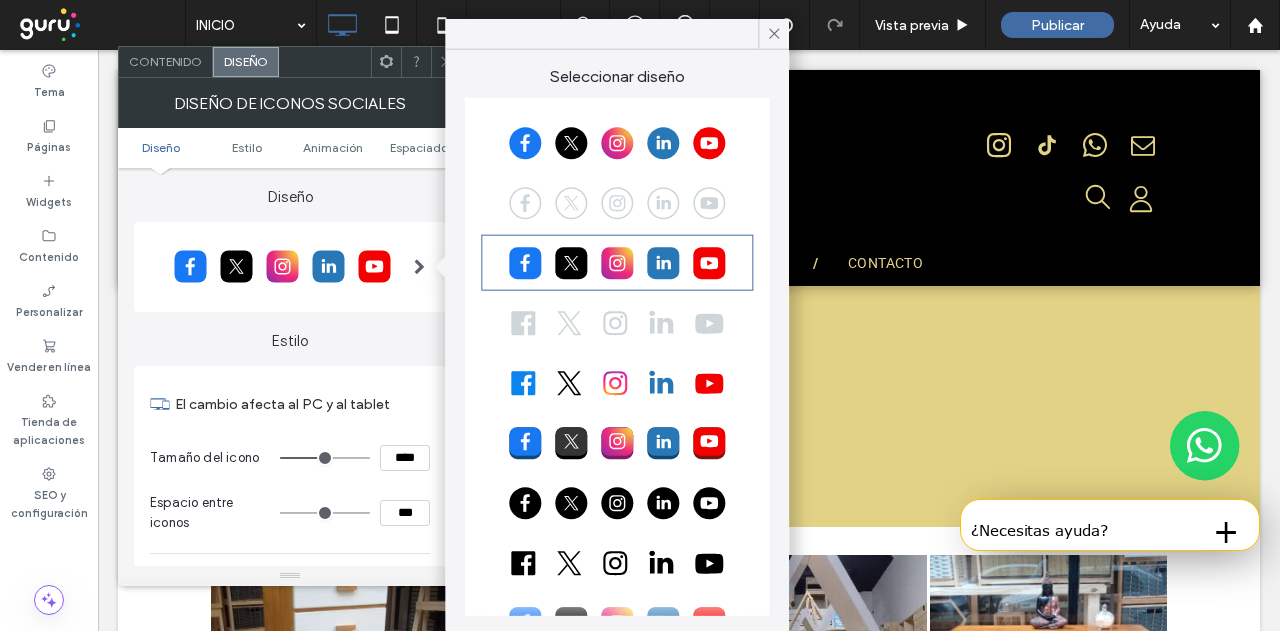 click on "El cambio afecta al PC y al tablet" at bounding box center (302, 404) 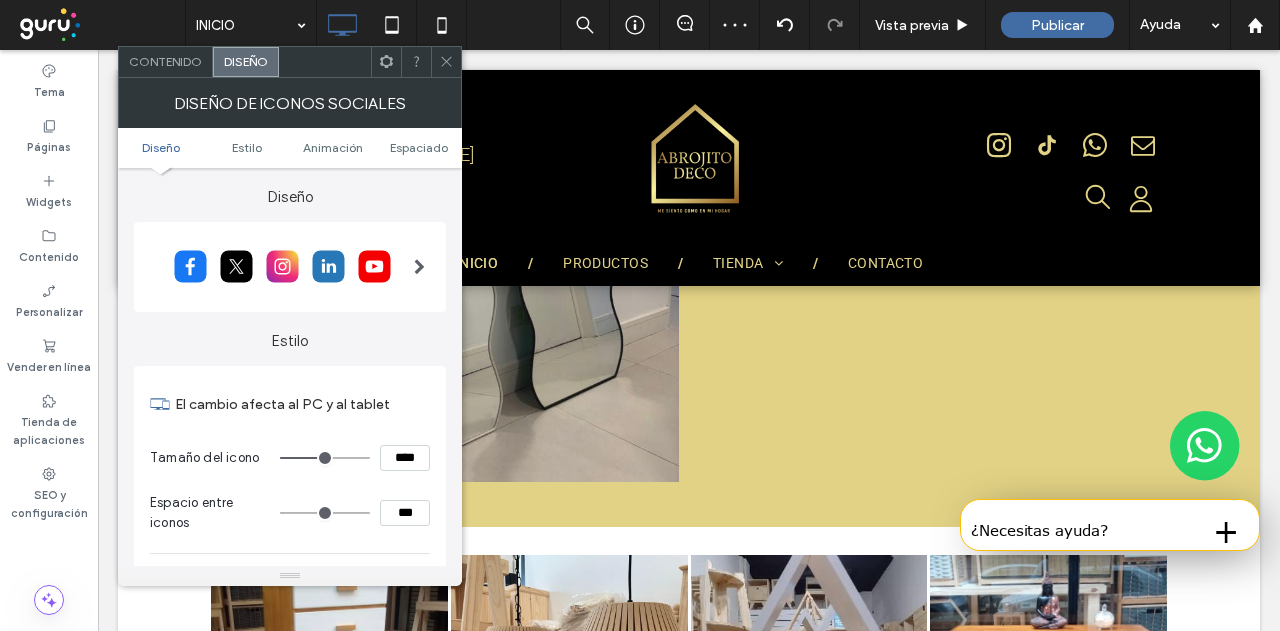 click 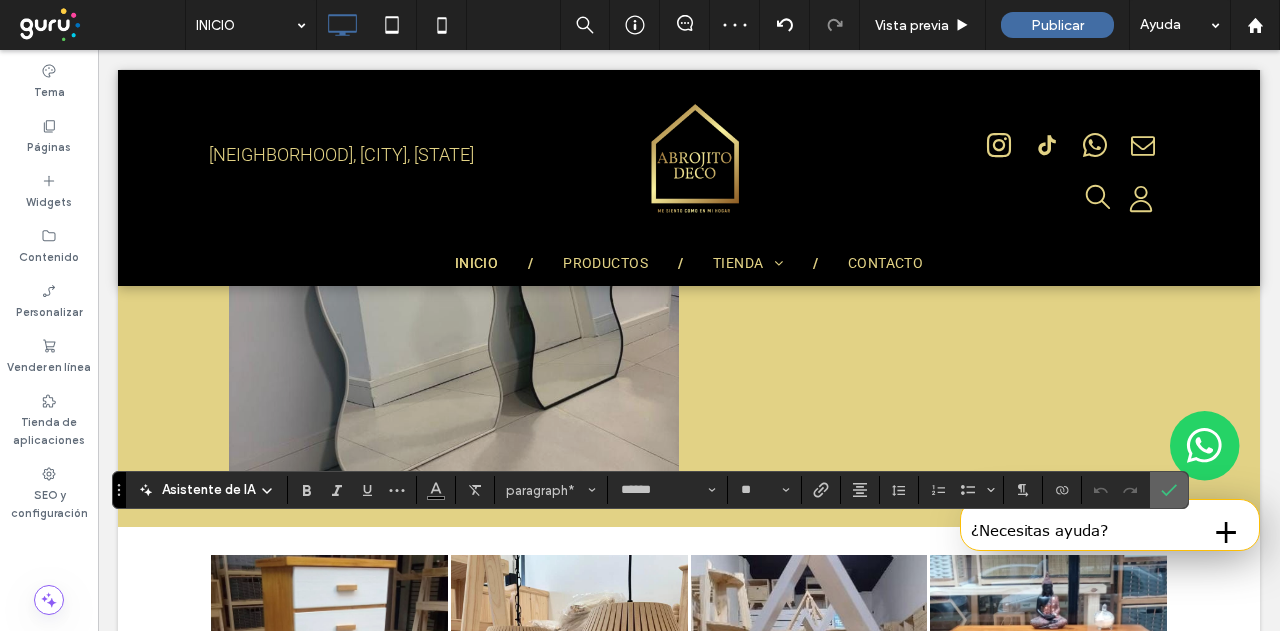click 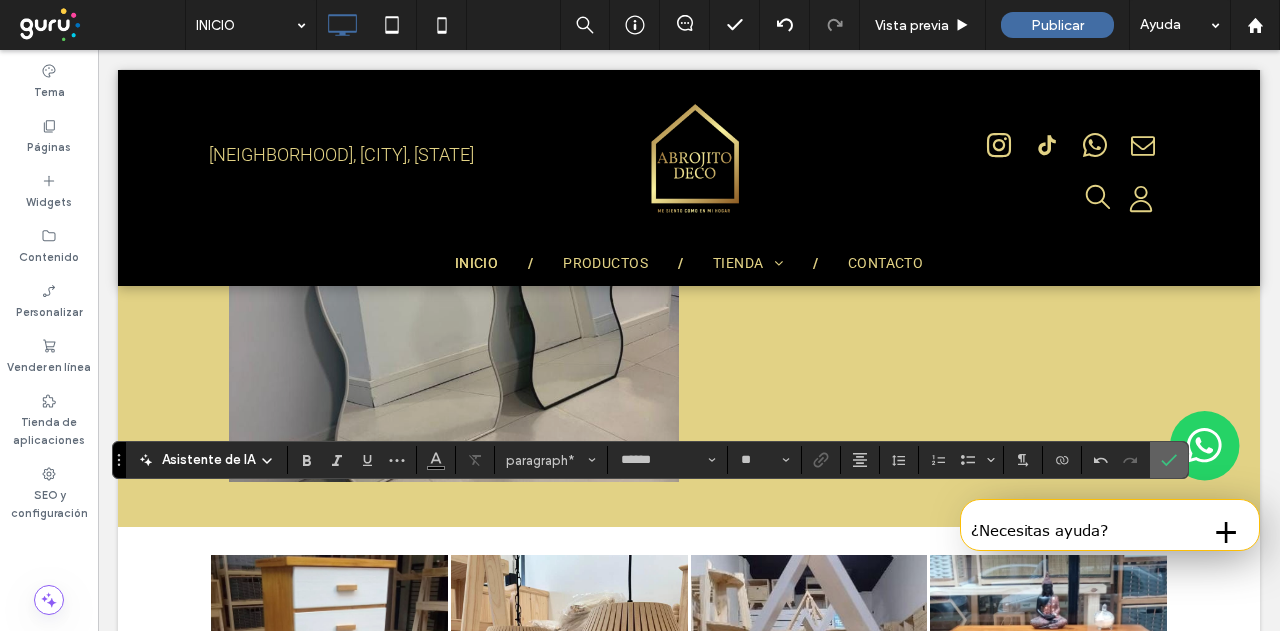 click 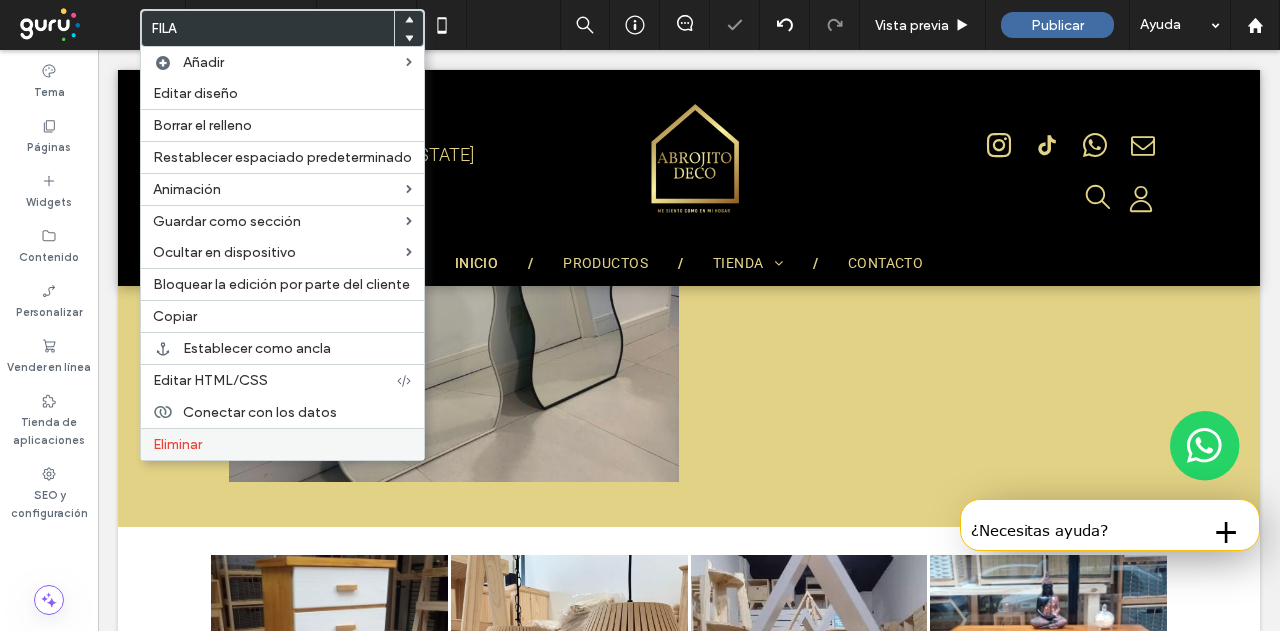 click on "Eliminar" at bounding box center (282, 444) 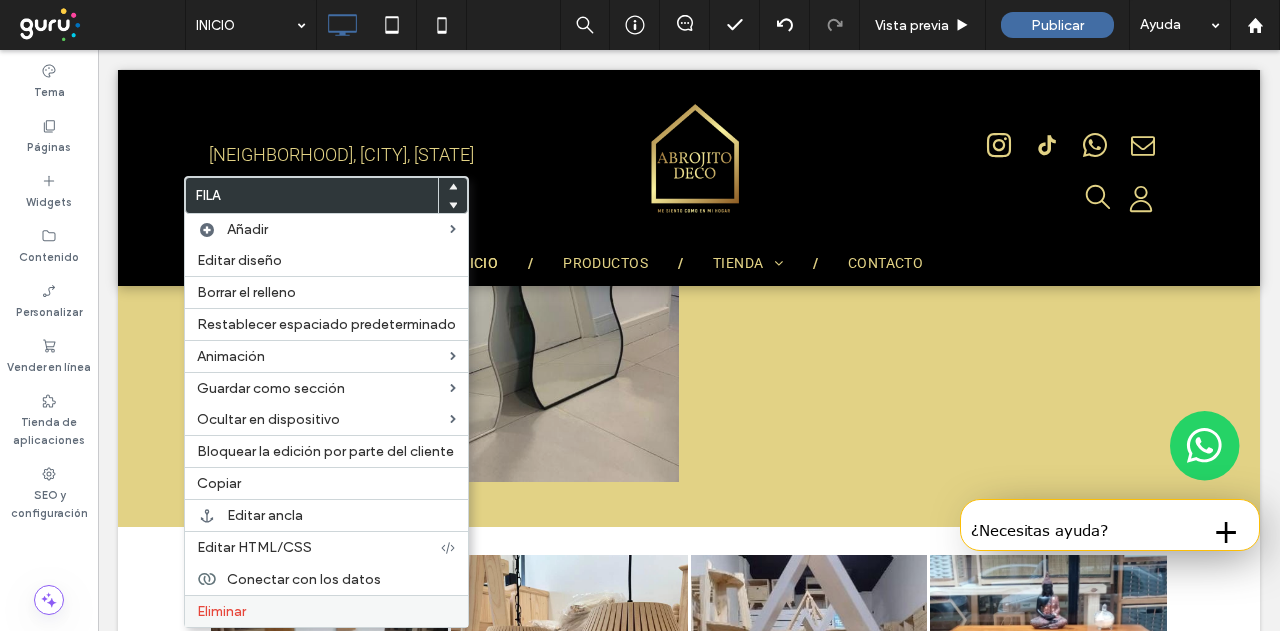 click on "Eliminar" at bounding box center [326, 611] 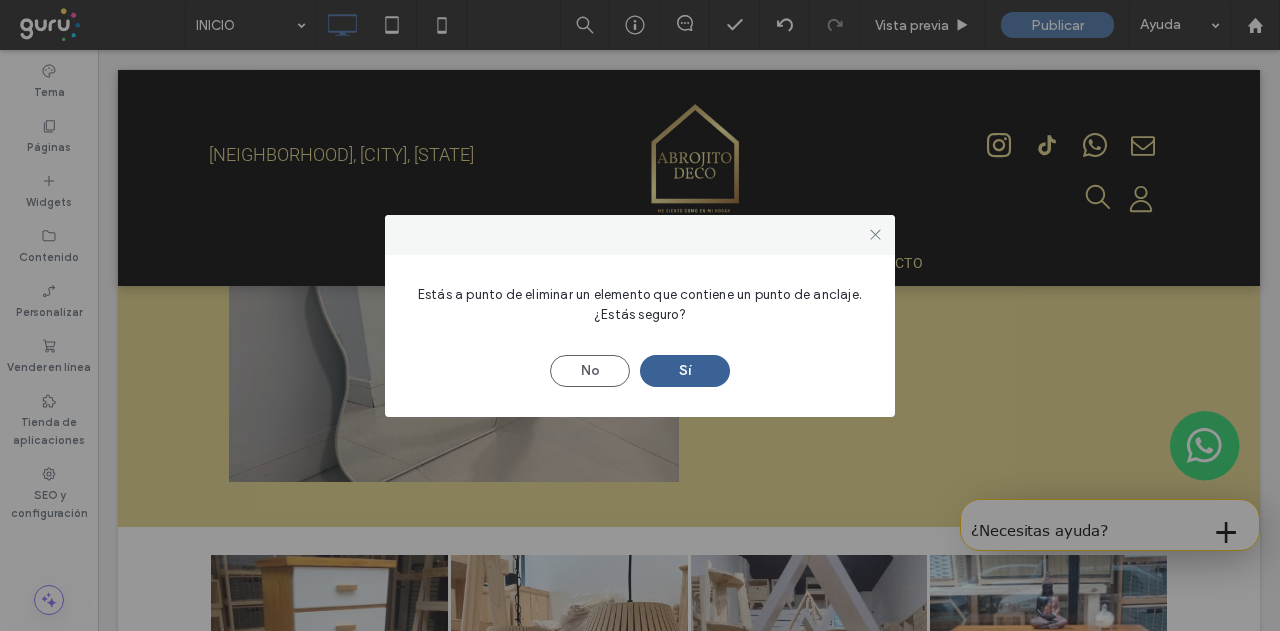 click on "Sí" at bounding box center [685, 371] 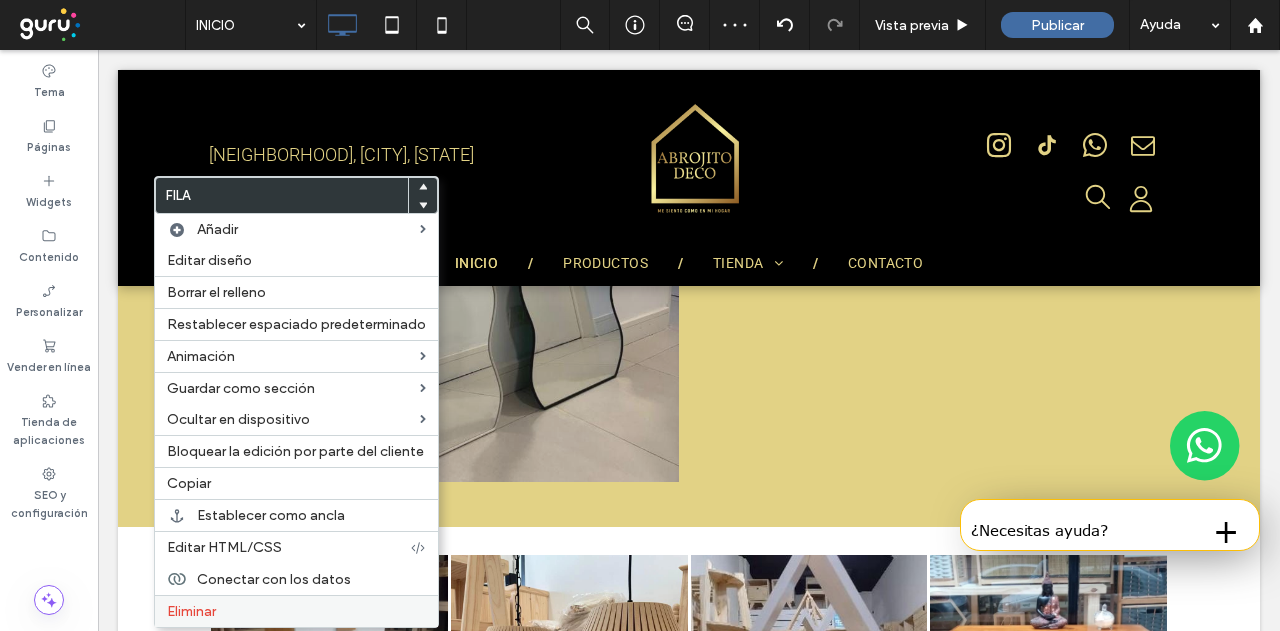 click on "Eliminar" at bounding box center [296, 611] 